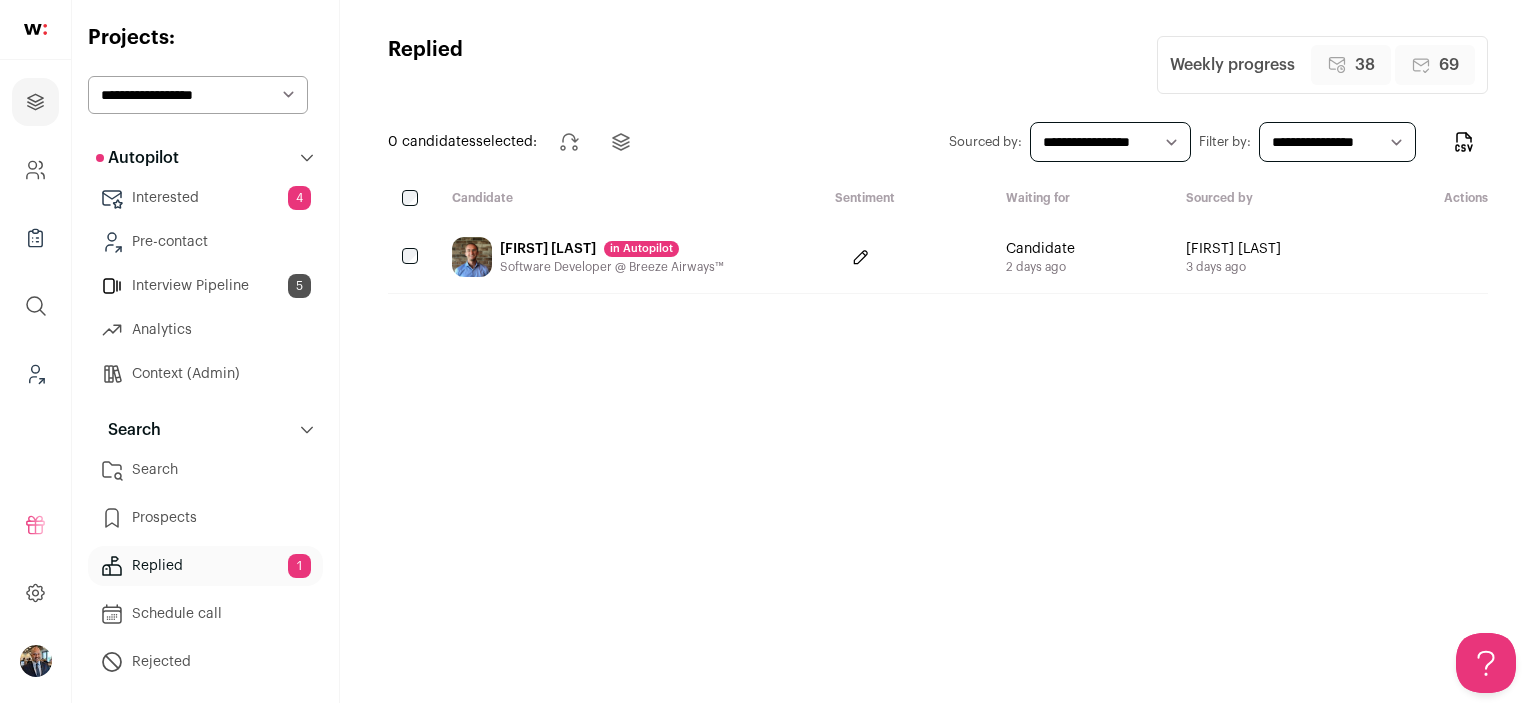 scroll, scrollTop: 0, scrollLeft: 0, axis: both 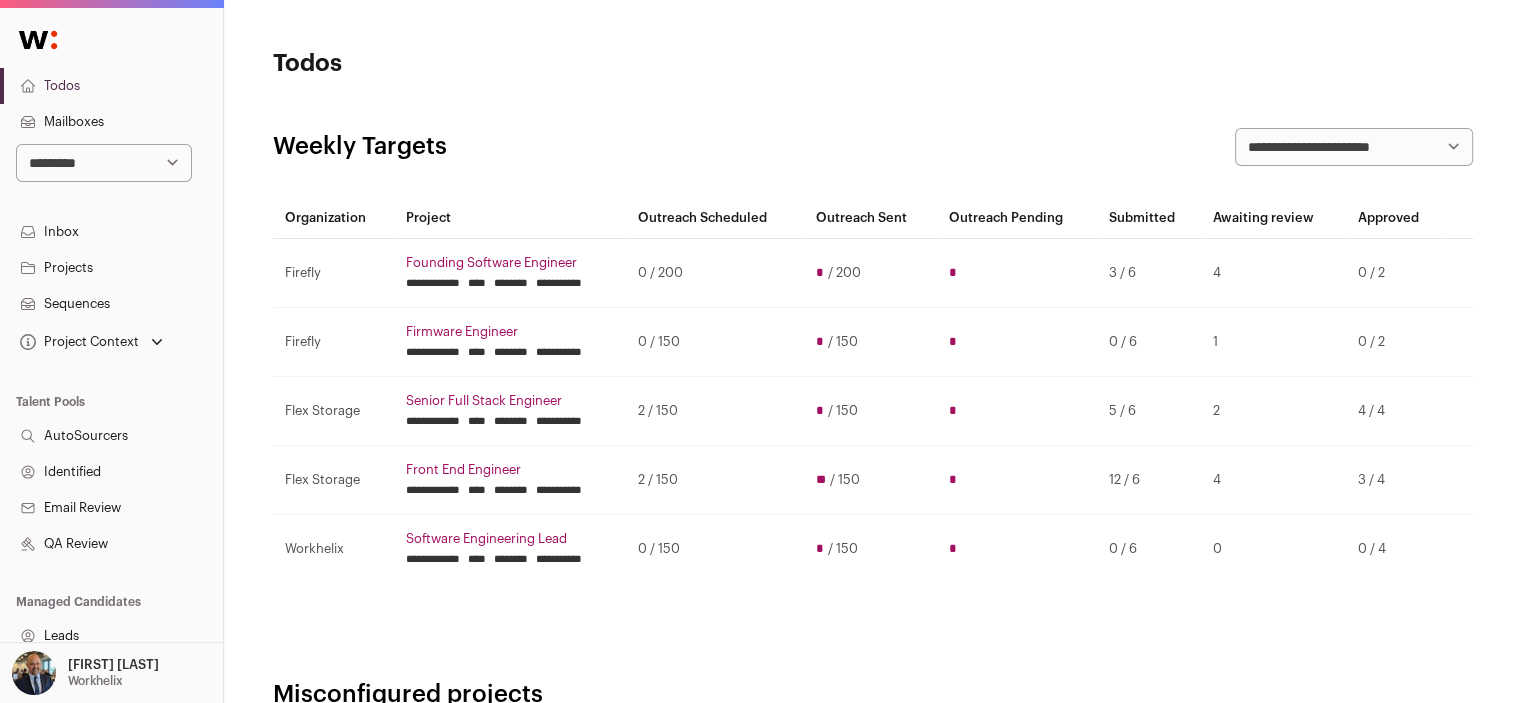 click on "**********" at bounding box center [104, 163] 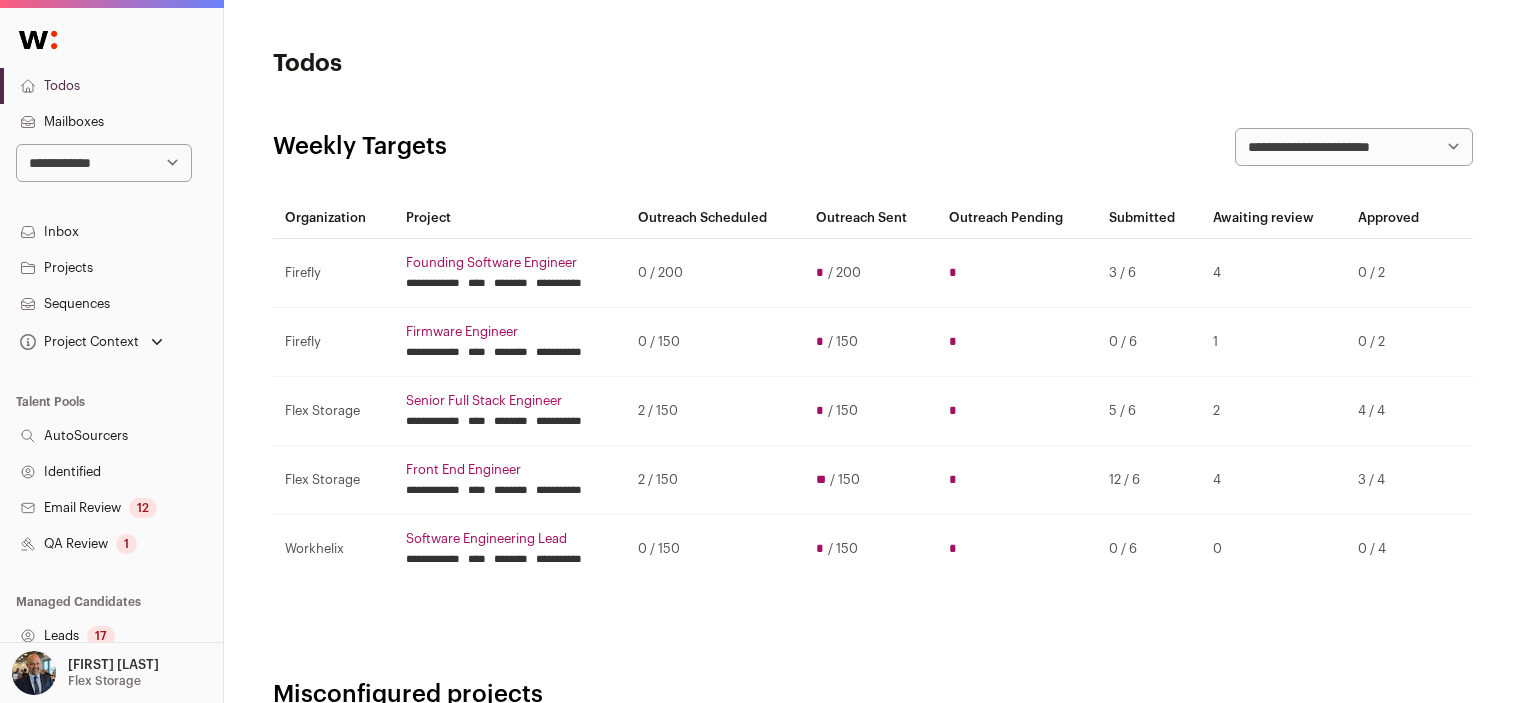scroll, scrollTop: 0, scrollLeft: 0, axis: both 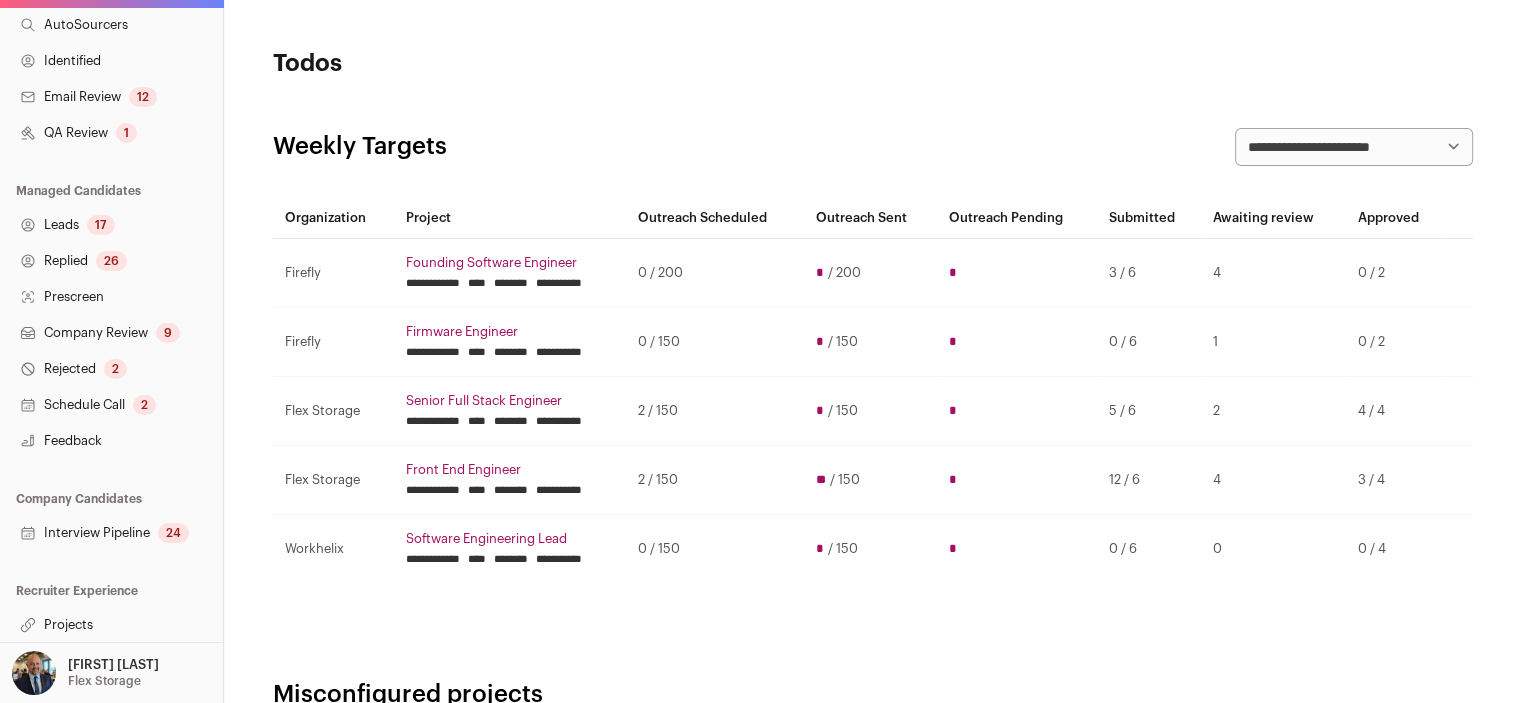 click on "Projects" at bounding box center (111, 625) 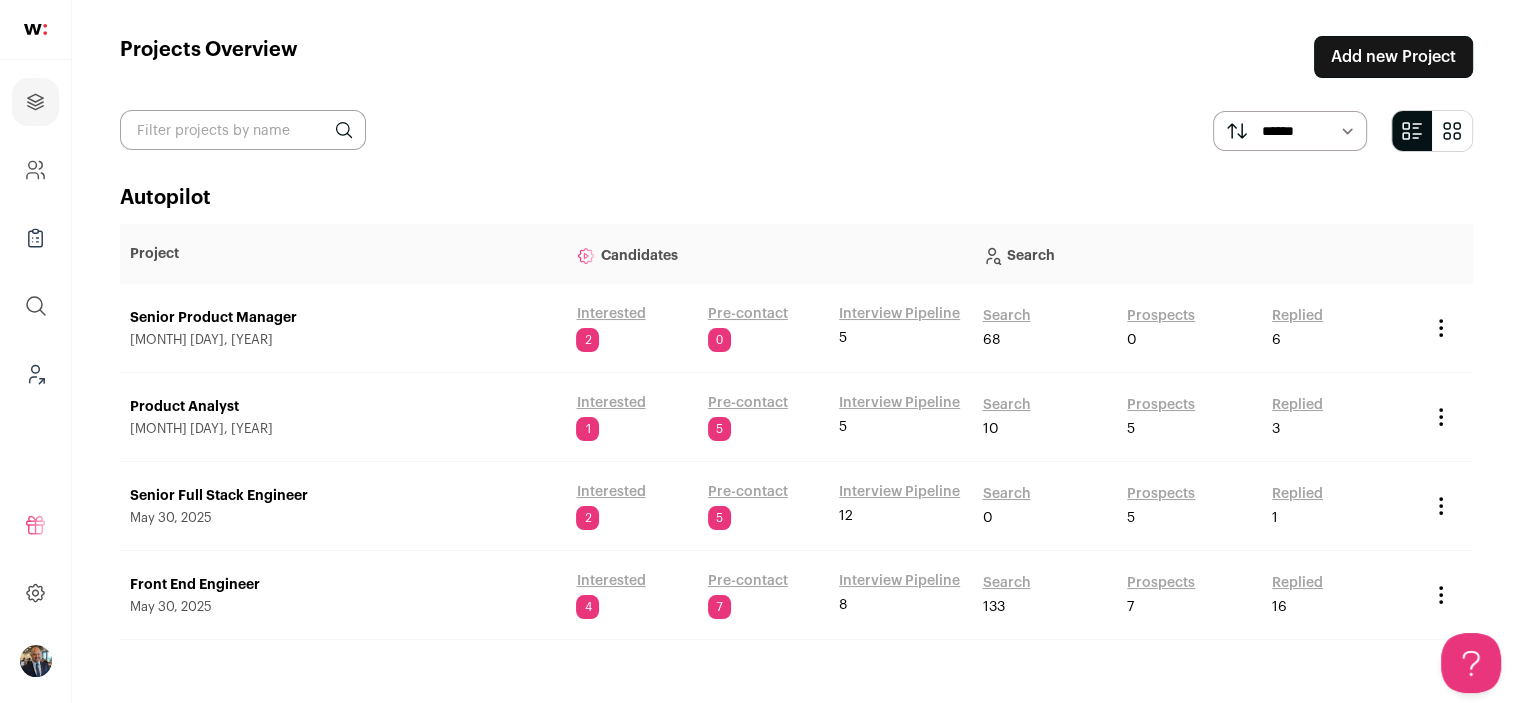 scroll, scrollTop: 19, scrollLeft: 0, axis: vertical 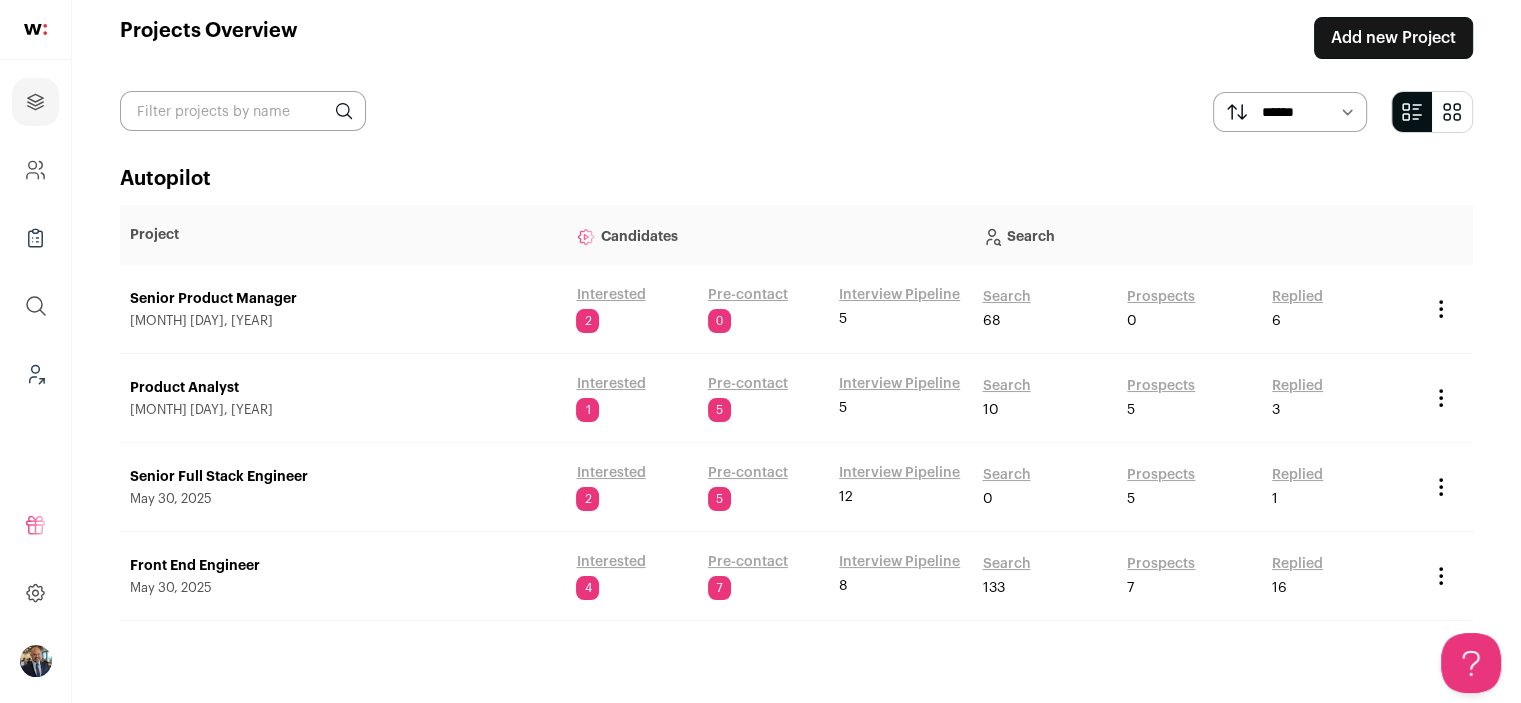 click on "Senior Full Stack Engineer" at bounding box center (343, 477) 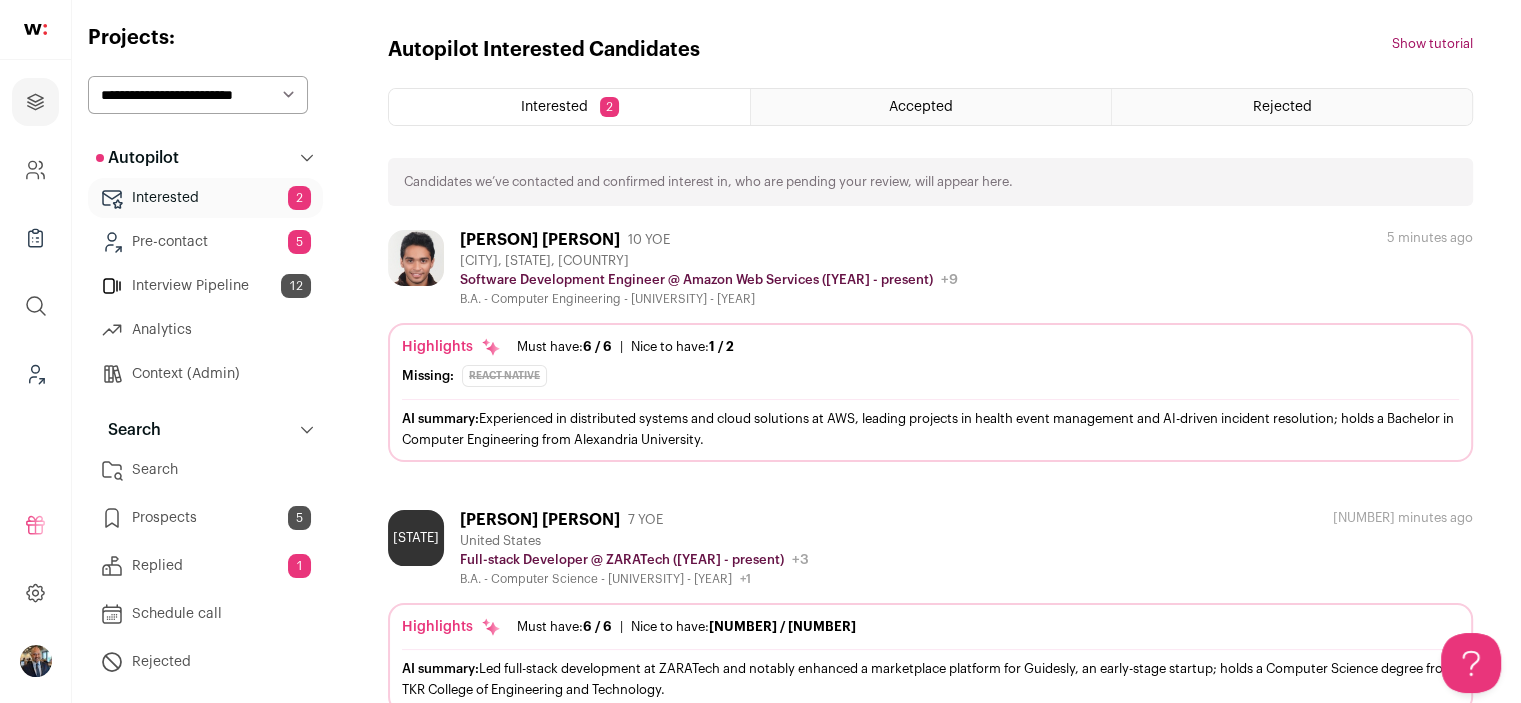 scroll, scrollTop: 0, scrollLeft: 0, axis: both 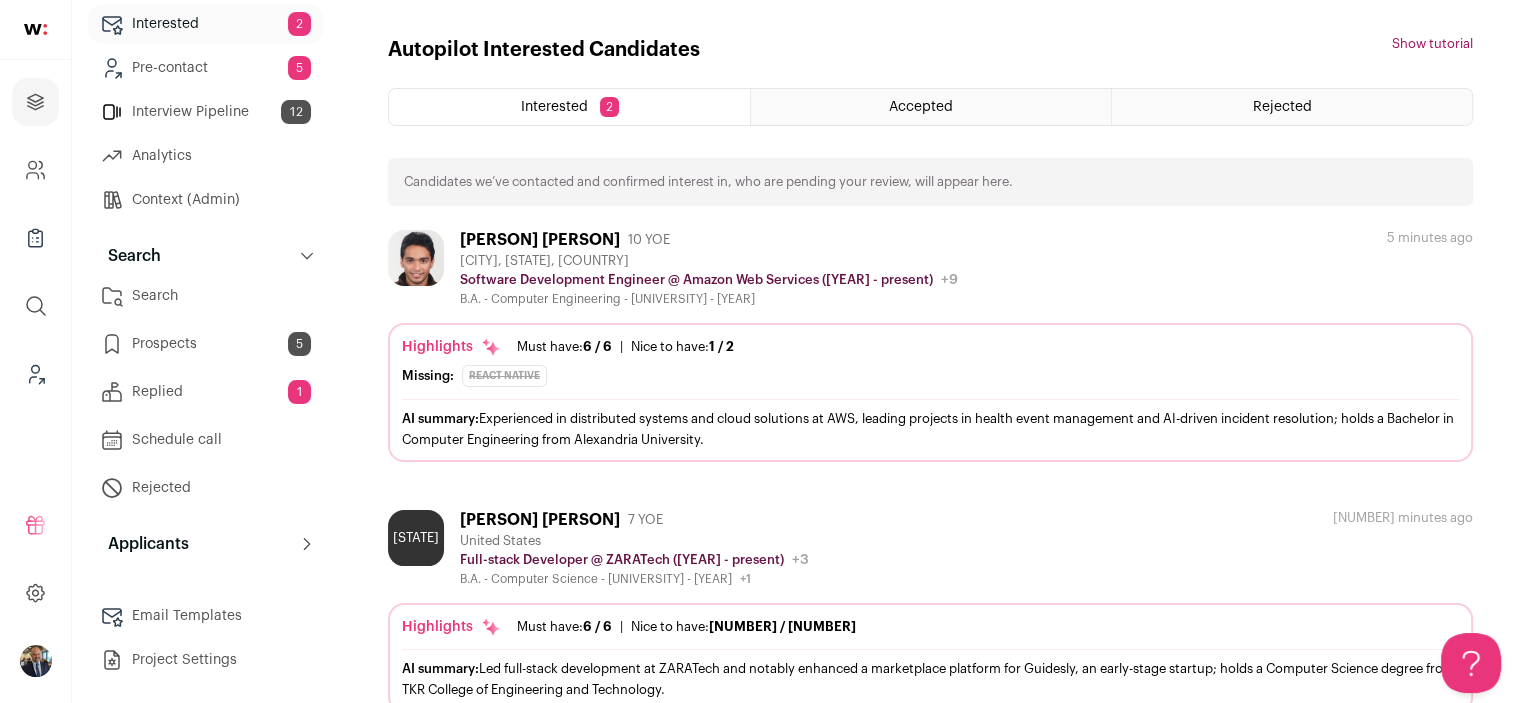 click on "Prospects
5" at bounding box center (205, 344) 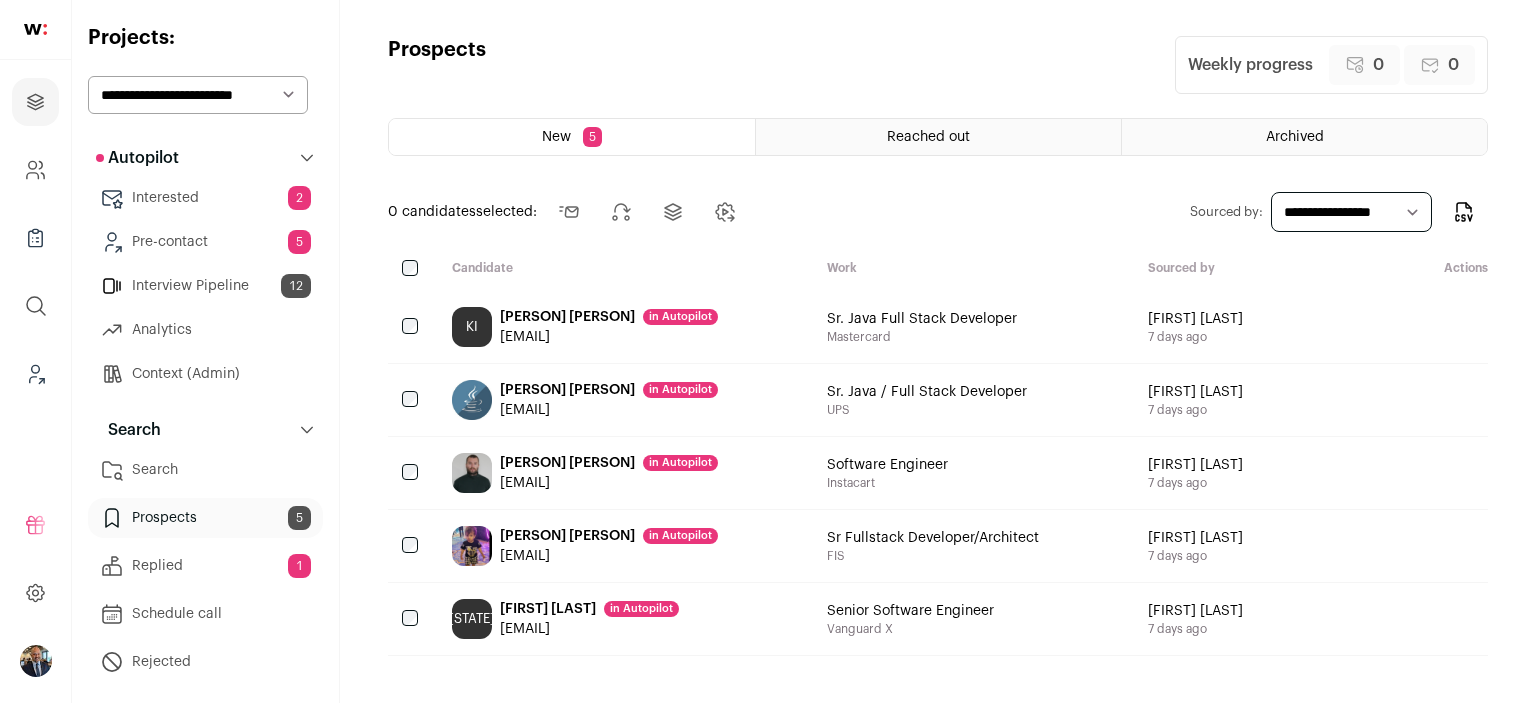 scroll, scrollTop: 0, scrollLeft: 0, axis: both 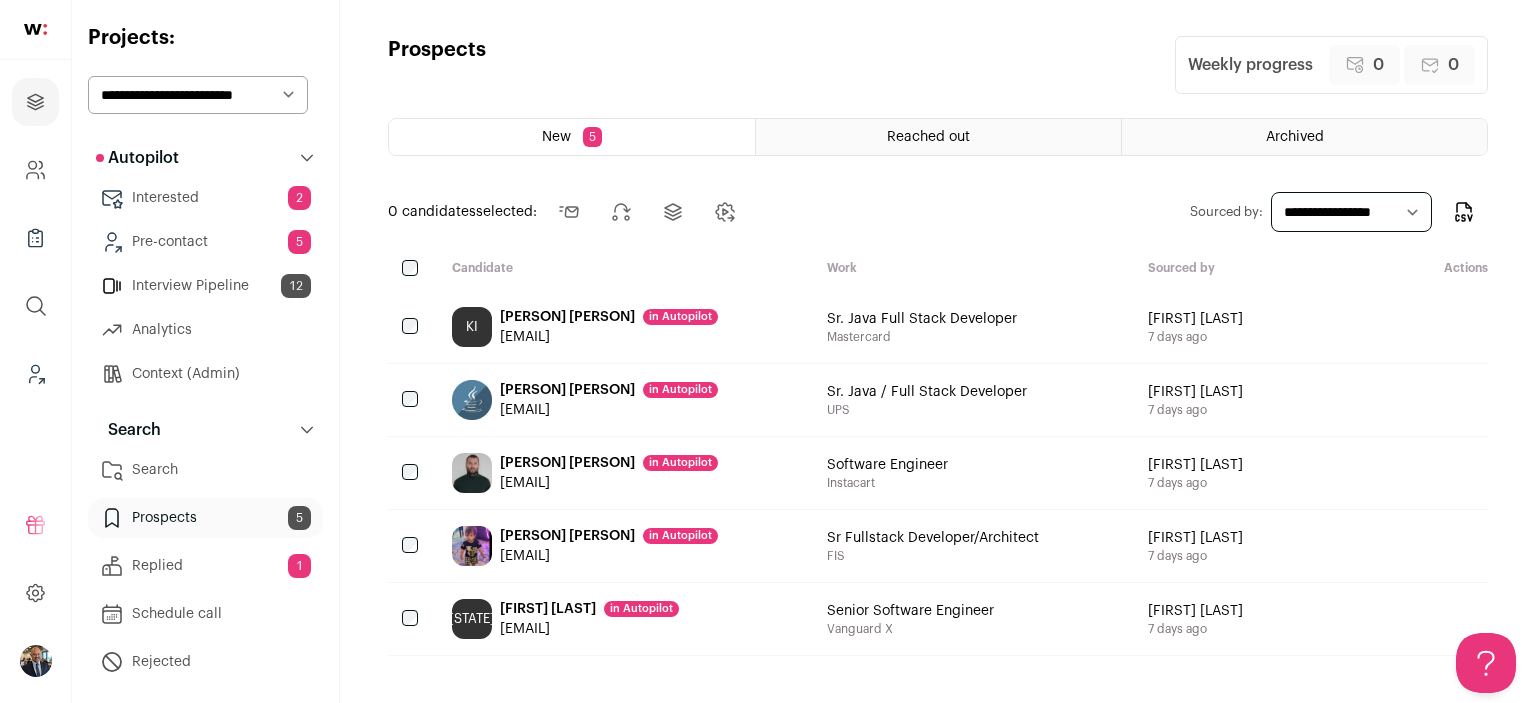 click on "KI
Khan Imran
in Autopilot
imranahmedkhan80@gmail.com" at bounding box center (623, 327) 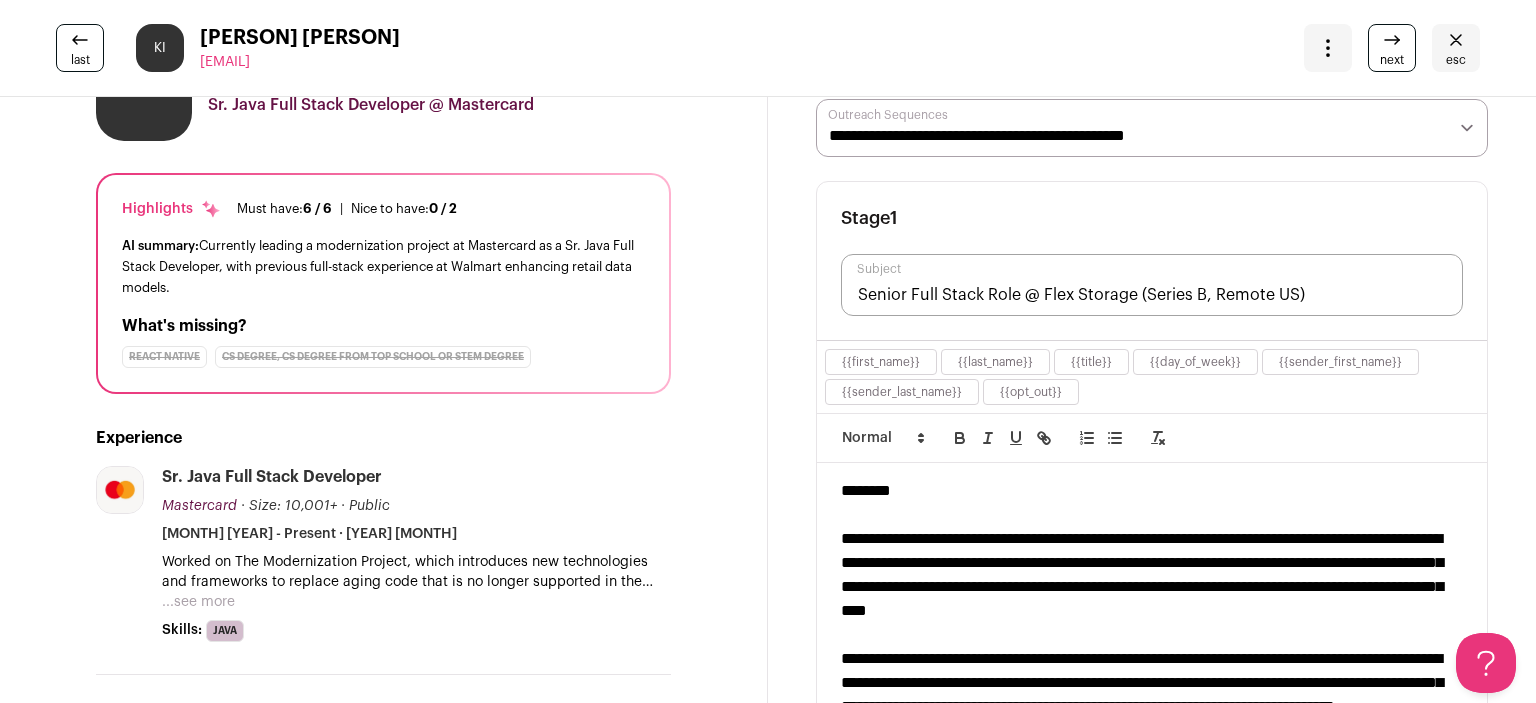scroll, scrollTop: 0, scrollLeft: 0, axis: both 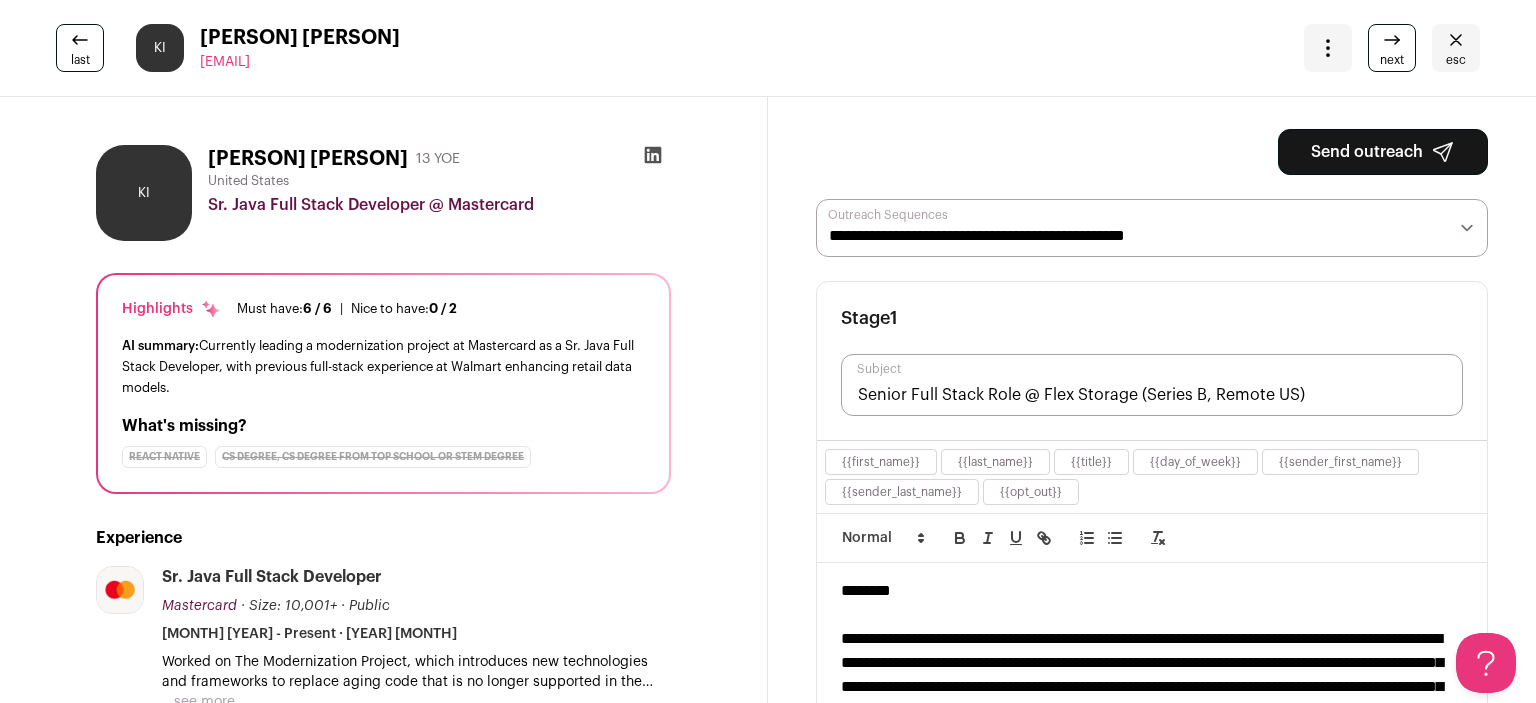 click on "Send outreach" at bounding box center (1383, 152) 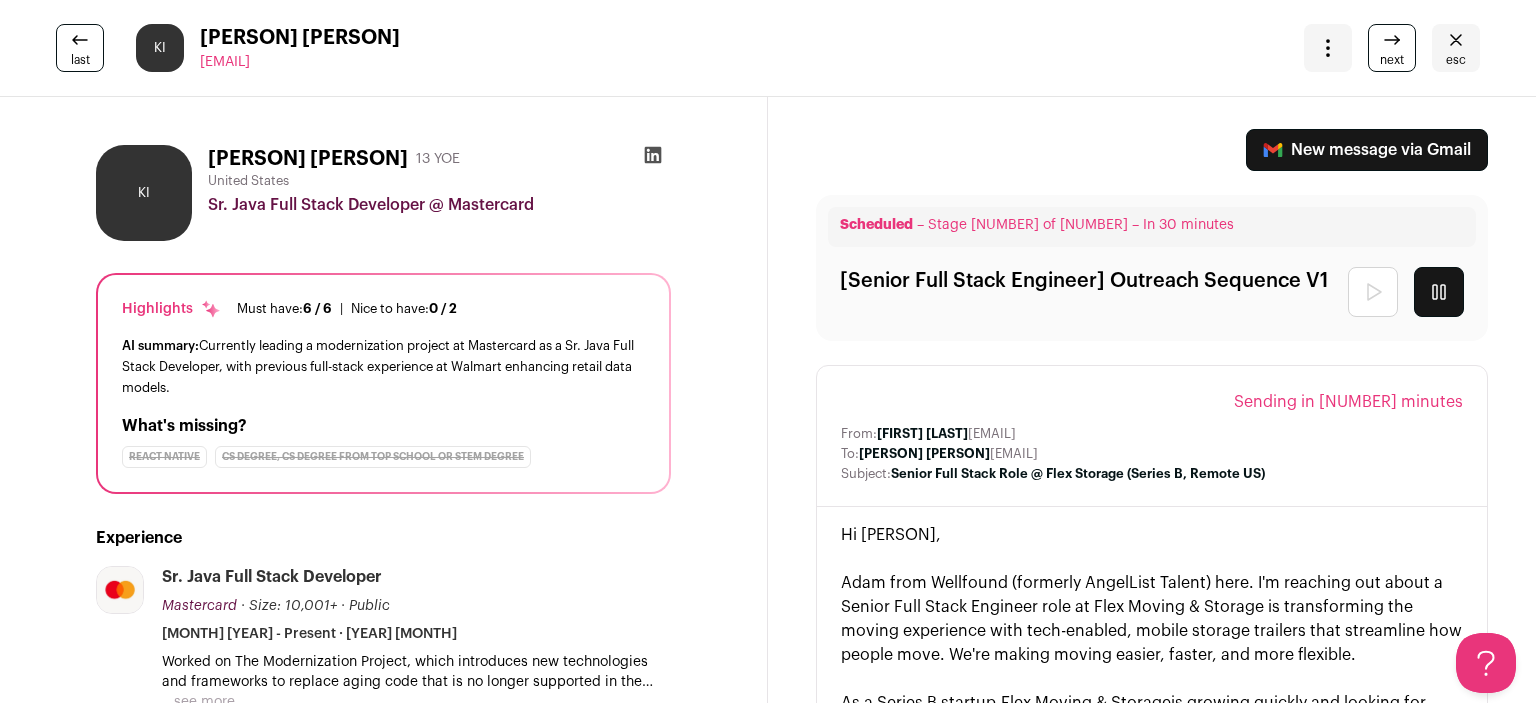 click at bounding box center [1392, 40] 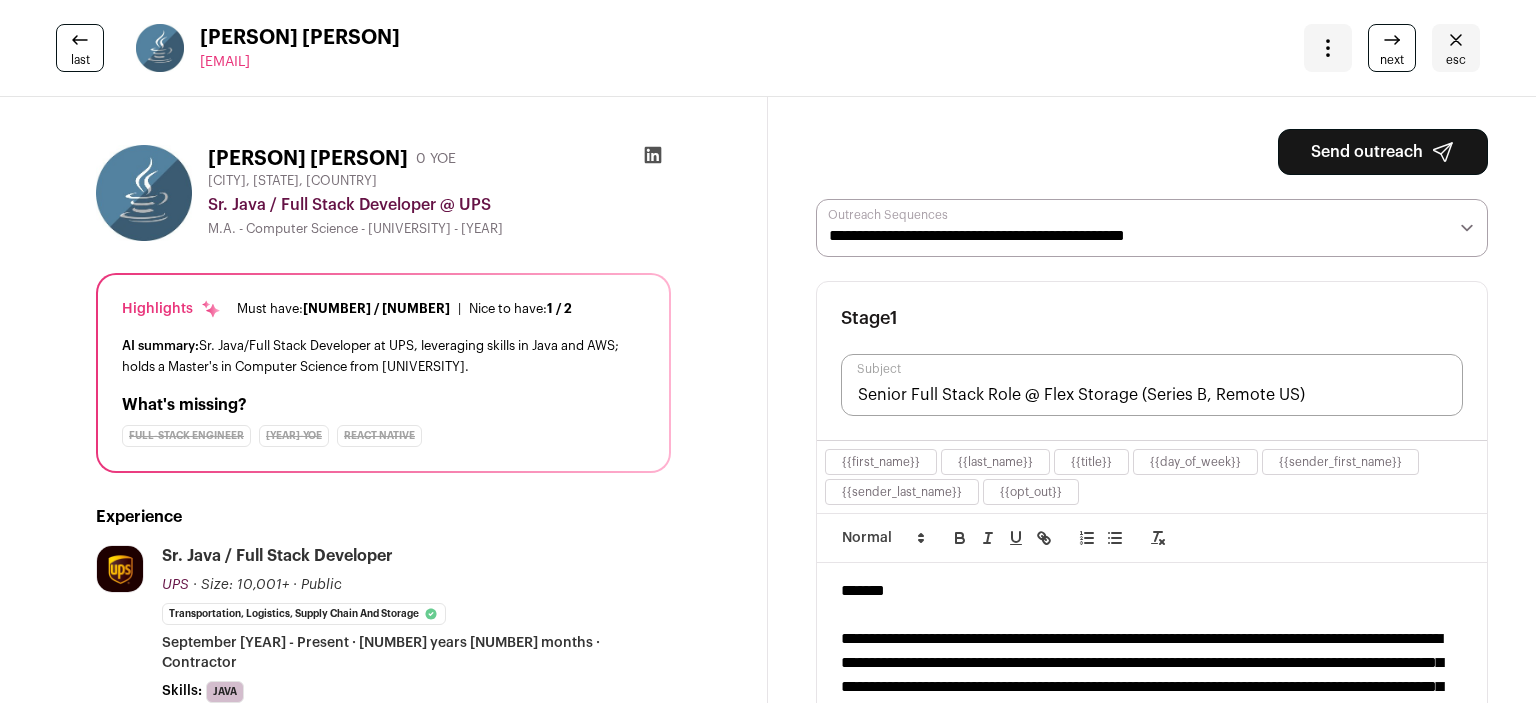 scroll, scrollTop: 0, scrollLeft: 0, axis: both 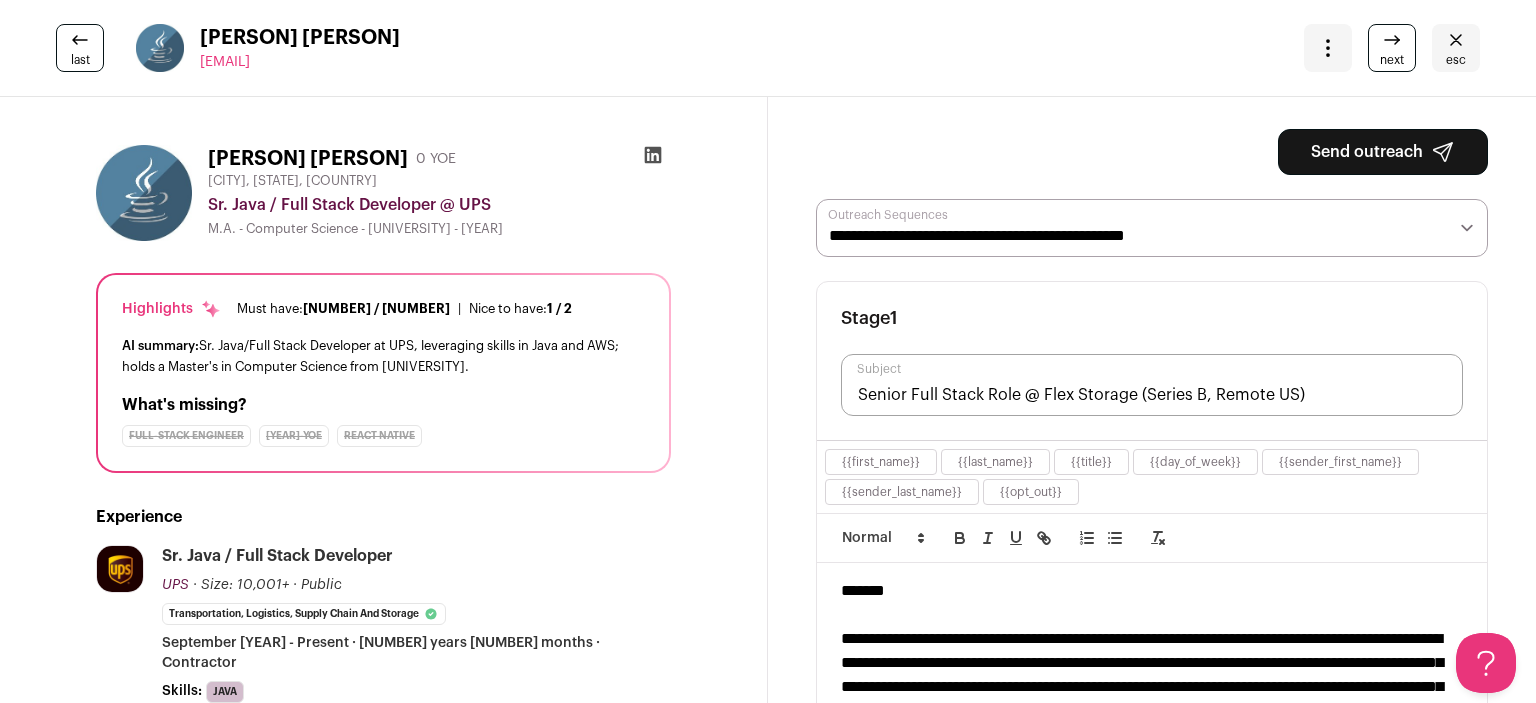 click at bounding box center [1328, 48] 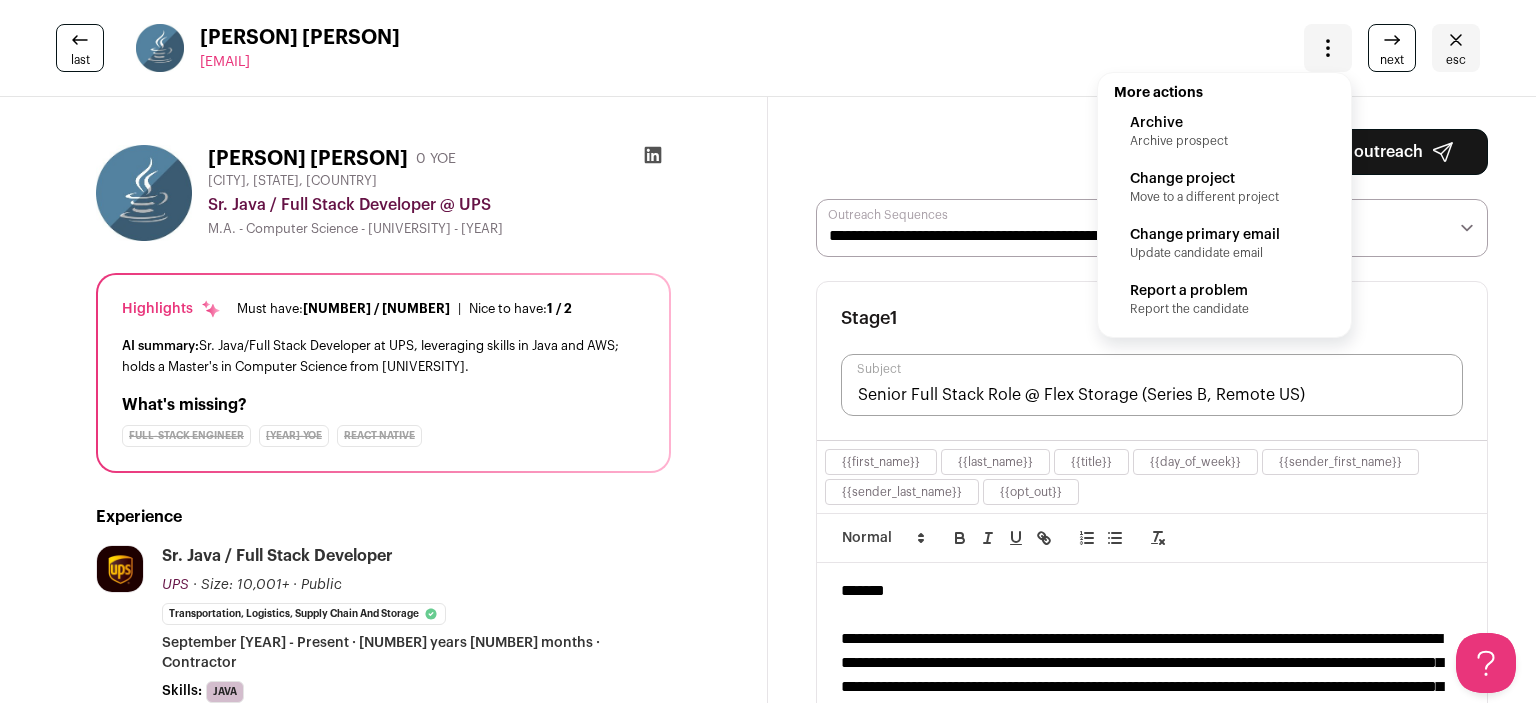click on "Archive" at bounding box center [1224, 123] 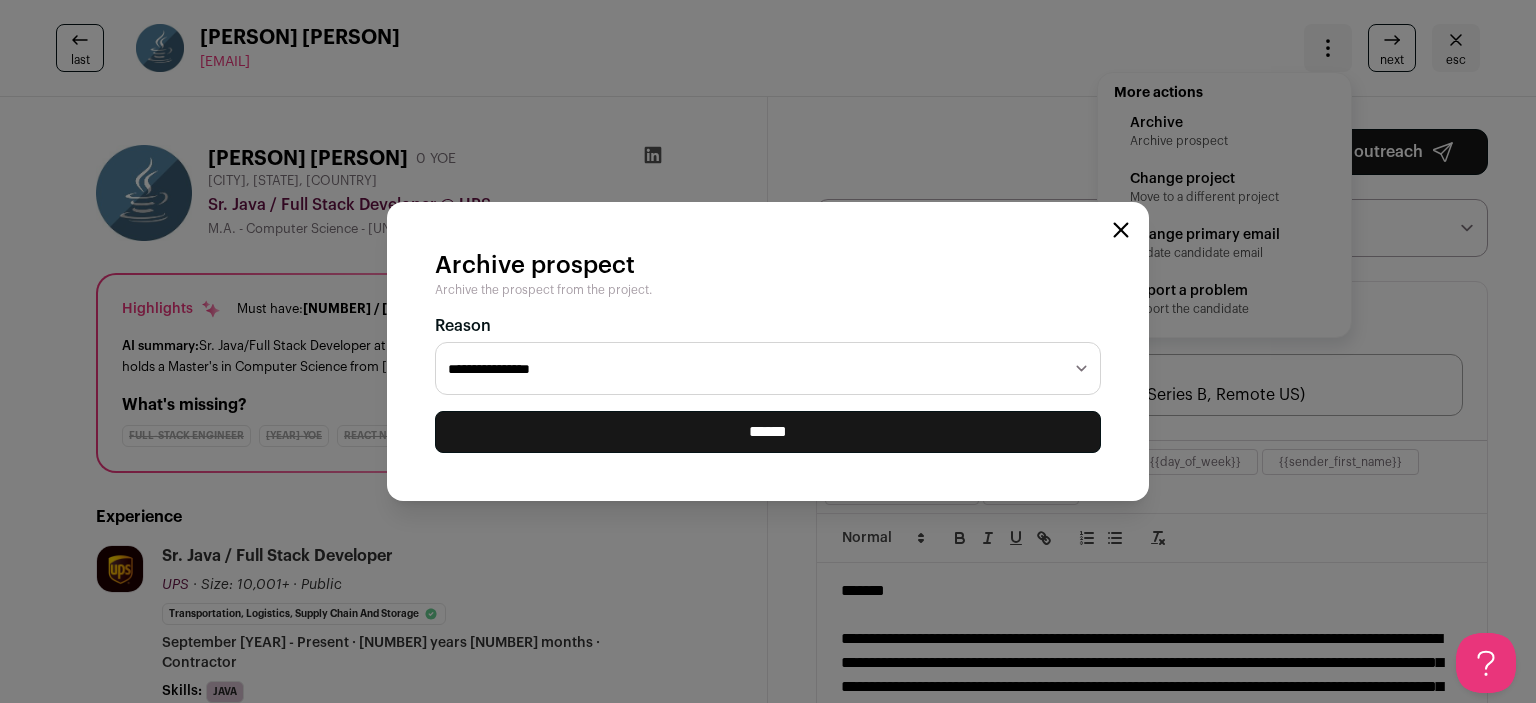 select on "**********" 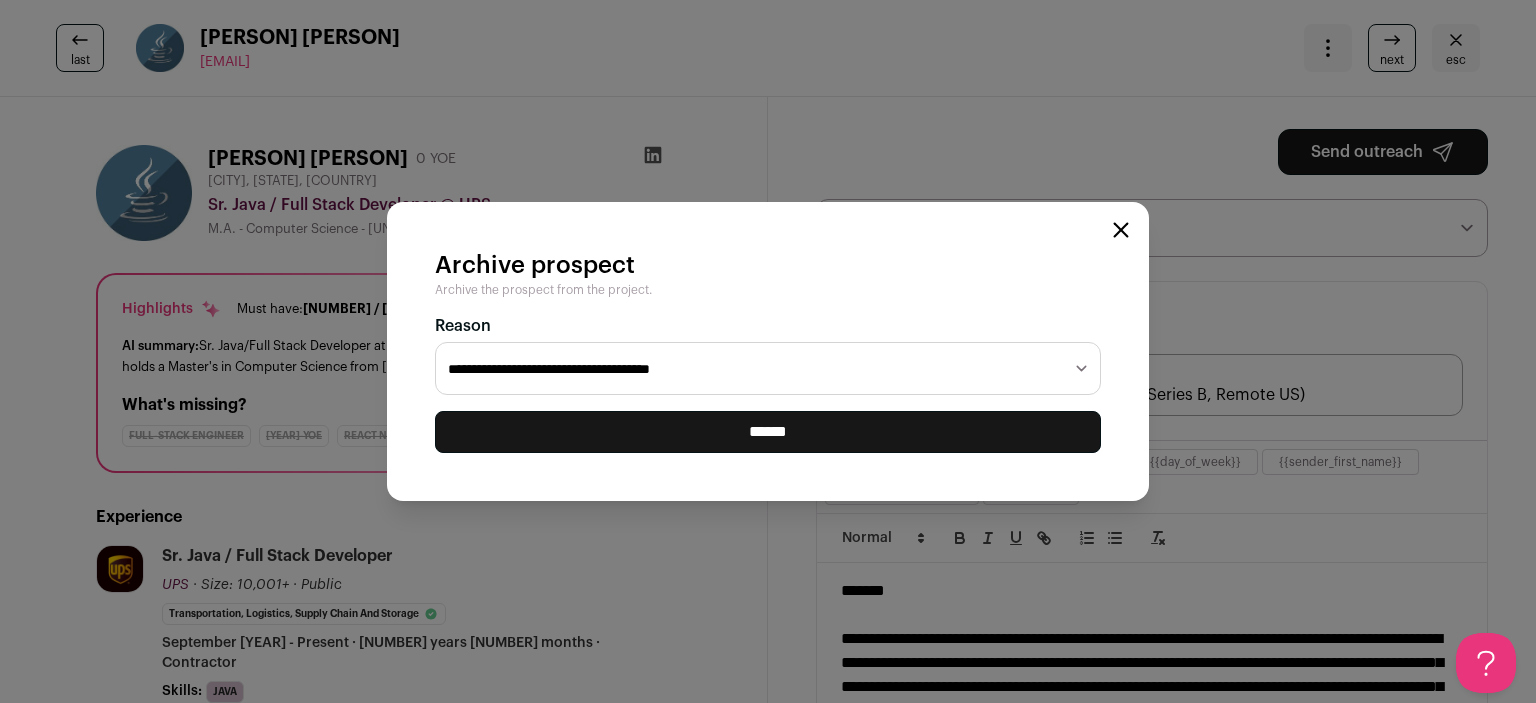 click on "******" at bounding box center (0, 0) 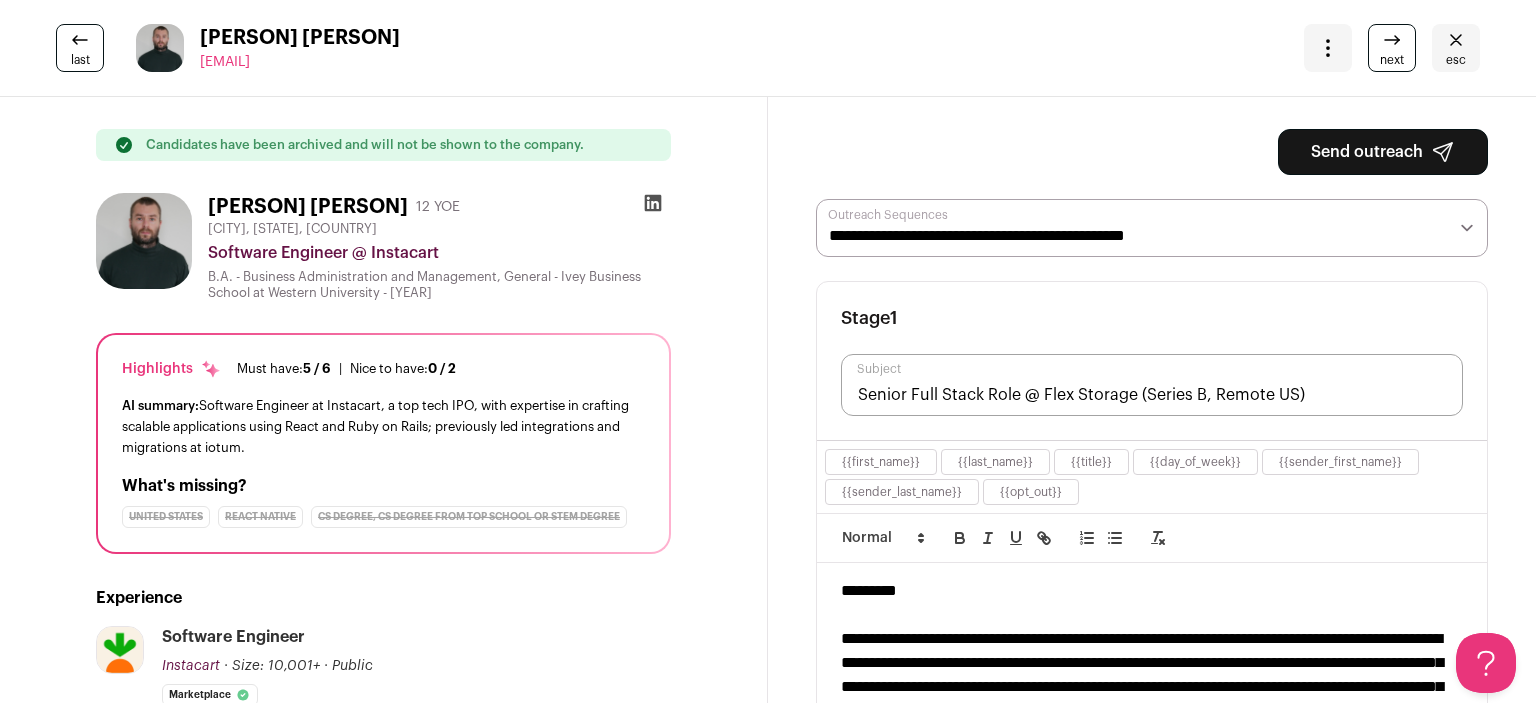 scroll, scrollTop: 0, scrollLeft: 0, axis: both 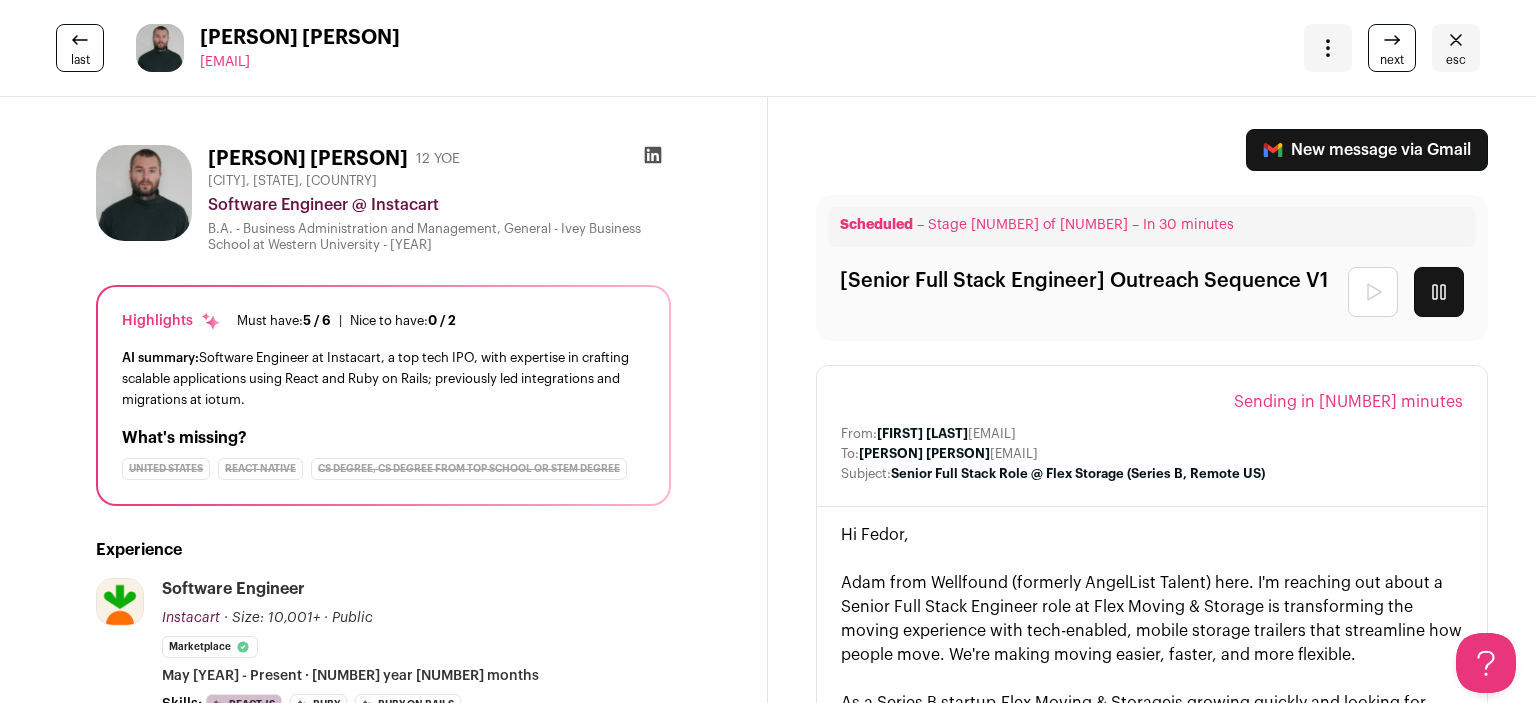 click at bounding box center (1392, 40) 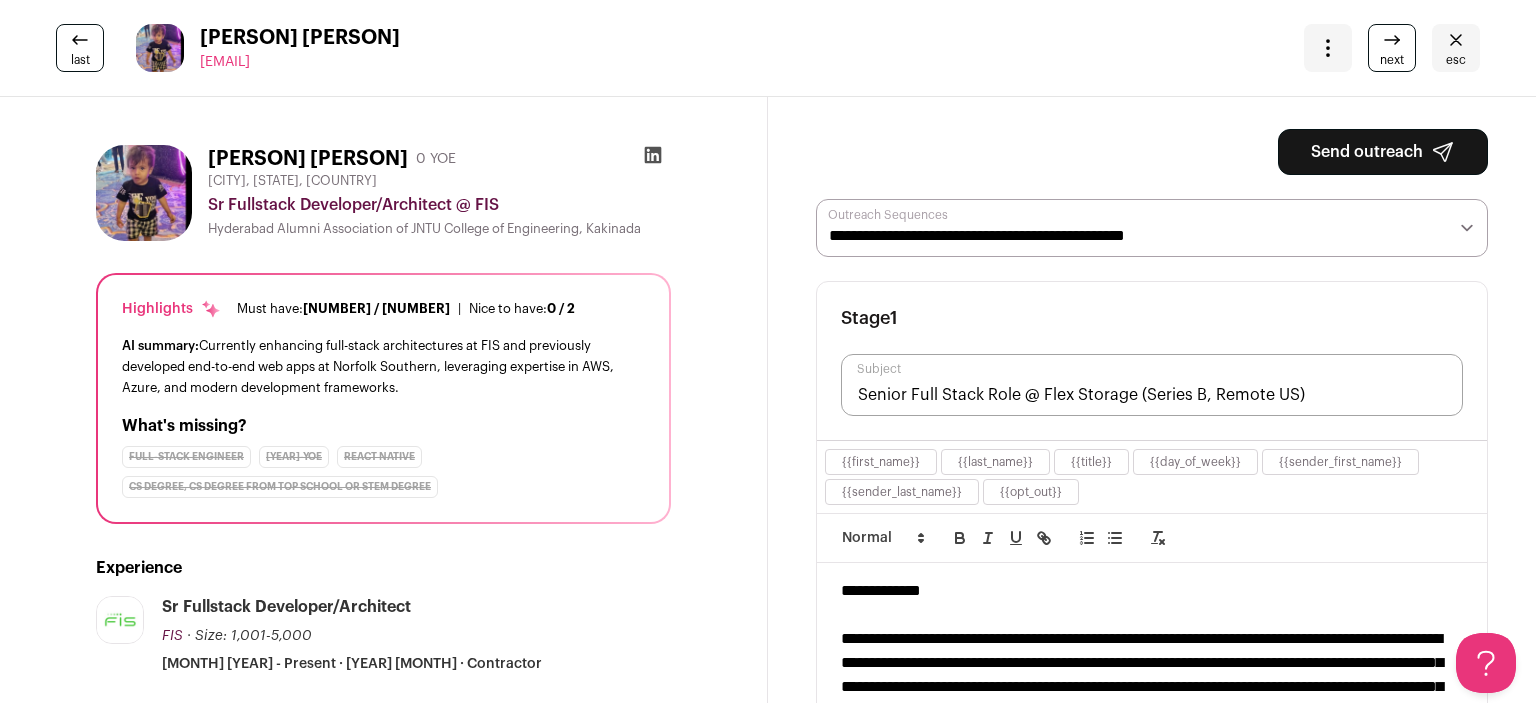 scroll, scrollTop: 0, scrollLeft: 0, axis: both 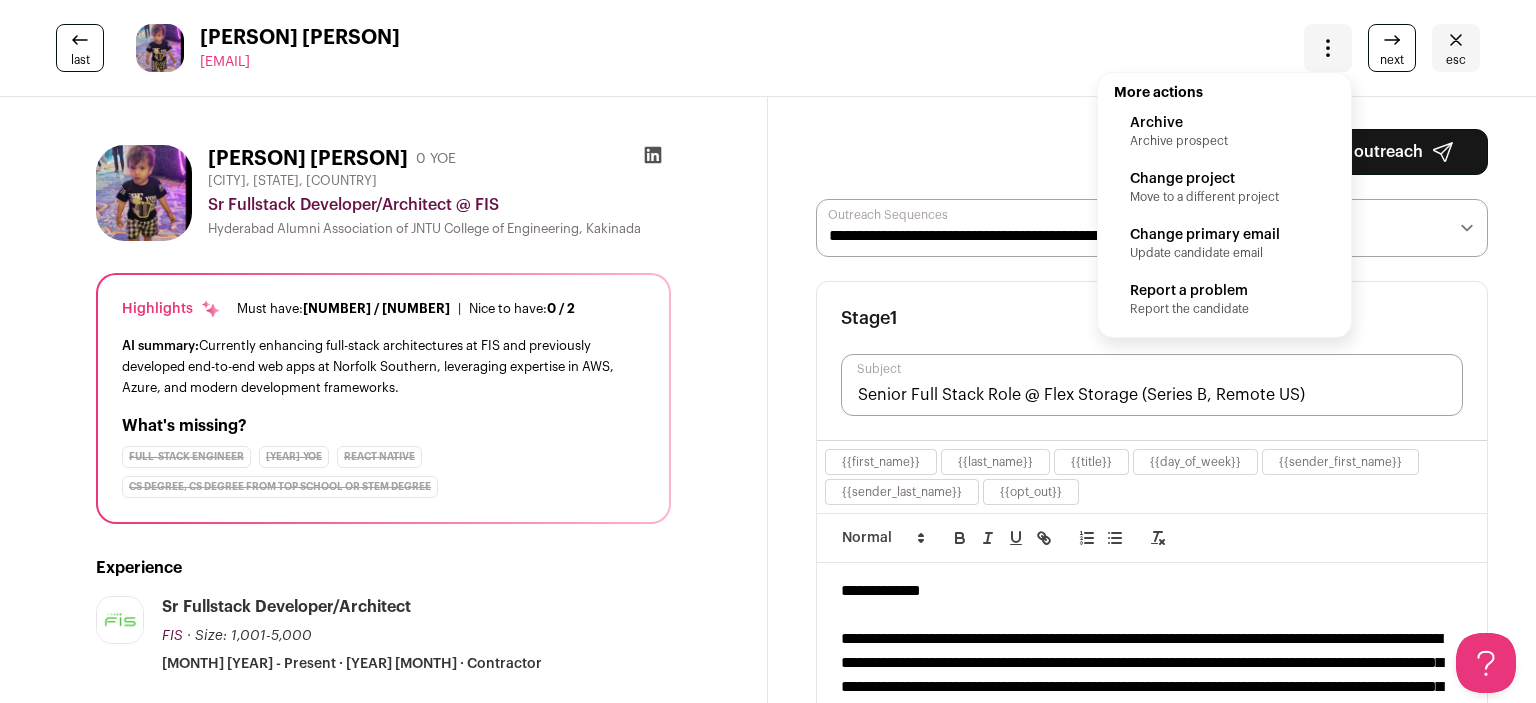 click on "Archive prospect" at bounding box center [1224, 141] 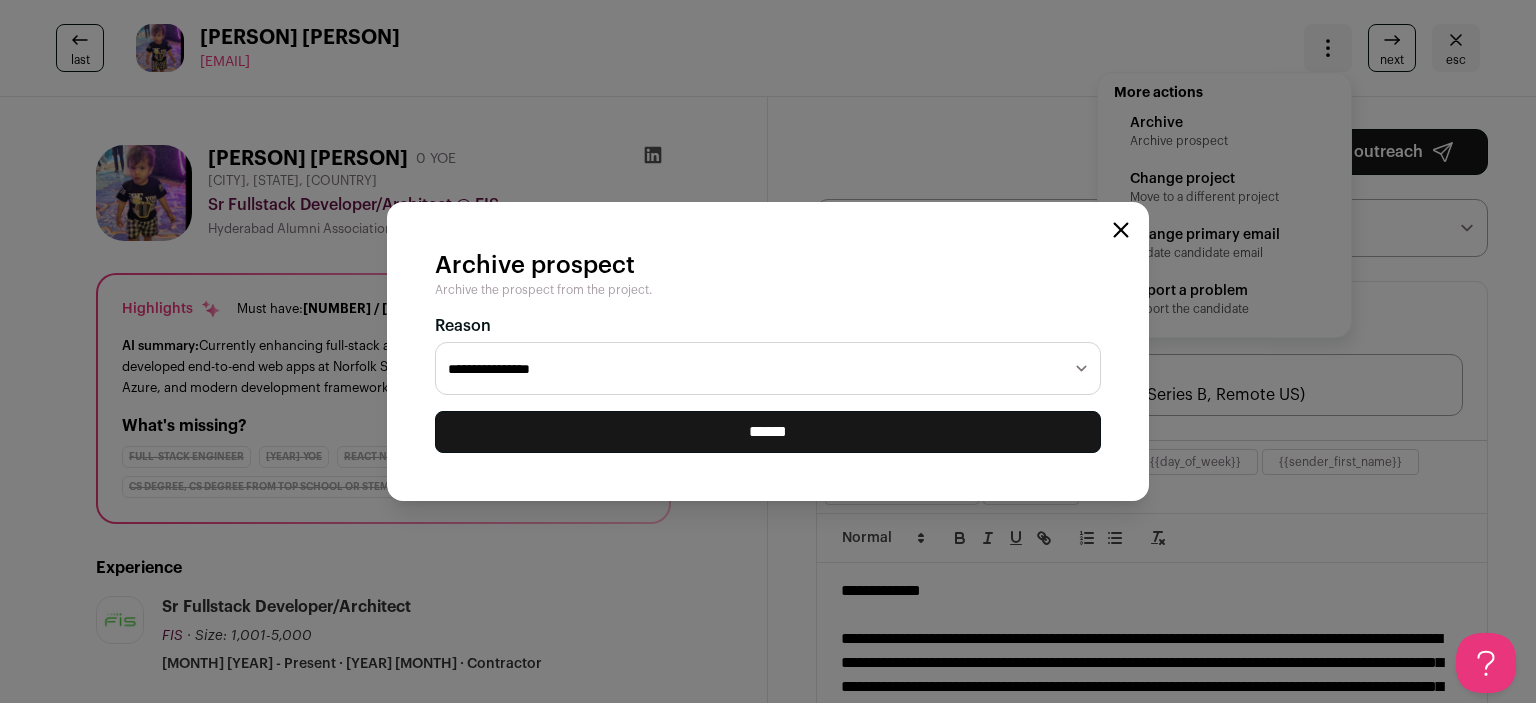 select on "**********" 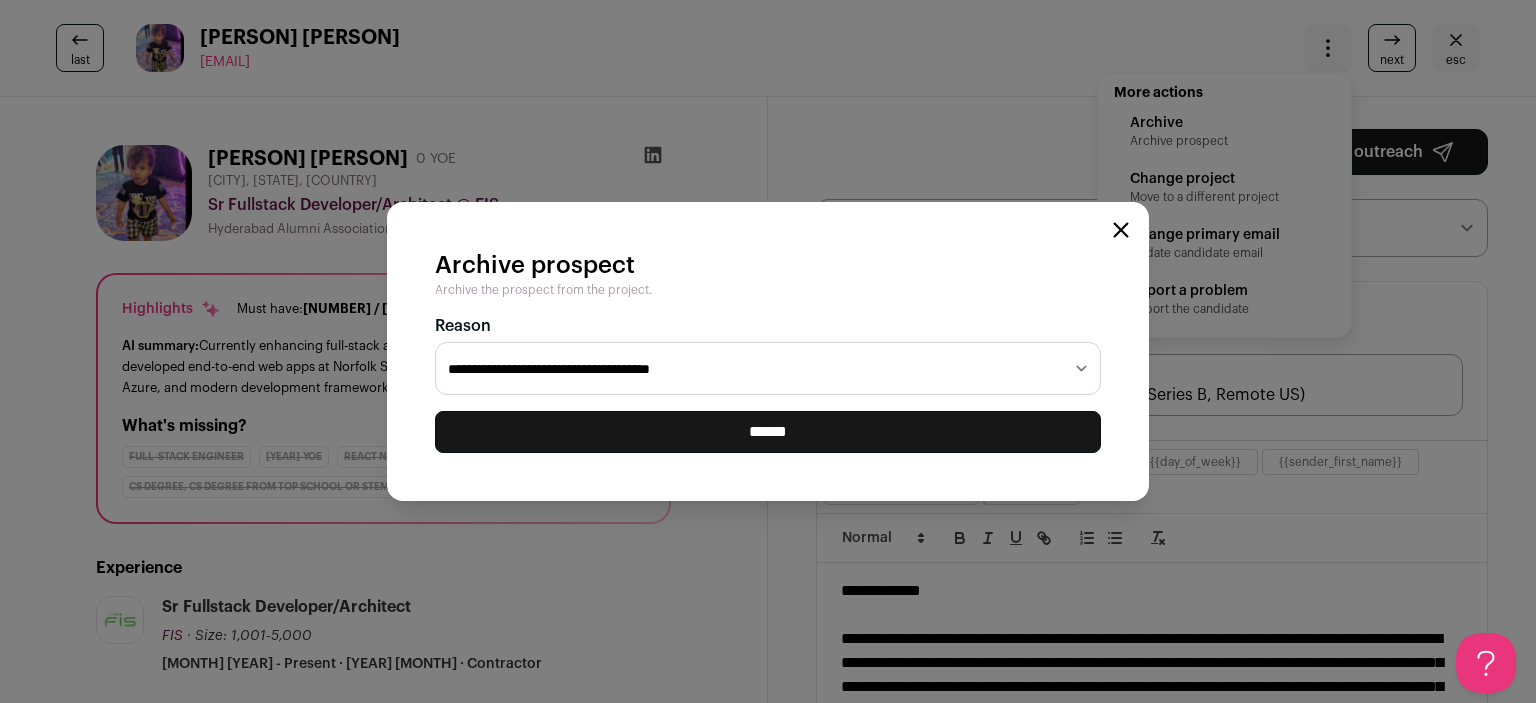 click on "**********" at bounding box center [768, 369] 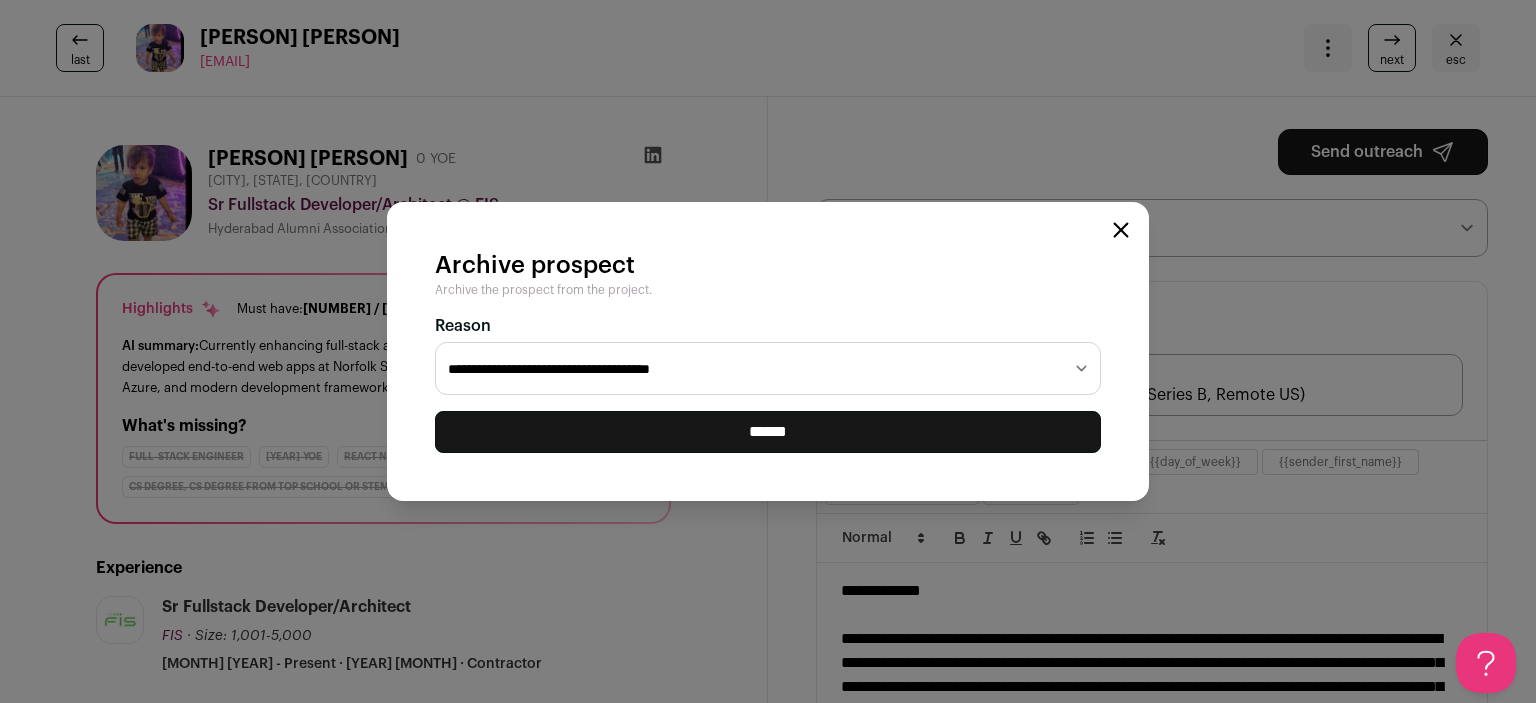 click on "******" at bounding box center [0, 0] 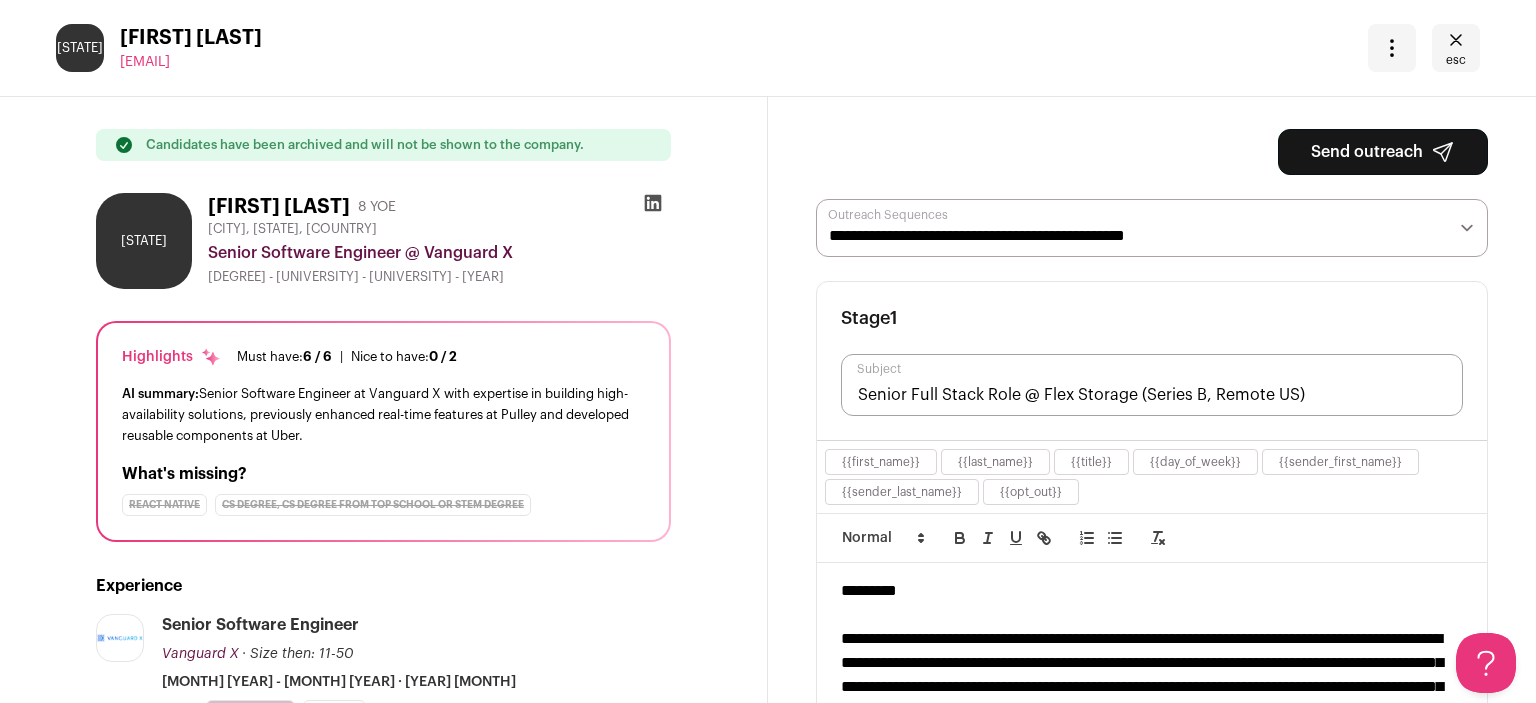 scroll, scrollTop: 0, scrollLeft: 0, axis: both 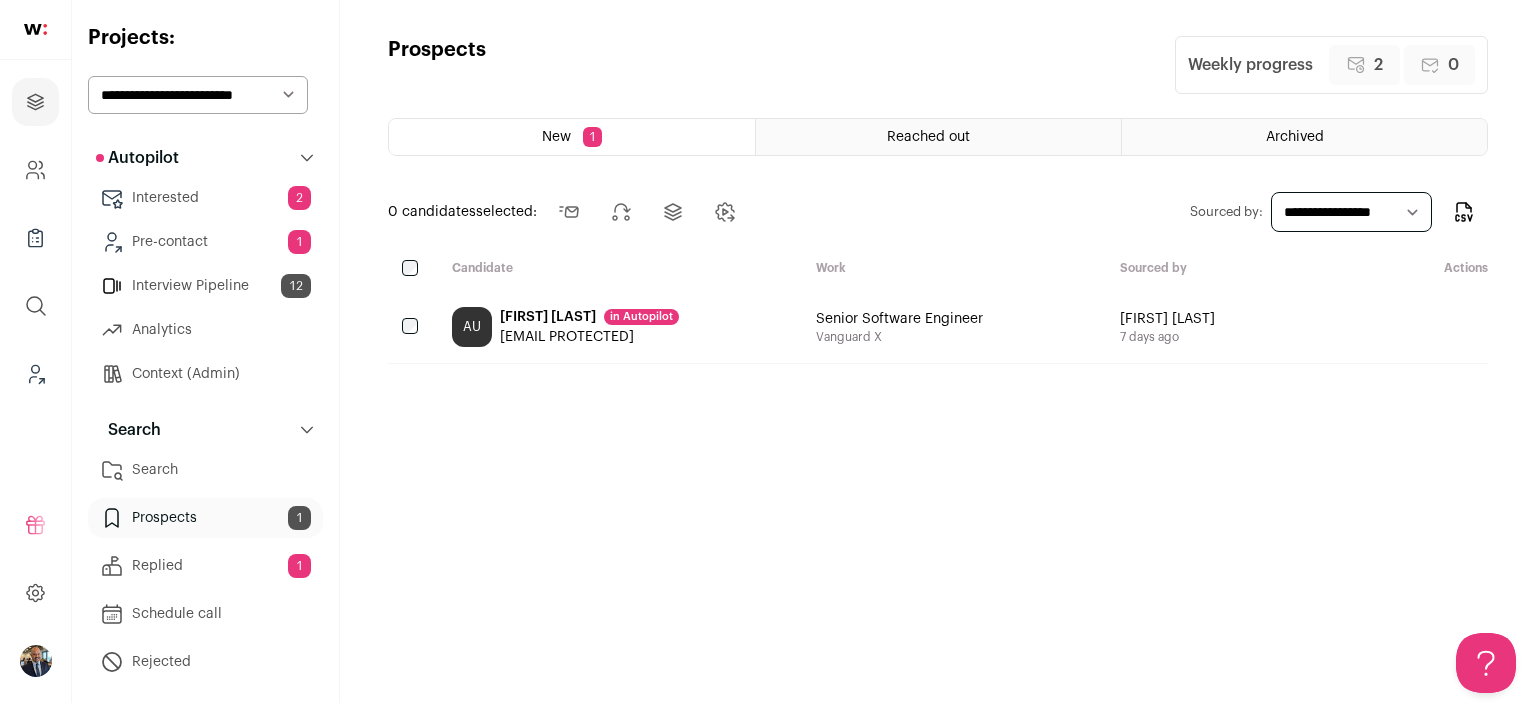 click on "[FIRST] [LAST]
in Autopilot" at bounding box center [589, 317] 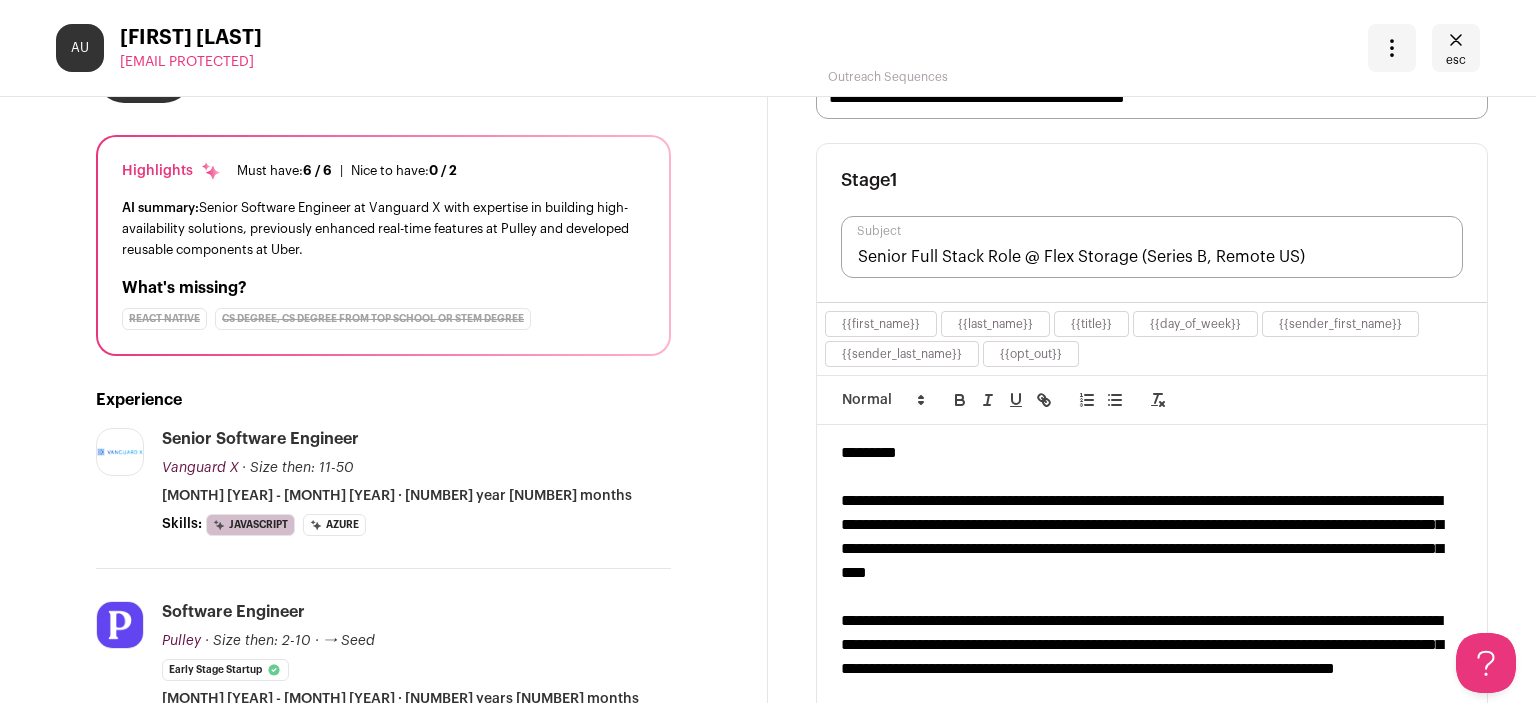 scroll, scrollTop: 0, scrollLeft: 0, axis: both 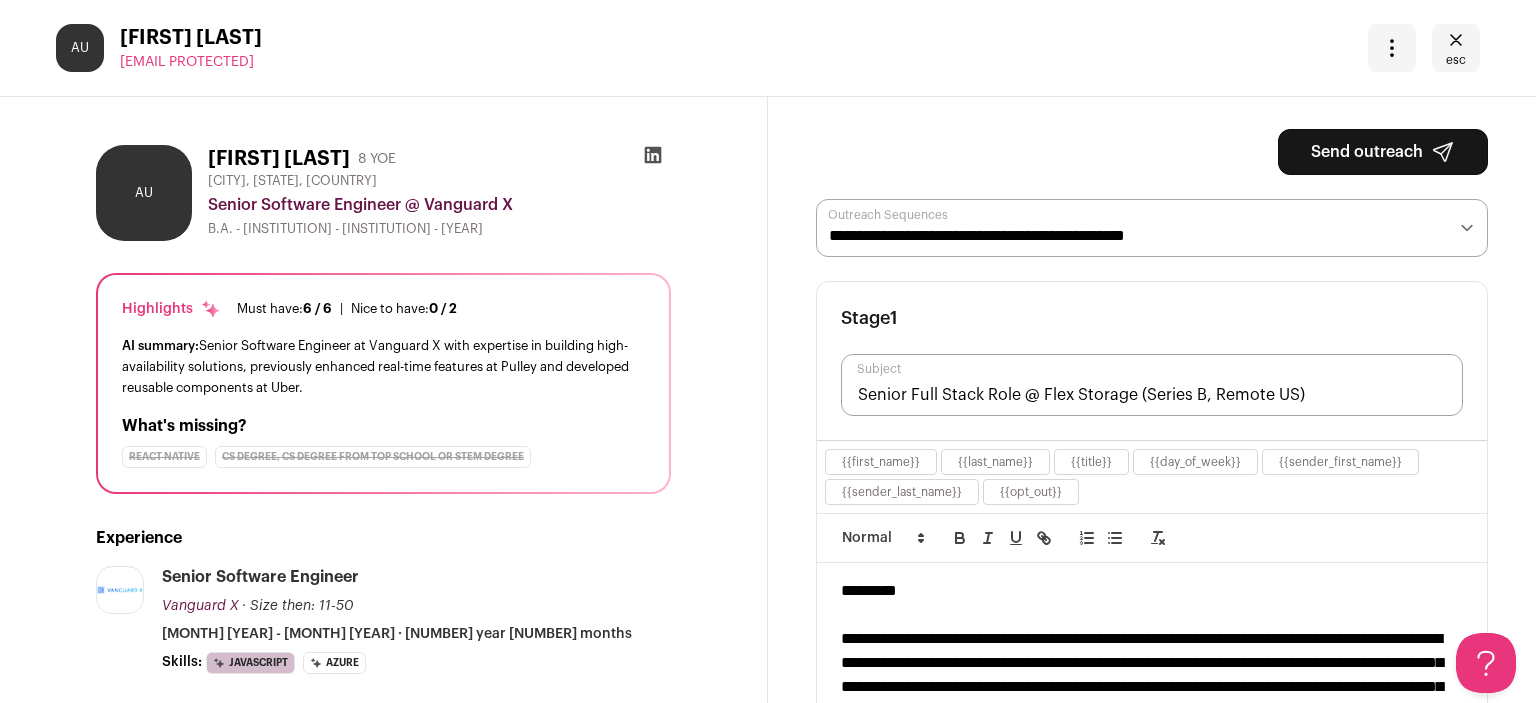 click on "Send outreach" at bounding box center (1383, 152) 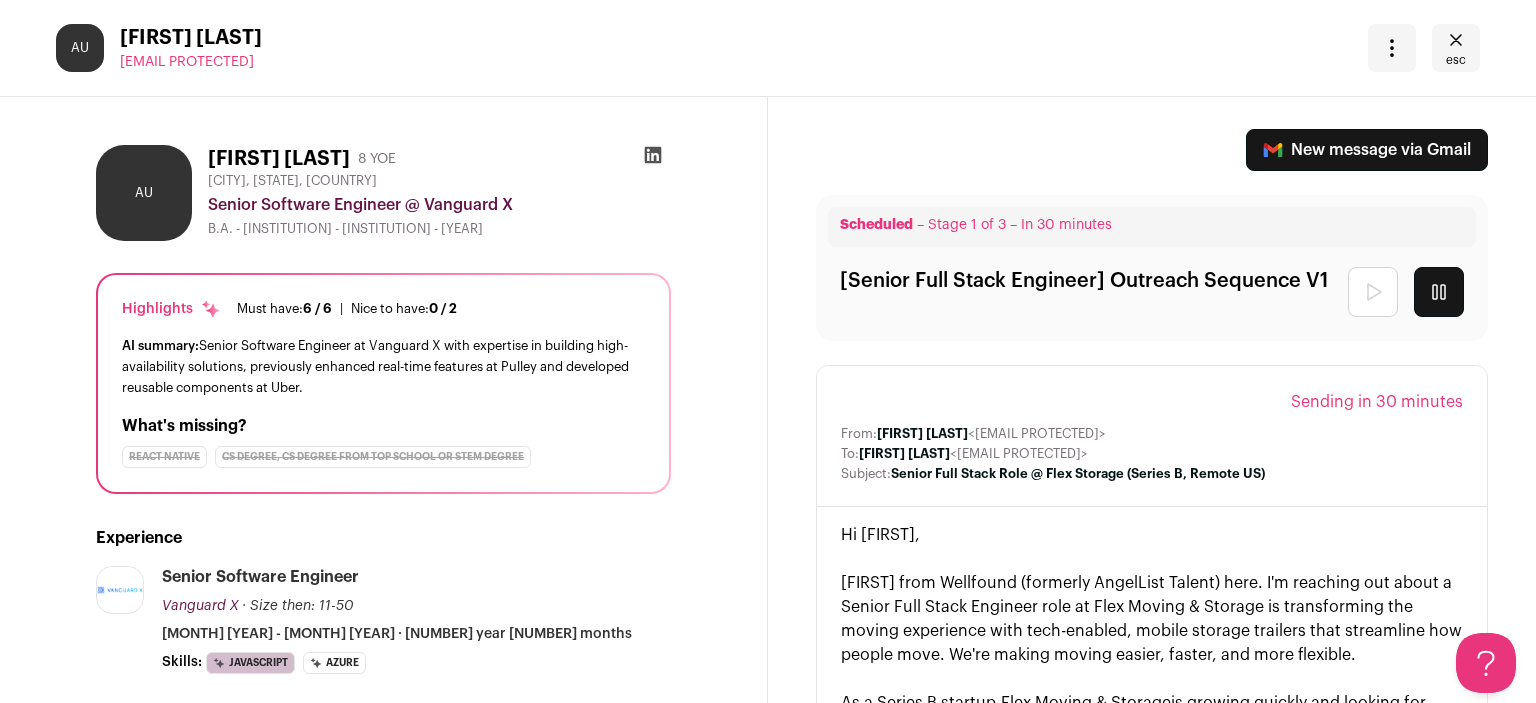 click at bounding box center [1456, 40] 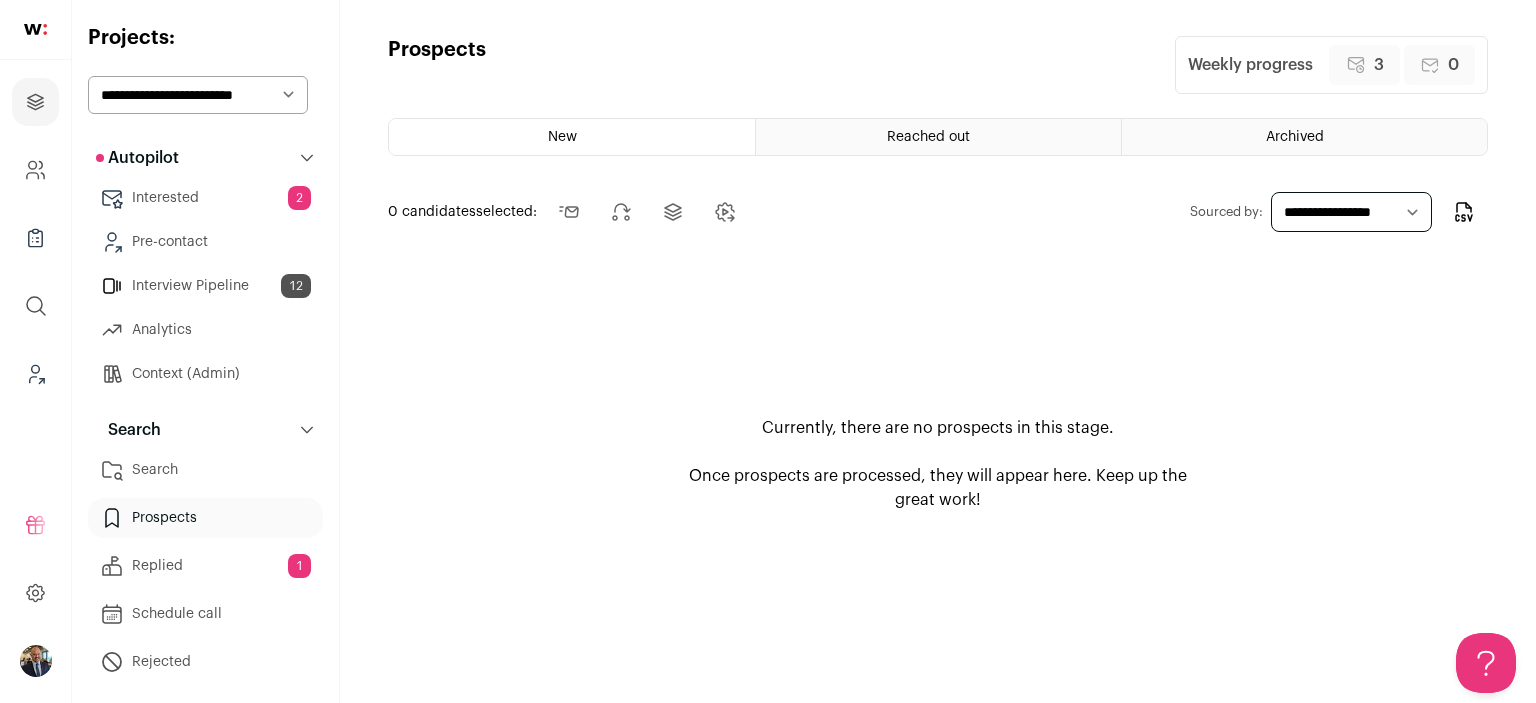scroll, scrollTop: 0, scrollLeft: 0, axis: both 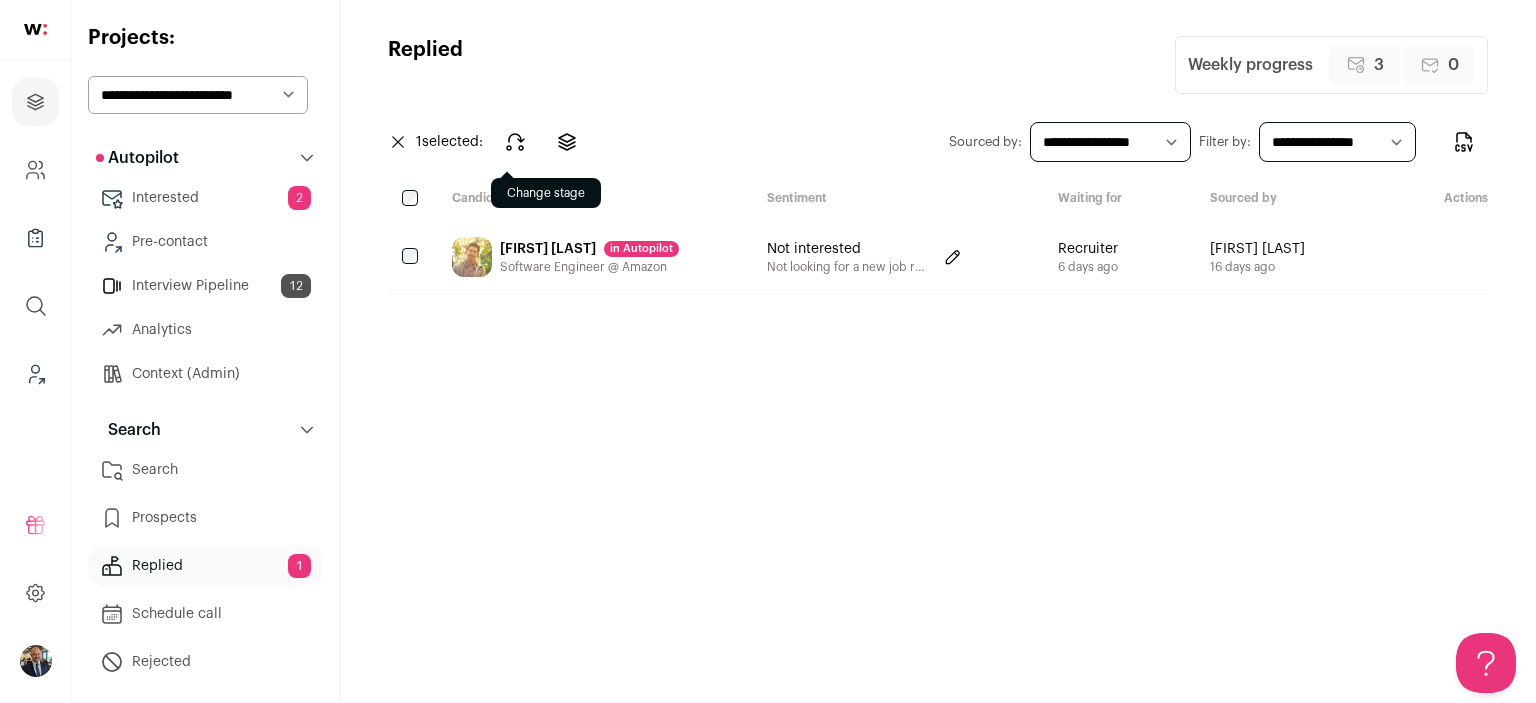 click at bounding box center [515, 142] 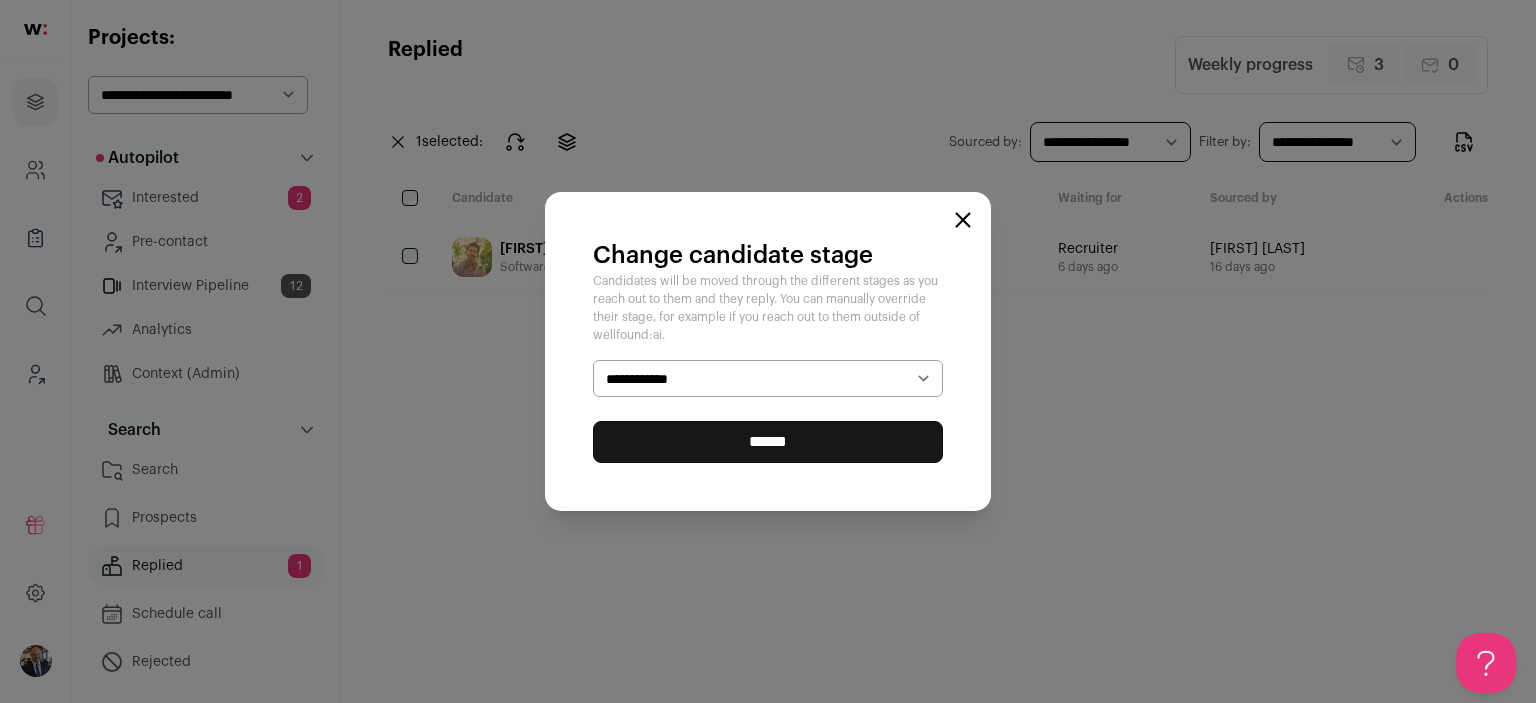 click on "**********" at bounding box center [768, 379] 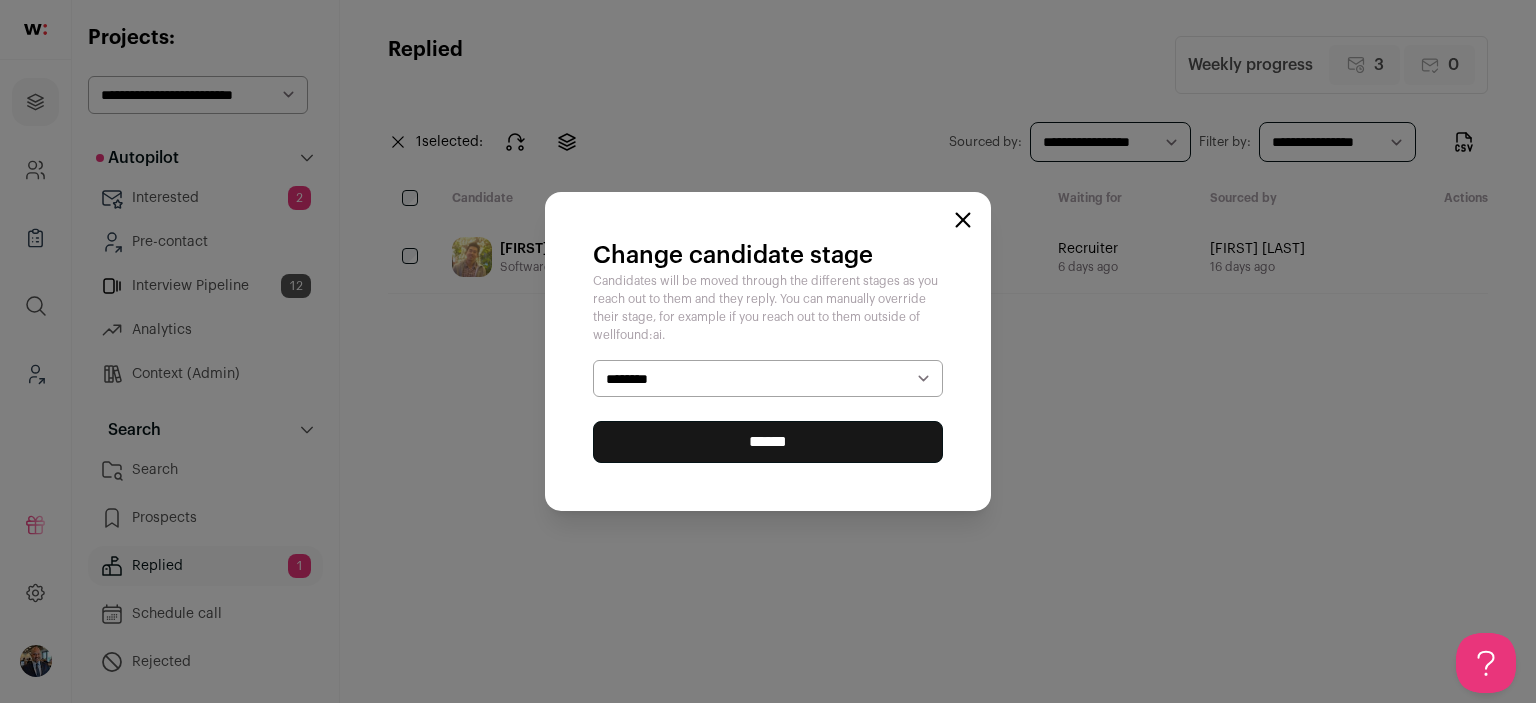 click on "******" at bounding box center [0, 0] 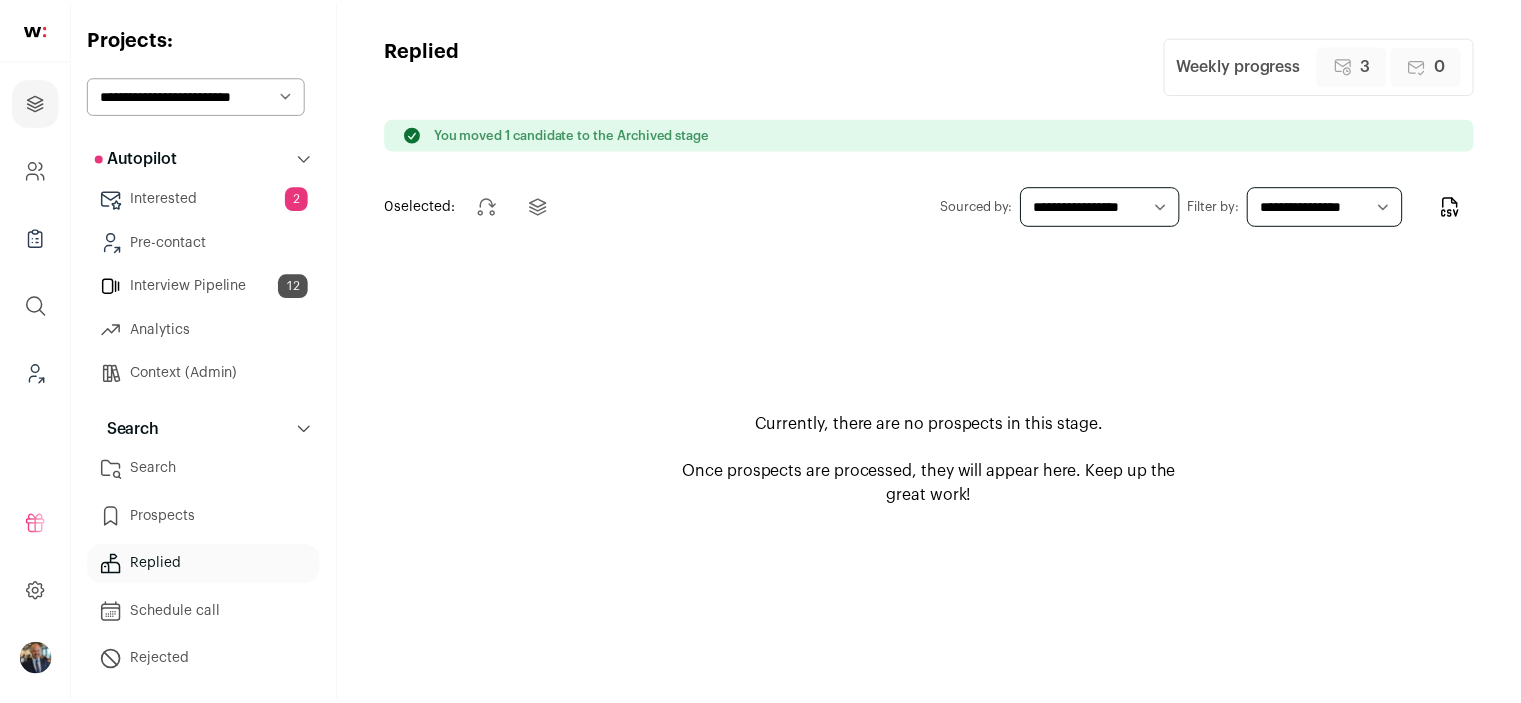 scroll, scrollTop: 0, scrollLeft: 0, axis: both 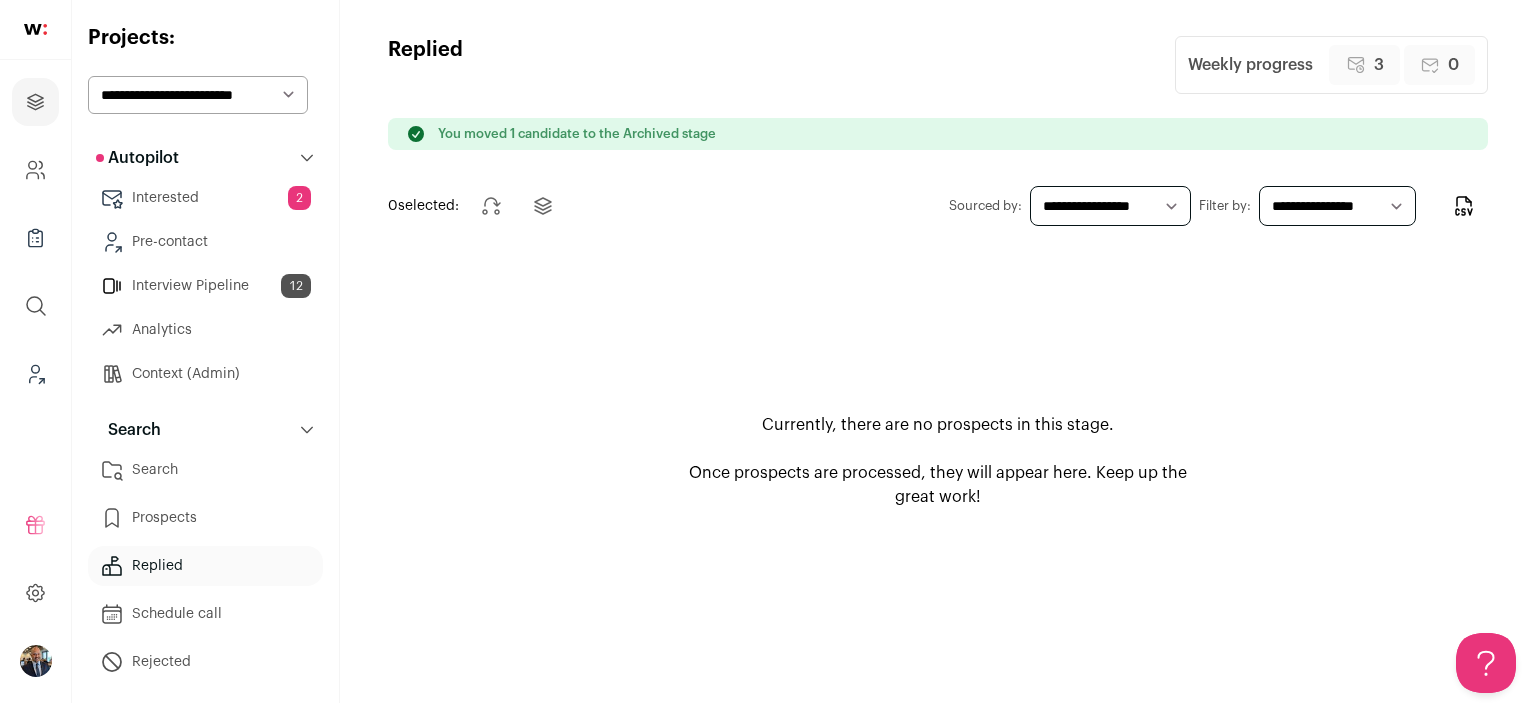click on "Interview Pipeline
12" at bounding box center [205, 286] 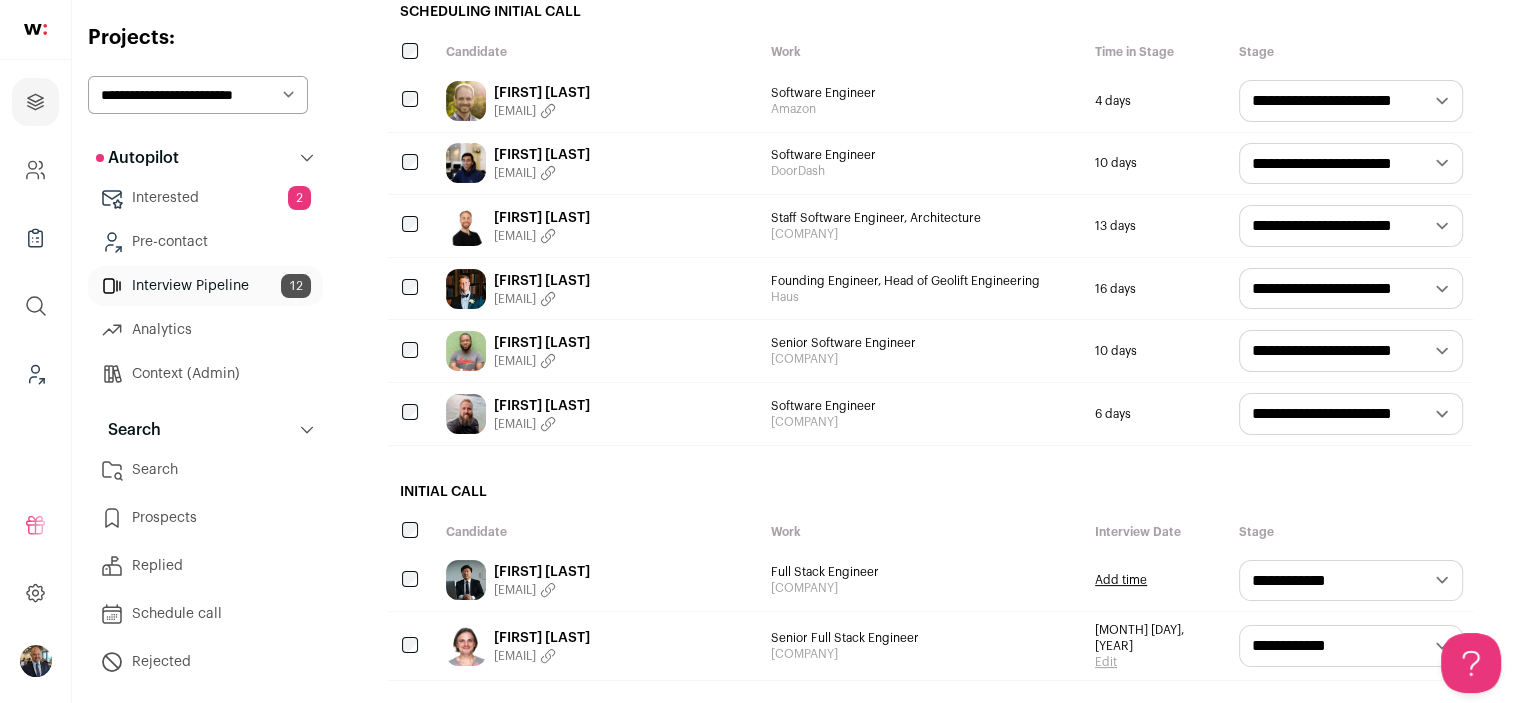 scroll, scrollTop: 59, scrollLeft: 0, axis: vertical 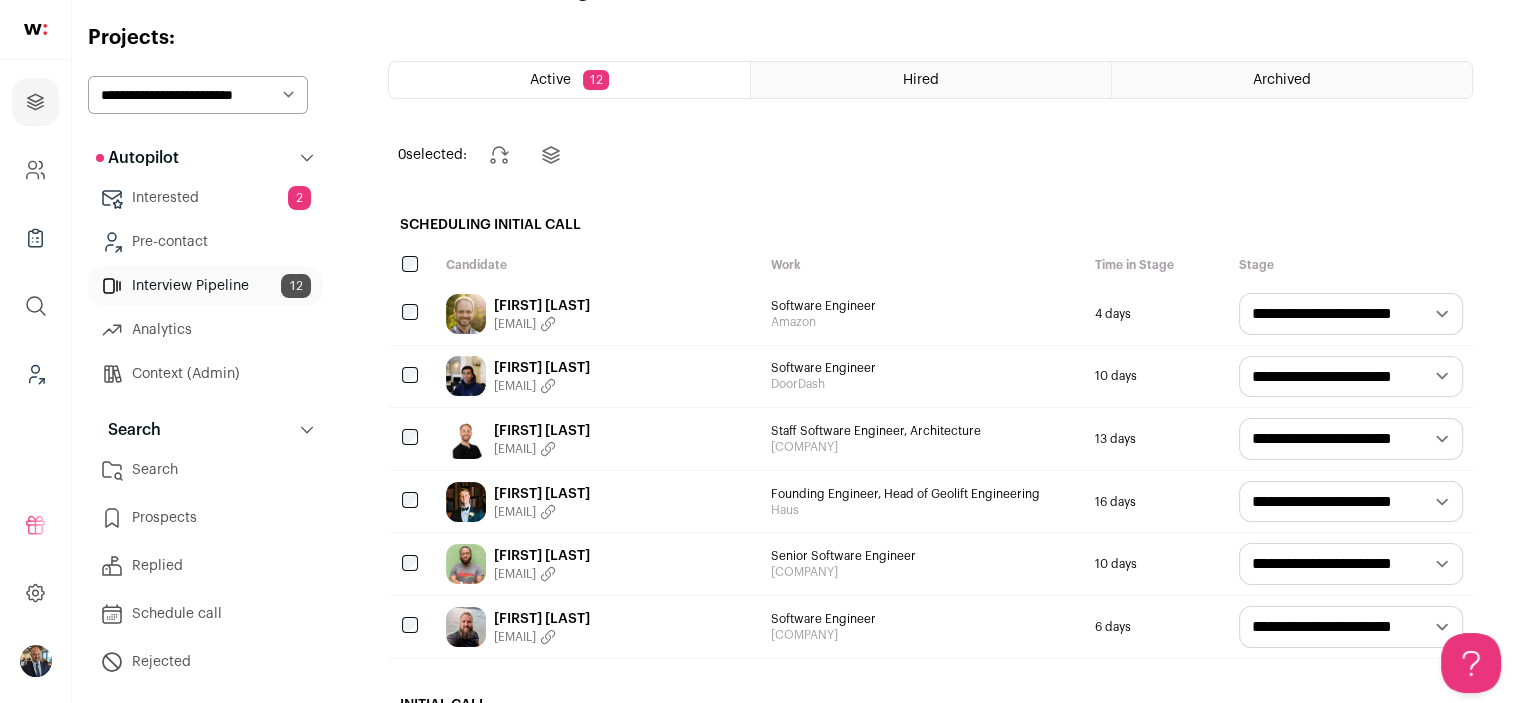 click on "Interested
2" at bounding box center [205, 198] 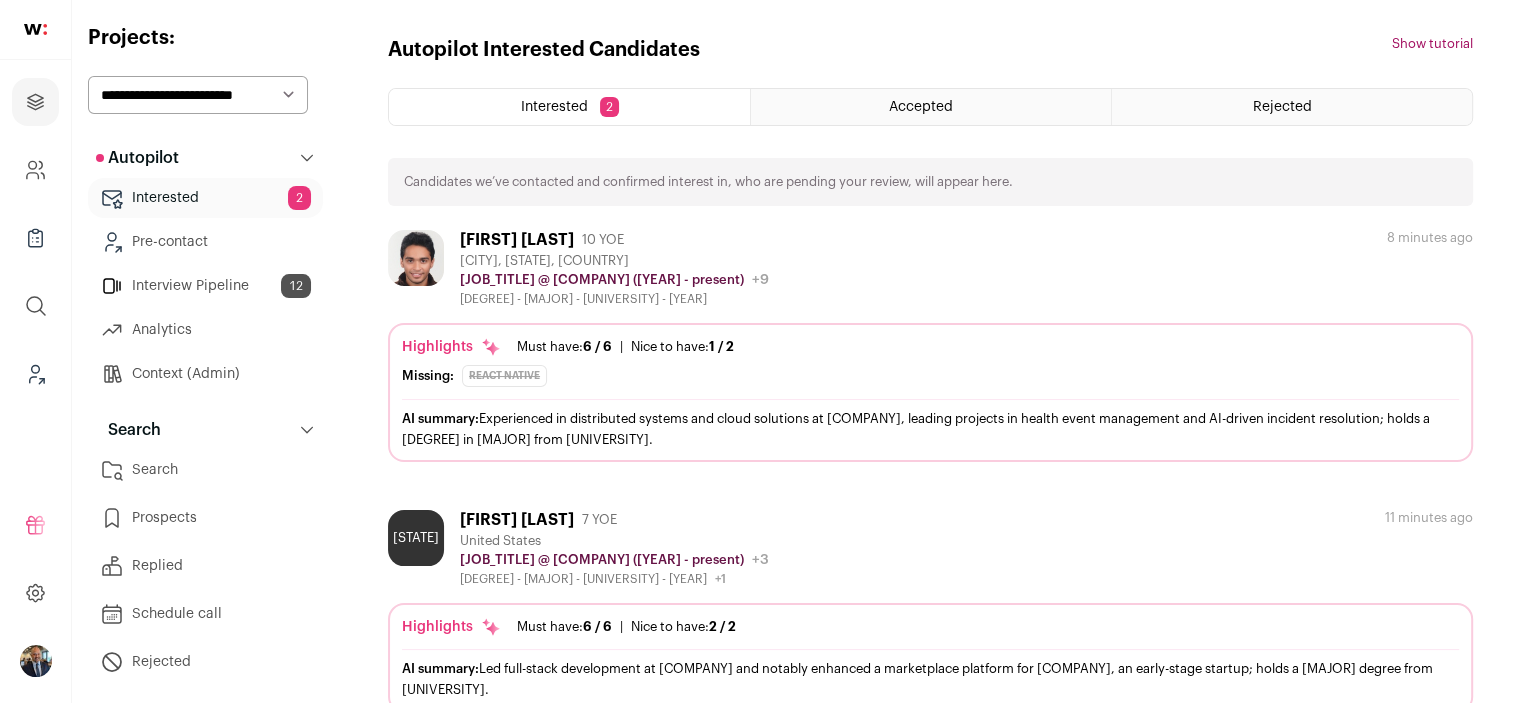 scroll, scrollTop: 0, scrollLeft: 0, axis: both 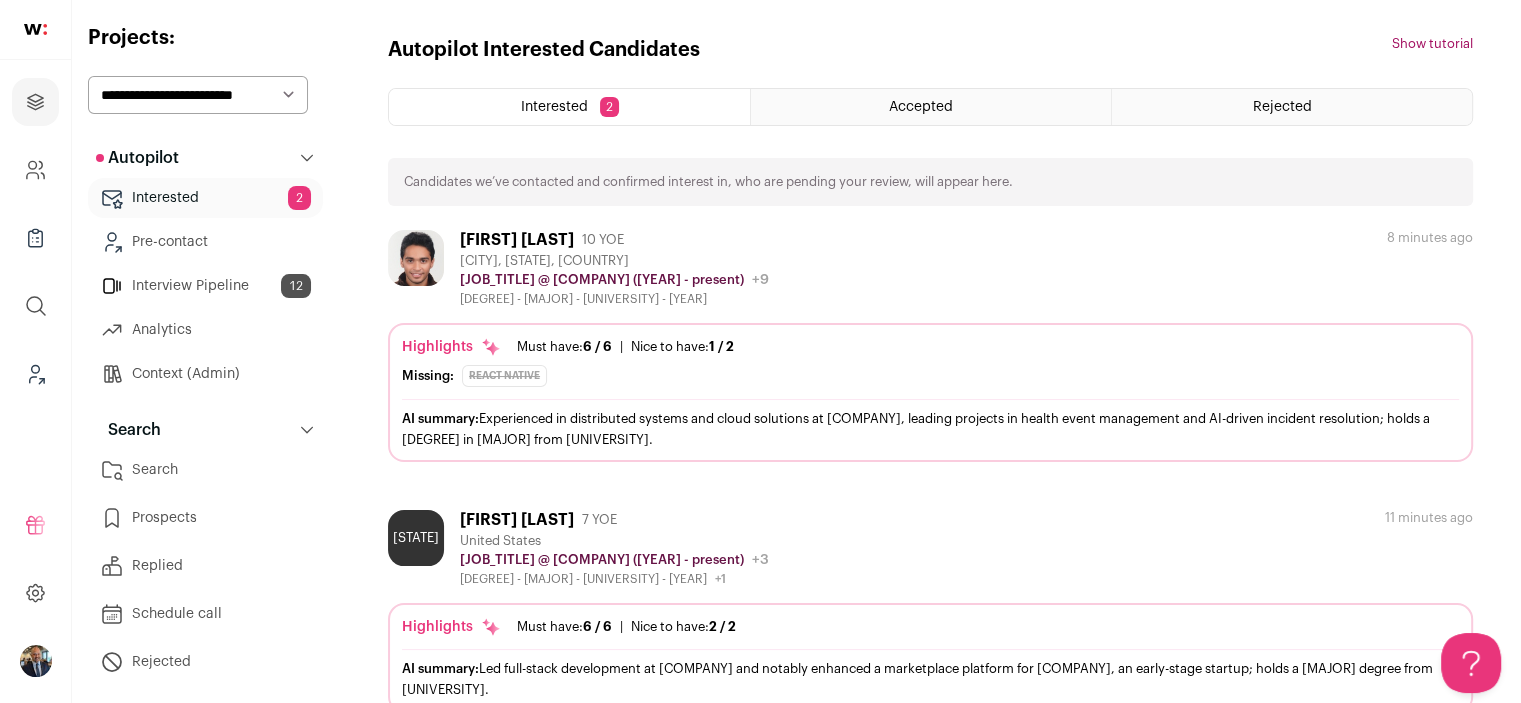 click on "**********" at bounding box center (198, 95) 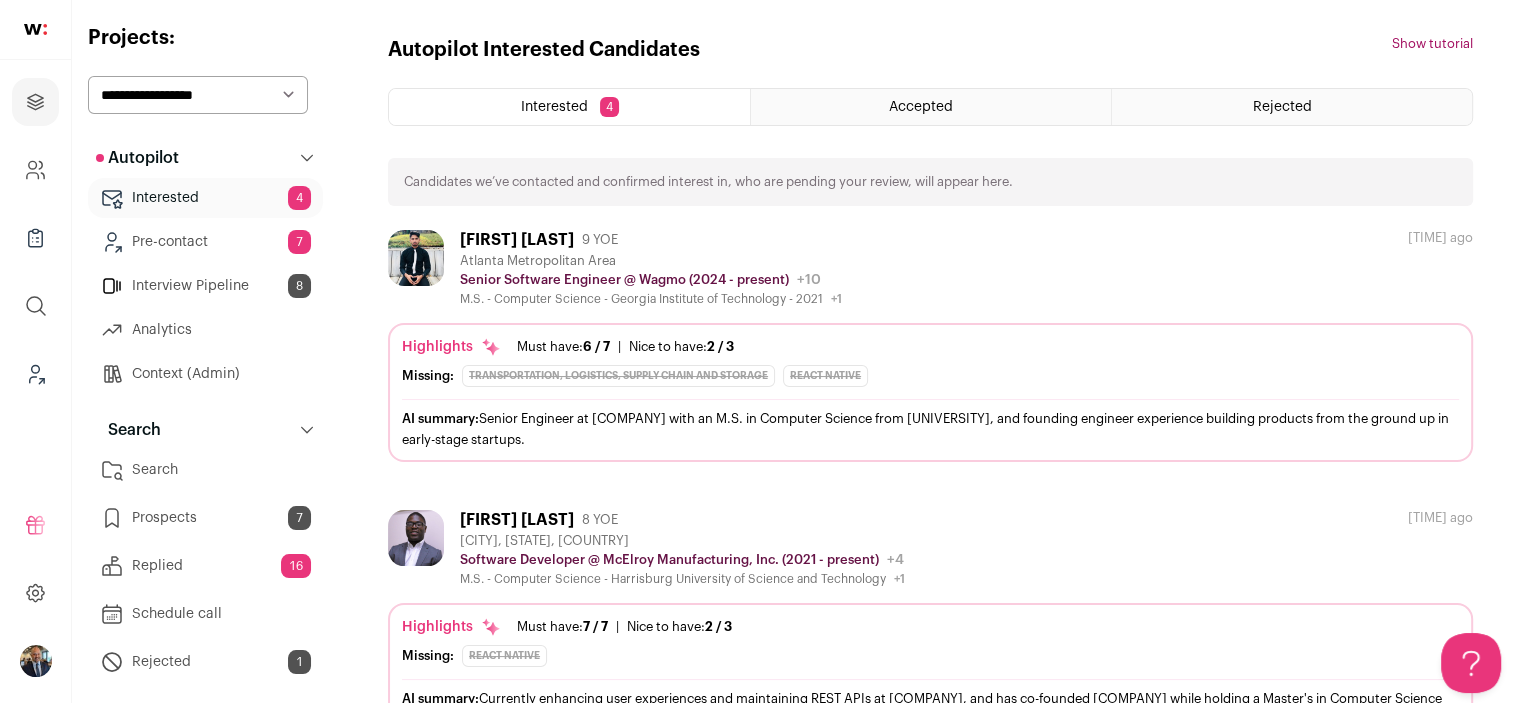 scroll, scrollTop: 0, scrollLeft: 0, axis: both 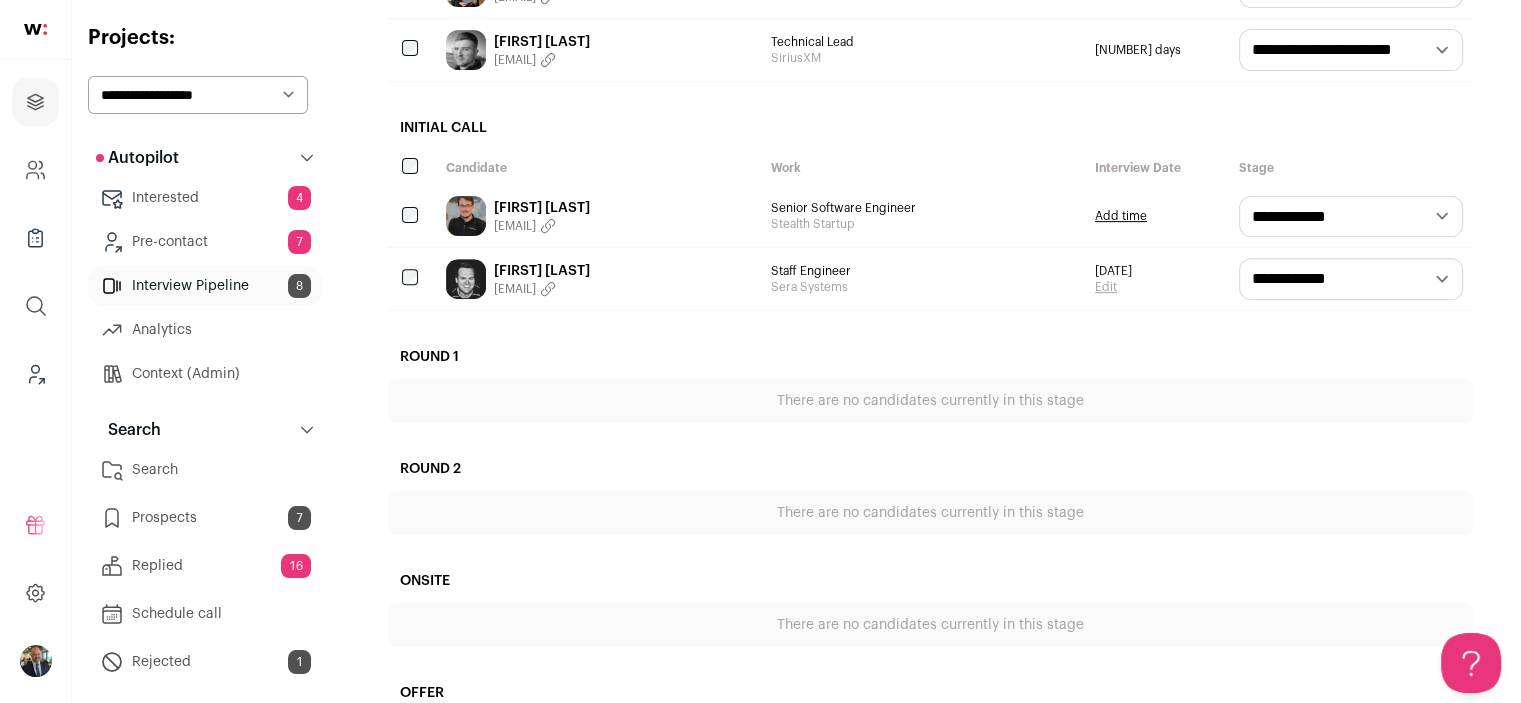 click on "Replied
[NUMBER]" at bounding box center [205, 566] 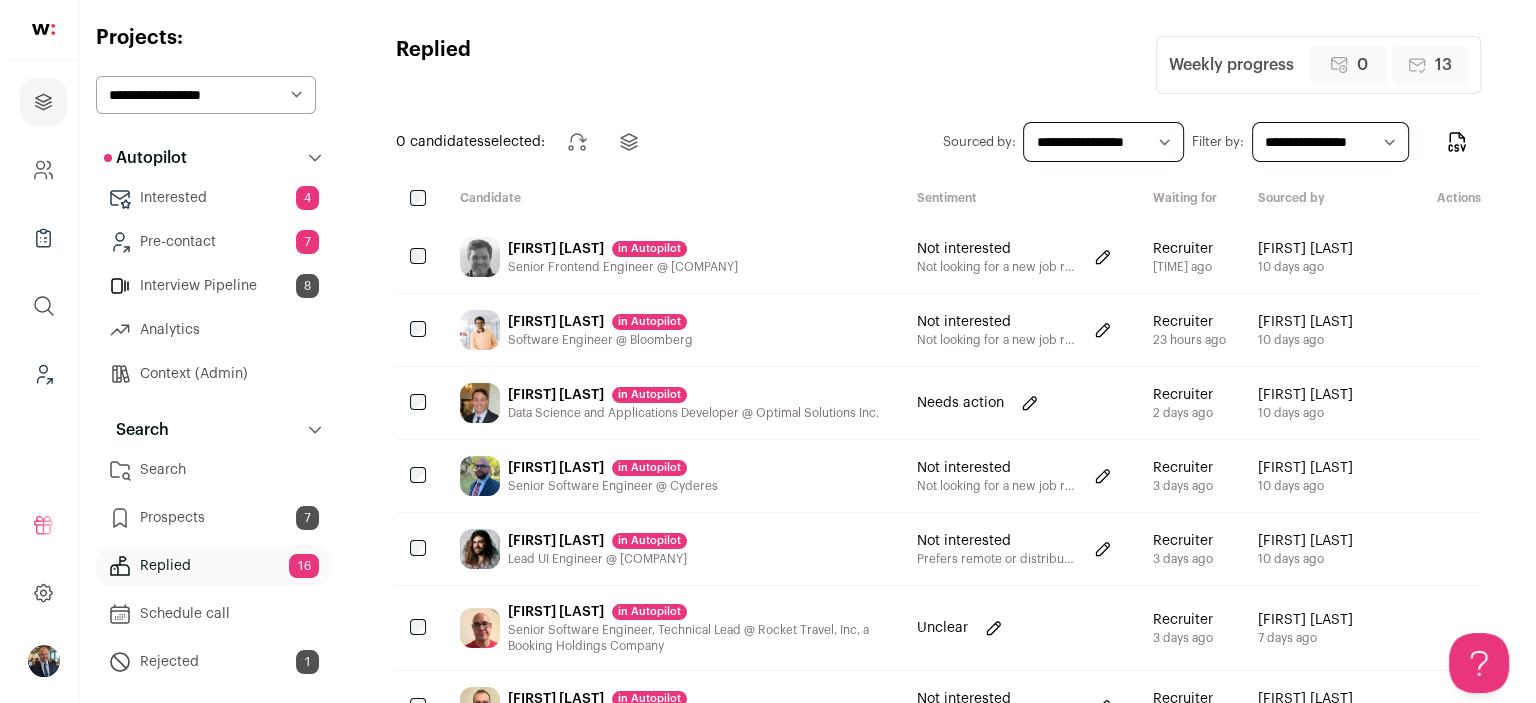 scroll, scrollTop: 0, scrollLeft: 0, axis: both 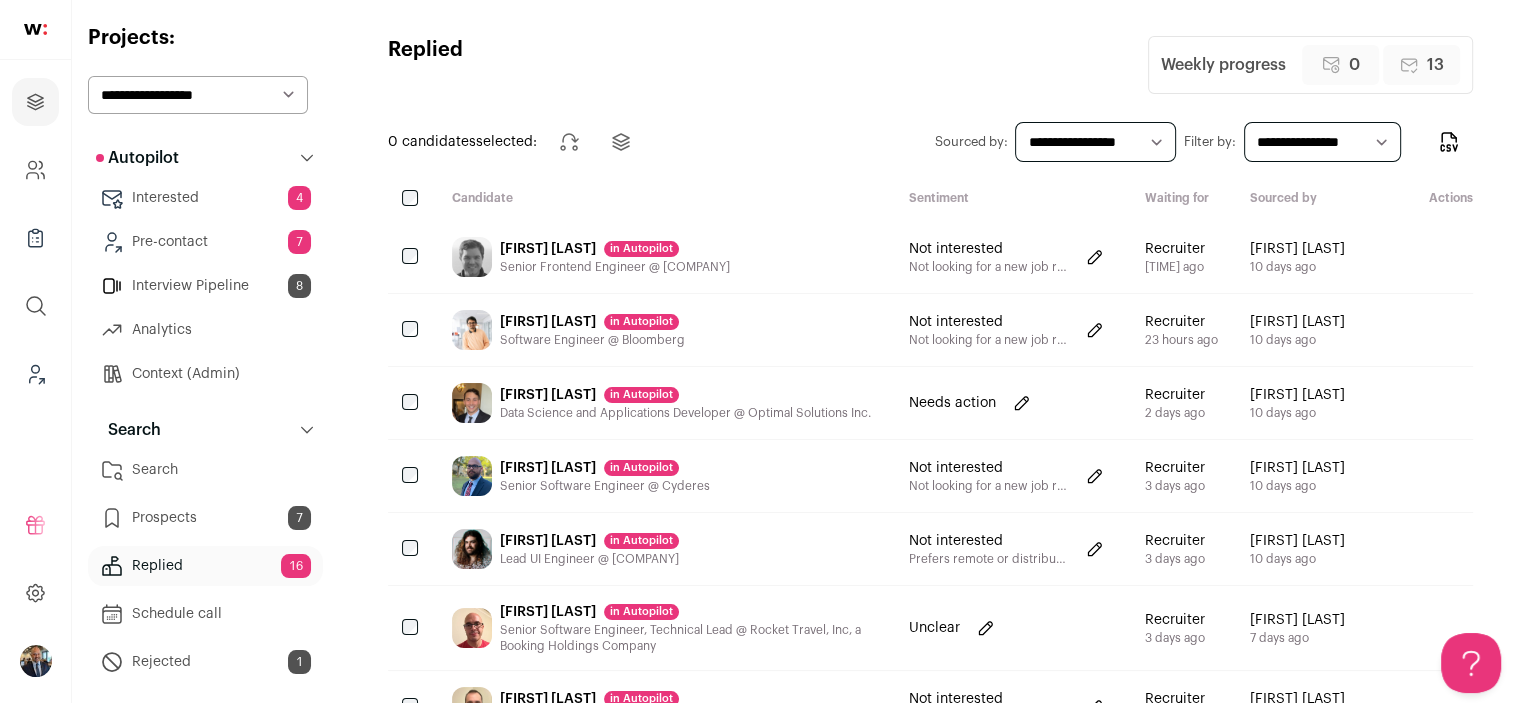 click on "[PERSON] [LAST] in Autopilot
Senior Frontend Engineer @ [COMPANY]" at bounding box center (664, 257) 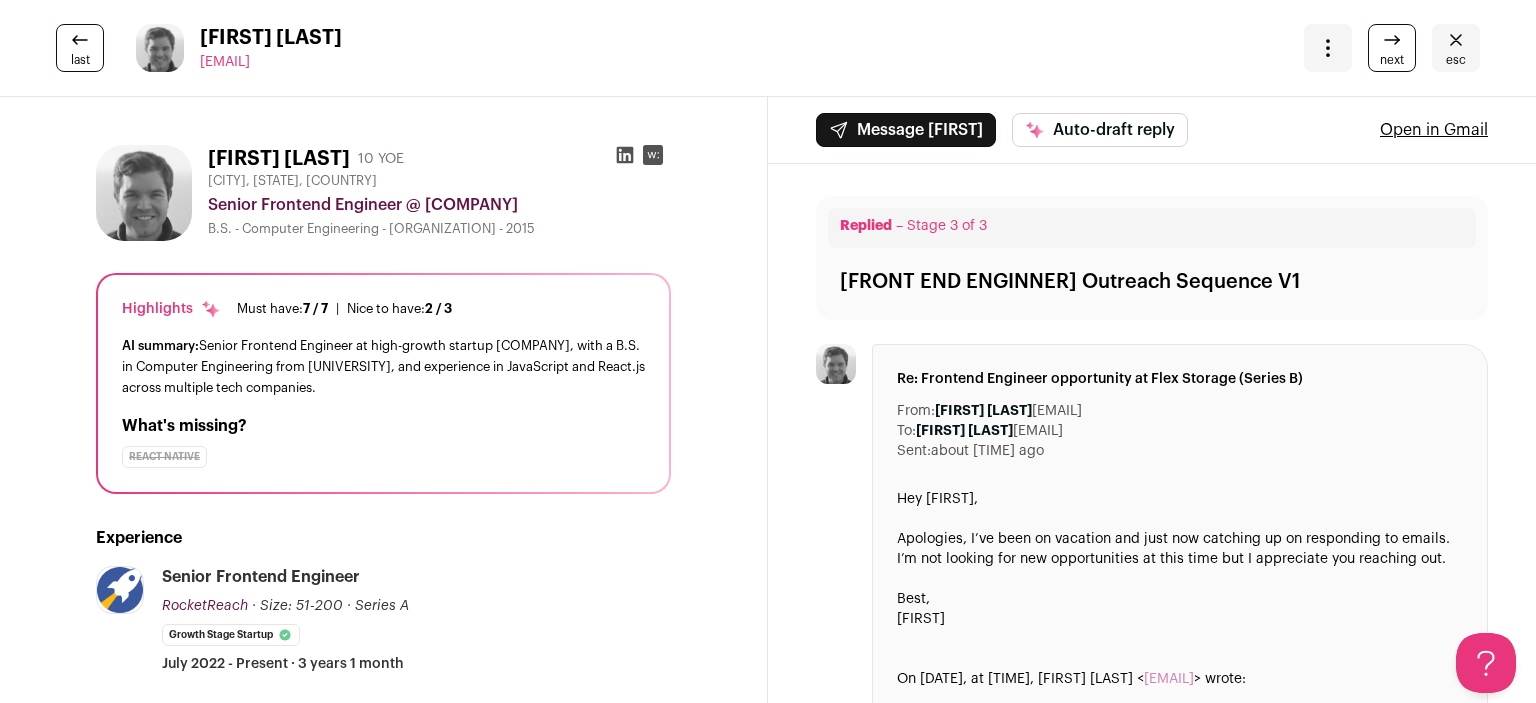 click at bounding box center [1456, 40] 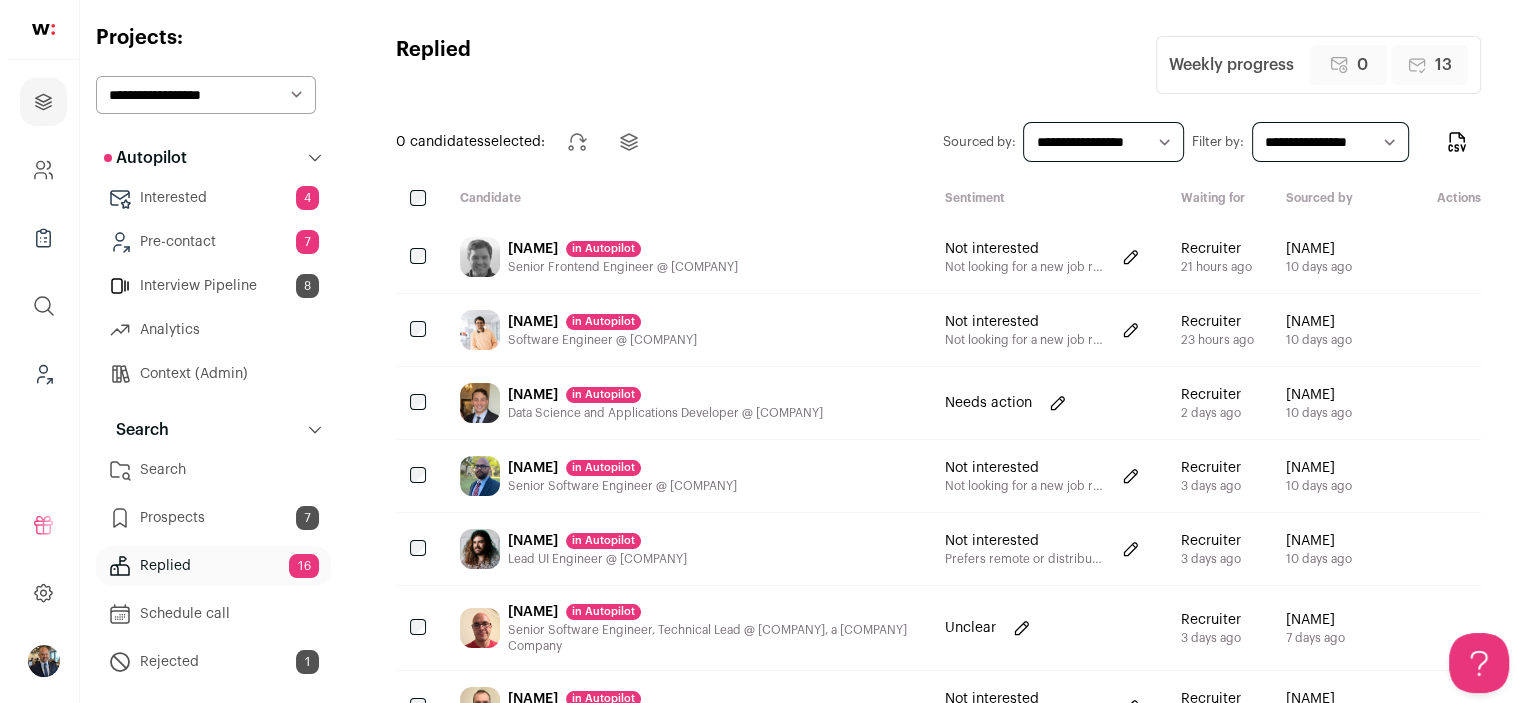 scroll, scrollTop: 0, scrollLeft: 0, axis: both 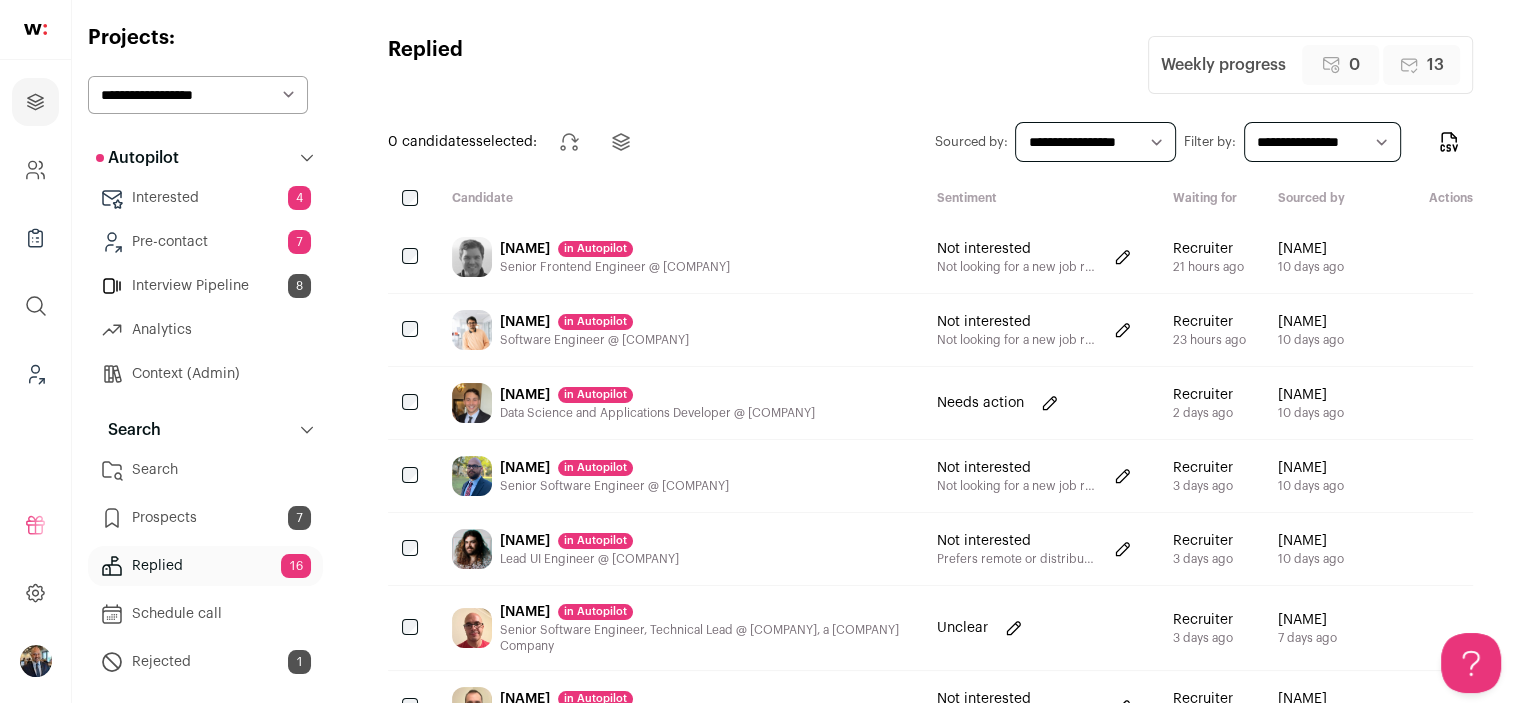 click on "Data Science and Applications Developer @ [COMPANY]" at bounding box center [657, 413] 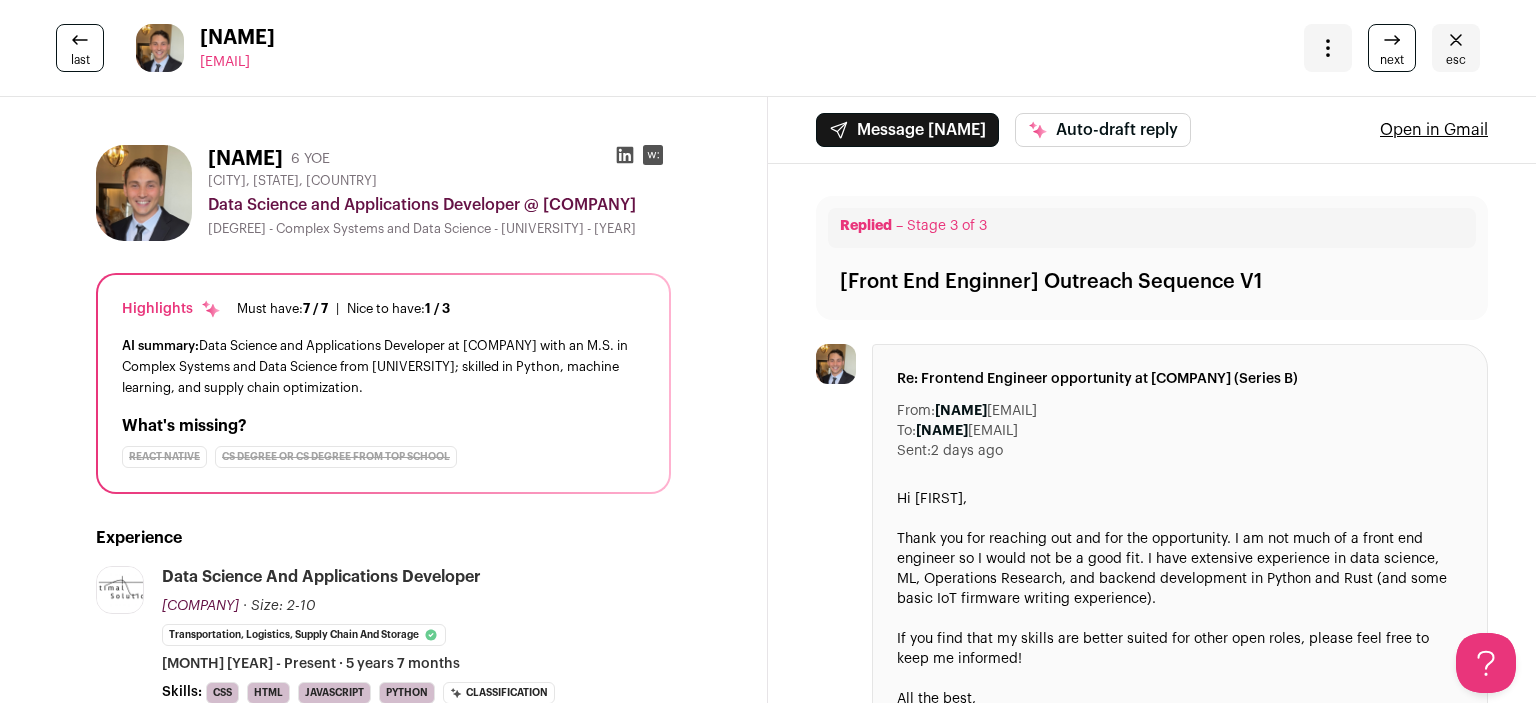 click at bounding box center (1456, 40) 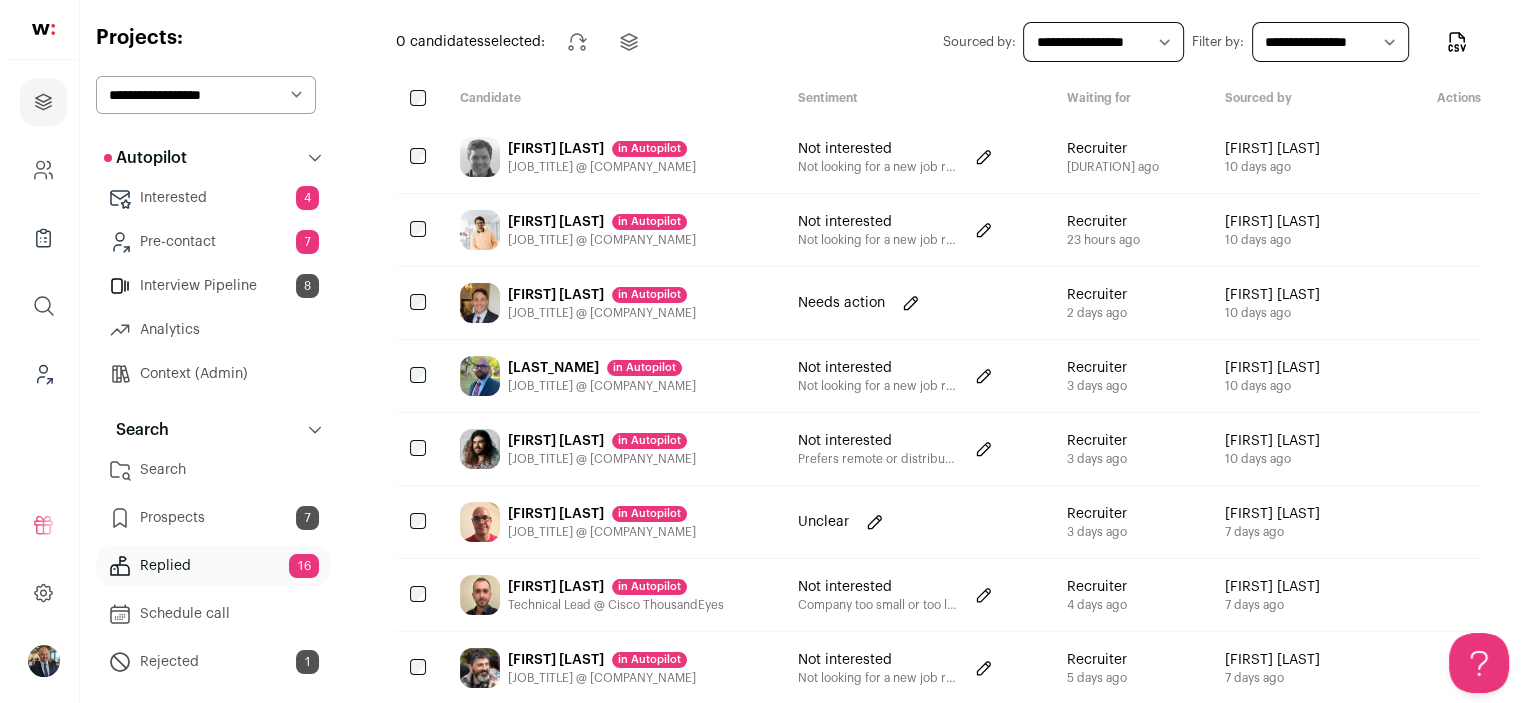 scroll, scrollTop: 200, scrollLeft: 0, axis: vertical 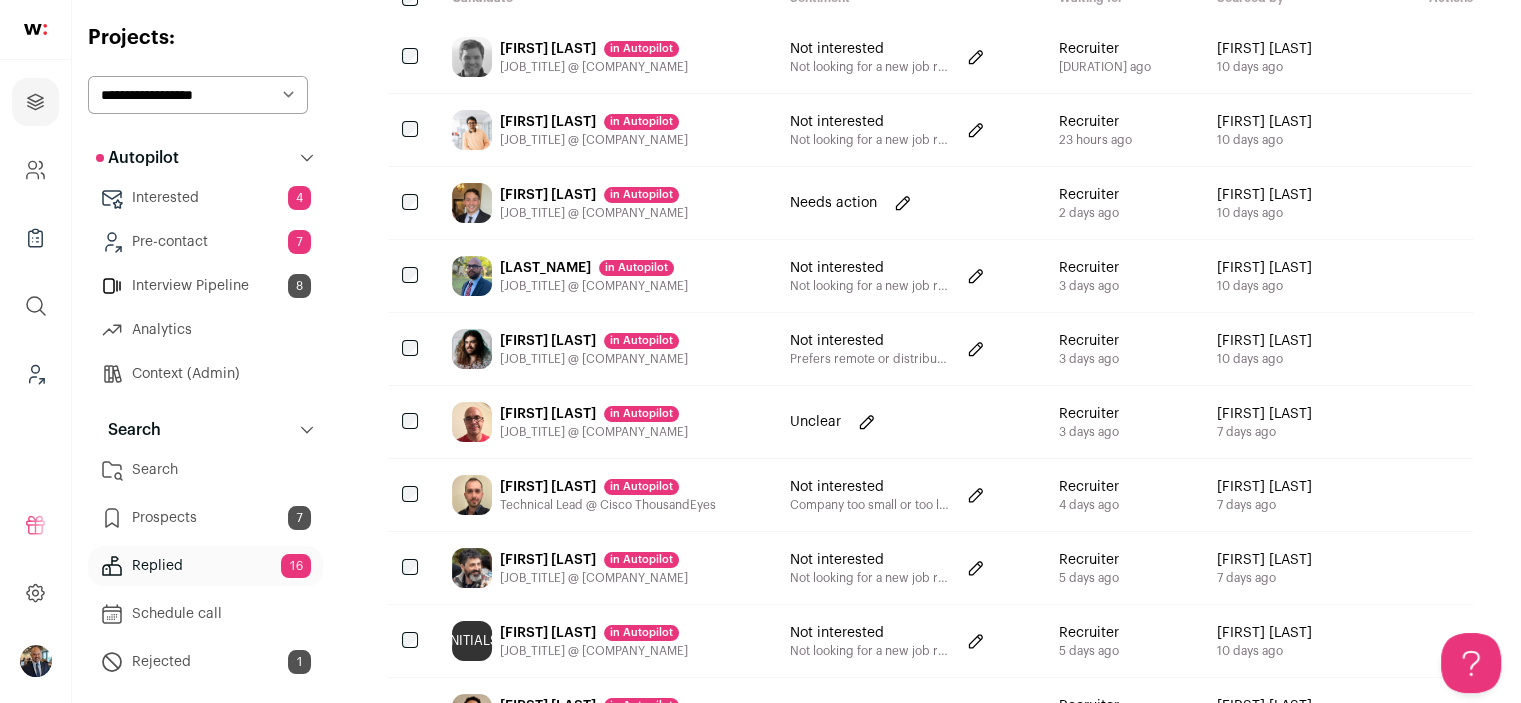 click on "Senior Software Engineer, Technical Lead @ [COMPANY], a [COMPANY] Company" at bounding box center (594, 432) 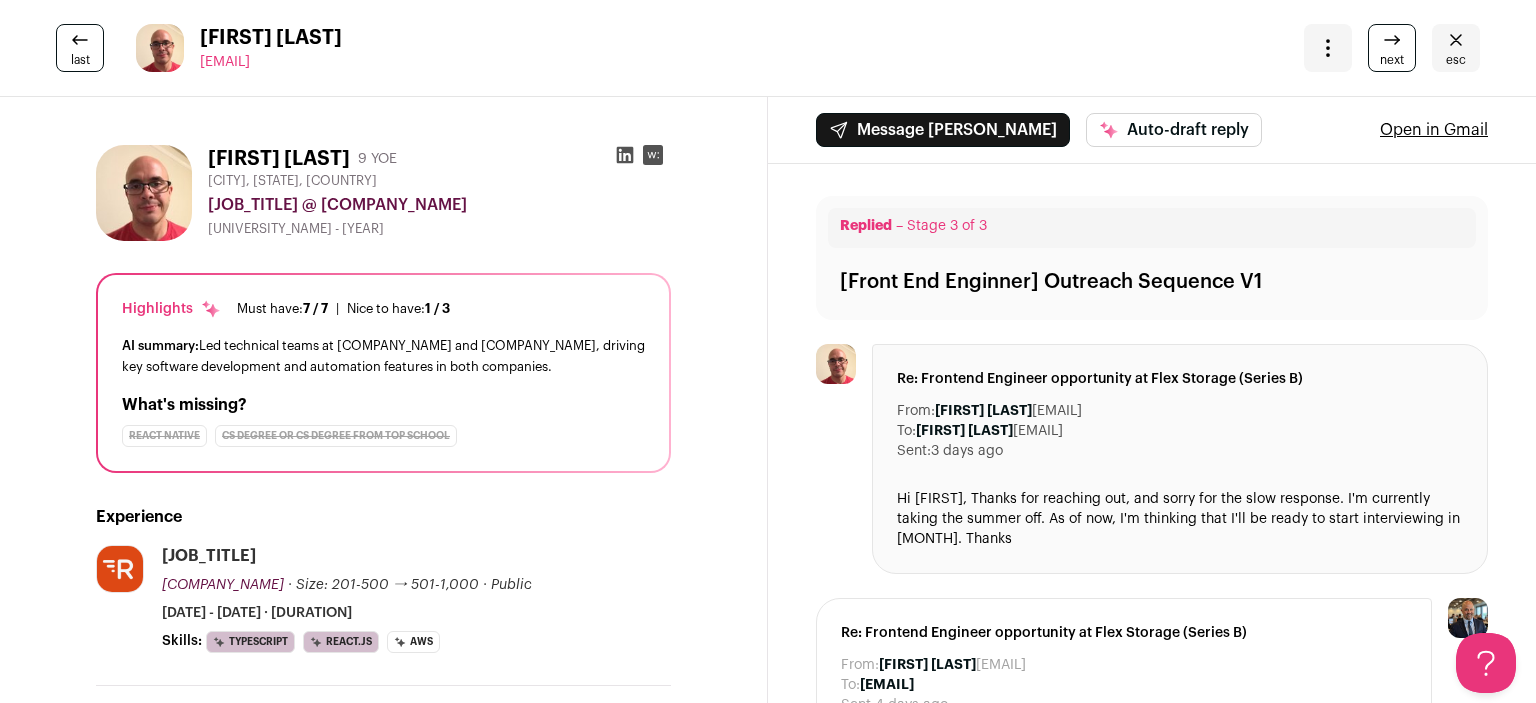 click on "esc" at bounding box center (1456, 48) 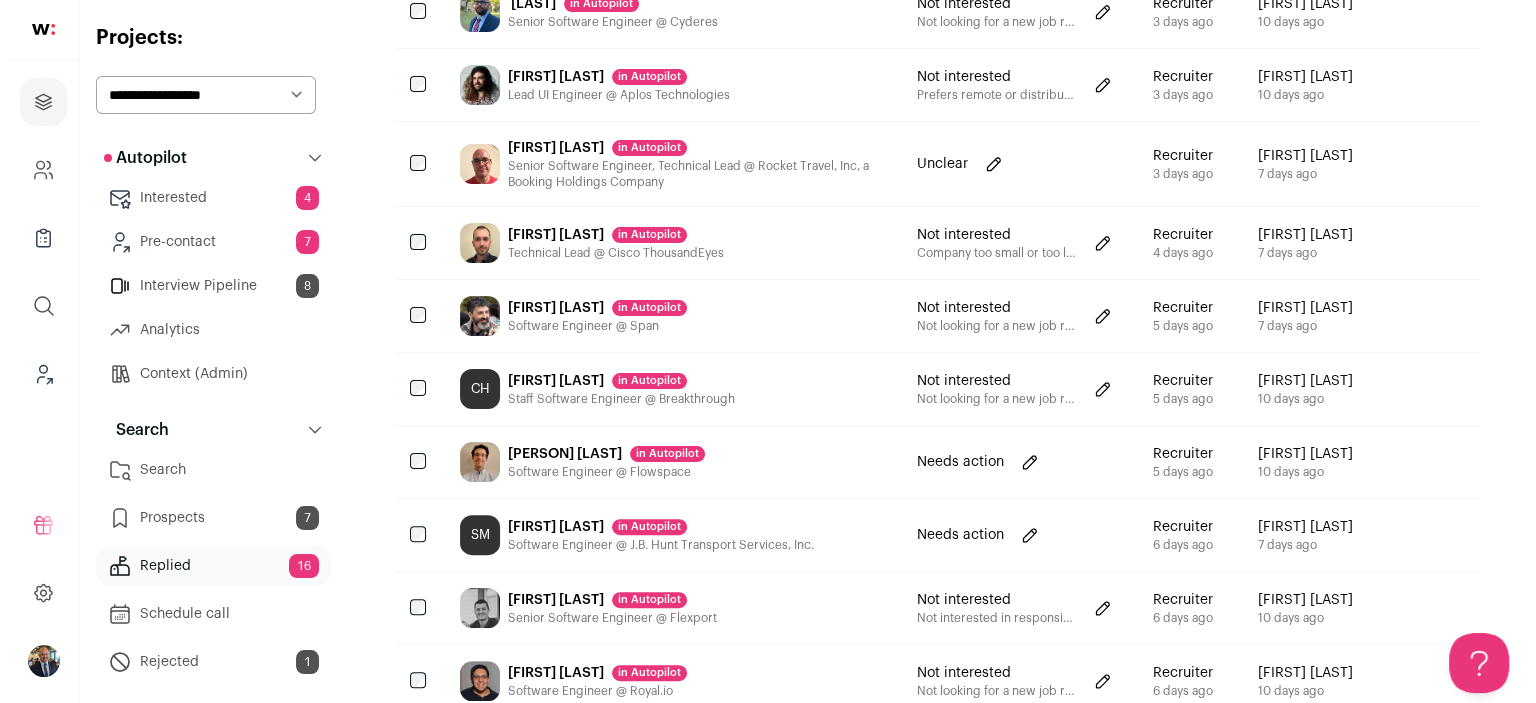 scroll, scrollTop: 500, scrollLeft: 0, axis: vertical 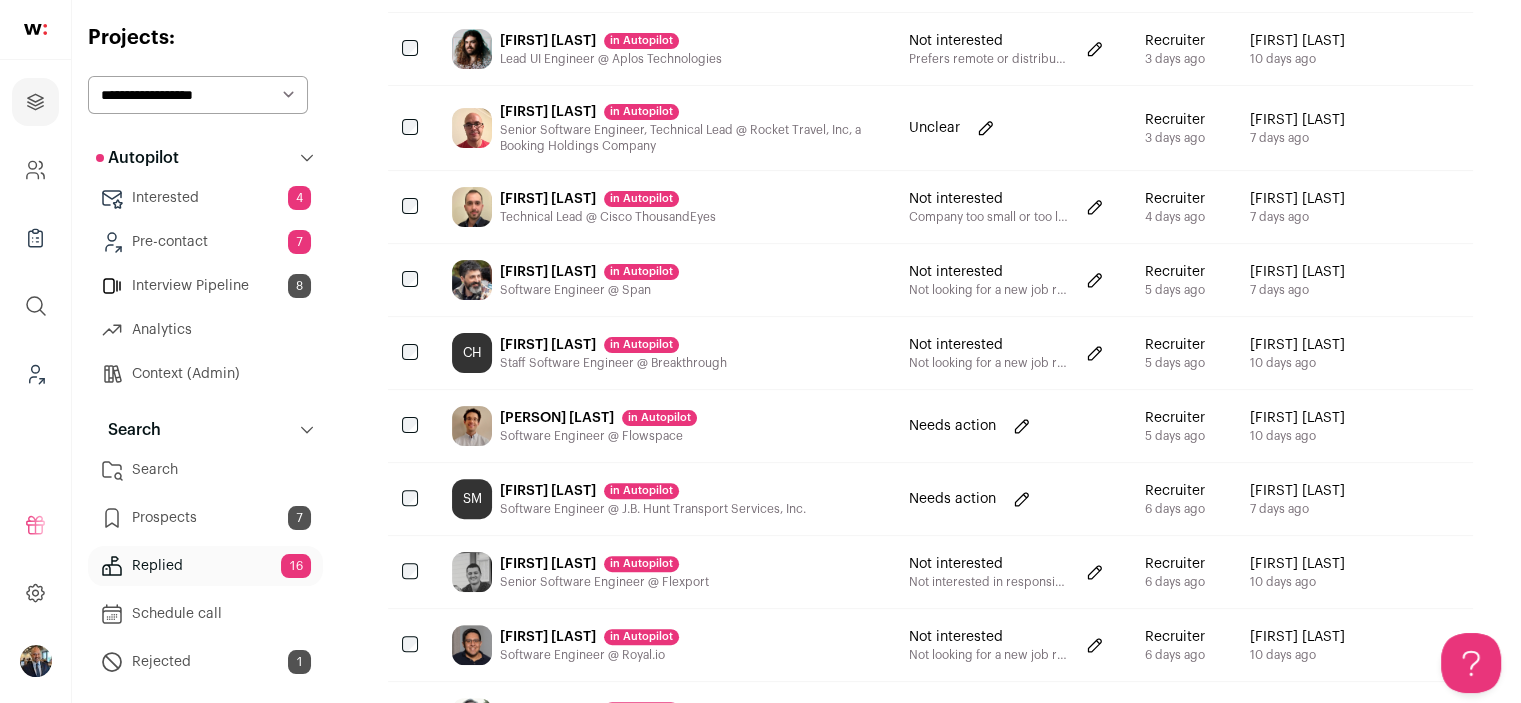 click on "[PERSON] [LAST]
in Autopilot
Software Engineer @ Flowspace" at bounding box center (664, 426) 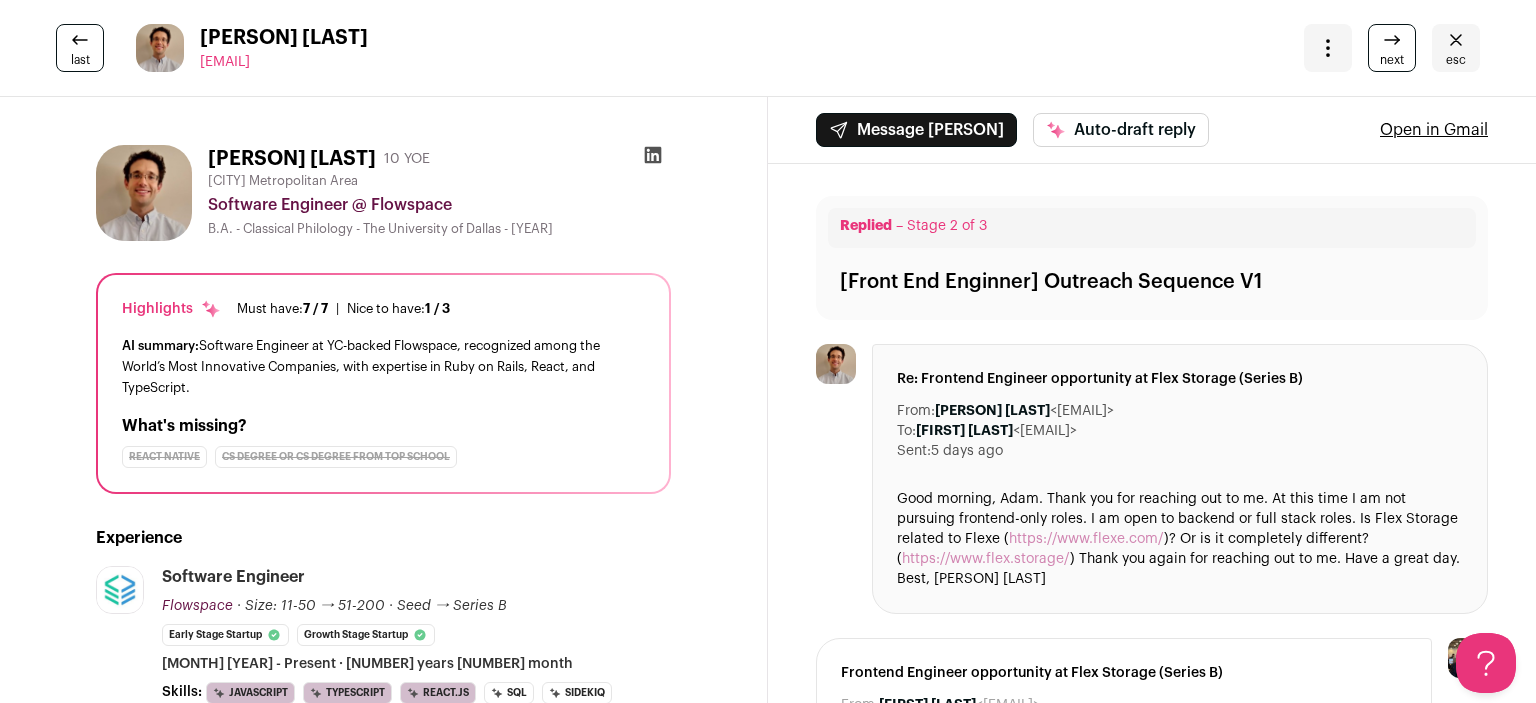click on "esc" at bounding box center [1456, 60] 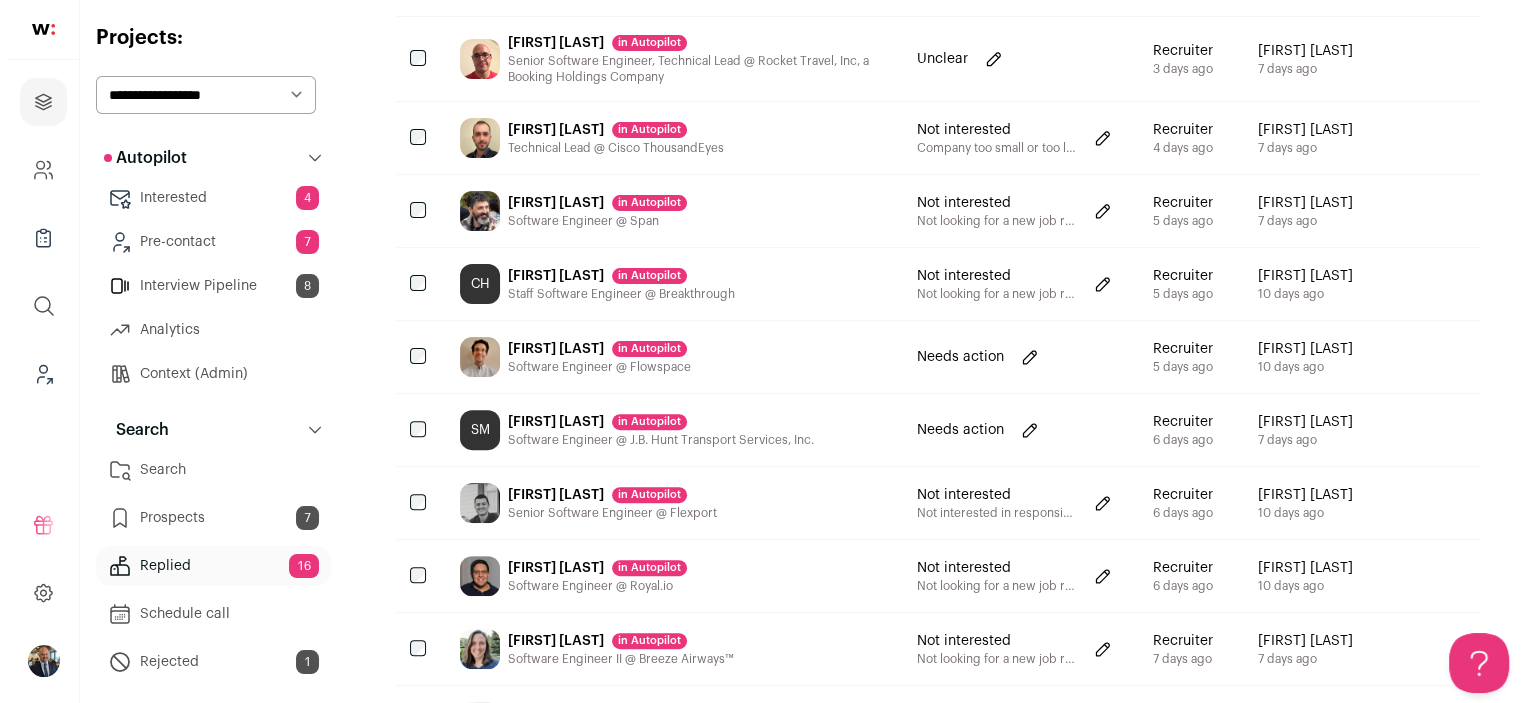 scroll, scrollTop: 600, scrollLeft: 0, axis: vertical 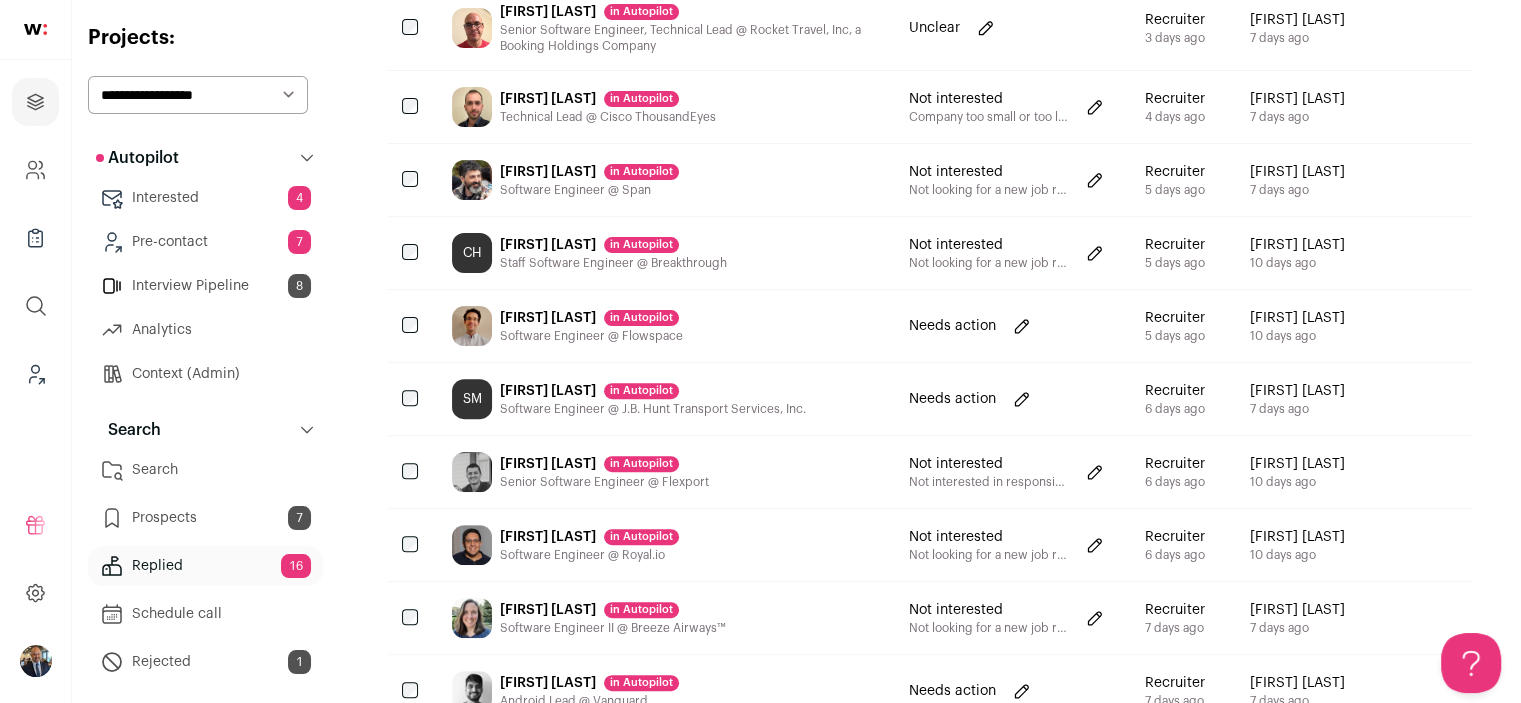 click on "SM
[FIRST] [LAST]
in Autopilot
Software Engineer @ [COMPANY]" at bounding box center (664, 399) 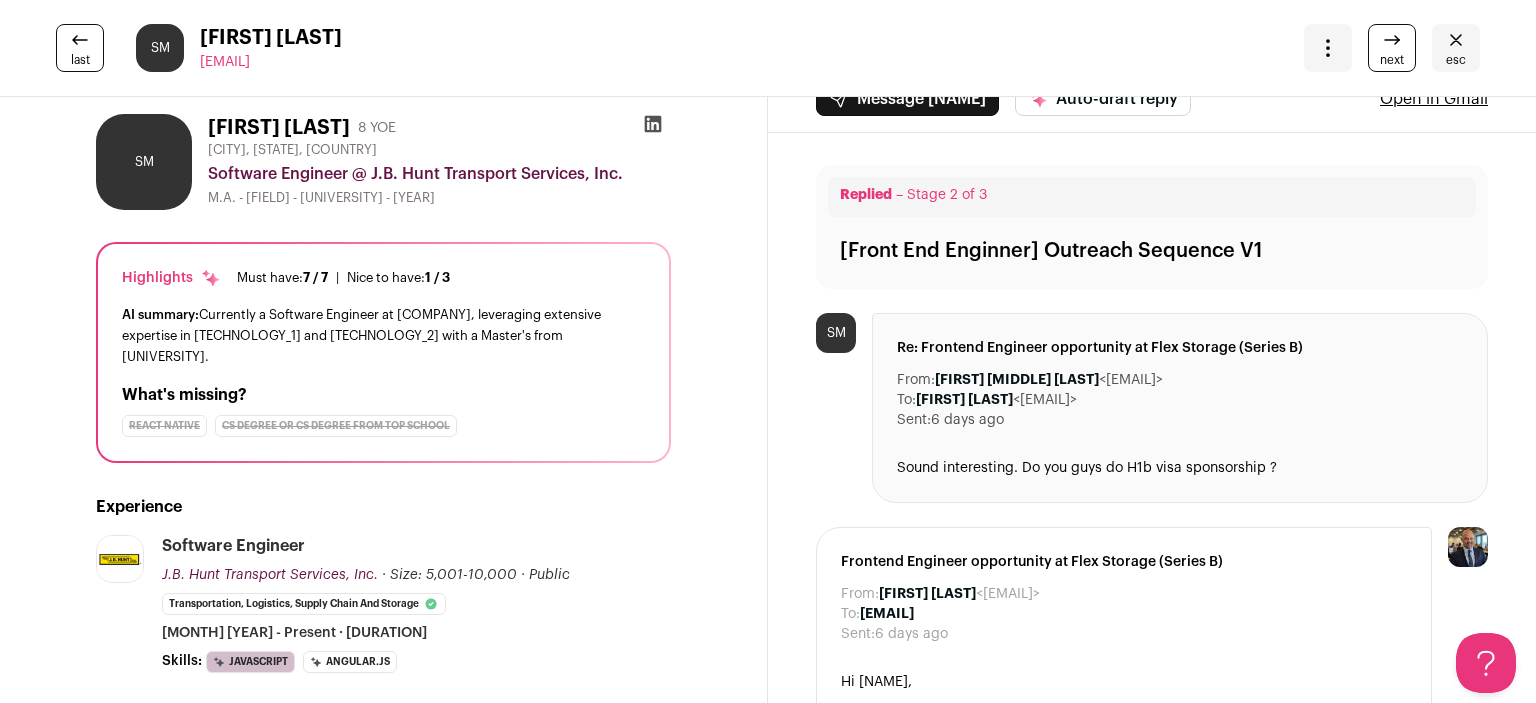 scroll, scrollTop: 0, scrollLeft: 0, axis: both 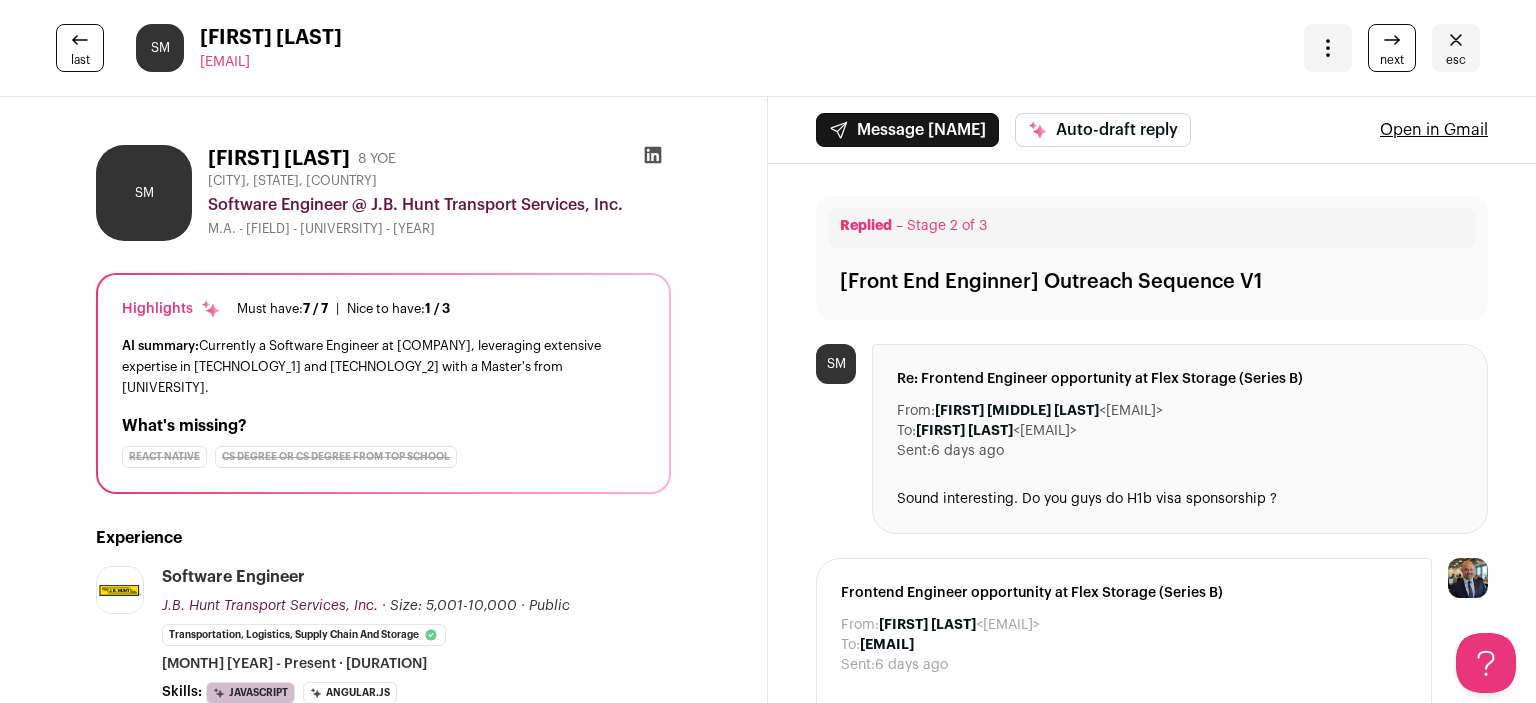 click at bounding box center [1328, 48] 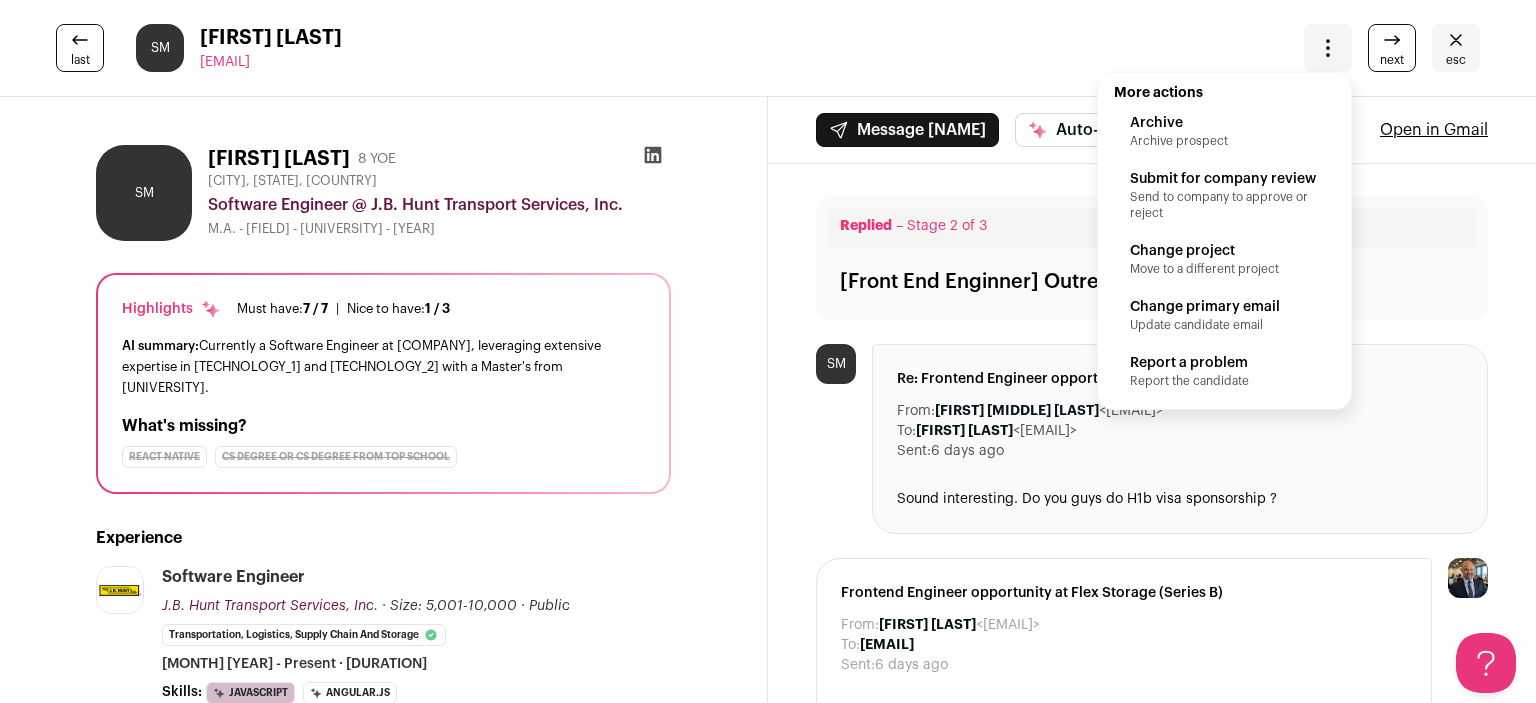 click on "Archive" at bounding box center (1224, 123) 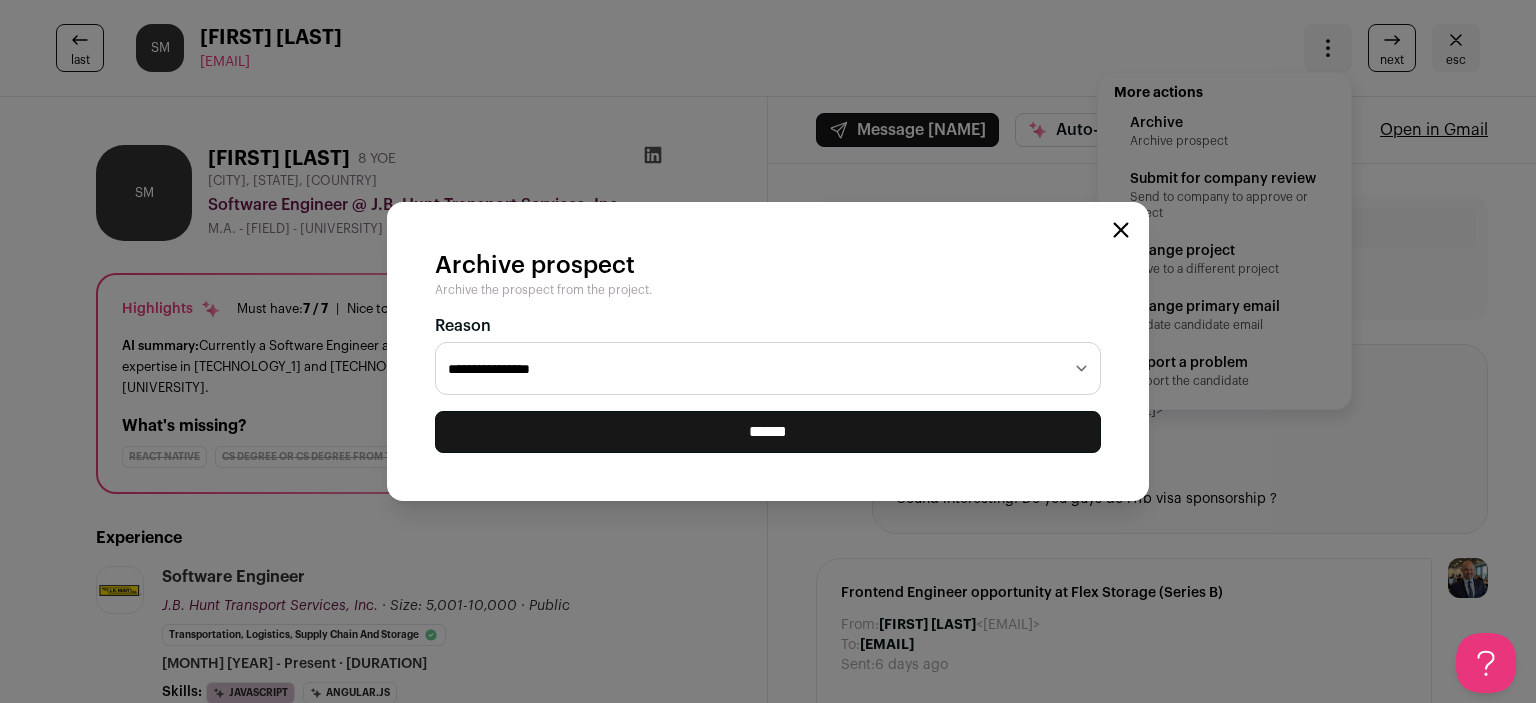 select on "**********" 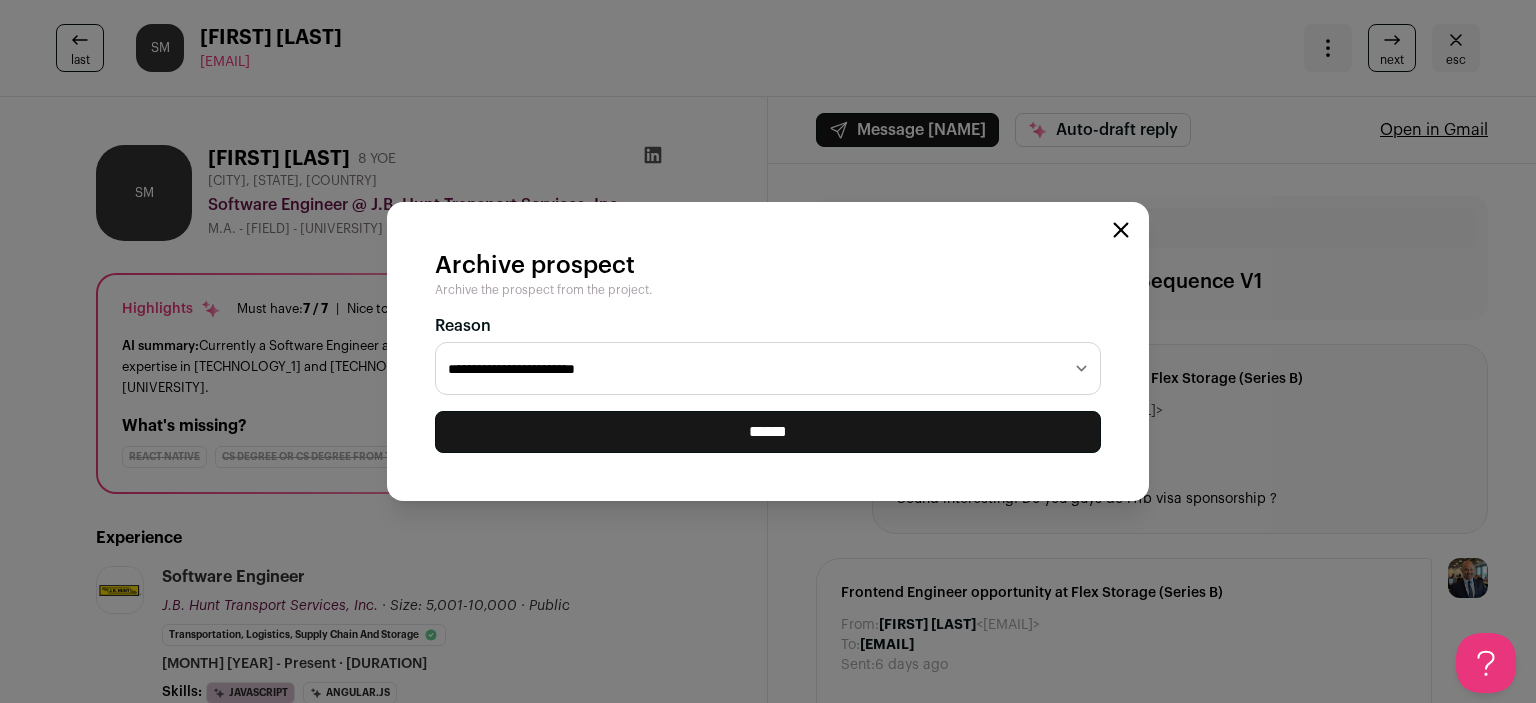 click on "******" at bounding box center [0, 0] 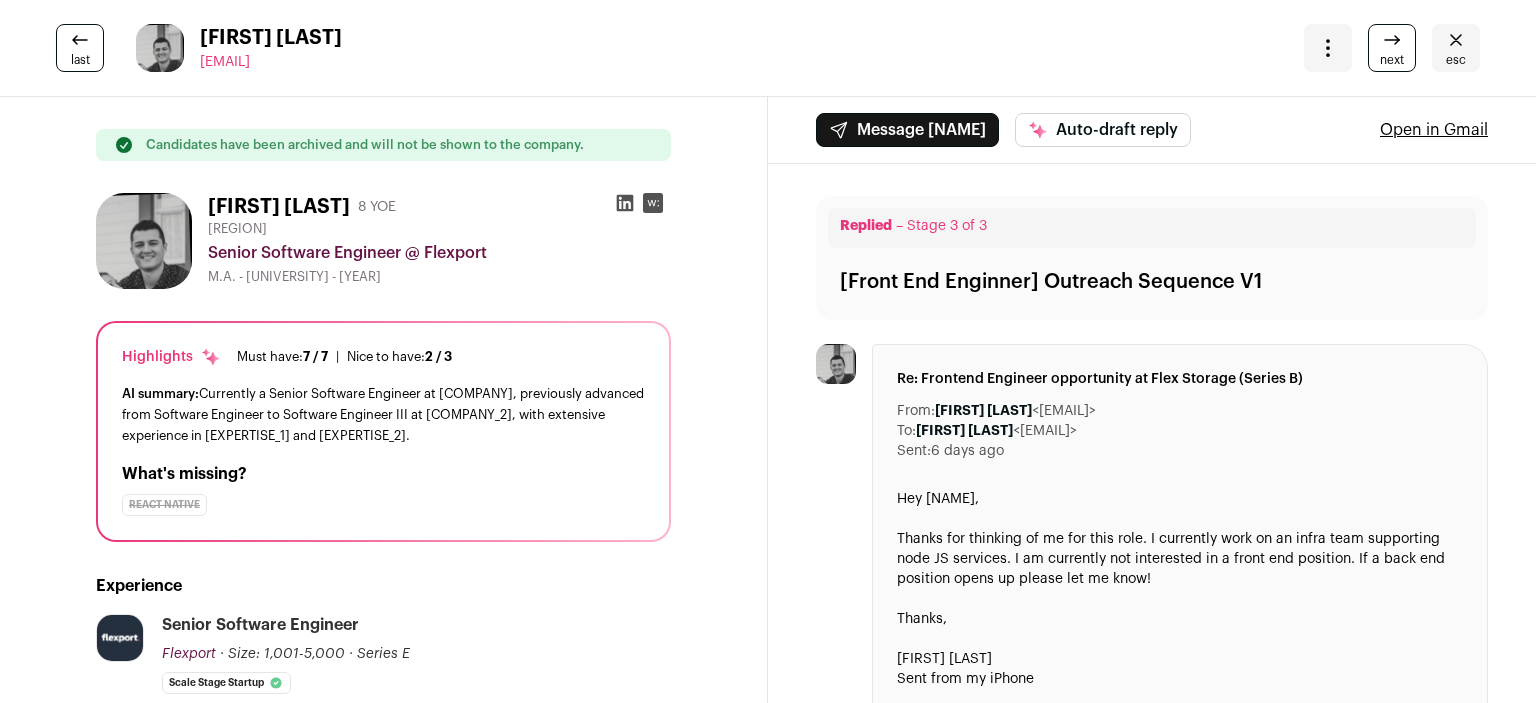 scroll, scrollTop: 0, scrollLeft: 0, axis: both 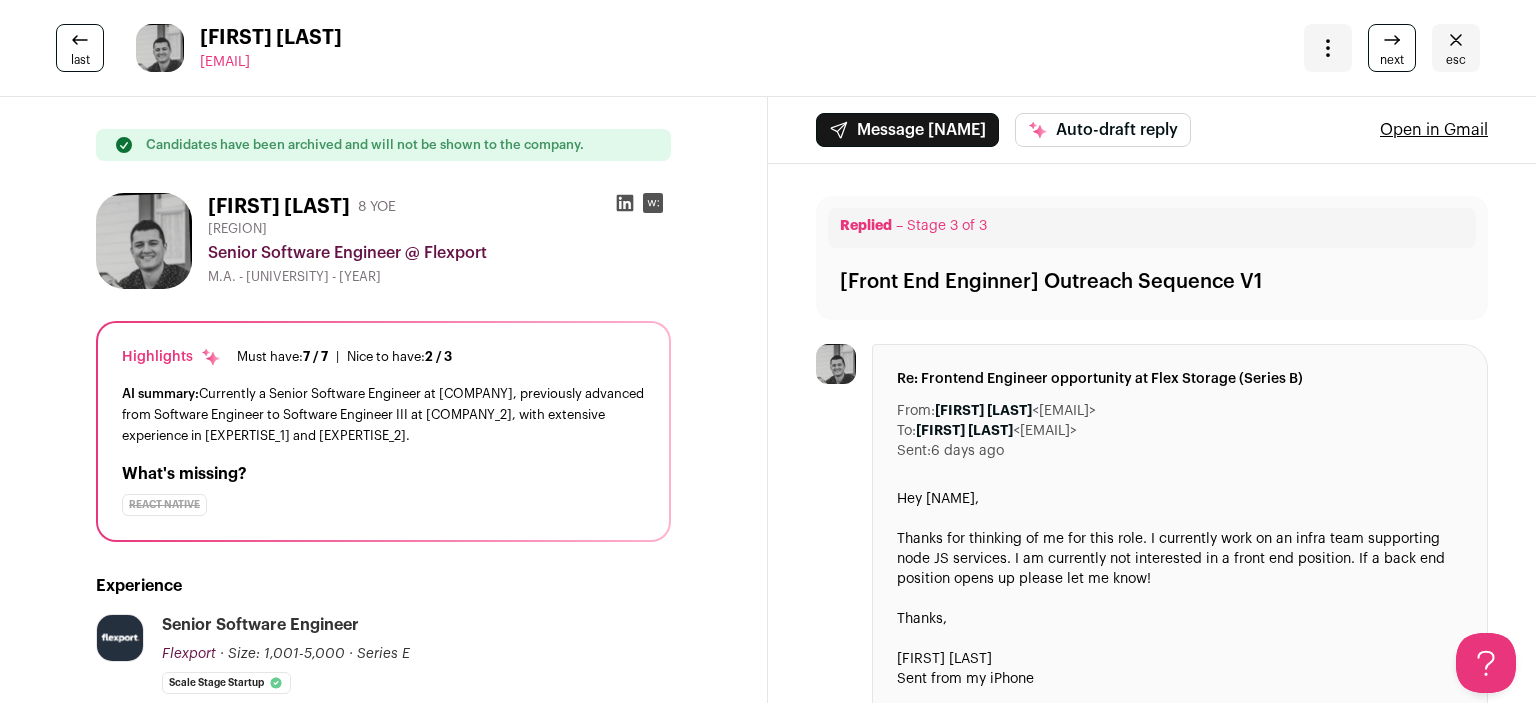 click at bounding box center [1456, 40] 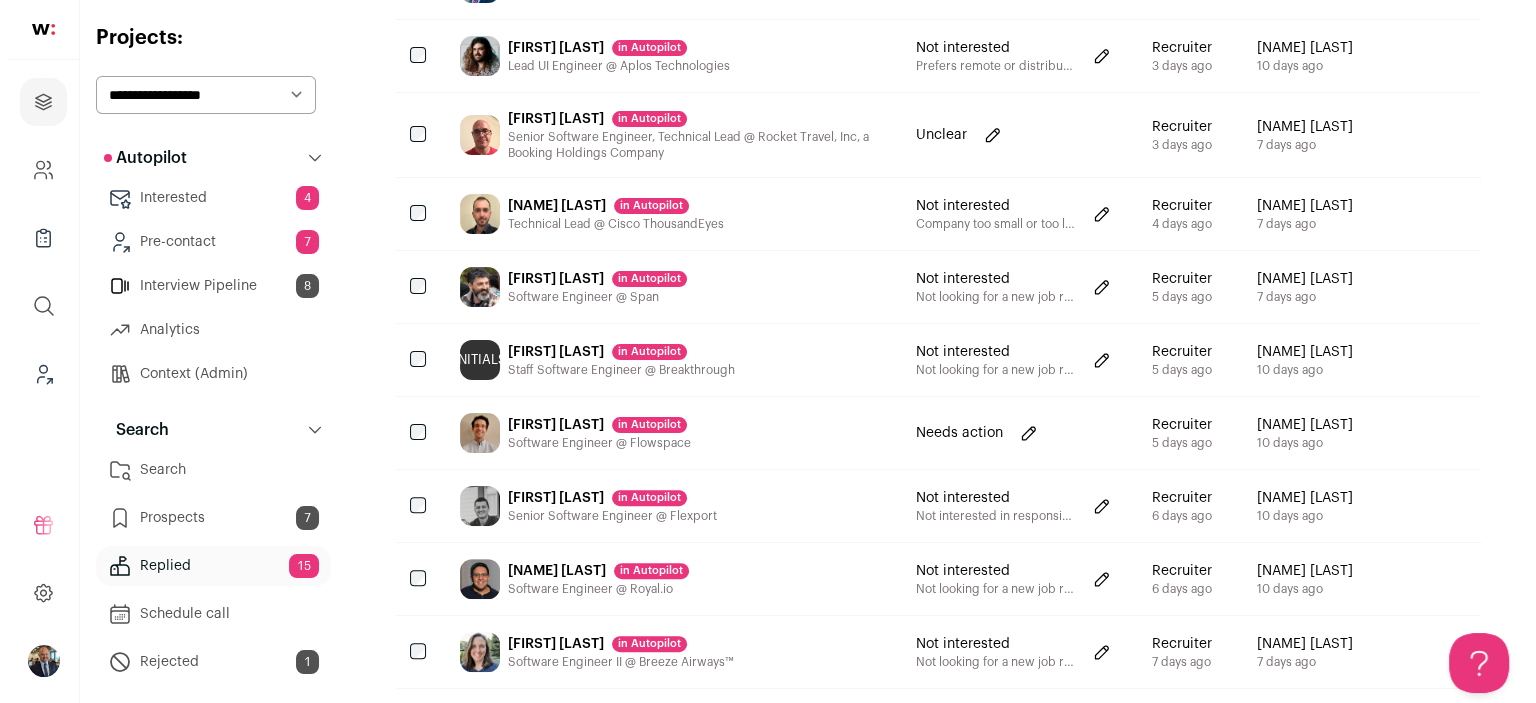 scroll, scrollTop: 657, scrollLeft: 0, axis: vertical 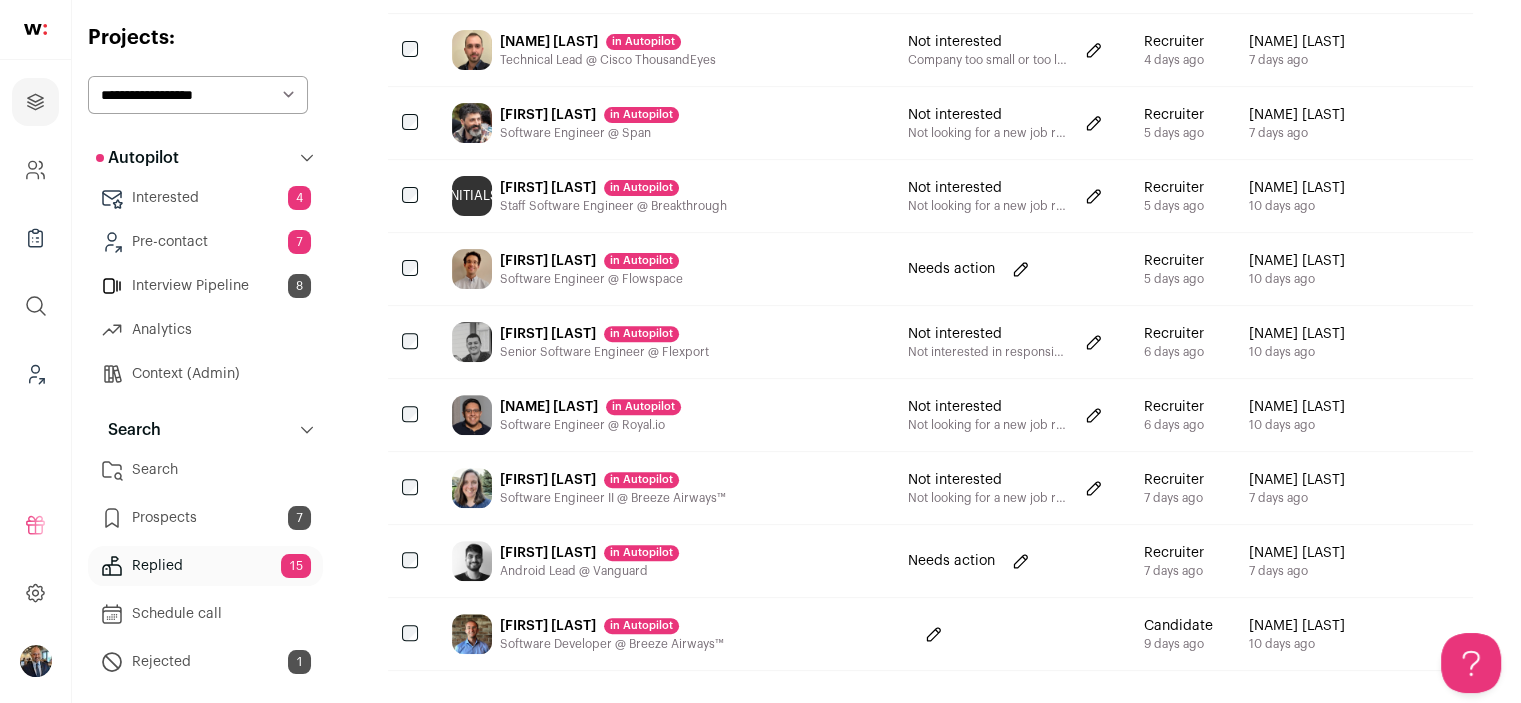 click on "[FIRST] [LAST]
in [COMPANY]
Android Lead @ [COMPANY]" at bounding box center [664, 561] 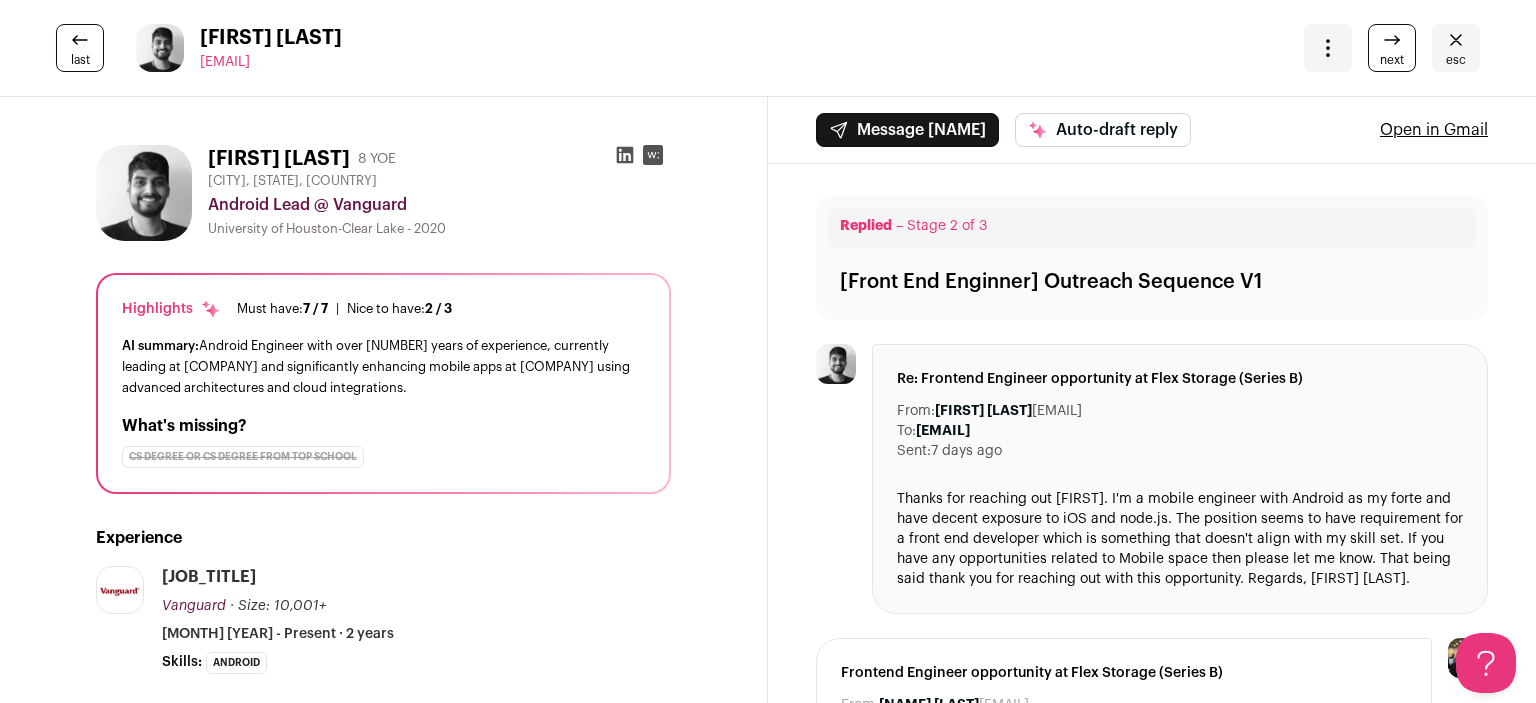 click at bounding box center [1328, 48] 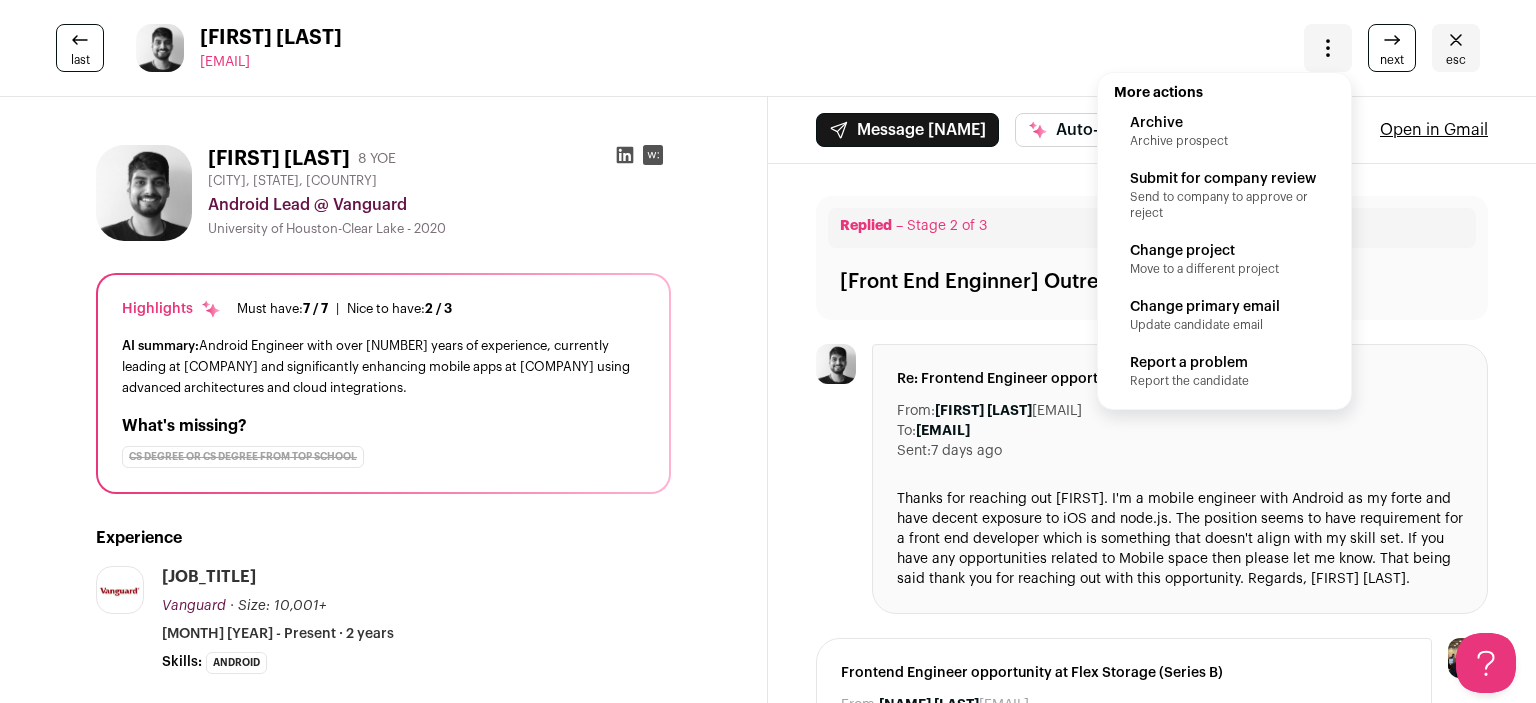 click on "Archive prospect" at bounding box center (1224, 141) 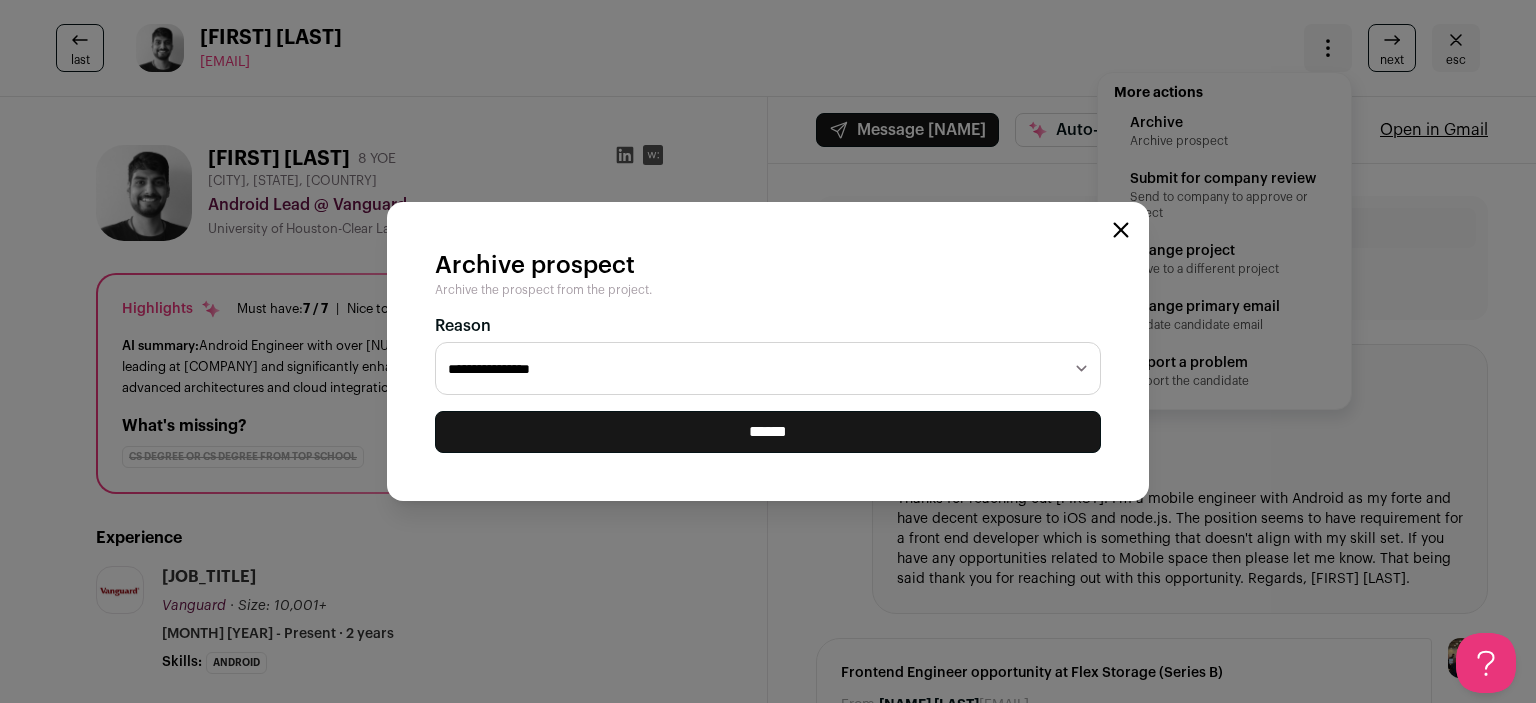 select on "**********" 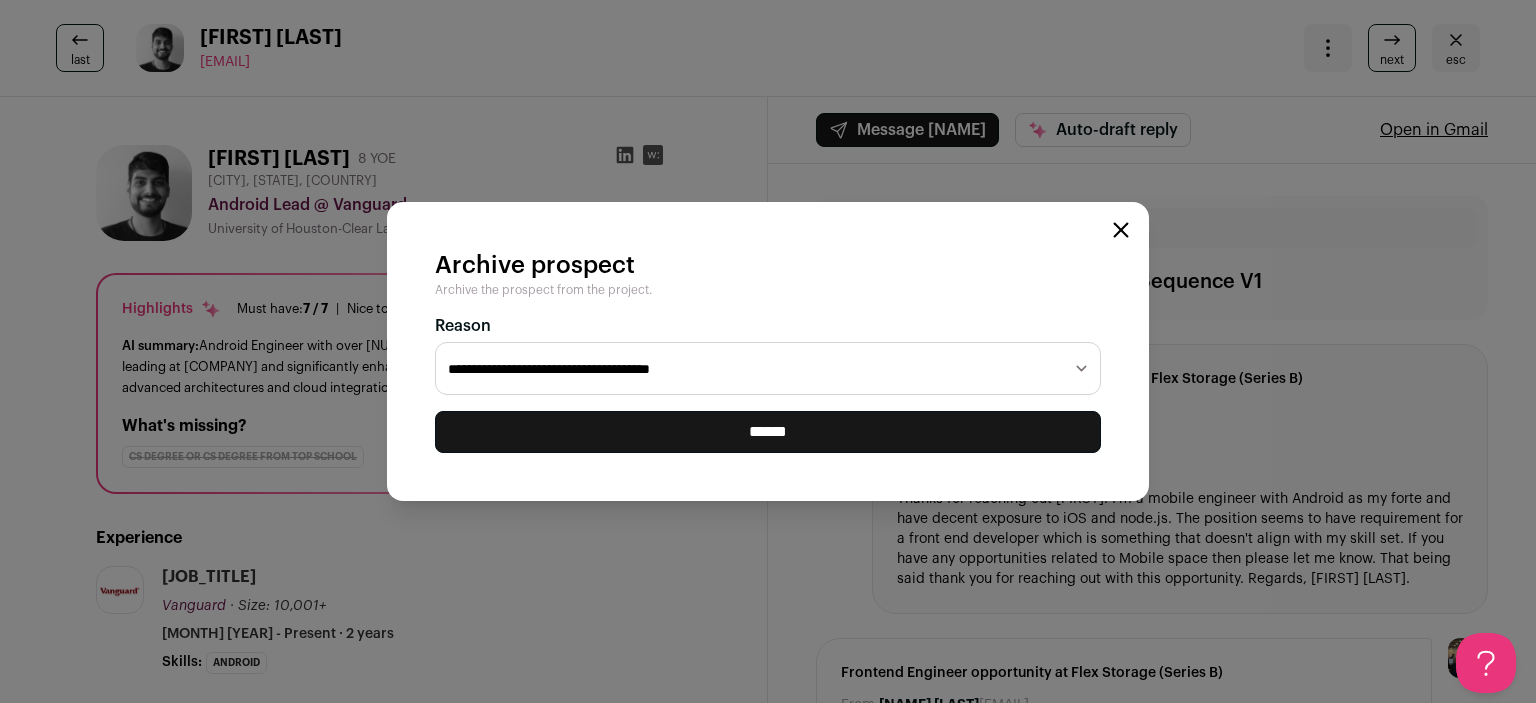 click on "******" at bounding box center [0, 0] 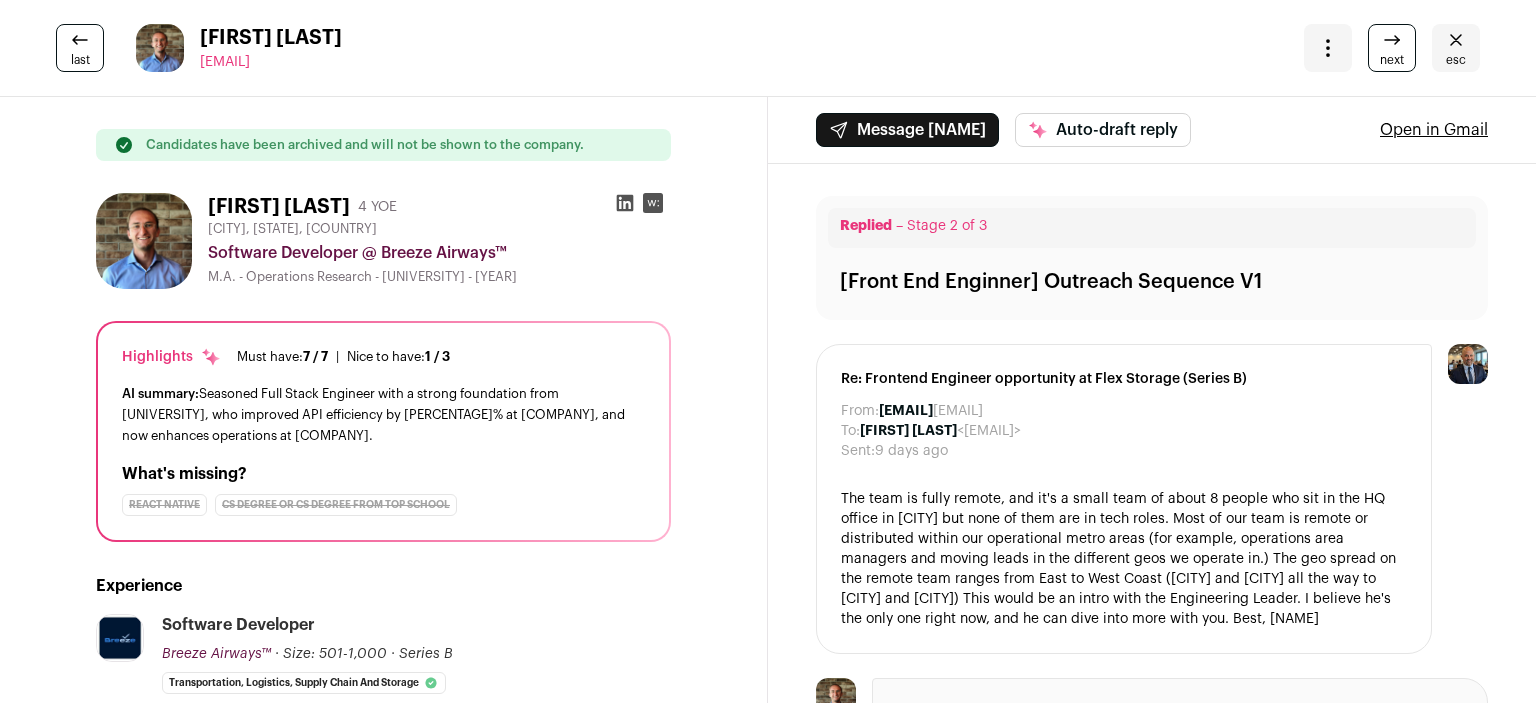 scroll, scrollTop: 0, scrollLeft: 0, axis: both 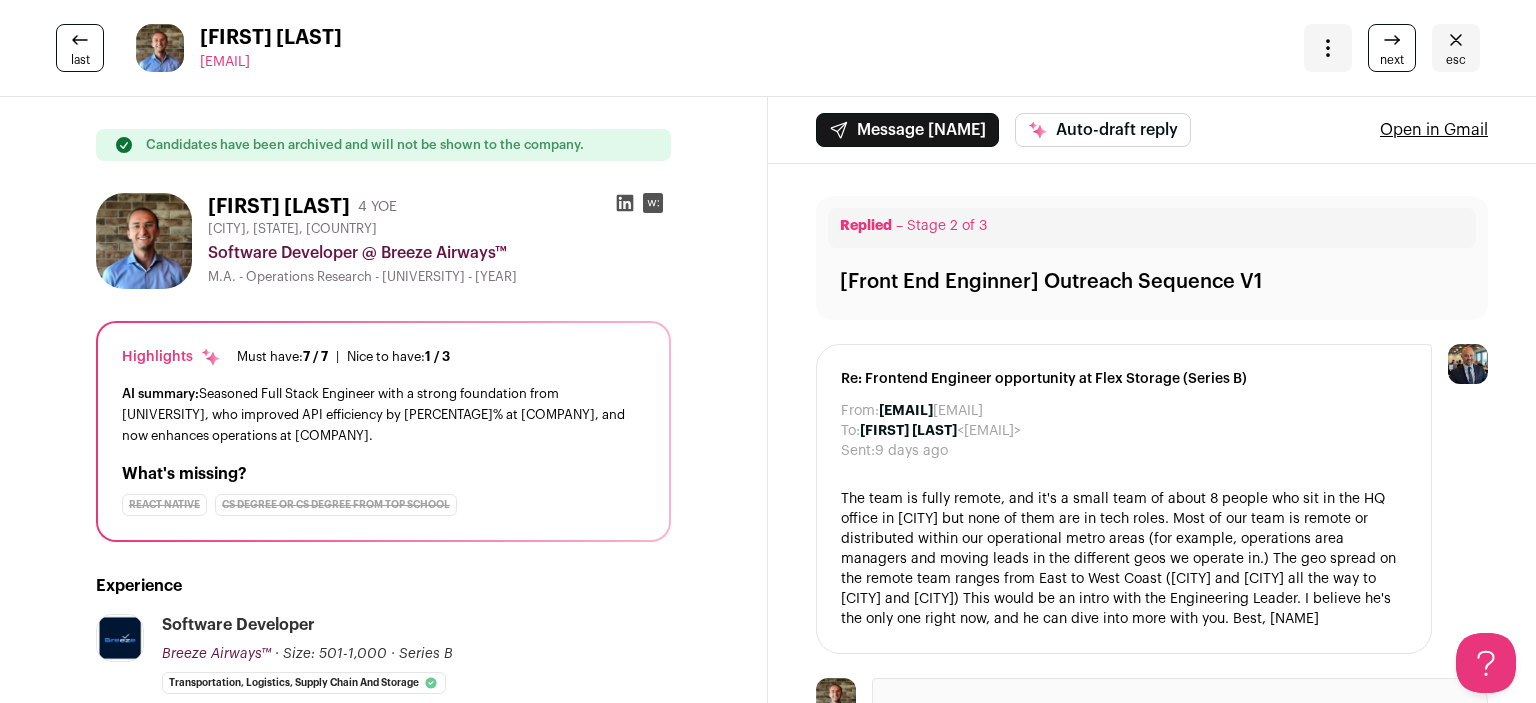 click at bounding box center (1456, 40) 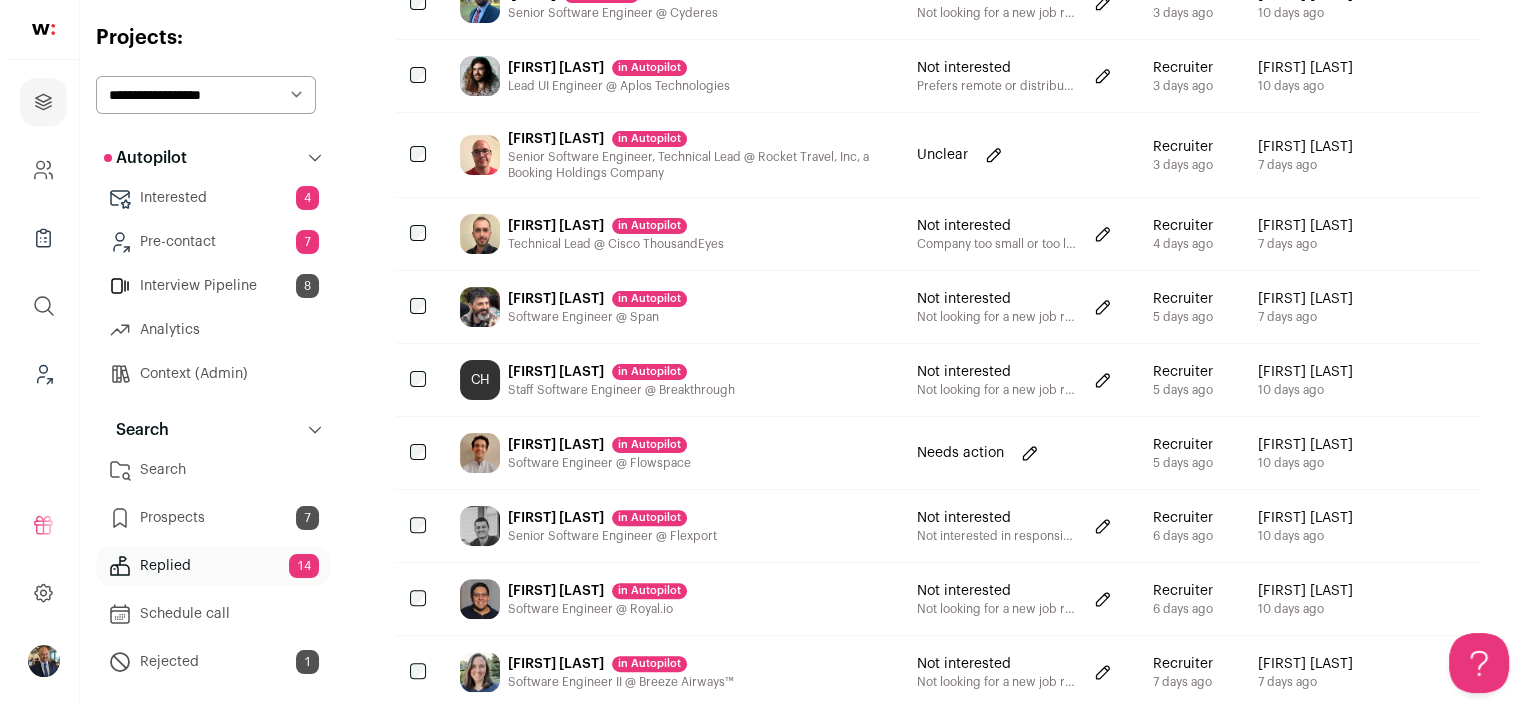 scroll, scrollTop: 584, scrollLeft: 0, axis: vertical 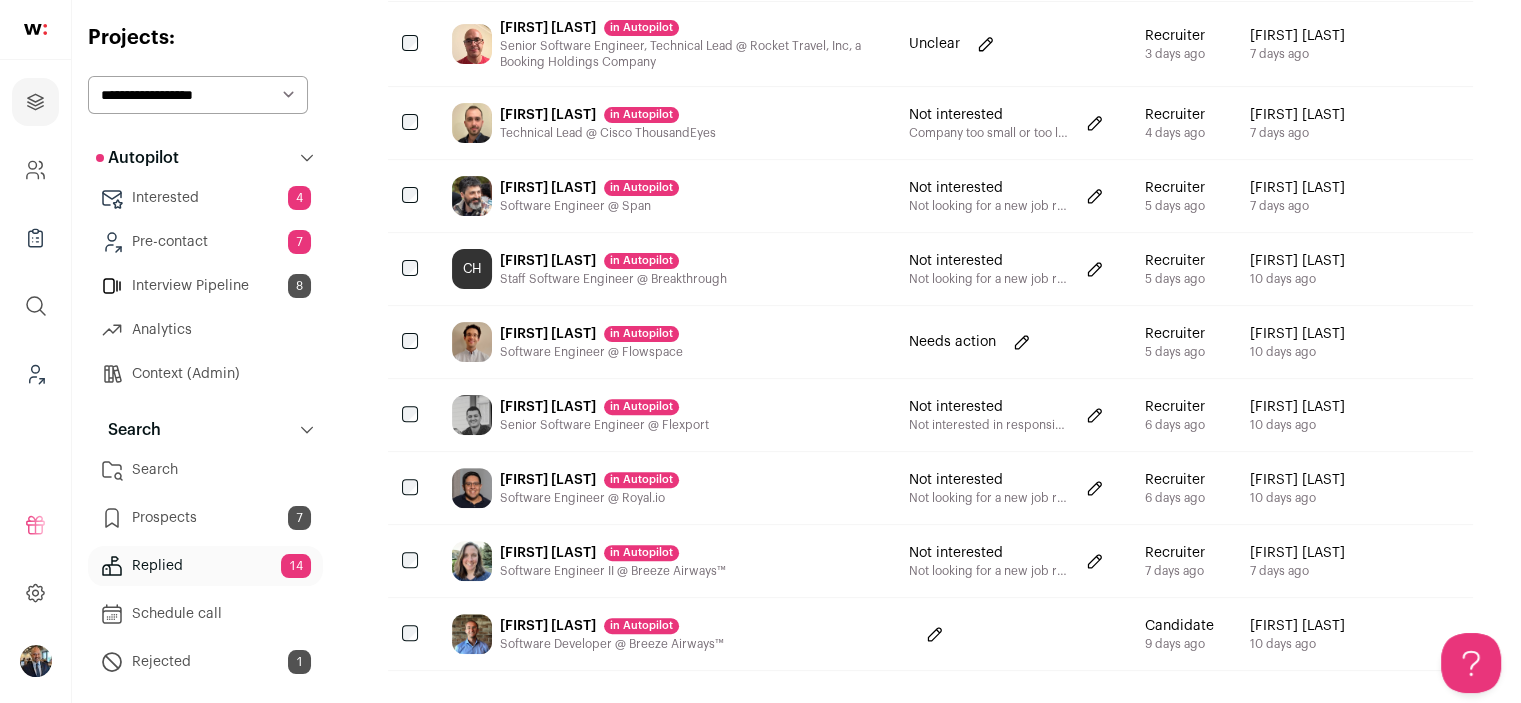 click on "Software Developer @ Breeze Airways™" at bounding box center (612, 644) 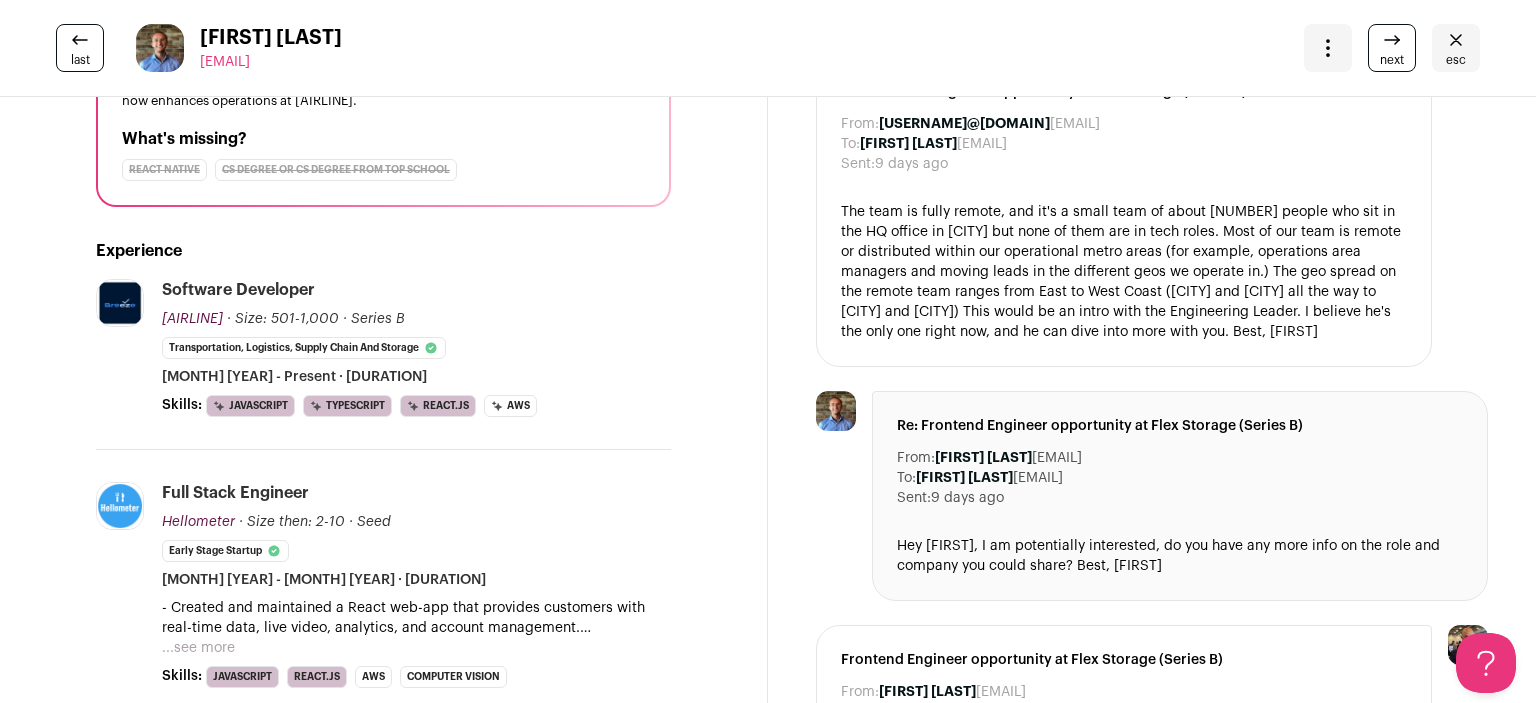 scroll, scrollTop: 0, scrollLeft: 0, axis: both 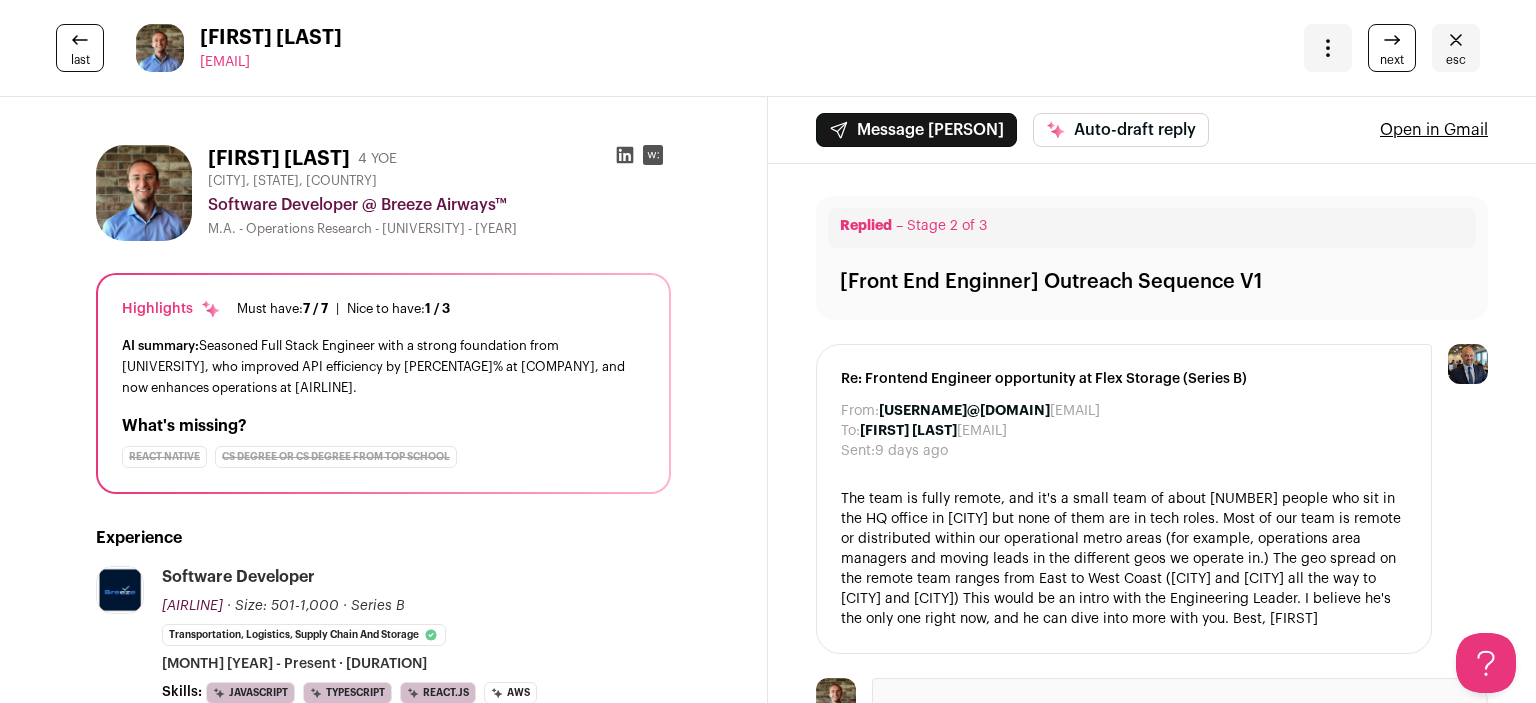 click at bounding box center (1328, 48) 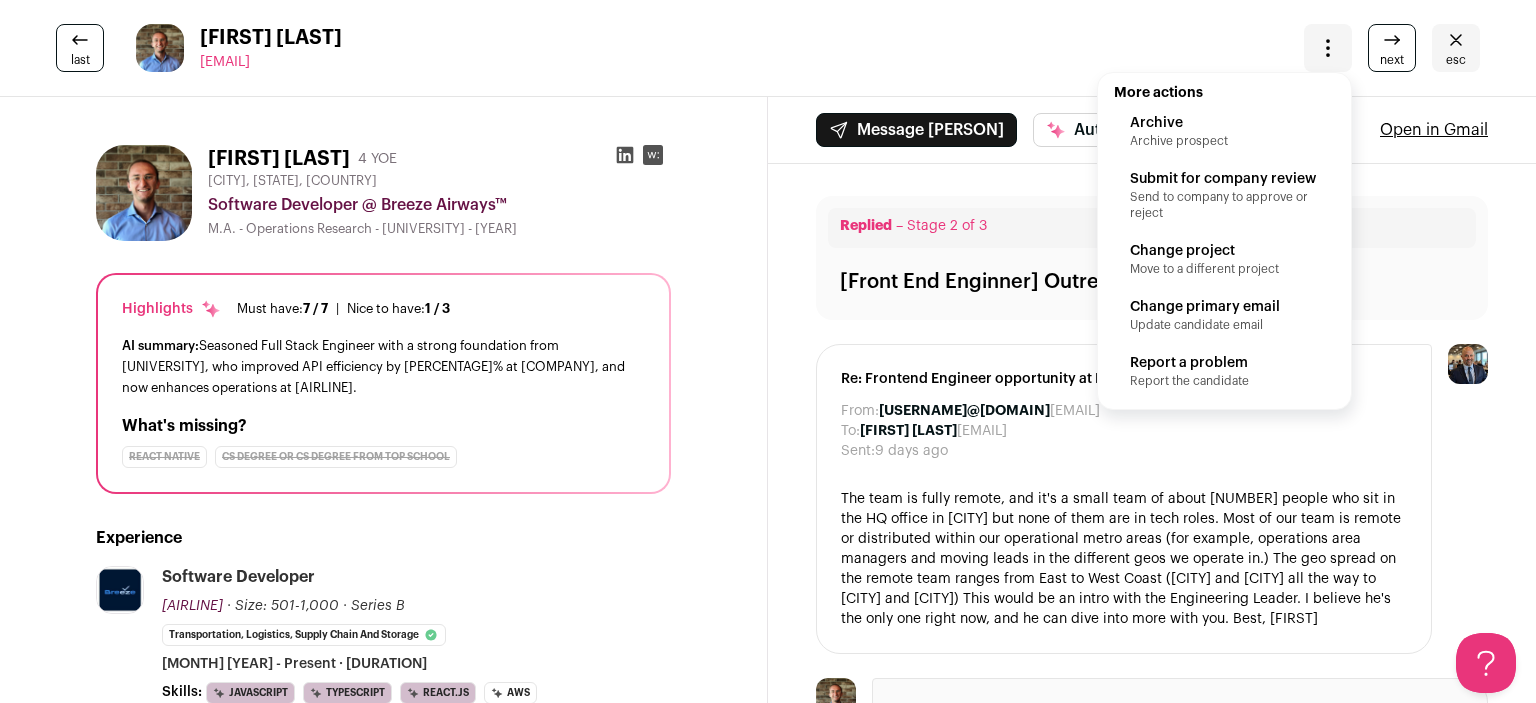 click on "Submit for company review" at bounding box center (1224, 123) 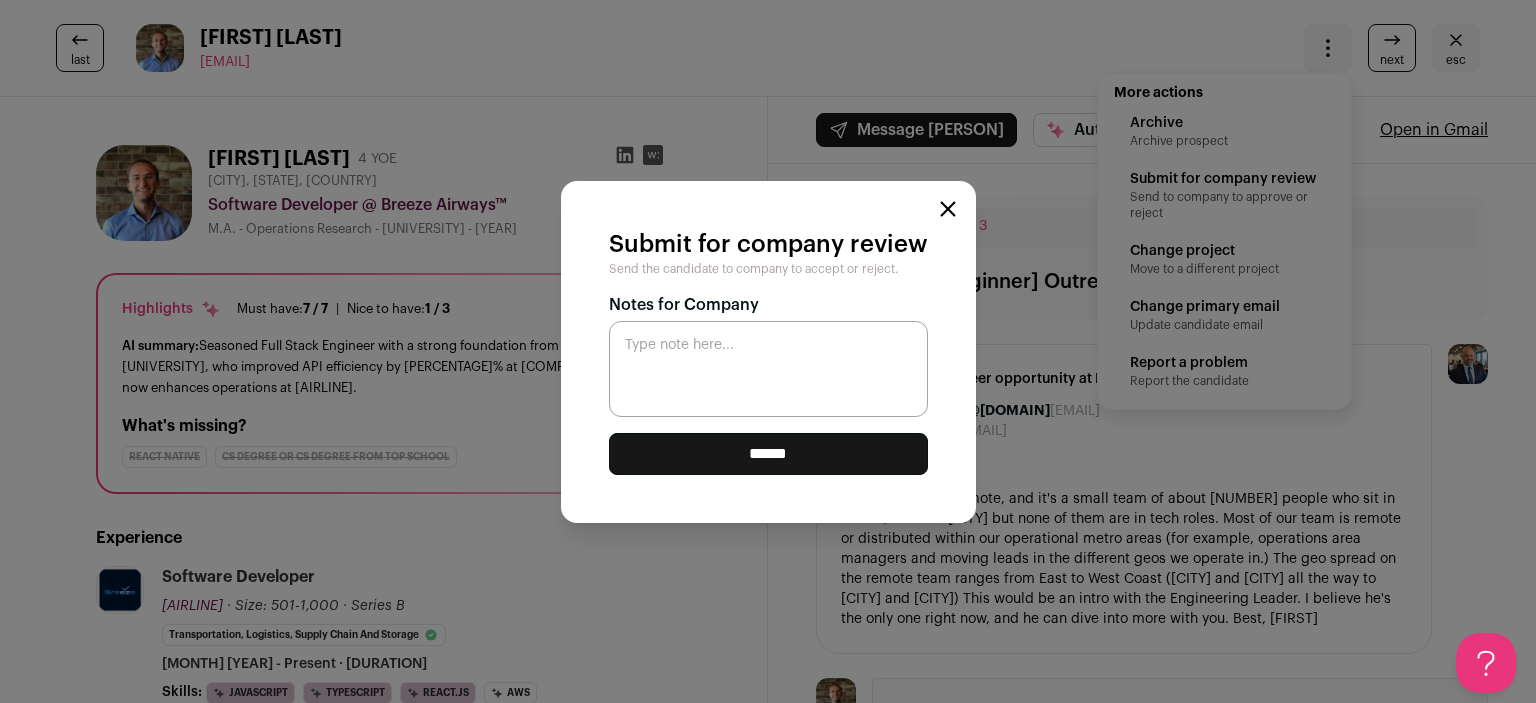 click on "******" at bounding box center [768, 454] 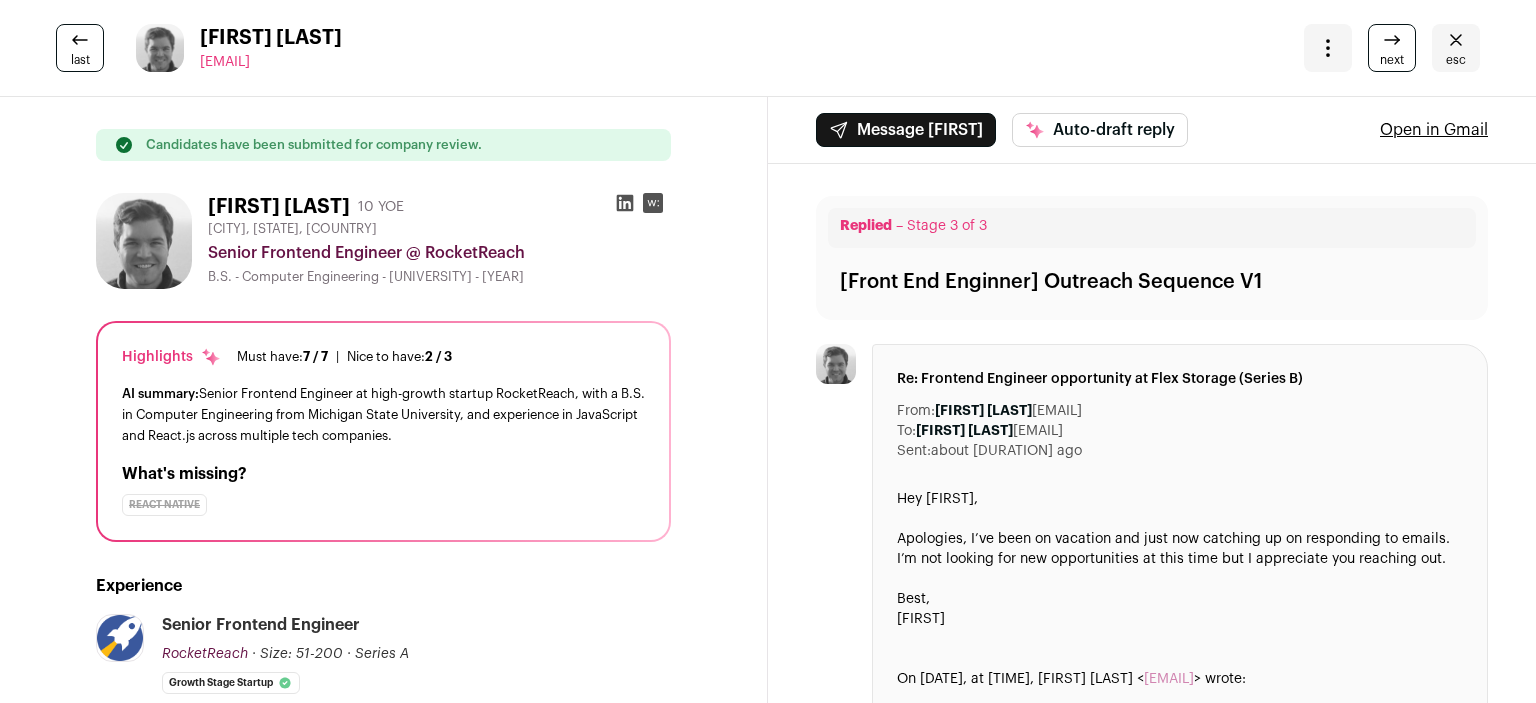 scroll, scrollTop: 0, scrollLeft: 0, axis: both 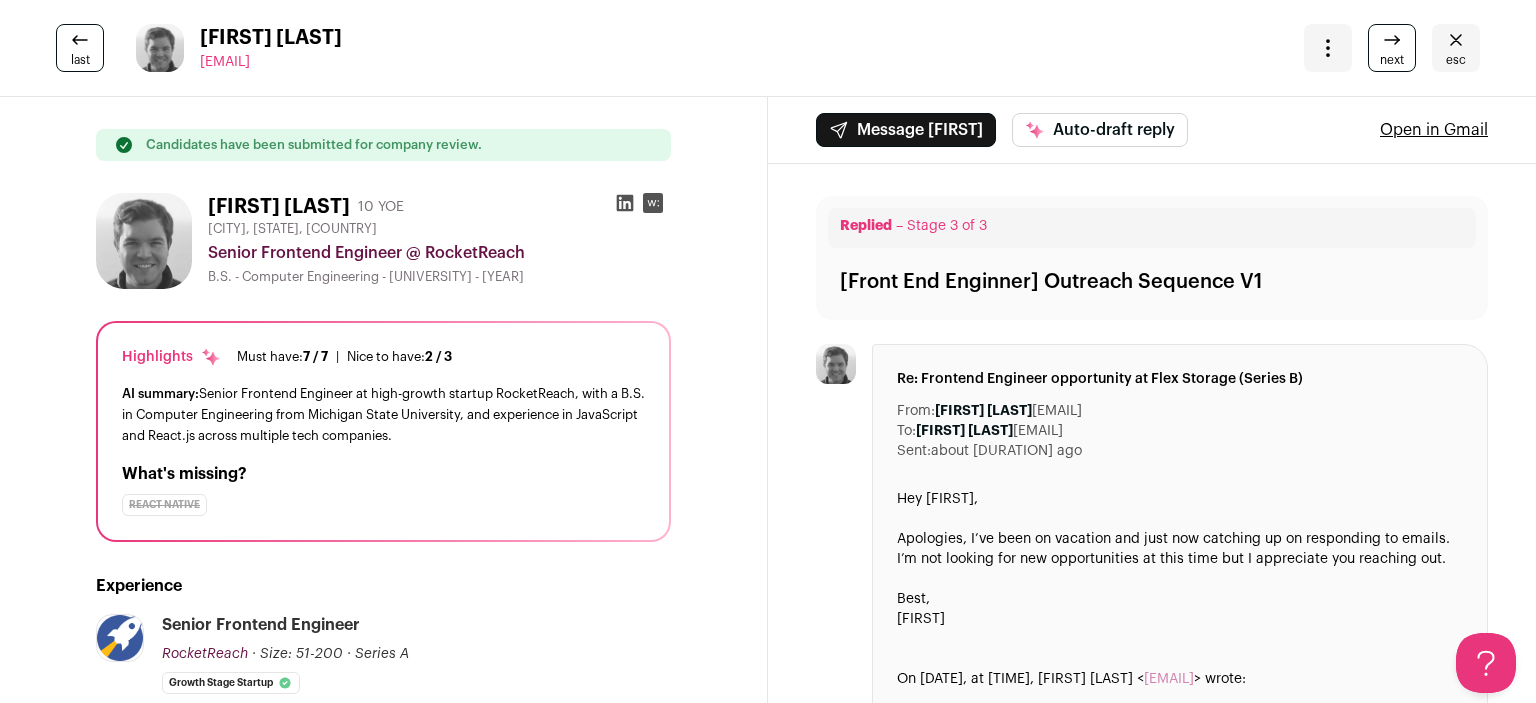click at bounding box center (1456, 40) 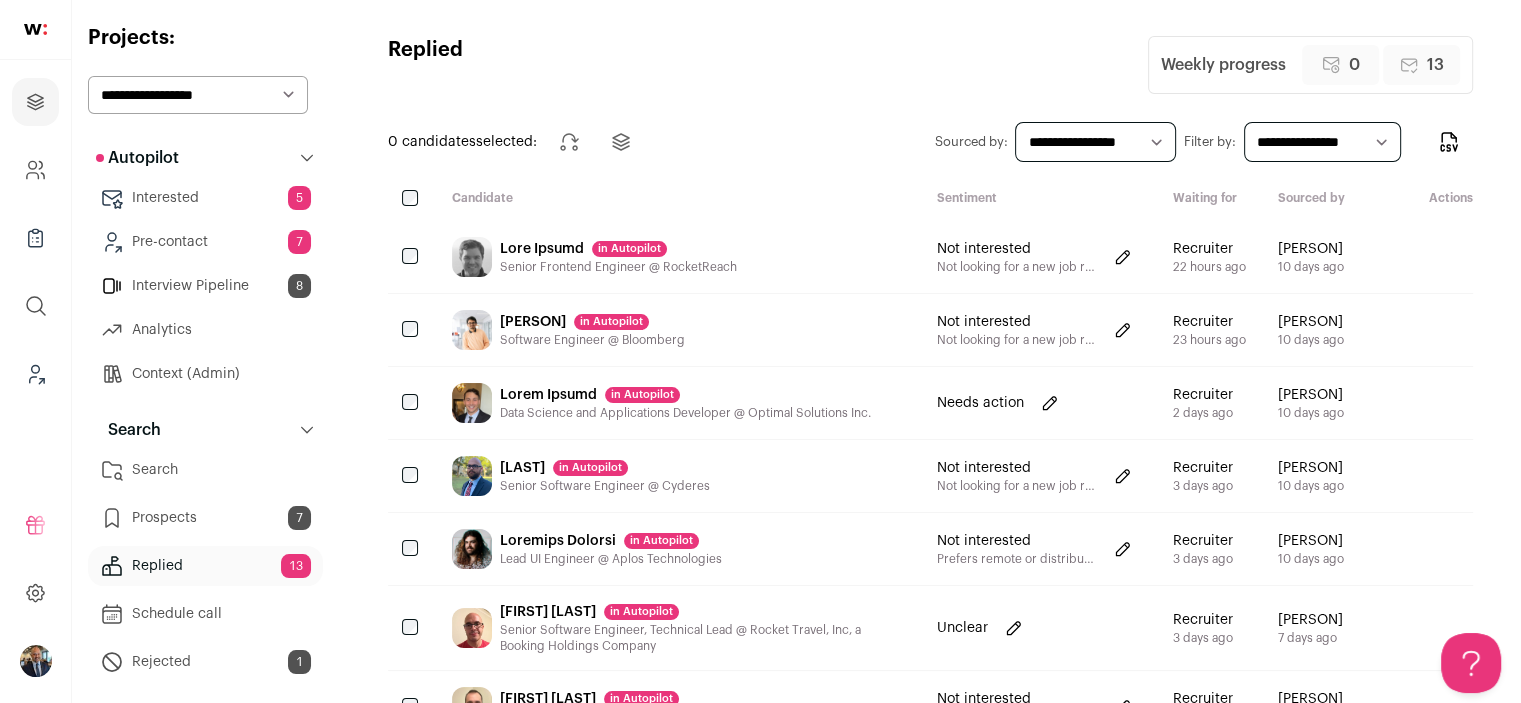 scroll, scrollTop: 0, scrollLeft: 0, axis: both 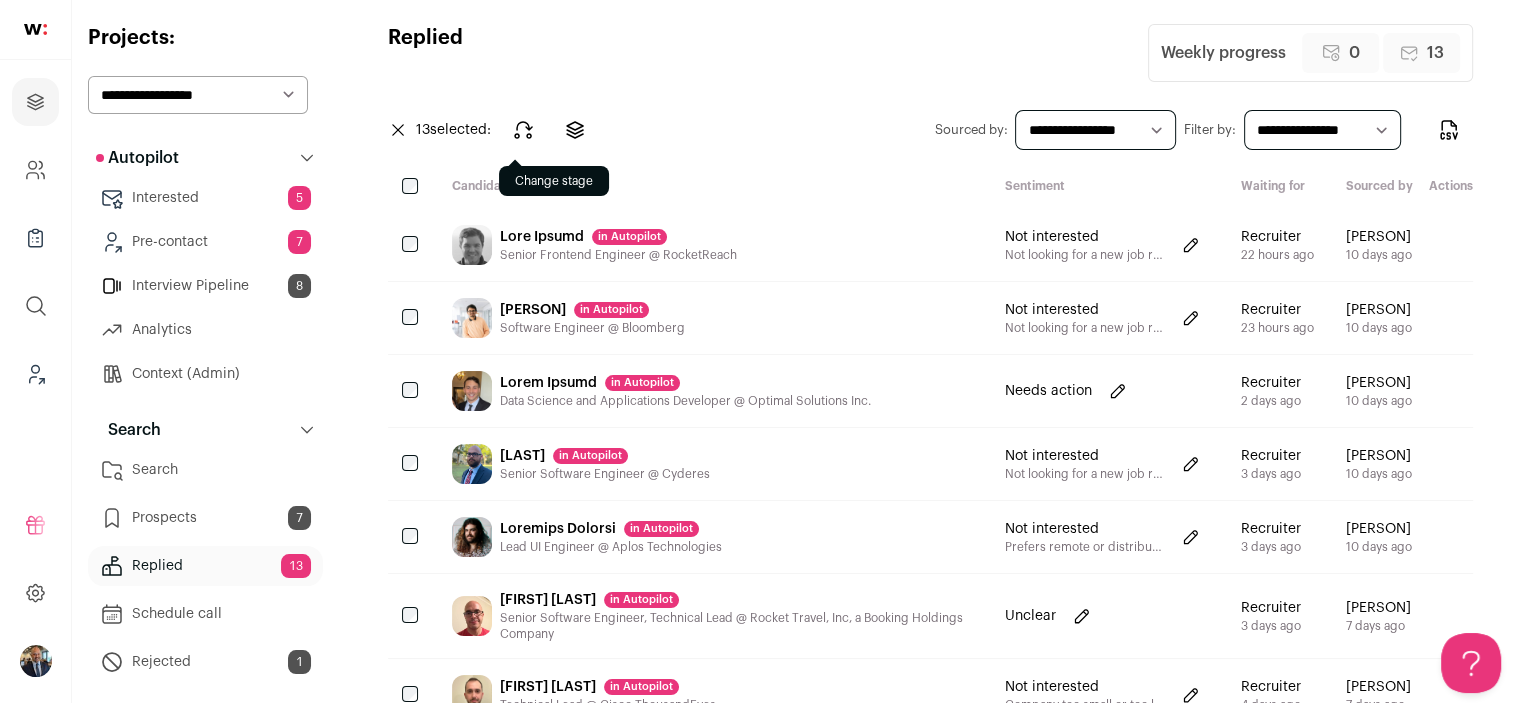 click at bounding box center [523, 130] 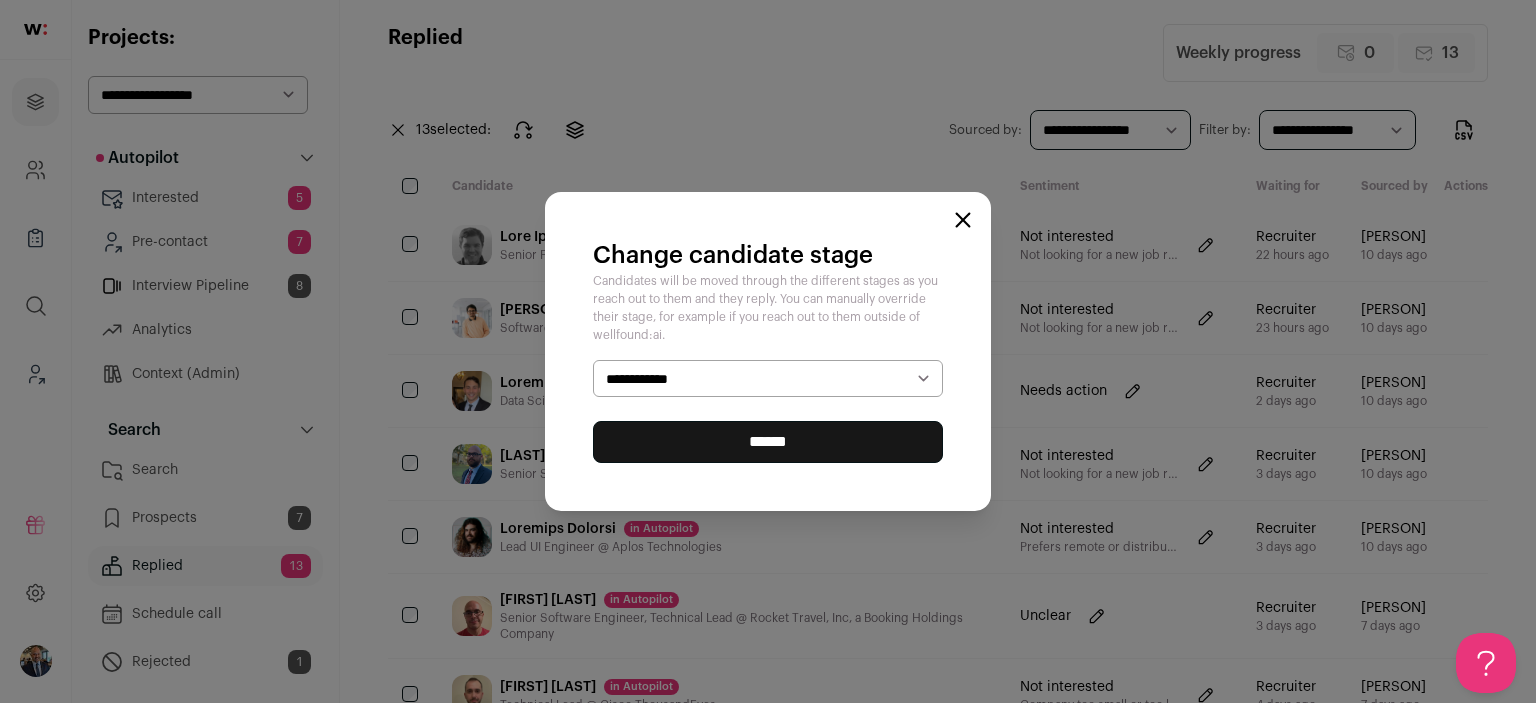 click on "**********" at bounding box center (768, 379) 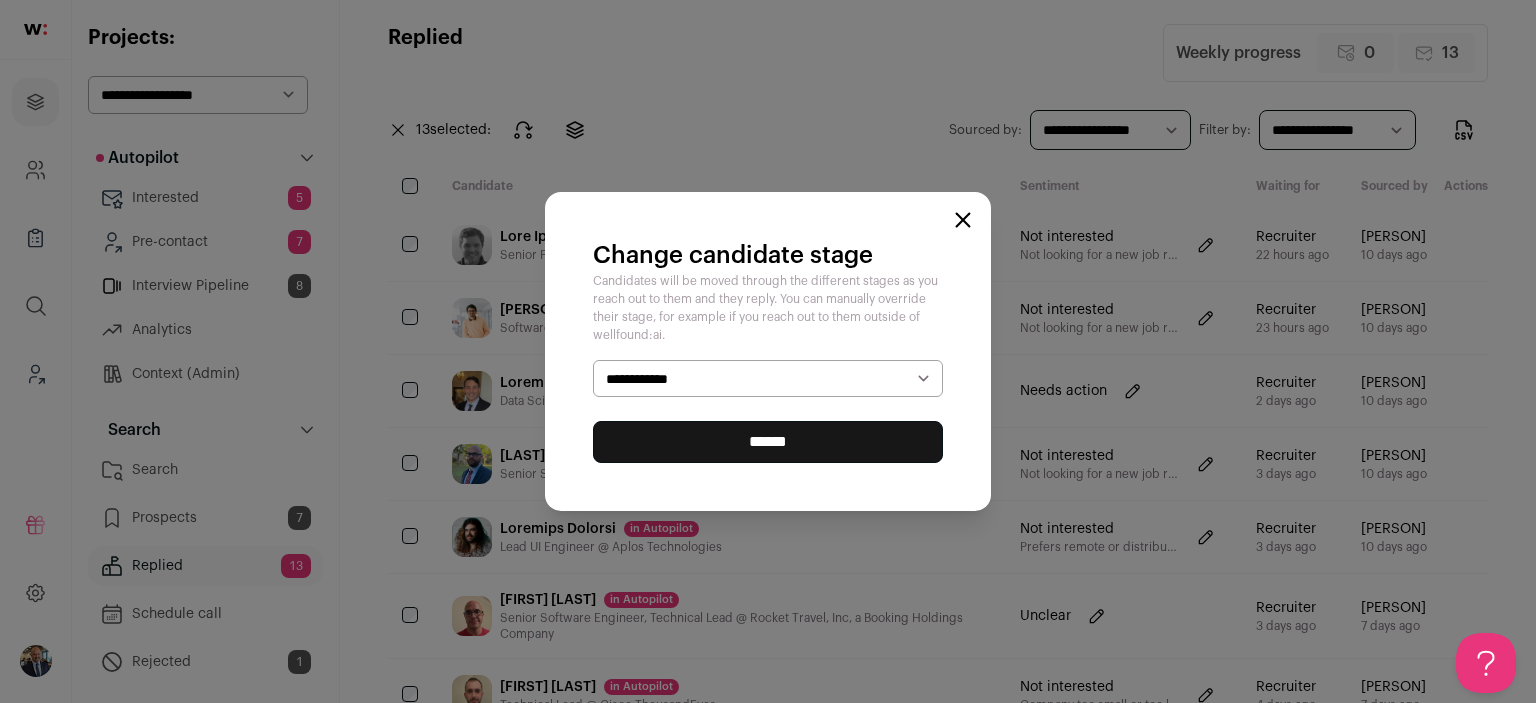 select on "********" 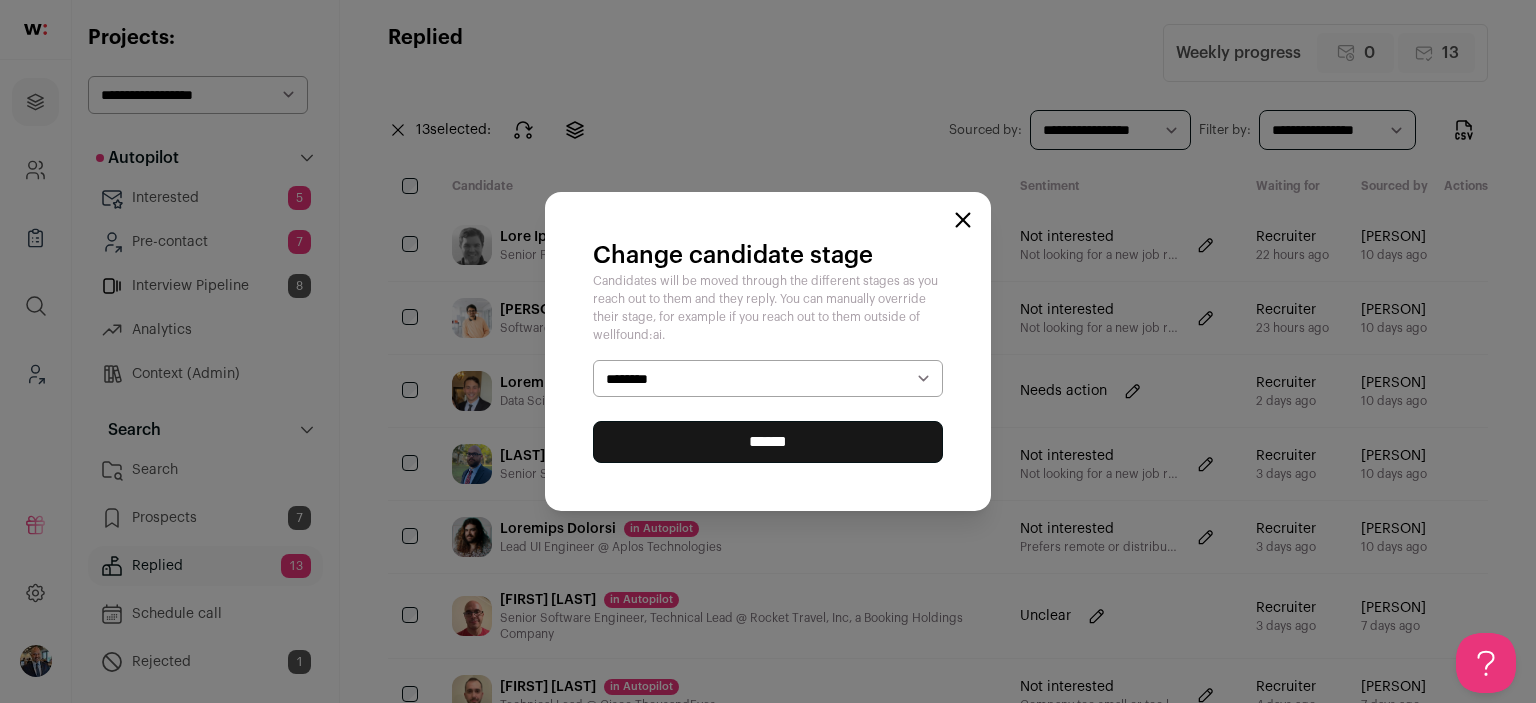 click on "******" at bounding box center (0, 0) 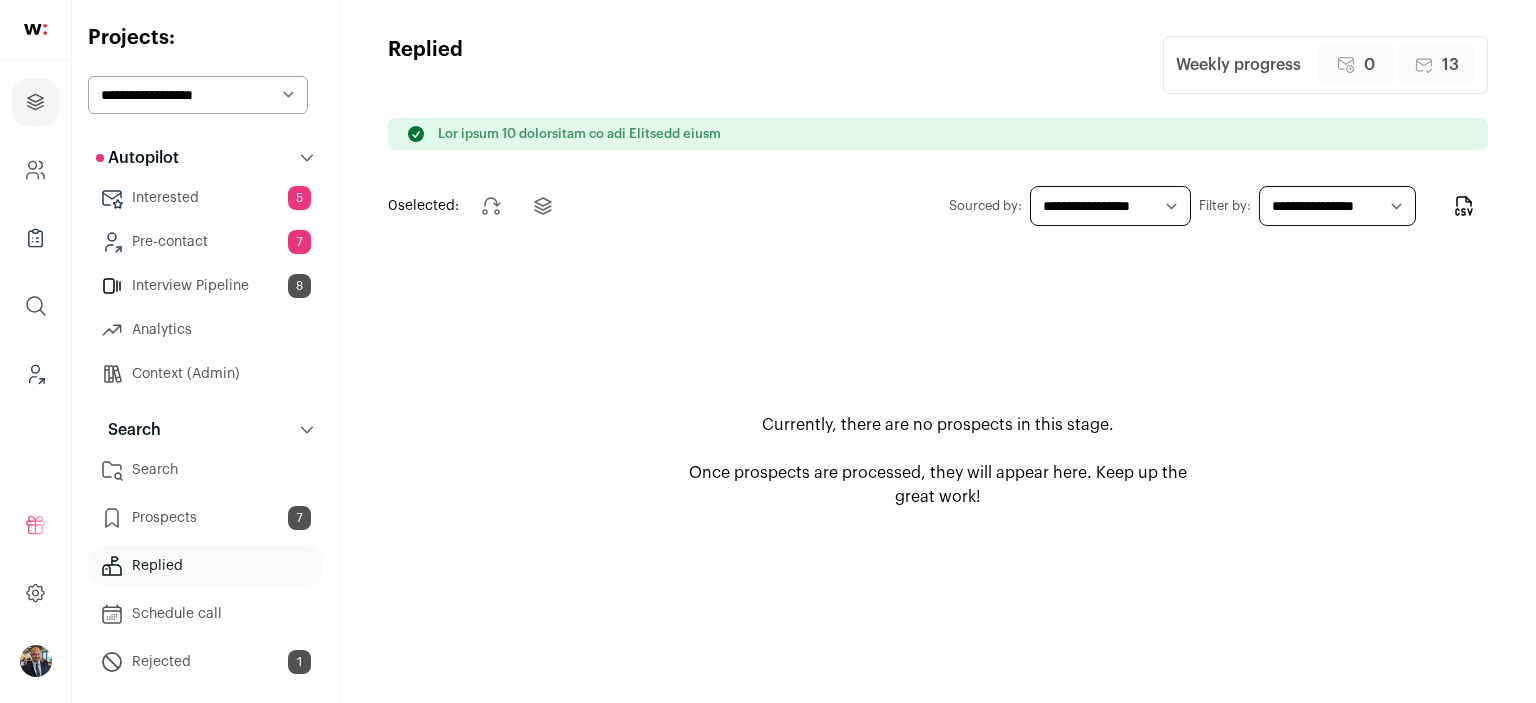 scroll, scrollTop: 0, scrollLeft: 0, axis: both 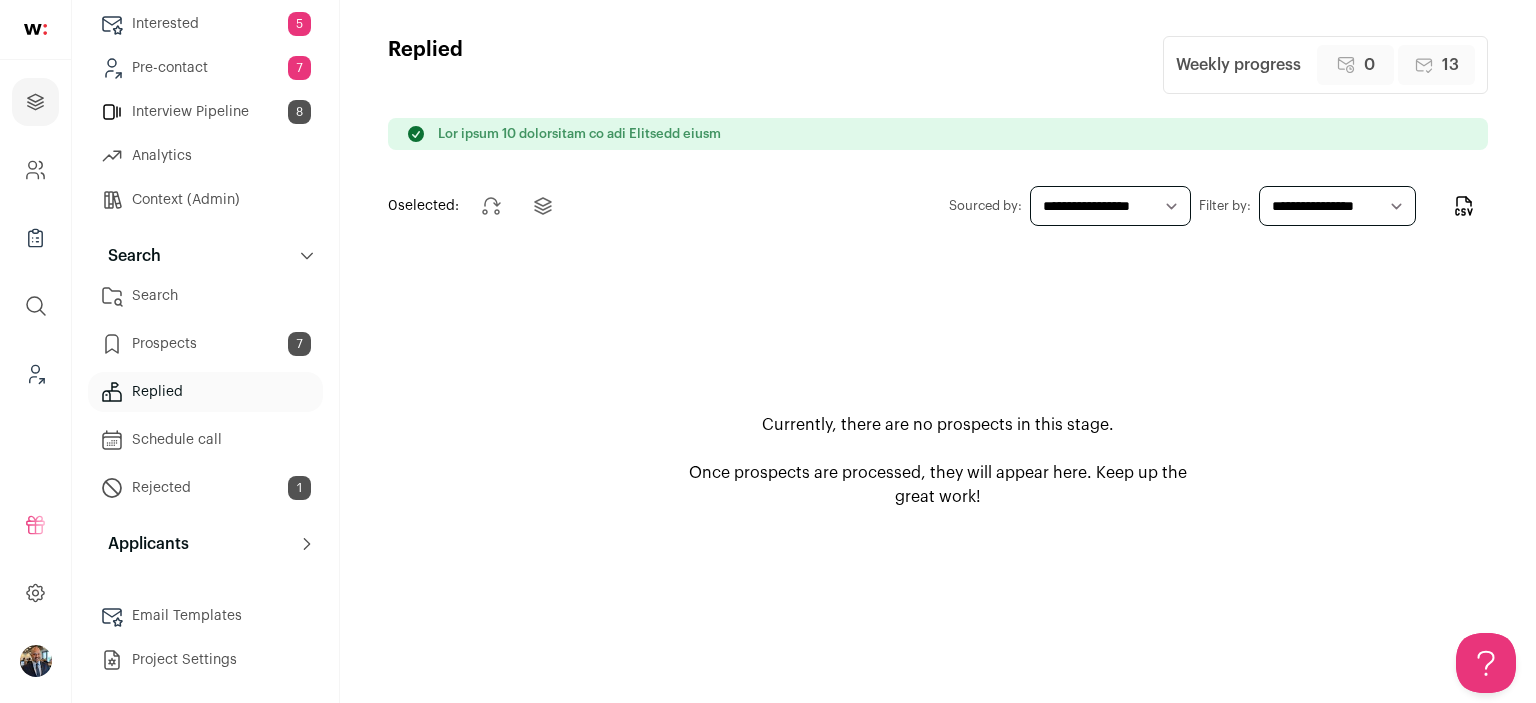 click on "Prospects
7" at bounding box center [205, 344] 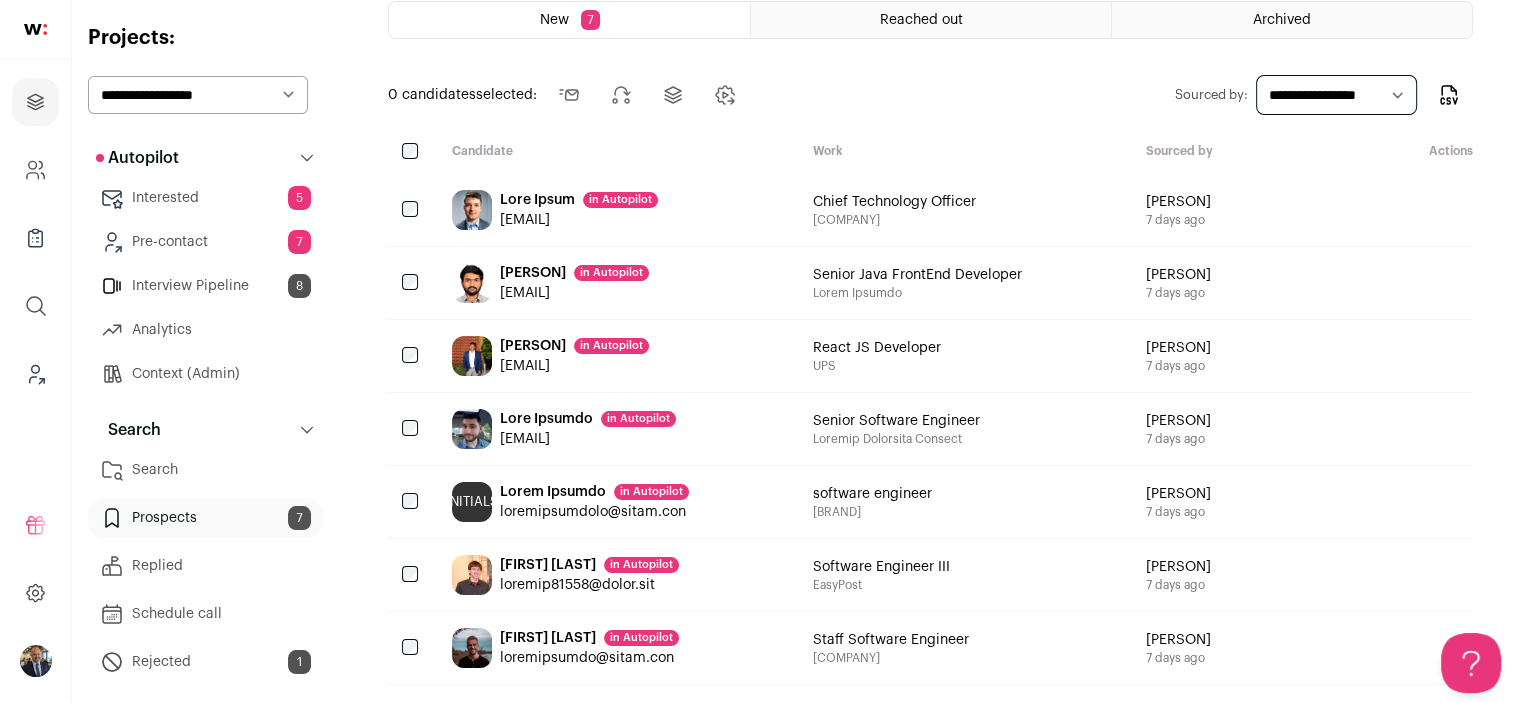 scroll, scrollTop: 132, scrollLeft: 0, axis: vertical 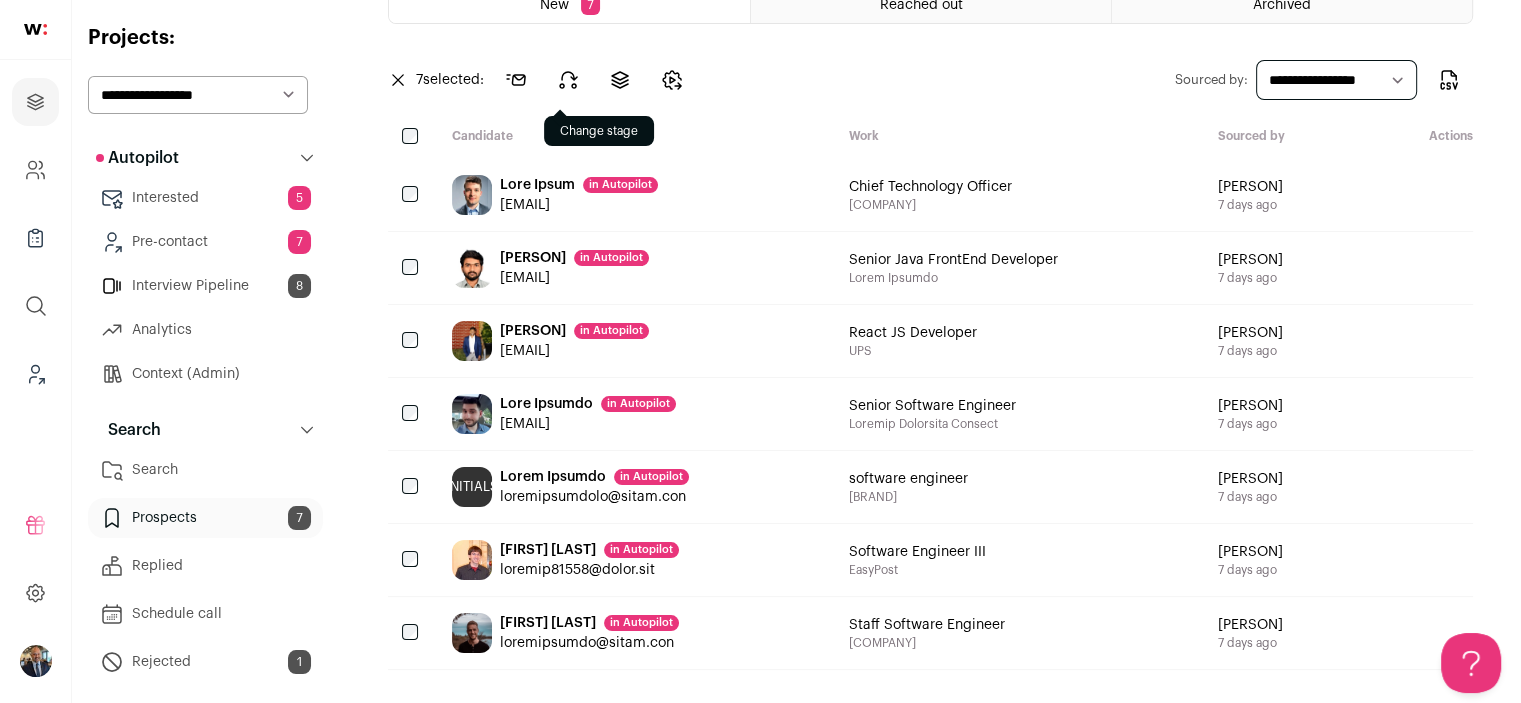 click at bounding box center (568, 80) 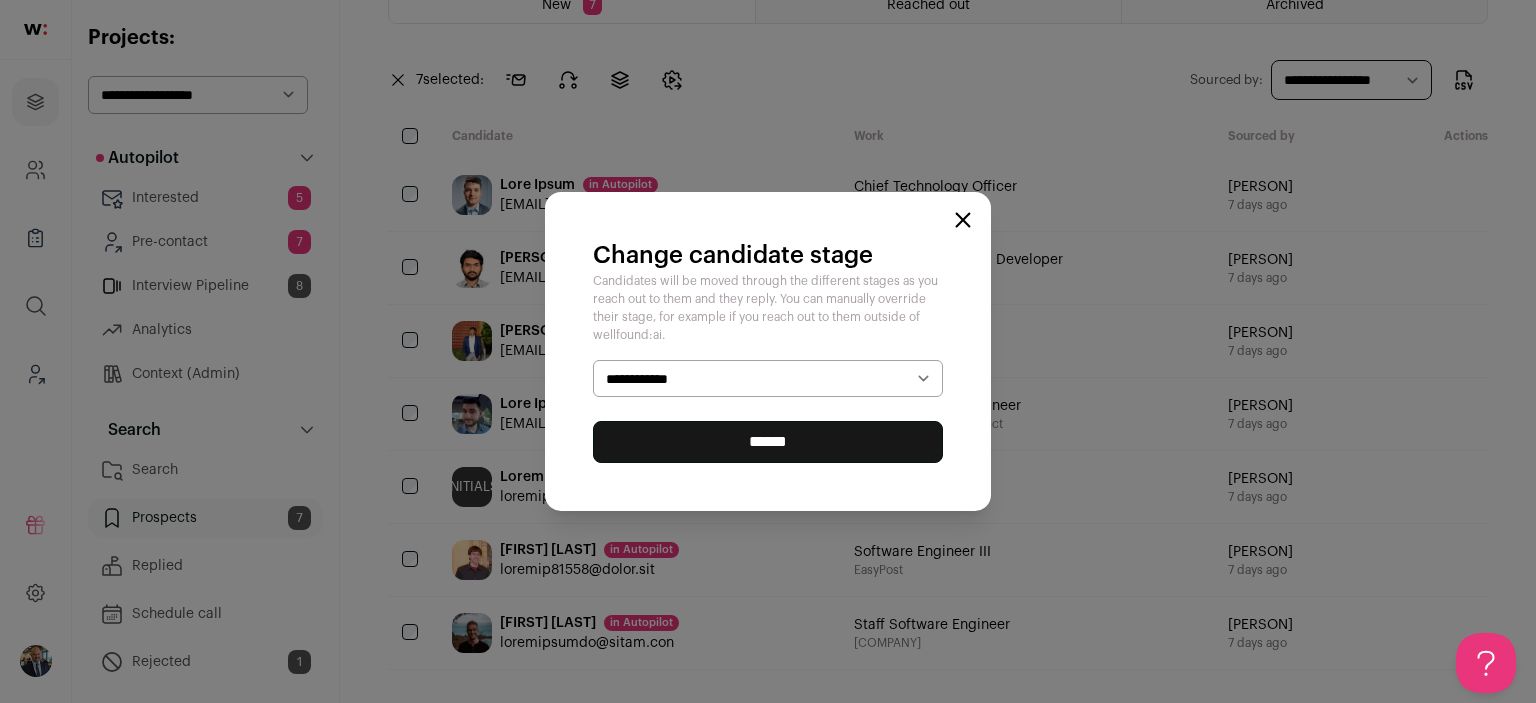 click on "**********" at bounding box center [768, 379] 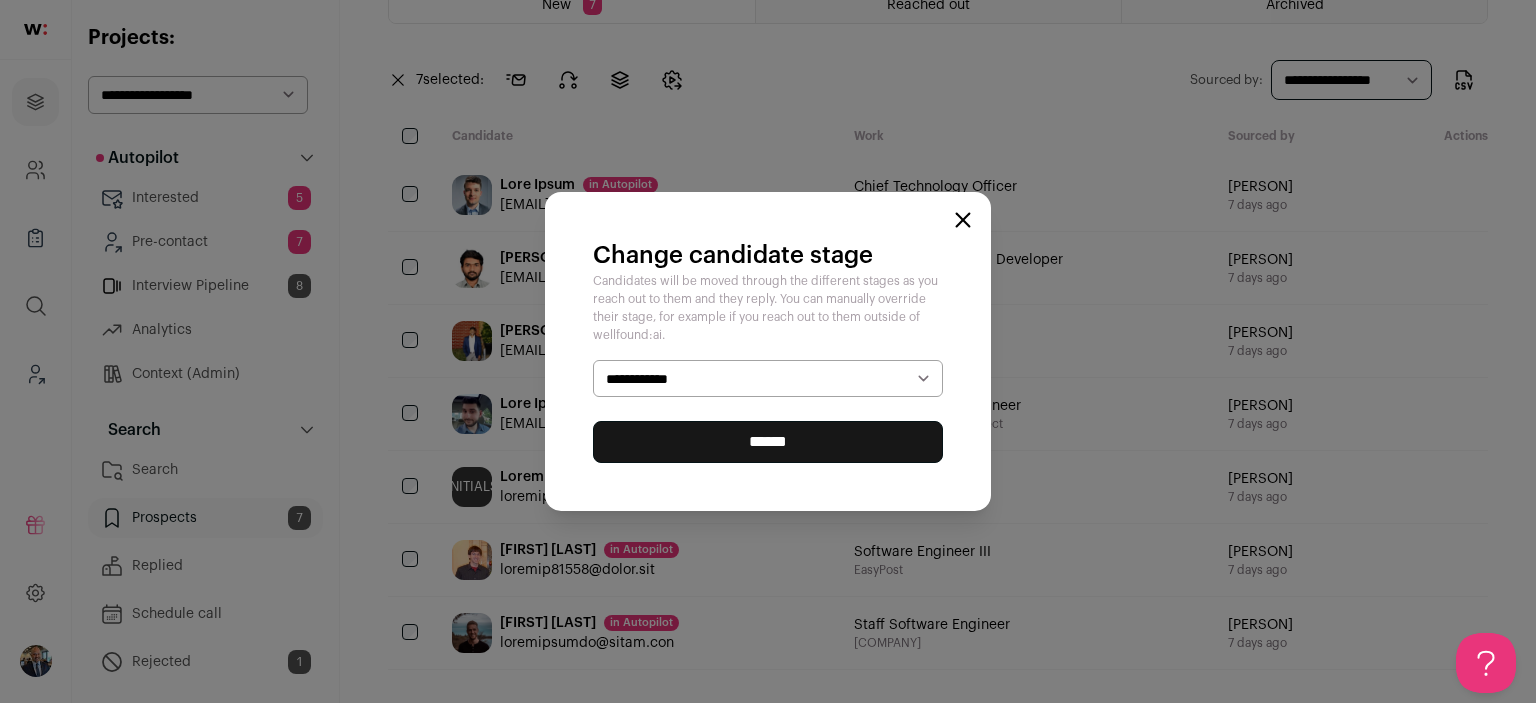 click on "Candidates will be moved through the different stages as you reach out to them and they reply.
You can manually override their stage, for example if you reach out to them outside of wellfound:ai." at bounding box center (0, 0) 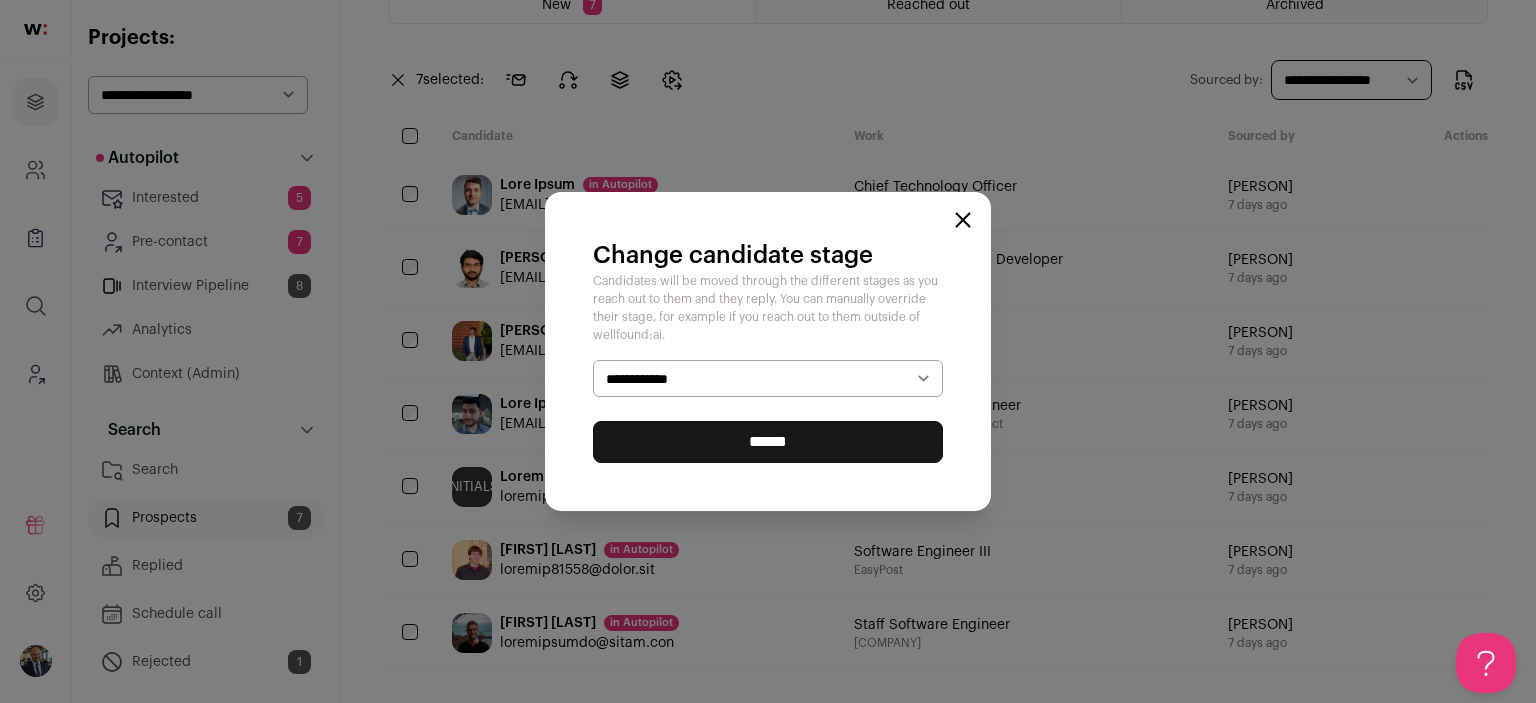 click on "**********" at bounding box center (0, 0) 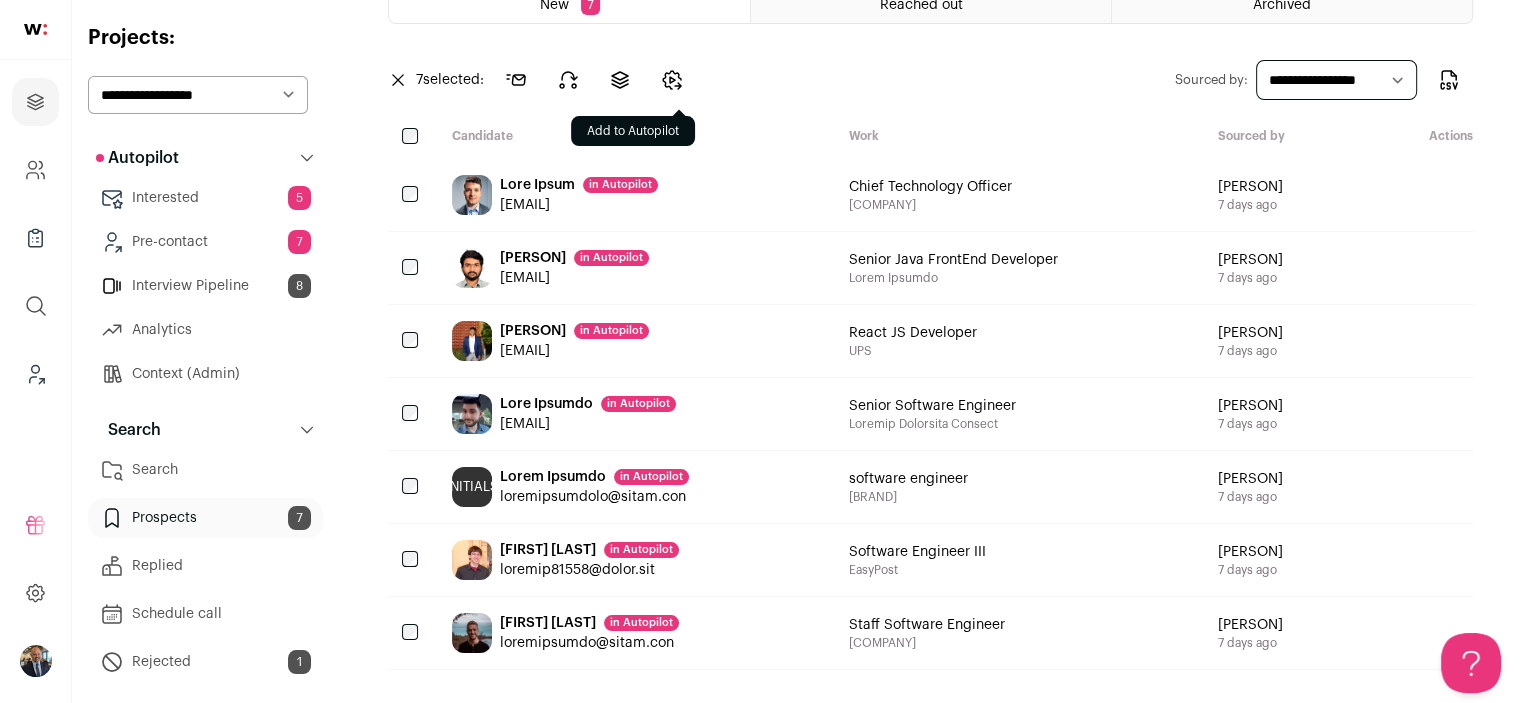 click at bounding box center [672, 80] 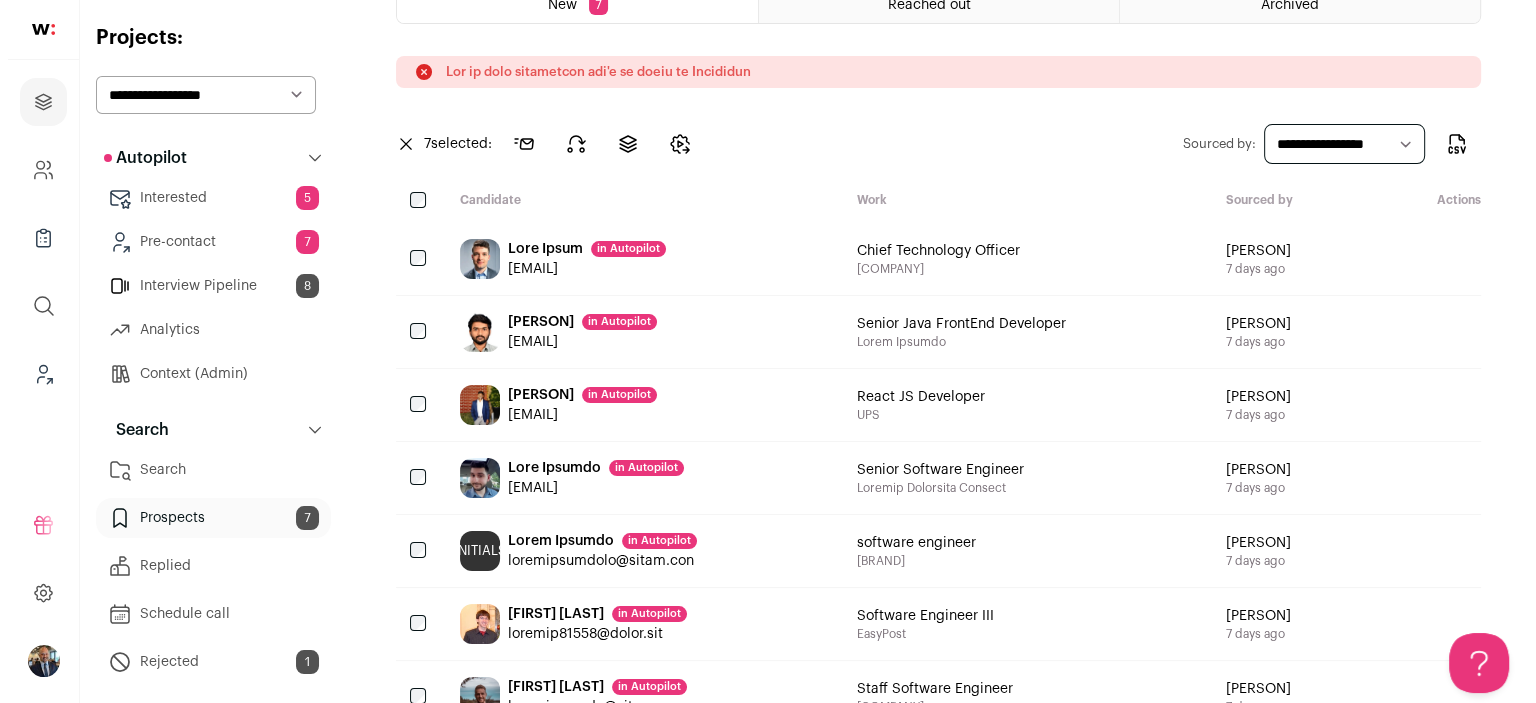 scroll, scrollTop: 0, scrollLeft: 0, axis: both 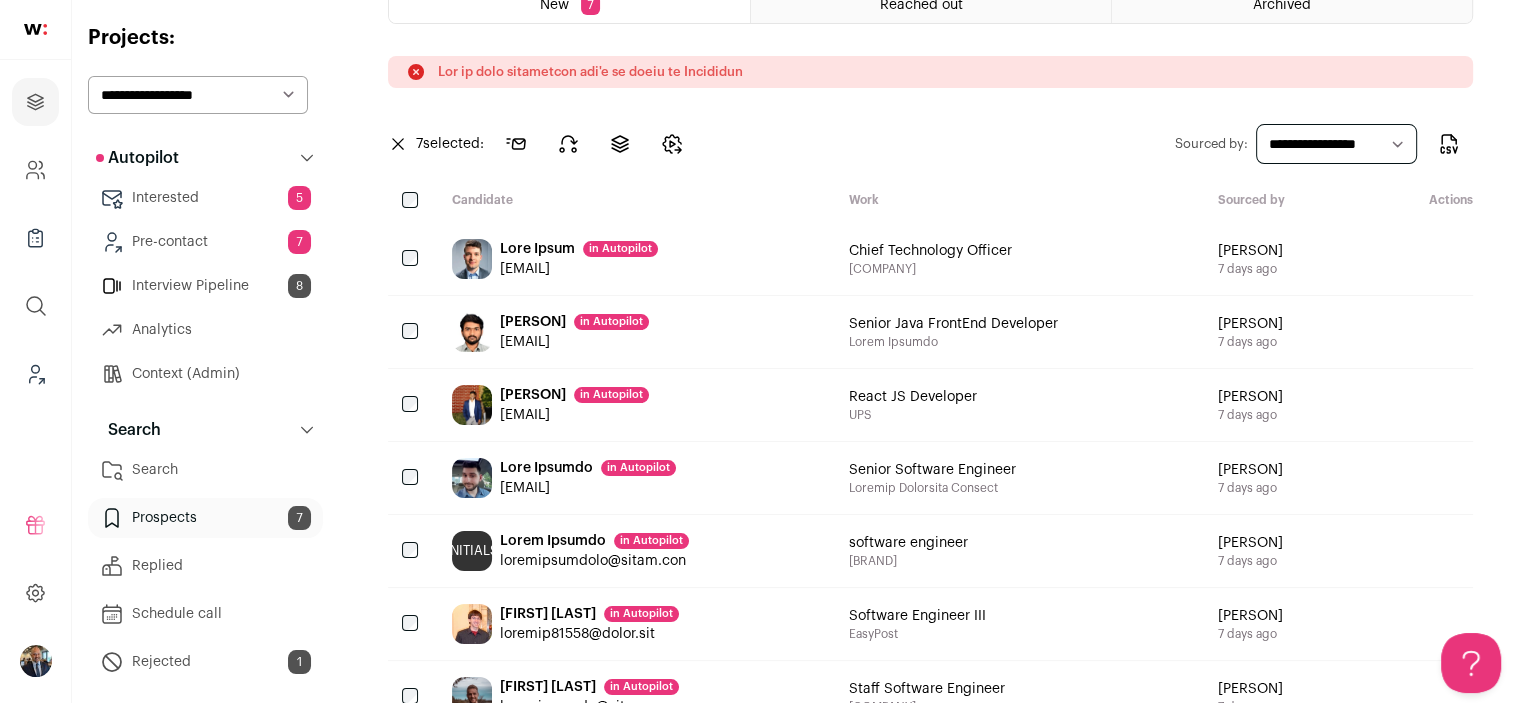 click on "Noah White
in Autopilot
noahwhite323@hotmail.com" at bounding box center (634, 259) 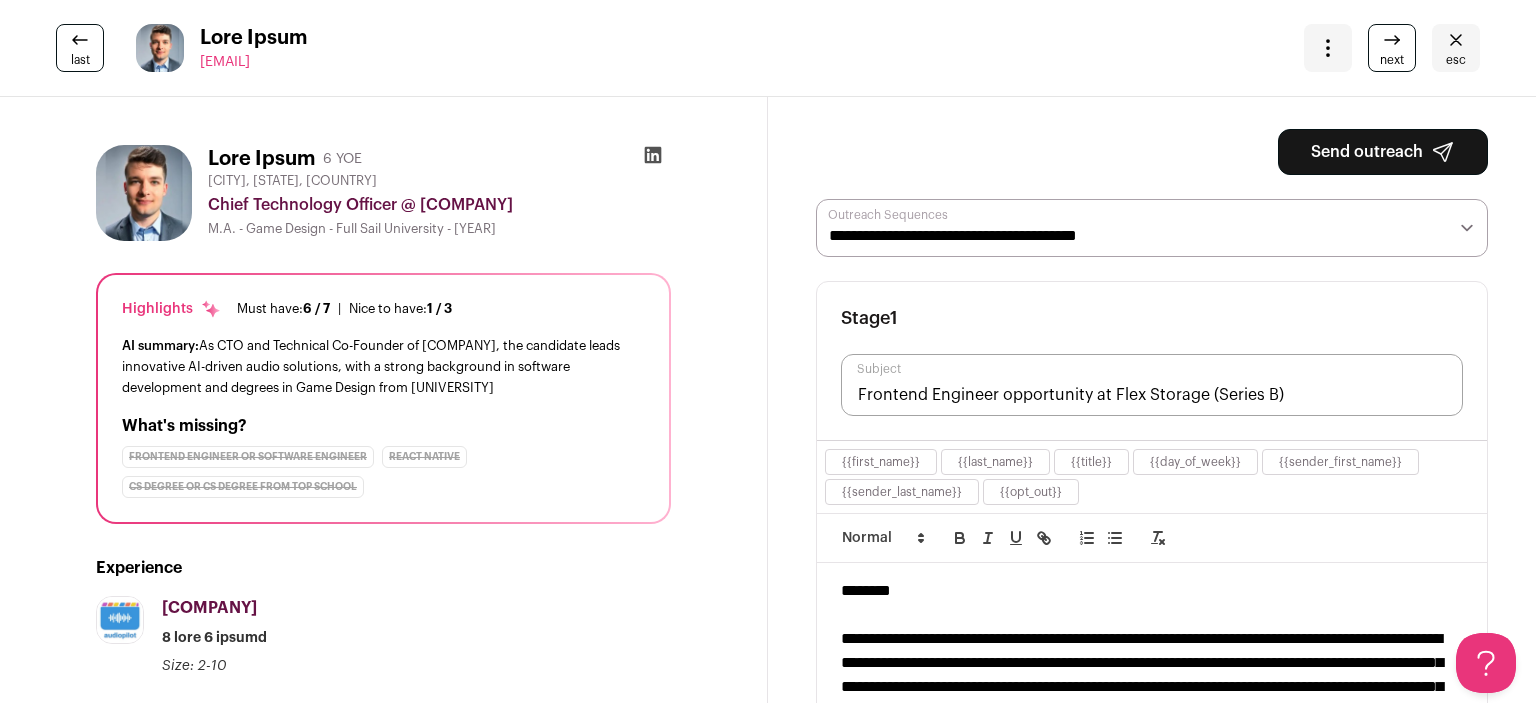 click on "Send outreach" at bounding box center [1383, 152] 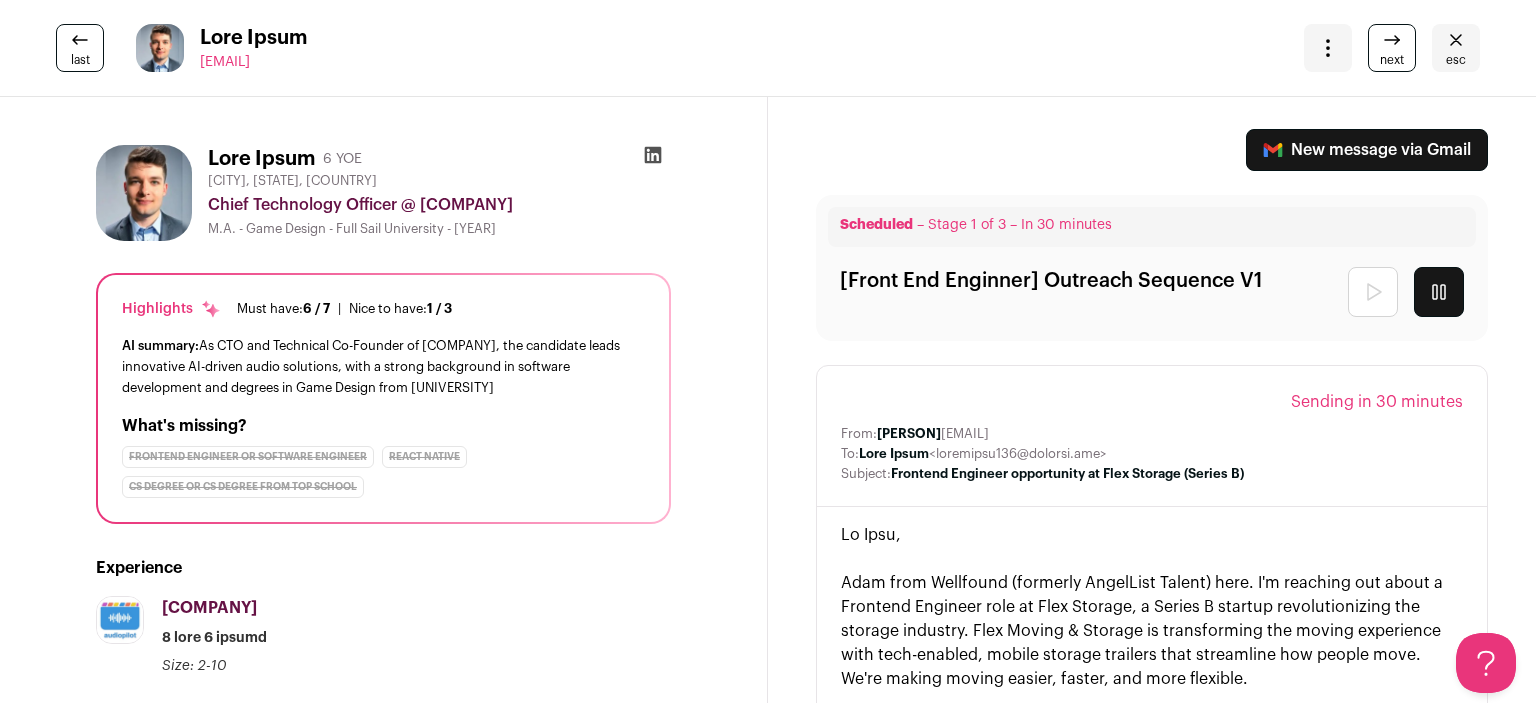scroll, scrollTop: 124, scrollLeft: 0, axis: vertical 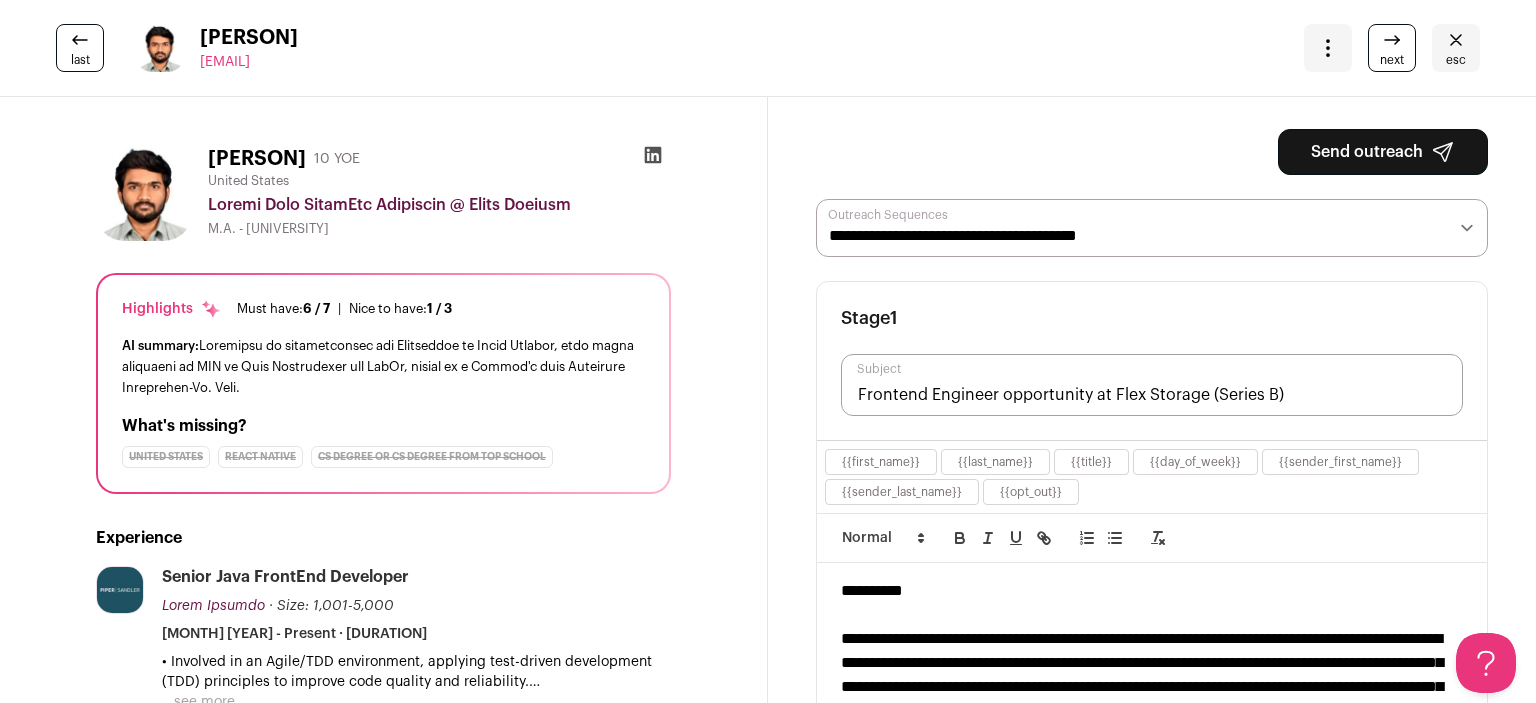 click at bounding box center (1328, 48) 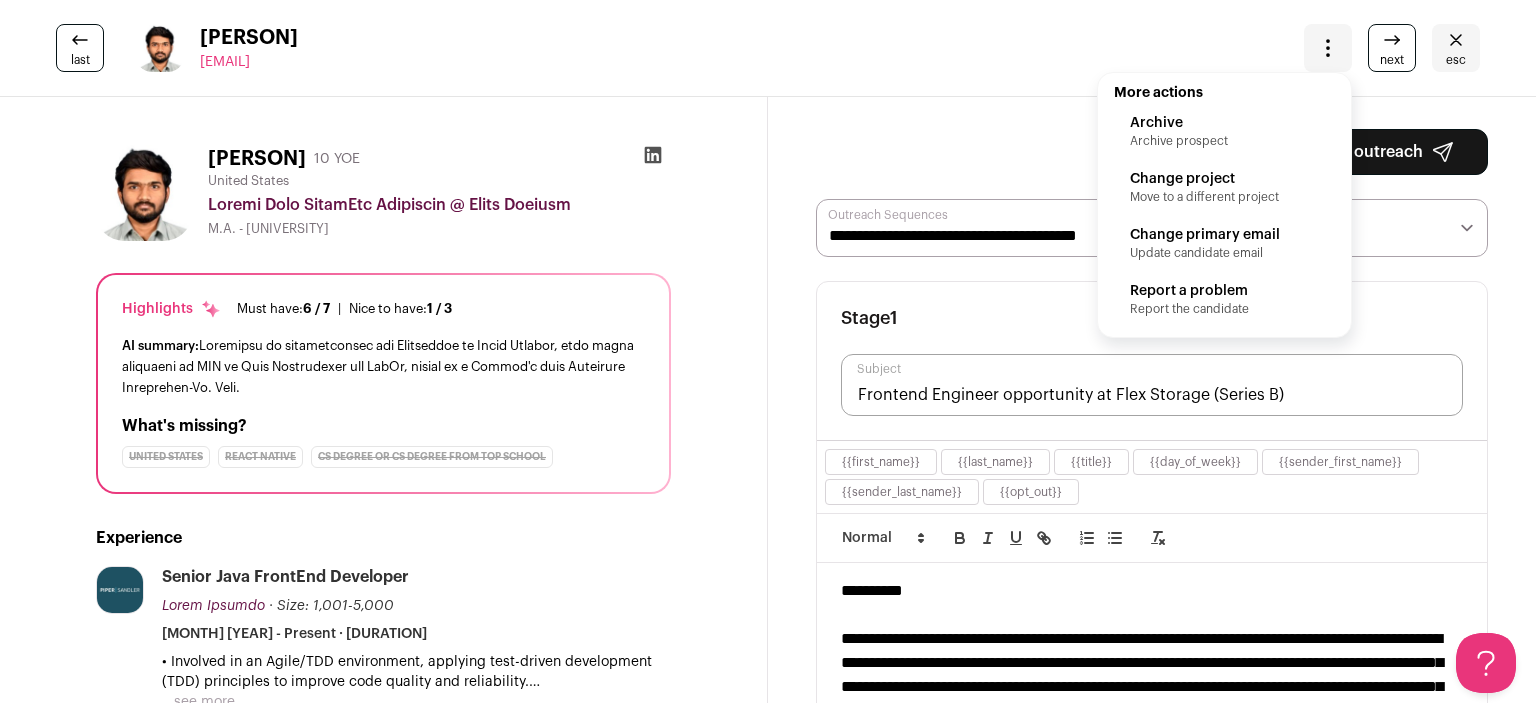 click on "Archive prospect" at bounding box center [1224, 141] 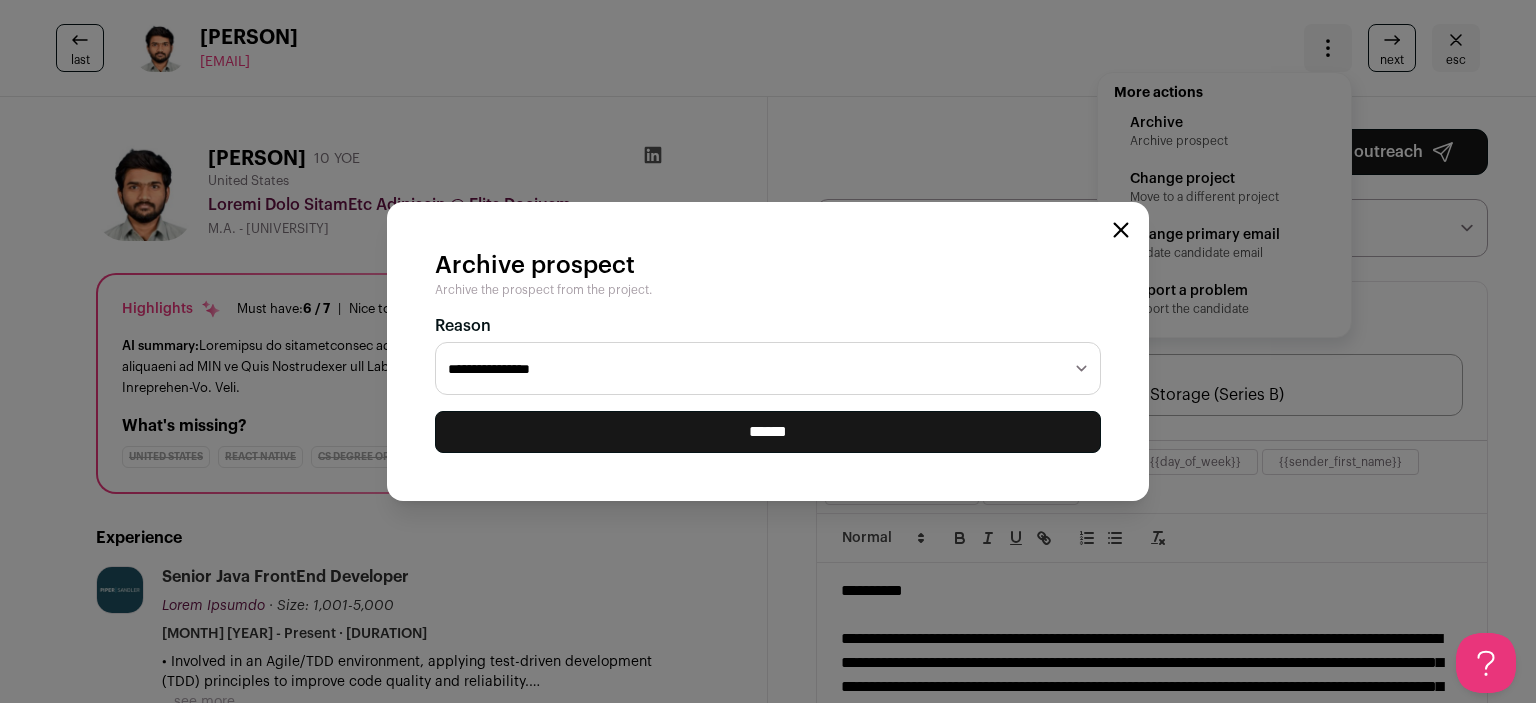 select on "**********" 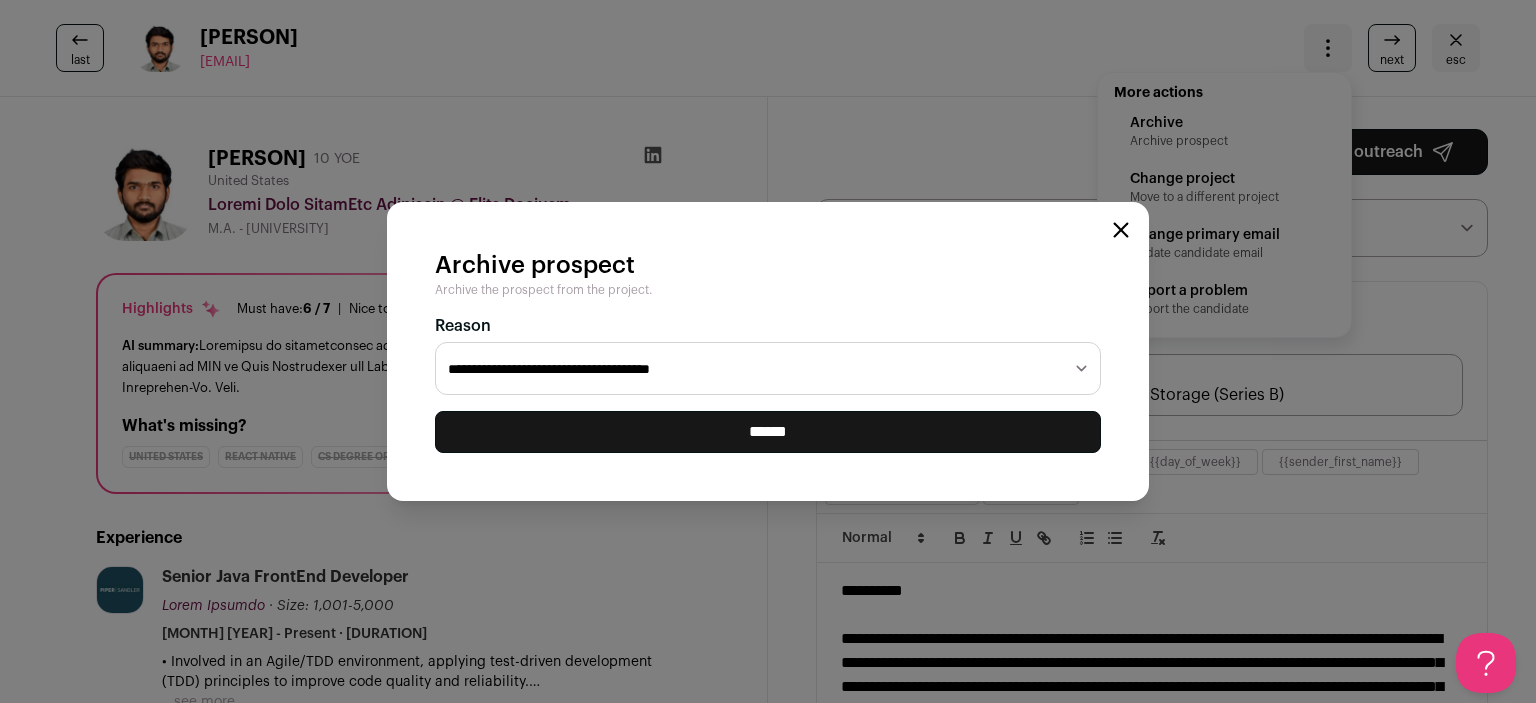 click on "**********" at bounding box center (768, 369) 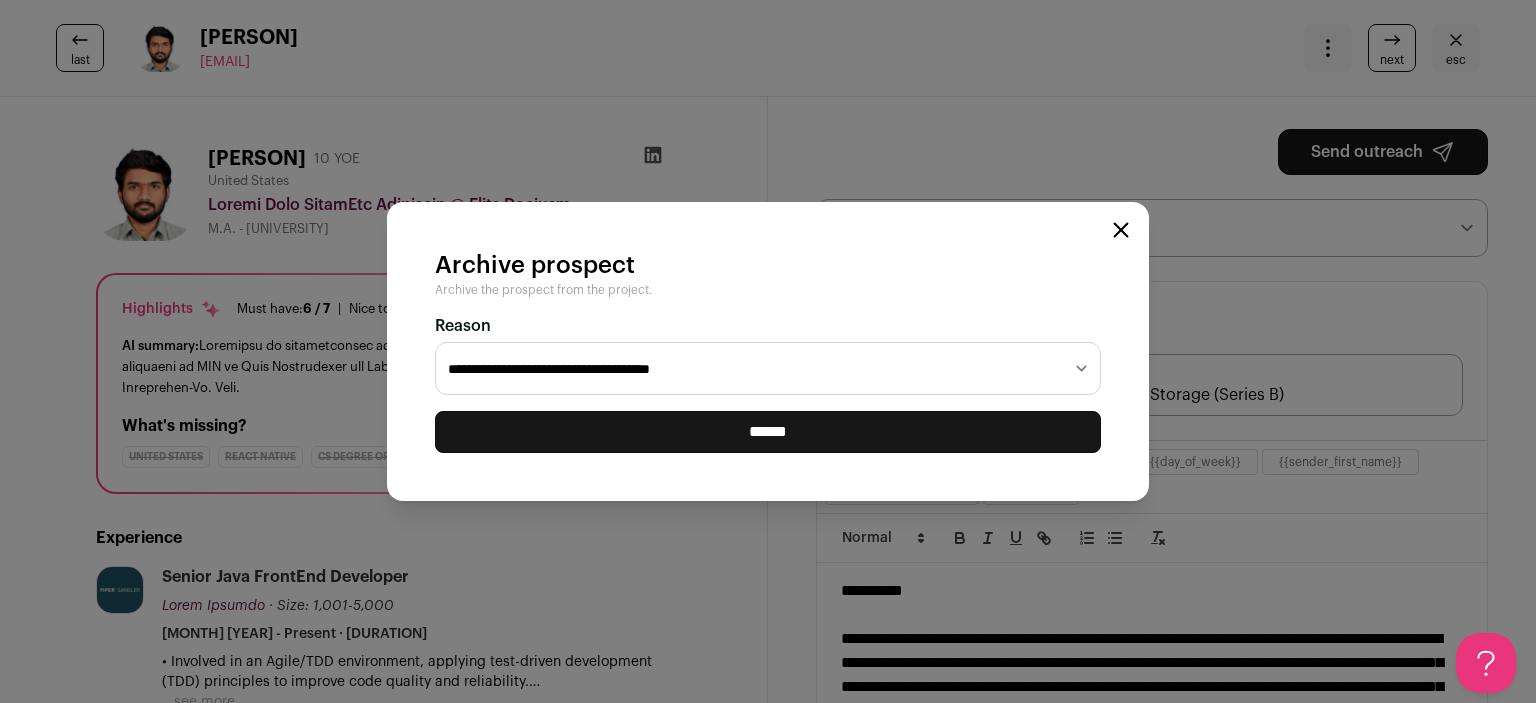 click on "******" at bounding box center [0, 0] 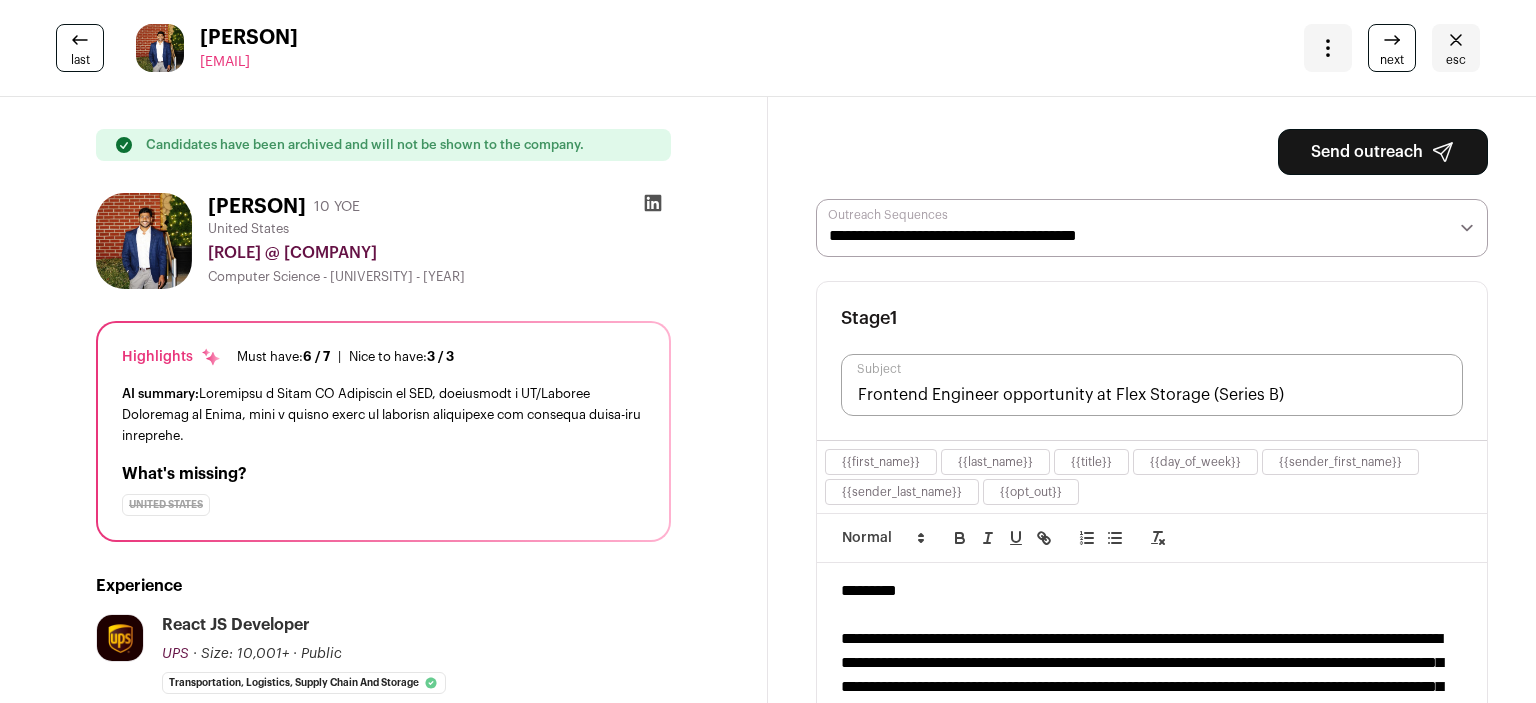 scroll, scrollTop: 0, scrollLeft: 0, axis: both 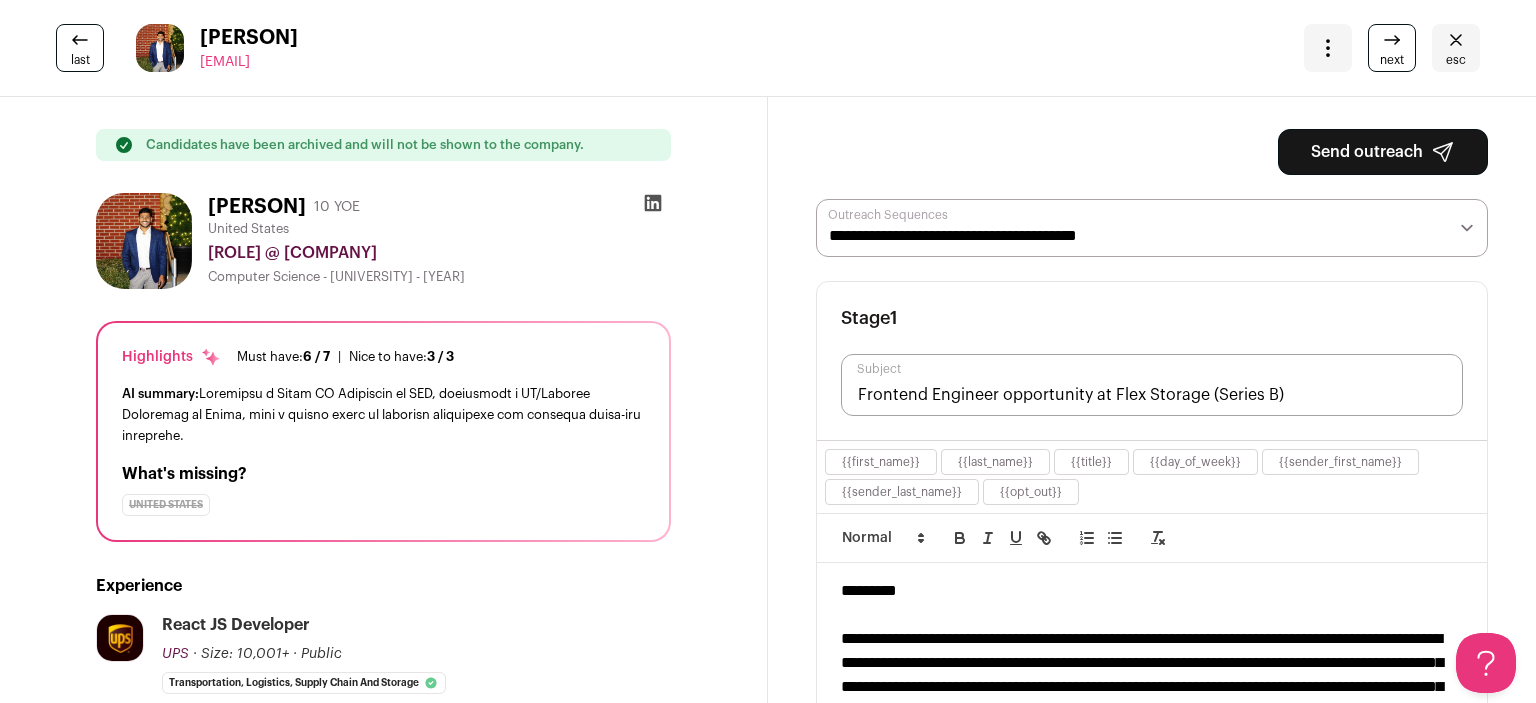 click on "Send outreach" at bounding box center [1383, 152] 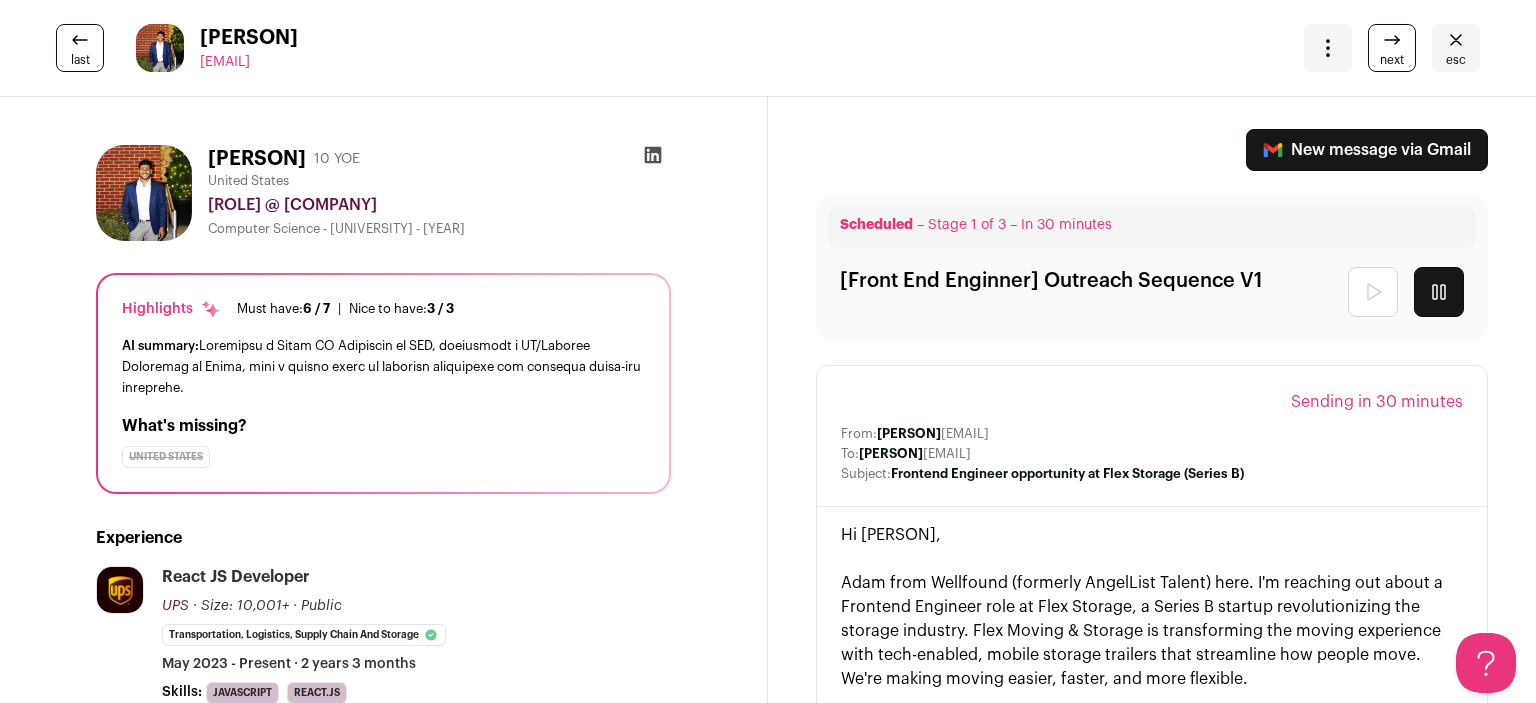 click at bounding box center [1392, 40] 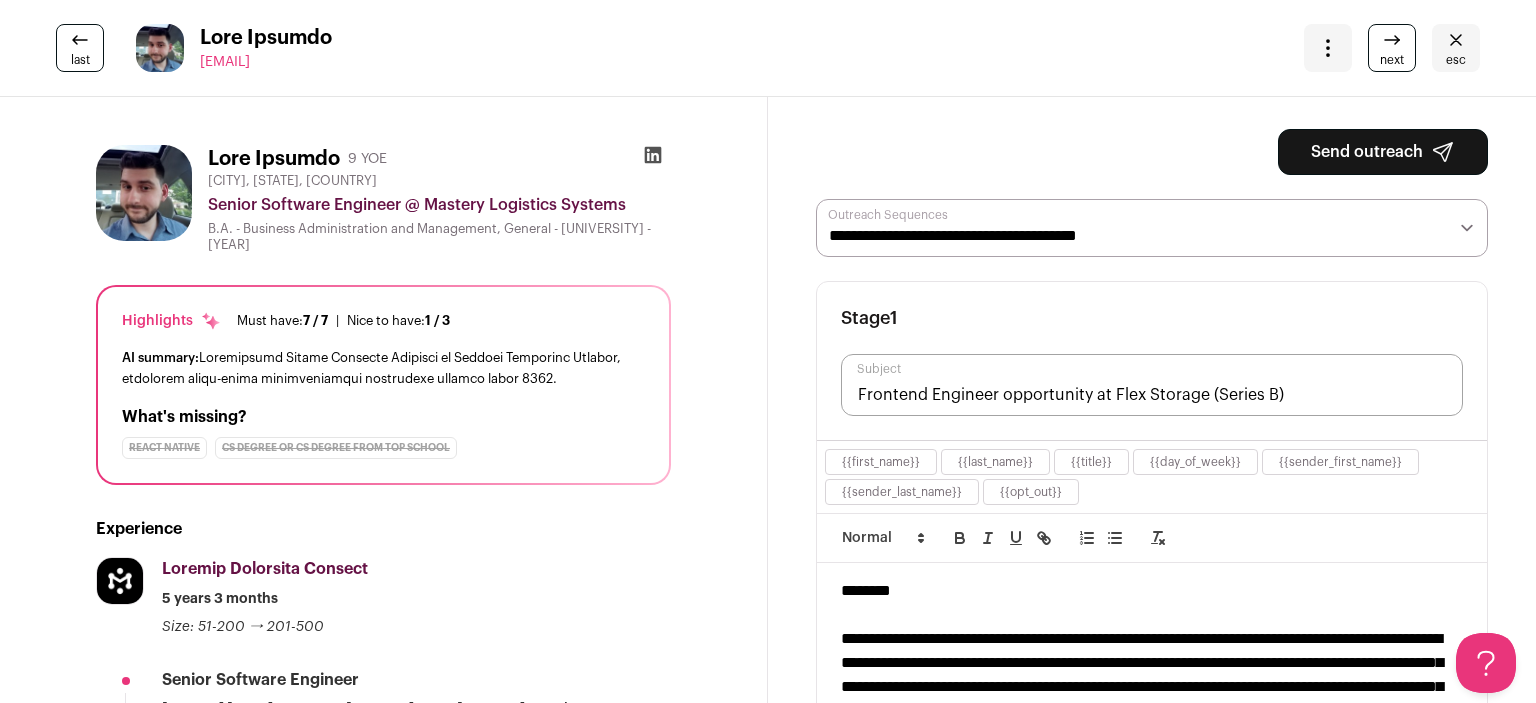 scroll, scrollTop: 0, scrollLeft: 0, axis: both 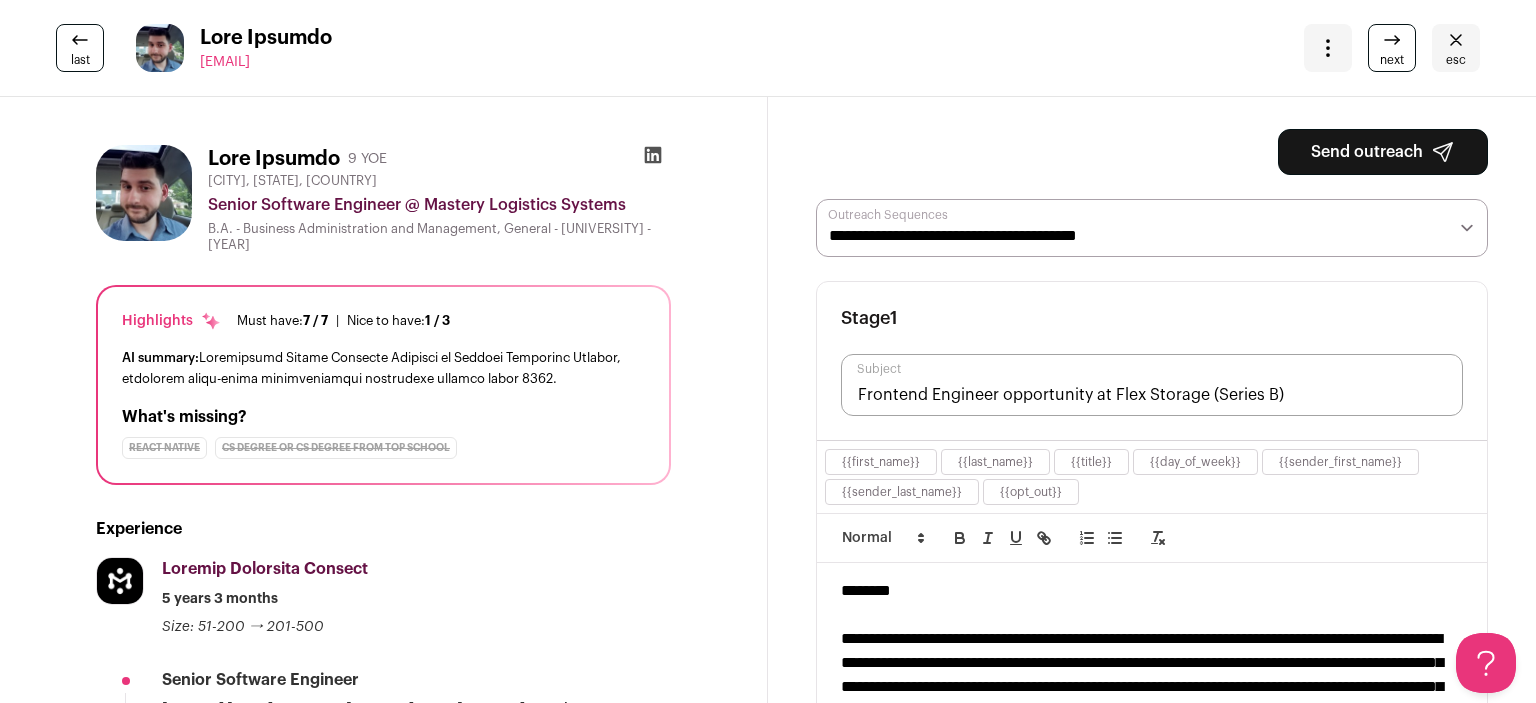 click on "Send outreach" at bounding box center (1383, 152) 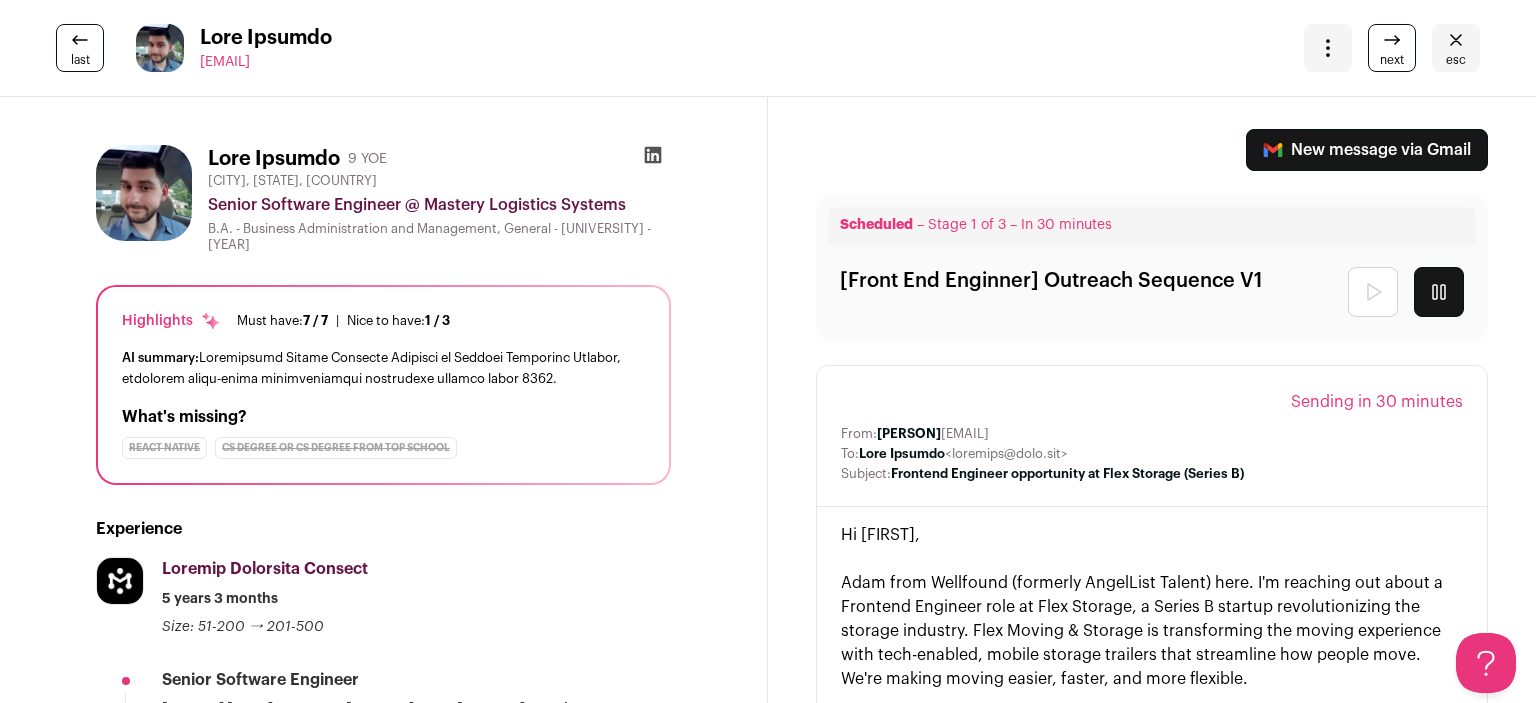 click on "next" at bounding box center [1392, 60] 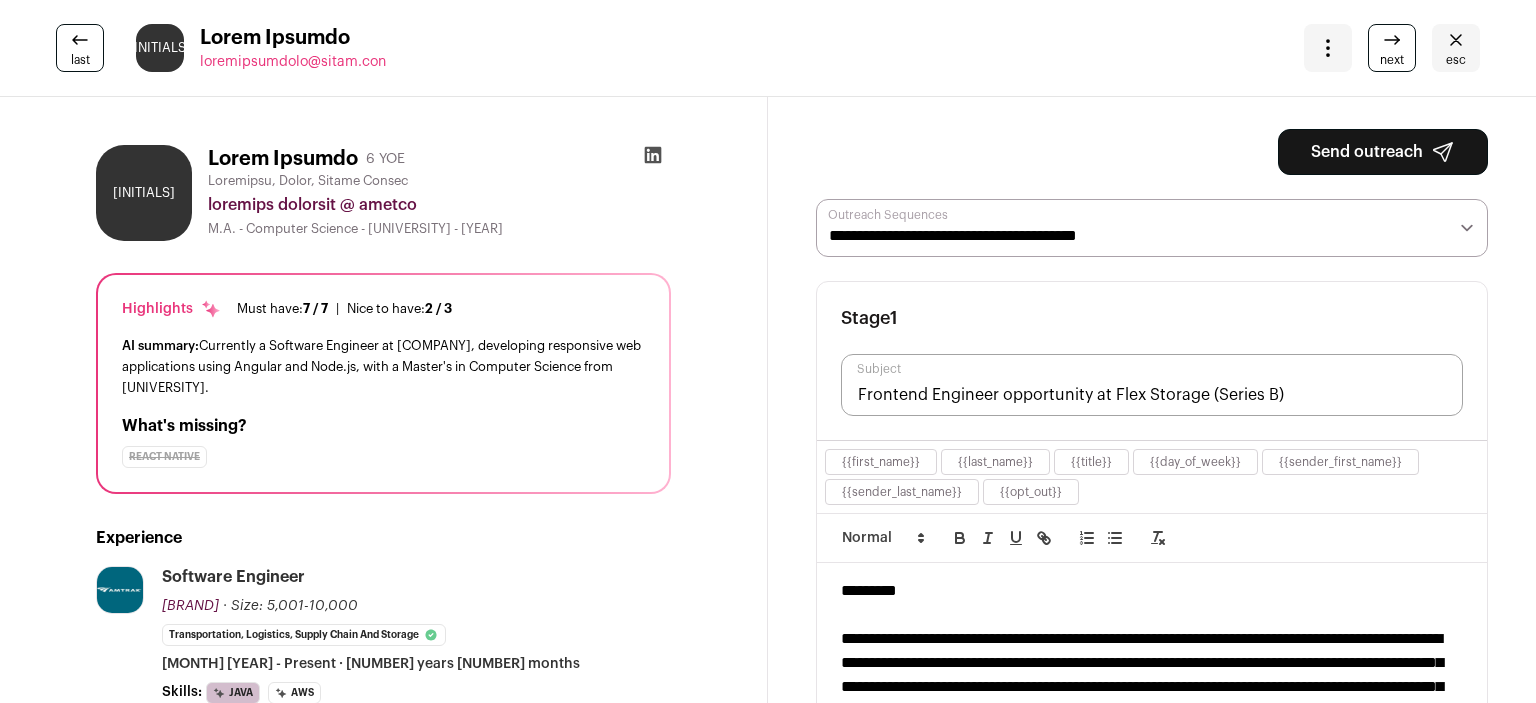 scroll, scrollTop: 0, scrollLeft: 0, axis: both 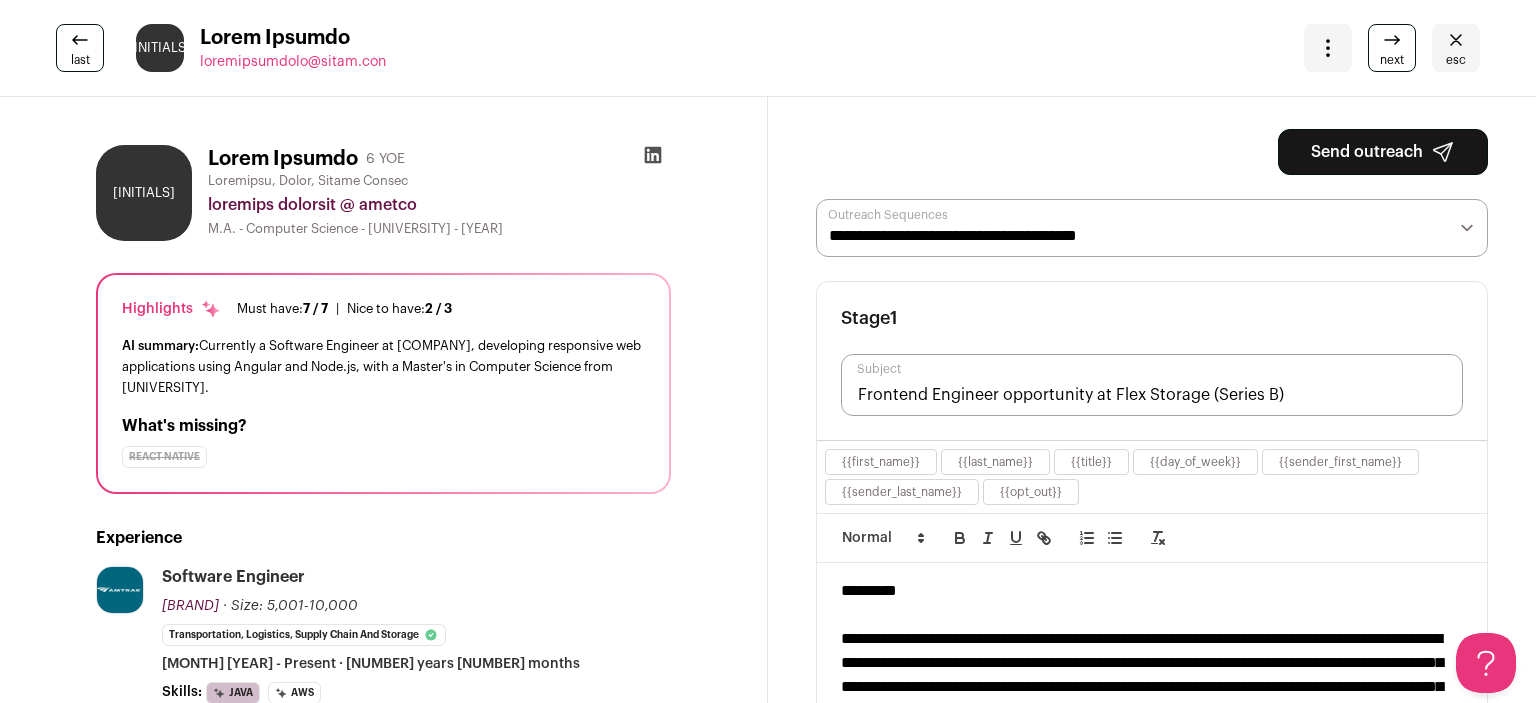 click on "Send outreach" at bounding box center (1383, 152) 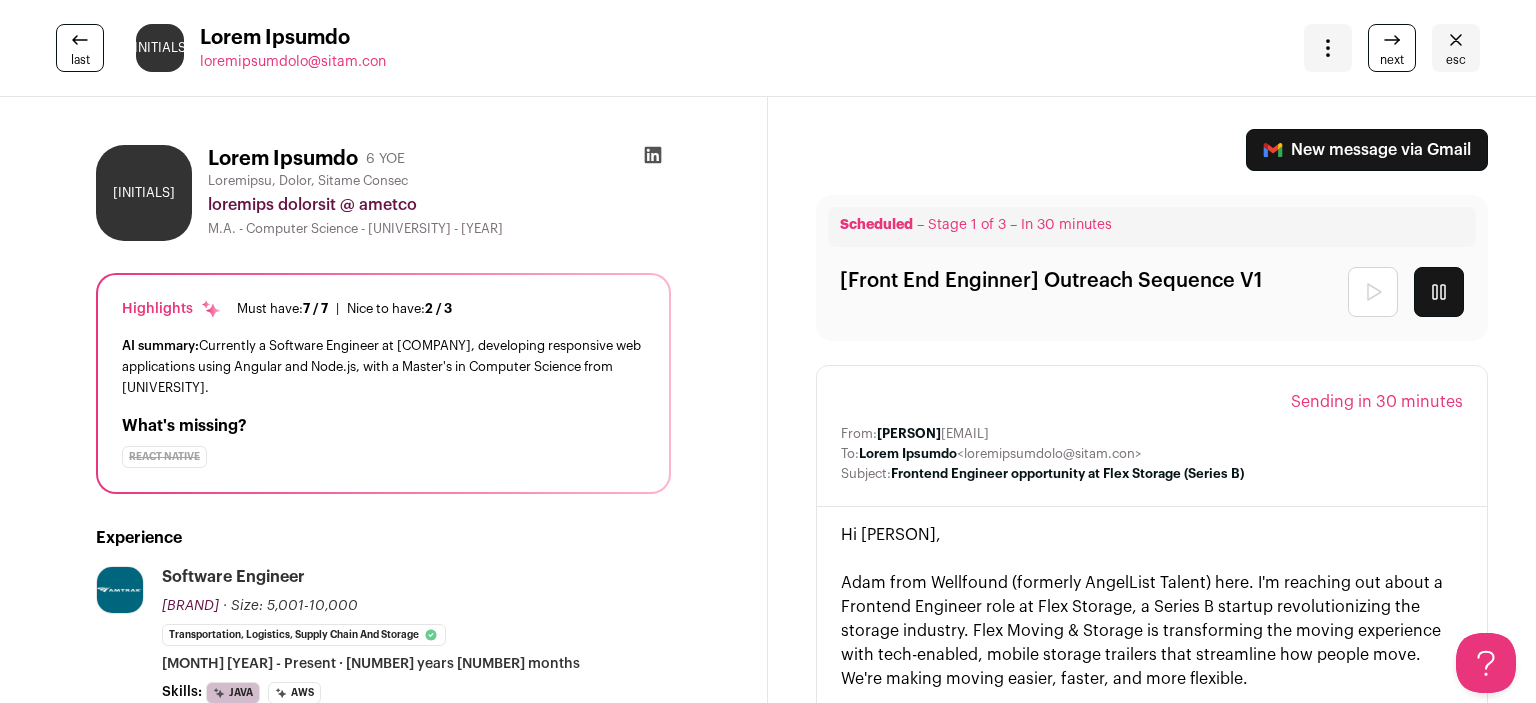 click on "next" at bounding box center [1392, 60] 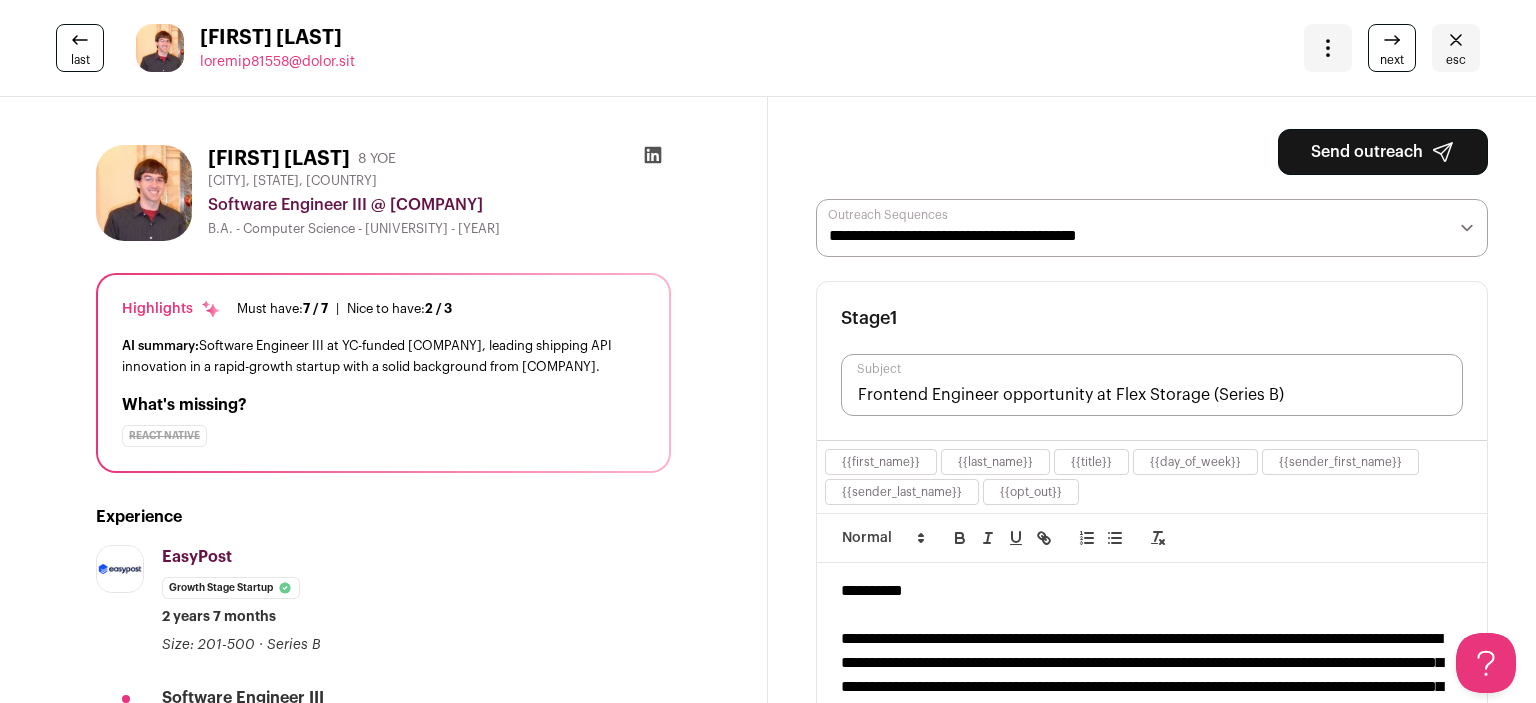 scroll, scrollTop: 0, scrollLeft: 0, axis: both 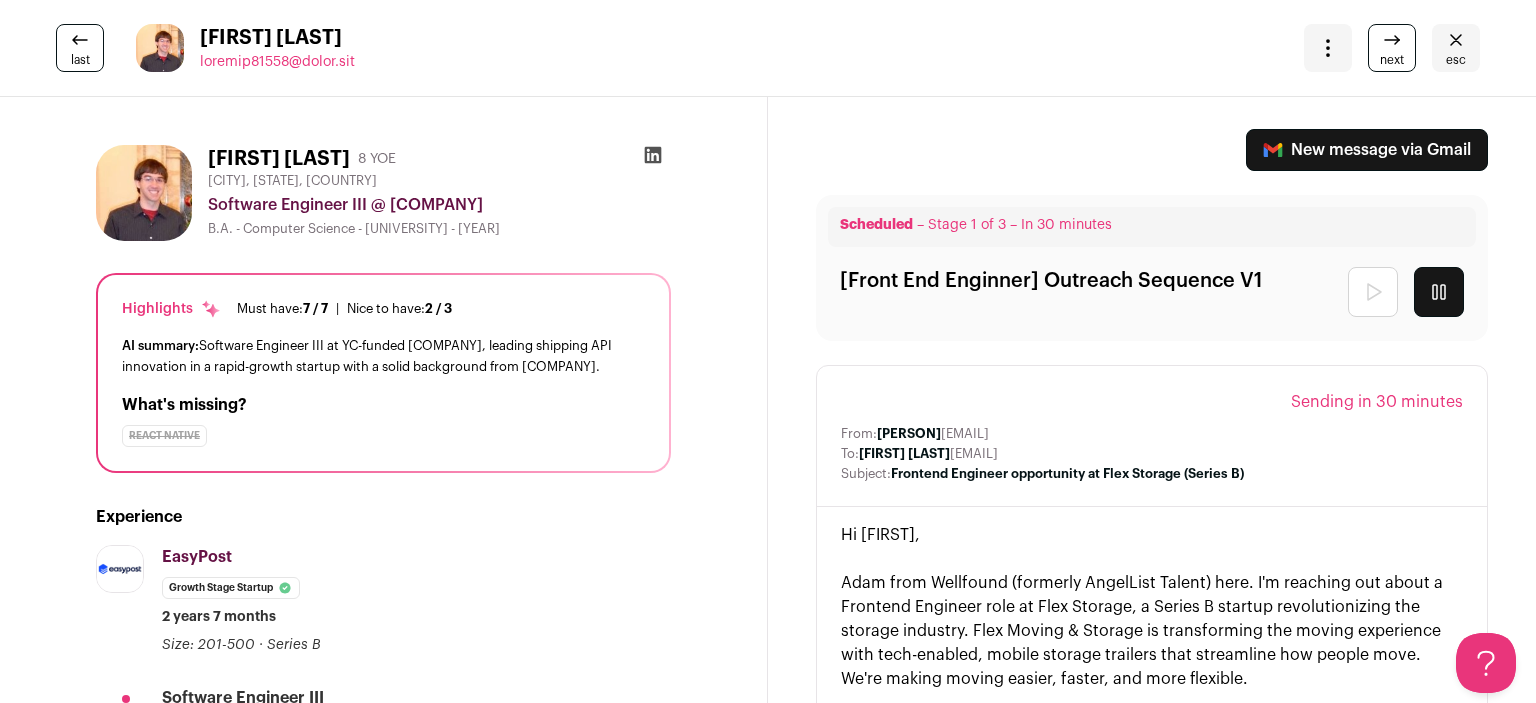 click on "next" at bounding box center [1392, 60] 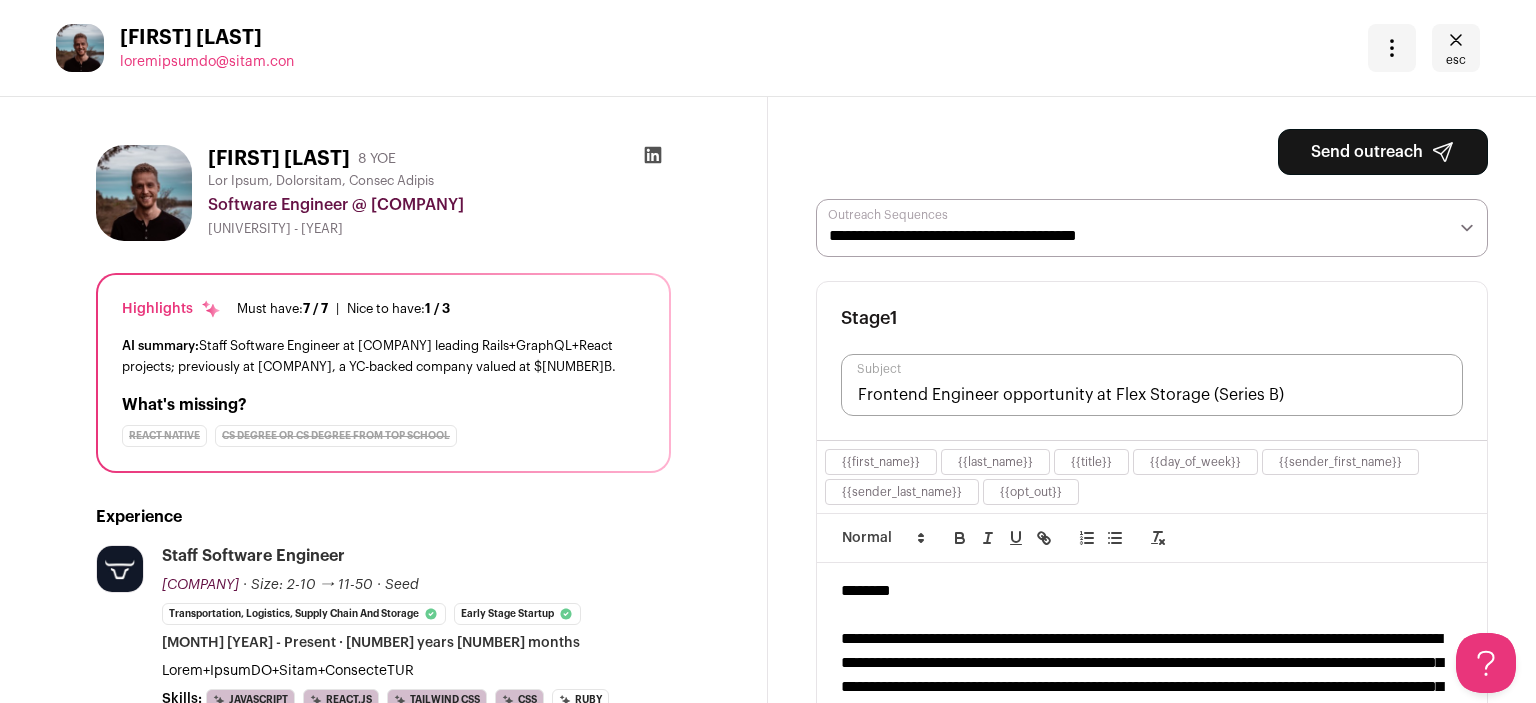 scroll, scrollTop: 0, scrollLeft: 0, axis: both 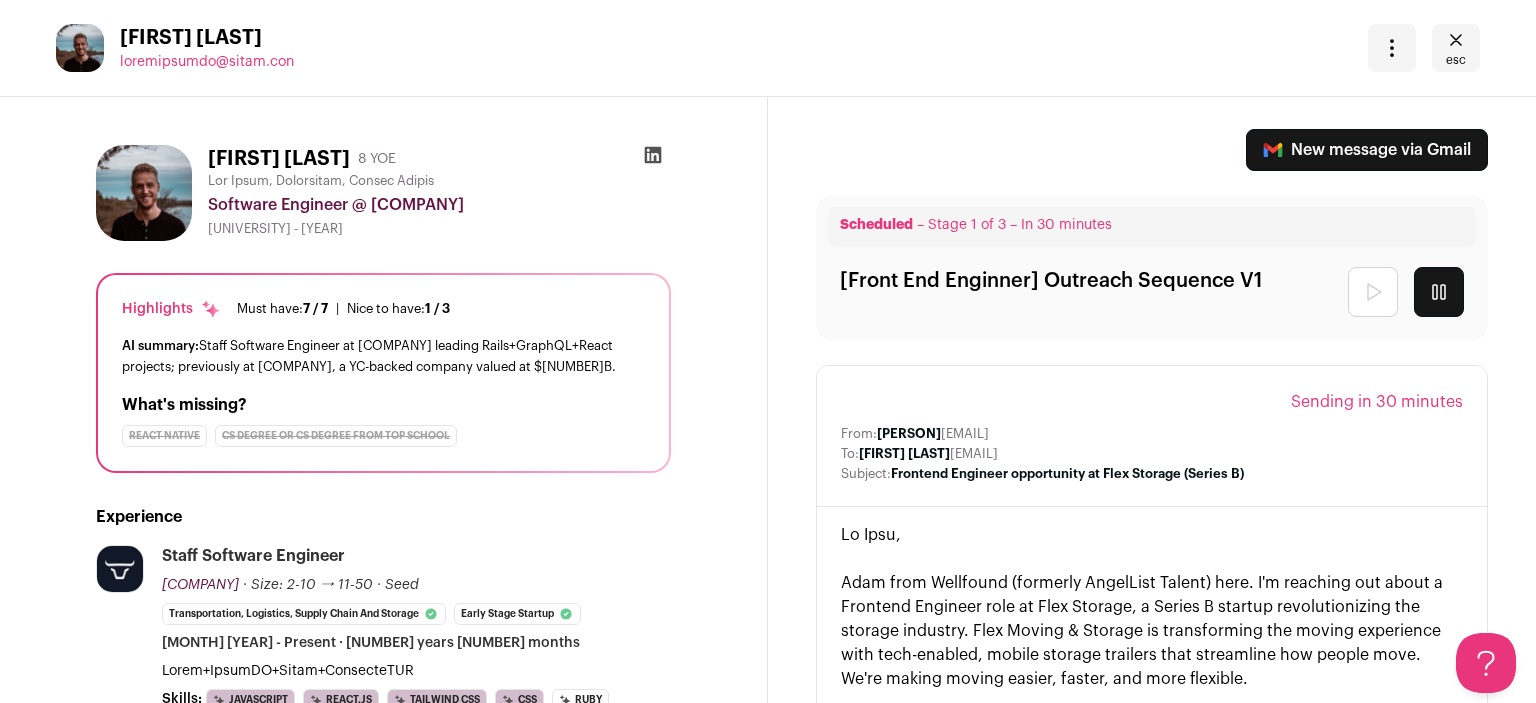 click at bounding box center [1456, 39] 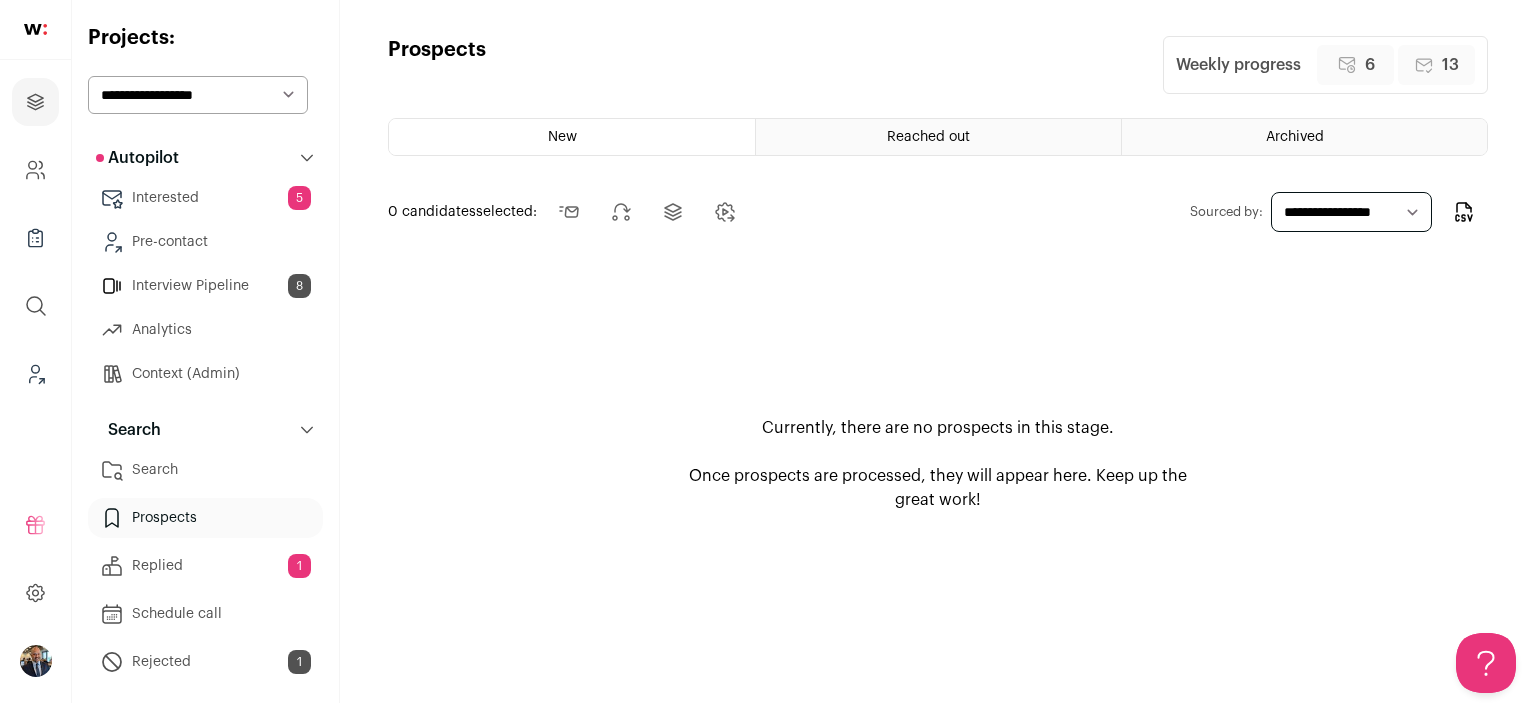 scroll, scrollTop: 0, scrollLeft: 0, axis: both 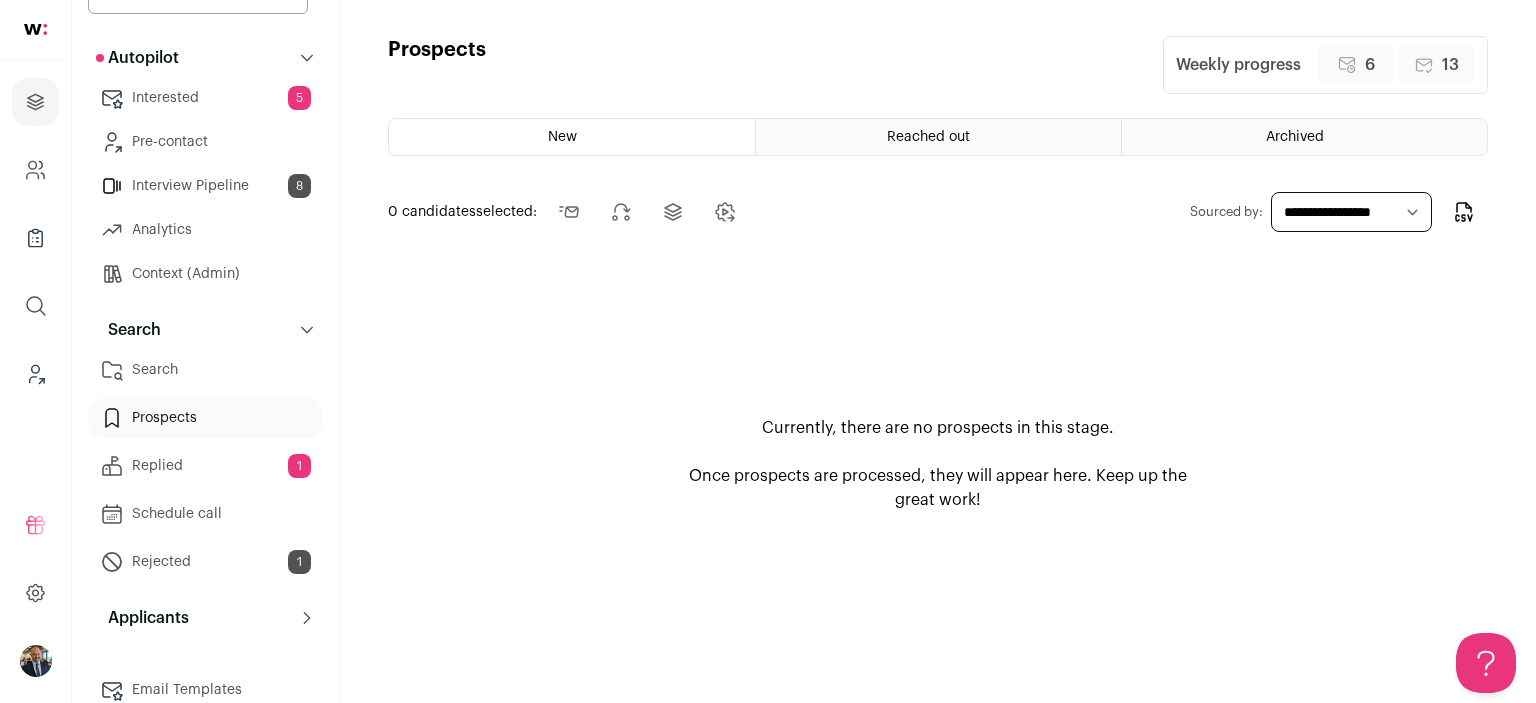 click on "Replied
1" at bounding box center (205, 466) 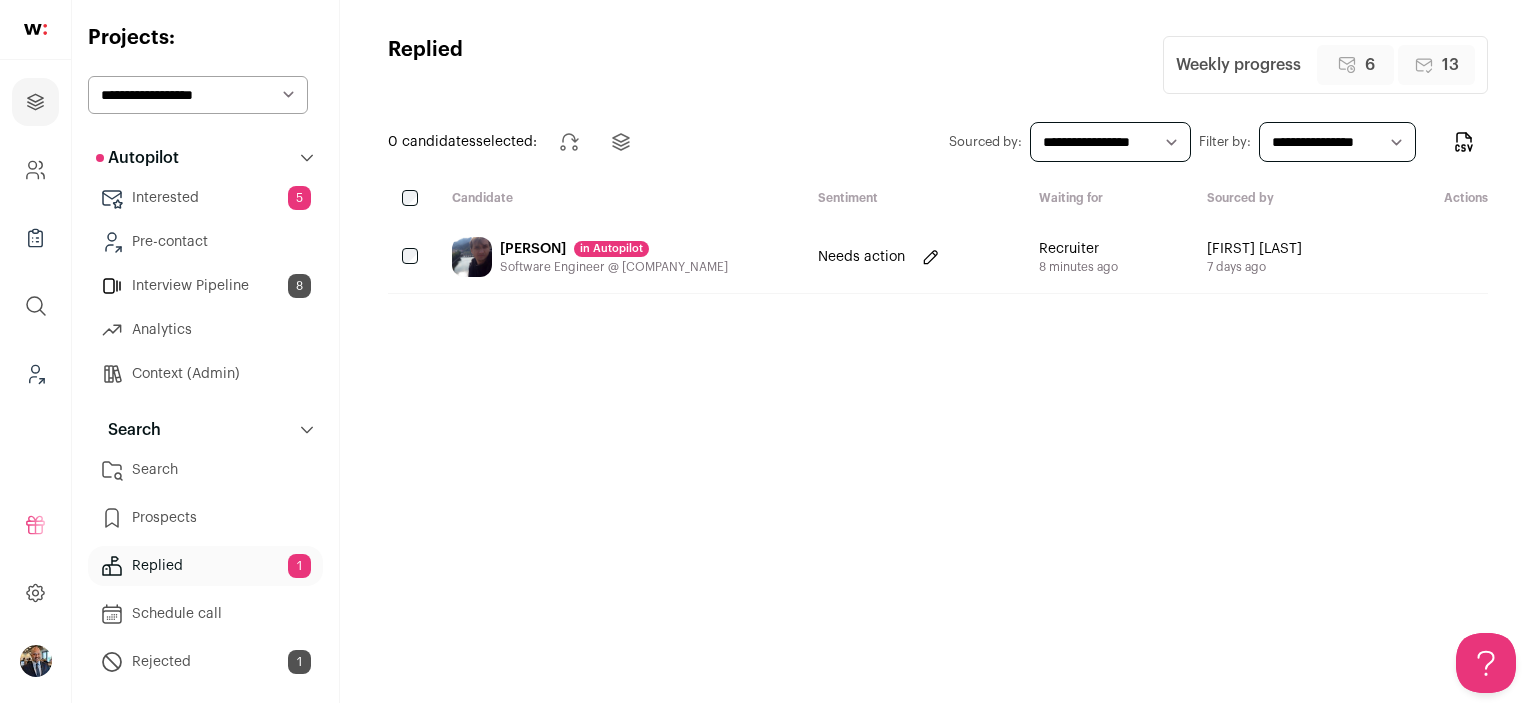 scroll, scrollTop: 0, scrollLeft: 0, axis: both 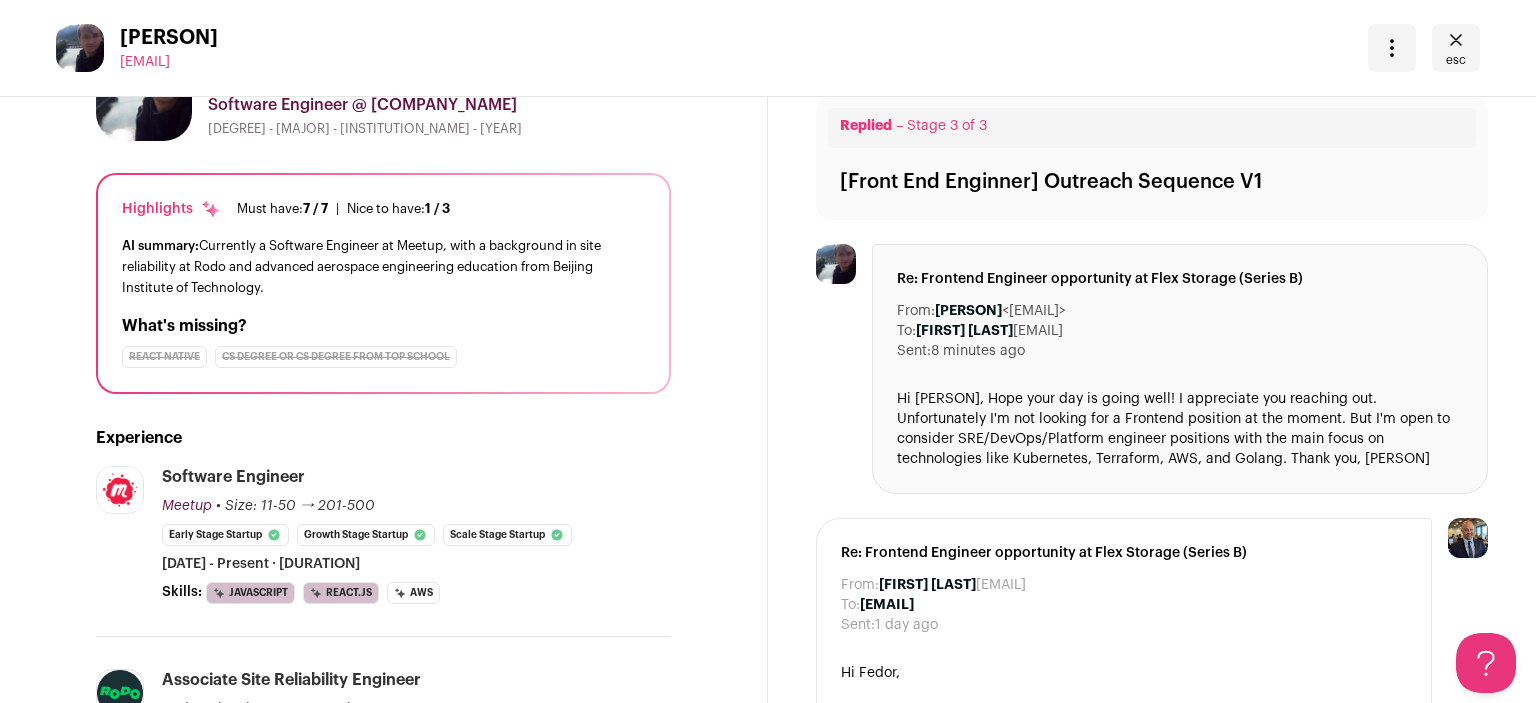 click at bounding box center [1392, 48] 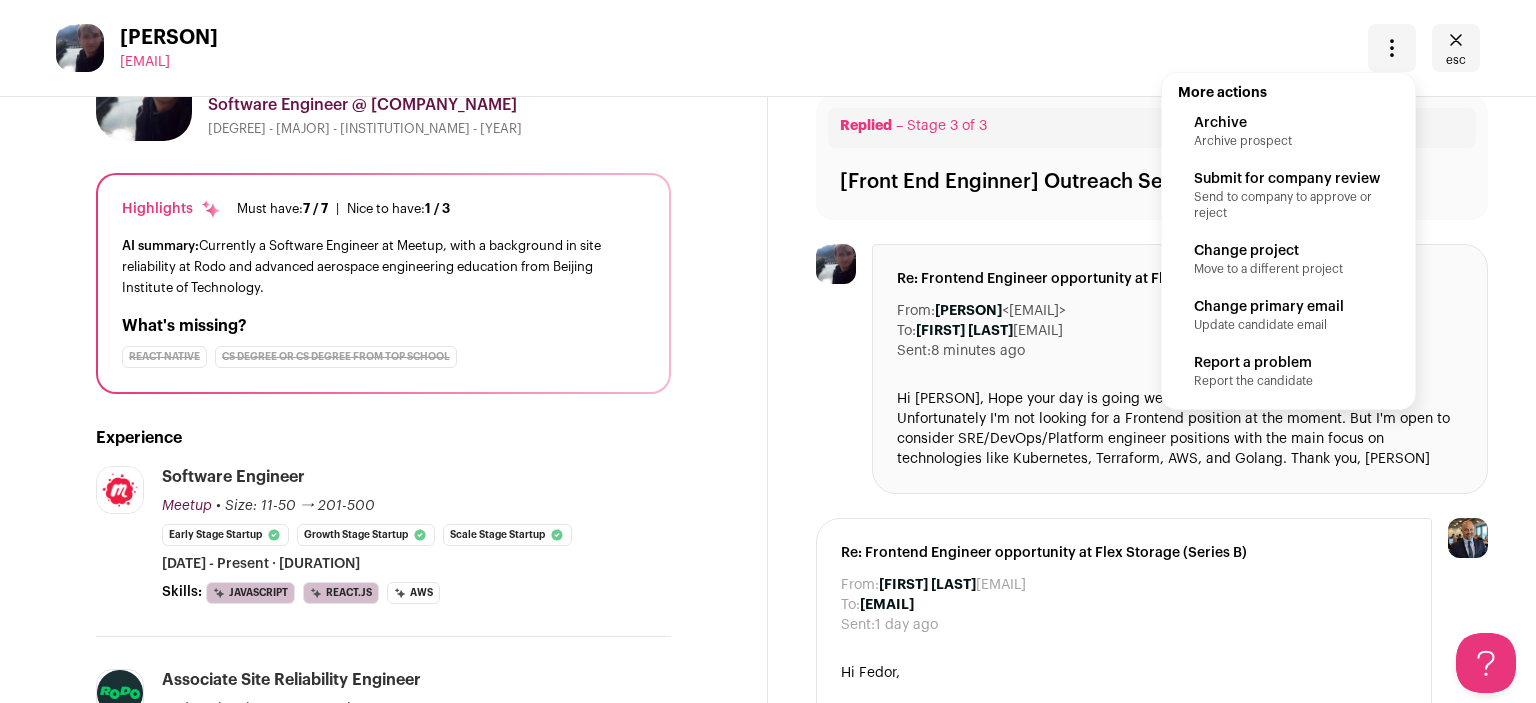 click on "Archive prospect" at bounding box center (1288, 141) 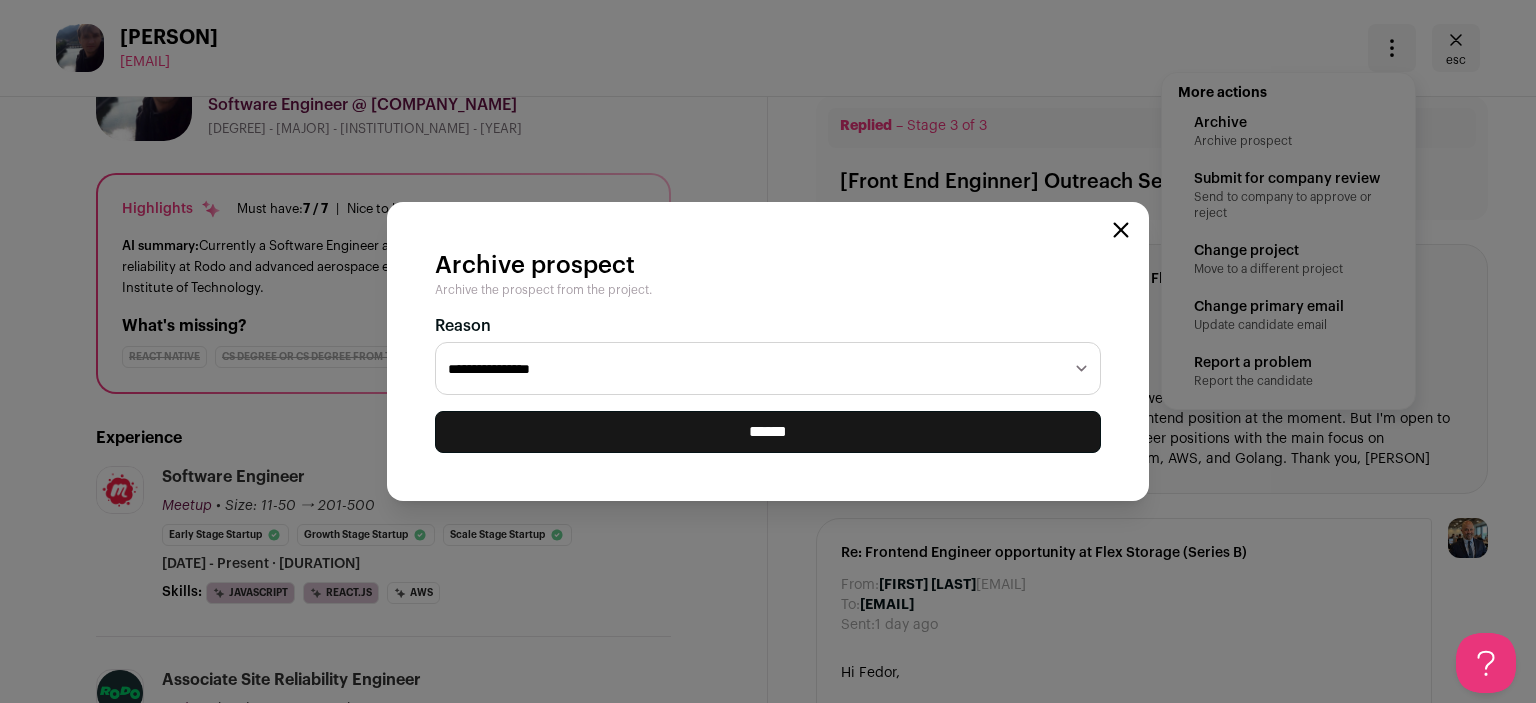 click on "**********" at bounding box center [768, 369] 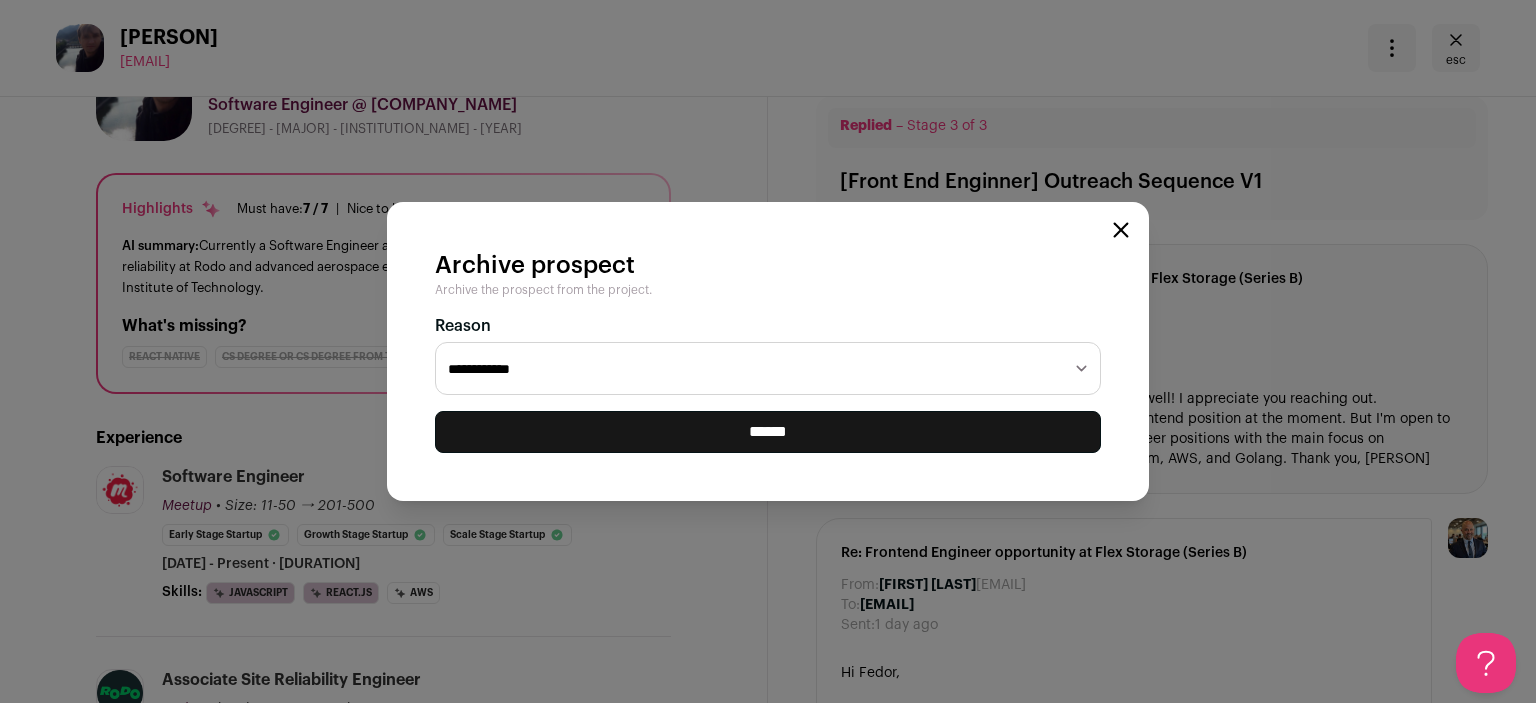 click on "**********" at bounding box center (768, 369) 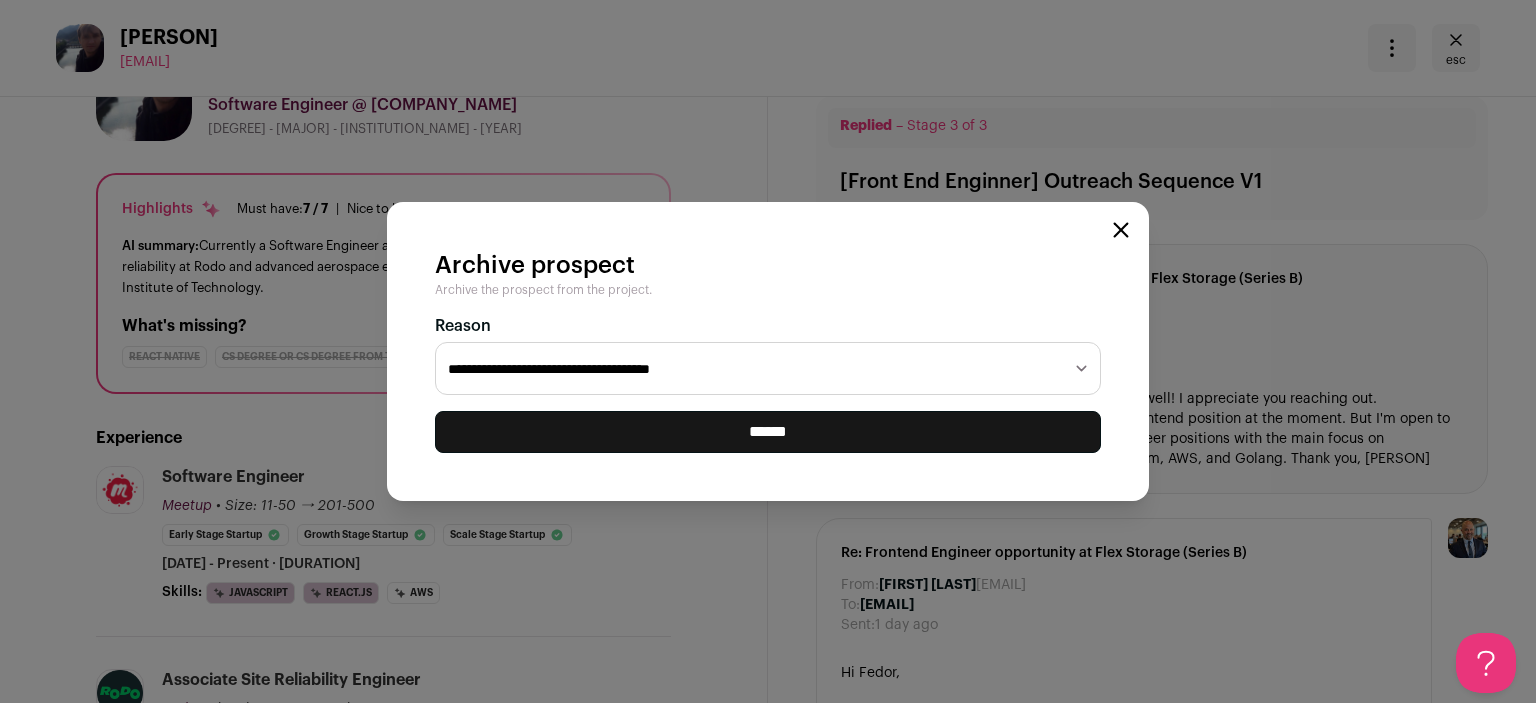 click on "**********" at bounding box center [768, 369] 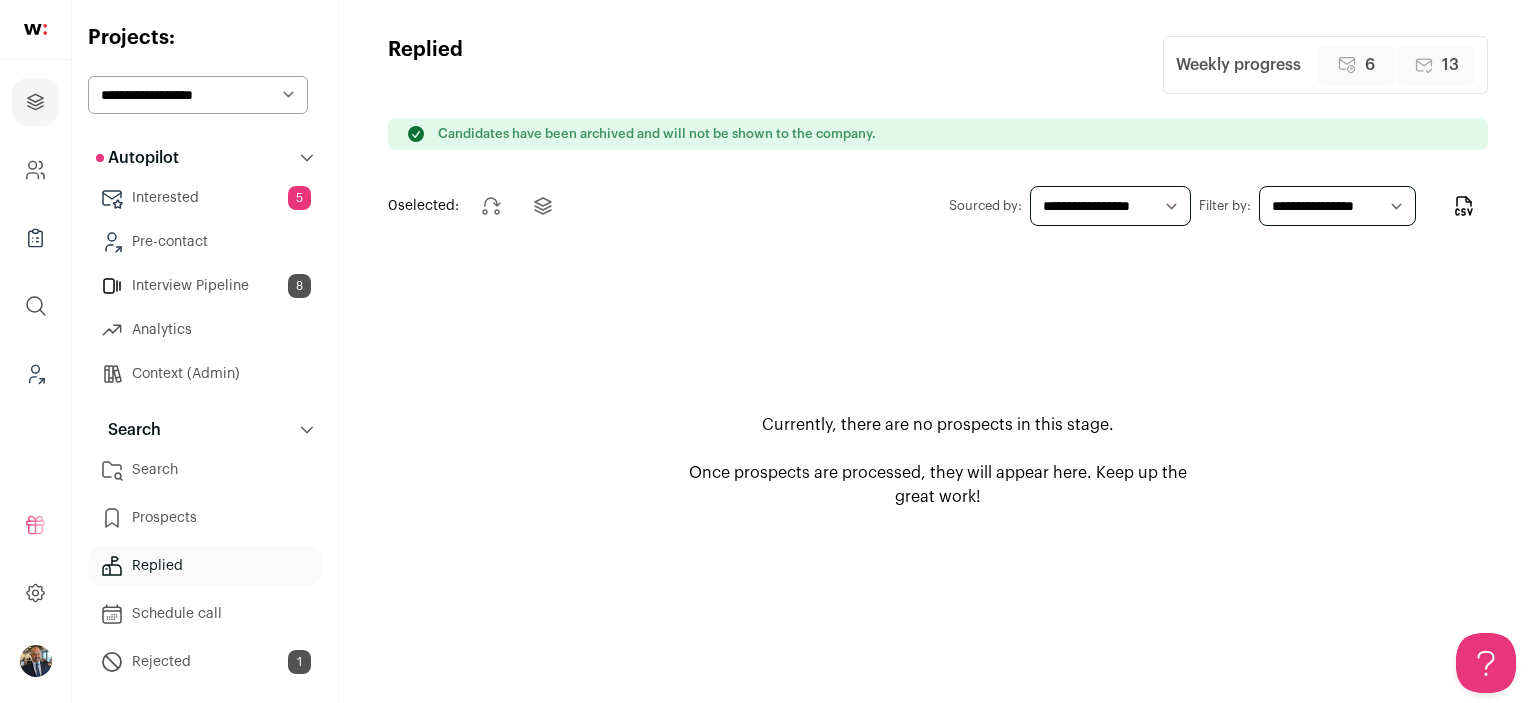 scroll, scrollTop: 0, scrollLeft: 0, axis: both 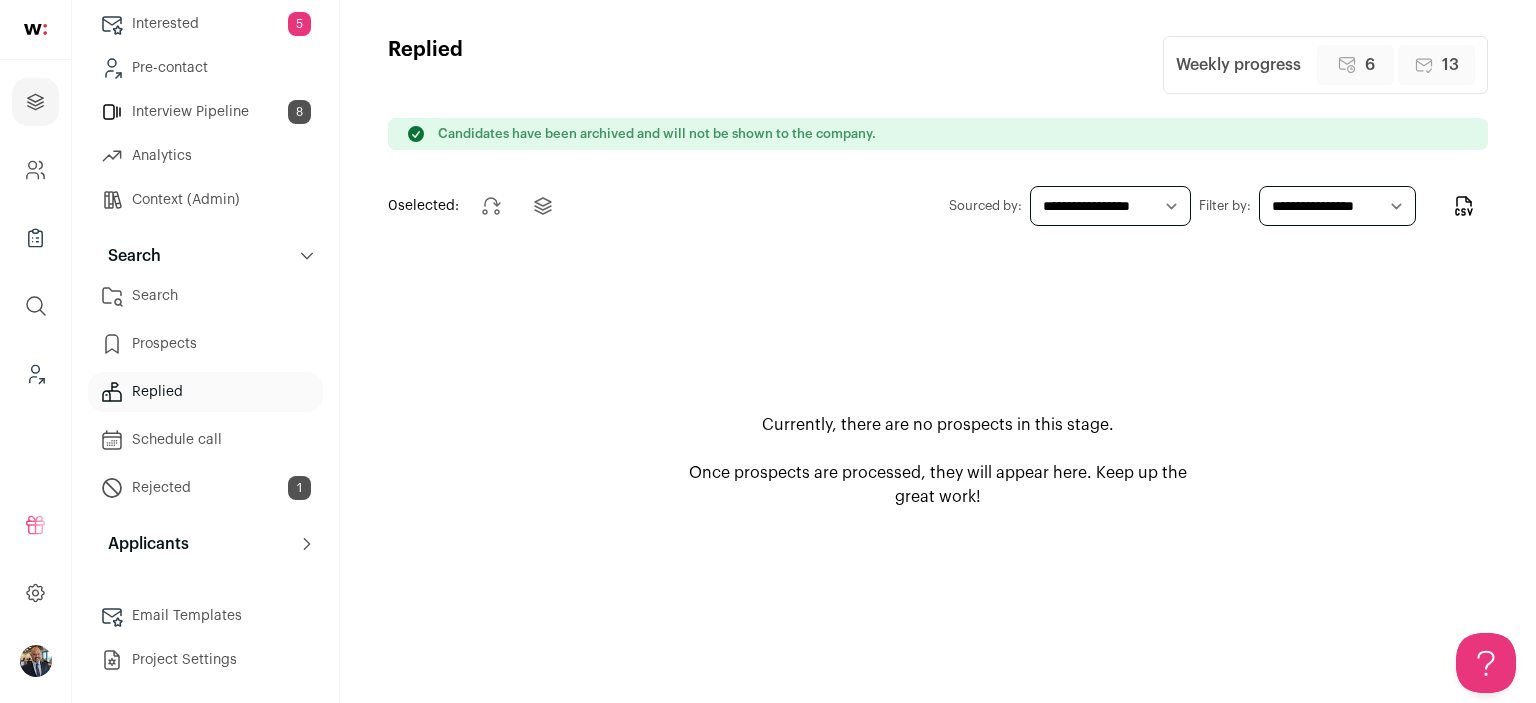 click on "Rejected
1" at bounding box center (205, 488) 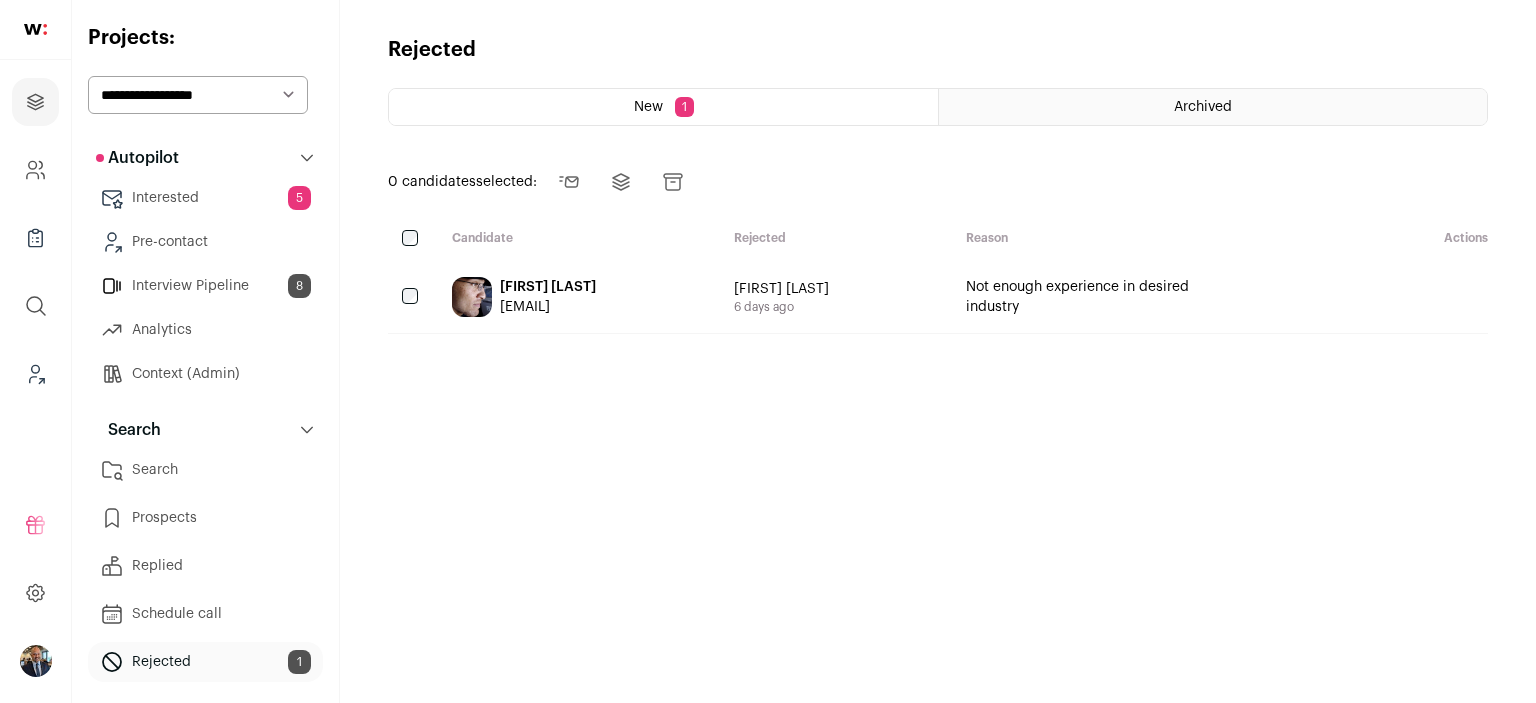 scroll, scrollTop: 0, scrollLeft: 0, axis: both 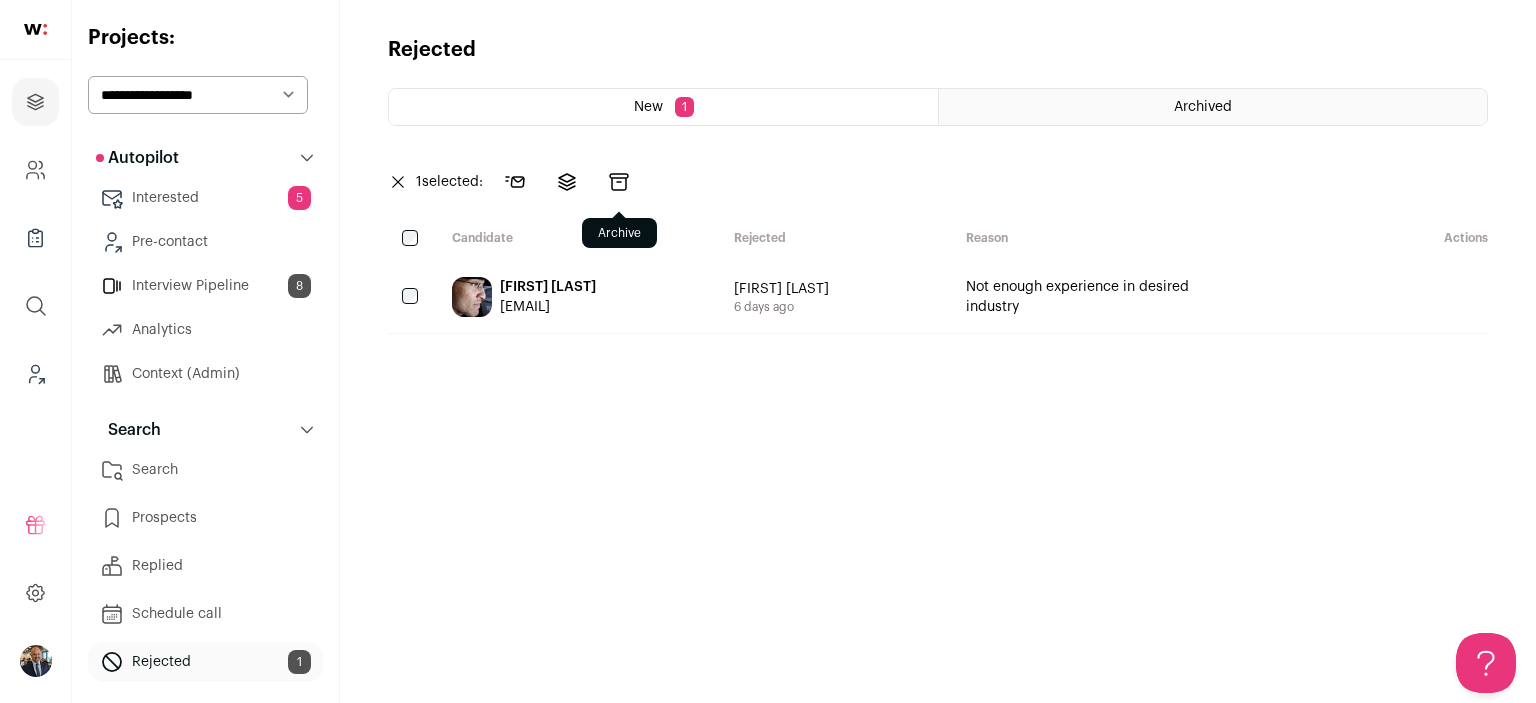 click at bounding box center [619, 182] 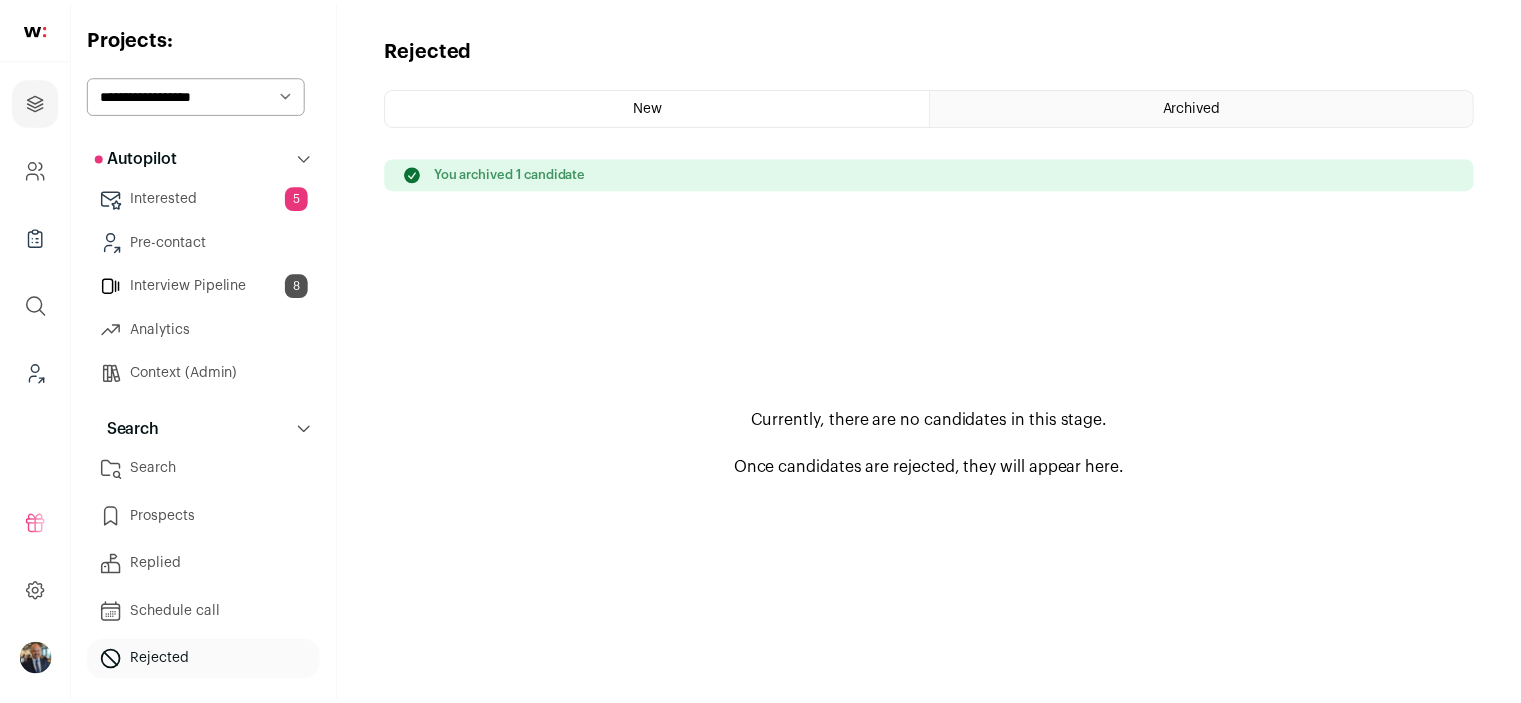 scroll, scrollTop: 0, scrollLeft: 0, axis: both 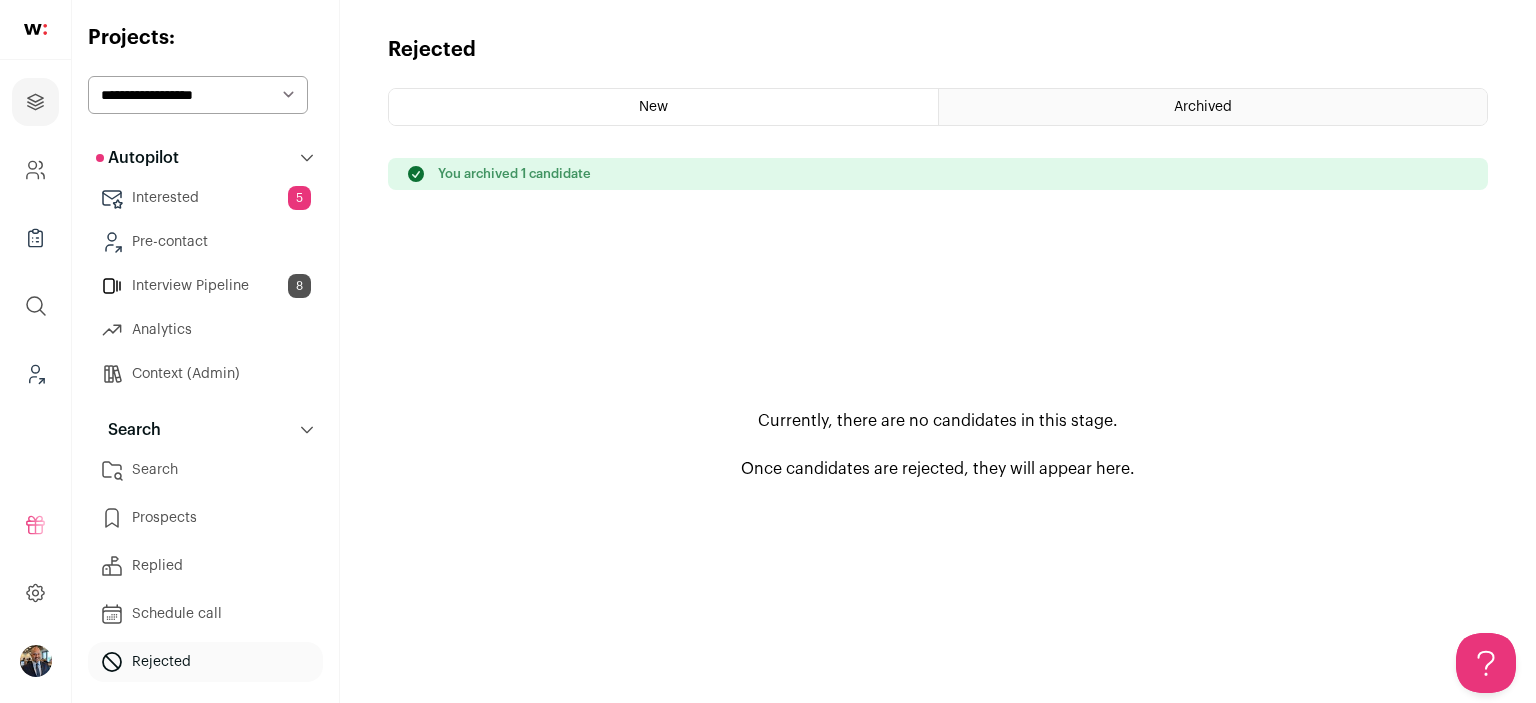 click on "Interested
5" at bounding box center (205, 198) 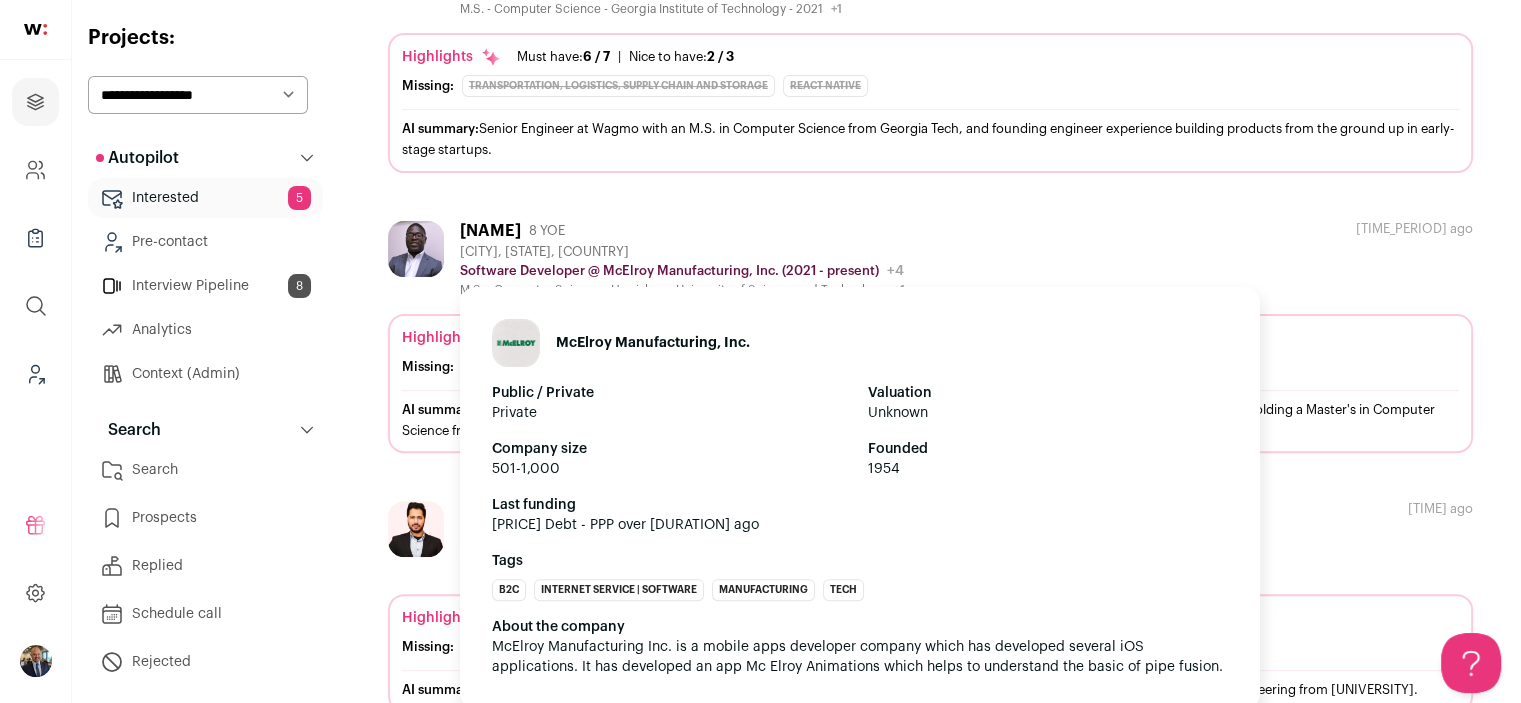 scroll, scrollTop: 387, scrollLeft: 0, axis: vertical 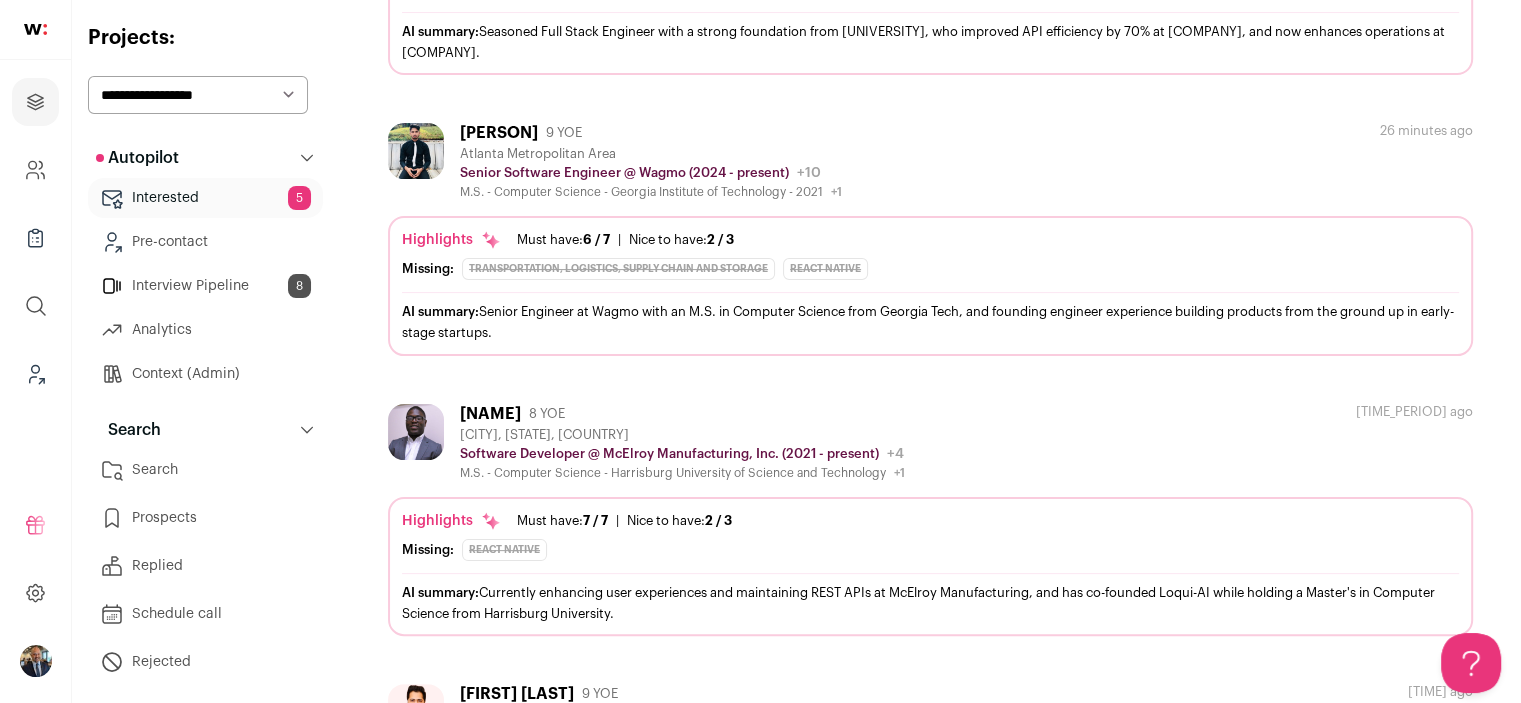 click on "Interview Pipeline
8" at bounding box center (205, 286) 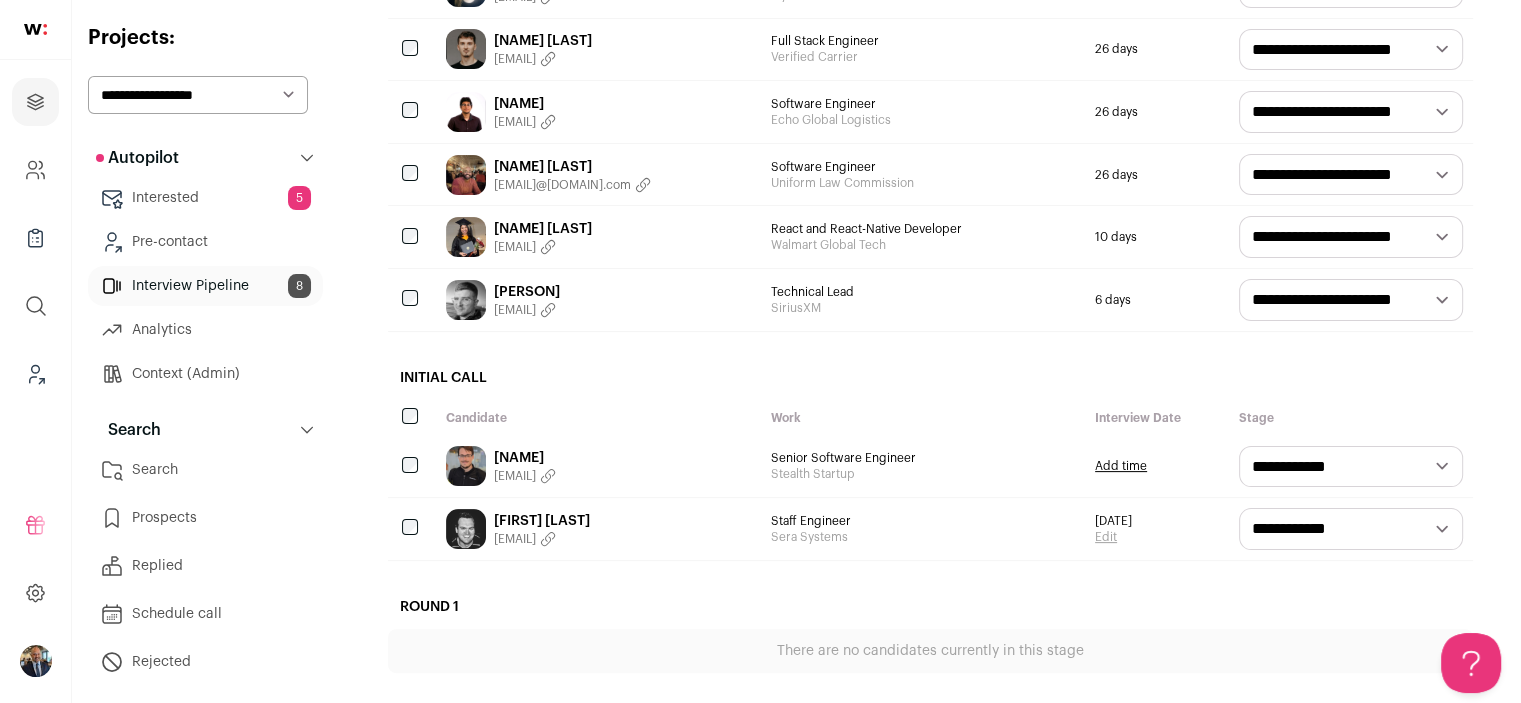 scroll, scrollTop: 0, scrollLeft: 0, axis: both 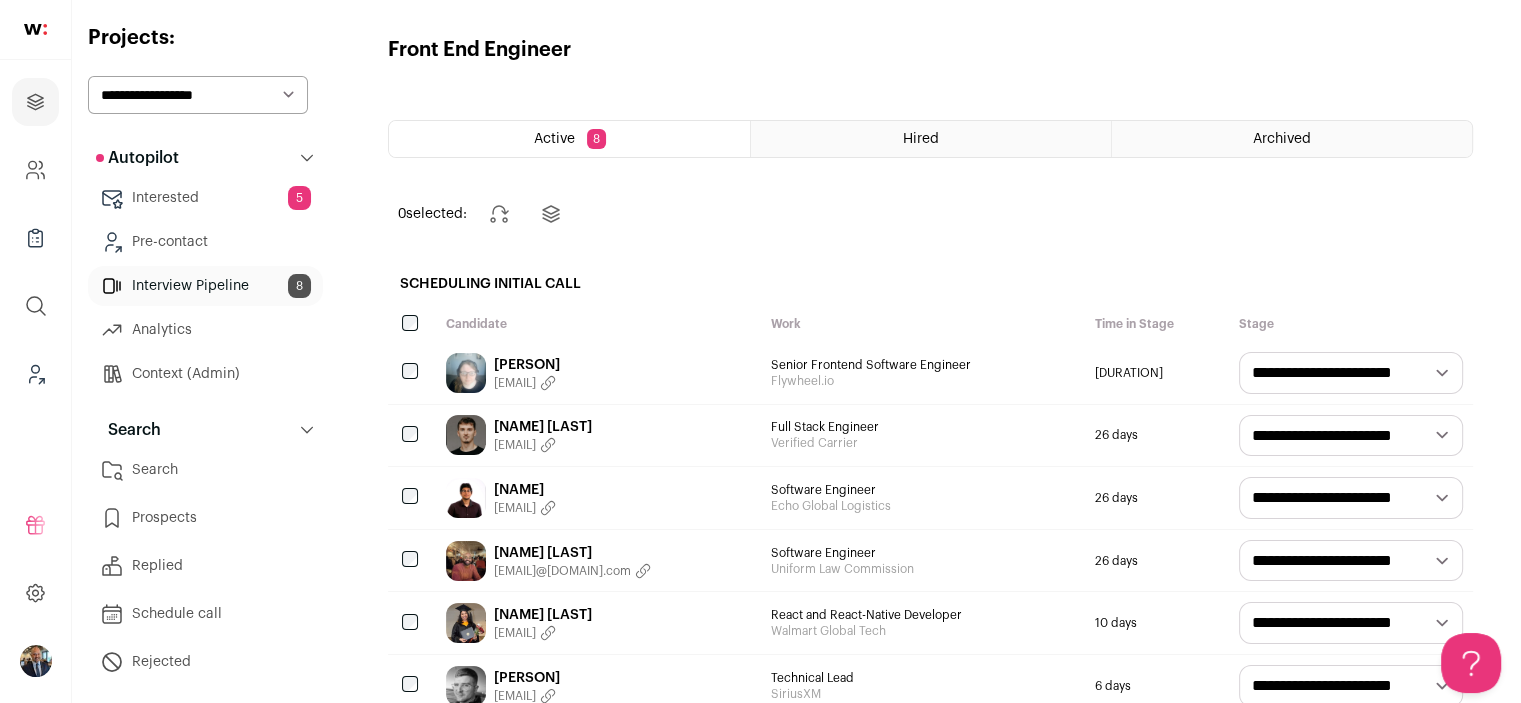 click on "Search" at bounding box center (205, 470) 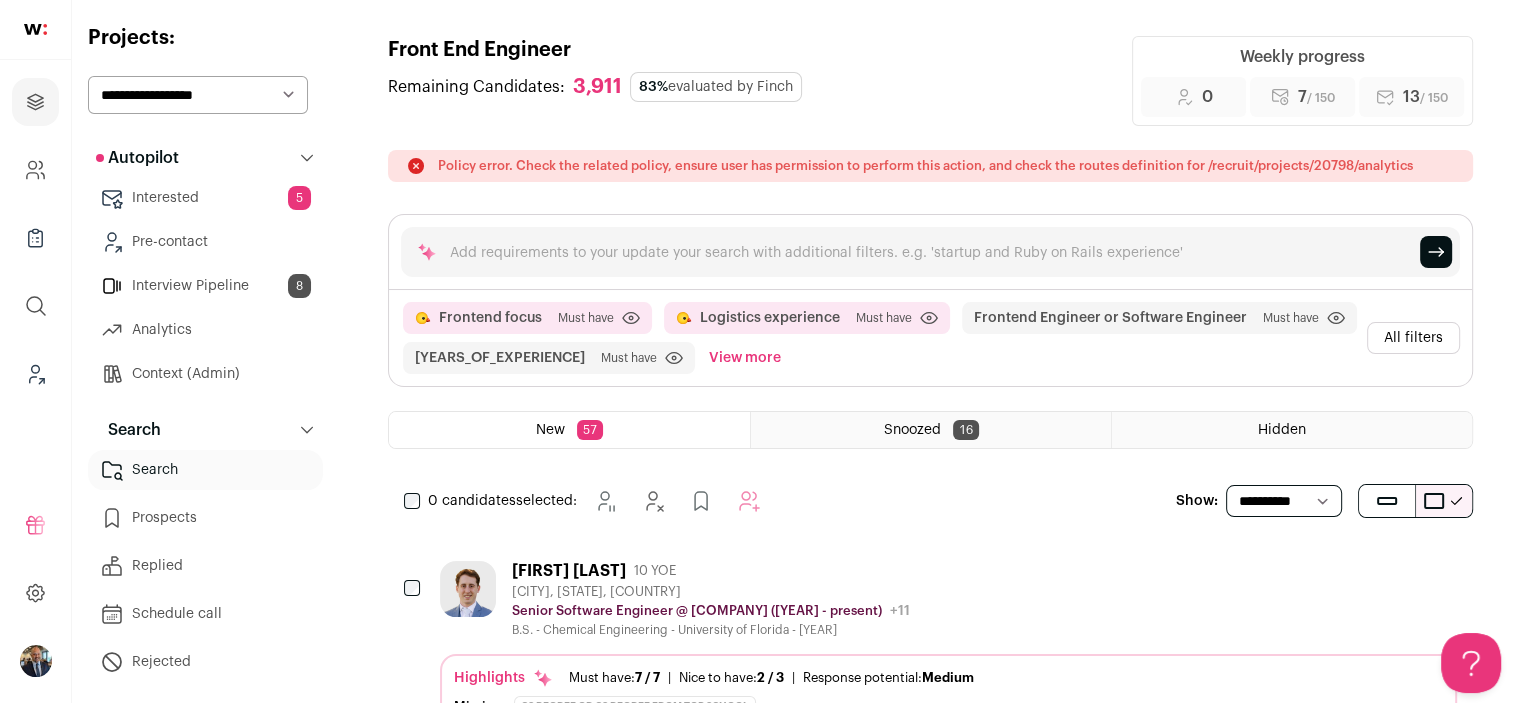 scroll, scrollTop: 0, scrollLeft: 0, axis: both 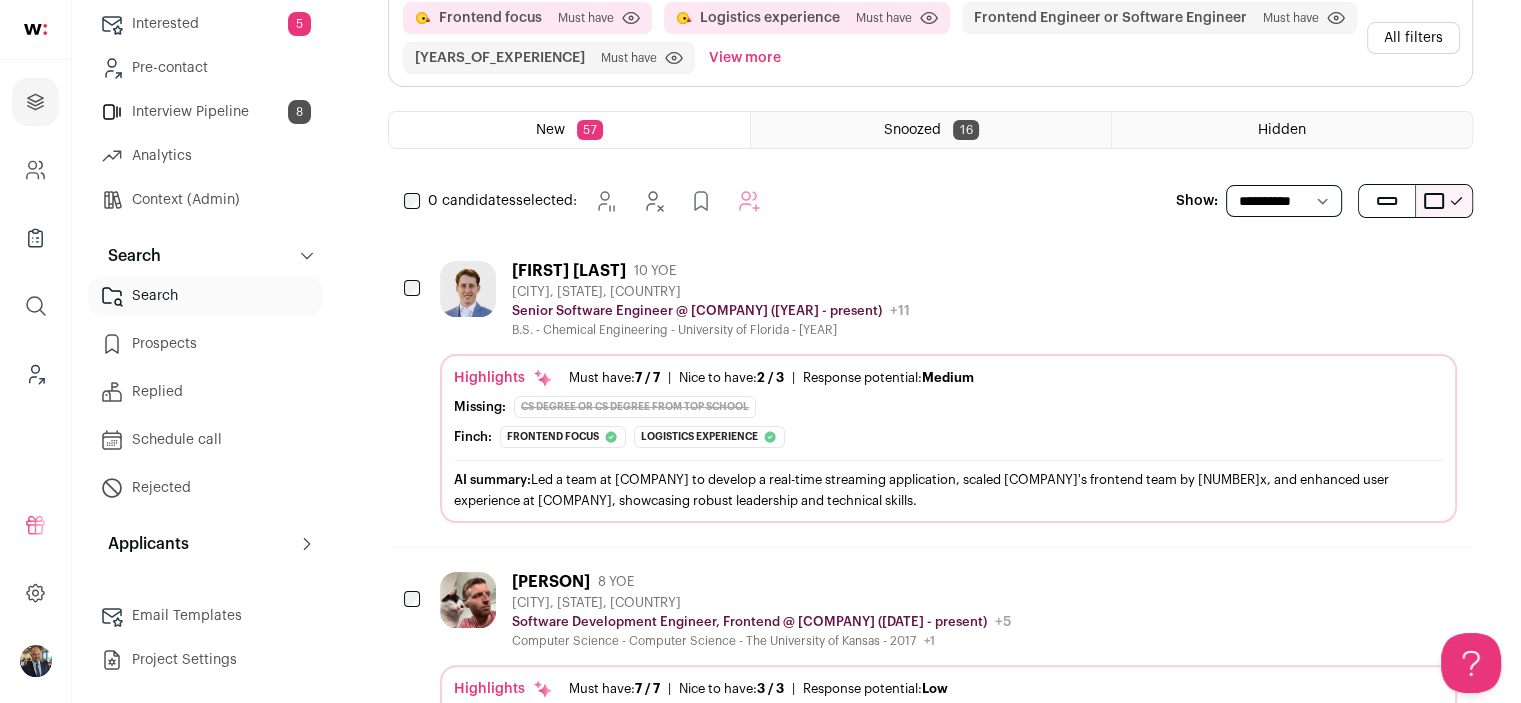 click on "Eric Leite
10 YOE
San Diego, California, United States
Senior Software Engineer @ Anduril Industries
(2023 - present)
Anduril Industries
Public / Private
Private
Valuation
$30.5B
Company size
1,000-5,000
Founded
2017
Tags" at bounding box center [948, 299] 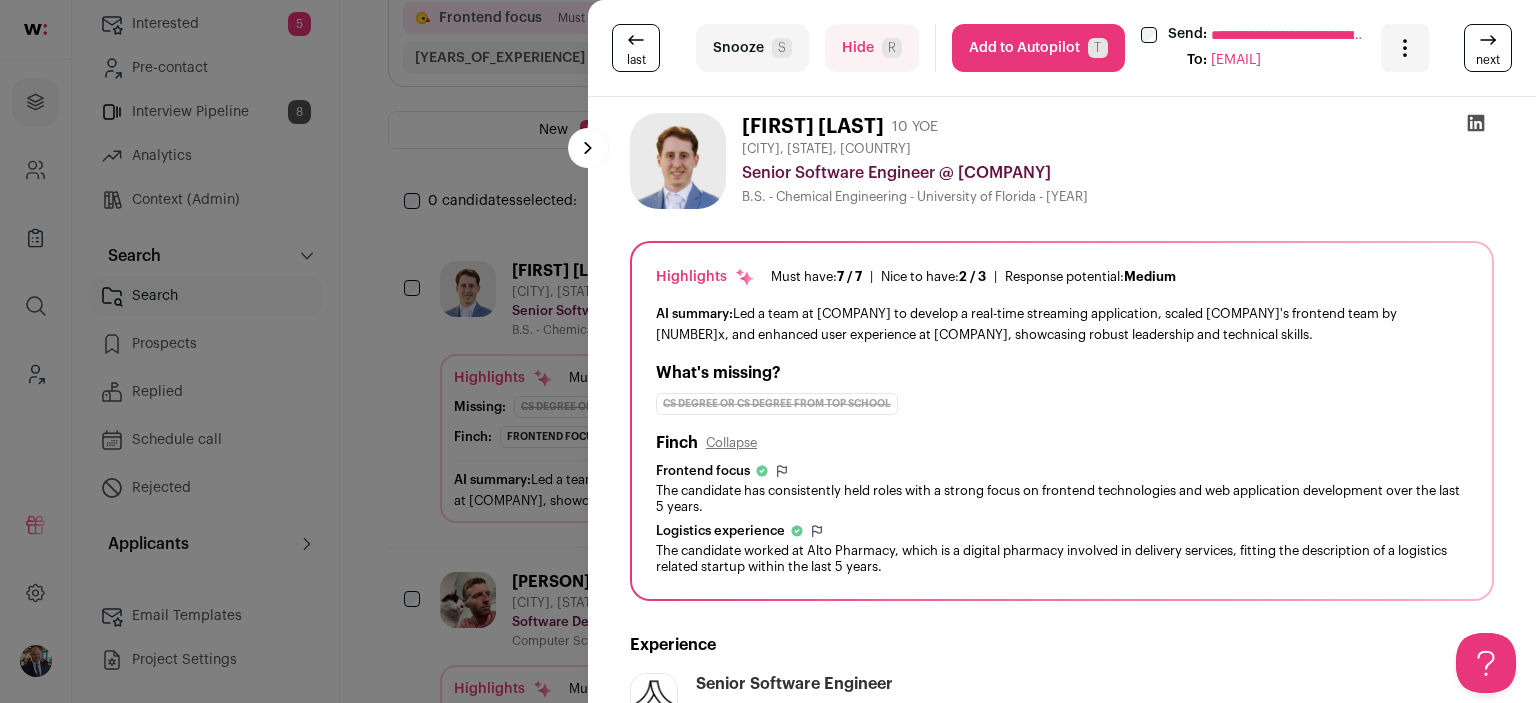 click on "Add to Autopilot
T" at bounding box center [1038, 48] 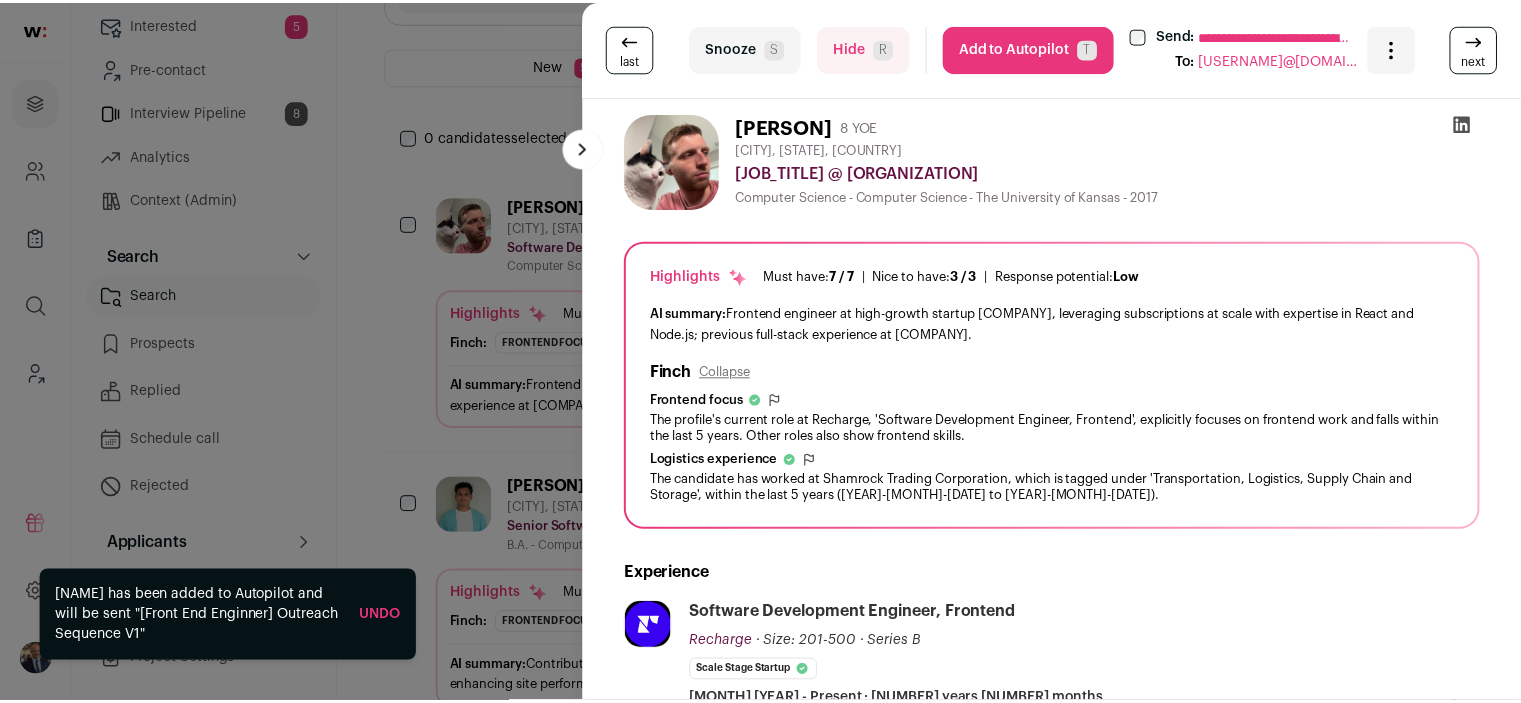 scroll, scrollTop: 236, scrollLeft: 0, axis: vertical 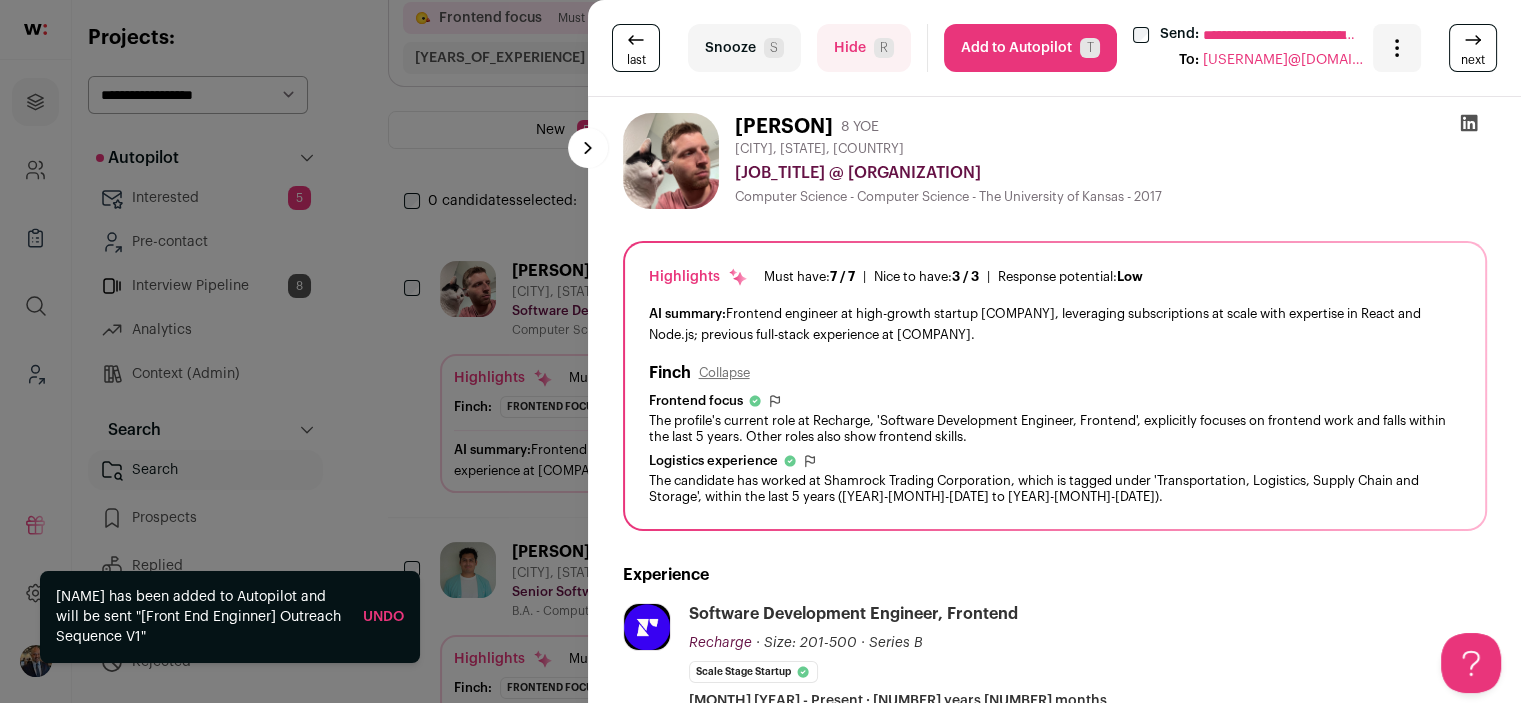 click on "Add to Autopilot
T" at bounding box center [1030, 48] 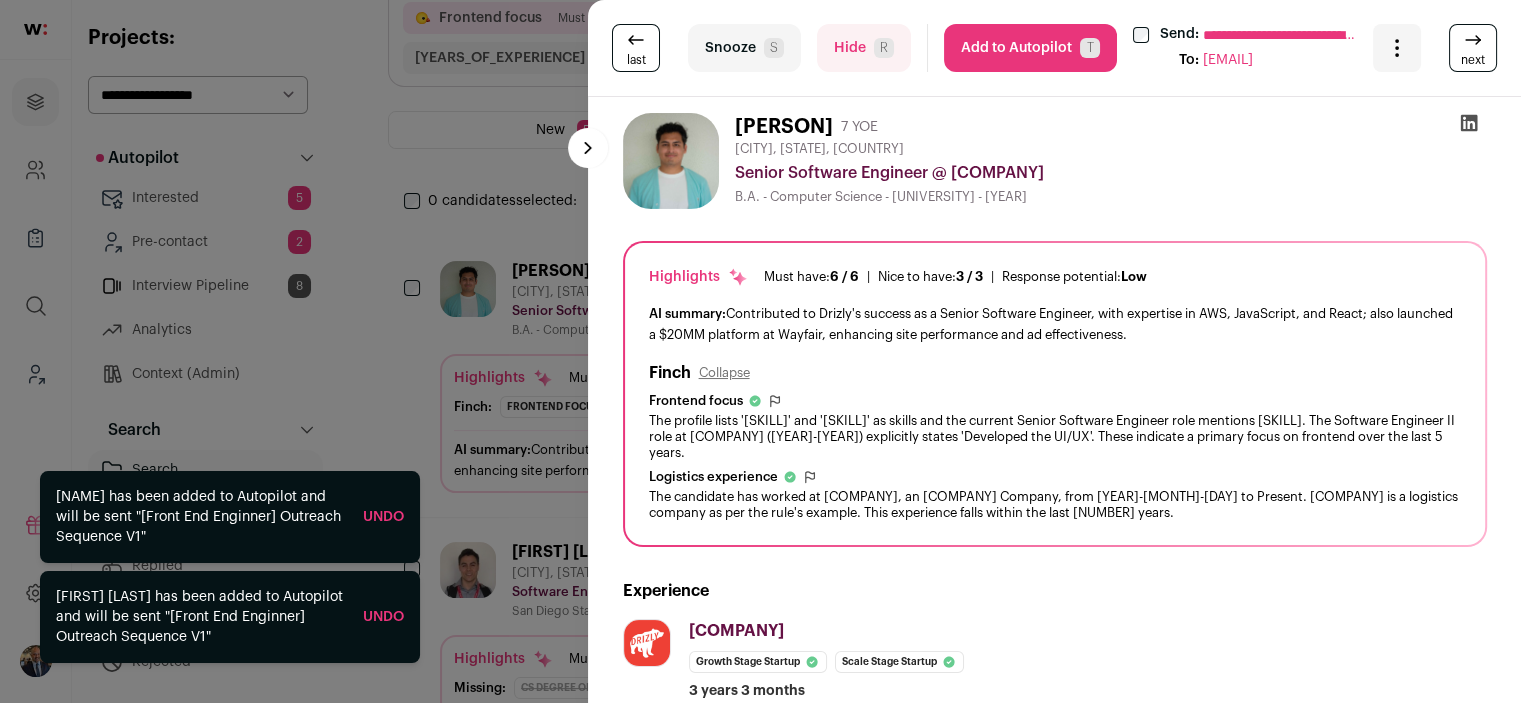 click on "Add to Autopilot
T" at bounding box center (1030, 48) 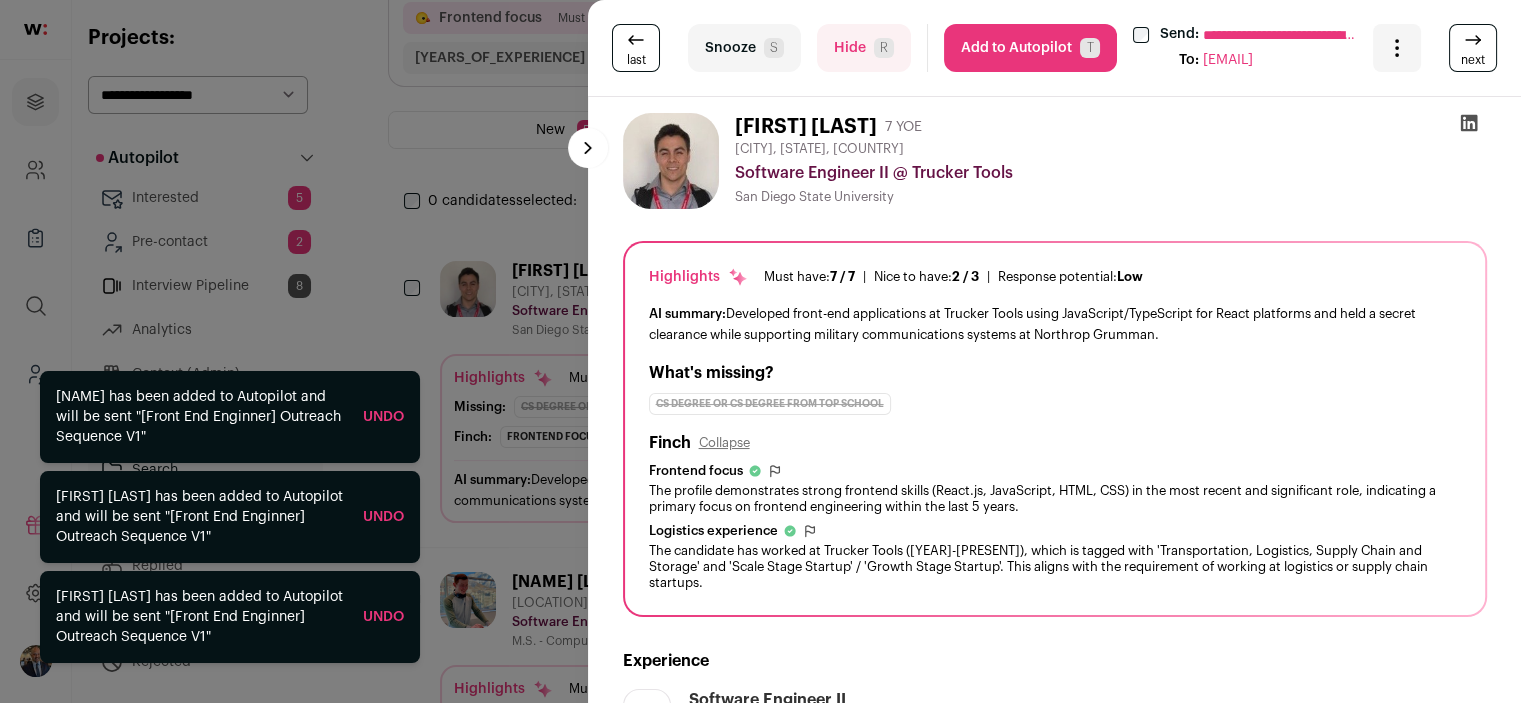 click on "Add to Autopilot
T" at bounding box center [1030, 48] 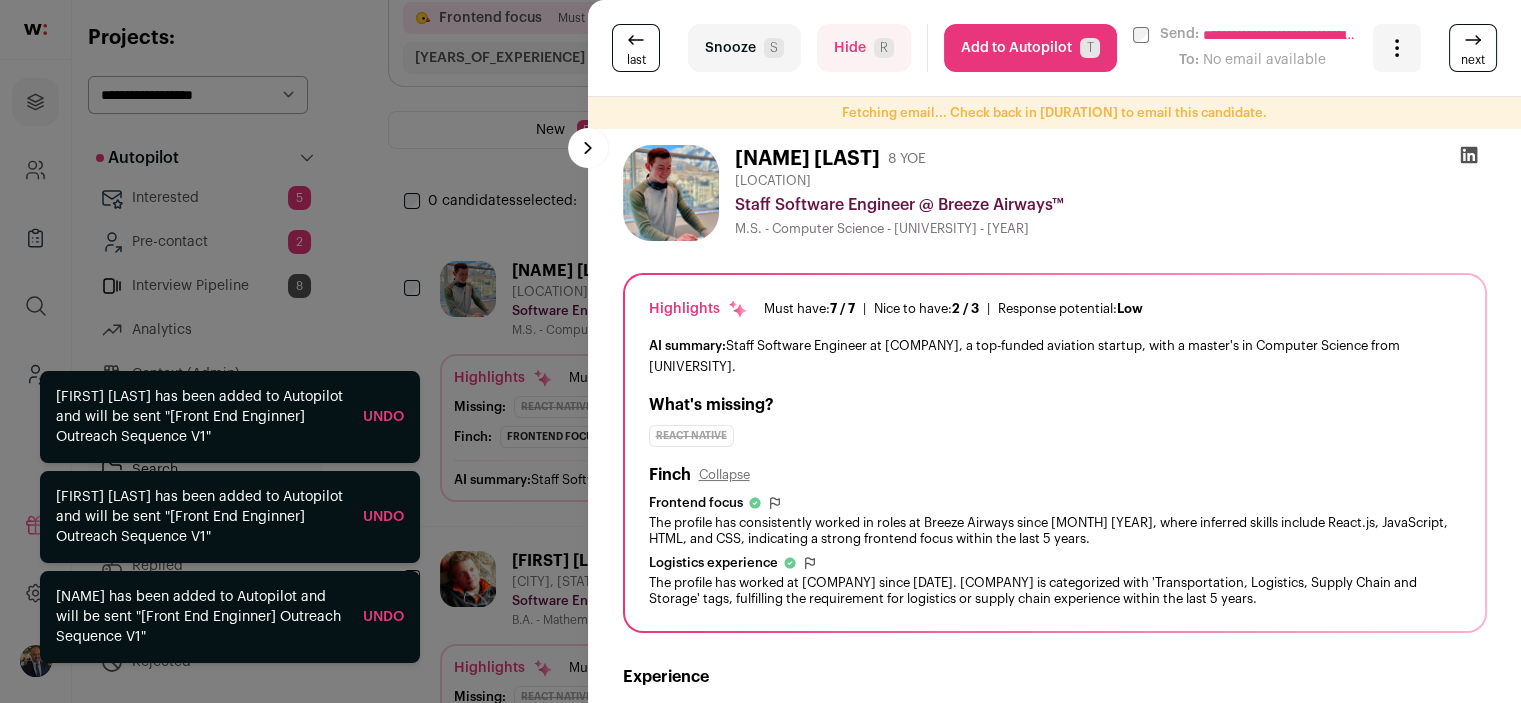 scroll, scrollTop: 0, scrollLeft: 0, axis: both 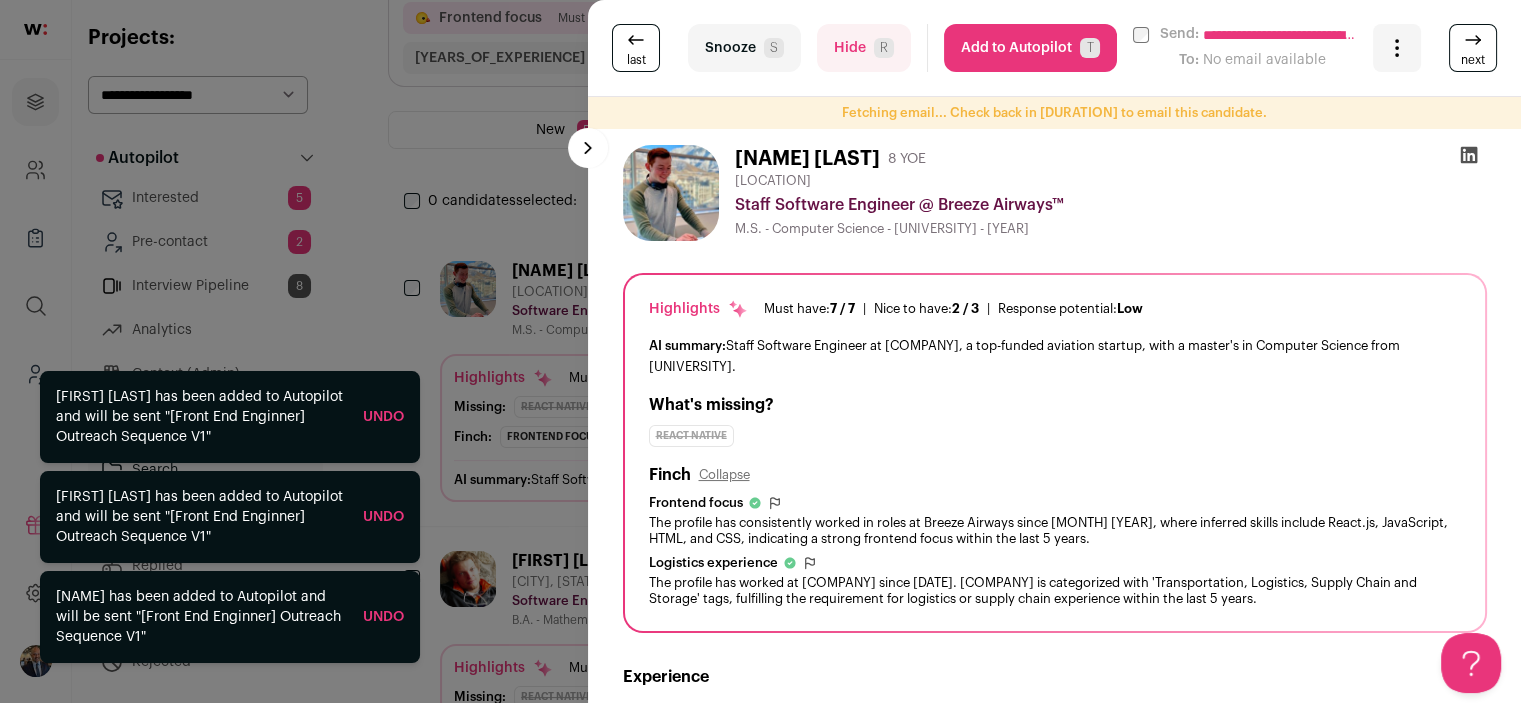 click on "Add to Autopilot
T" at bounding box center [1030, 48] 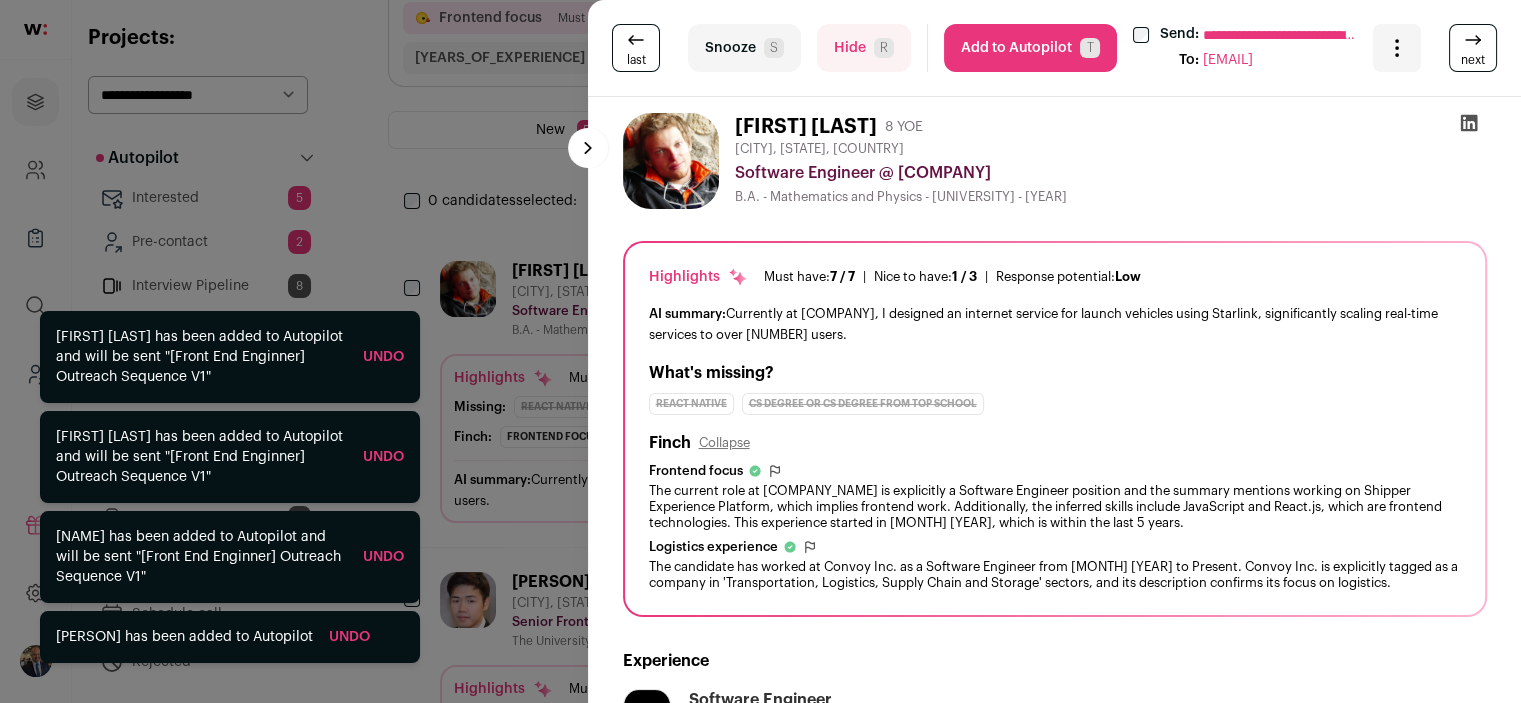 click on "Add to Autopilot
T" at bounding box center (1030, 48) 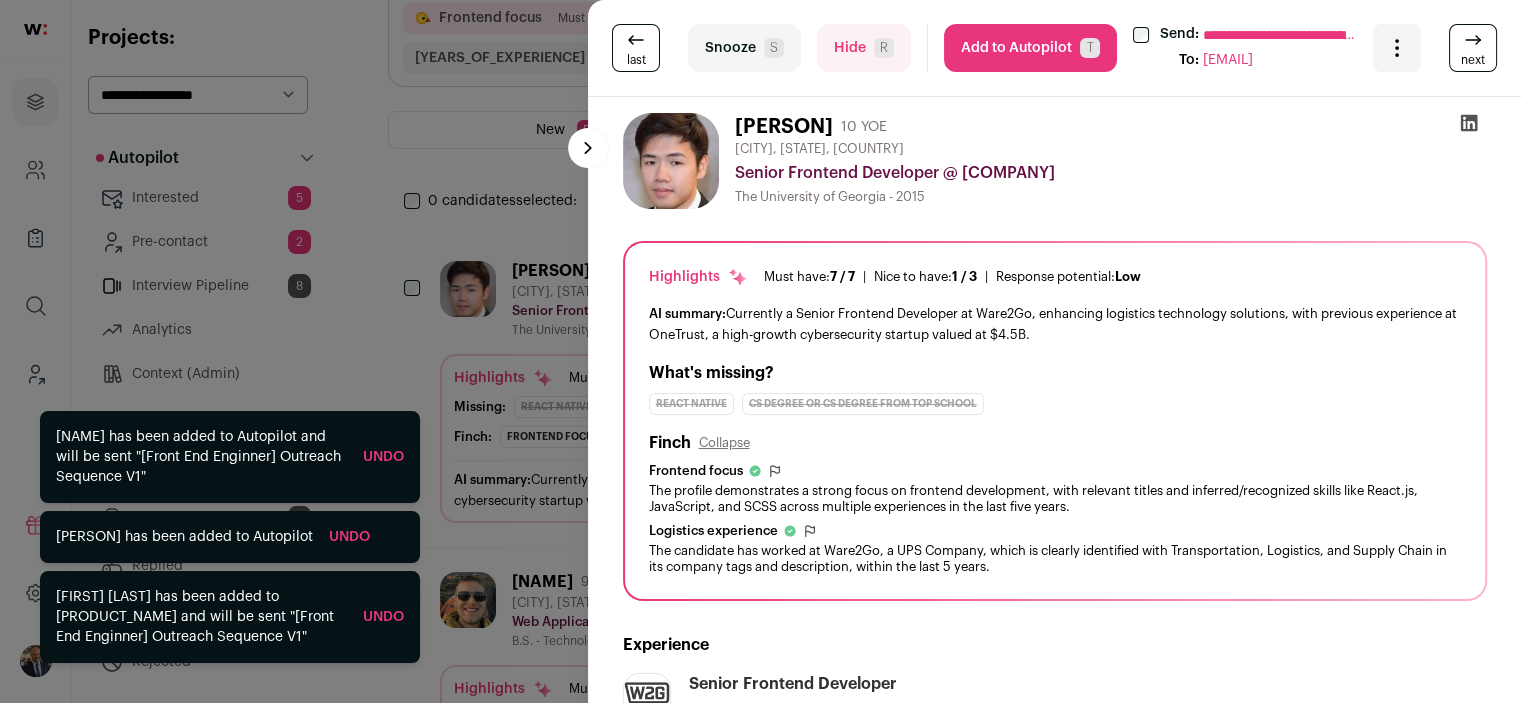 click on "Add to Autopilot
T" at bounding box center [1030, 48] 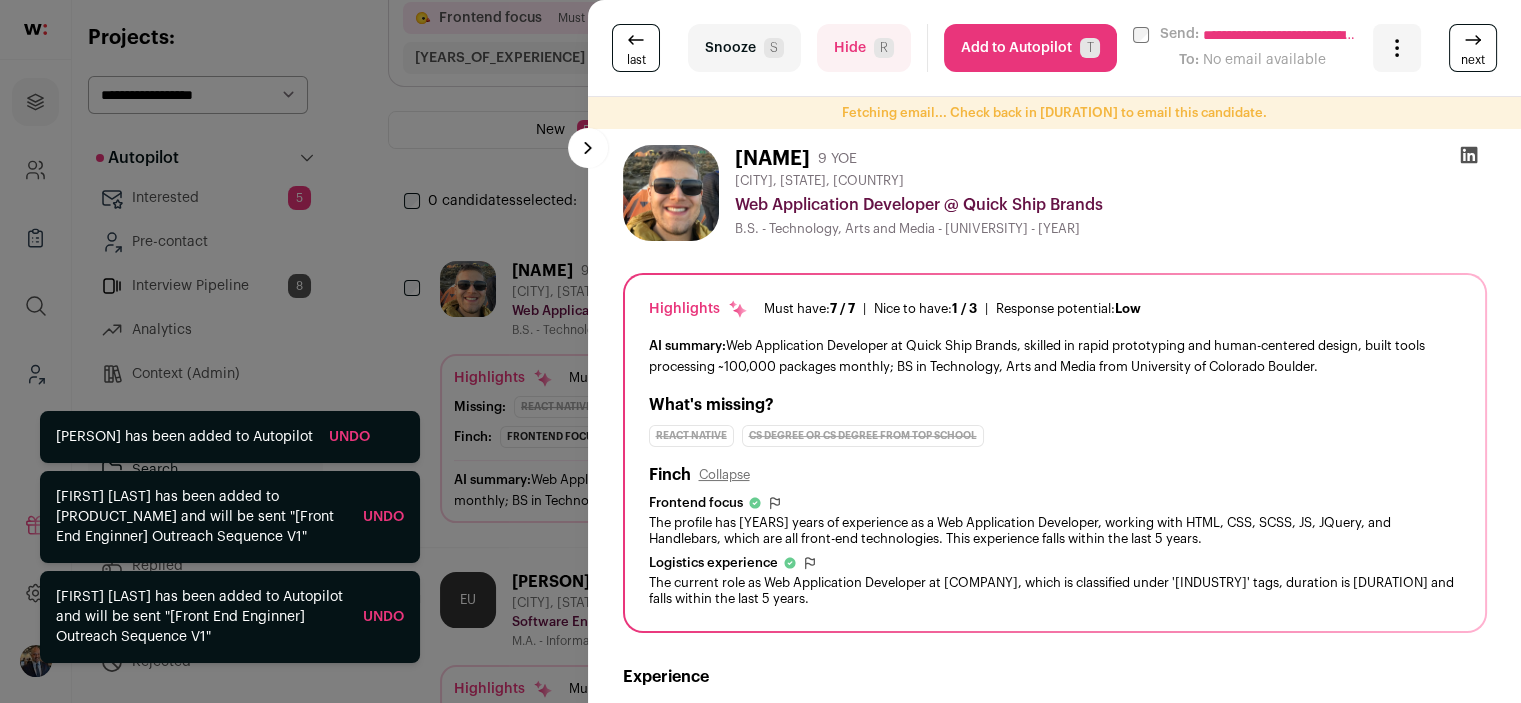 scroll, scrollTop: 0, scrollLeft: 0, axis: both 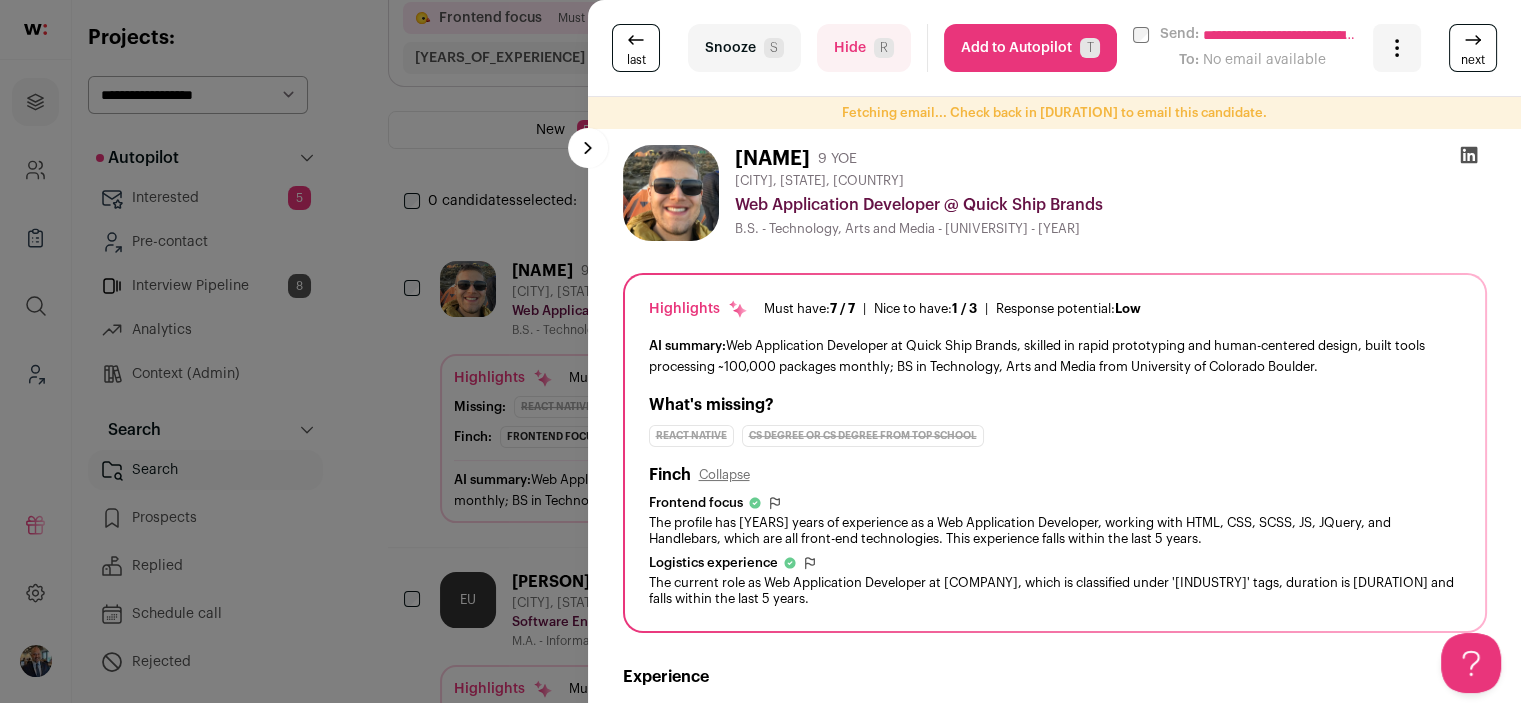 click on "Add to Autopilot
T" at bounding box center (1030, 48) 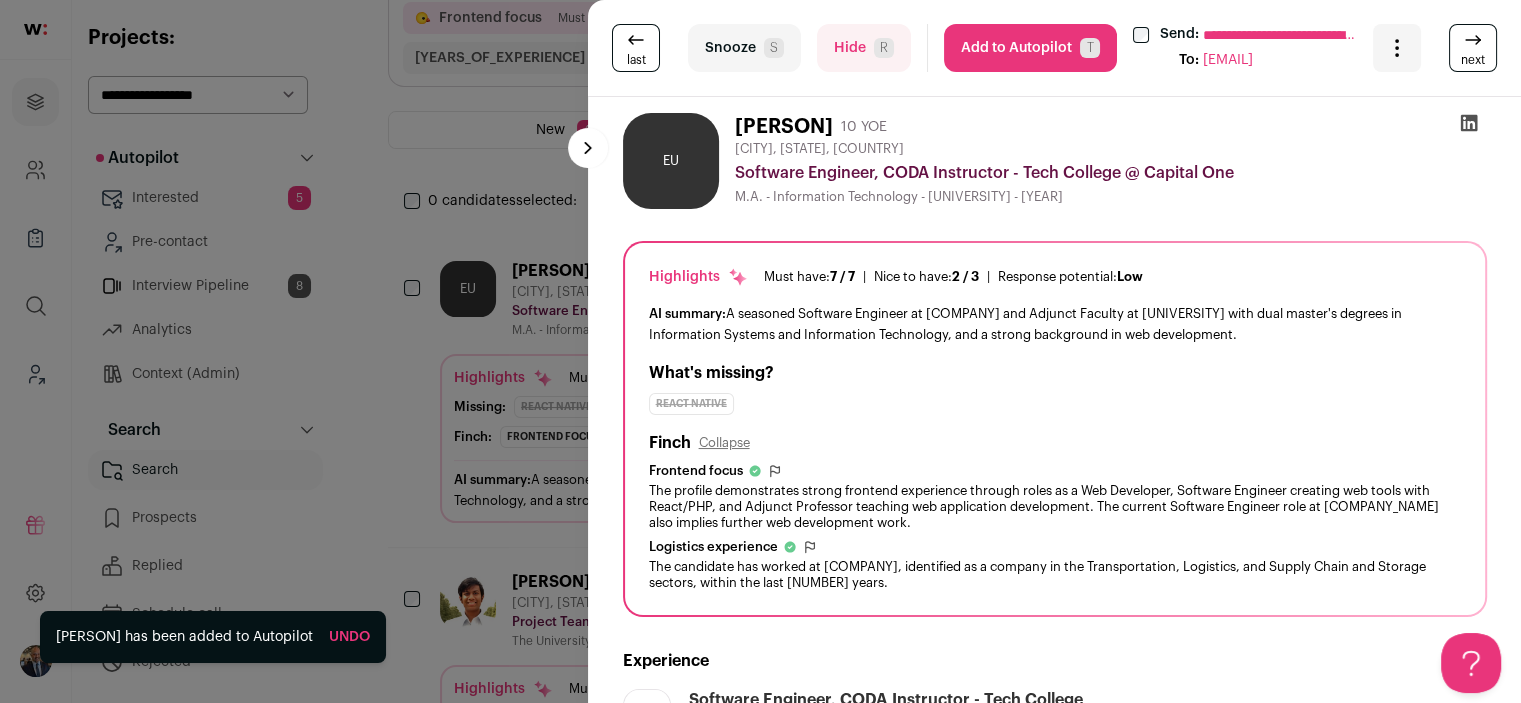 scroll, scrollTop: 0, scrollLeft: 0, axis: both 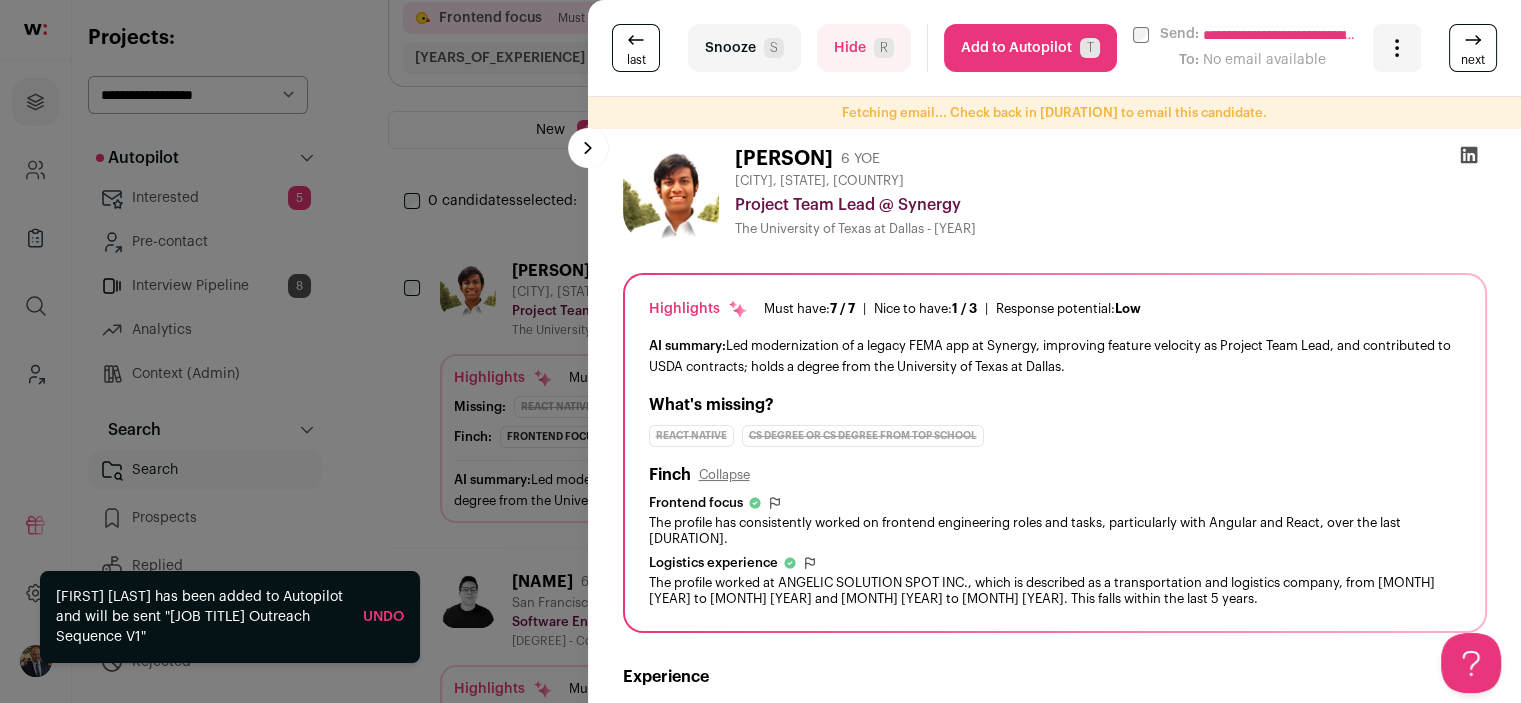 click on "Hide
R" at bounding box center [864, 48] 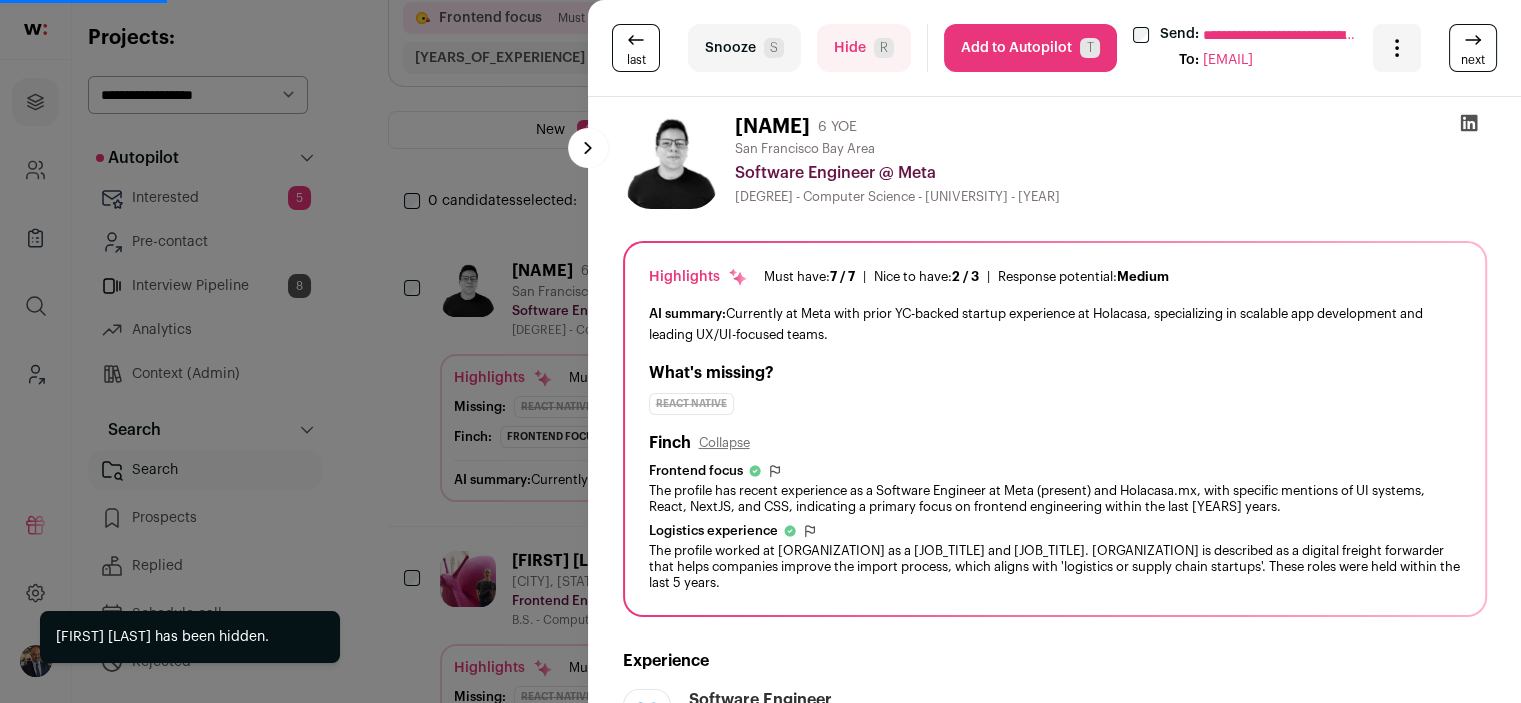 click on "Add to Autopilot
T" at bounding box center [1030, 48] 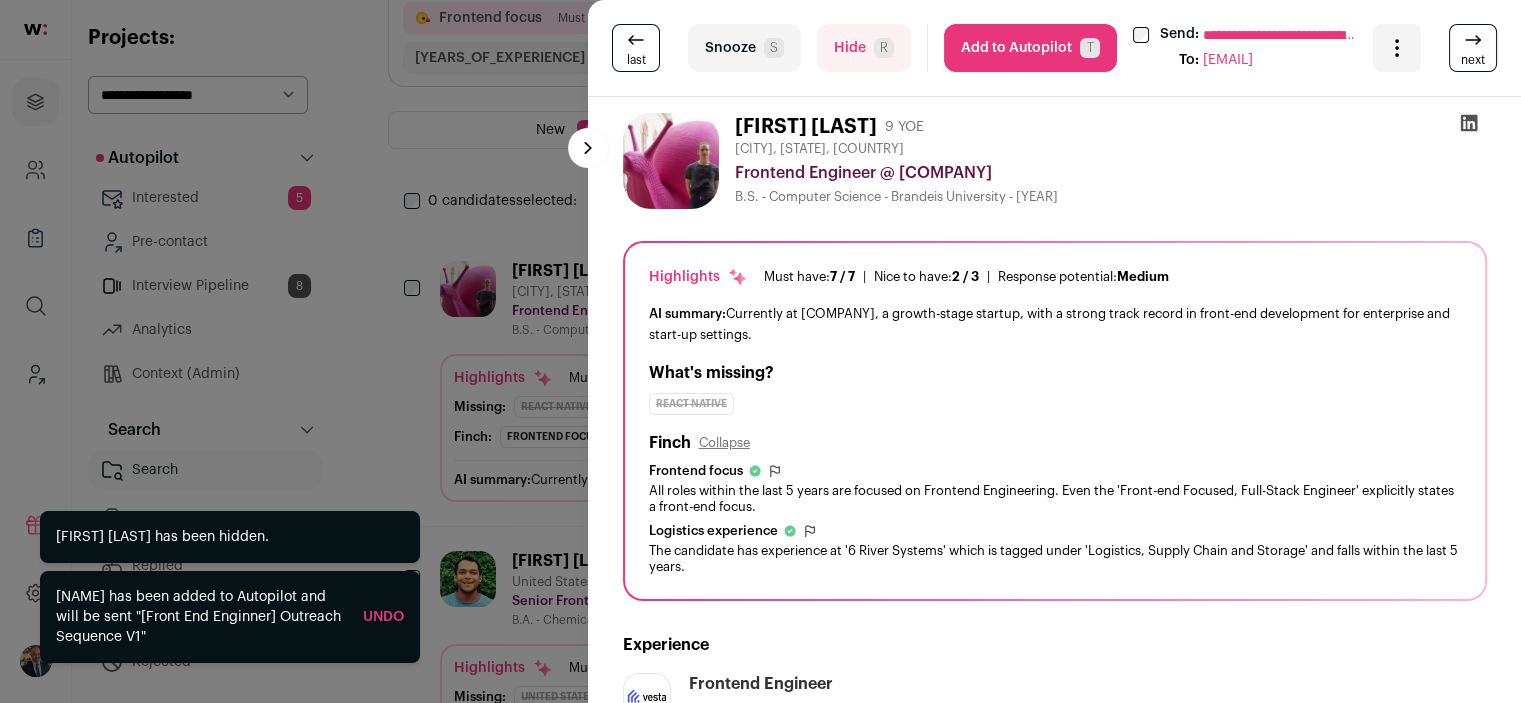 scroll, scrollTop: 0, scrollLeft: 0, axis: both 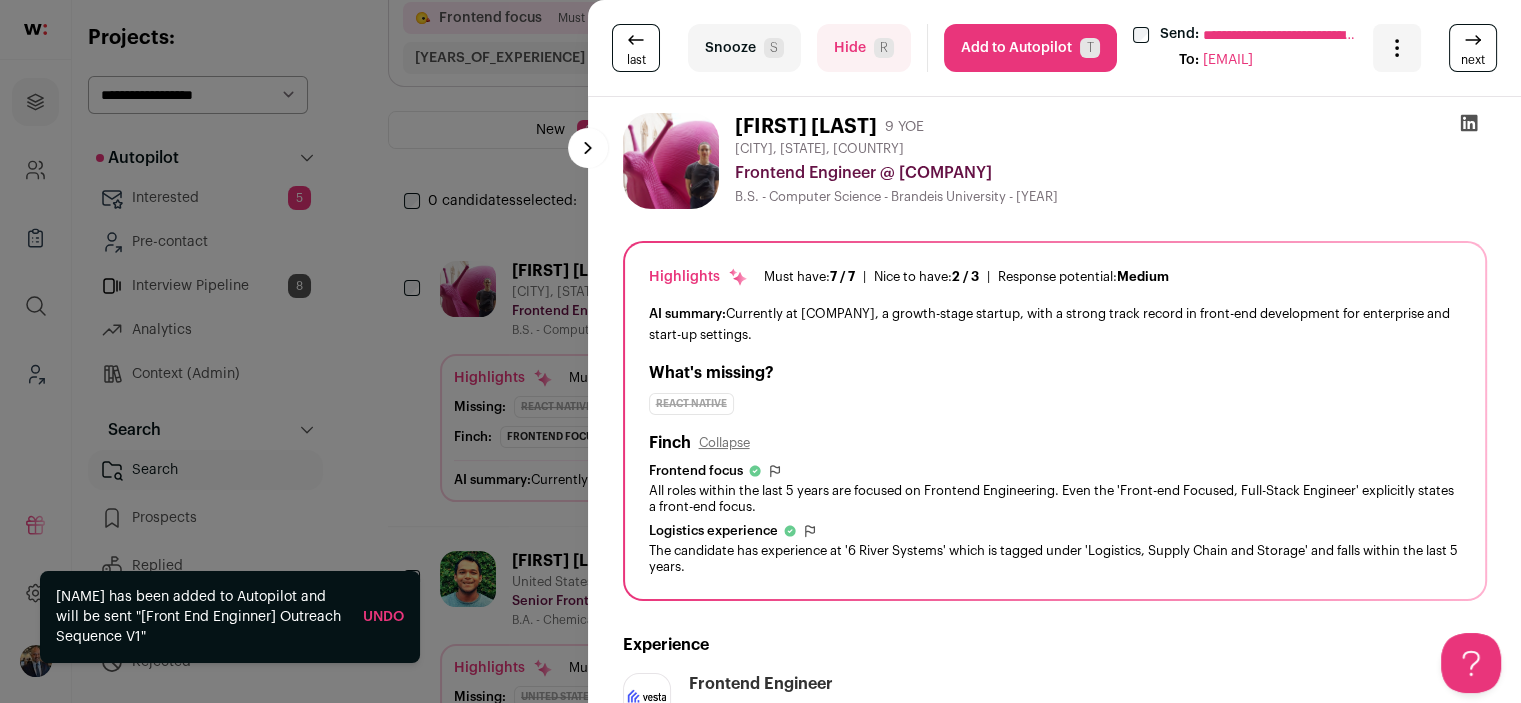click on "Add to Autopilot
T" at bounding box center (1030, 48) 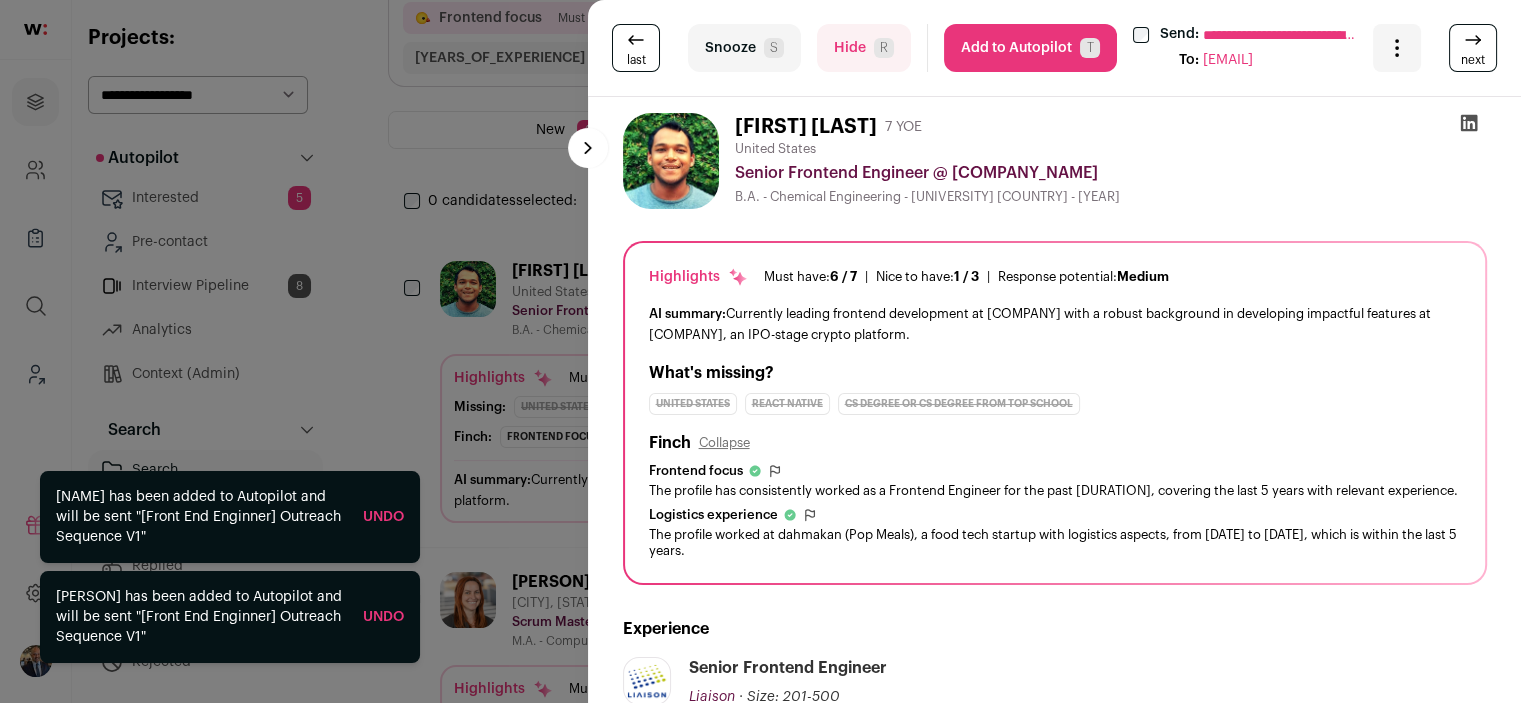 scroll, scrollTop: 0, scrollLeft: 0, axis: both 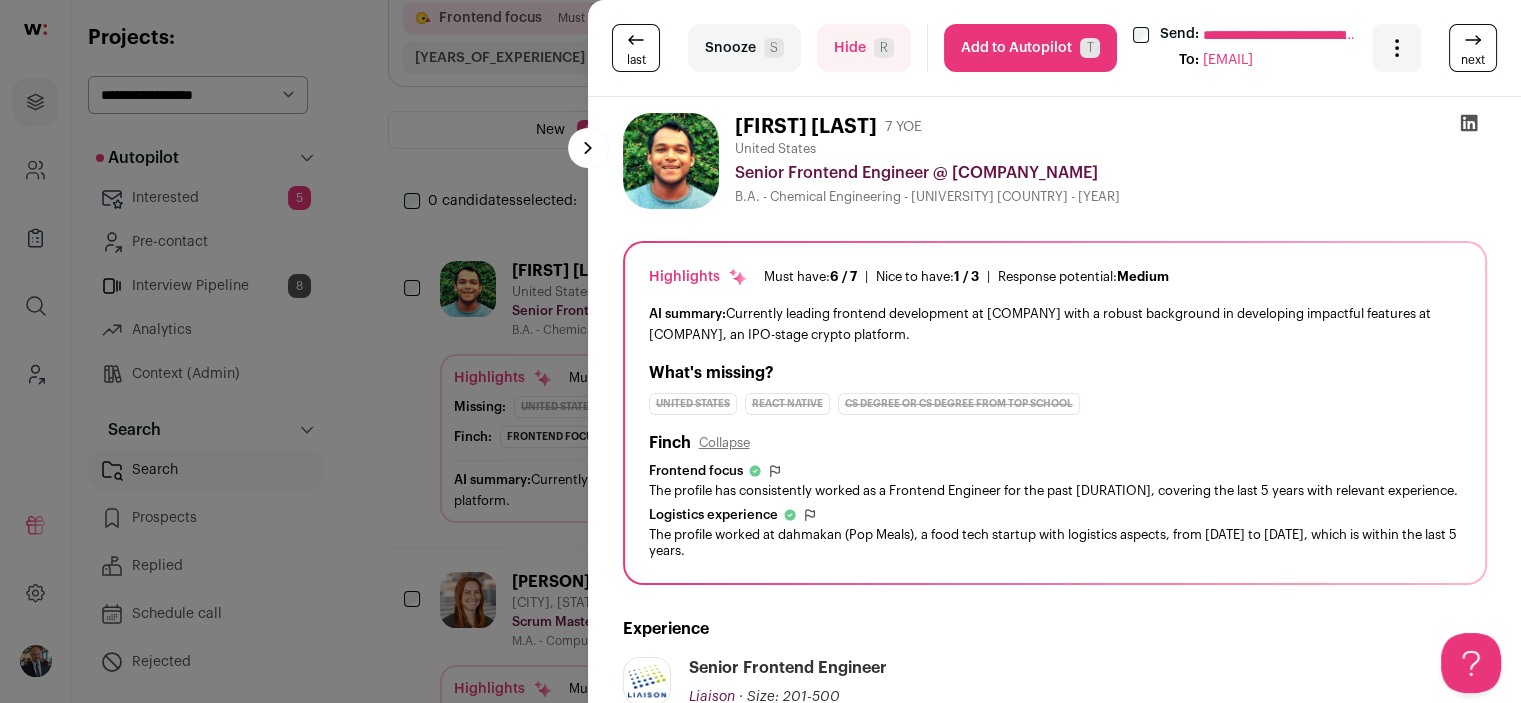 click on "Add to Autopilot
T" at bounding box center [1030, 48] 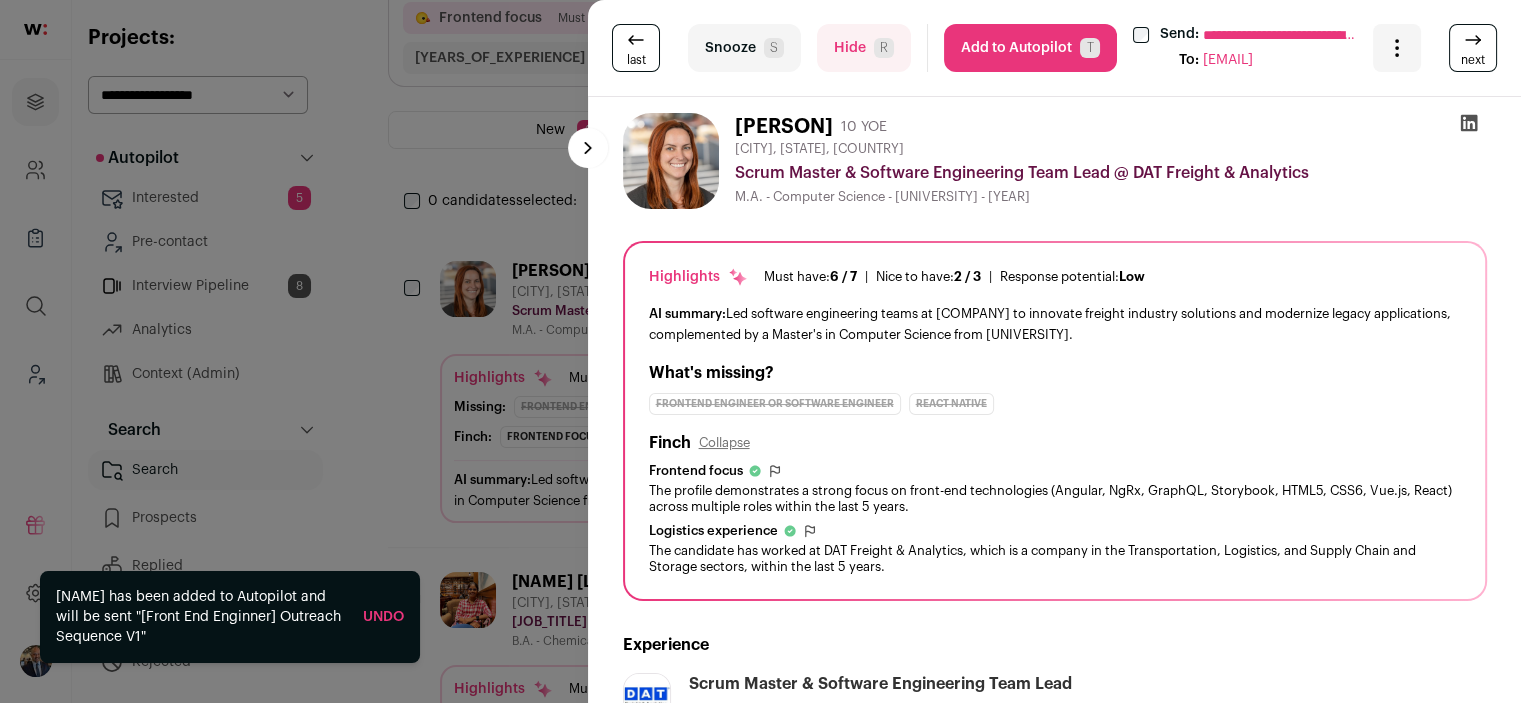 scroll, scrollTop: 0, scrollLeft: 0, axis: both 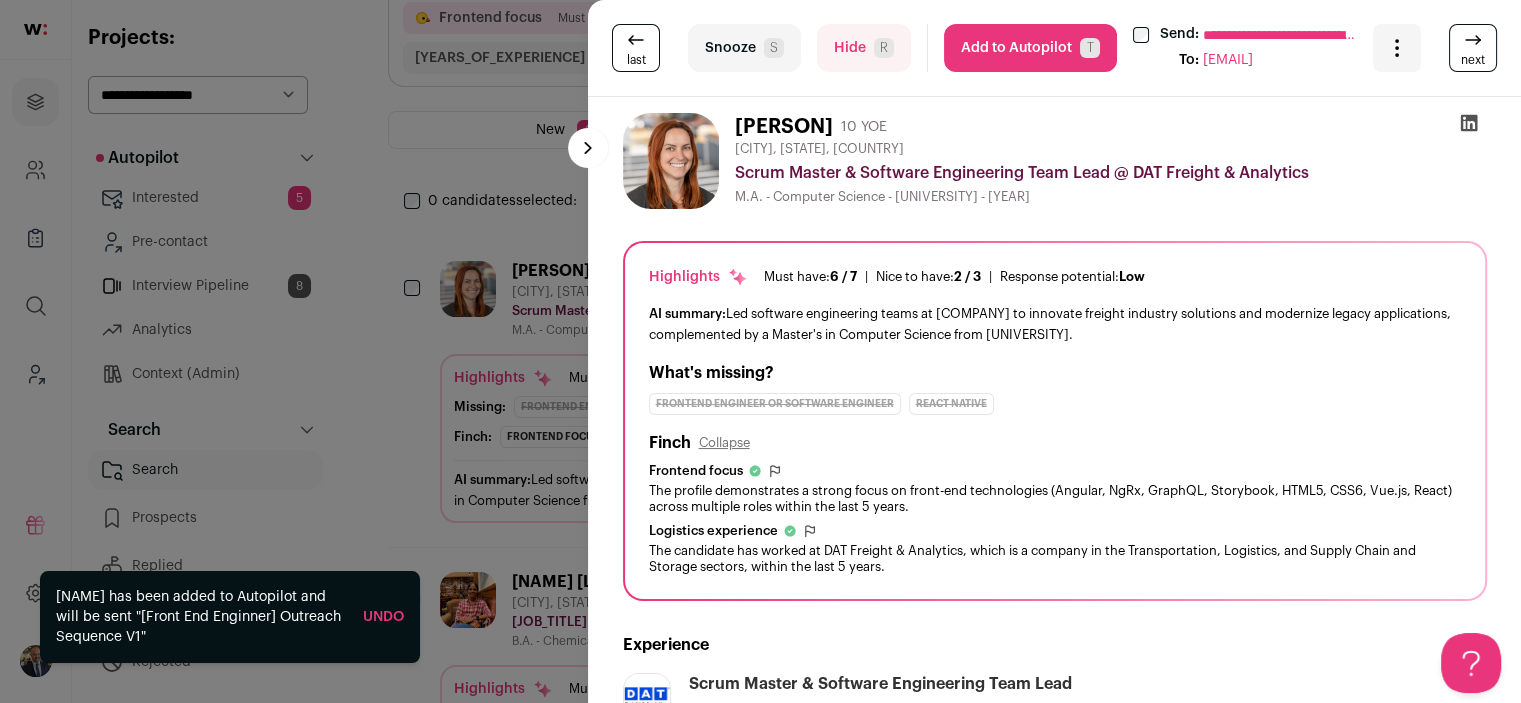 click on "Add to Autopilot
T" at bounding box center [1030, 48] 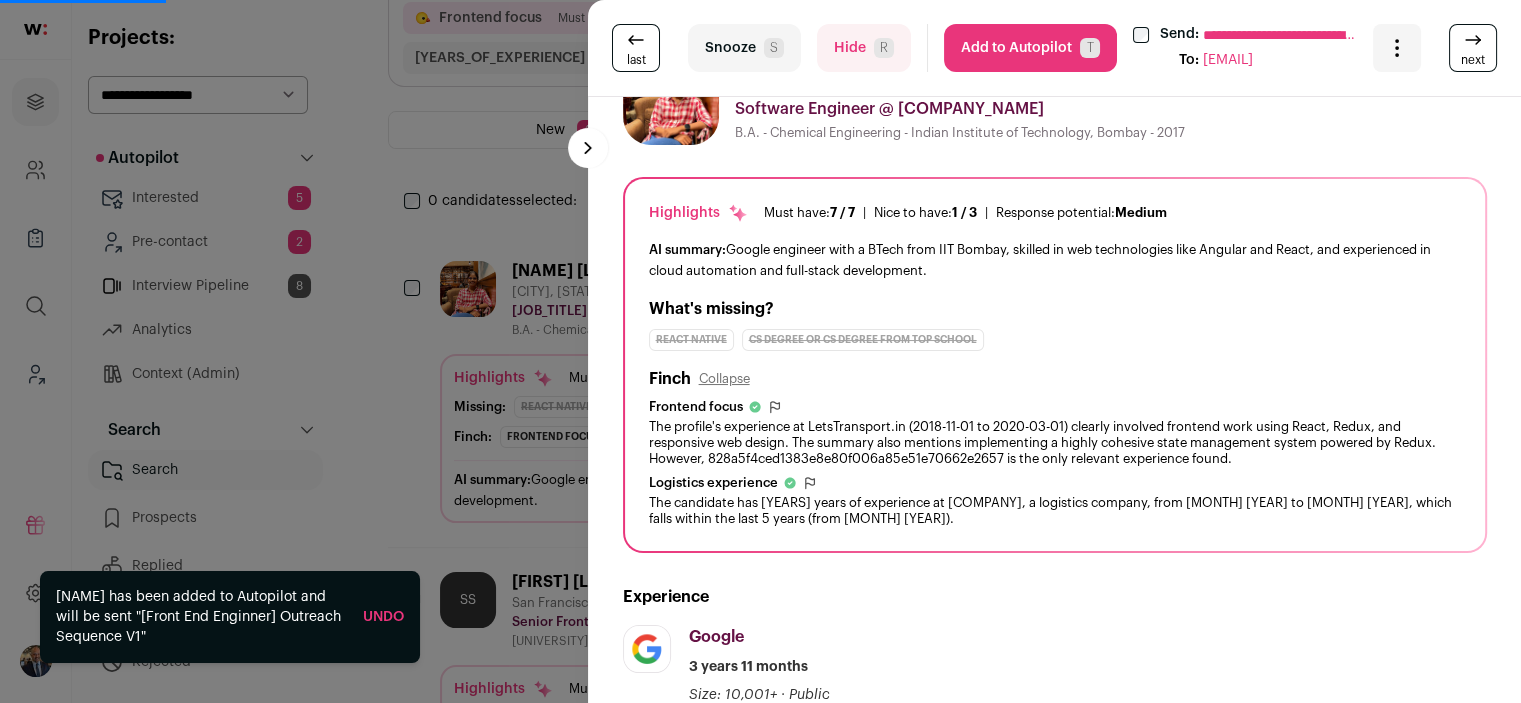 scroll, scrollTop: 100, scrollLeft: 0, axis: vertical 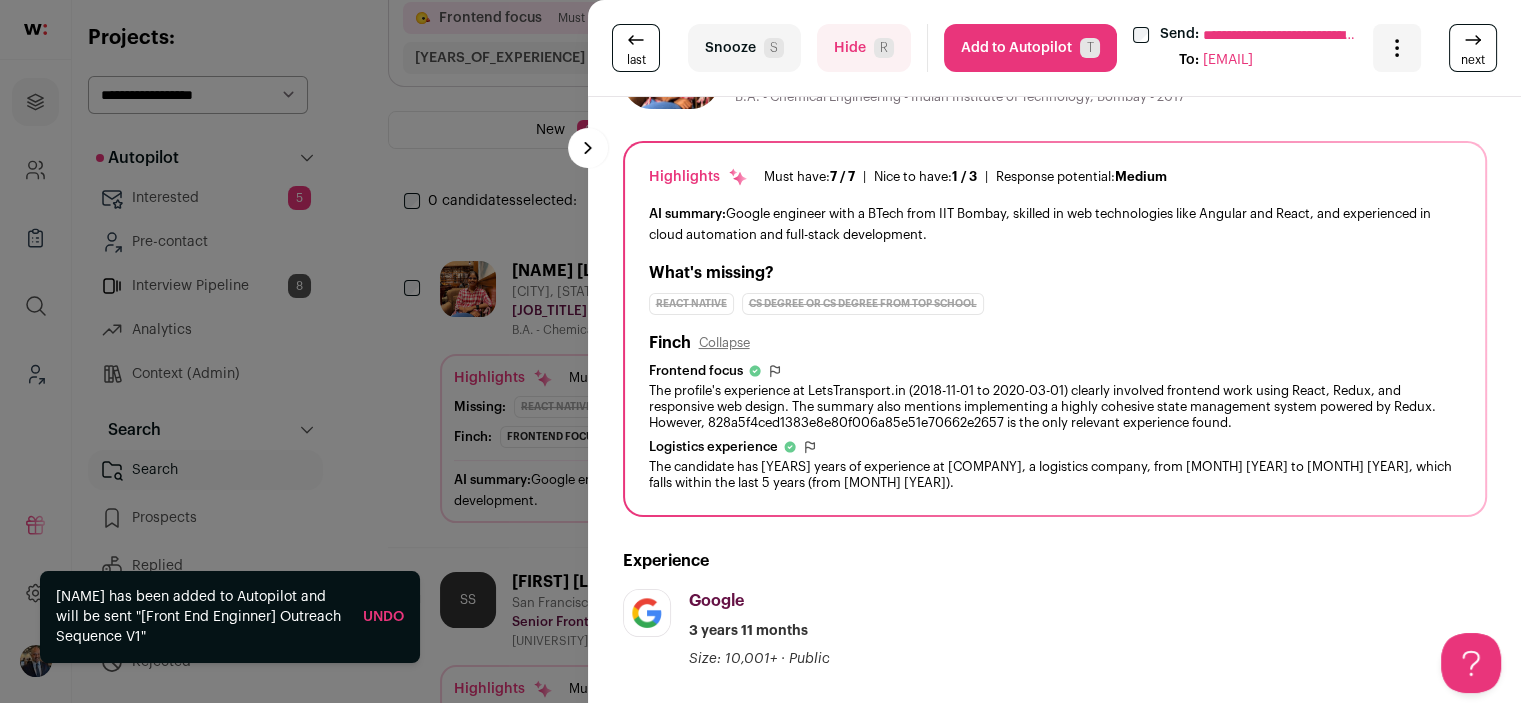 click on "Add to Autopilot
T" at bounding box center (1030, 48) 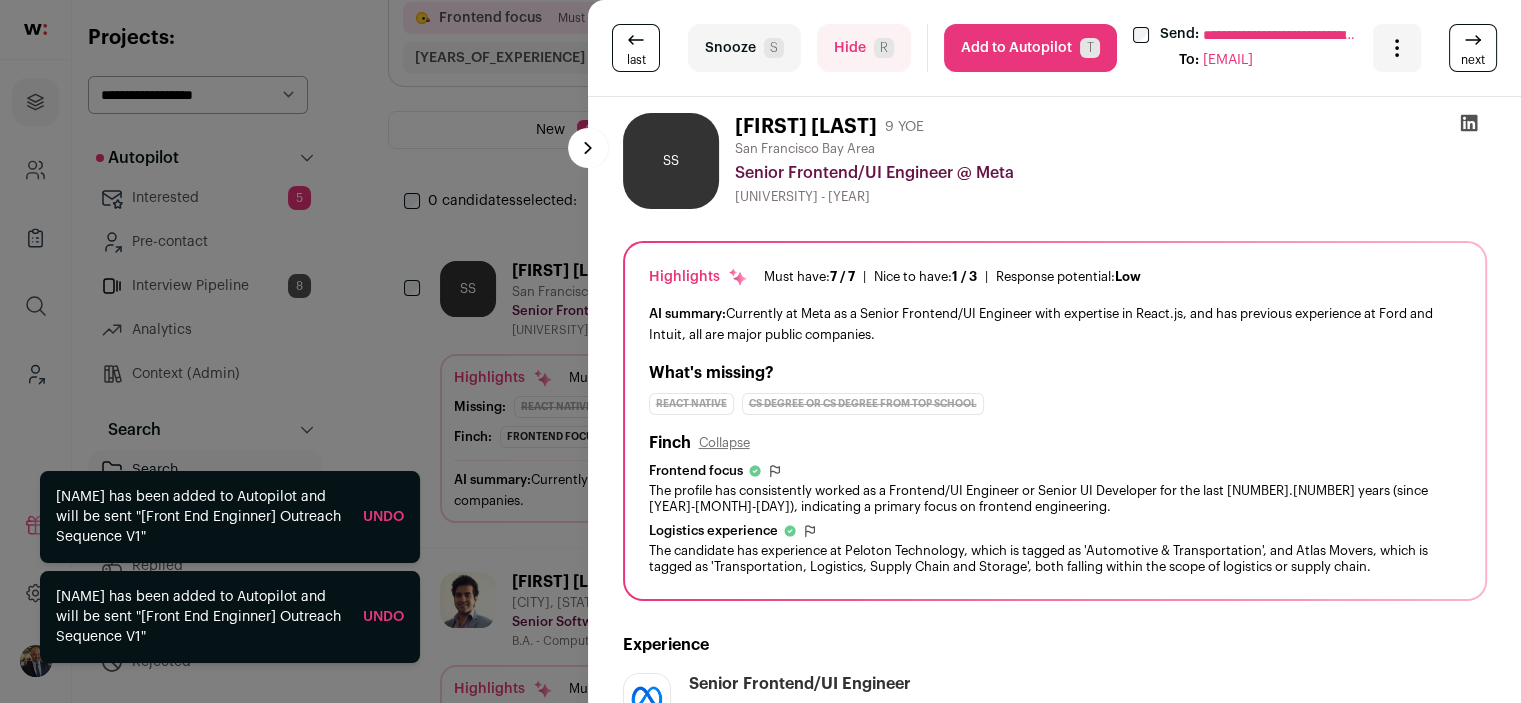 scroll, scrollTop: 0, scrollLeft: 0, axis: both 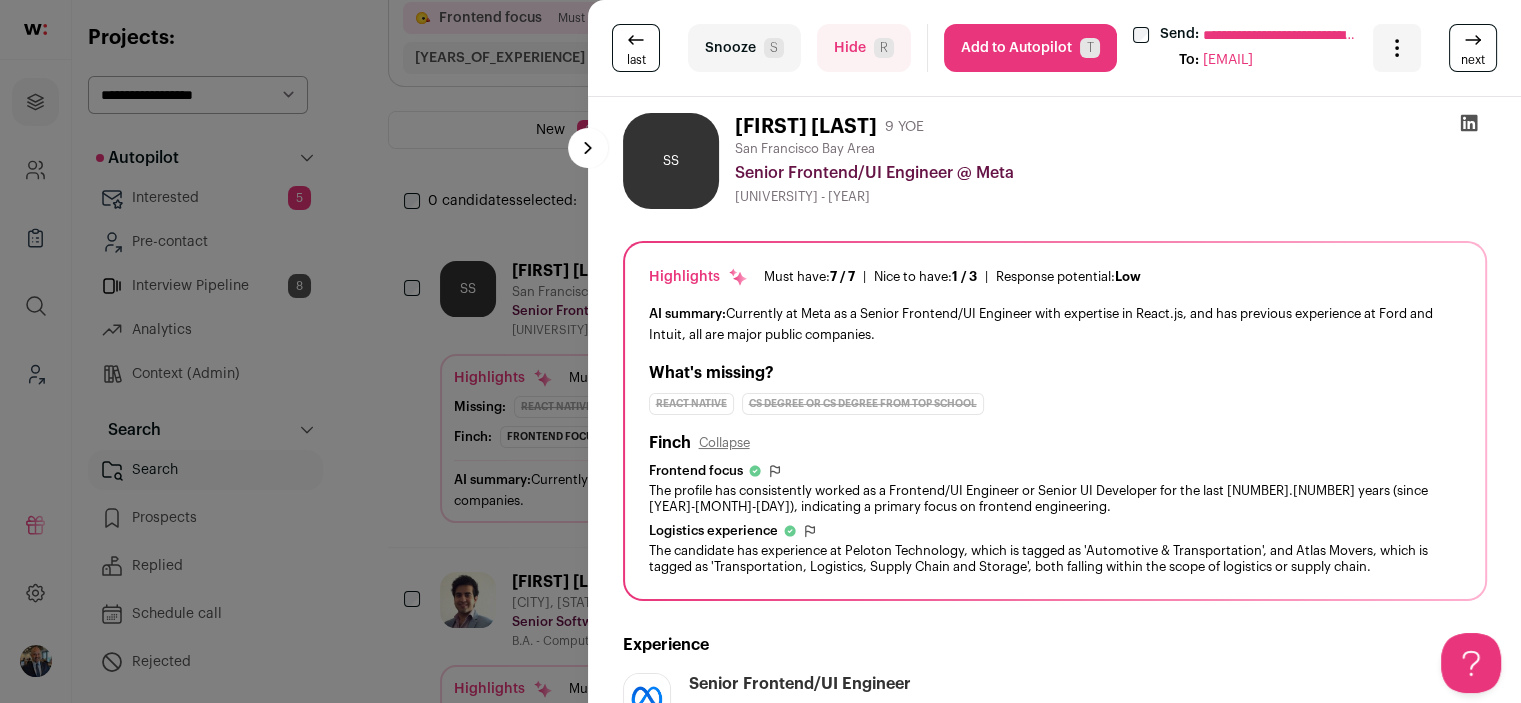 click on "Add to Autopilot
T" at bounding box center [1030, 48] 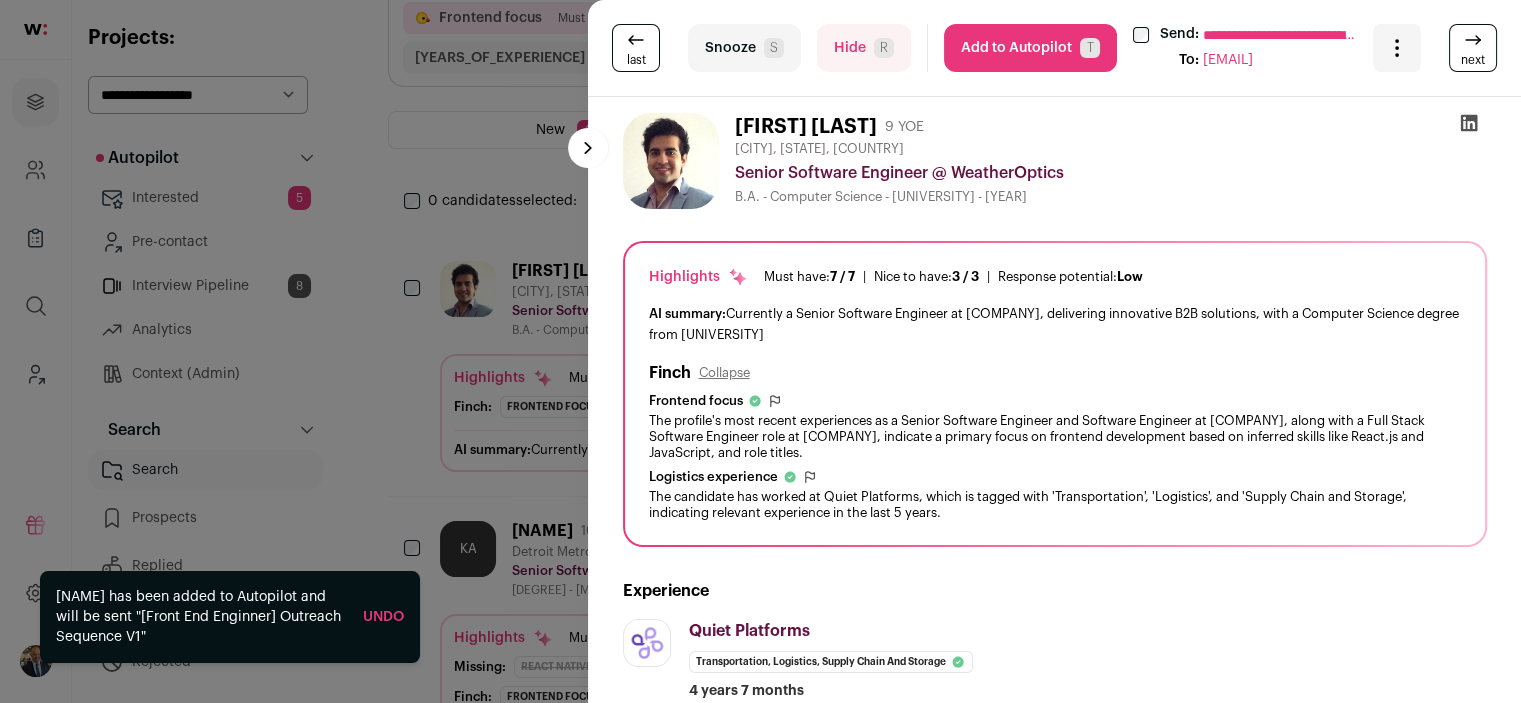 scroll, scrollTop: 0, scrollLeft: 0, axis: both 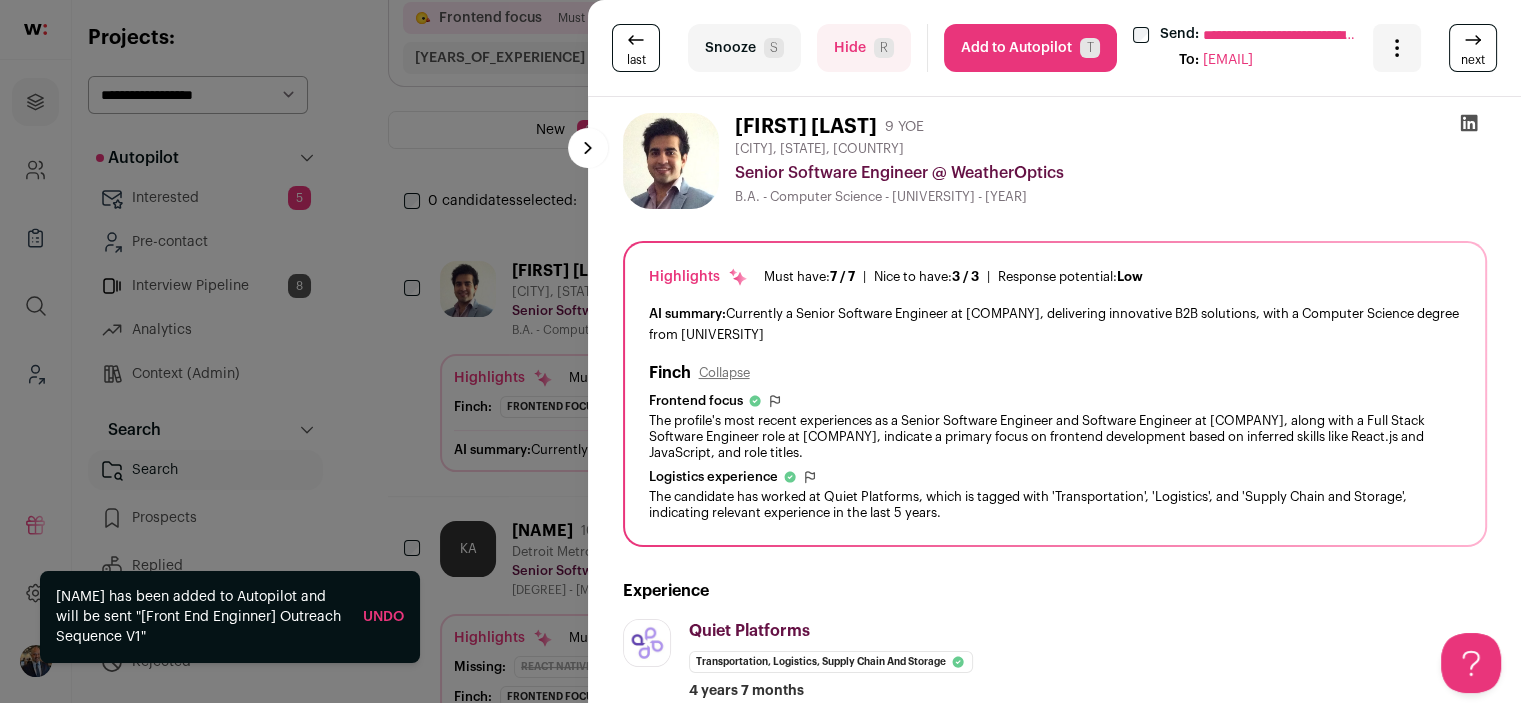 click on "Add to Autopilot
T" at bounding box center [1030, 48] 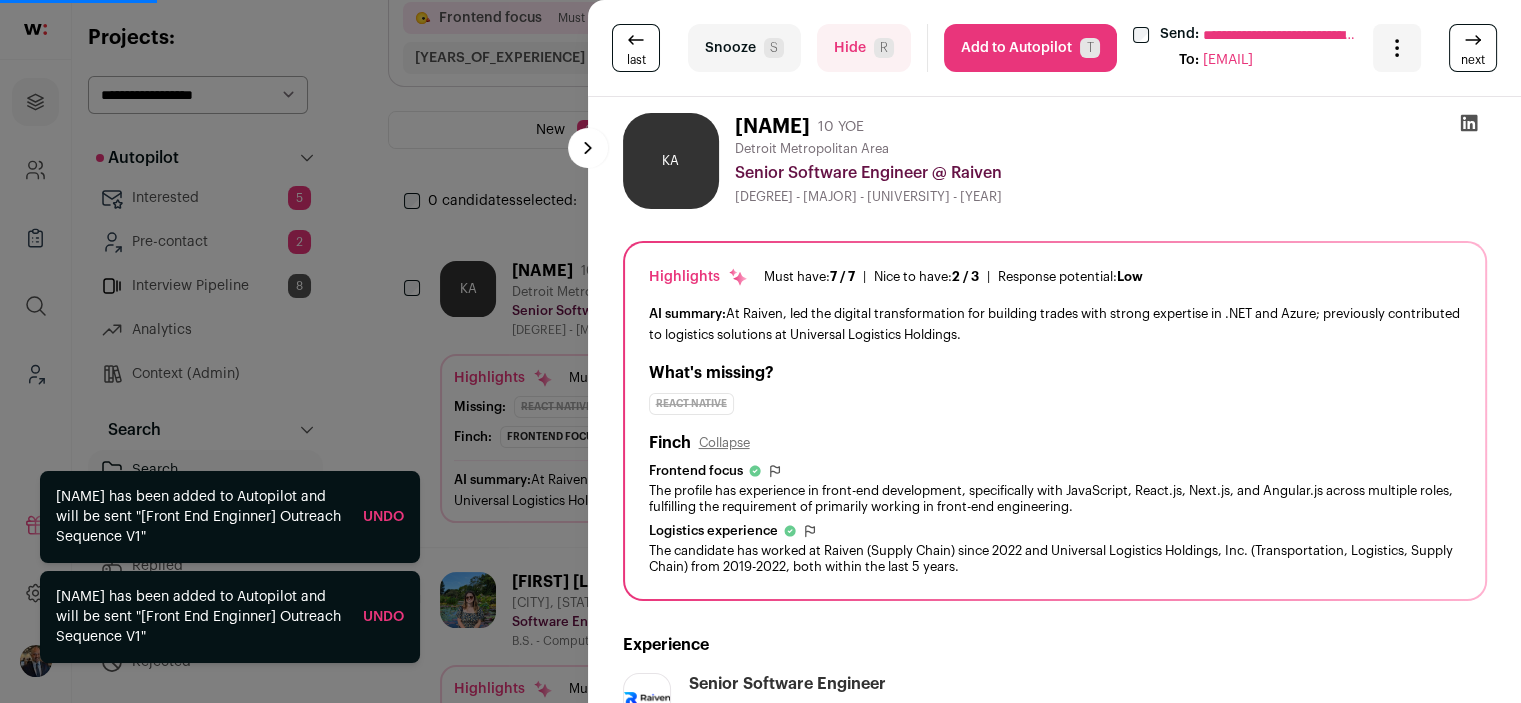 click on "Add to Autopilot
T" at bounding box center (1030, 48) 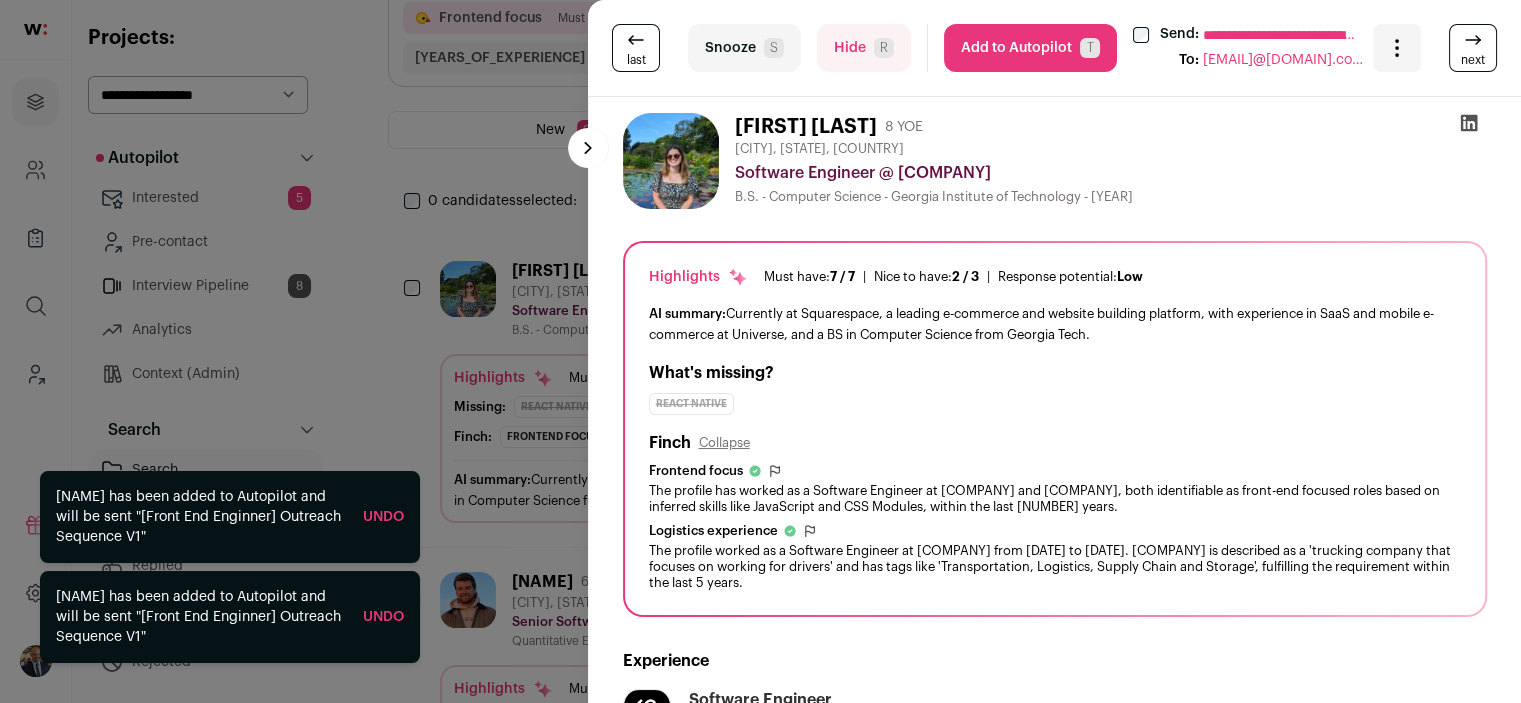scroll, scrollTop: 0, scrollLeft: 0, axis: both 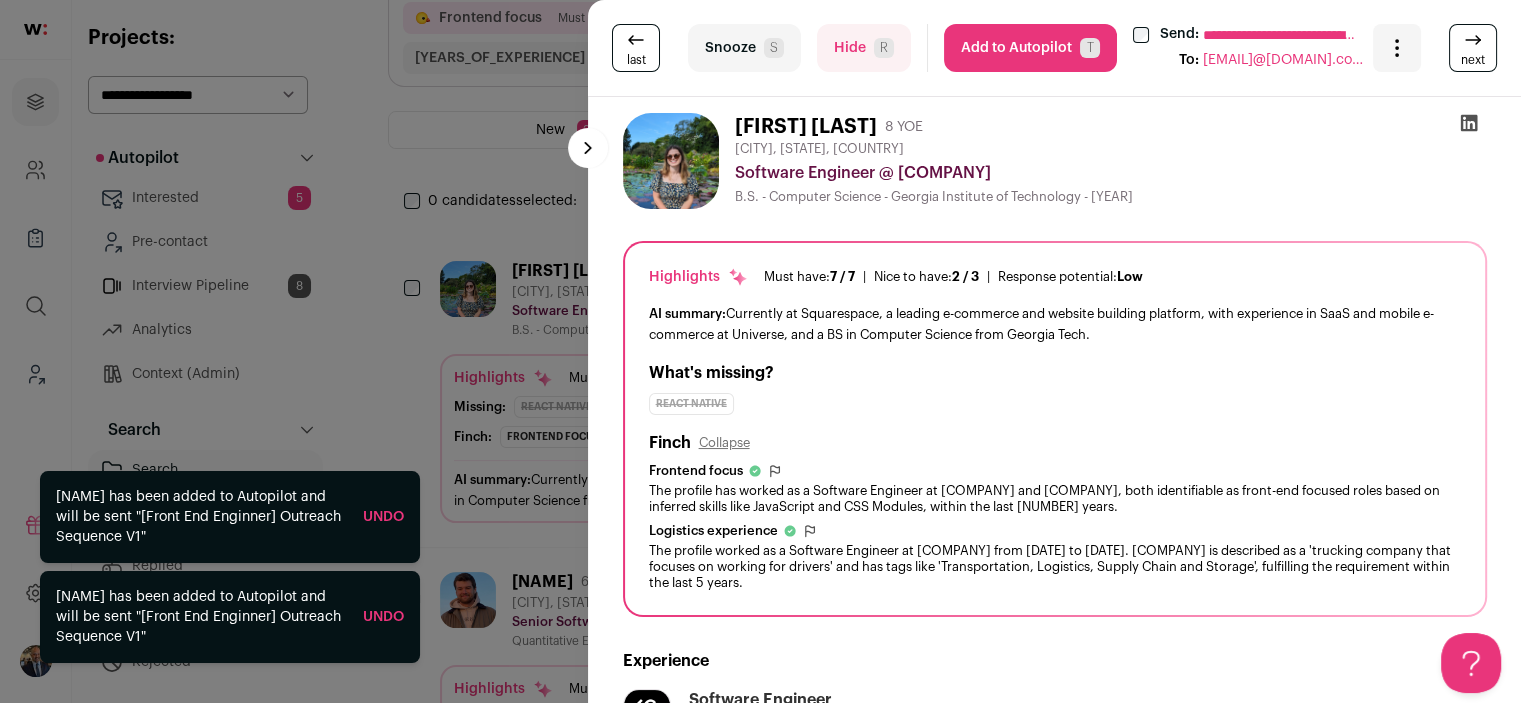 click on "Add to Autopilot
T" at bounding box center [1030, 48] 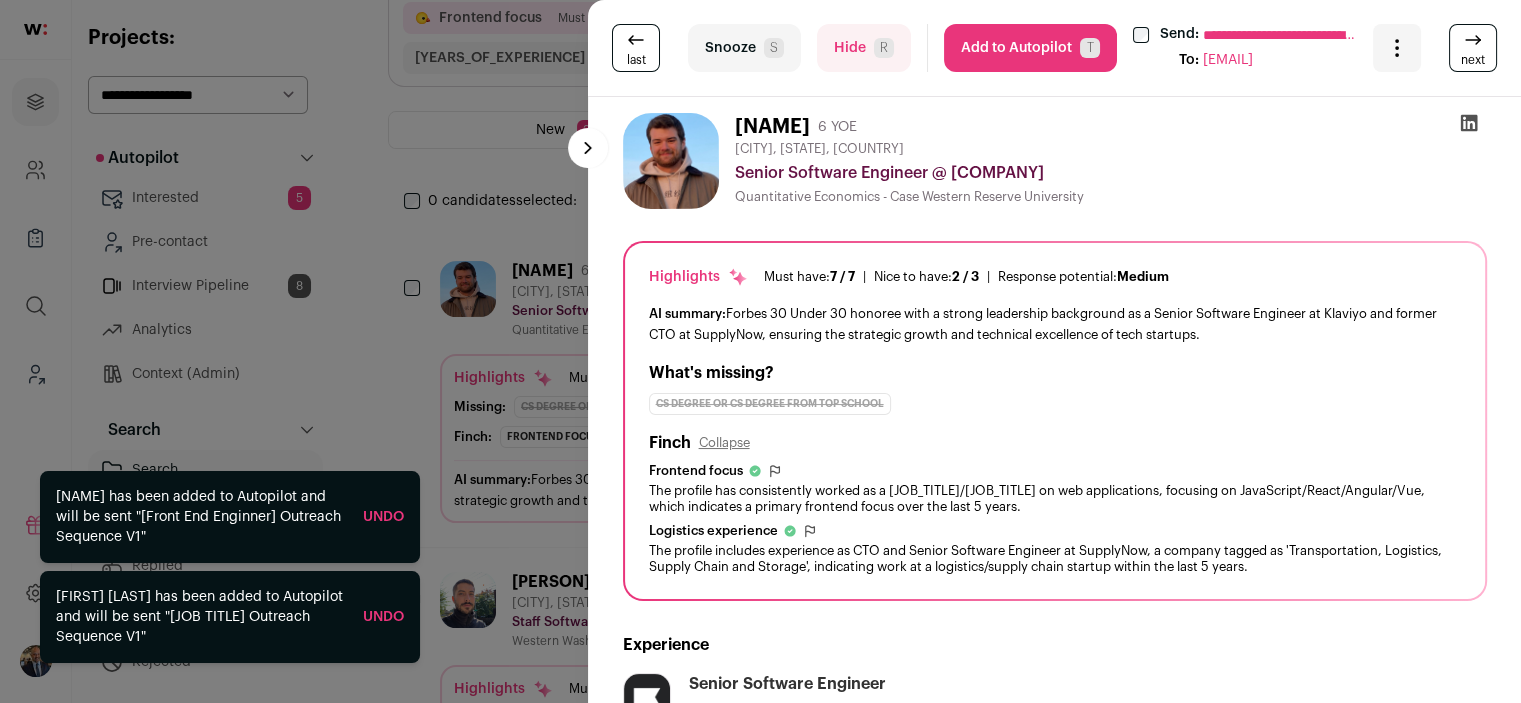 scroll, scrollTop: 0, scrollLeft: 0, axis: both 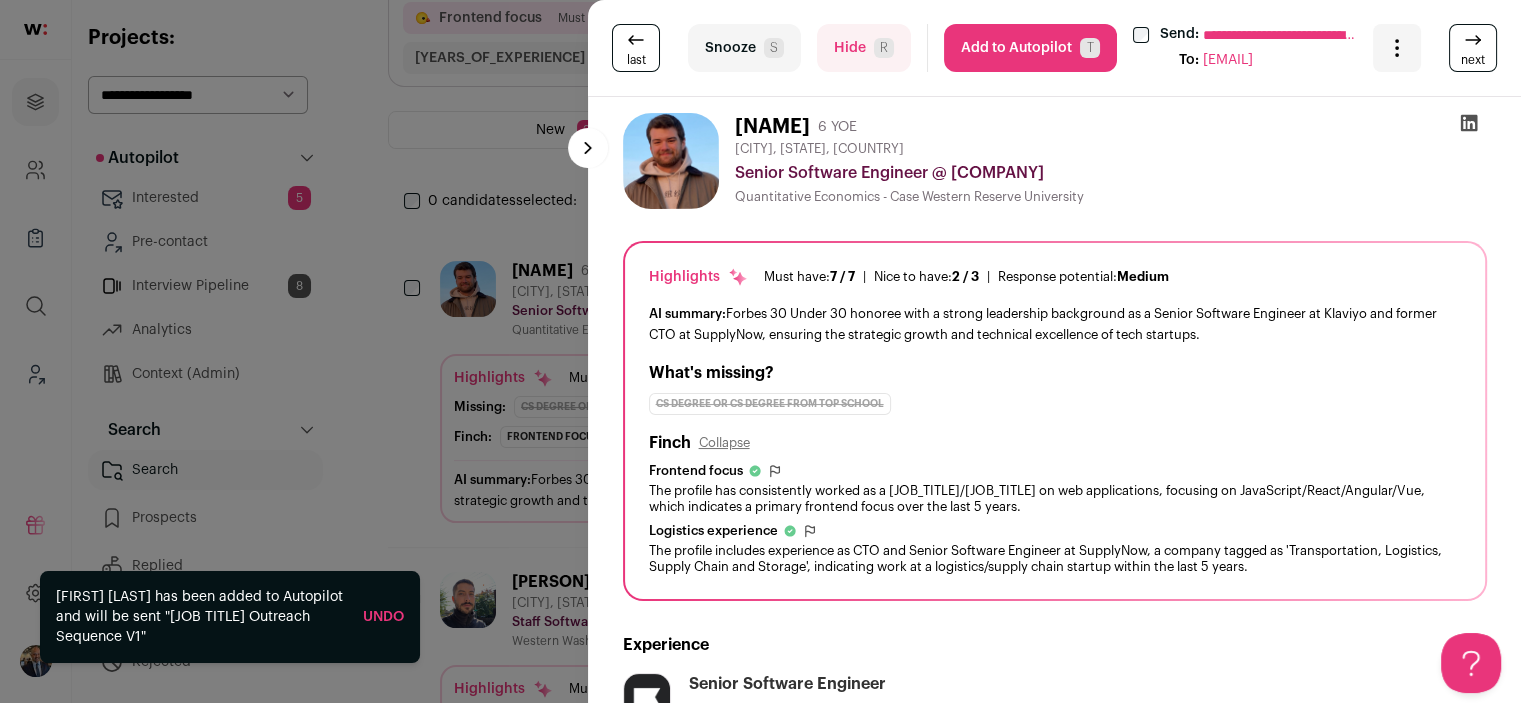 click on "Add to Autopilot
T" at bounding box center [1030, 48] 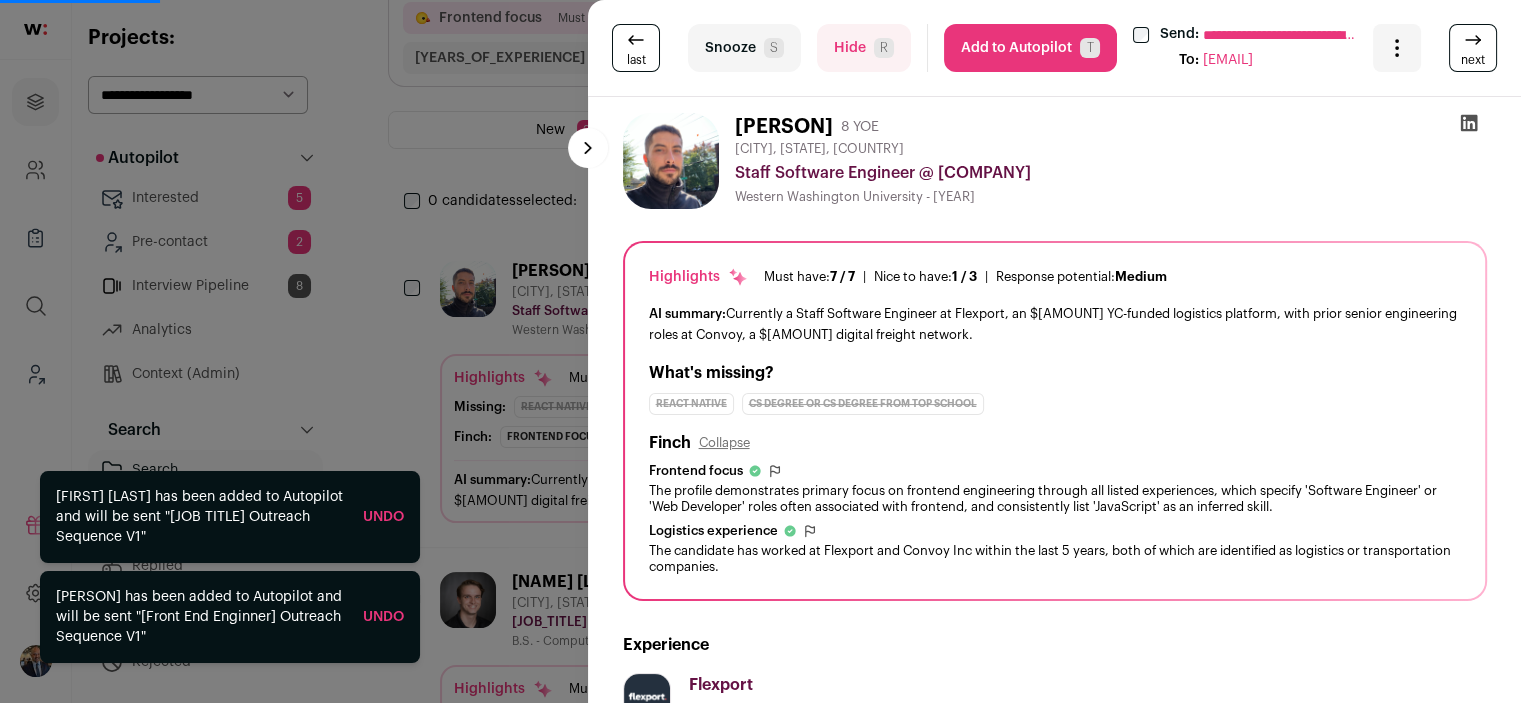 click on "Add to Autopilot
T" at bounding box center [1030, 48] 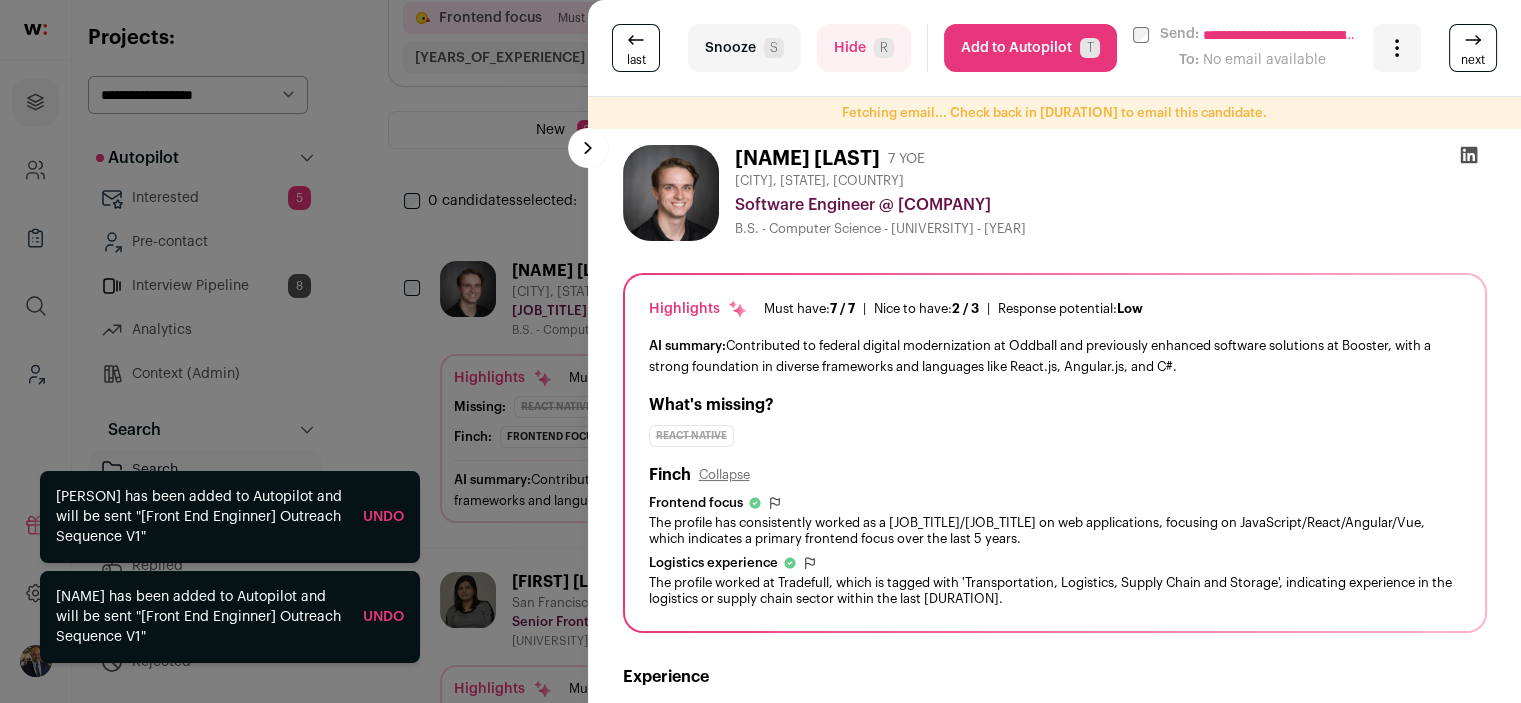 scroll, scrollTop: 0, scrollLeft: 0, axis: both 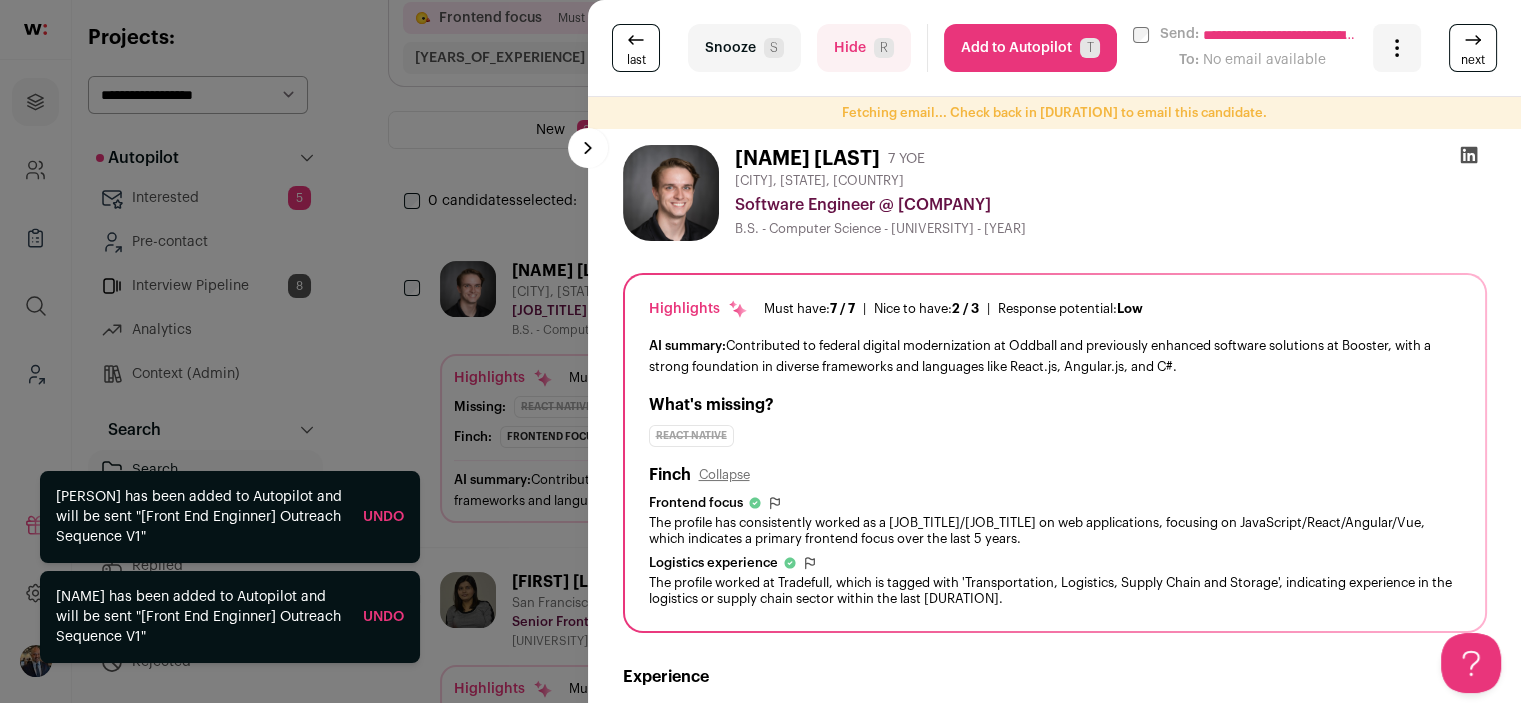 click on "Add to Autopilot
T" at bounding box center [1030, 48] 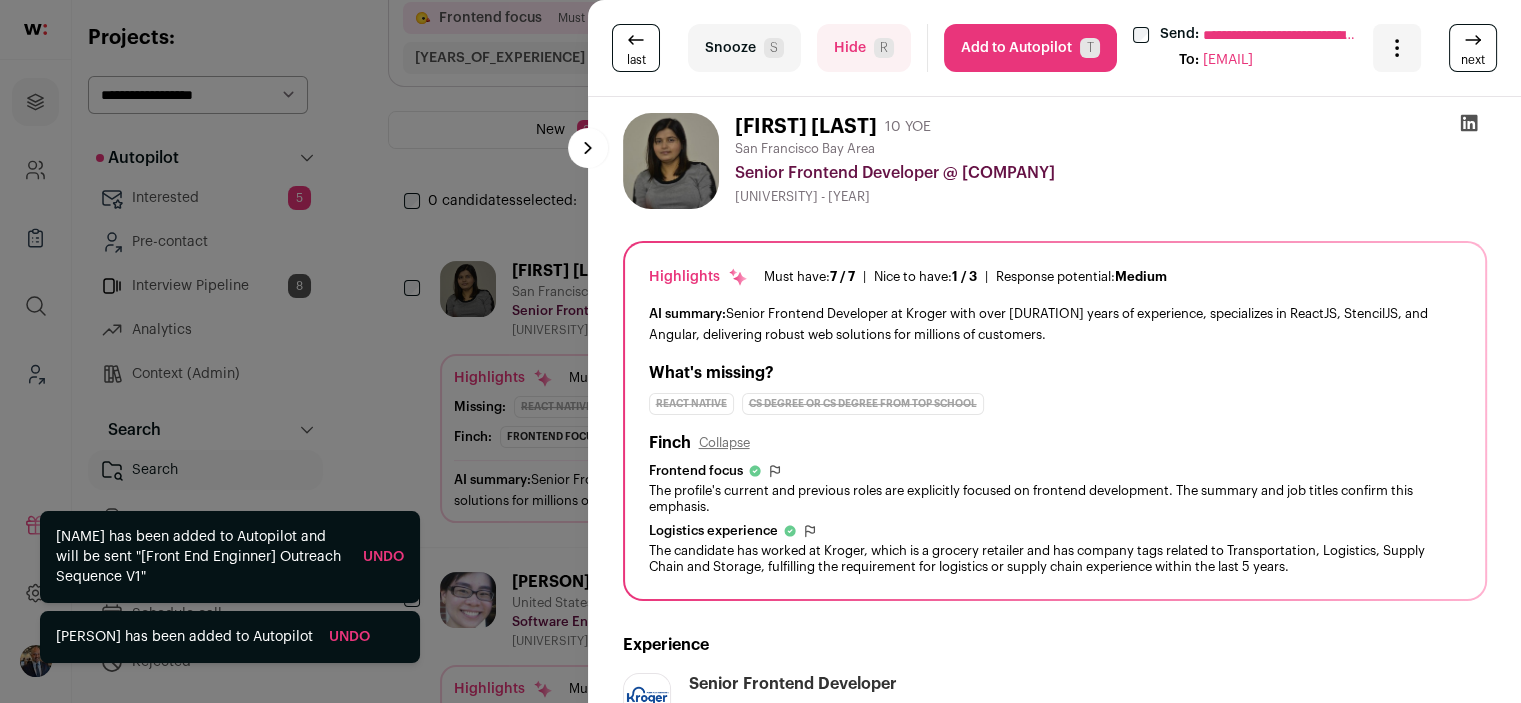 scroll, scrollTop: 0, scrollLeft: 0, axis: both 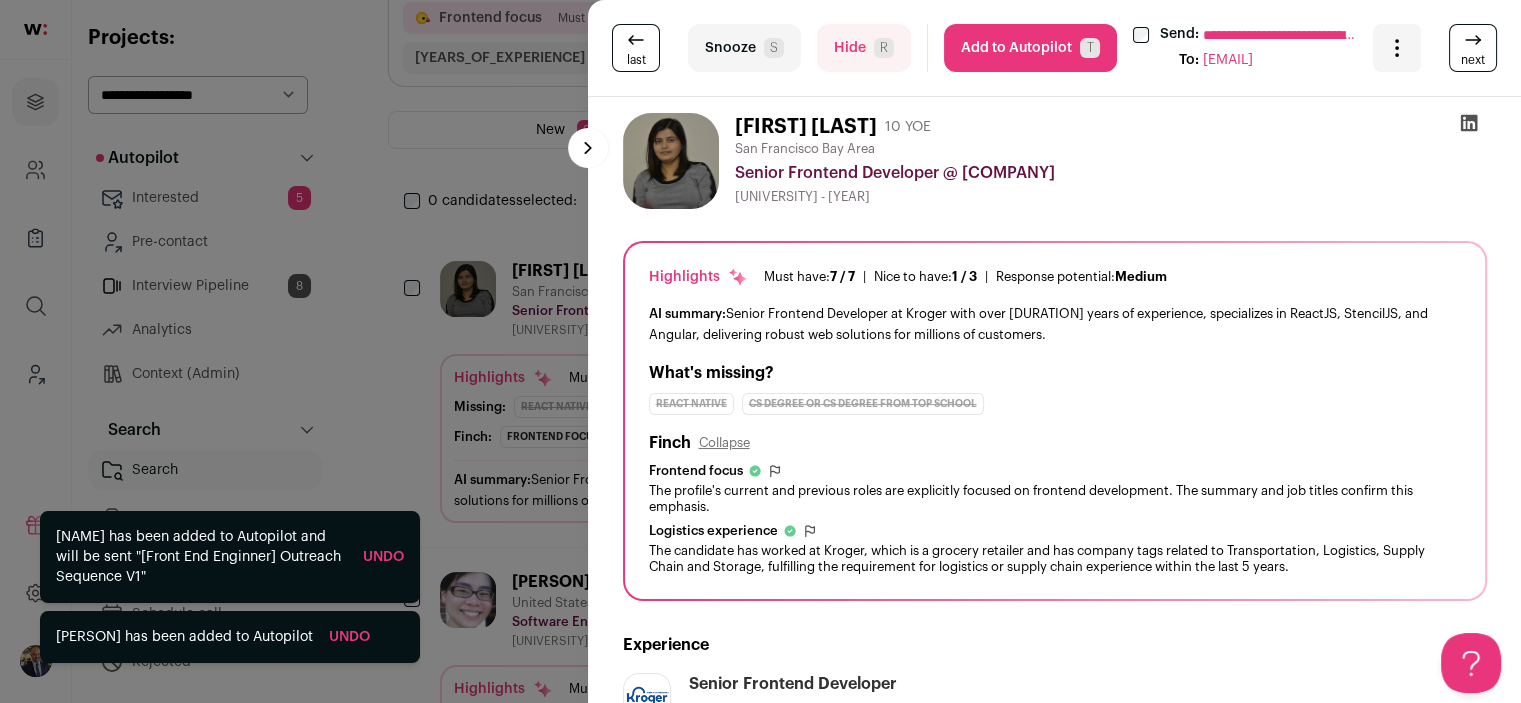 click on "Add to Autopilot
T" at bounding box center [1030, 48] 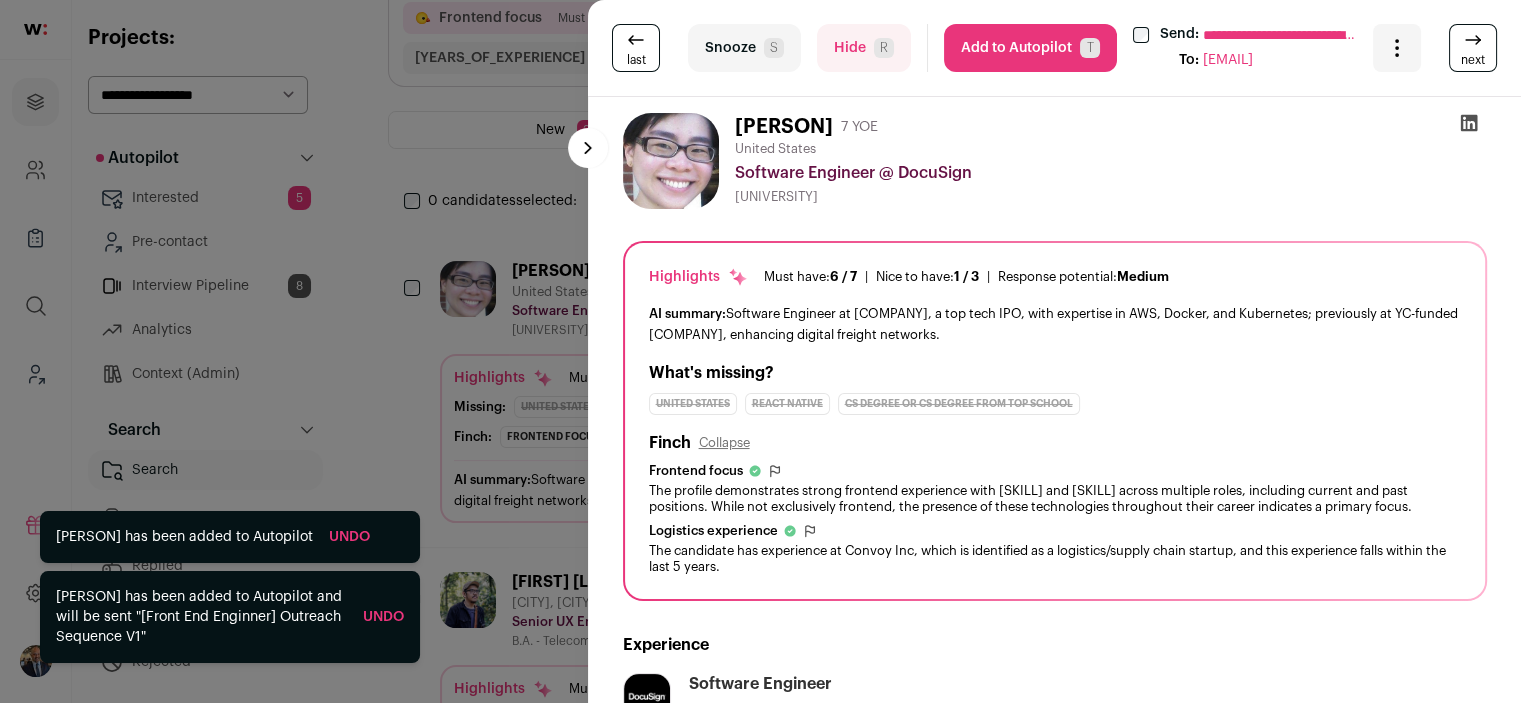 scroll, scrollTop: 0, scrollLeft: 0, axis: both 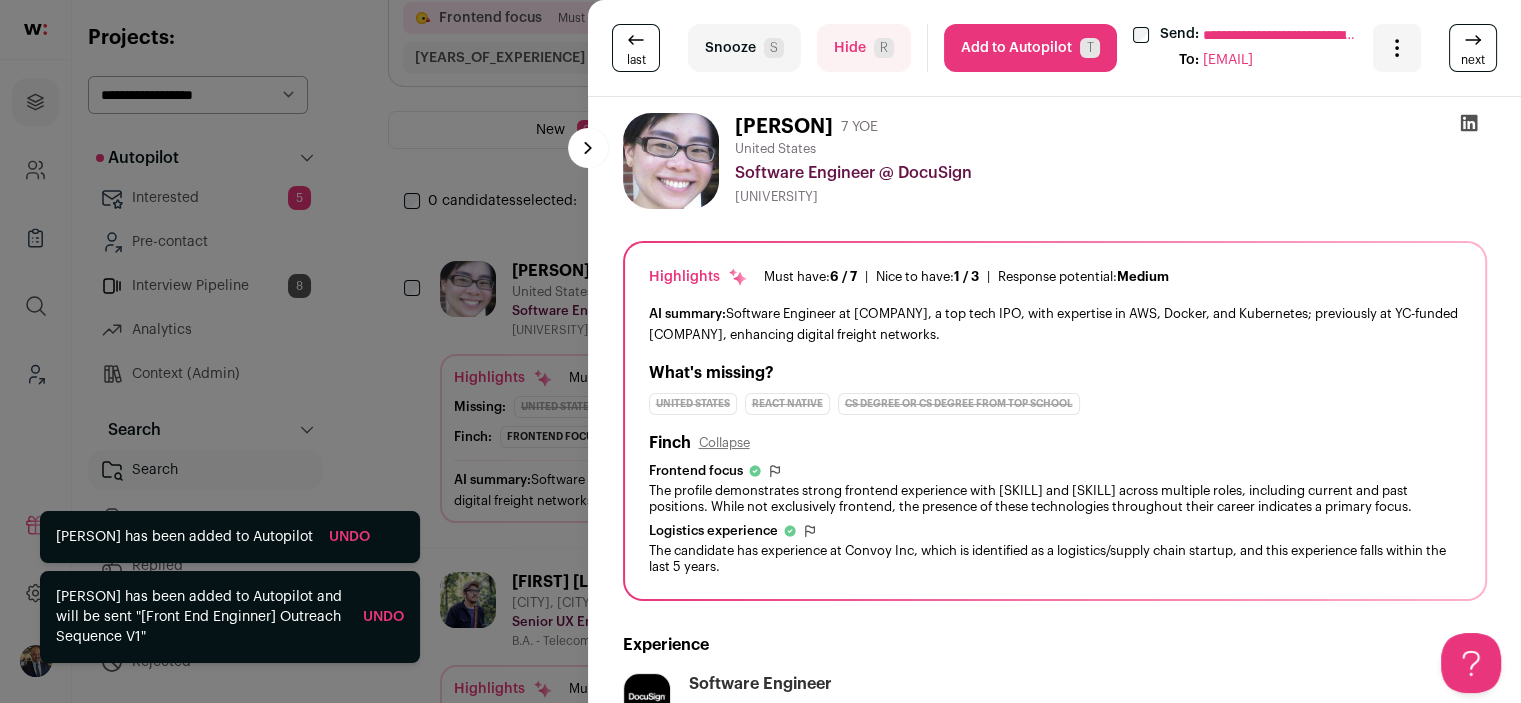 click on "Add to Autopilot
T" at bounding box center [1030, 48] 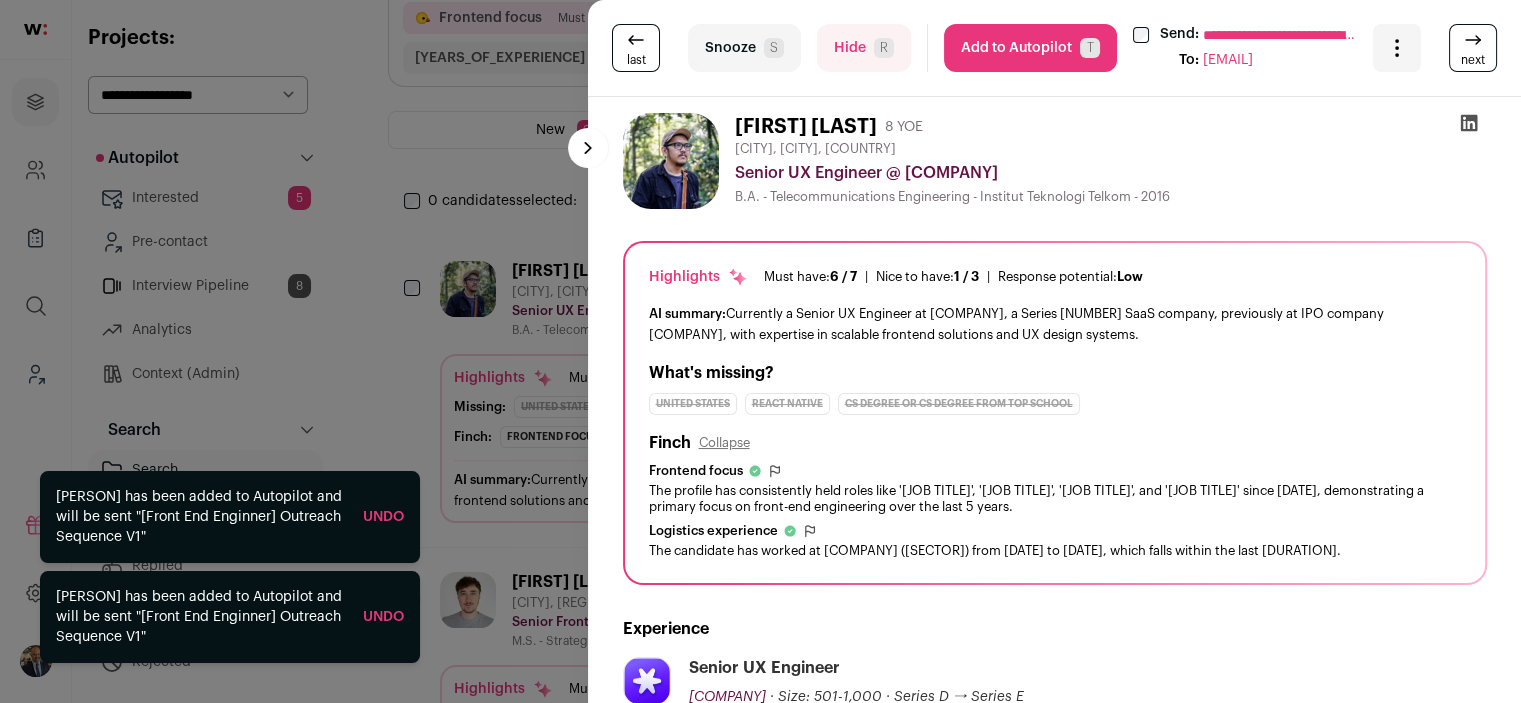 scroll, scrollTop: 0, scrollLeft: 0, axis: both 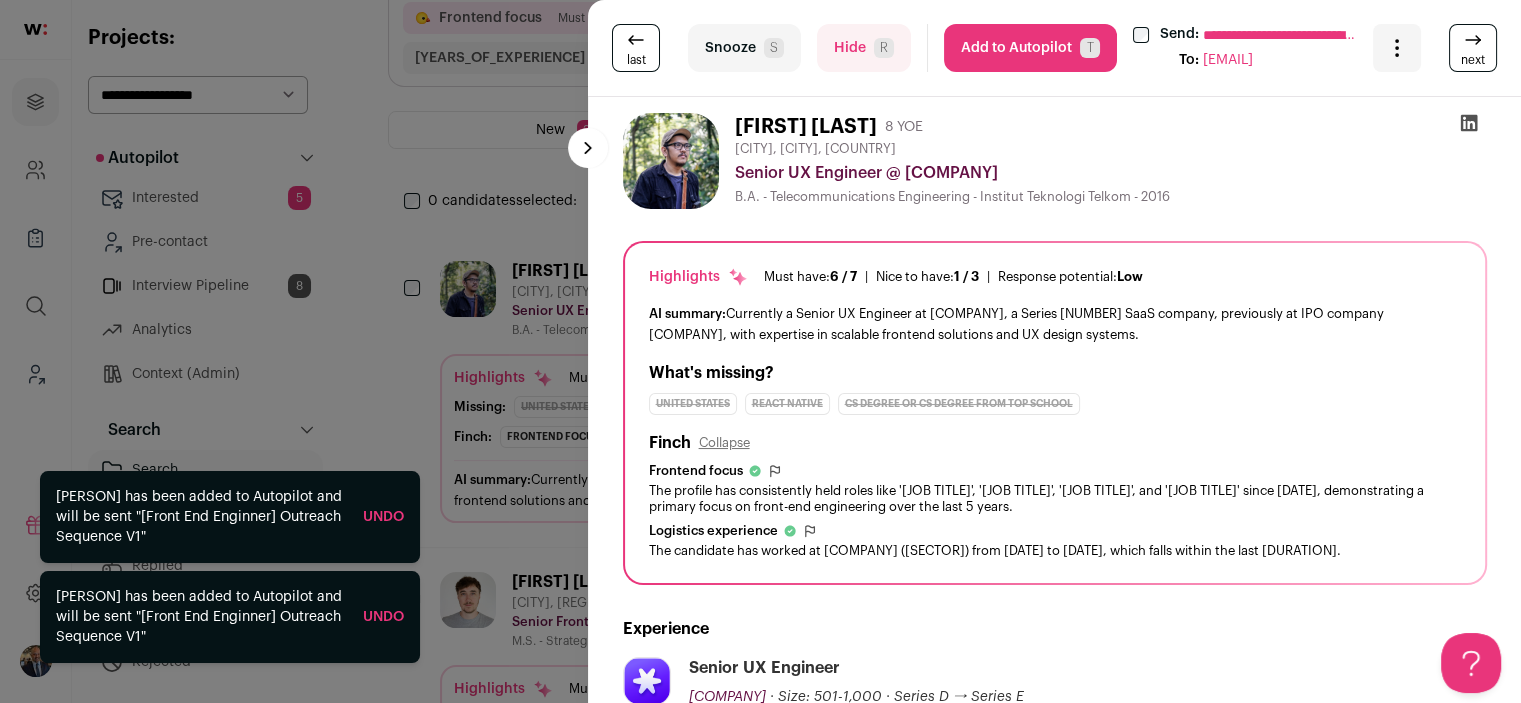 click on "Hide
R" at bounding box center (864, 48) 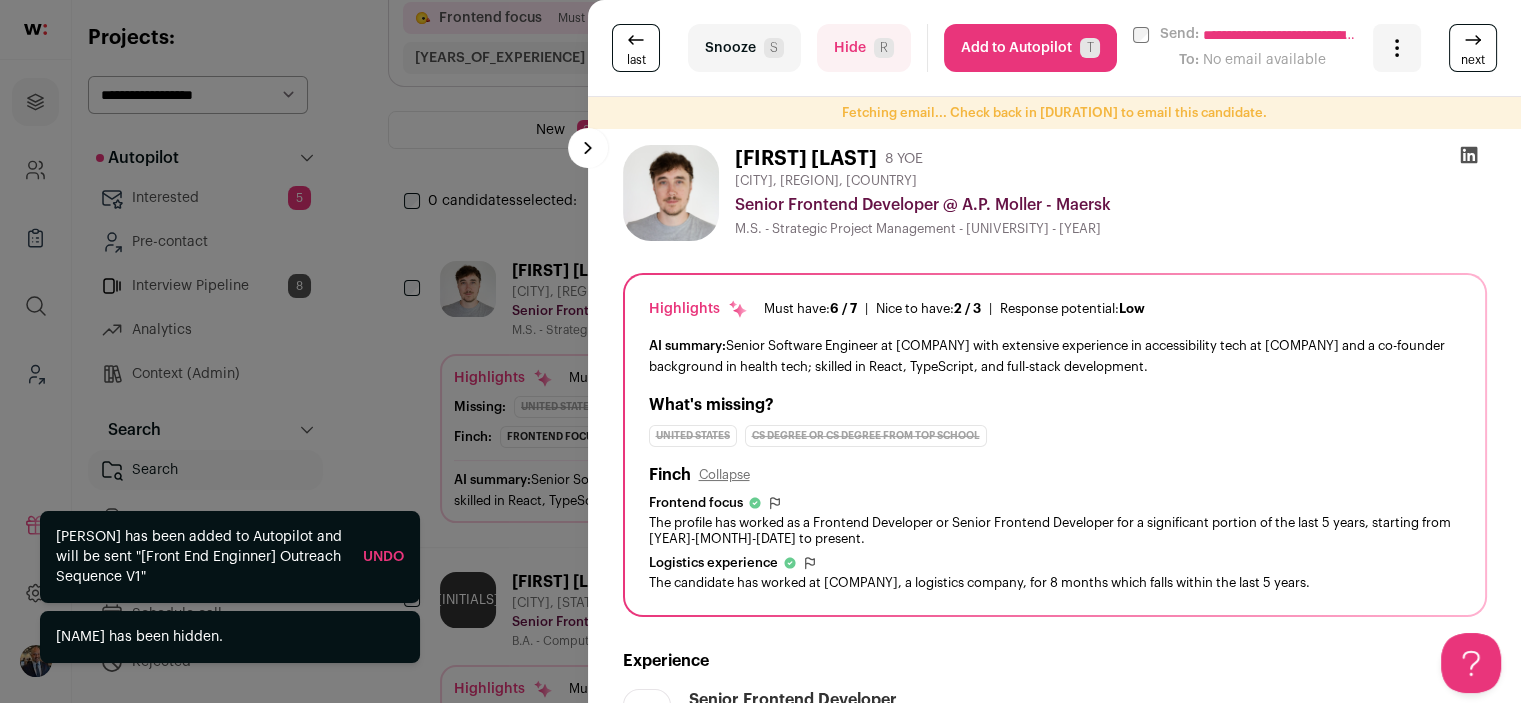scroll, scrollTop: 0, scrollLeft: 0, axis: both 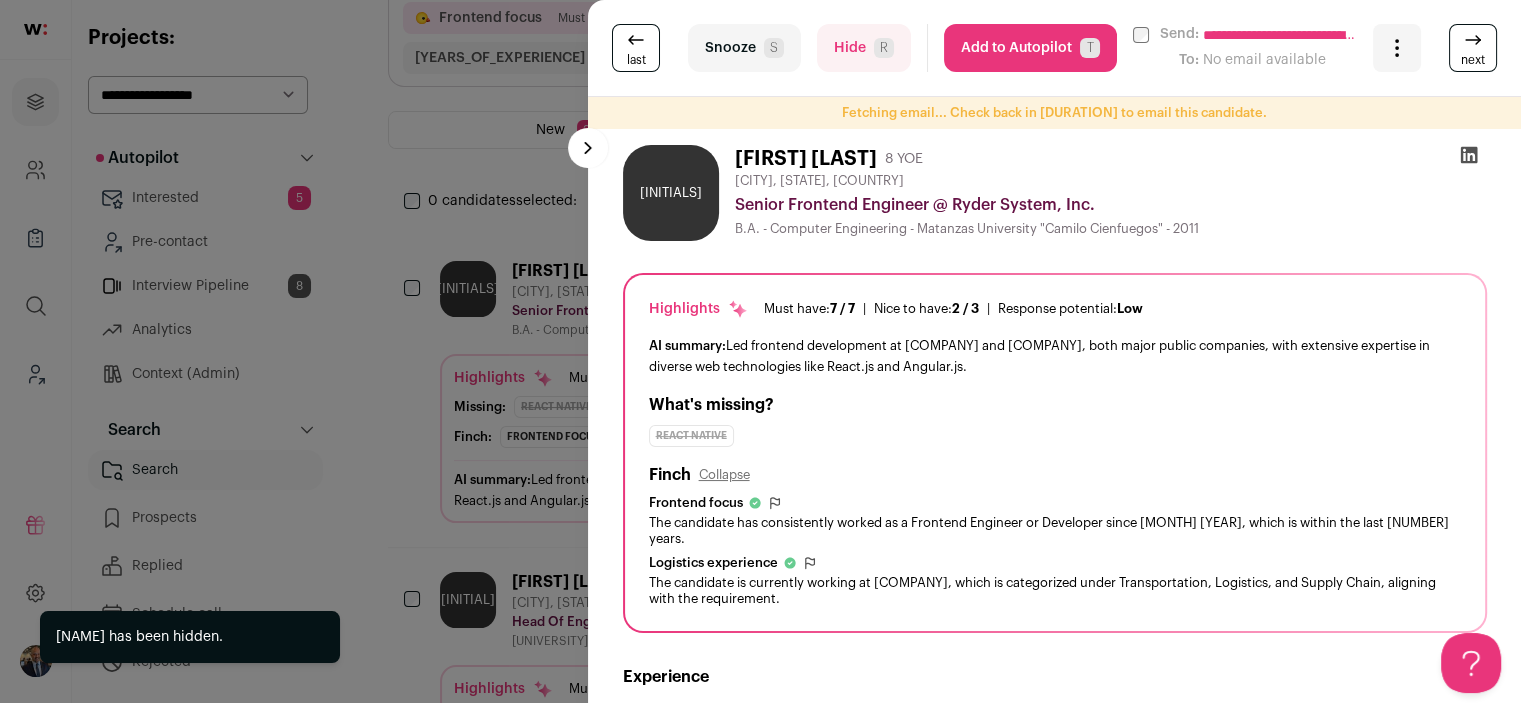 click on "Add to Autopilot
T" at bounding box center [1030, 48] 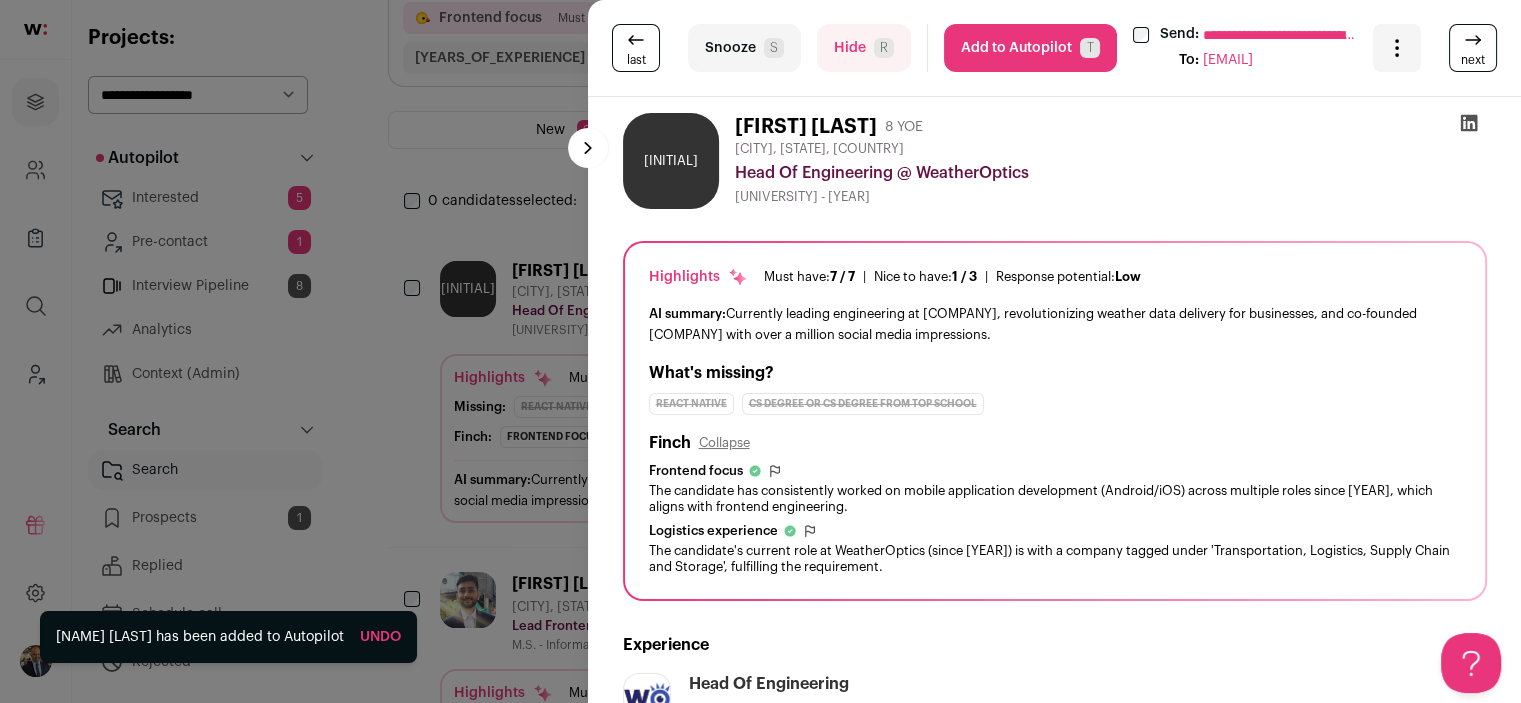 scroll, scrollTop: 0, scrollLeft: 0, axis: both 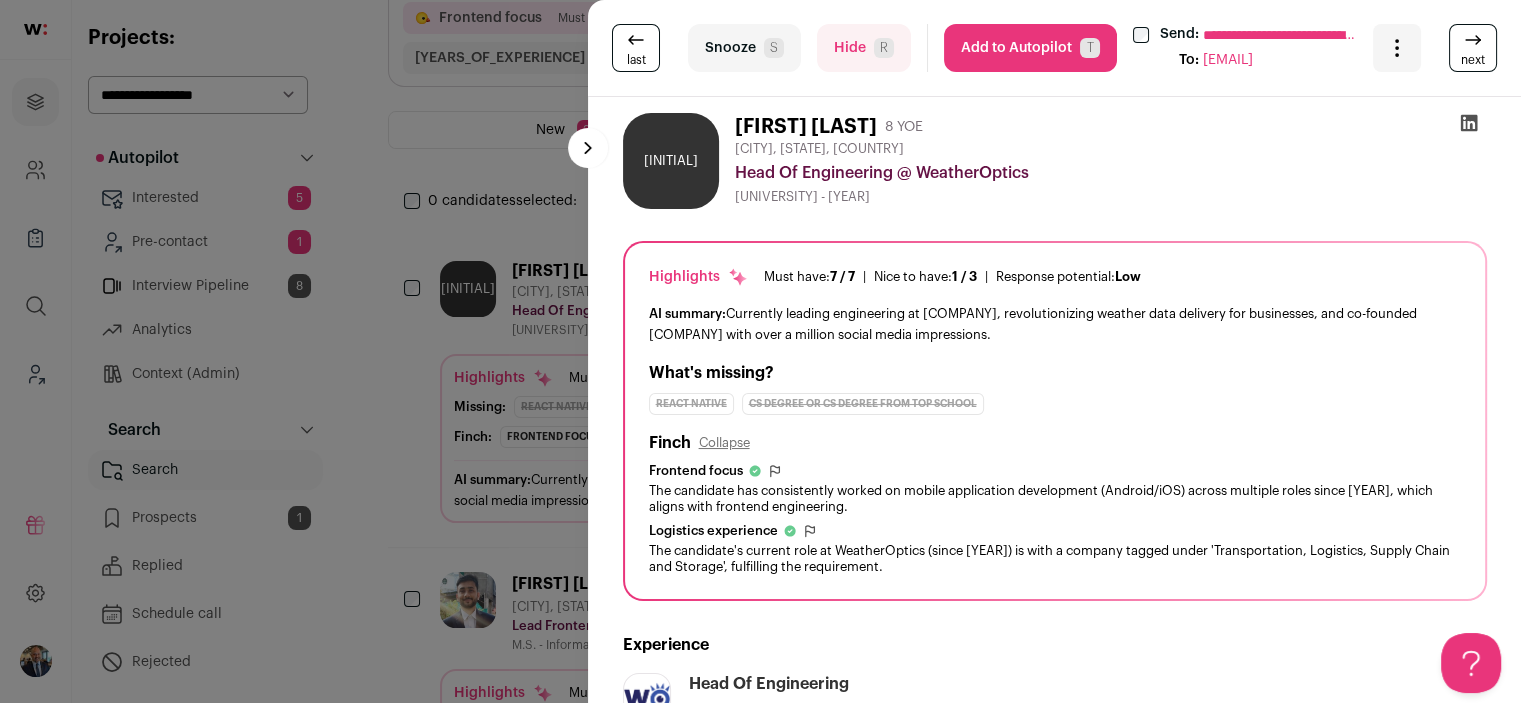 click on "Hide
R" at bounding box center (864, 48) 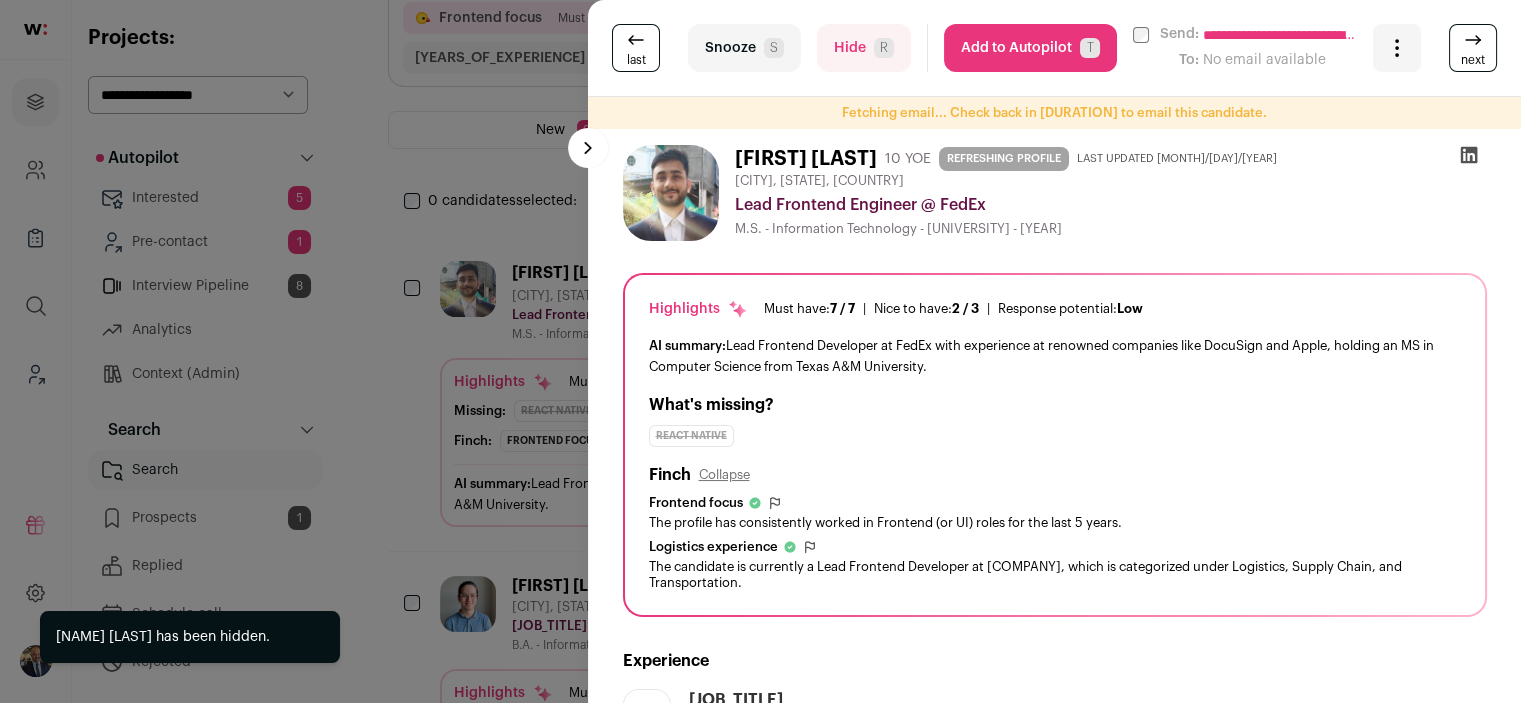 scroll, scrollTop: 0, scrollLeft: 0, axis: both 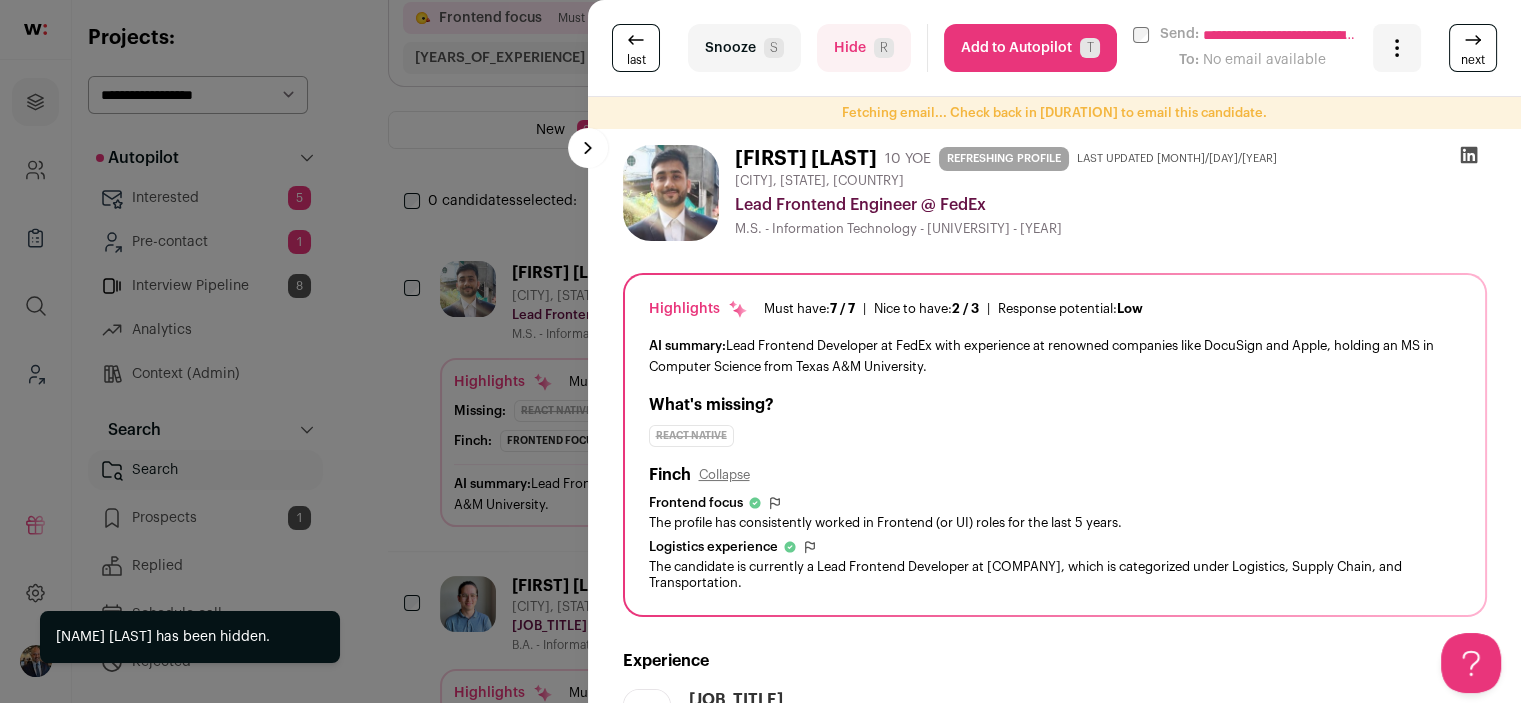 click on "Add to Autopilot
T" at bounding box center (1030, 48) 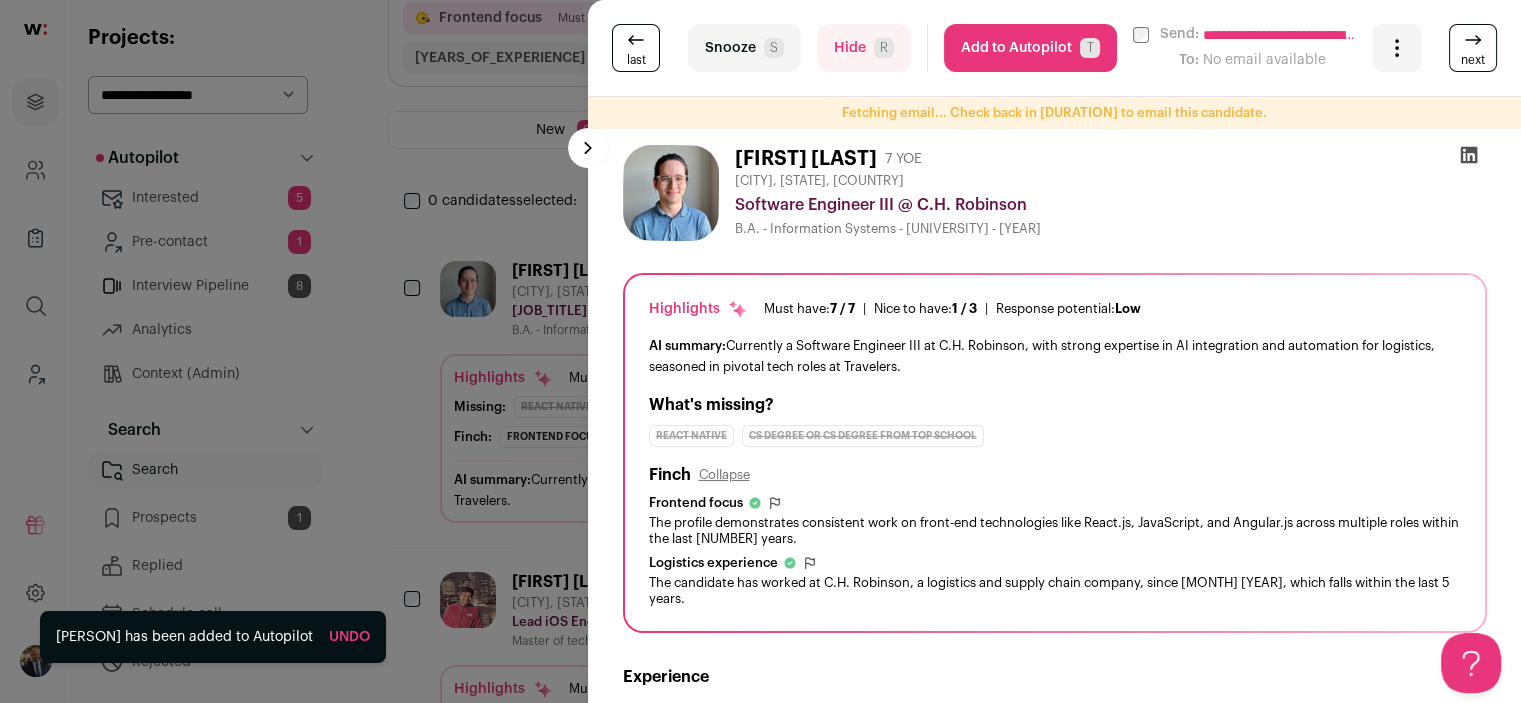 scroll, scrollTop: 0, scrollLeft: 0, axis: both 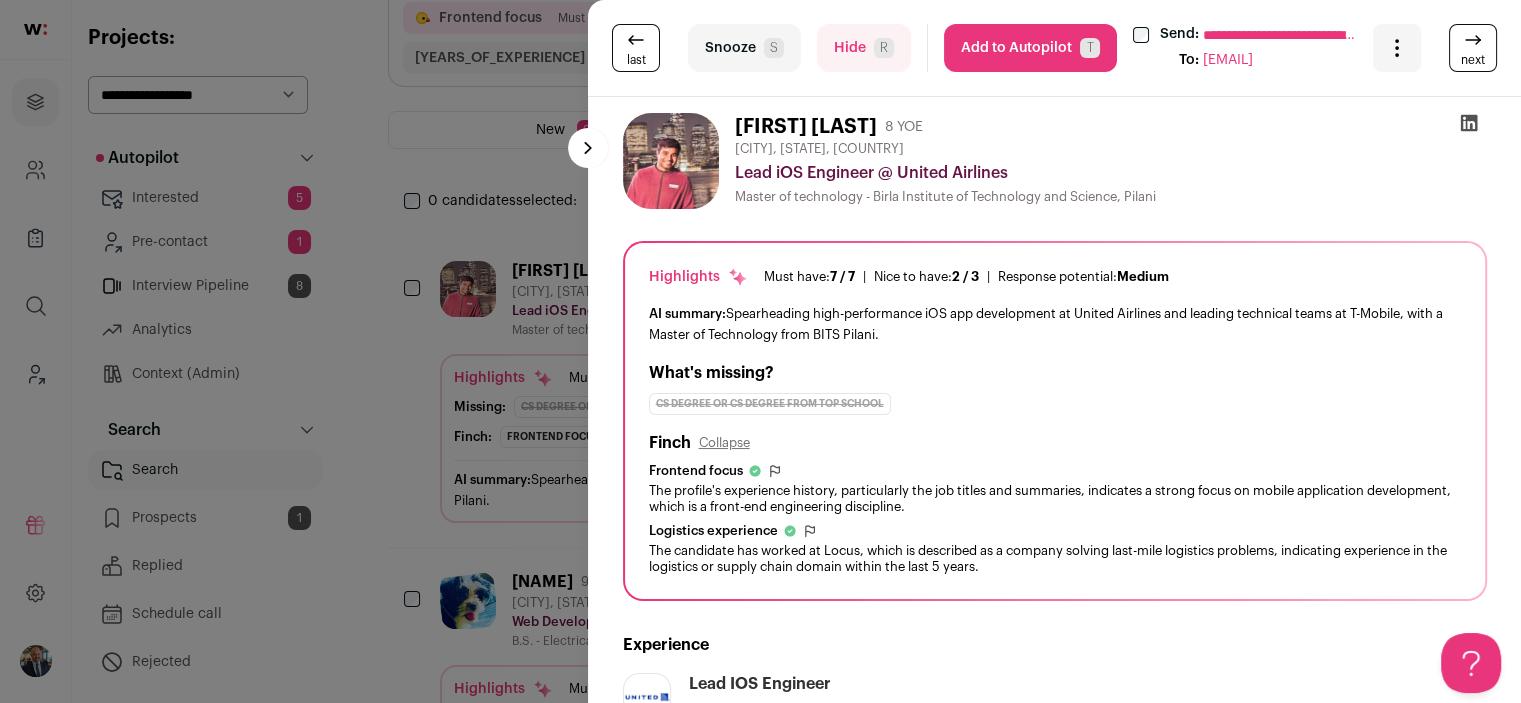 click on "Add to Autopilot
T" at bounding box center (1030, 48) 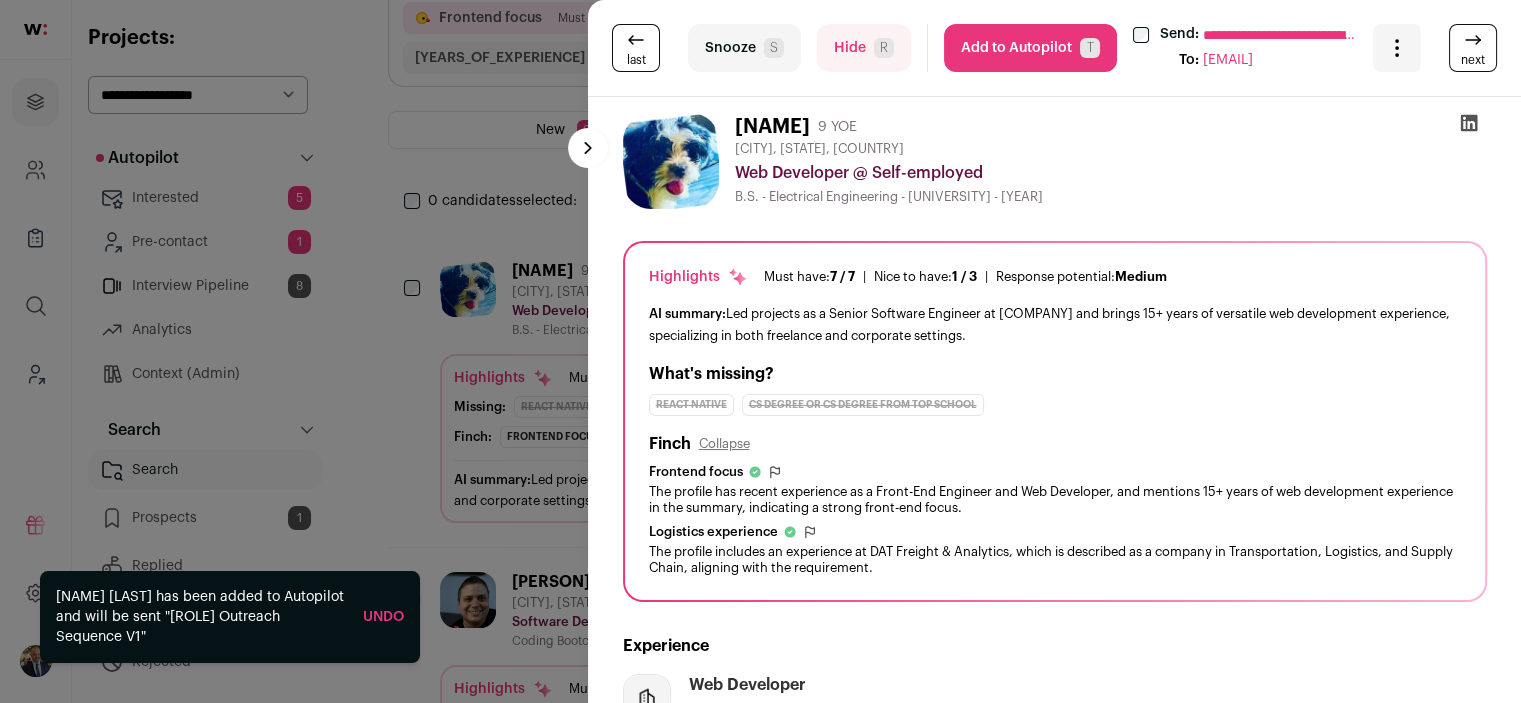 click on "Add to Autopilot
T" at bounding box center [1030, 48] 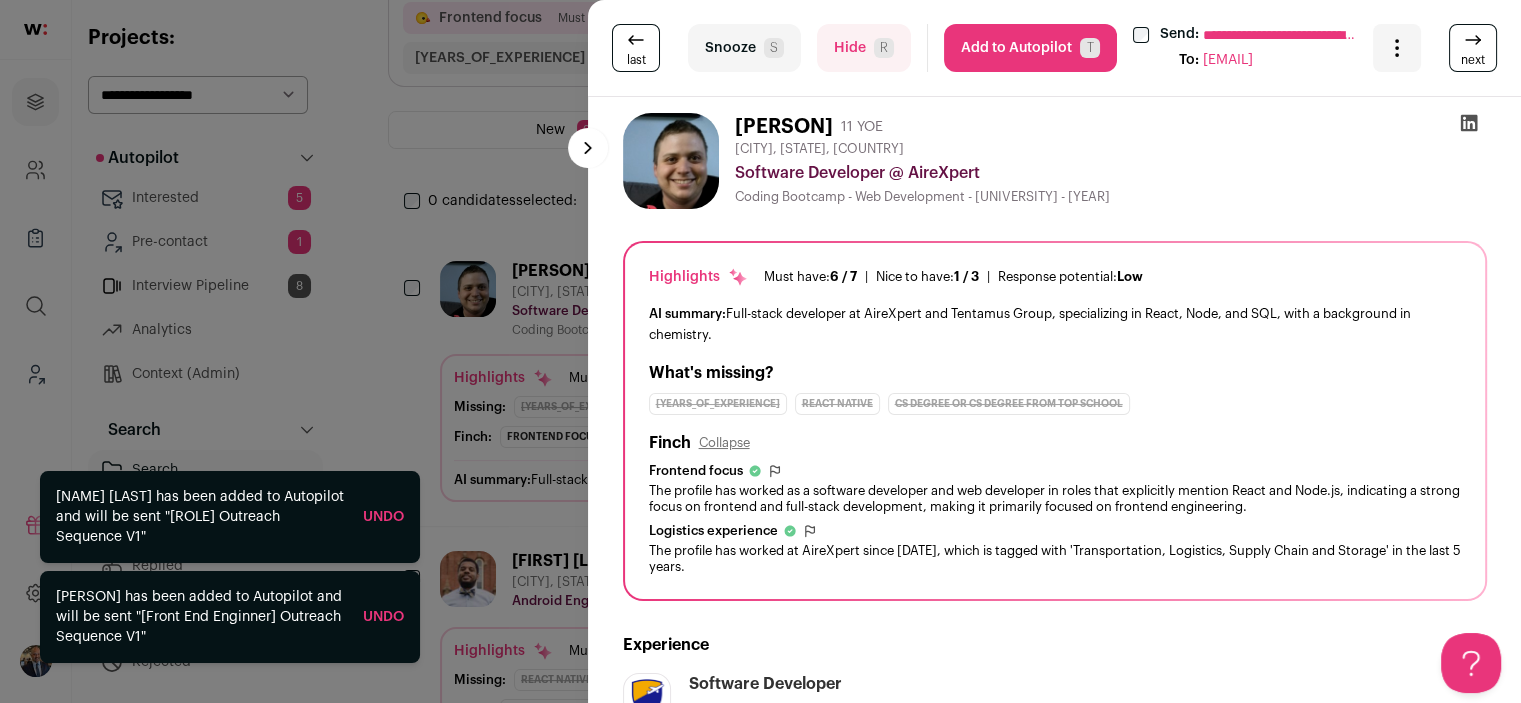 scroll, scrollTop: 0, scrollLeft: 0, axis: both 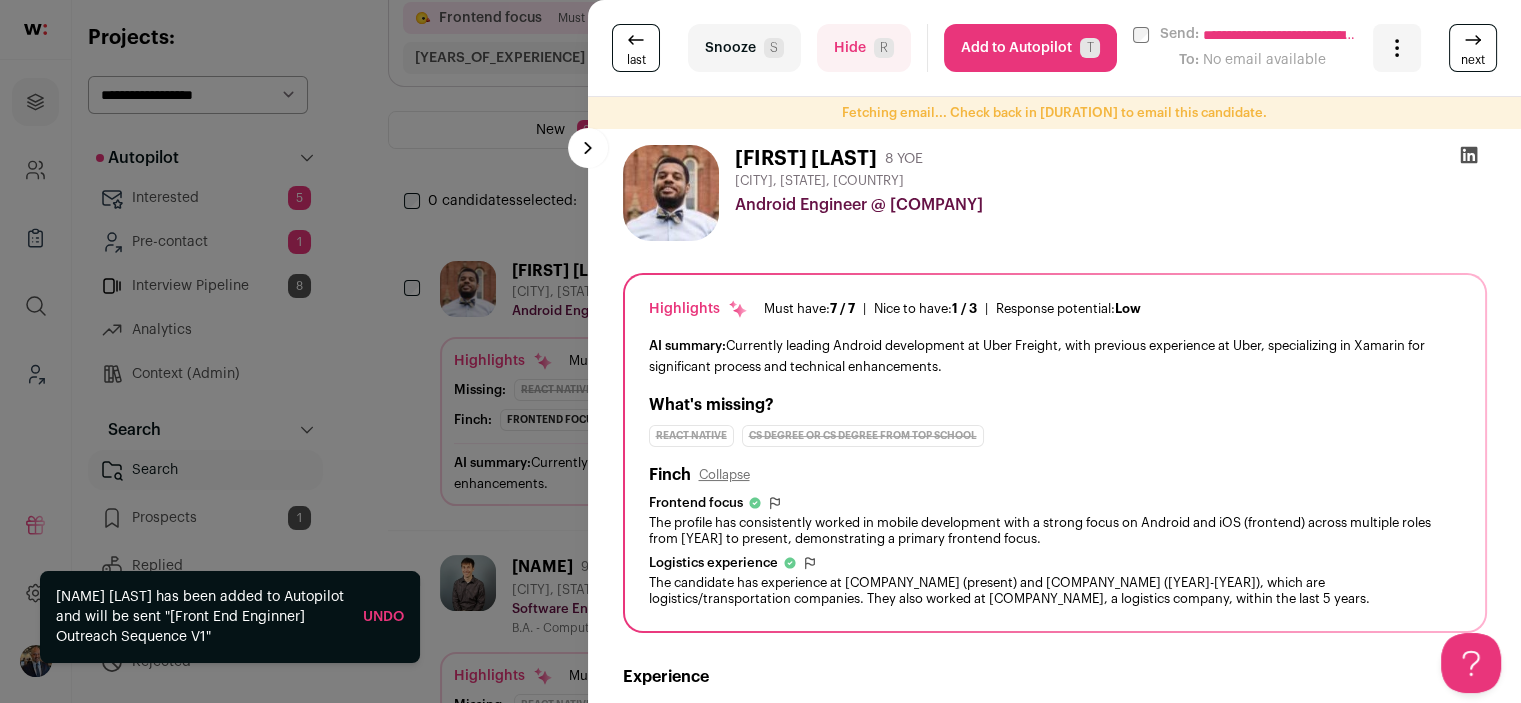 click on "Add to Autopilot
T" at bounding box center (1030, 48) 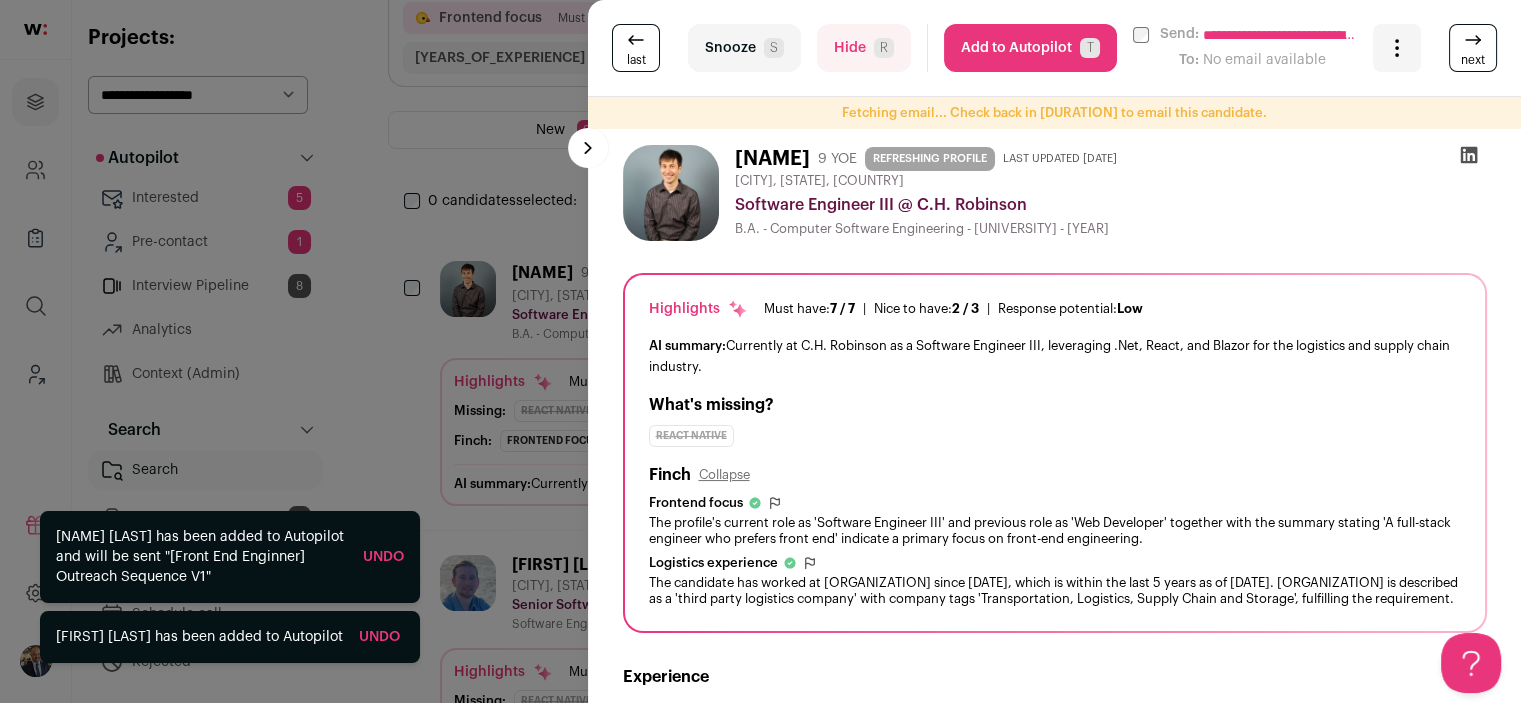 scroll, scrollTop: 0, scrollLeft: 0, axis: both 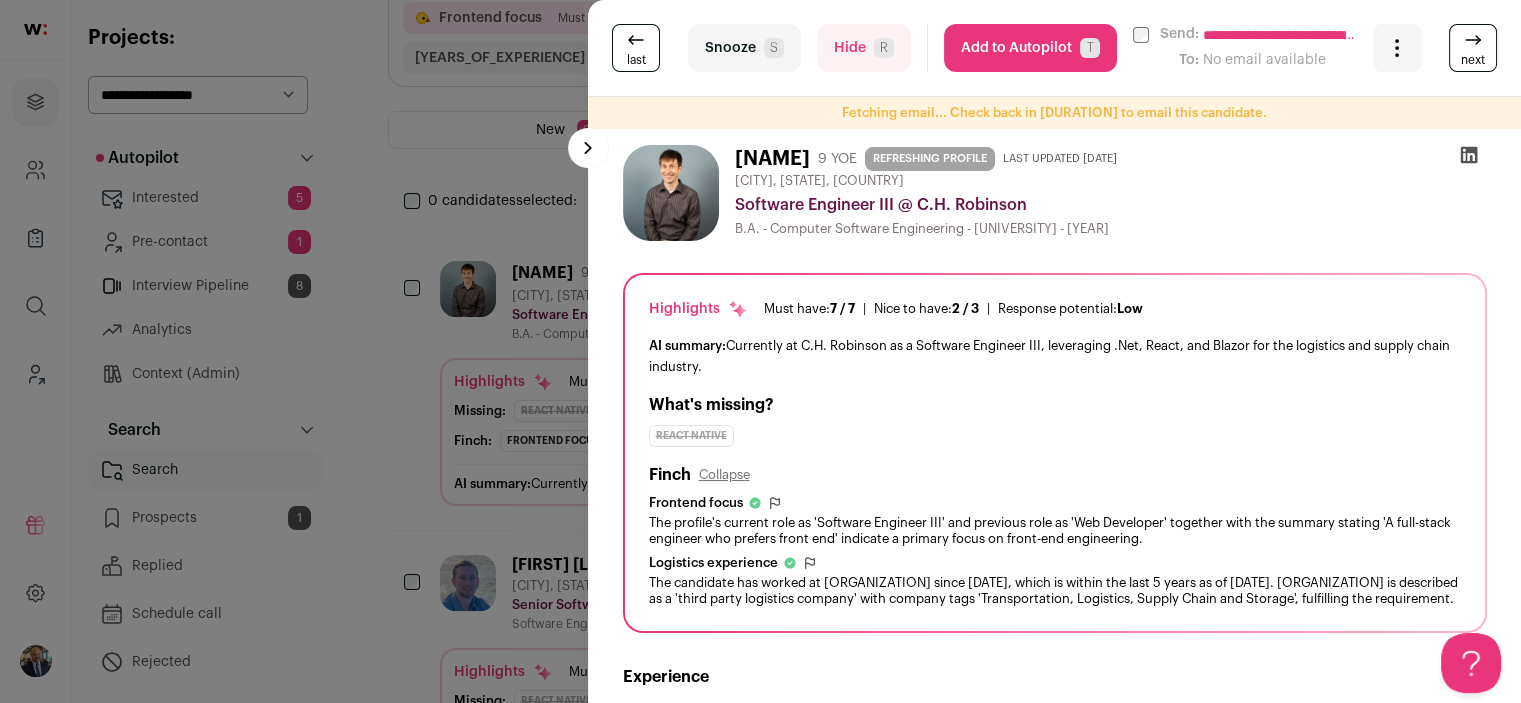 click on "Add to Autopilot
T" at bounding box center (1030, 48) 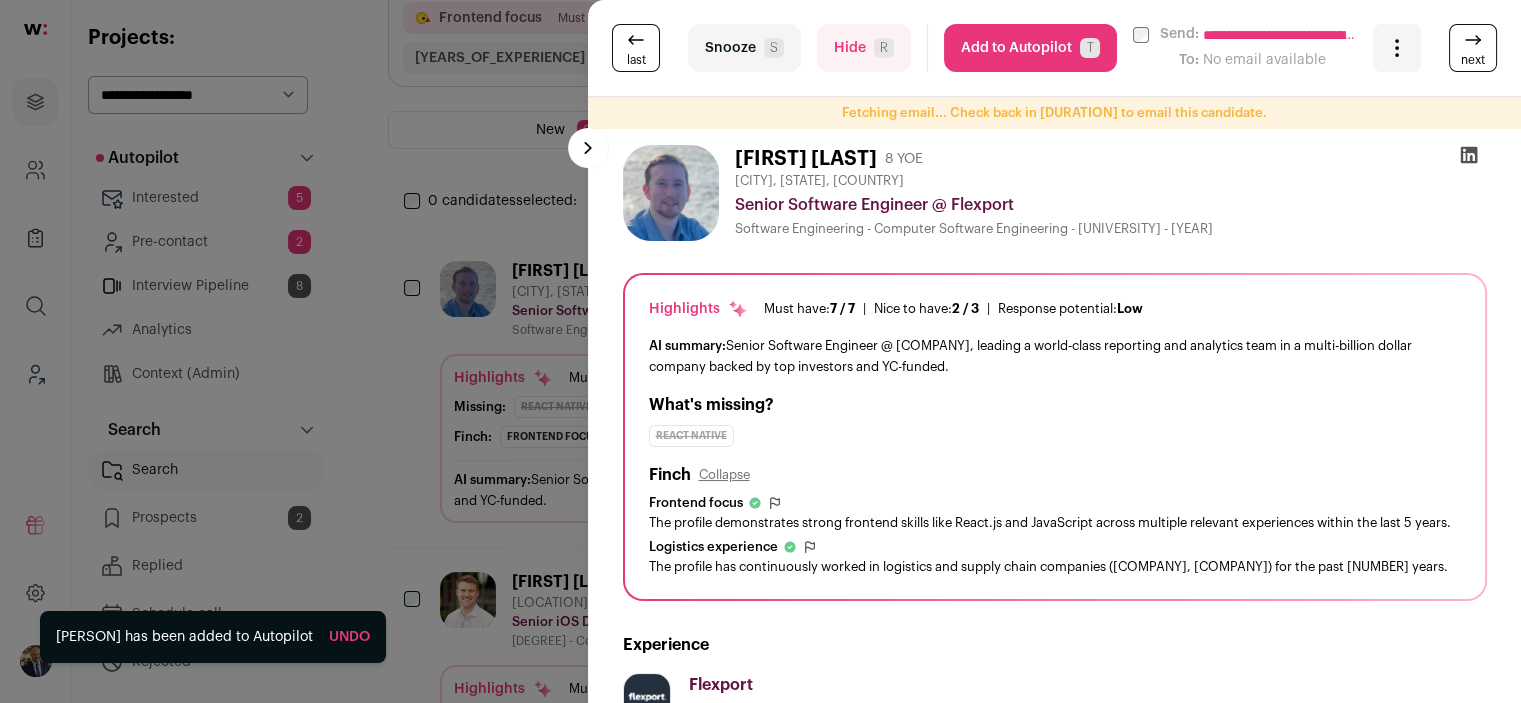 scroll, scrollTop: 0, scrollLeft: 0, axis: both 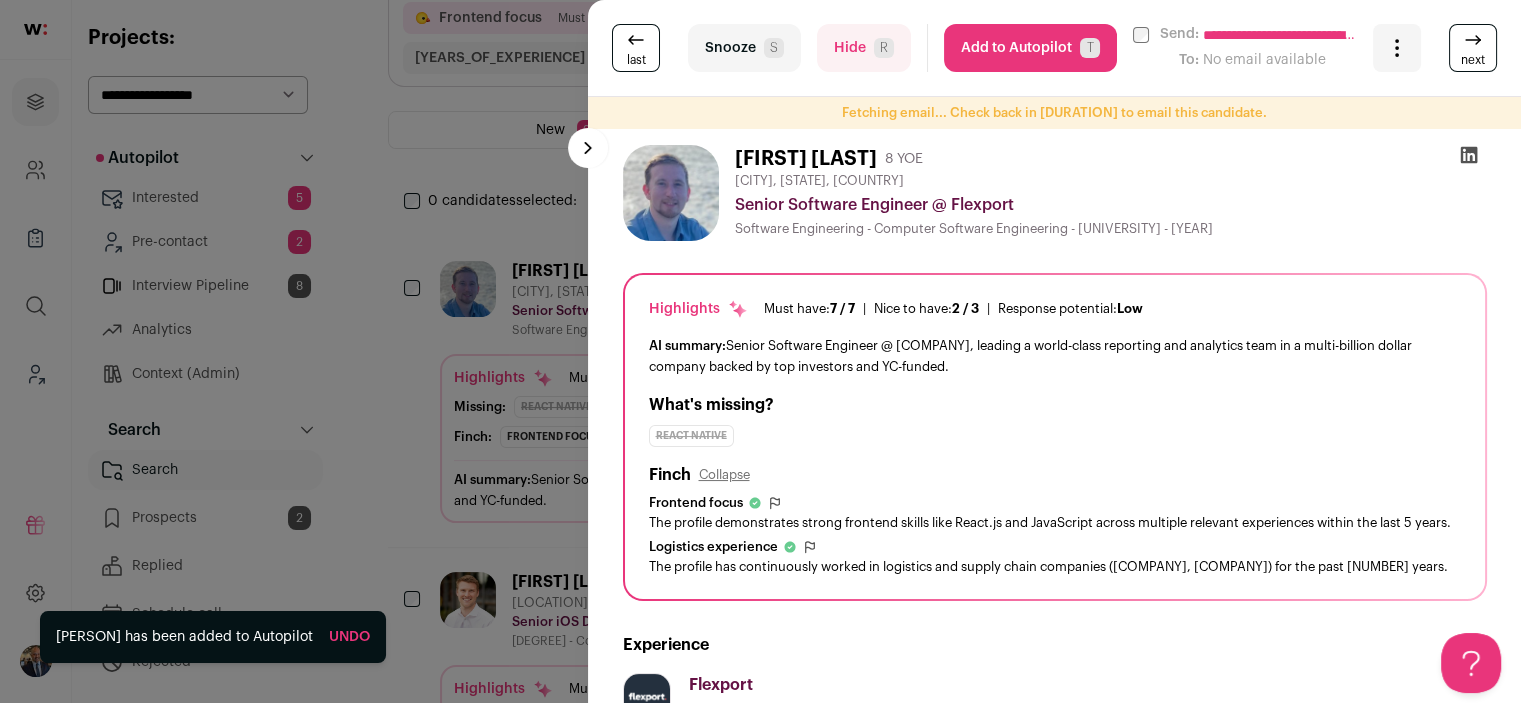 click on "Add to Autopilot
T" at bounding box center (1030, 48) 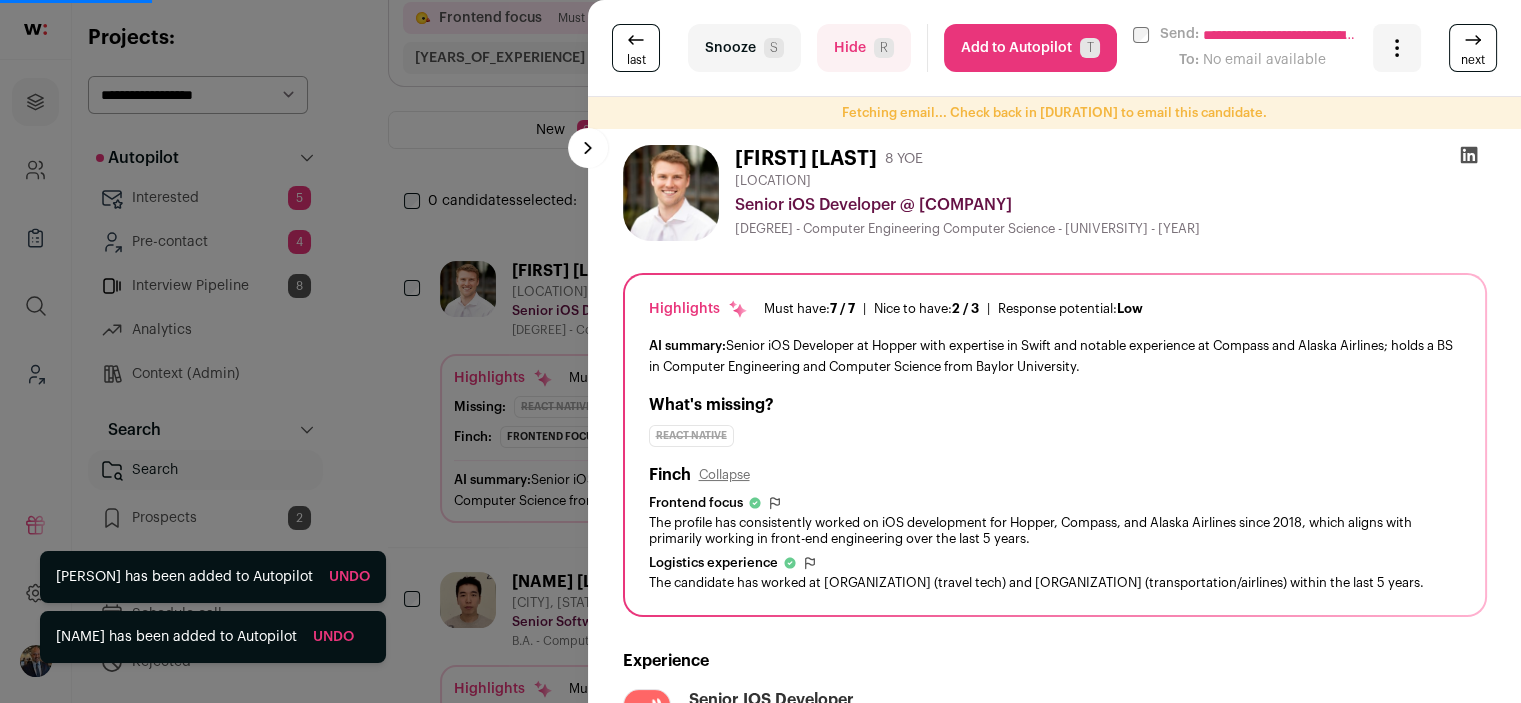click on "Add to Autopilot
T" at bounding box center [1030, 48] 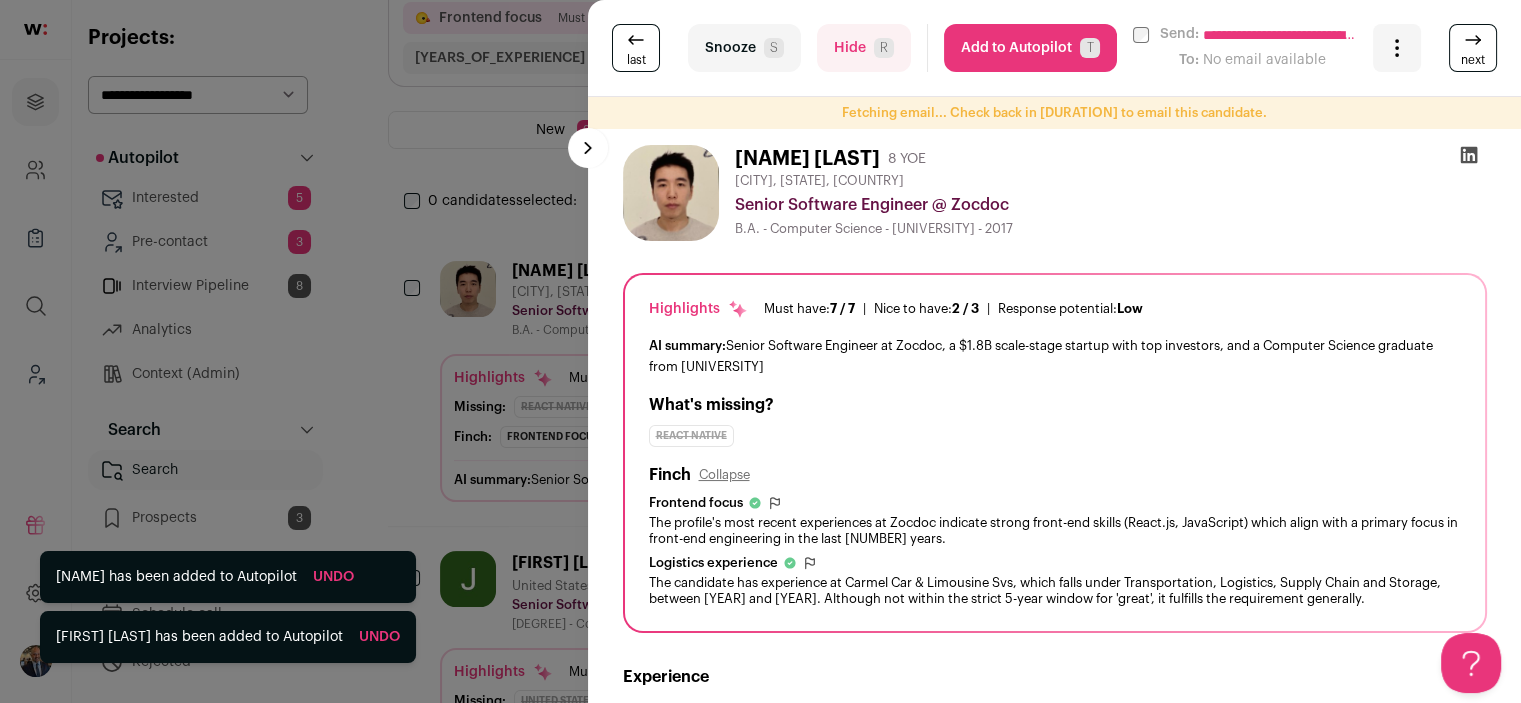 scroll, scrollTop: 0, scrollLeft: 0, axis: both 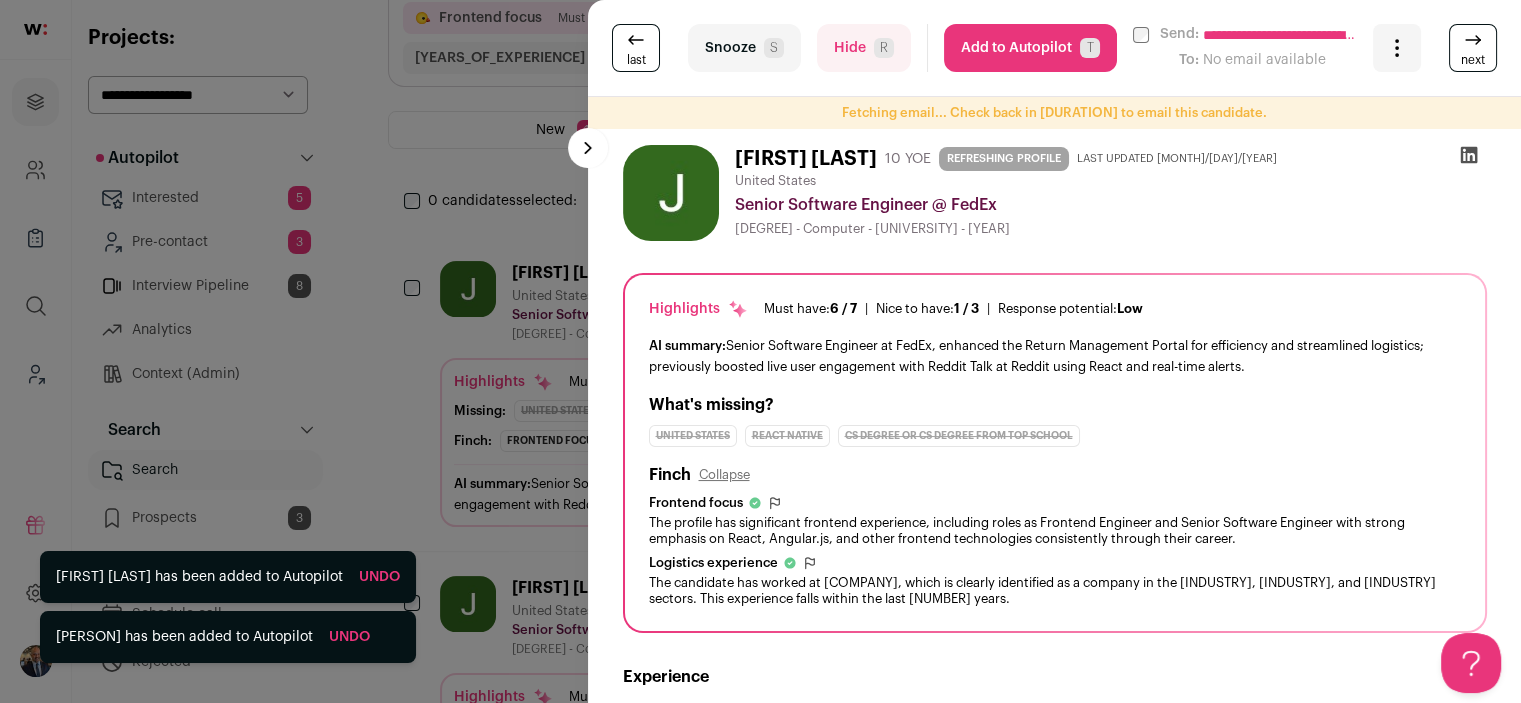 click on "Add to Autopilot
T" at bounding box center [1030, 48] 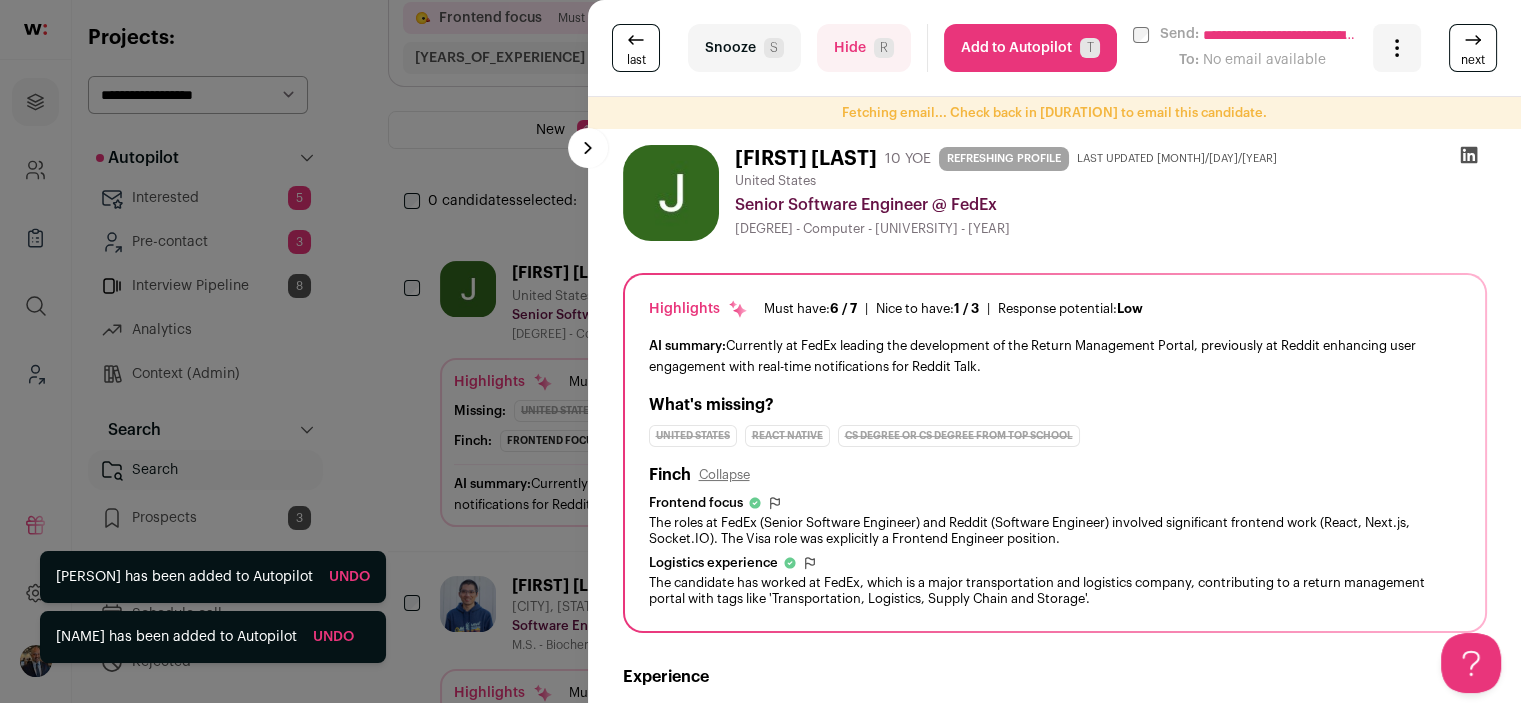scroll, scrollTop: 0, scrollLeft: 0, axis: both 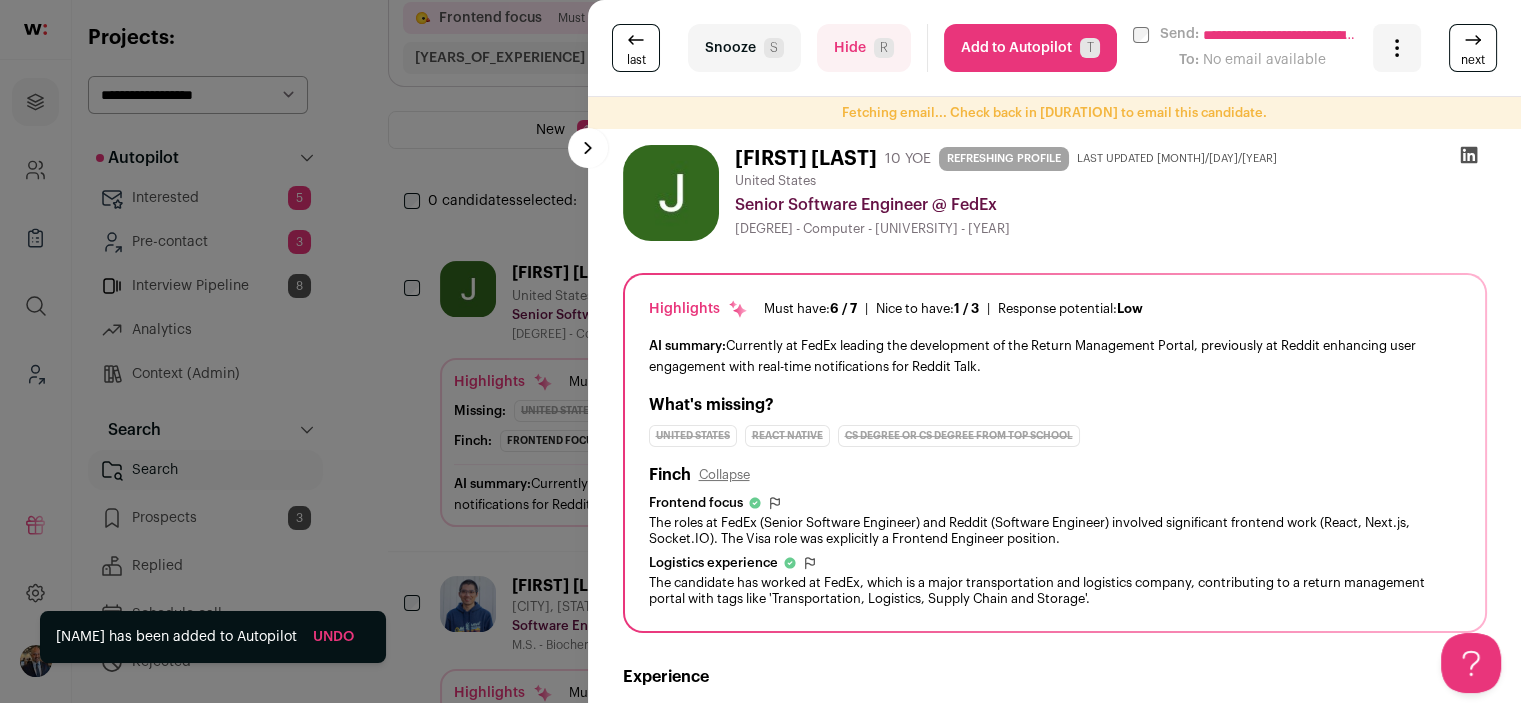 click on "Add to Autopilot
T" at bounding box center [1030, 48] 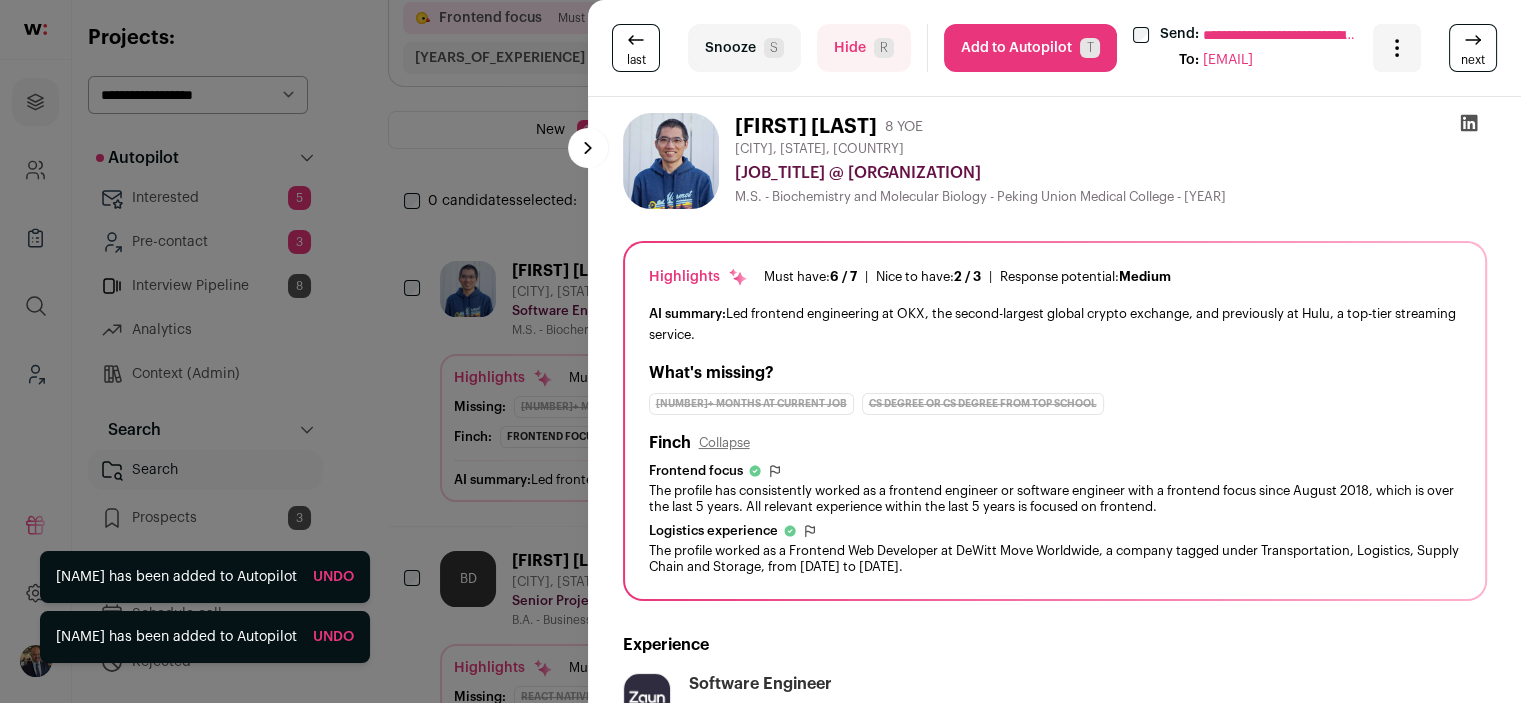 scroll, scrollTop: 0, scrollLeft: 0, axis: both 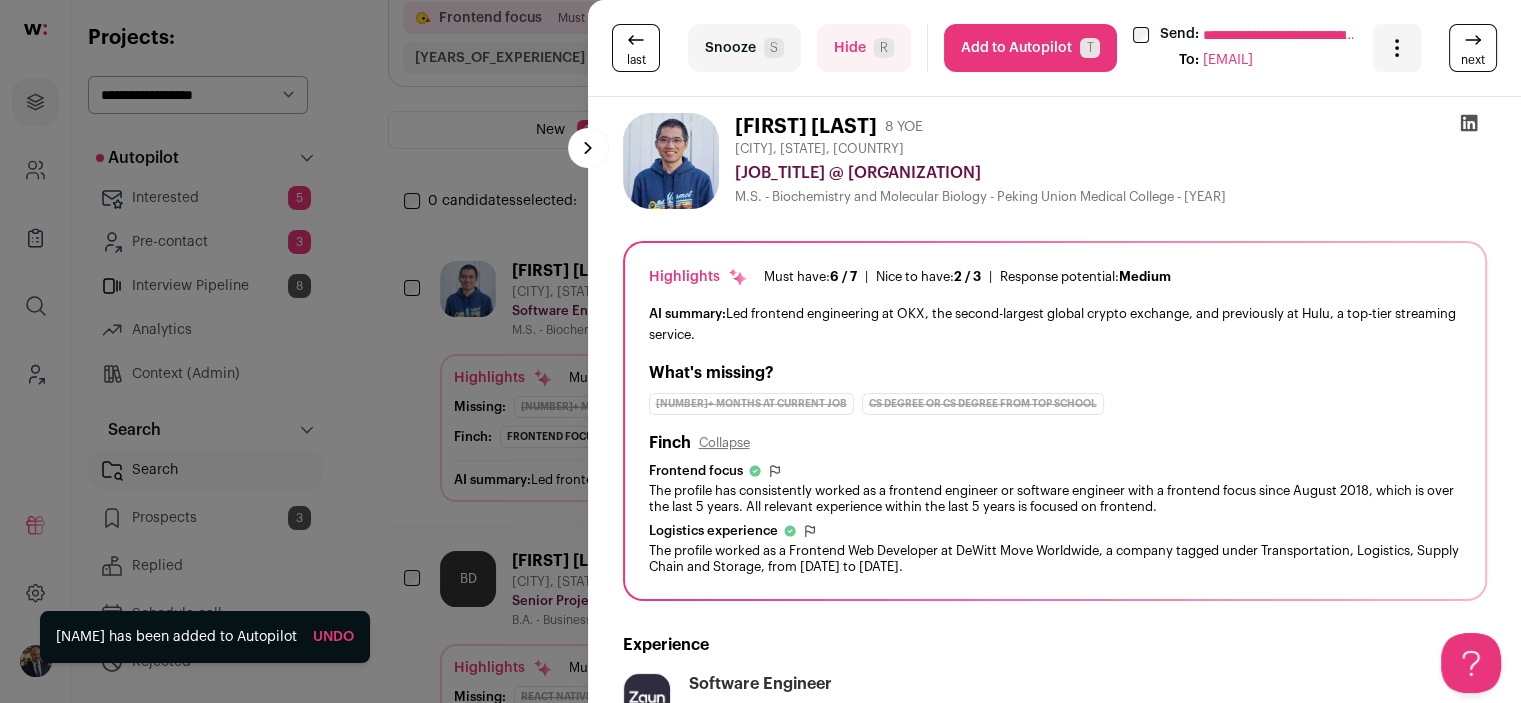 click on "Add to Autopilot
T" at bounding box center [1030, 48] 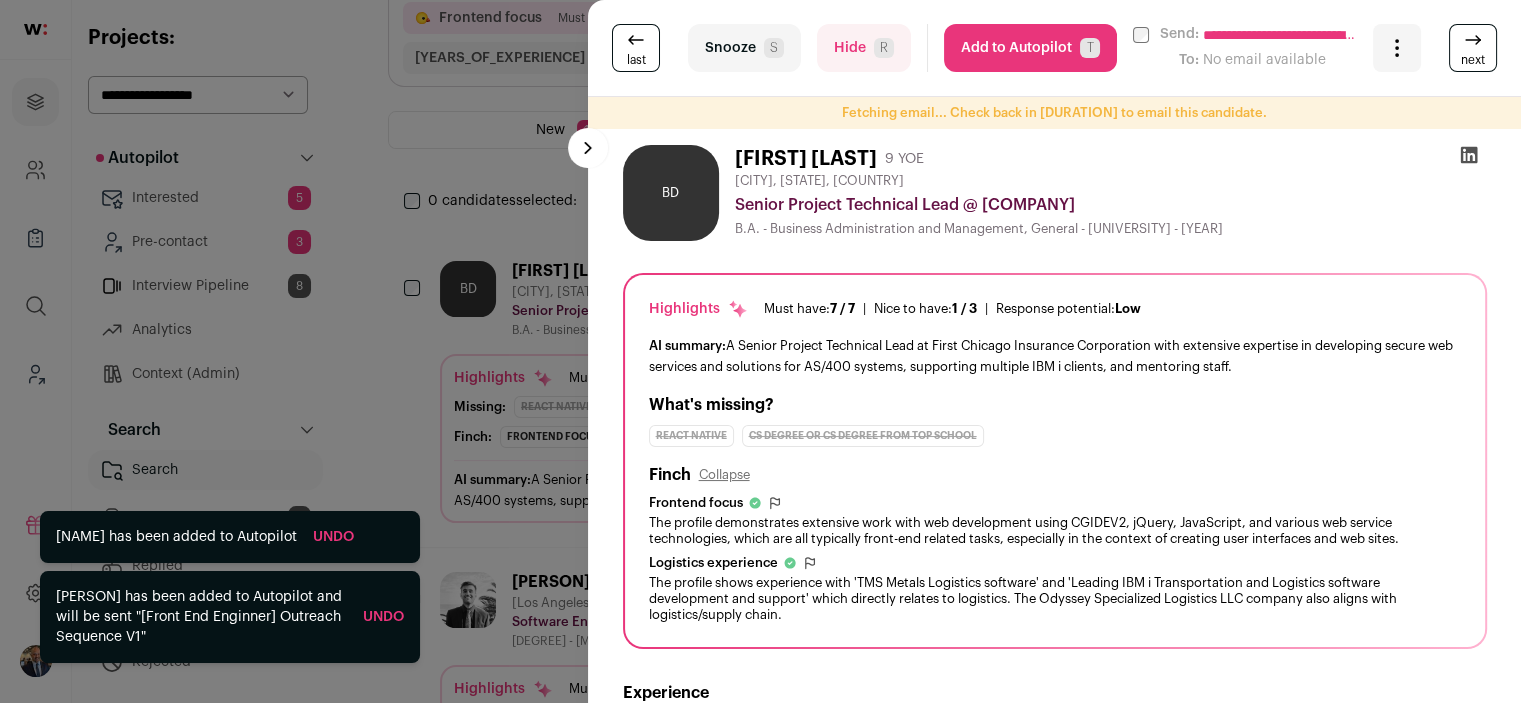 scroll, scrollTop: 0, scrollLeft: 0, axis: both 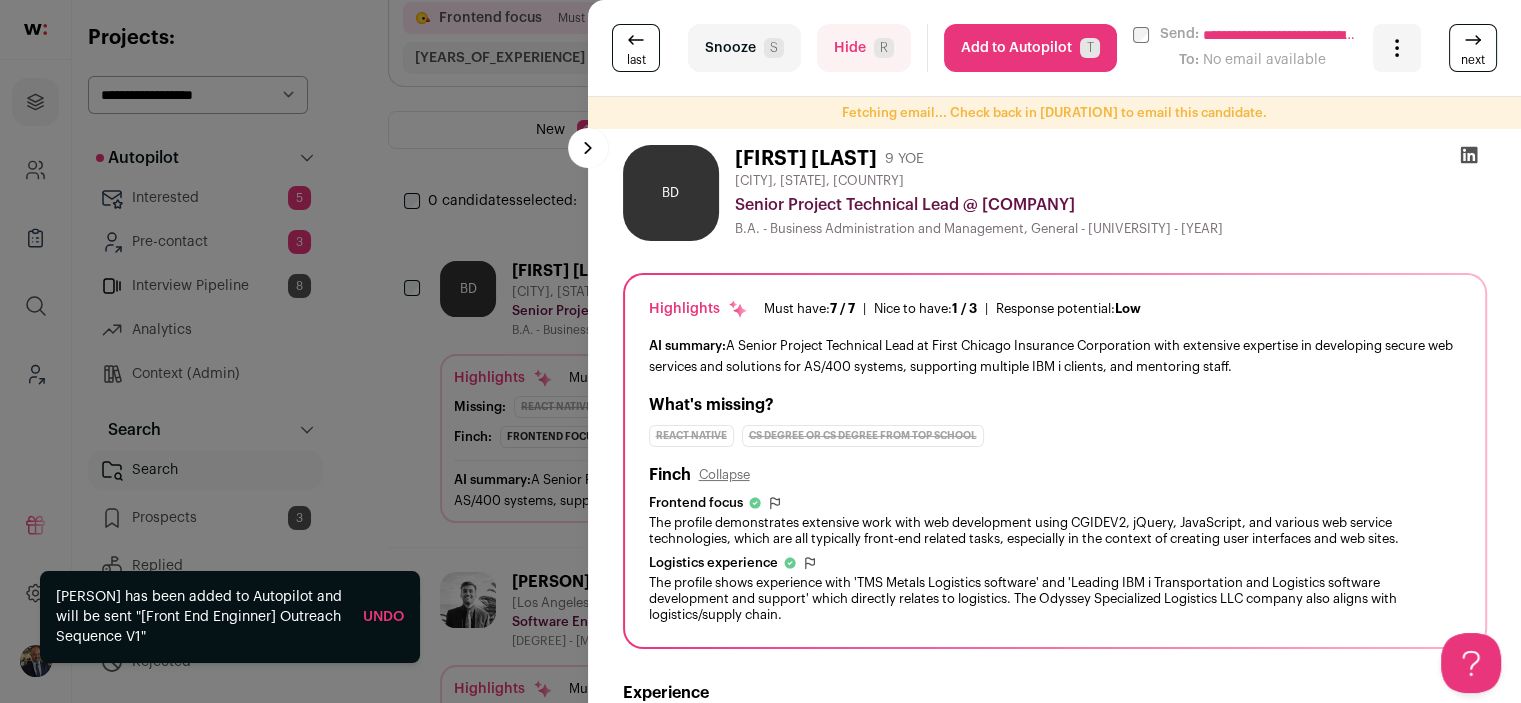 click on "Add to Autopilot
T" at bounding box center (1030, 48) 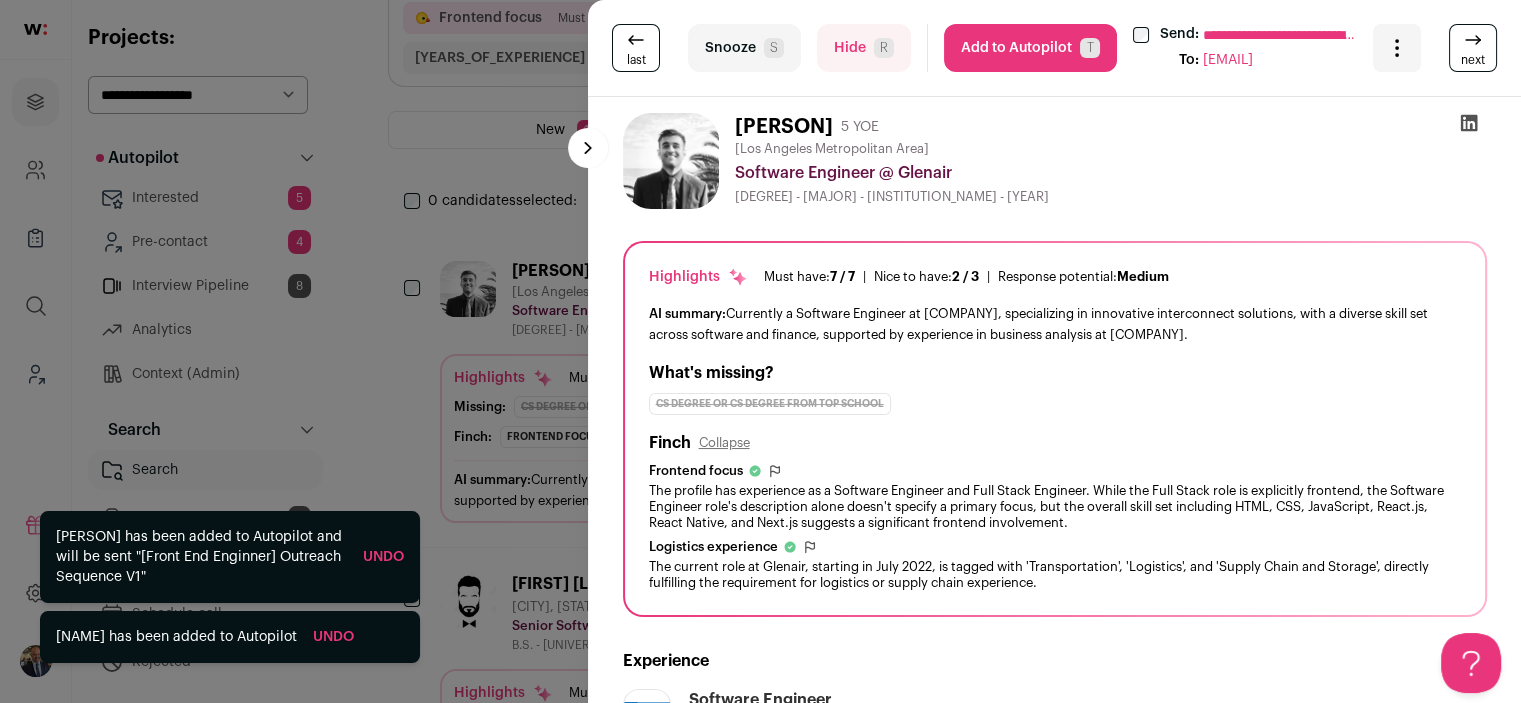 scroll, scrollTop: 0, scrollLeft: 0, axis: both 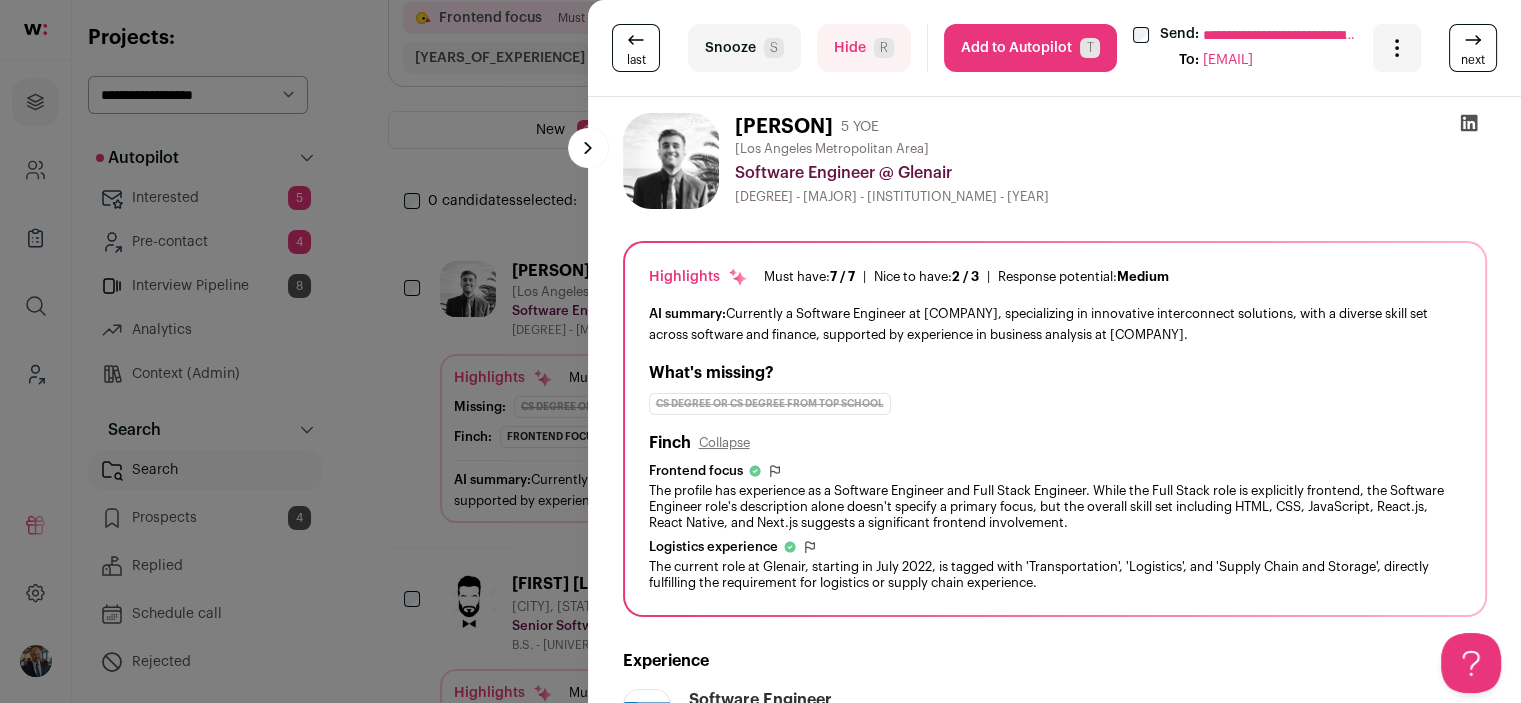 click on "Add to Autopilot
T" at bounding box center (1030, 48) 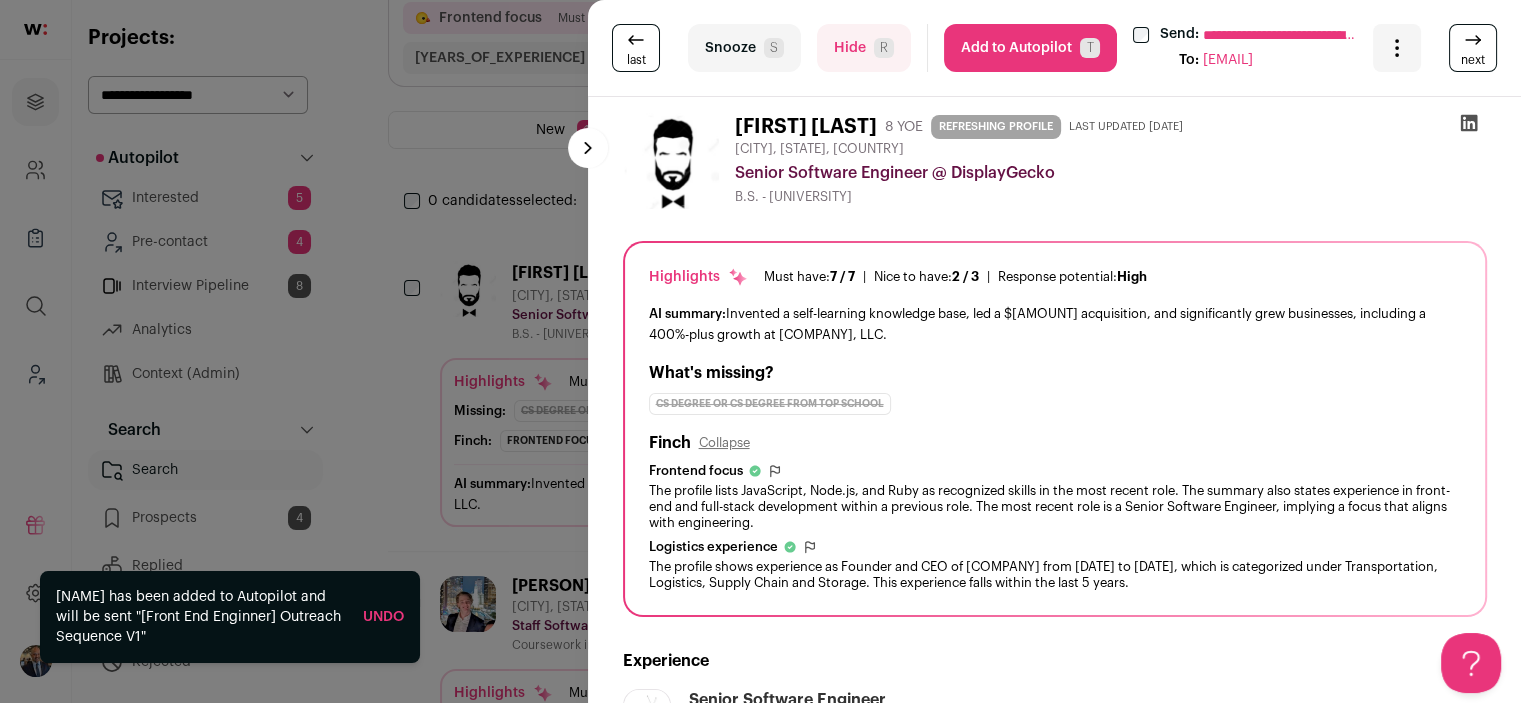 scroll, scrollTop: 0, scrollLeft: 0, axis: both 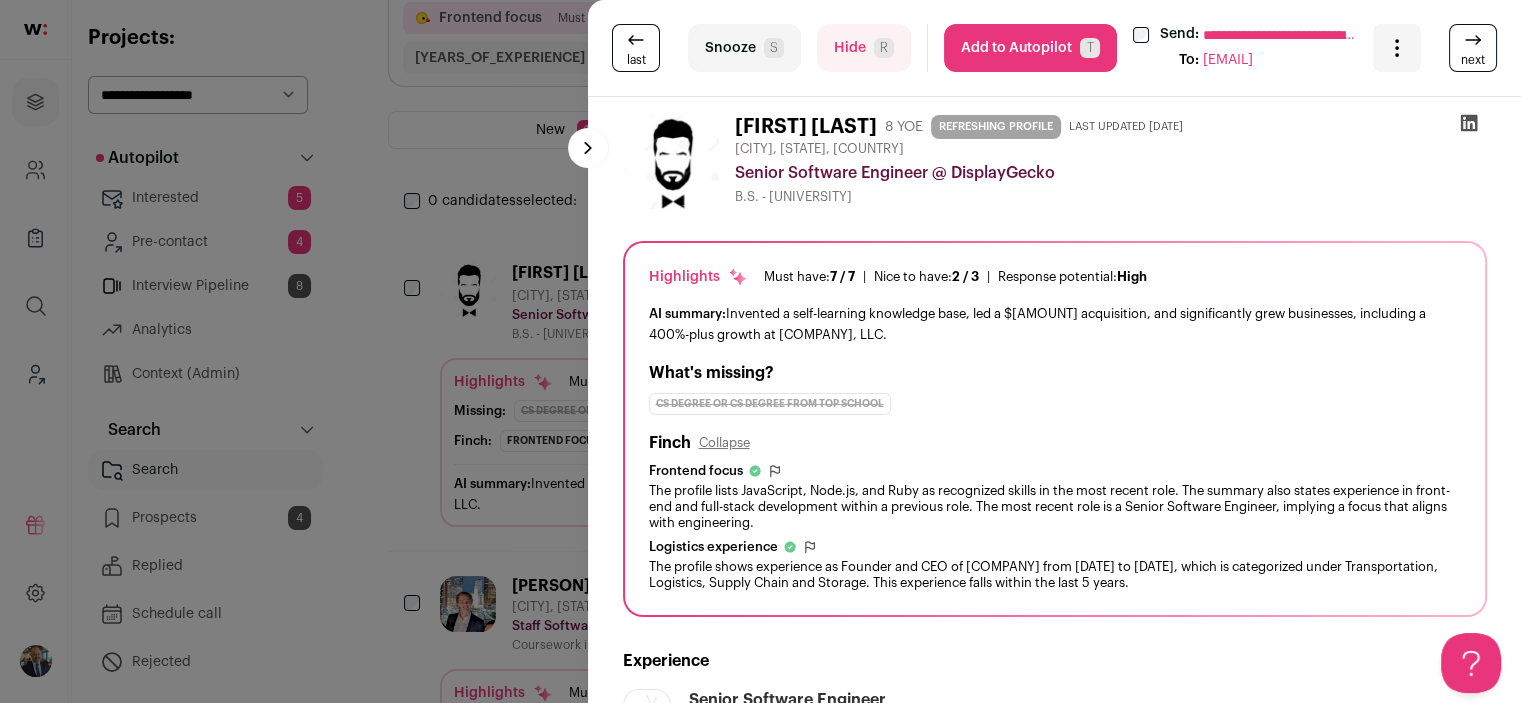 click on "Add to Autopilot
T" at bounding box center [1030, 48] 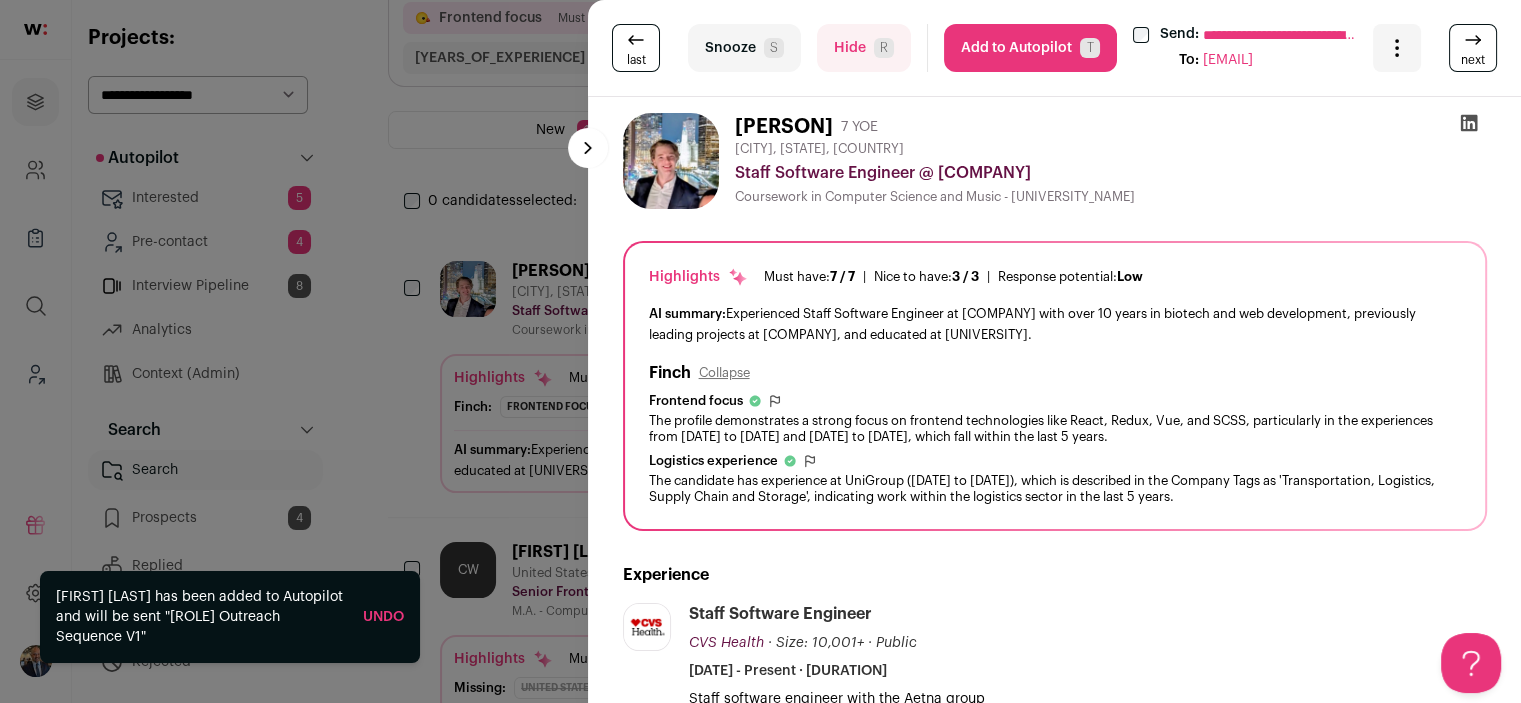 scroll, scrollTop: 0, scrollLeft: 0, axis: both 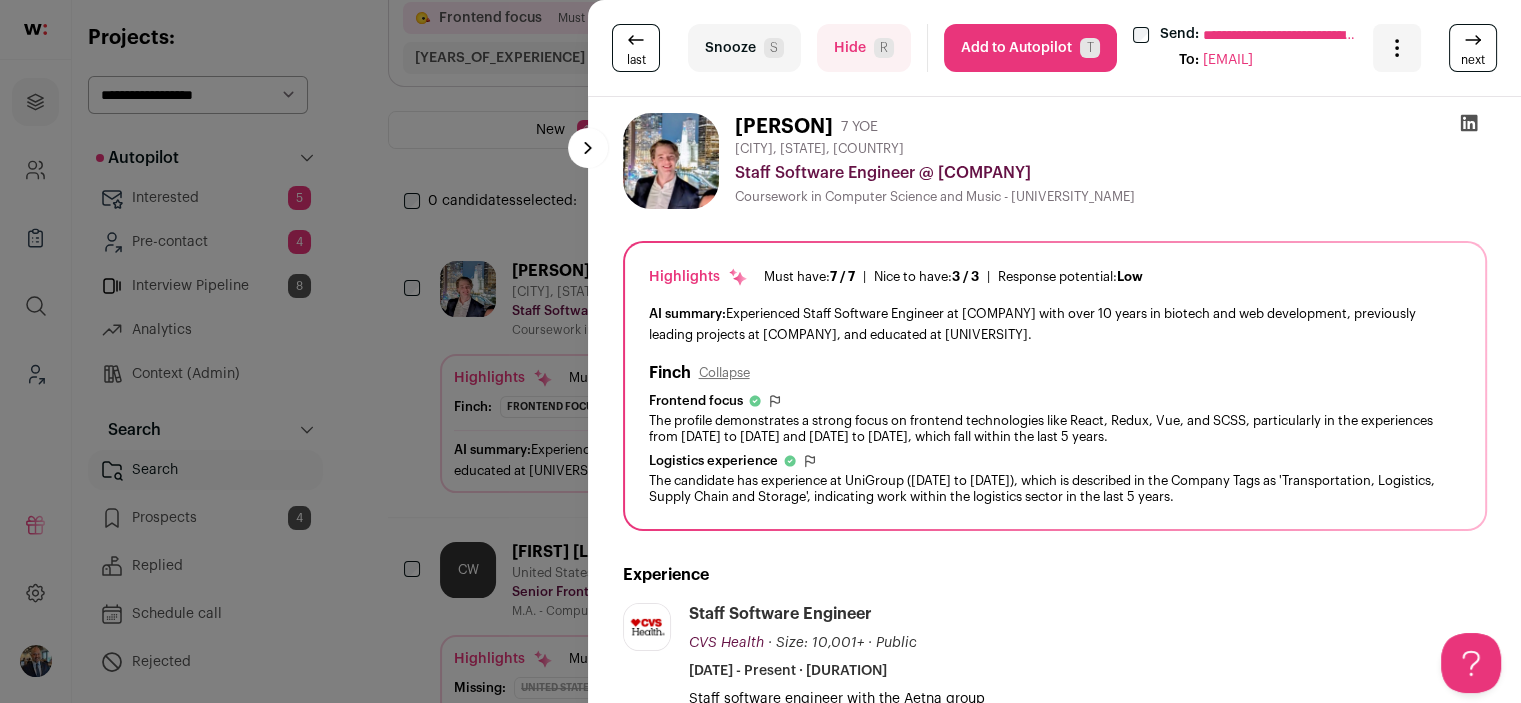 click on "Add to Autopilot
T" at bounding box center [1030, 48] 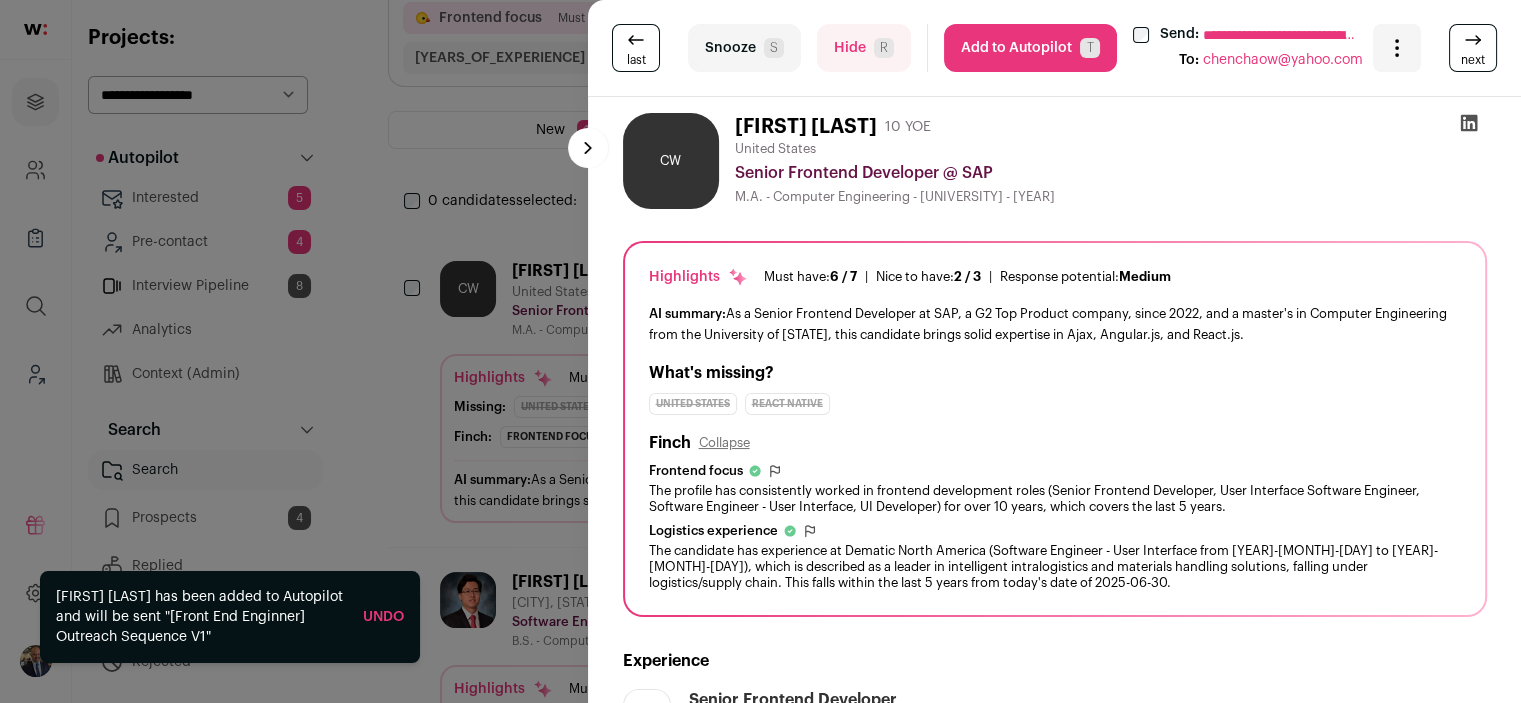 scroll, scrollTop: 0, scrollLeft: 0, axis: both 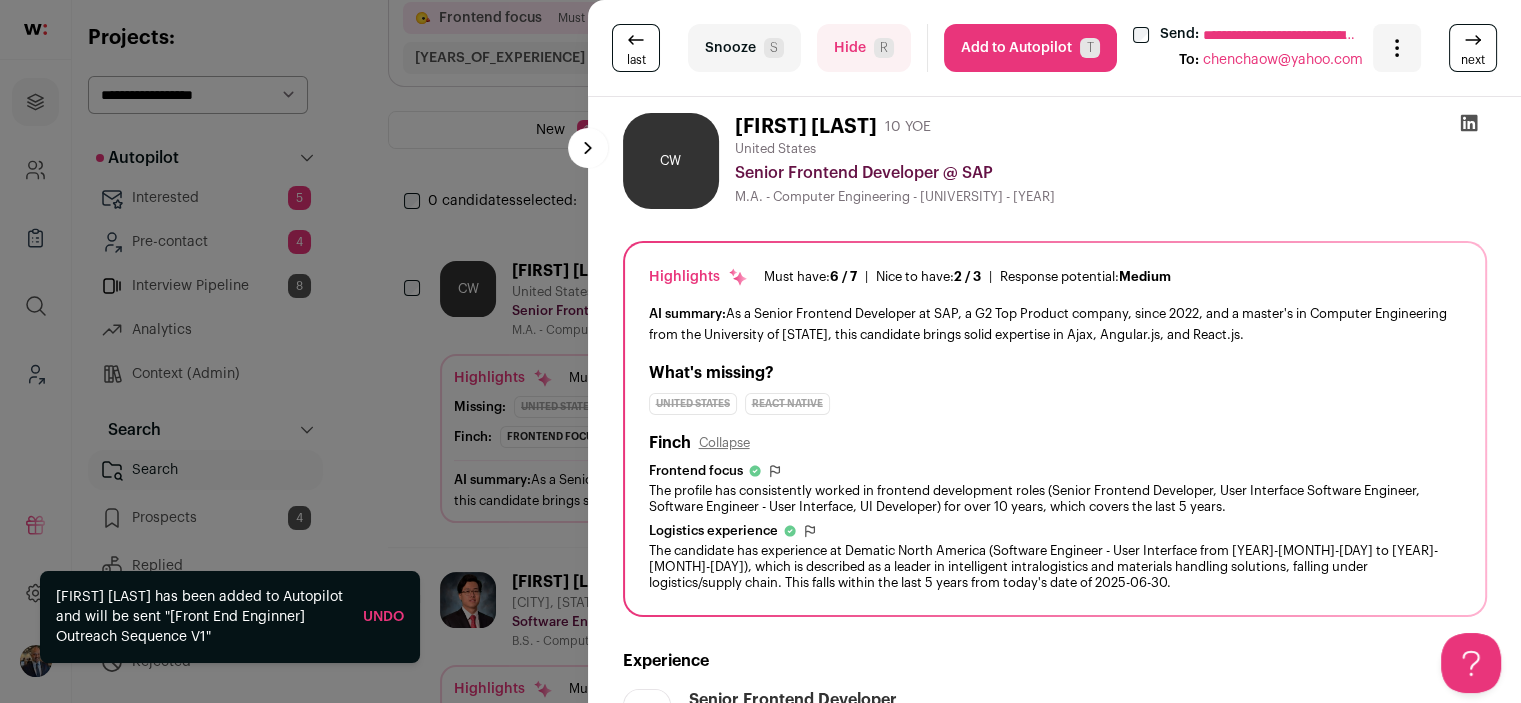 click on "Add to Autopilot
T" at bounding box center [1030, 48] 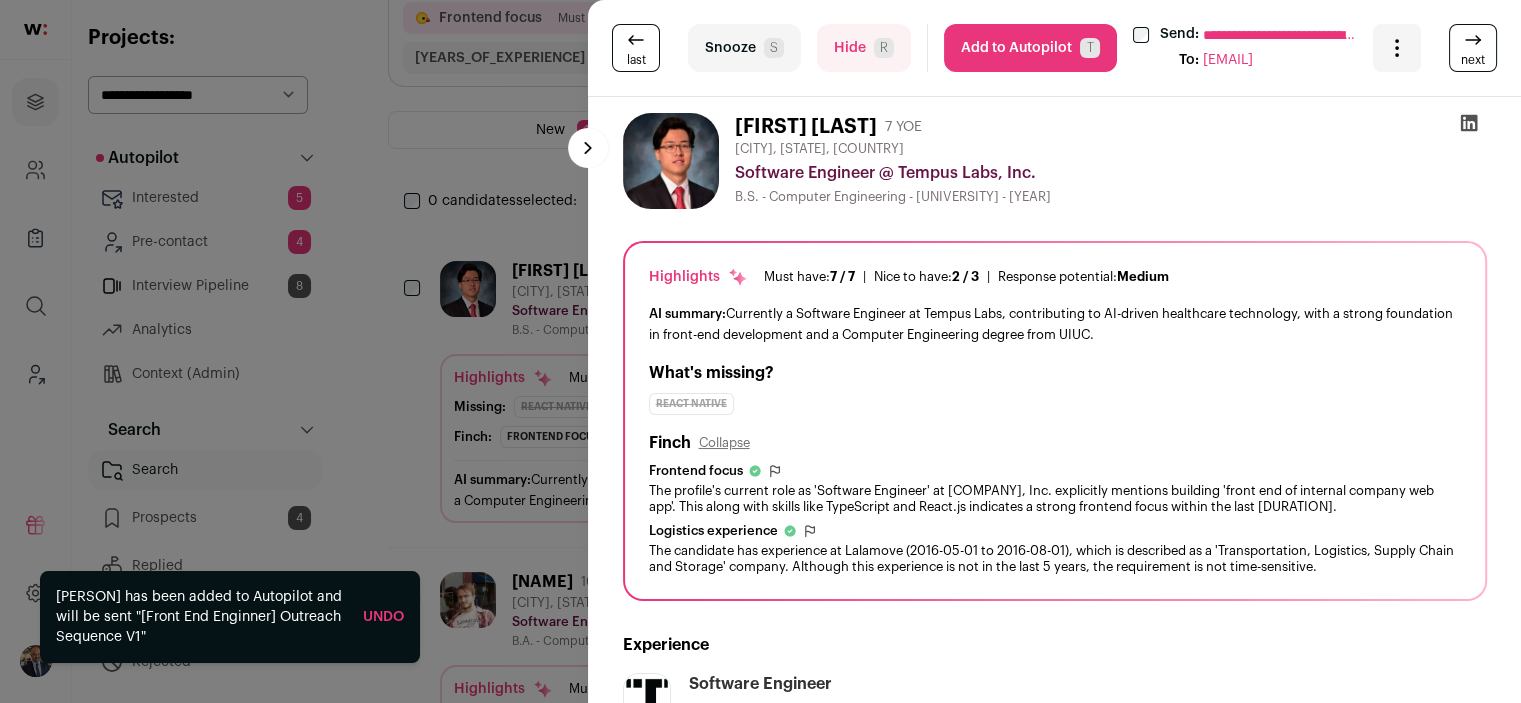 scroll, scrollTop: 0, scrollLeft: 0, axis: both 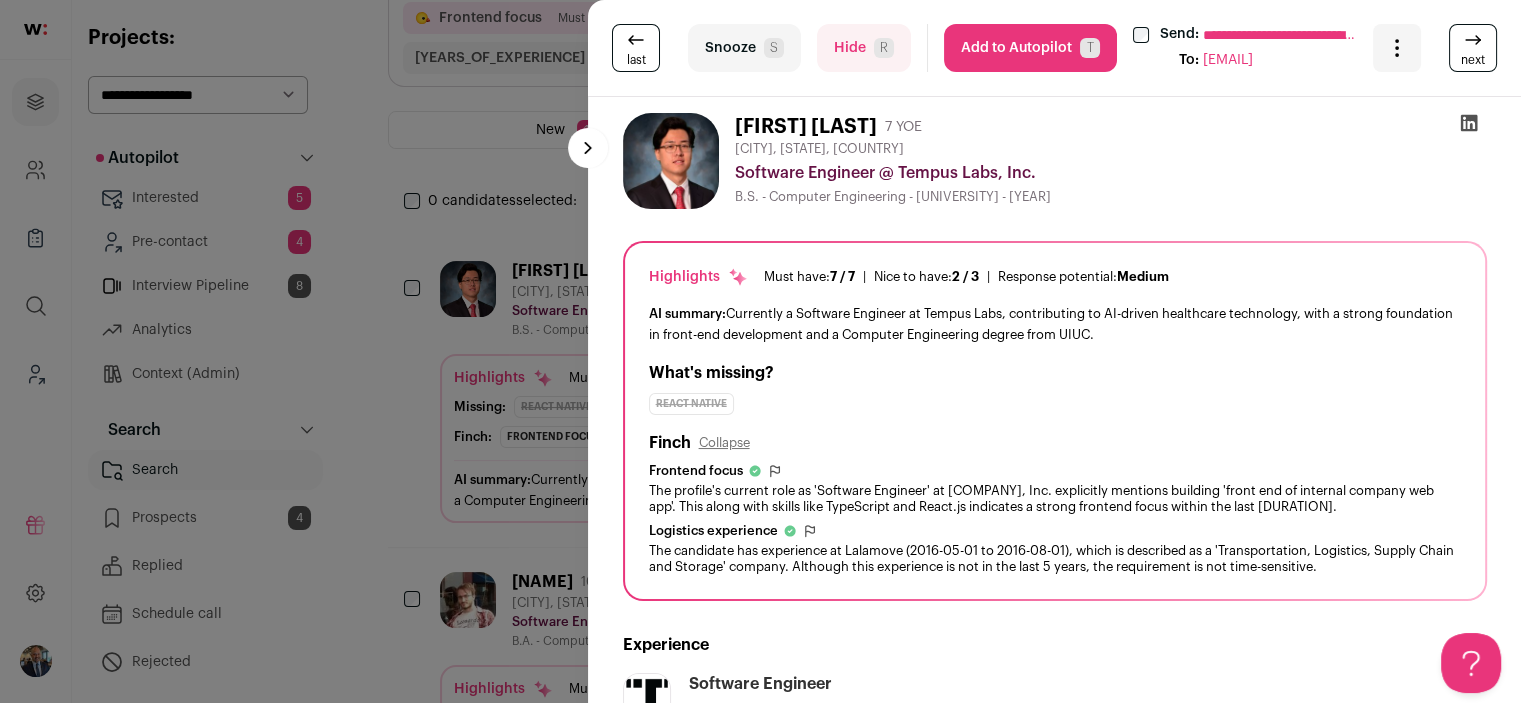 click on "Add to Autopilot
T" at bounding box center (1030, 48) 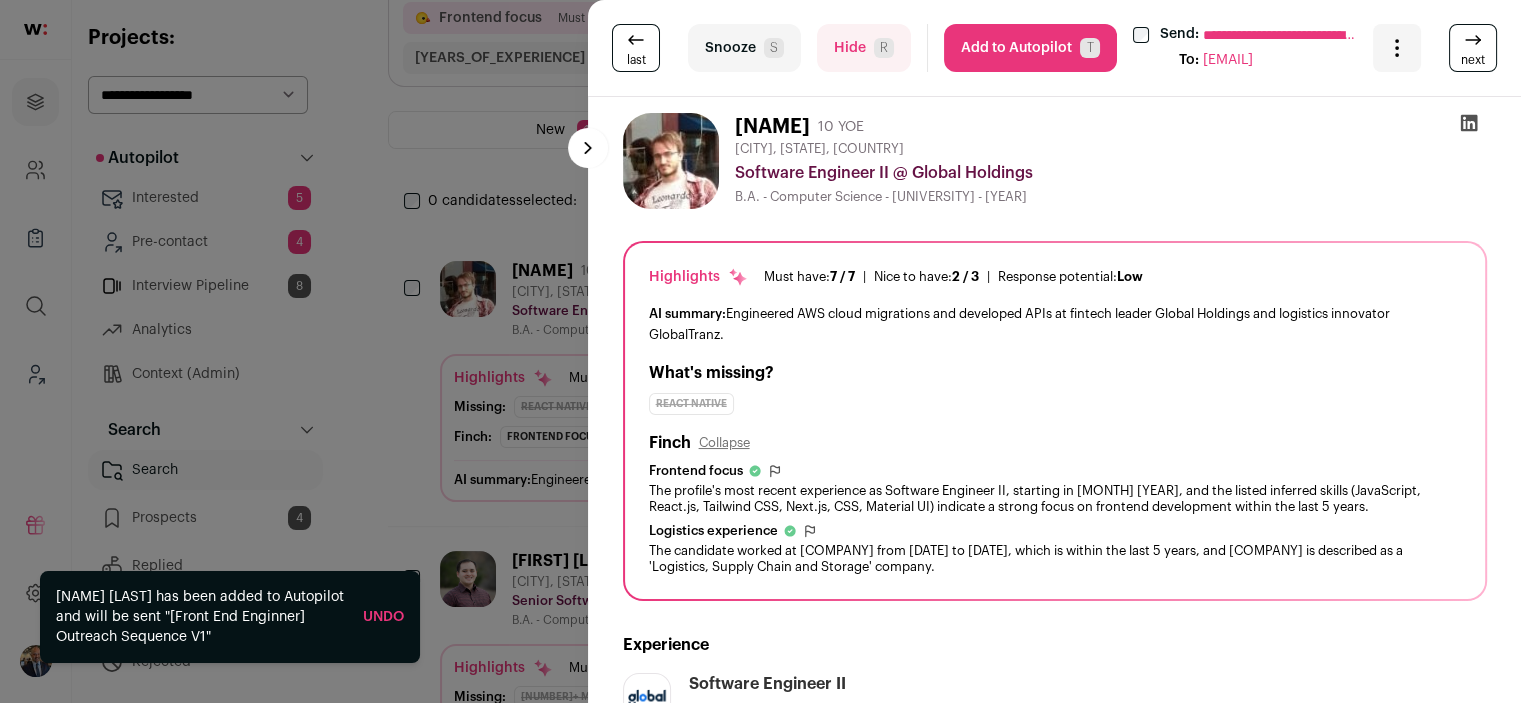 scroll, scrollTop: 0, scrollLeft: 0, axis: both 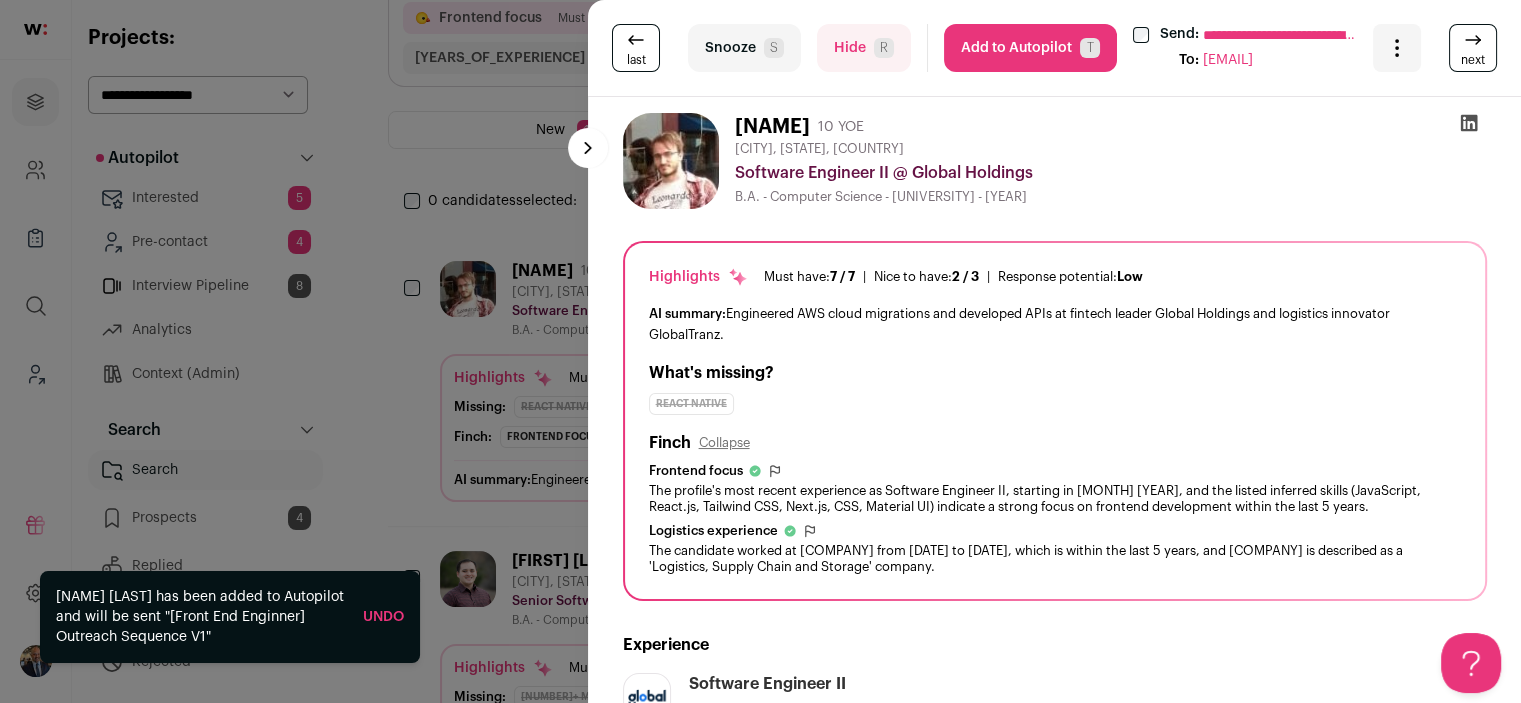 click on "Add to Autopilot
T" at bounding box center (1030, 48) 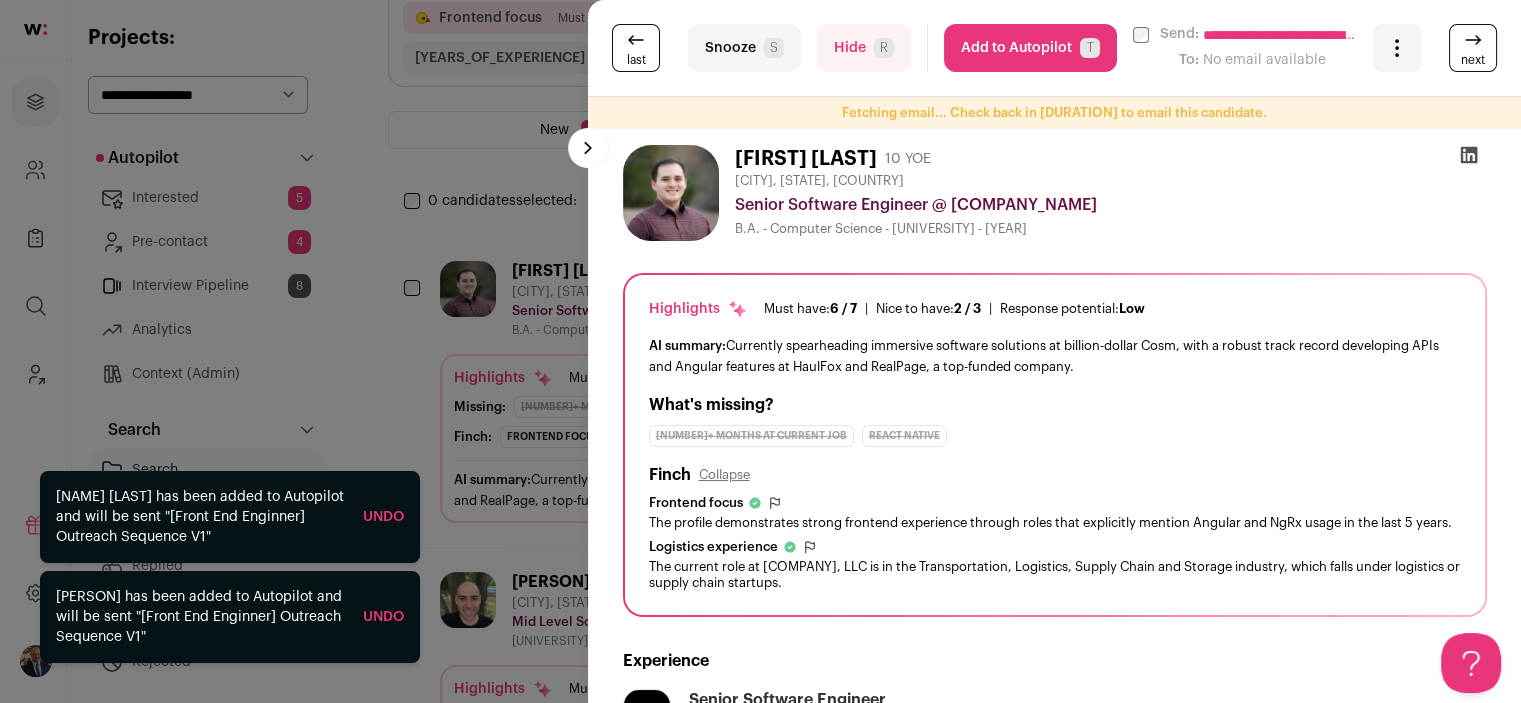 scroll, scrollTop: 0, scrollLeft: 0, axis: both 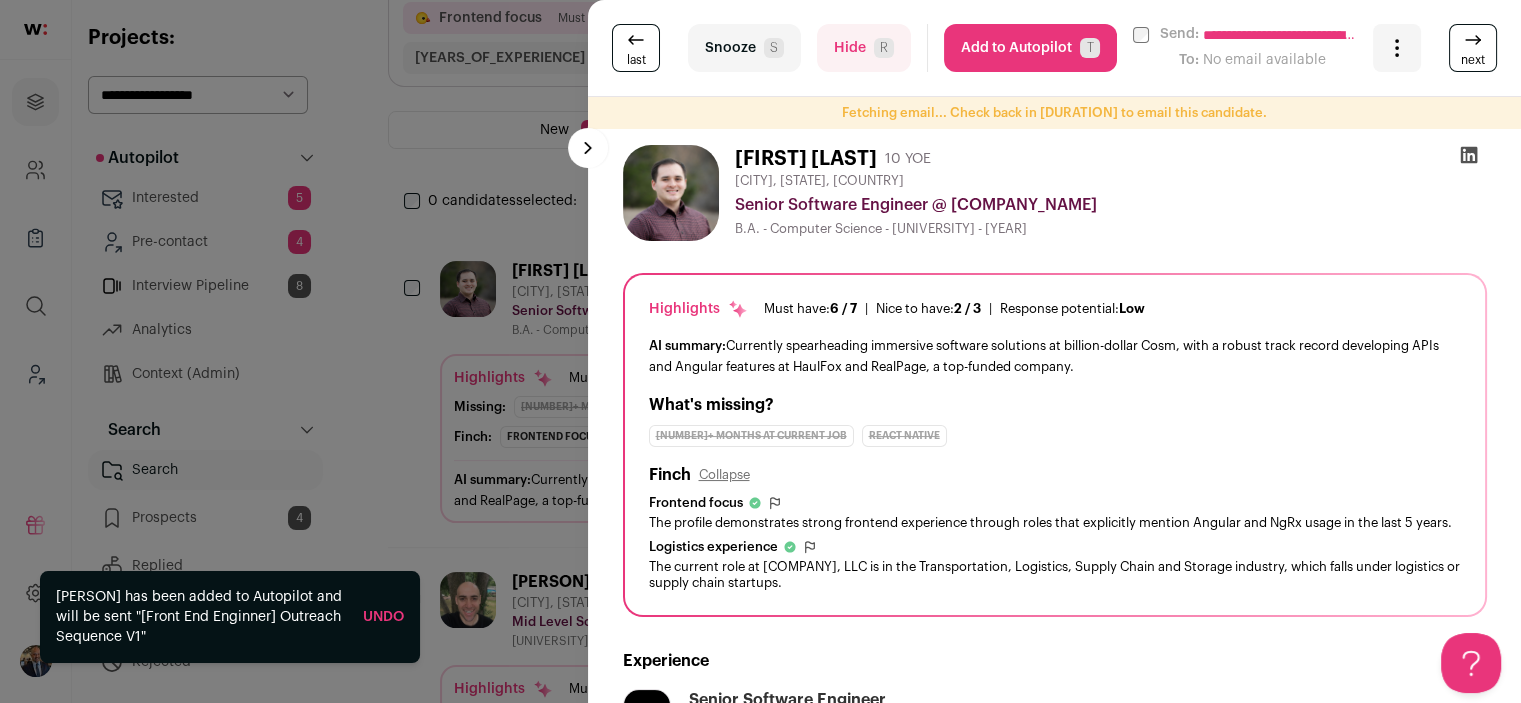 click on "Add to Autopilot
T" at bounding box center [1030, 48] 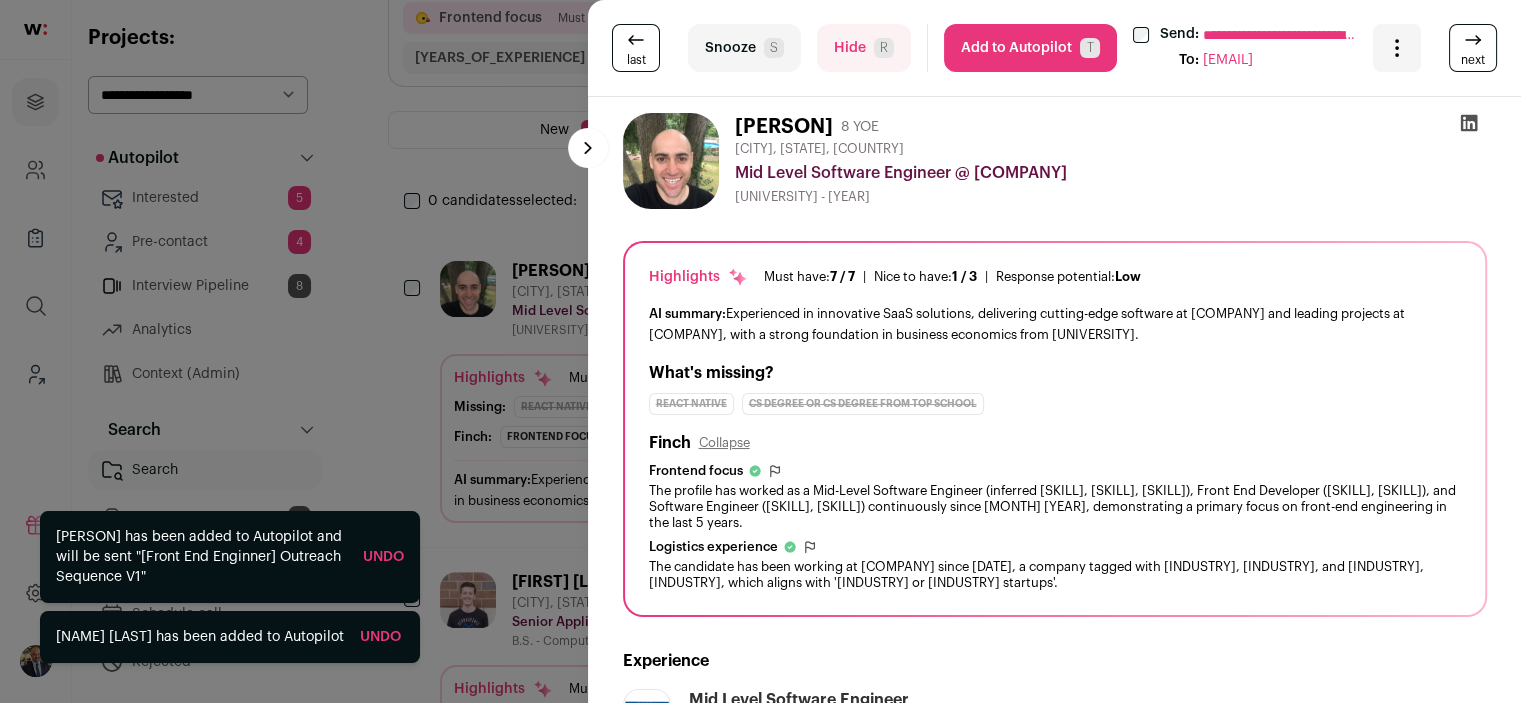 scroll, scrollTop: 0, scrollLeft: 0, axis: both 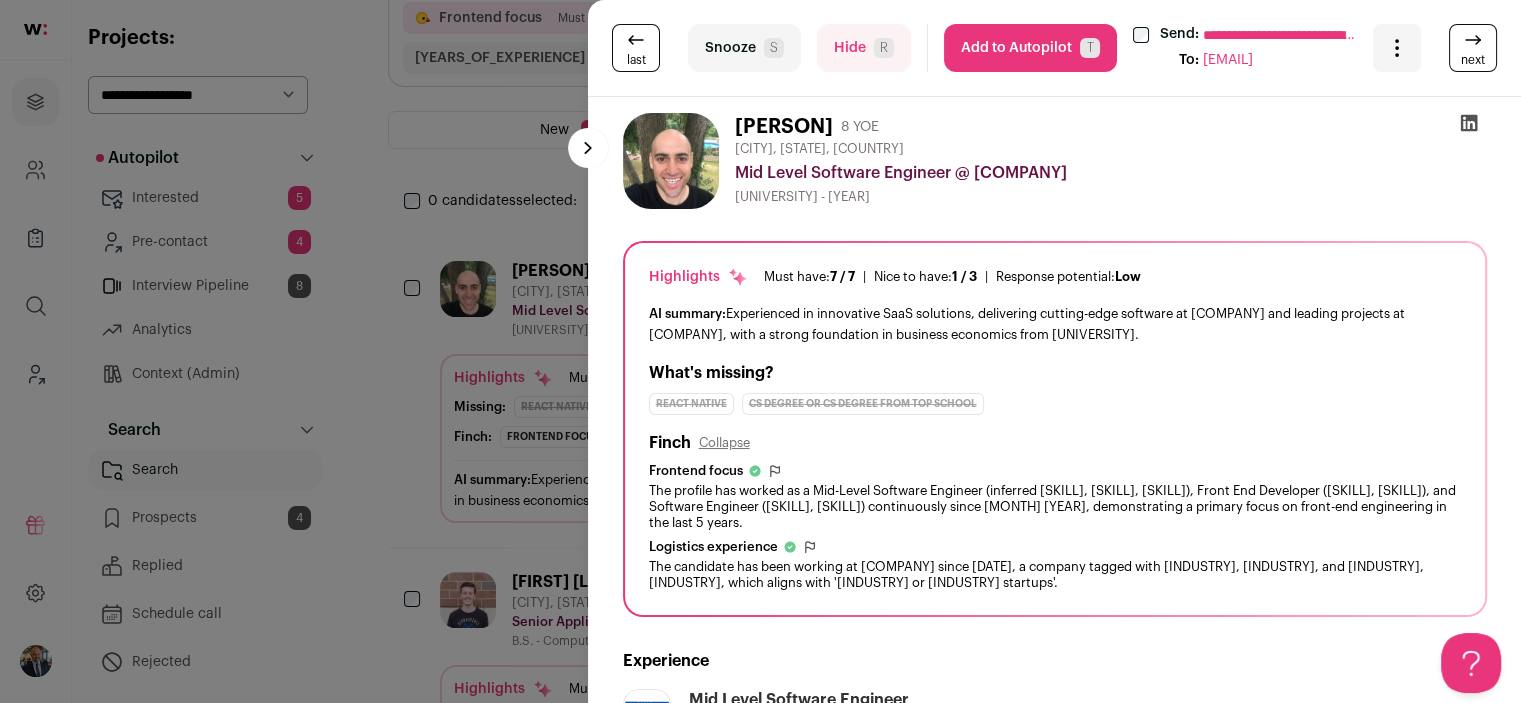 click on "Add to Autopilot
T" at bounding box center [1030, 48] 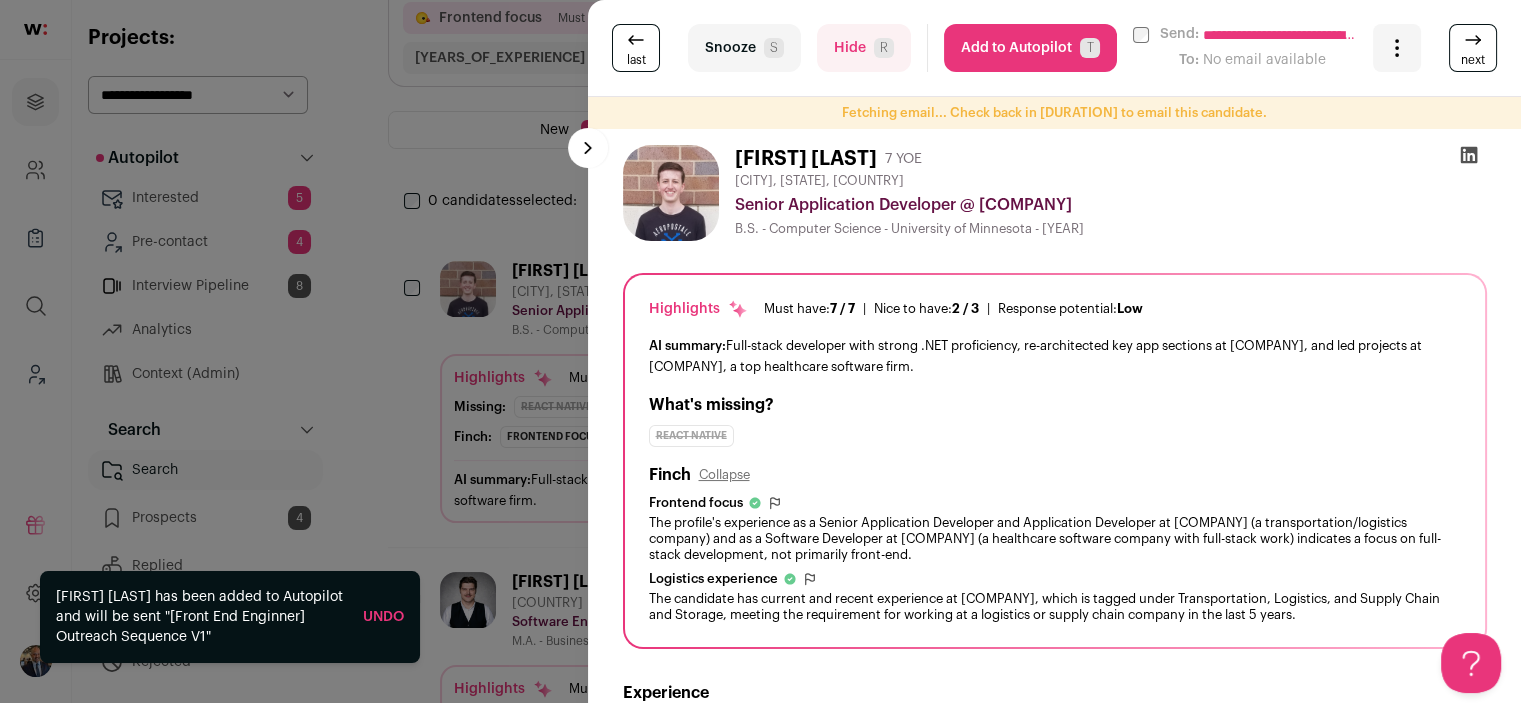 scroll, scrollTop: 0, scrollLeft: 0, axis: both 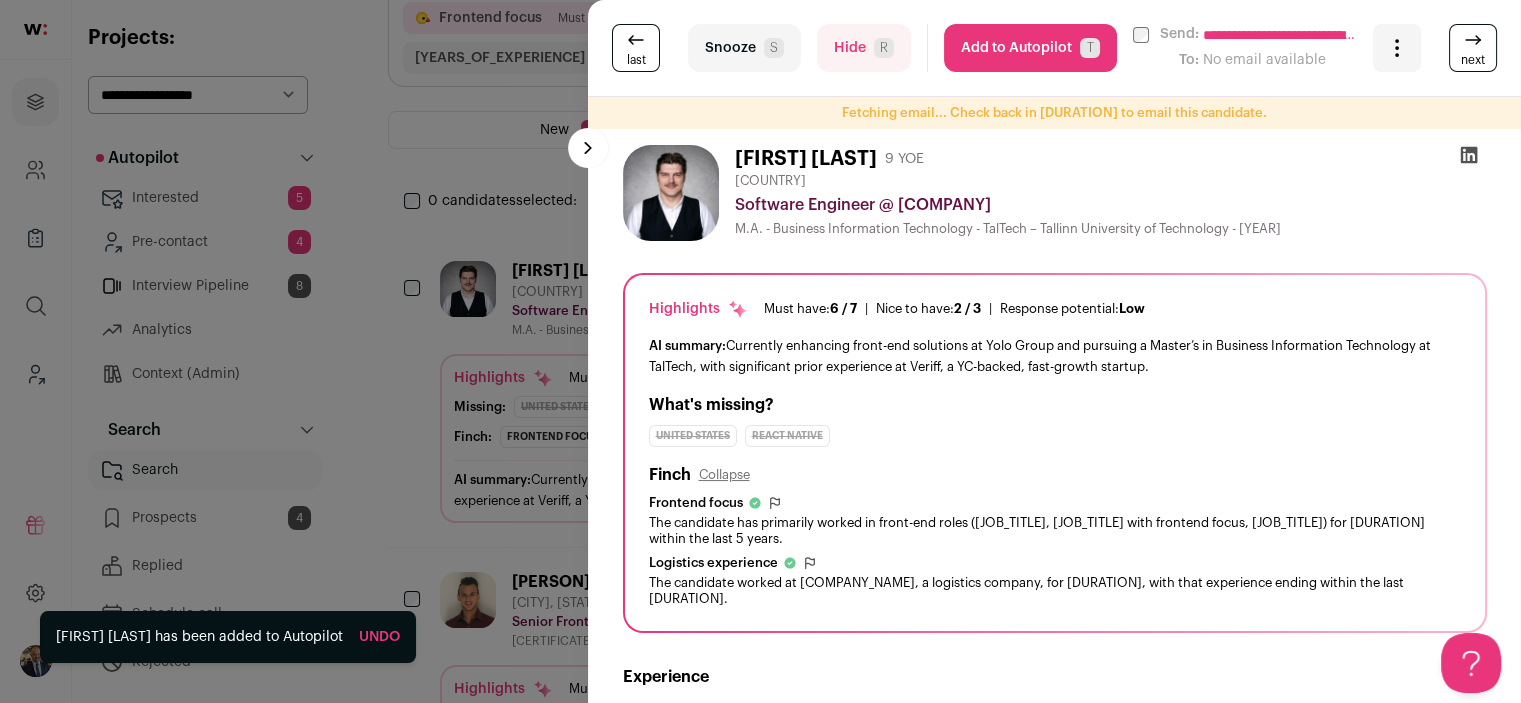 click on "Add to Autopilot
T" at bounding box center [1030, 48] 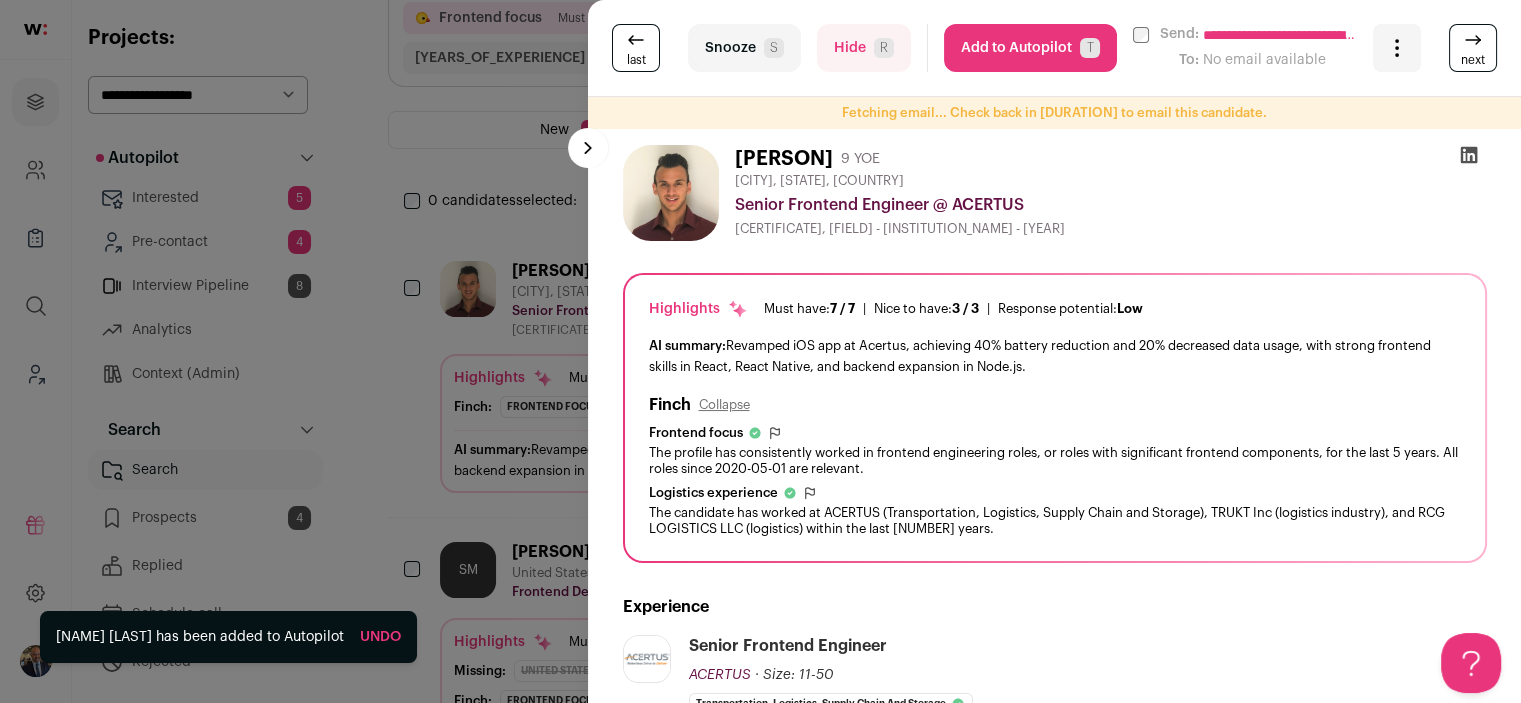 scroll, scrollTop: 0, scrollLeft: 0, axis: both 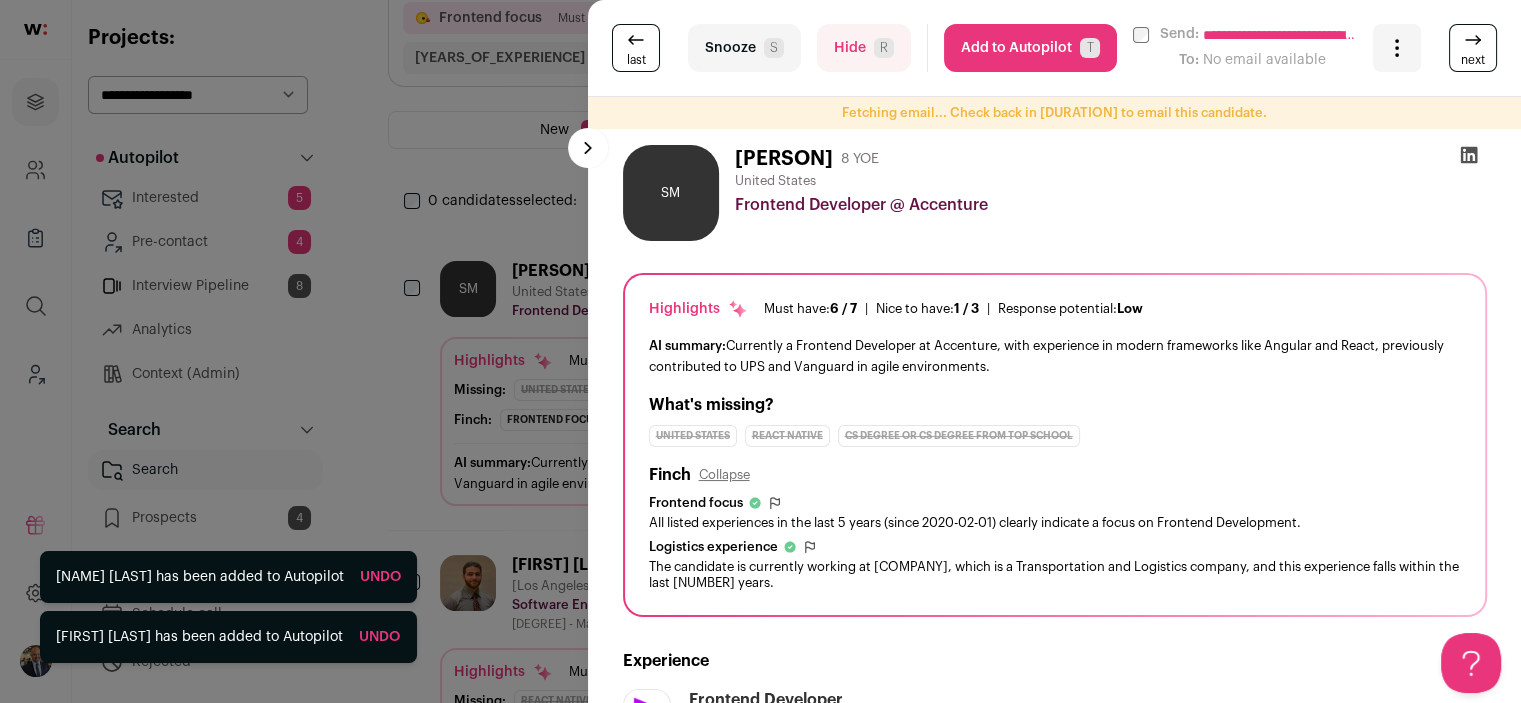 click on "Add to Autopilot
T" at bounding box center [1030, 48] 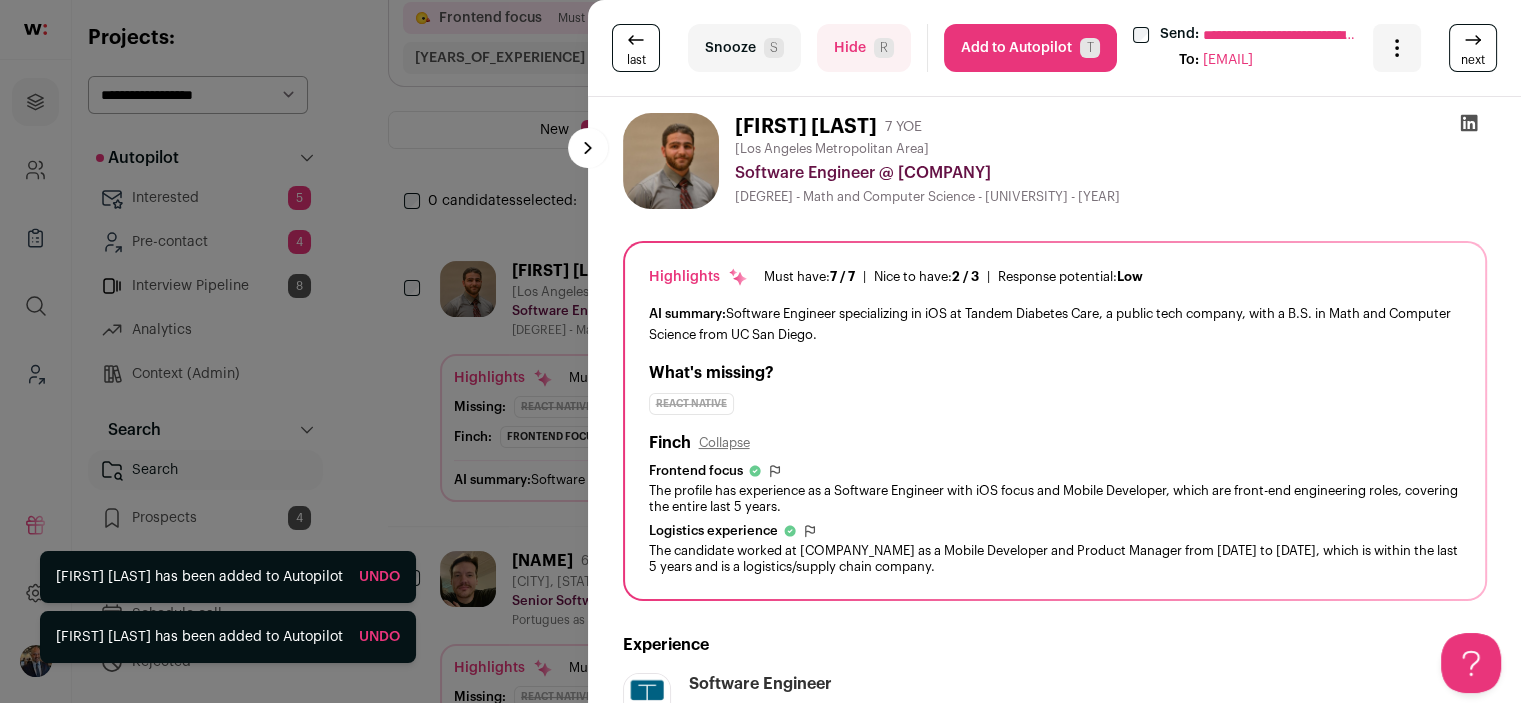 scroll, scrollTop: 0, scrollLeft: 0, axis: both 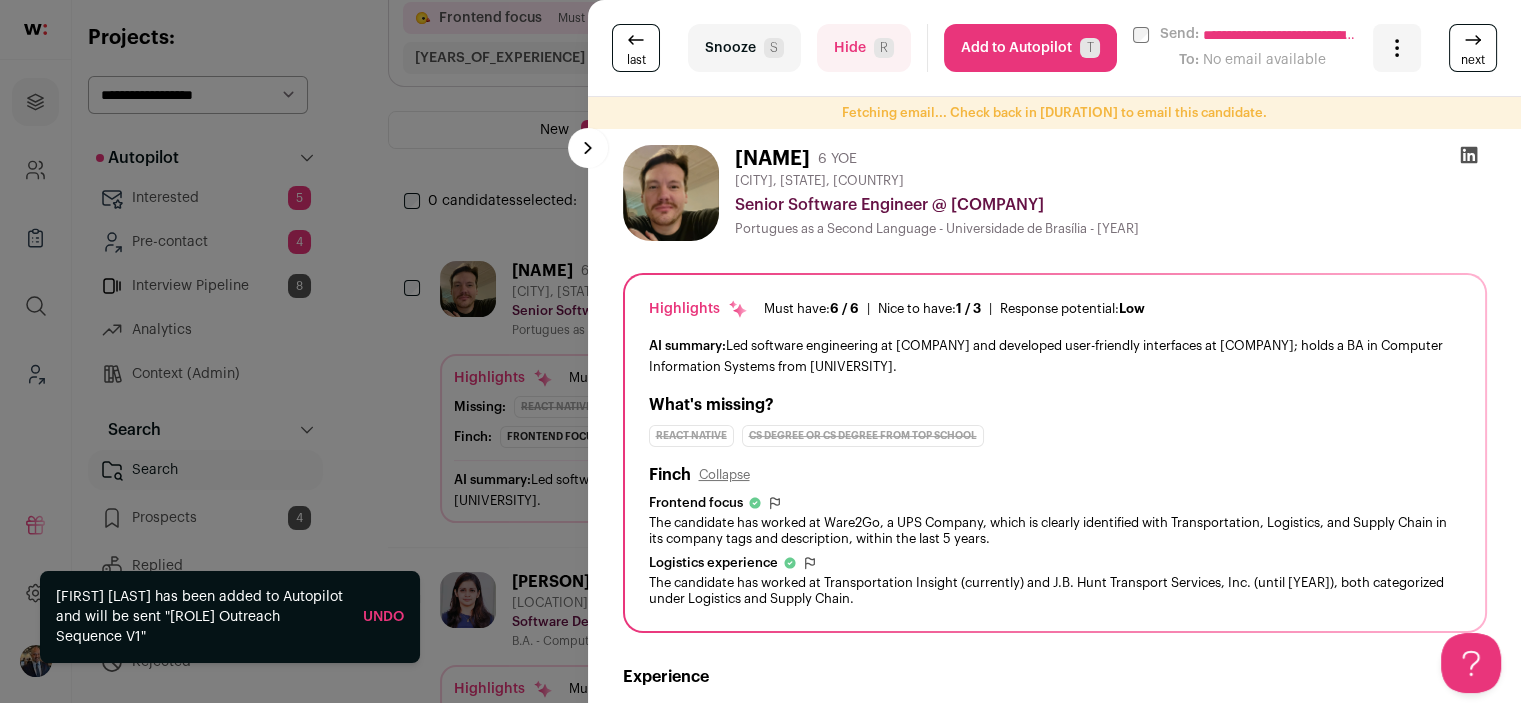 click on "Add to Autopilot
T" at bounding box center (1030, 48) 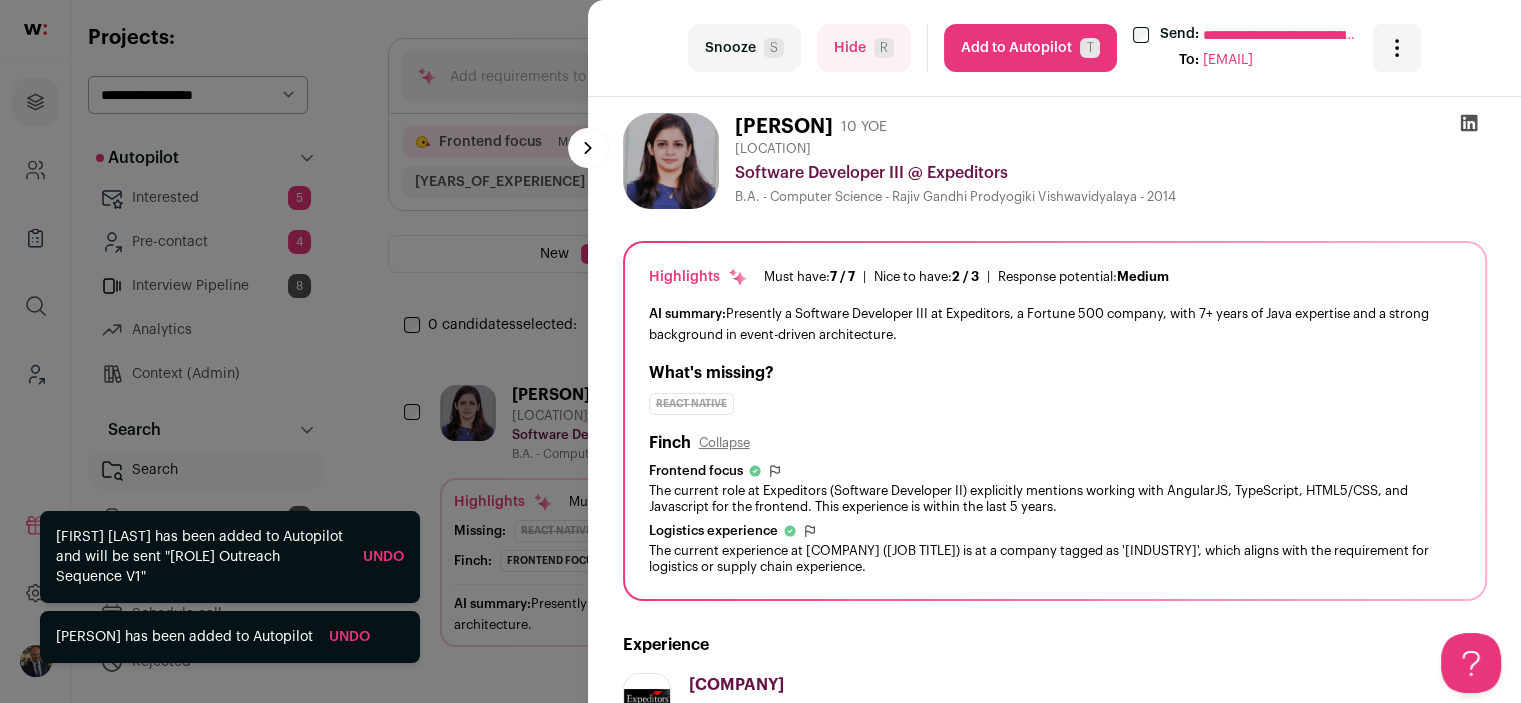 scroll, scrollTop: 0, scrollLeft: 0, axis: both 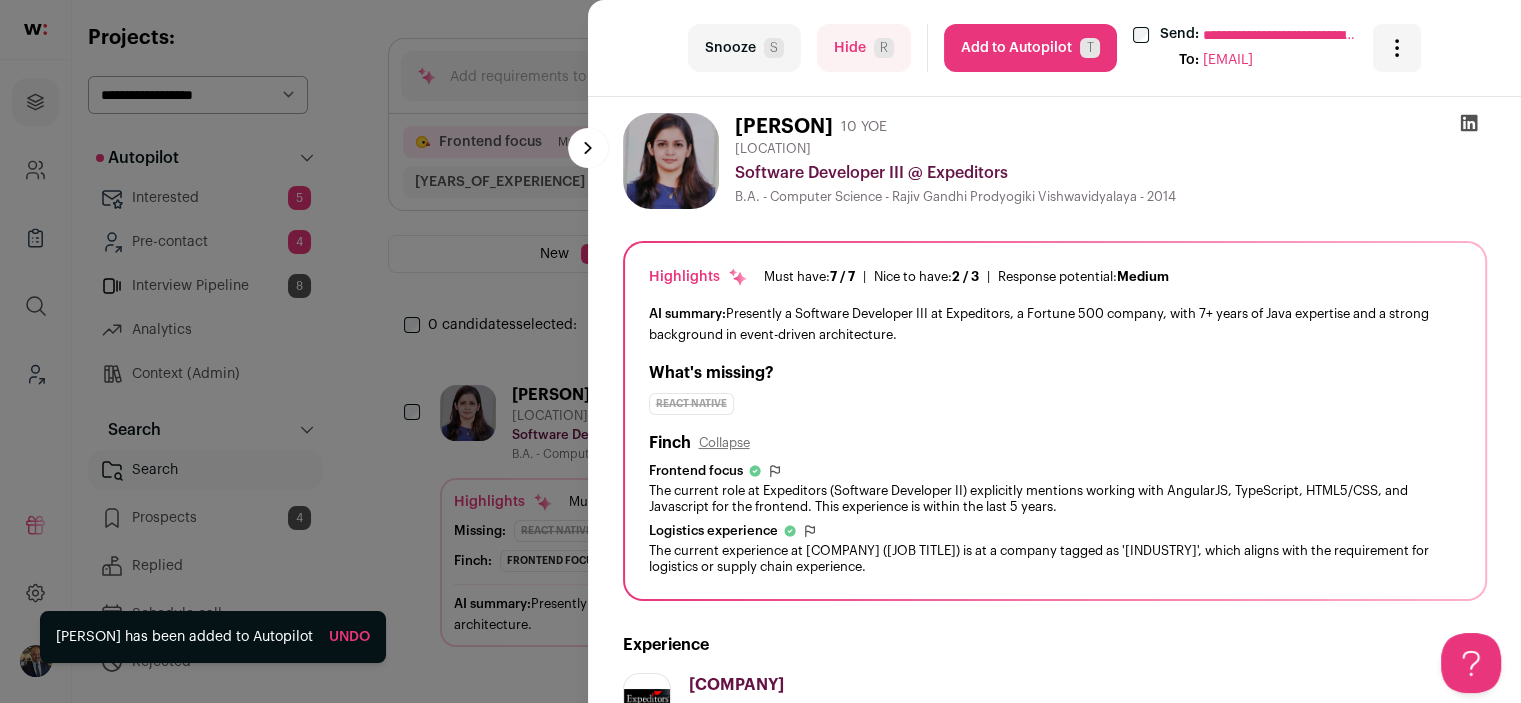 click on "Add to Autopilot
T" at bounding box center (1030, 48) 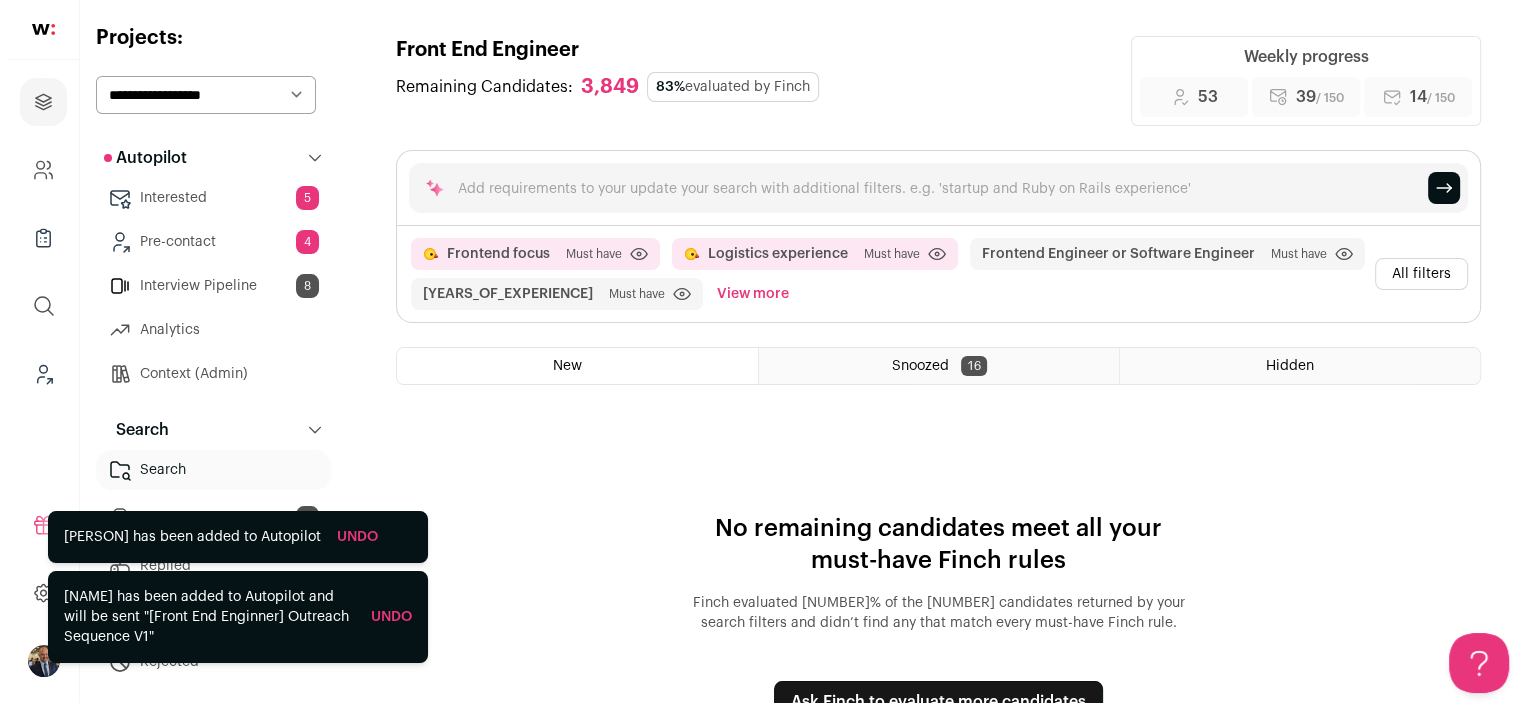 scroll, scrollTop: 0, scrollLeft: 0, axis: both 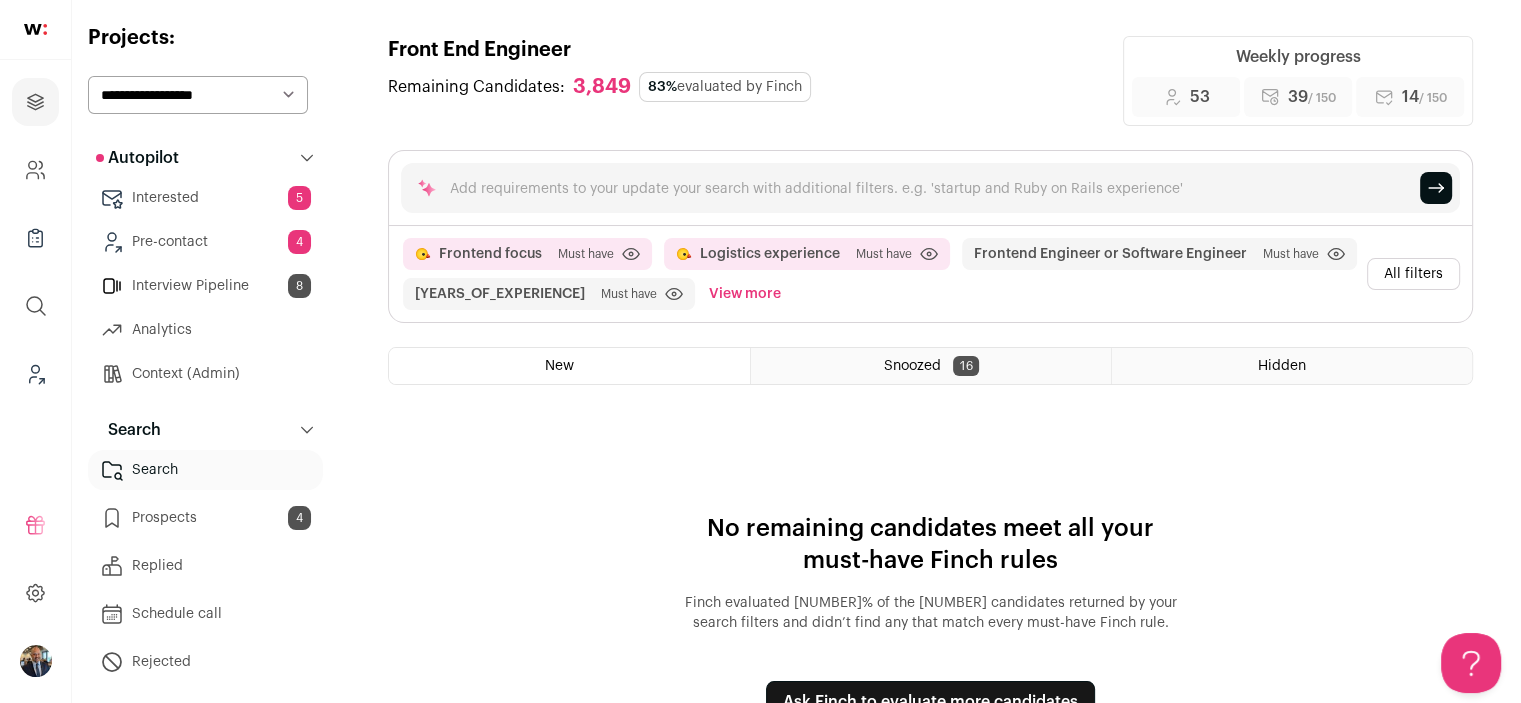 click on "Prospects
4" at bounding box center (205, 518) 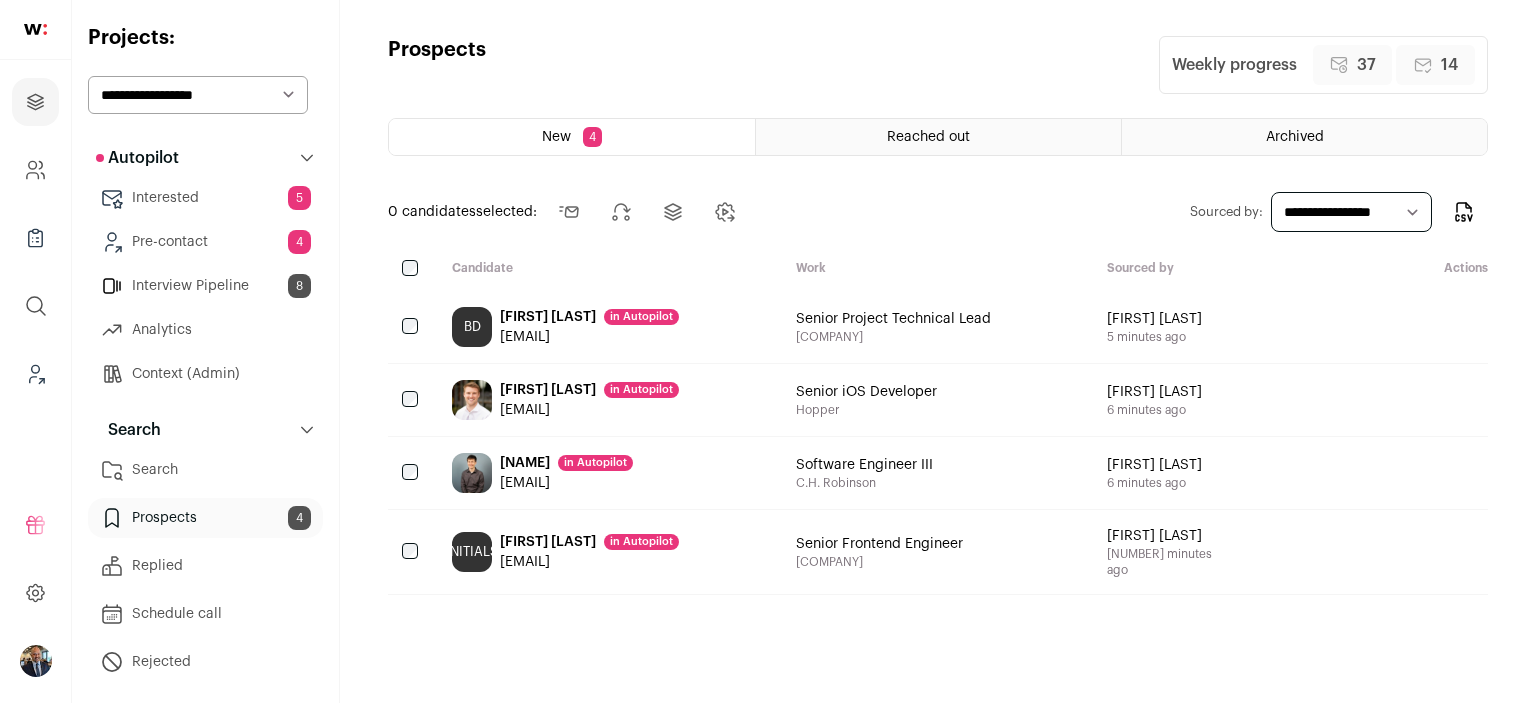 scroll, scrollTop: 0, scrollLeft: 0, axis: both 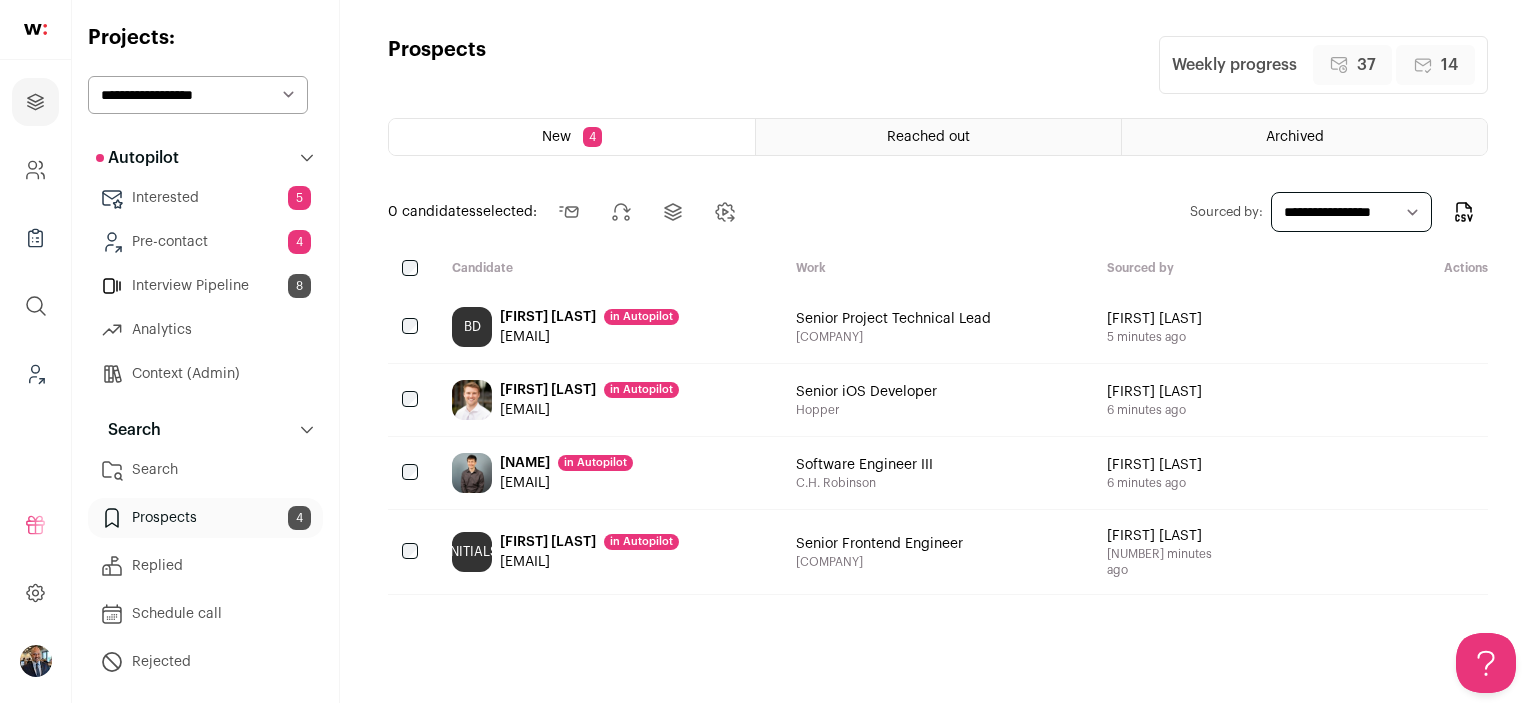 click on "BD
Bob Dunn
in Autopilot
rdunn@dunn-riteservices.com" at bounding box center (608, 327) 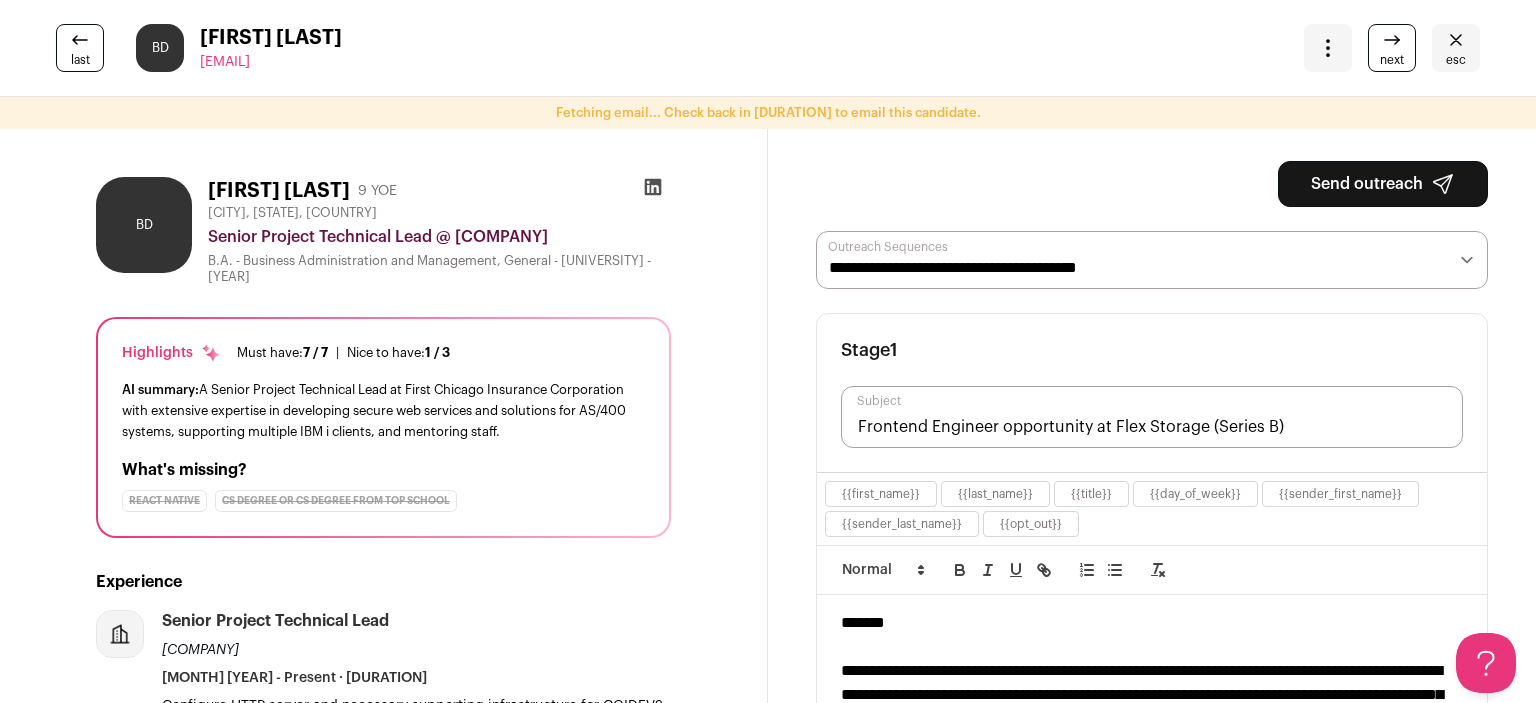 click on "Send outreach" at bounding box center [1383, 184] 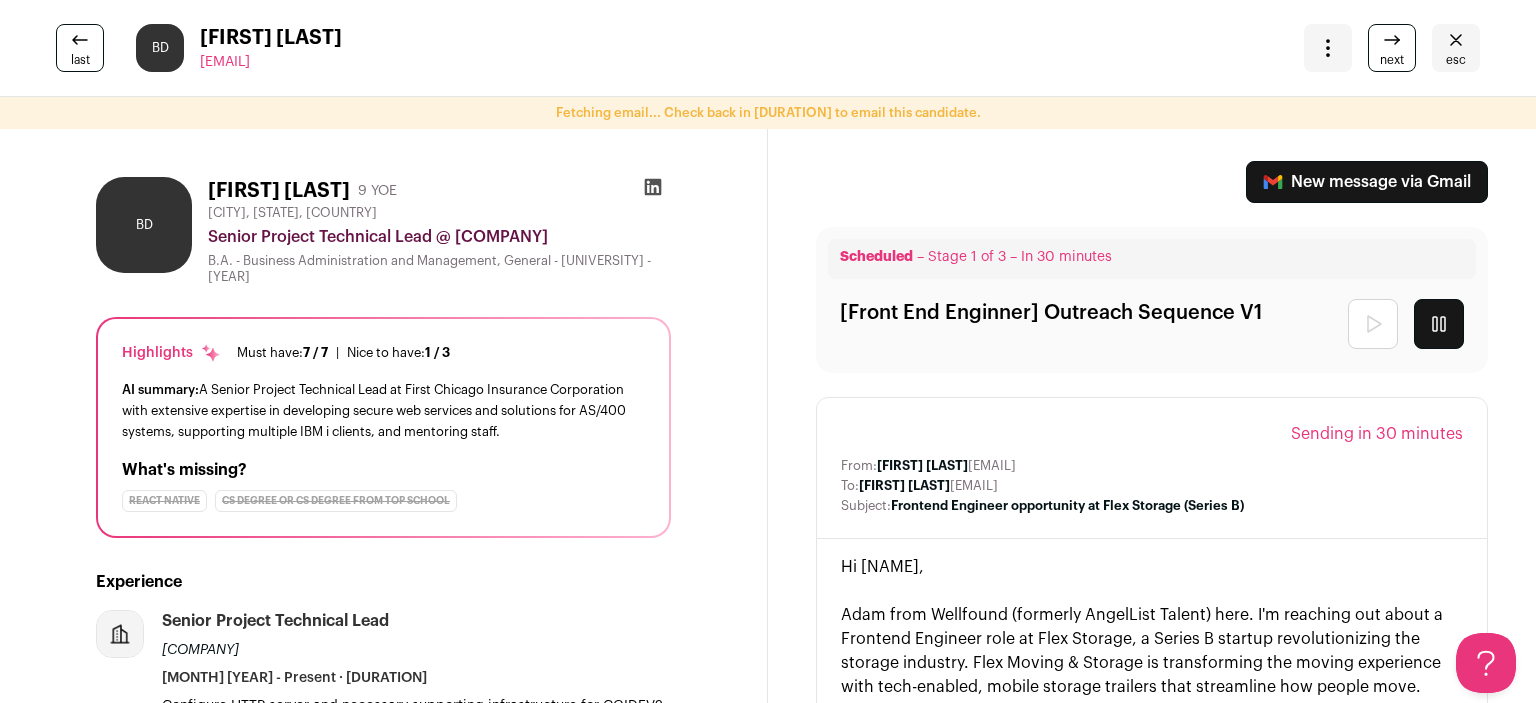 click at bounding box center (1392, 40) 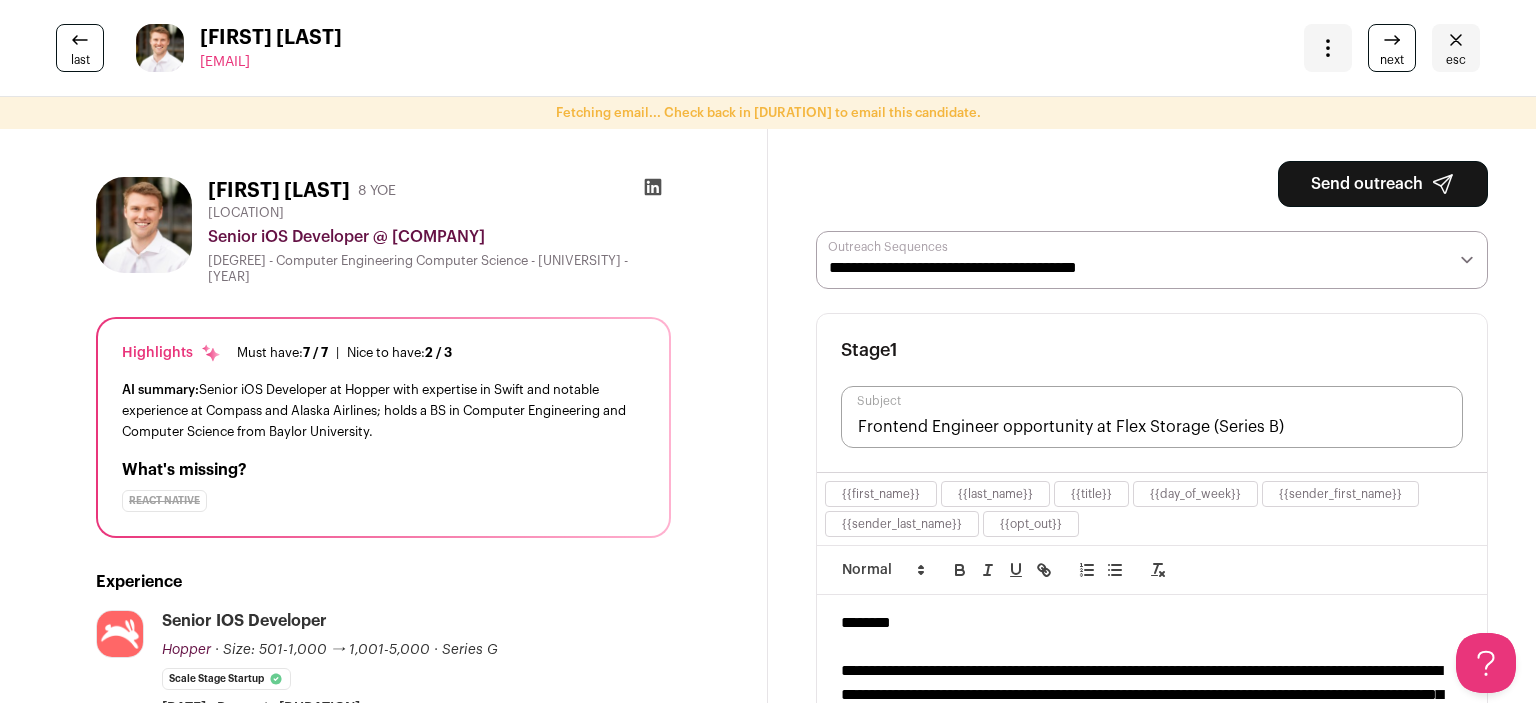 scroll, scrollTop: 0, scrollLeft: 0, axis: both 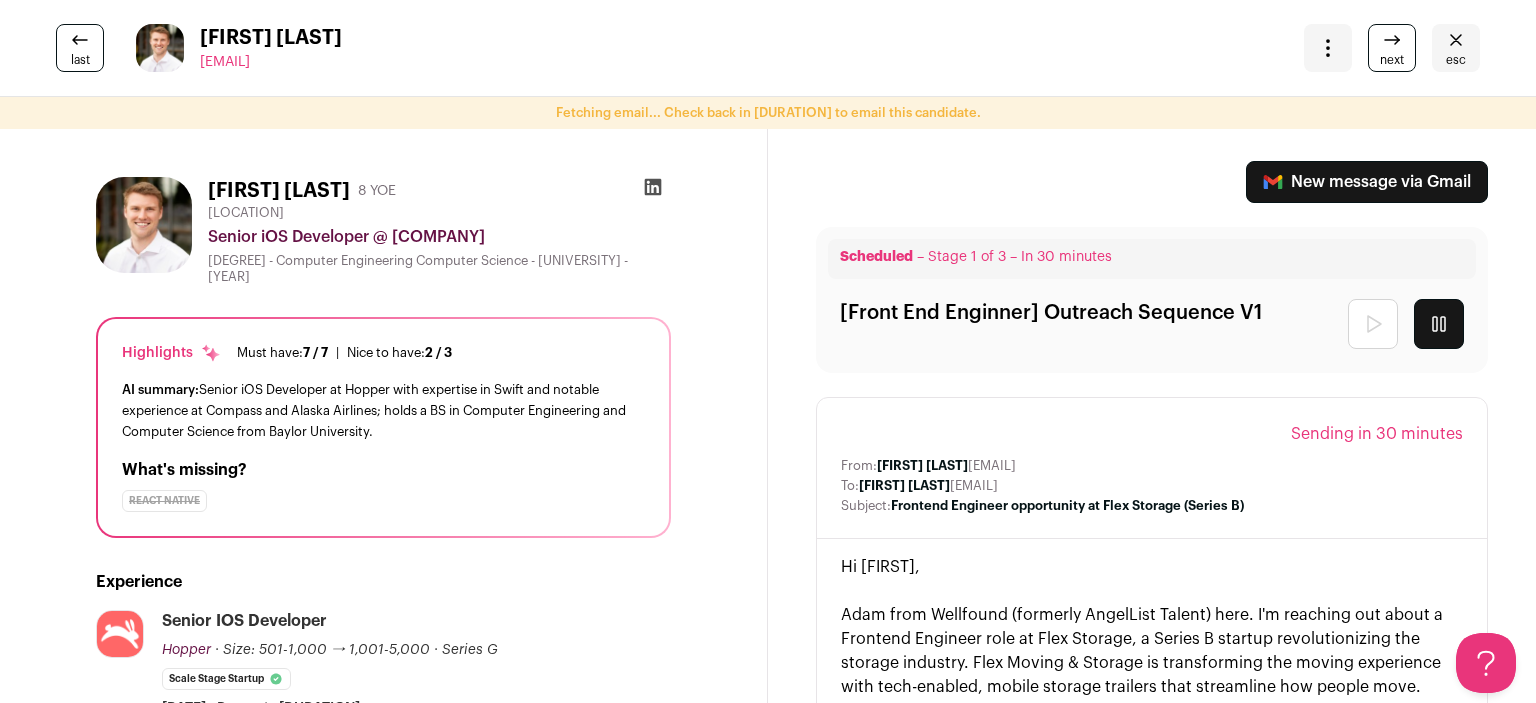 click at bounding box center [1392, 40] 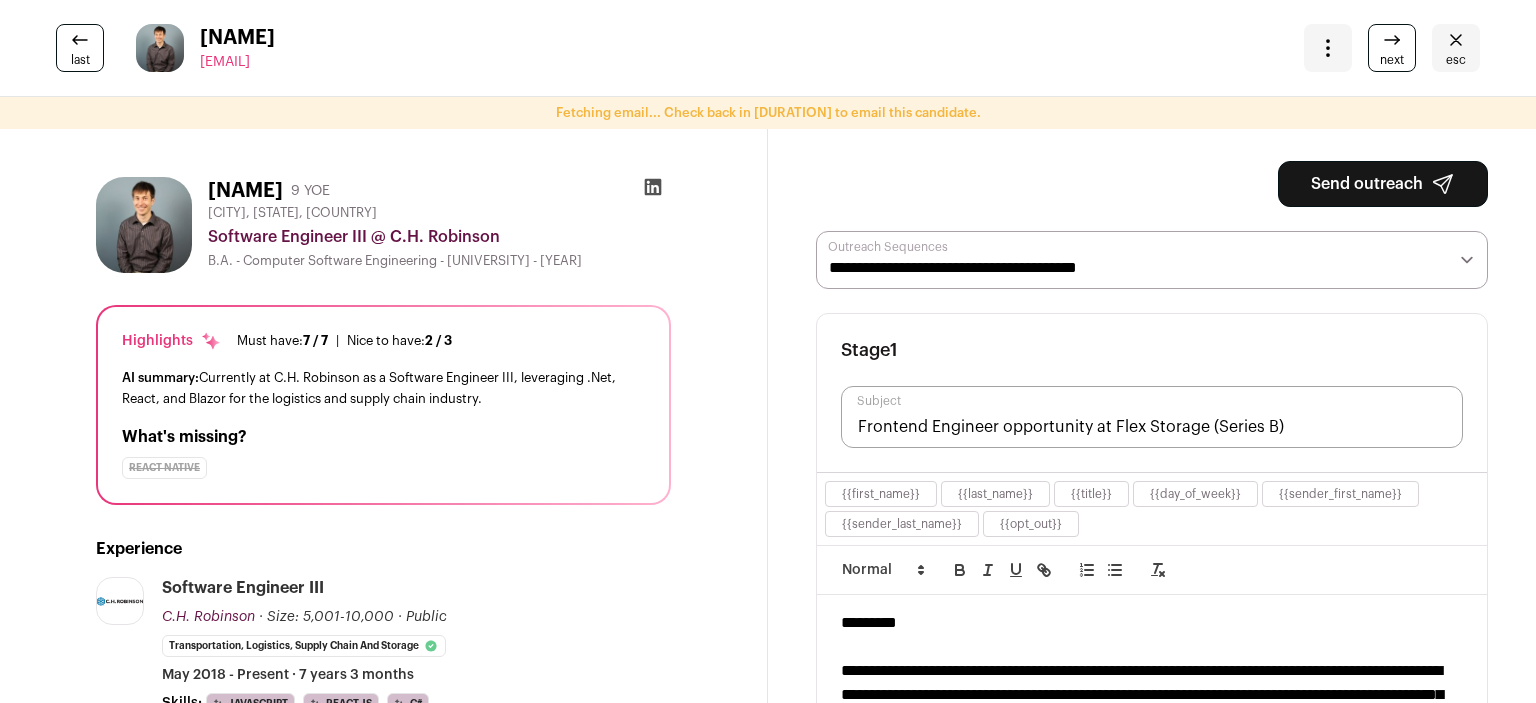 scroll, scrollTop: 0, scrollLeft: 0, axis: both 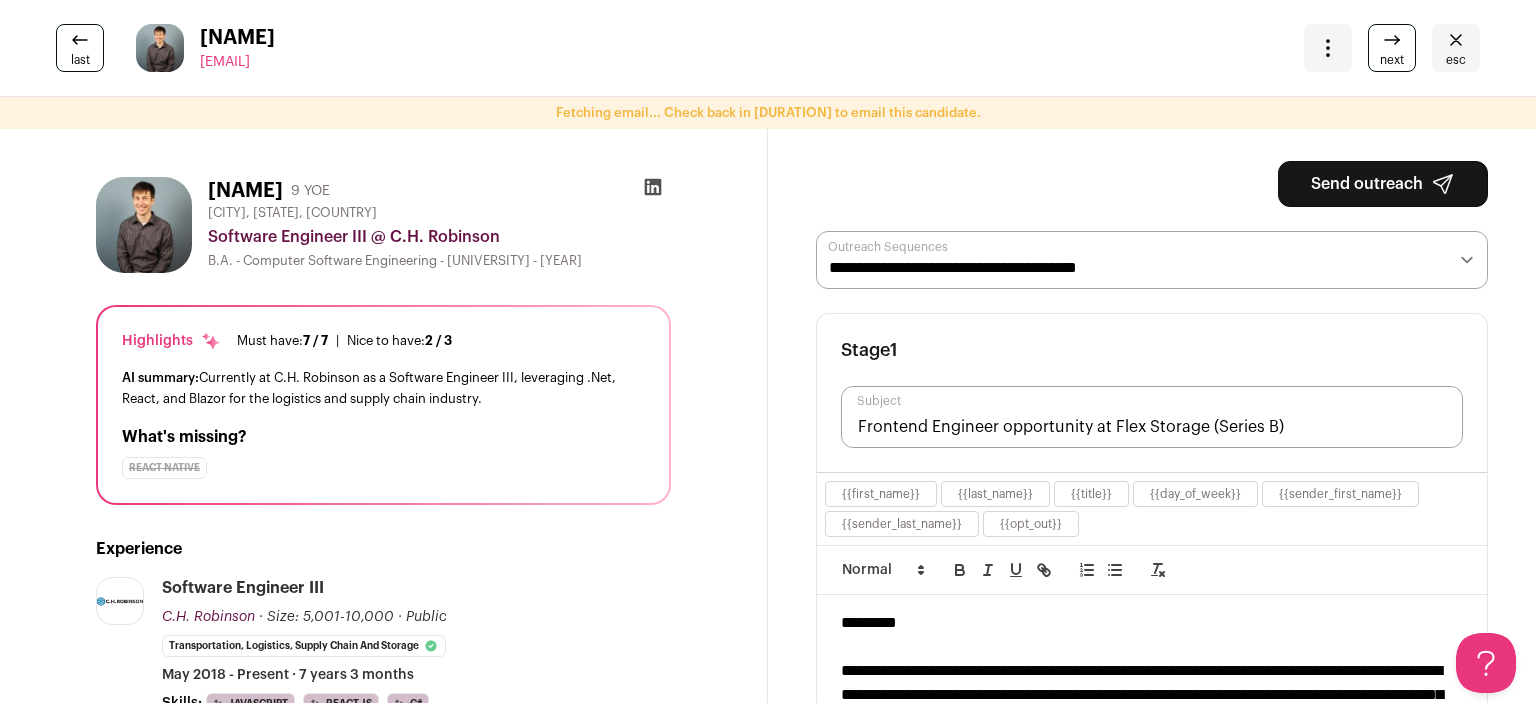click on "Send outreach" at bounding box center [1383, 184] 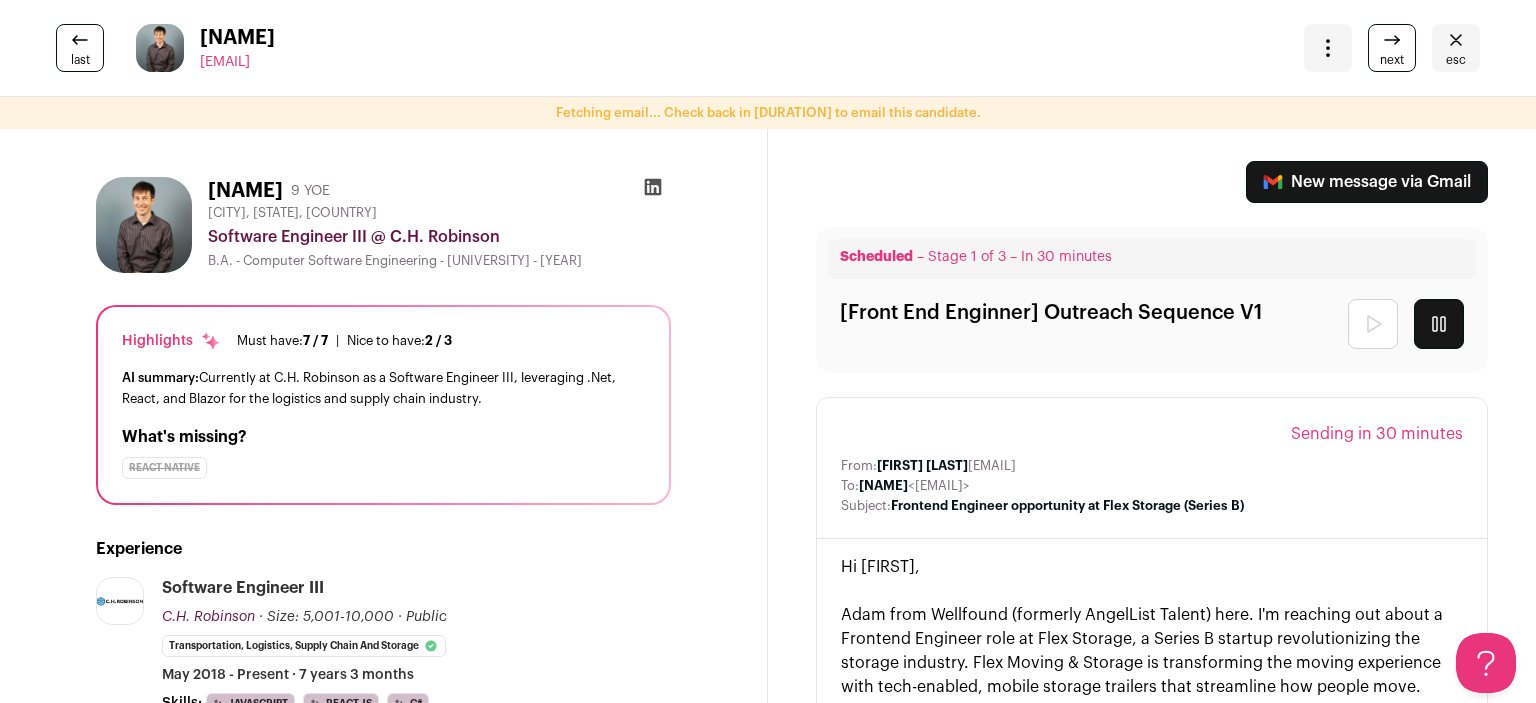 click at bounding box center (1392, 40) 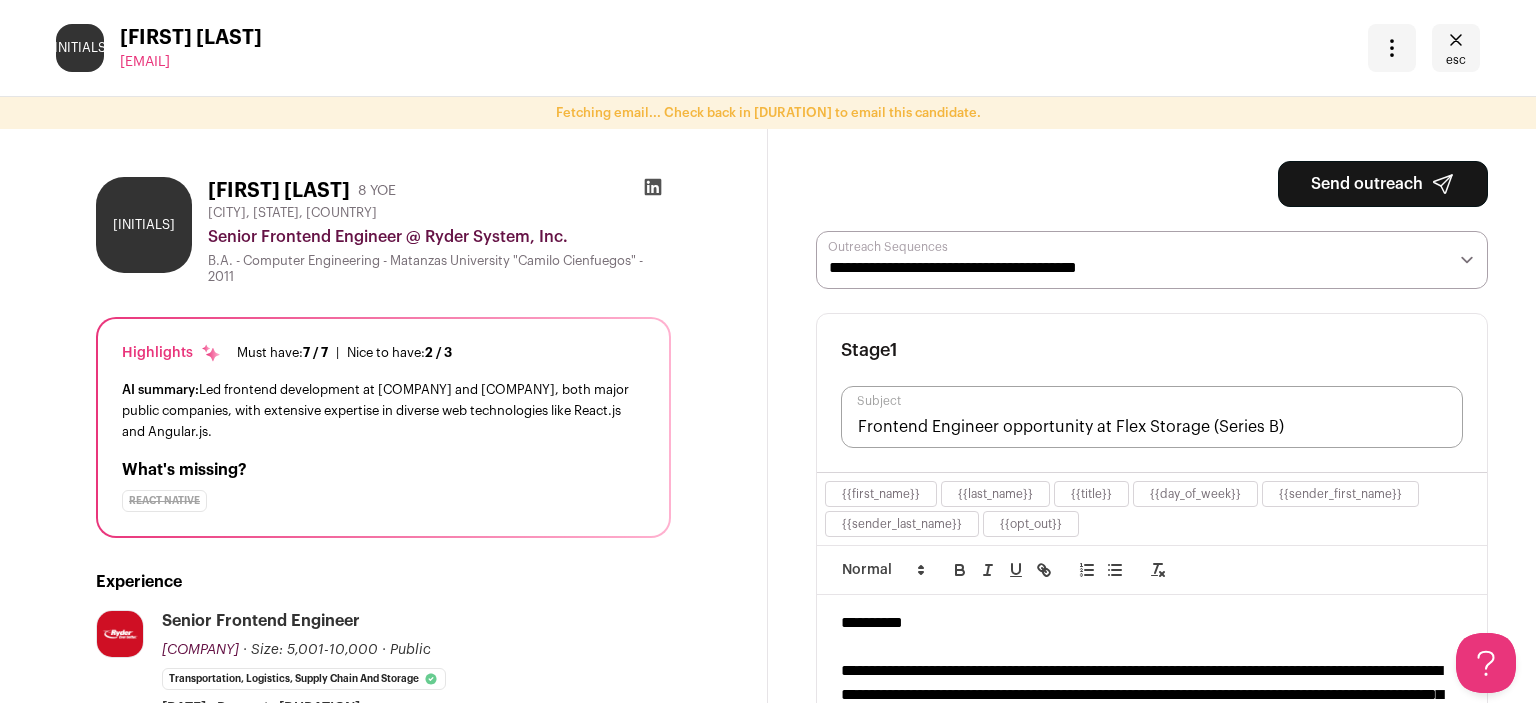 scroll, scrollTop: 0, scrollLeft: 0, axis: both 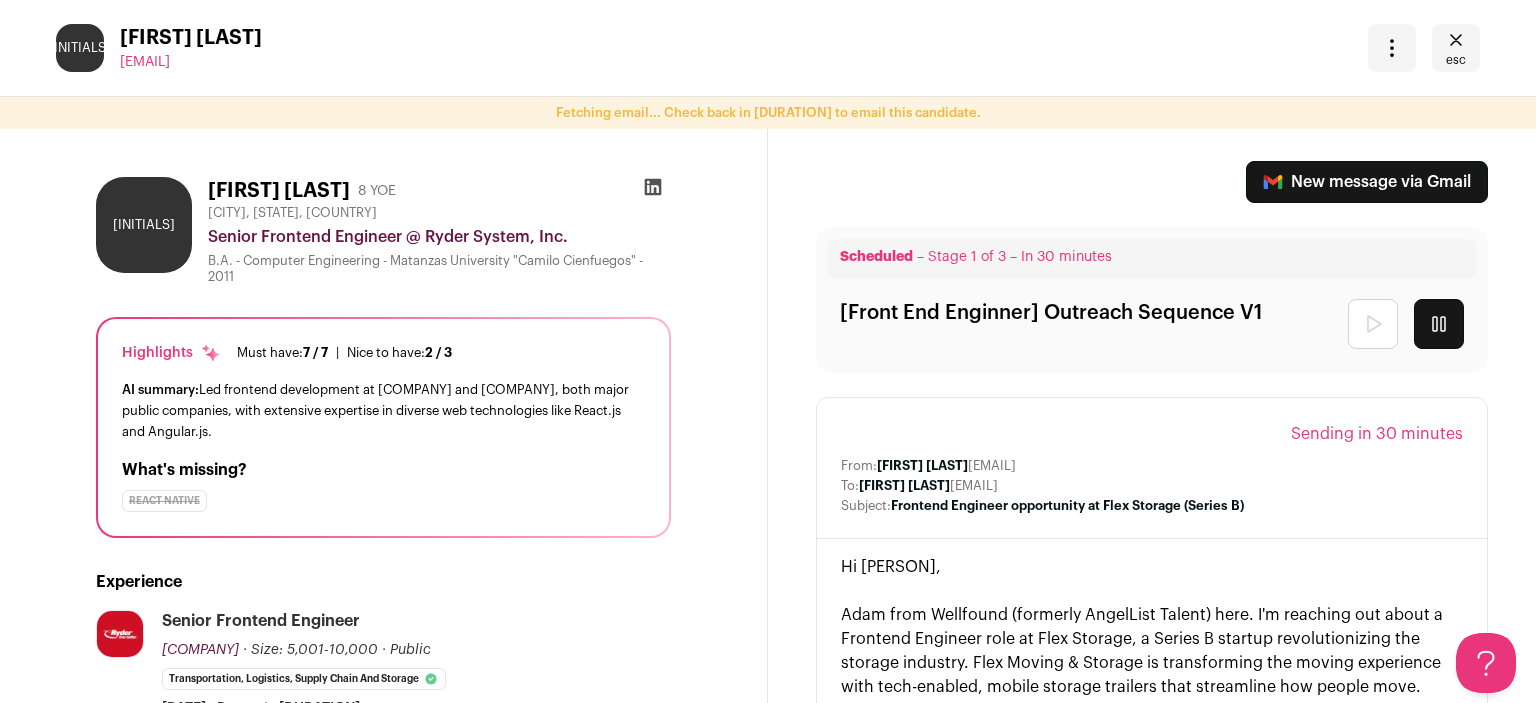 click at bounding box center [1456, 40] 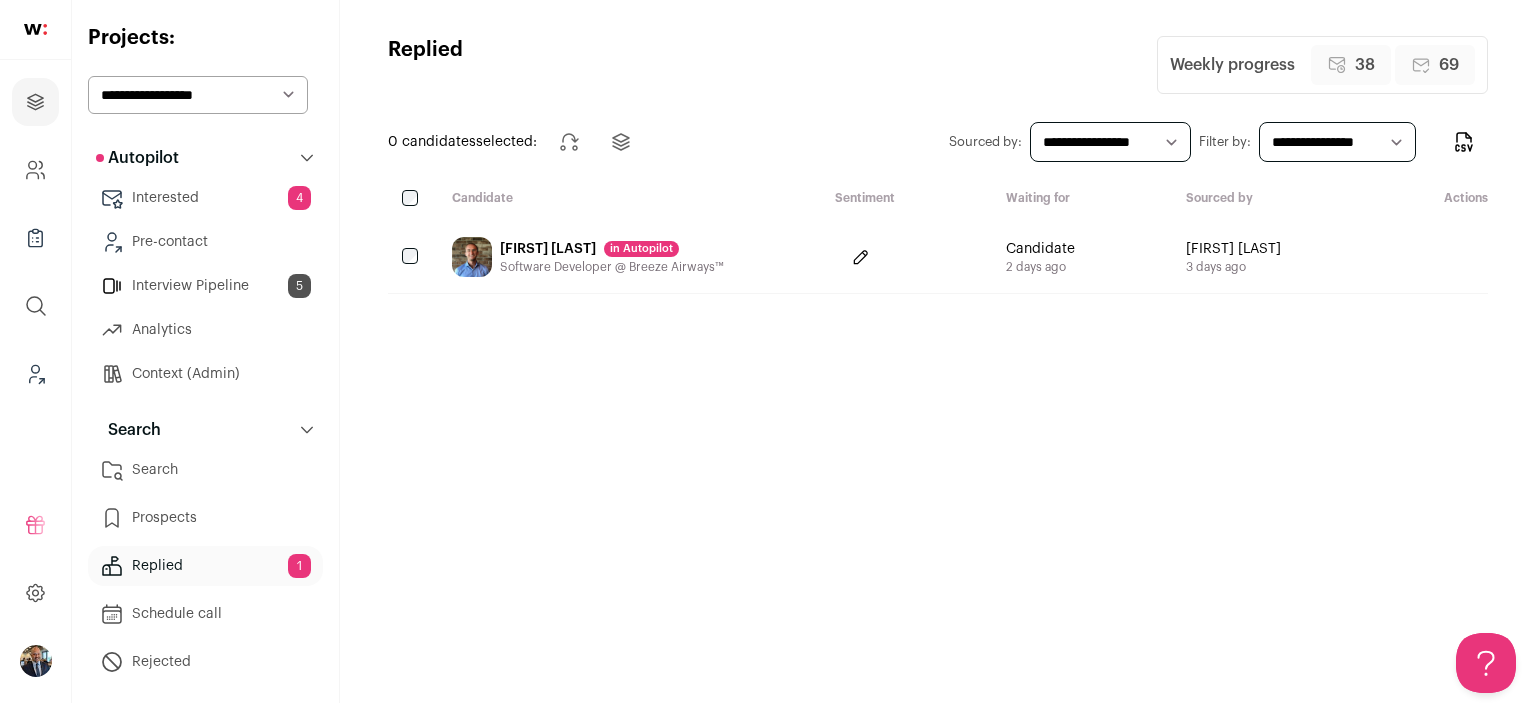 scroll, scrollTop: 0, scrollLeft: 0, axis: both 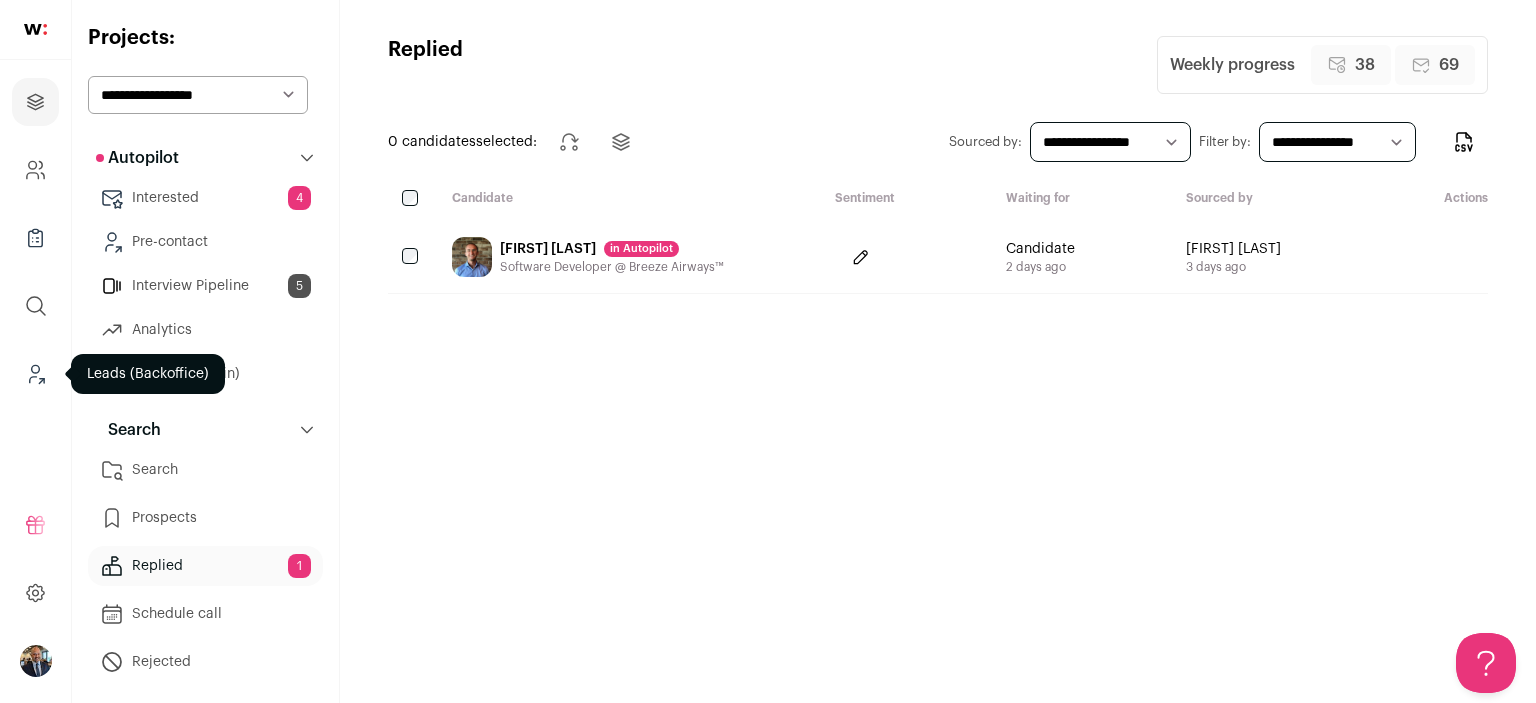 click at bounding box center [35, 374] 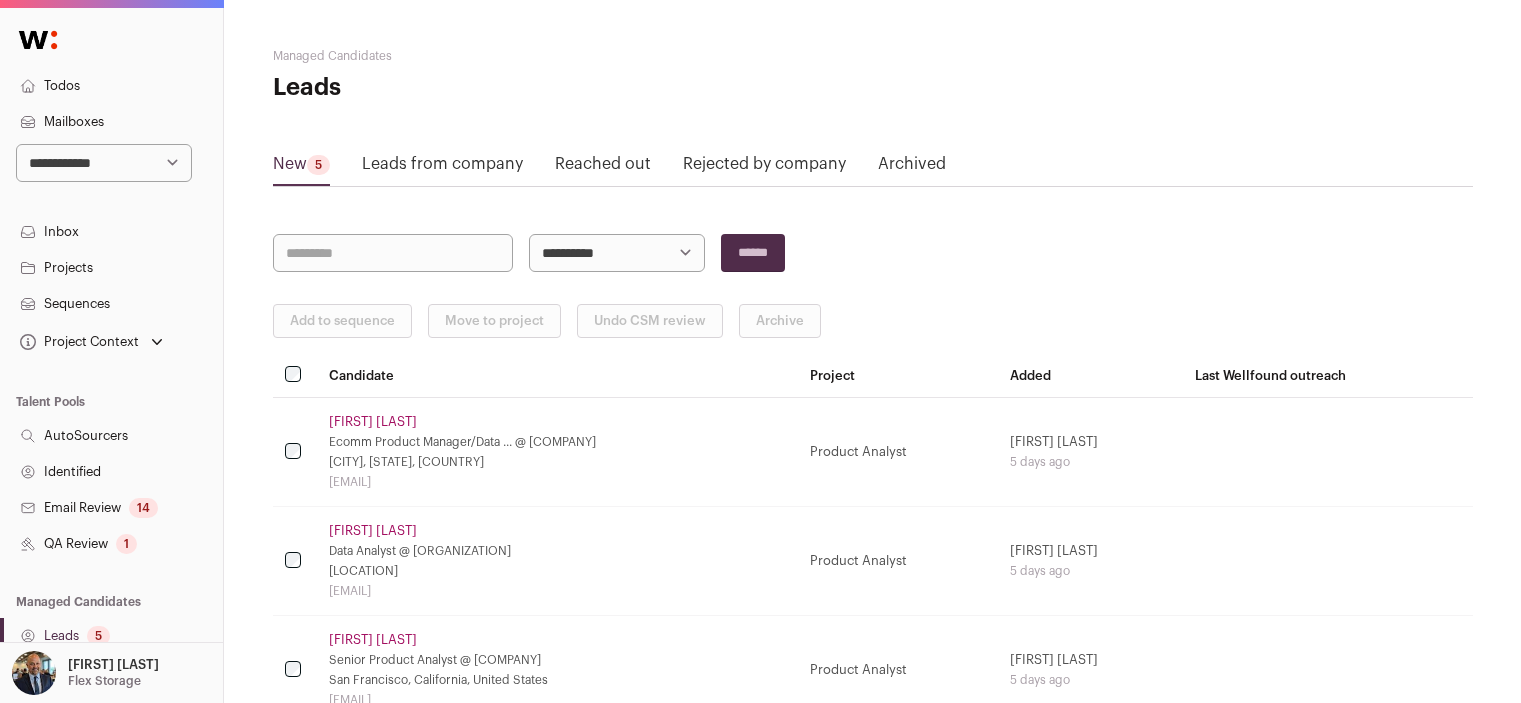 scroll, scrollTop: 0, scrollLeft: 0, axis: both 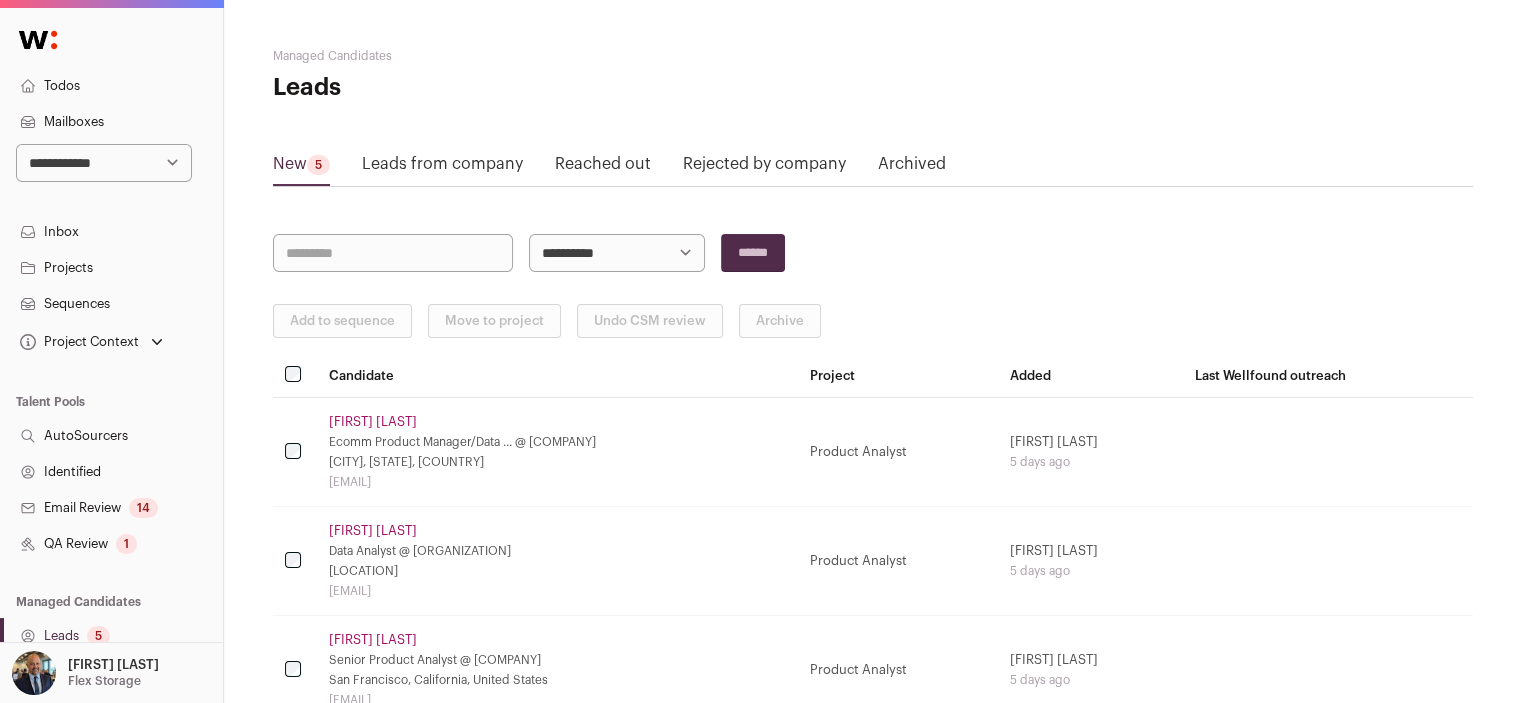 click on "Todos" at bounding box center (111, 86) 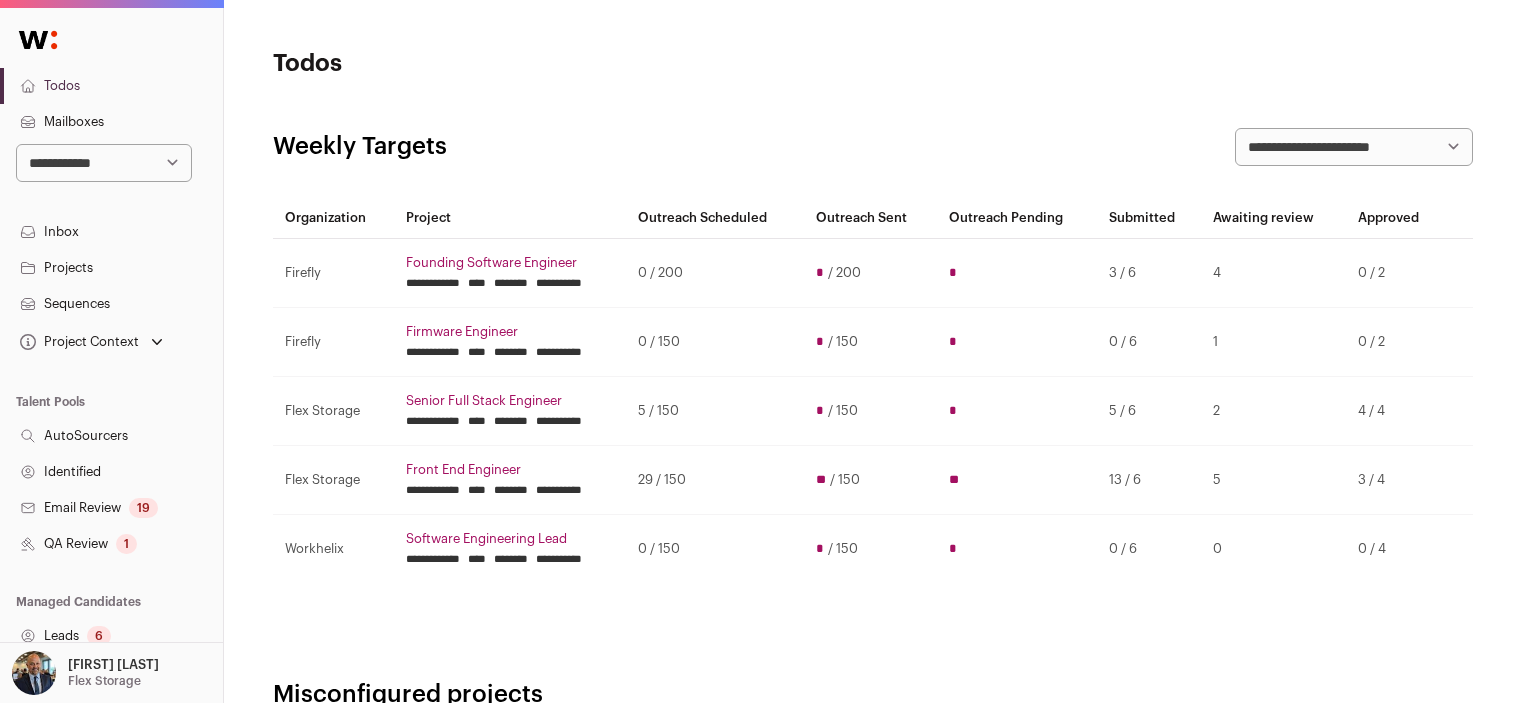 scroll, scrollTop: 0, scrollLeft: 0, axis: both 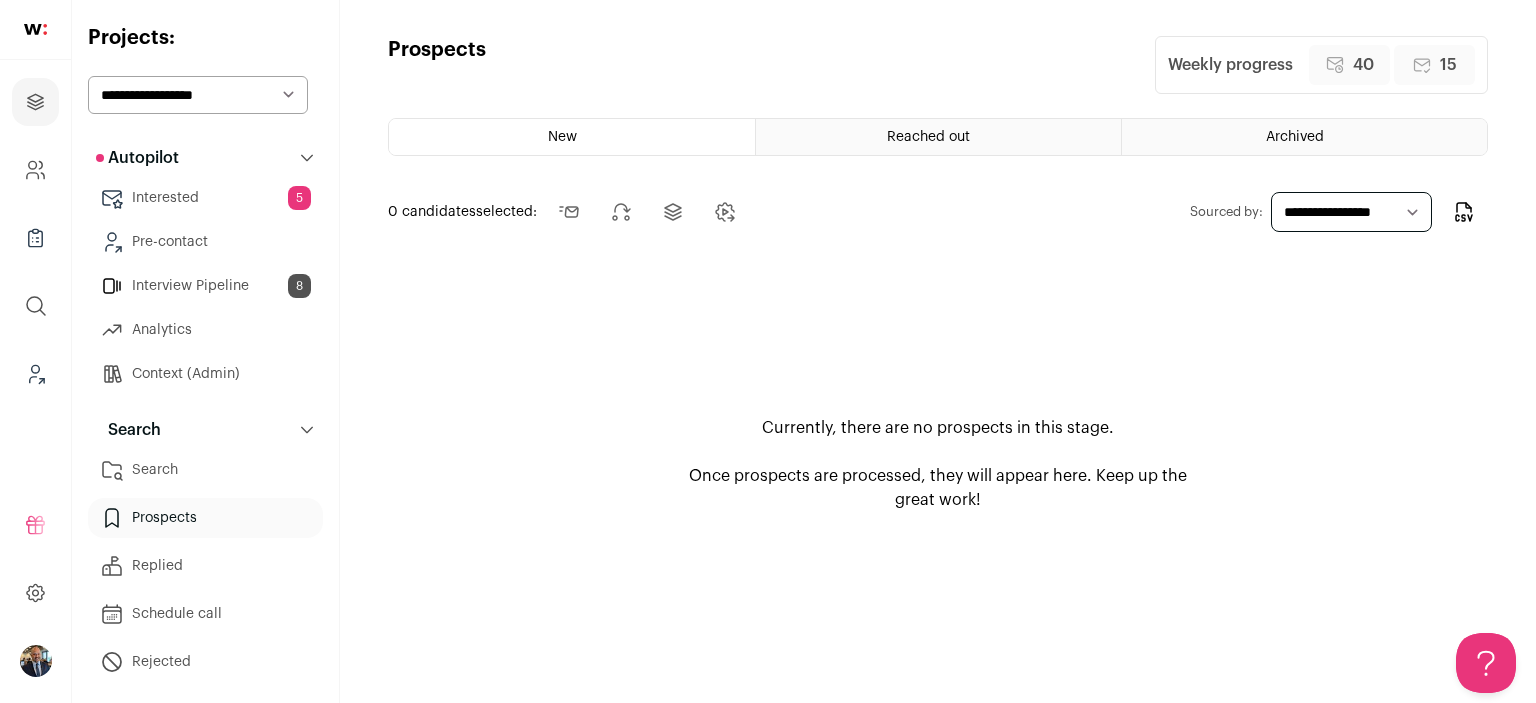 click on "**********" at bounding box center [198, 95] 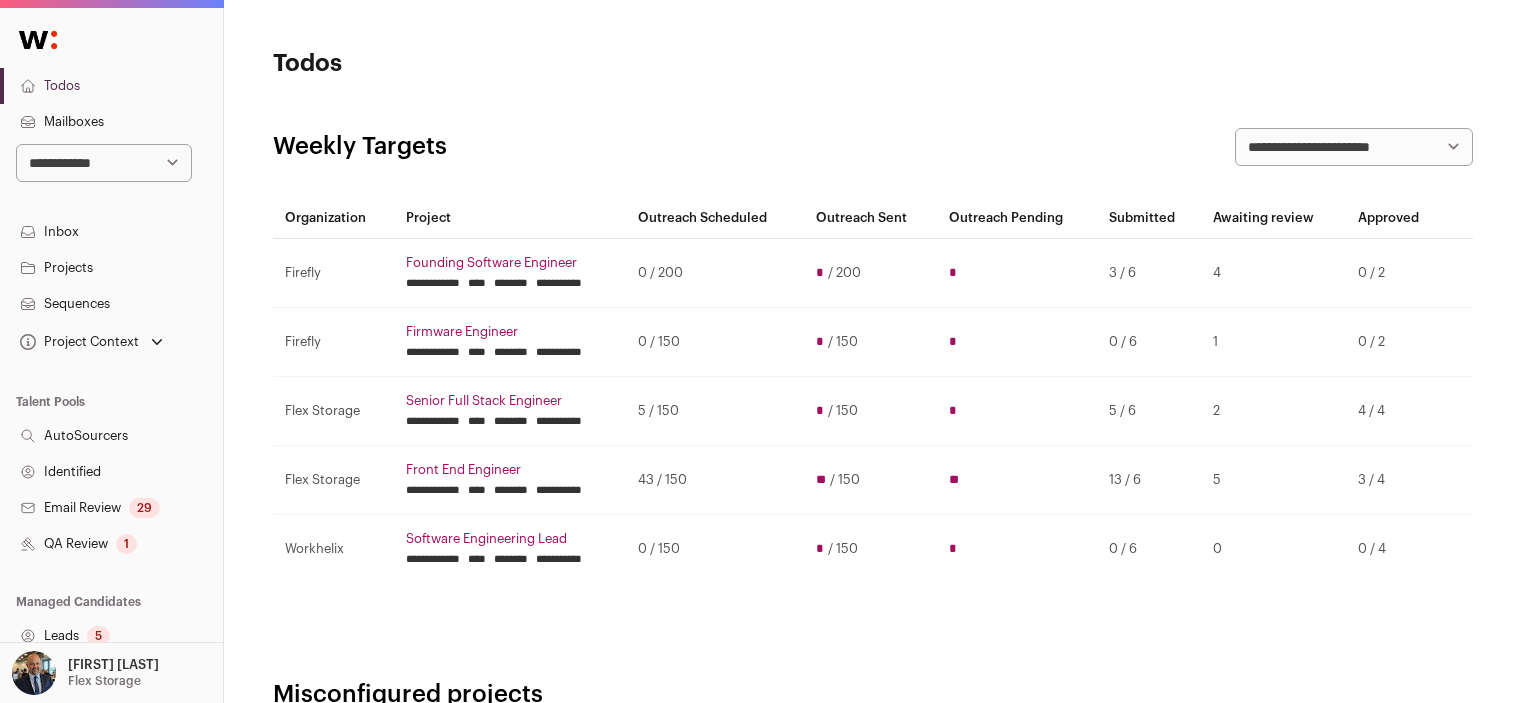 scroll, scrollTop: 0, scrollLeft: 0, axis: both 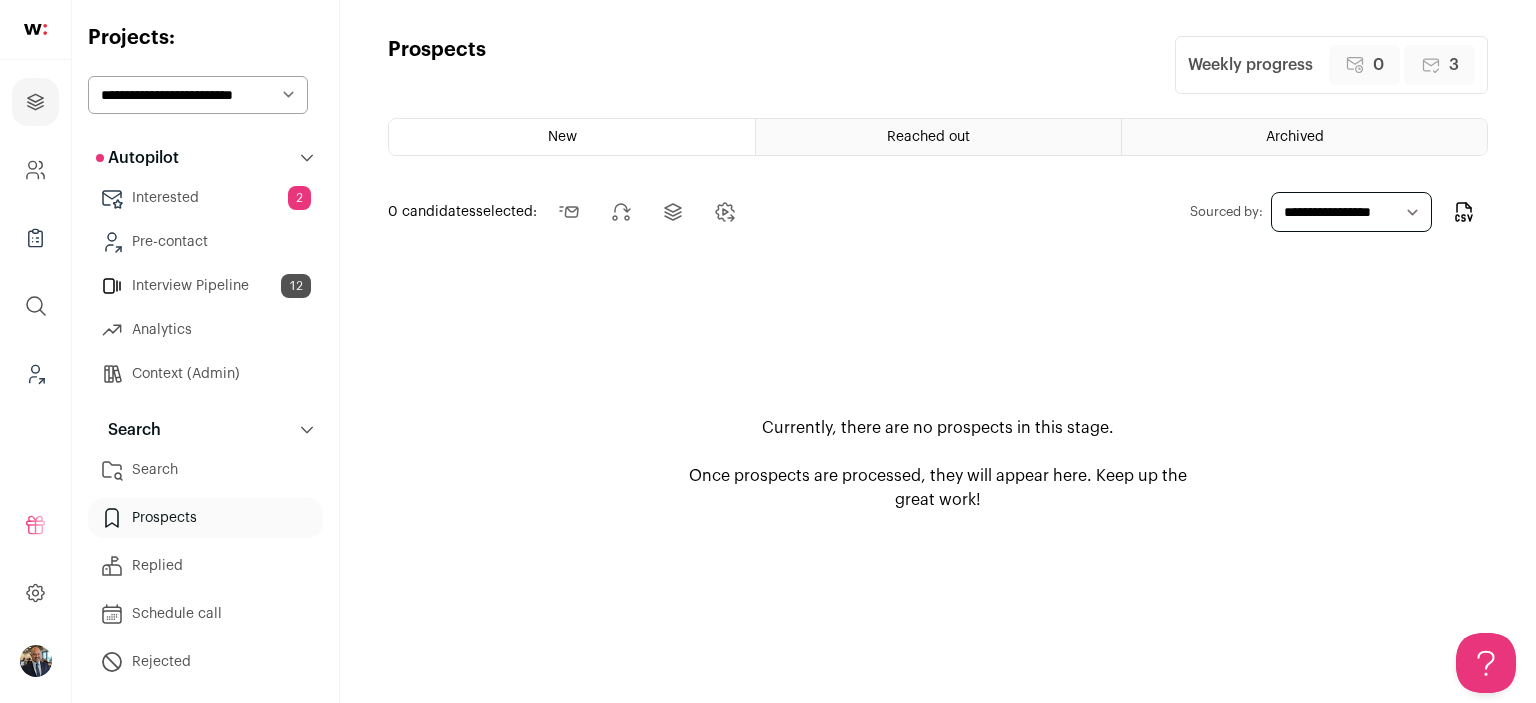click on "Search" at bounding box center [205, 470] 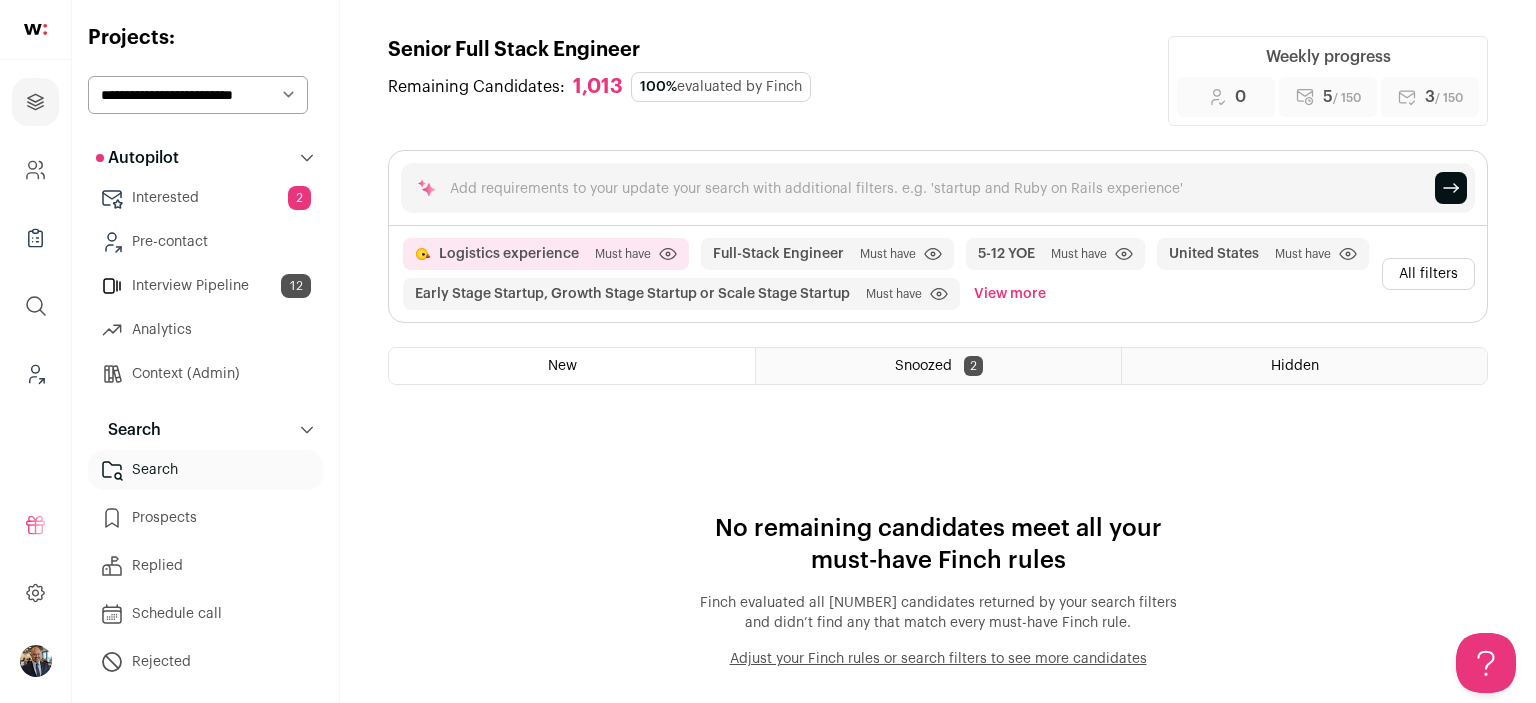 scroll, scrollTop: 0, scrollLeft: 0, axis: both 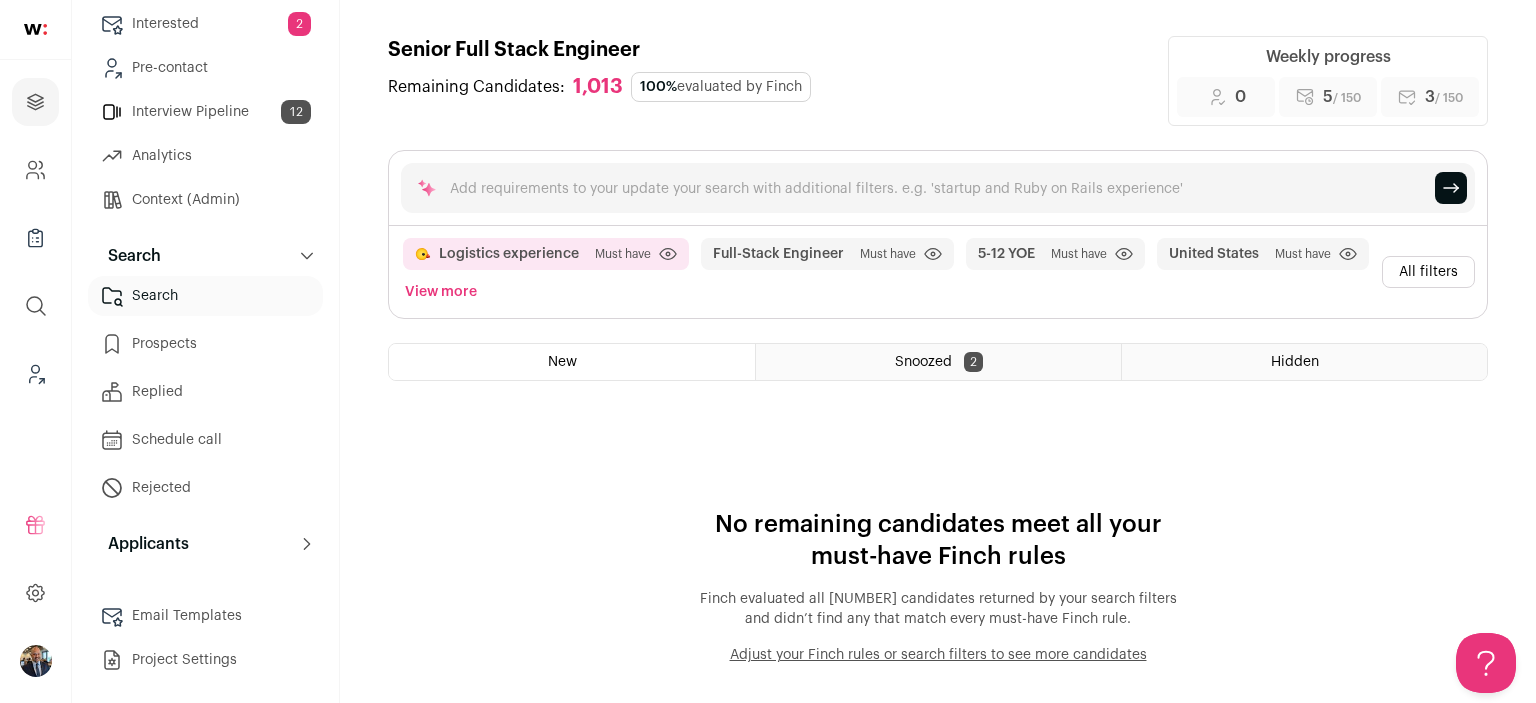 click on "Prospects" at bounding box center (205, 344) 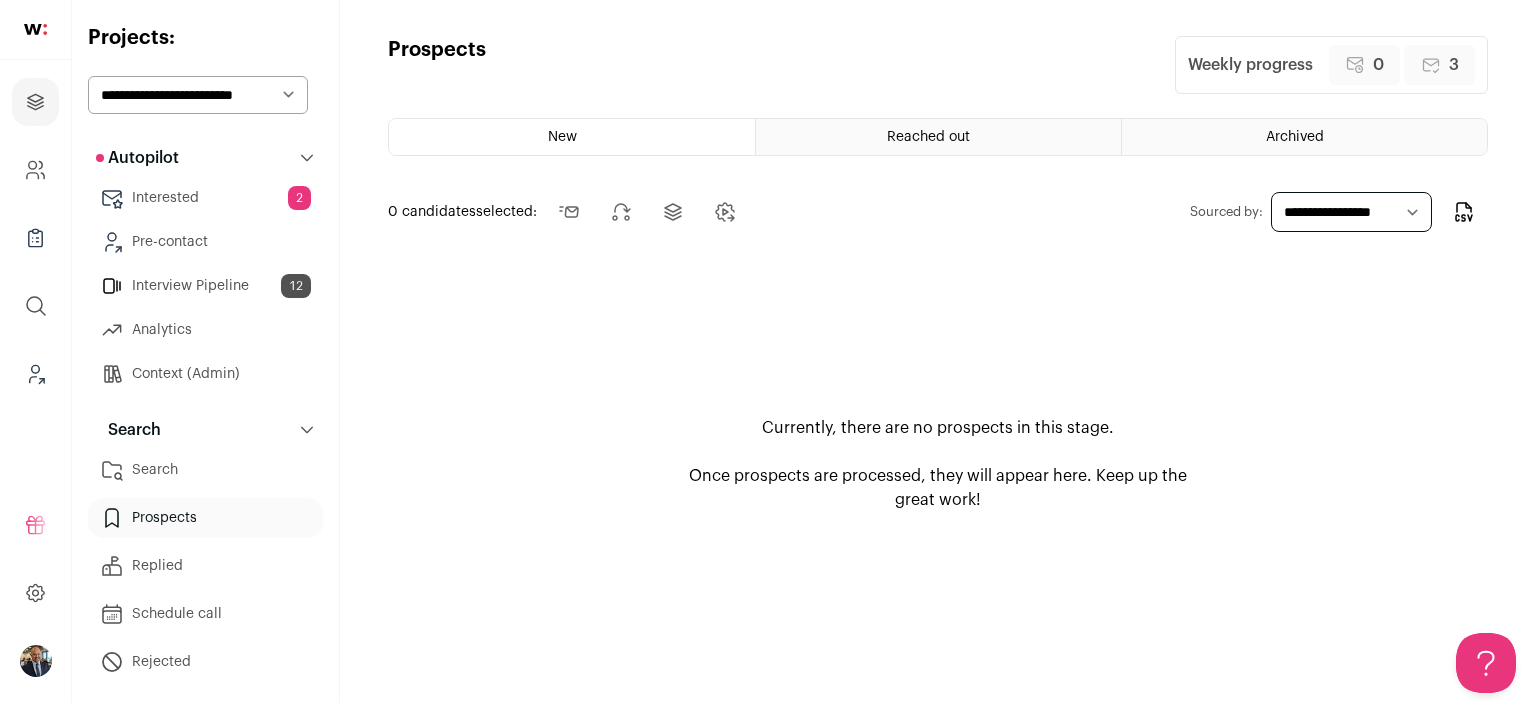 scroll, scrollTop: 0, scrollLeft: 0, axis: both 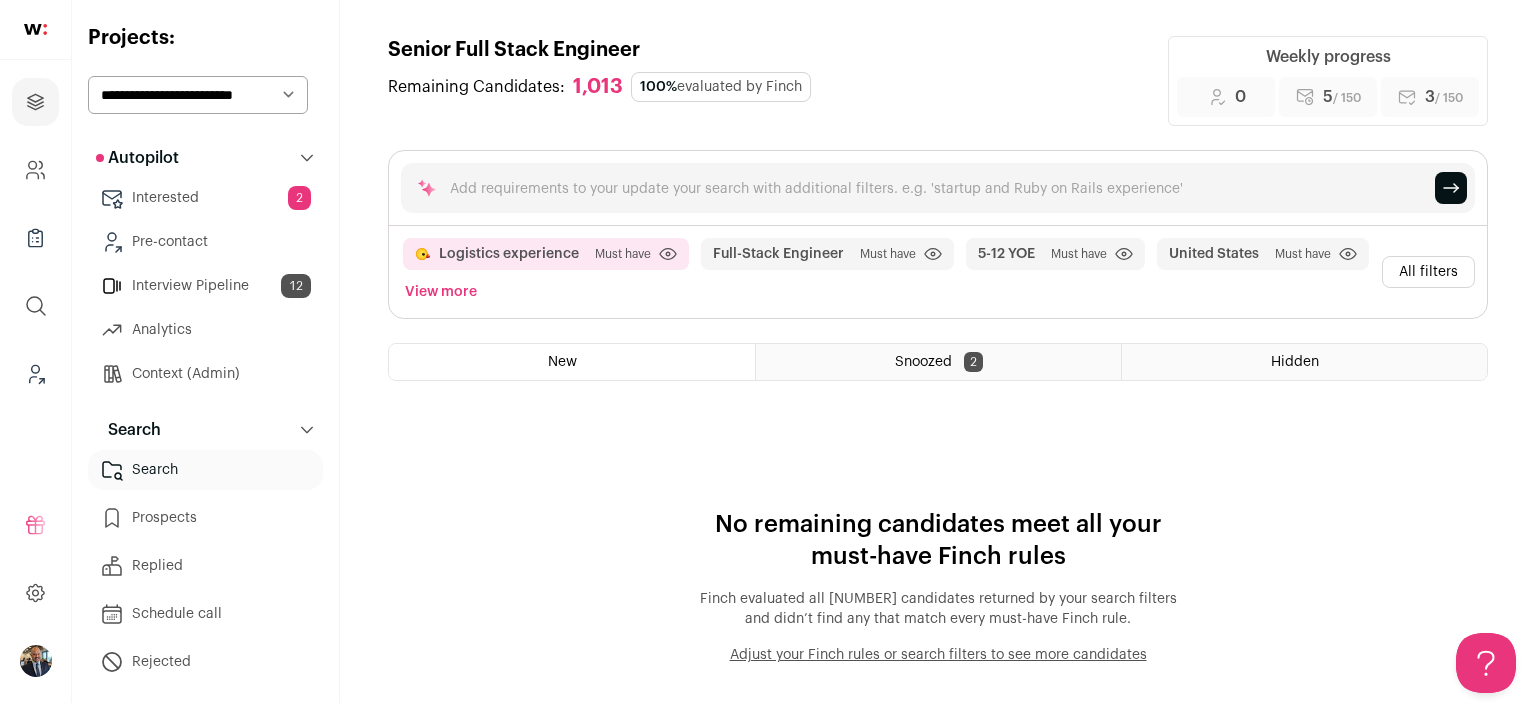 click at bounding box center (1451, 188) 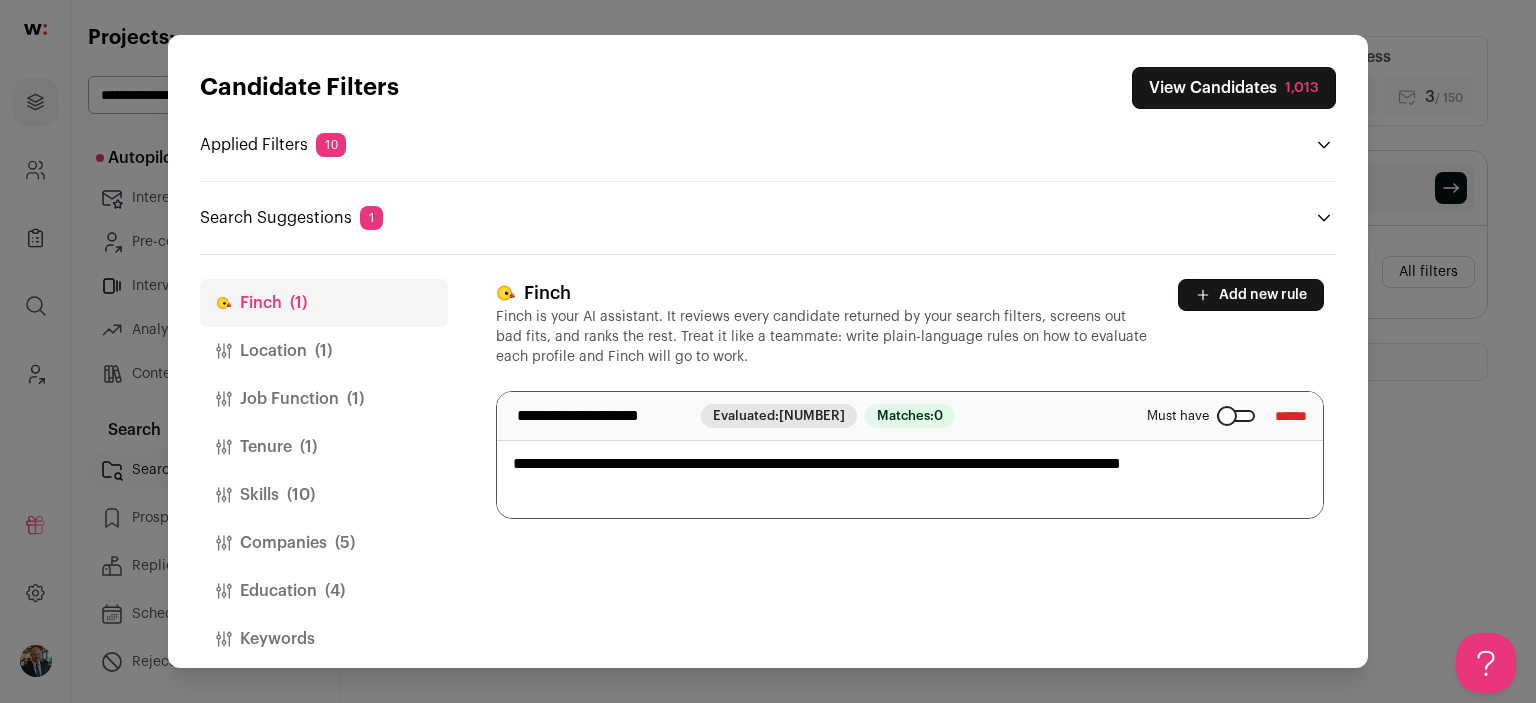 click on "Location
(1)" at bounding box center [324, 351] 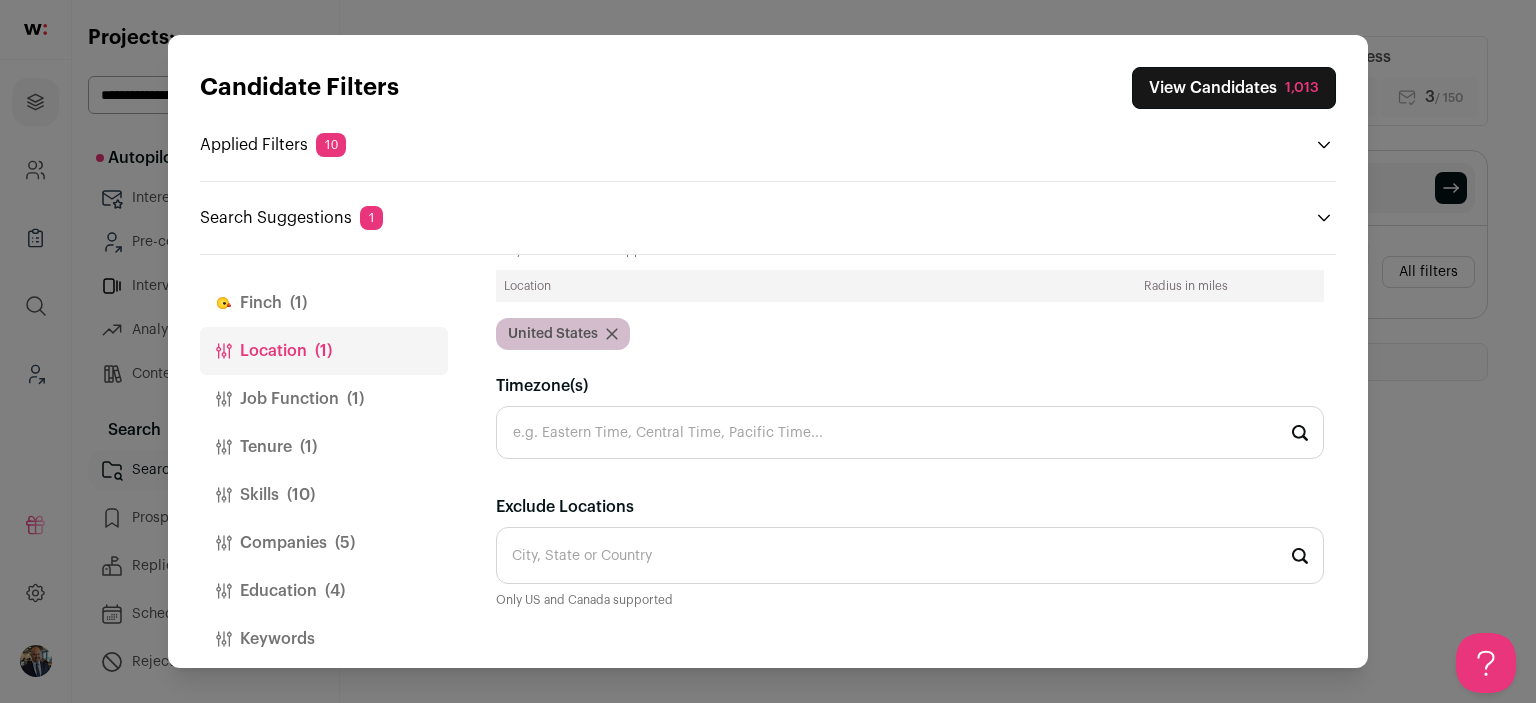 scroll, scrollTop: 137, scrollLeft: 0, axis: vertical 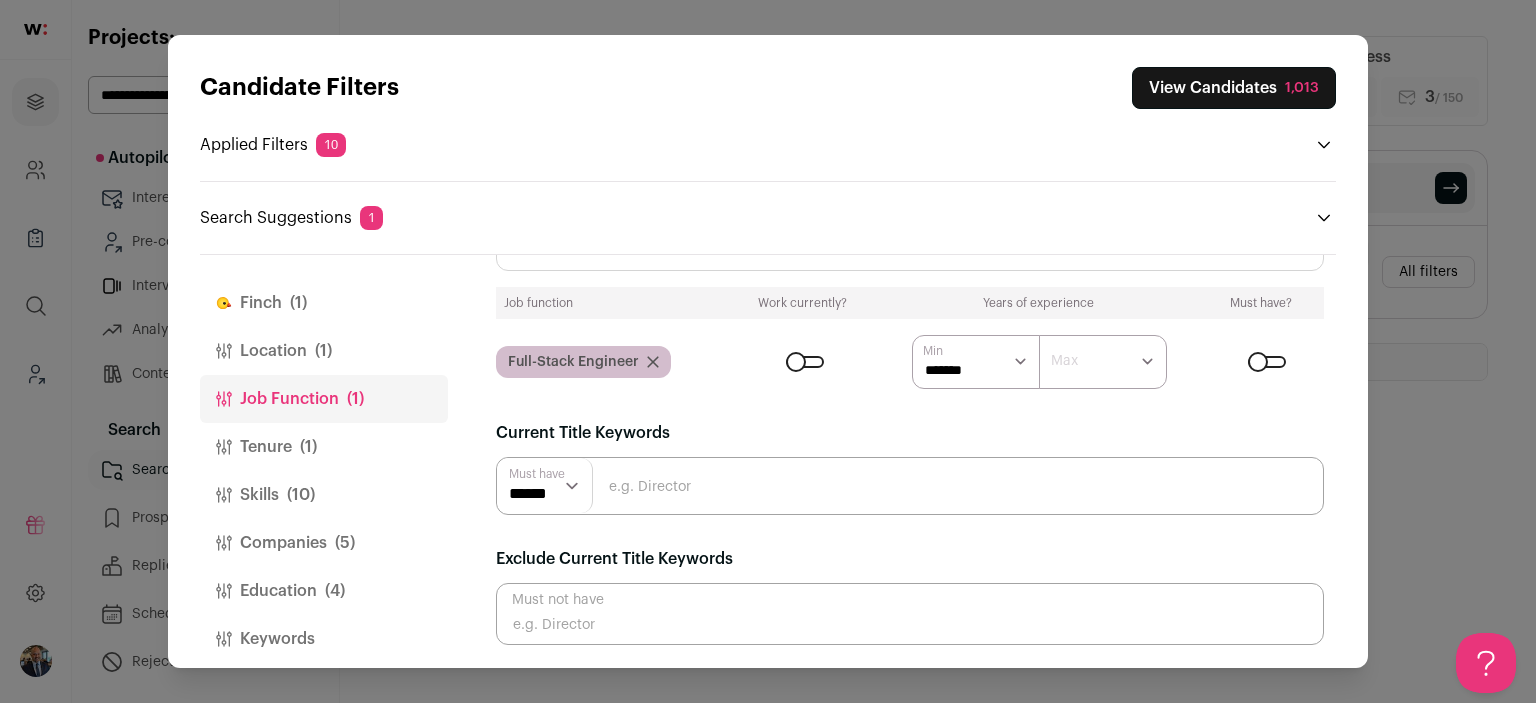 click on "******
*******
*******
*******
*******
*******
*******
*******
*******
********
********
********
********
********
********
********
********
********
********" at bounding box center (976, 362) 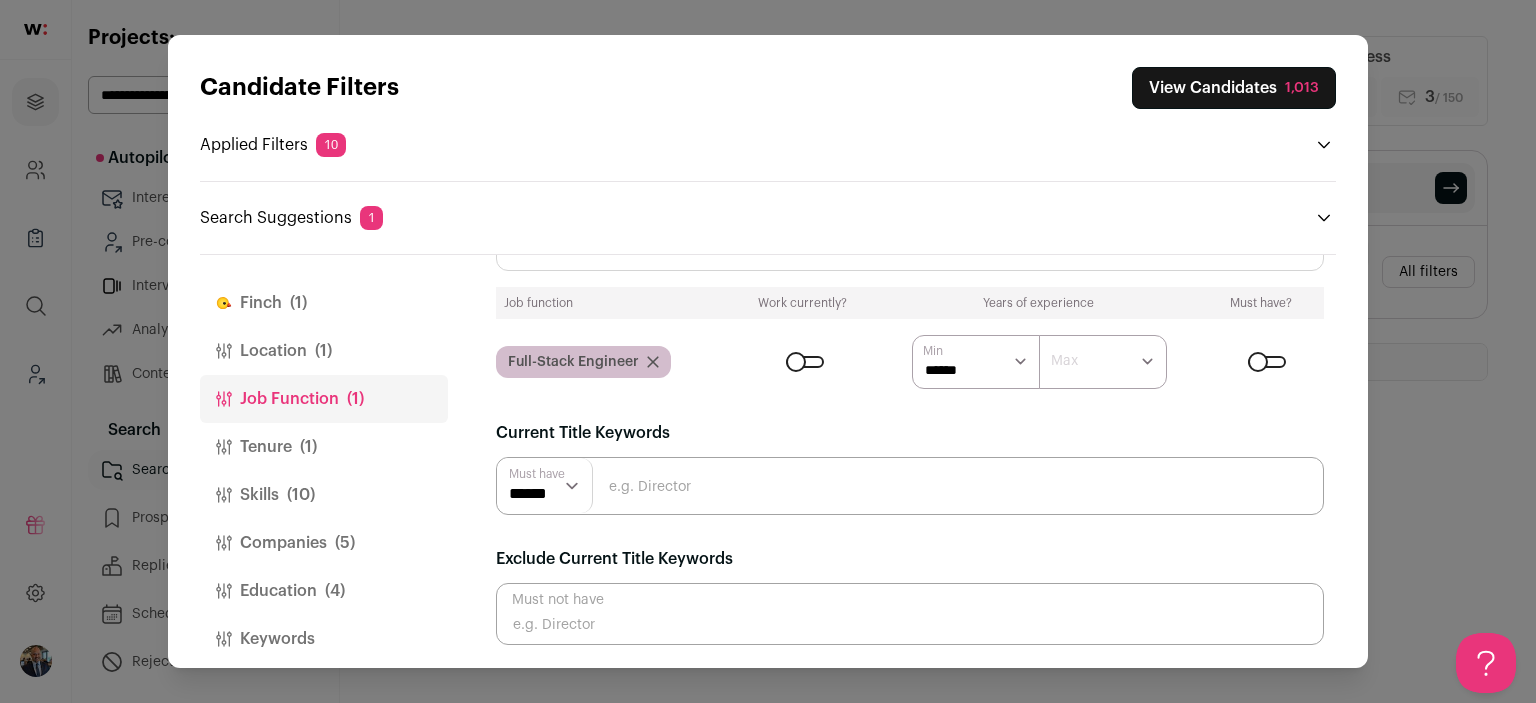 click on "******
*******
*******
*******
*******
*******
*******
*******
*******
********
********
********
********
********
********
********
********
********
********" at bounding box center [976, 362] 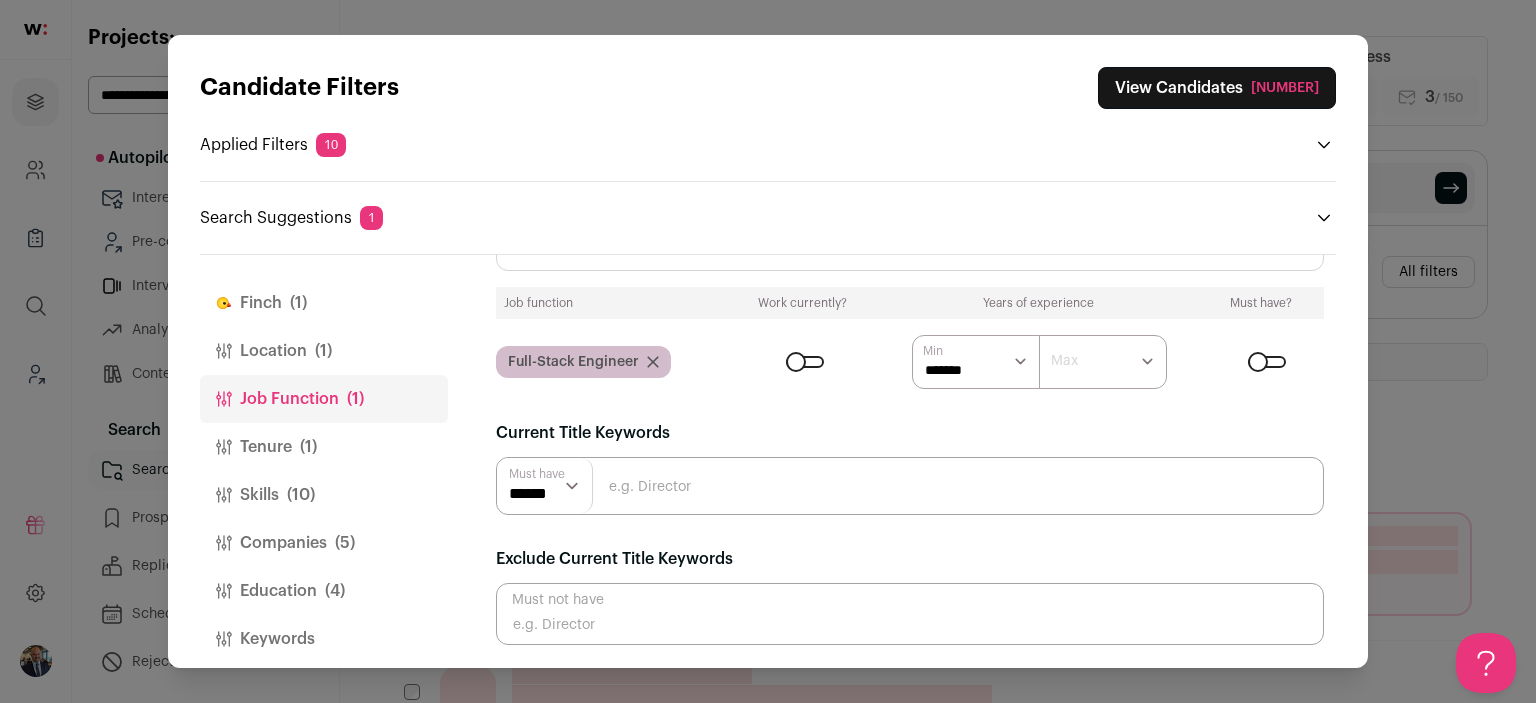click on "Tenure
([NUMBER])" at bounding box center [324, 447] 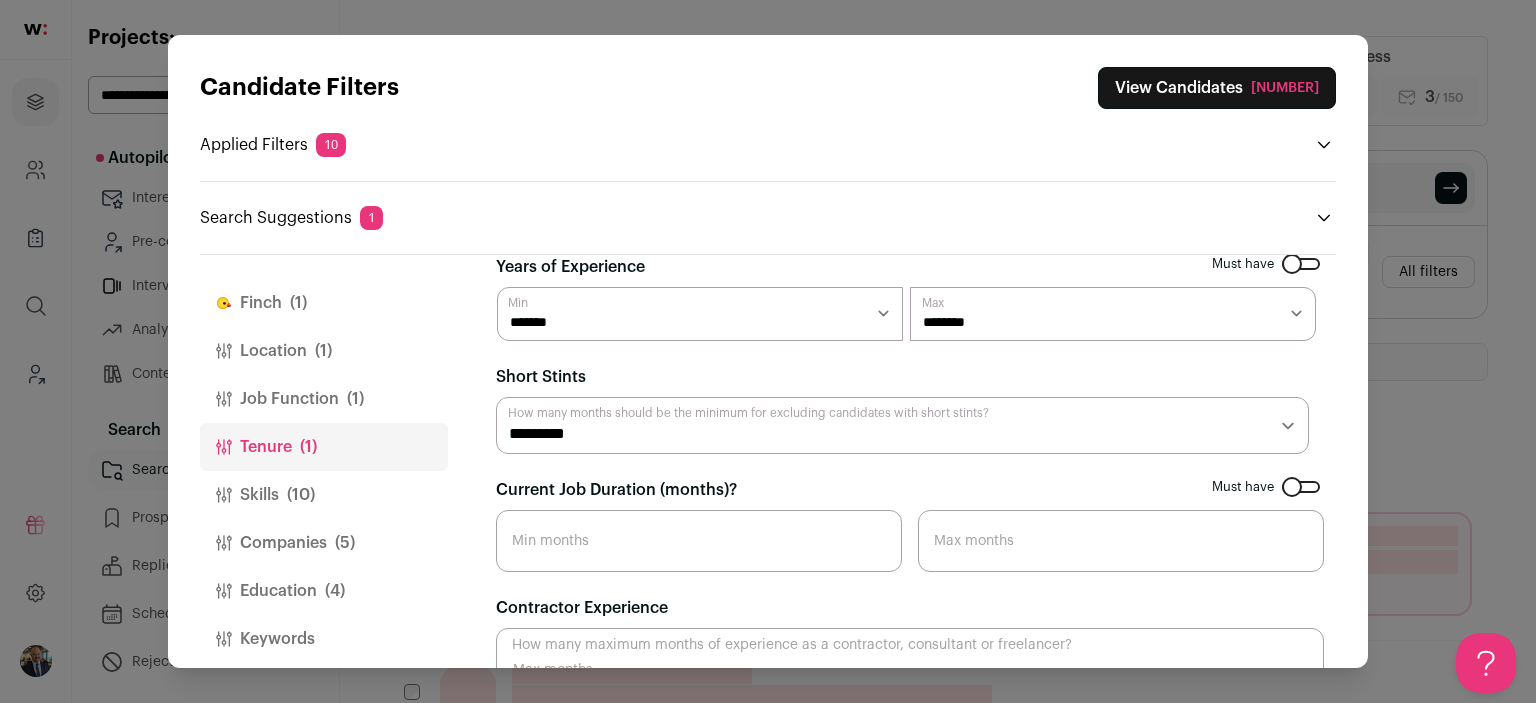 scroll, scrollTop: 0, scrollLeft: 0, axis: both 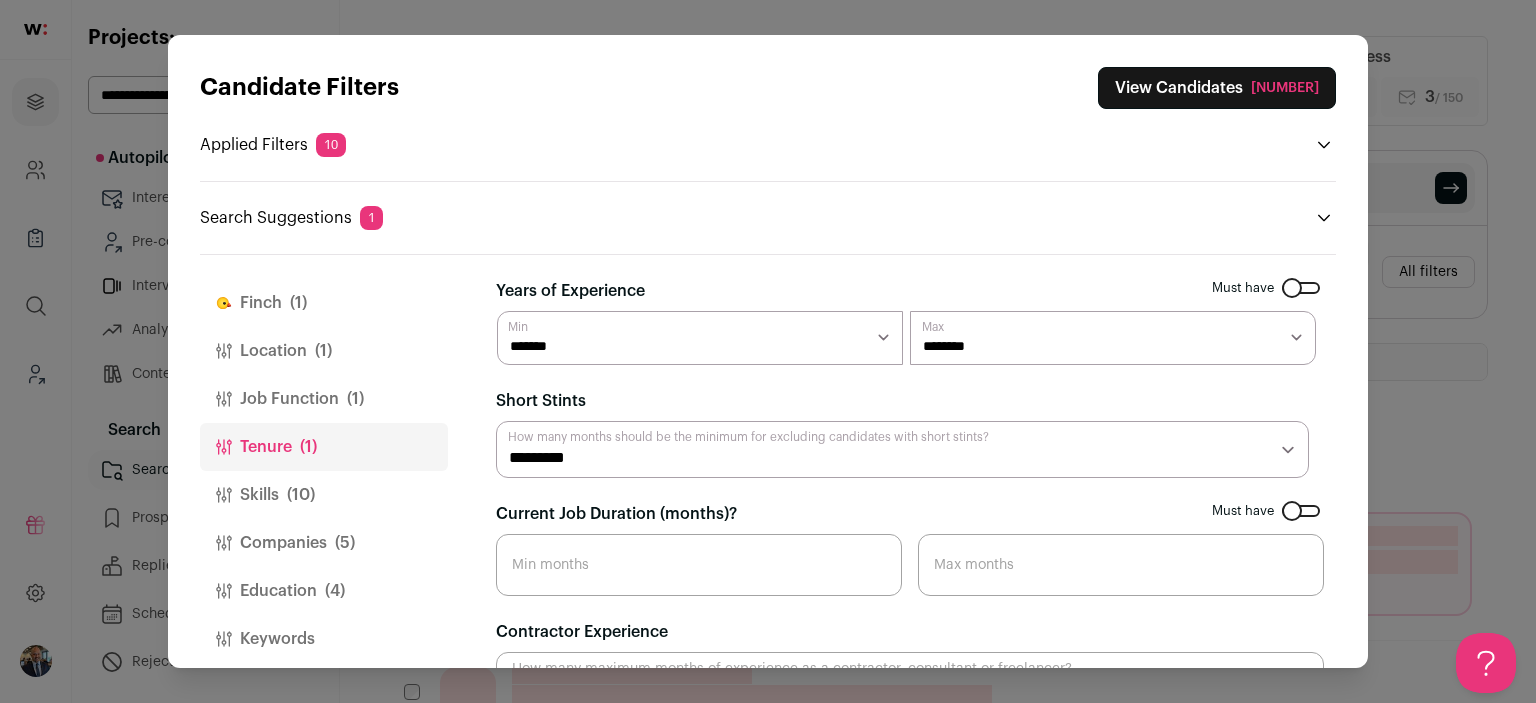click on "*******
******
*******
*******
*******
*******
*******
*******
*******
*******
********
********" at bounding box center (700, 338) 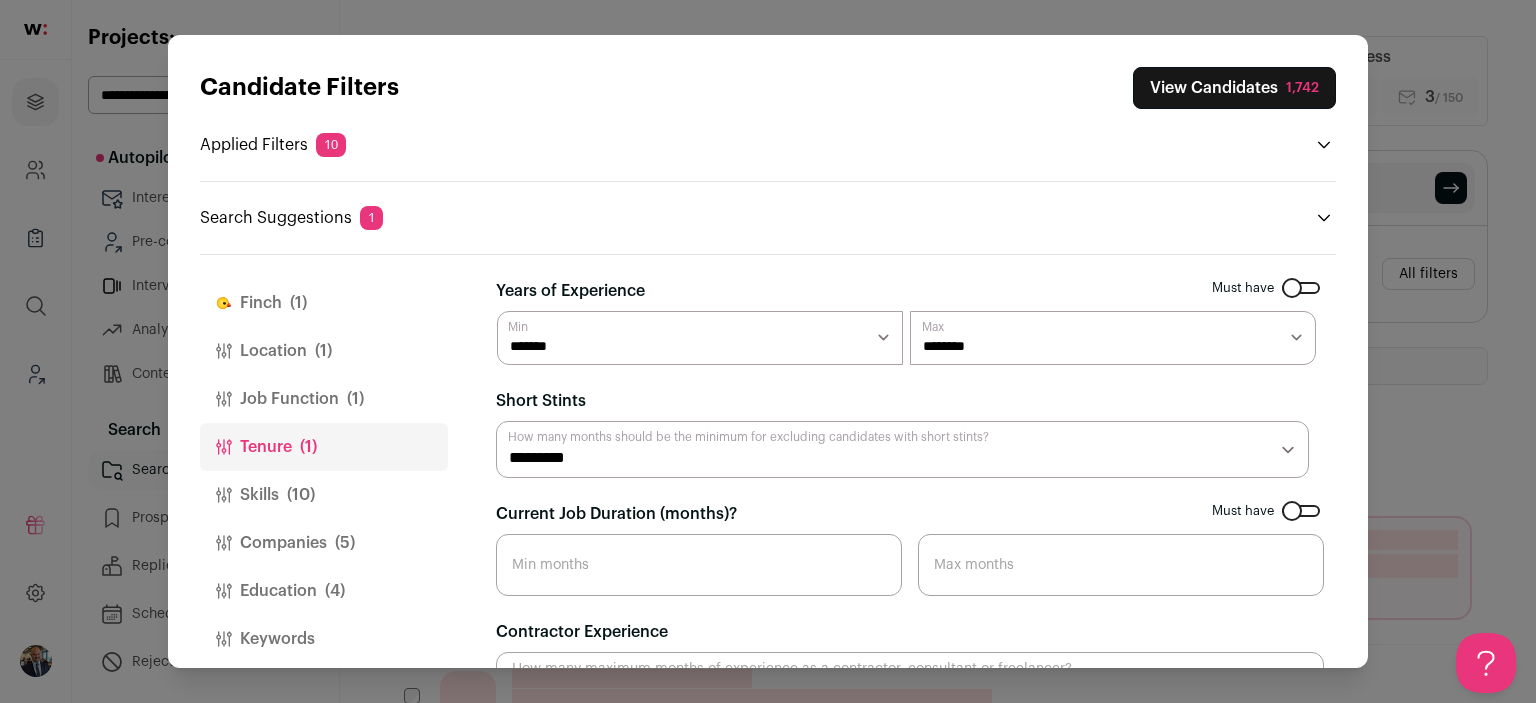 click on "(5)" at bounding box center (345, 543) 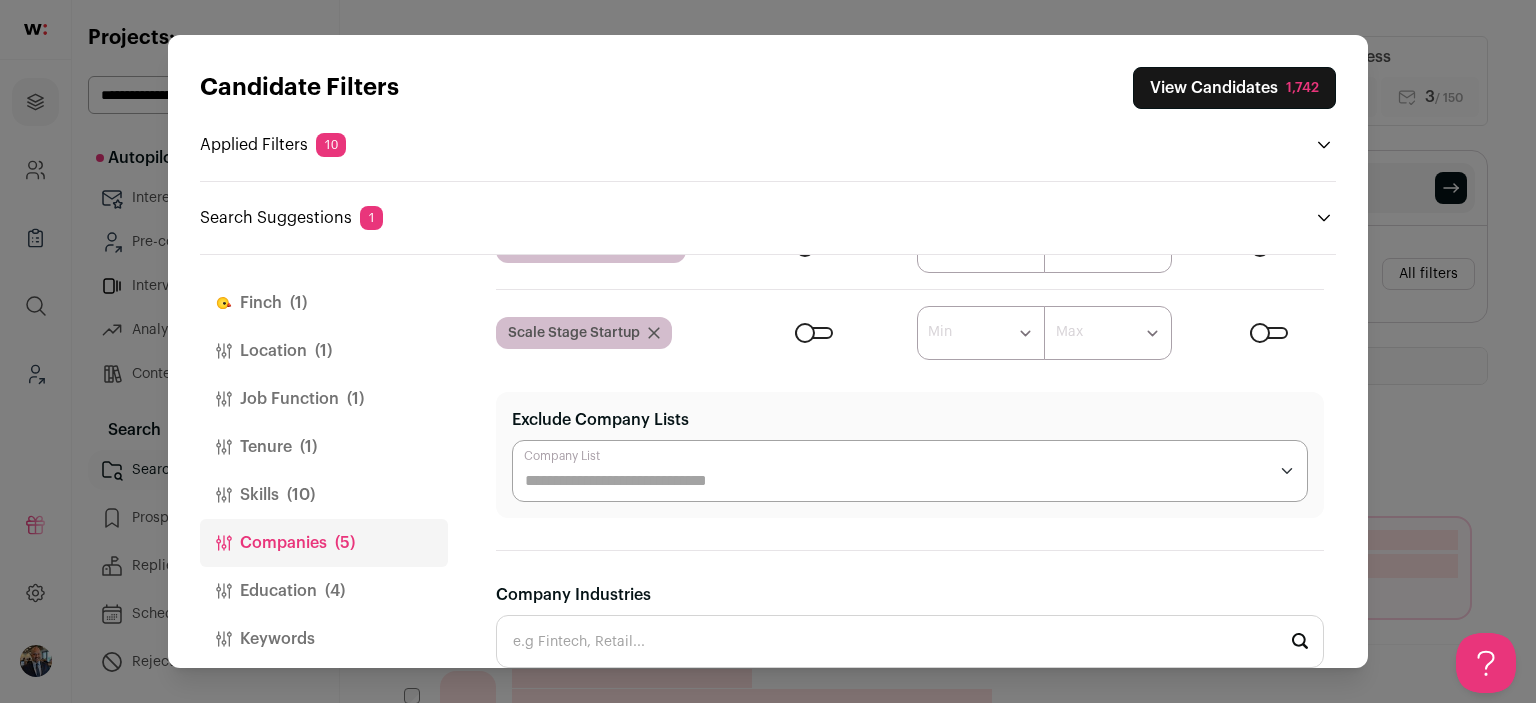 scroll, scrollTop: 400, scrollLeft: 0, axis: vertical 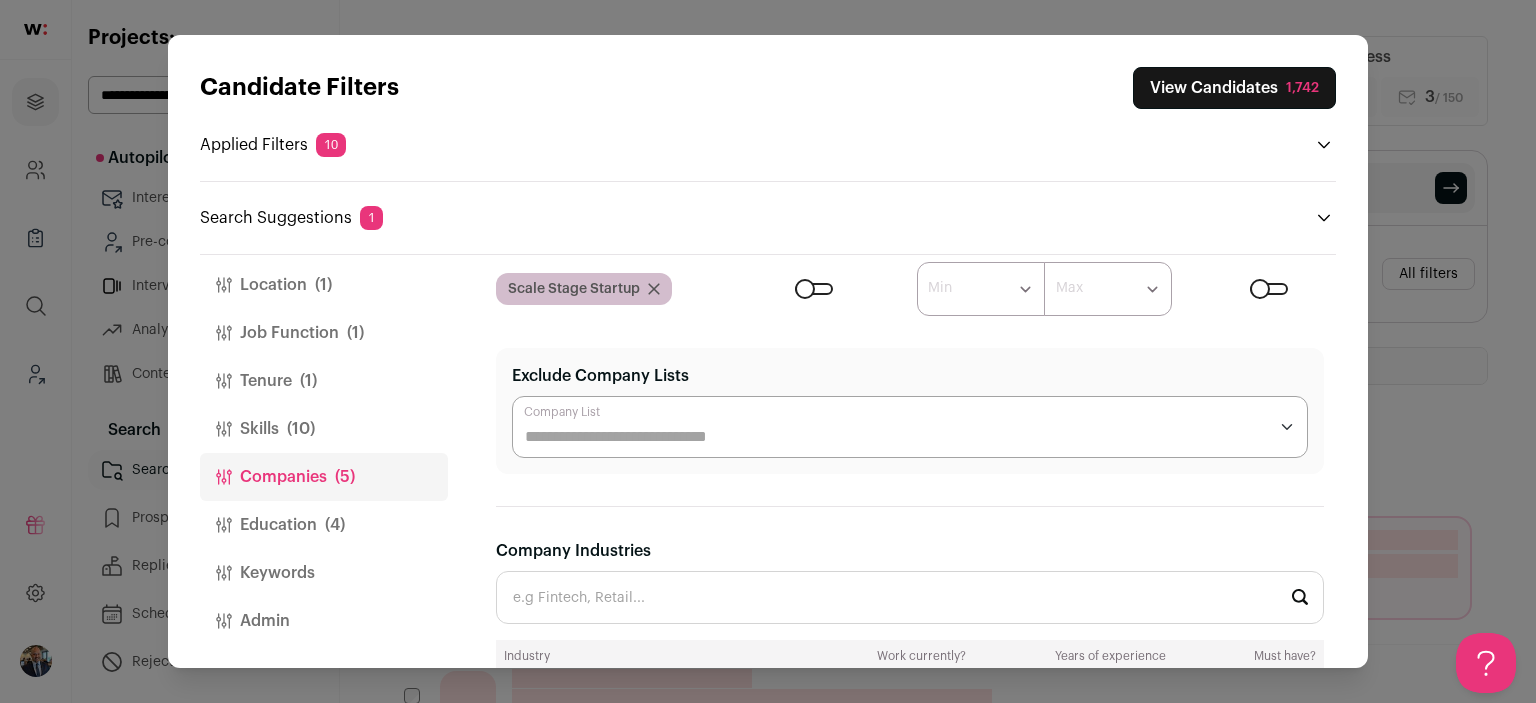 click on "(4)" at bounding box center [335, 525] 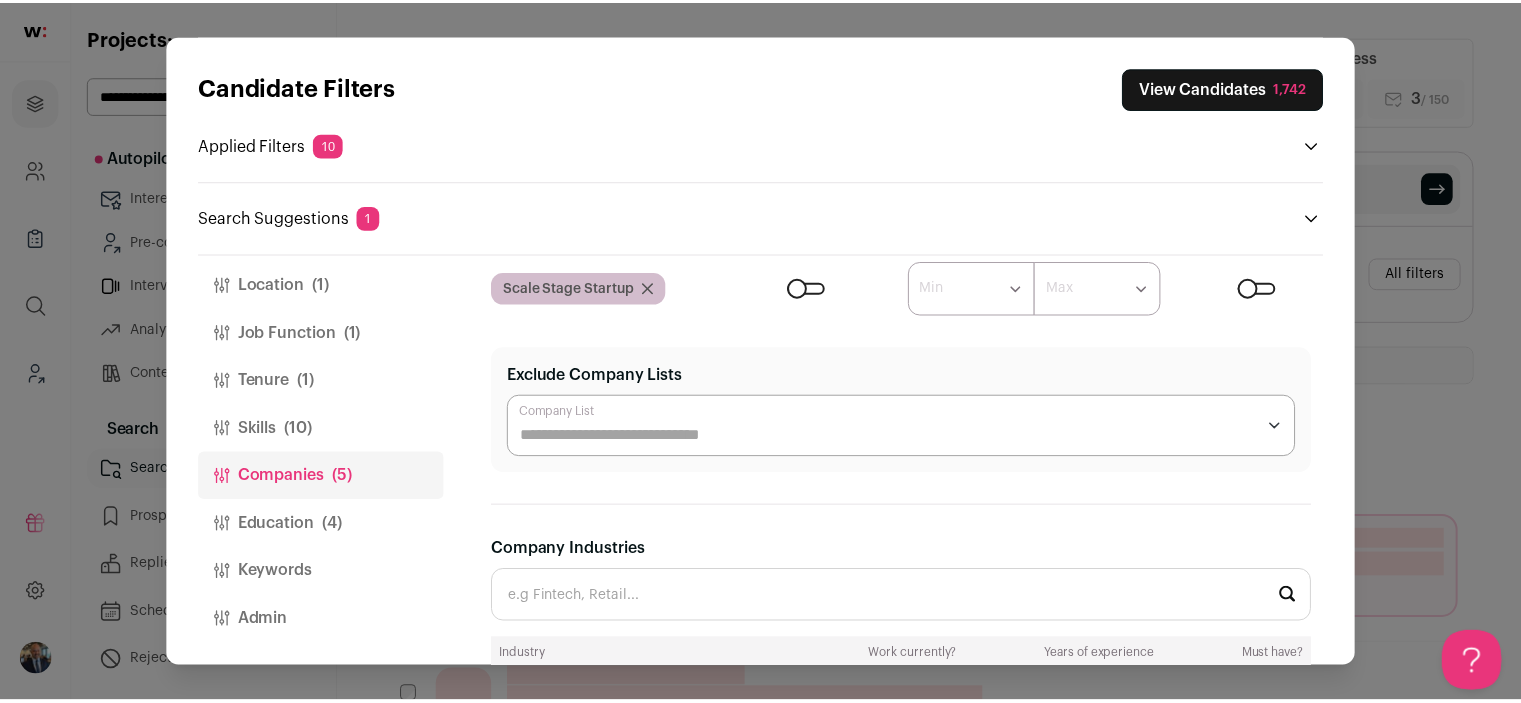 scroll, scrollTop: 0, scrollLeft: 0, axis: both 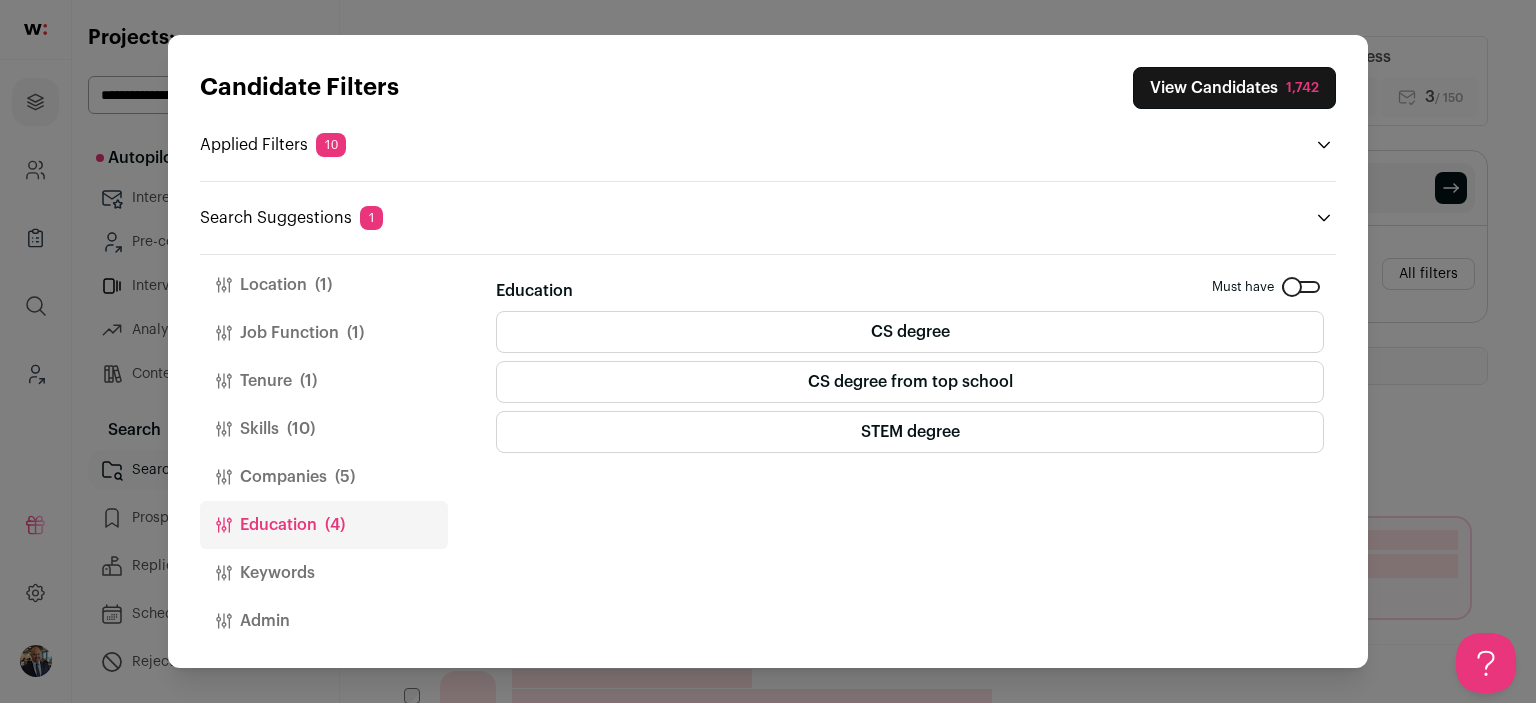 click on "CS degree from top school" at bounding box center (910, 382) 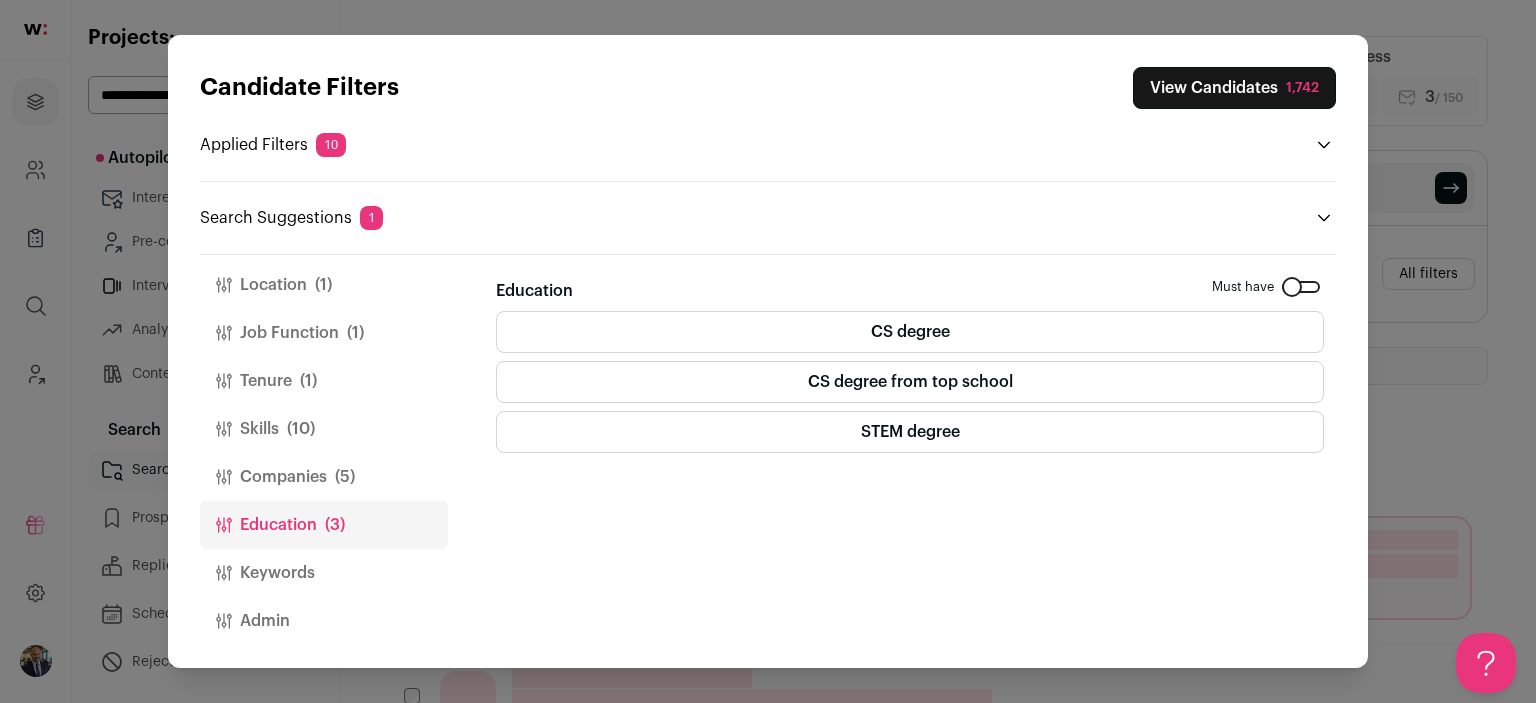click on "CS degree from top school" at bounding box center [910, 382] 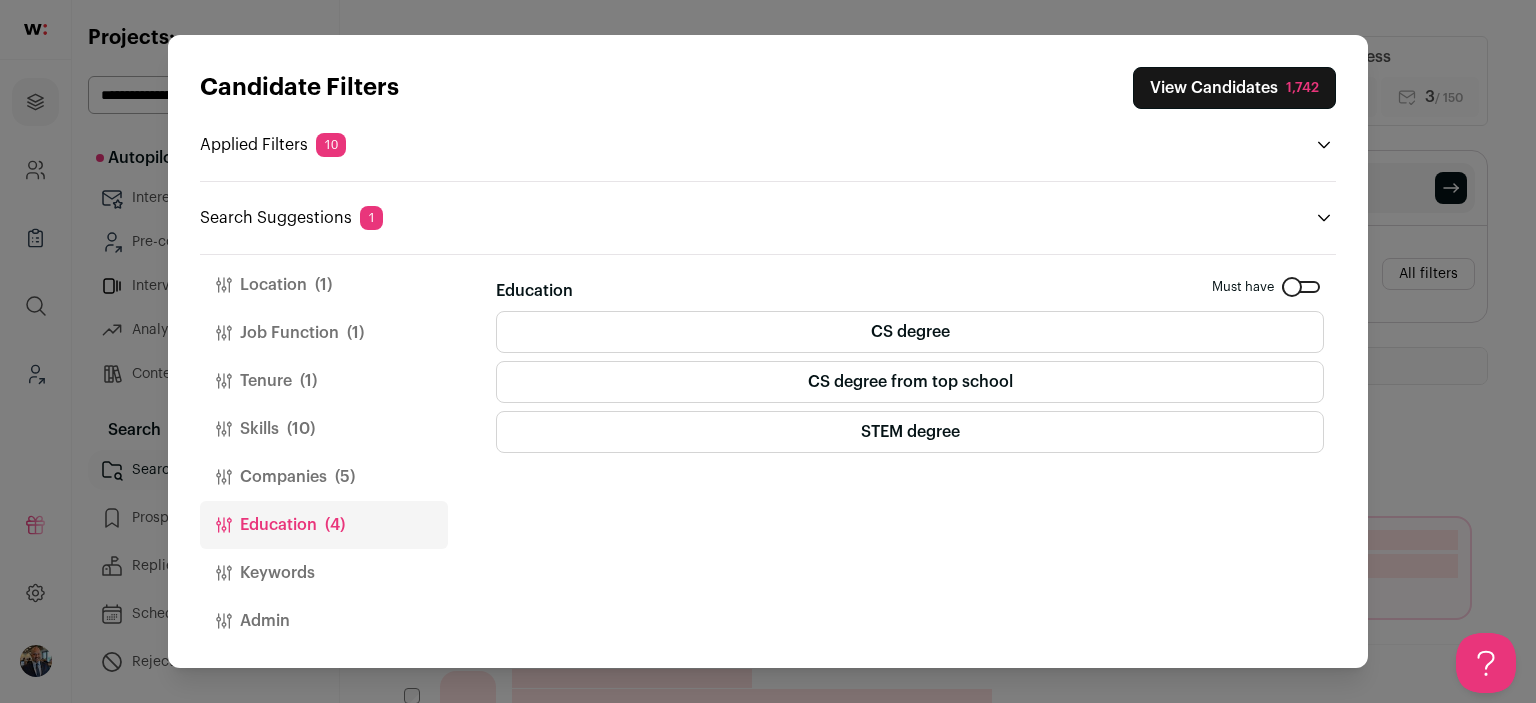 click on "STEM degree" at bounding box center (910, 432) 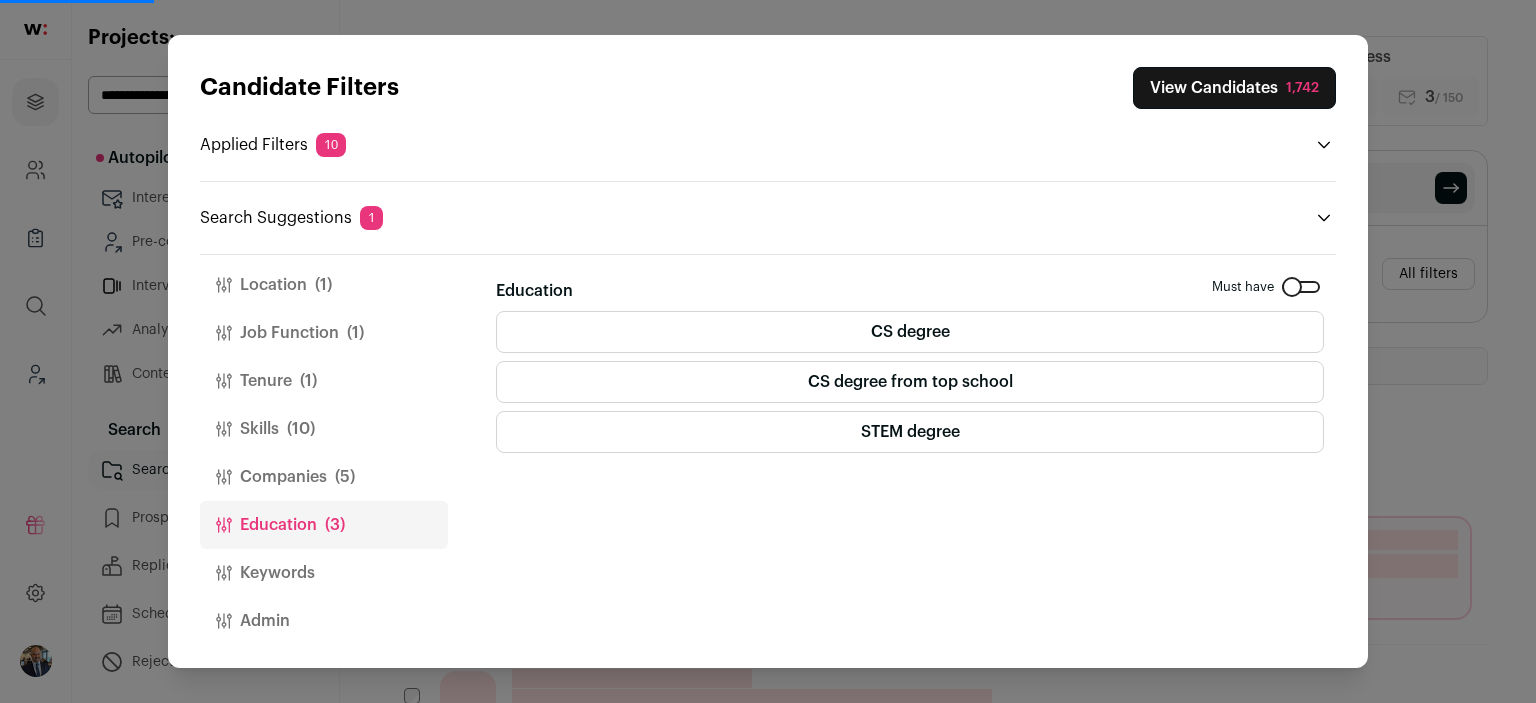 click on "STEM degree" at bounding box center (910, 432) 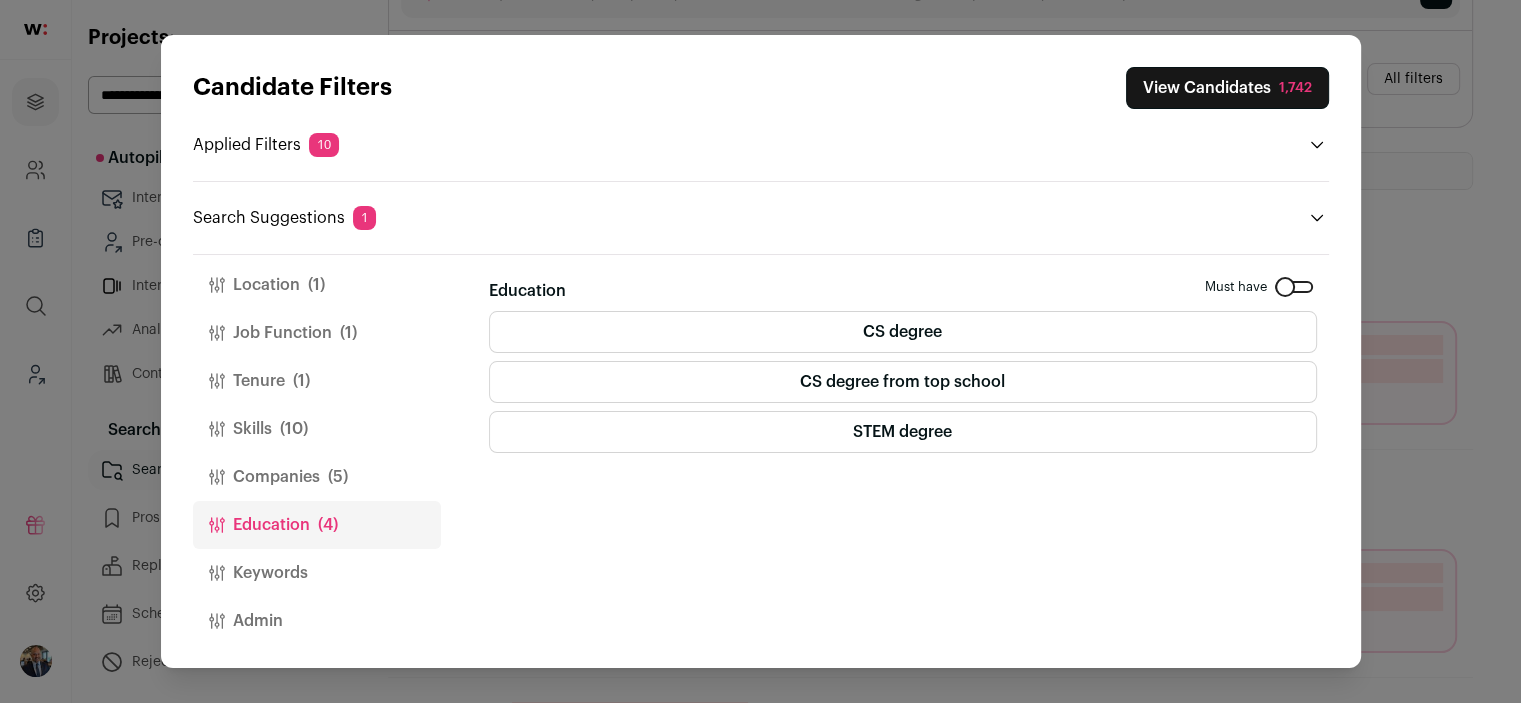 scroll, scrollTop: 200, scrollLeft: 0, axis: vertical 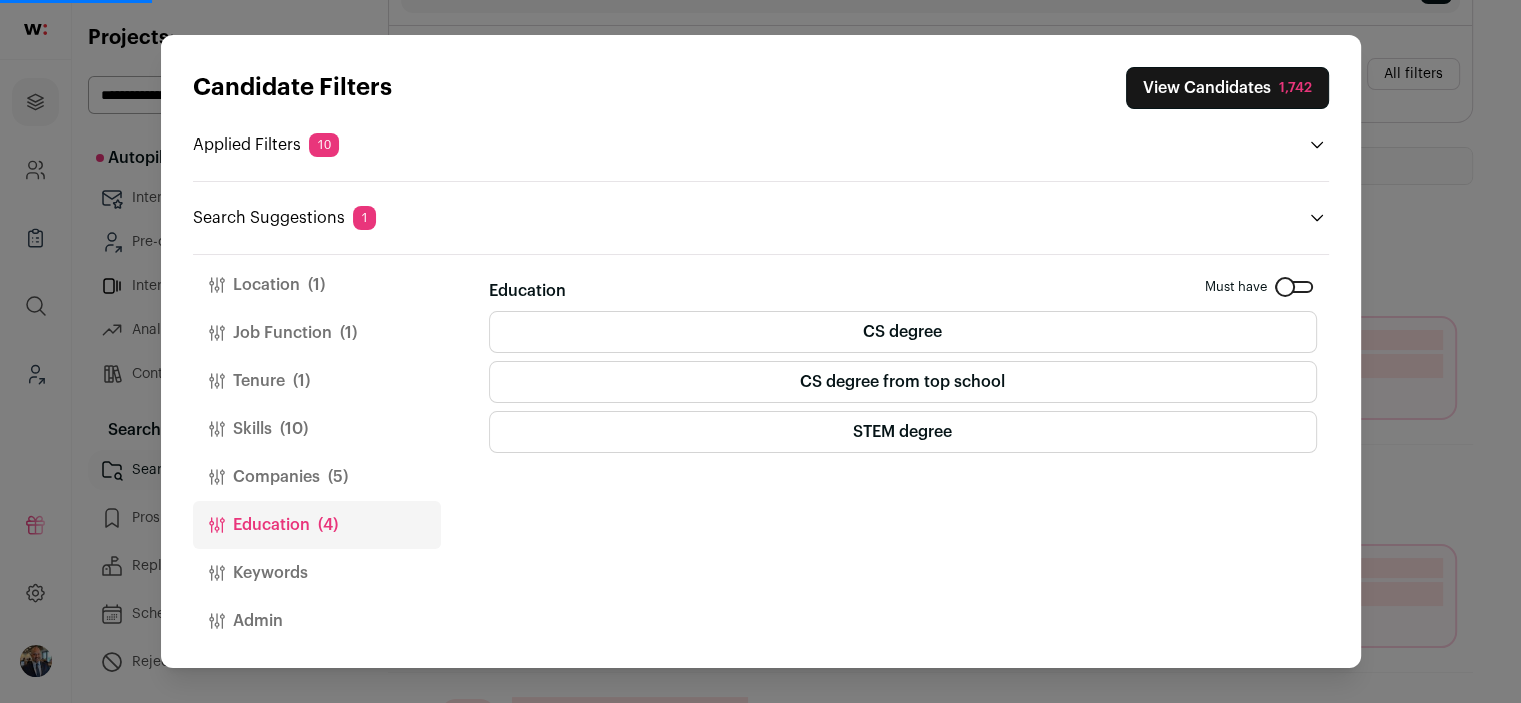 click on "(10)" at bounding box center [294, 429] 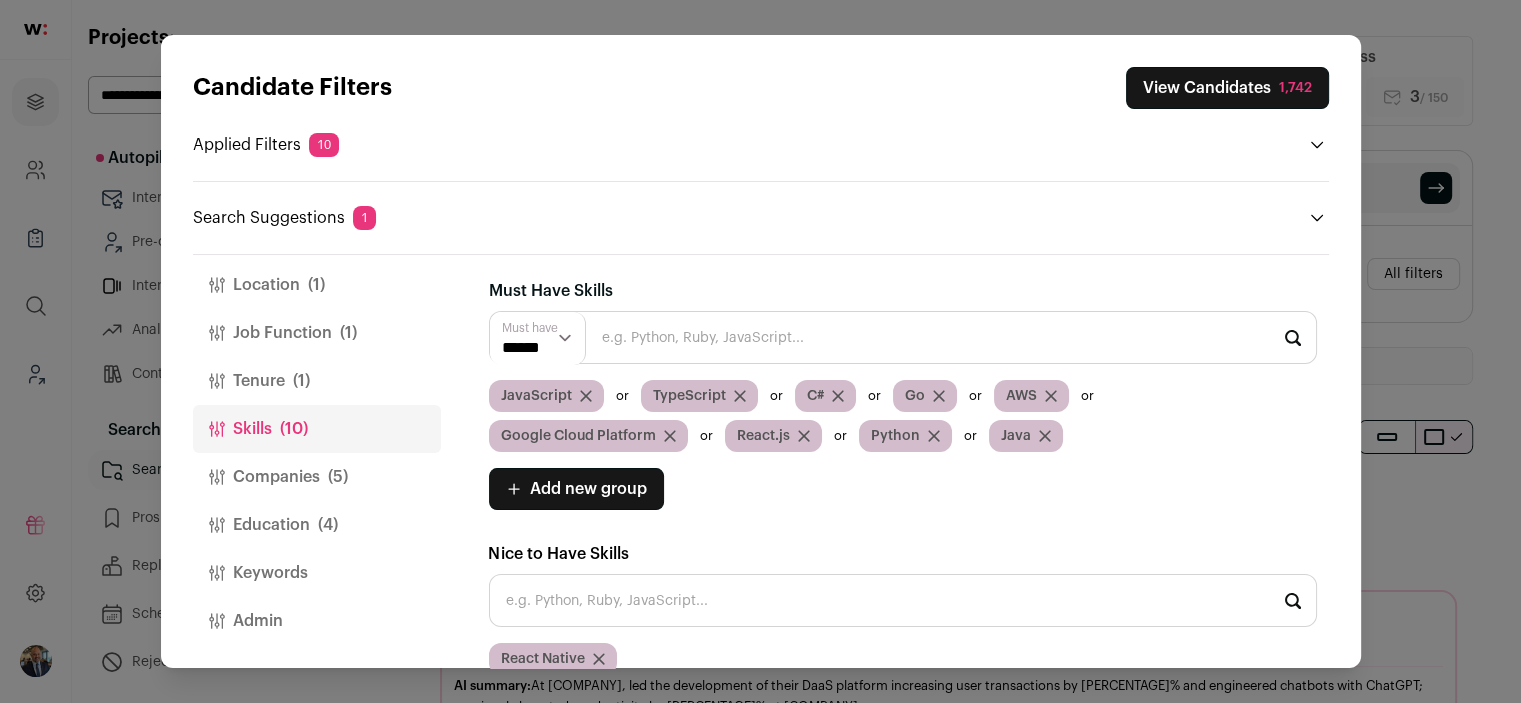 scroll, scrollTop: 0, scrollLeft: 0, axis: both 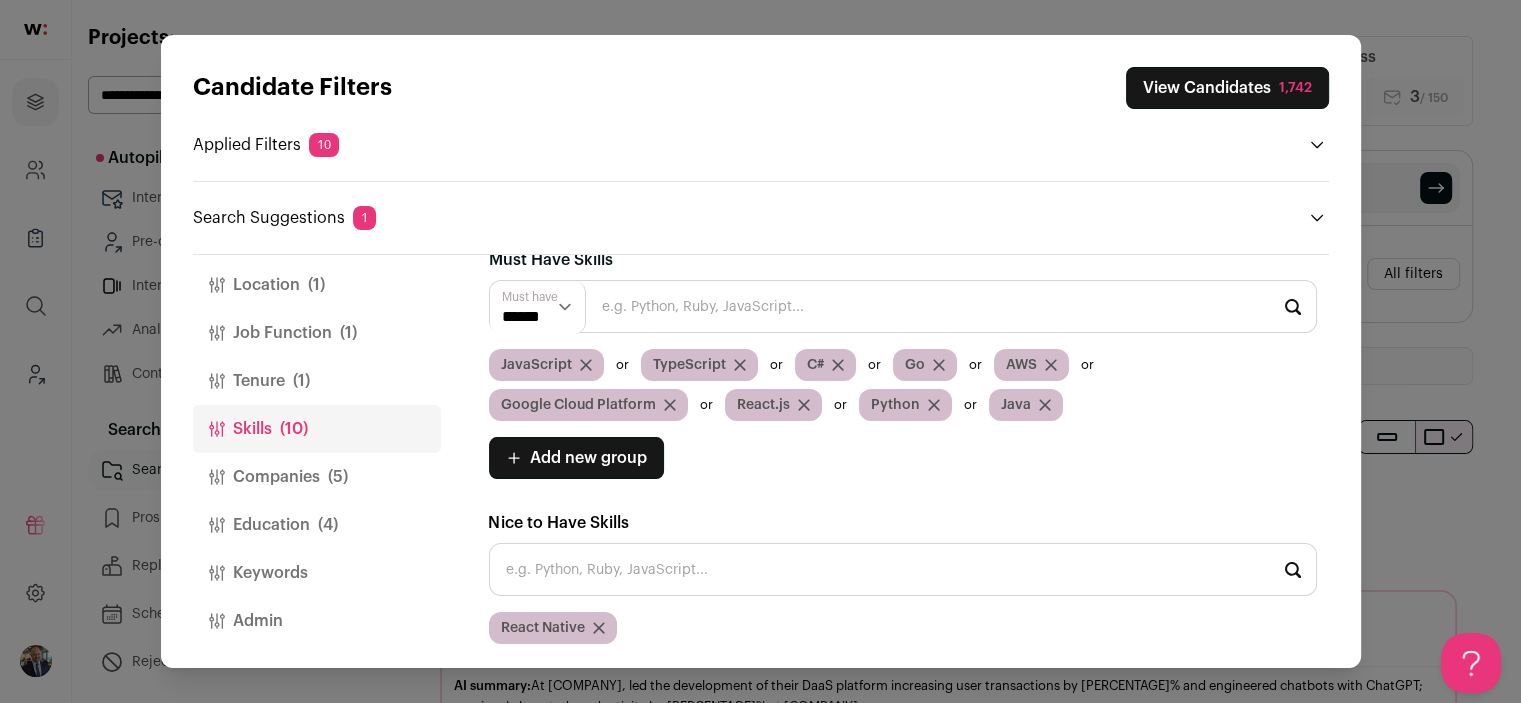 click at bounding box center (670, 405) 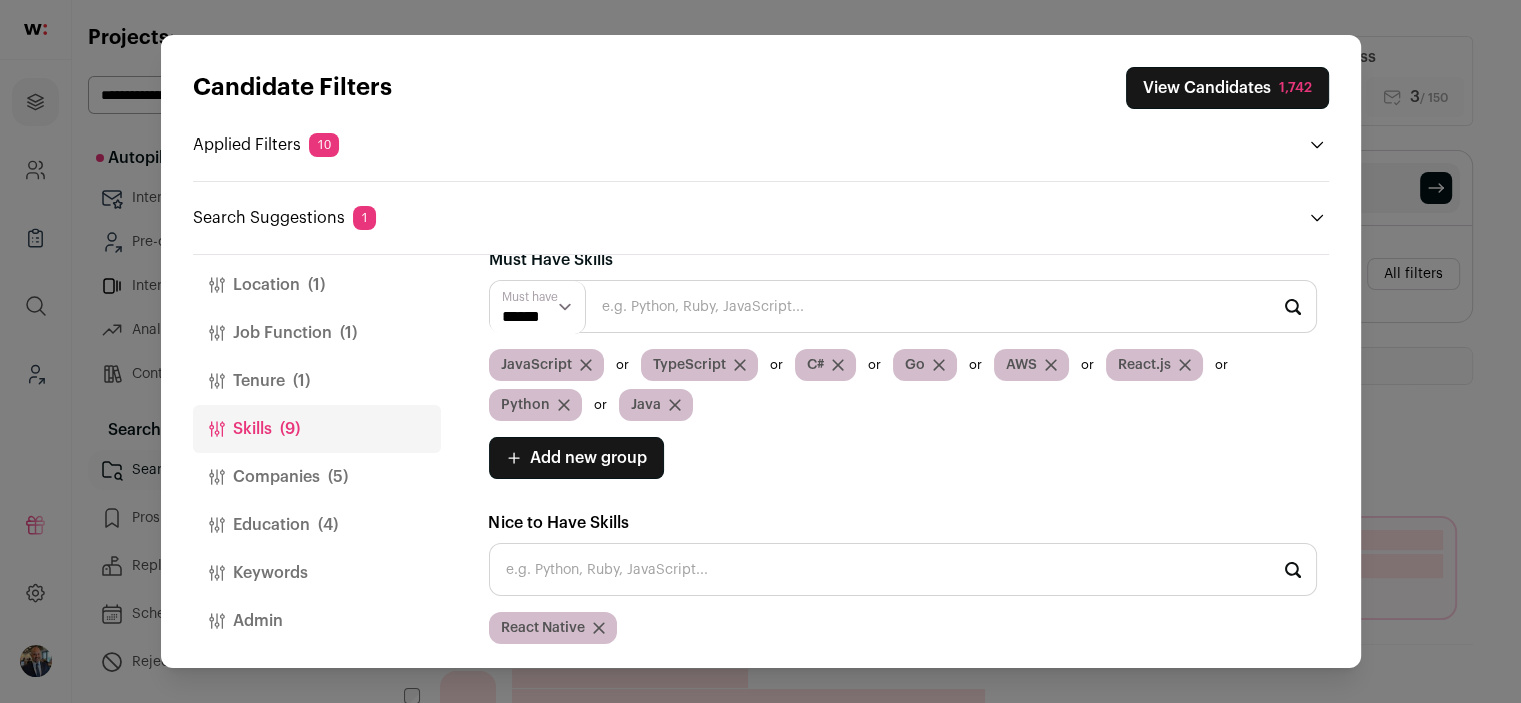 scroll, scrollTop: 0, scrollLeft: 0, axis: both 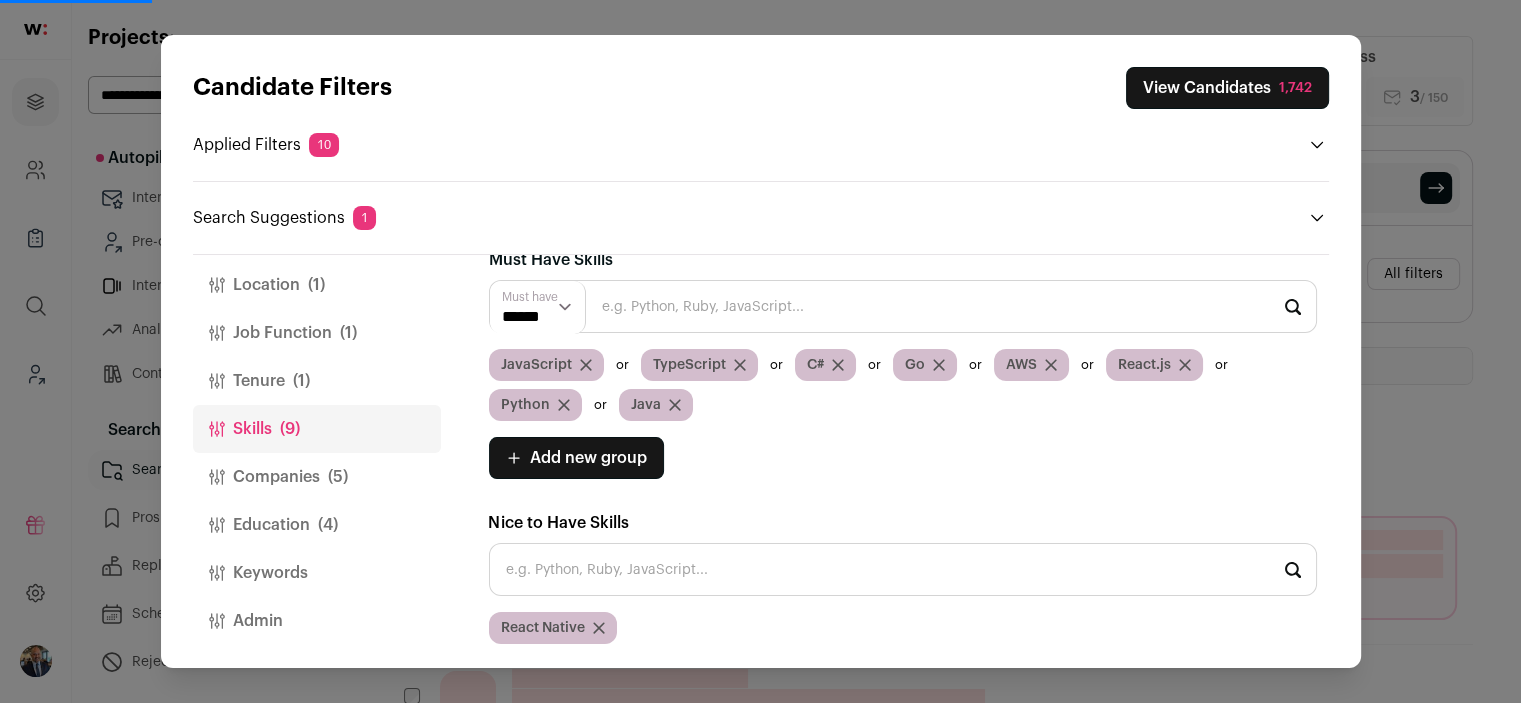 click at bounding box center (939, 365) 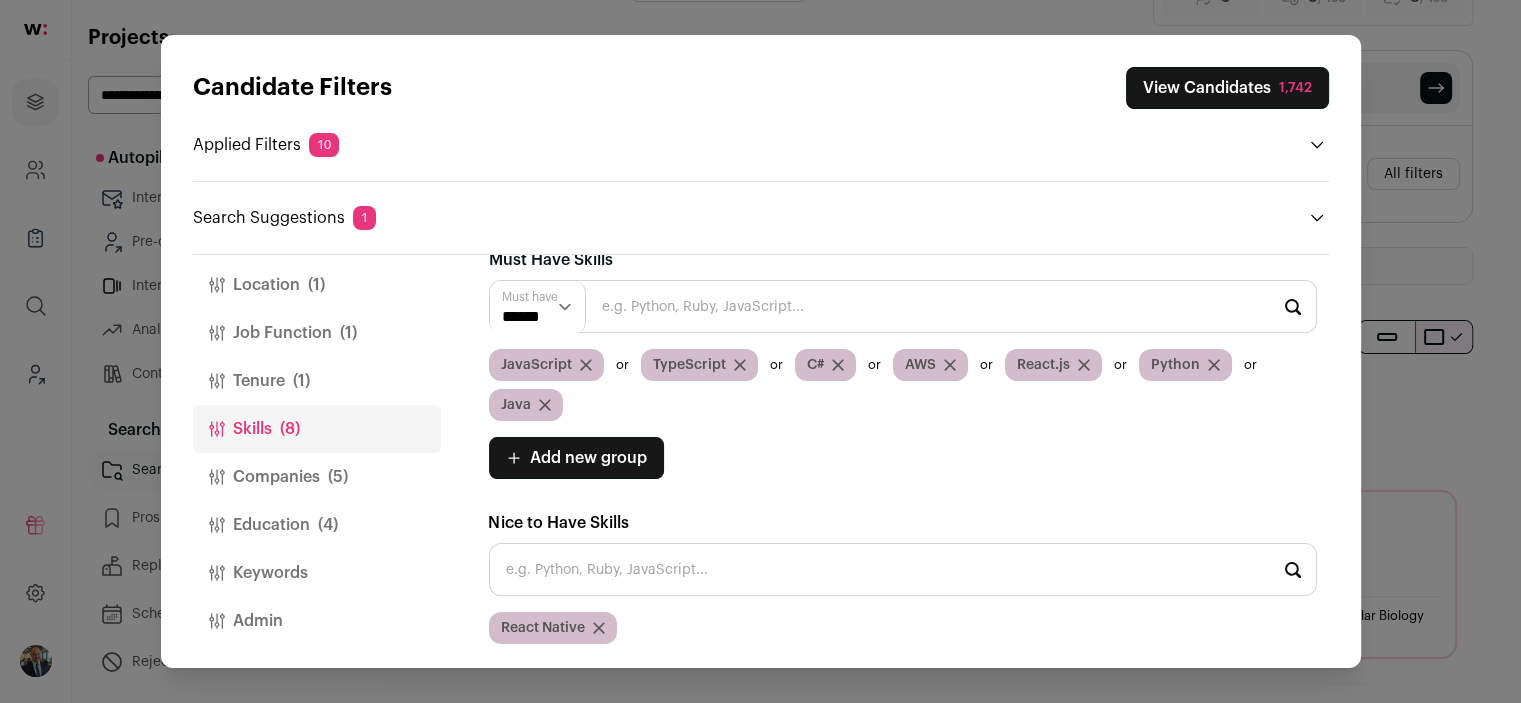 scroll, scrollTop: 0, scrollLeft: 0, axis: both 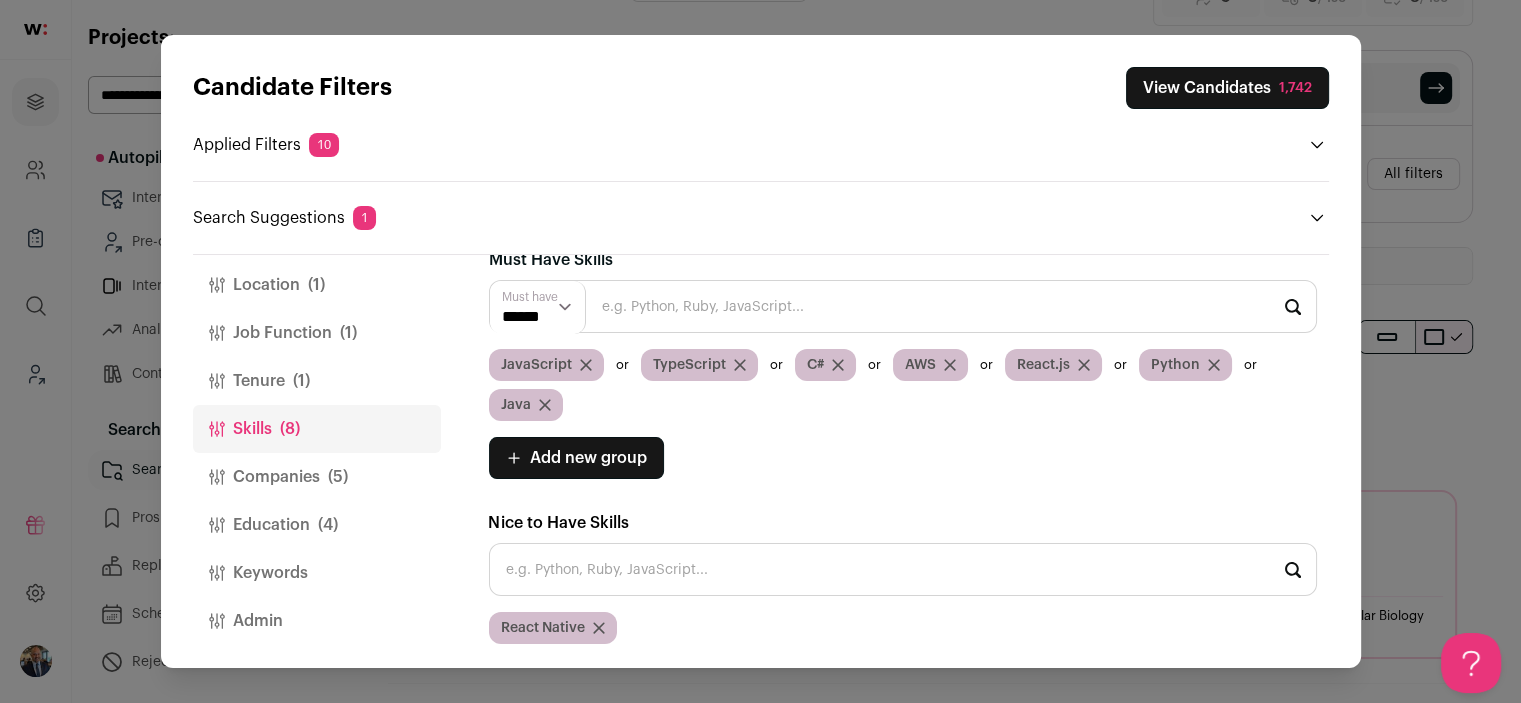 click on "Companies
(5)" at bounding box center (317, 477) 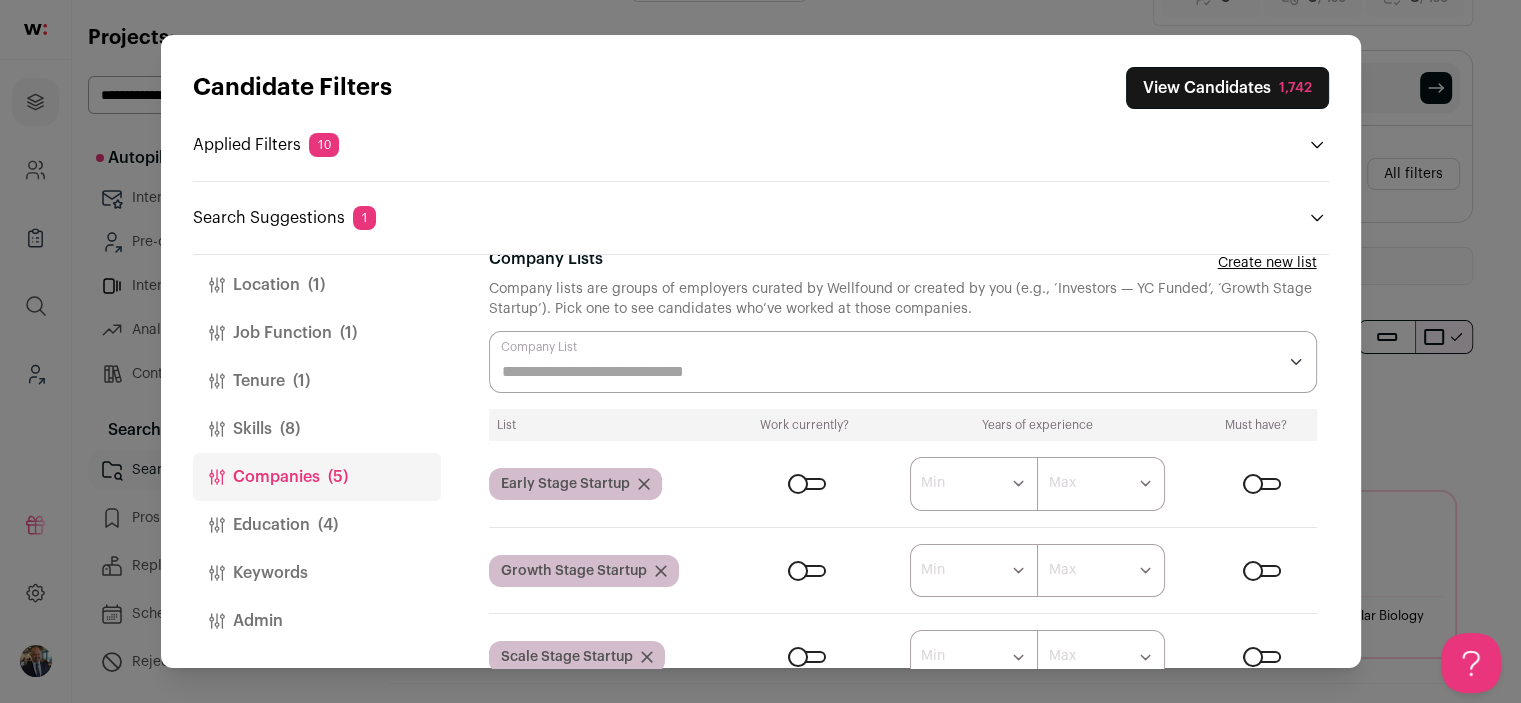 scroll, scrollTop: 232, scrollLeft: 0, axis: vertical 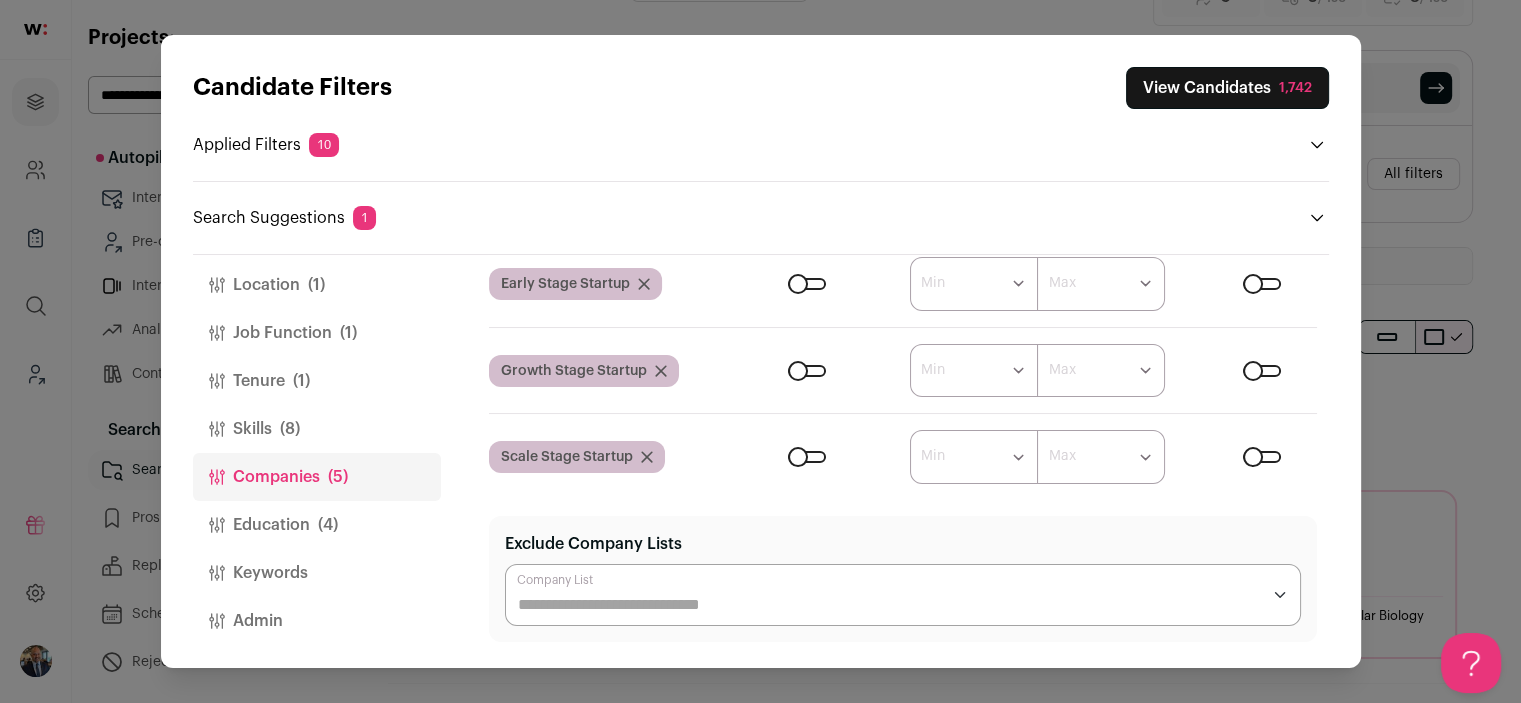 click on "View Candidates
[NUMBER]" at bounding box center [1227, 88] 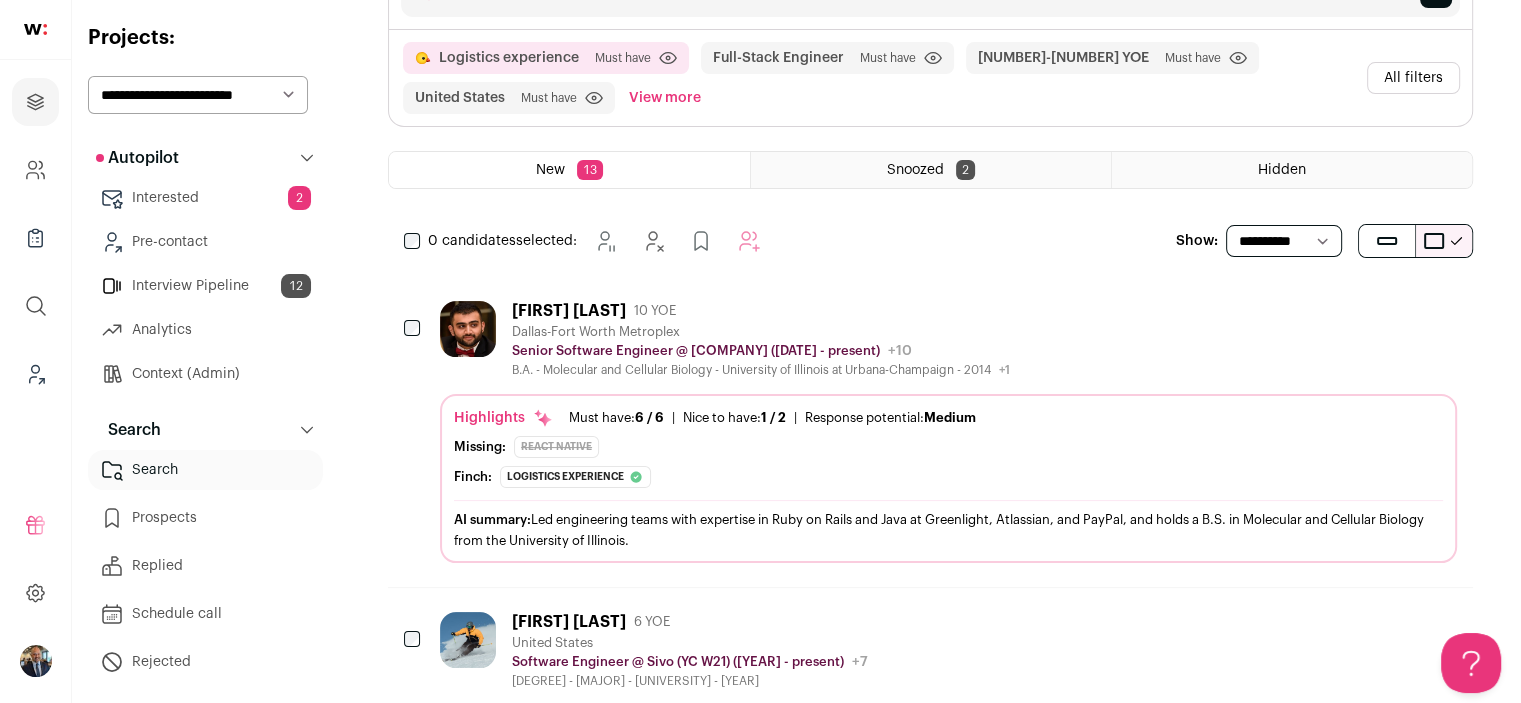 scroll, scrollTop: 200, scrollLeft: 0, axis: vertical 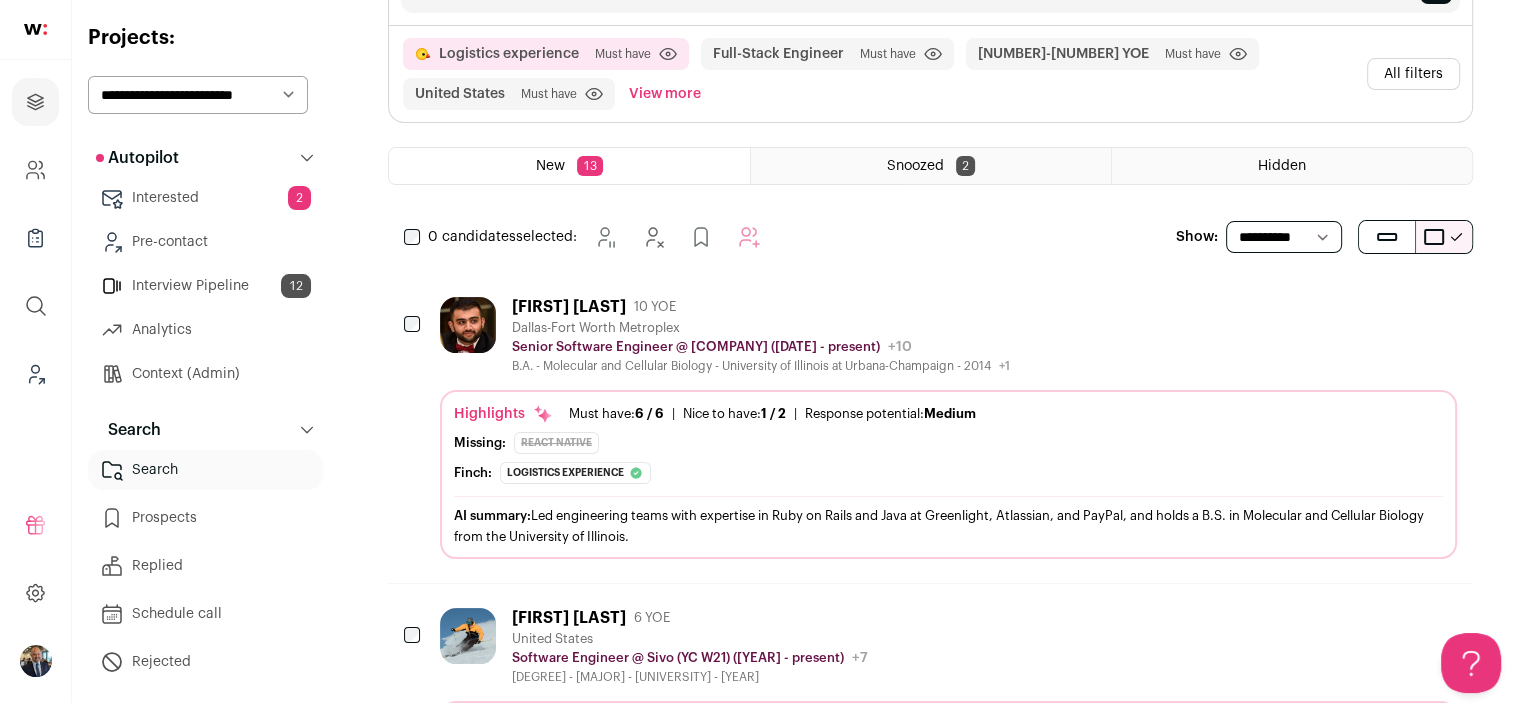 click on "[PERSON]
[NUMBER] YOE
Dallas-Fort Worth Metroplex
Senior Software Engineer @ [COMPANY]
([YEAR] - present)
[COMPANY]
Public / Private
Private
Valuation
[CURRENCY][NUMBER]B
Company size
[NUMBER]-[NUMBER]
Founded
[YEAR]
Tags B2C" at bounding box center [948, 335] 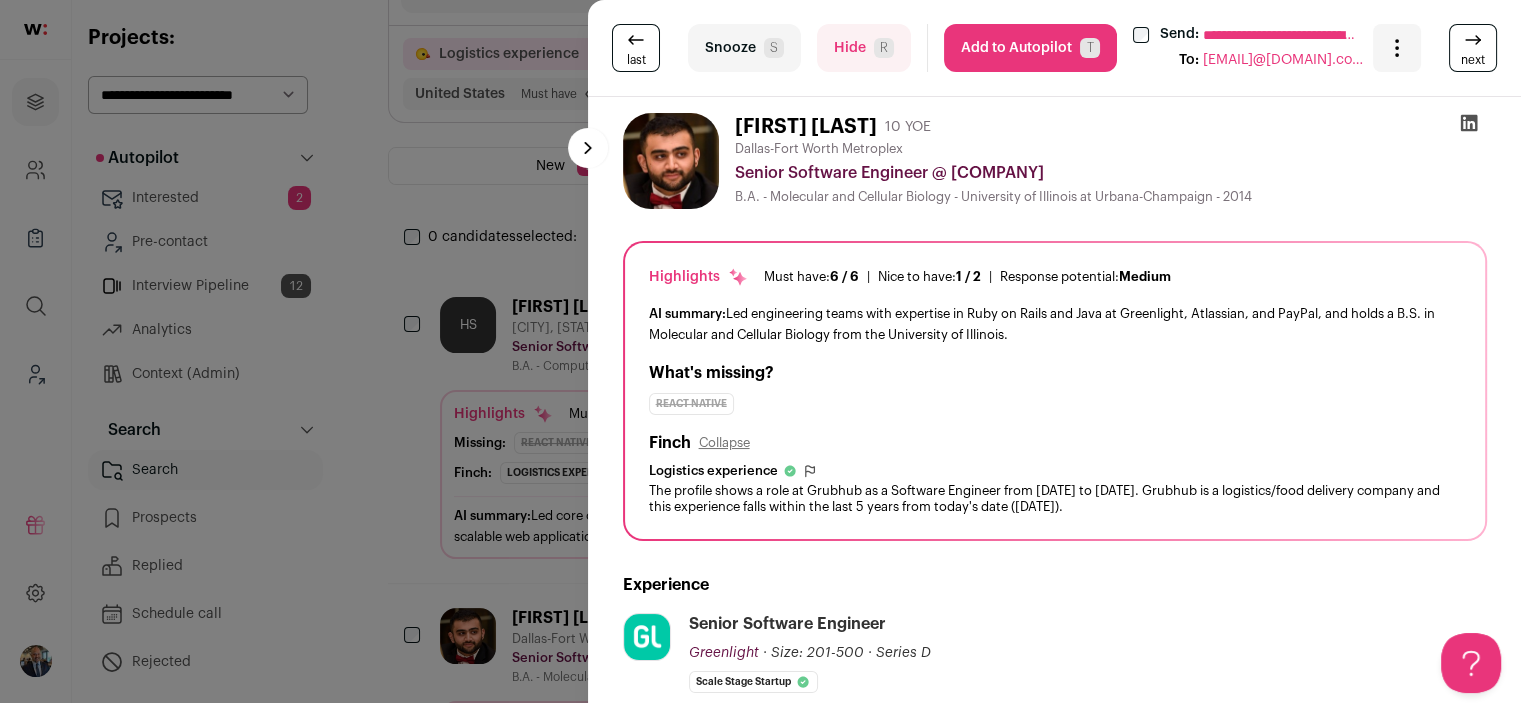 scroll, scrollTop: 0, scrollLeft: 0, axis: both 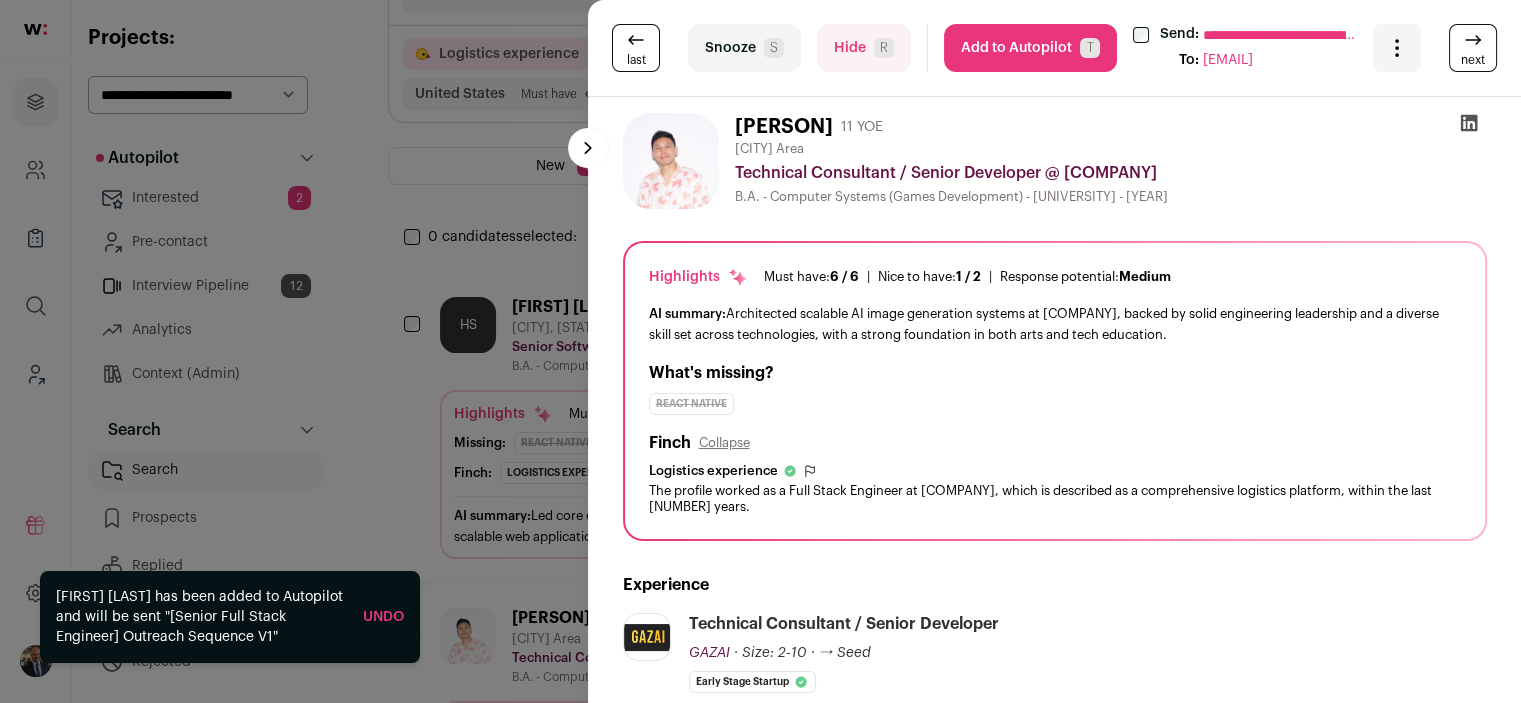 click on "Add to Autopilot
T" at bounding box center [1030, 48] 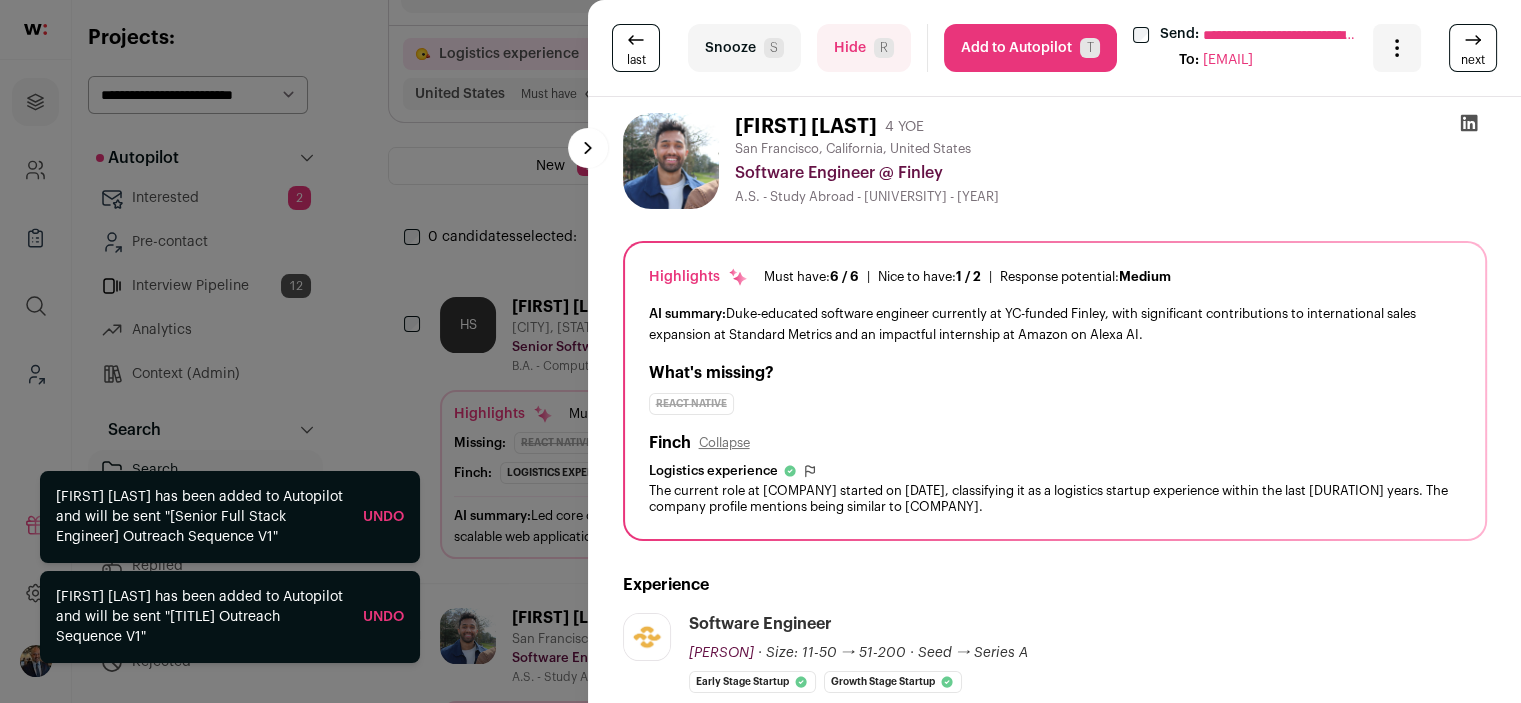 click on "Add to Autopilot
T" at bounding box center [1030, 48] 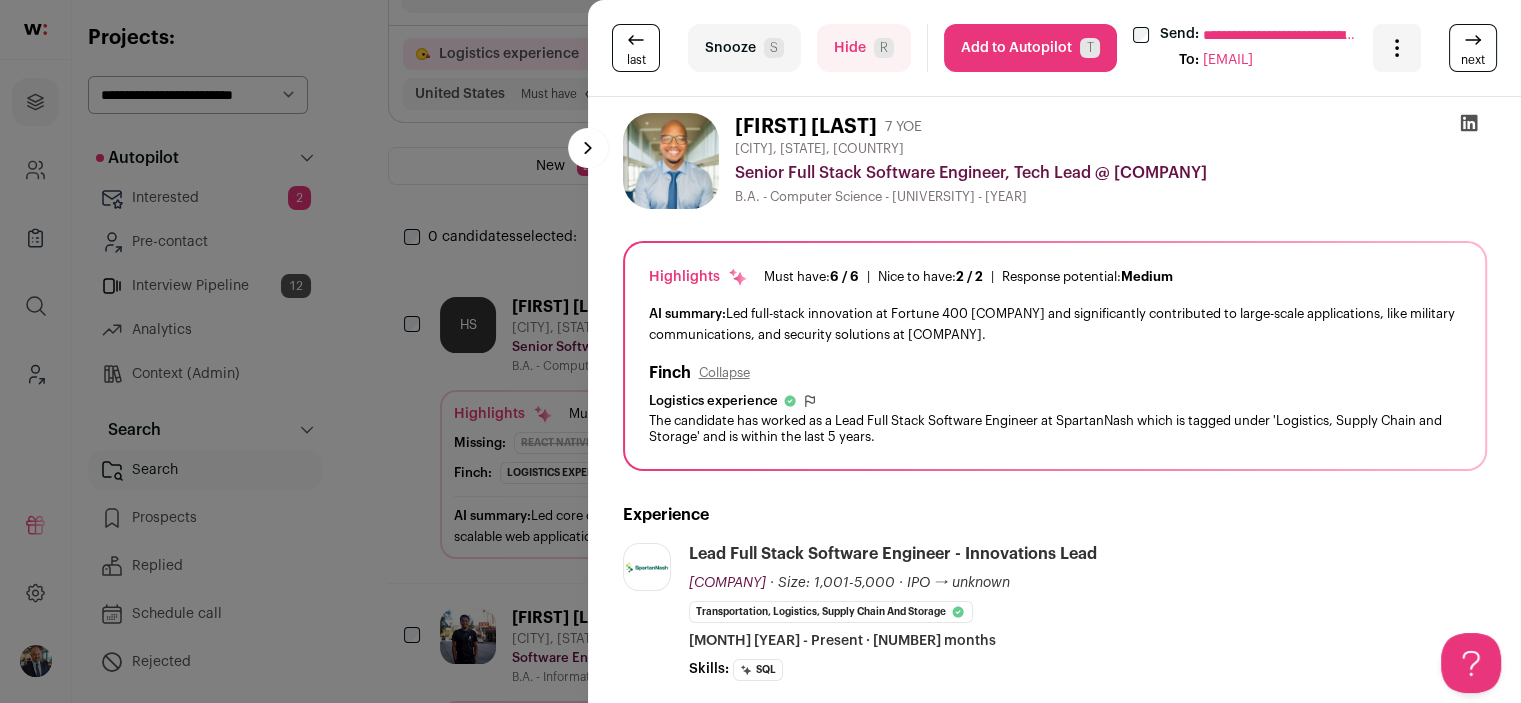 scroll, scrollTop: 0, scrollLeft: 0, axis: both 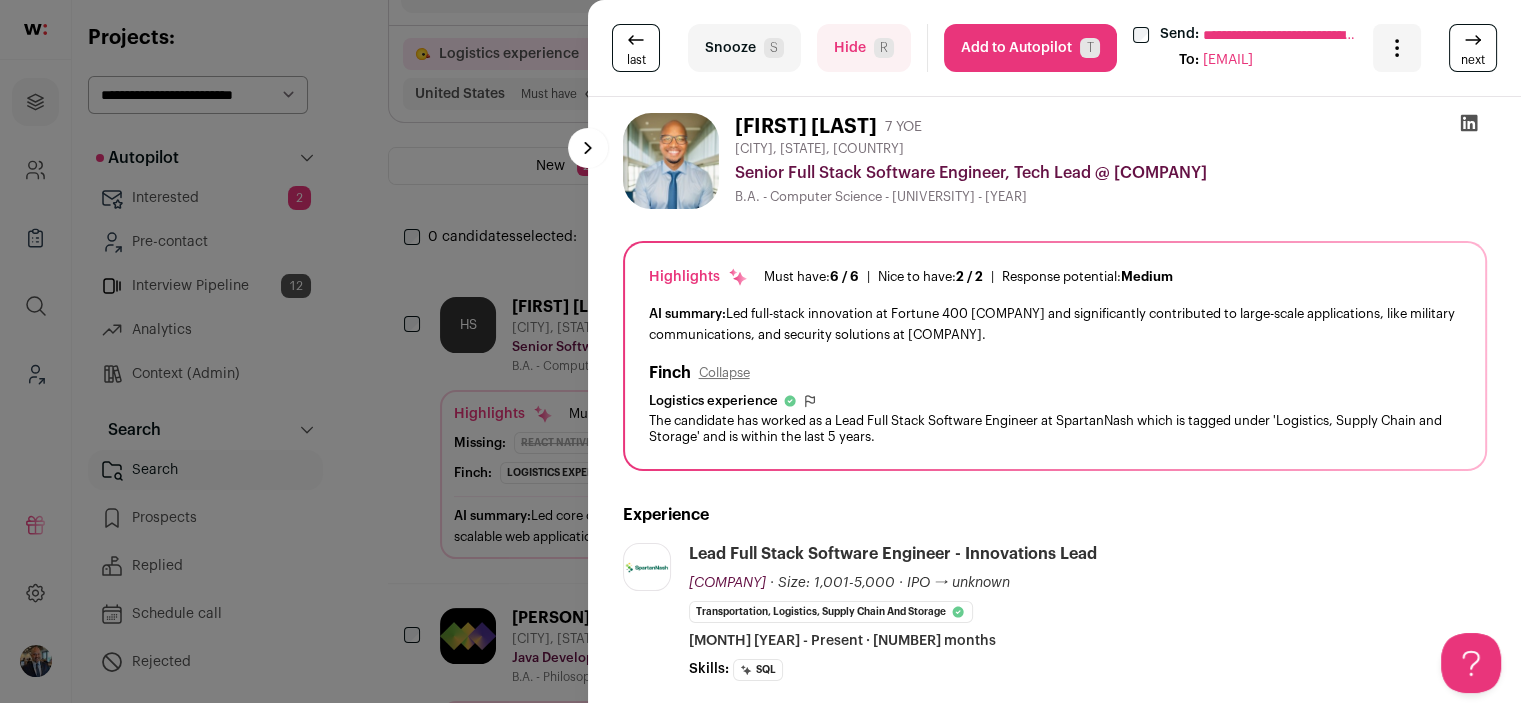 click on "Add to Autopilot
T" at bounding box center (1030, 48) 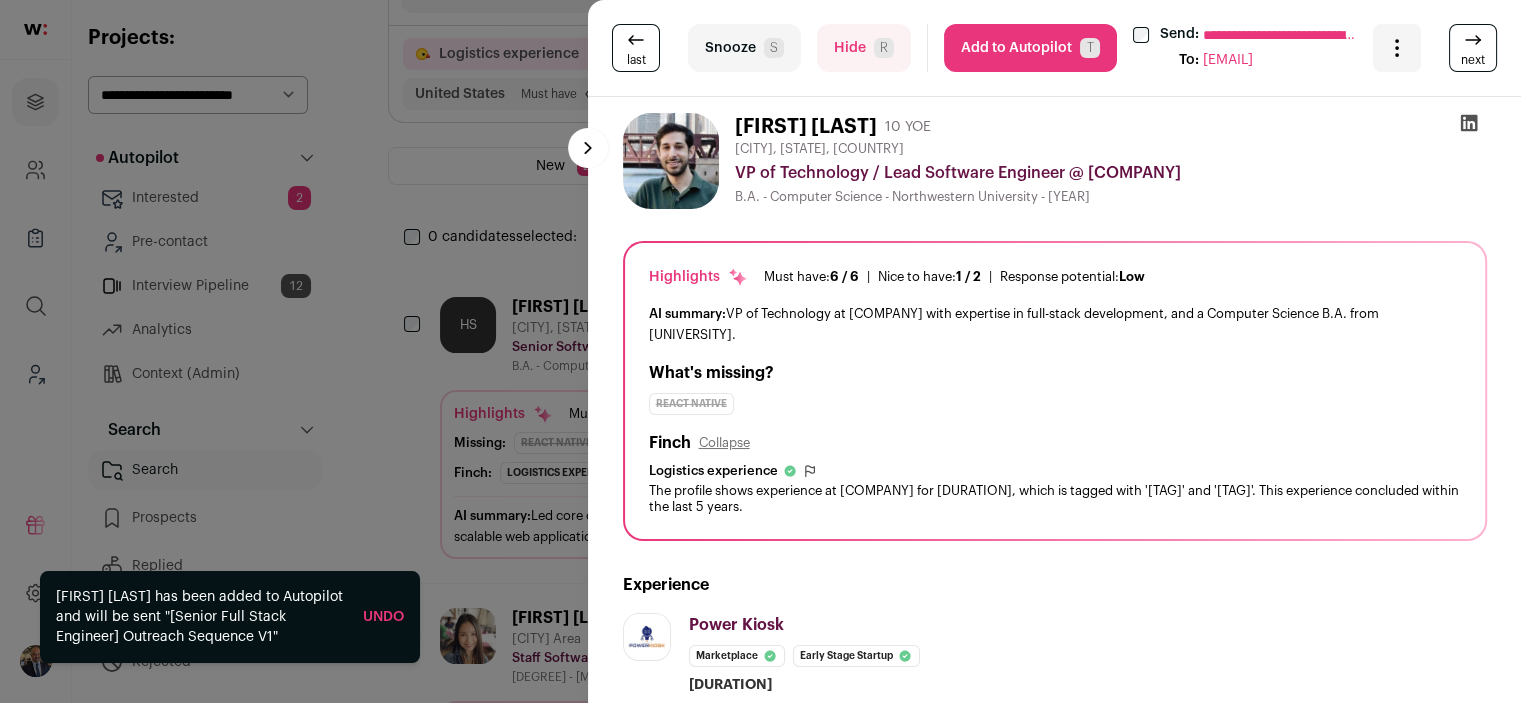 scroll, scrollTop: 0, scrollLeft: 0, axis: both 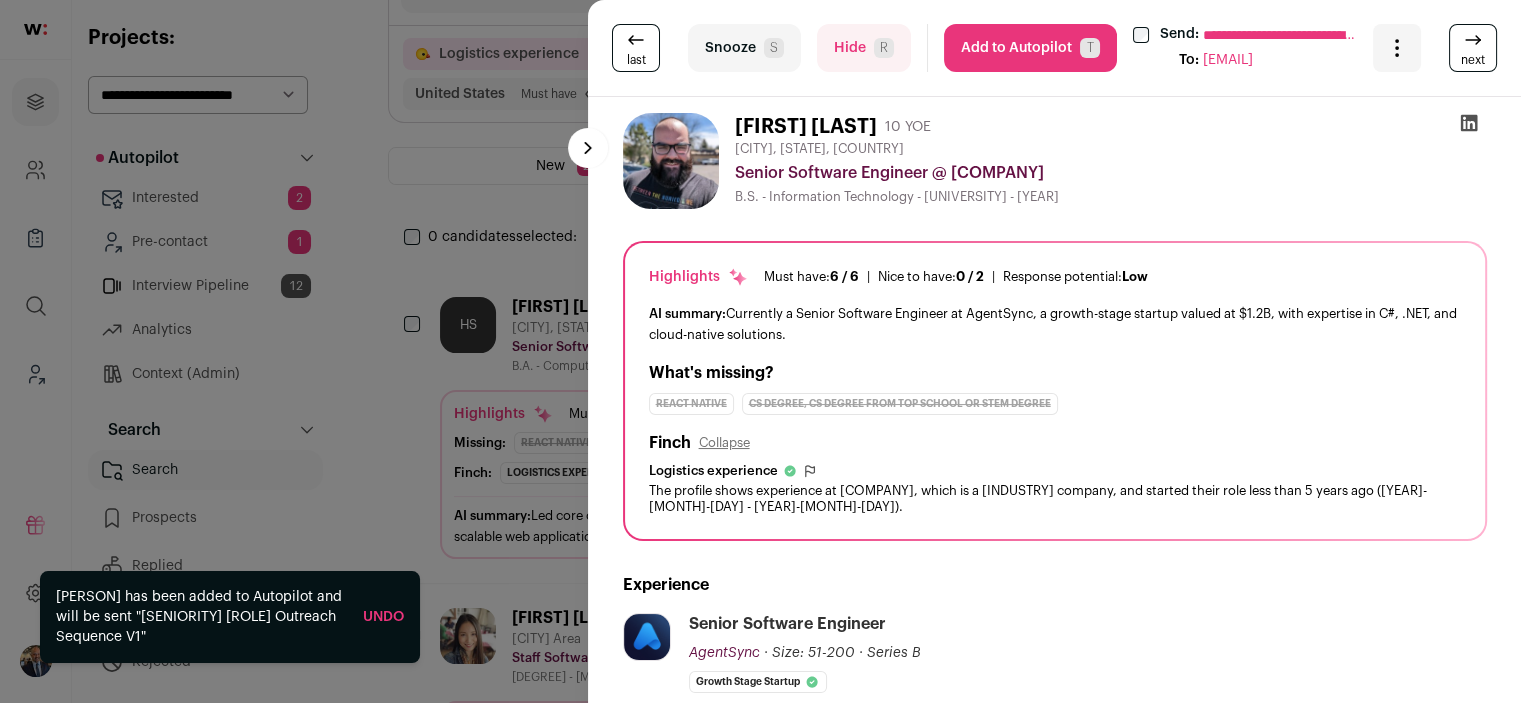 click on "Add to Autopilot
T" at bounding box center (1030, 48) 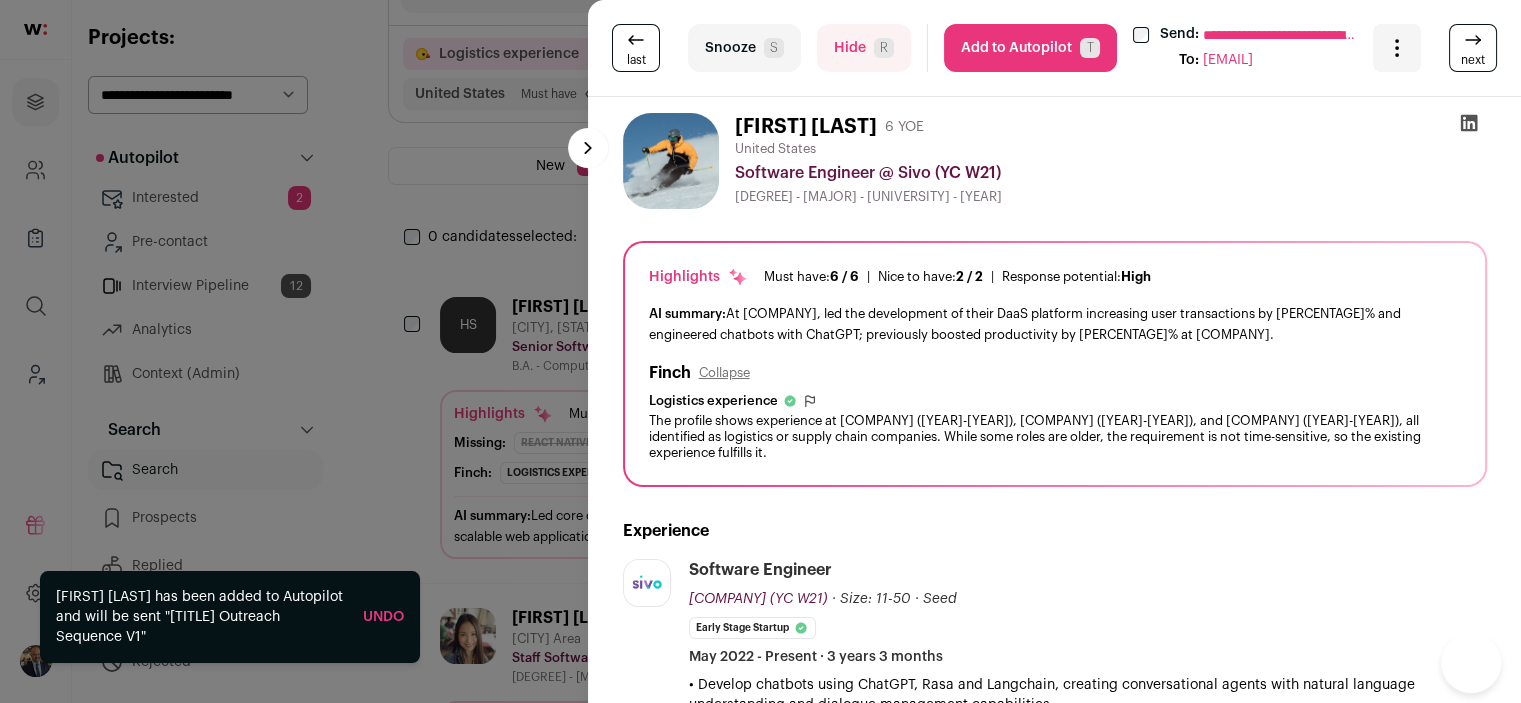 click on "Add to Autopilot
T" at bounding box center [1030, 48] 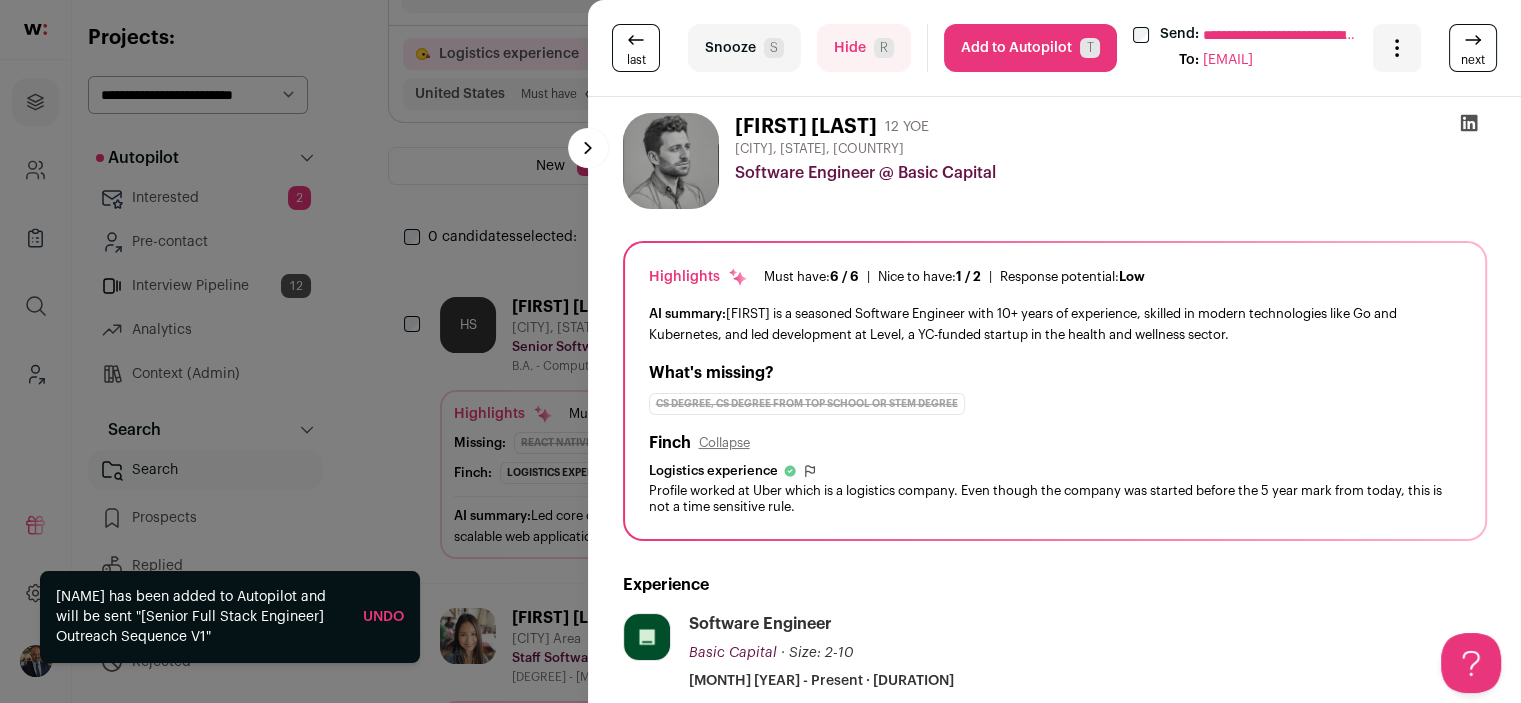 scroll, scrollTop: 0, scrollLeft: 0, axis: both 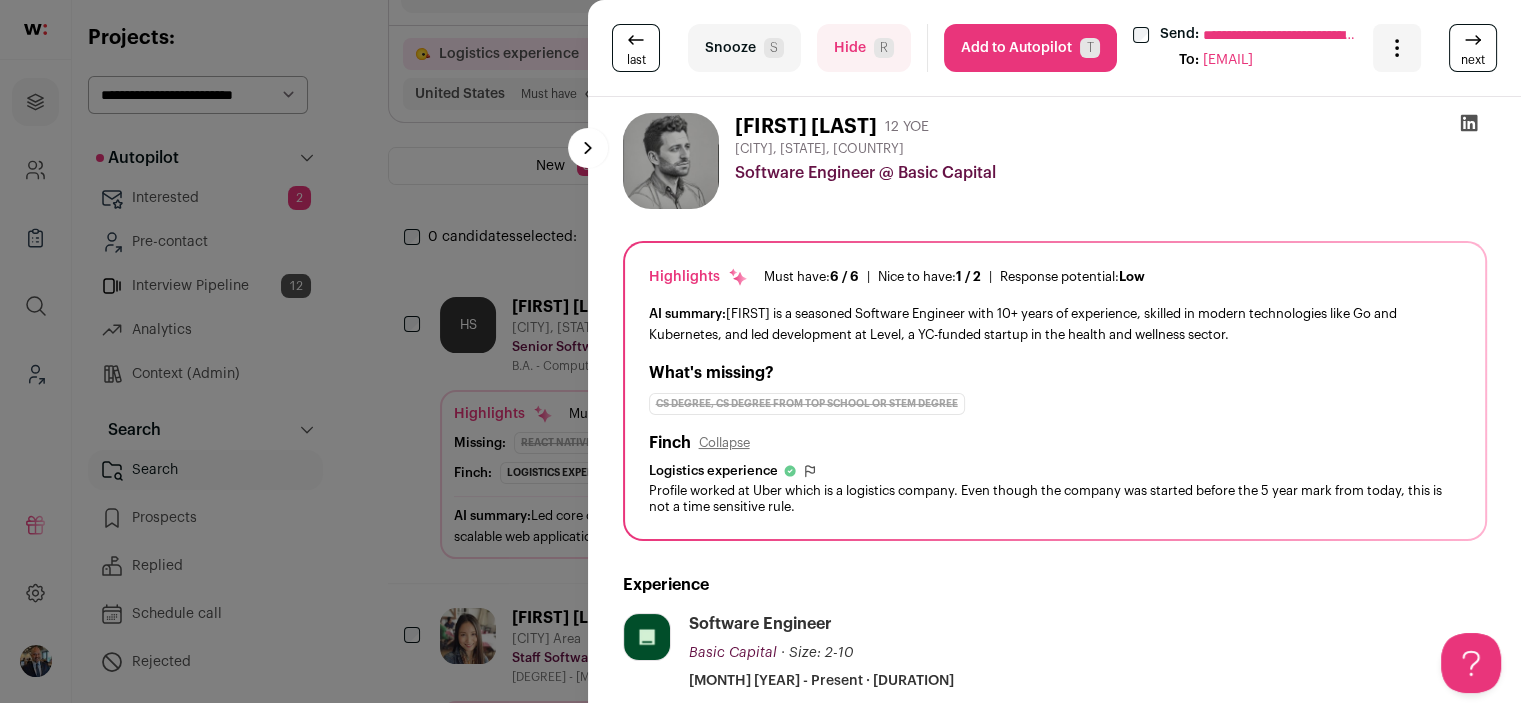 click on "Add to Autopilot
T" at bounding box center [1030, 48] 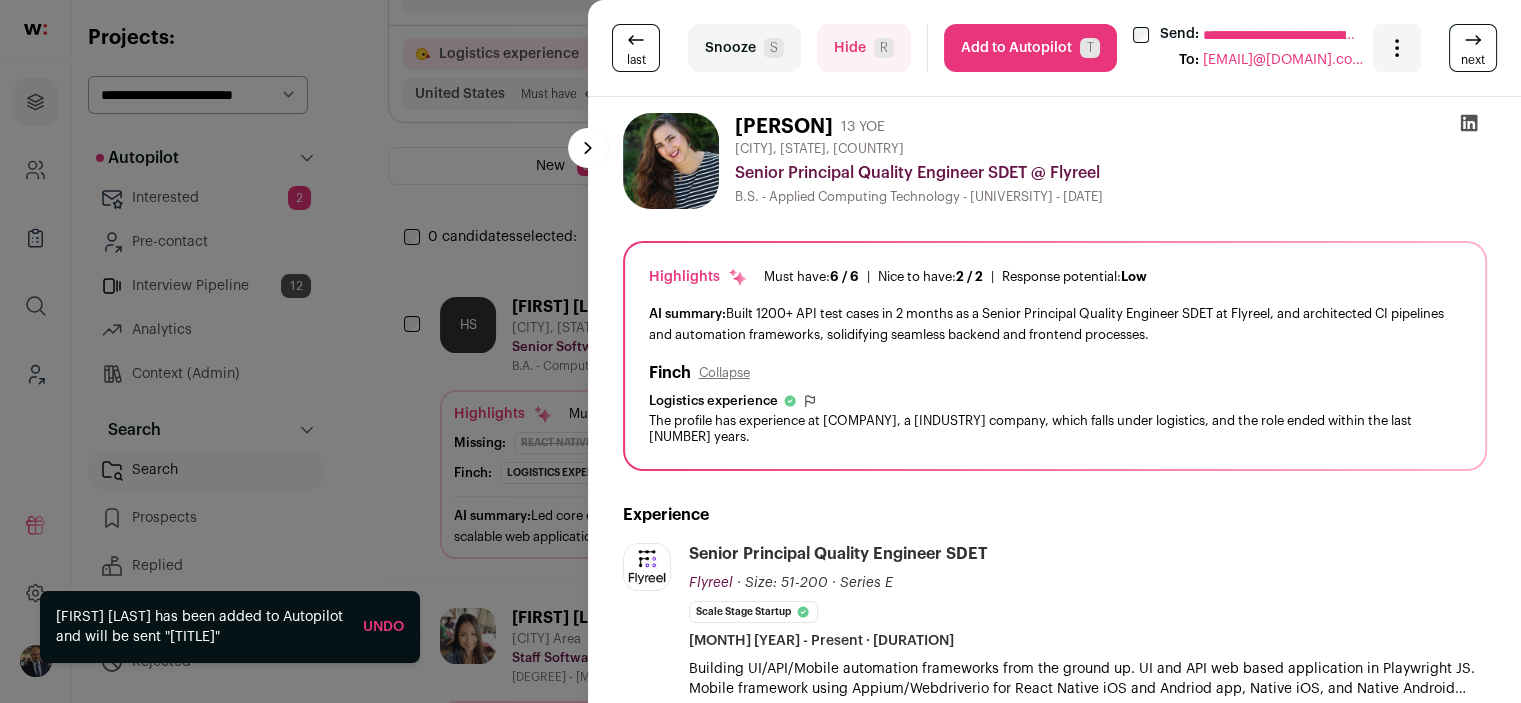 scroll, scrollTop: 0, scrollLeft: 0, axis: both 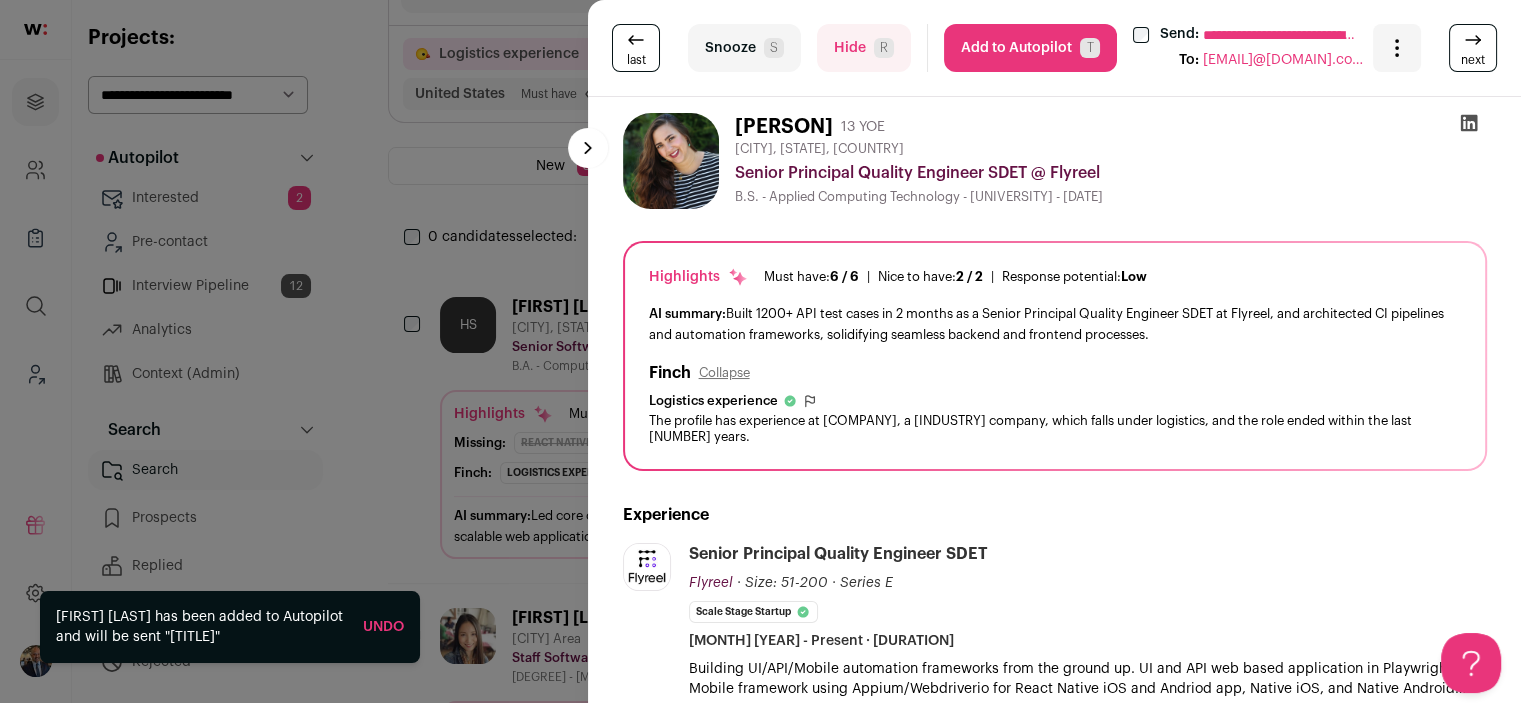 click on "Add to Autopilot
T" at bounding box center (1030, 48) 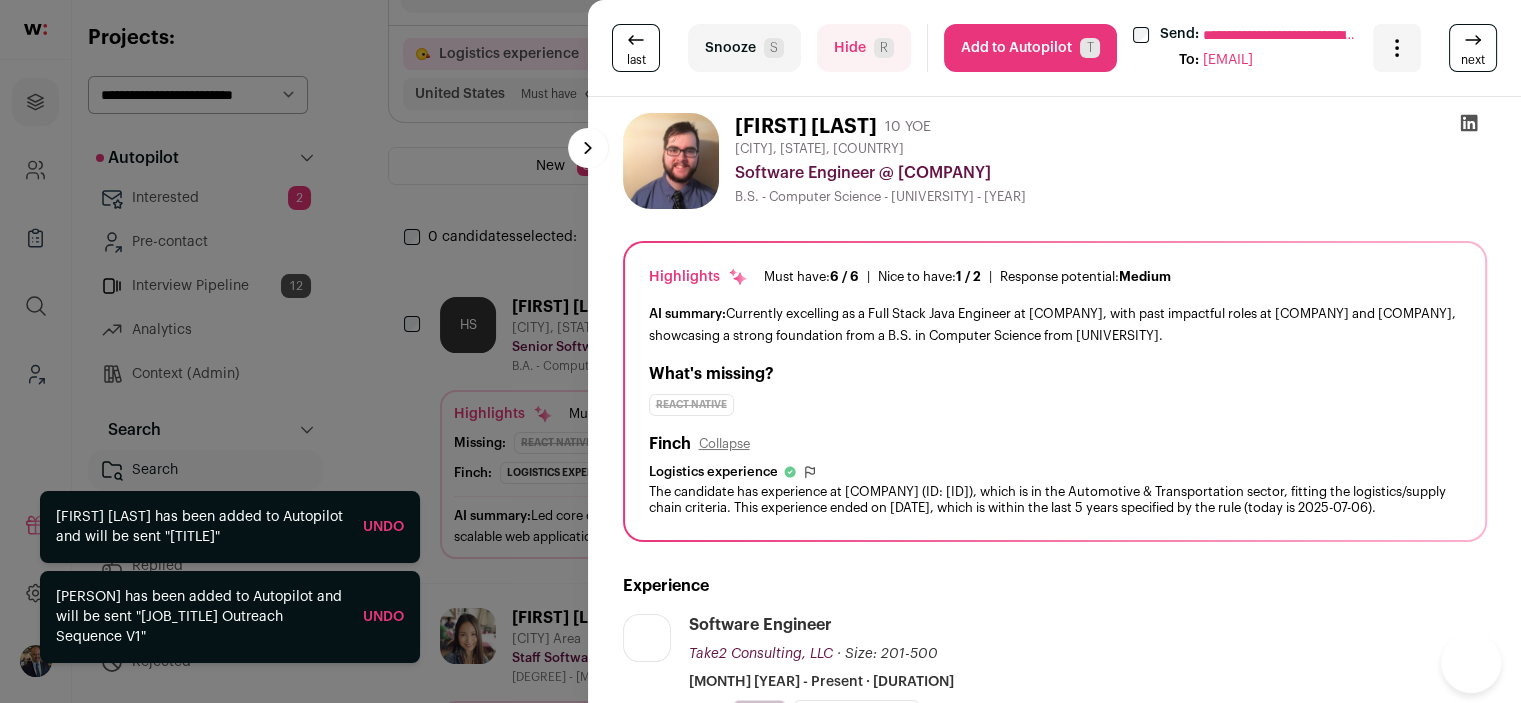 click on "Add to Autopilot
T" at bounding box center [1030, 48] 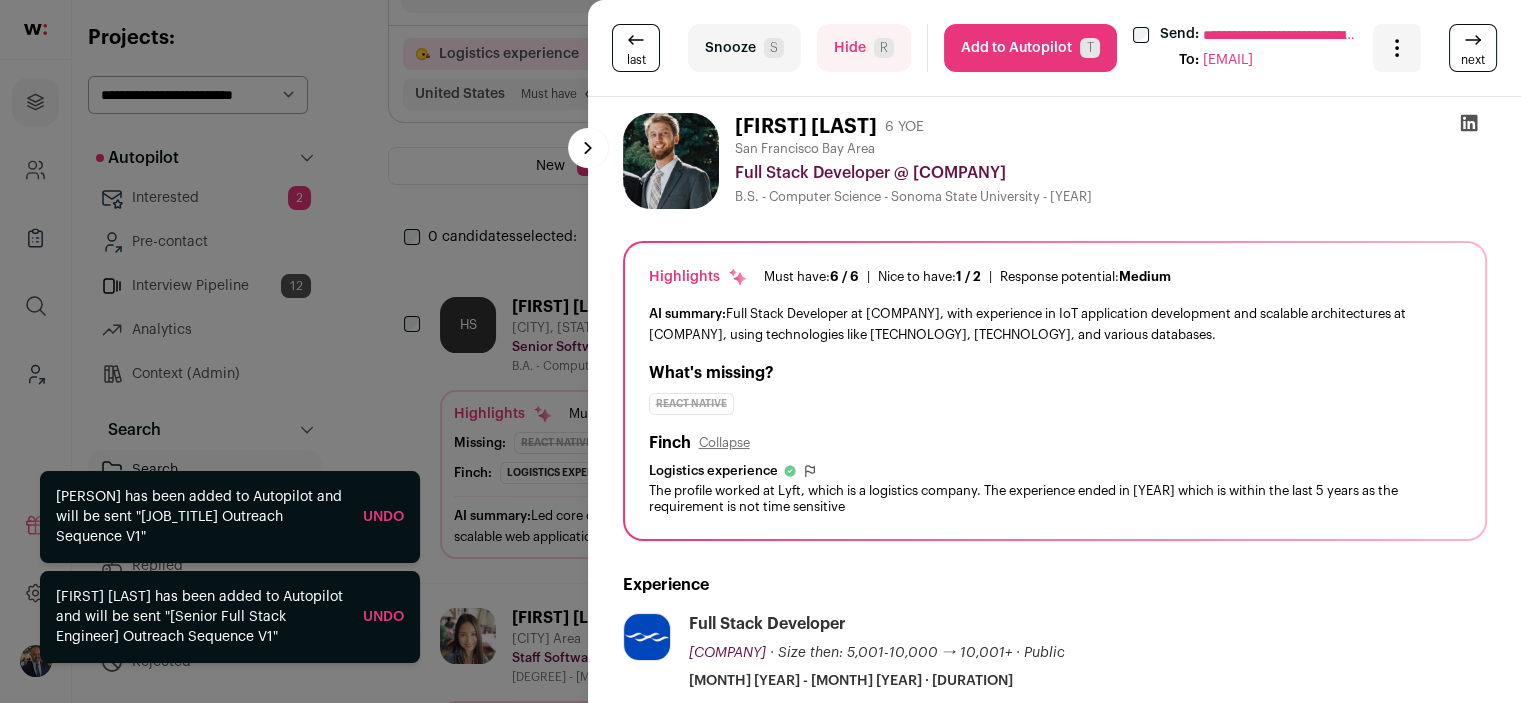 scroll, scrollTop: 0, scrollLeft: 0, axis: both 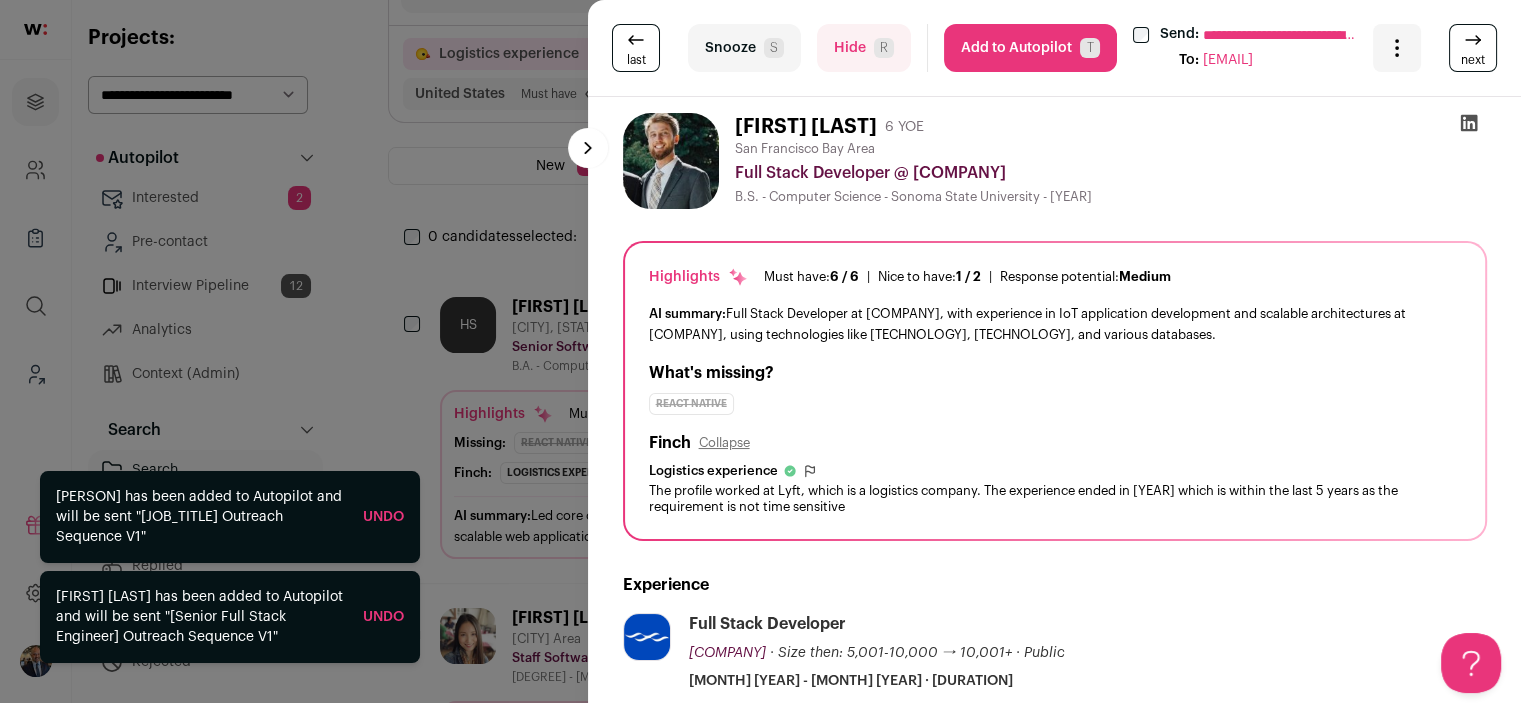 click on "Add to Autopilot
T" at bounding box center [1030, 48] 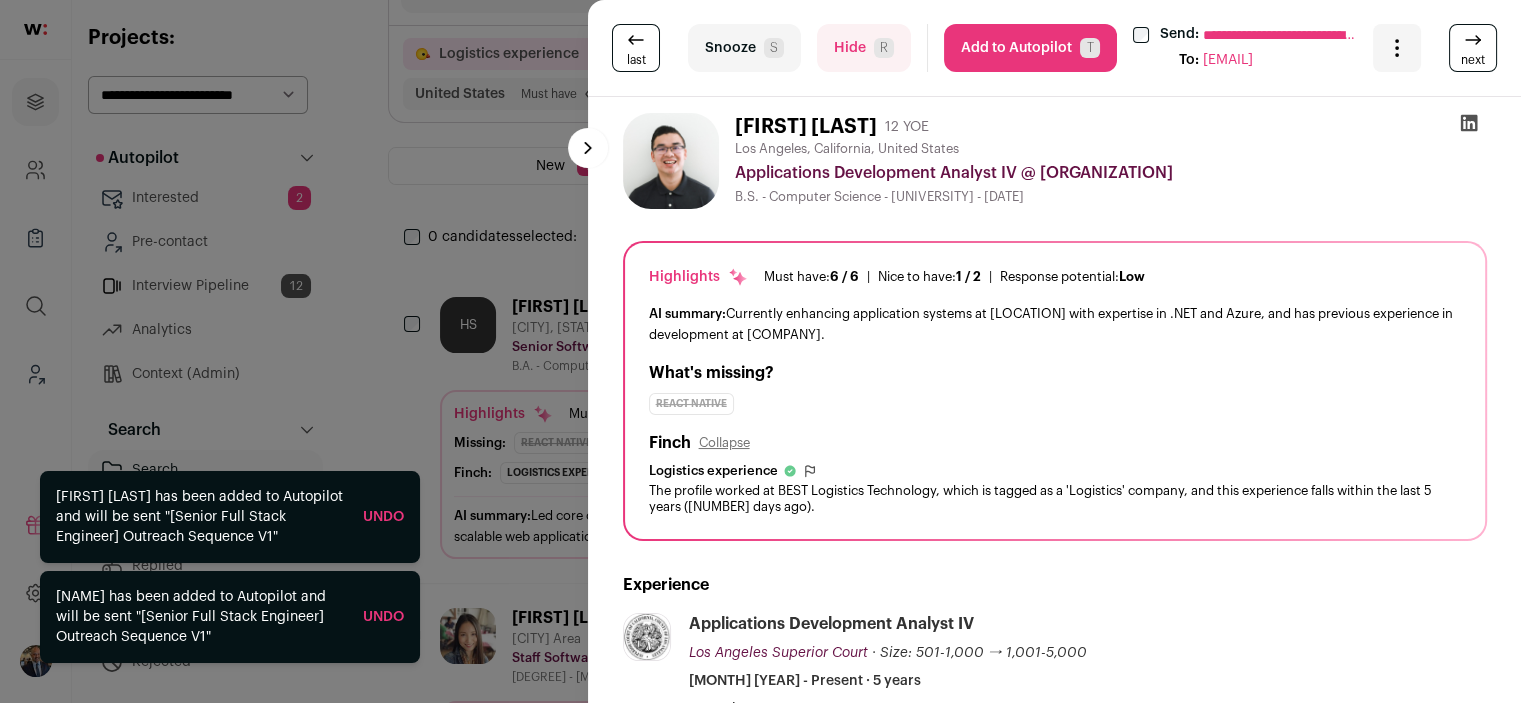 scroll, scrollTop: 0, scrollLeft: 0, axis: both 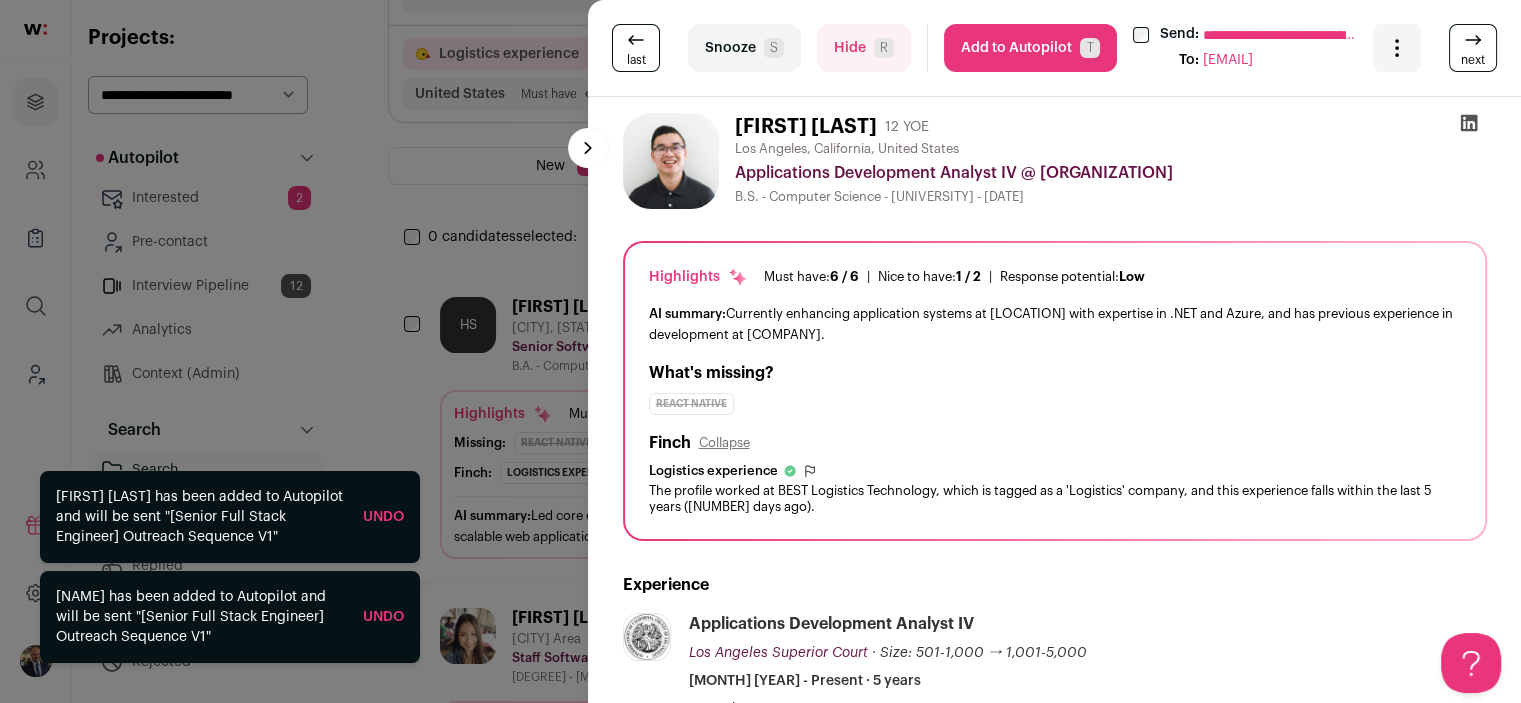 click on "Add to Autopilot
T" at bounding box center [1030, 48] 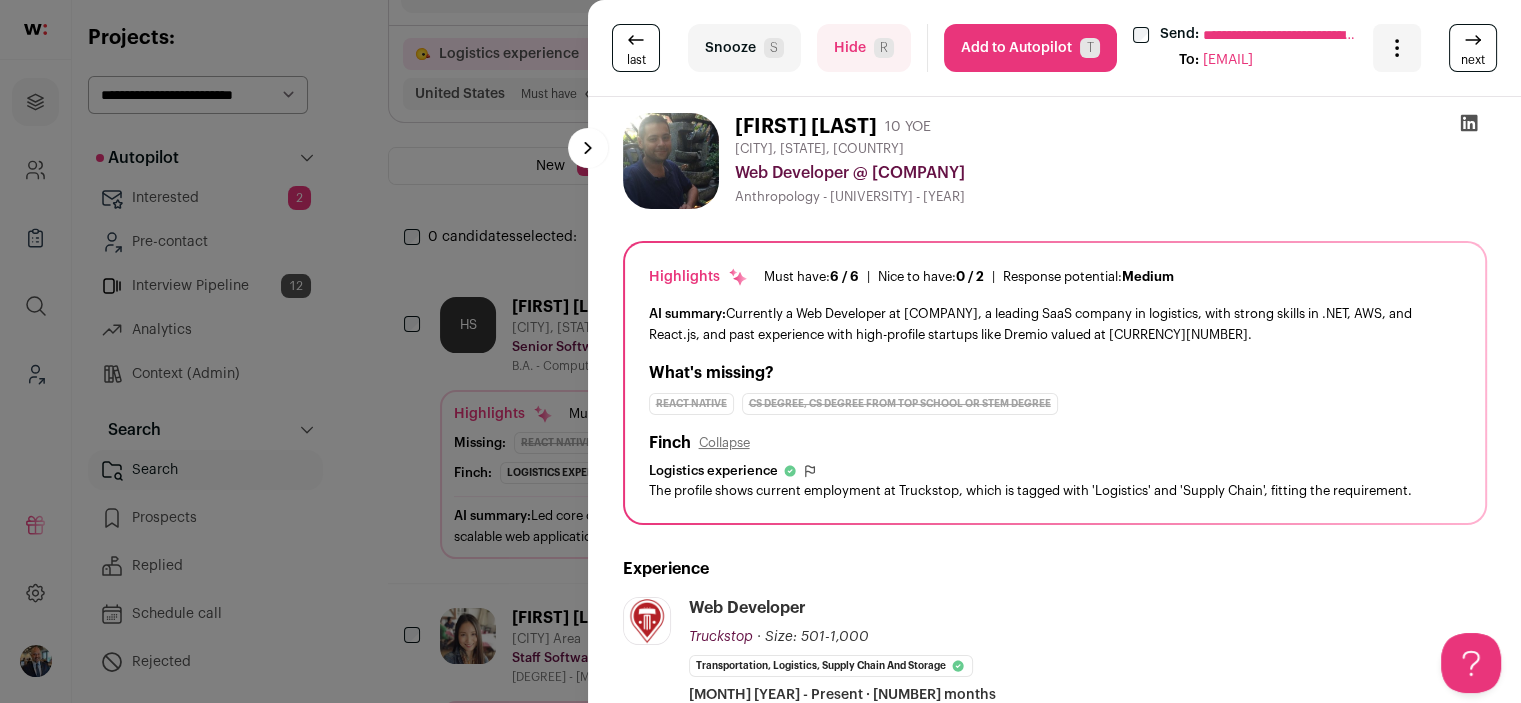 scroll, scrollTop: 0, scrollLeft: 0, axis: both 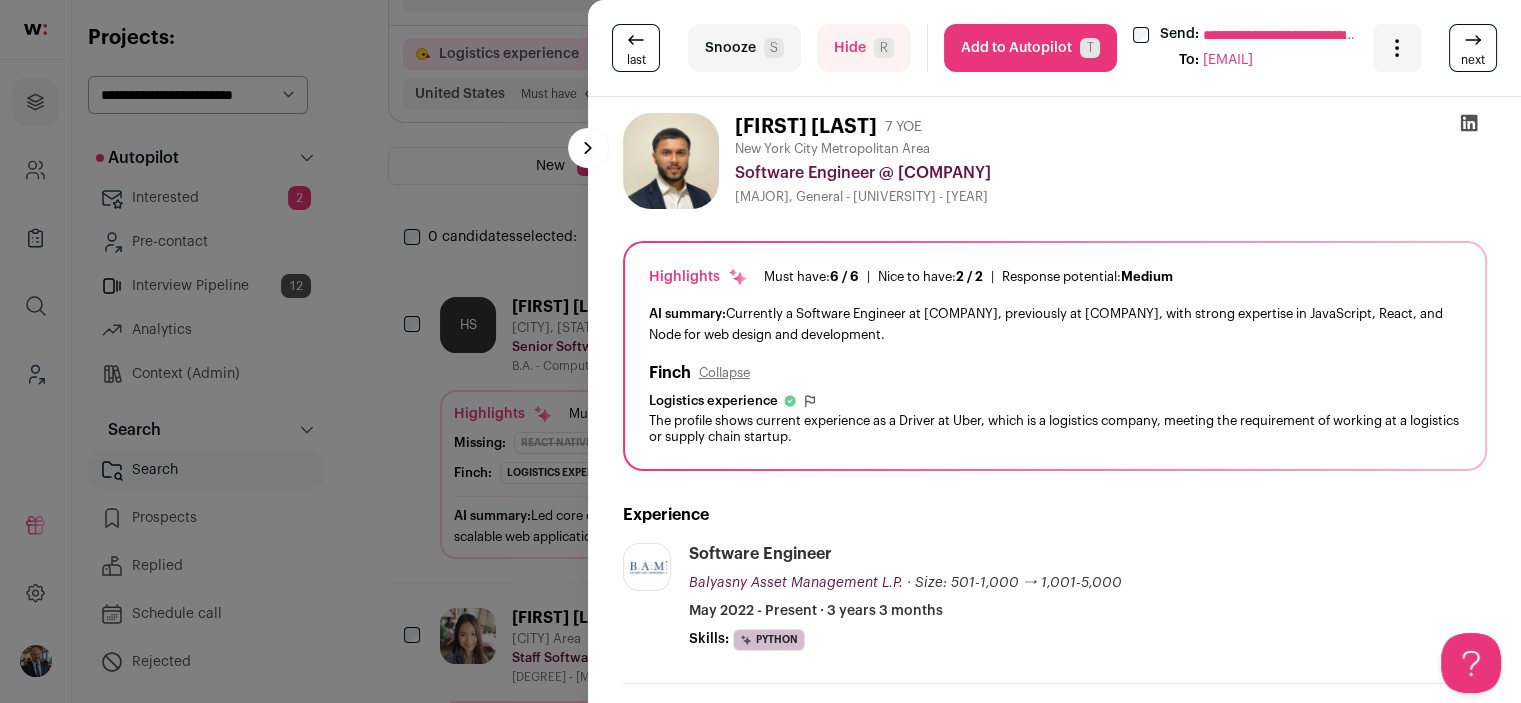 click on "Hide
R" at bounding box center [864, 48] 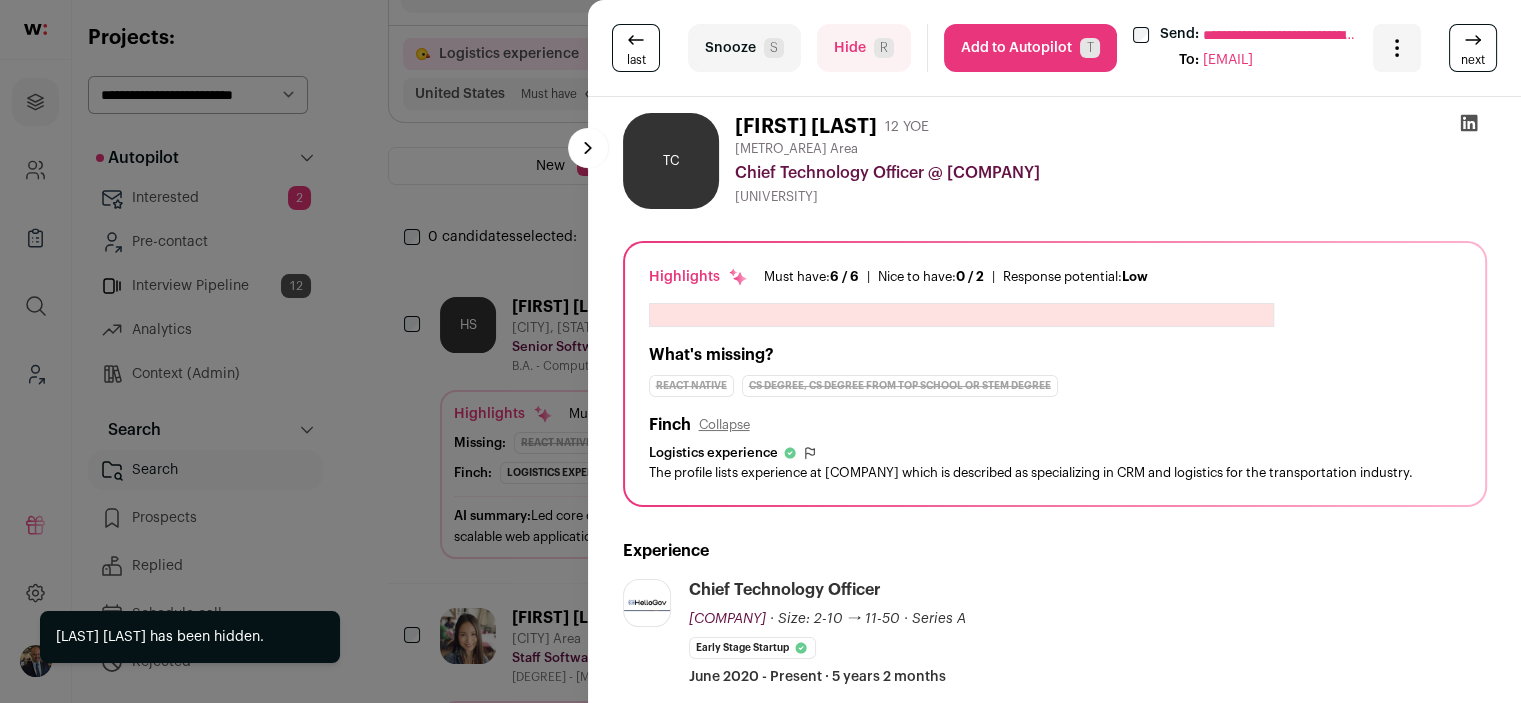 scroll, scrollTop: 0, scrollLeft: 0, axis: both 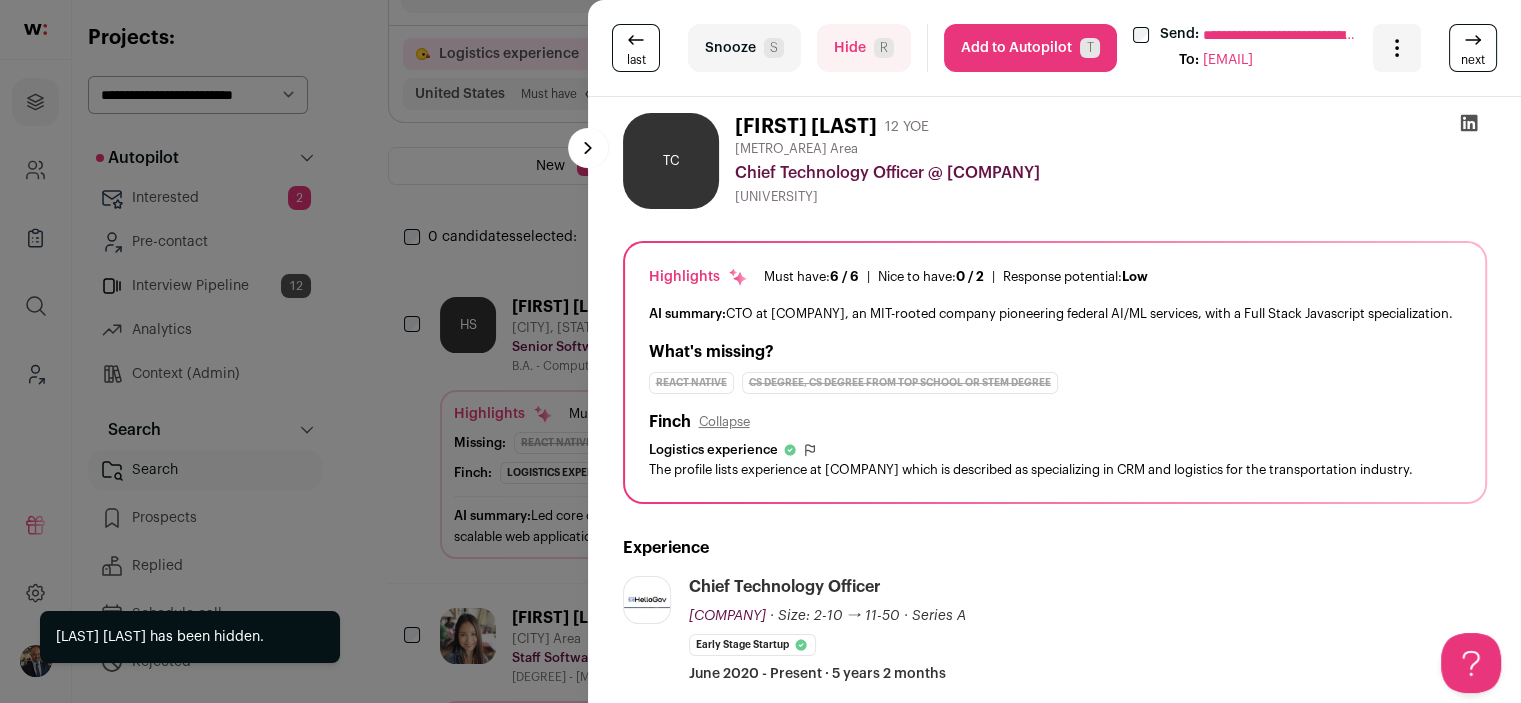 click on "Add to Autopilot
T" at bounding box center (1030, 48) 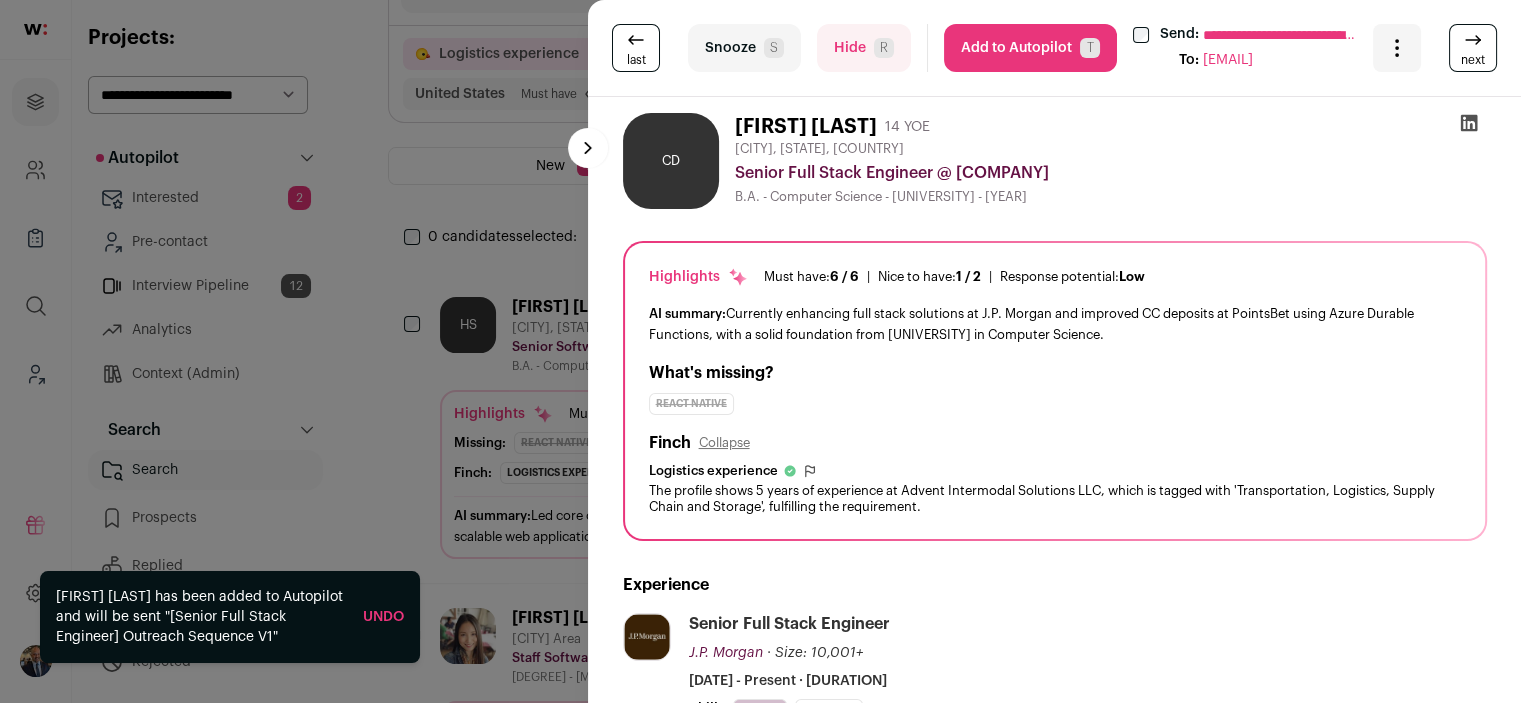 scroll, scrollTop: 0, scrollLeft: 0, axis: both 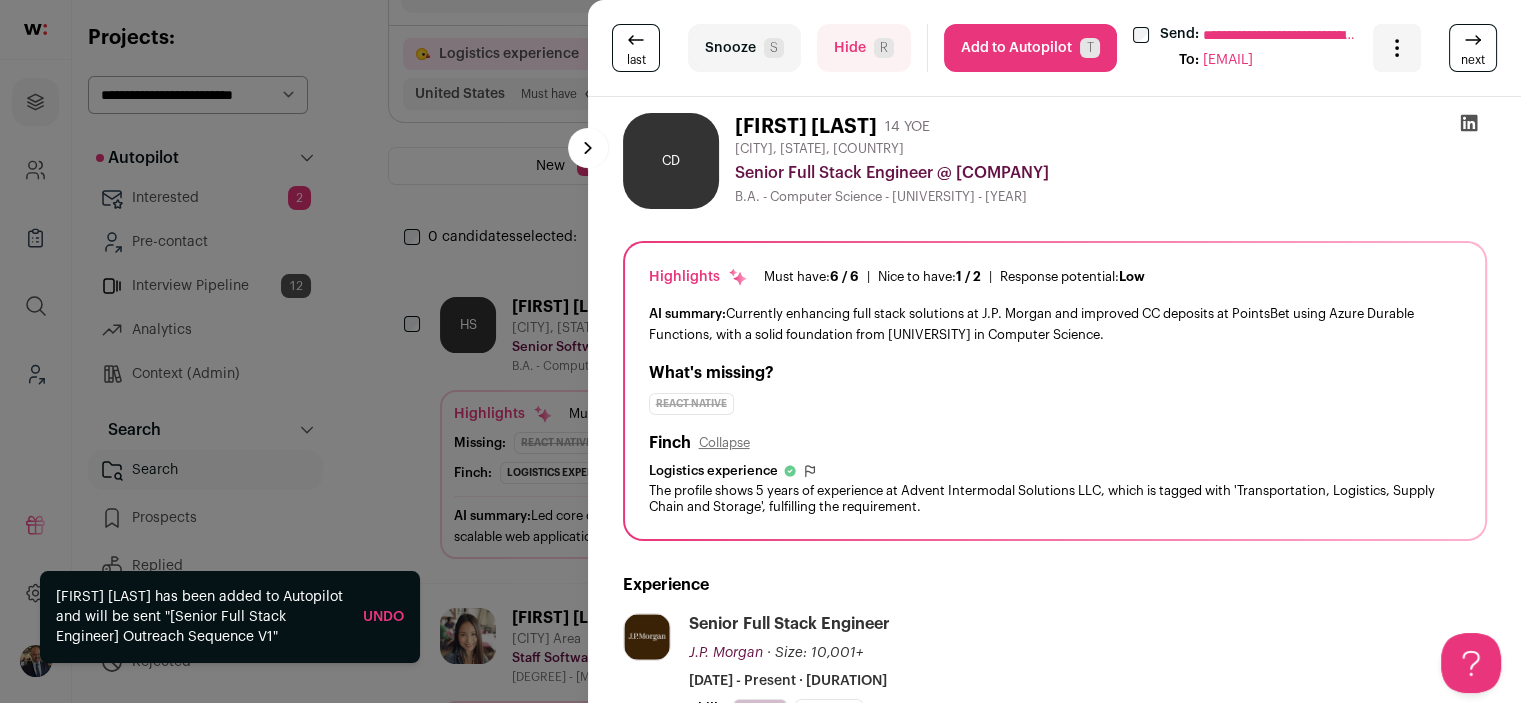 click on "Add to Autopilot
T" at bounding box center [1030, 48] 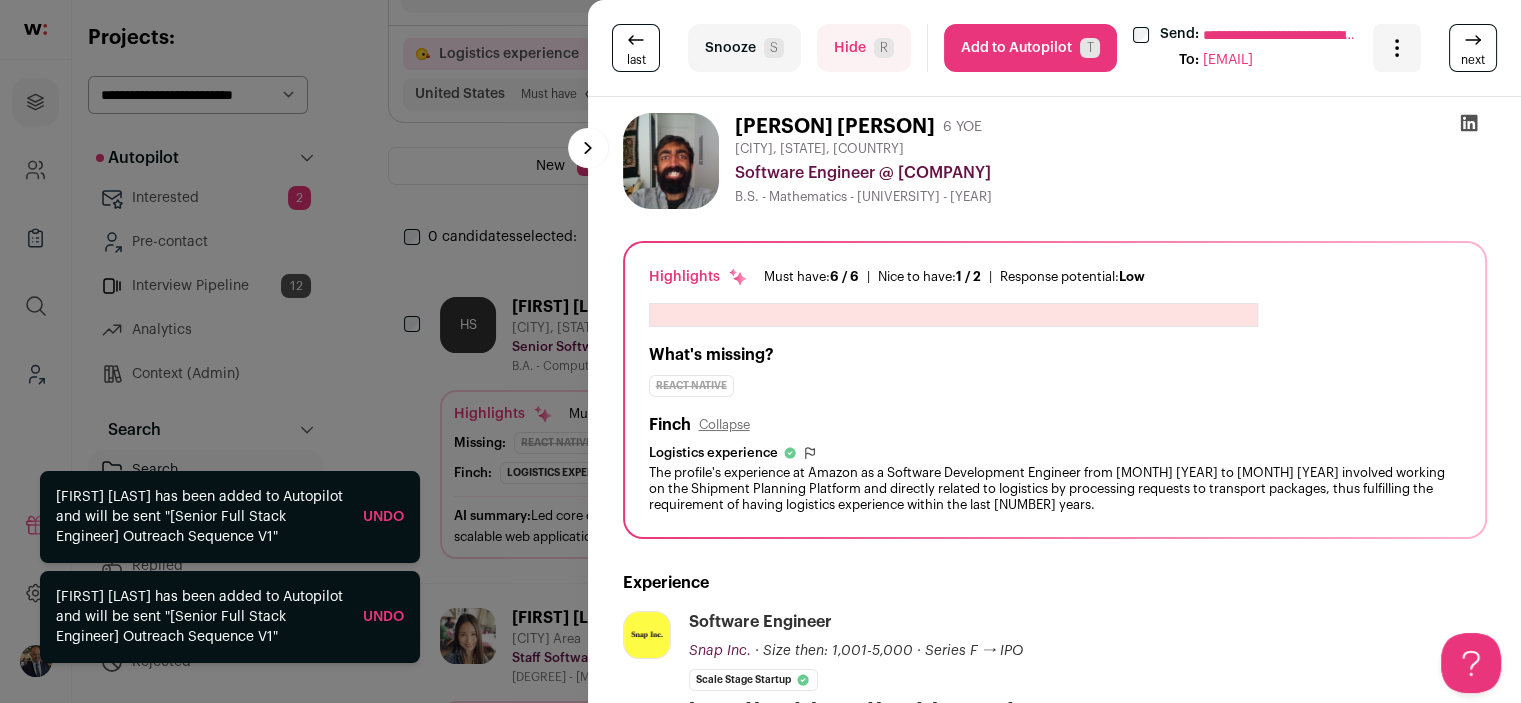scroll, scrollTop: 0, scrollLeft: 0, axis: both 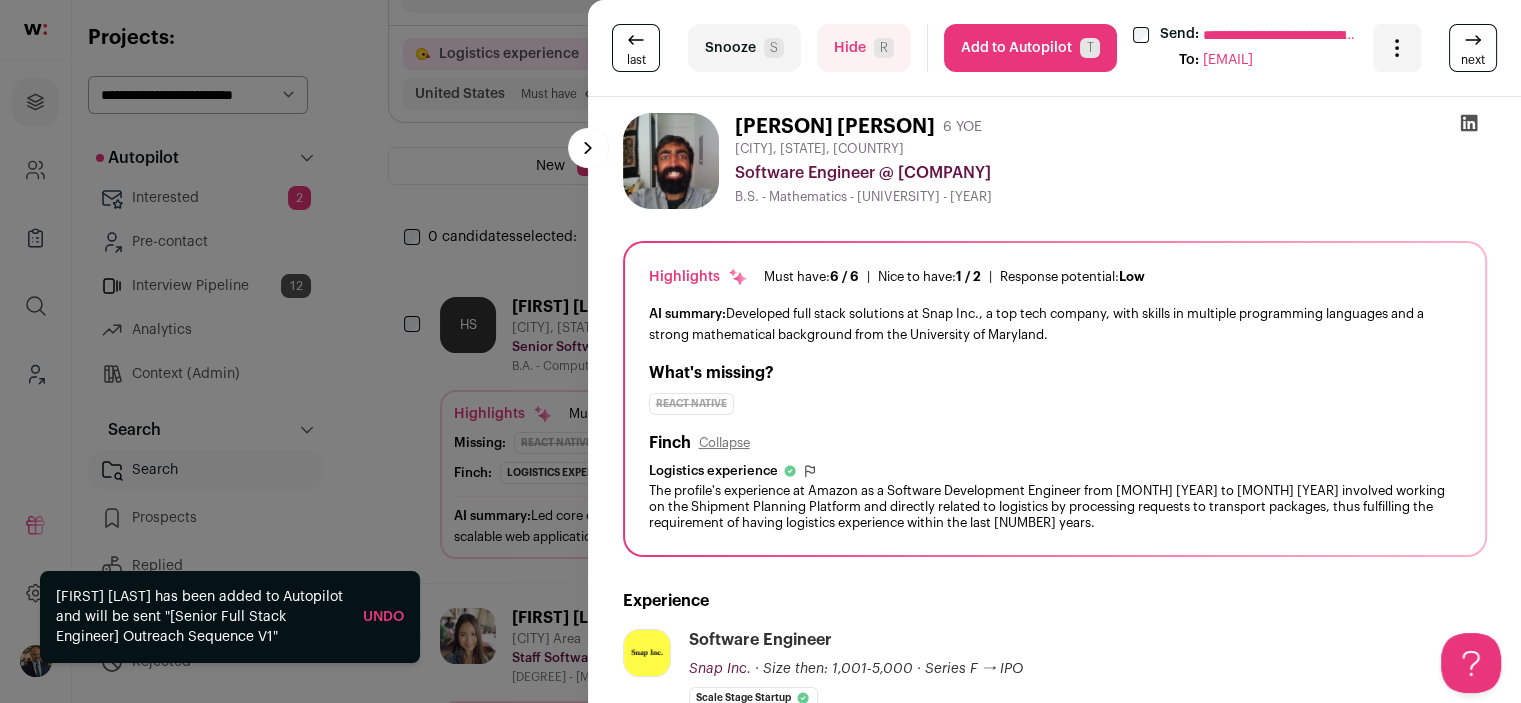 click on "Add to Autopilot
T" at bounding box center [1030, 48] 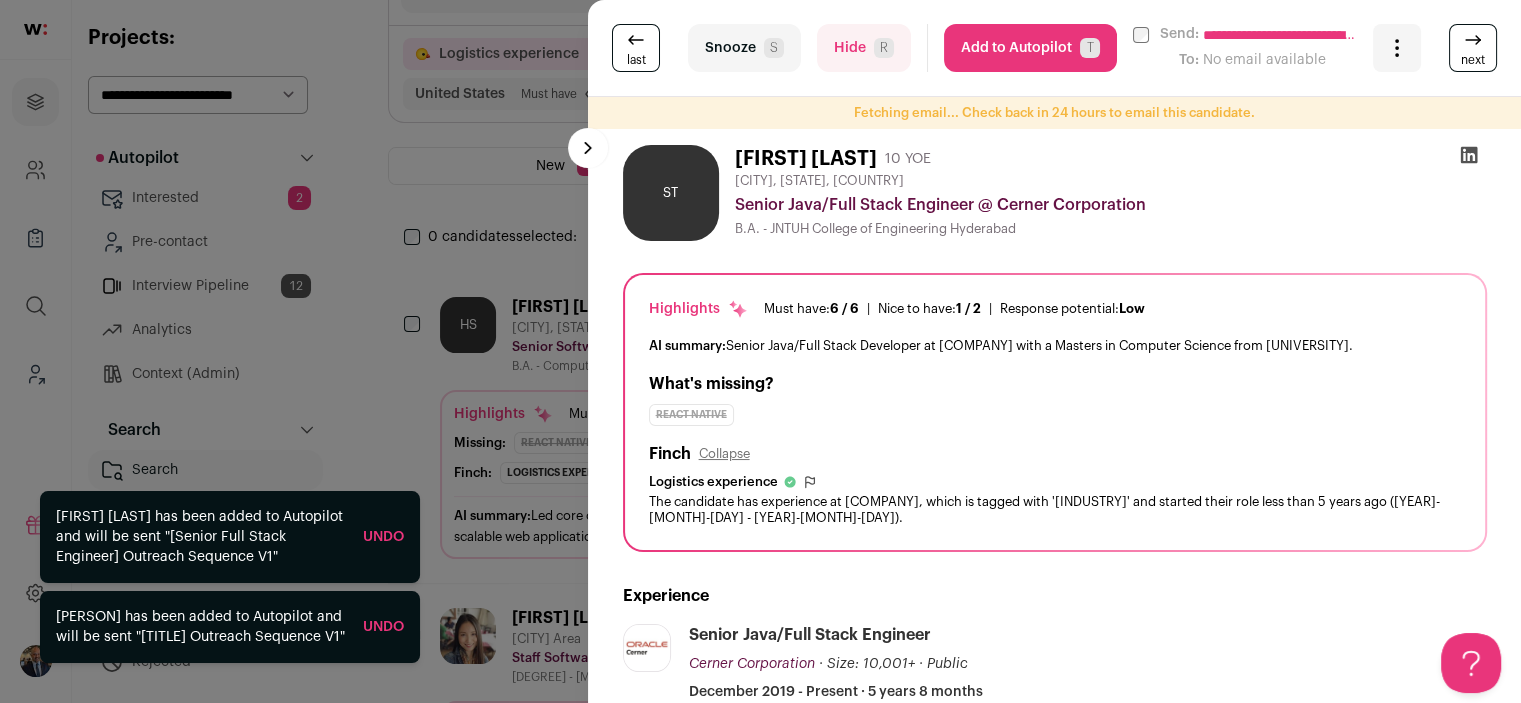 scroll, scrollTop: 0, scrollLeft: 0, axis: both 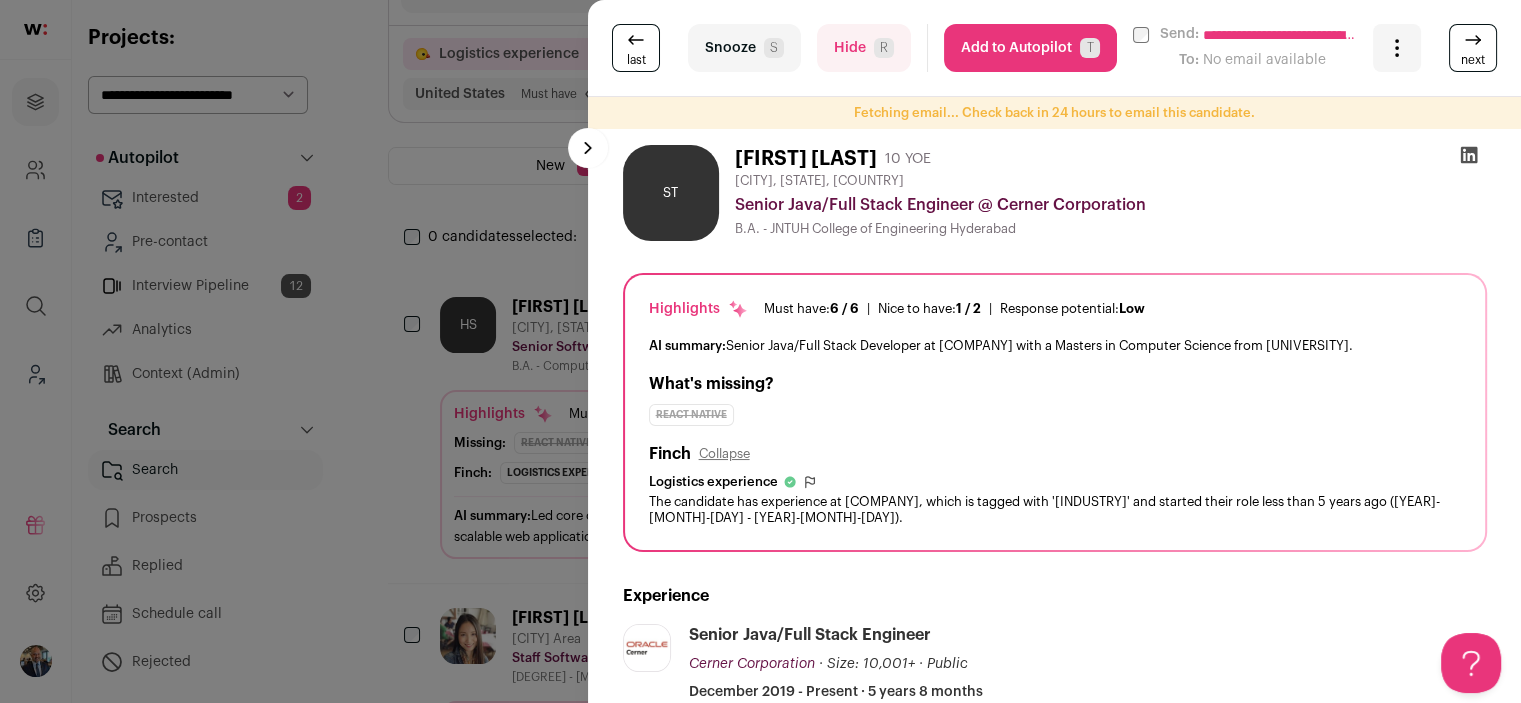click on "Add to Autopilot
T" at bounding box center (1030, 48) 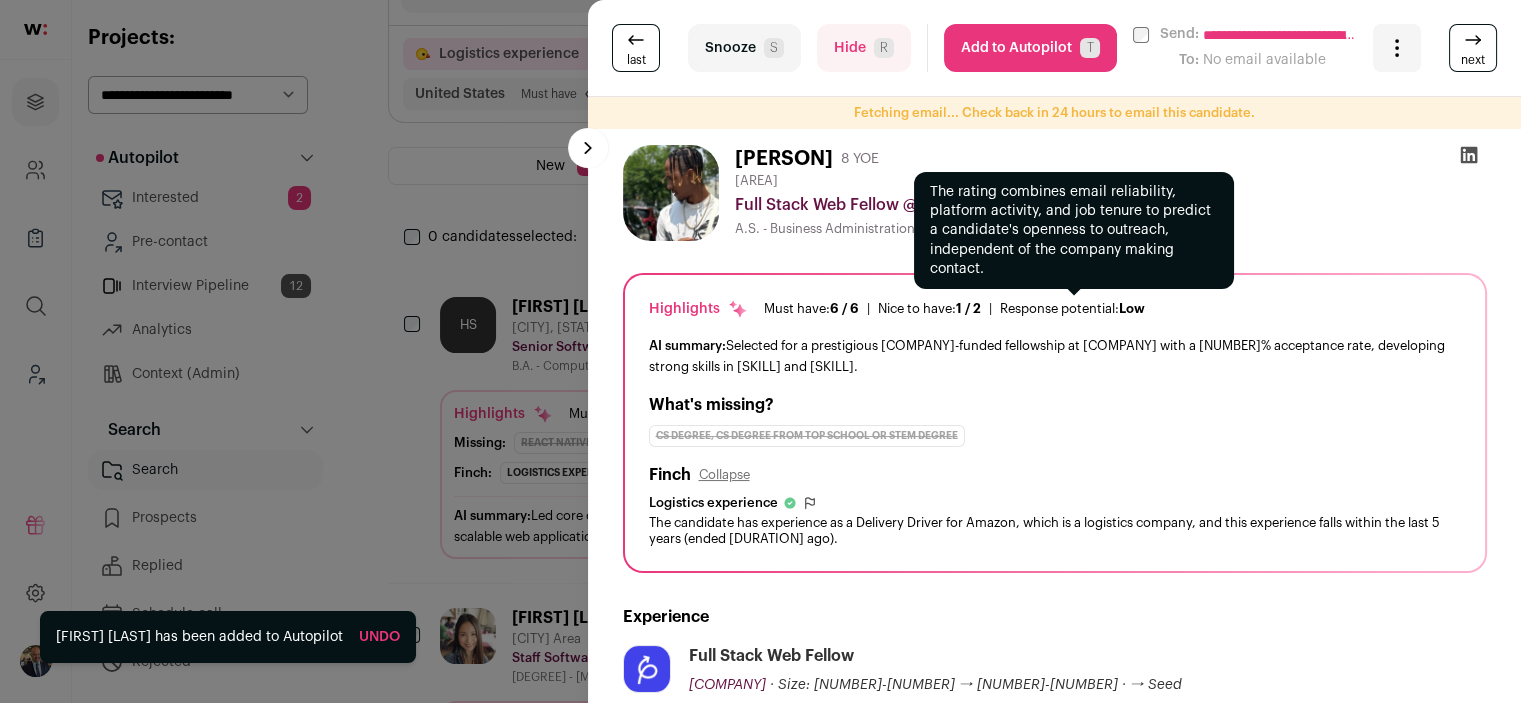 scroll, scrollTop: 0, scrollLeft: 0, axis: both 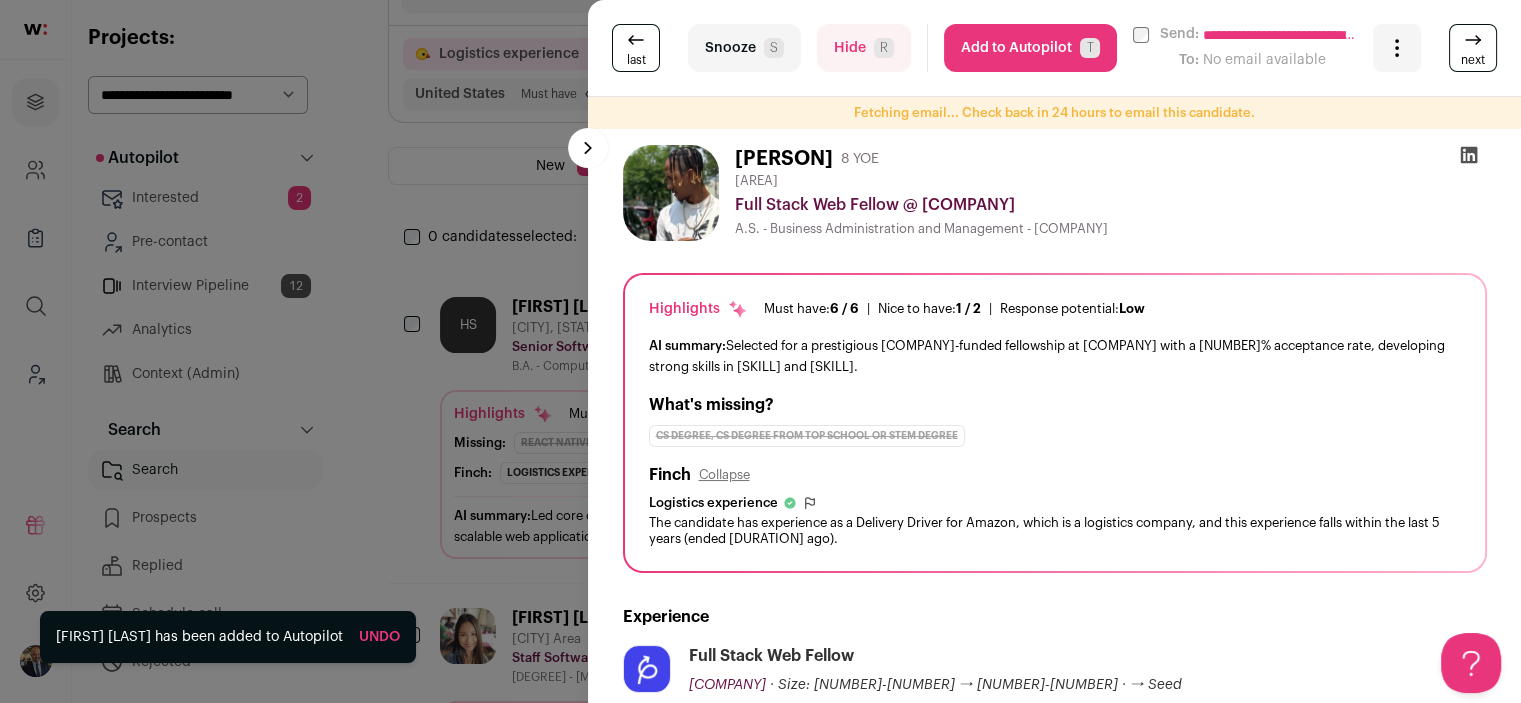 click on "Add to Autopilot
T" at bounding box center [1030, 48] 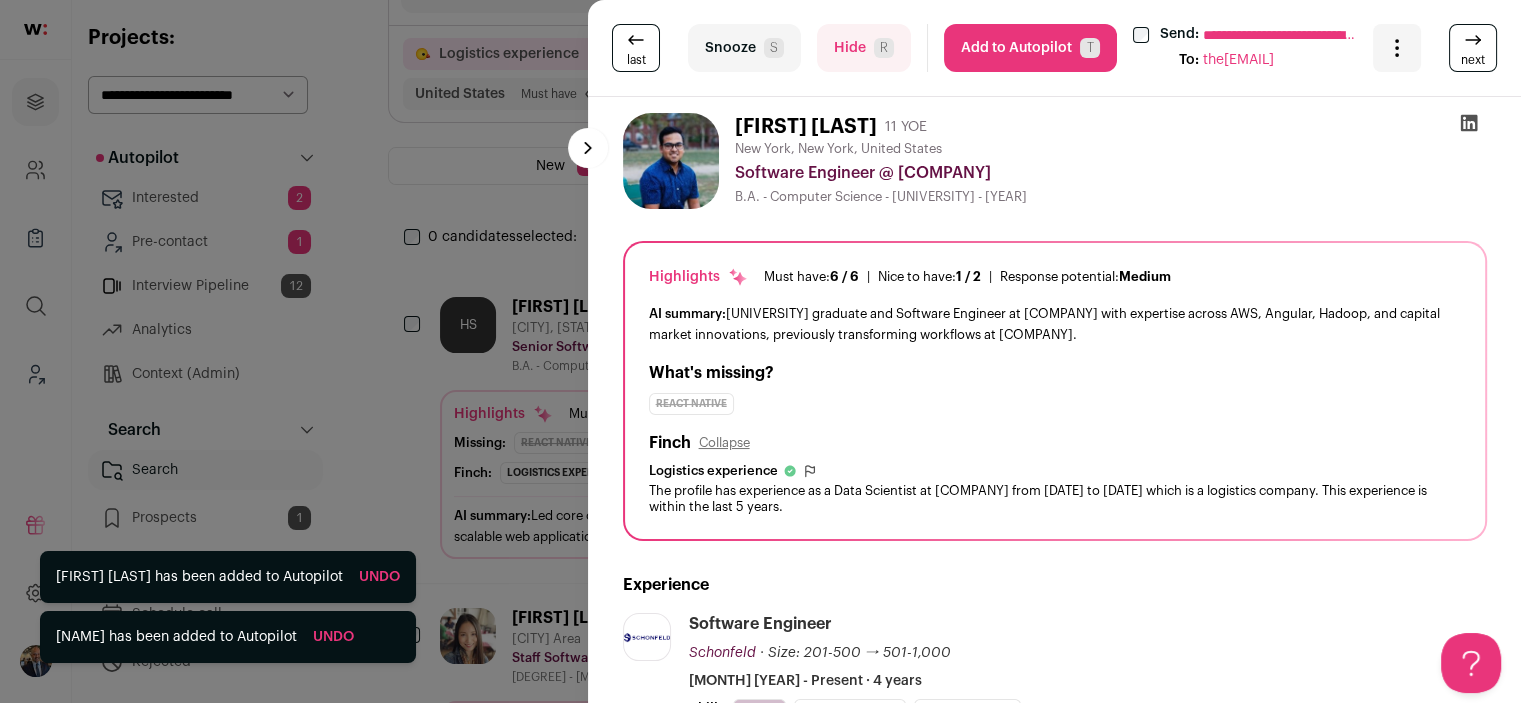 scroll, scrollTop: 0, scrollLeft: 0, axis: both 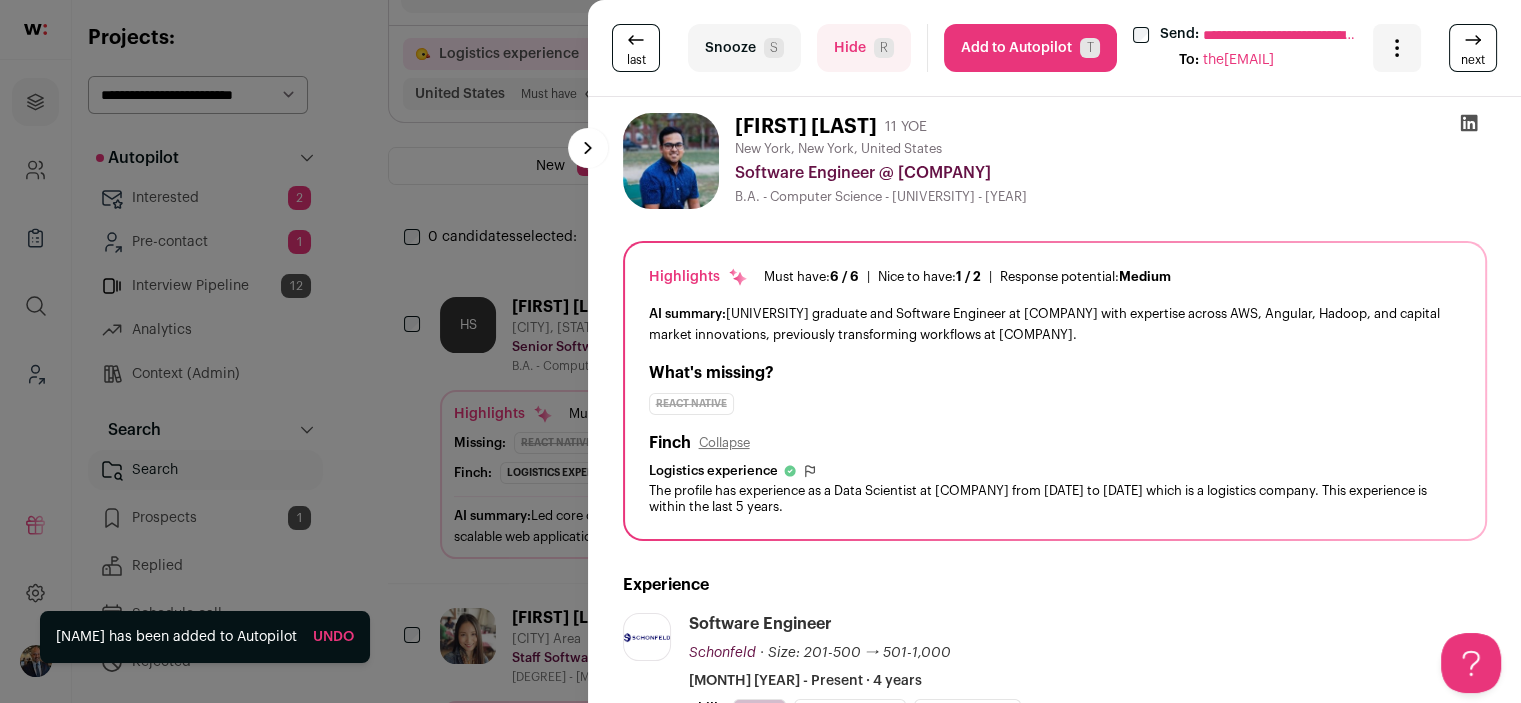 click on "Add to Autopilot
T" at bounding box center (1030, 48) 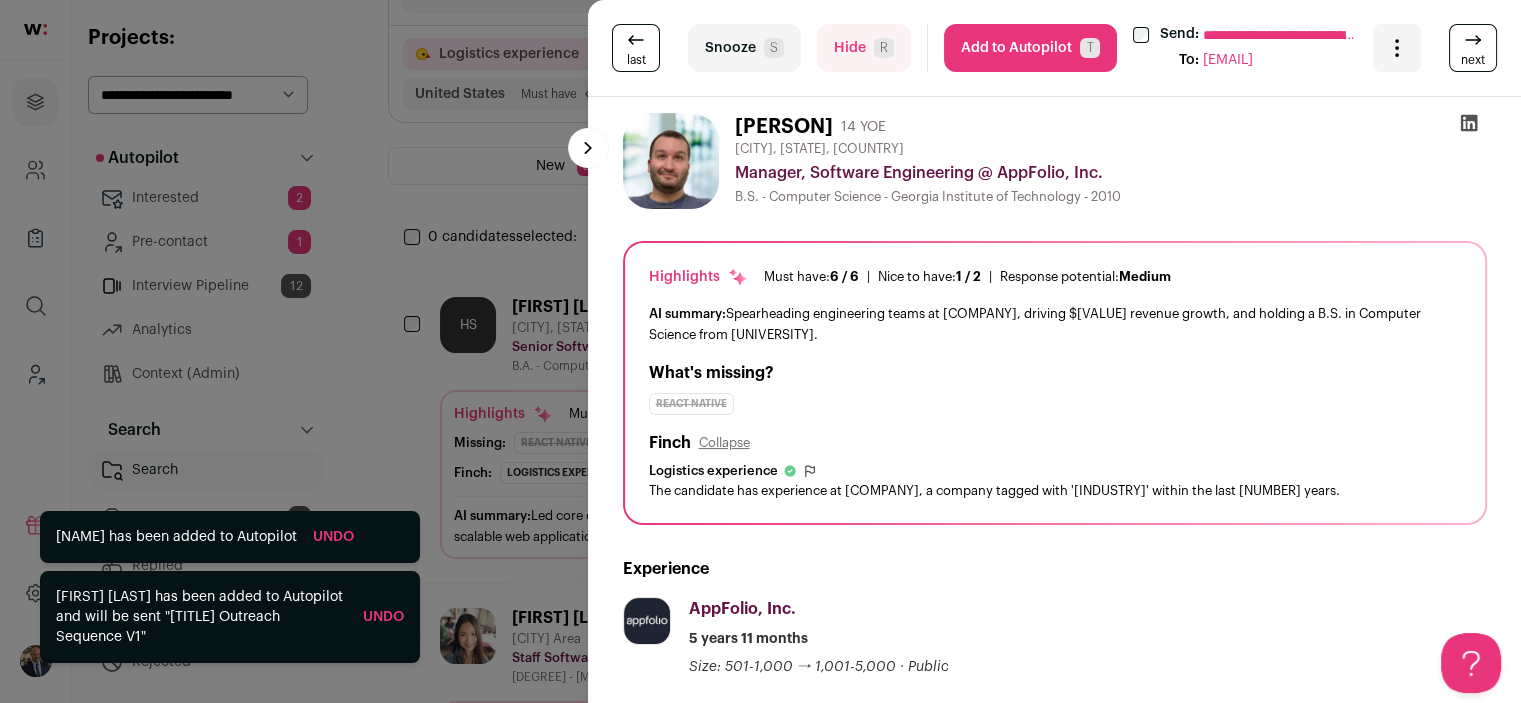 scroll, scrollTop: 0, scrollLeft: 0, axis: both 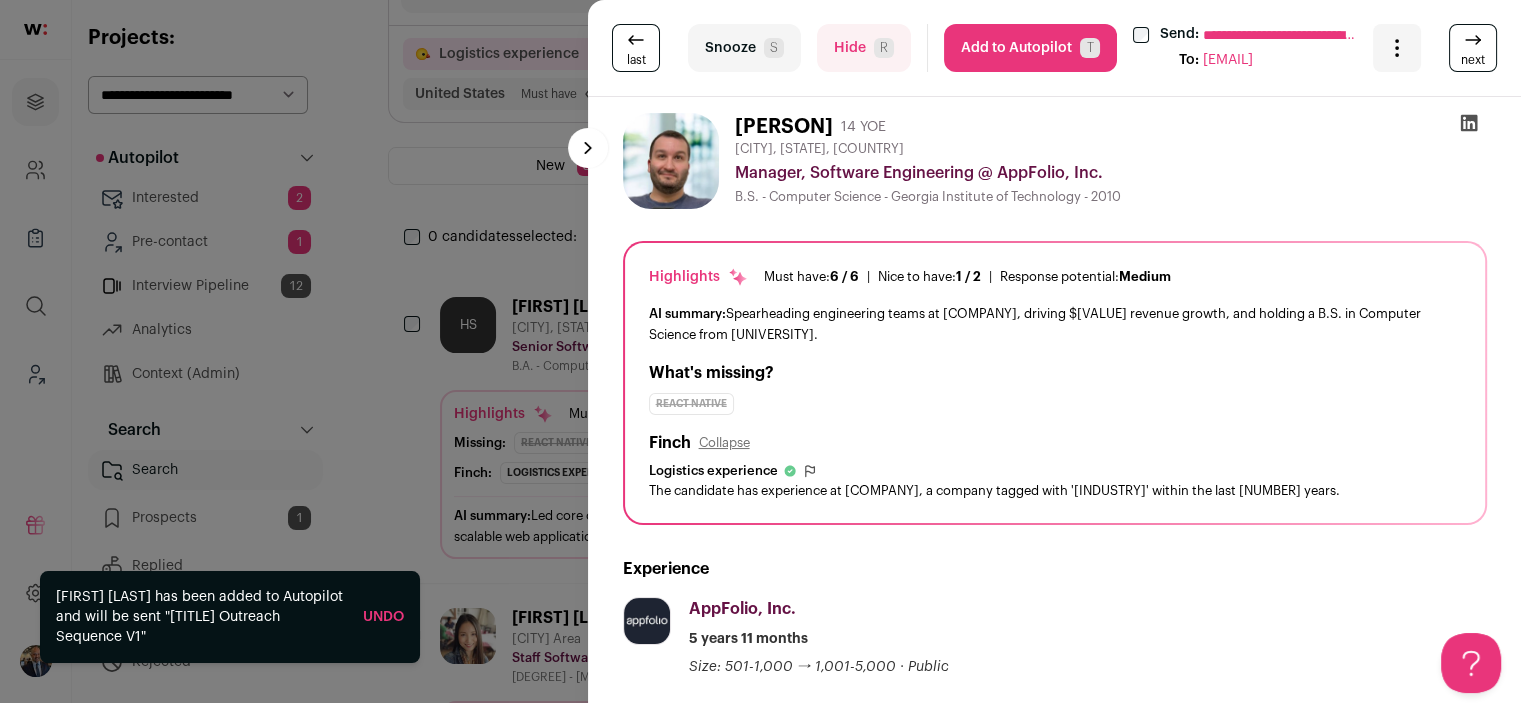 click on "Add to Autopilot
T" at bounding box center [1030, 48] 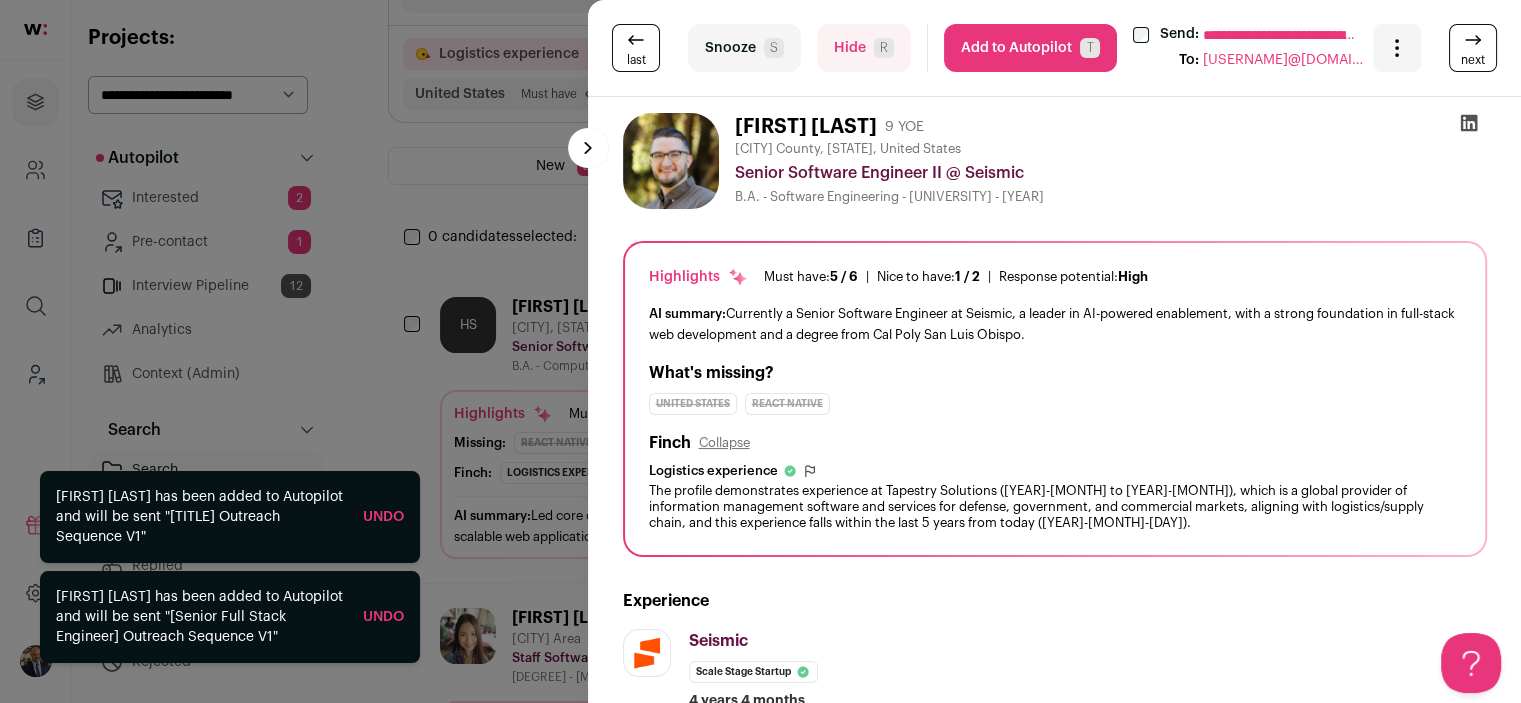 scroll, scrollTop: 0, scrollLeft: 0, axis: both 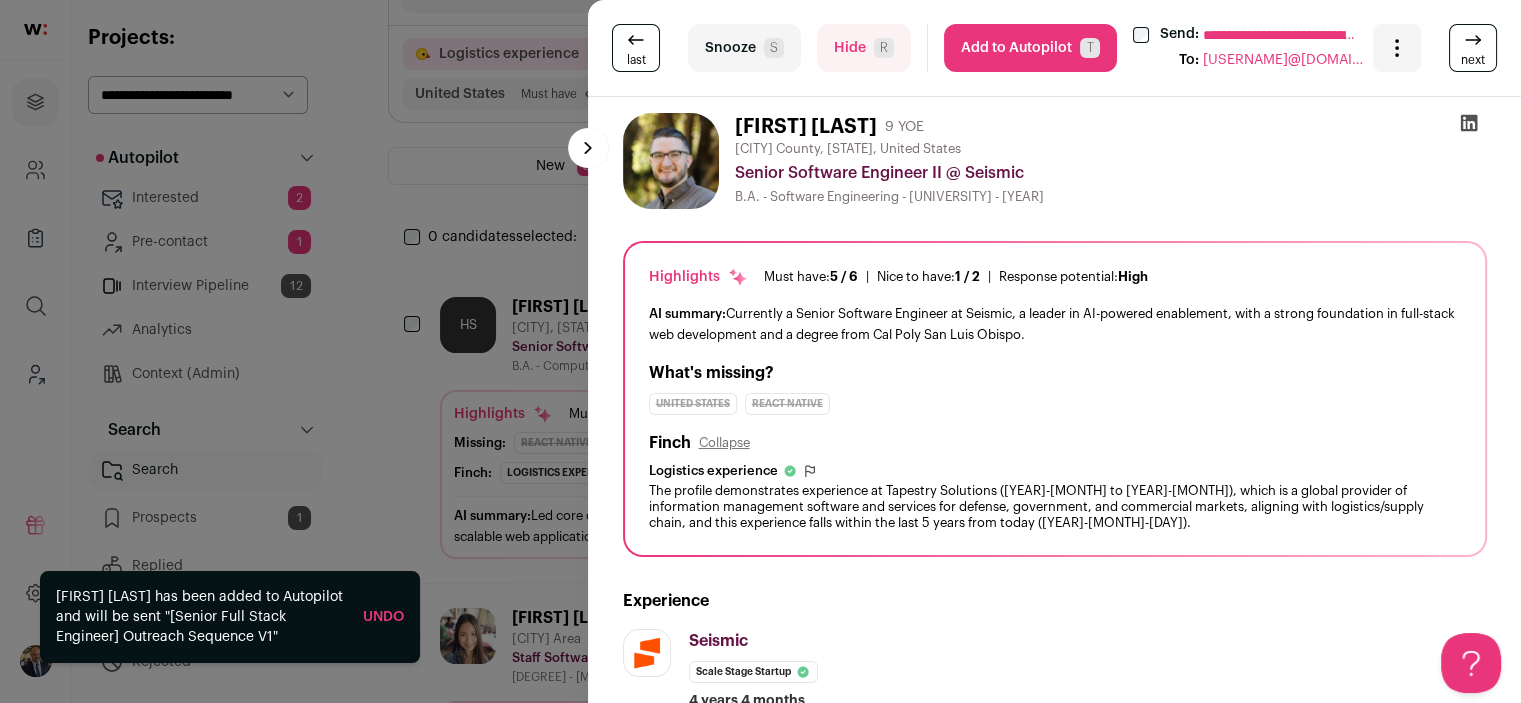 click on "Add to Autopilot
T" at bounding box center [1030, 48] 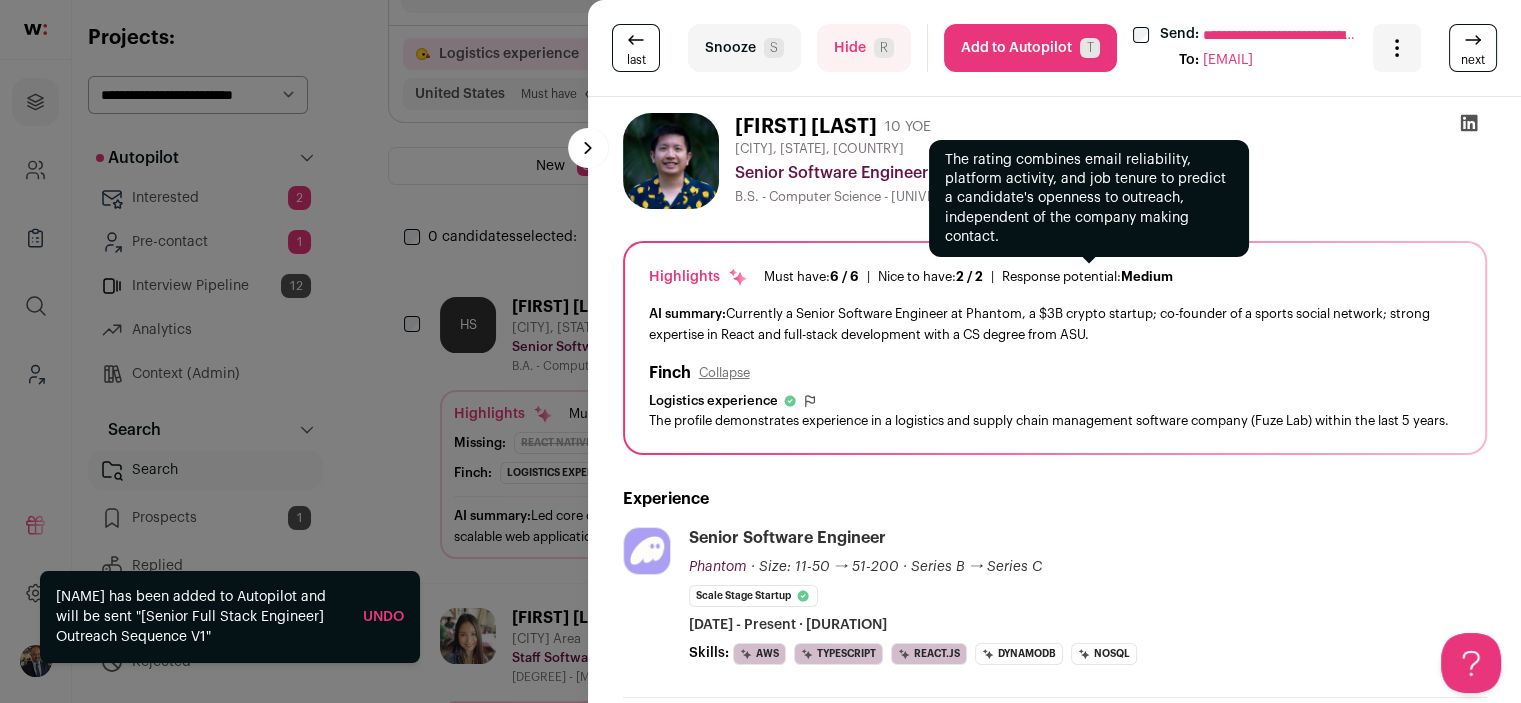 scroll, scrollTop: 0, scrollLeft: 0, axis: both 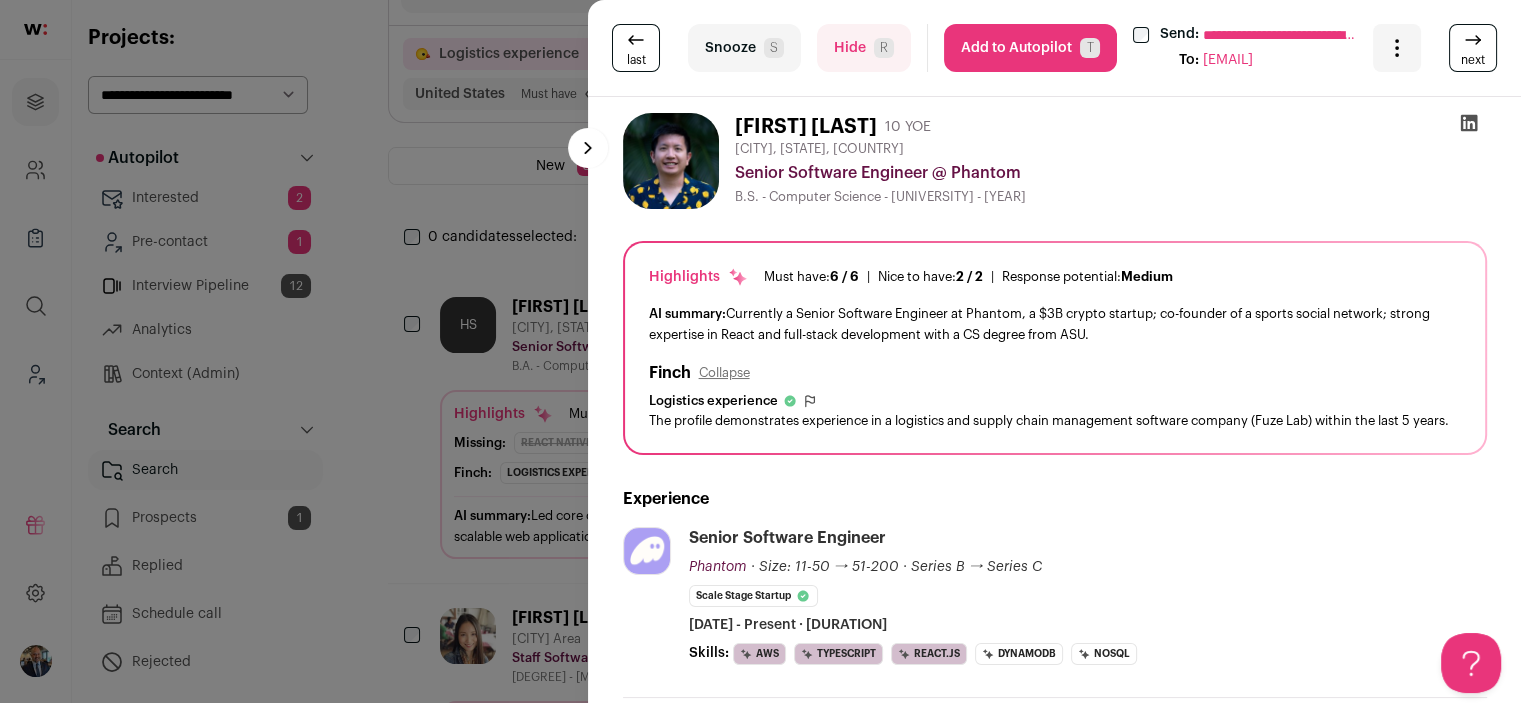 click on "Add to Autopilot
T" at bounding box center (1030, 48) 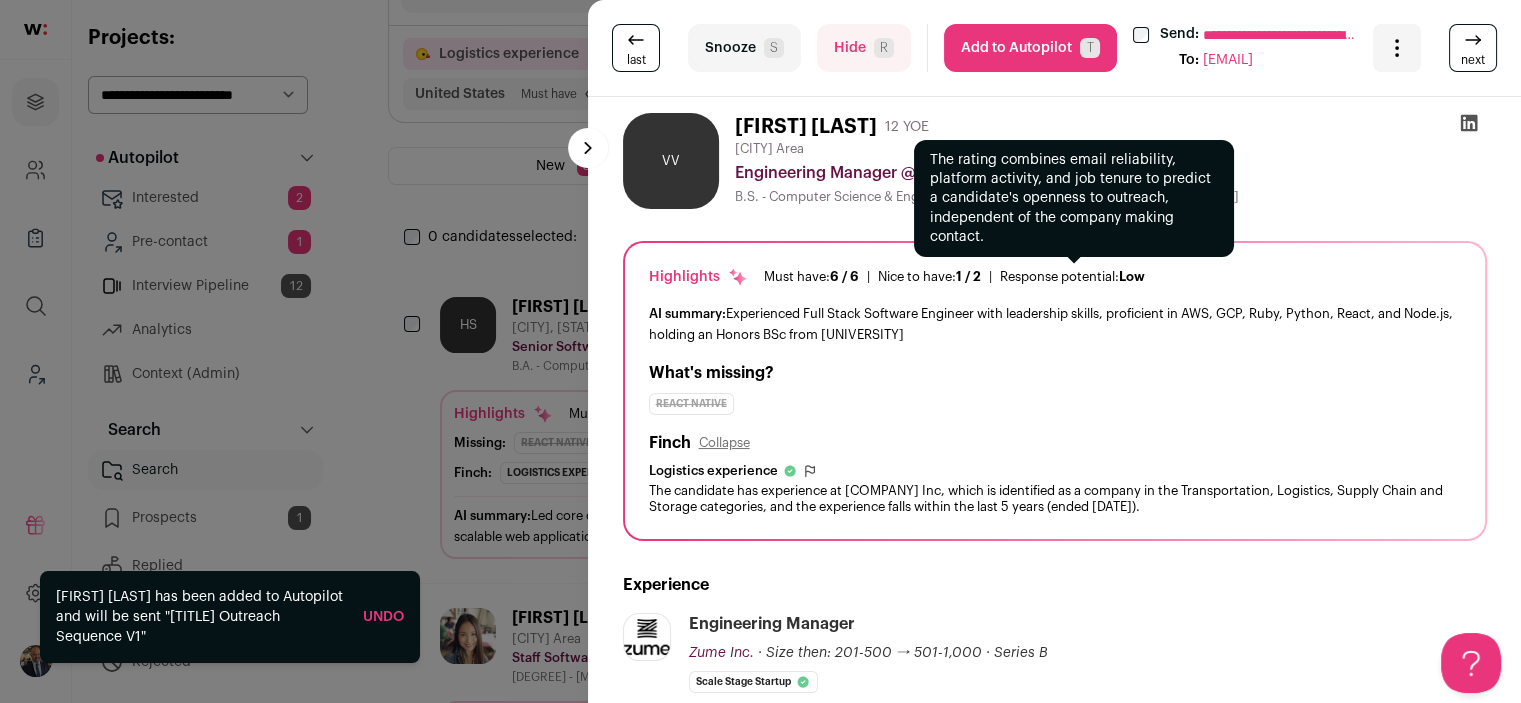 scroll, scrollTop: 0, scrollLeft: 0, axis: both 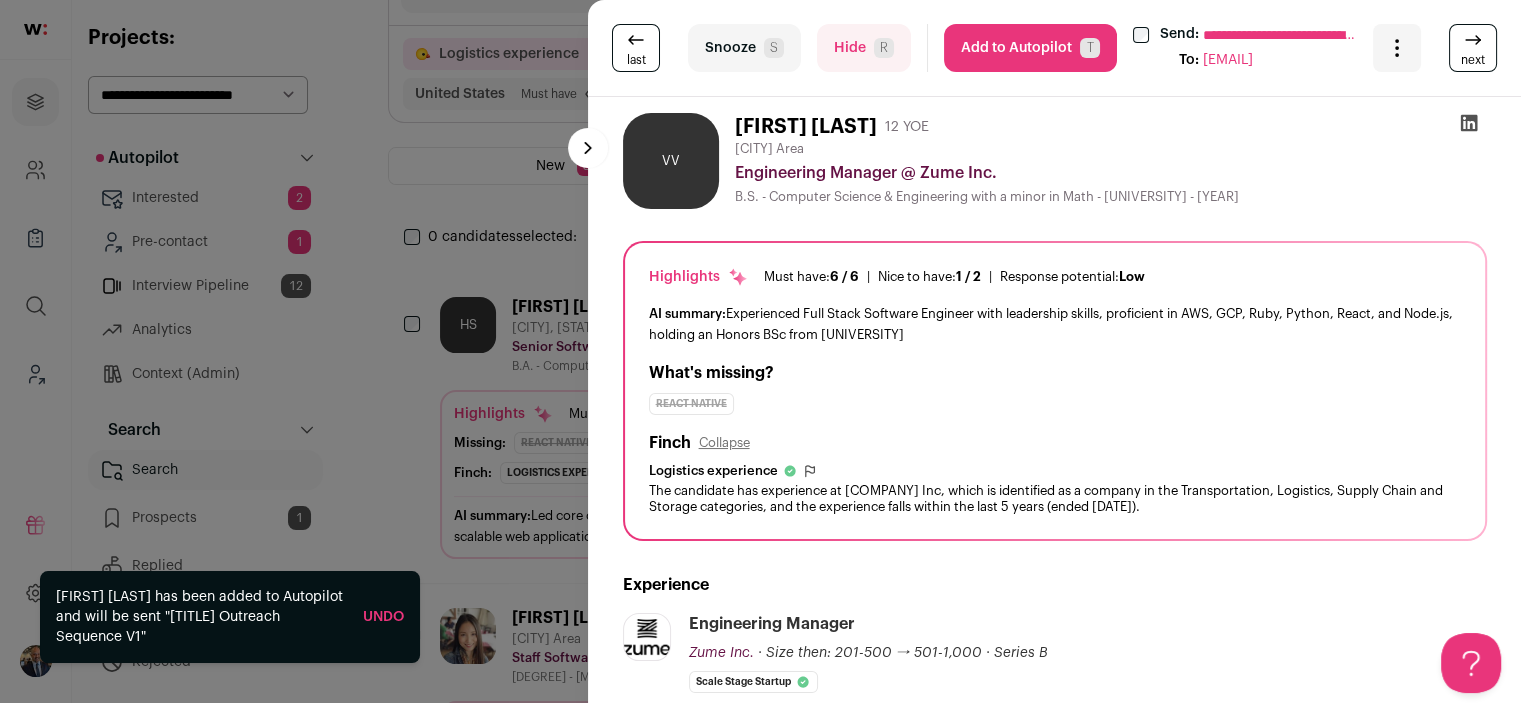 click on "Add to Autopilot
T" at bounding box center (1030, 48) 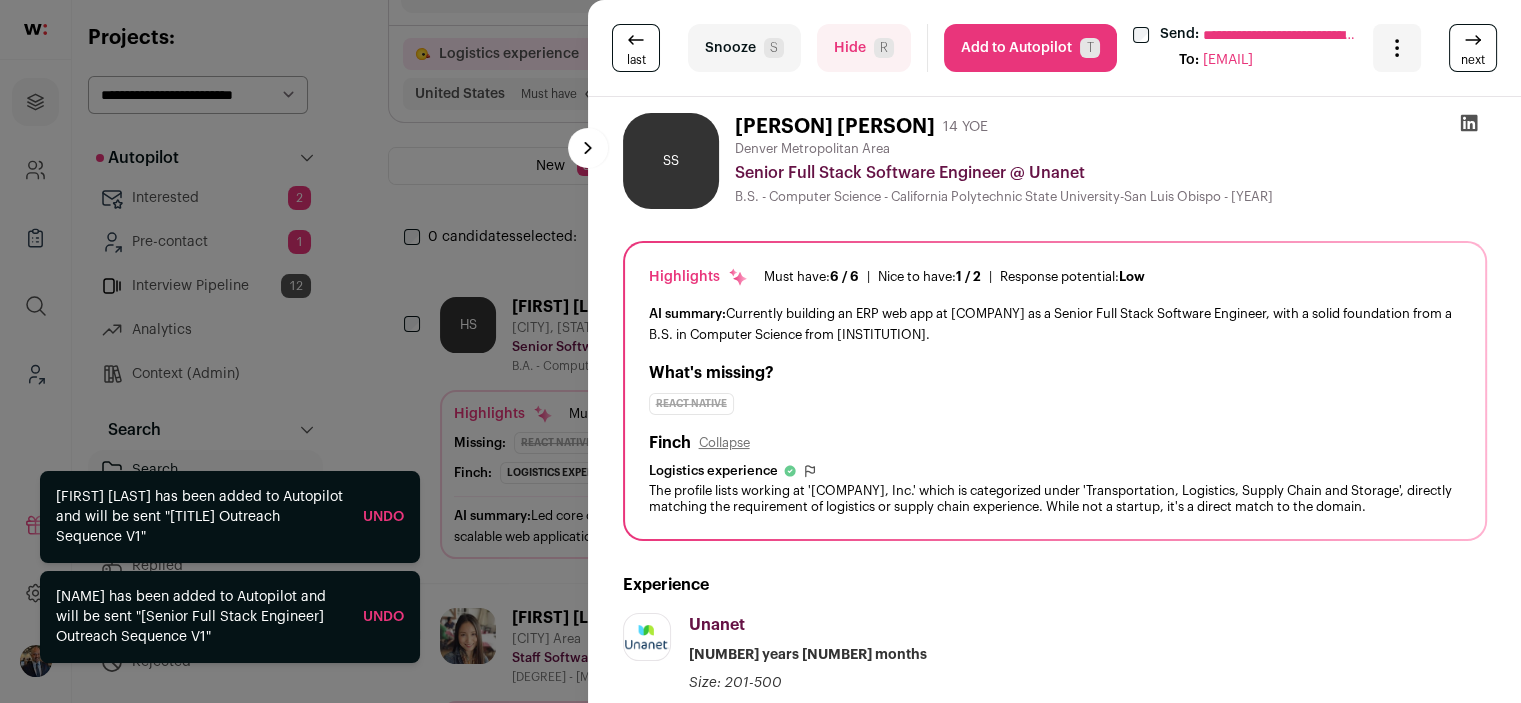 scroll, scrollTop: 0, scrollLeft: 0, axis: both 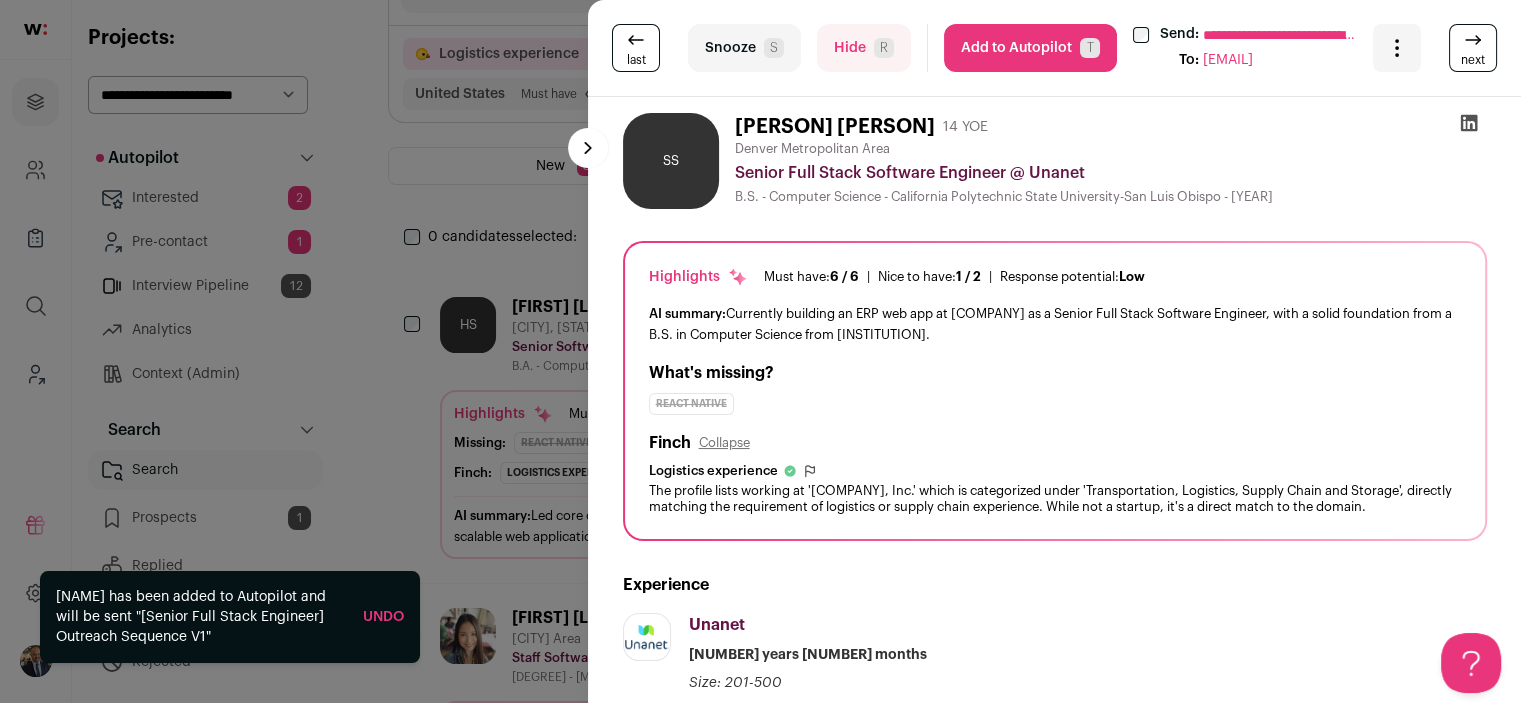 click on "Add to Autopilot
T" at bounding box center (1030, 48) 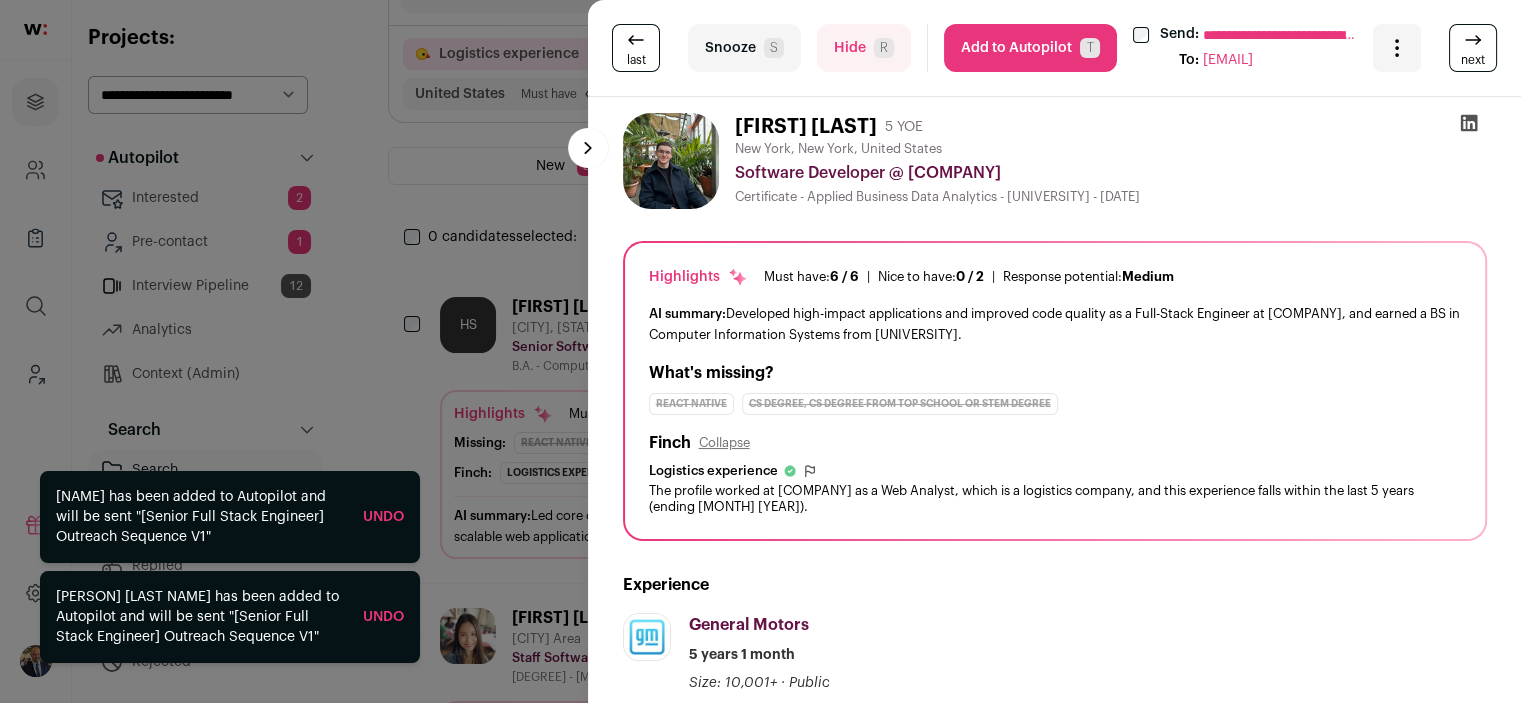 scroll, scrollTop: 0, scrollLeft: 0, axis: both 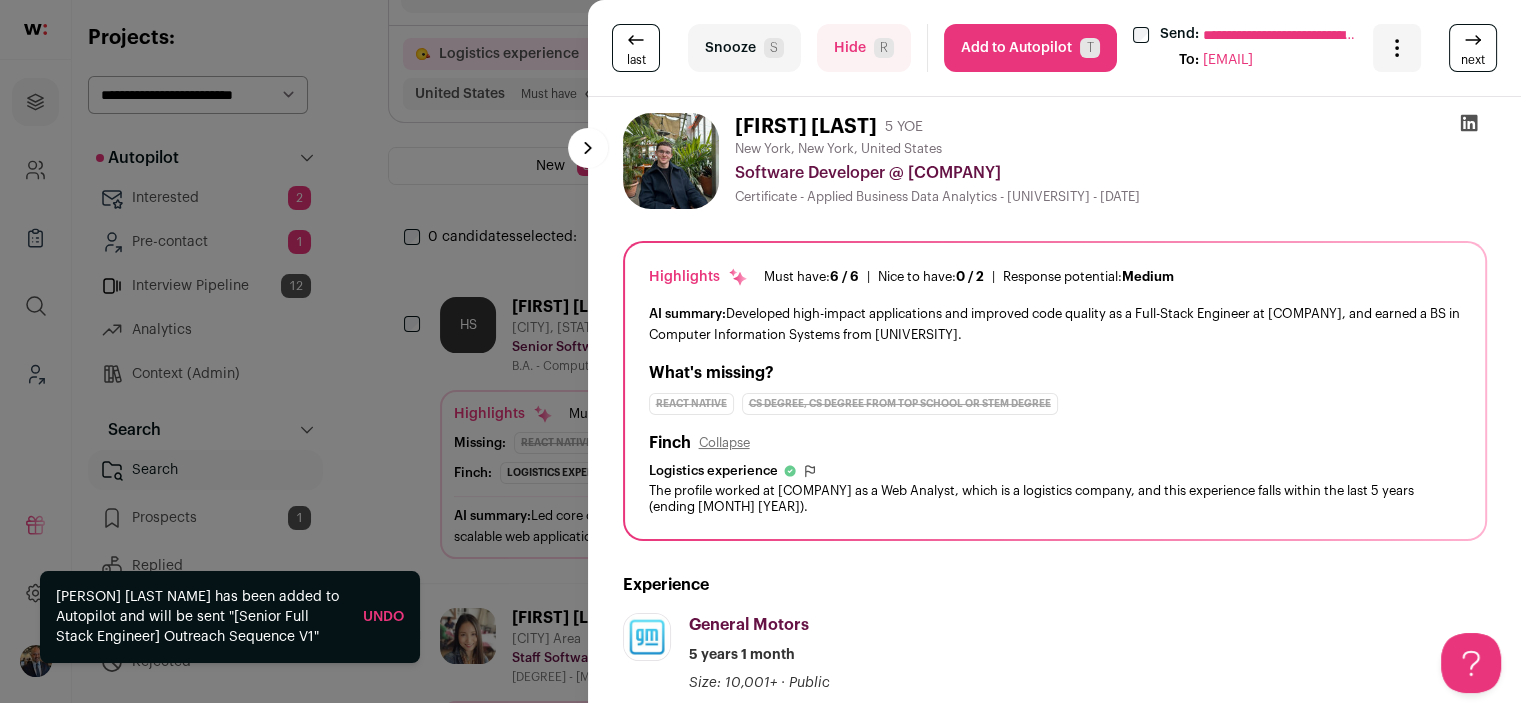 click on "Add to Autopilot
T" at bounding box center (1030, 48) 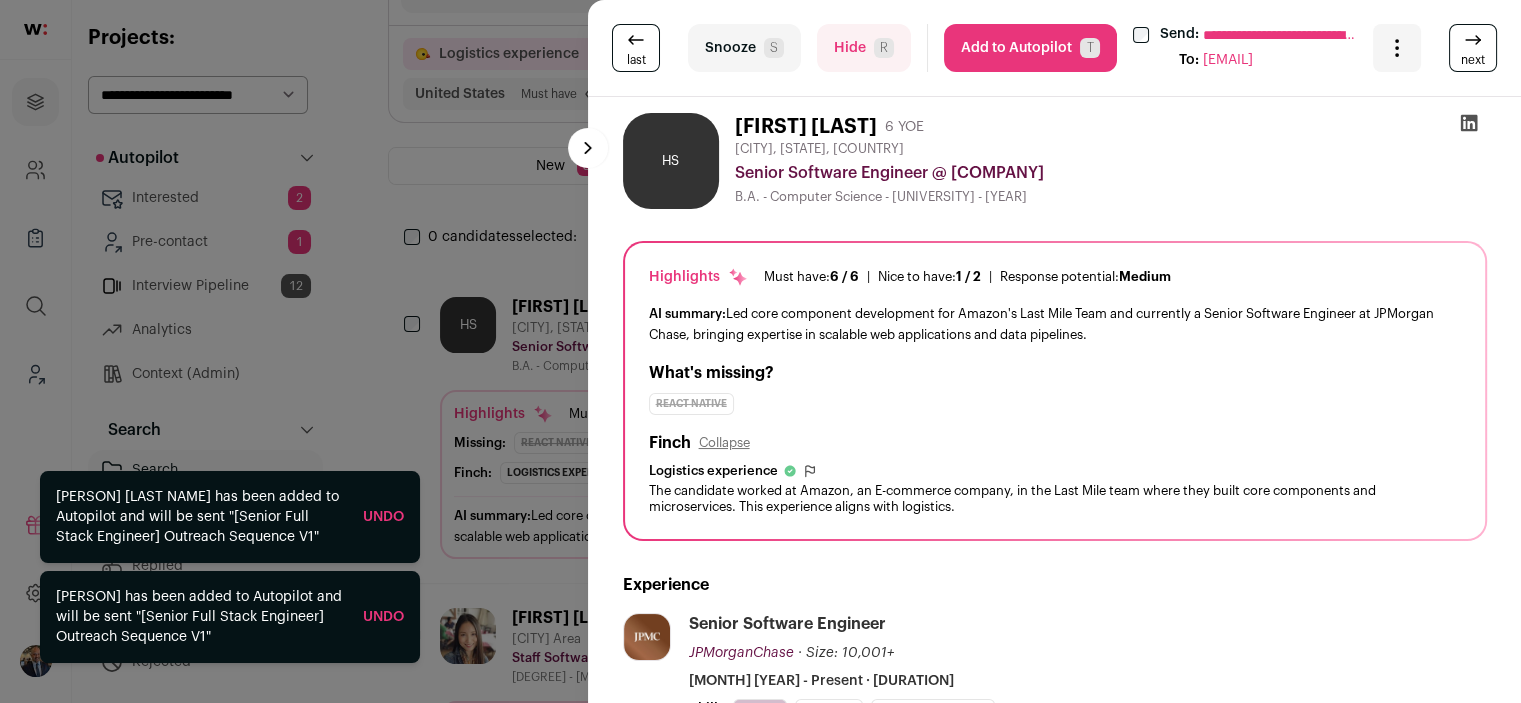 scroll, scrollTop: 0, scrollLeft: 0, axis: both 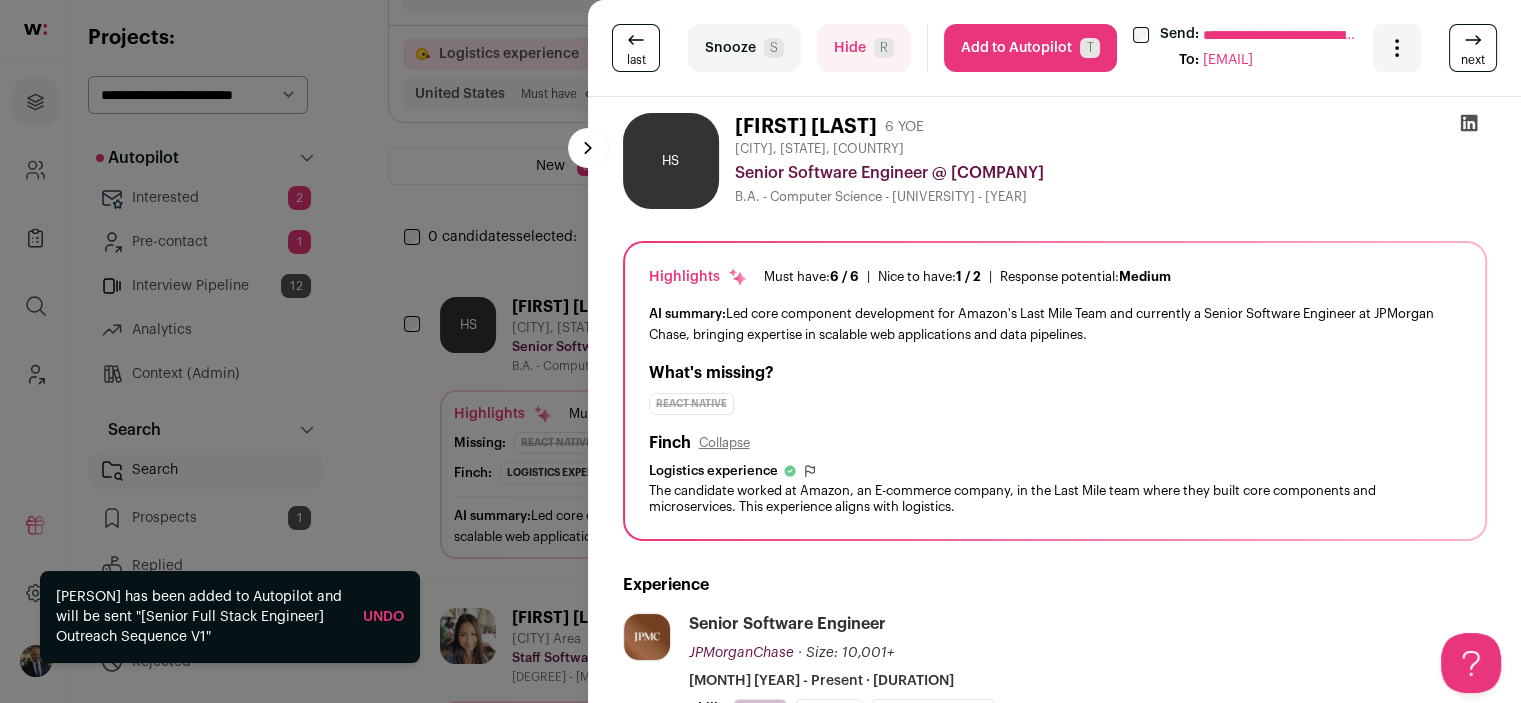 click on "Add to Autopilot
T" at bounding box center (1030, 48) 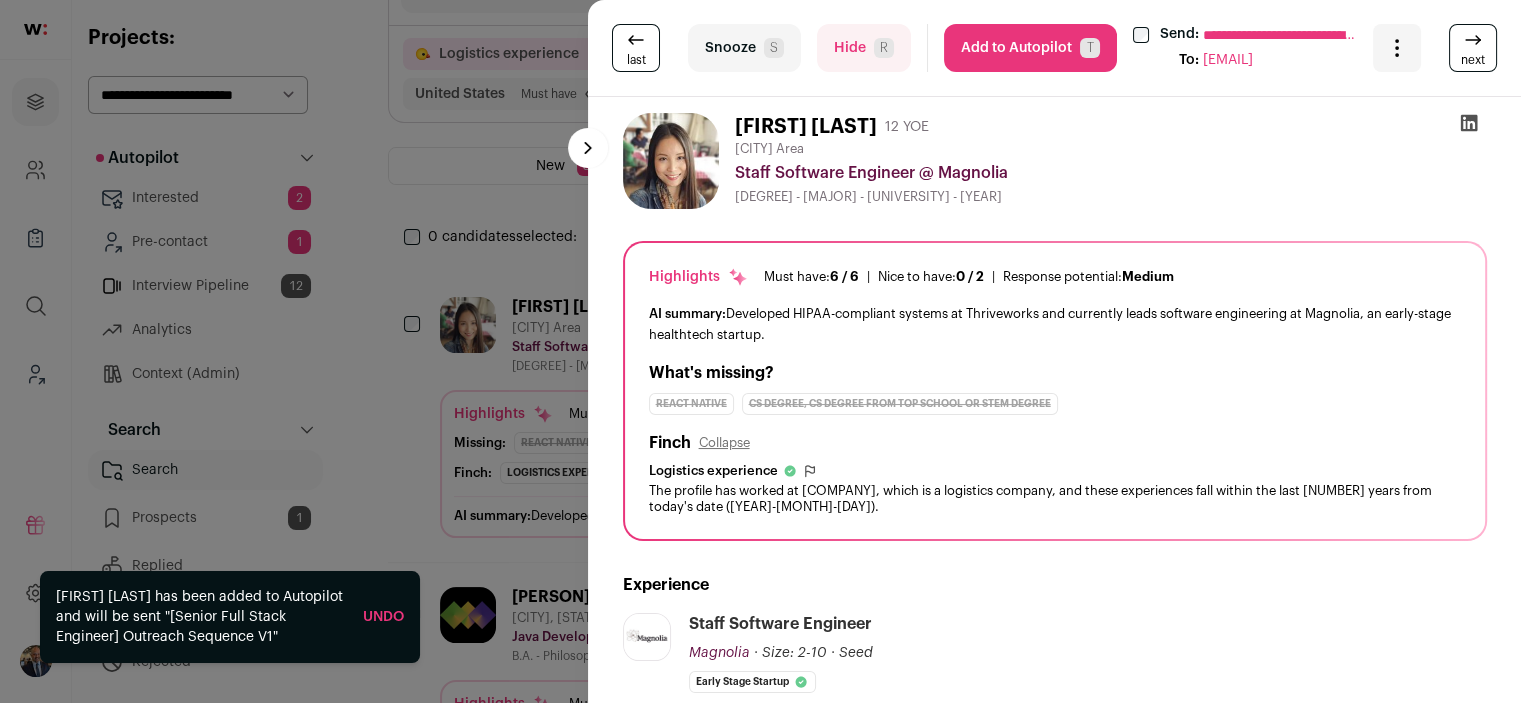 scroll, scrollTop: 0, scrollLeft: 0, axis: both 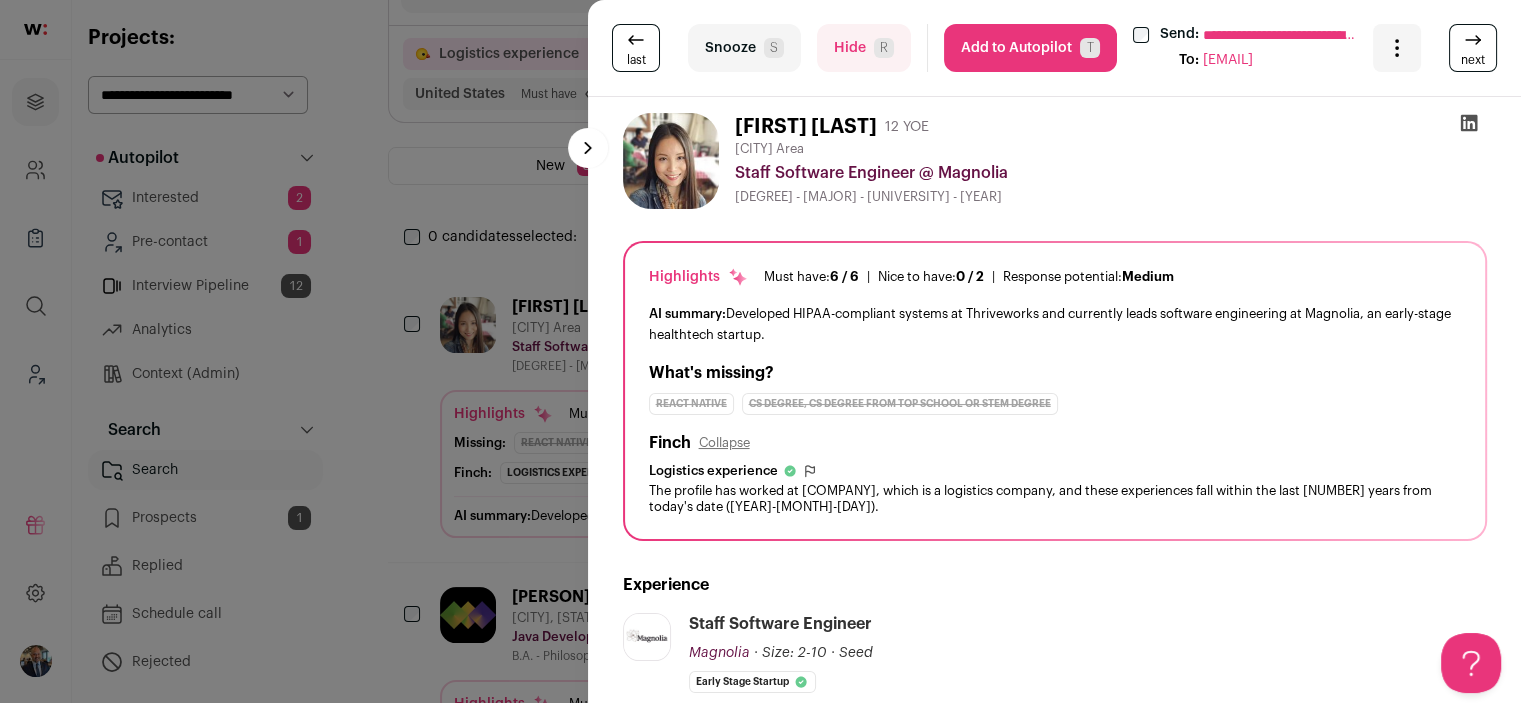 click on "Add to Autopilot
T" at bounding box center (1030, 48) 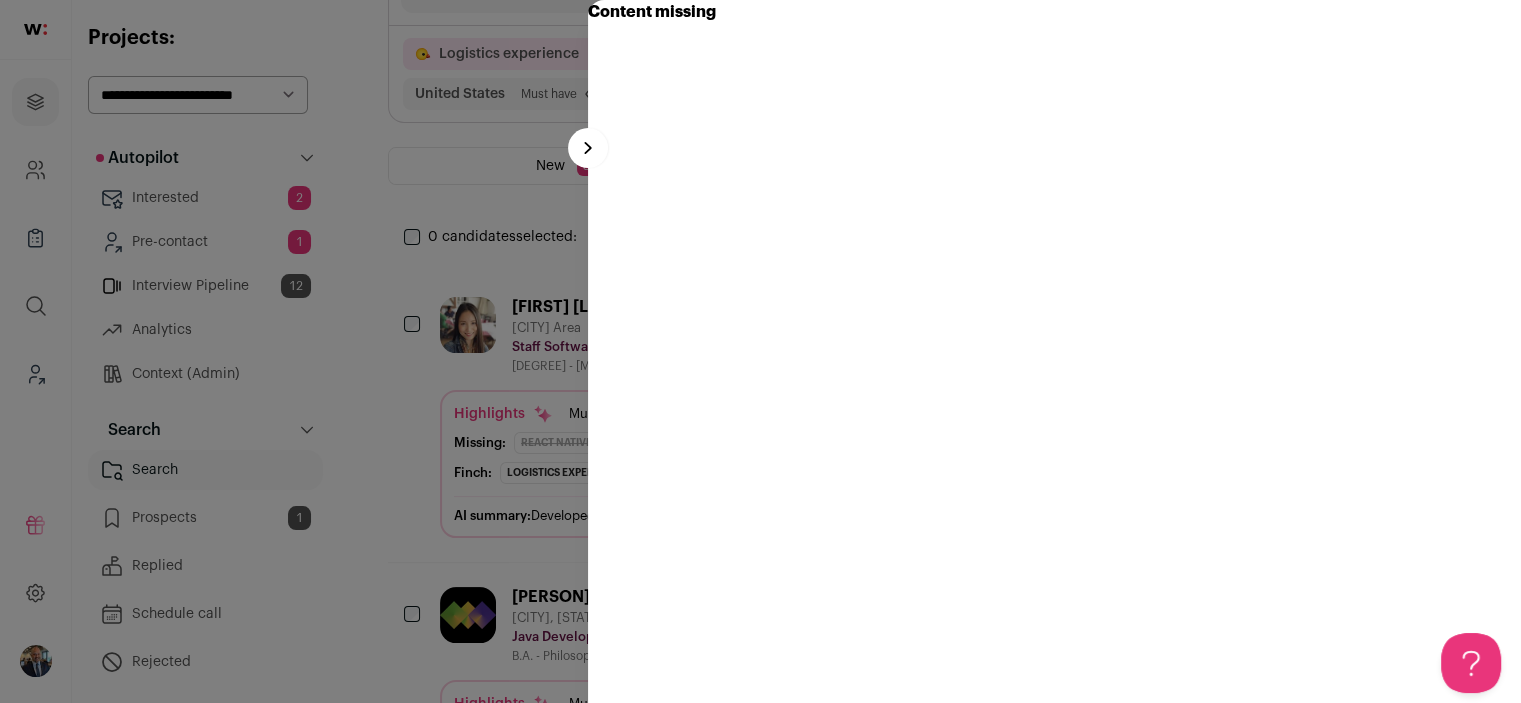 click on "Content missing" at bounding box center [760, 351] 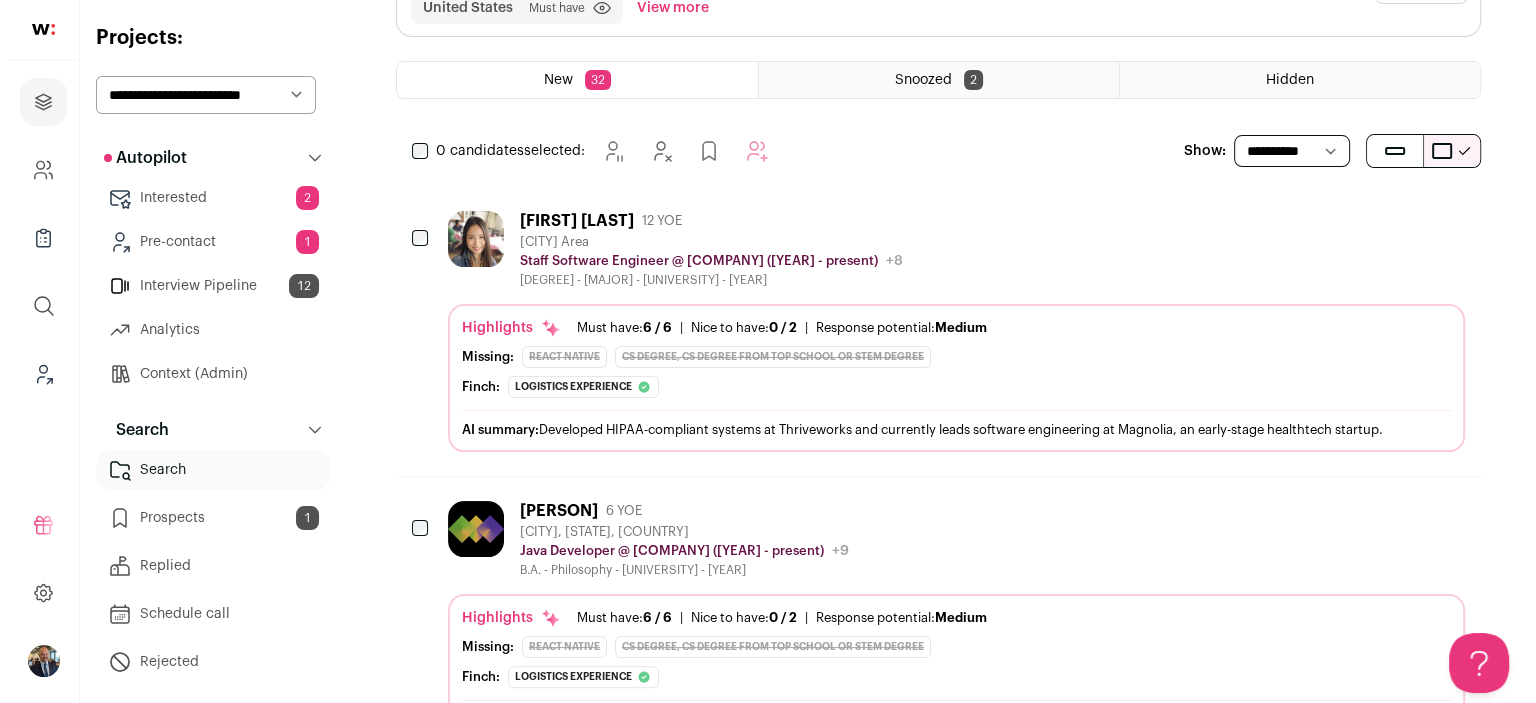 scroll, scrollTop: 300, scrollLeft: 0, axis: vertical 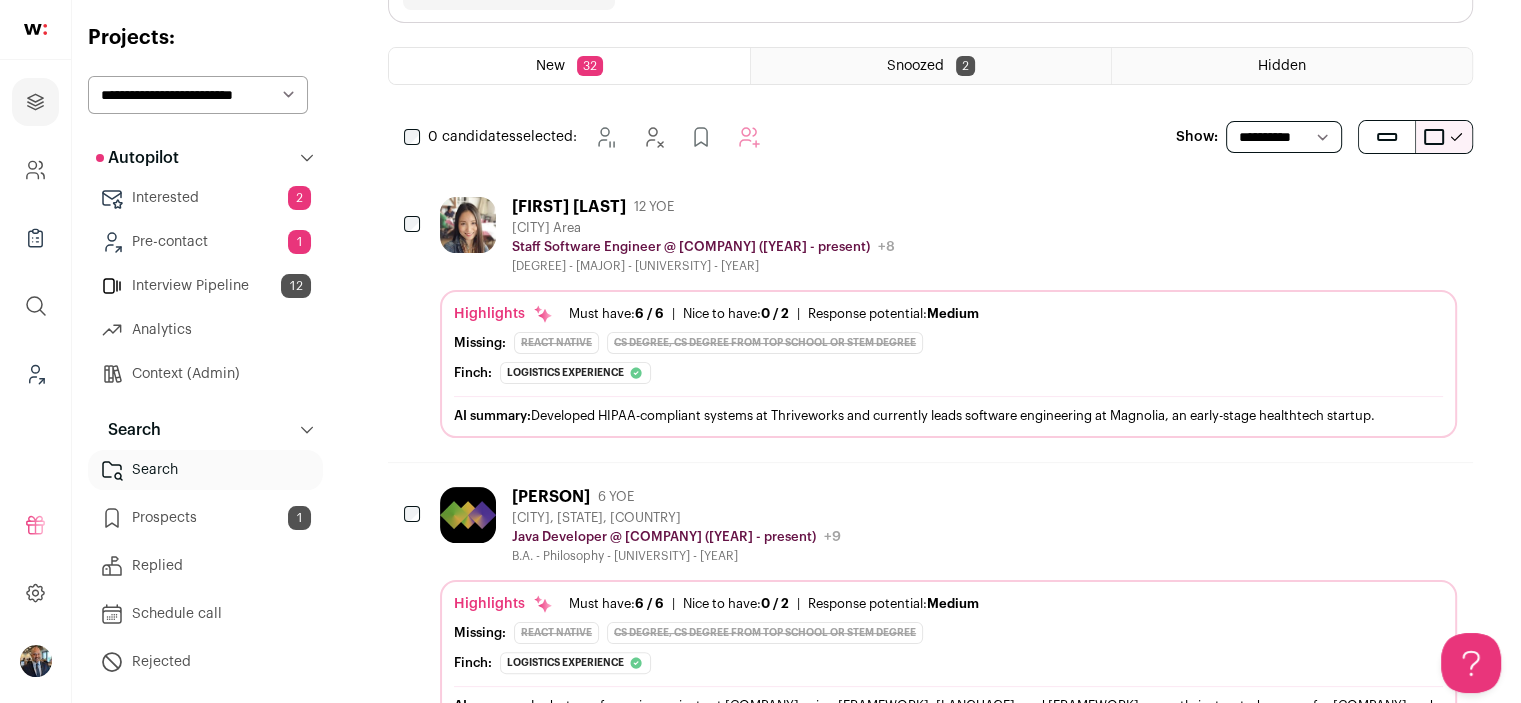 click on "Greater Seattle Area" at bounding box center [703, 228] 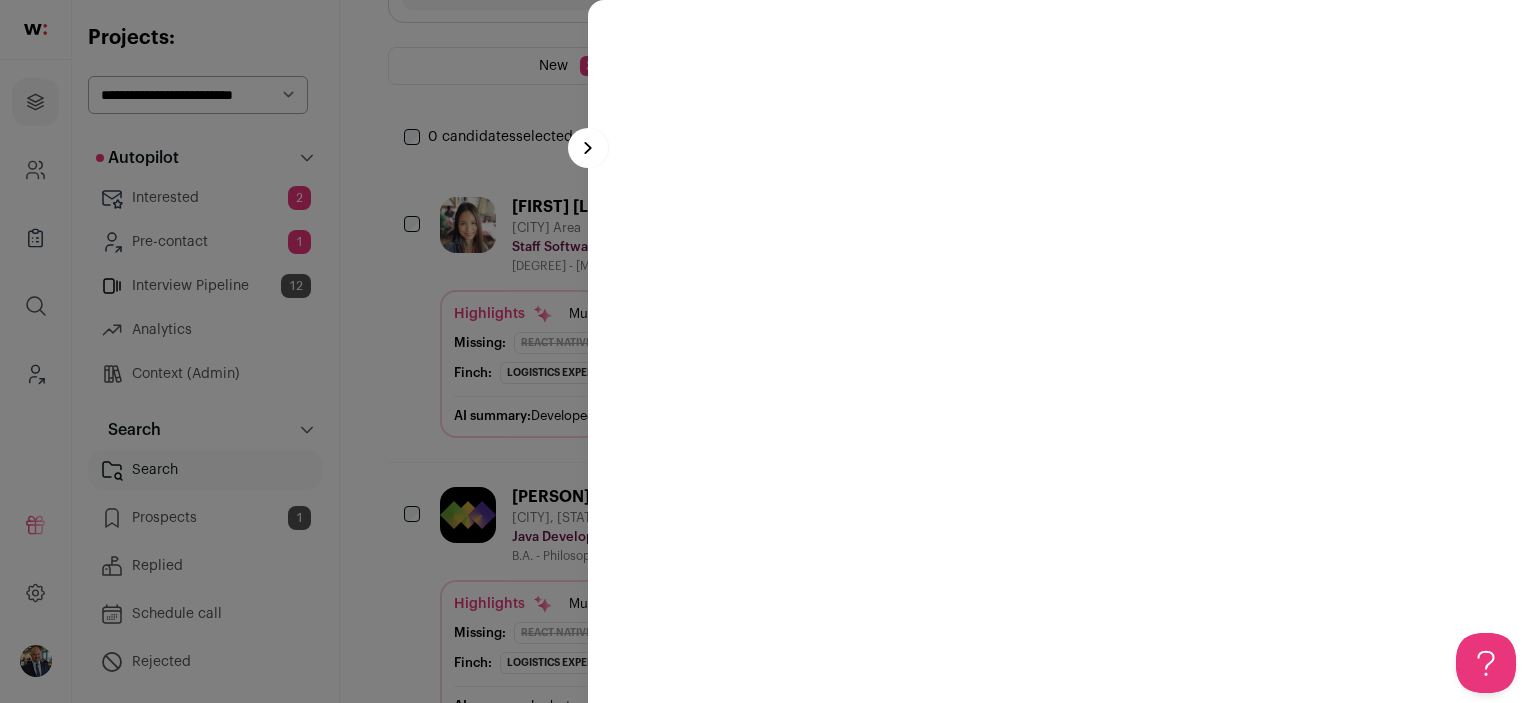 scroll, scrollTop: 0, scrollLeft: 0, axis: both 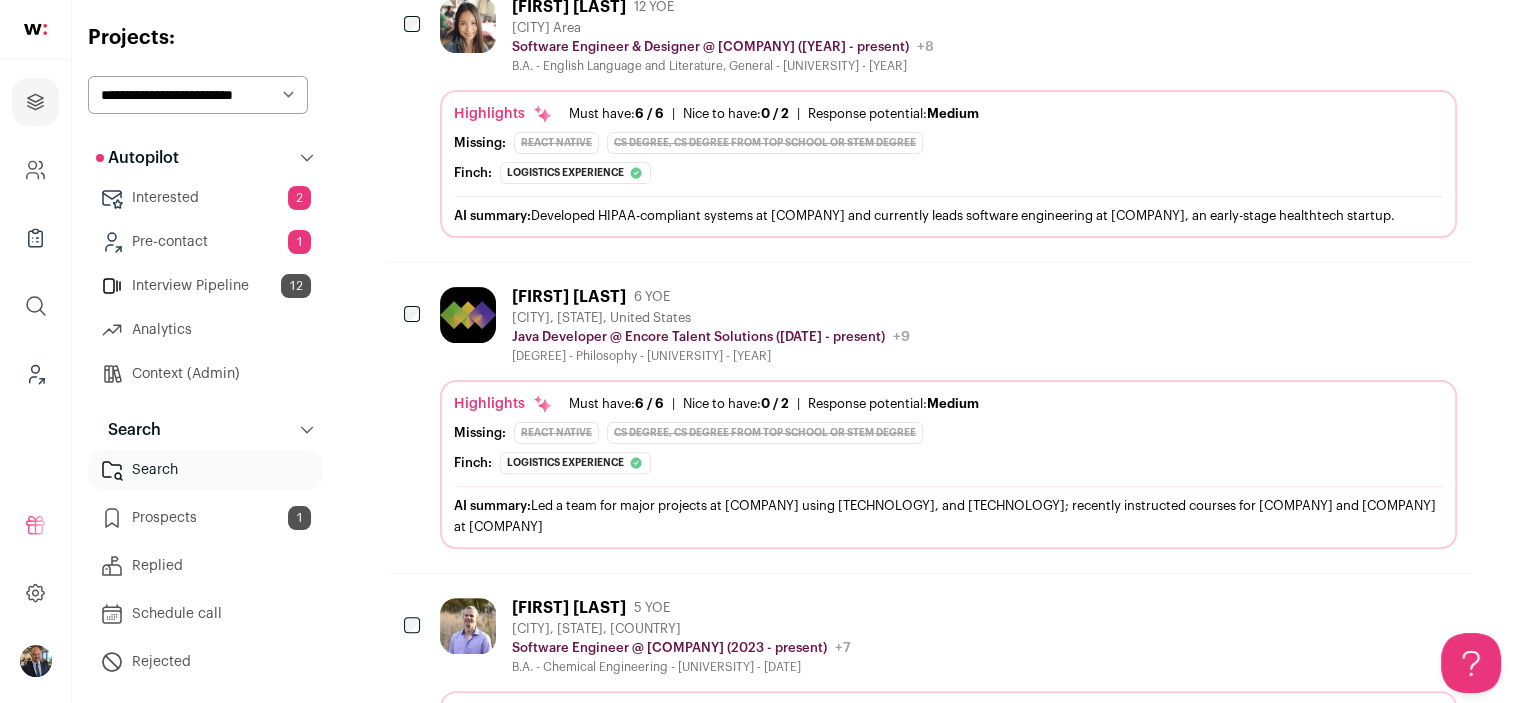 click on "[NAME]
[NUMBER] YOE
[CITY], [STATE], [COUNTRY]
Java Developer @ Encore Talent Solutions
([YEAR] - present)
Encore Talent Solutions
Public / Private
Private
Valuation
Unknown
Company size
51-200
Tags
B2B" at bounding box center [948, 325] 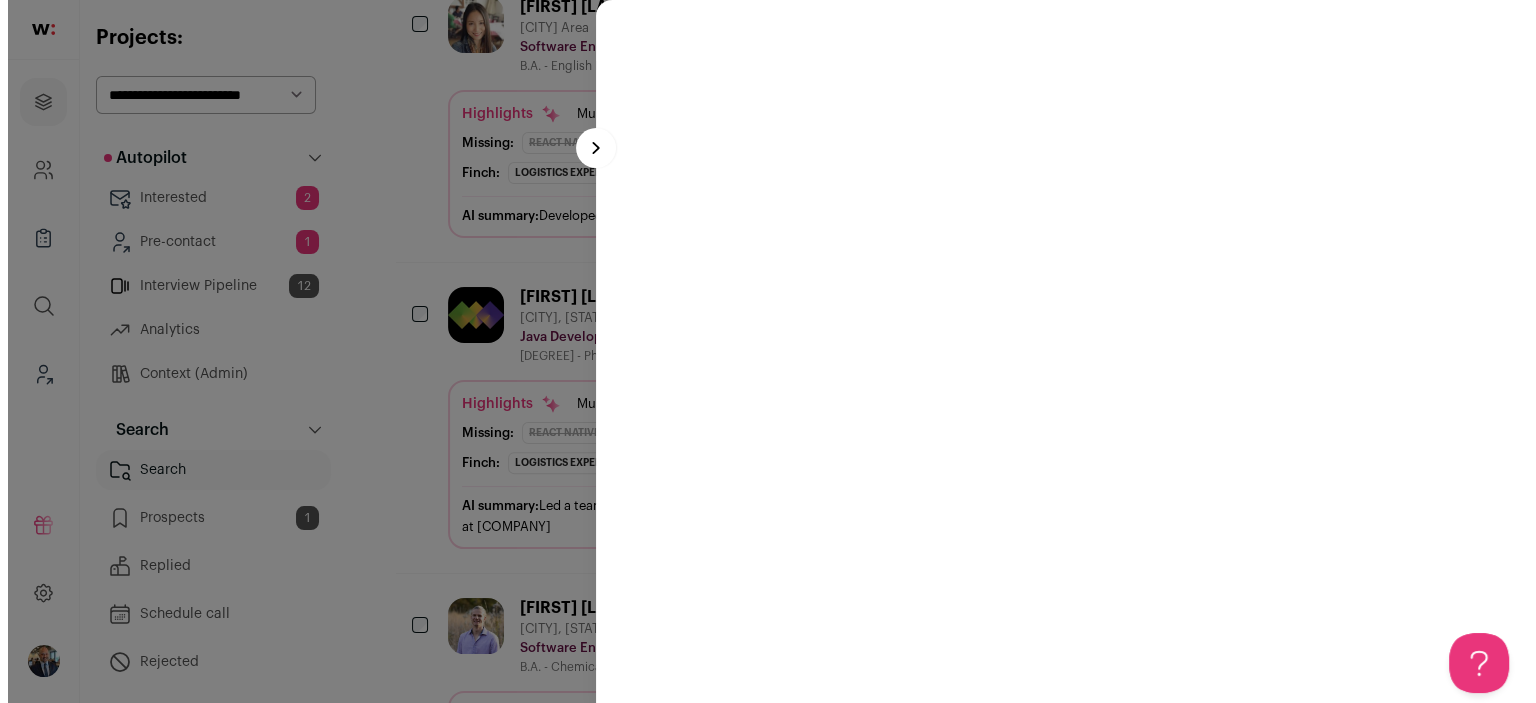 scroll, scrollTop: 496, scrollLeft: 0, axis: vertical 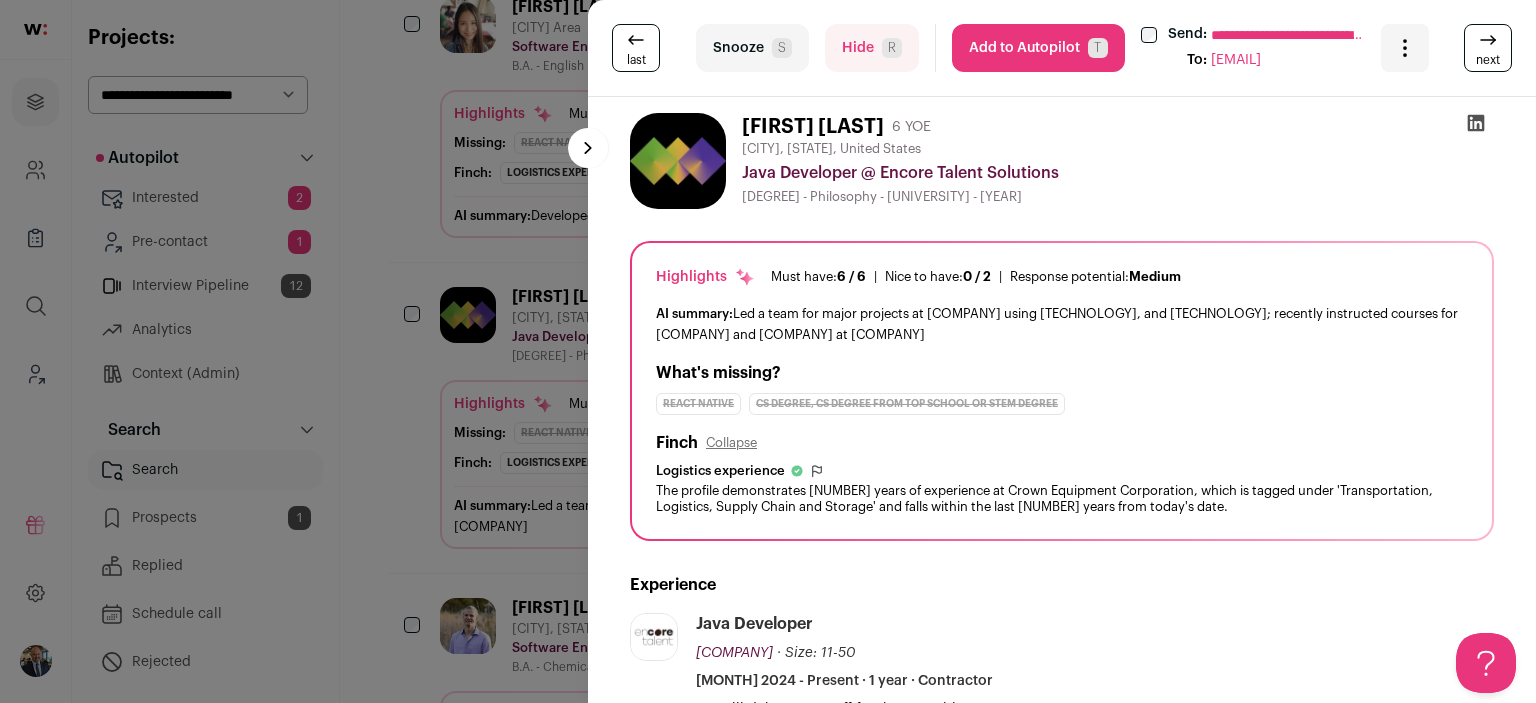 click on "Hide
R" at bounding box center (872, 48) 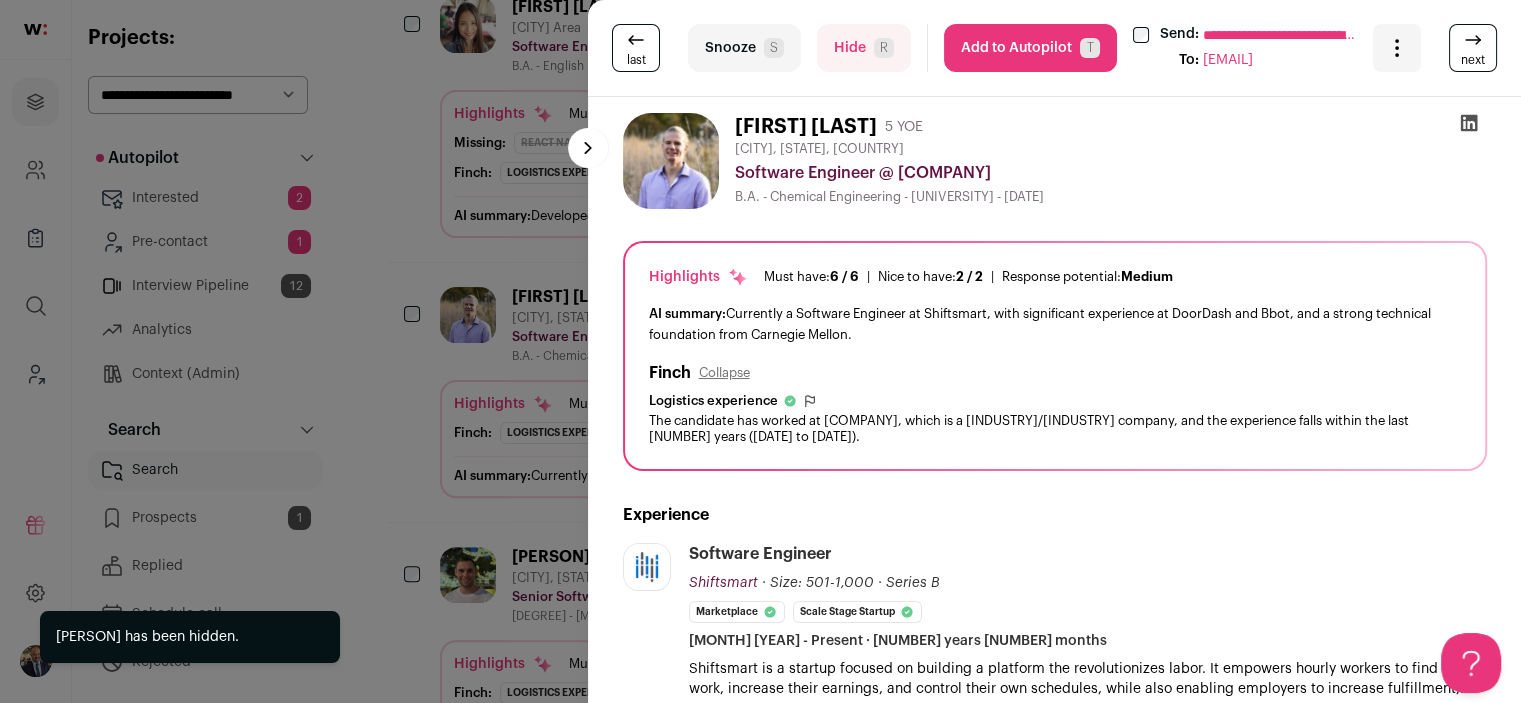 scroll, scrollTop: 0, scrollLeft: 0, axis: both 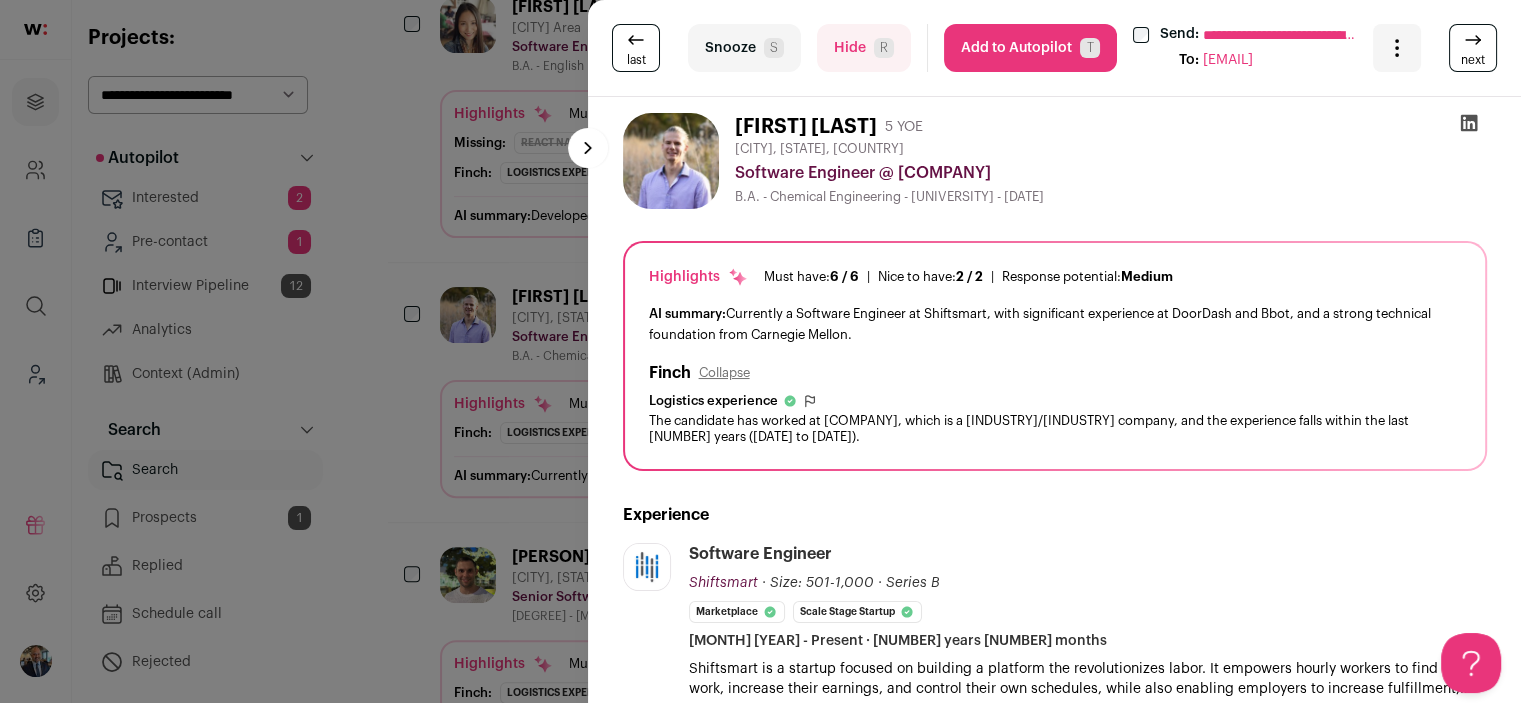 click on "Add to Autopilot
T" at bounding box center [1030, 48] 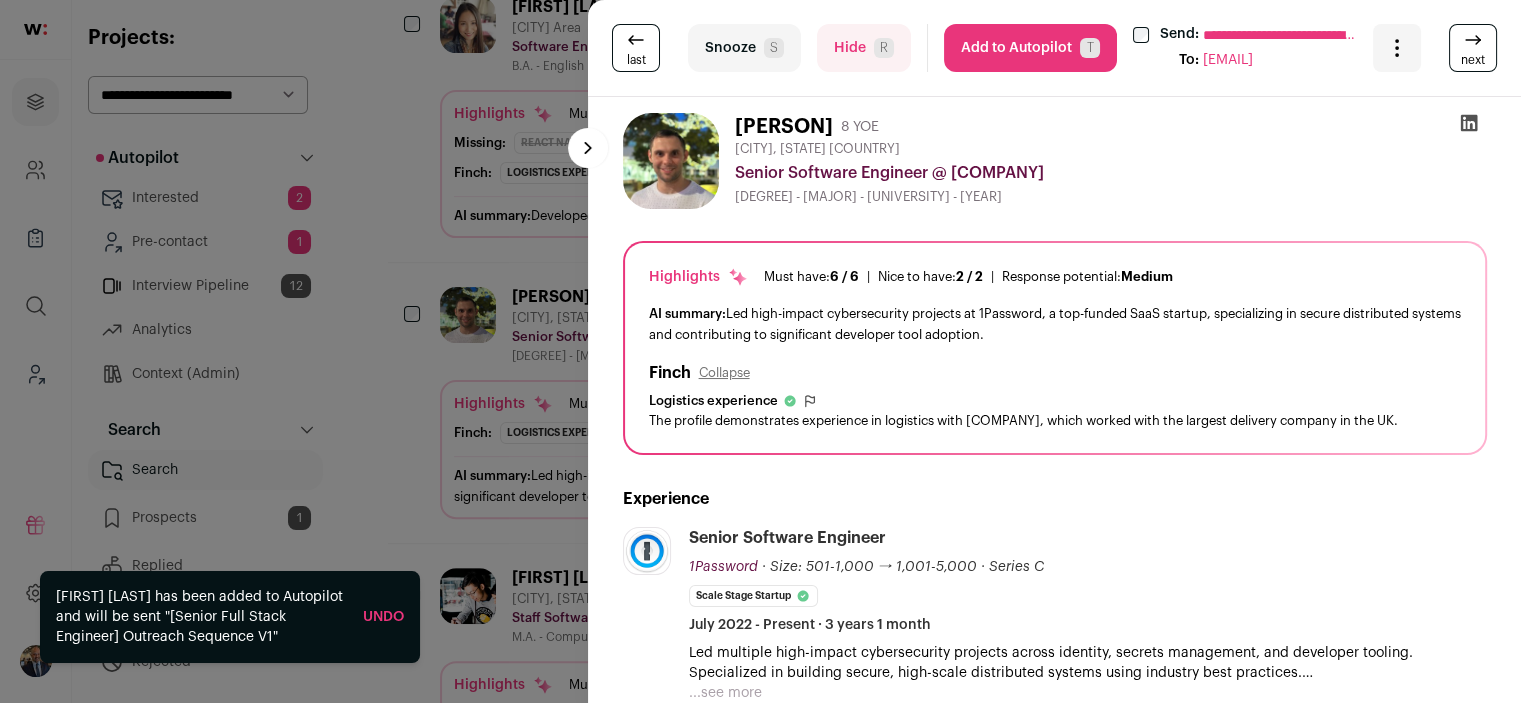 scroll, scrollTop: 0, scrollLeft: 0, axis: both 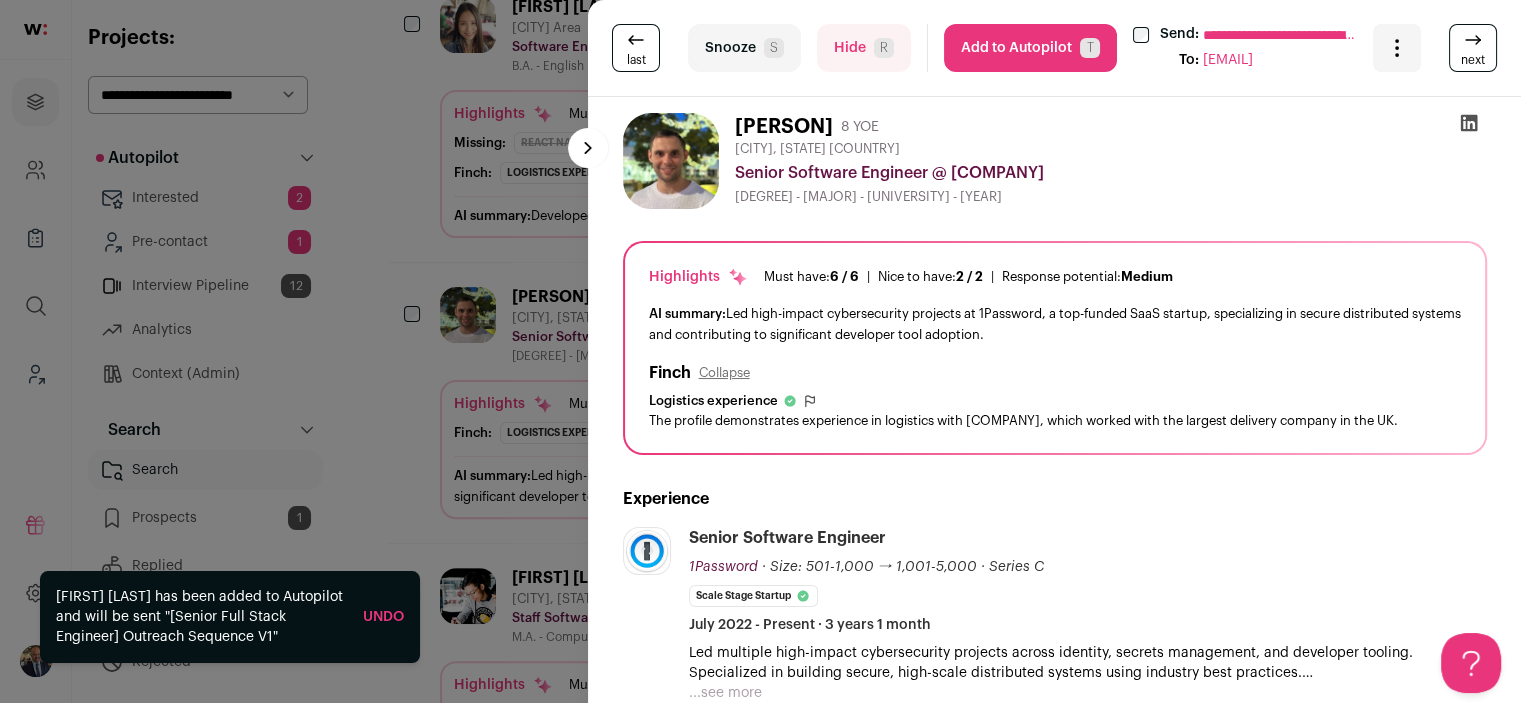 click on "Add to Autopilot
T" at bounding box center [1030, 48] 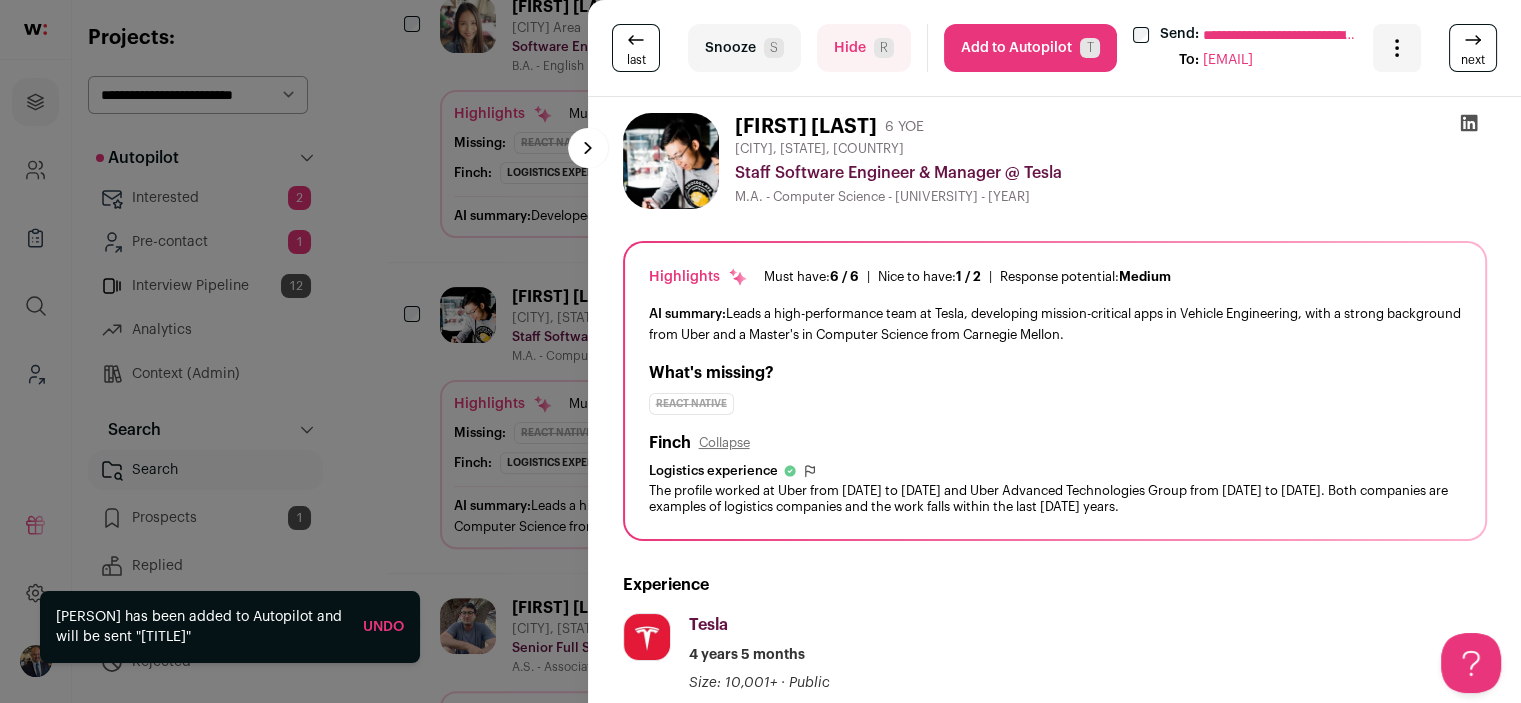 scroll, scrollTop: 0, scrollLeft: 0, axis: both 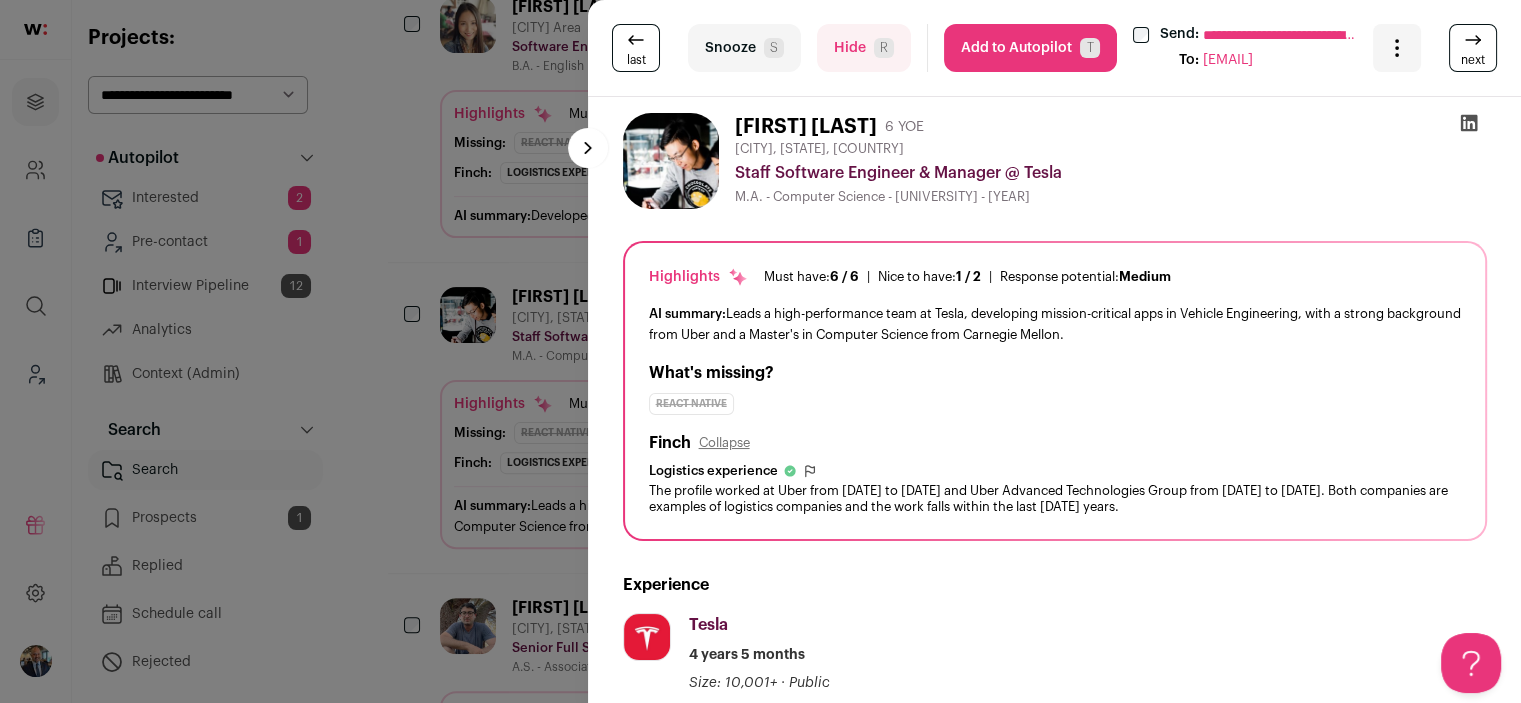 click on "Add to Autopilot
T" at bounding box center [1030, 48] 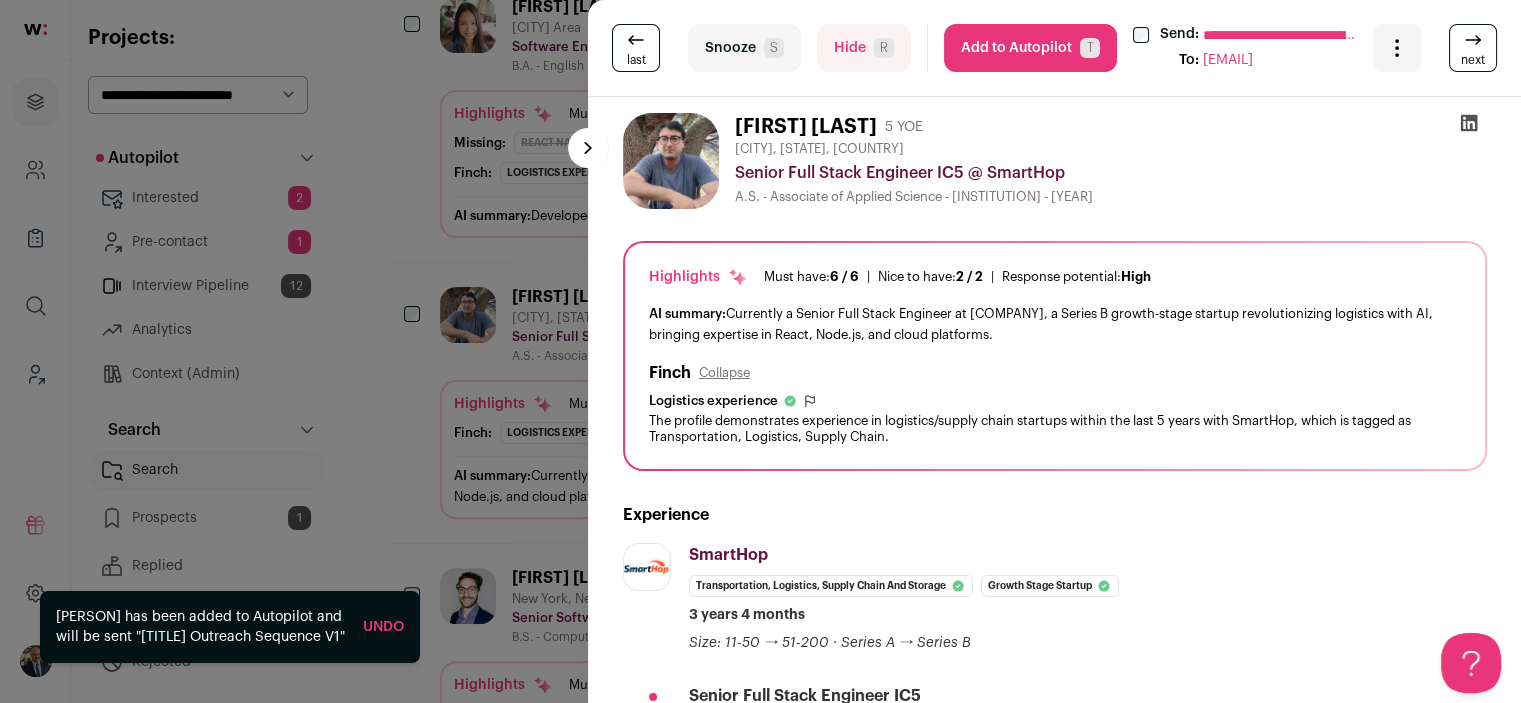 scroll, scrollTop: 0, scrollLeft: 0, axis: both 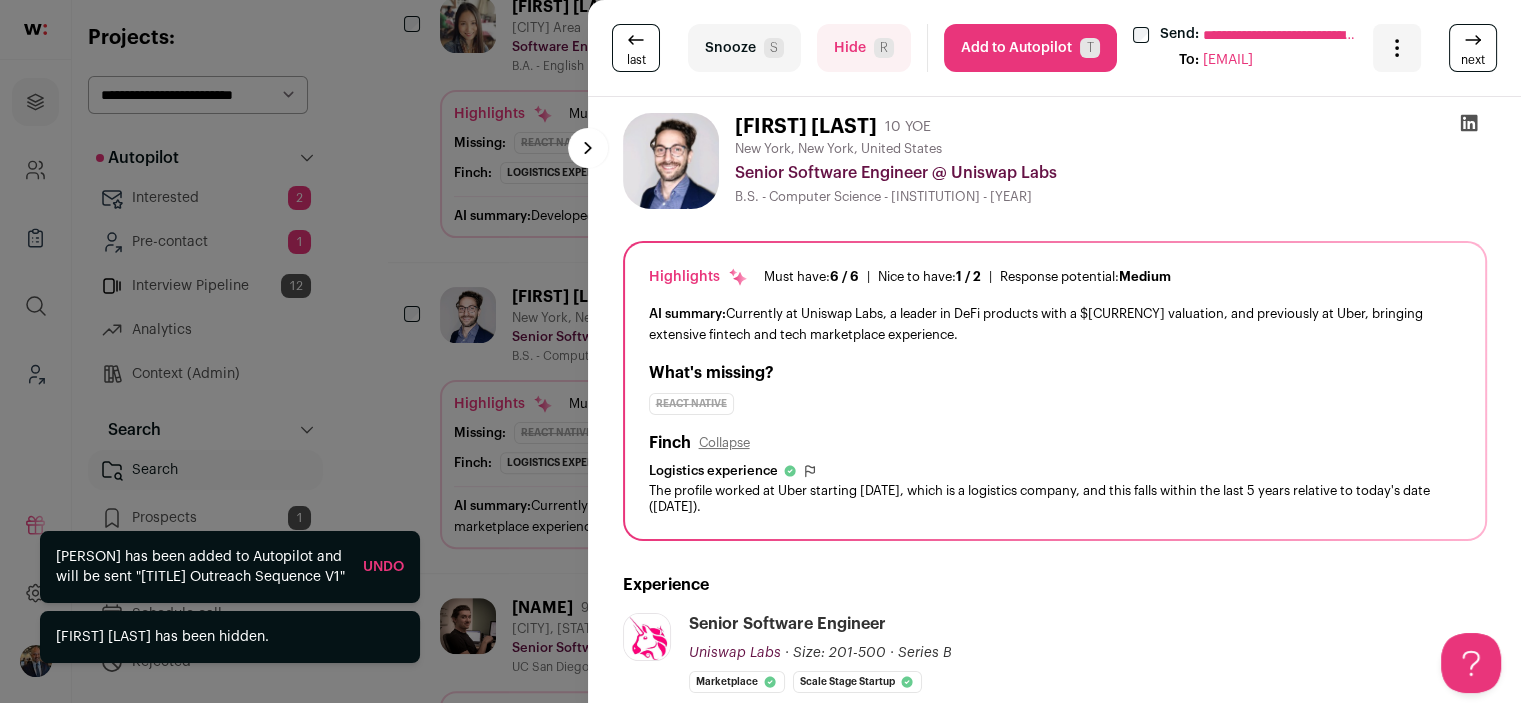click on "Add to Autopilot
T" at bounding box center [1030, 48] 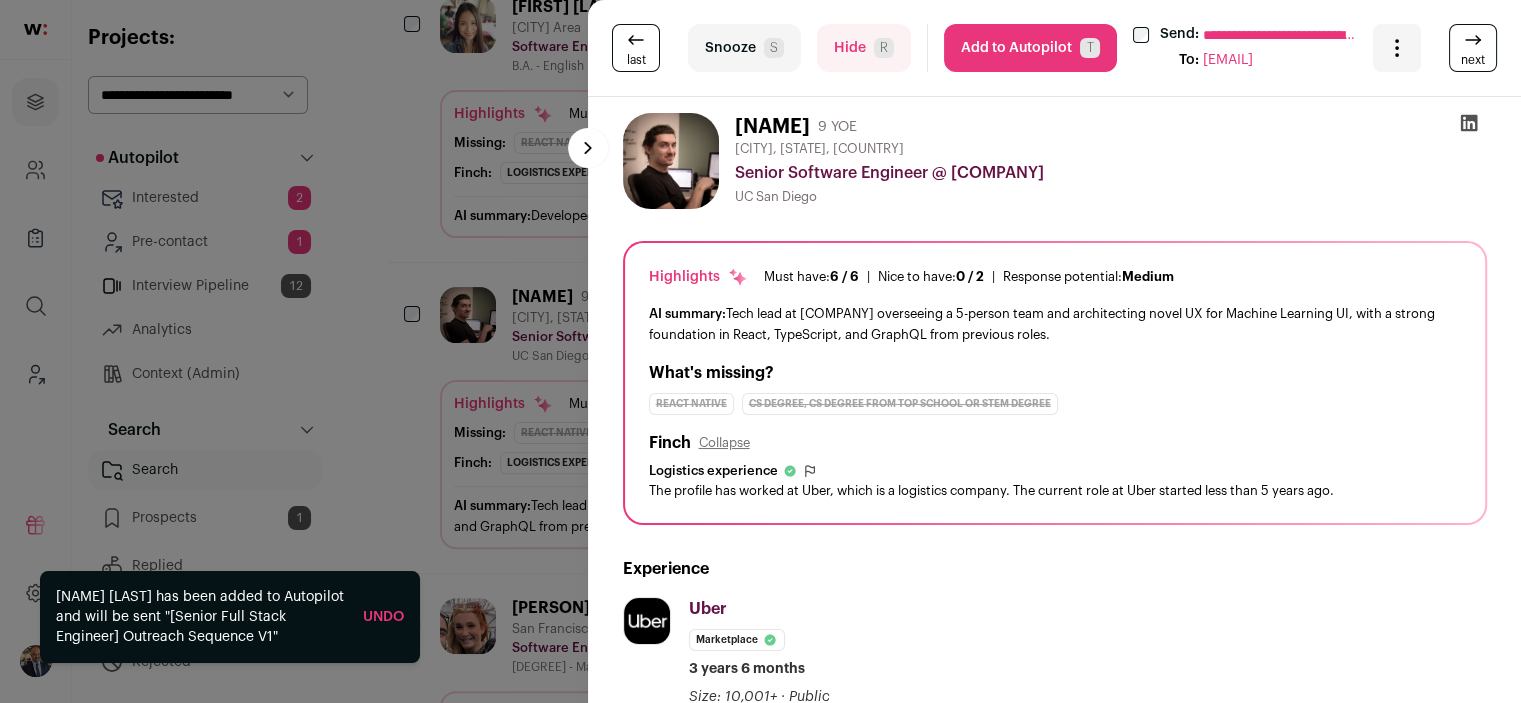 scroll, scrollTop: 0, scrollLeft: 0, axis: both 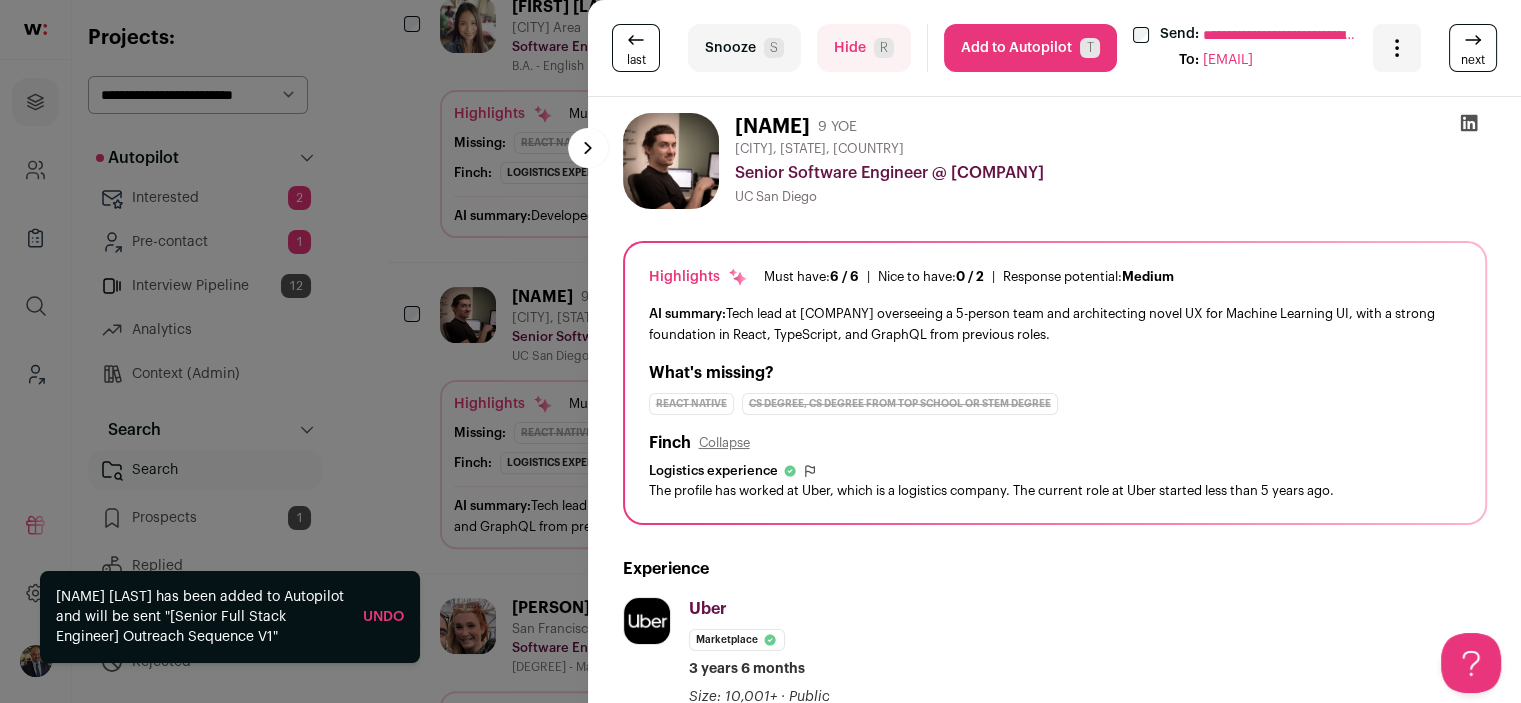 click on "Add to Autopilot
T" at bounding box center [1030, 48] 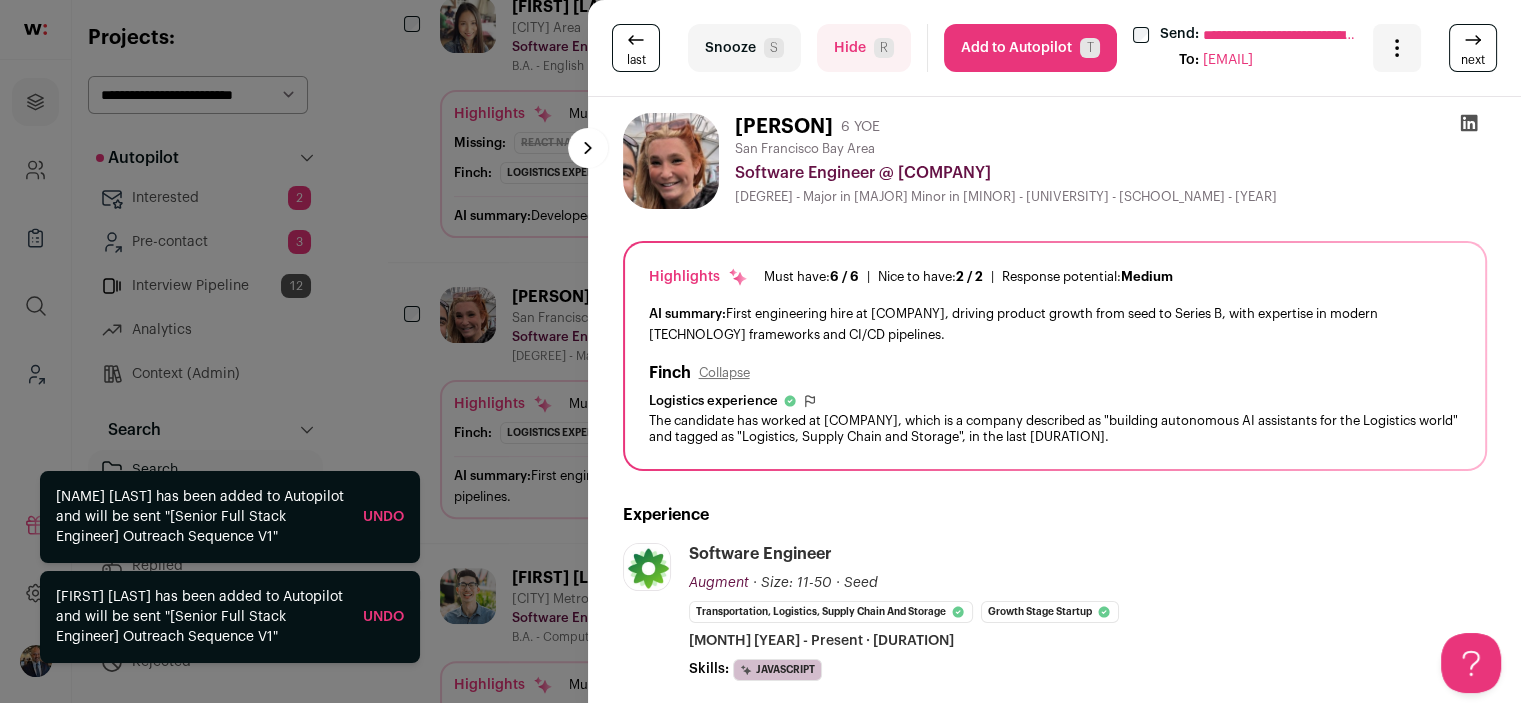 scroll, scrollTop: 0, scrollLeft: 0, axis: both 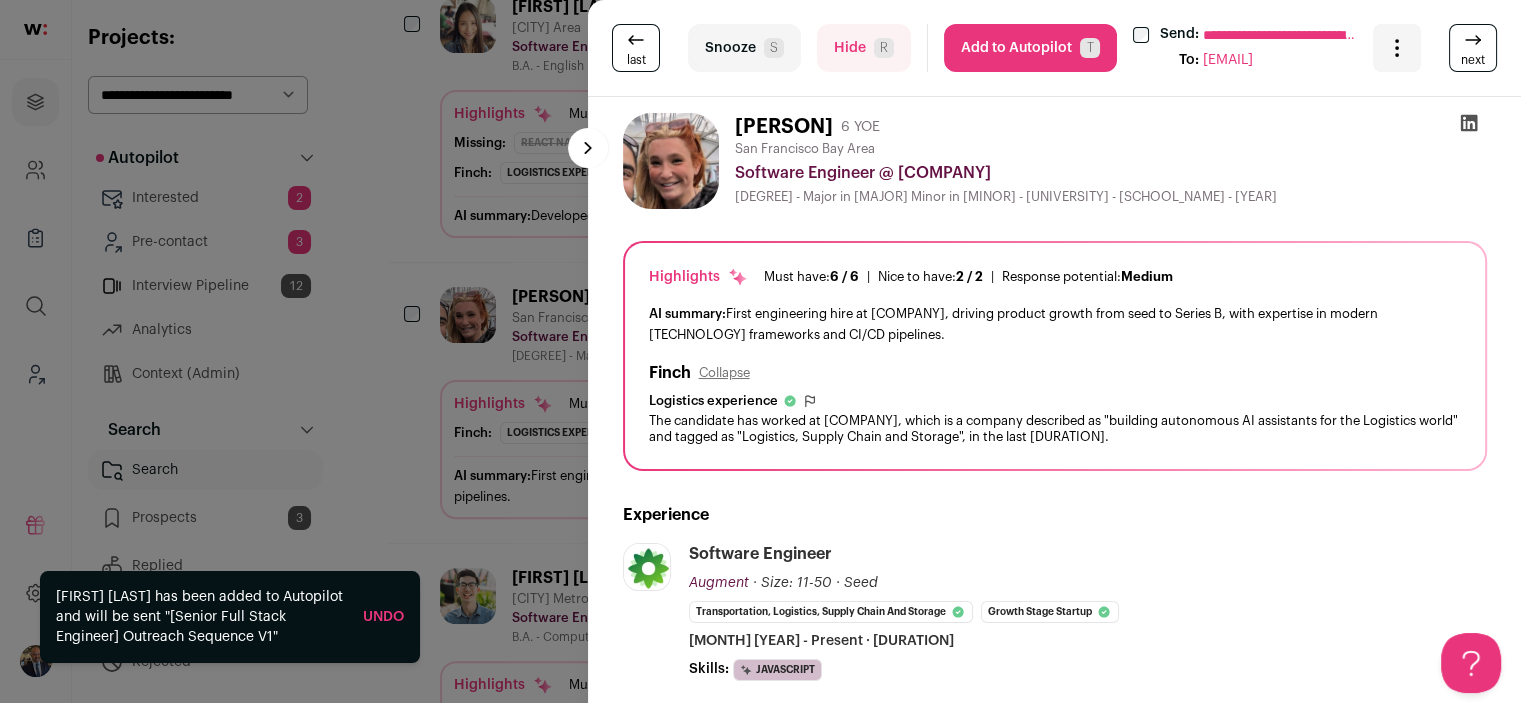 click on "Add to Autopilot
T" at bounding box center (1030, 48) 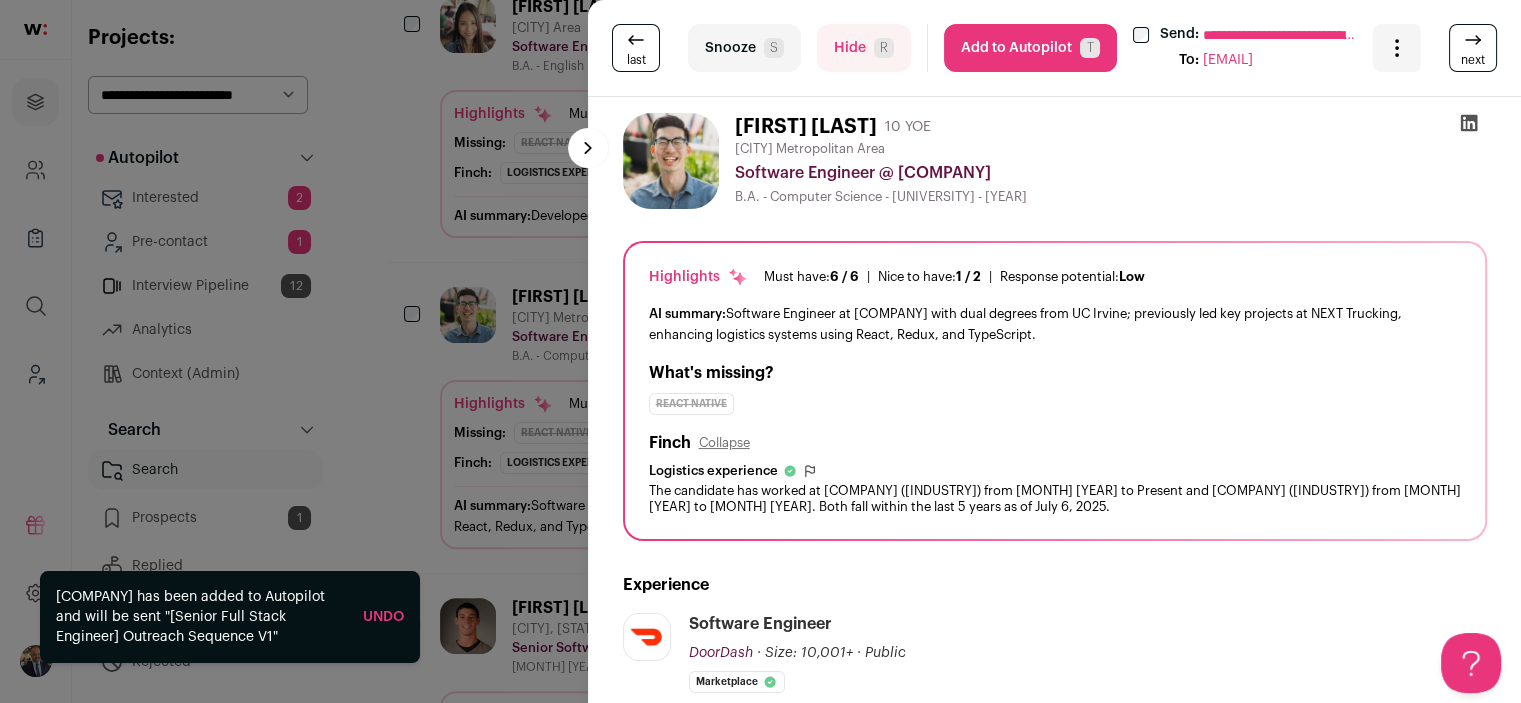 scroll, scrollTop: 0, scrollLeft: 0, axis: both 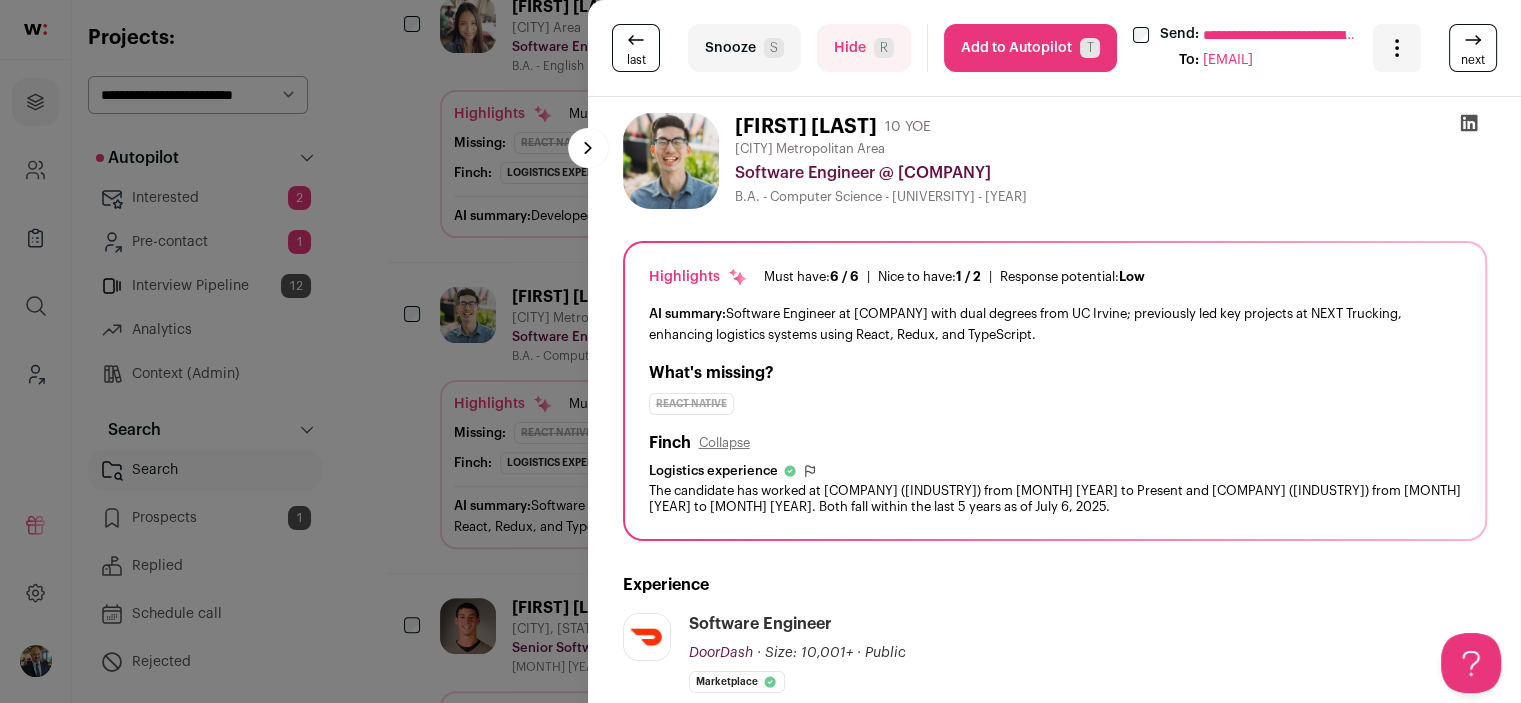 click on "Add to Autopilot
T" at bounding box center (1030, 48) 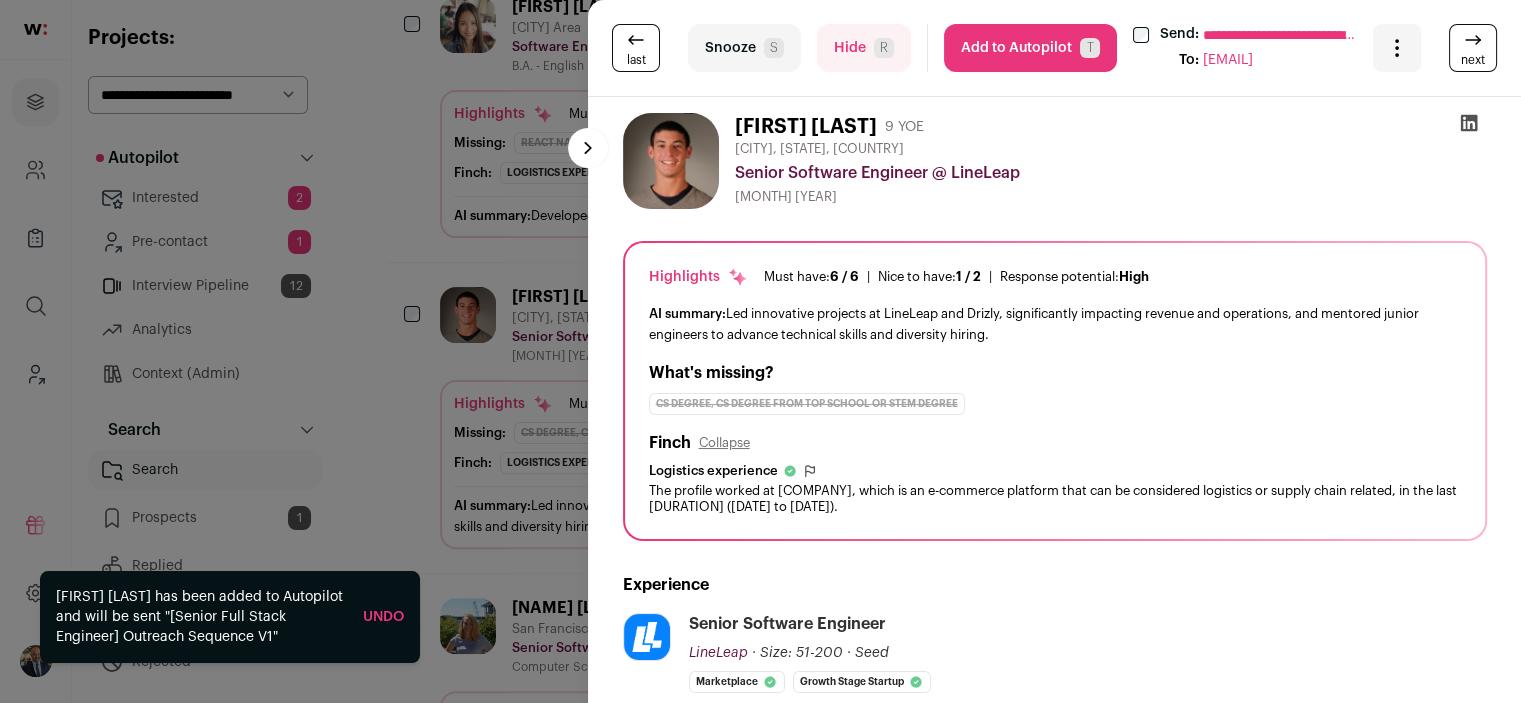 scroll, scrollTop: 0, scrollLeft: 0, axis: both 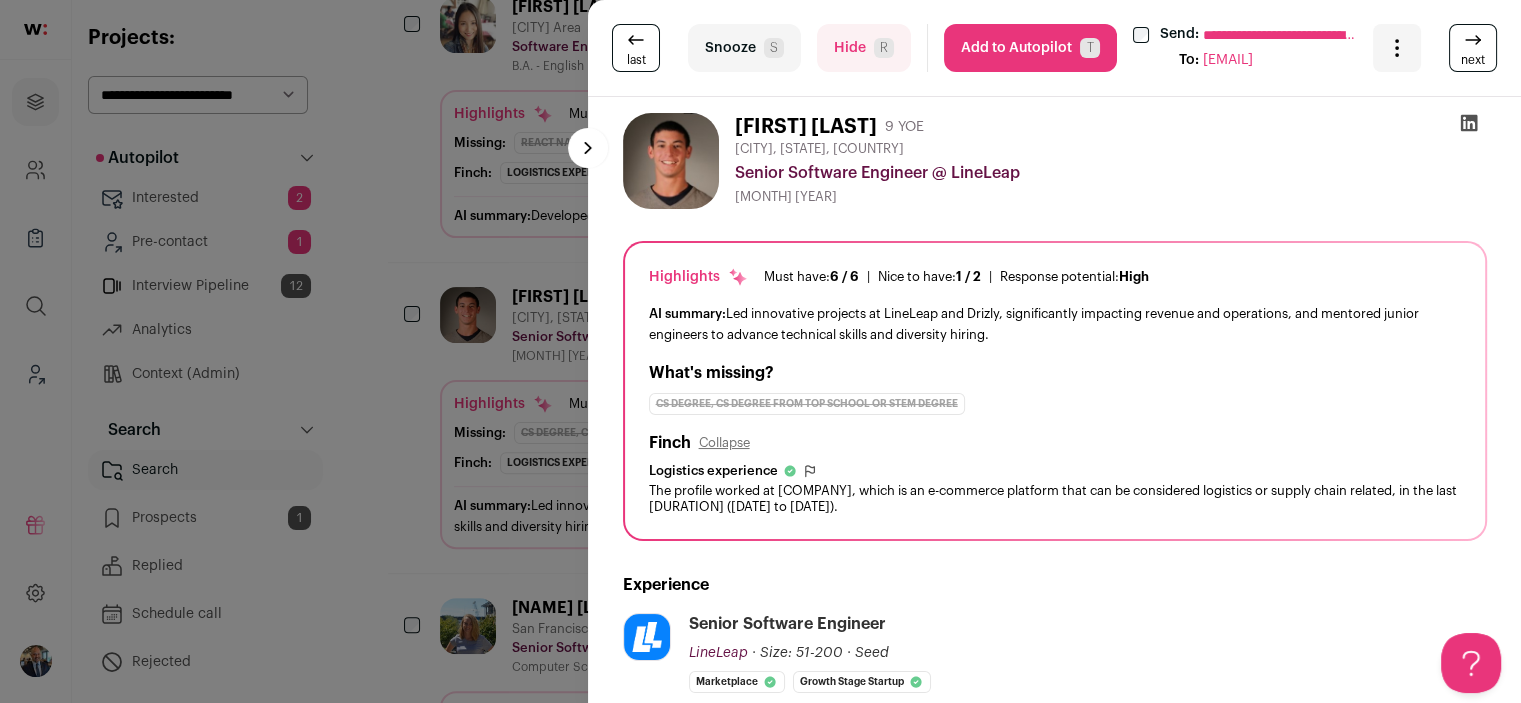 click on "Add to Autopilot
T" at bounding box center (1030, 48) 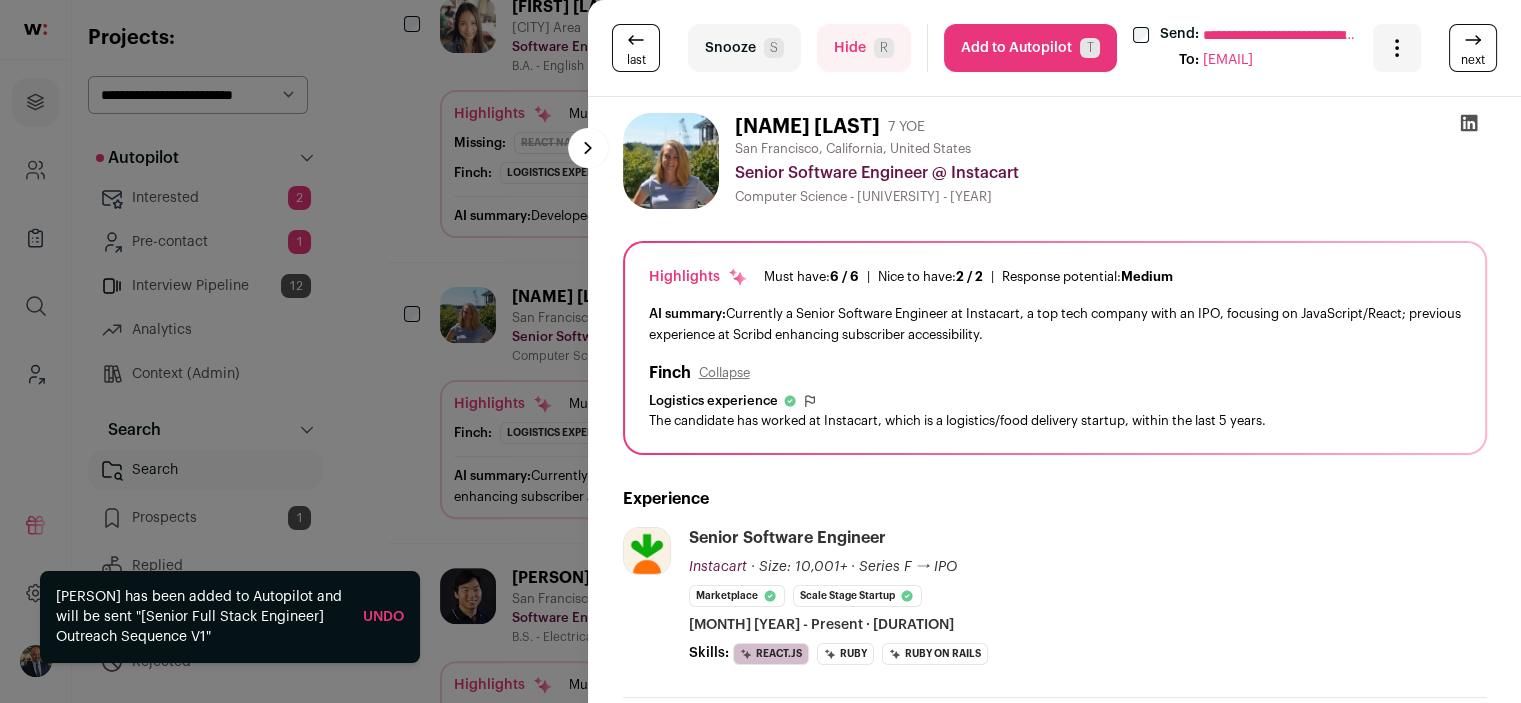scroll, scrollTop: 0, scrollLeft: 0, axis: both 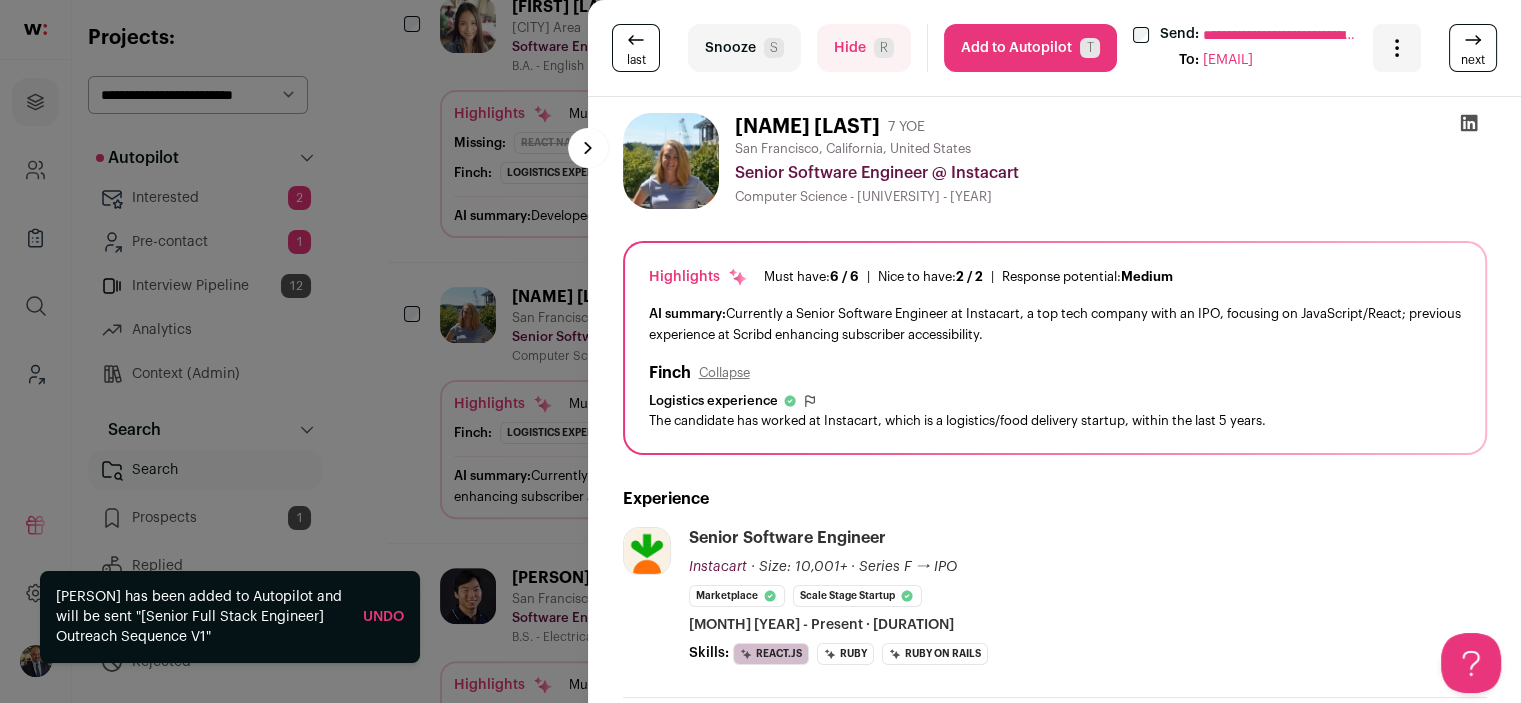 click on "Add to Autopilot
T" at bounding box center (1030, 48) 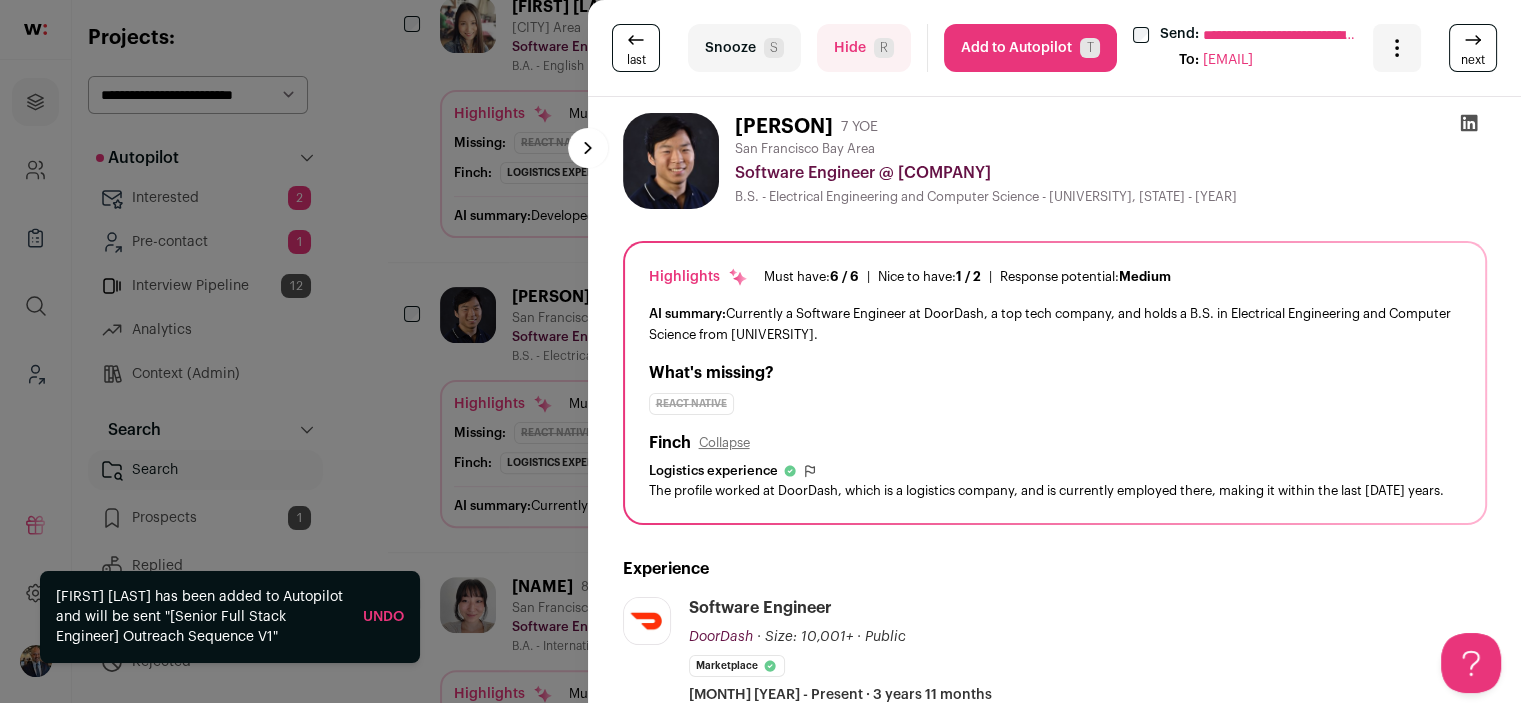 scroll, scrollTop: 0, scrollLeft: 0, axis: both 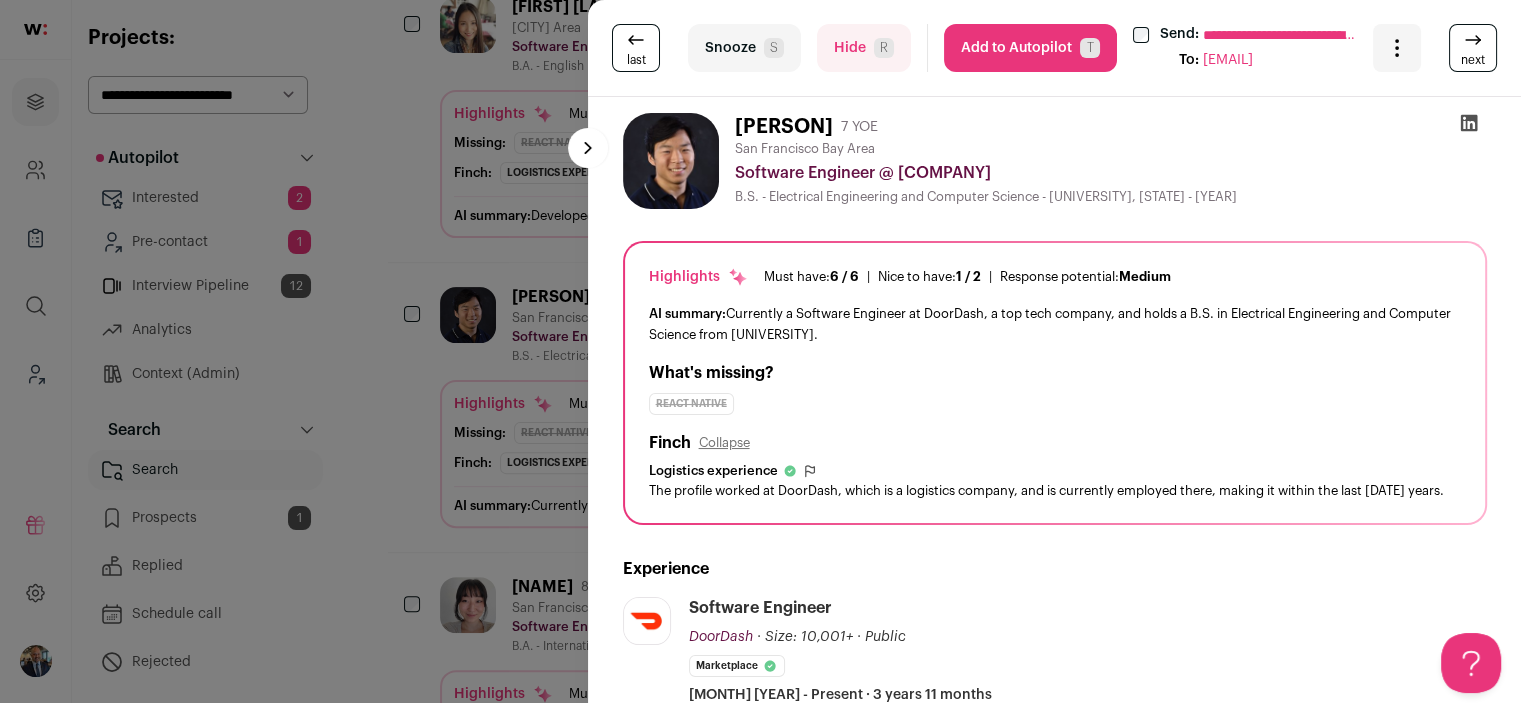 click on "Add to Autopilot
T" at bounding box center [1030, 48] 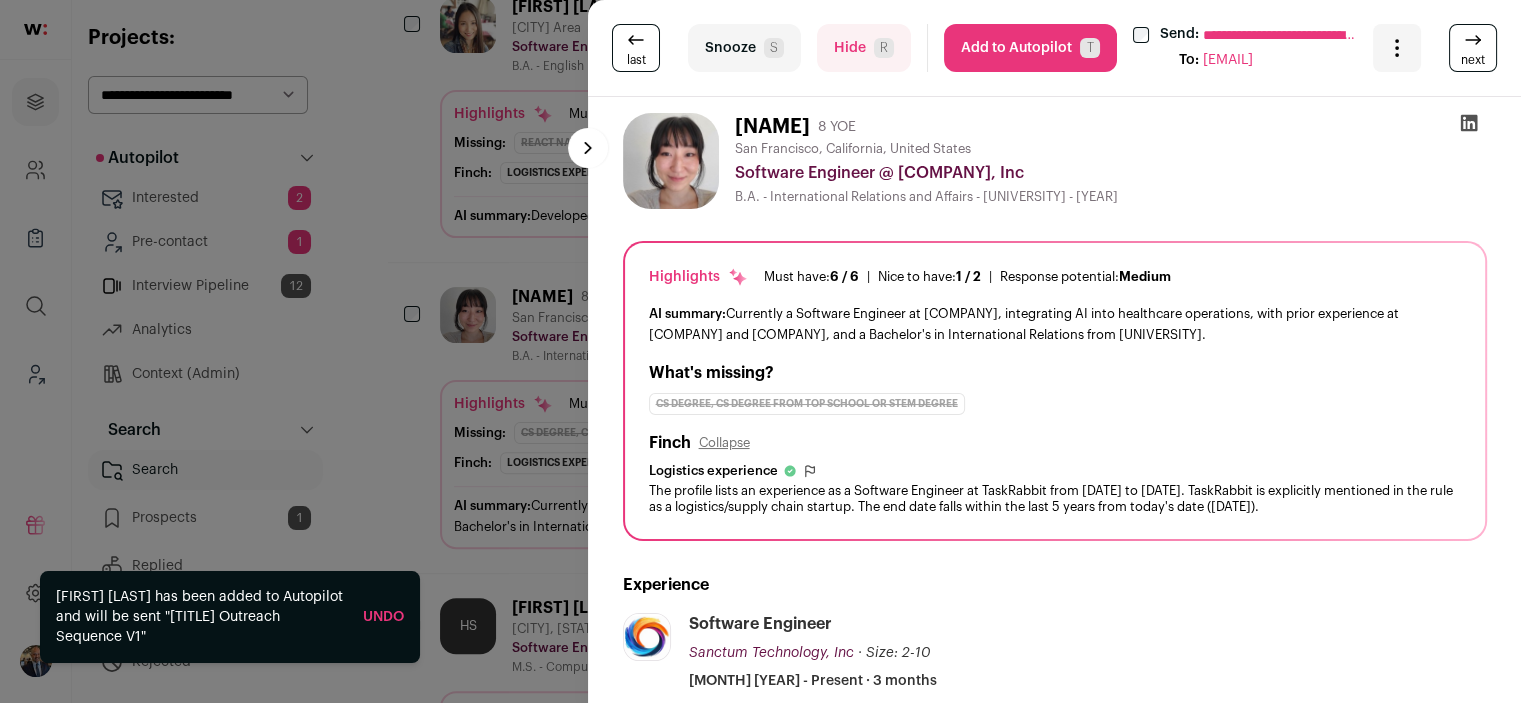 scroll, scrollTop: 0, scrollLeft: 0, axis: both 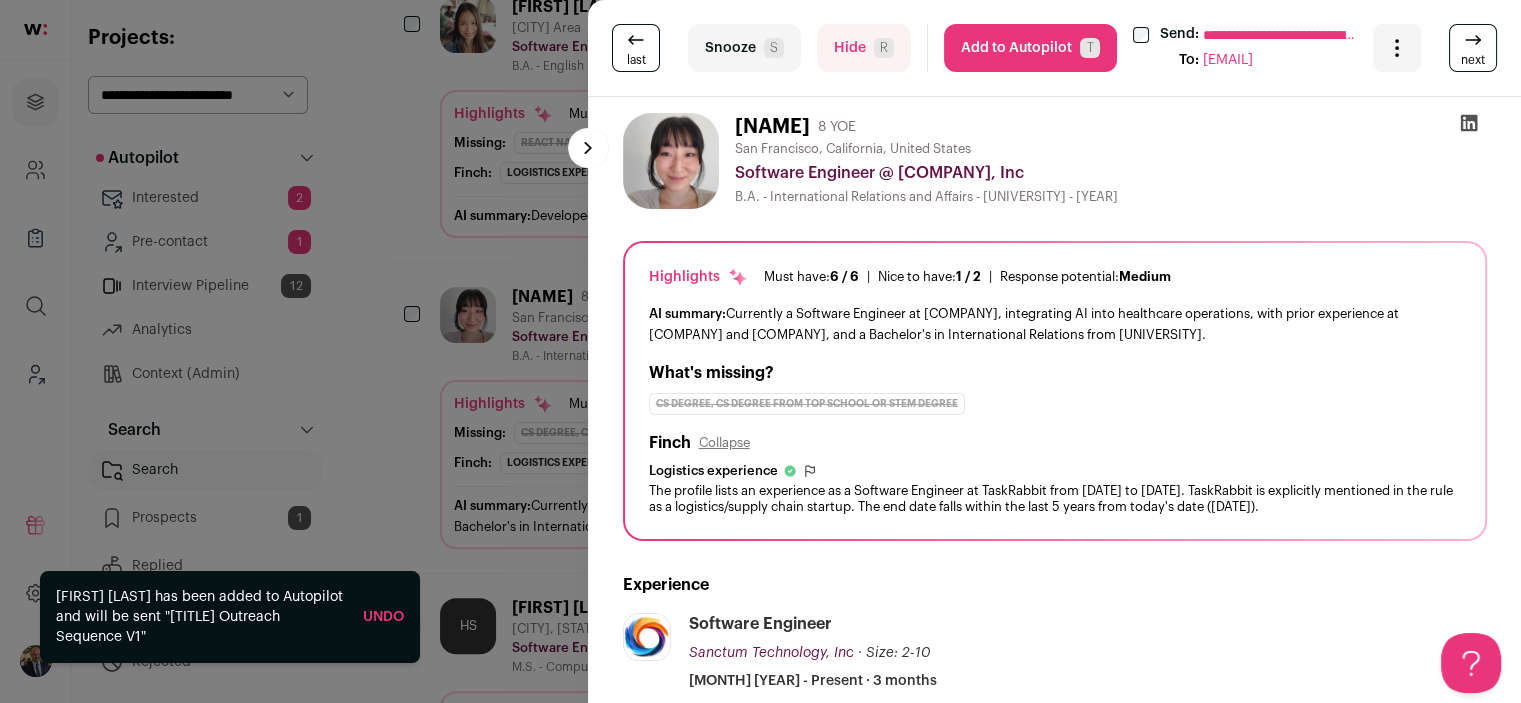 click on "Add to Autopilot
T" at bounding box center (1030, 48) 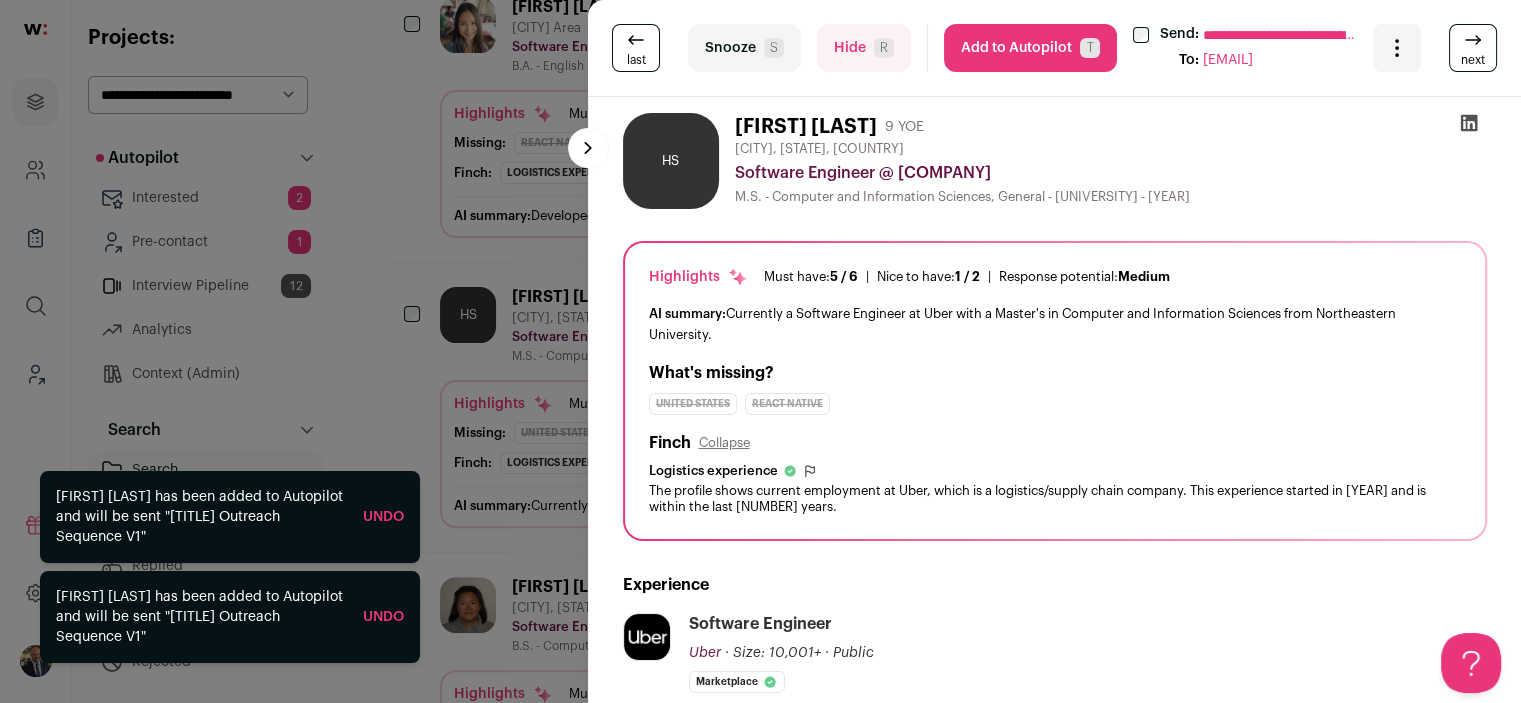 scroll, scrollTop: 0, scrollLeft: 0, axis: both 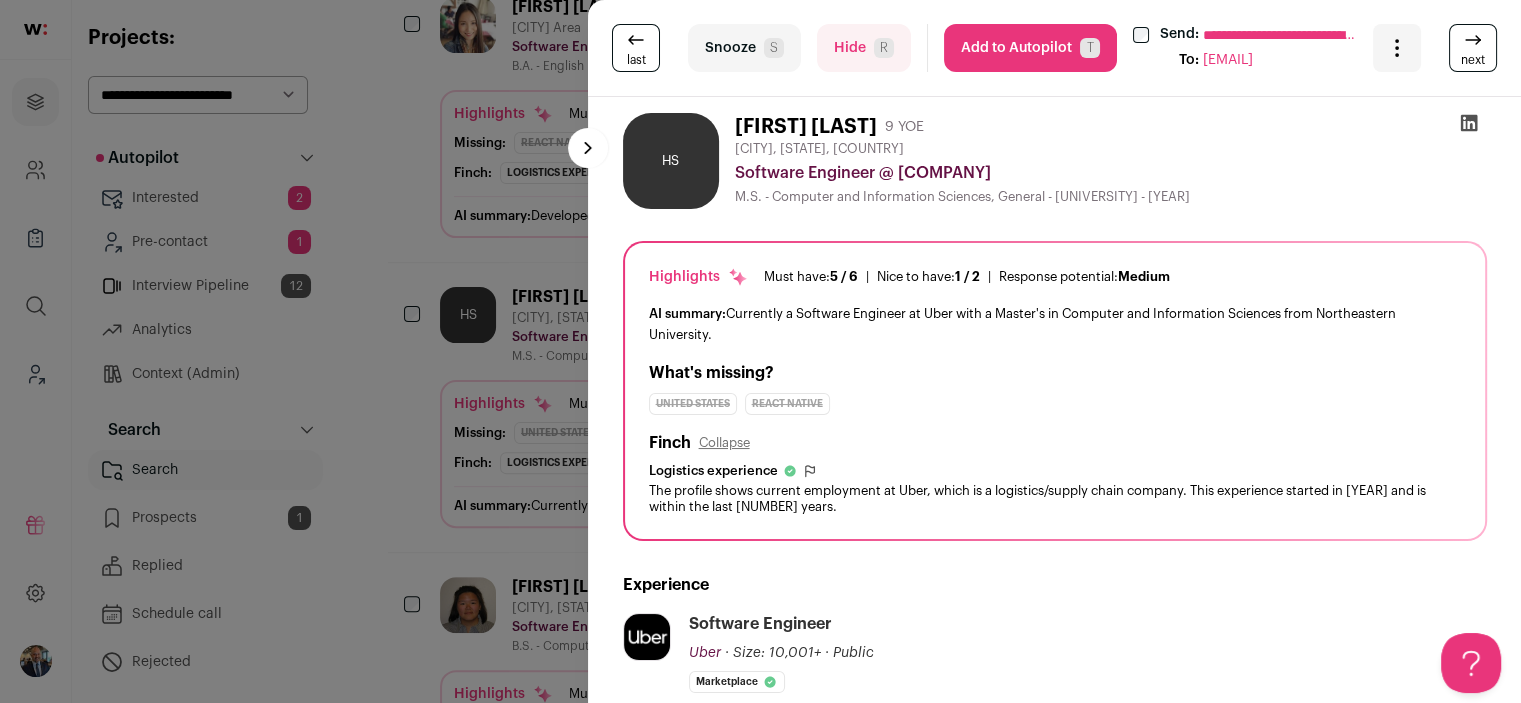 click on "Add to Autopilot
T" at bounding box center [1030, 48] 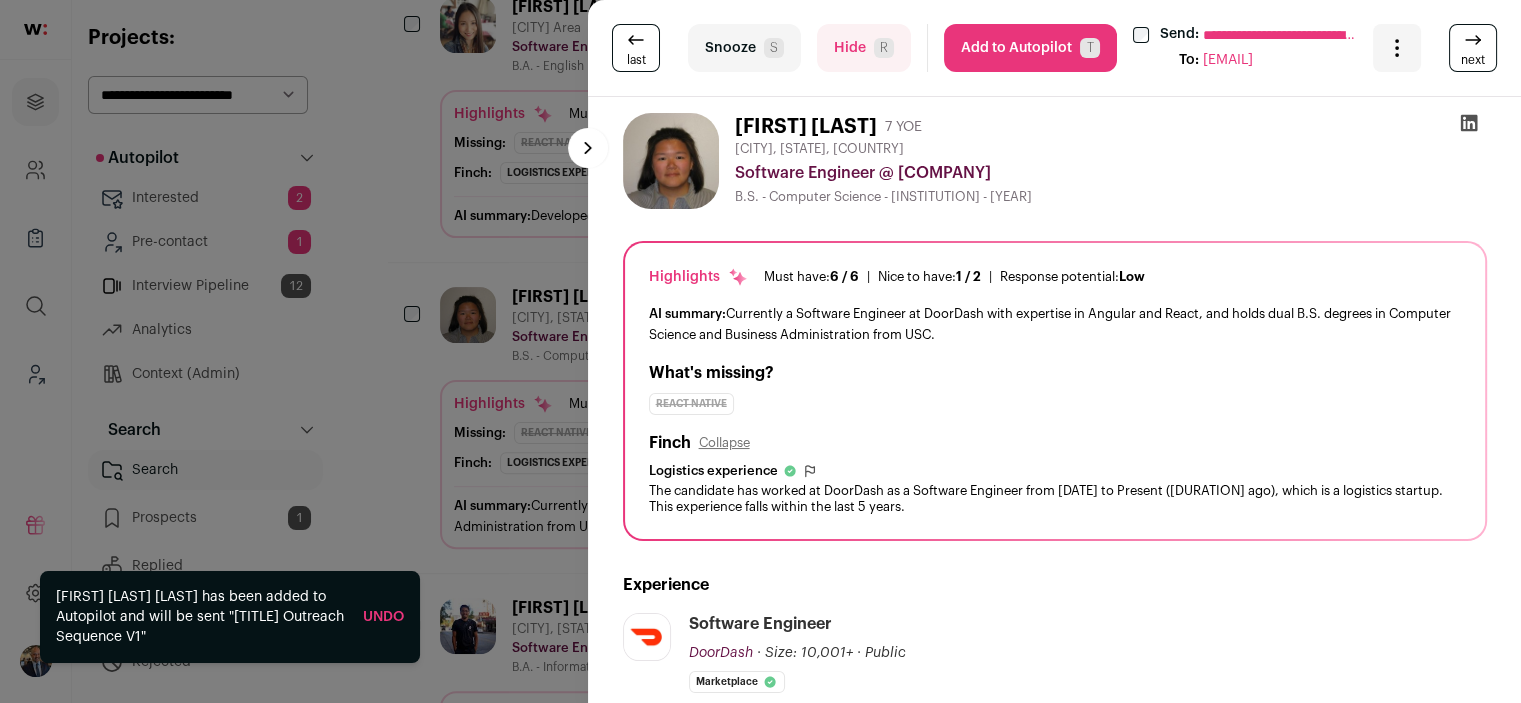 scroll, scrollTop: 0, scrollLeft: 0, axis: both 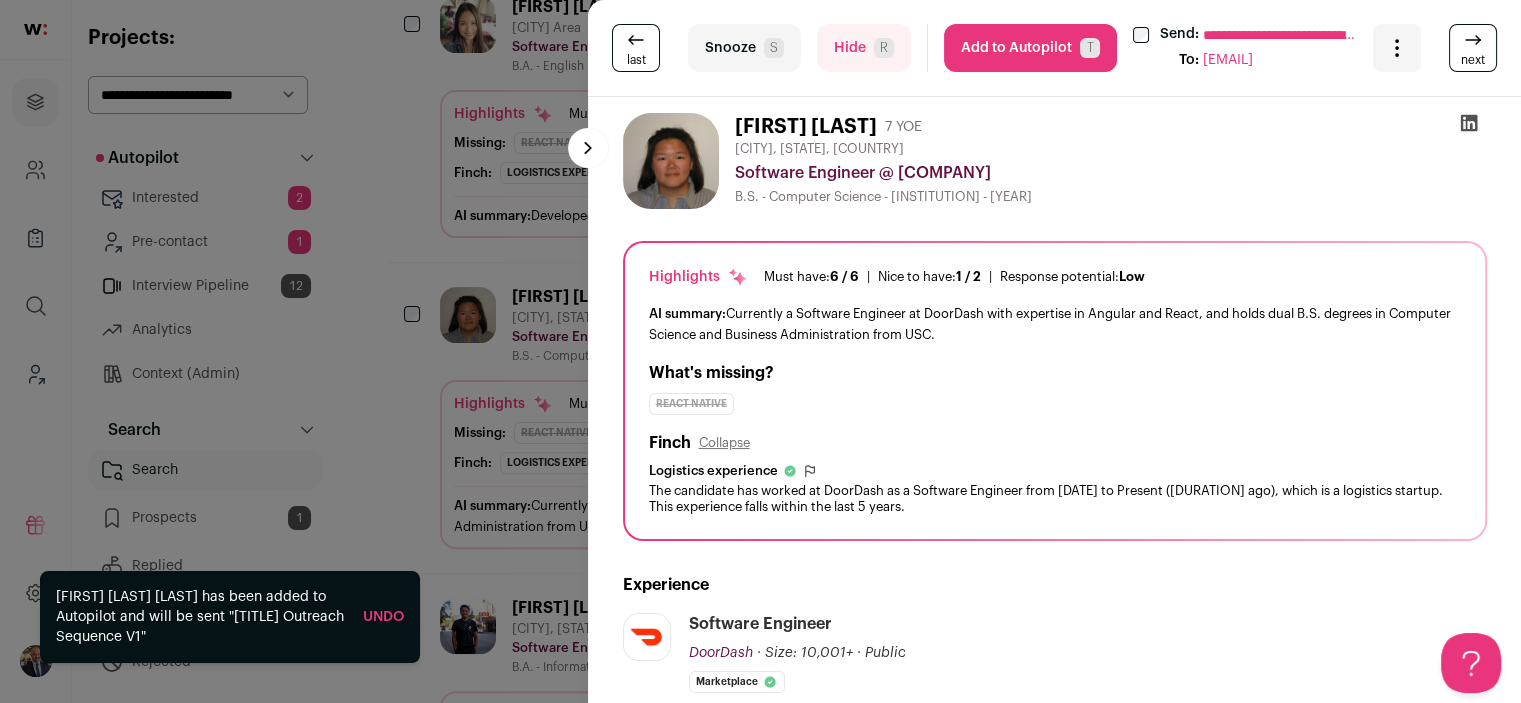 click on "Add to Autopilot
T" at bounding box center [1030, 48] 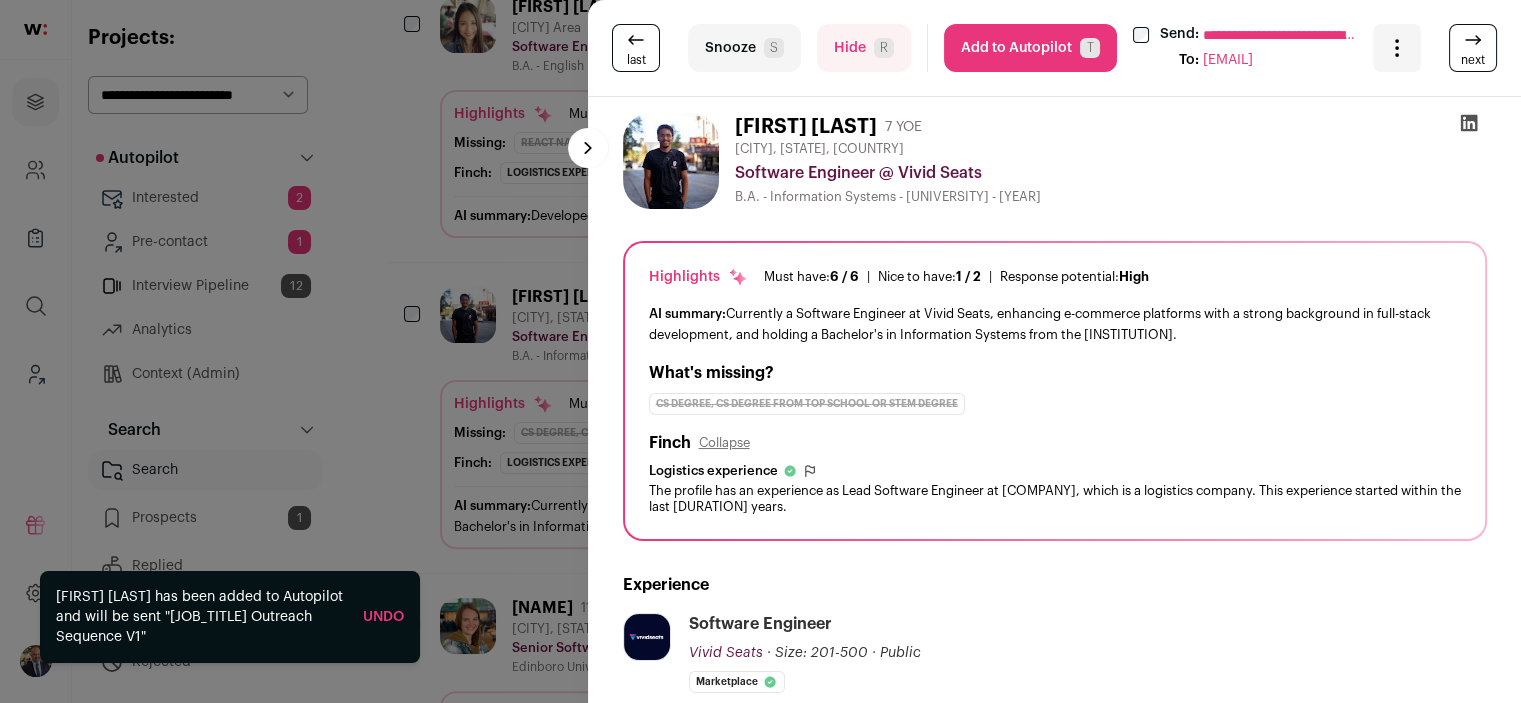 scroll, scrollTop: 0, scrollLeft: 0, axis: both 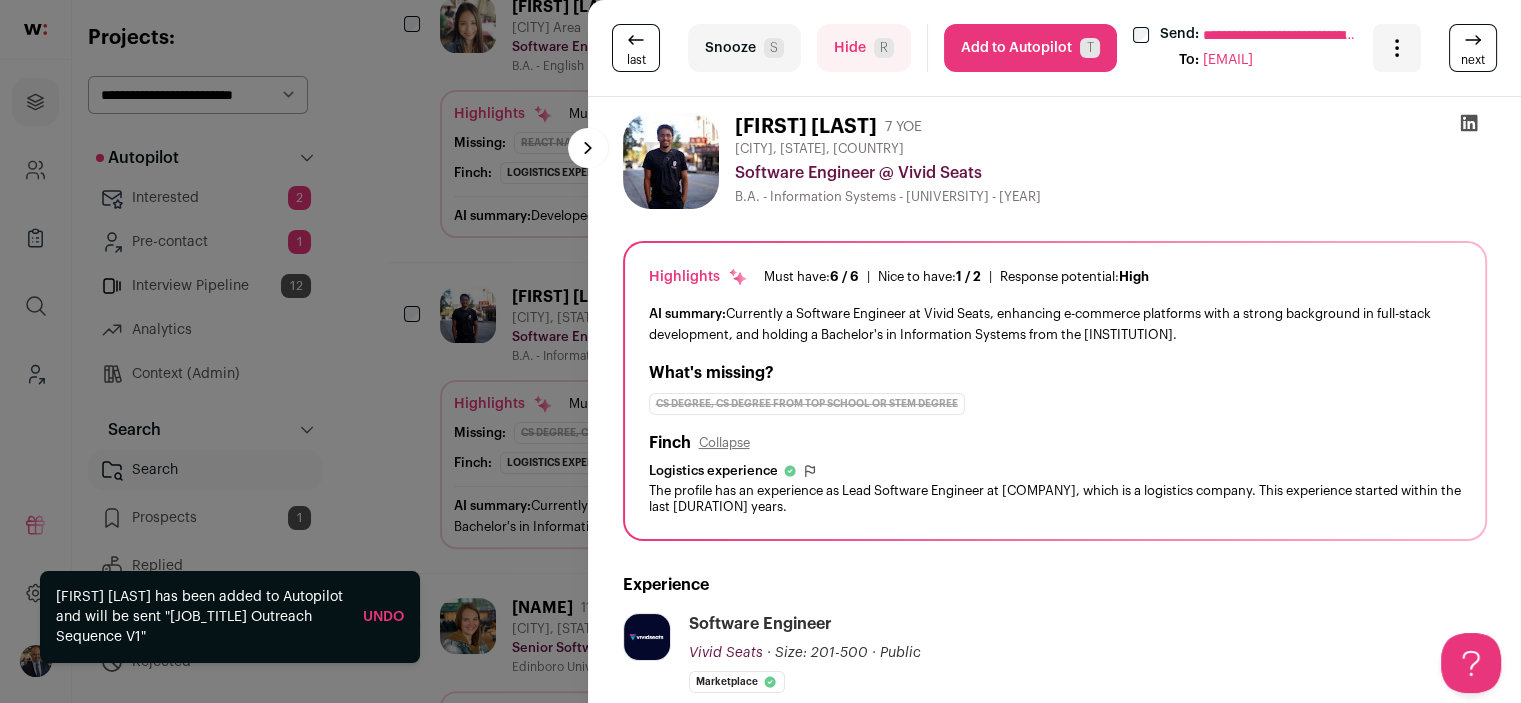 click on "Add to Autopilot
T" at bounding box center (1030, 48) 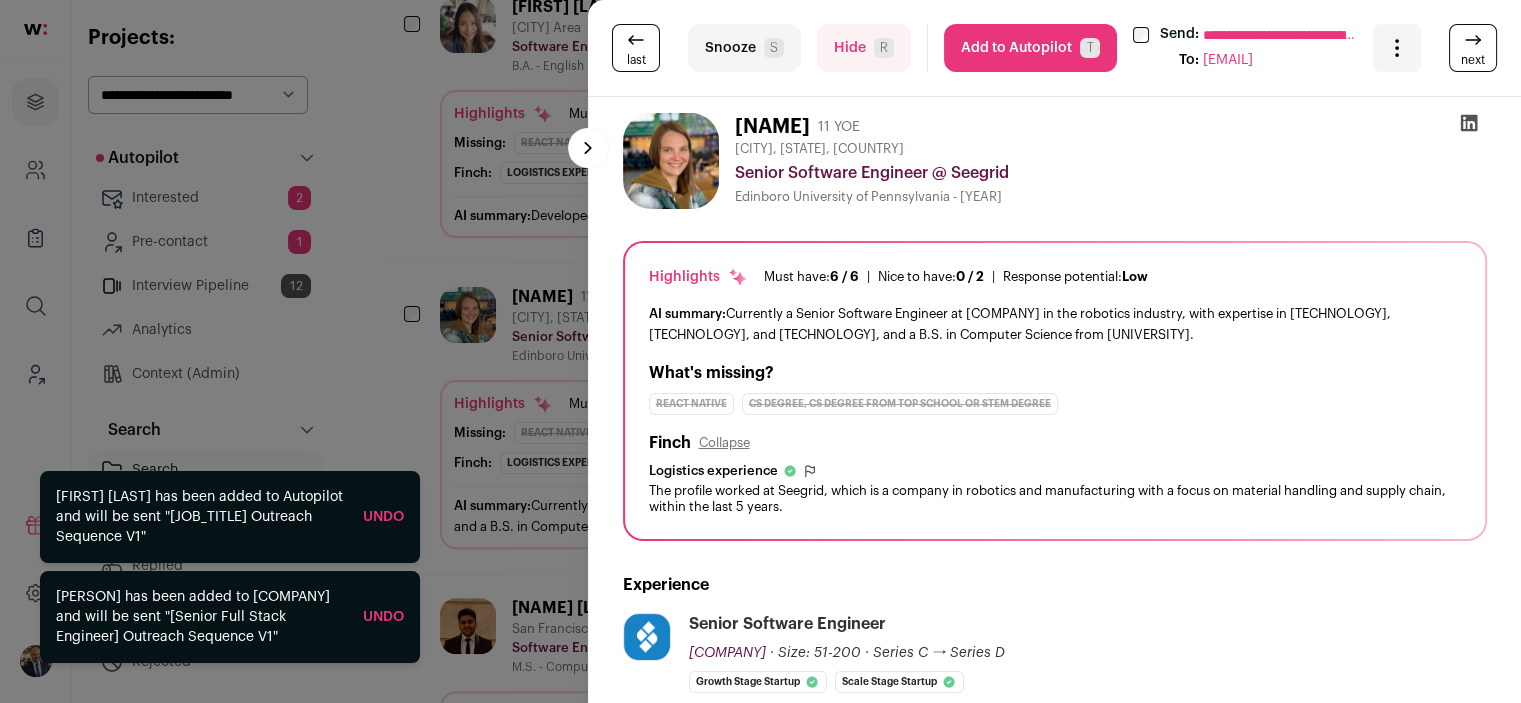 scroll, scrollTop: 0, scrollLeft: 0, axis: both 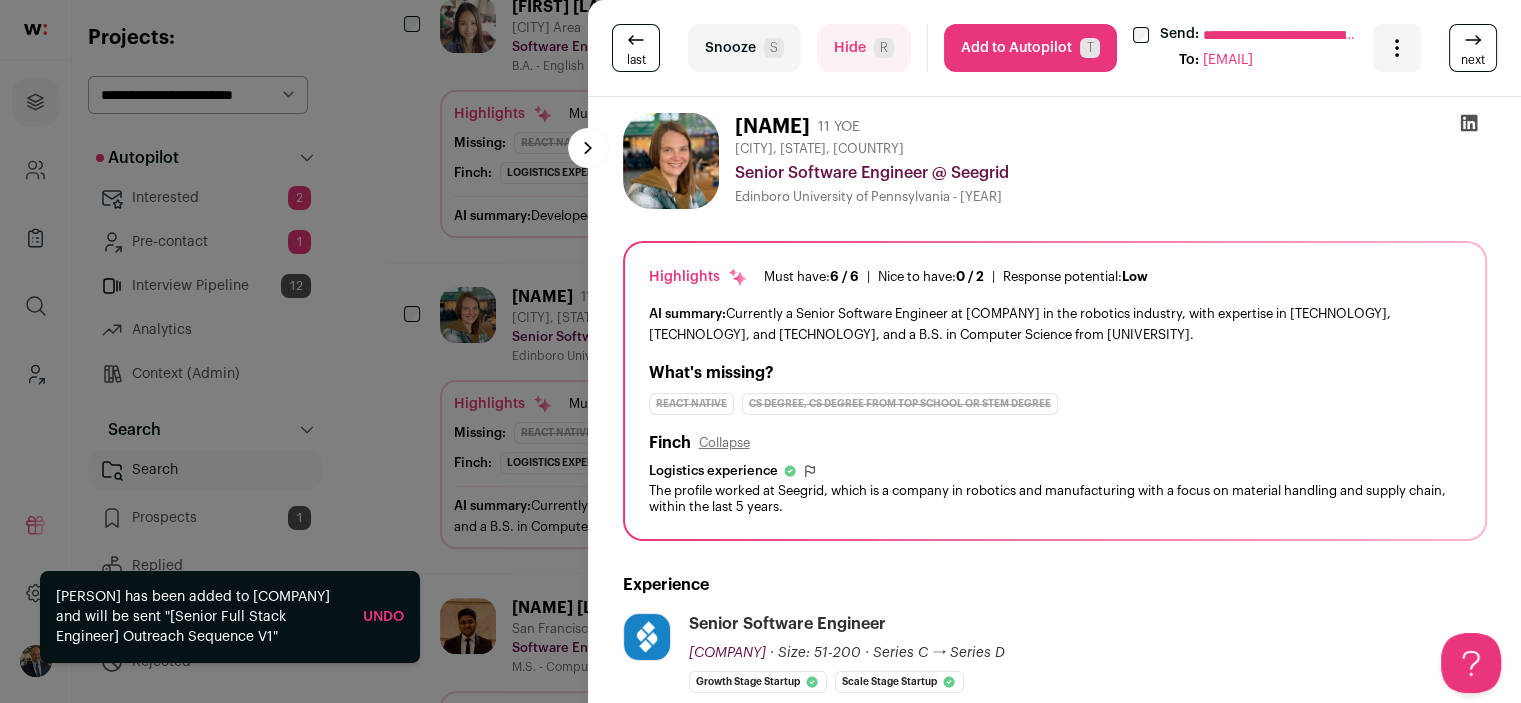 click on "Add to Autopilot
T" at bounding box center (1030, 48) 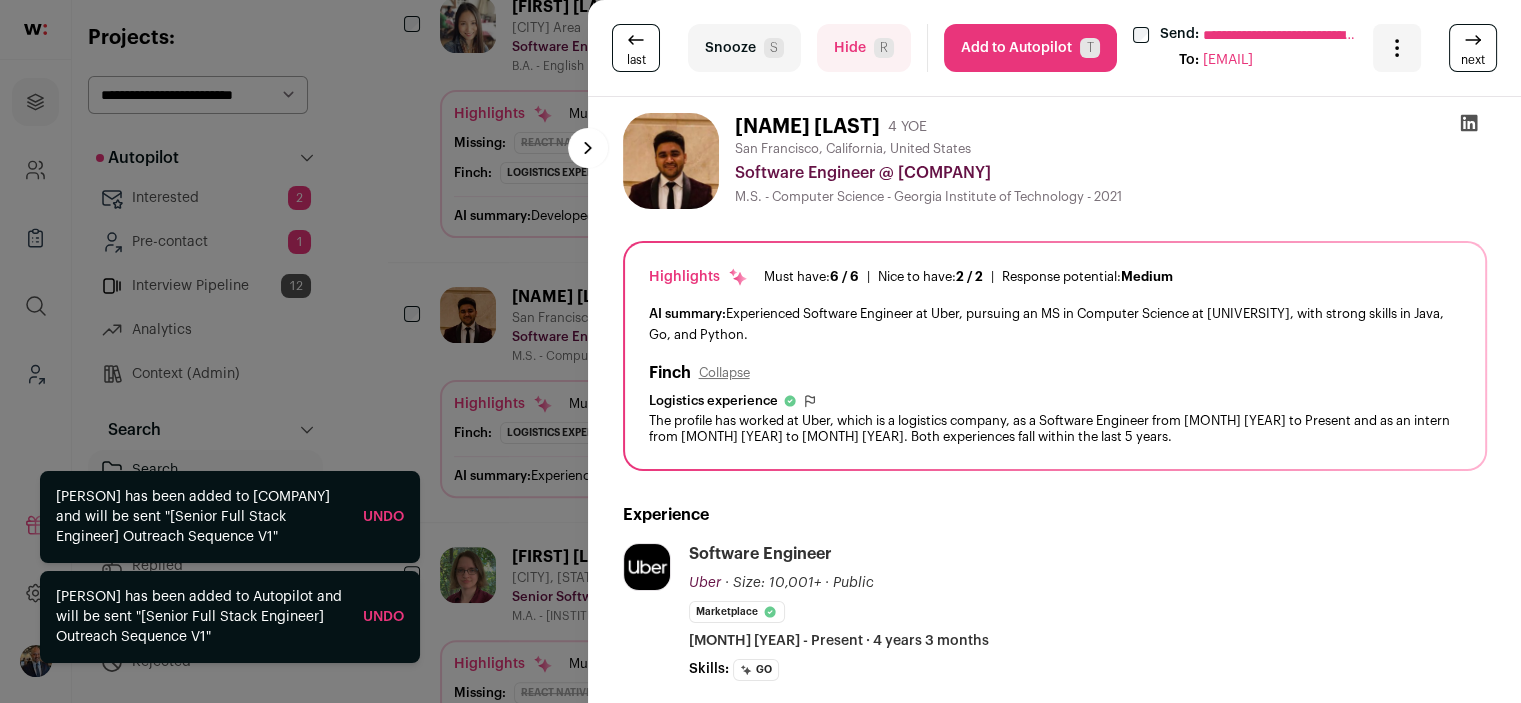 scroll, scrollTop: 0, scrollLeft: 0, axis: both 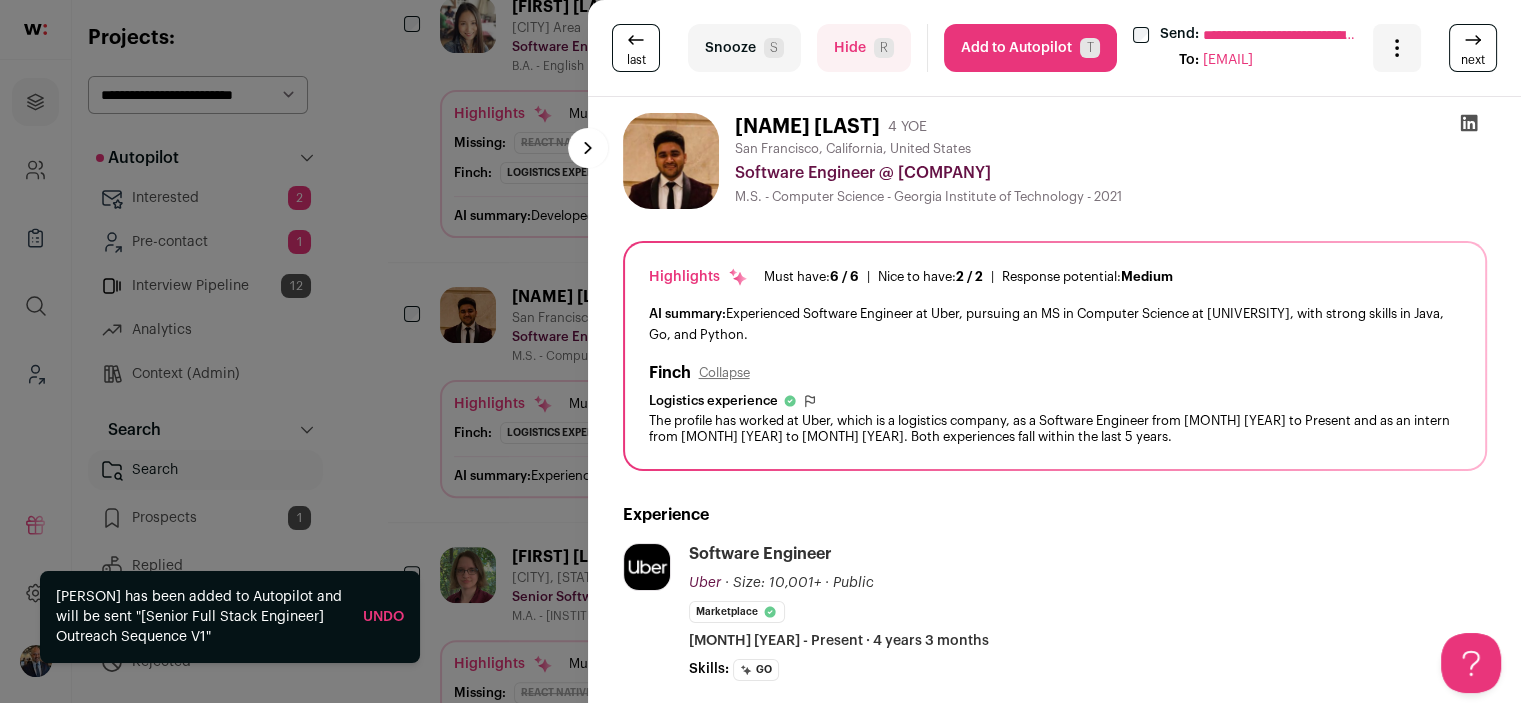 click on "Add to Autopilot
T" at bounding box center (1030, 48) 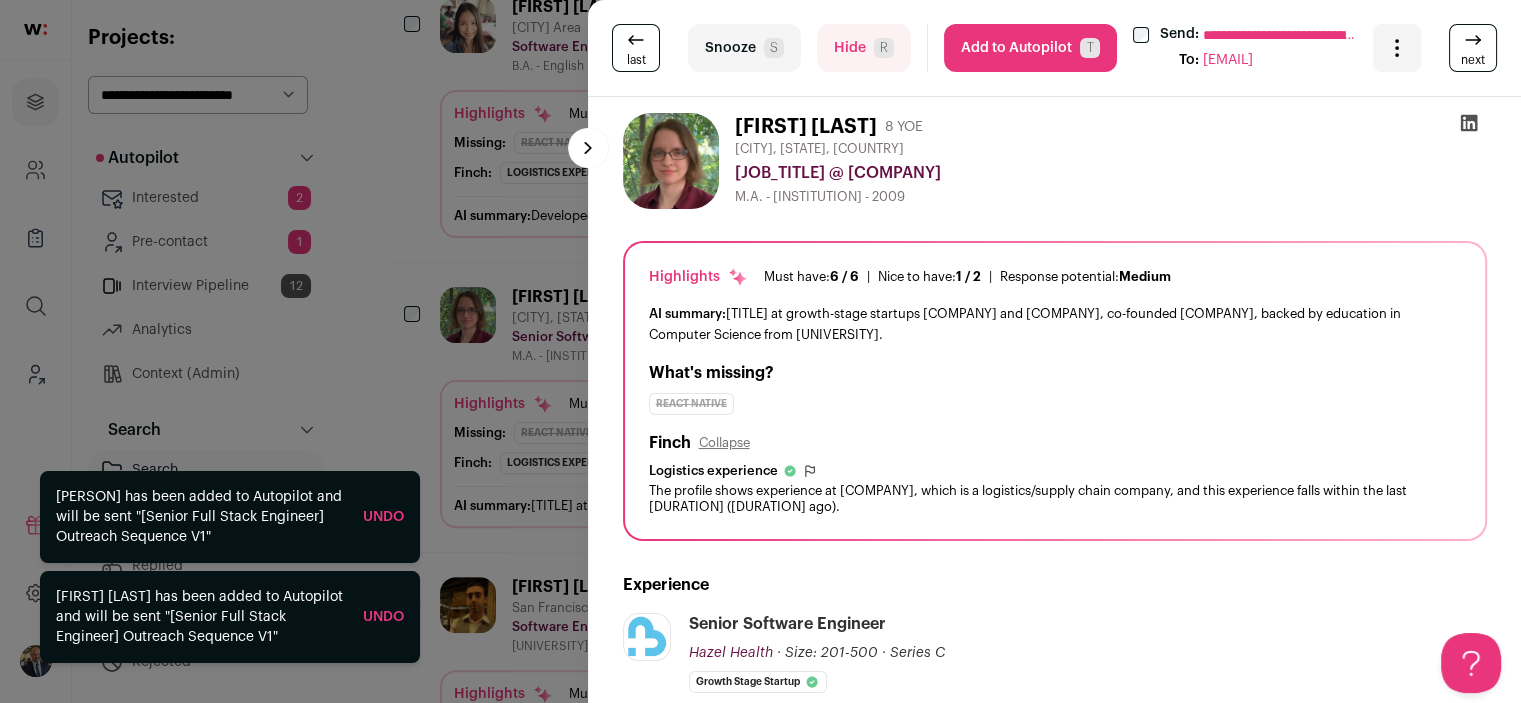 scroll, scrollTop: 0, scrollLeft: 0, axis: both 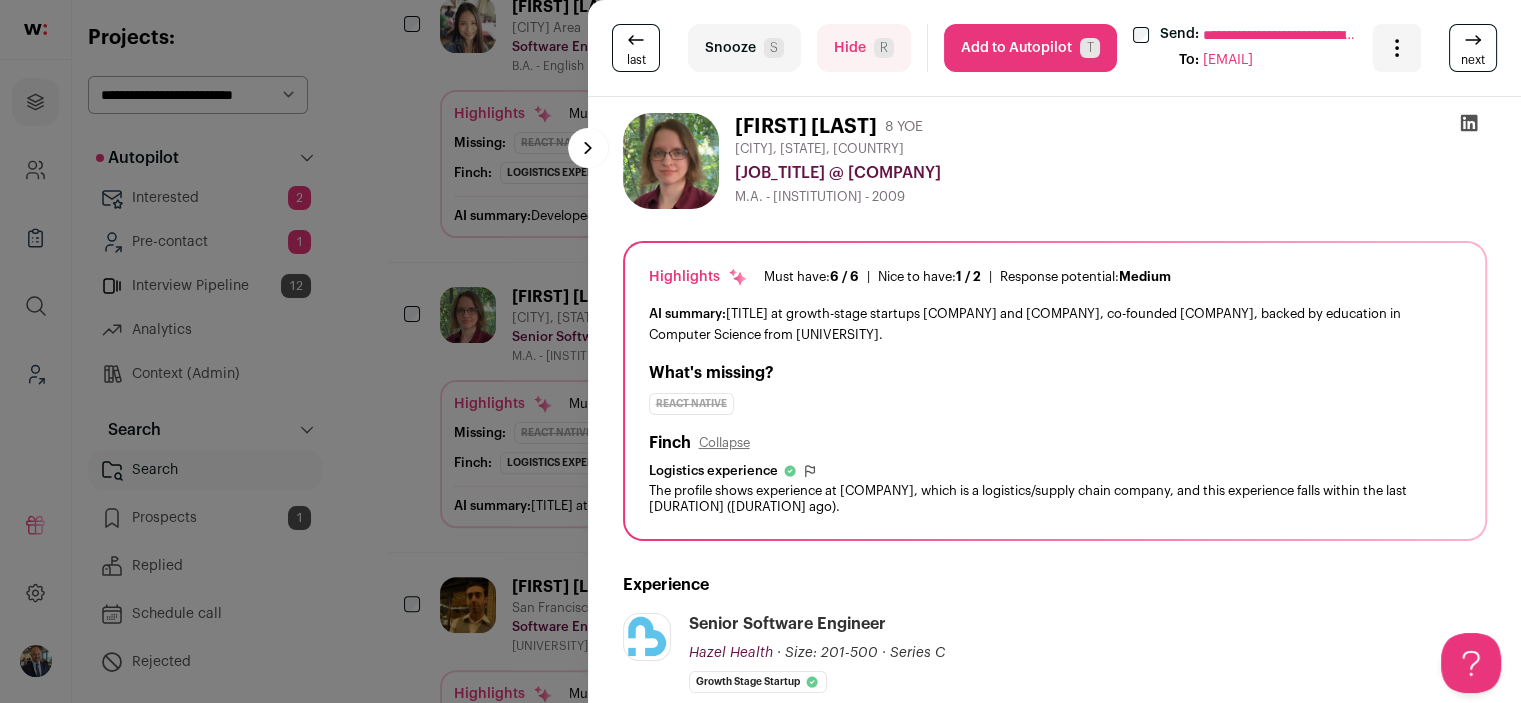 click on "Add to Autopilot
T" at bounding box center (1030, 48) 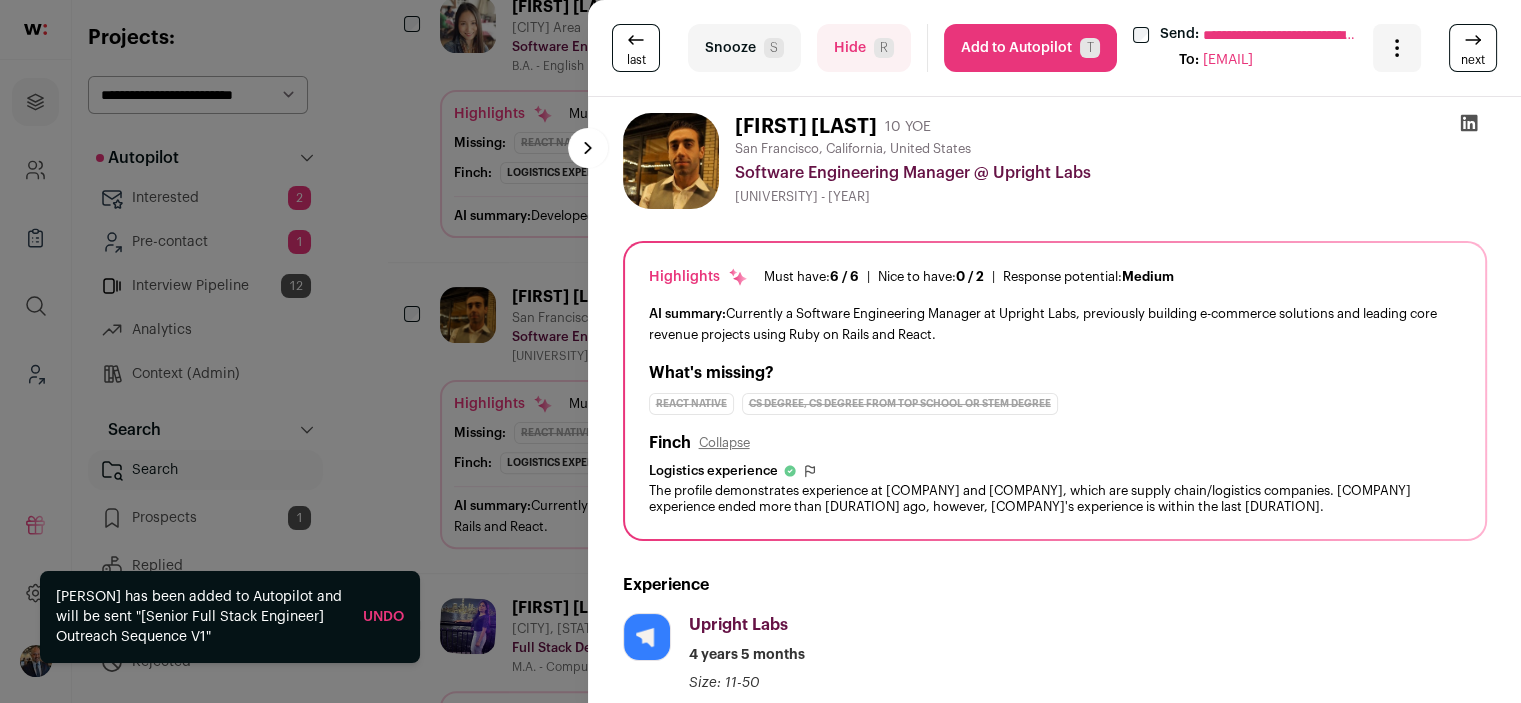 scroll, scrollTop: 0, scrollLeft: 0, axis: both 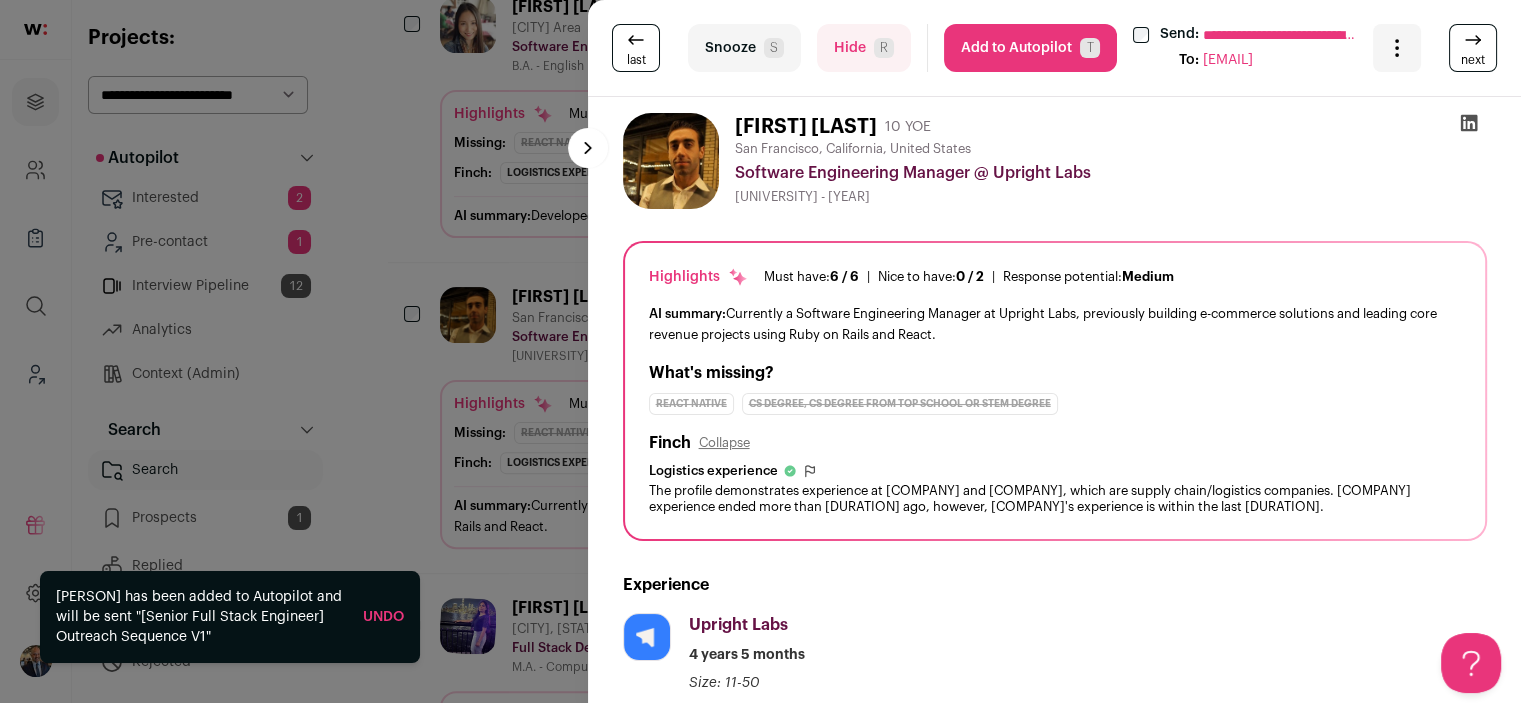 click on "Add to Autopilot
T" at bounding box center [1030, 48] 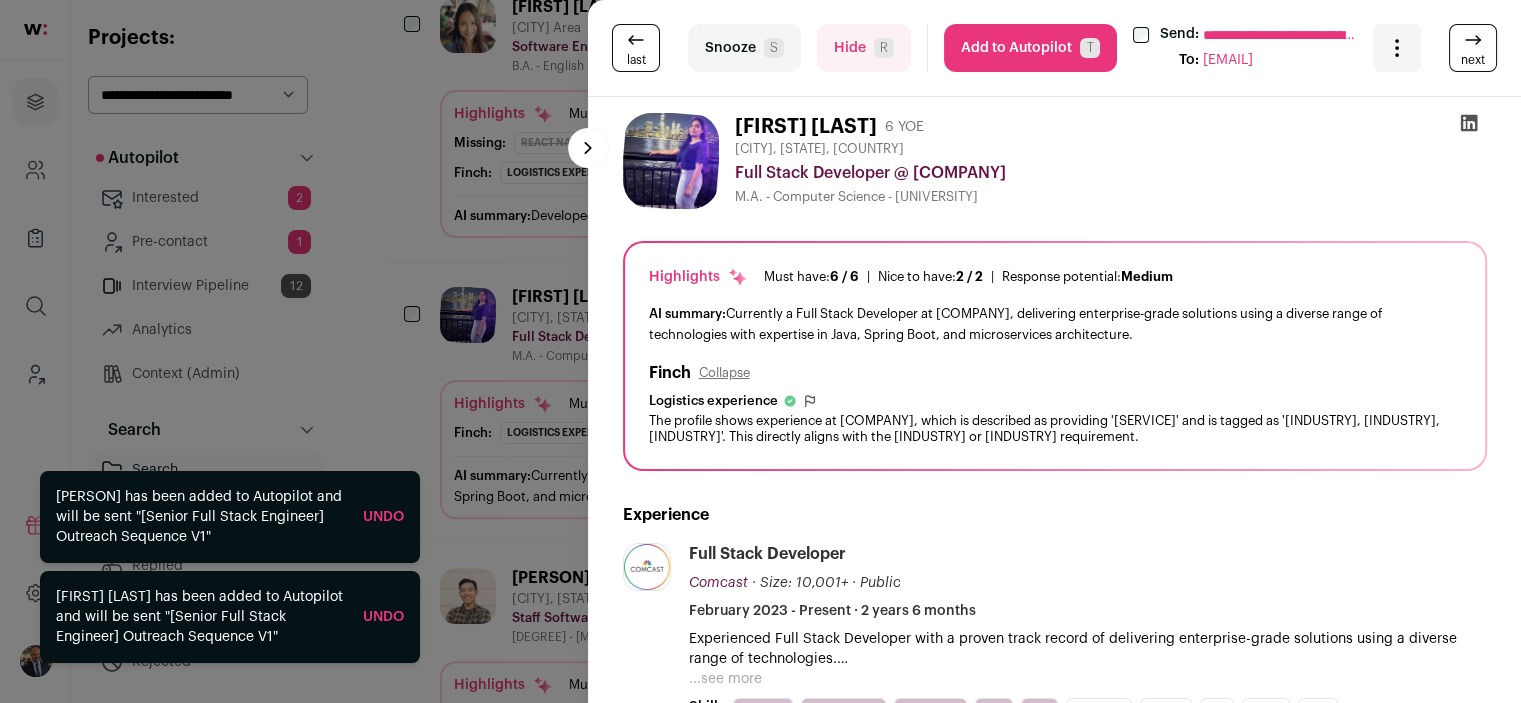 scroll, scrollTop: 0, scrollLeft: 0, axis: both 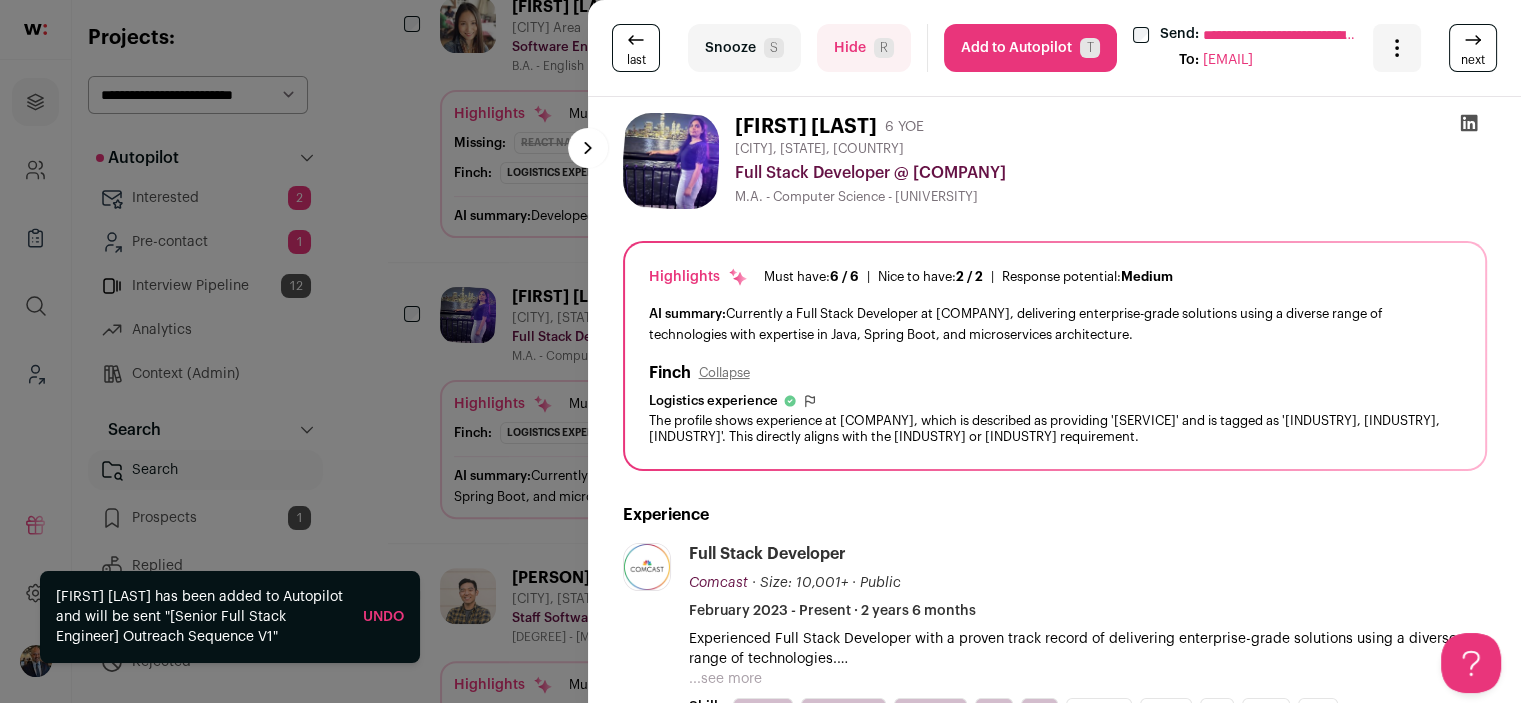 click on "Add to Autopilot
T" at bounding box center [1030, 48] 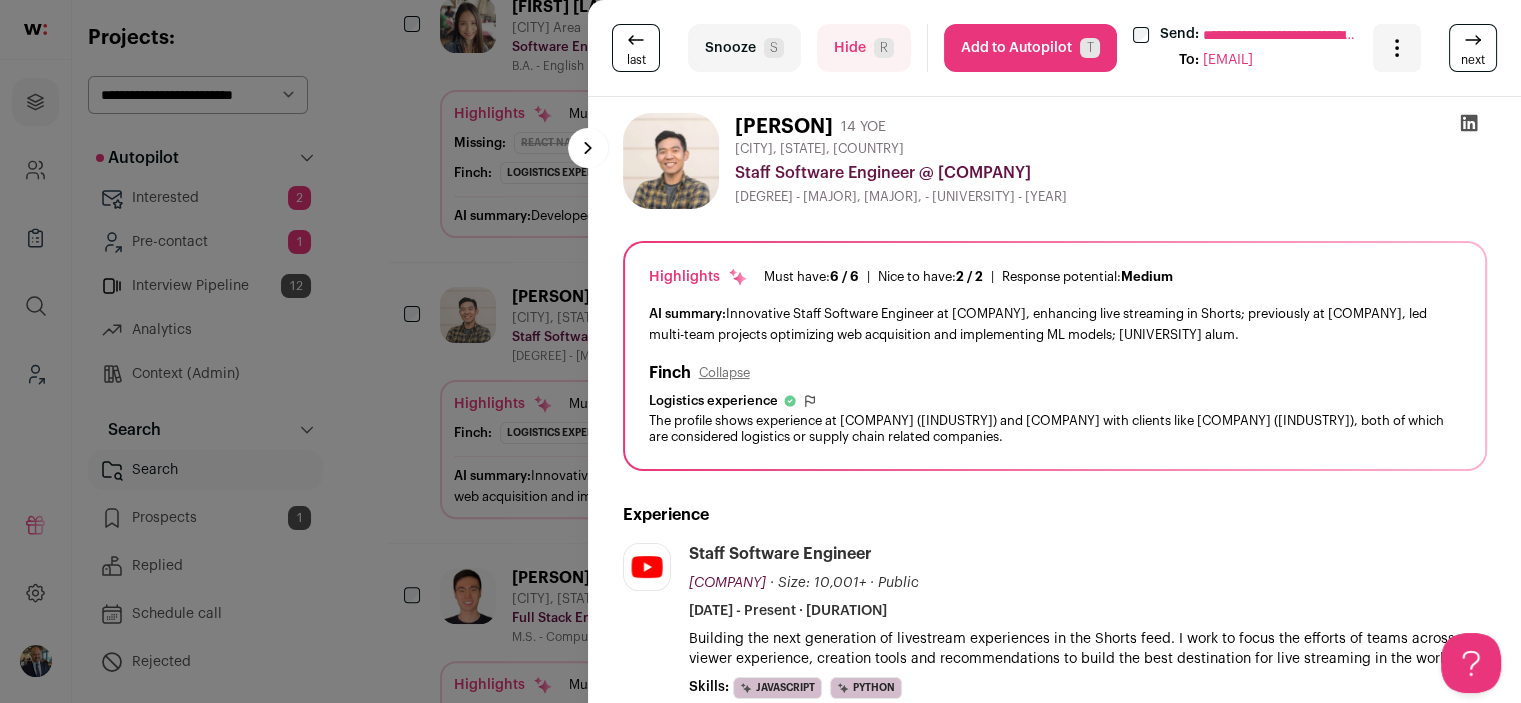 scroll, scrollTop: 0, scrollLeft: 0, axis: both 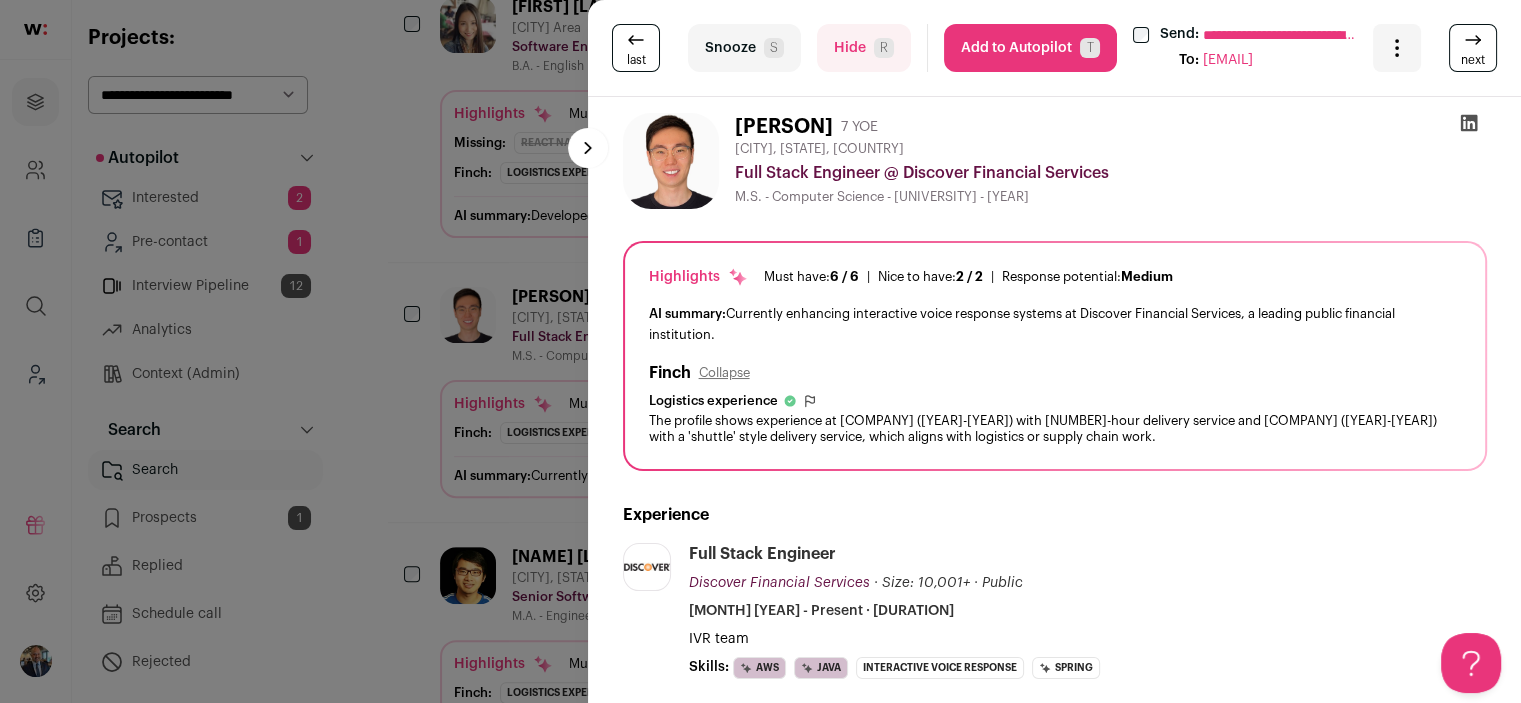 click on "Add to Autopilot
T" at bounding box center [1030, 48] 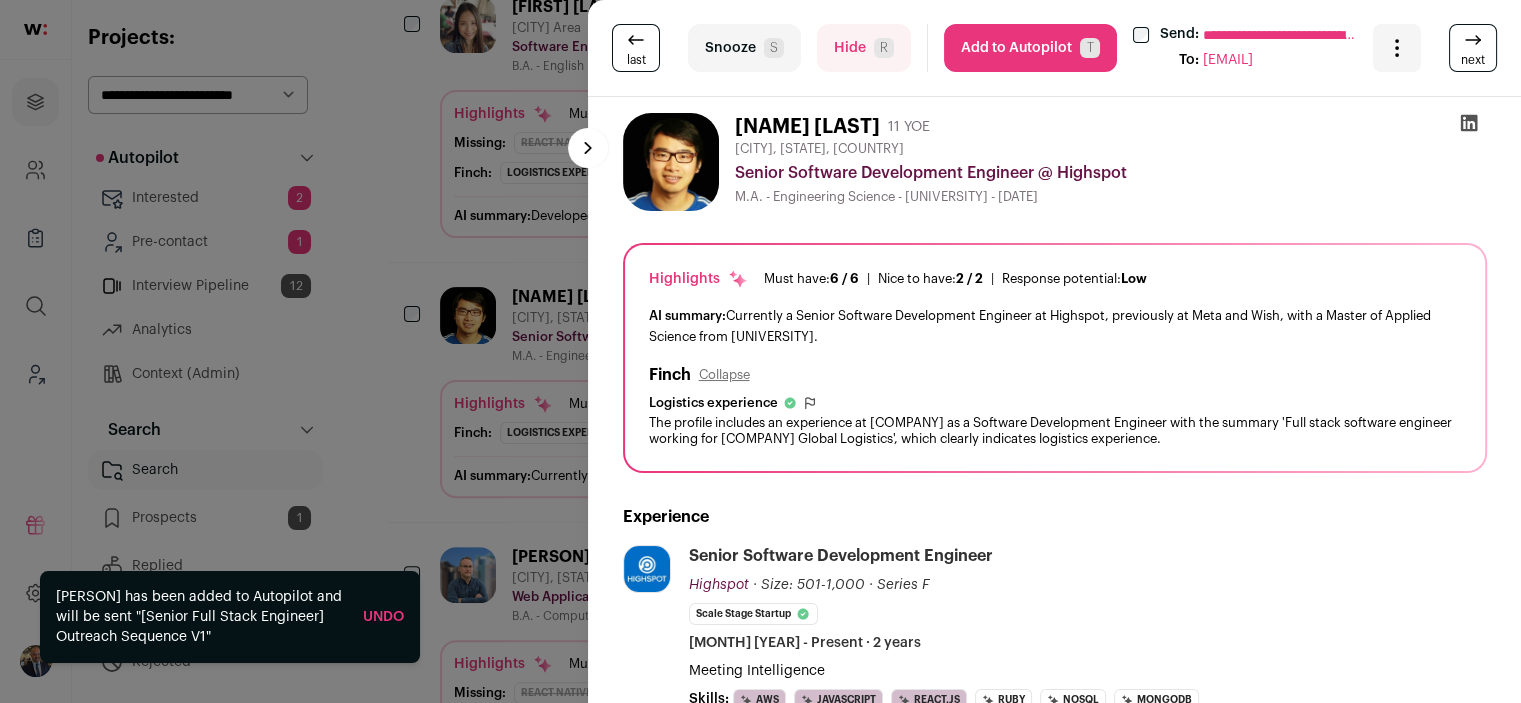 scroll, scrollTop: 0, scrollLeft: 0, axis: both 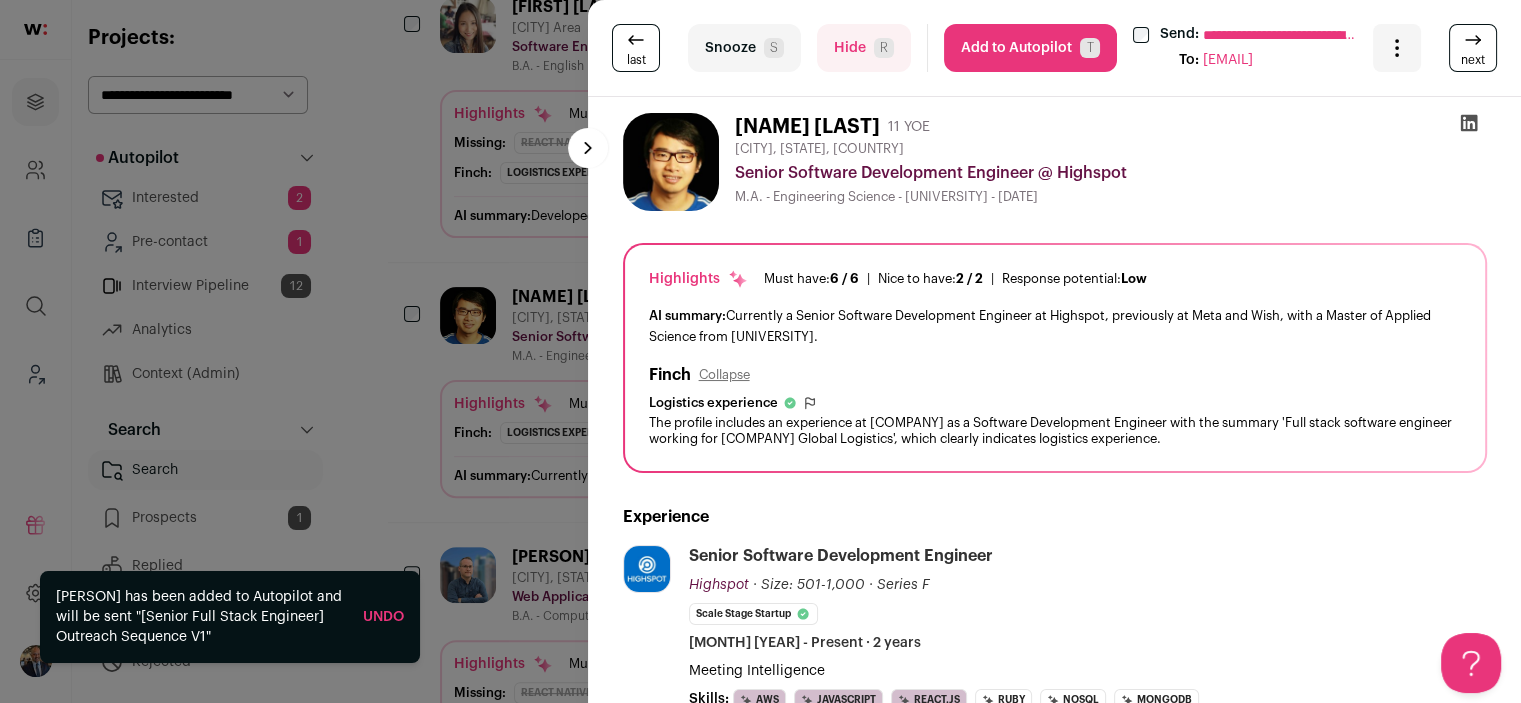 click on "Add to Autopilot
T" at bounding box center (1030, 48) 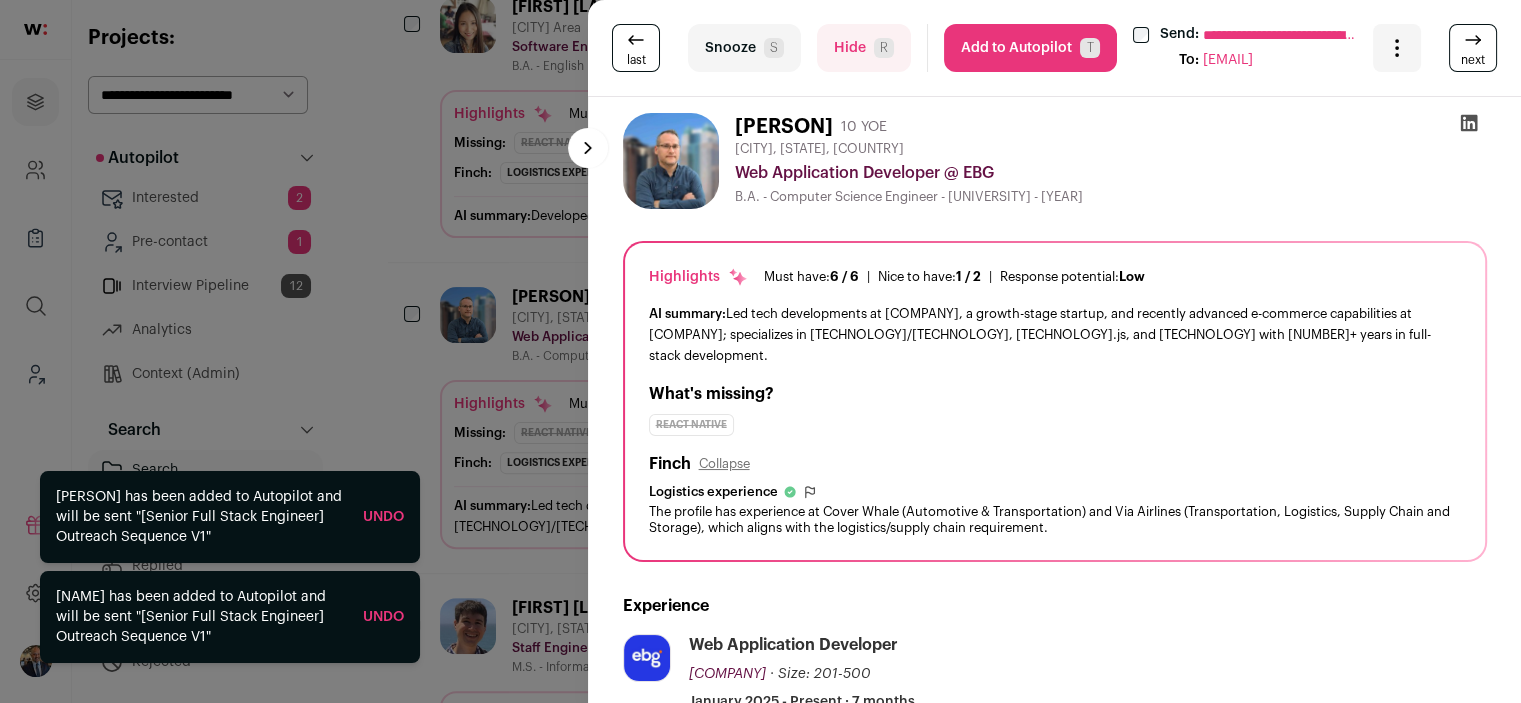 scroll, scrollTop: 0, scrollLeft: 0, axis: both 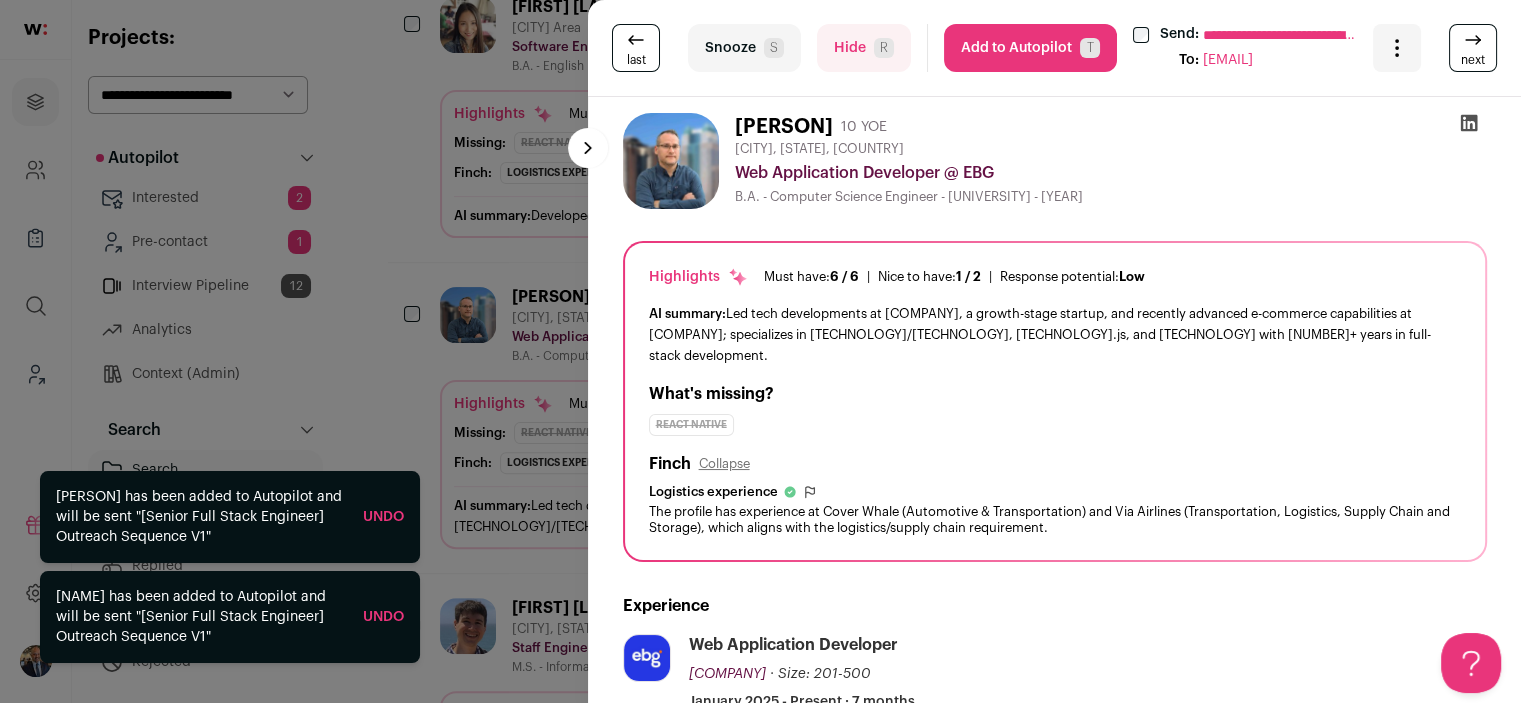 click on "Add to Autopilot
T" at bounding box center (1030, 48) 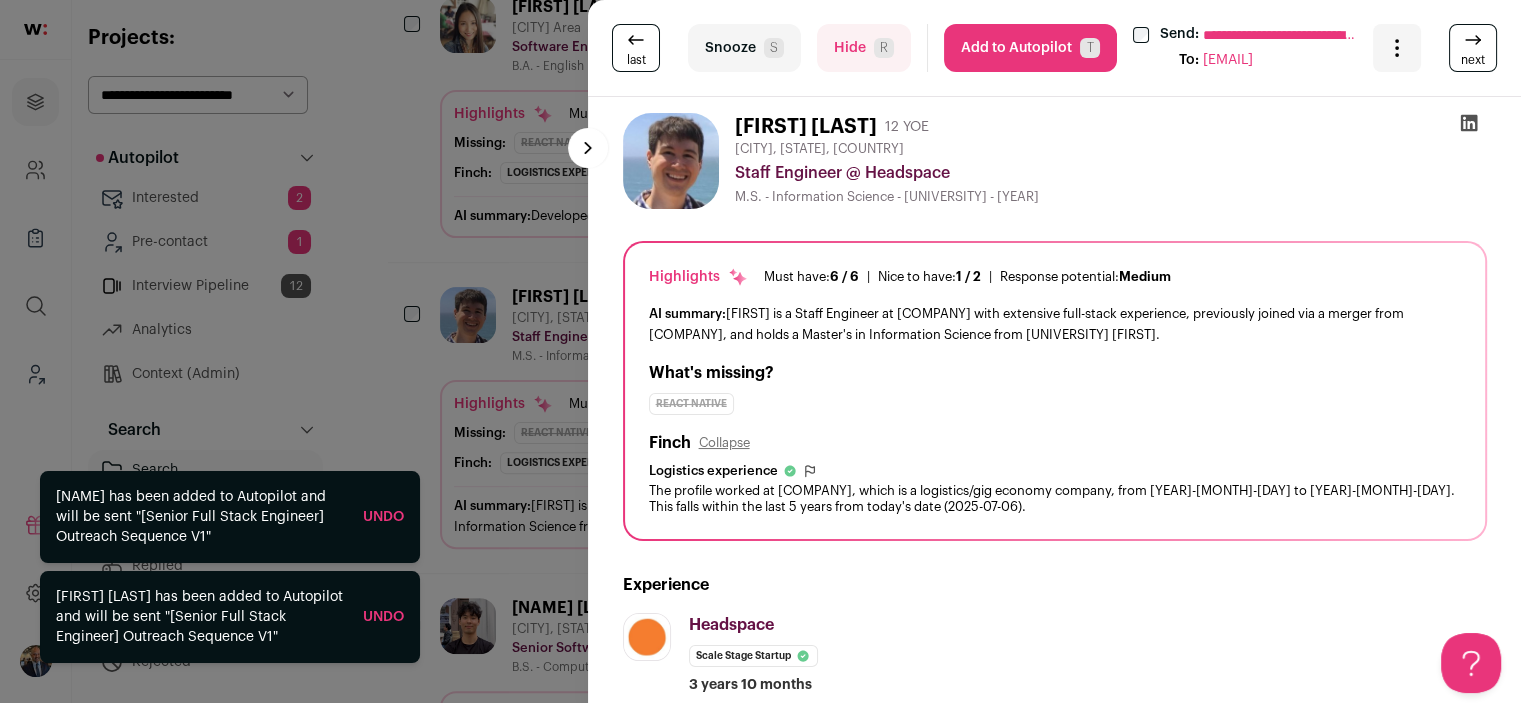 scroll, scrollTop: 0, scrollLeft: 0, axis: both 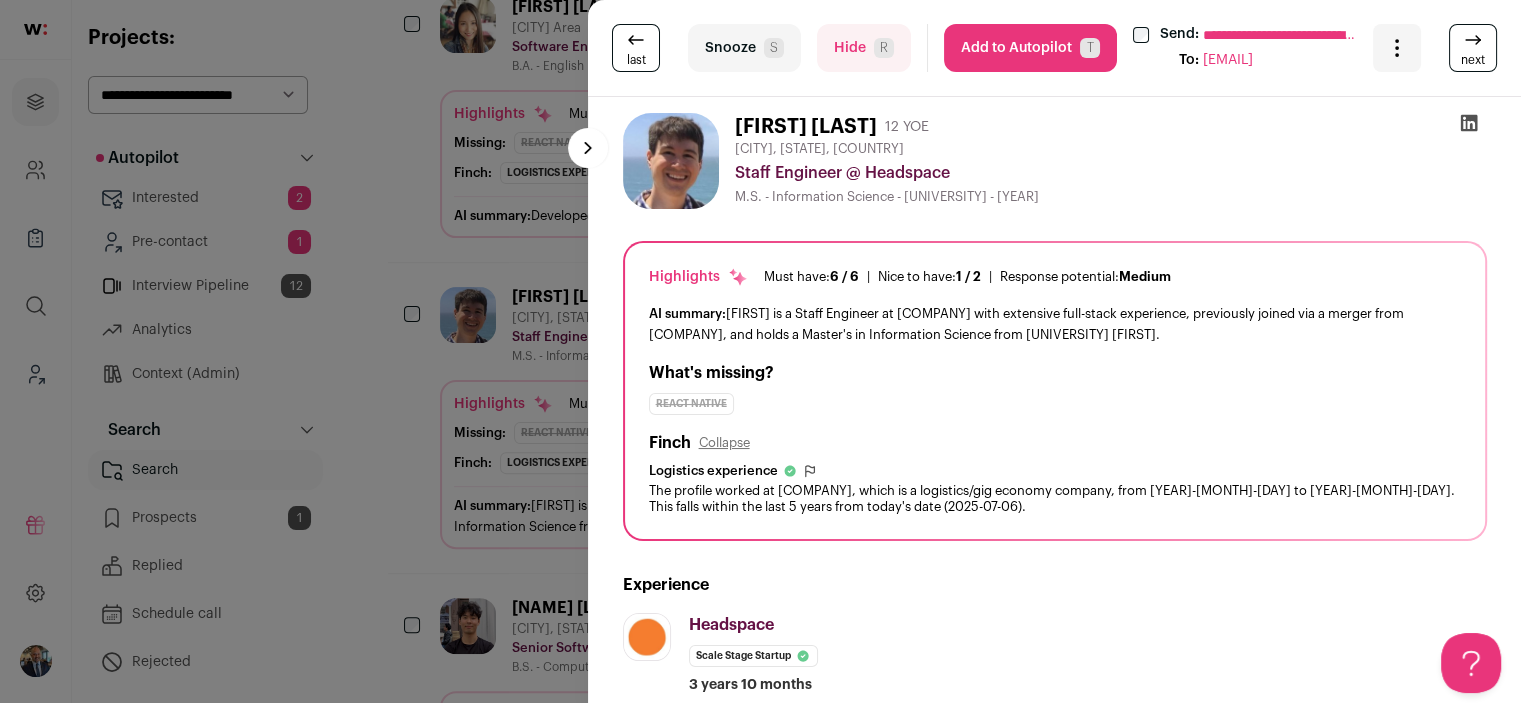 click on "Add to Autopilot
T" at bounding box center (1030, 48) 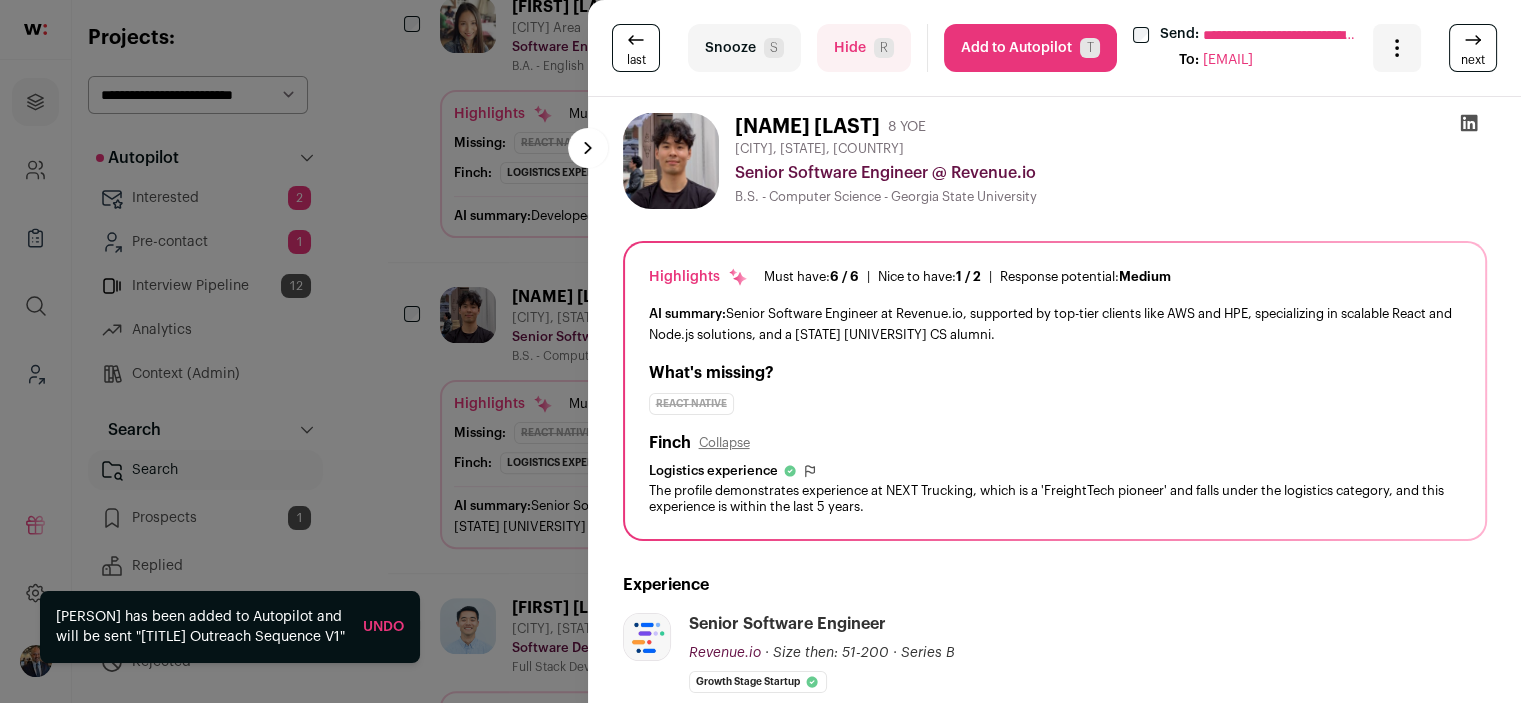 scroll, scrollTop: 0, scrollLeft: 0, axis: both 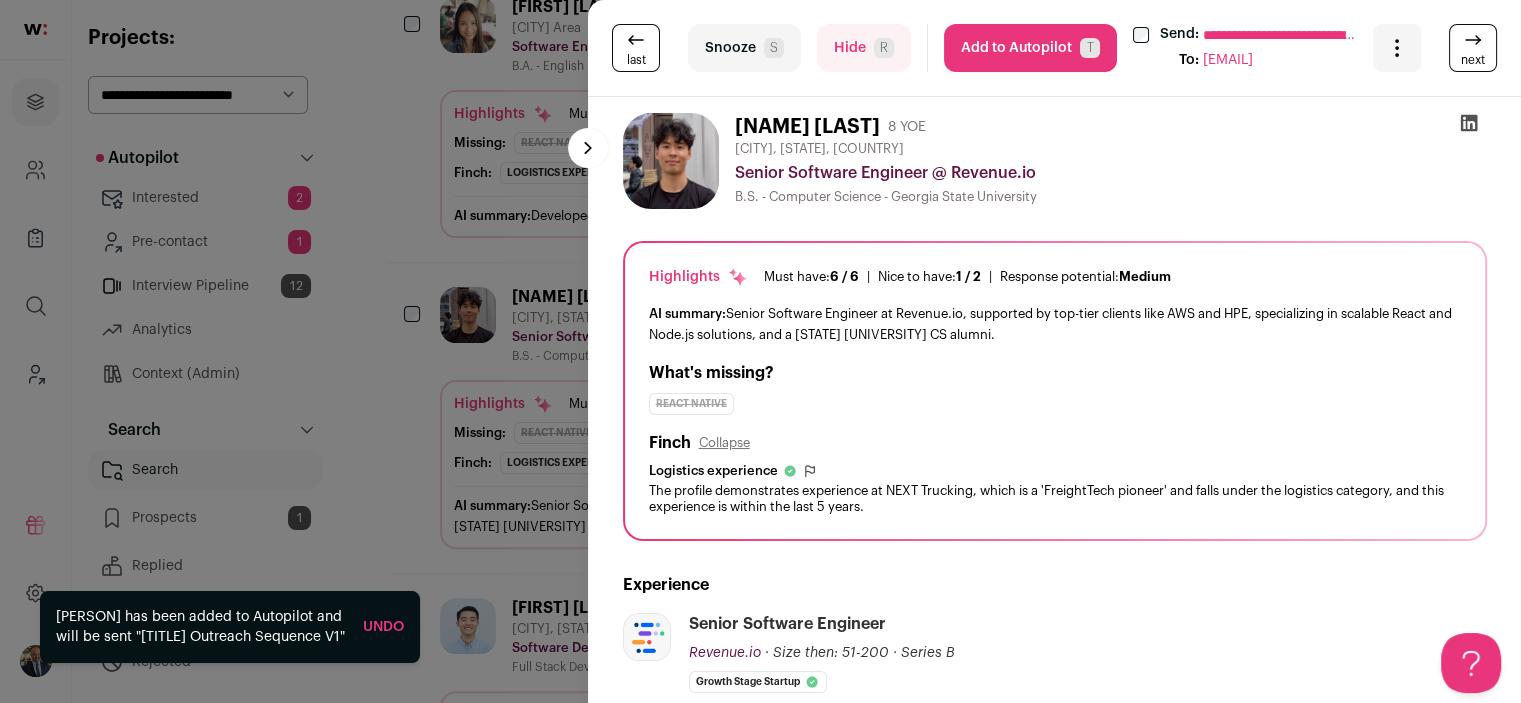click on "Add to Autopilot
T" at bounding box center [1030, 48] 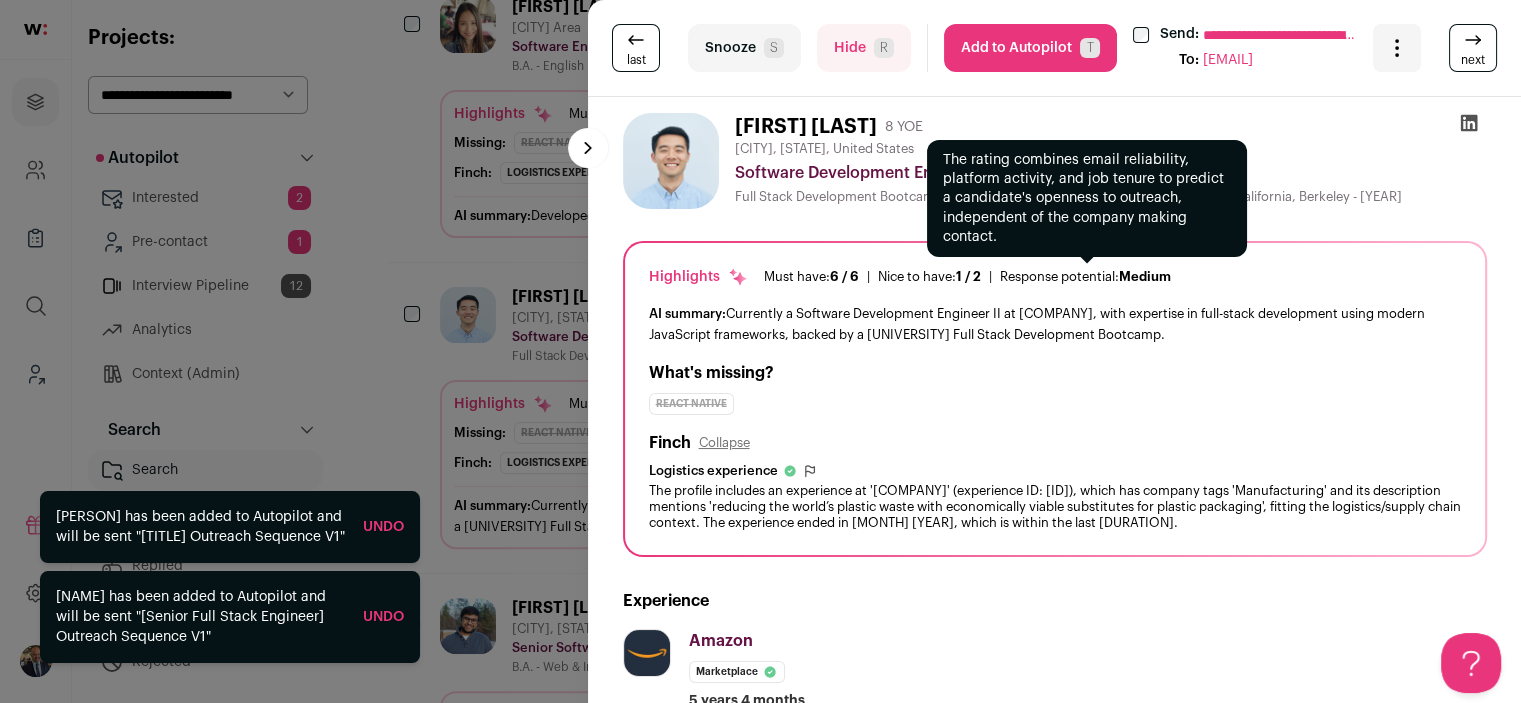 scroll, scrollTop: 0, scrollLeft: 0, axis: both 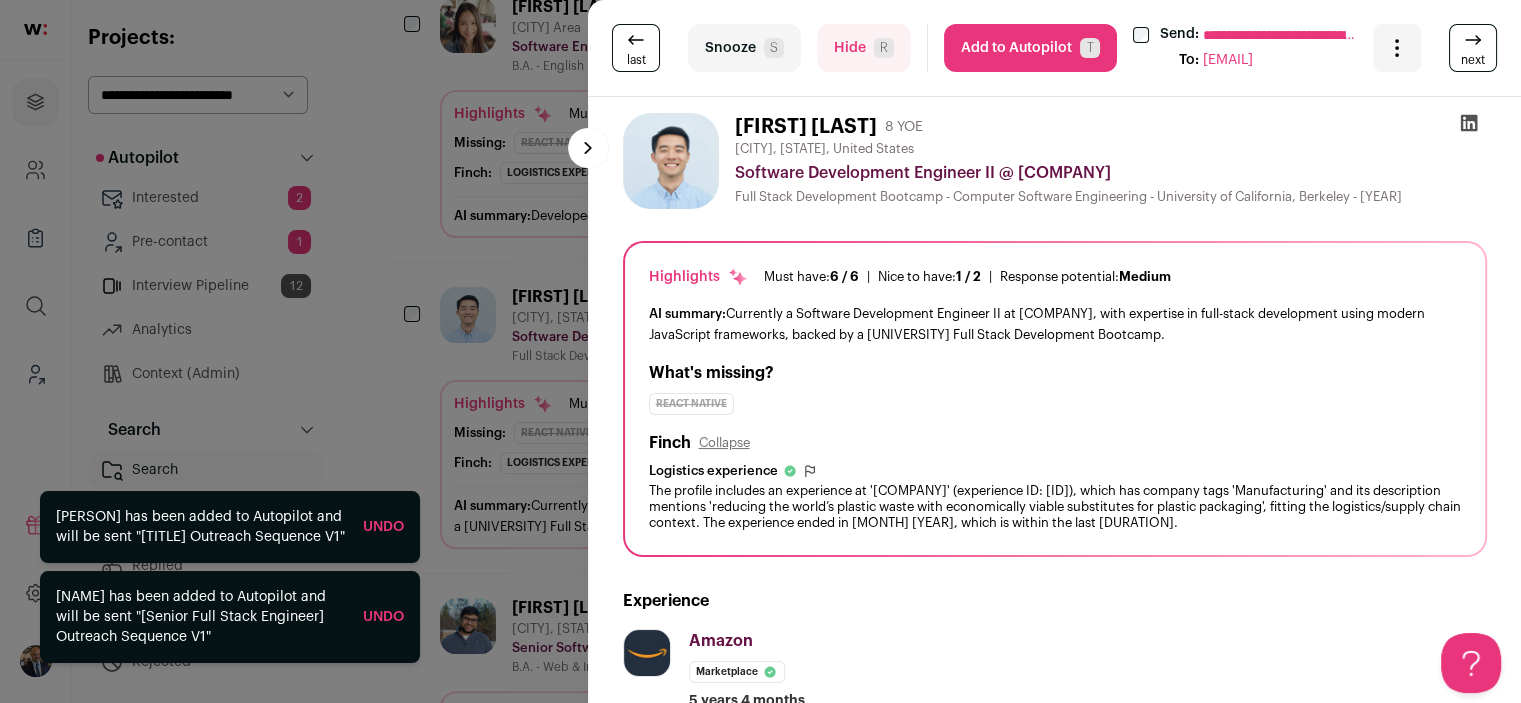 click on "Add to Autopilot
T" at bounding box center [1030, 48] 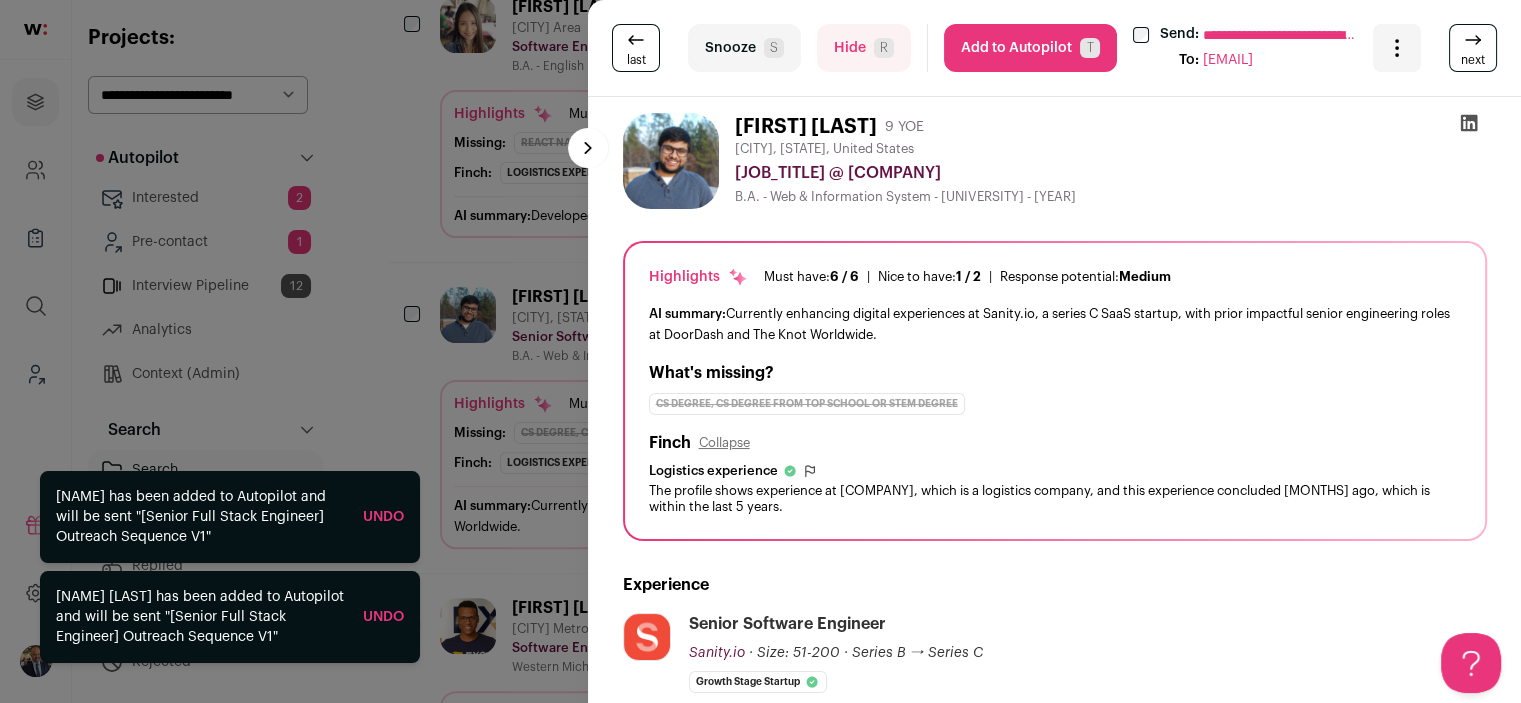 scroll, scrollTop: 0, scrollLeft: 0, axis: both 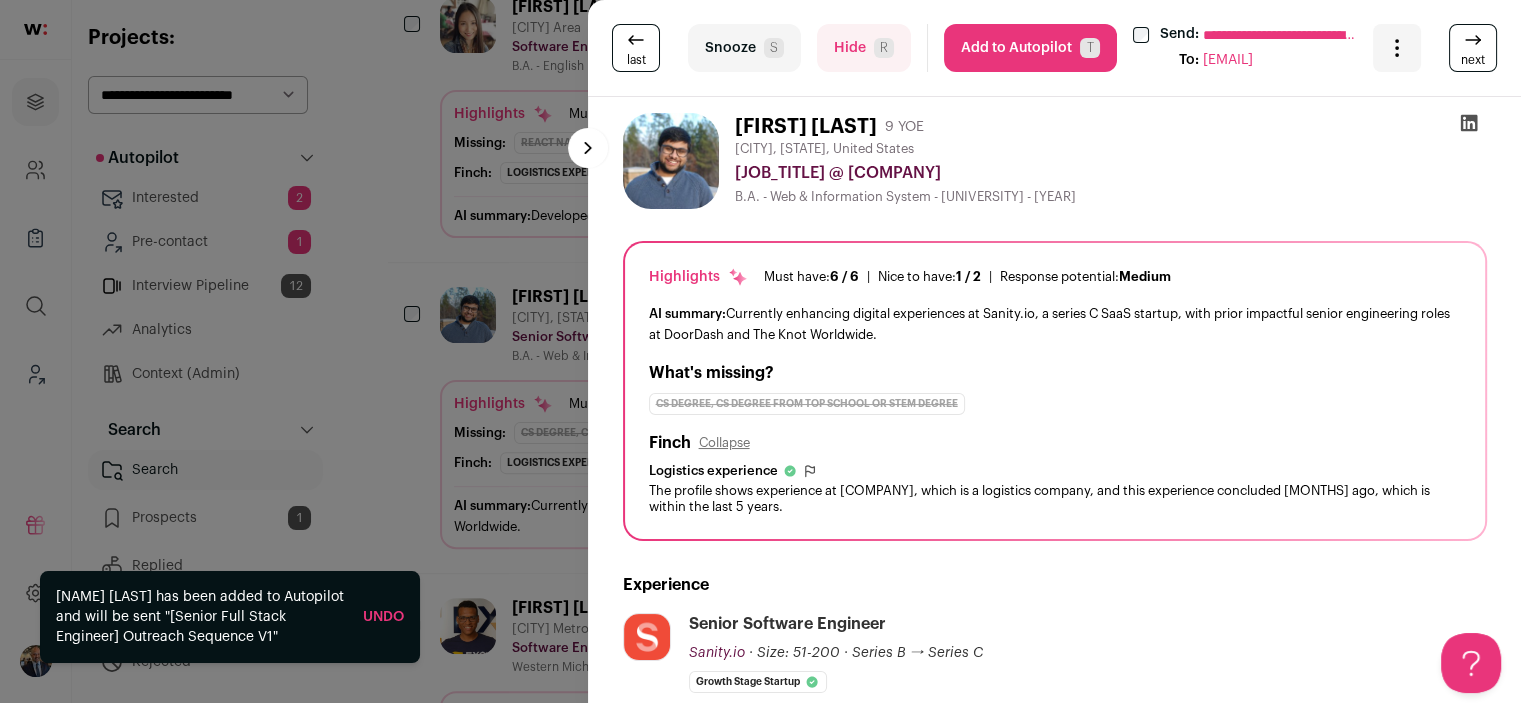 click on "Add to Autopilot
T" at bounding box center (1030, 48) 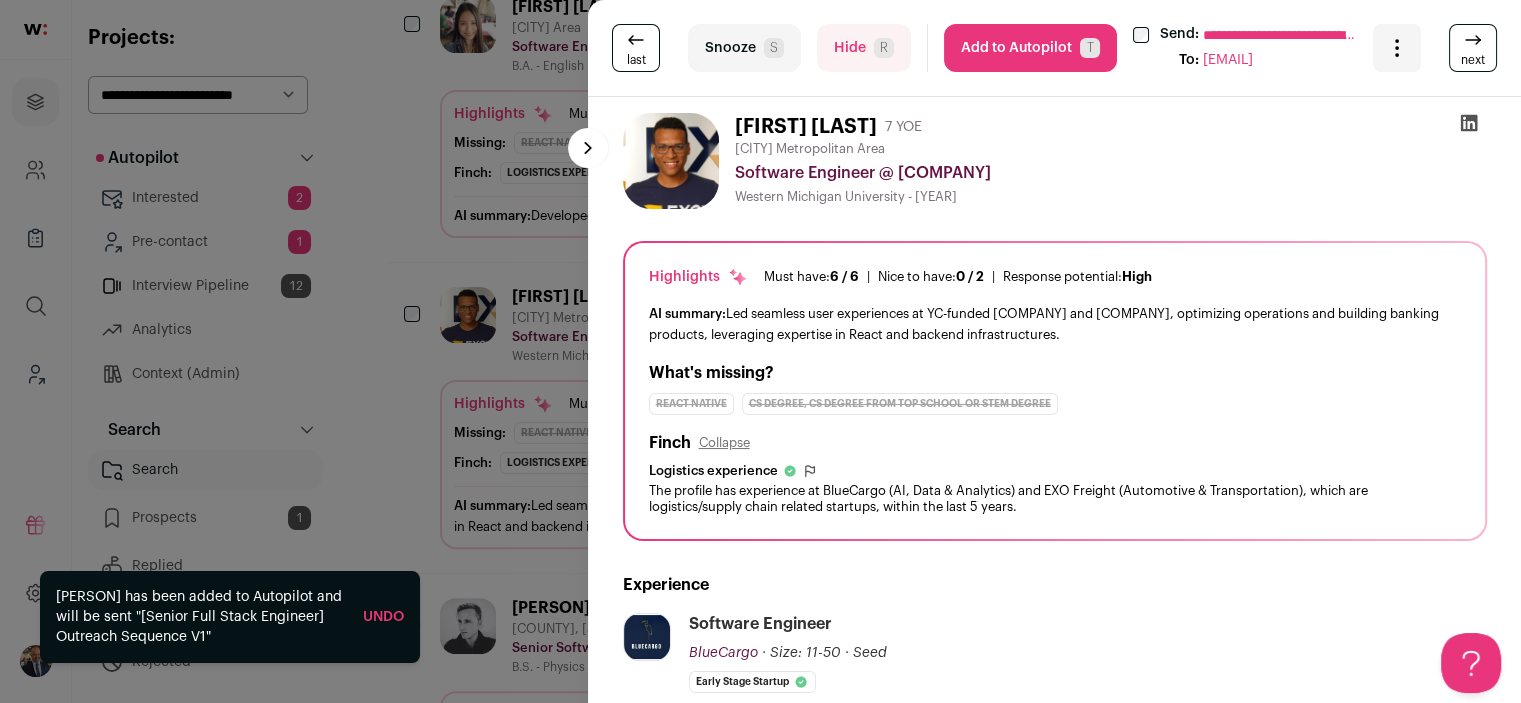 scroll, scrollTop: 0, scrollLeft: 0, axis: both 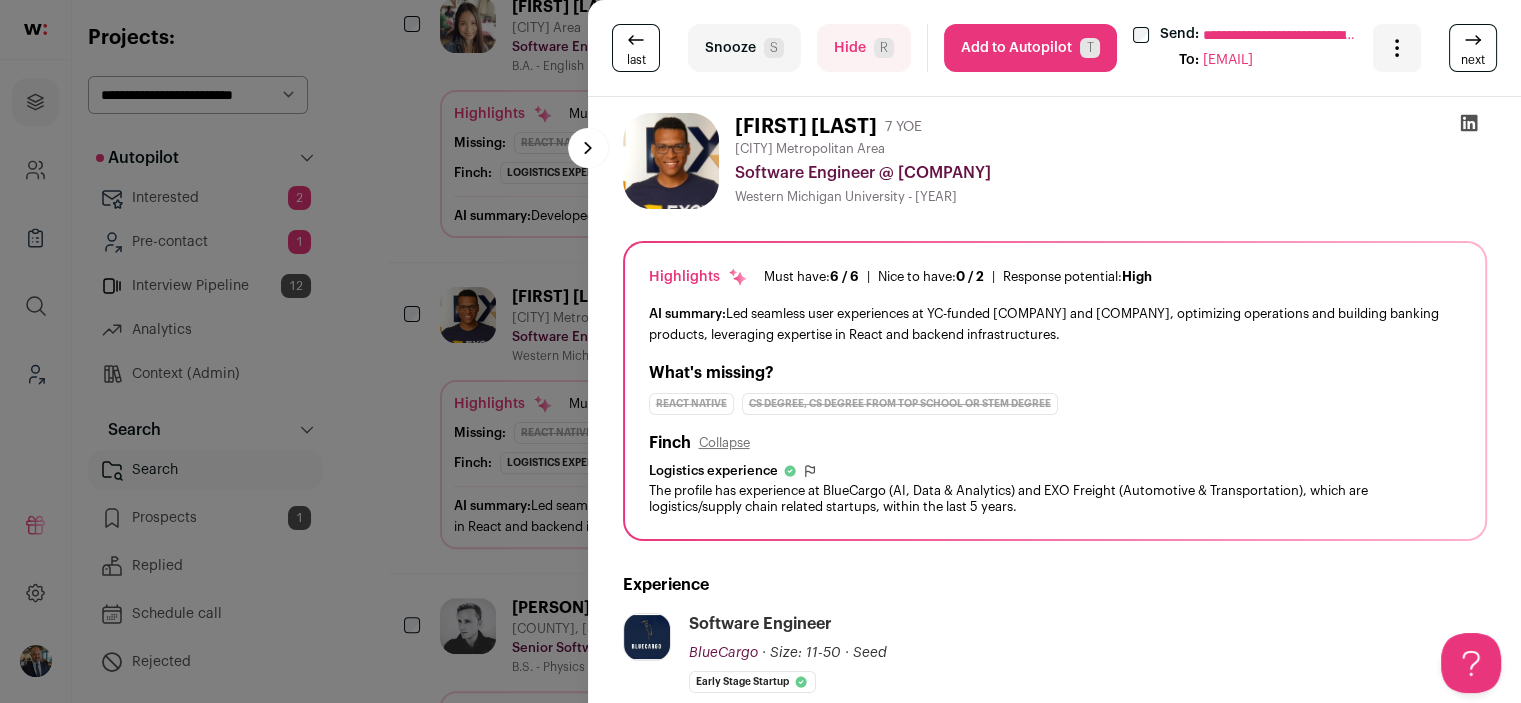 click on "Add to Autopilot
T" at bounding box center [1030, 48] 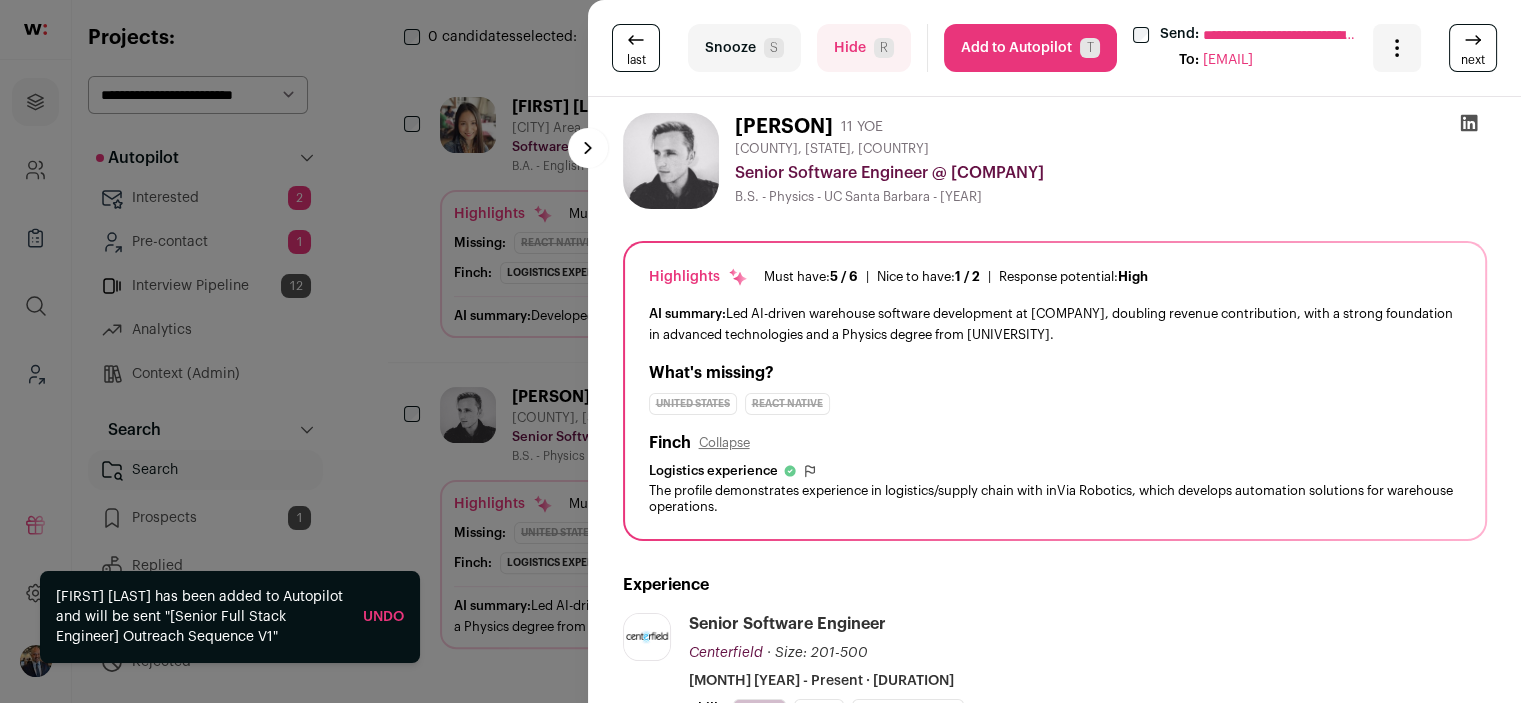 scroll, scrollTop: 0, scrollLeft: 0, axis: both 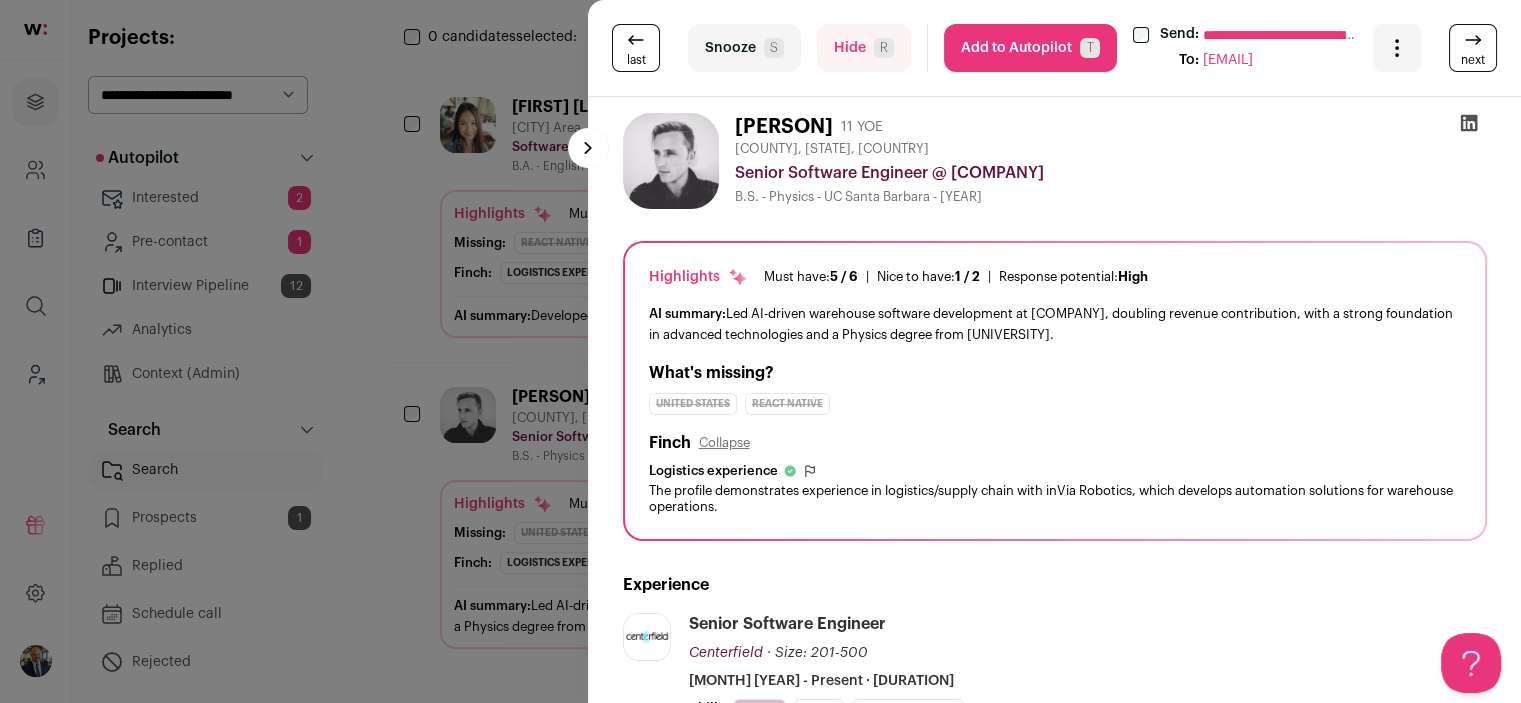 click on "Add to Autopilot
T" at bounding box center (1030, 48) 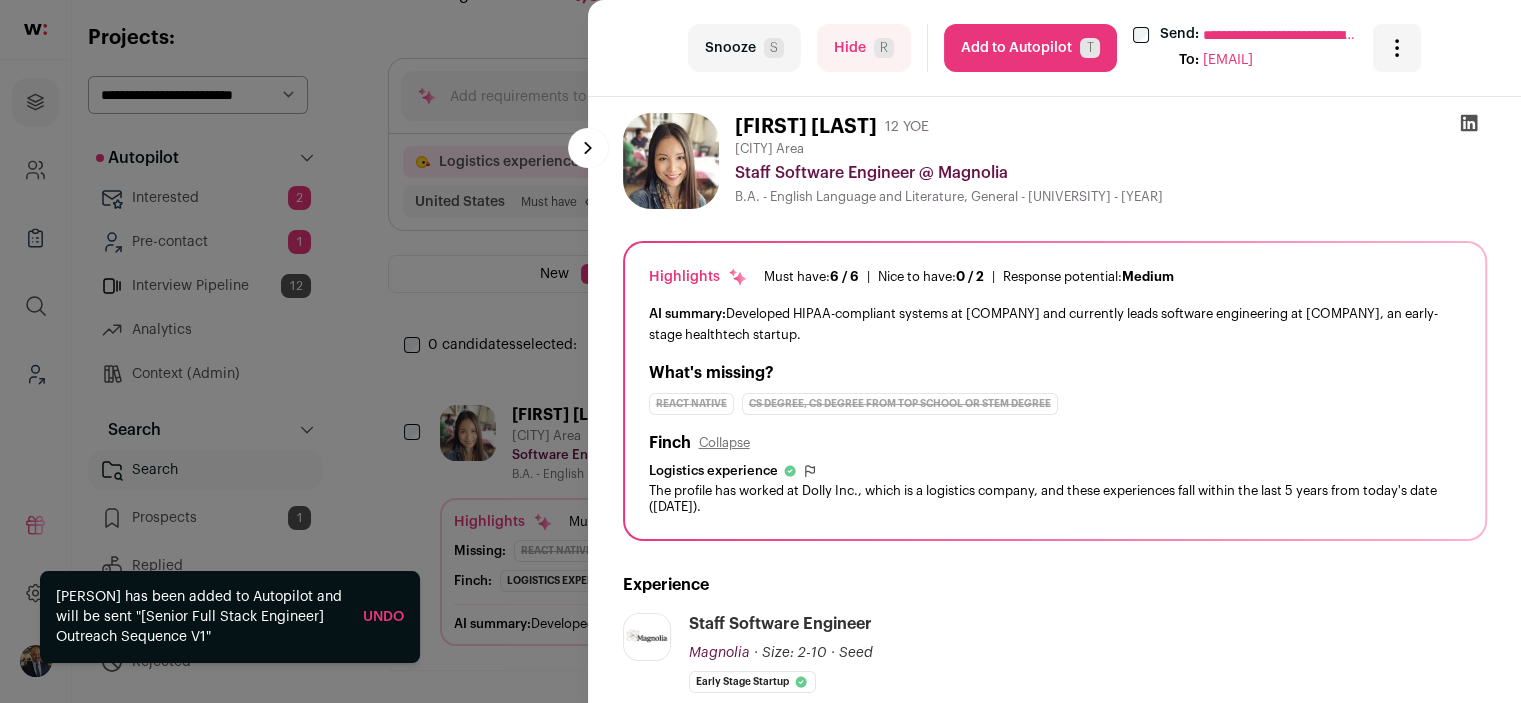 scroll, scrollTop: 0, scrollLeft: 0, axis: both 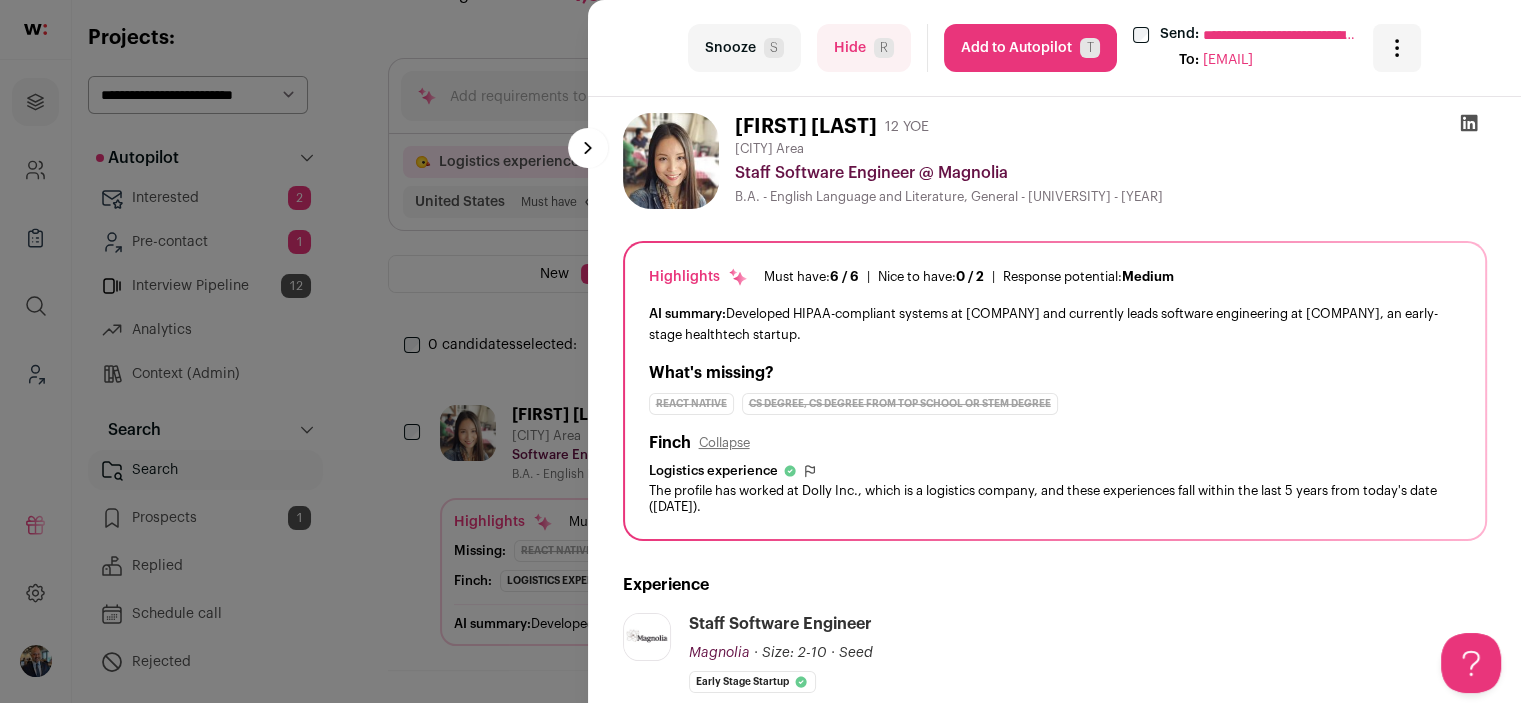 click on "Add to Autopilot
T" at bounding box center [1030, 48] 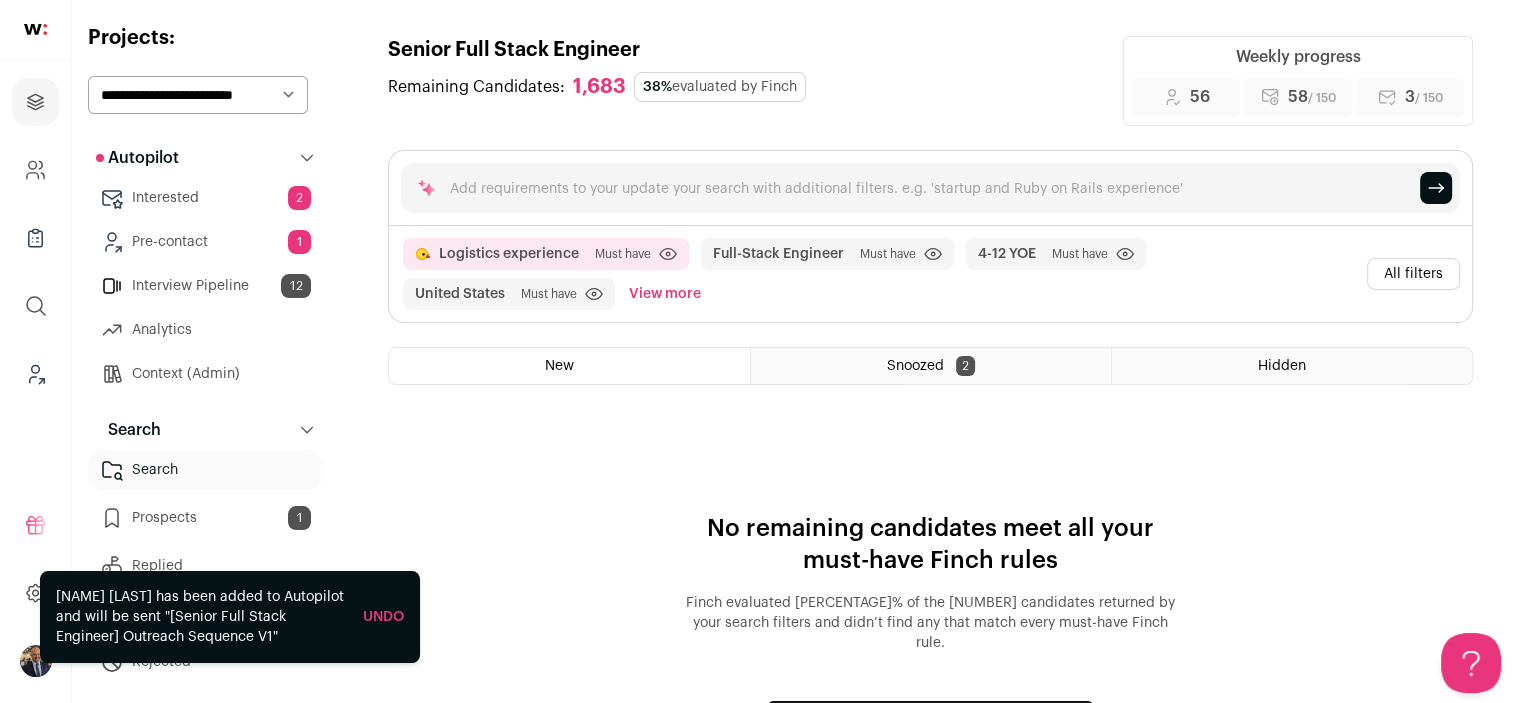 scroll, scrollTop: 0, scrollLeft: 0, axis: both 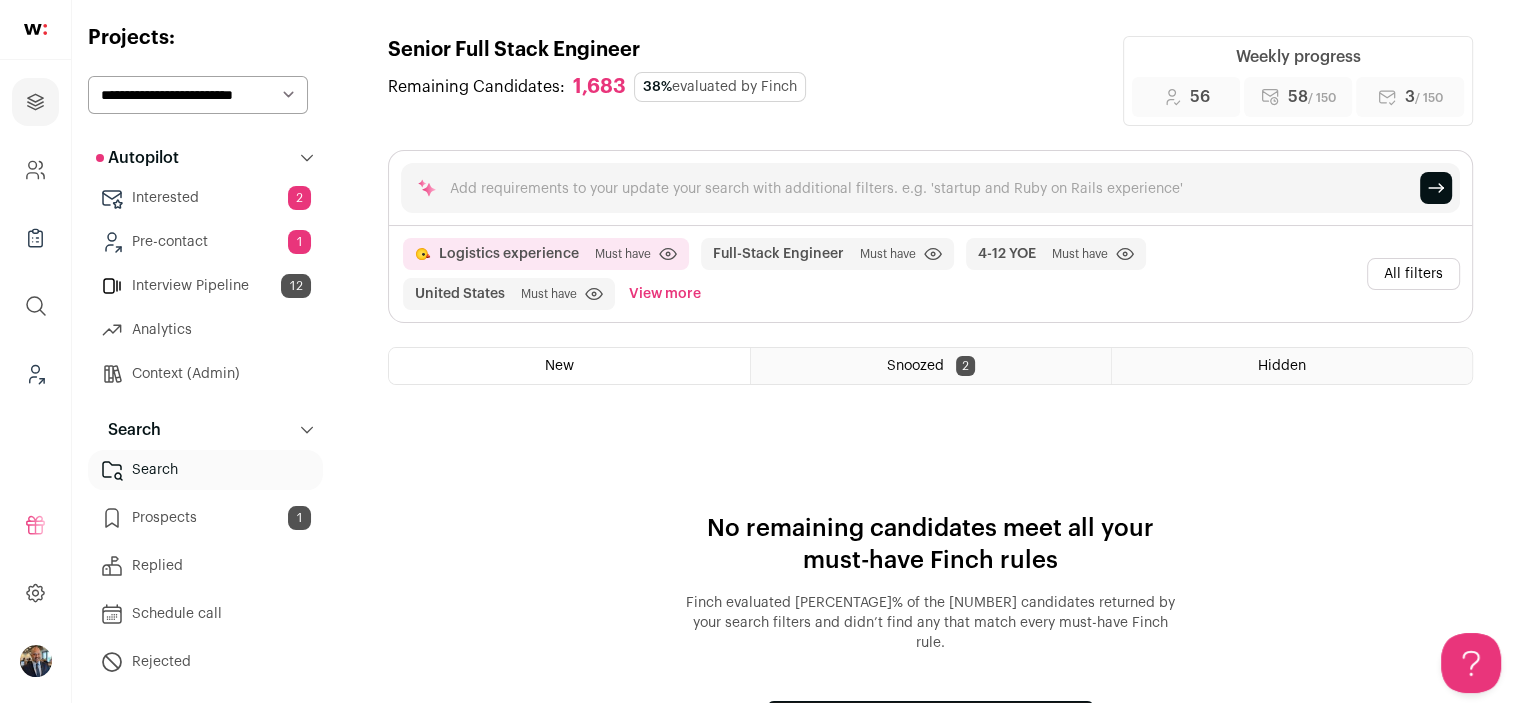click on "**********" at bounding box center (198, 95) 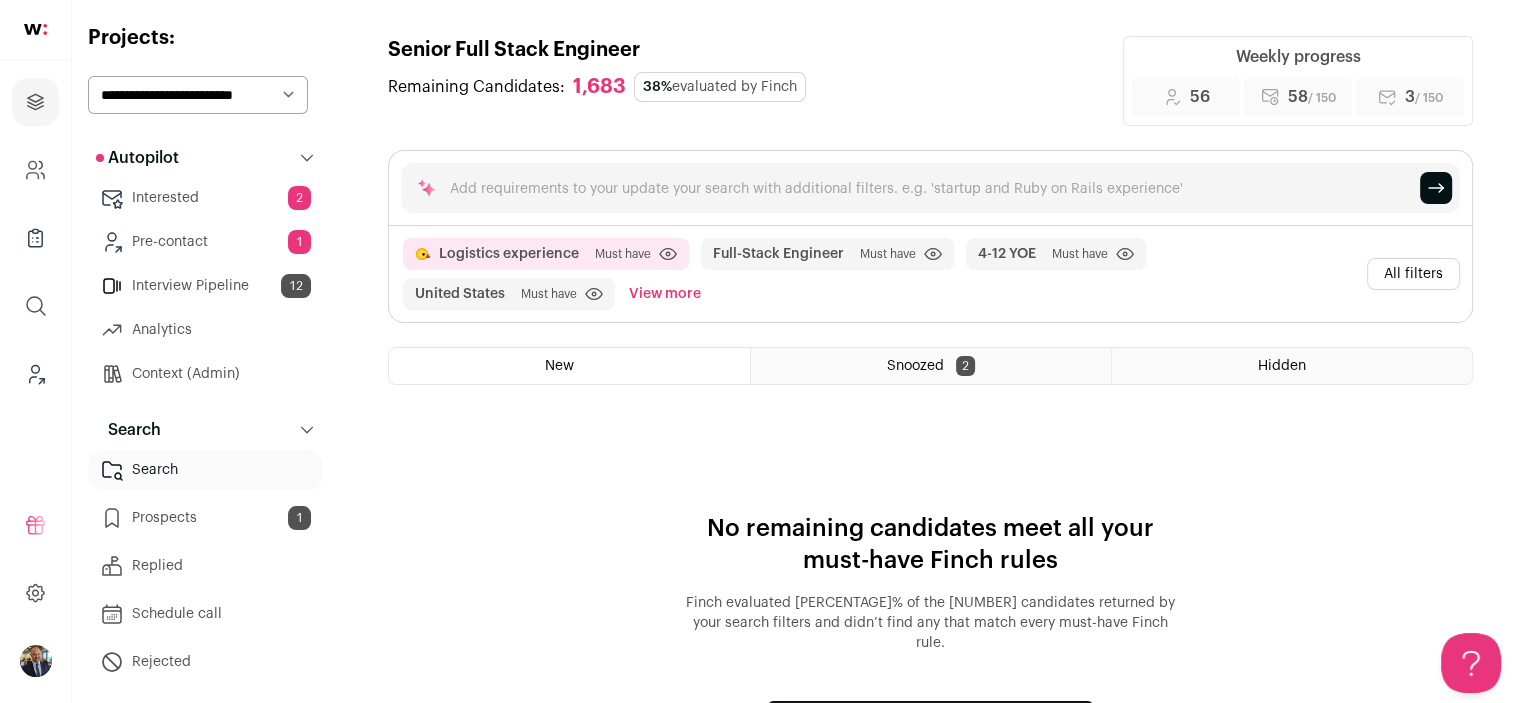 click on "**********" at bounding box center [205, 439] 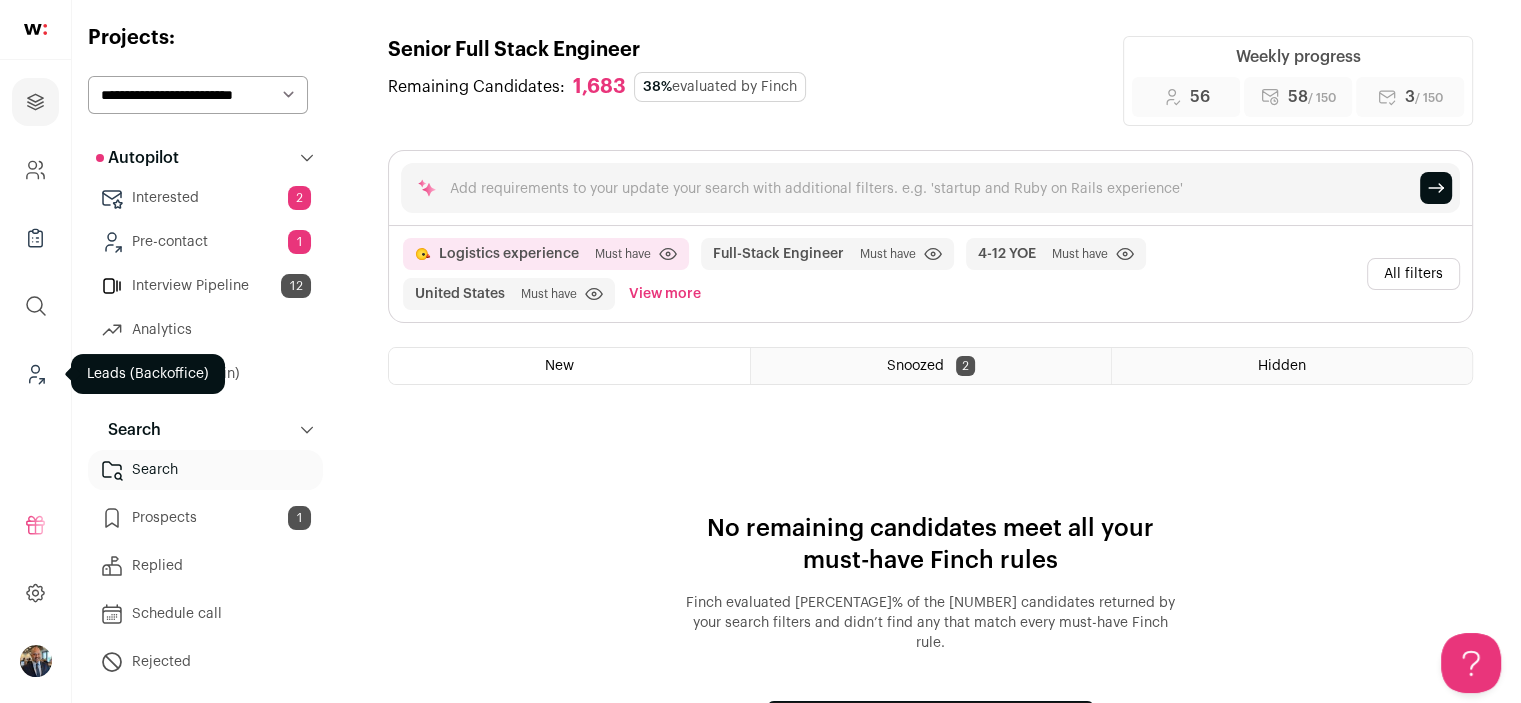 click at bounding box center (35, 374) 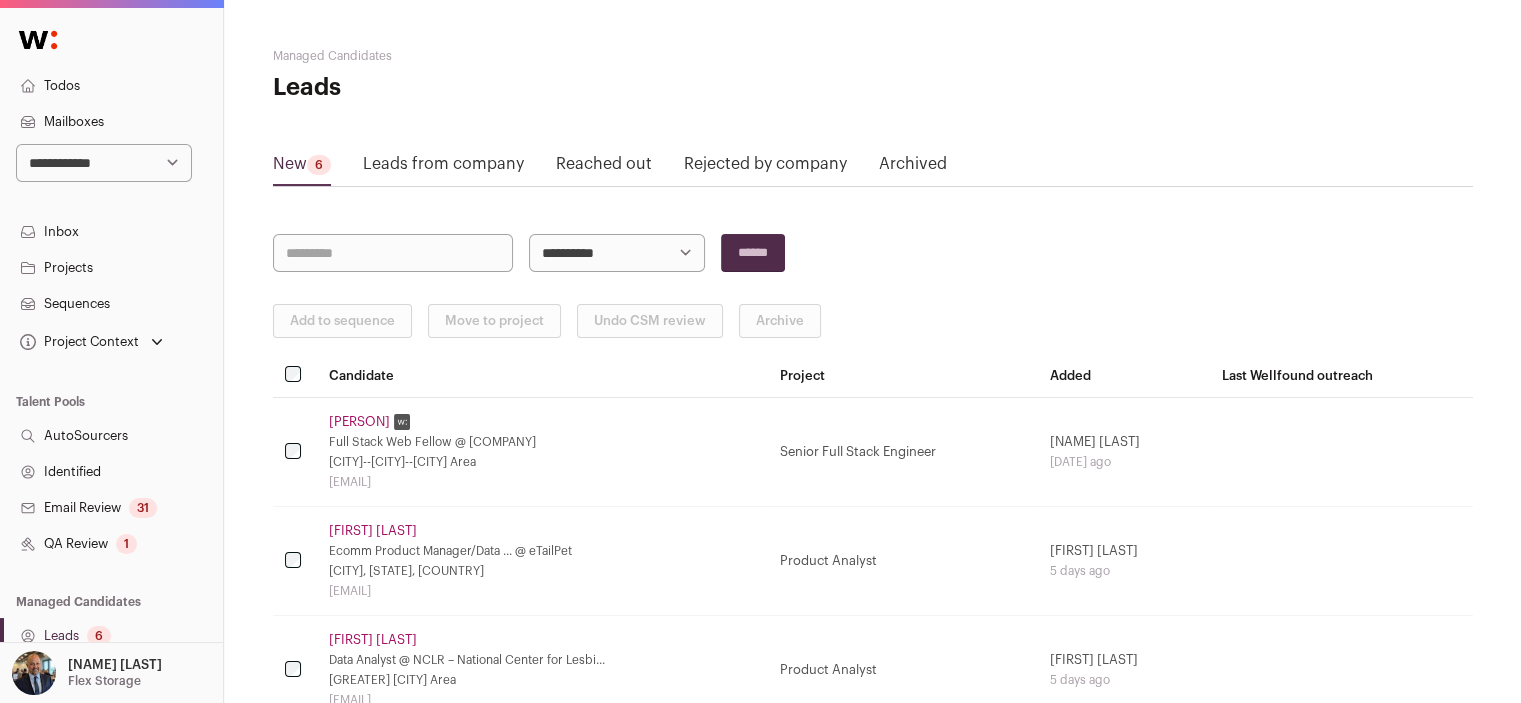scroll, scrollTop: 0, scrollLeft: 0, axis: both 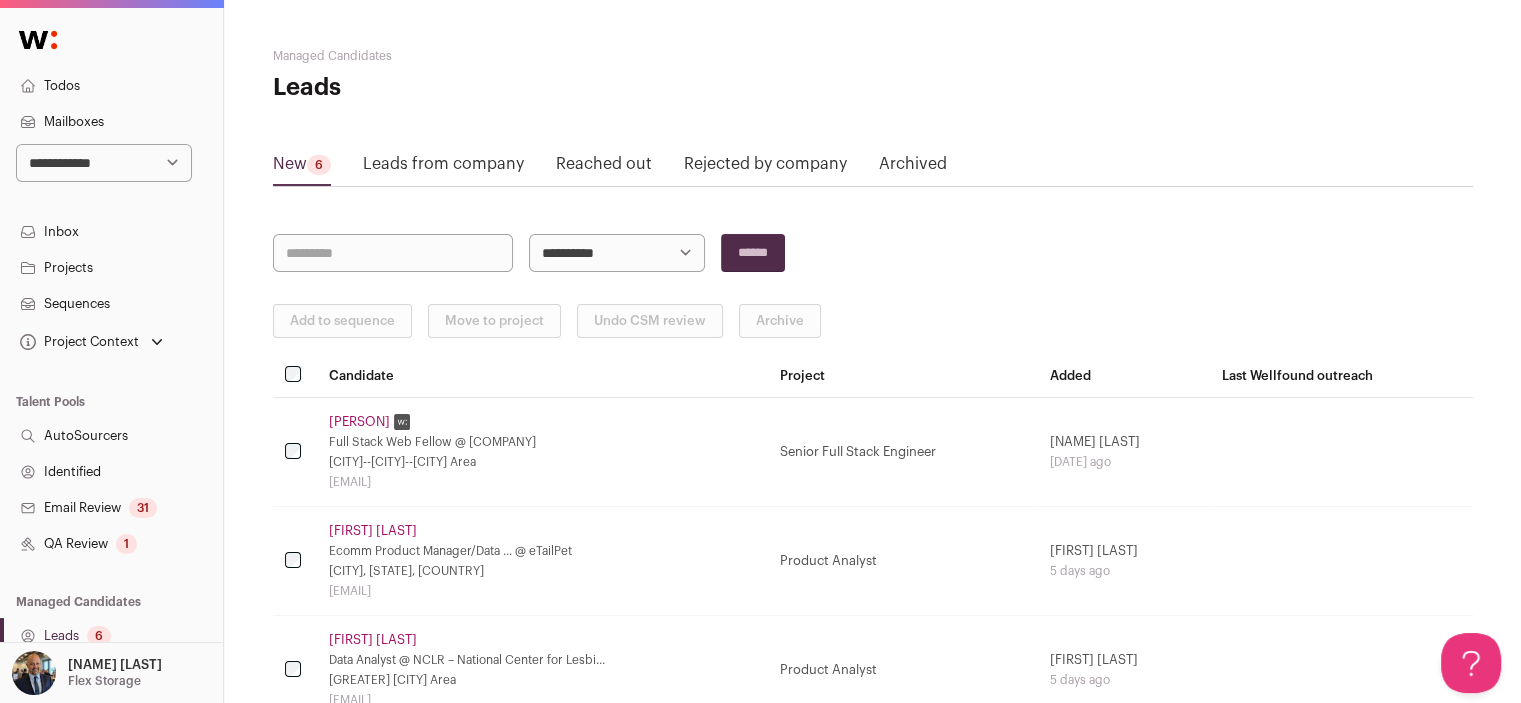 click on "**********" at bounding box center (104, 163) 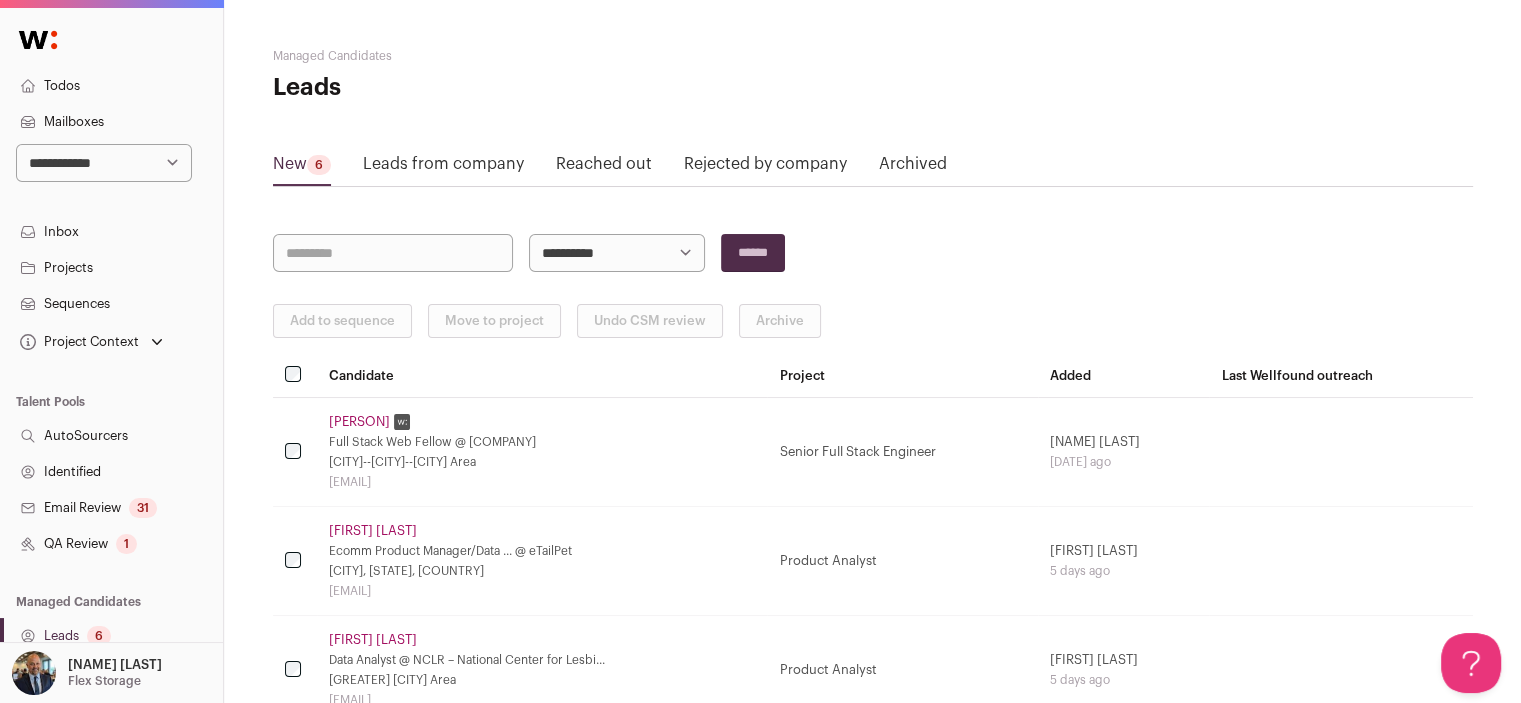 select on "****" 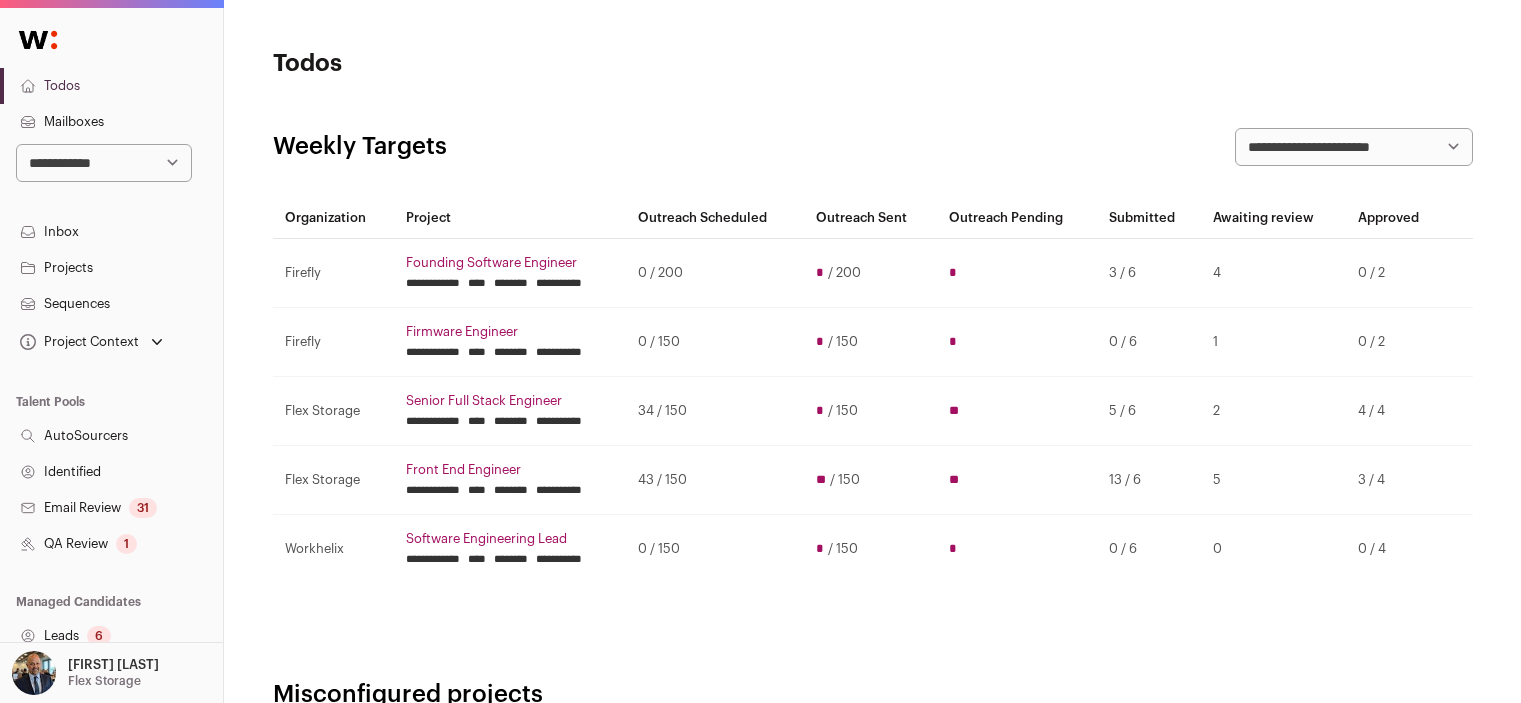 scroll, scrollTop: 0, scrollLeft: 0, axis: both 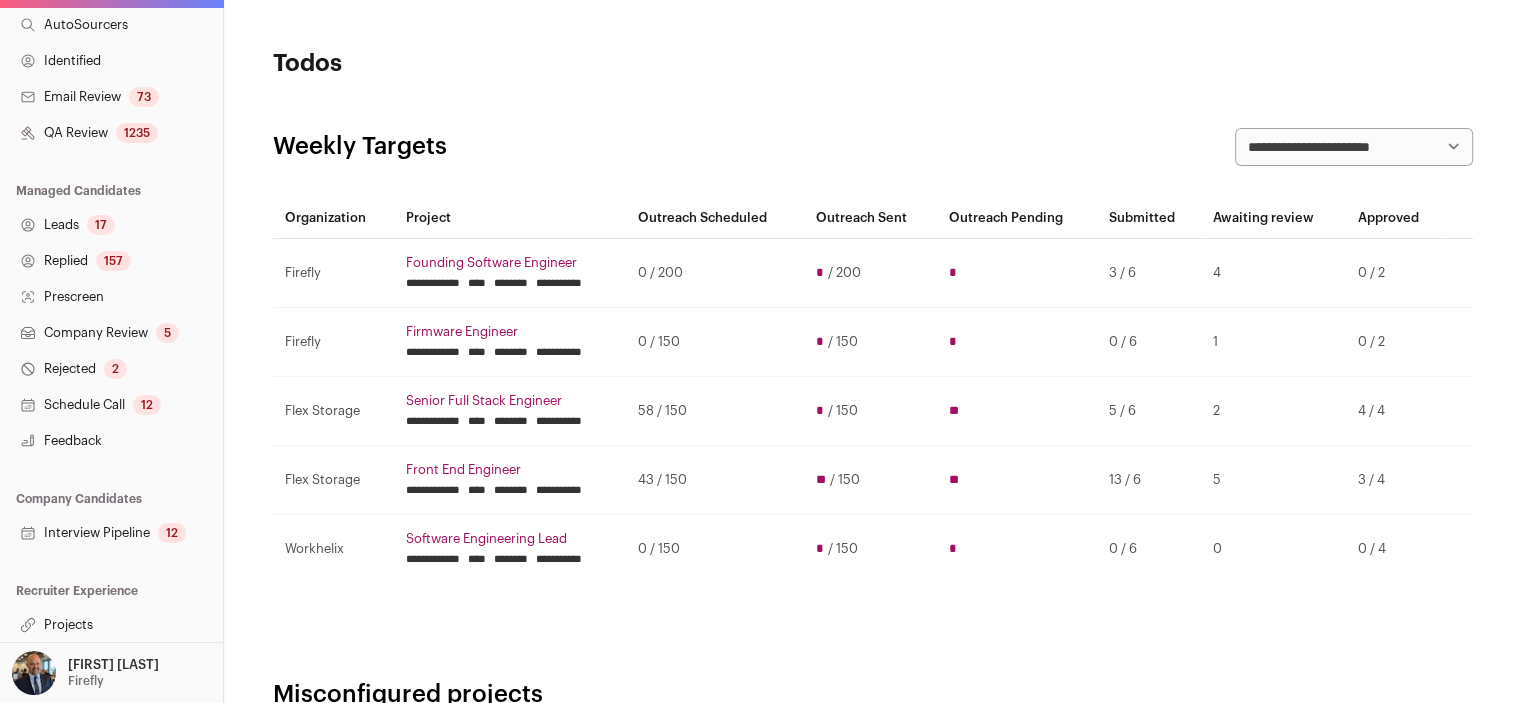 click on "Projects" at bounding box center (111, 625) 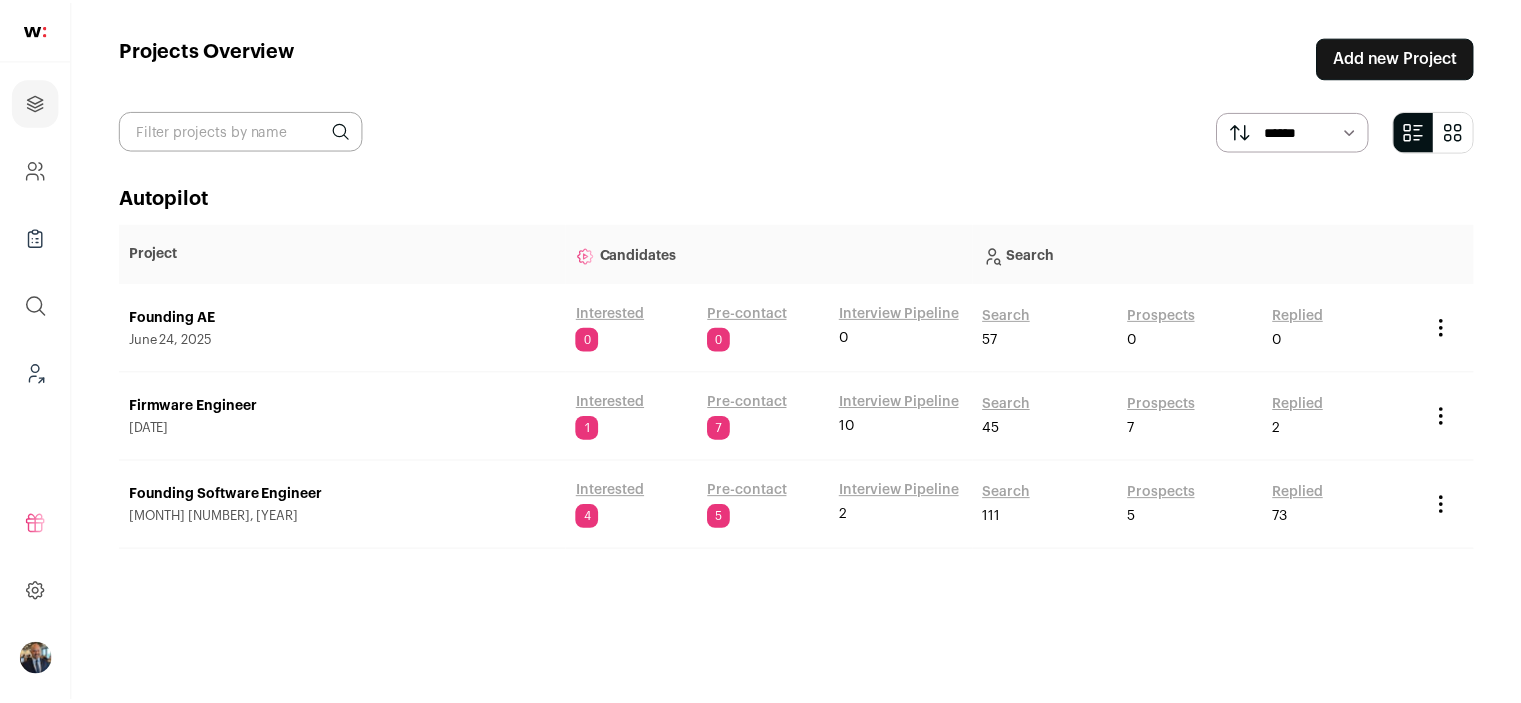 scroll, scrollTop: 0, scrollLeft: 0, axis: both 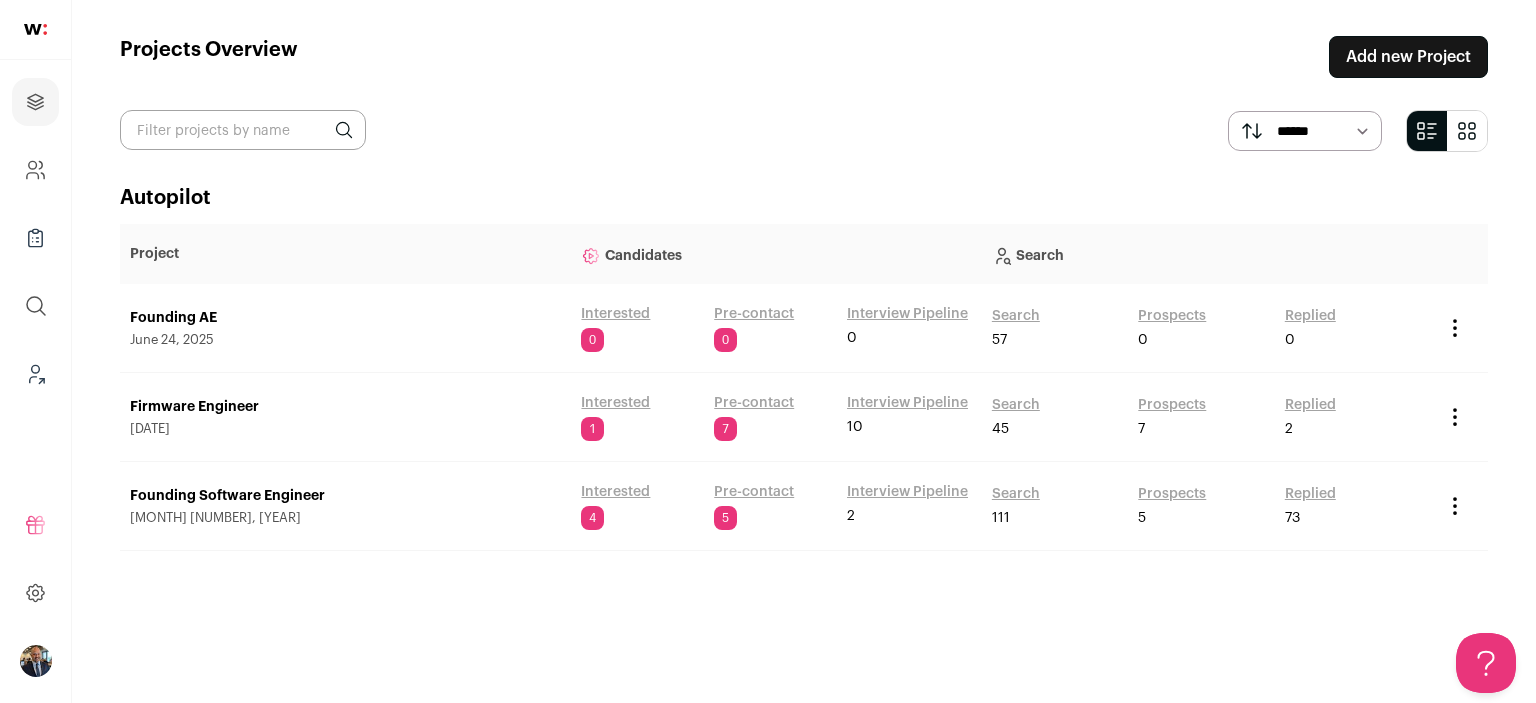 click on "Search" at bounding box center (1016, 405) 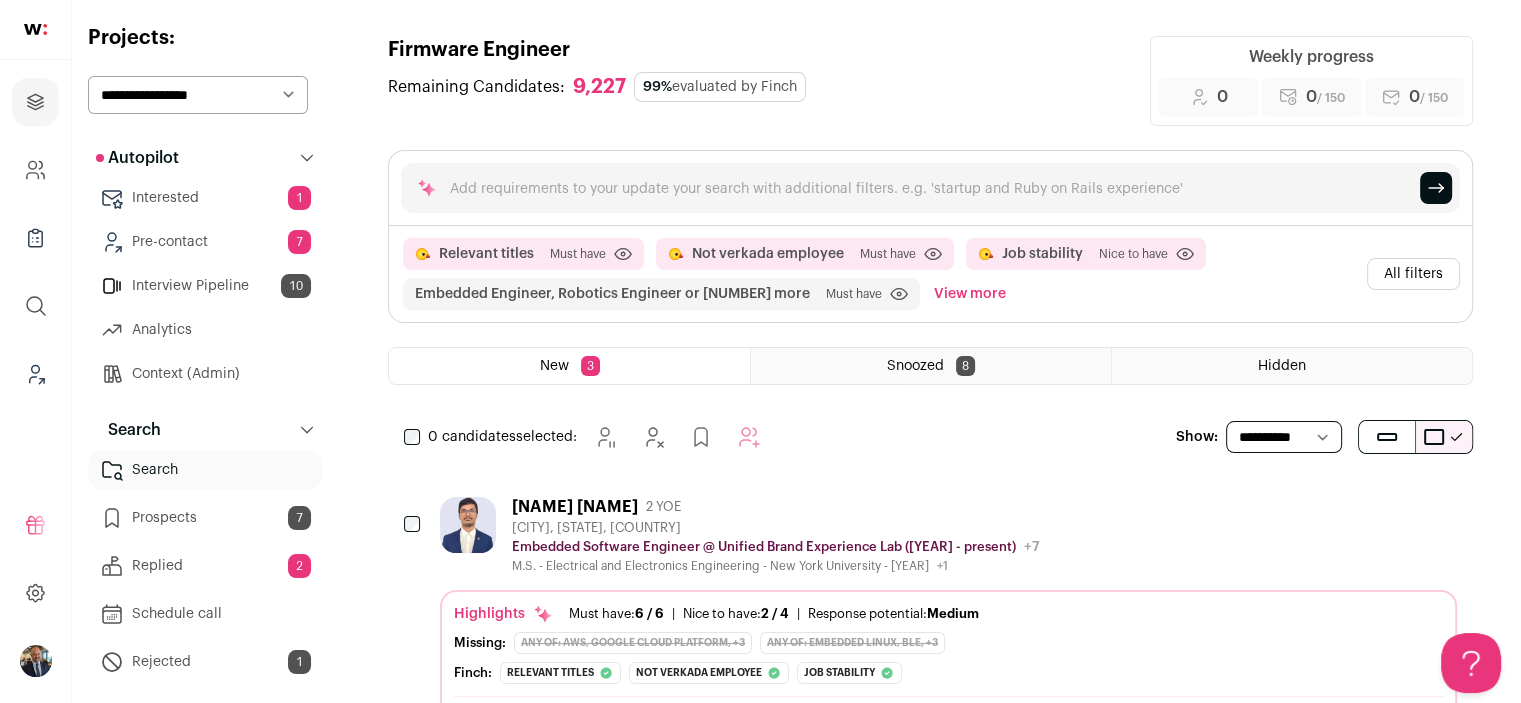scroll, scrollTop: 0, scrollLeft: 0, axis: both 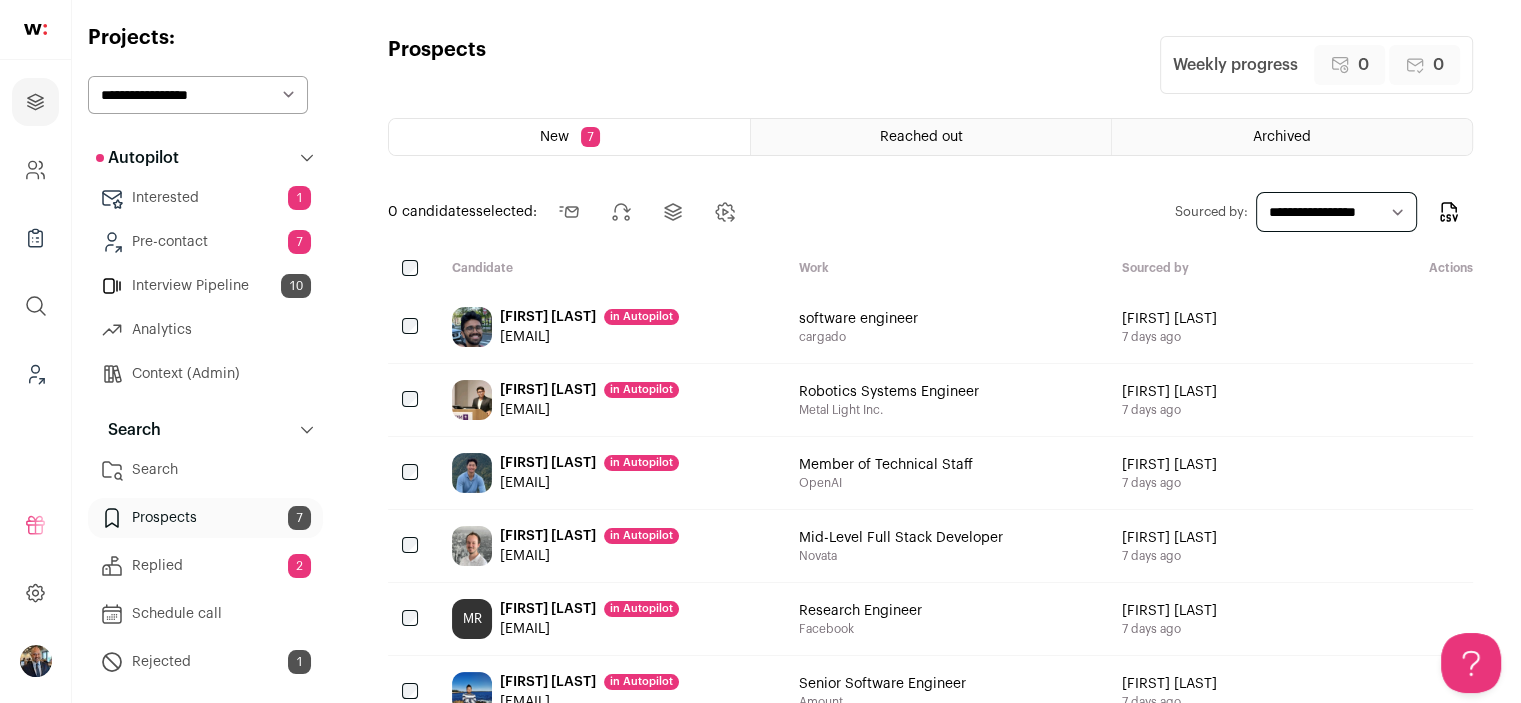 click on "[EMAIL]" at bounding box center [589, 337] 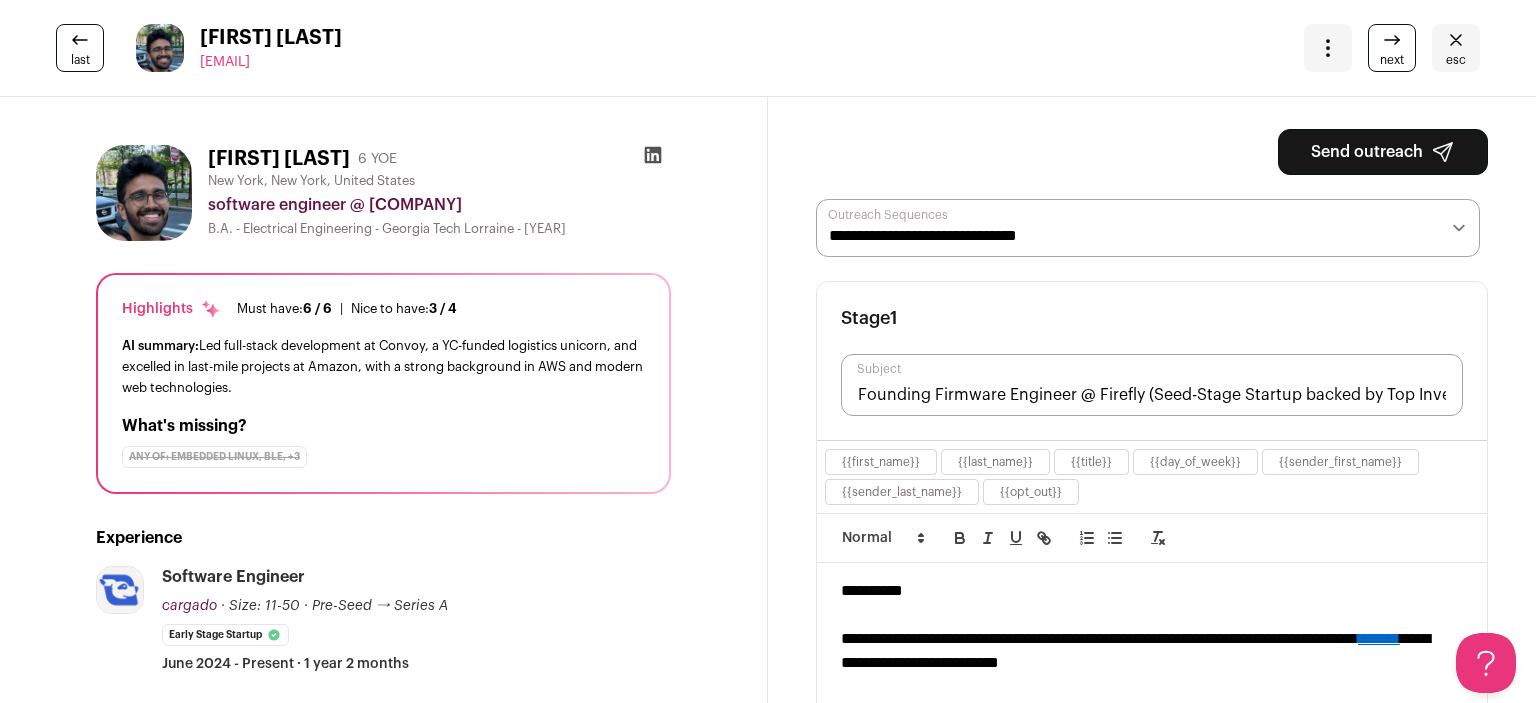 click on "Send outreach" at bounding box center (1383, 152) 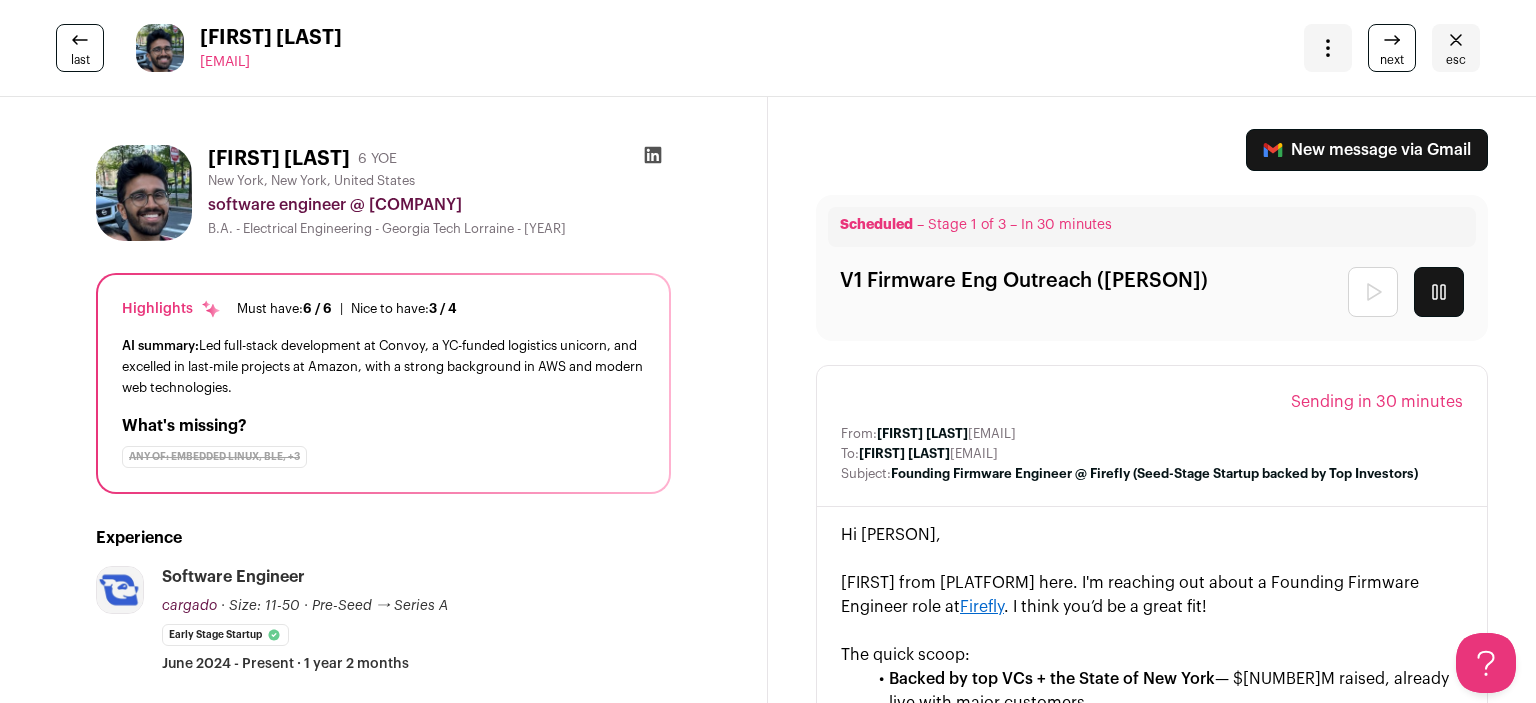 click on "next" at bounding box center (1392, 48) 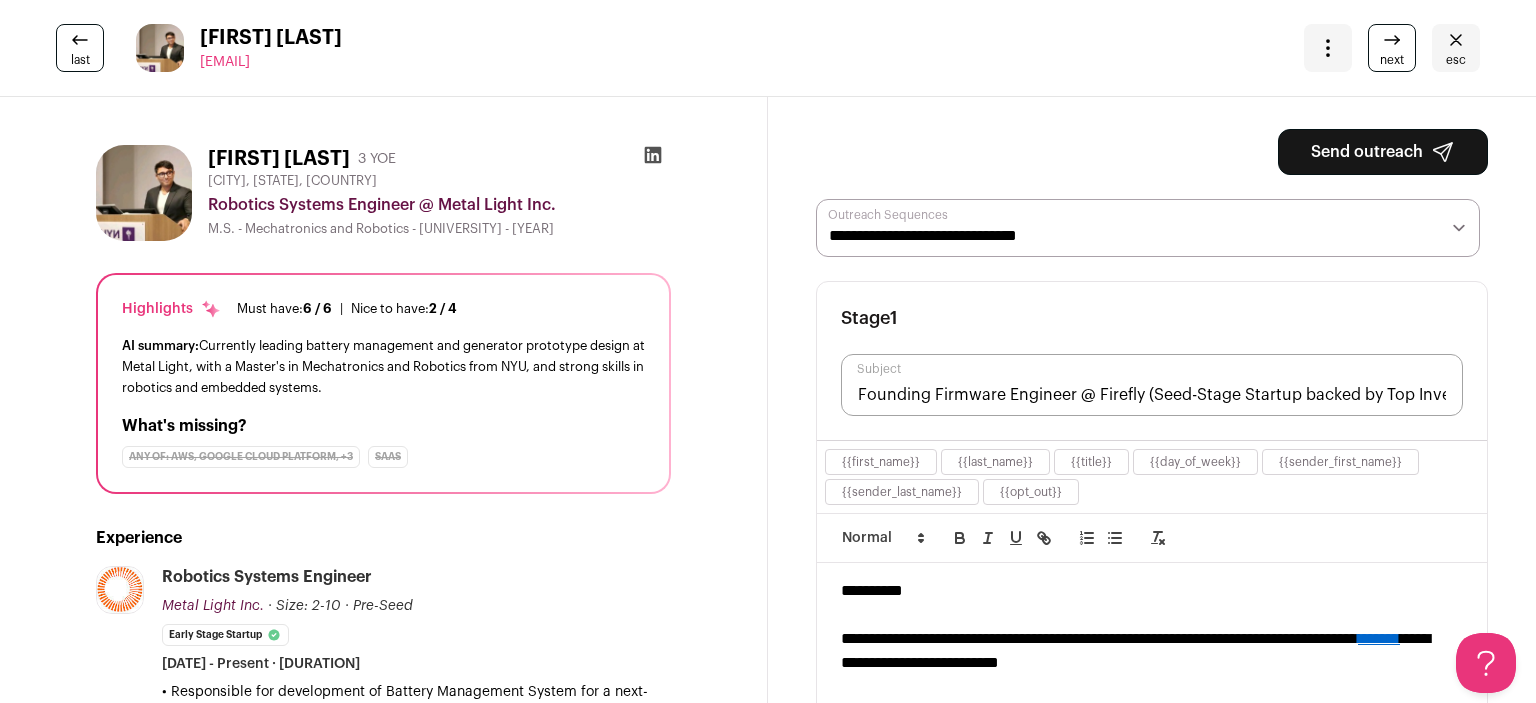 scroll, scrollTop: 0, scrollLeft: 0, axis: both 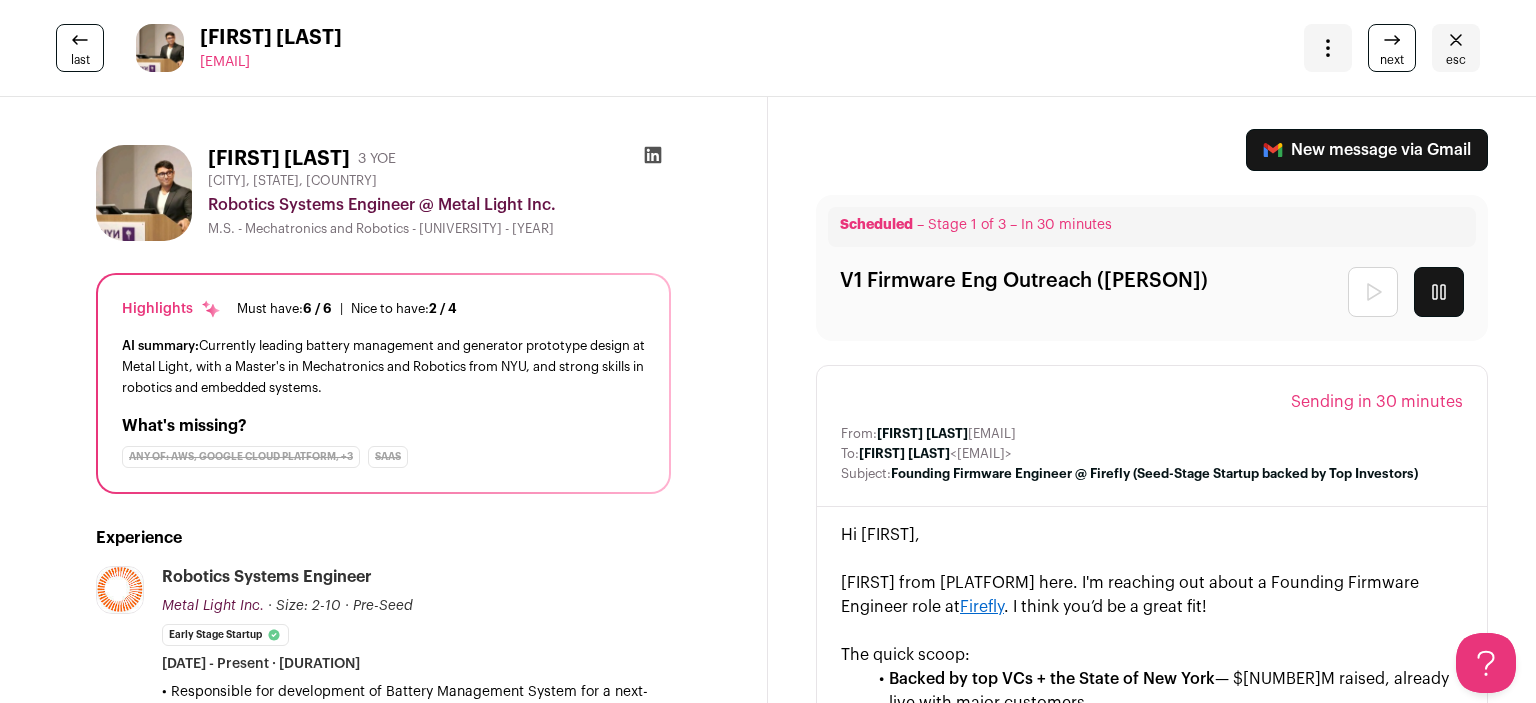 click at bounding box center [1392, 40] 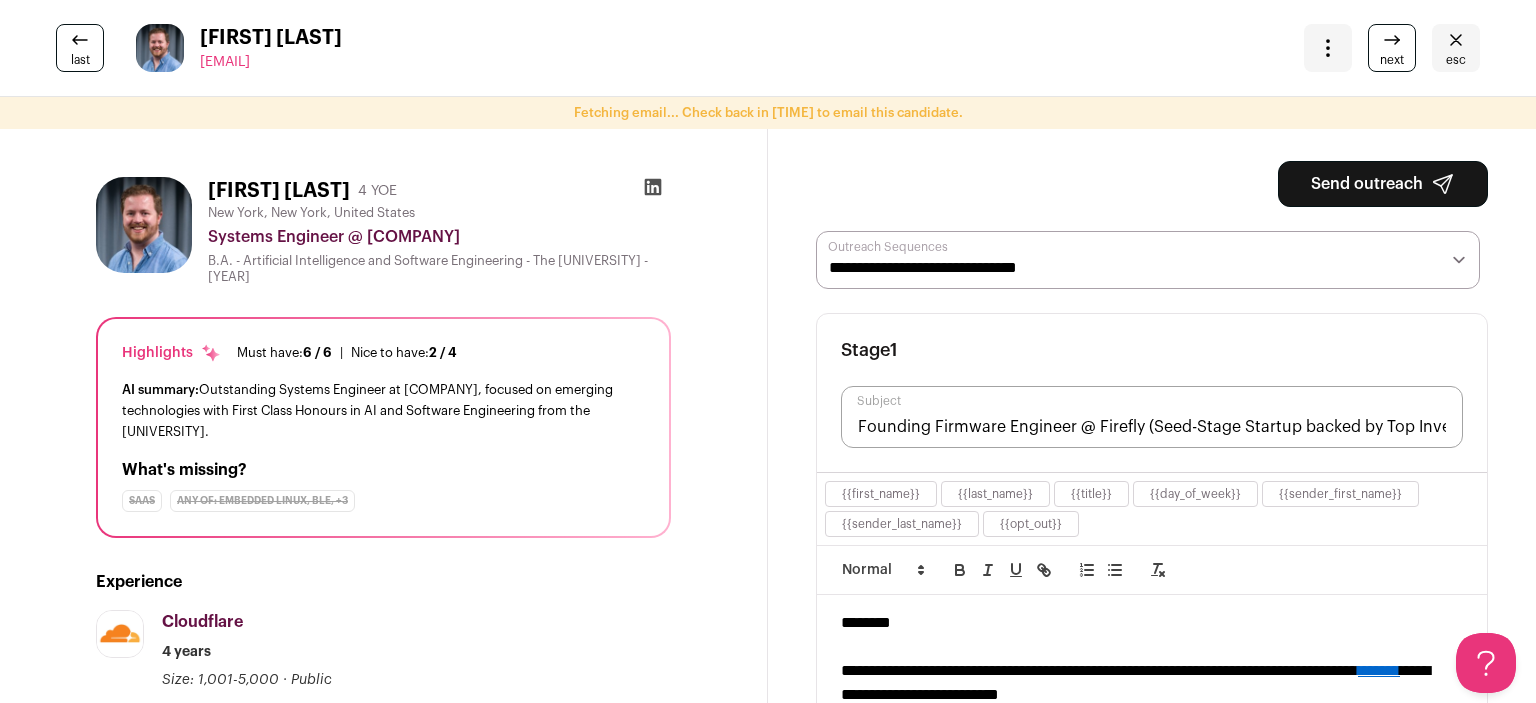 scroll, scrollTop: 0, scrollLeft: 0, axis: both 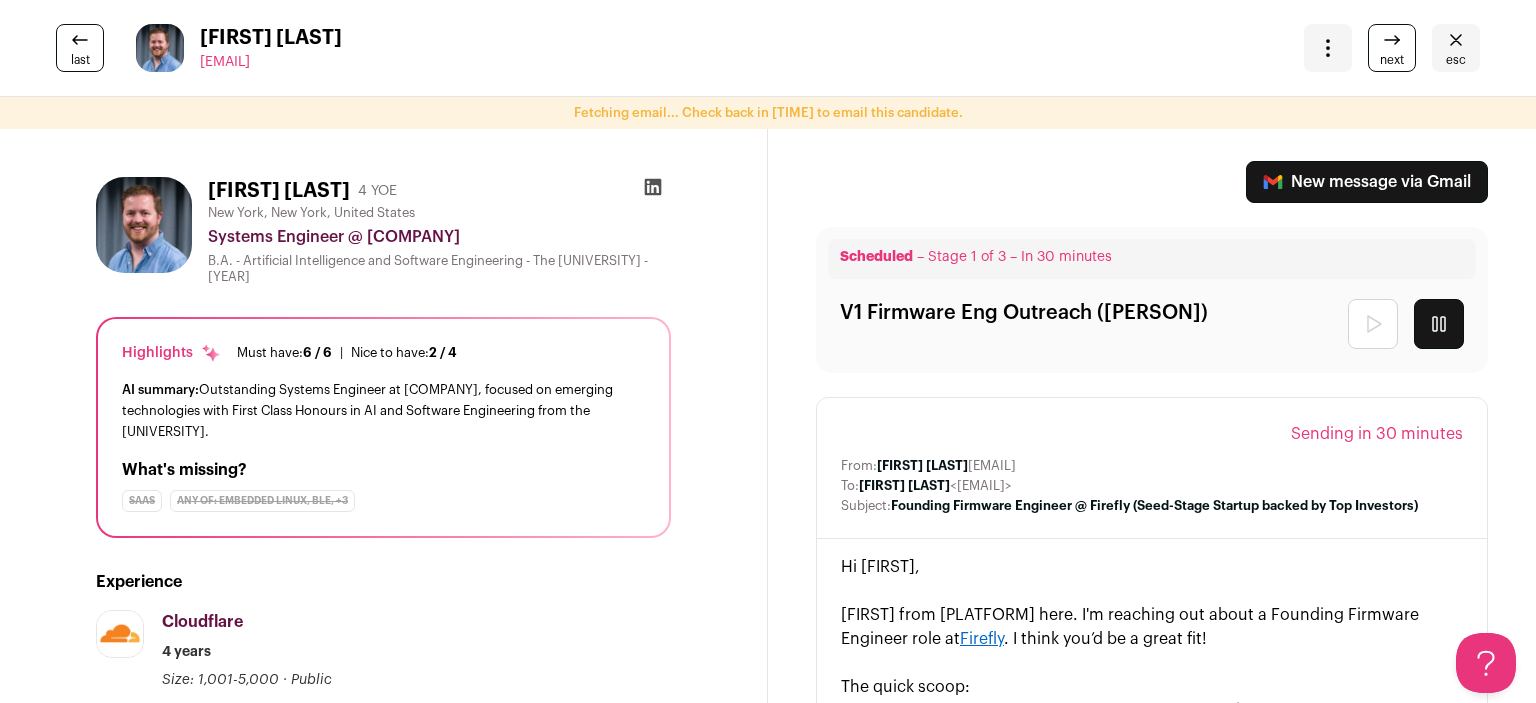 click at bounding box center [1392, 40] 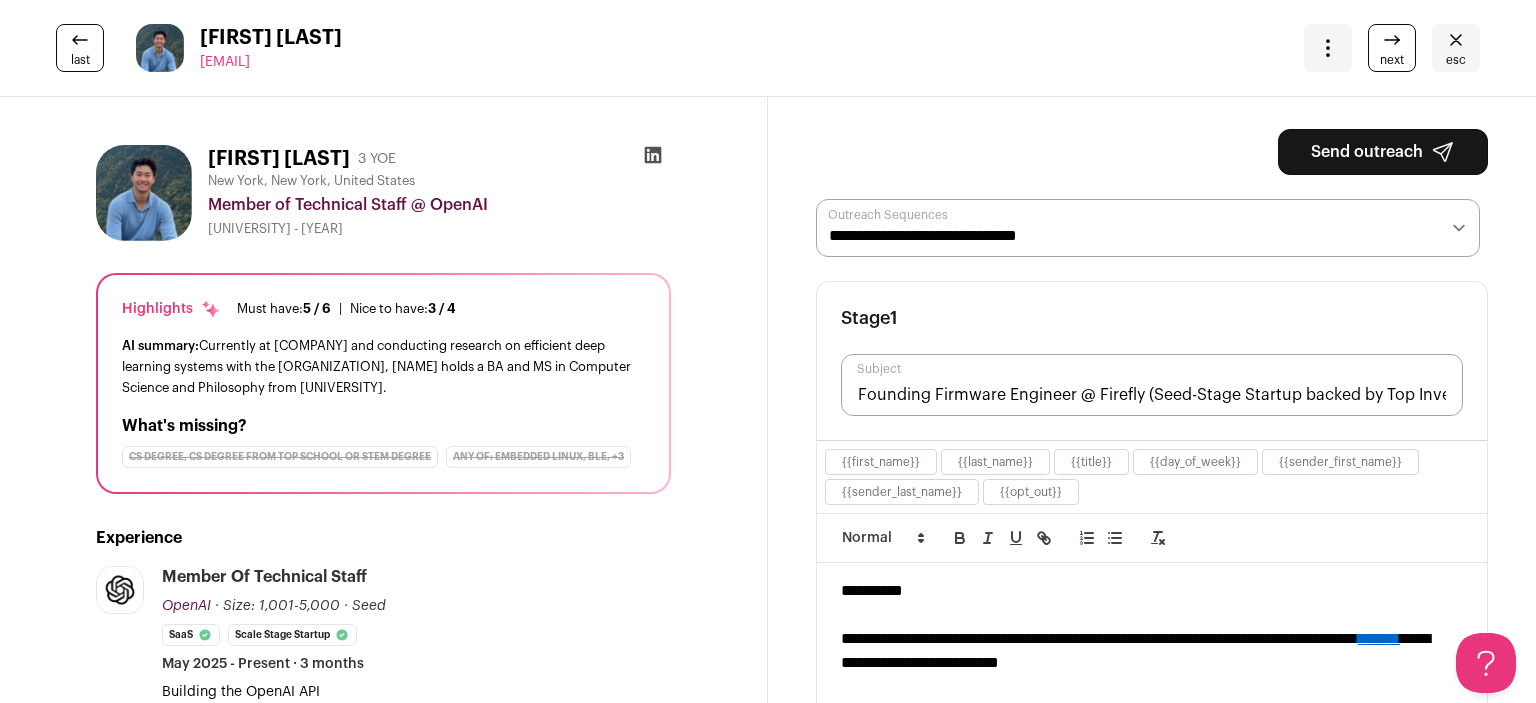 scroll, scrollTop: 0, scrollLeft: 0, axis: both 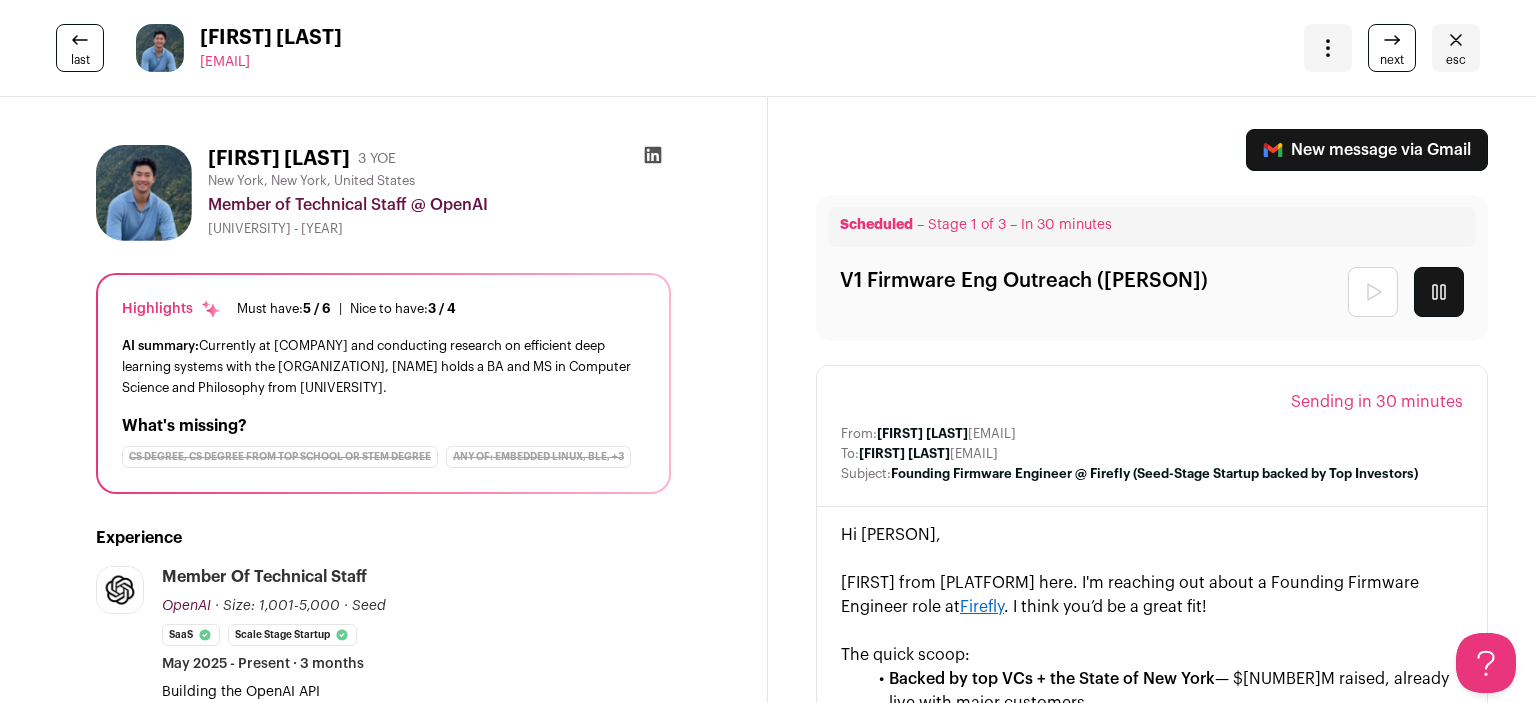 click at bounding box center (1392, 40) 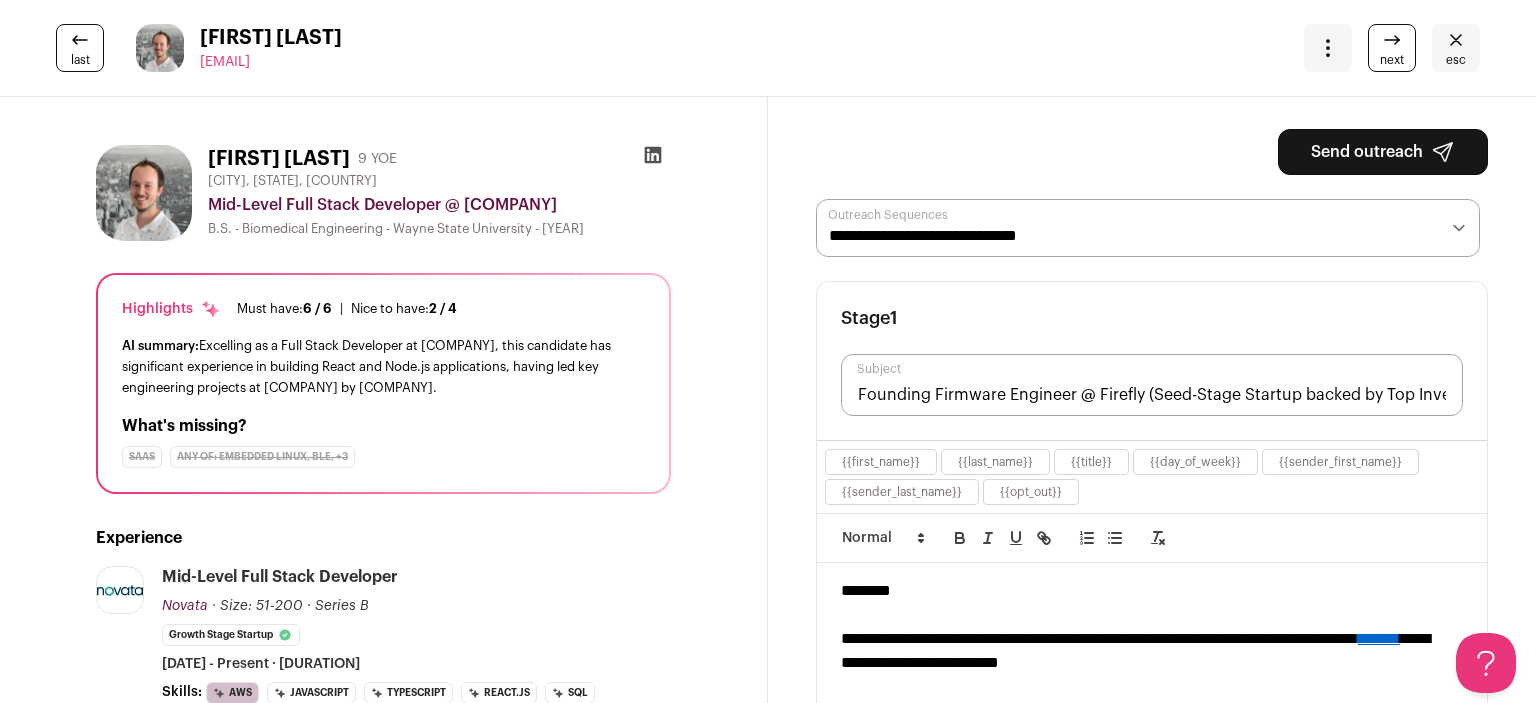 scroll, scrollTop: 0, scrollLeft: 0, axis: both 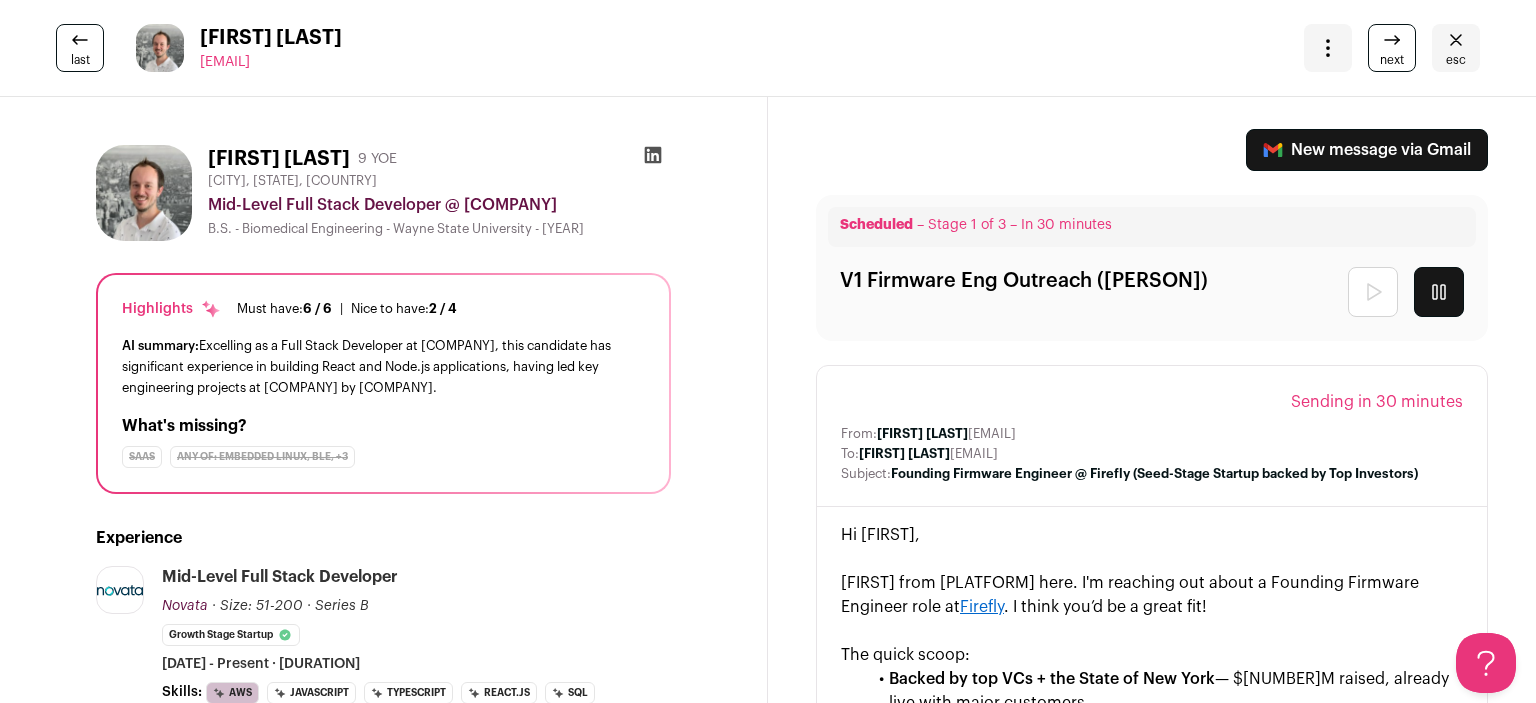 click at bounding box center (1392, 40) 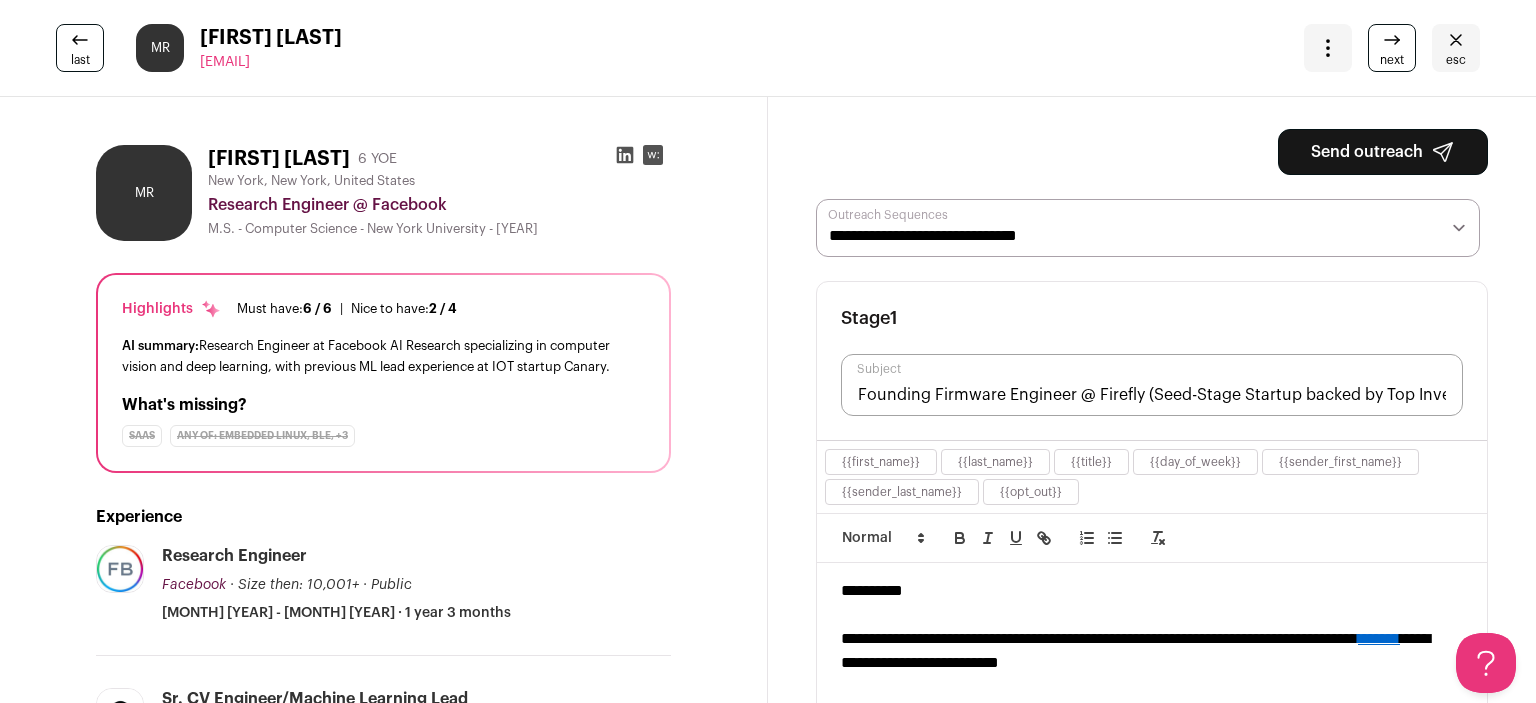 scroll, scrollTop: 0, scrollLeft: 0, axis: both 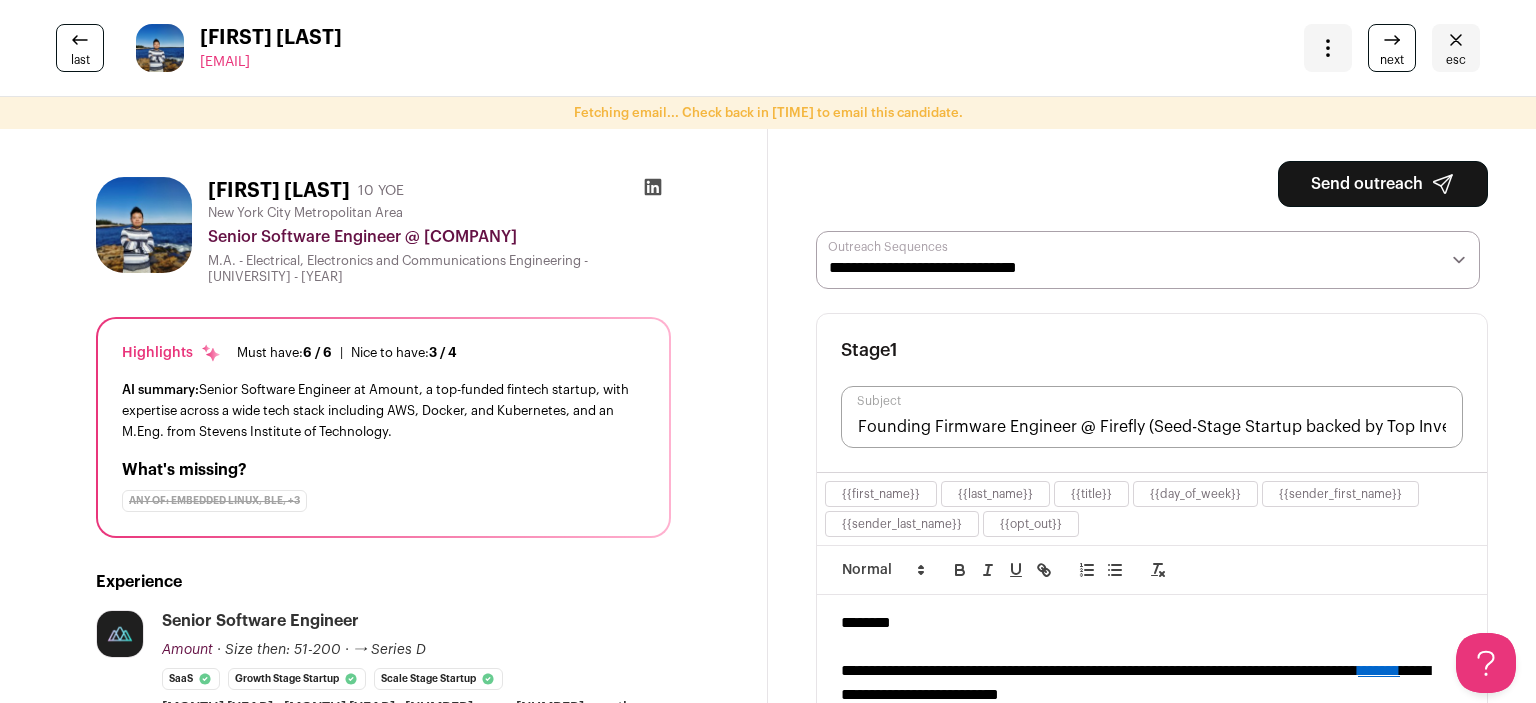 click at bounding box center [80, 40] 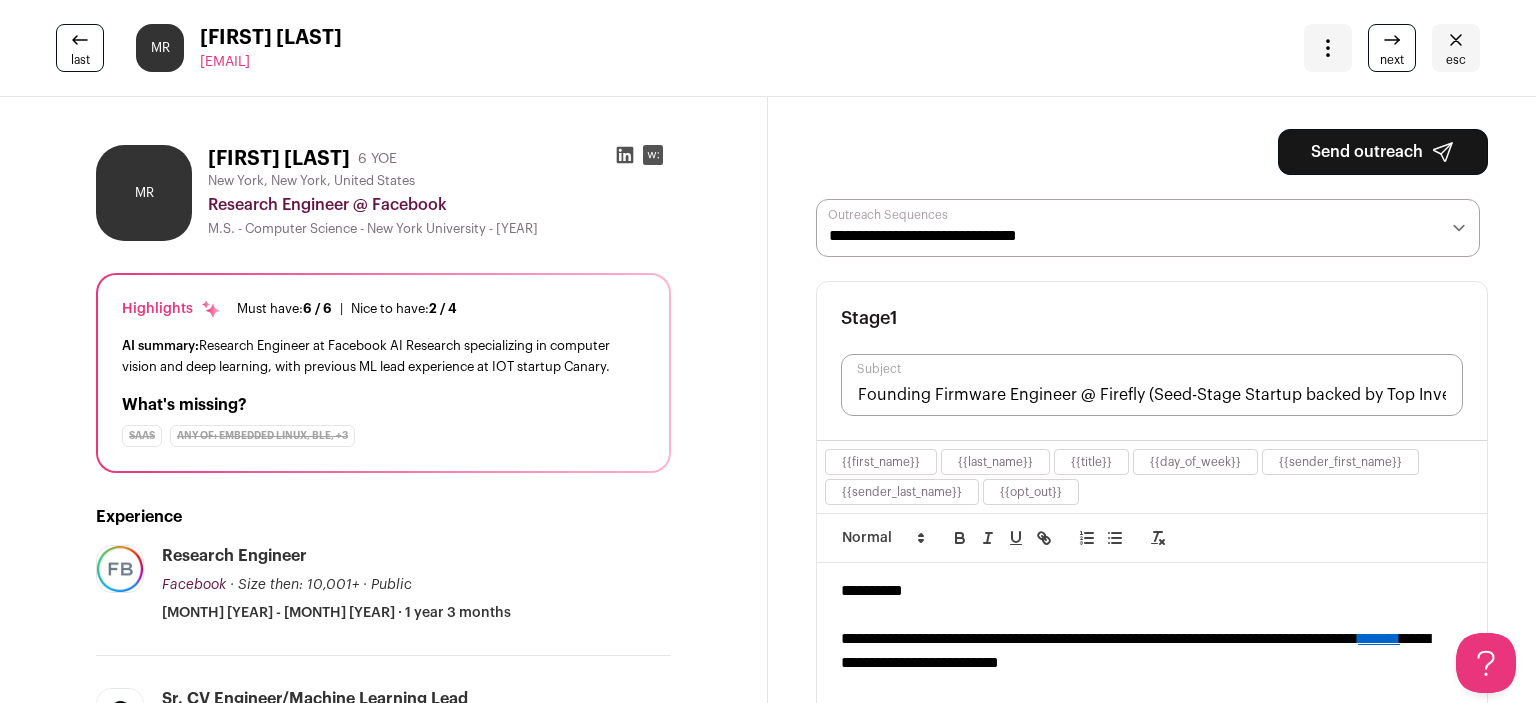 scroll, scrollTop: 0, scrollLeft: 0, axis: both 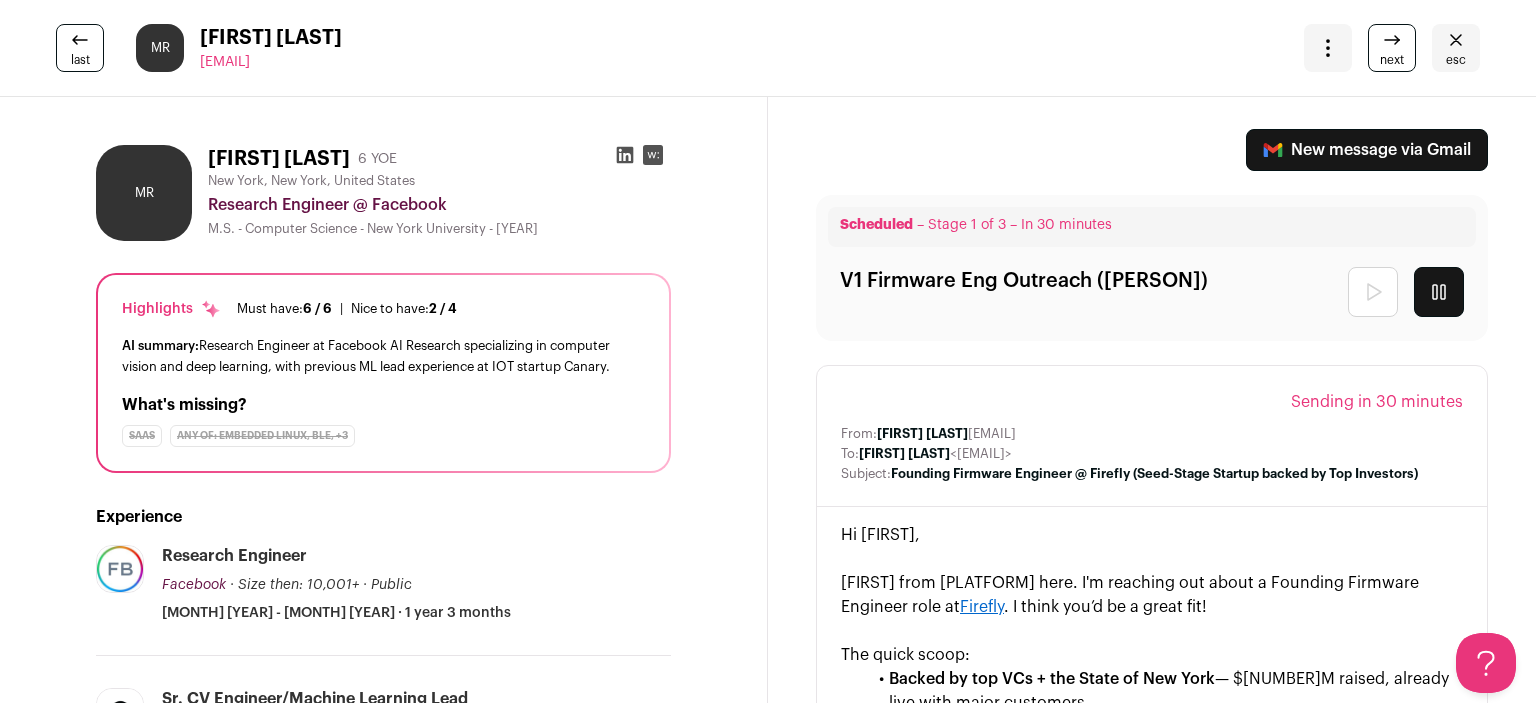 click at bounding box center (1392, 40) 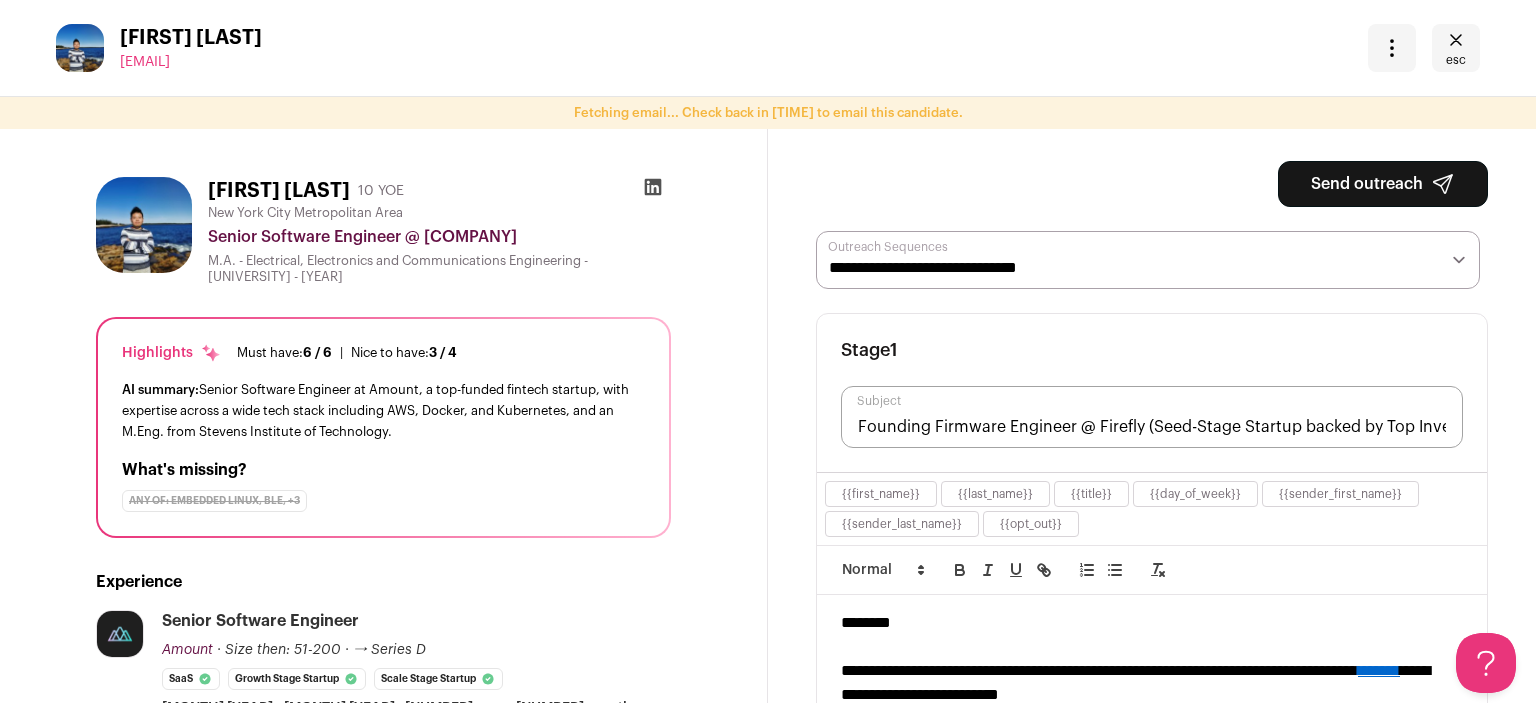 scroll, scrollTop: 0, scrollLeft: 0, axis: both 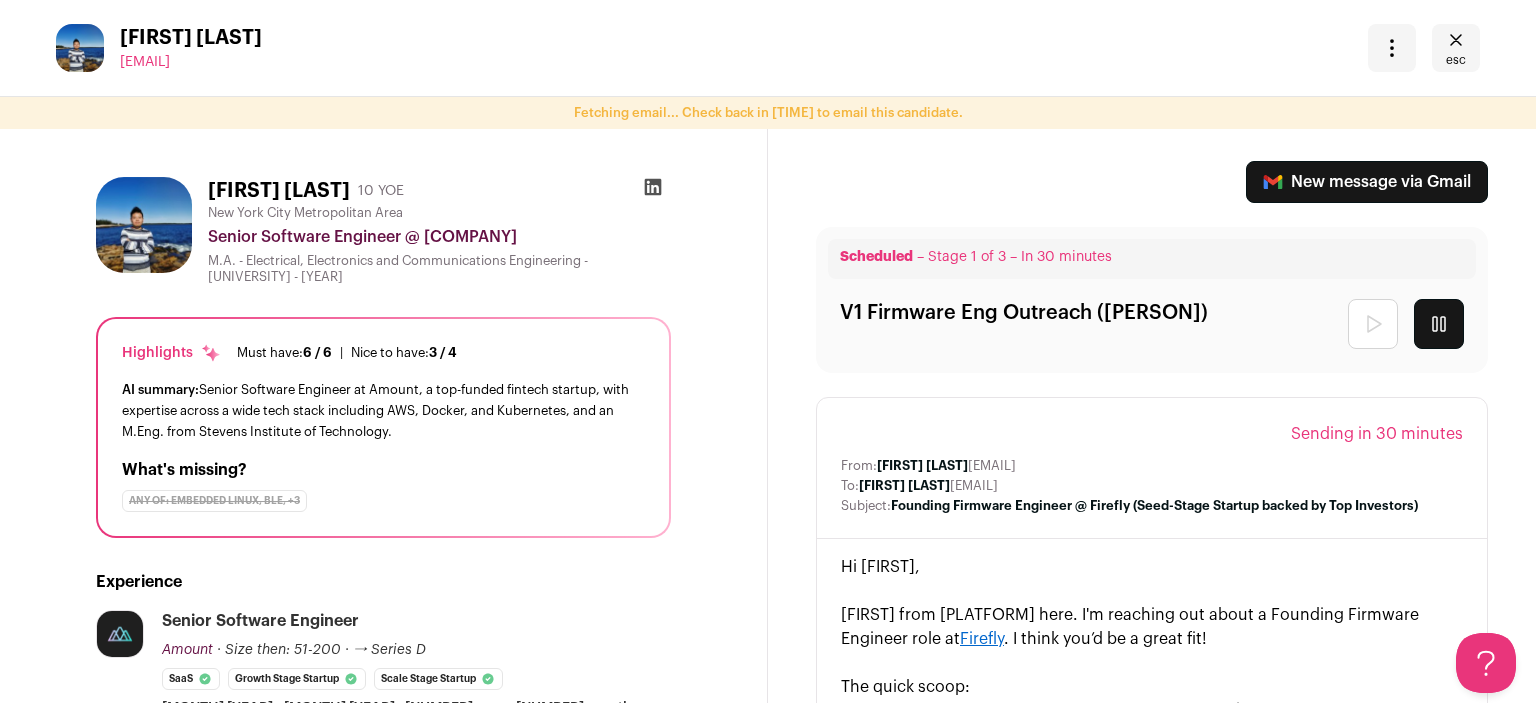 click at bounding box center (1456, 40) 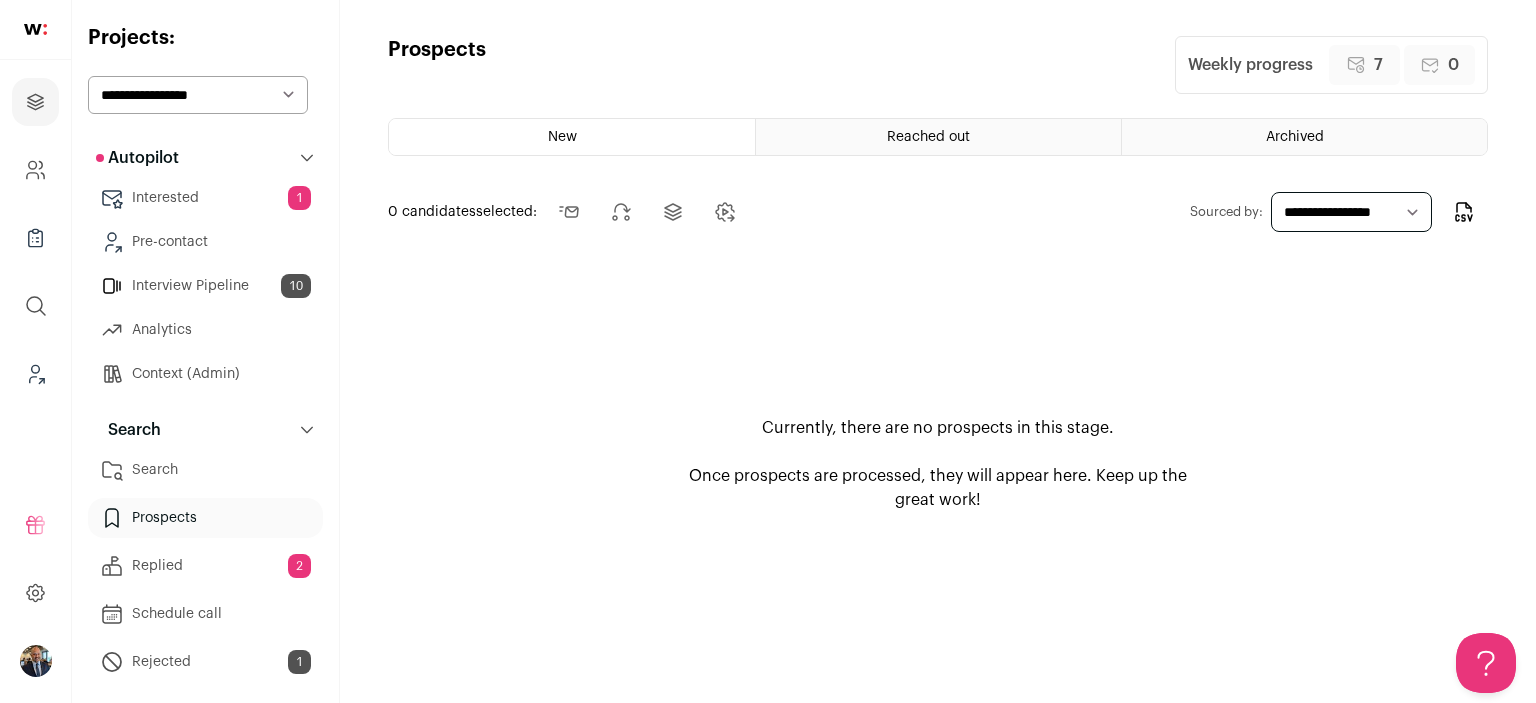scroll, scrollTop: 0, scrollLeft: 0, axis: both 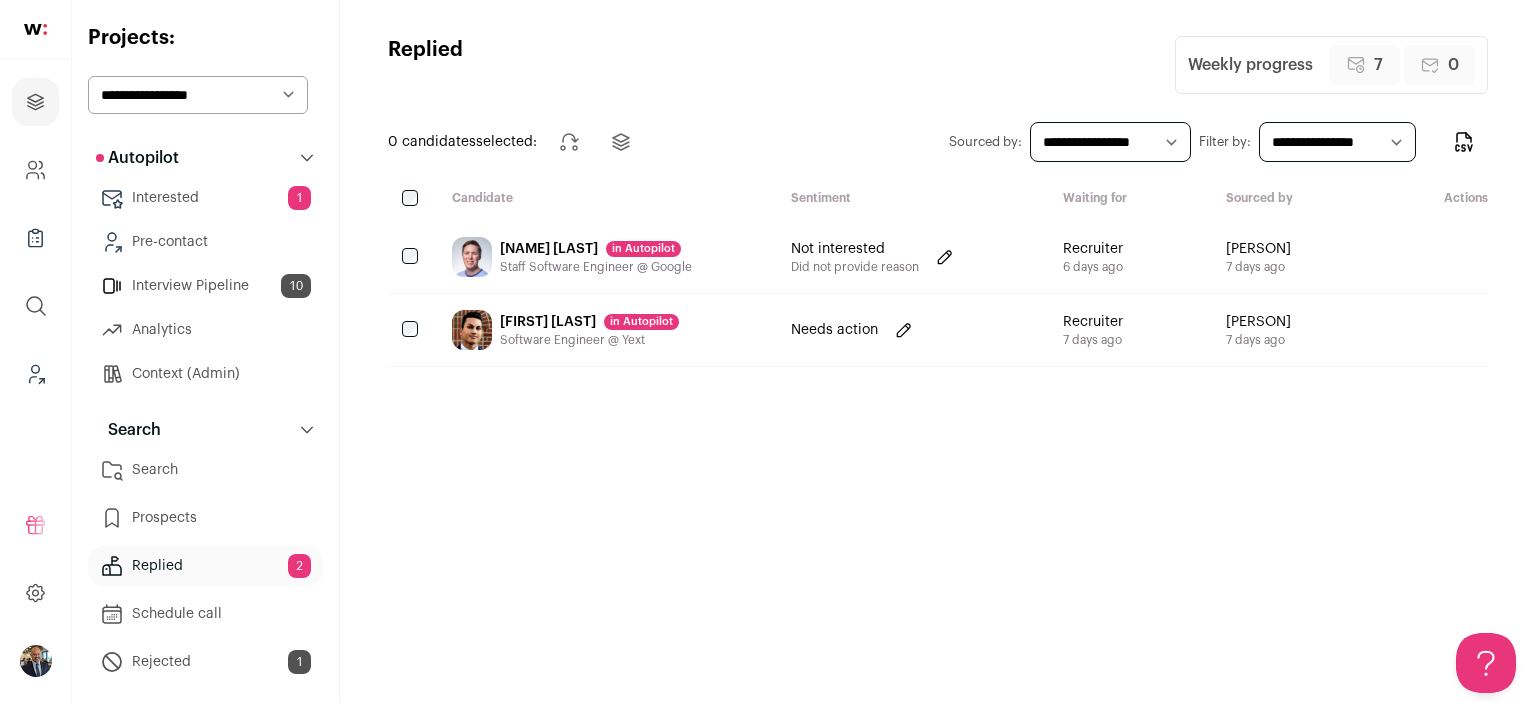 click on "[LAST] [LAST]
in Autopilot
Software Engineer @ Yext" at bounding box center [605, 330] 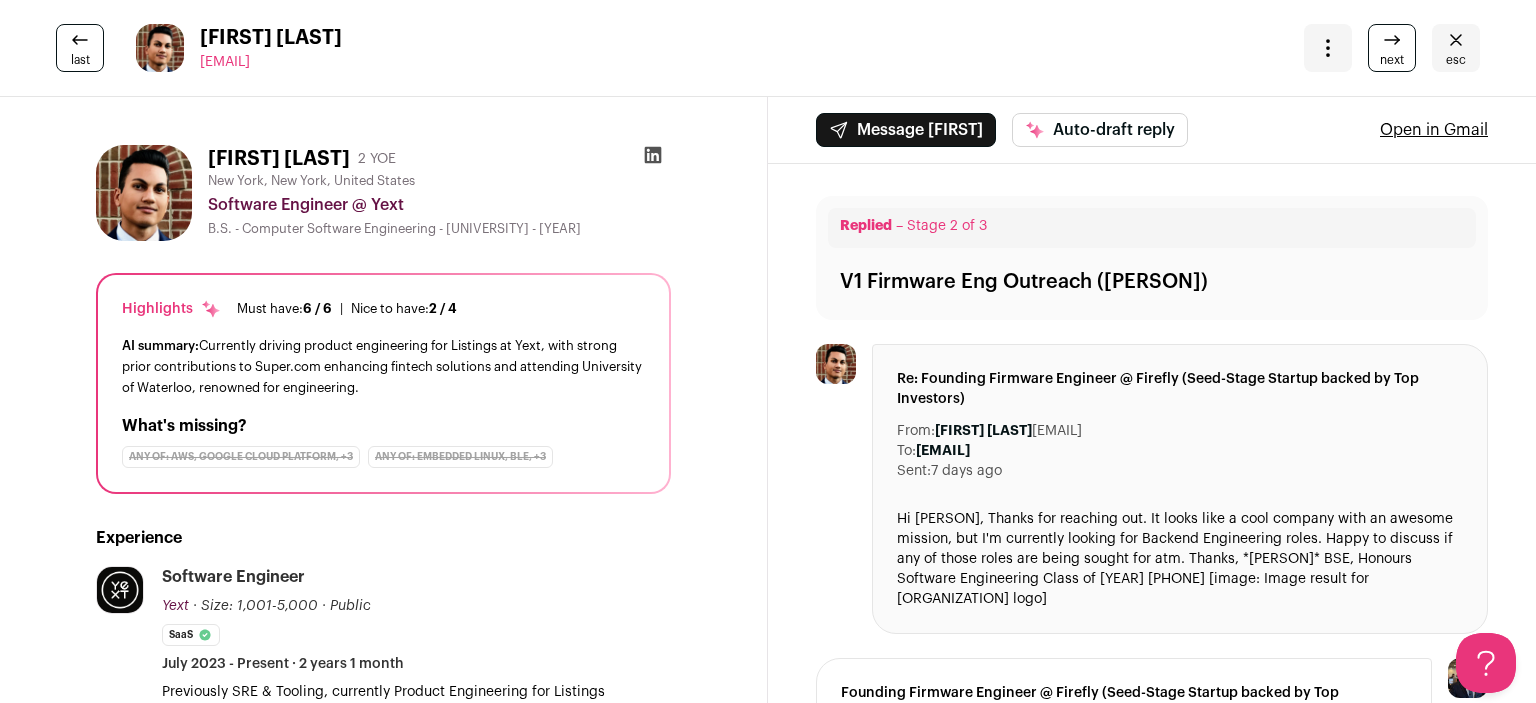 click at bounding box center (1328, 48) 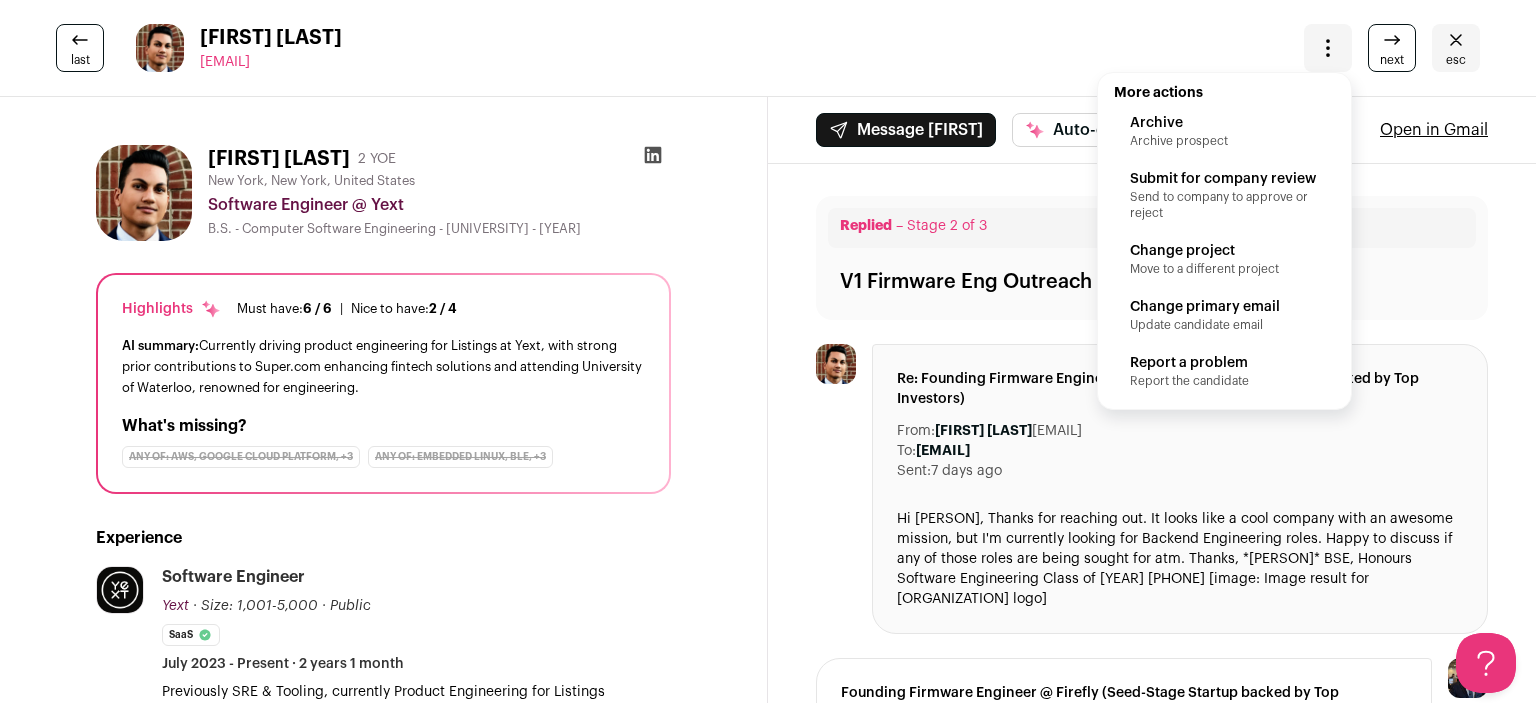 click on "Archive prospect" at bounding box center [1224, 141] 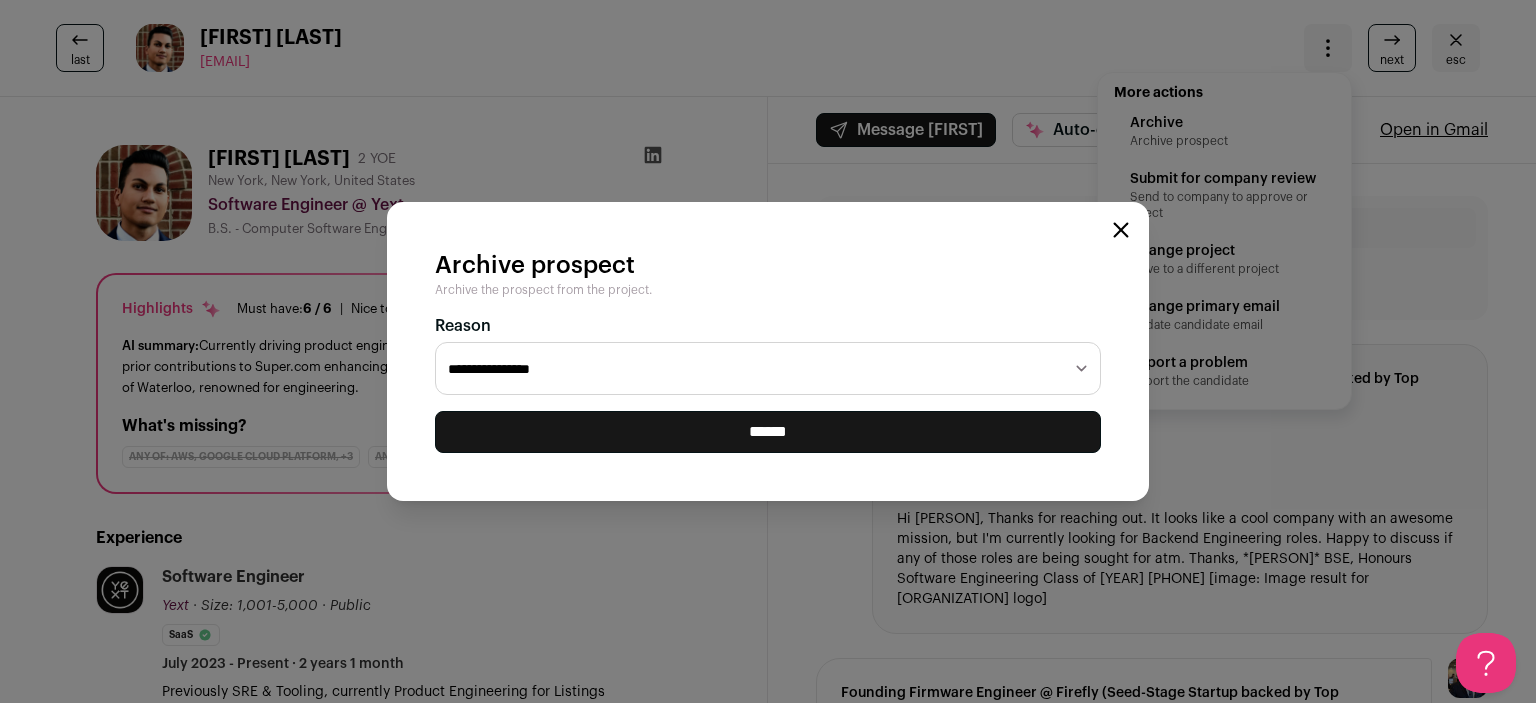 select on "**********" 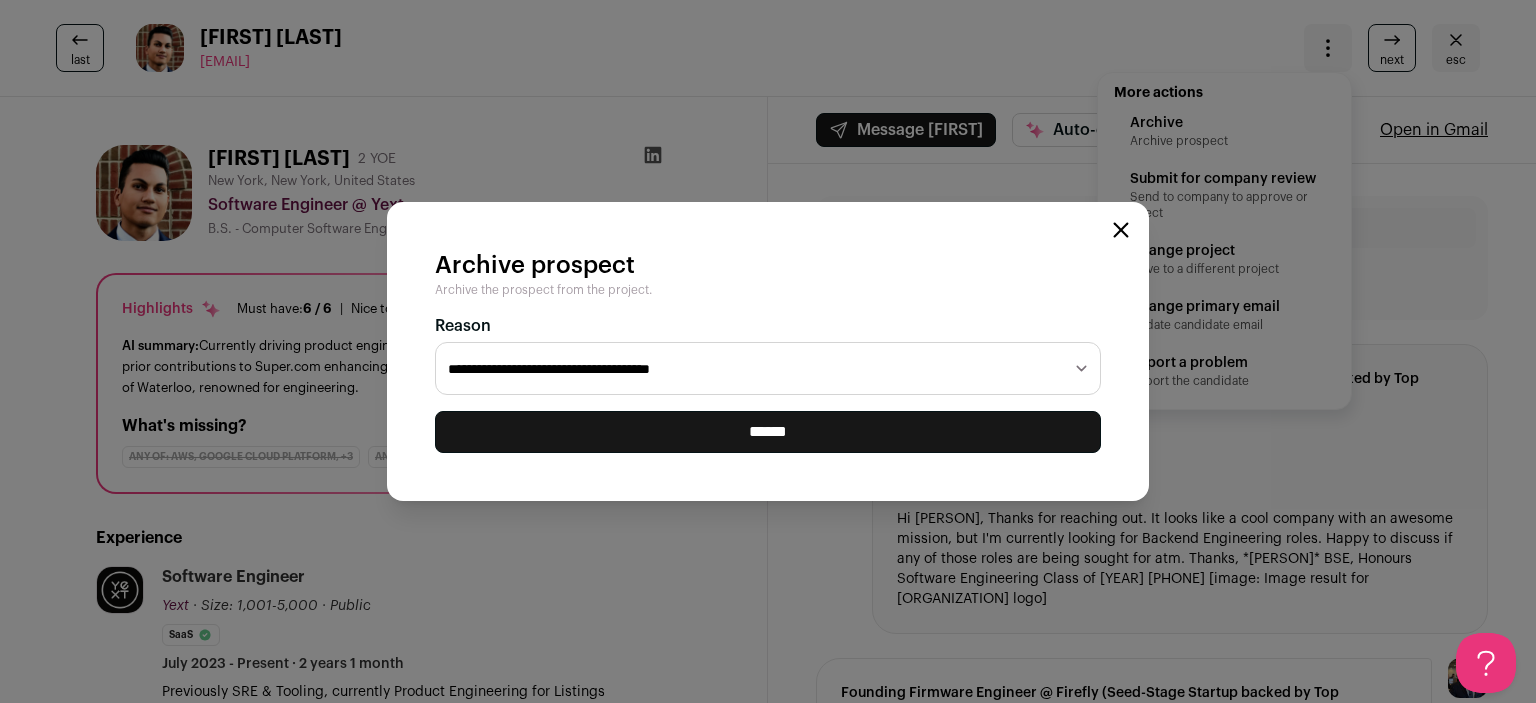 click on "**********" at bounding box center [768, 369] 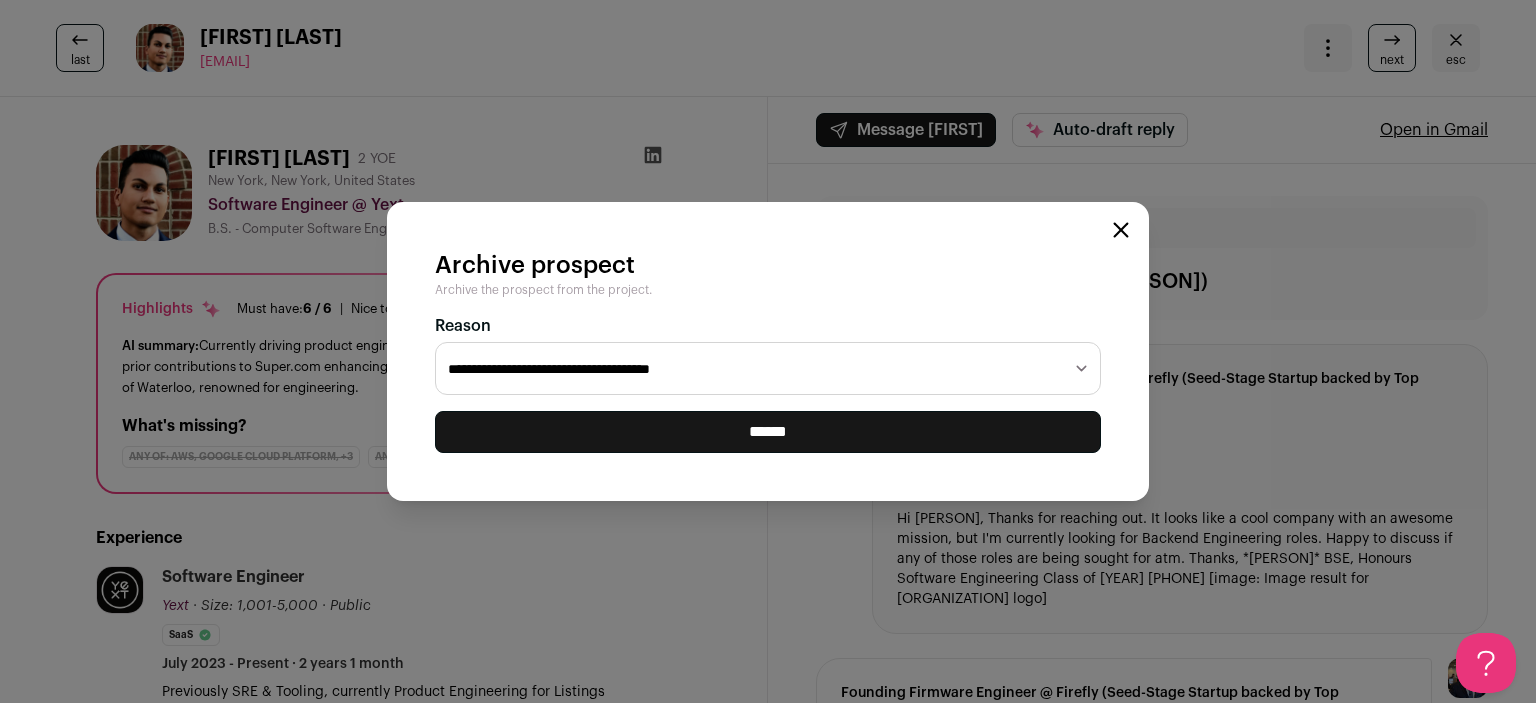 click on "******" at bounding box center [0, 0] 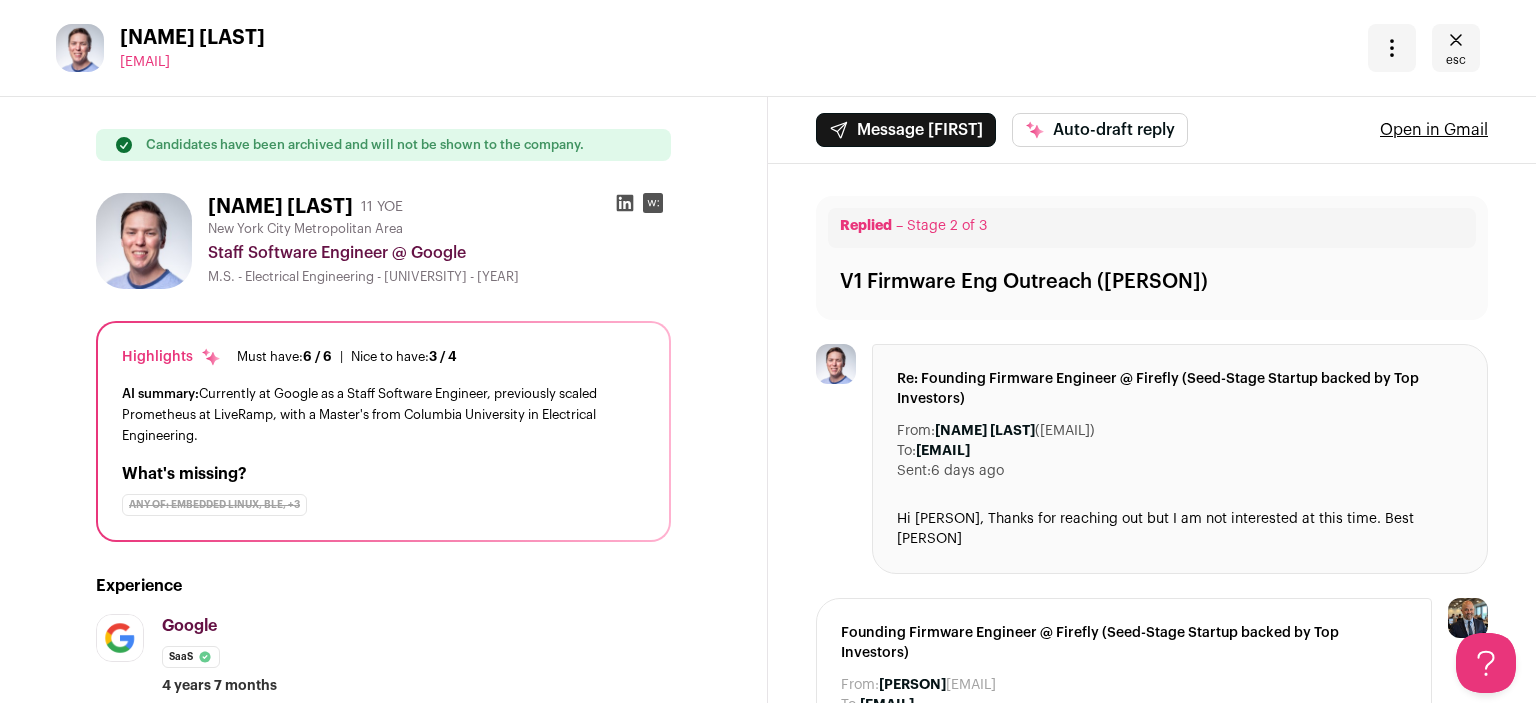scroll, scrollTop: 0, scrollLeft: 0, axis: both 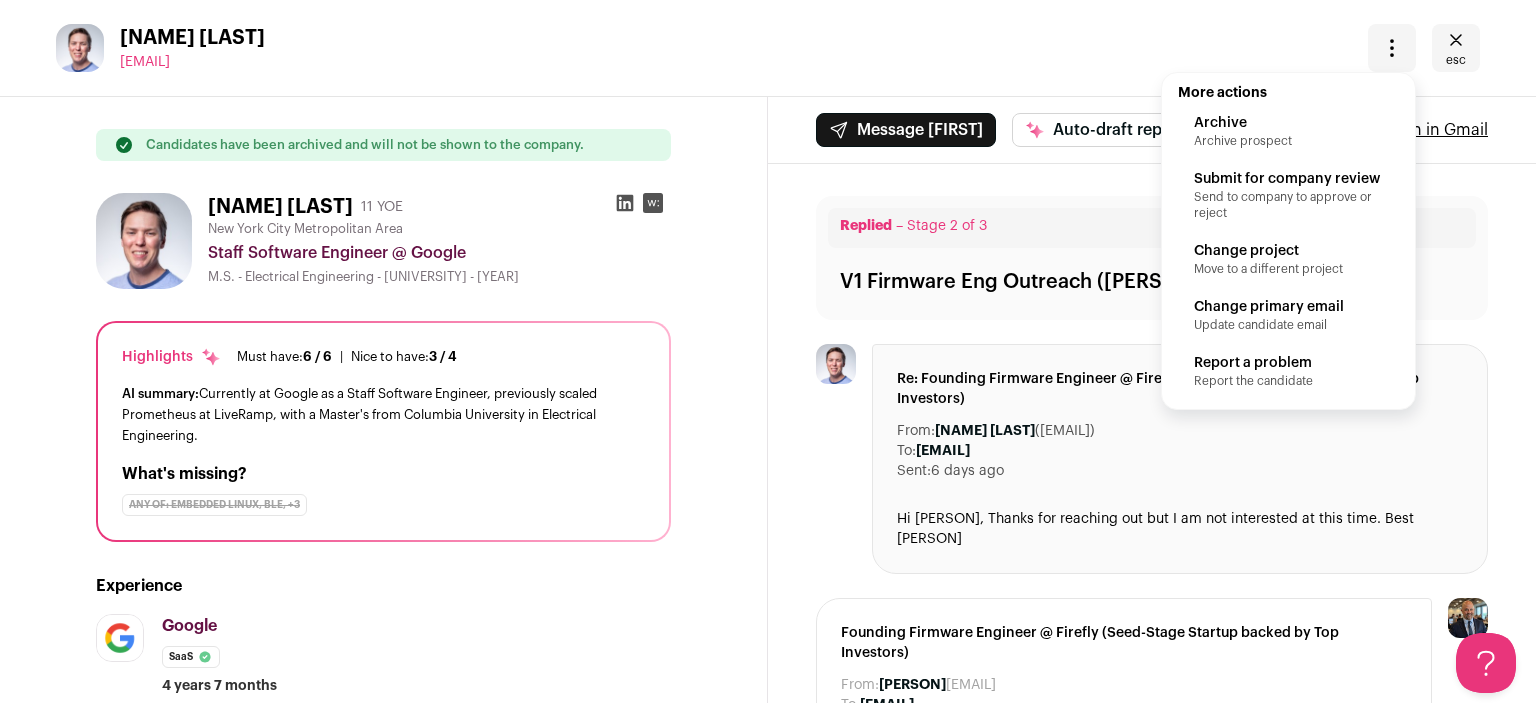 click on "Archive prospect" at bounding box center [1288, 141] 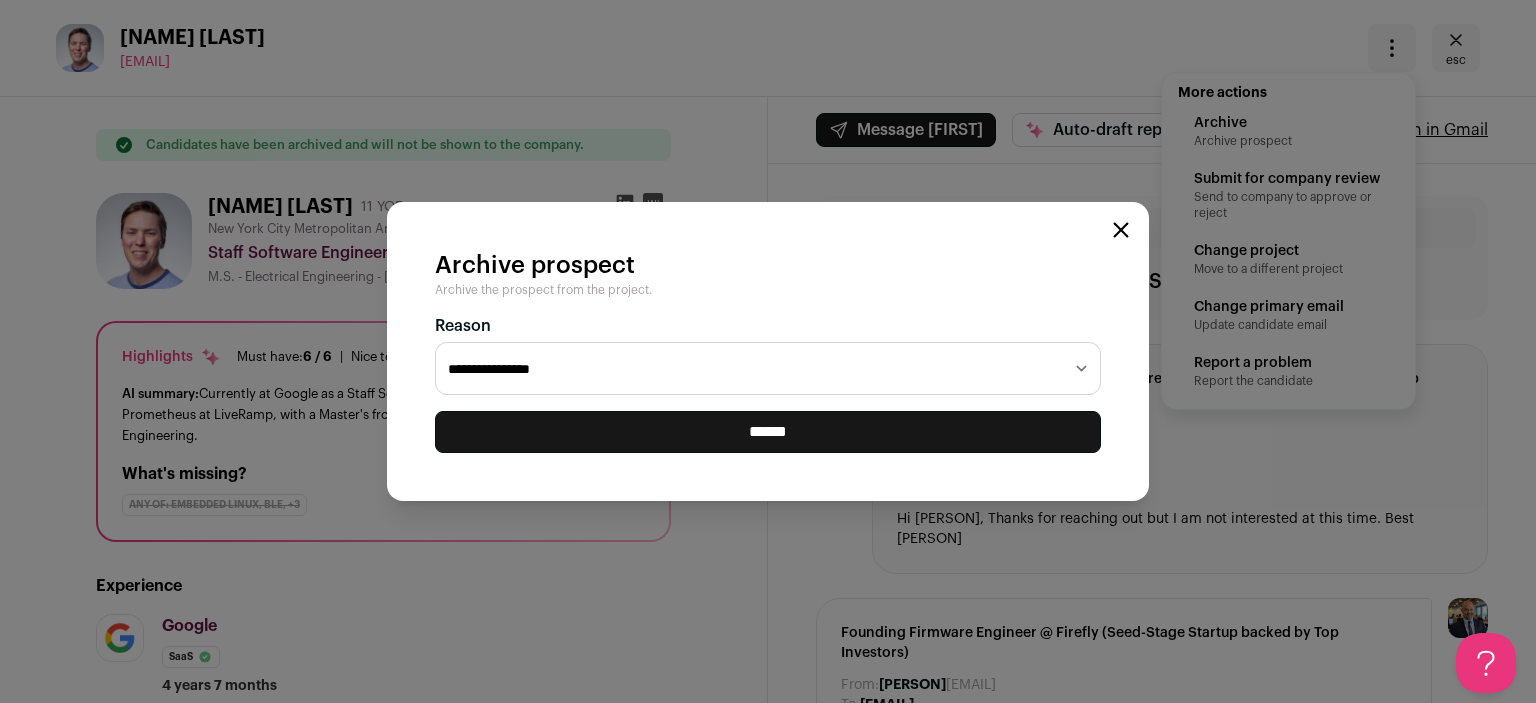 select on "**********" 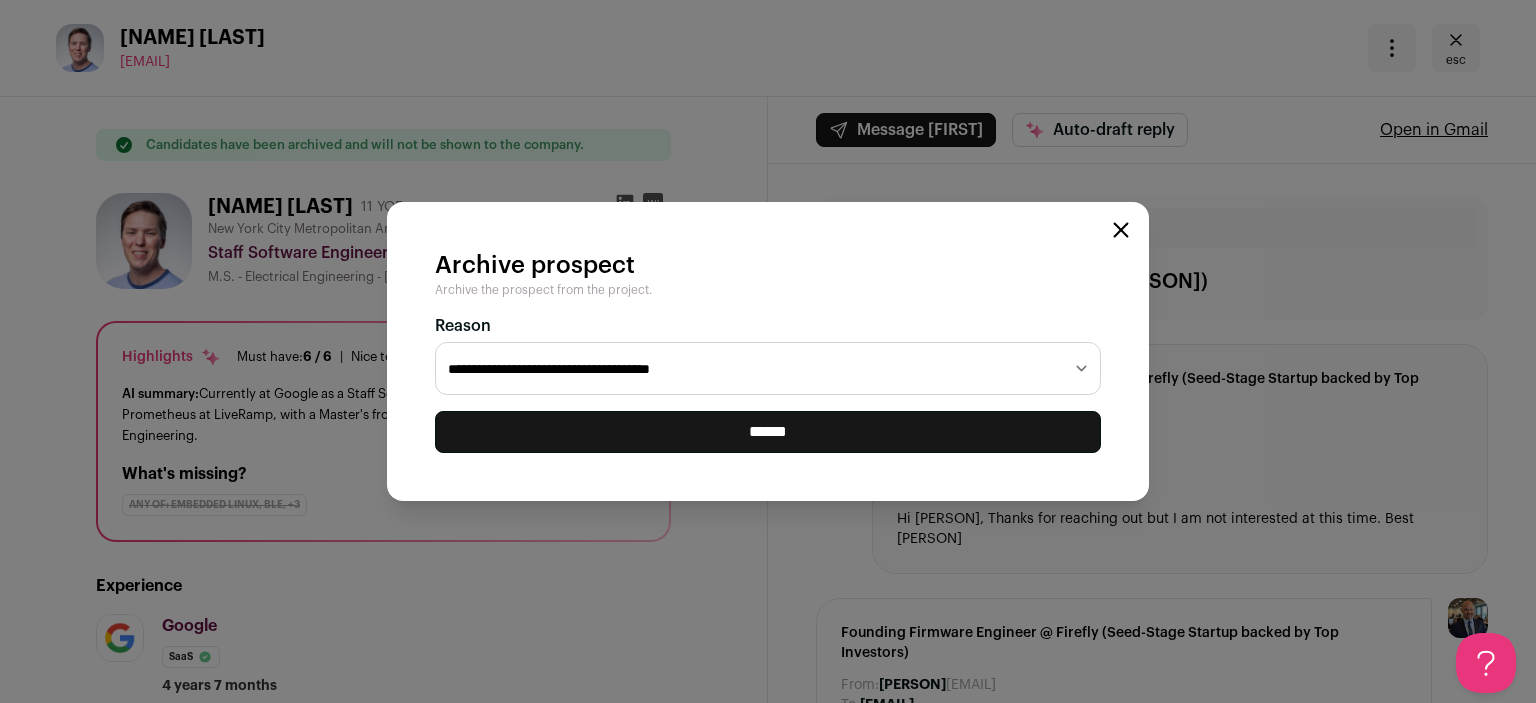 click on "******" at bounding box center (0, 0) 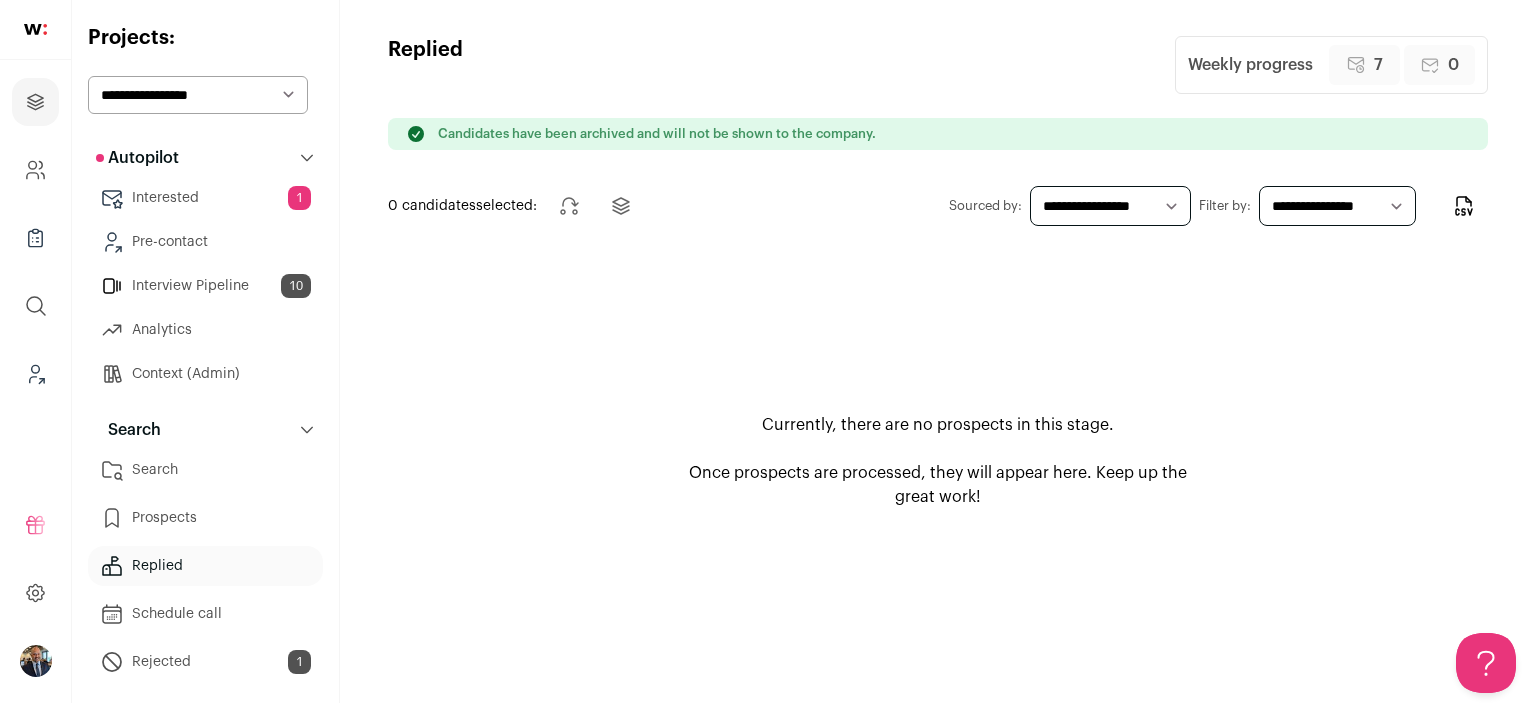 scroll, scrollTop: 0, scrollLeft: 0, axis: both 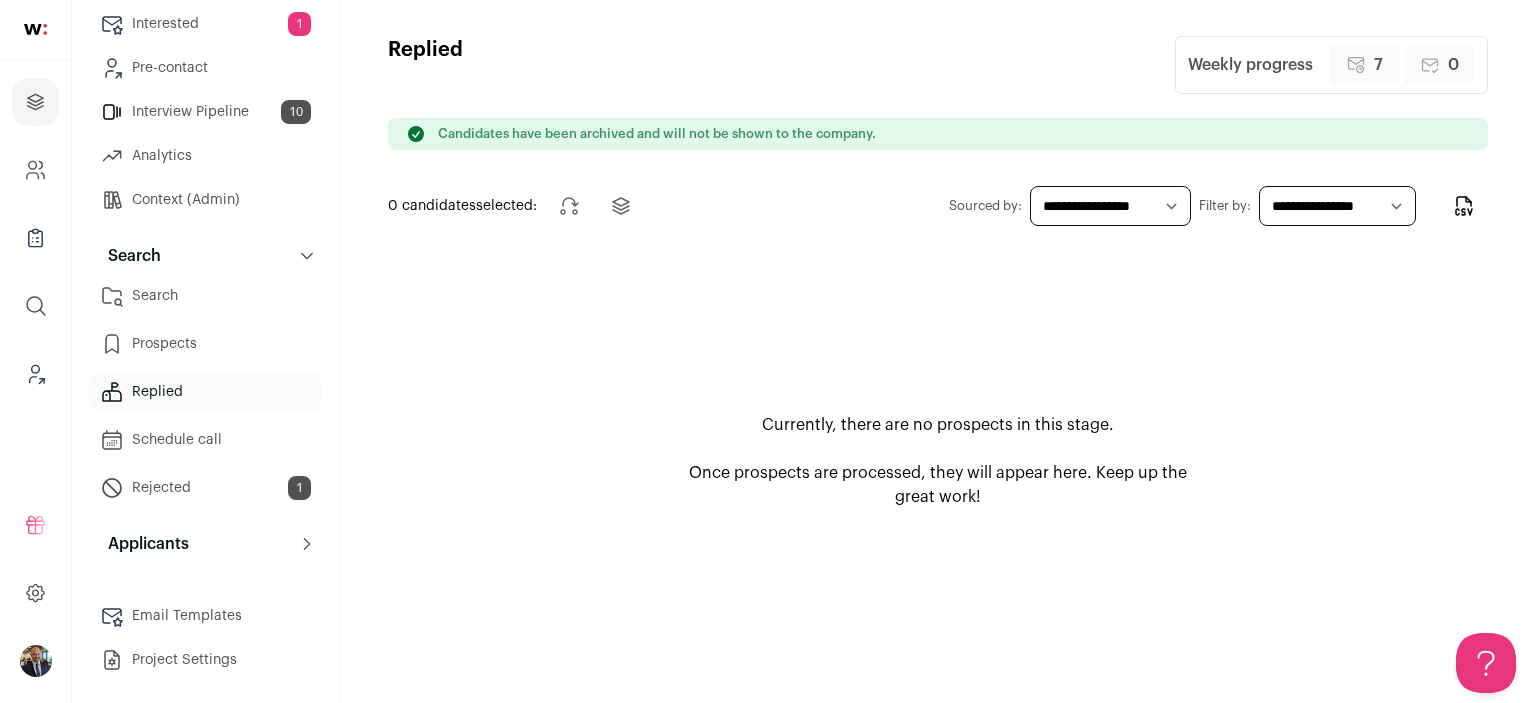 click on "Rejected
1" at bounding box center [205, 488] 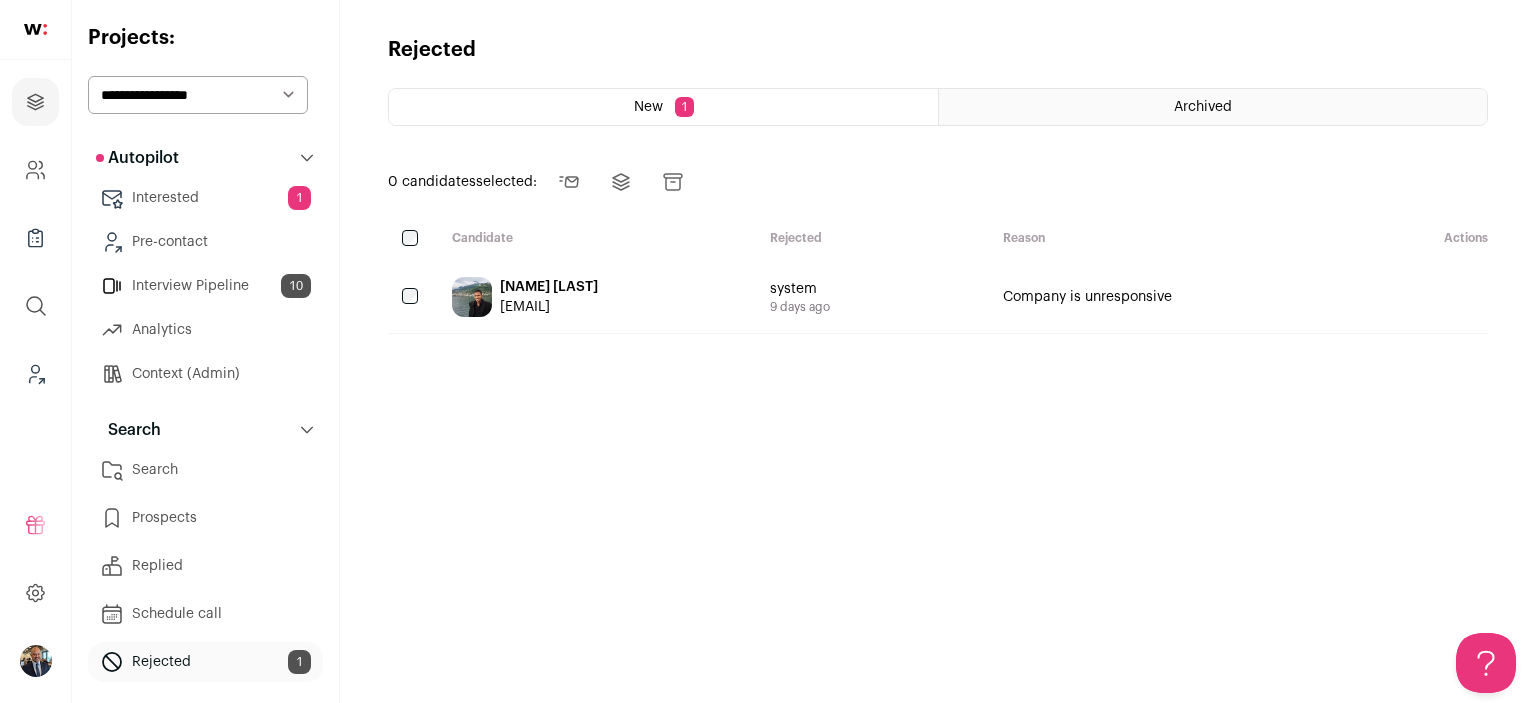 scroll, scrollTop: 0, scrollLeft: 0, axis: both 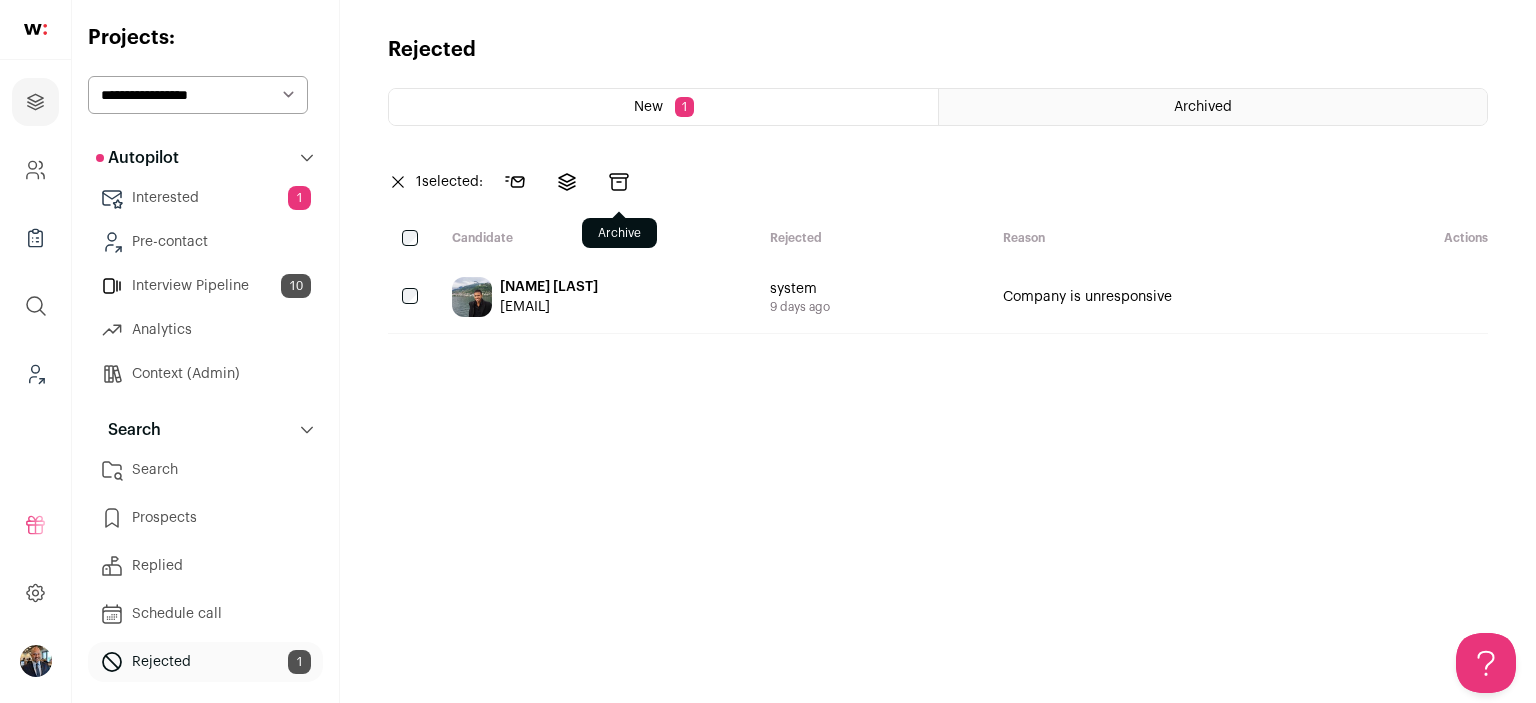 click at bounding box center [619, 182] 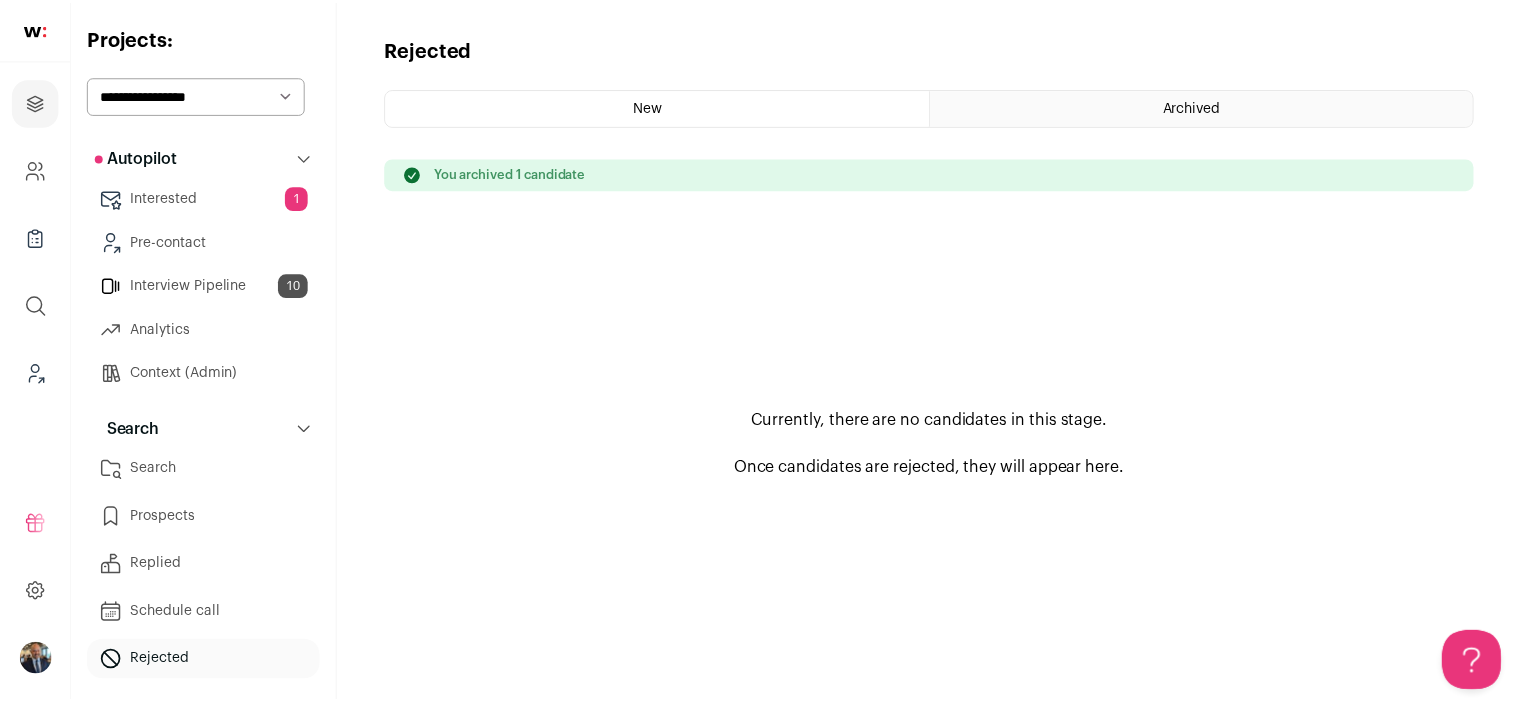 scroll, scrollTop: 0, scrollLeft: 0, axis: both 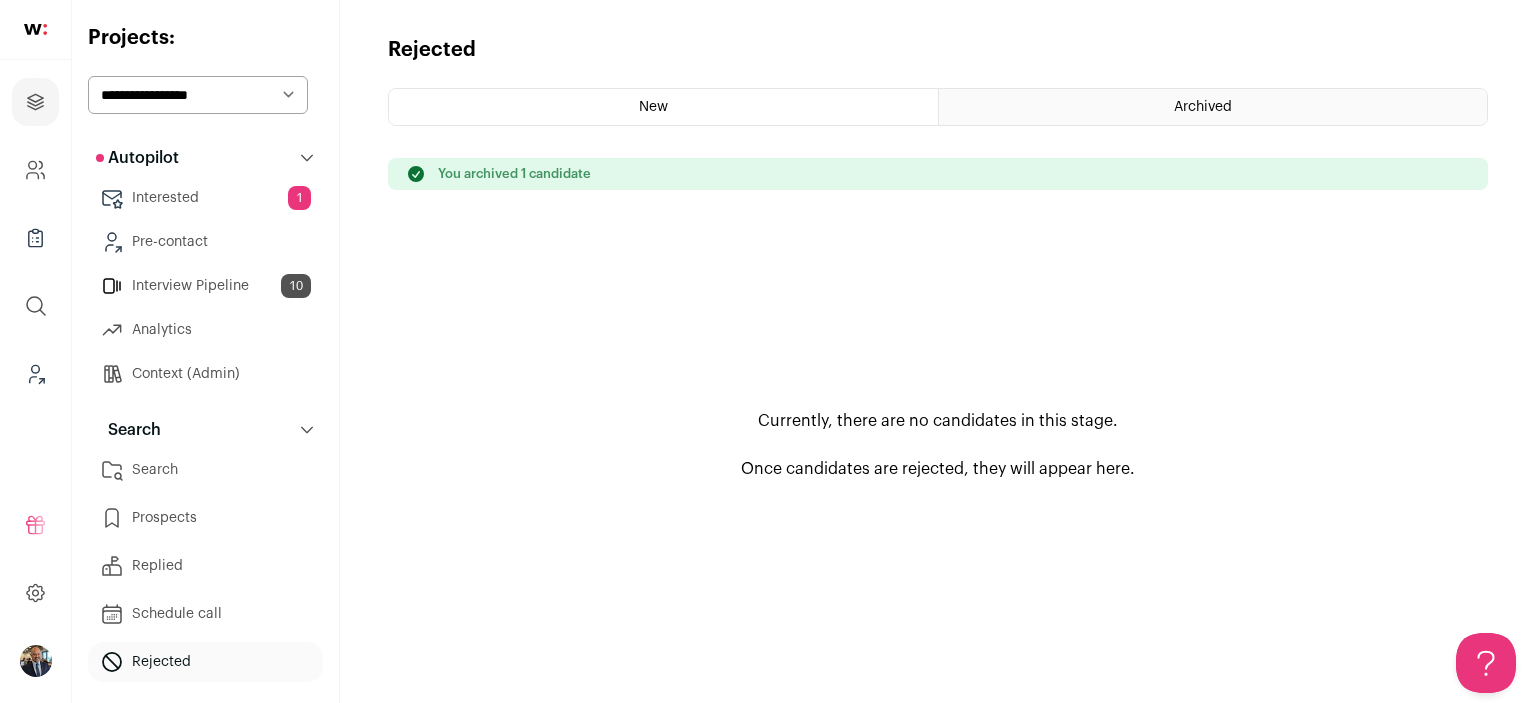 click on "Interview Pipeline
[NUMBER]" at bounding box center (205, 286) 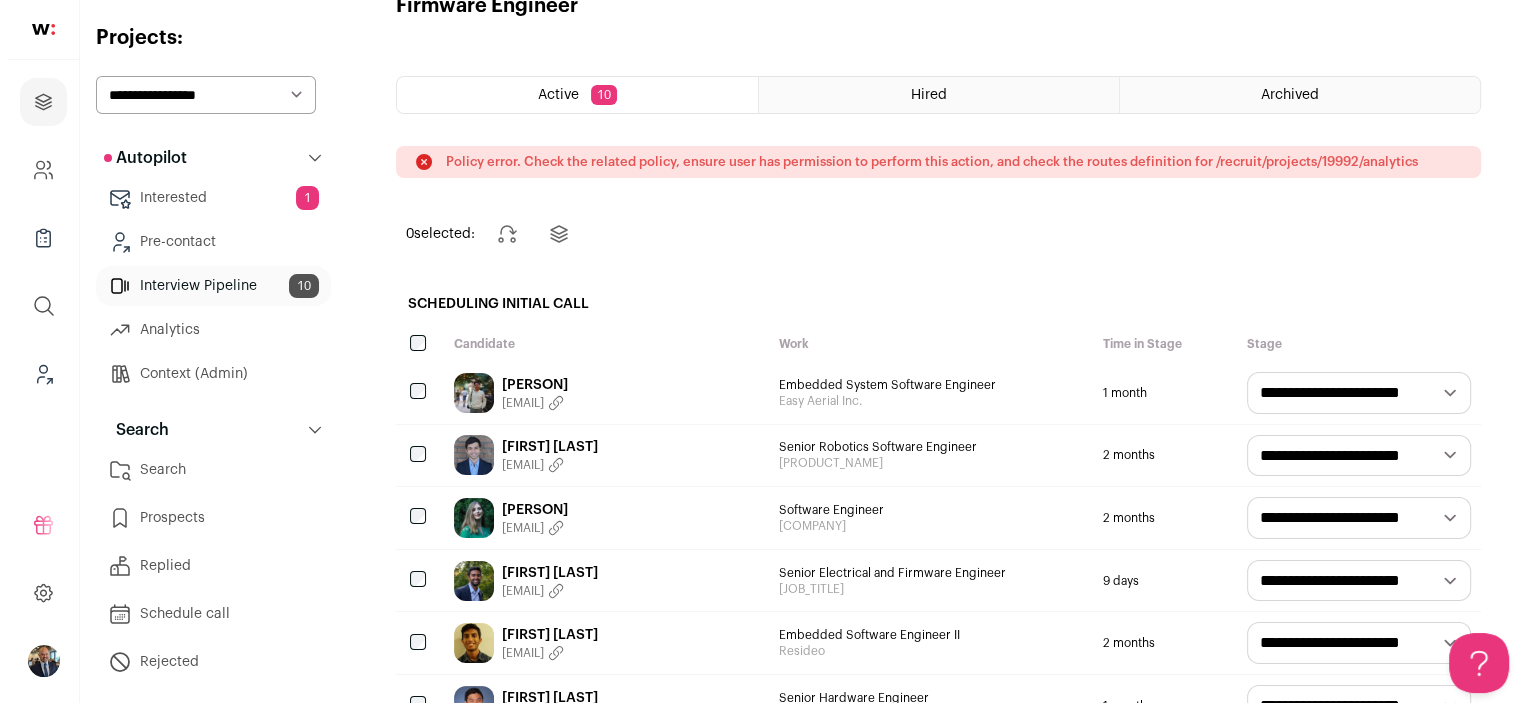 scroll, scrollTop: 0, scrollLeft: 0, axis: both 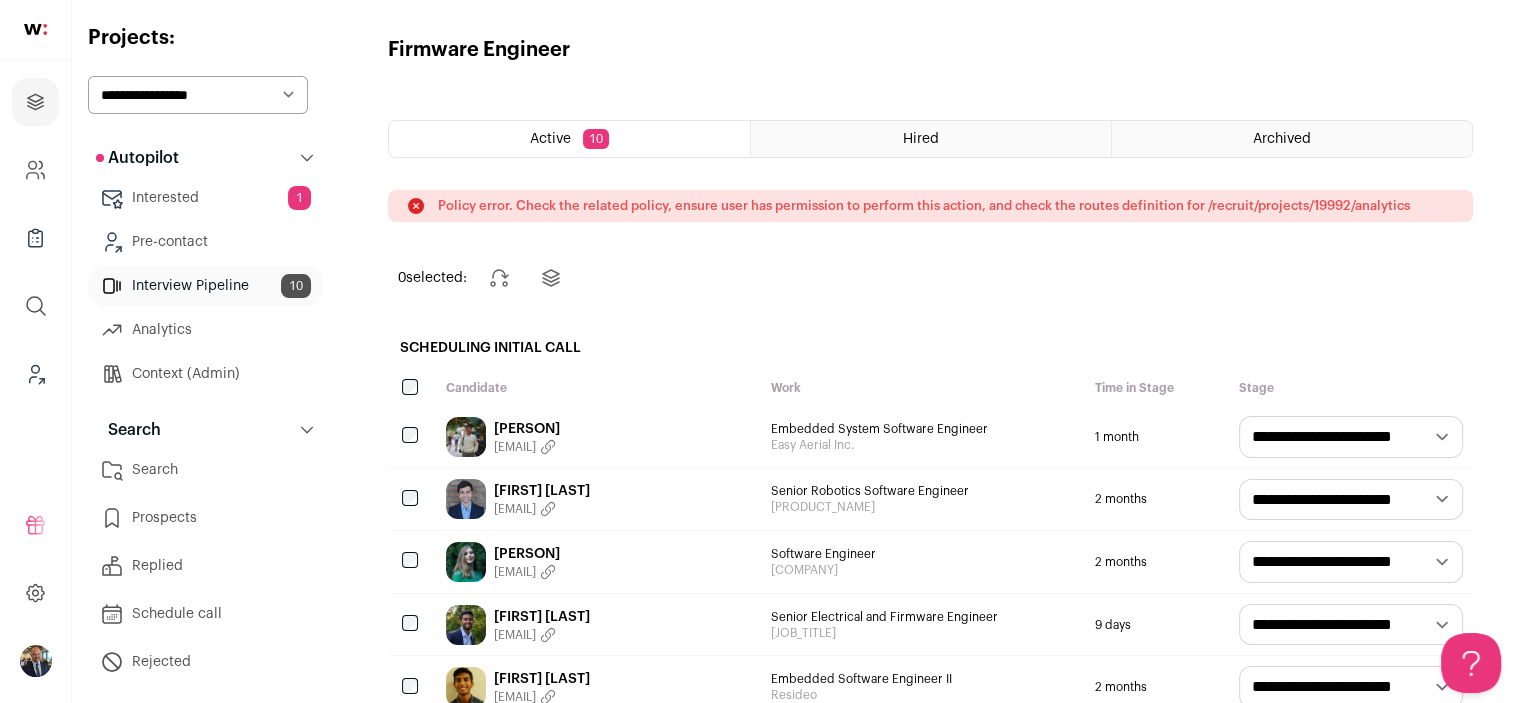 click on "Interested
1" at bounding box center (205, 198) 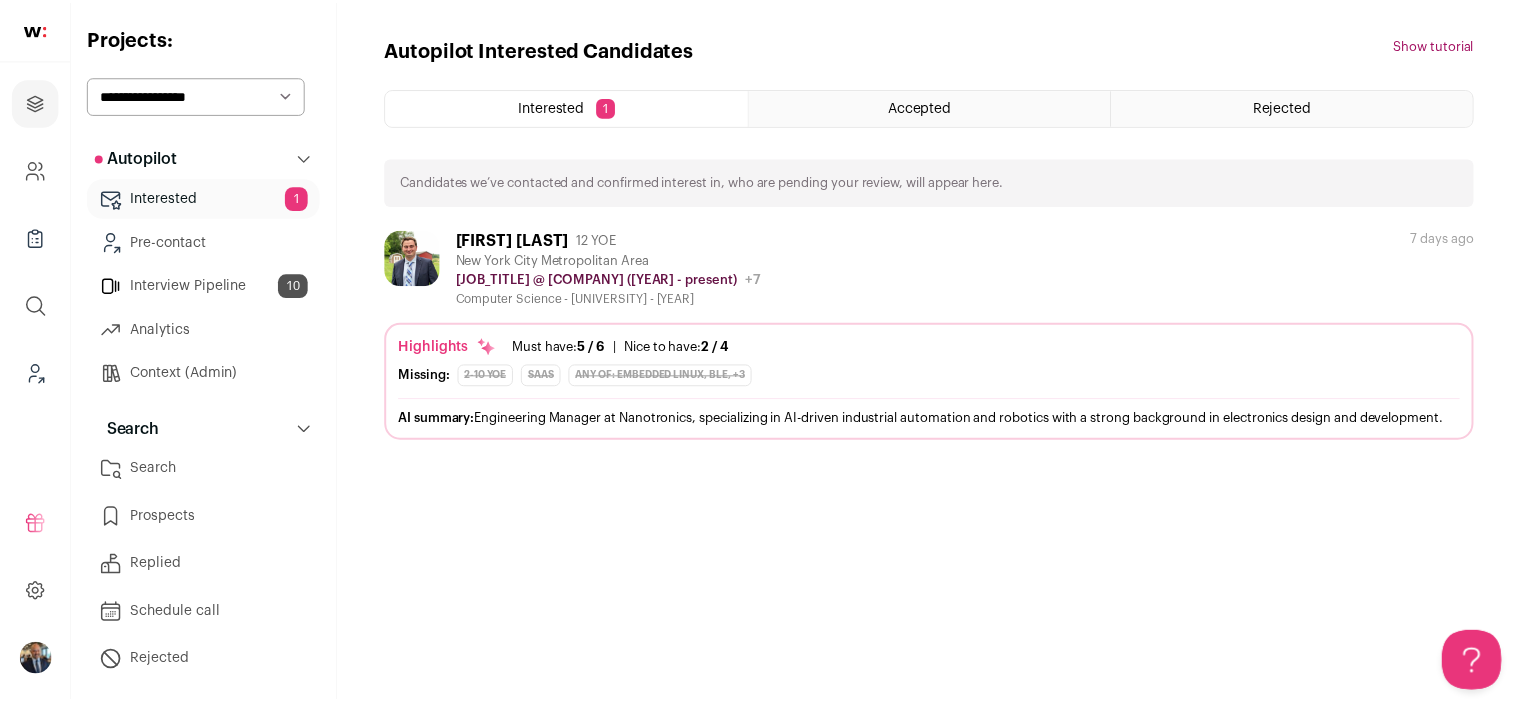 scroll, scrollTop: 0, scrollLeft: 0, axis: both 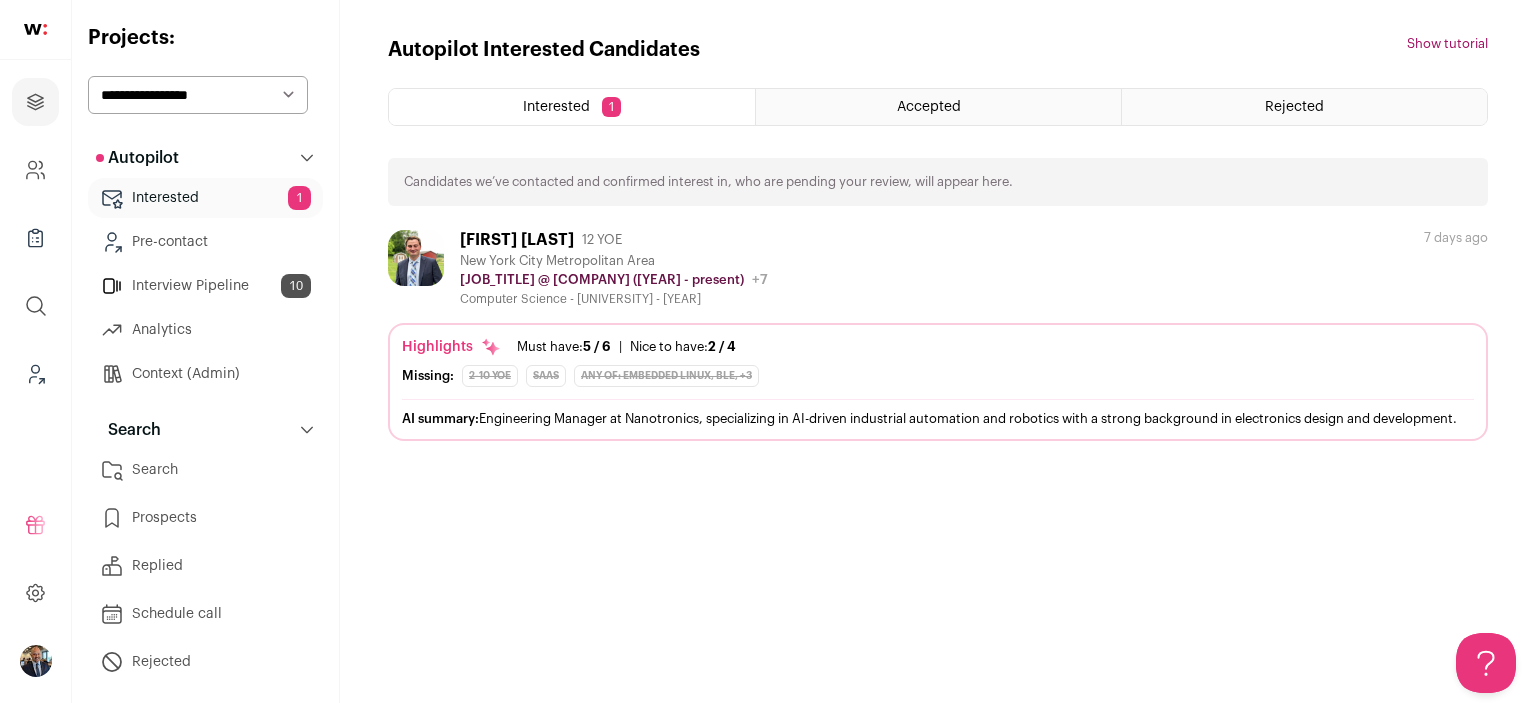 click on "Search" at bounding box center (205, 470) 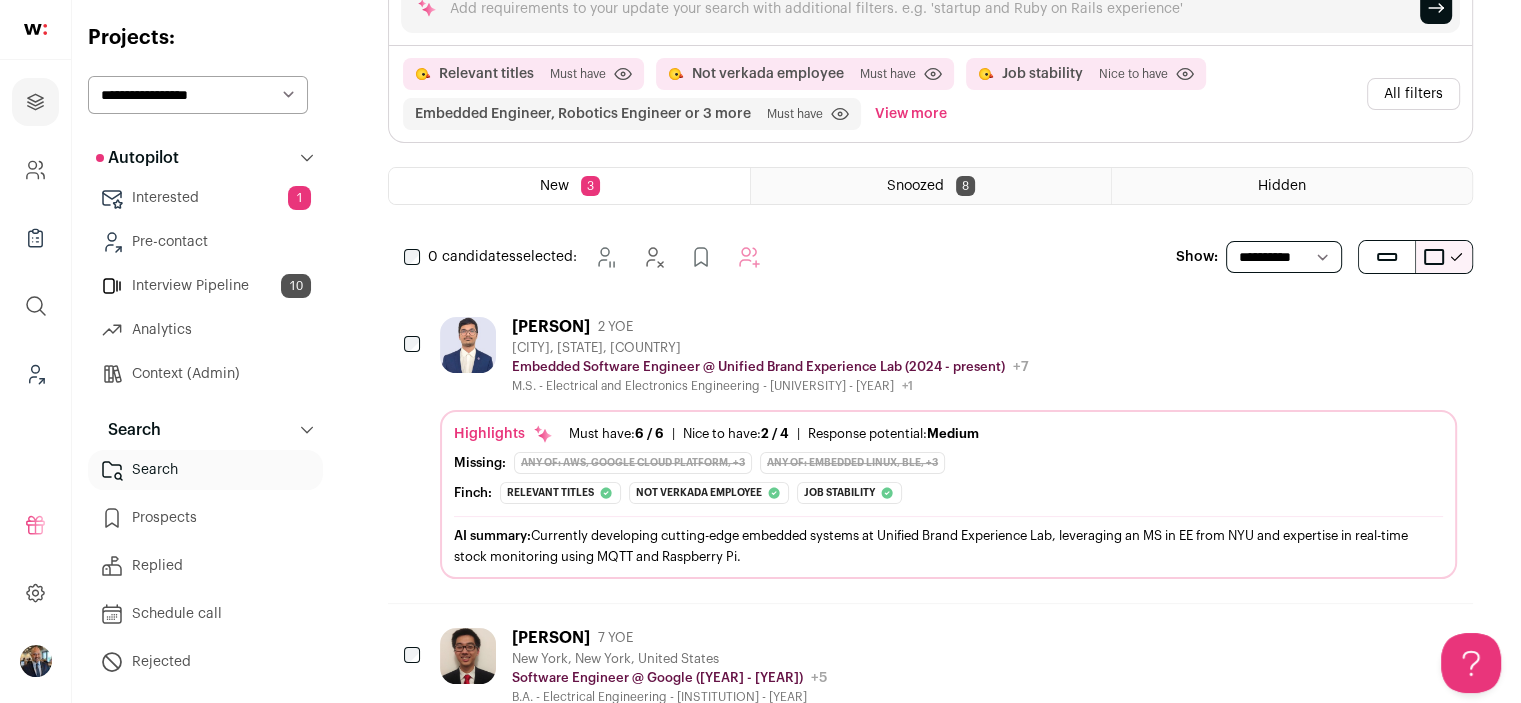 scroll, scrollTop: 200, scrollLeft: 0, axis: vertical 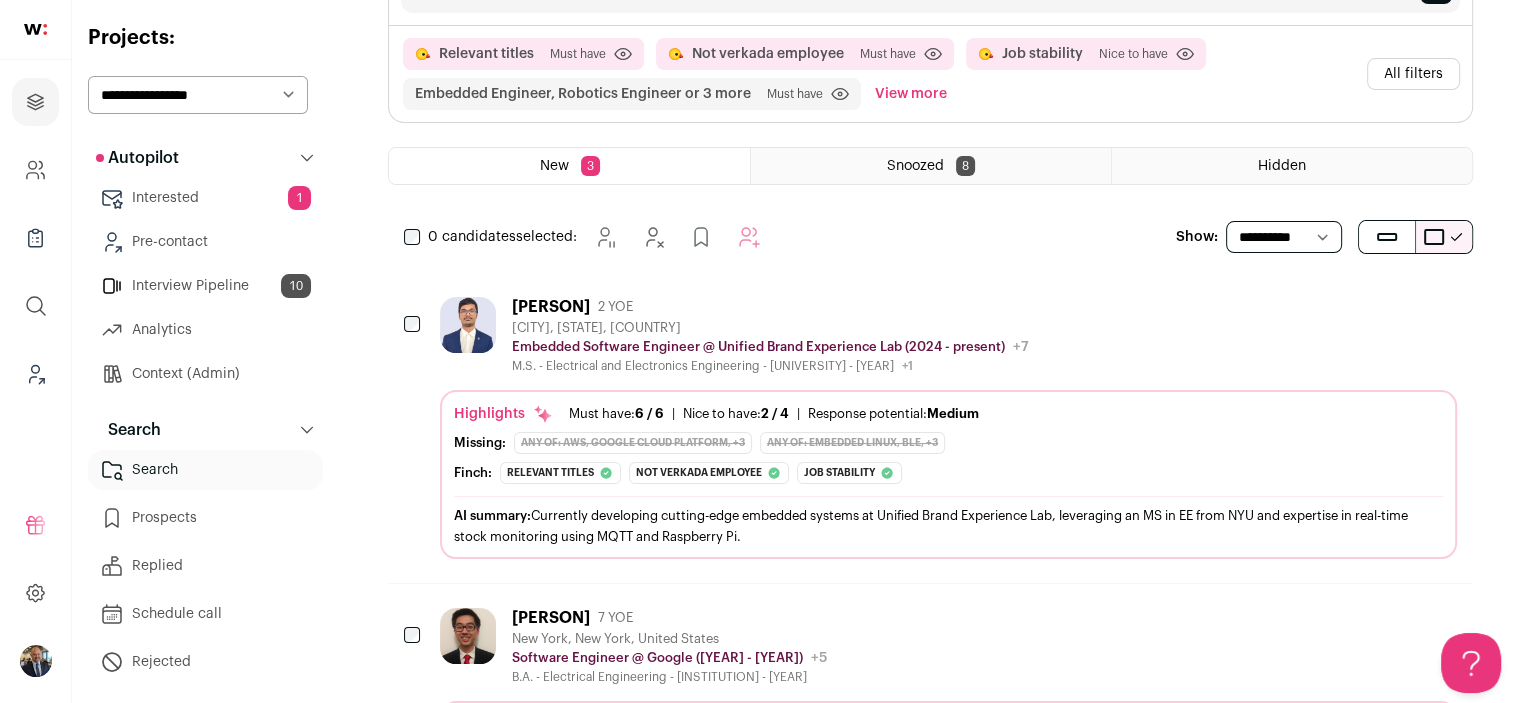 click on "[NAME] [LAST]
2 YOE
Jersey City, [STATE], United States
Embedded Software Engineer @ Unified Brand Experience Lab
(2024 - present)
Unified Brand Experience Lab
Public / Private
Private
Valuation
Unknown
Company size
11-50
Tags B2B" at bounding box center (948, 428) 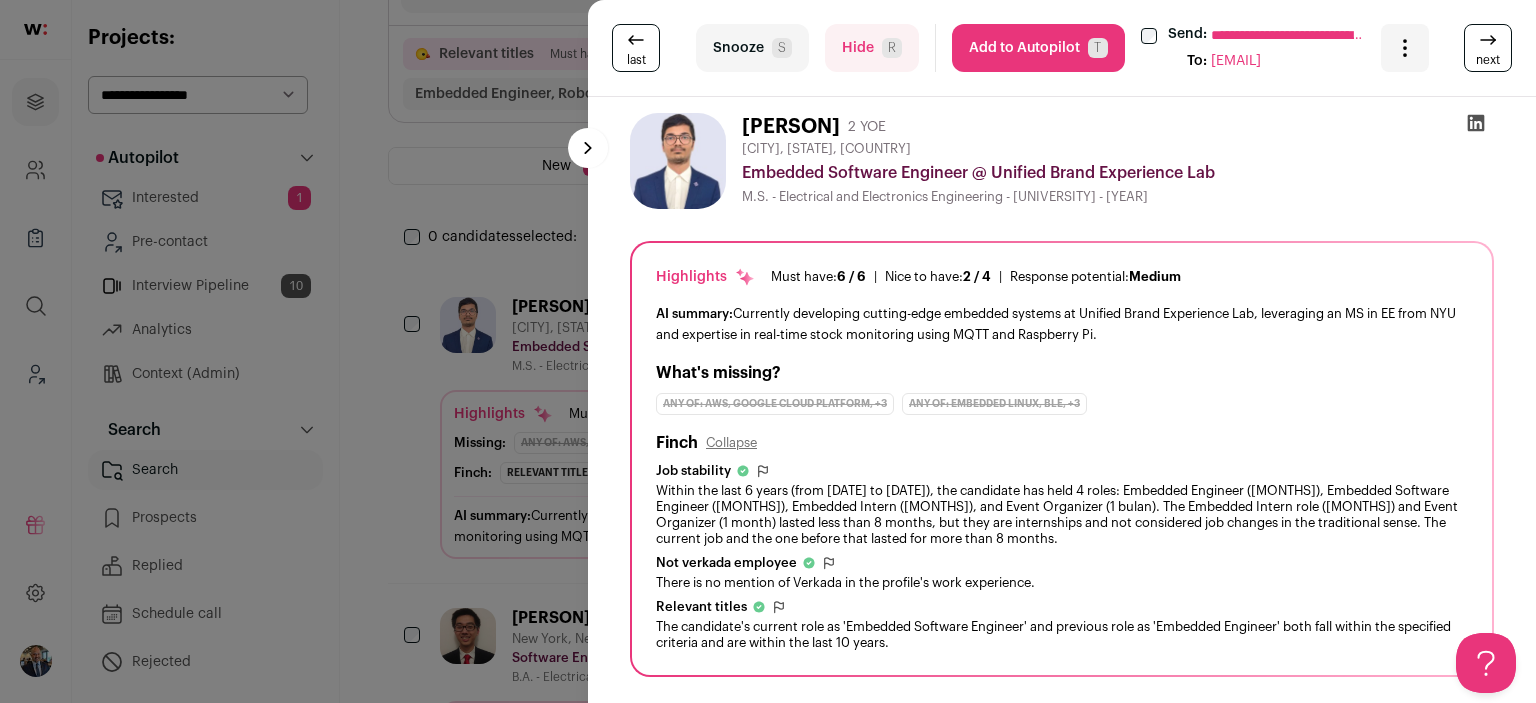 click on "Add to Autopilot
T" at bounding box center [1038, 48] 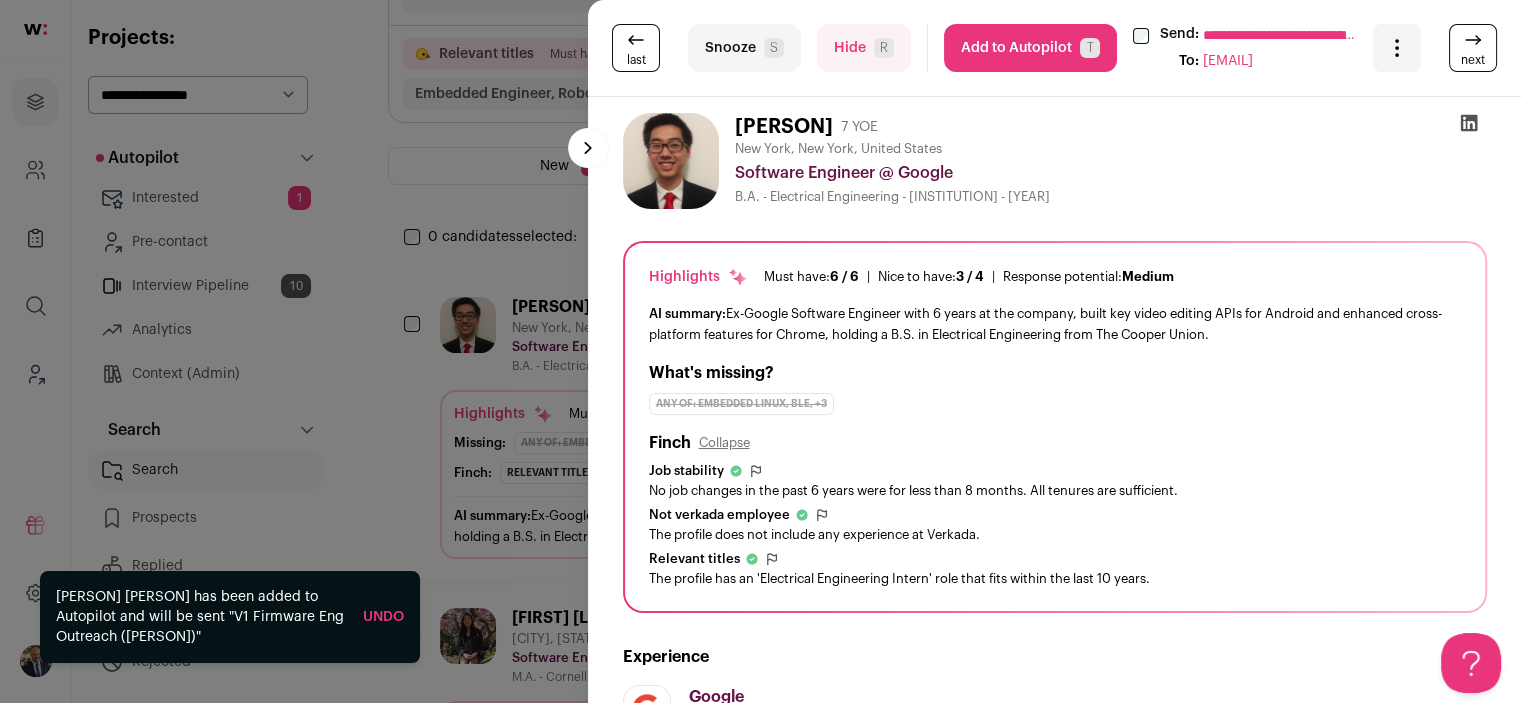 scroll, scrollTop: 0, scrollLeft: 0, axis: both 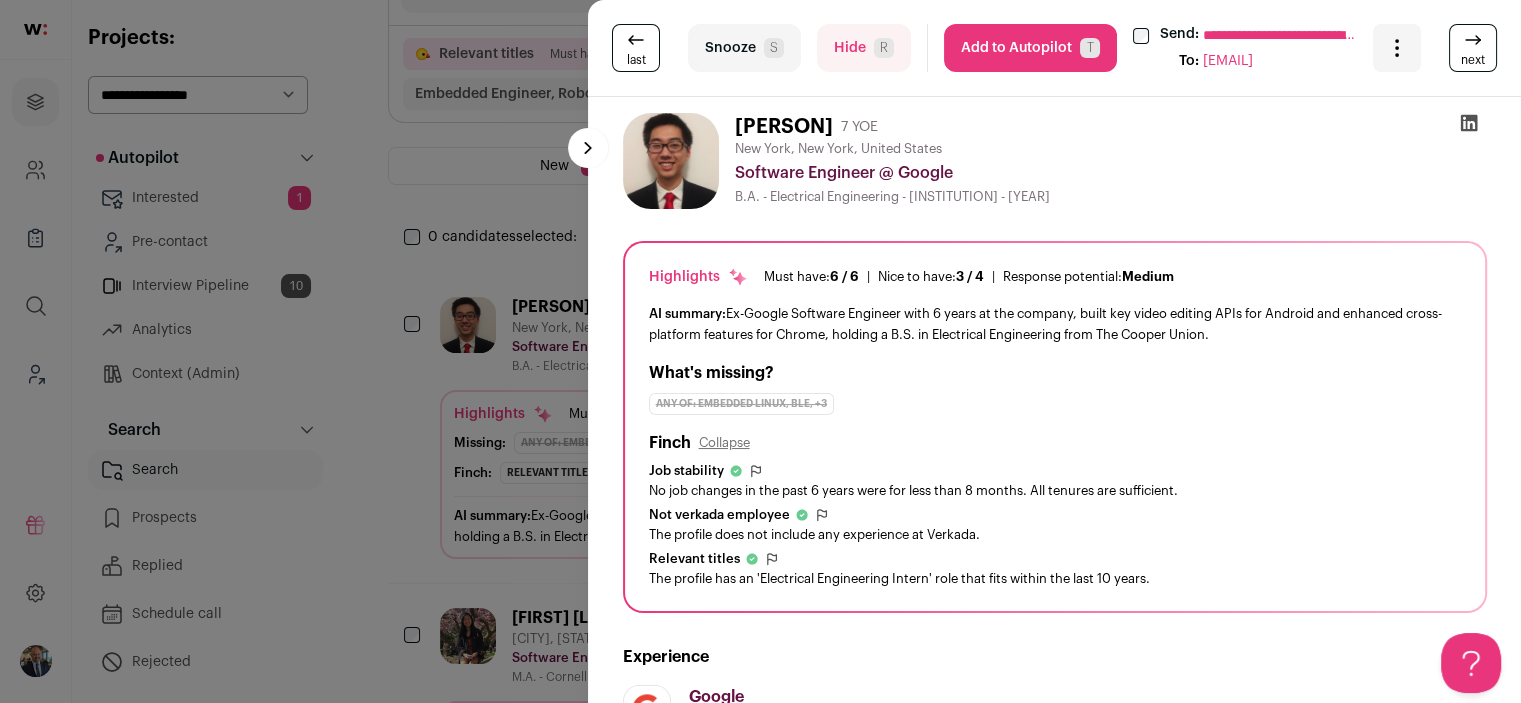 click on "Add to Autopilot
T" at bounding box center (1030, 48) 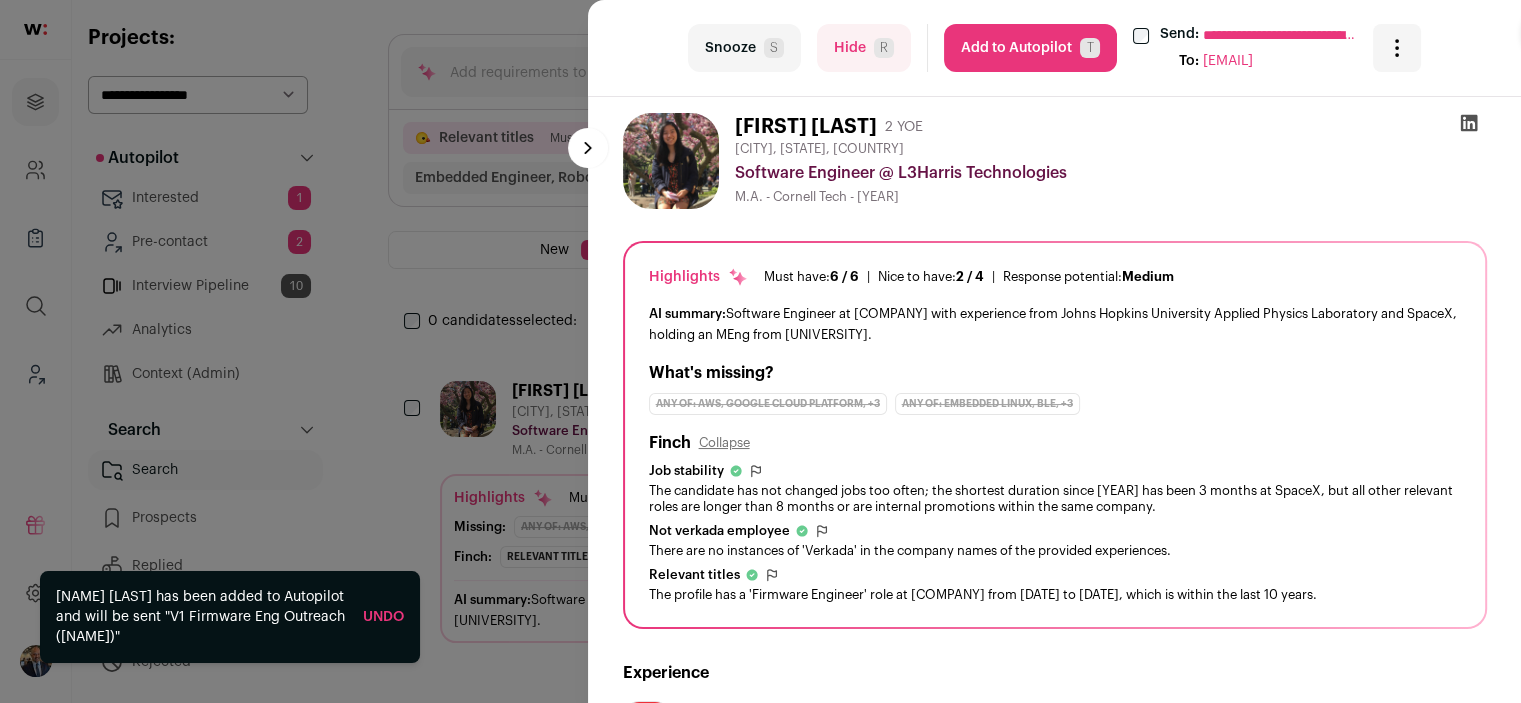 scroll, scrollTop: 112, scrollLeft: 0, axis: vertical 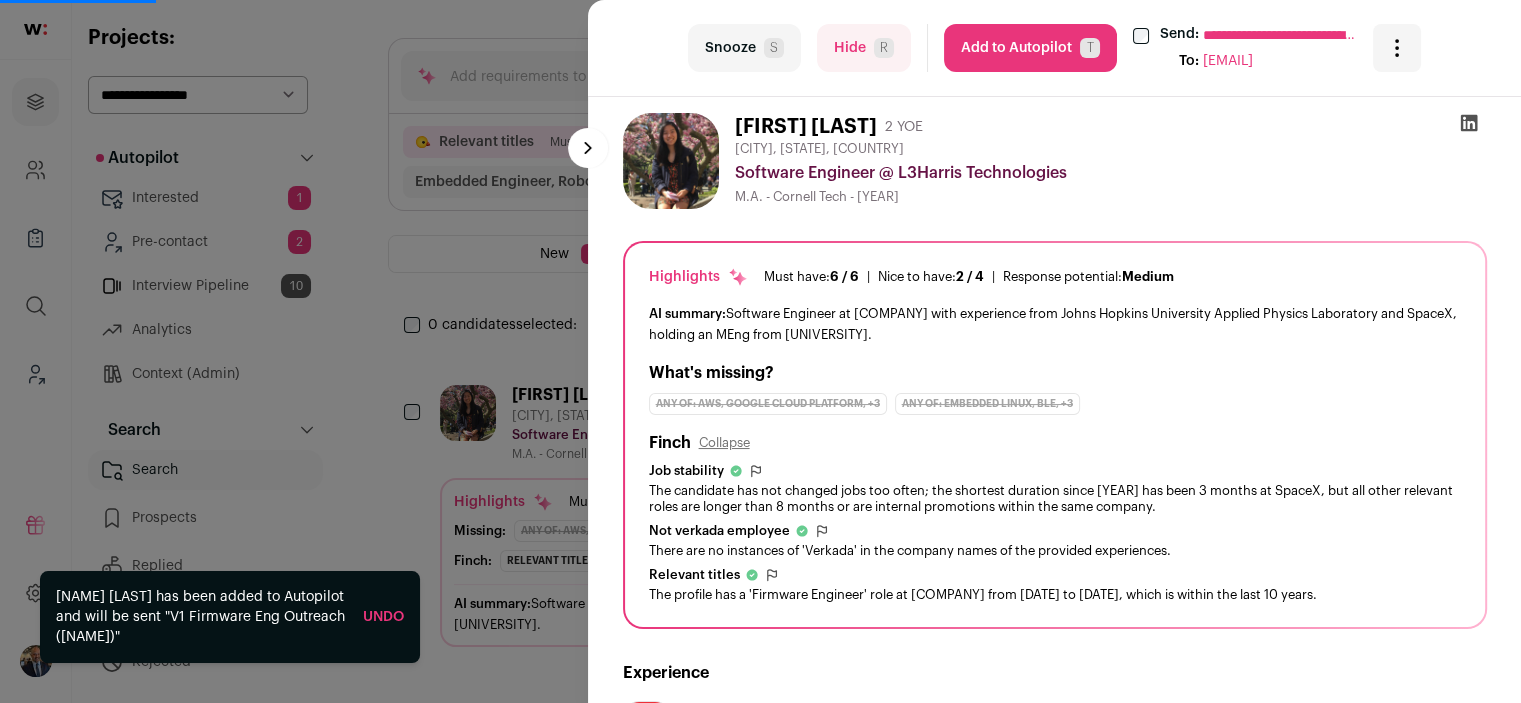 click on "Add to Autopilot
T" at bounding box center [1030, 48] 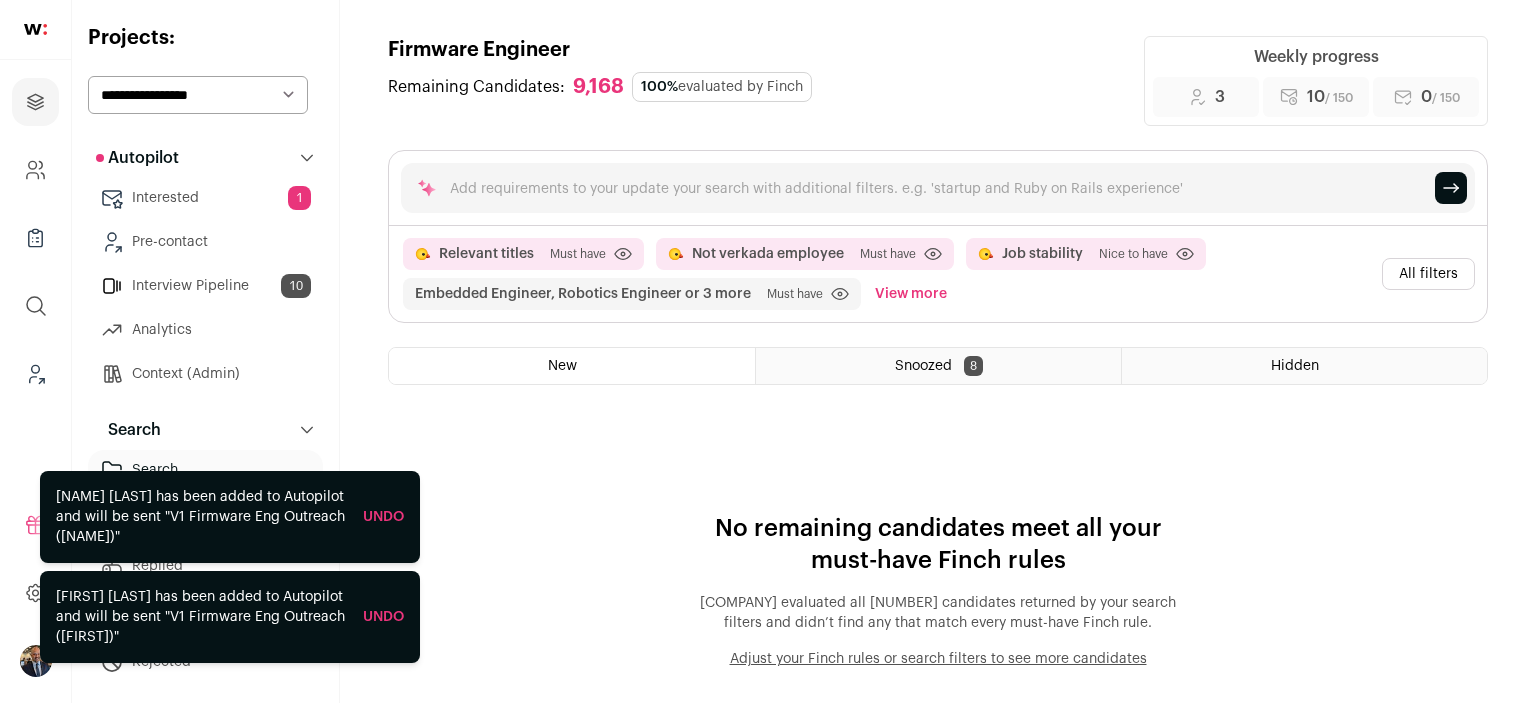 scroll, scrollTop: 0, scrollLeft: 0, axis: both 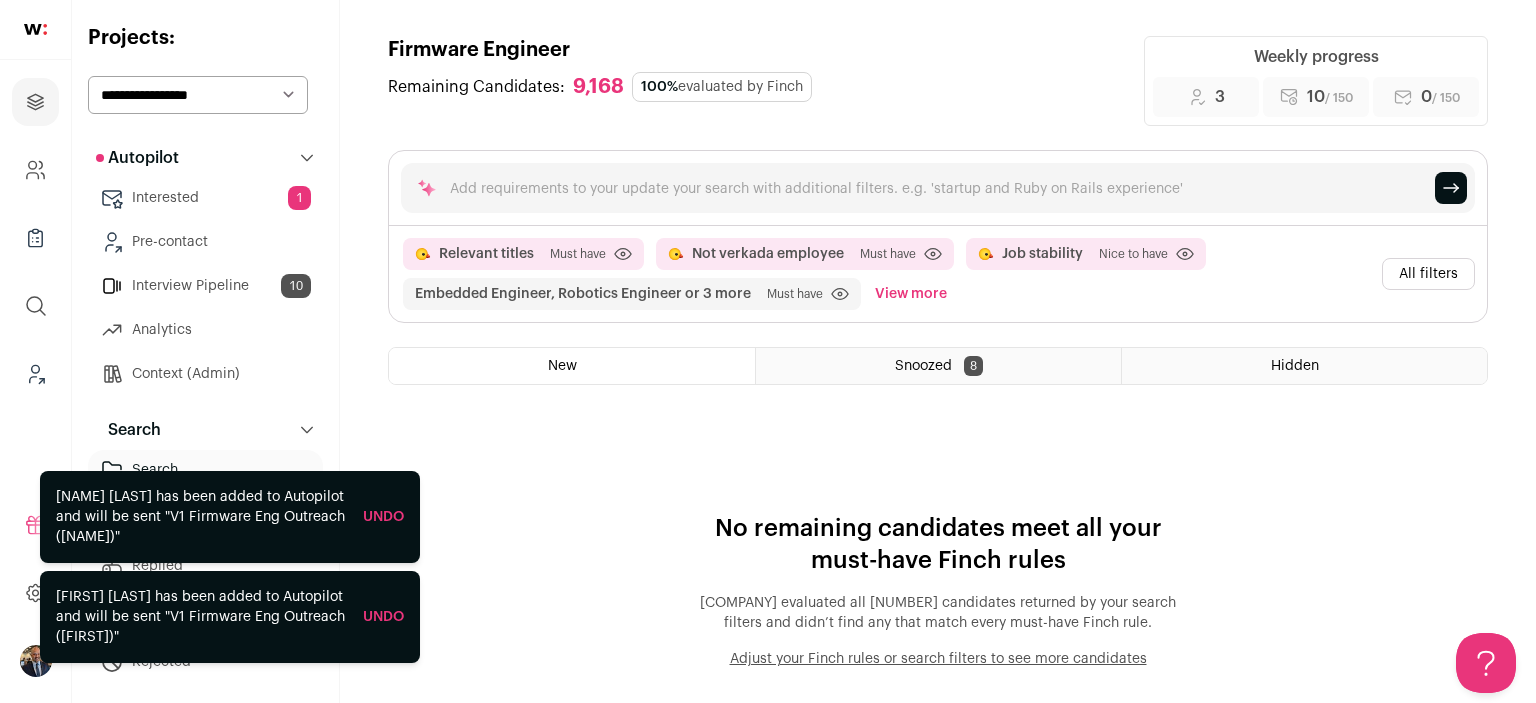 click on "All filters" at bounding box center (1428, 274) 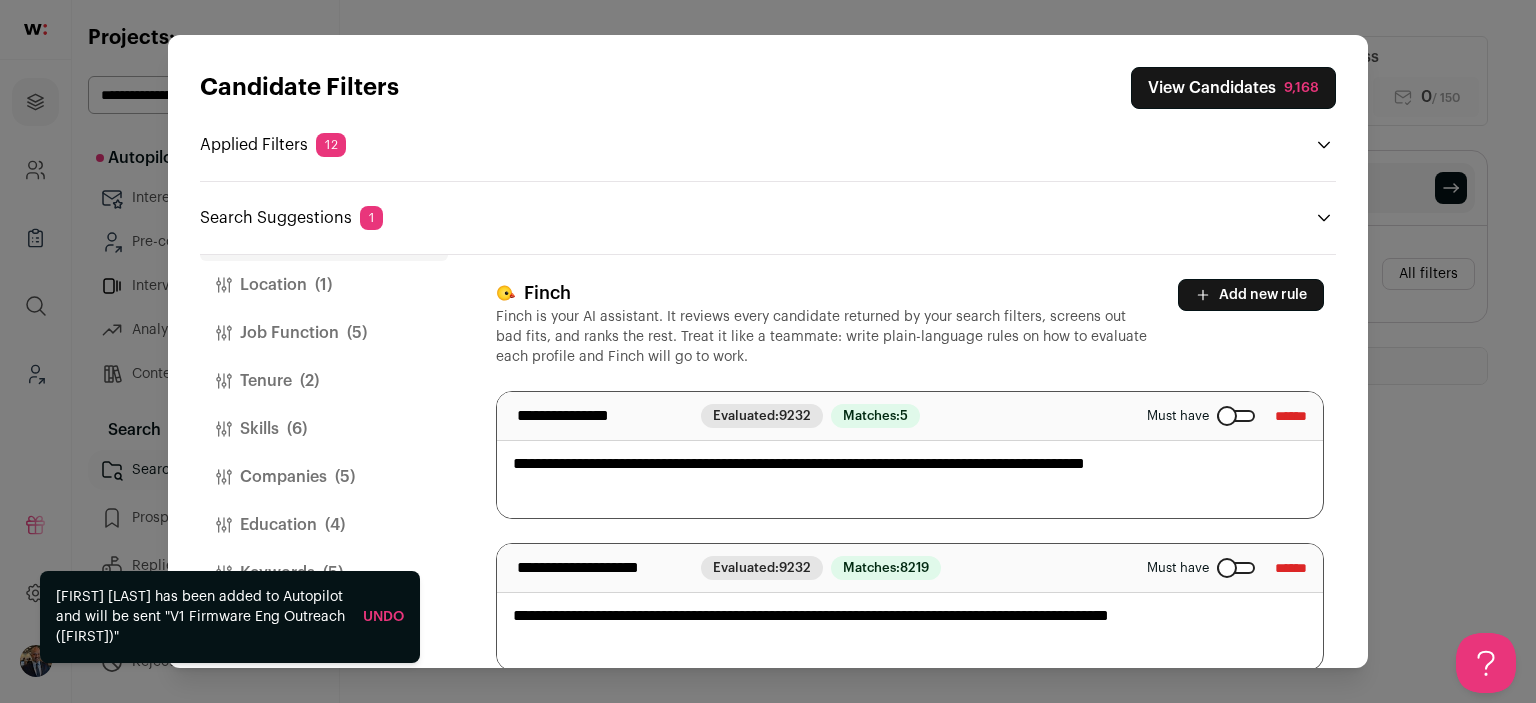 scroll, scrollTop: 0, scrollLeft: 0, axis: both 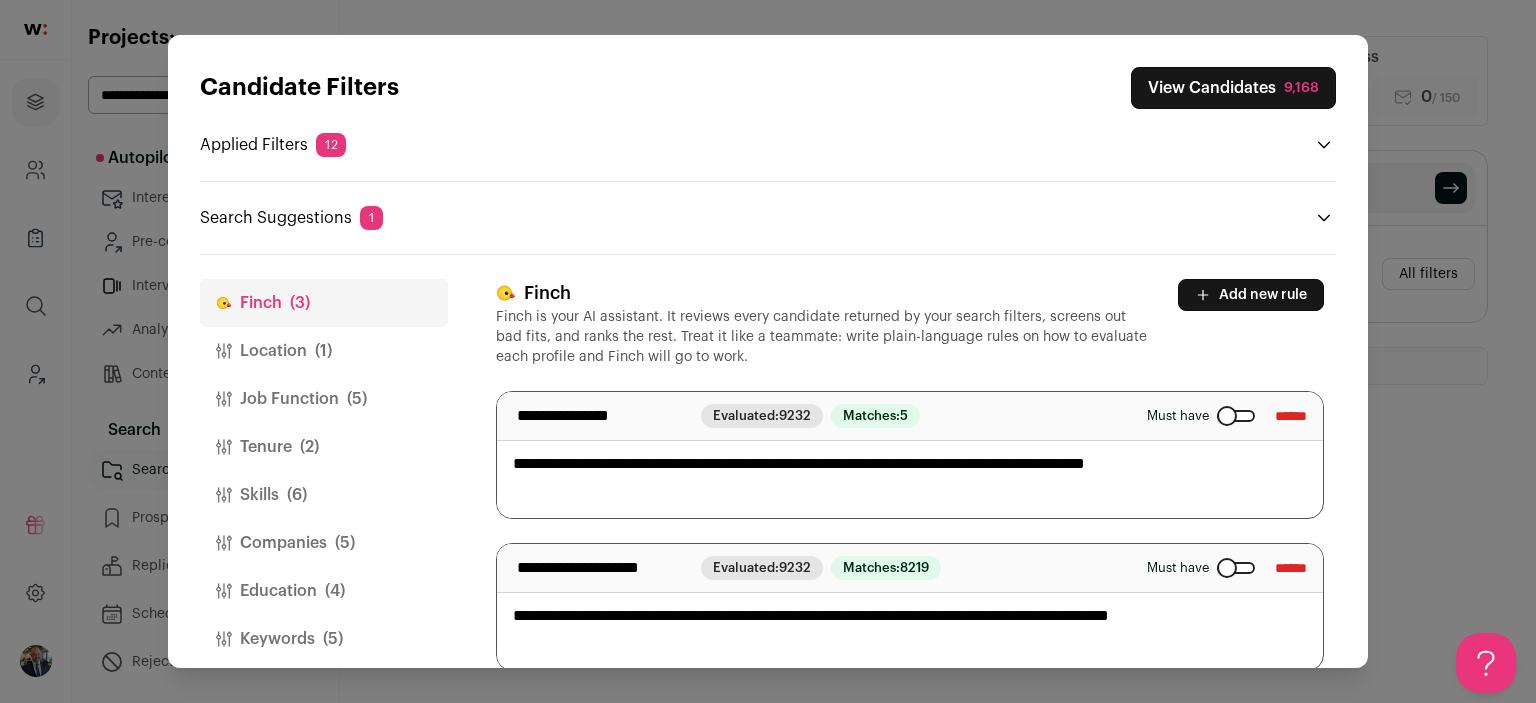 click on "Location
(1)" at bounding box center [324, 351] 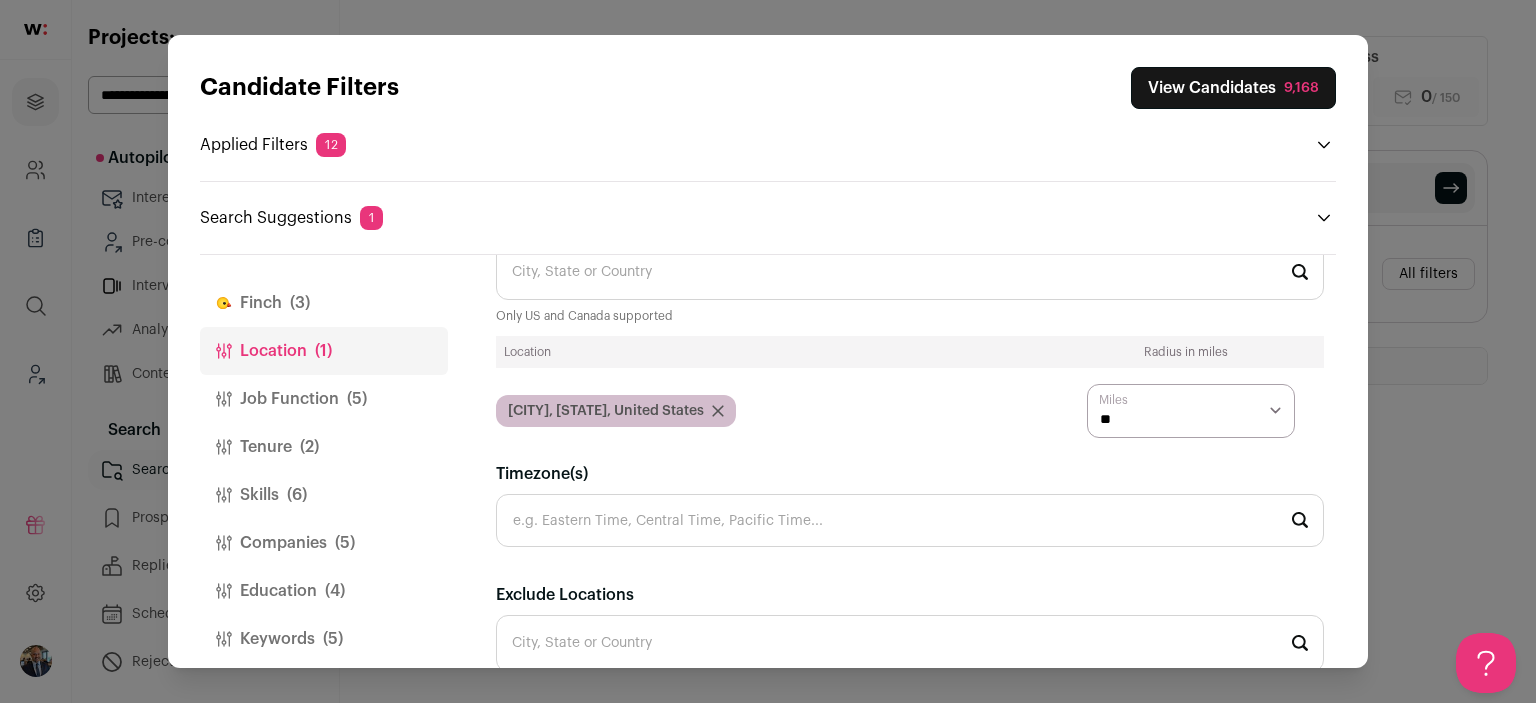 scroll, scrollTop: 159, scrollLeft: 0, axis: vertical 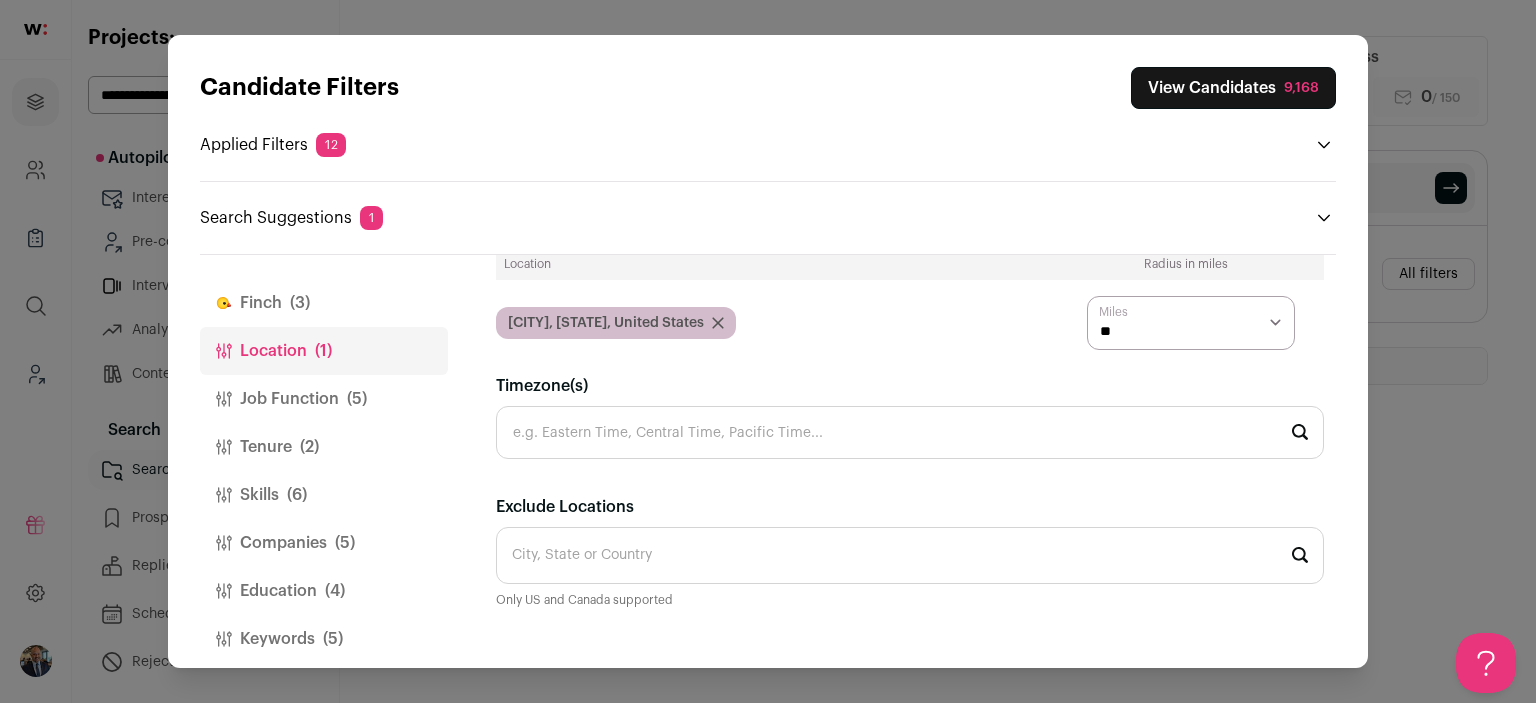click on "Job Function
([NUMBER])" at bounding box center [324, 399] 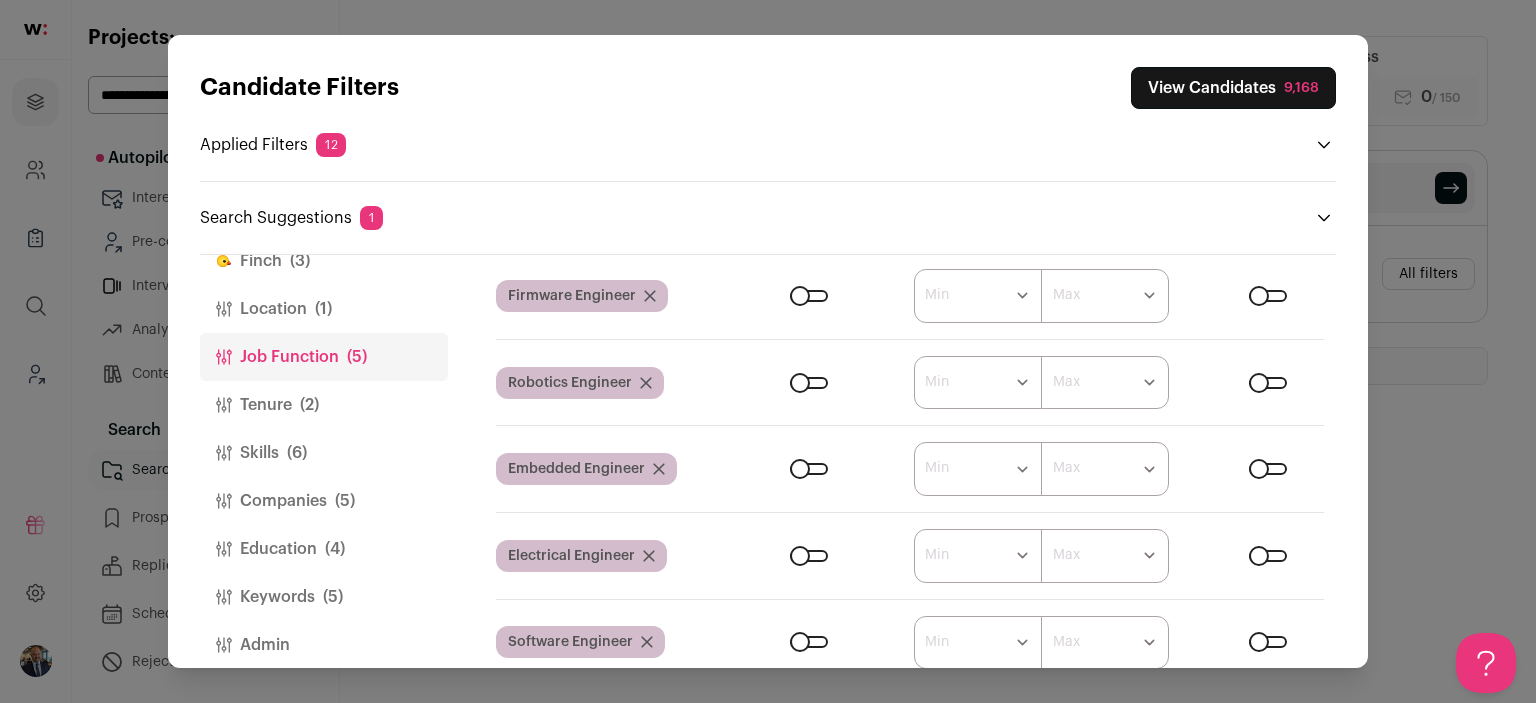 scroll, scrollTop: 66, scrollLeft: 0, axis: vertical 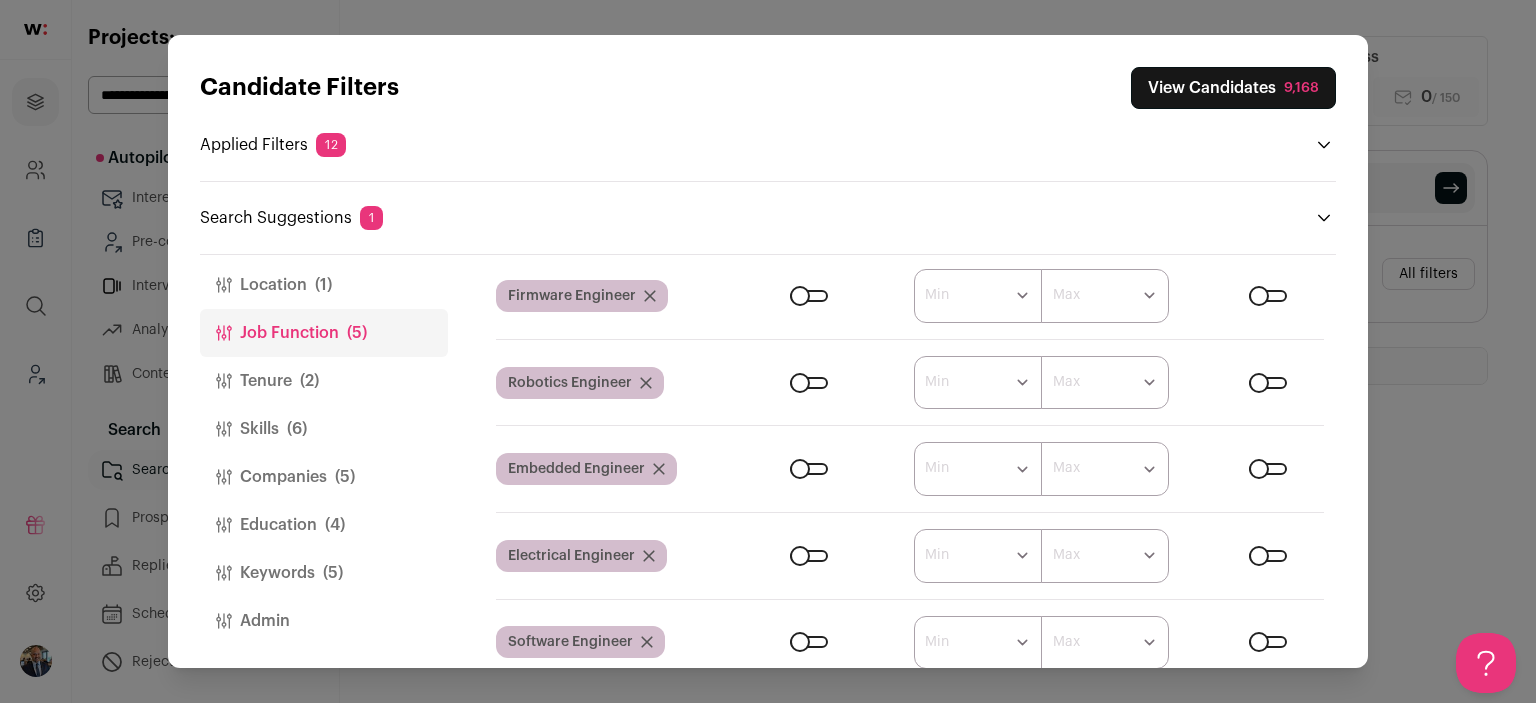 click on "Tenure
(2)" at bounding box center [324, 381] 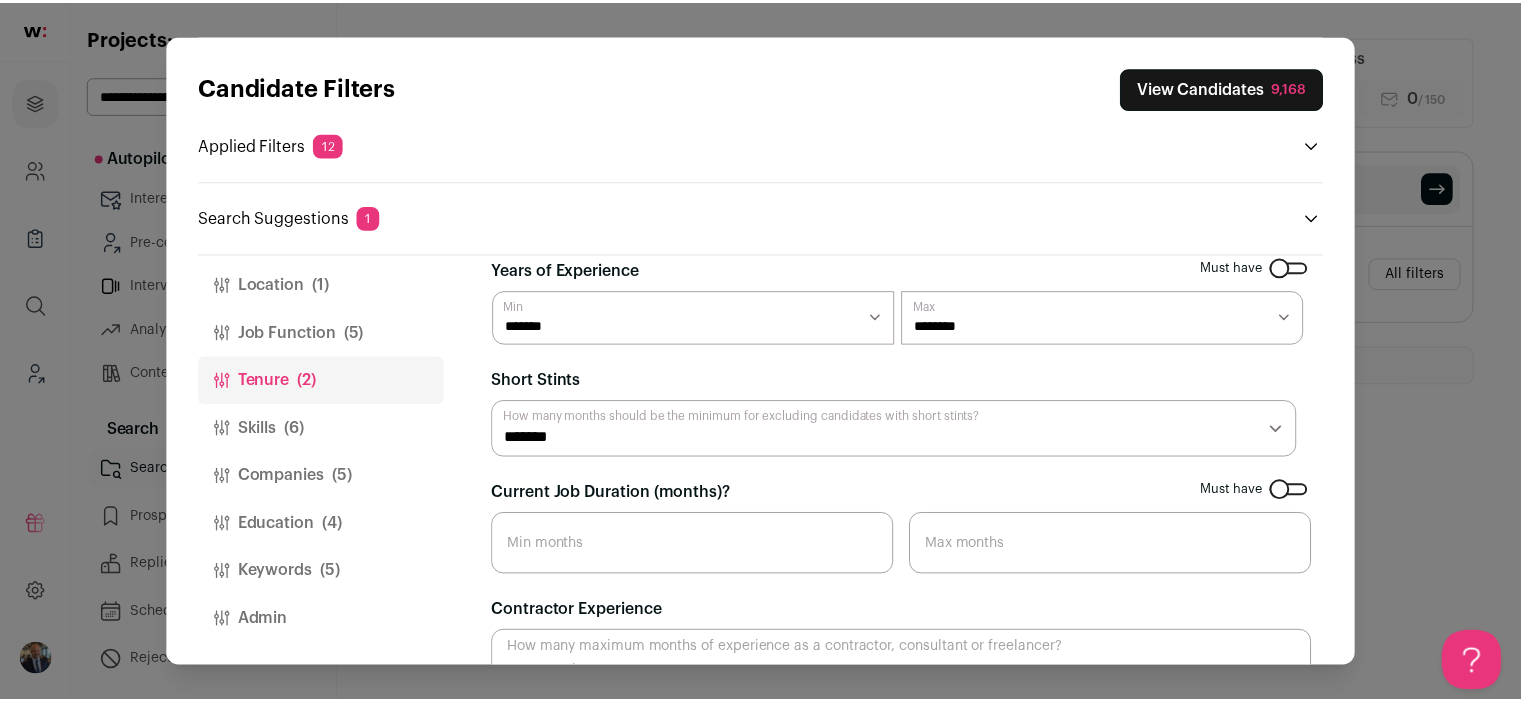 scroll, scrollTop: 0, scrollLeft: 0, axis: both 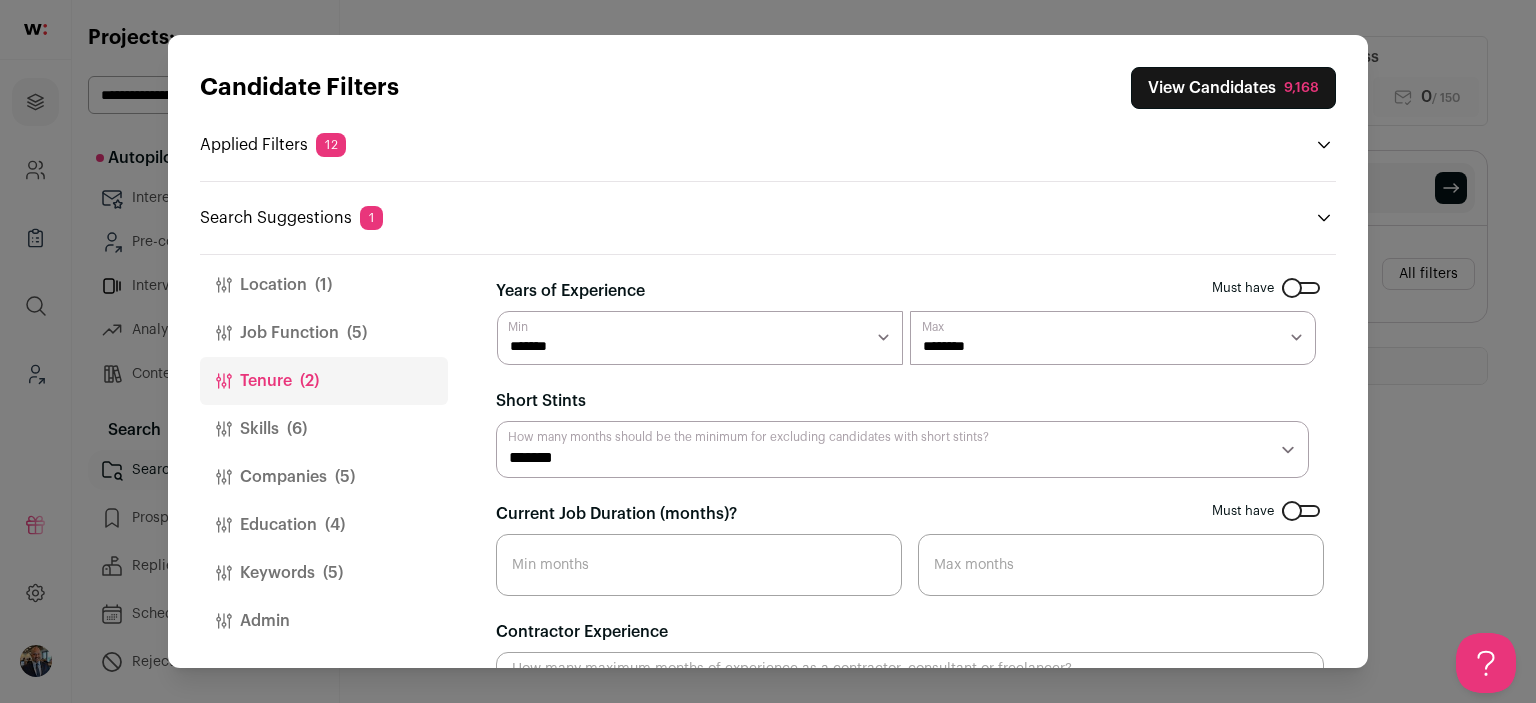 click on "*******
******
*******
*******
*******
*******
*******
*******
*******
*******" at bounding box center (700, 338) 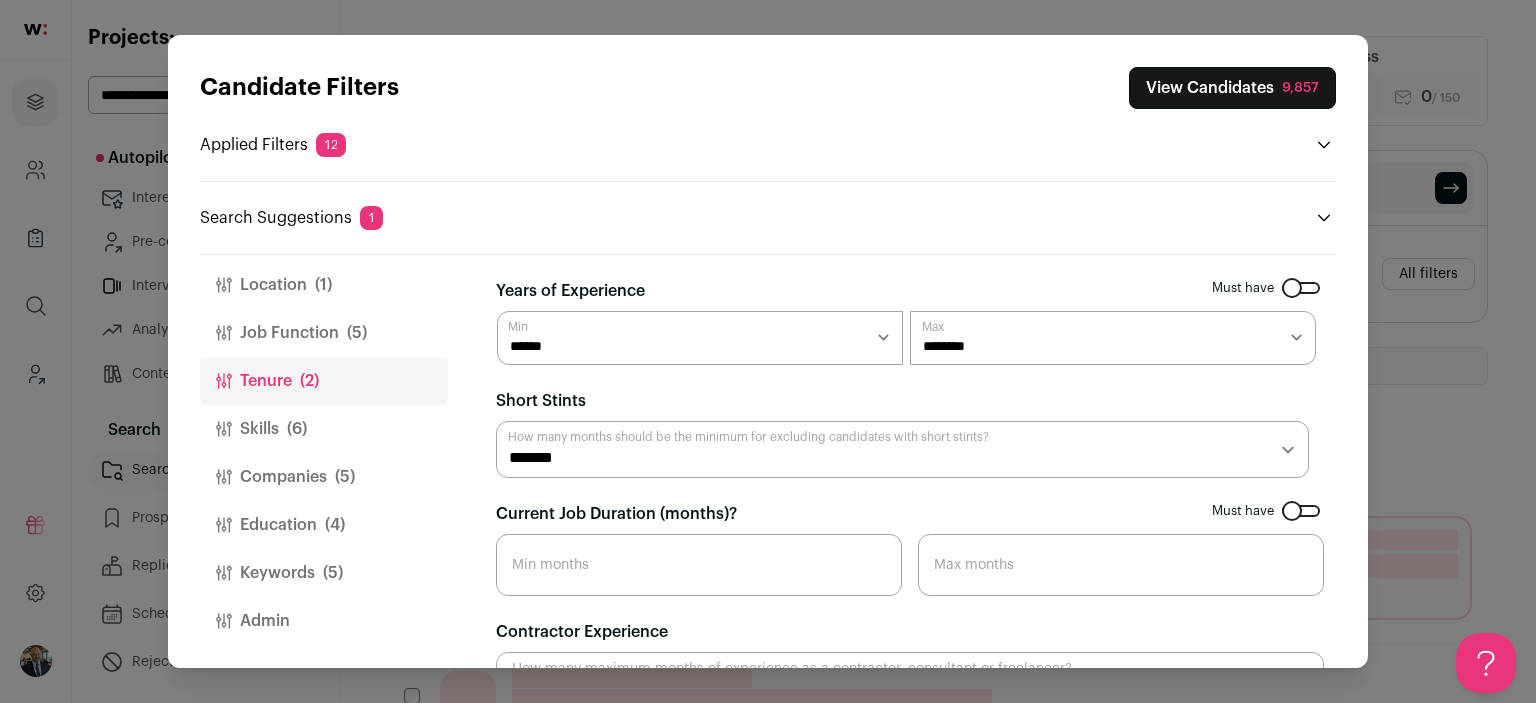 select on "**" 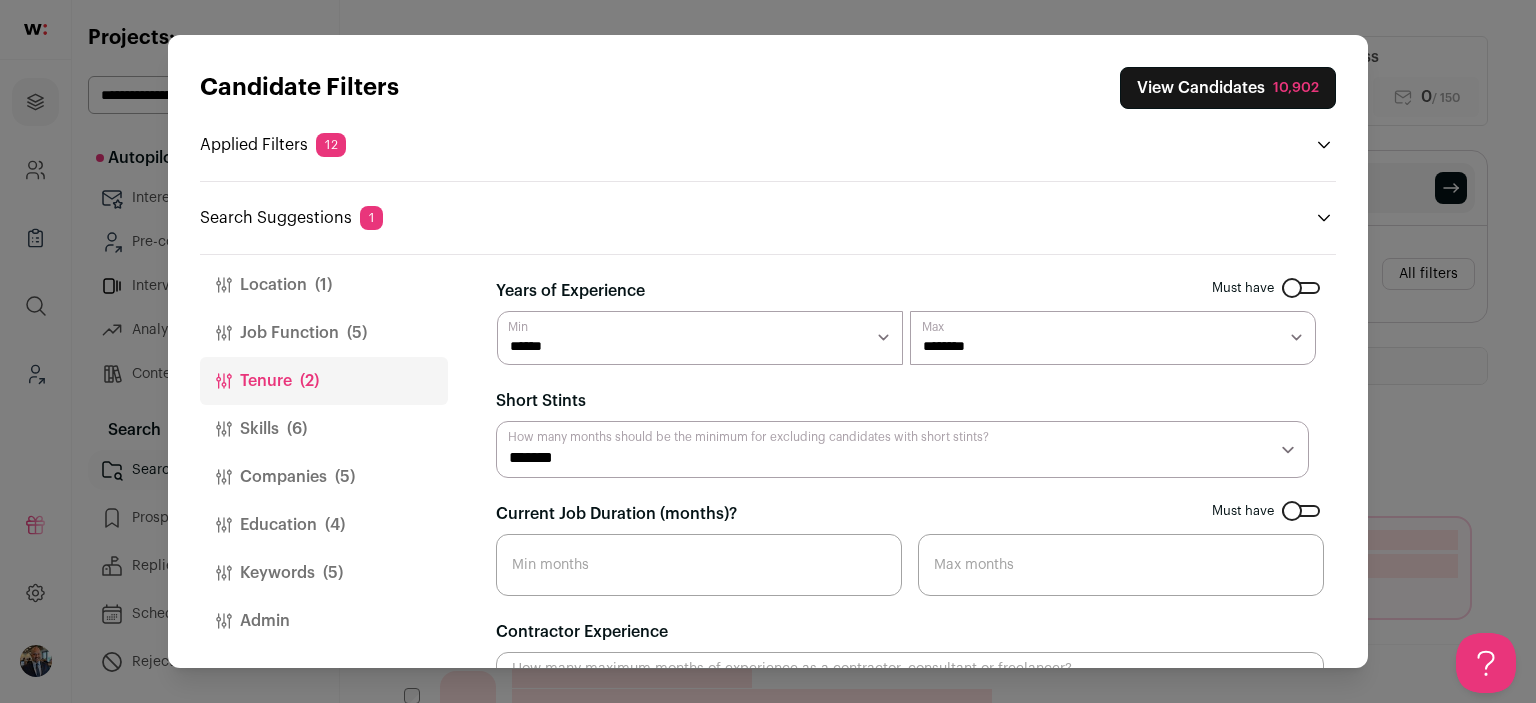 click on "*******
******
*******
*******
*******
*******
*******
*******
*******
*******
********
********" at bounding box center (700, 338) 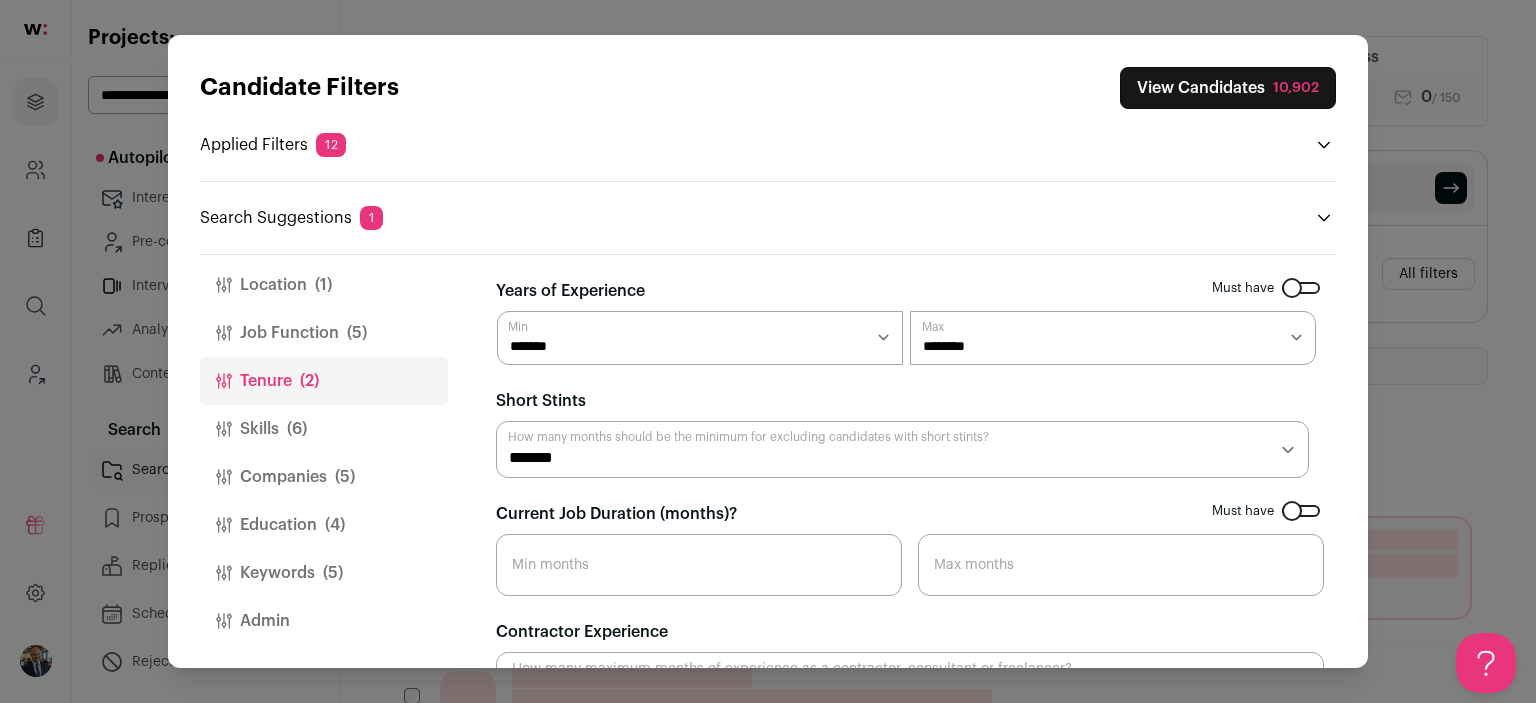 click on "*******
******
*******
*******
*******
*******
*******
*******
*******
*******
********
********" at bounding box center [700, 338] 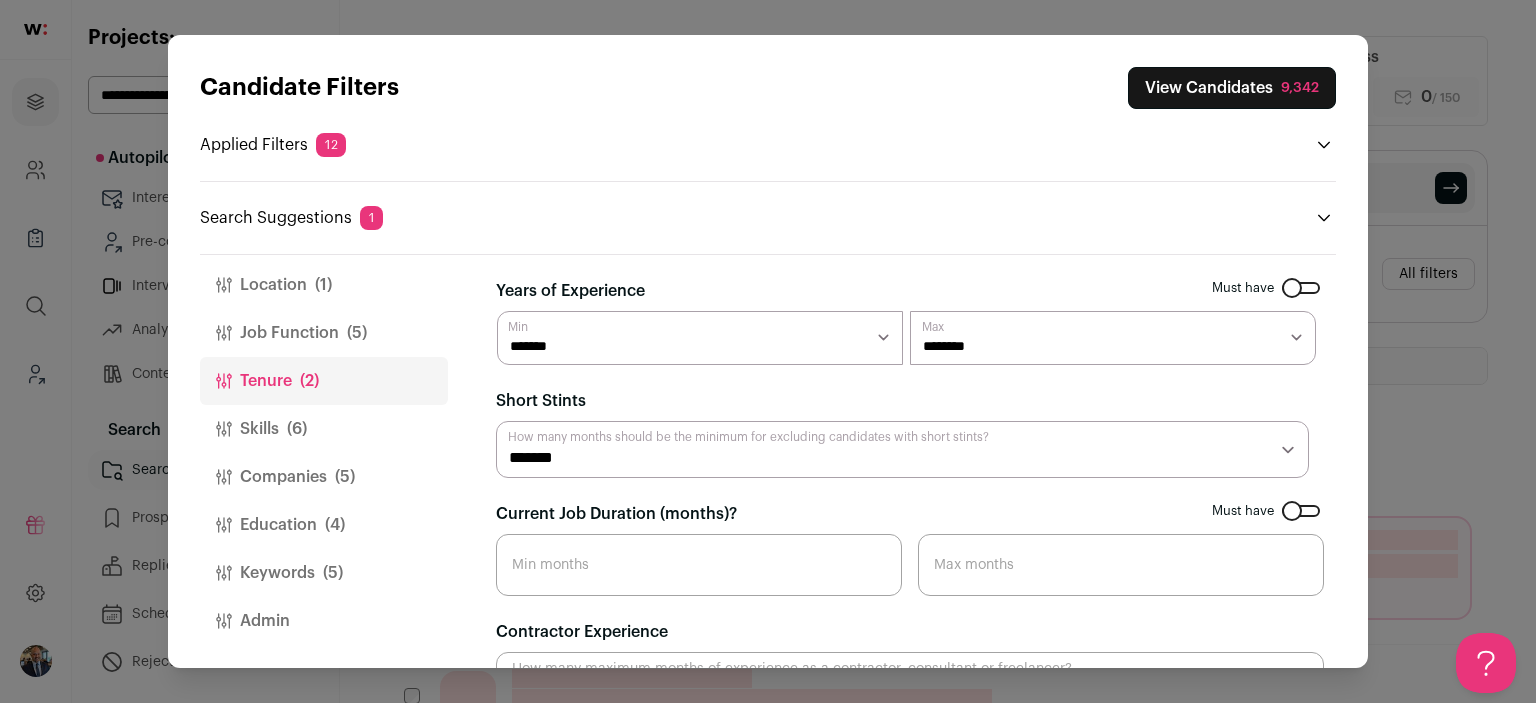click on "View Candidates
9,342" at bounding box center [1232, 88] 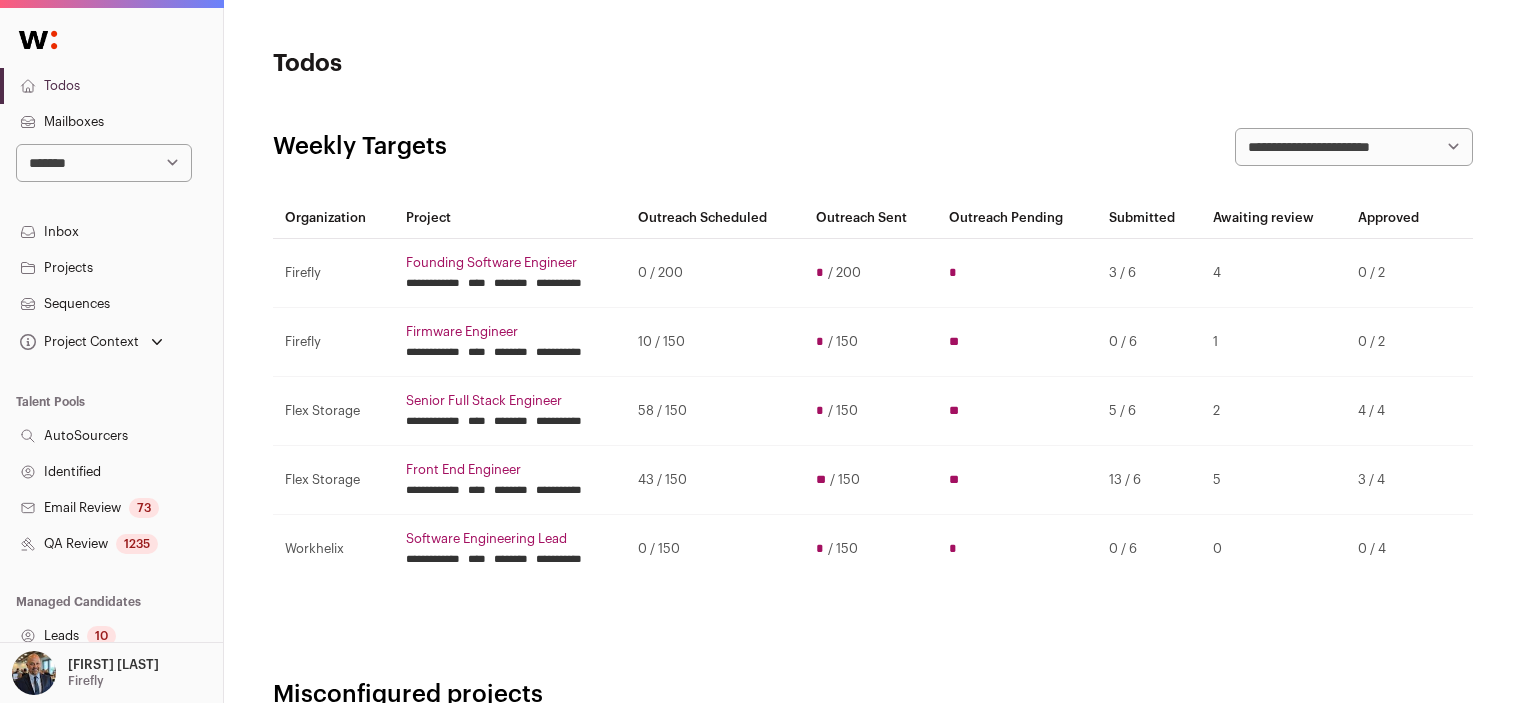 scroll, scrollTop: 0, scrollLeft: 0, axis: both 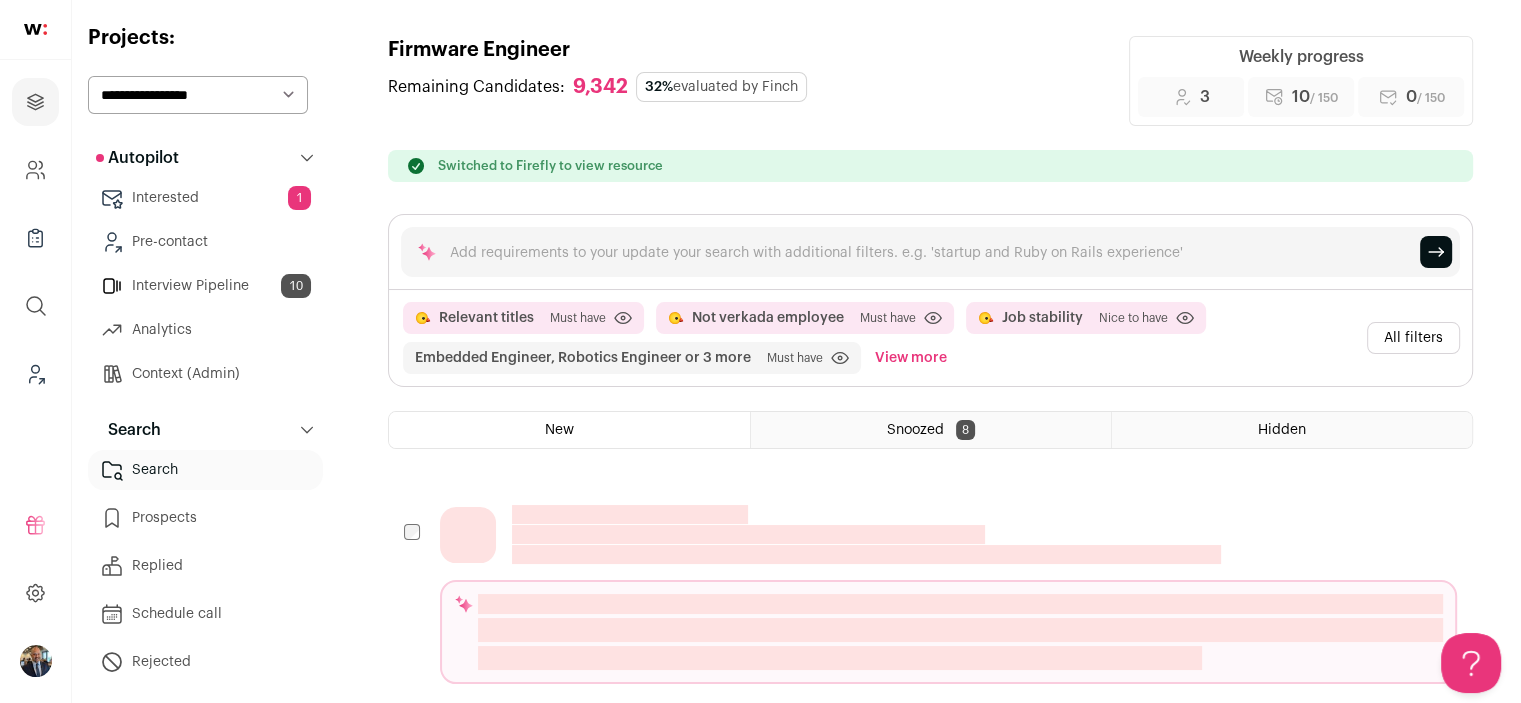 click on "Snoozed
[NUMBER]" at bounding box center (931, 430) 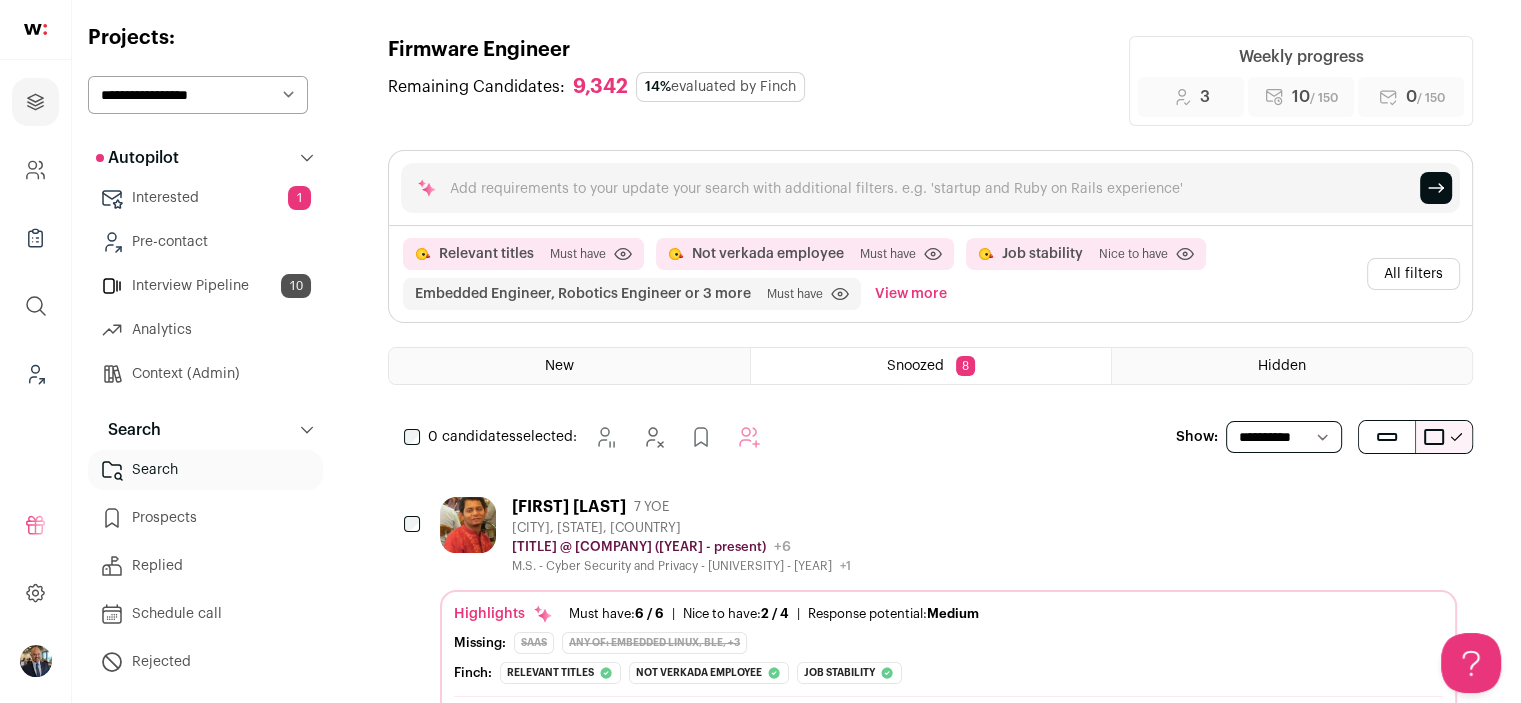 scroll, scrollTop: 0, scrollLeft: 0, axis: both 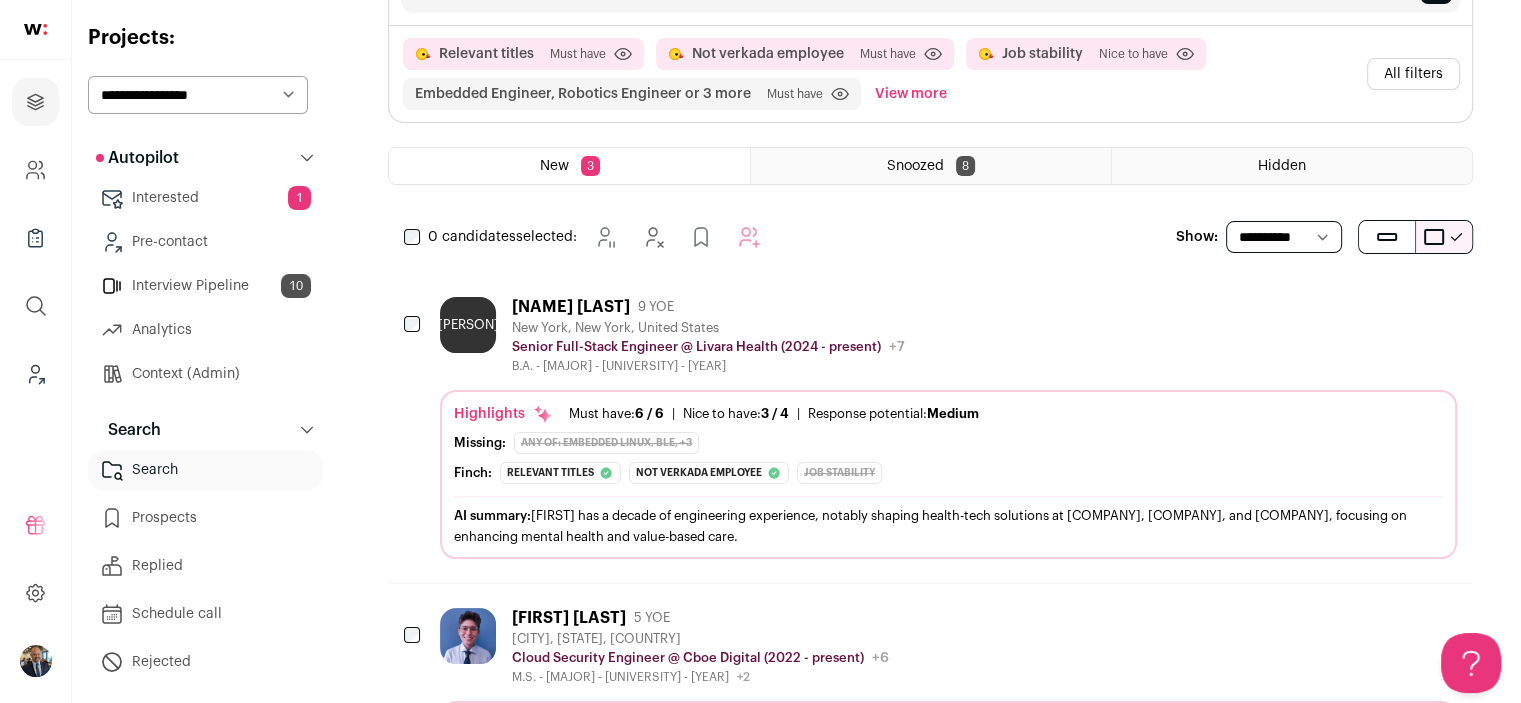 click on "GG
Garrett Grube
9 YOE
New York, New York, United States
Senior Full-Stack Engineer @ Livara Health
(2024 - present)
Livara Health
Public / Private
Private
Valuation
Unknown
Company size
51-100
Founded
2014
Tags B2C" at bounding box center [948, 335] 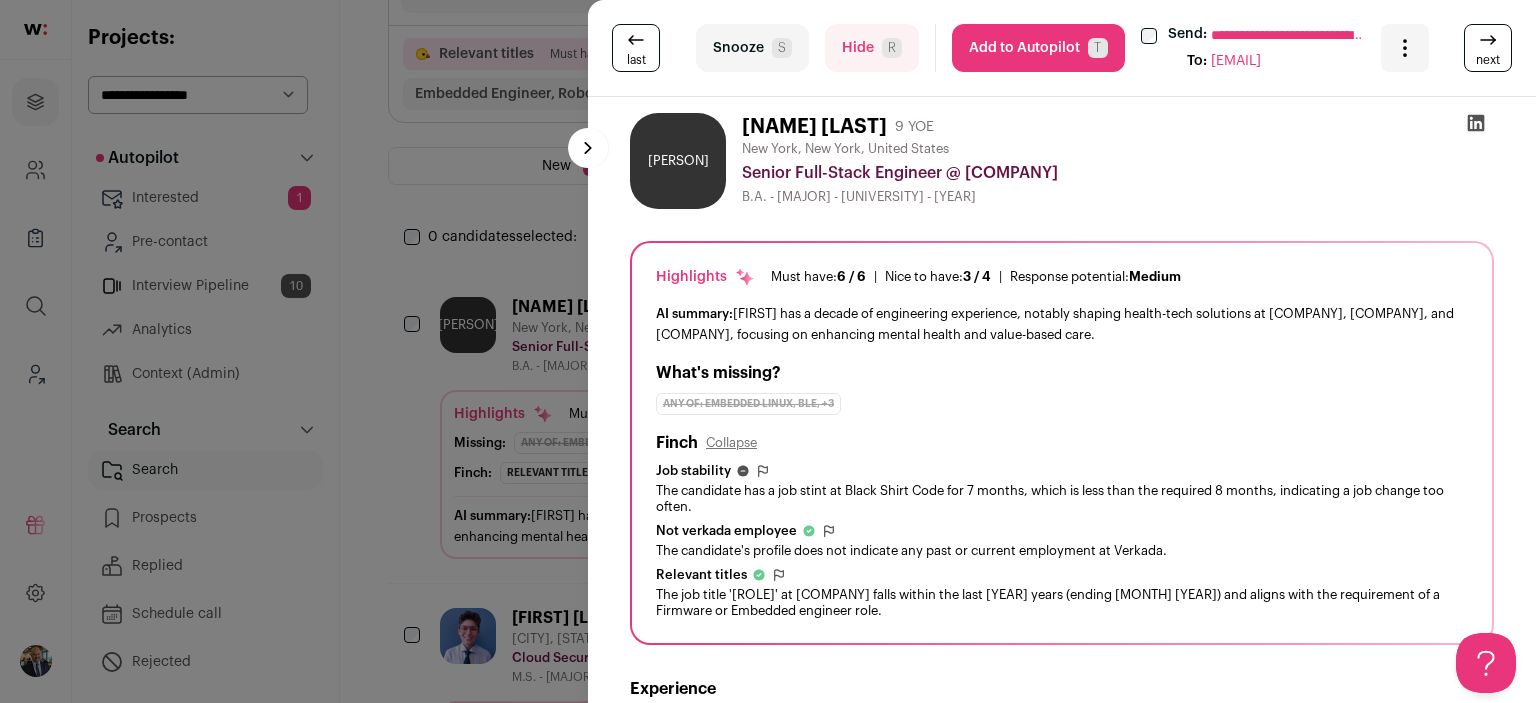 click on "Add to Autopilot
T" at bounding box center [1038, 48] 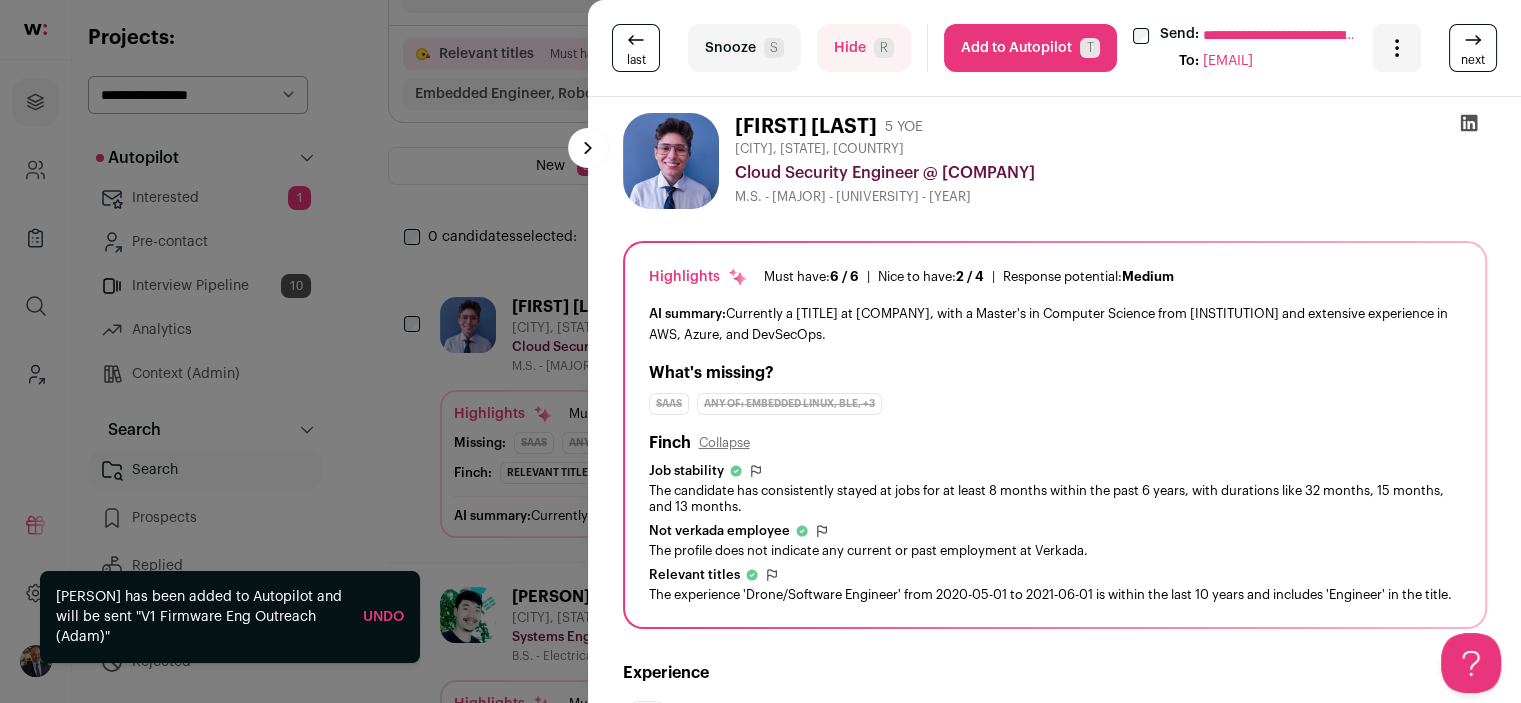 scroll, scrollTop: 0, scrollLeft: 0, axis: both 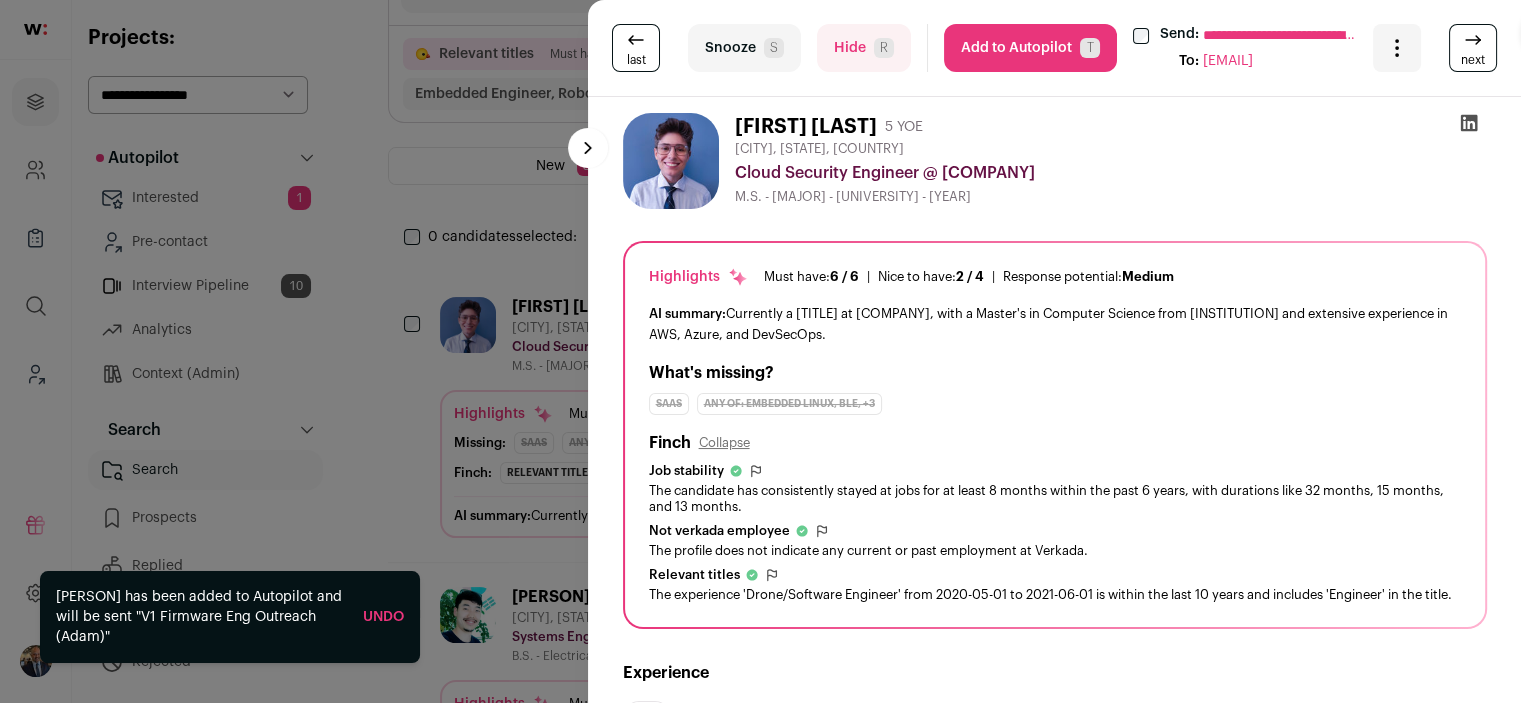 click on "Add to Autopilot
T" at bounding box center [1030, 48] 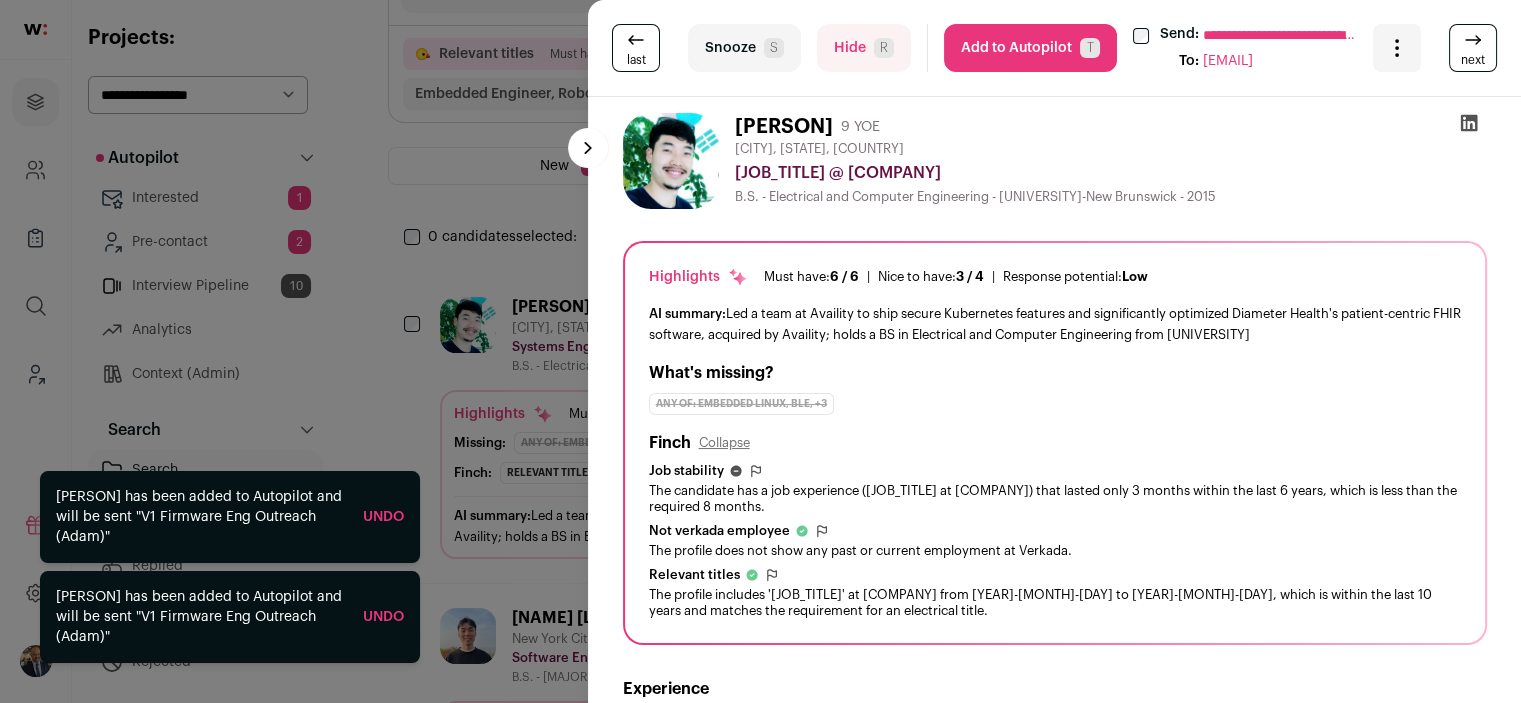 scroll, scrollTop: 0, scrollLeft: 0, axis: both 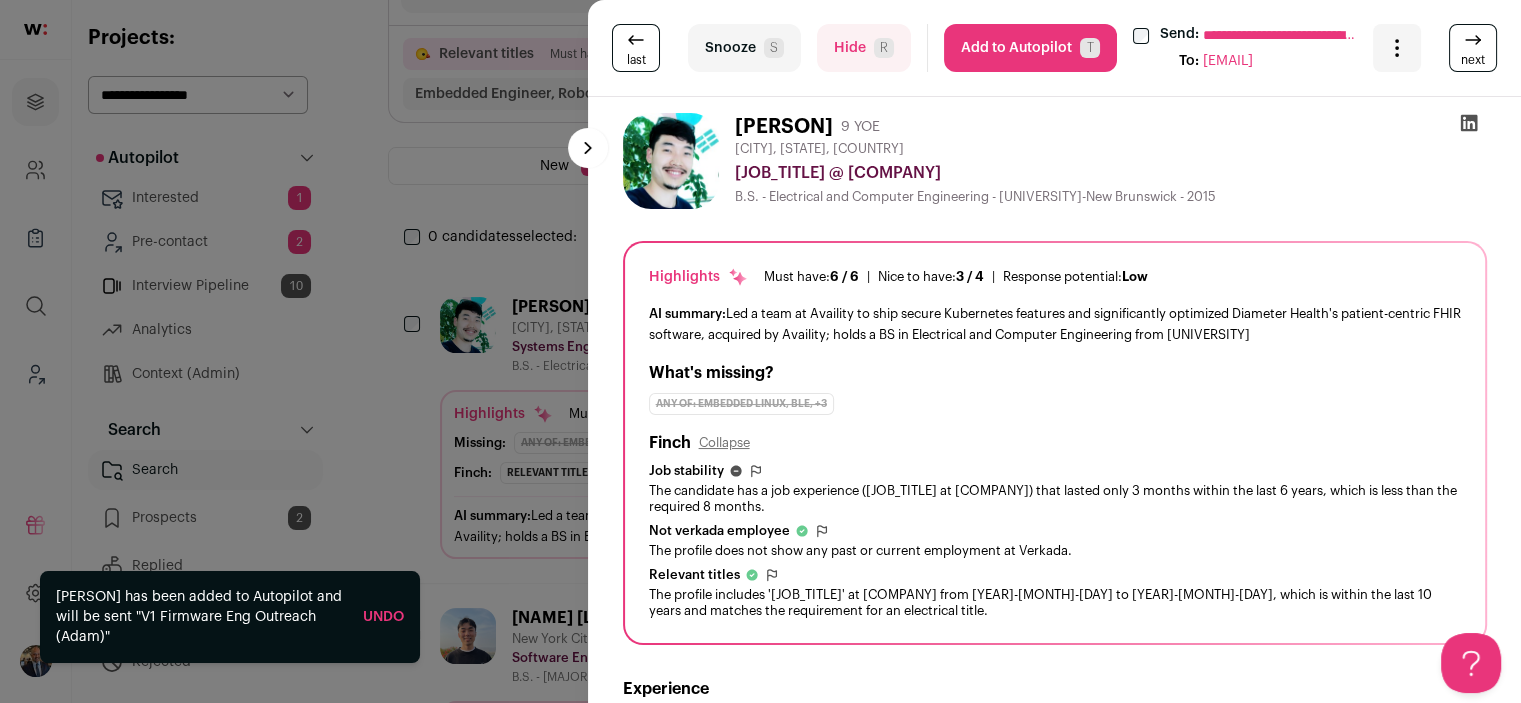 click on "Add to Autopilot
T" at bounding box center [1030, 48] 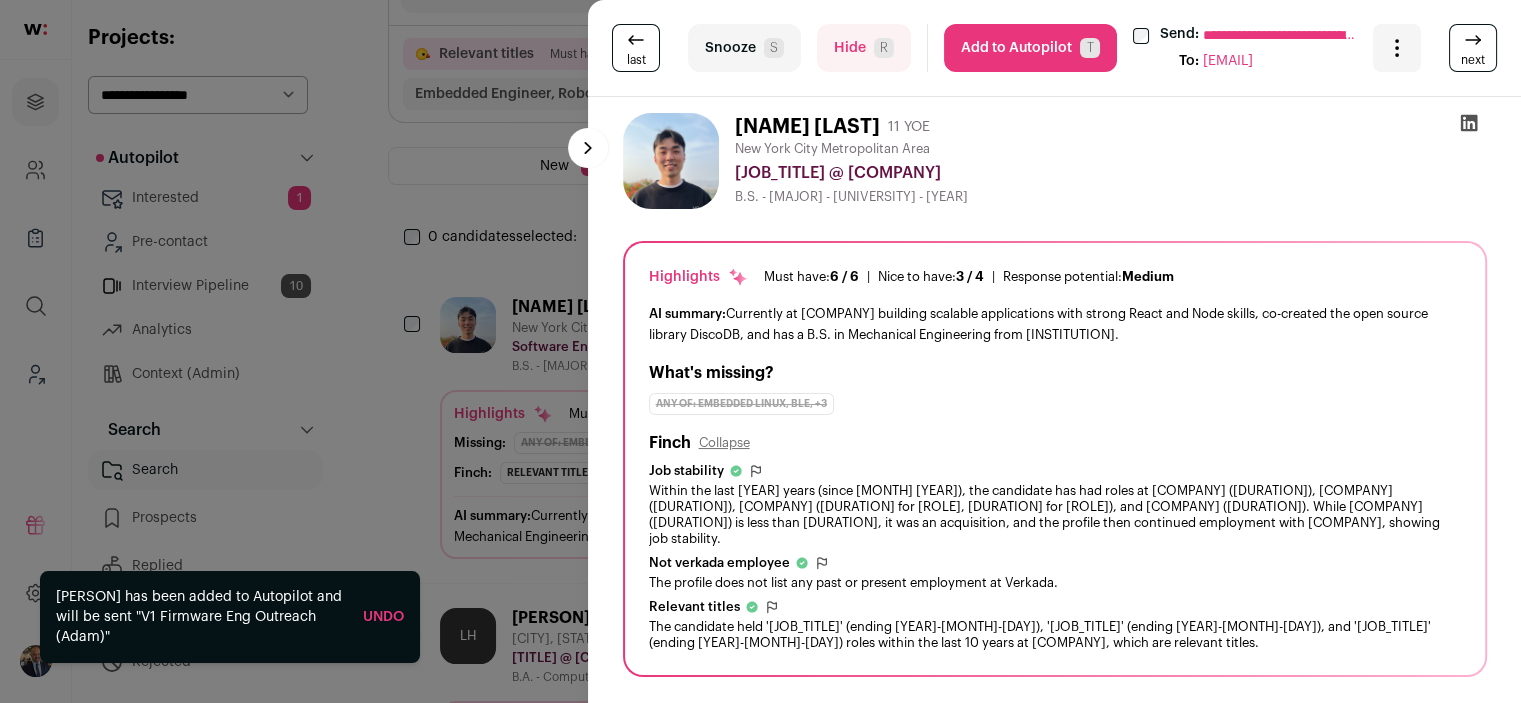 scroll, scrollTop: 0, scrollLeft: 0, axis: both 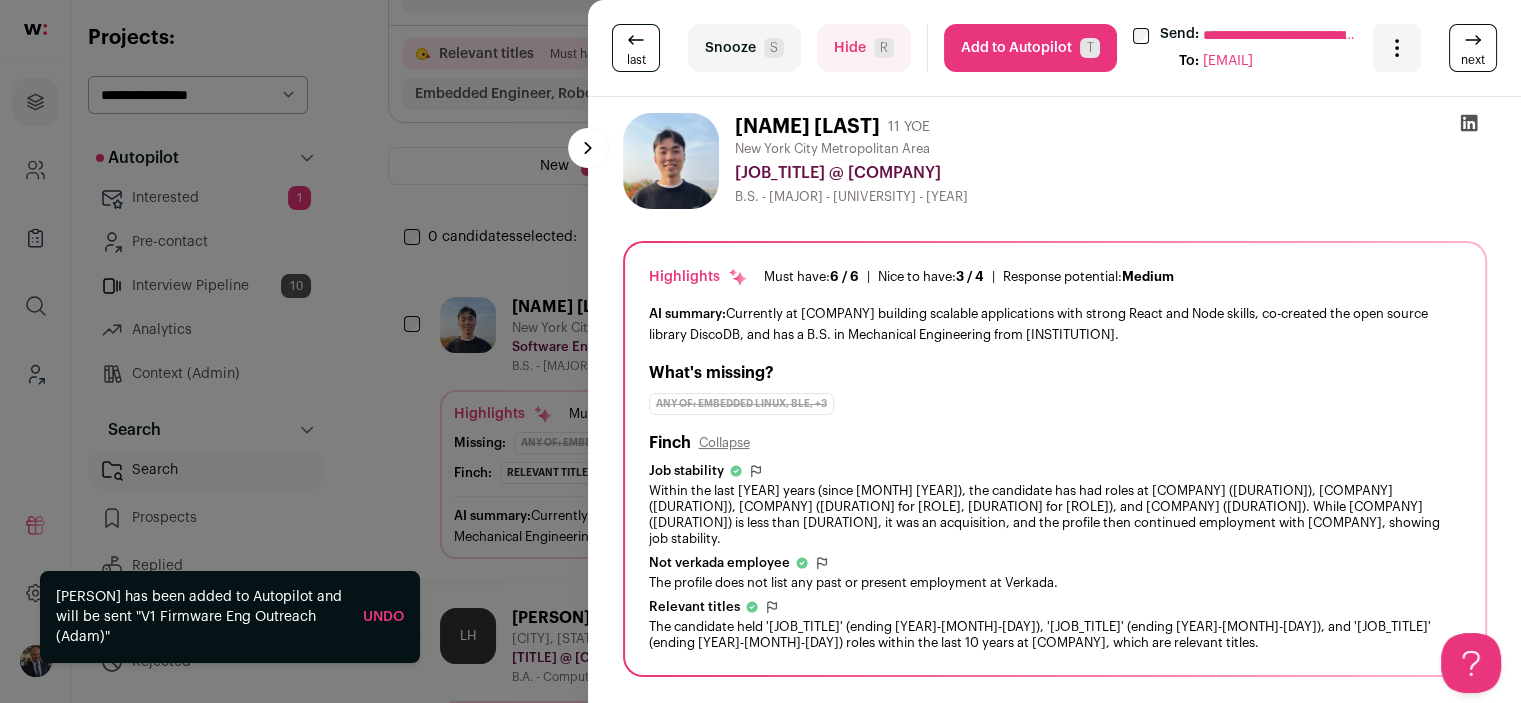 click on "Add to Autopilot
T" at bounding box center [1030, 48] 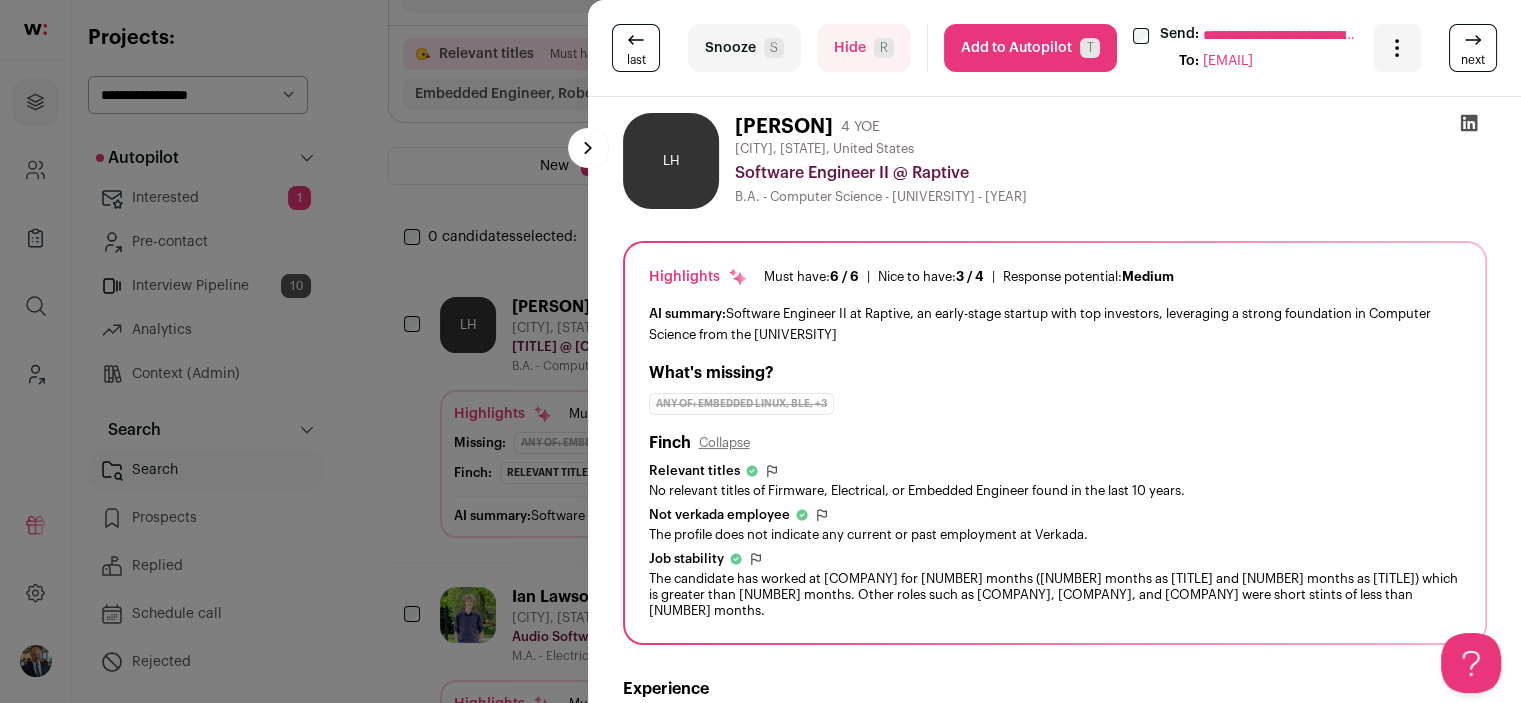 scroll, scrollTop: 0, scrollLeft: 0, axis: both 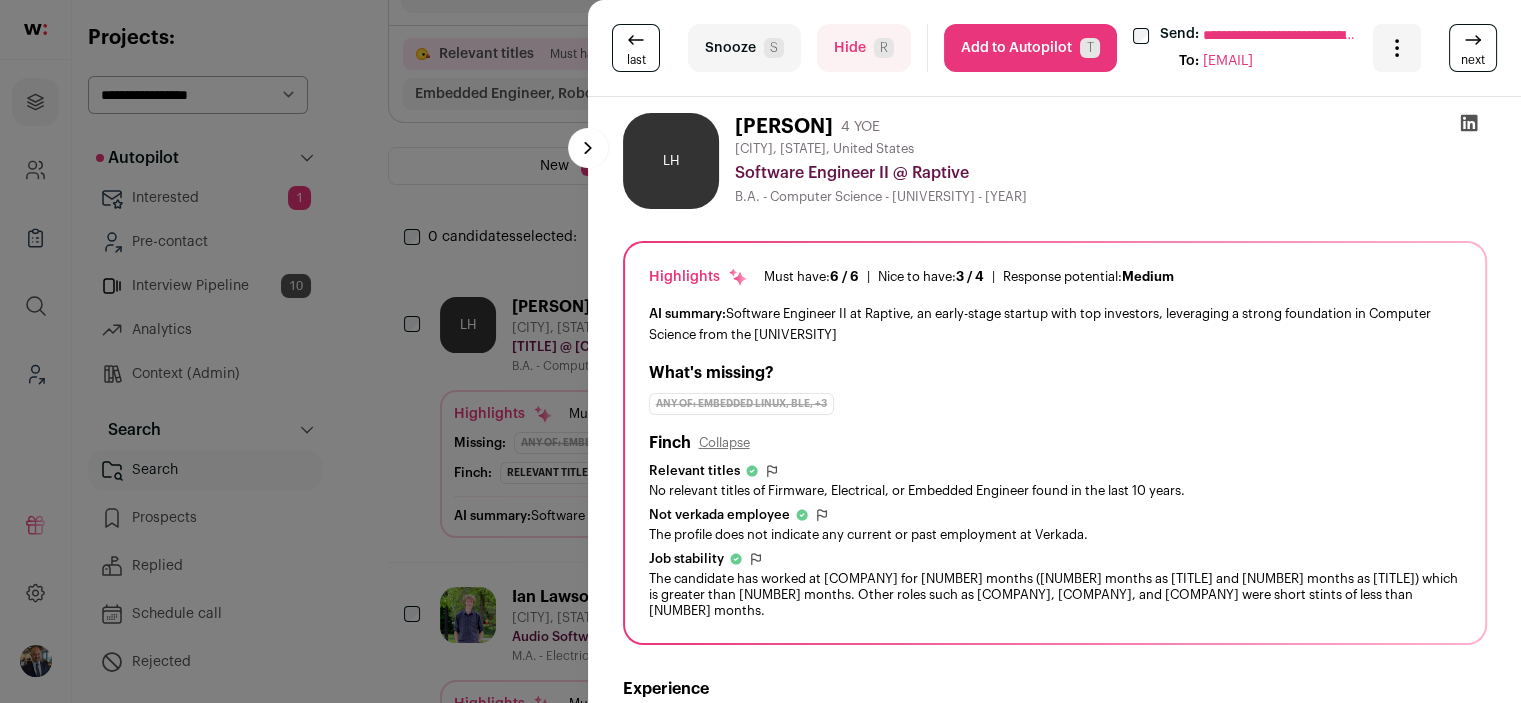 click on "Add to Autopilot
T" at bounding box center (1030, 48) 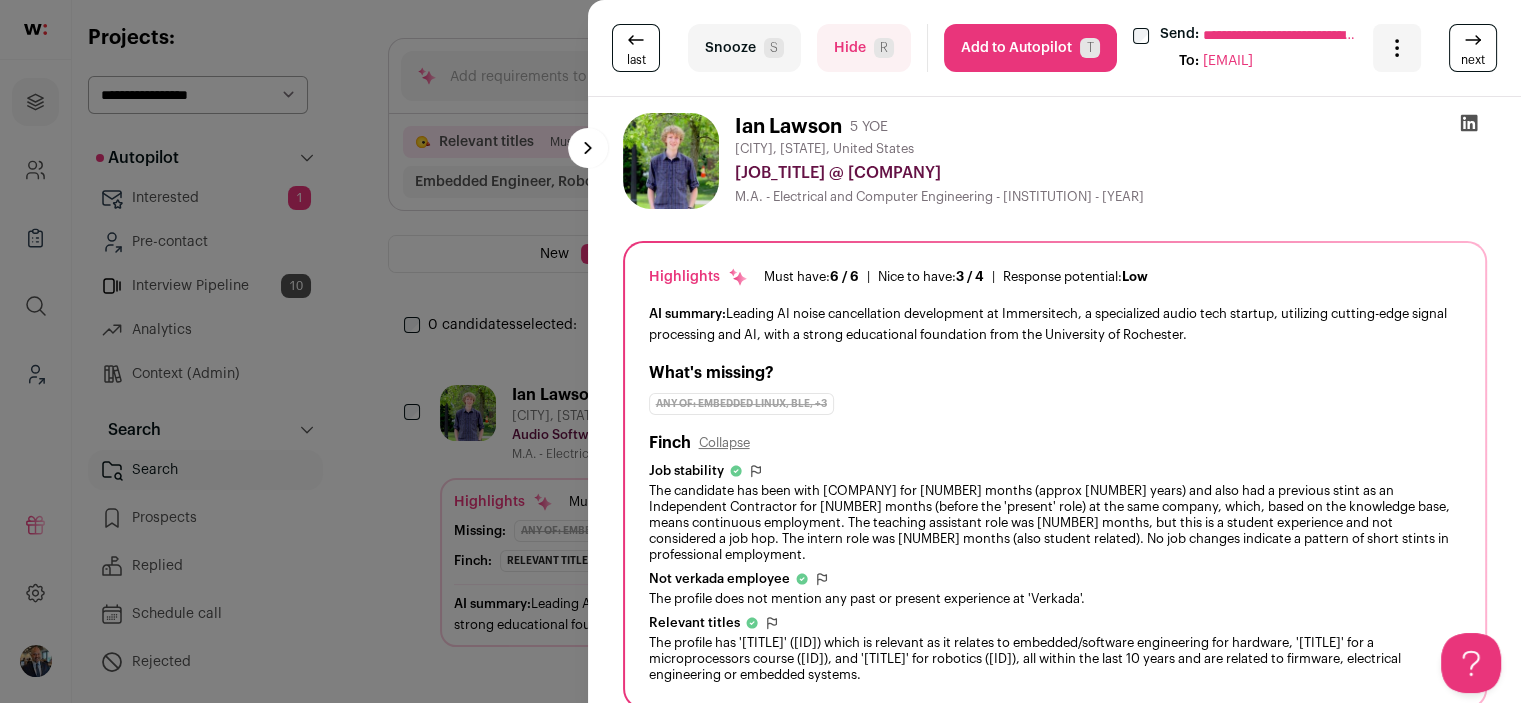 scroll, scrollTop: 0, scrollLeft: 0, axis: both 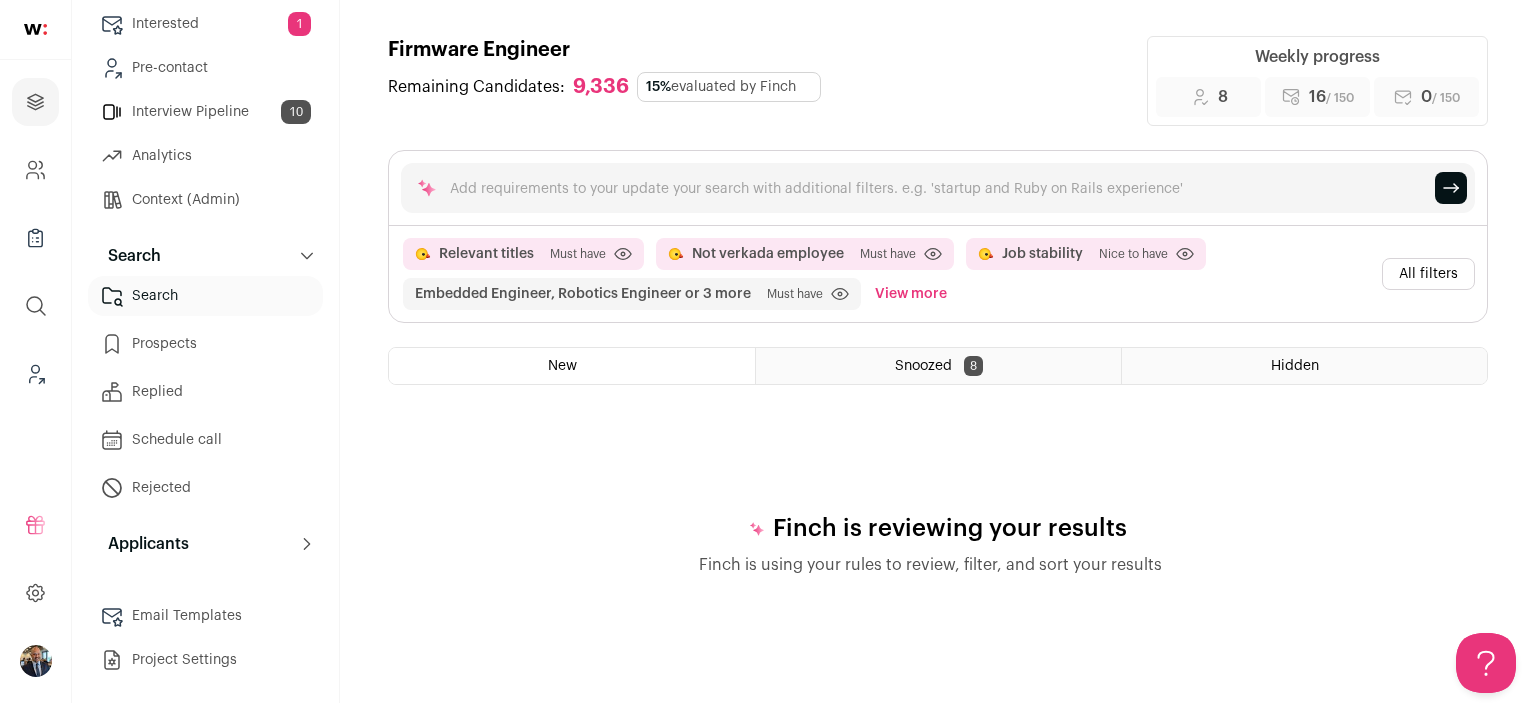 click on "Applicants" at bounding box center [0, 0] 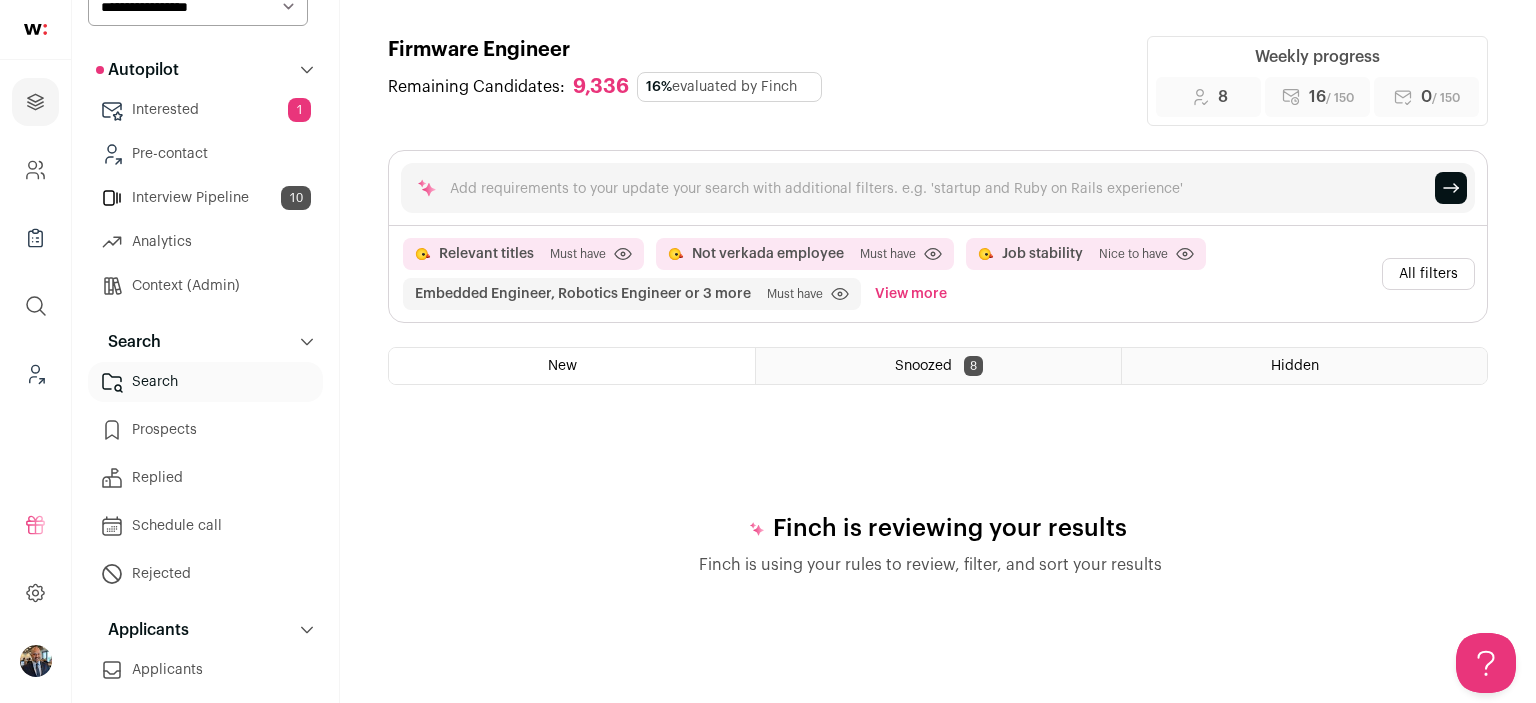 scroll, scrollTop: 0, scrollLeft: 0, axis: both 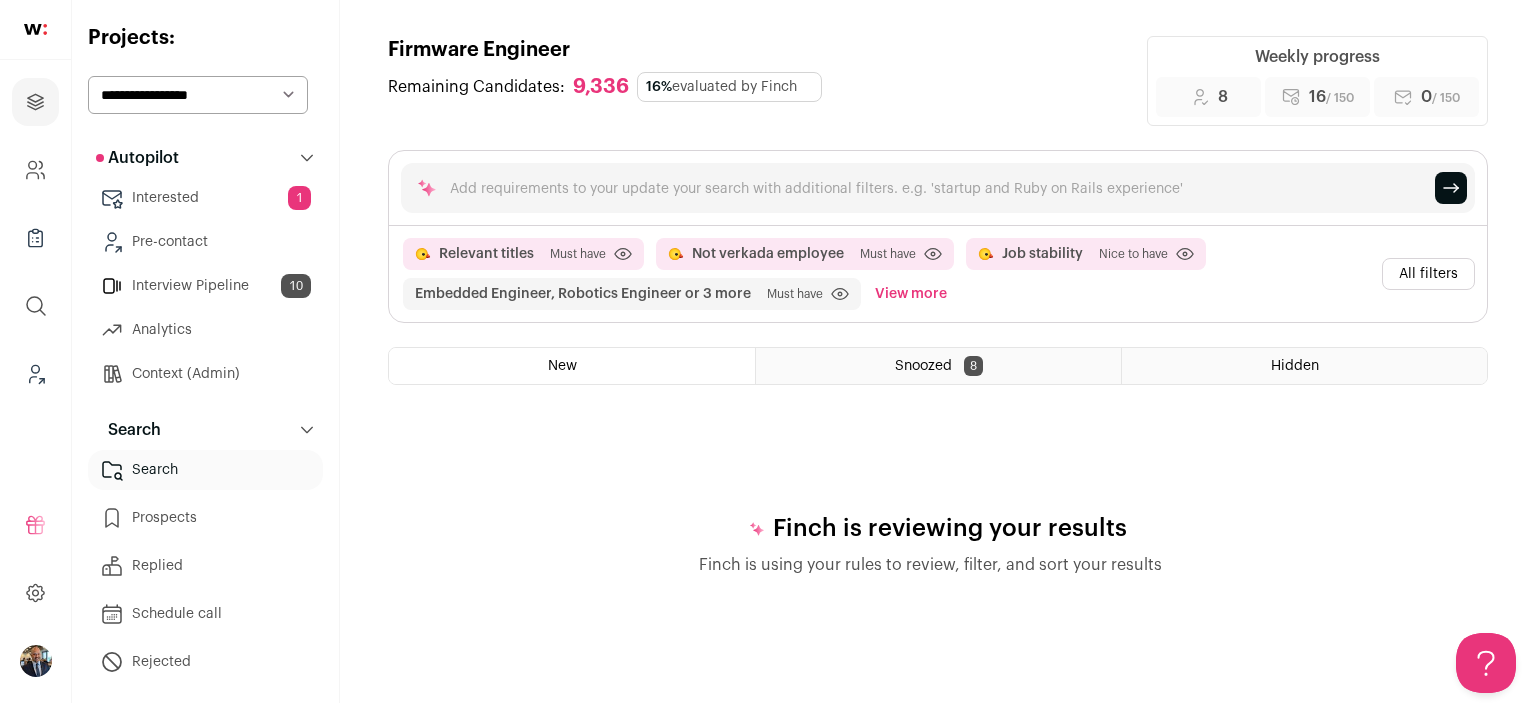 click on "16%
evaluated by Finch" at bounding box center [729, 87] 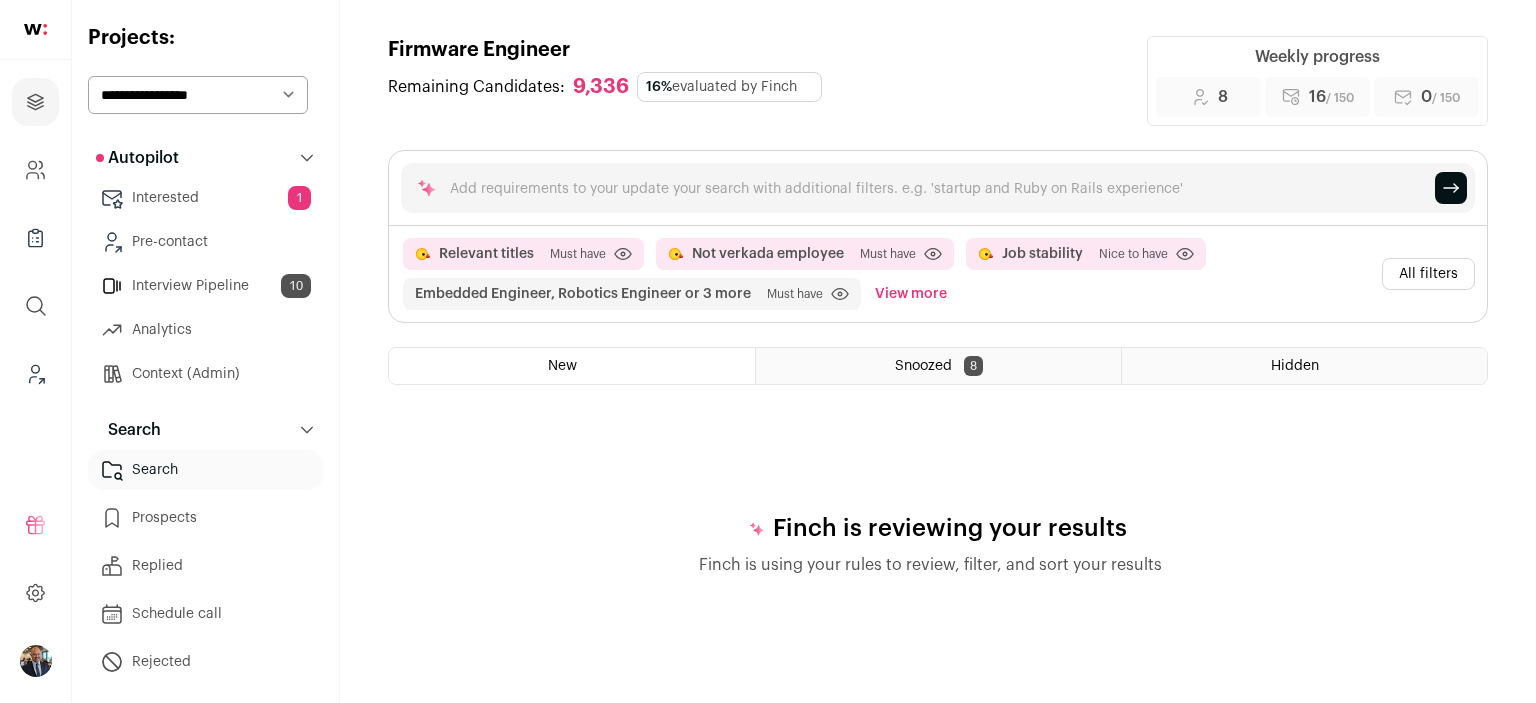 scroll, scrollTop: 0, scrollLeft: 0, axis: both 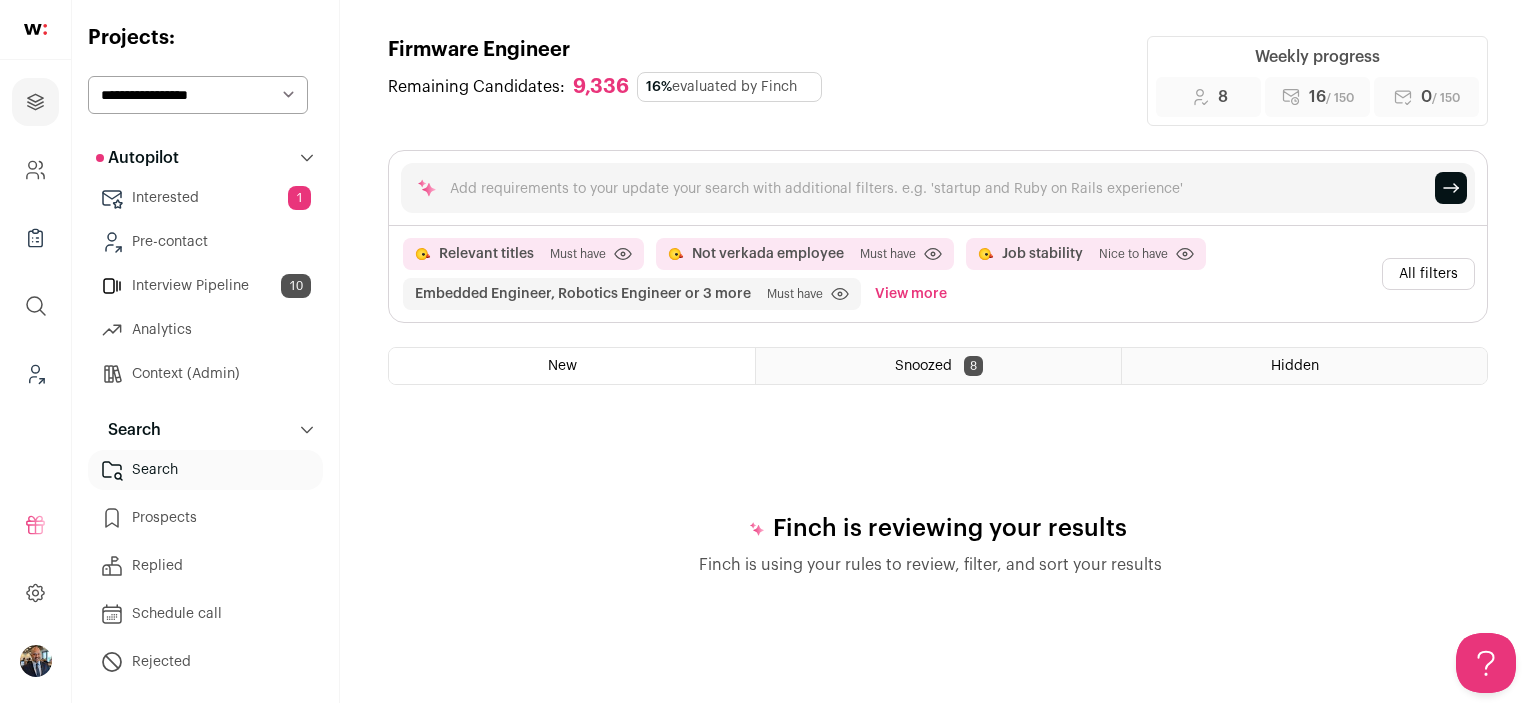 click on "**********" at bounding box center [198, 95] 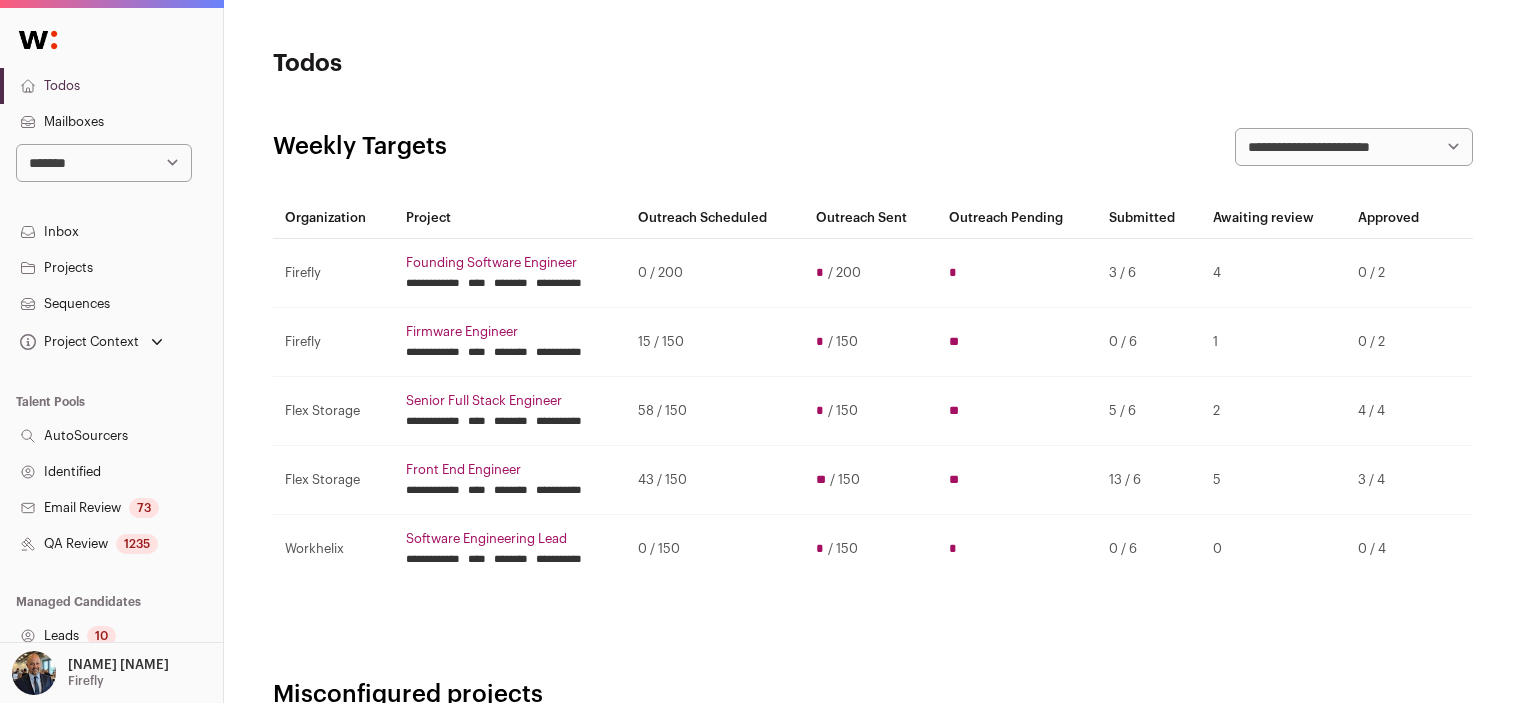 scroll, scrollTop: 0, scrollLeft: 0, axis: both 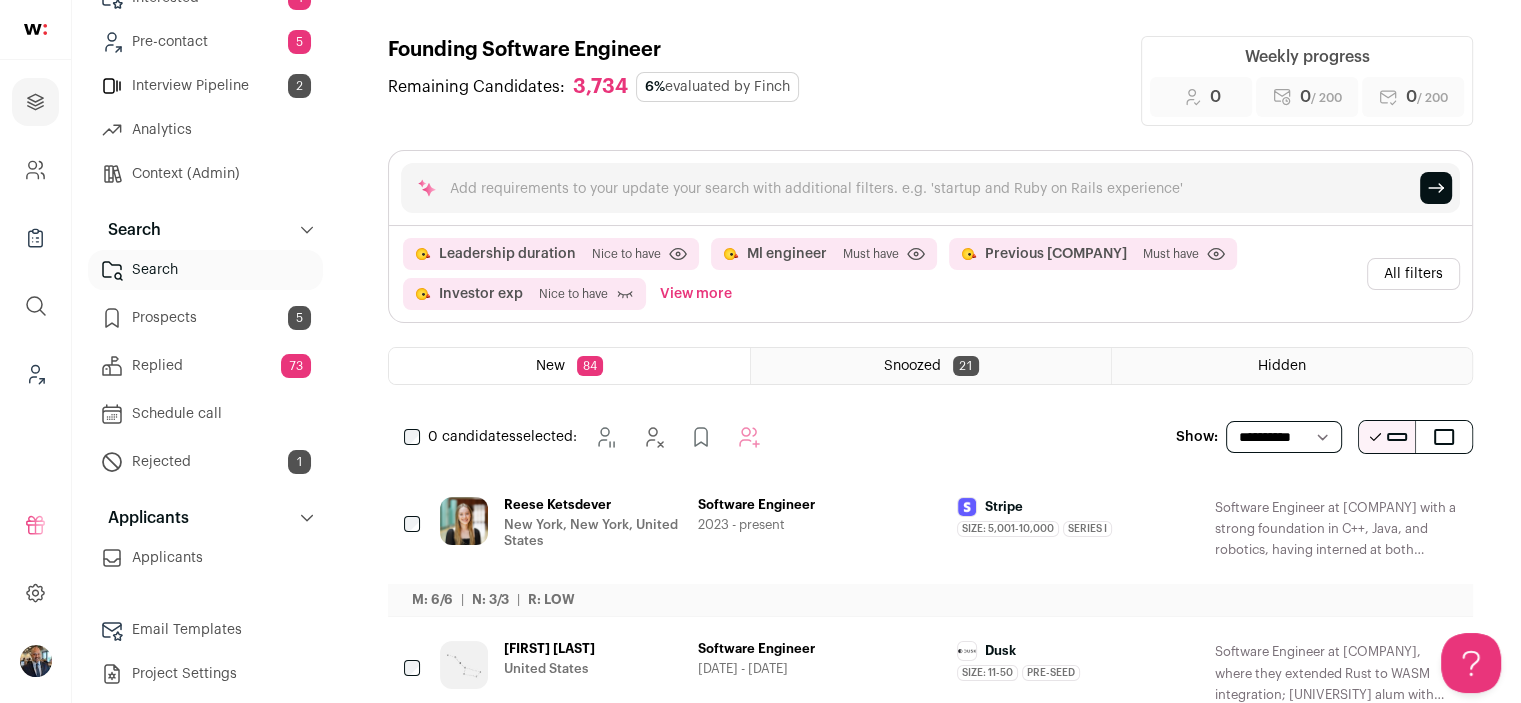 click on "Replied
73" at bounding box center (205, 366) 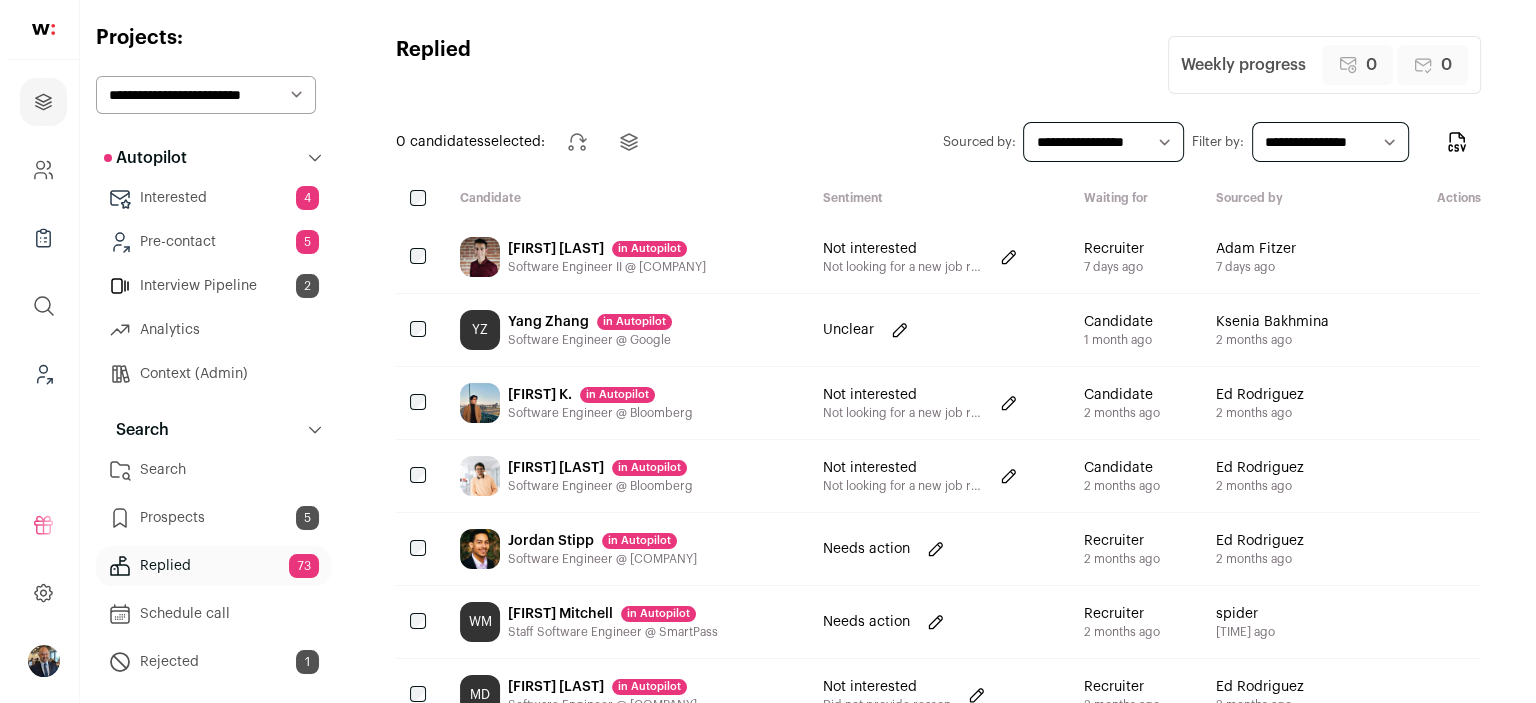 scroll, scrollTop: 0, scrollLeft: 0, axis: both 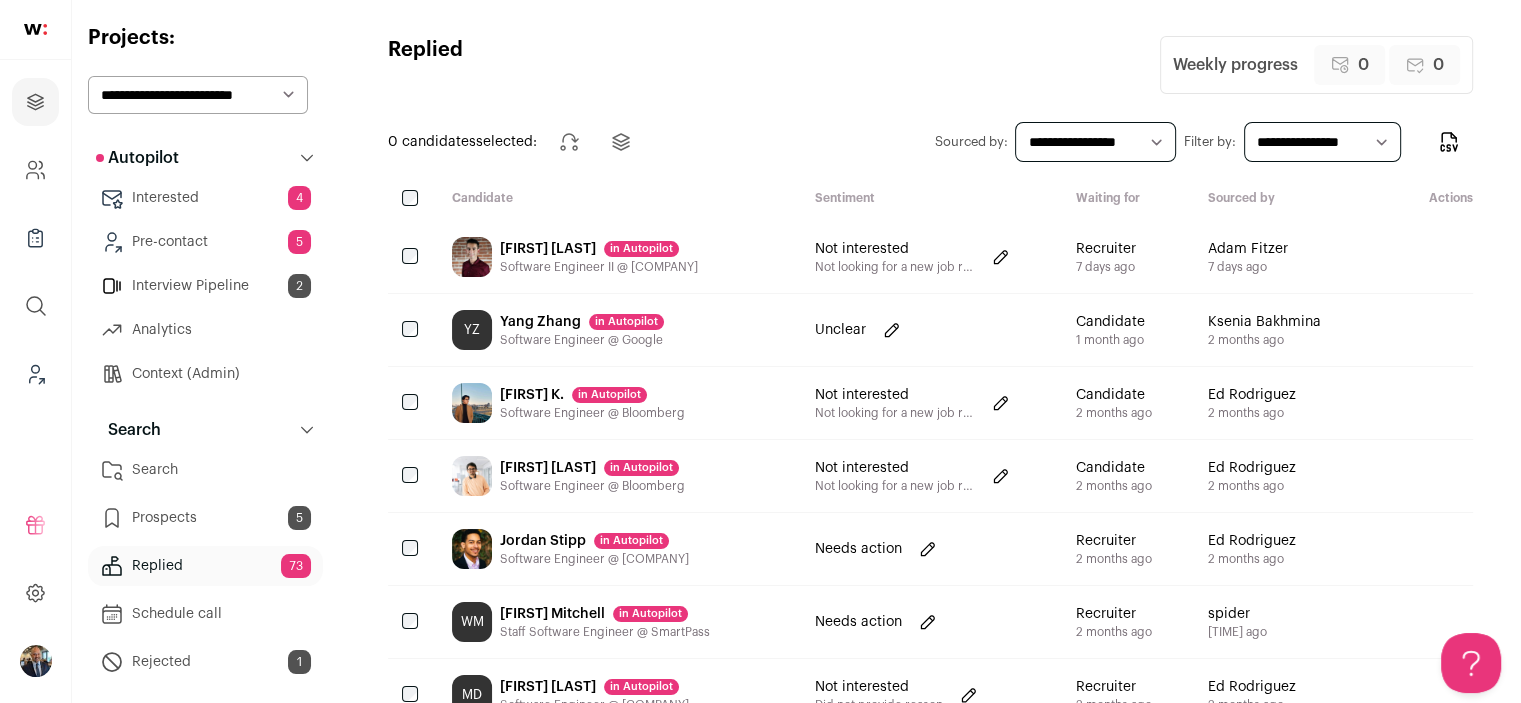 click on "Software Engineer II @ [COMPANY]" at bounding box center (617, 257) 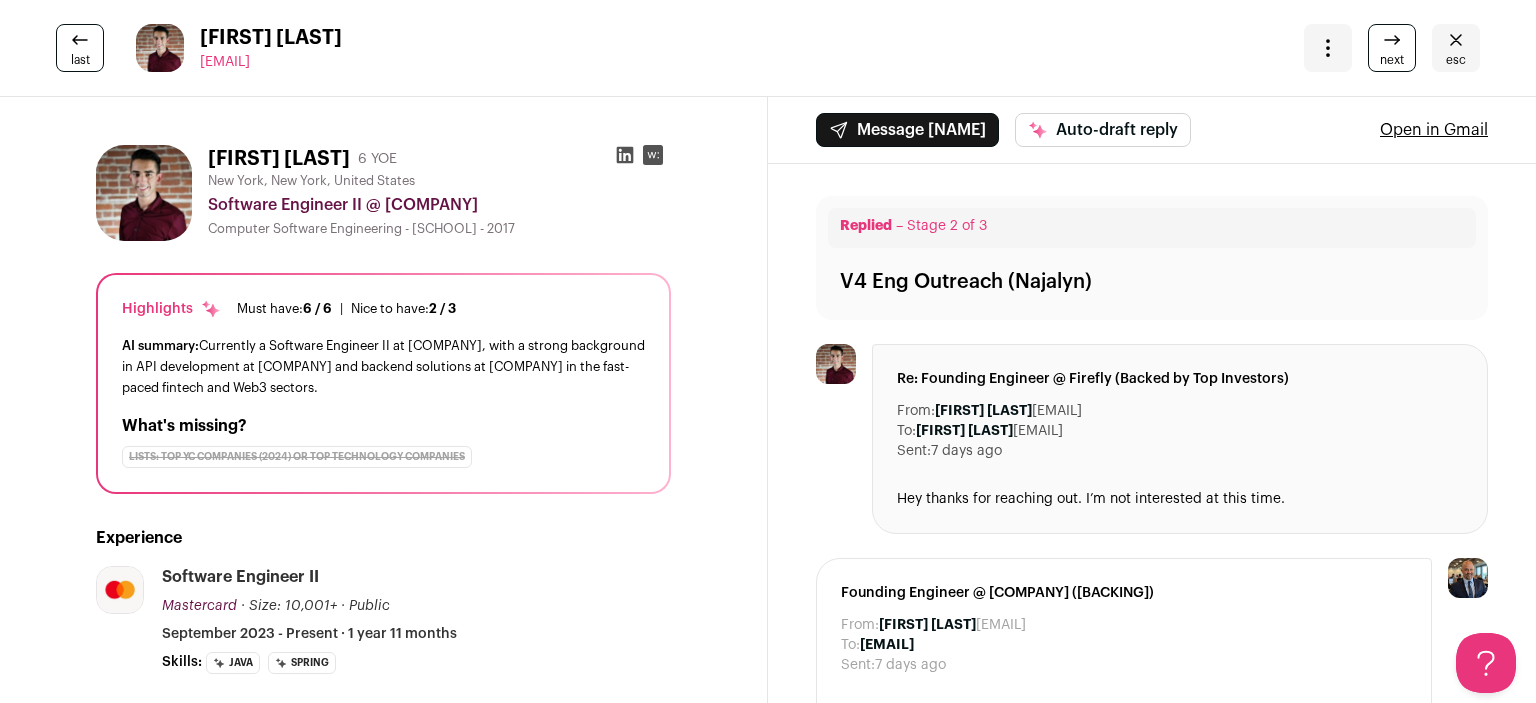 click at bounding box center (1328, 48) 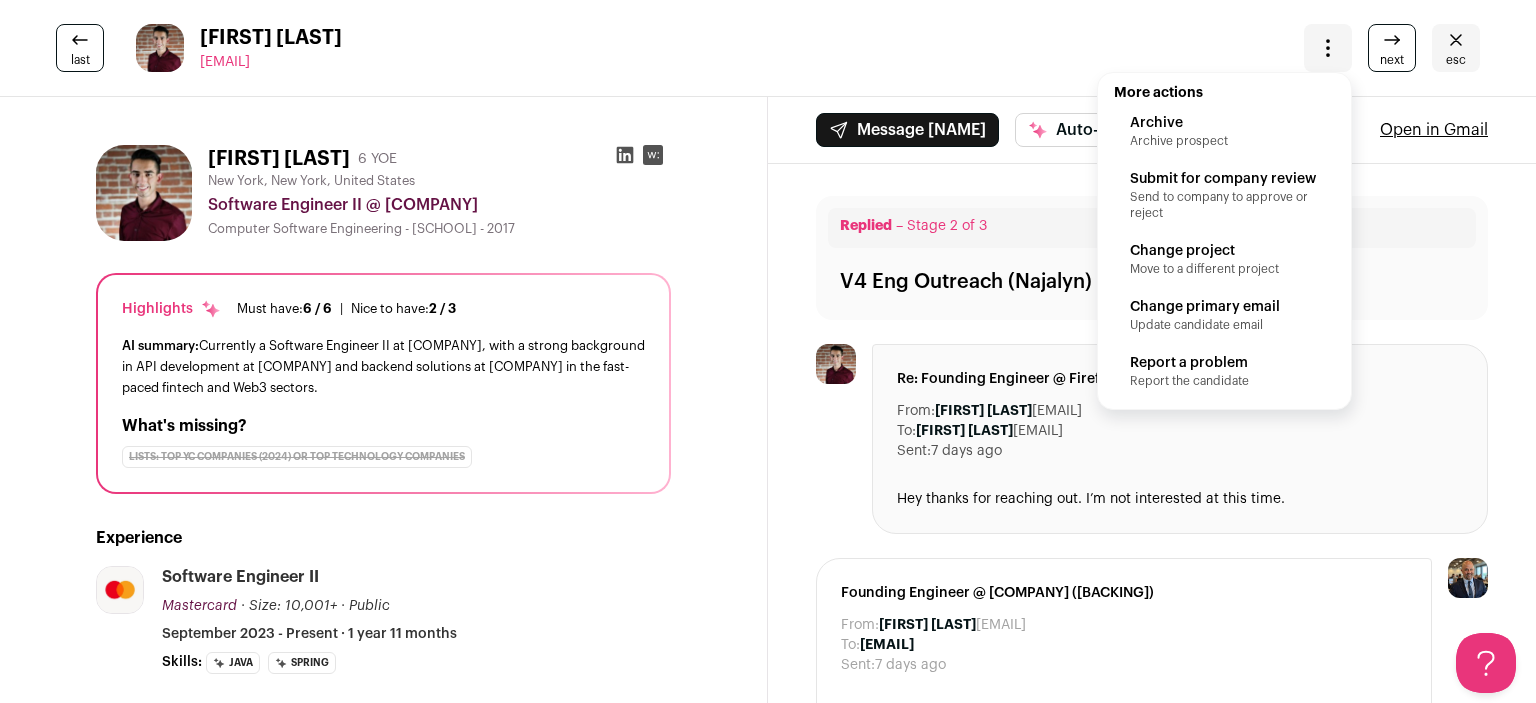 click on "Archive prospect" at bounding box center (1224, 141) 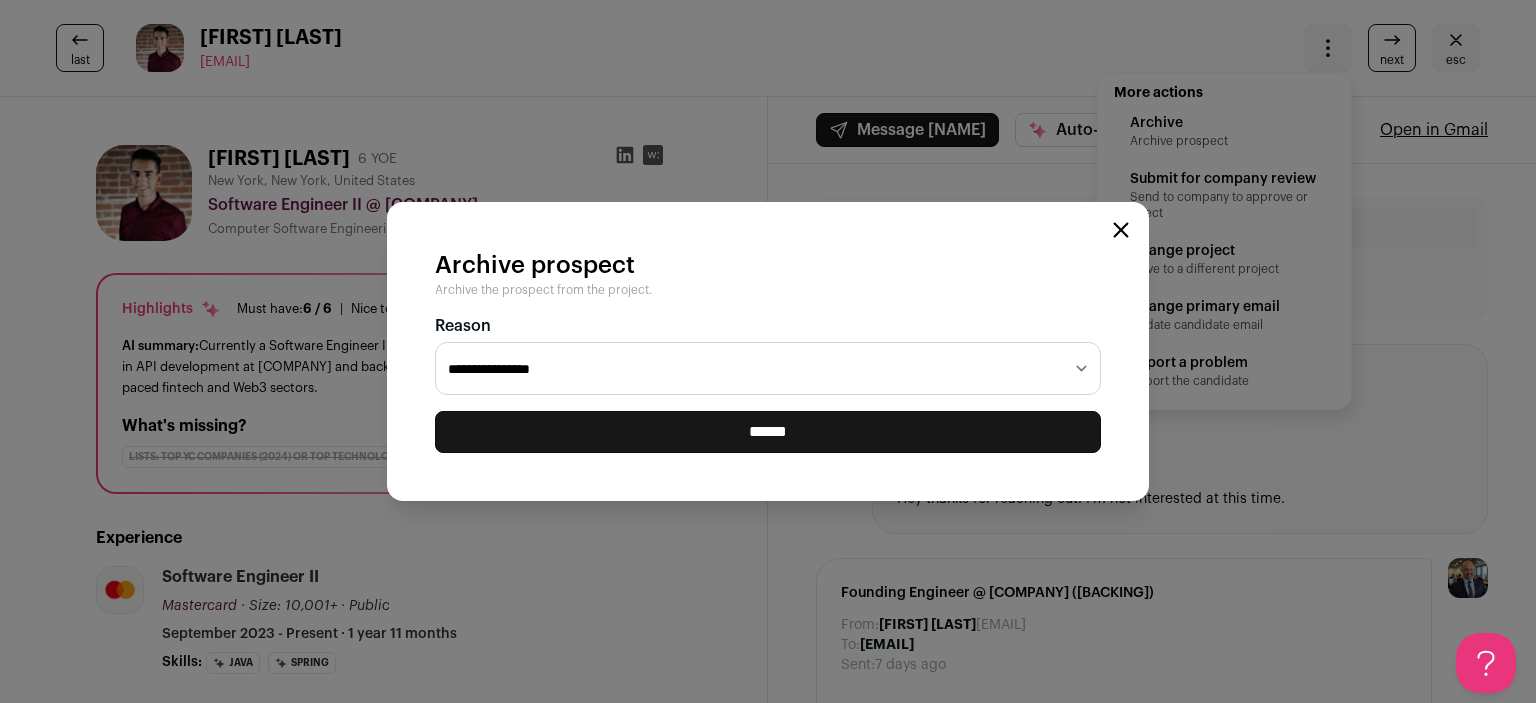 select on "**********" 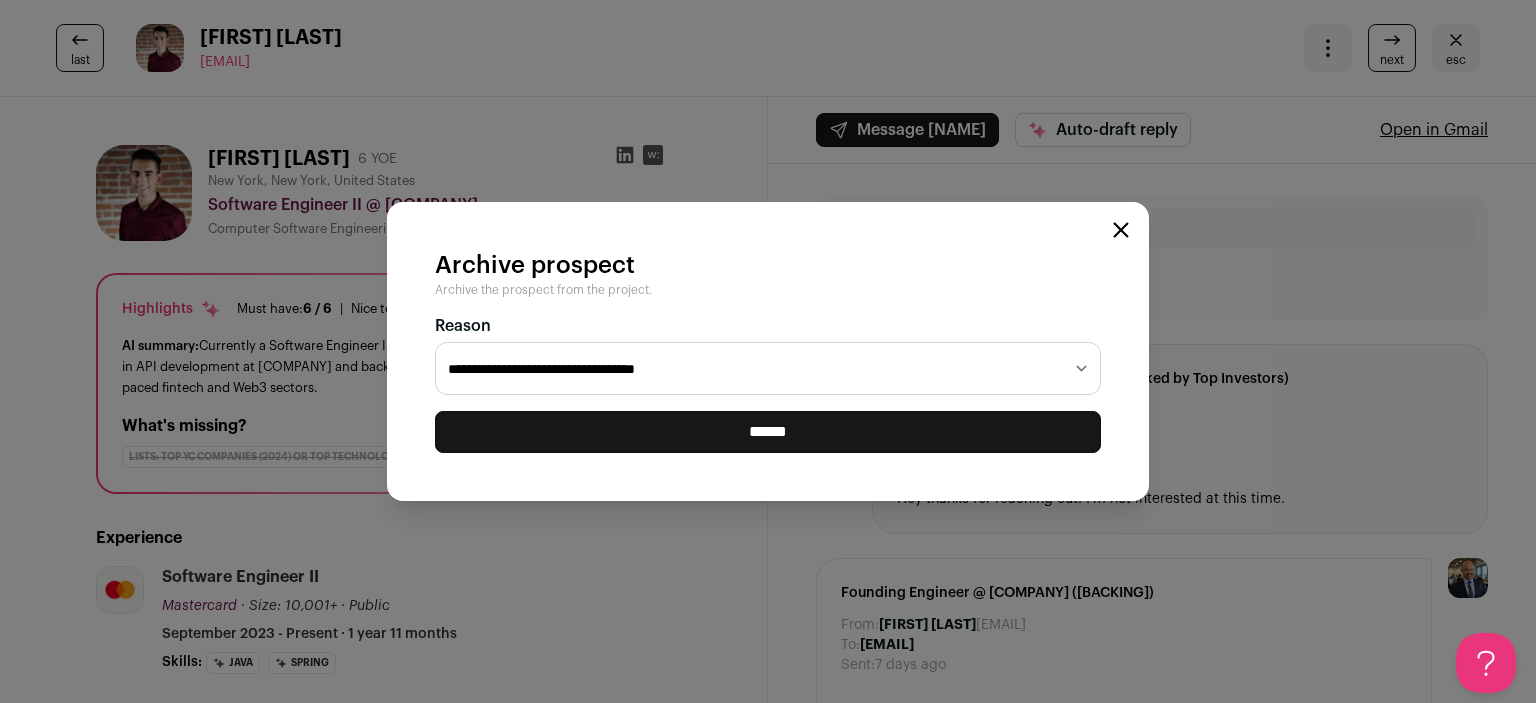 click on "******" at bounding box center [0, 0] 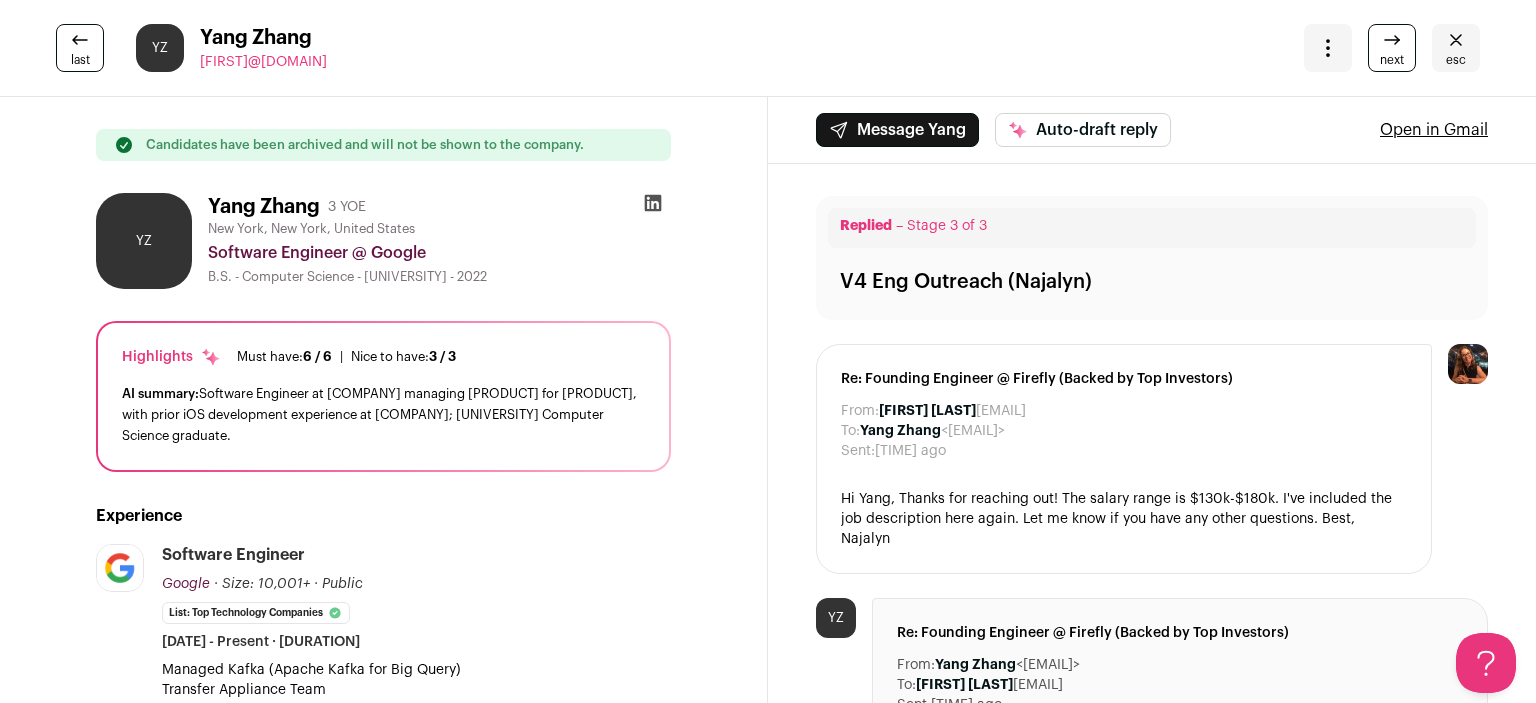 scroll, scrollTop: 0, scrollLeft: 0, axis: both 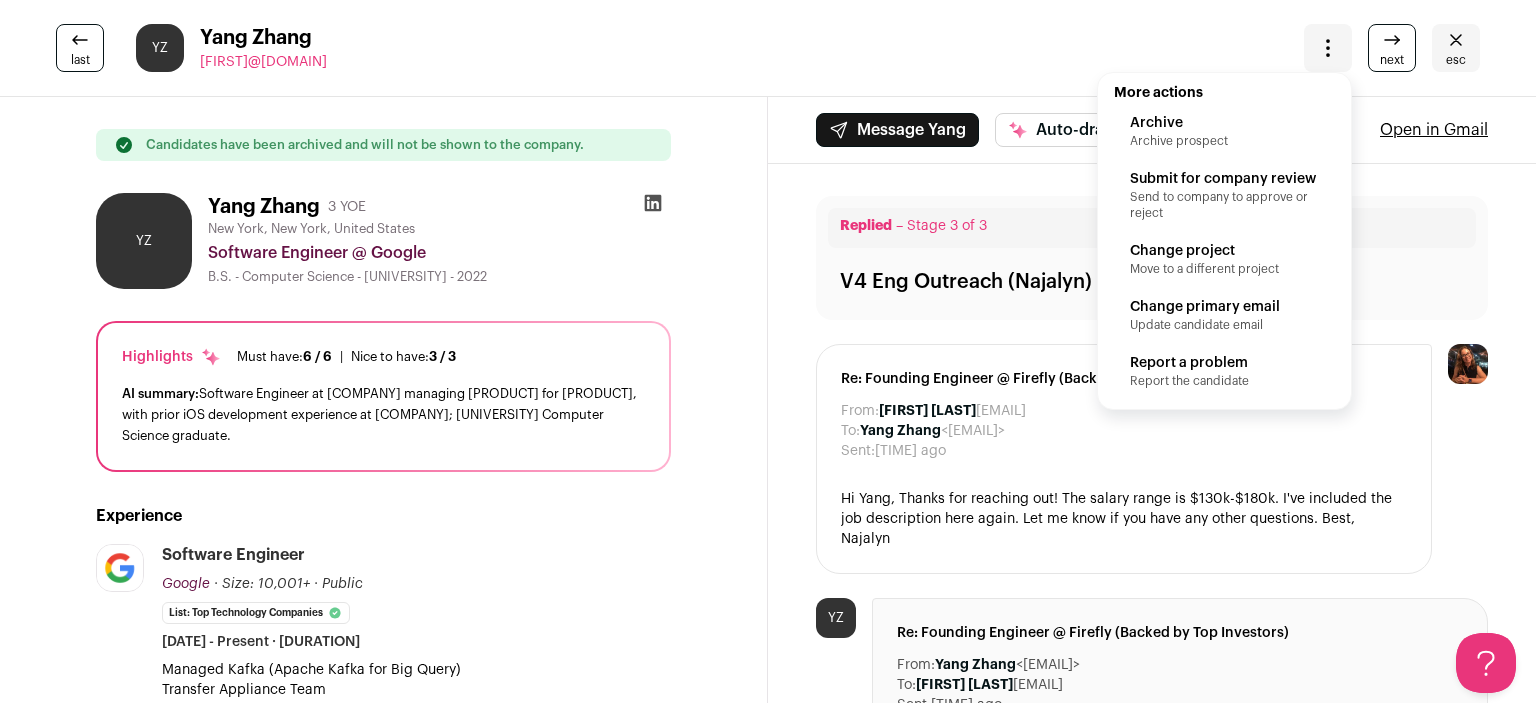 click on "Submit for company review" at bounding box center [1224, 123] 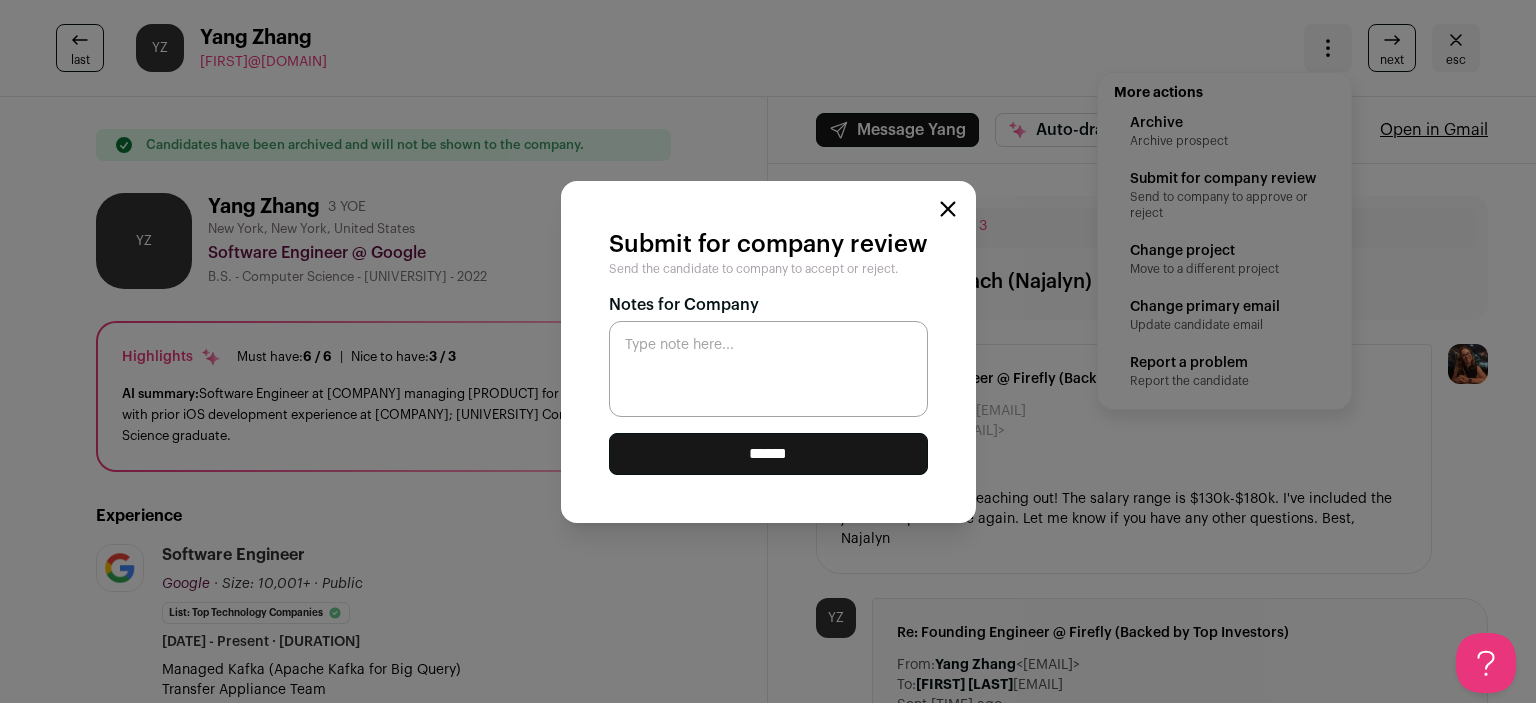 click on "******" at bounding box center [768, 454] 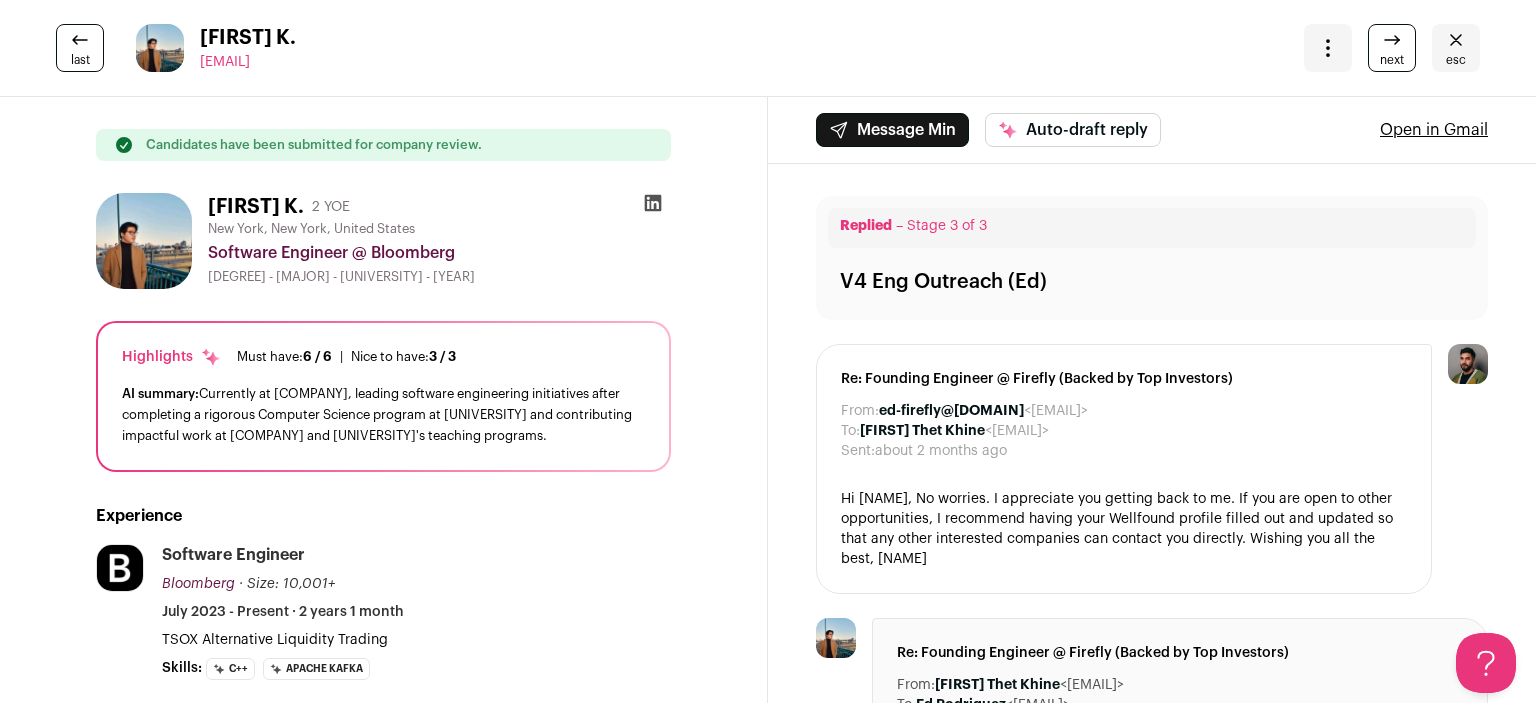 scroll, scrollTop: 0, scrollLeft: 0, axis: both 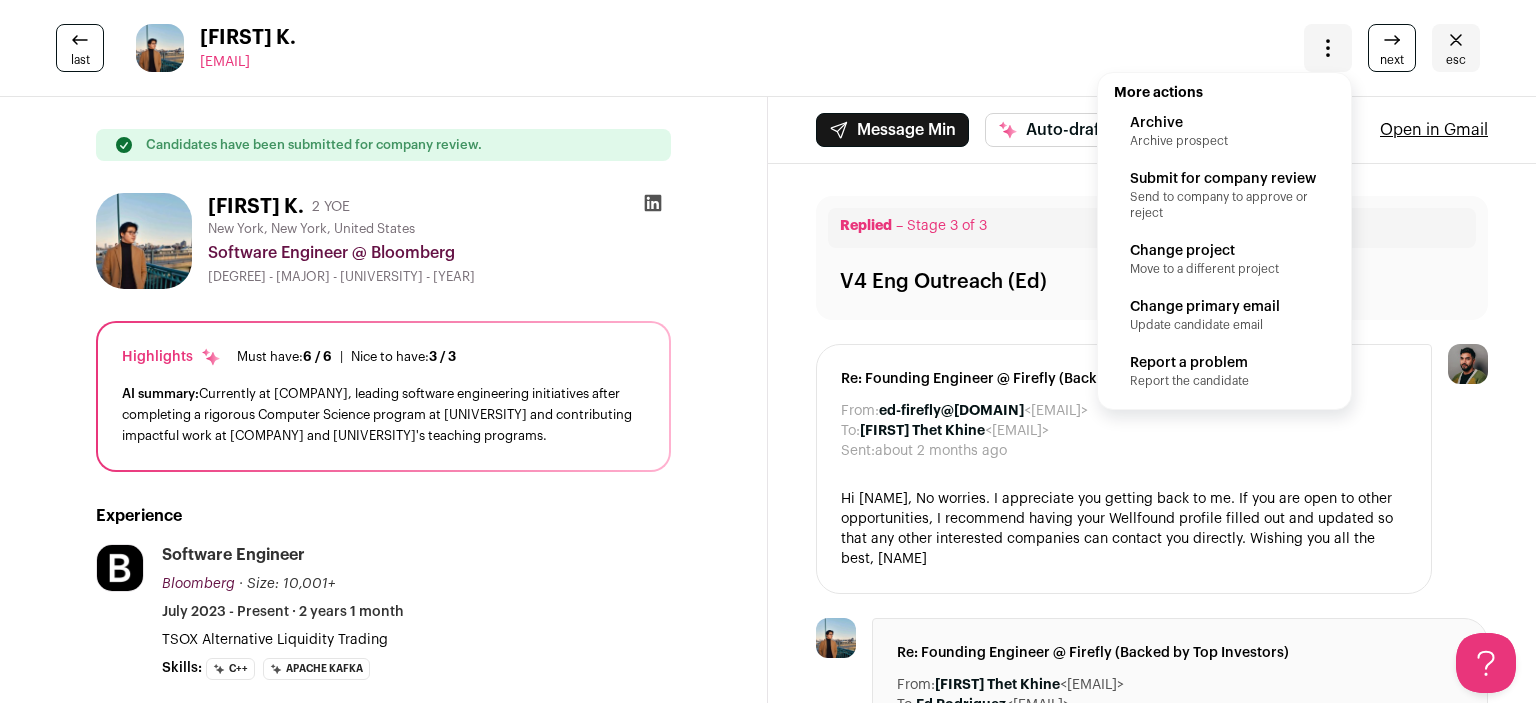 click on "Archive prospect" at bounding box center [1224, 141] 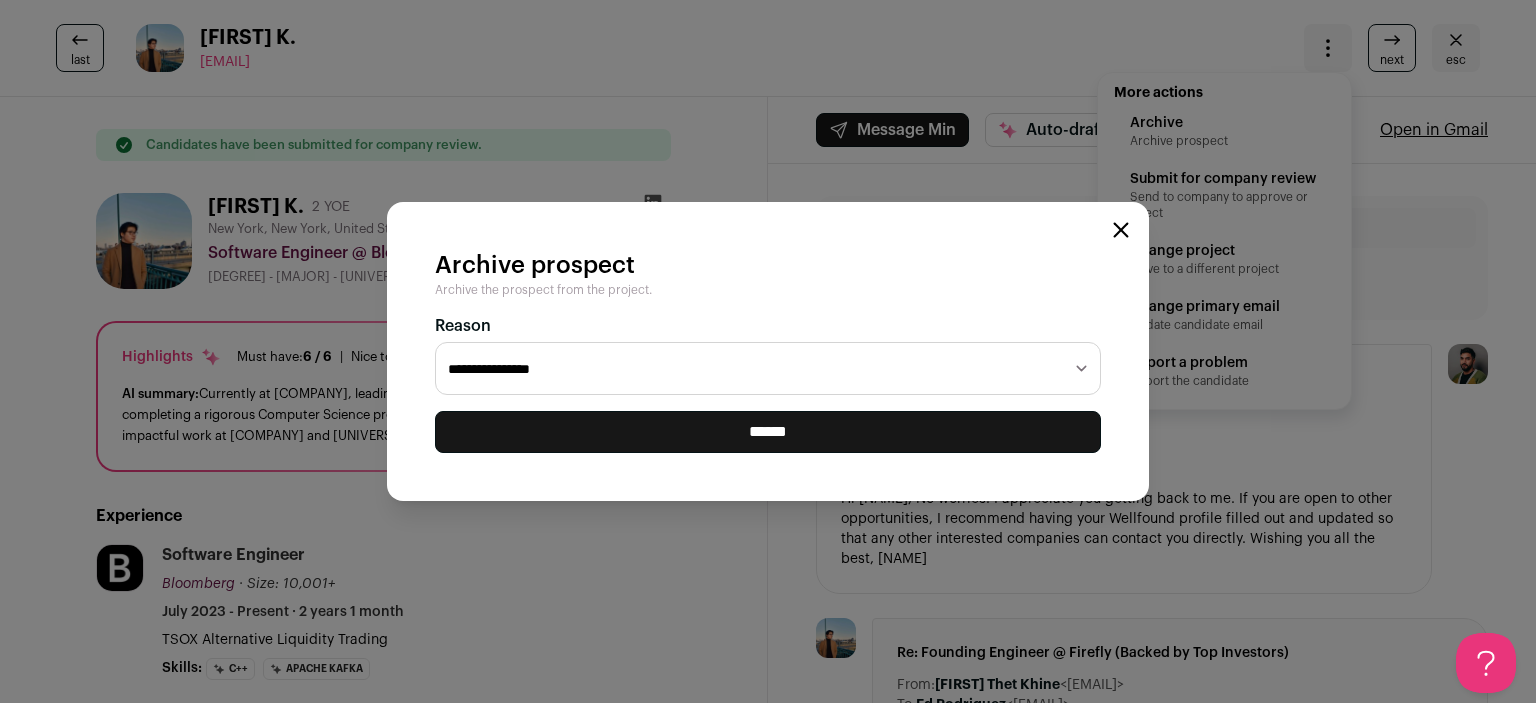 select on "**********" 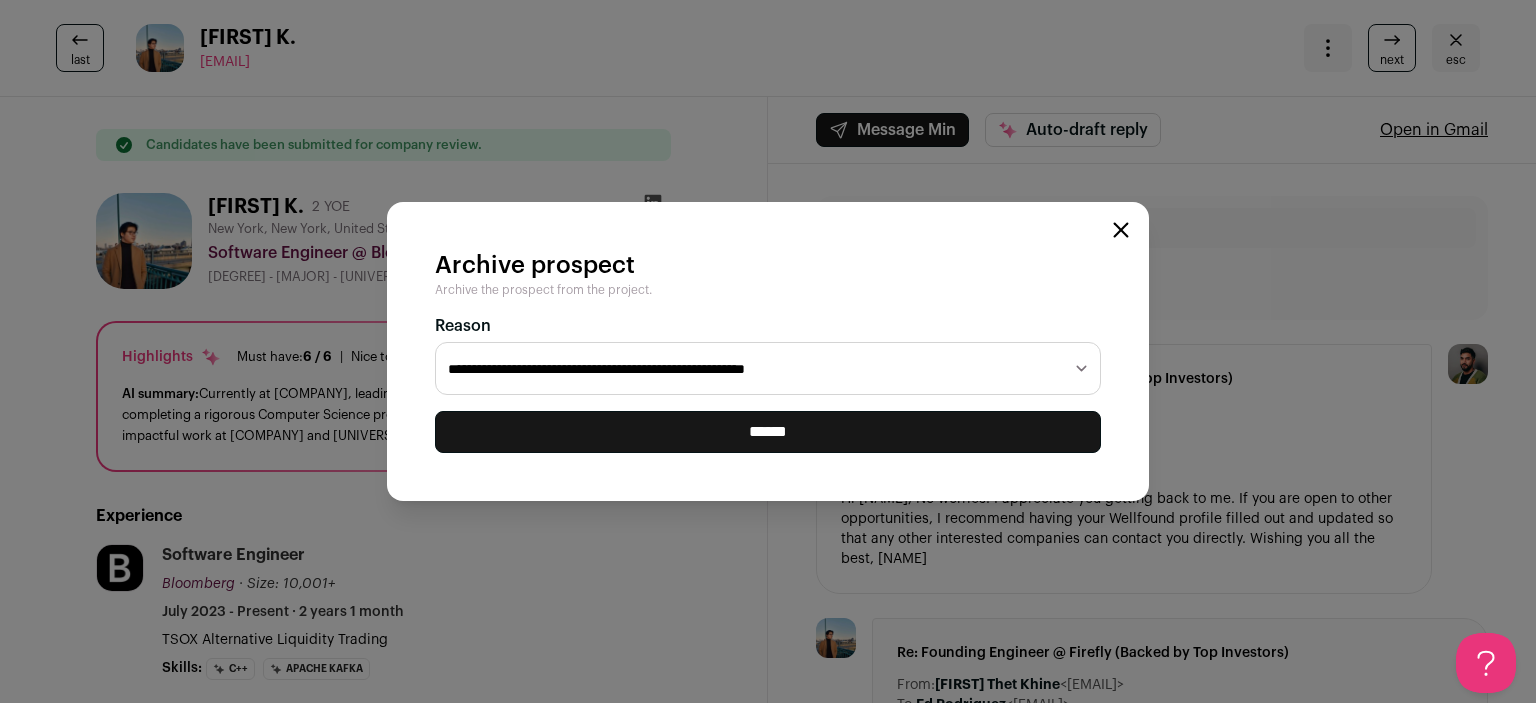 click on "******" at bounding box center (0, 0) 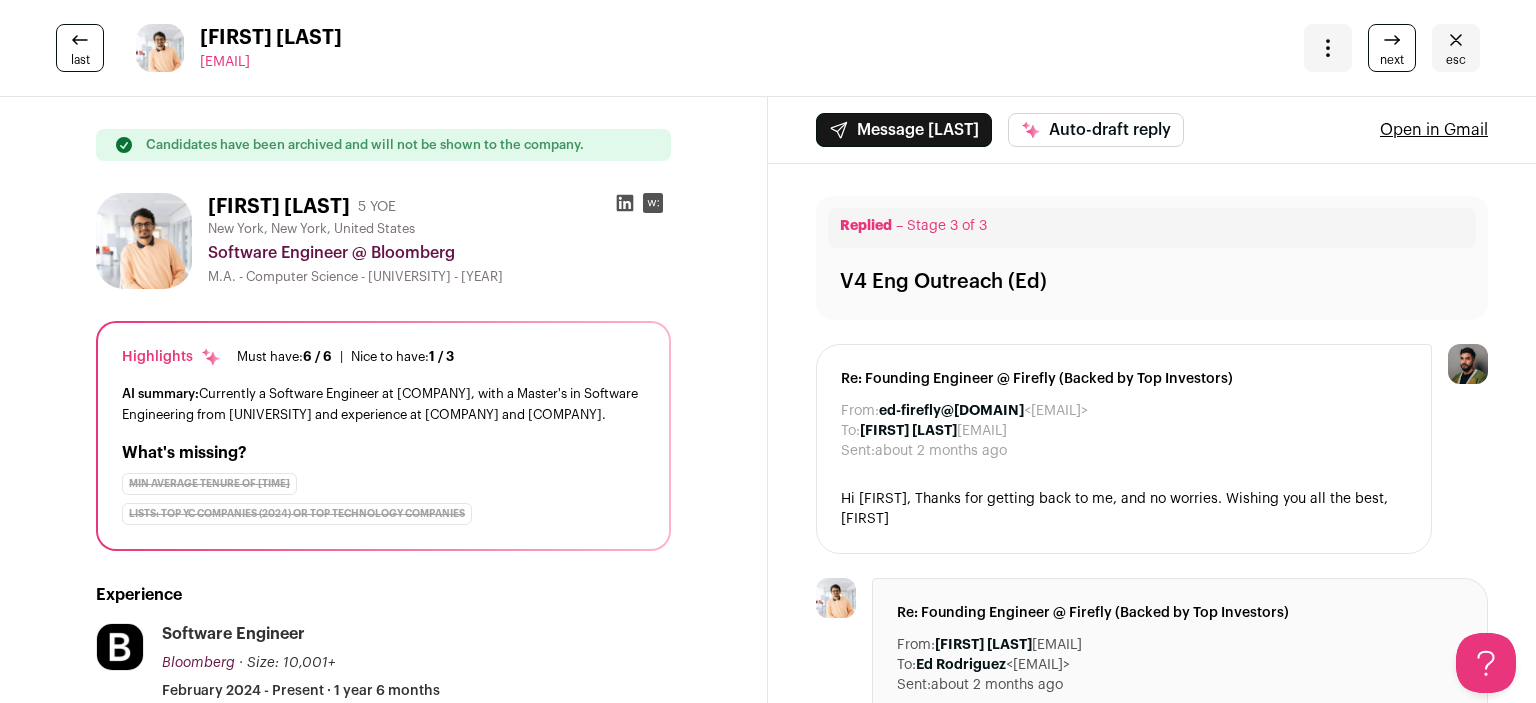 scroll, scrollTop: 0, scrollLeft: 0, axis: both 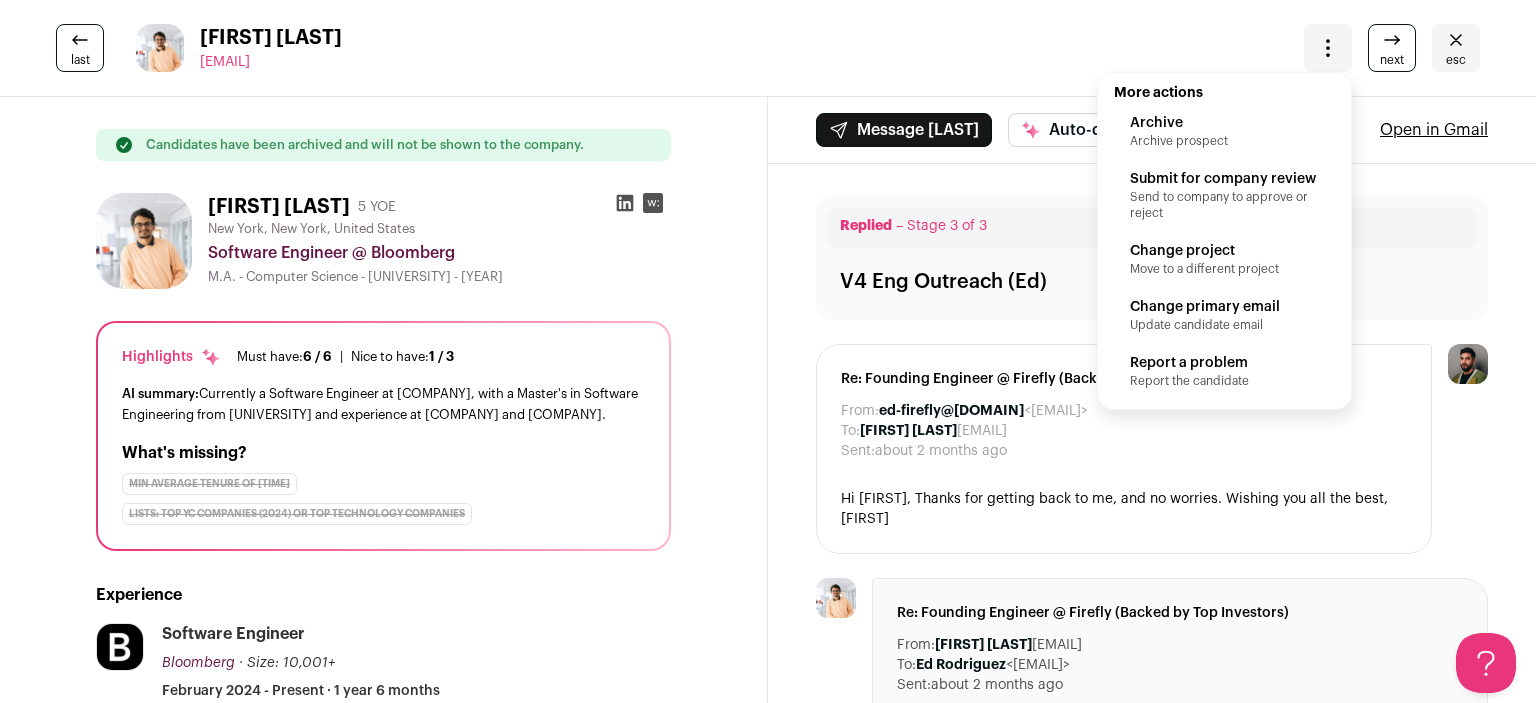 click on "Archive
Archive prospect" at bounding box center (1224, 131) 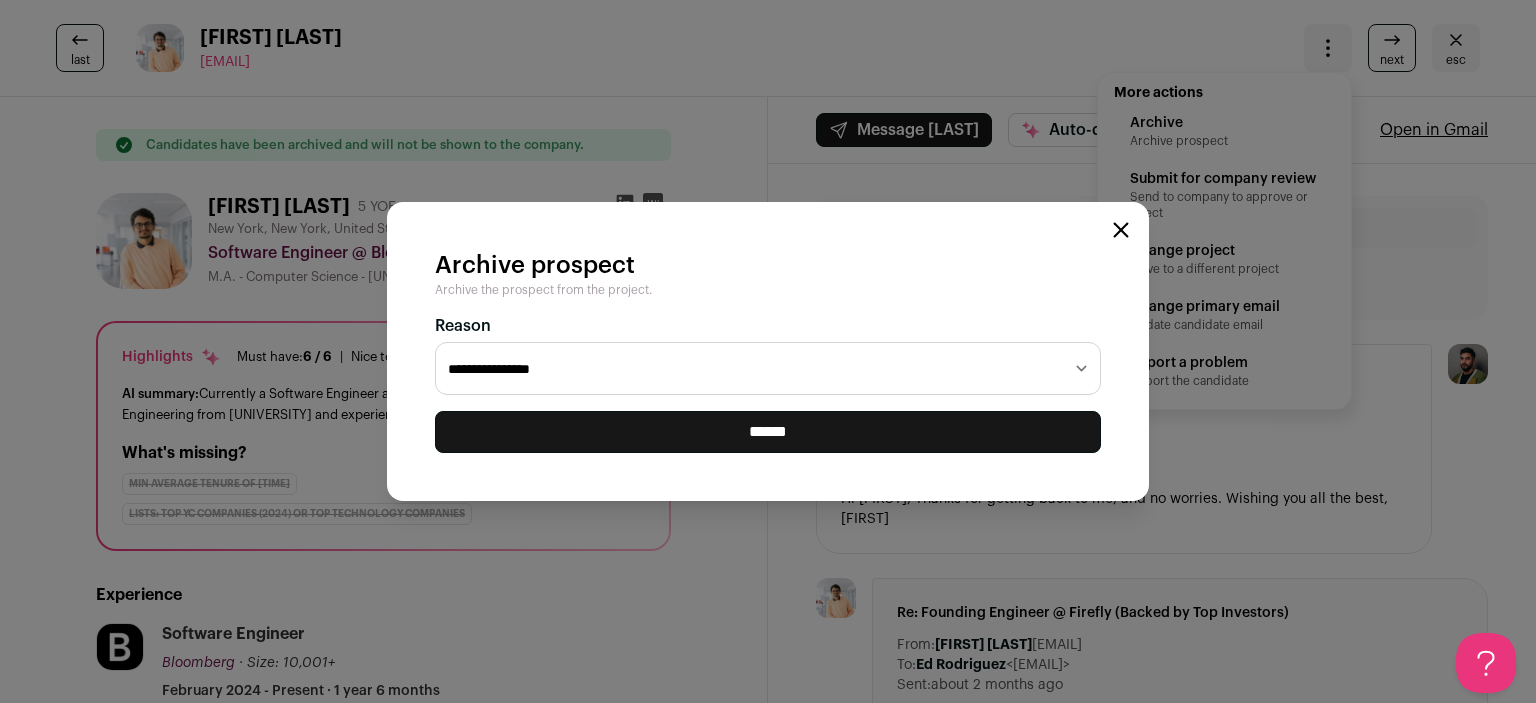 select on "**********" 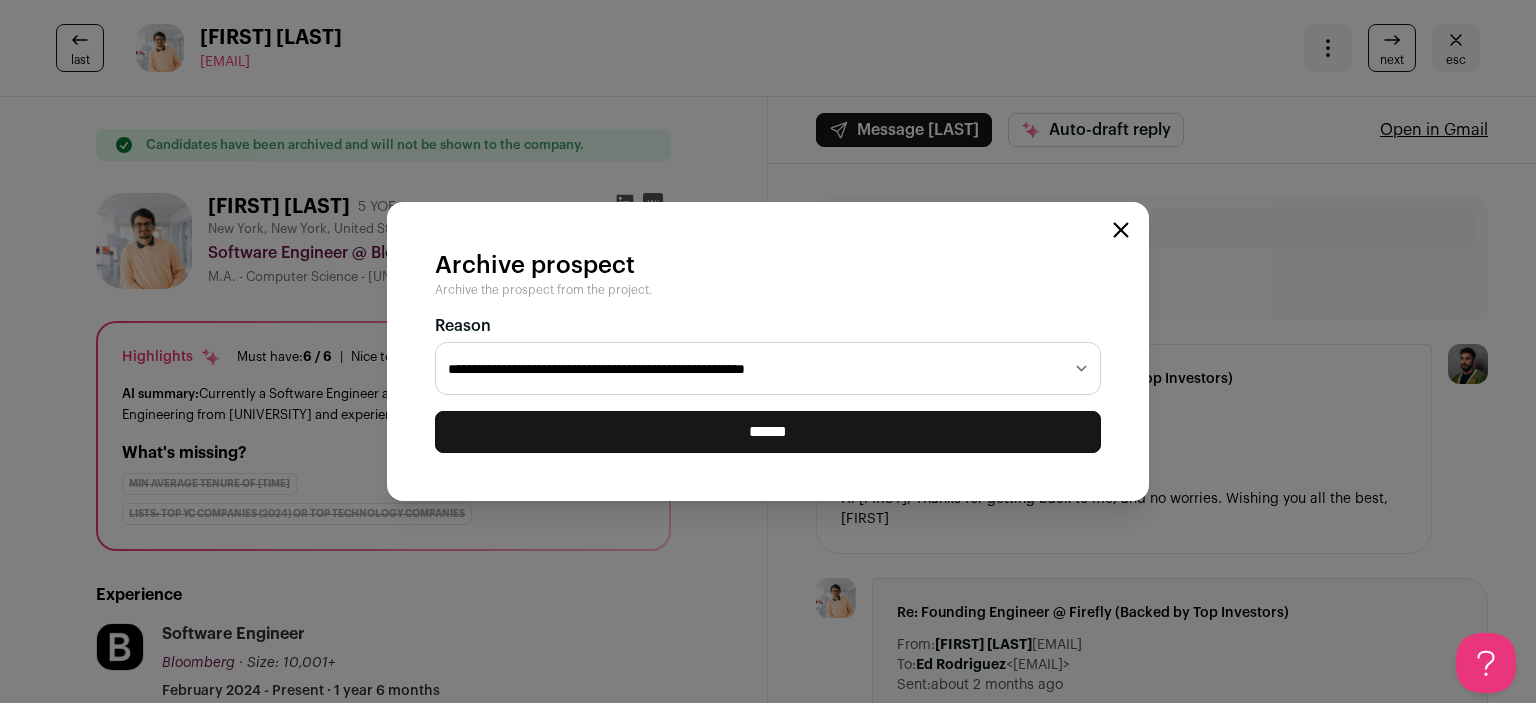 click on "******" at bounding box center [0, 0] 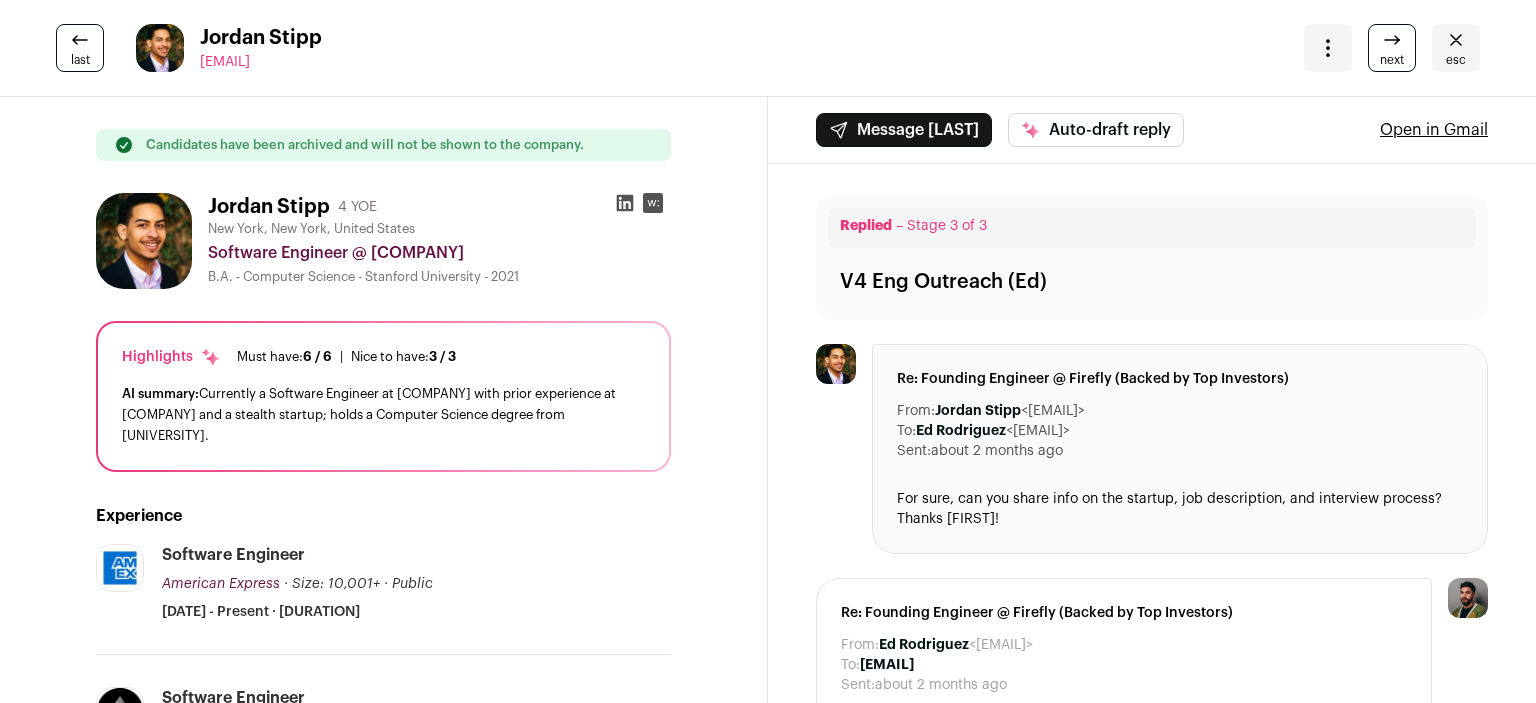 scroll, scrollTop: 0, scrollLeft: 0, axis: both 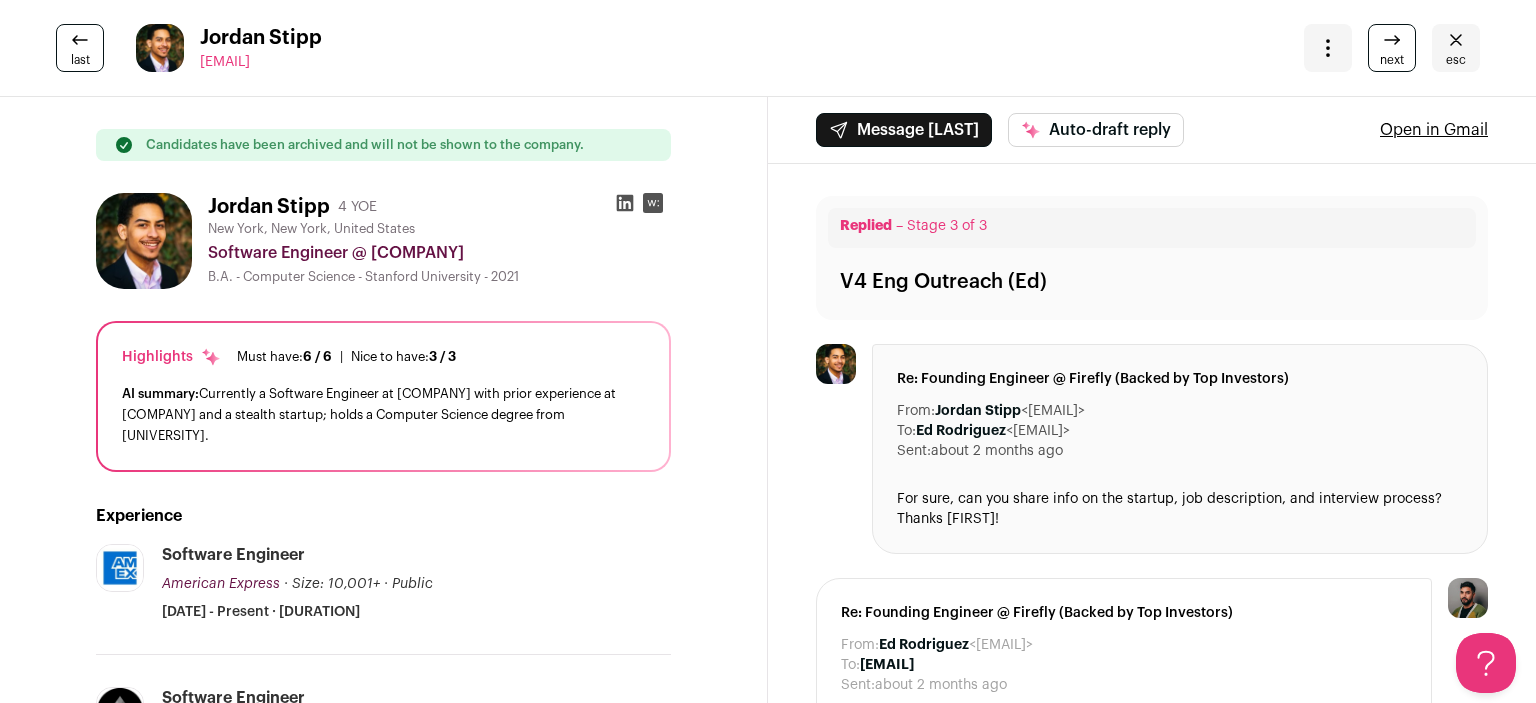 click at bounding box center (1328, 48) 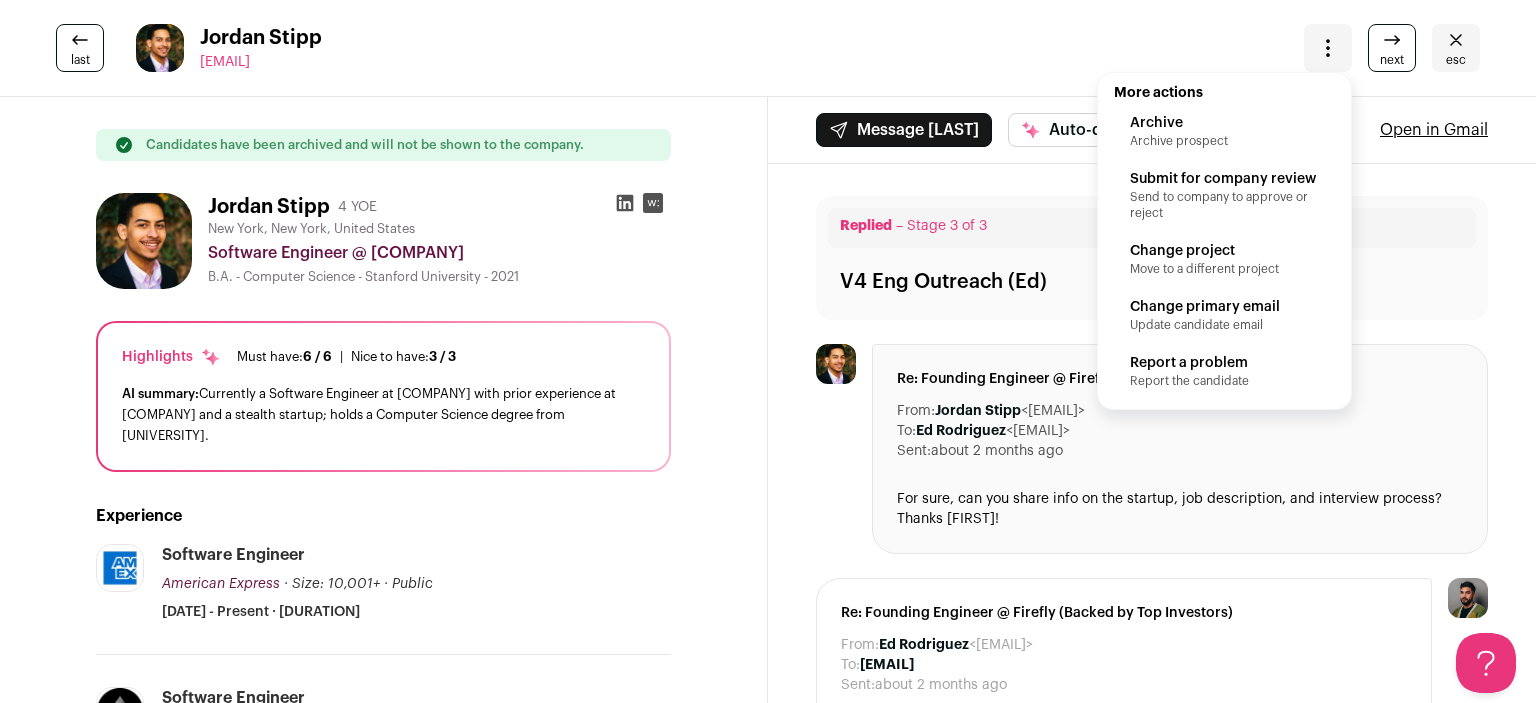 click on "last
Jordan Stipp
stippjordan@gmail.com
More actions
Archive
Archive prospect
Submit for company review
Send to company to approve or reject
Change project
Move to a different project
Change primary email
Update candidate email" at bounding box center [768, 48] 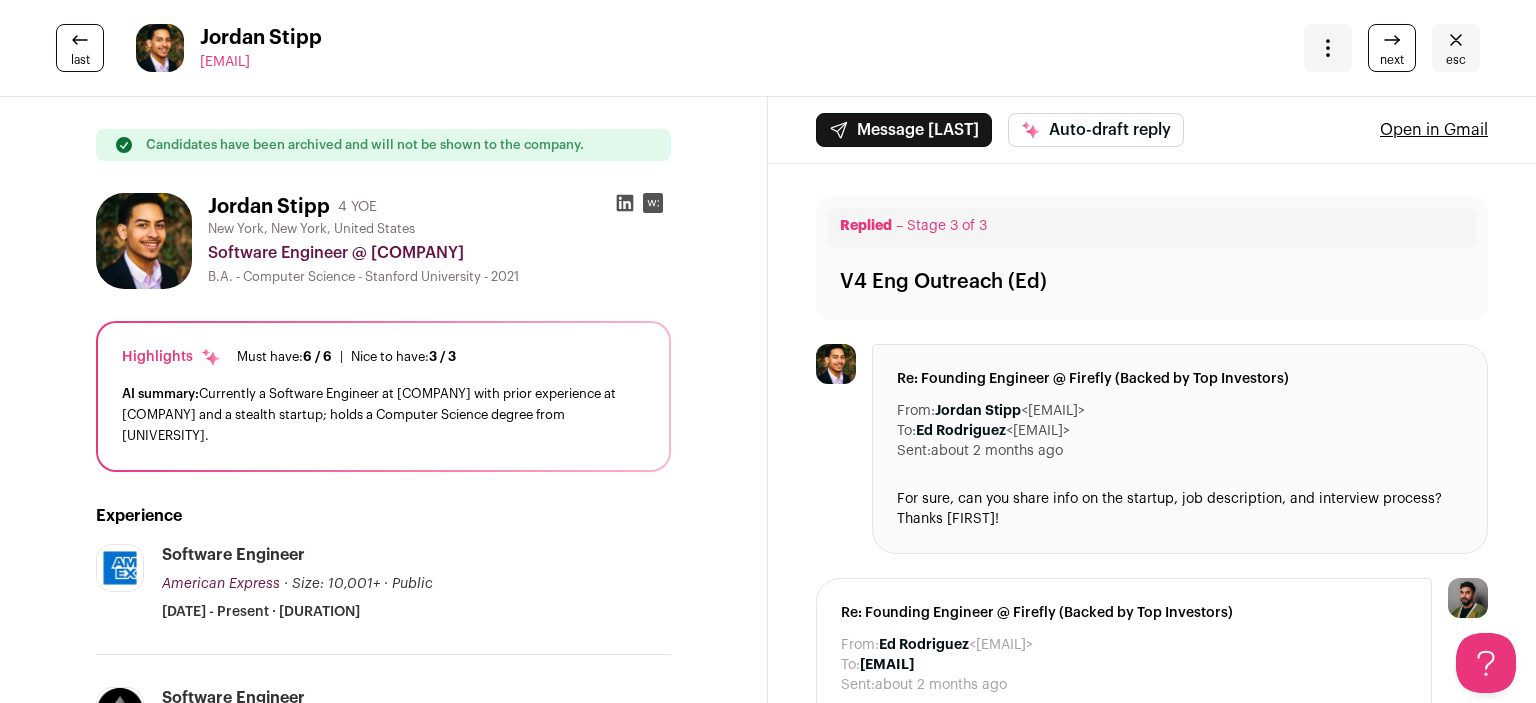 click at bounding box center (1456, 40) 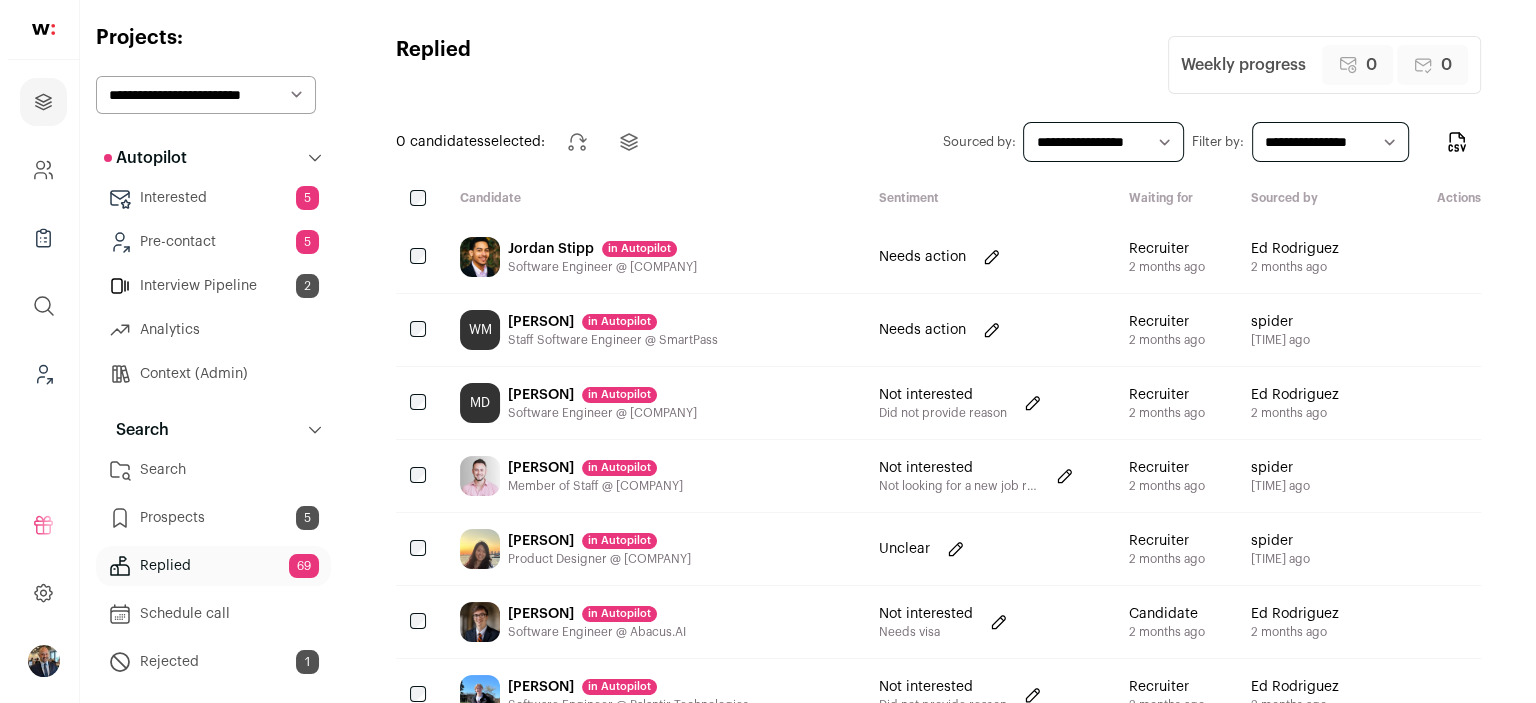 scroll, scrollTop: 0, scrollLeft: 0, axis: both 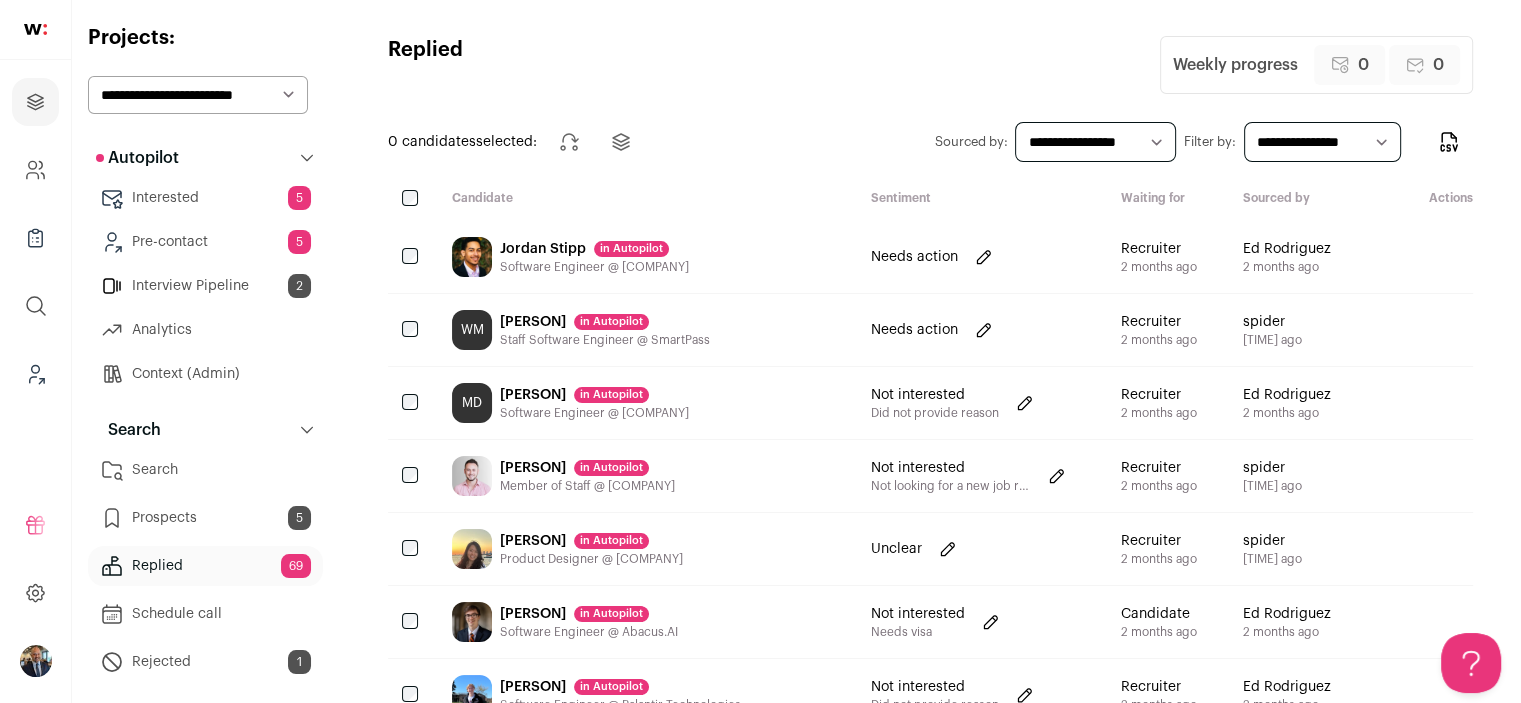 click on "[INITIALS]
[PERSON]
in [COMPANY]
Staff Software Engineer @ [COMPANY]" at bounding box center (645, 330) 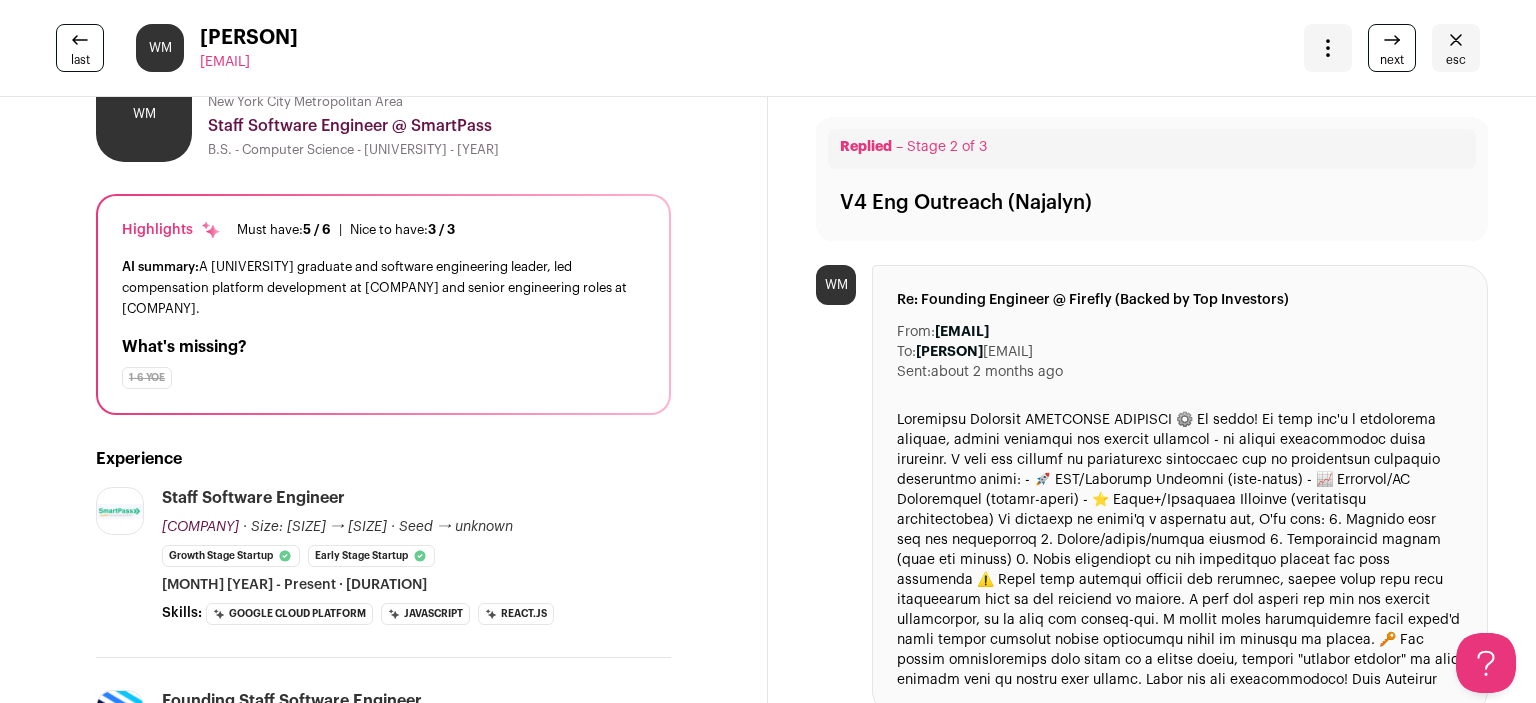 scroll, scrollTop: 200, scrollLeft: 0, axis: vertical 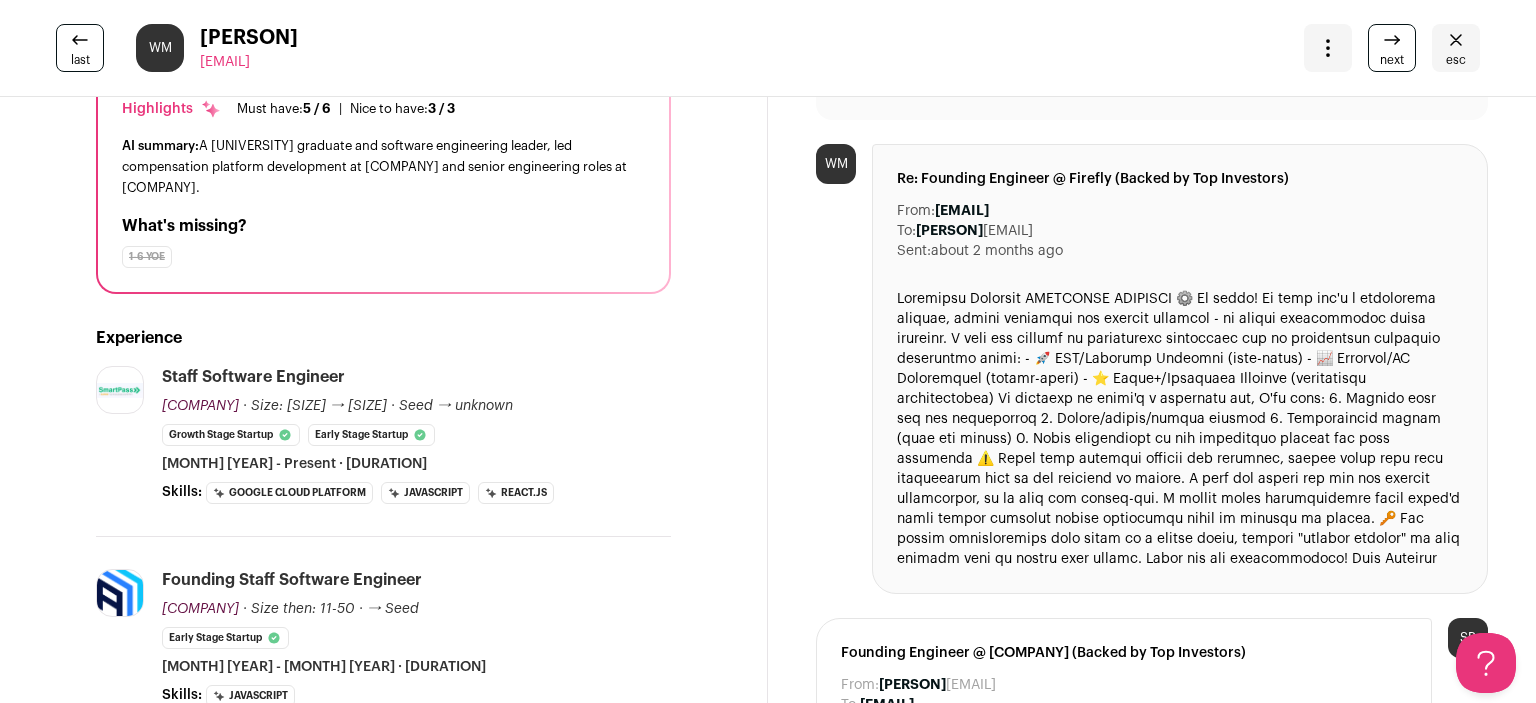 click at bounding box center [1456, 39] 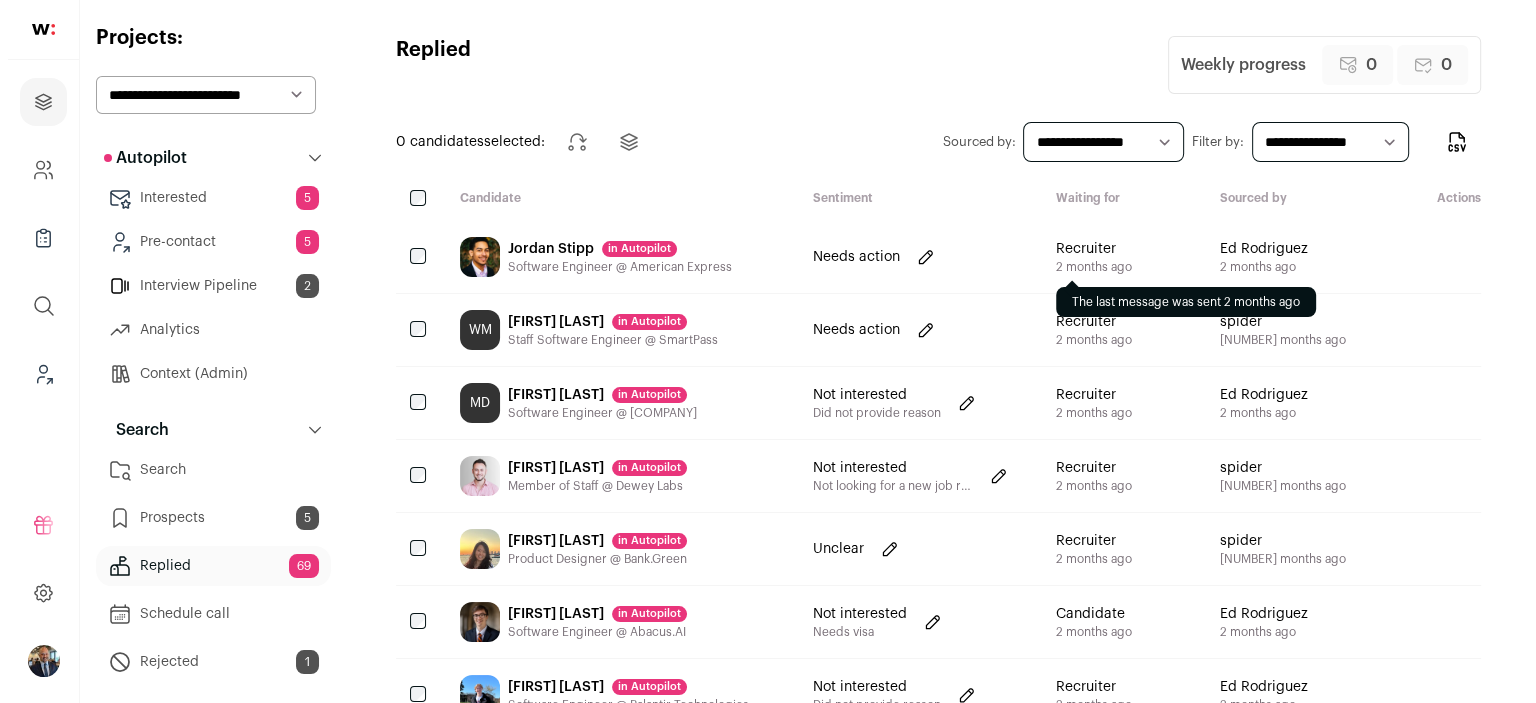 scroll, scrollTop: 0, scrollLeft: 0, axis: both 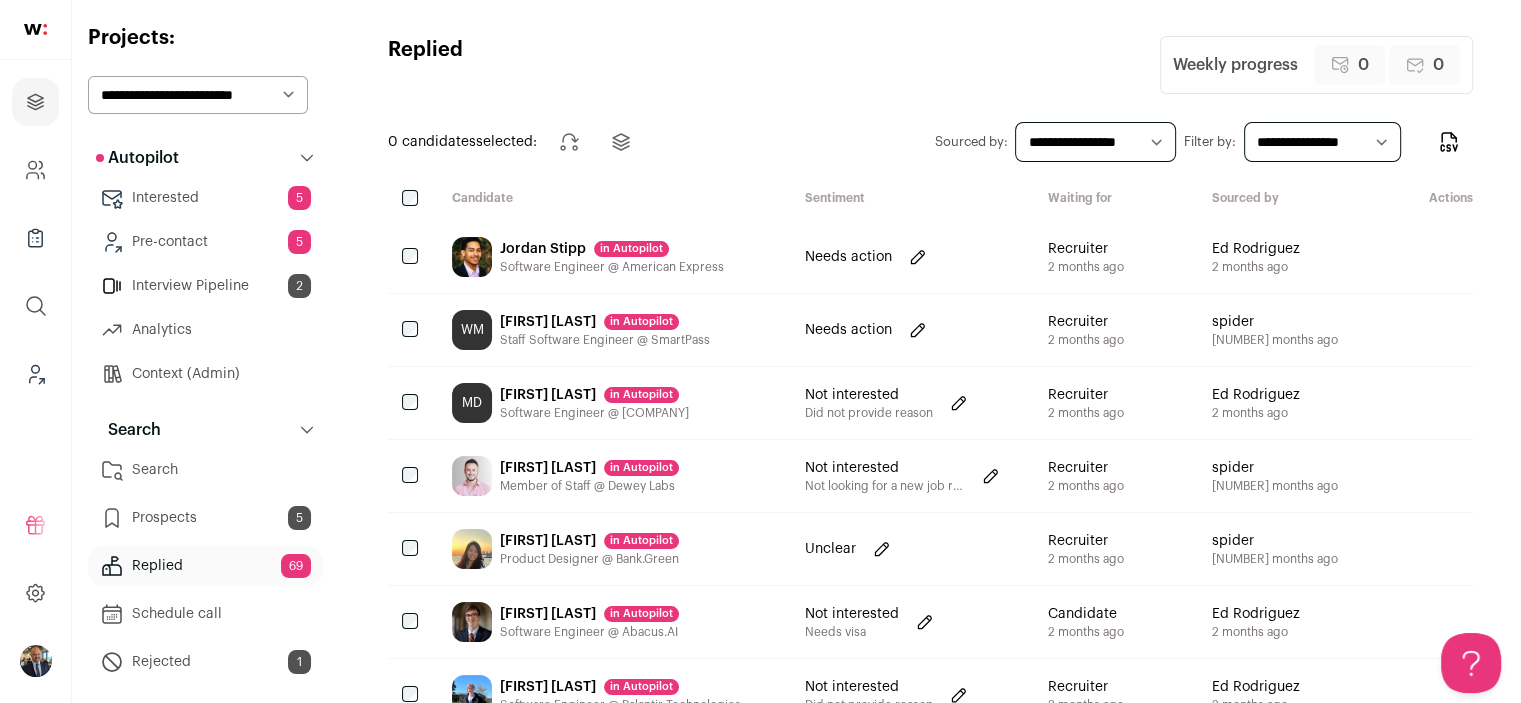 click on "Unclear" at bounding box center [910, 549] 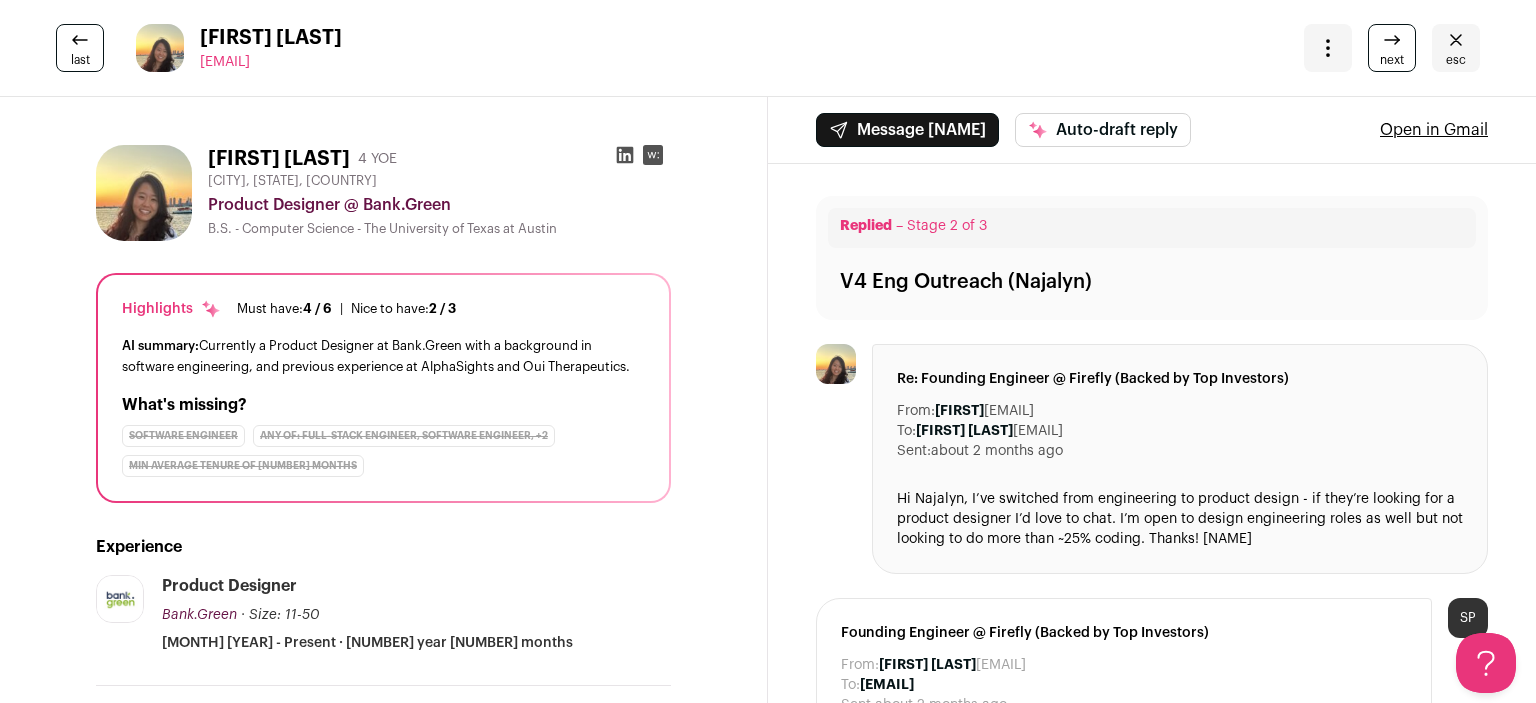 click on "esc" at bounding box center (1456, 48) 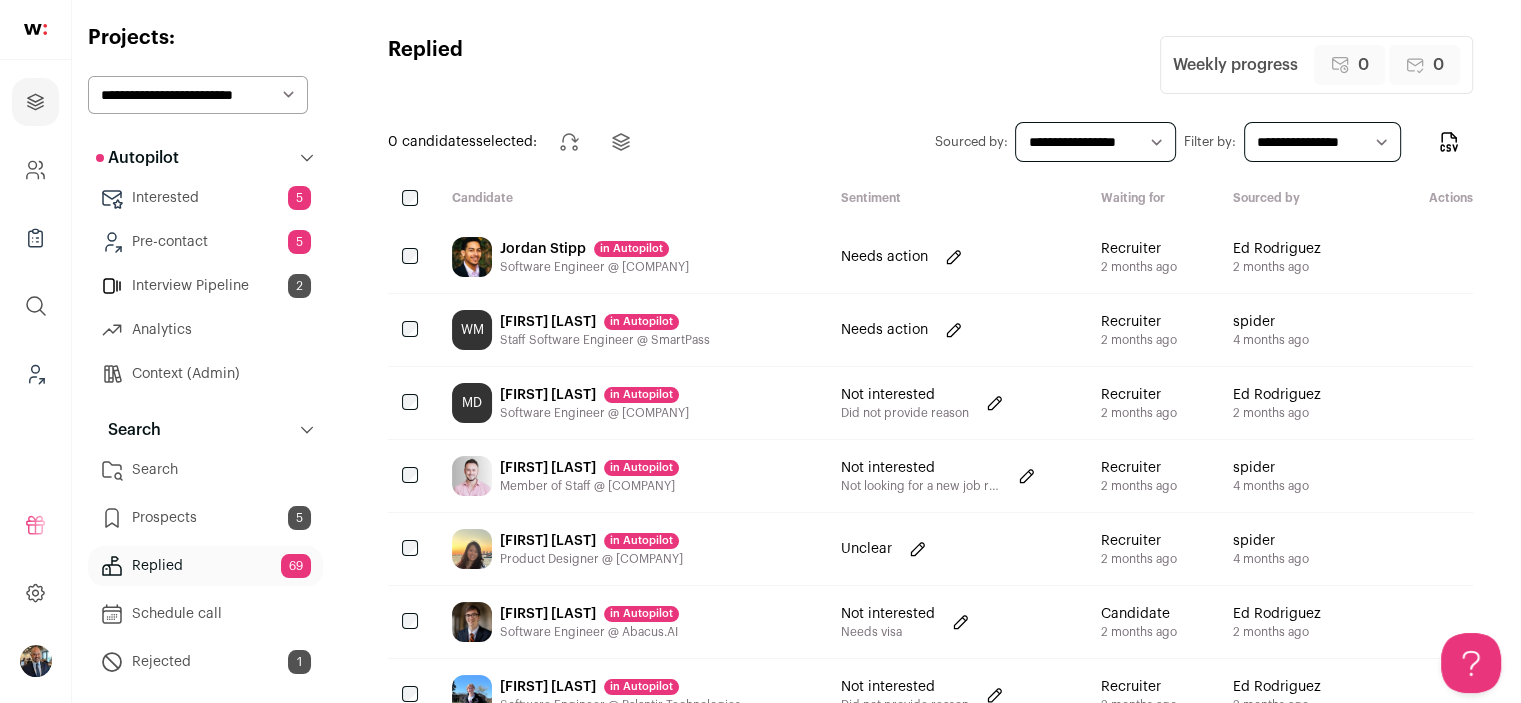 scroll, scrollTop: 0, scrollLeft: 0, axis: both 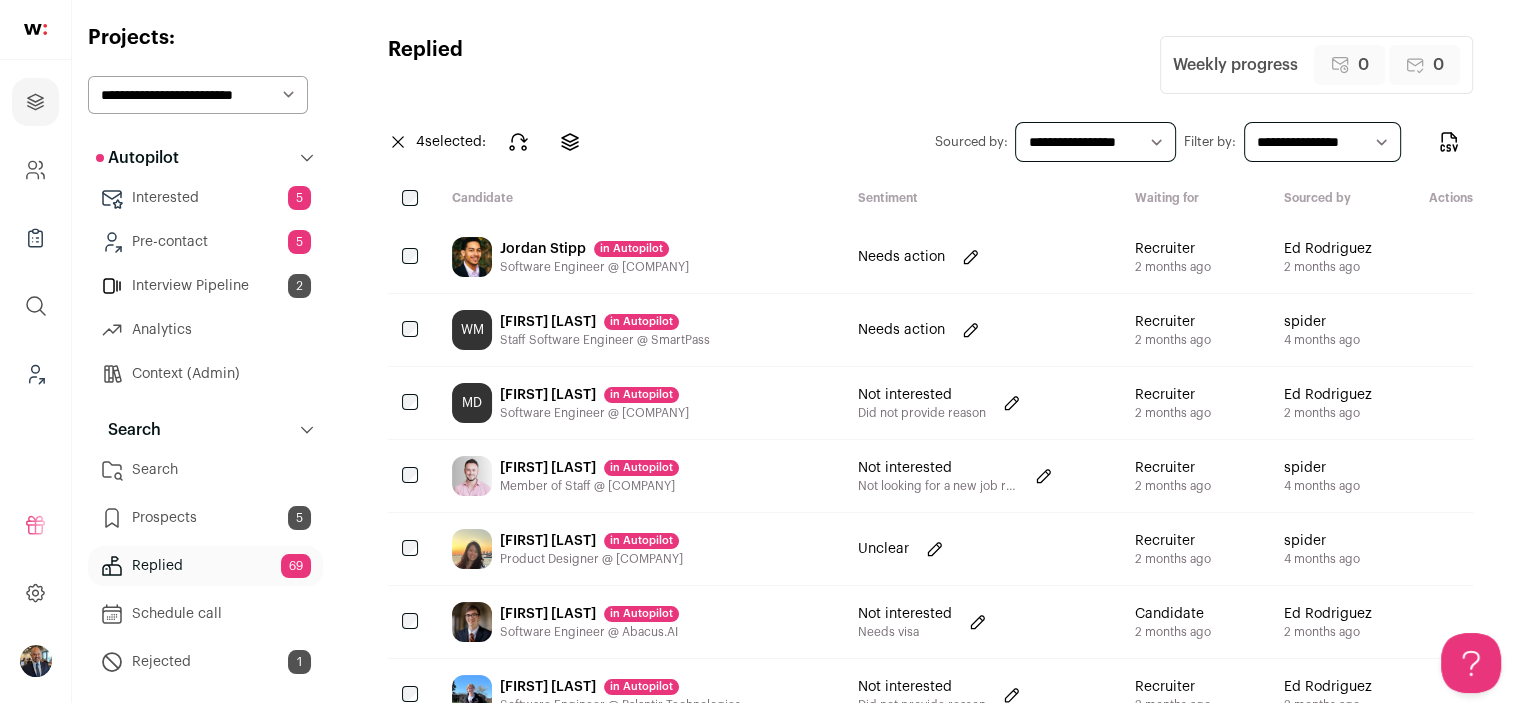 click at bounding box center (412, 257) 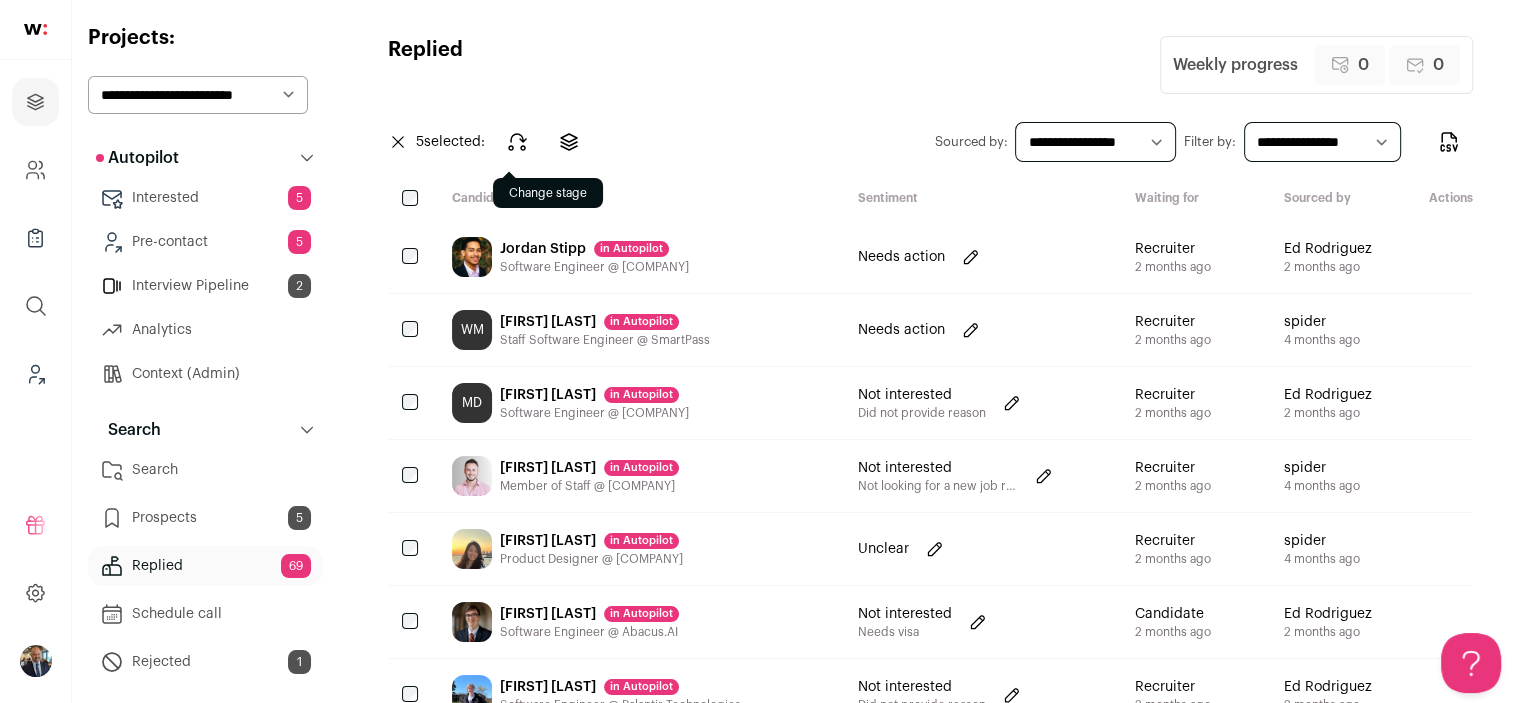 click at bounding box center [517, 142] 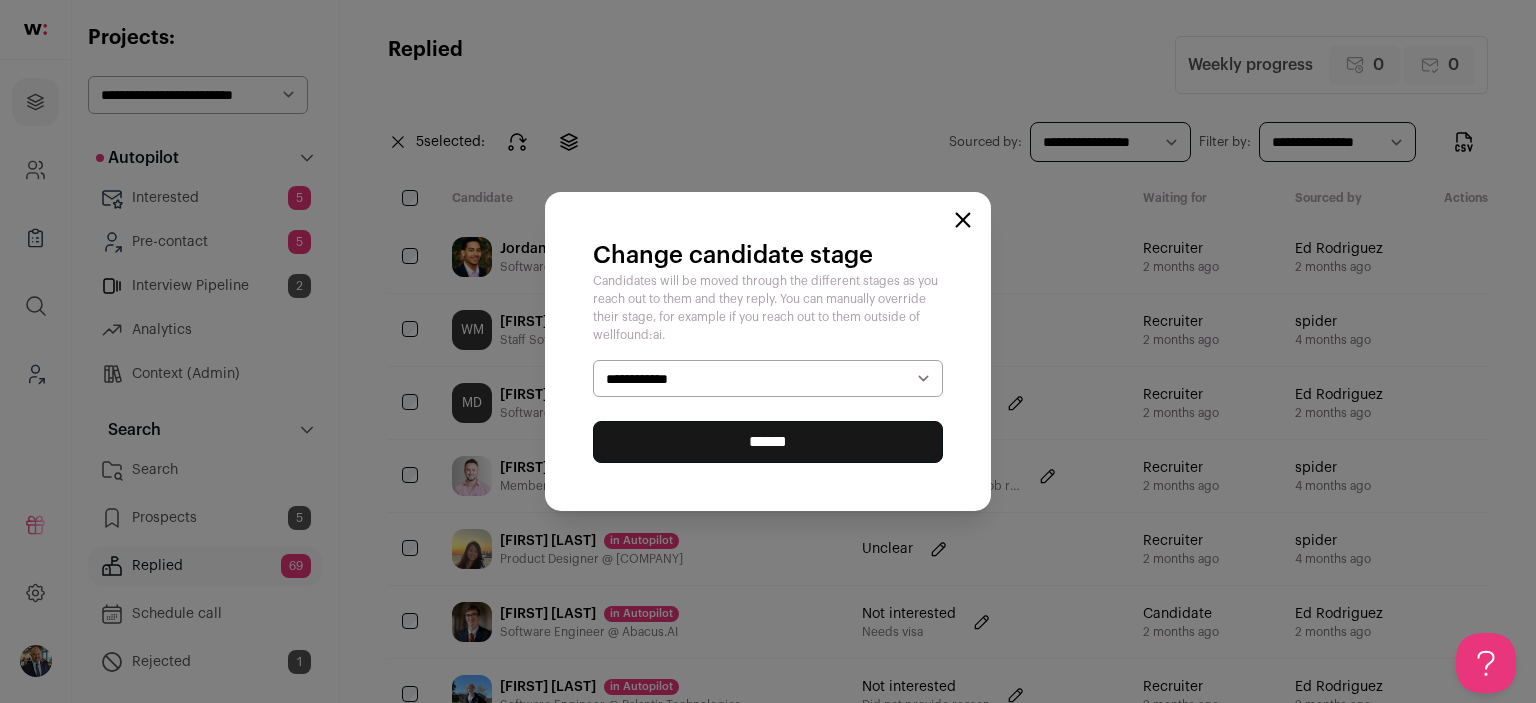 click on "**********" at bounding box center [768, 379] 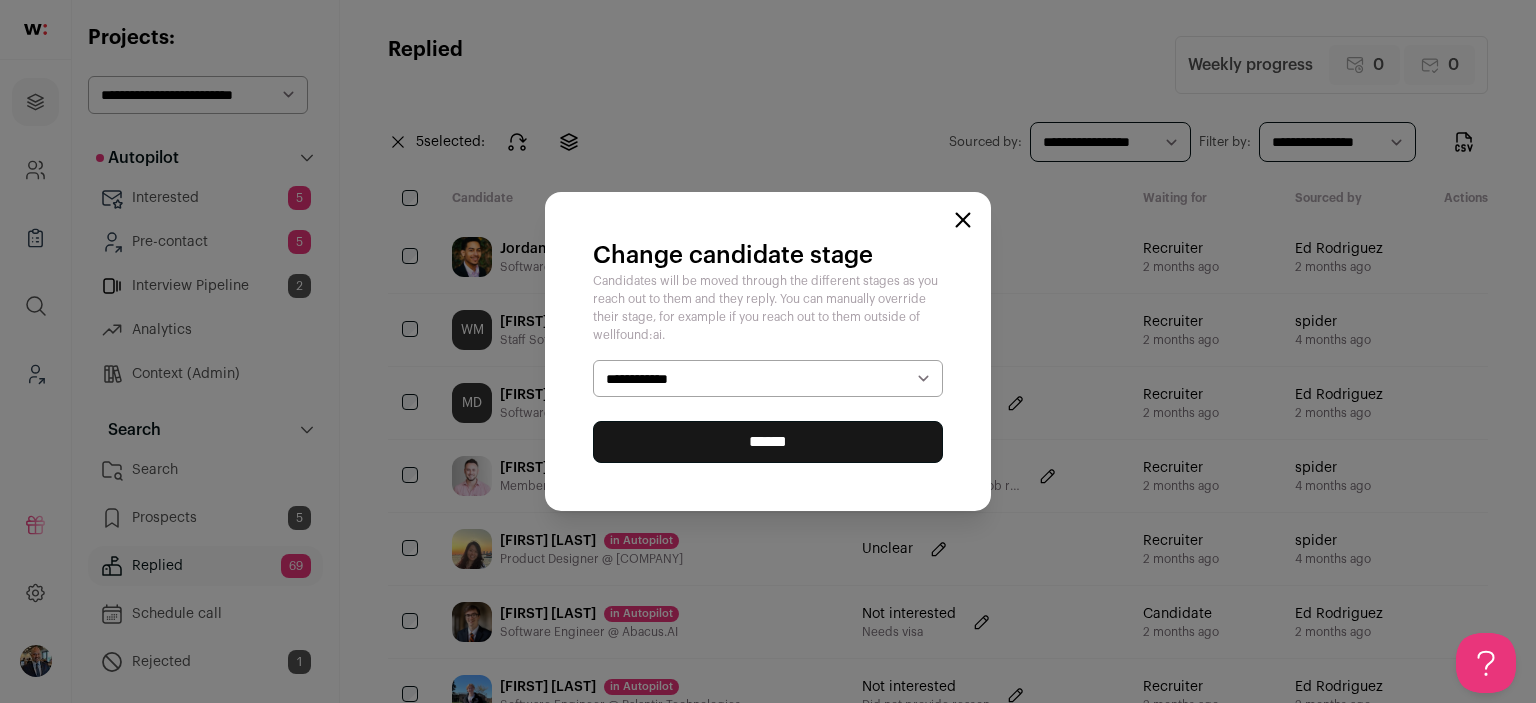 select on "********" 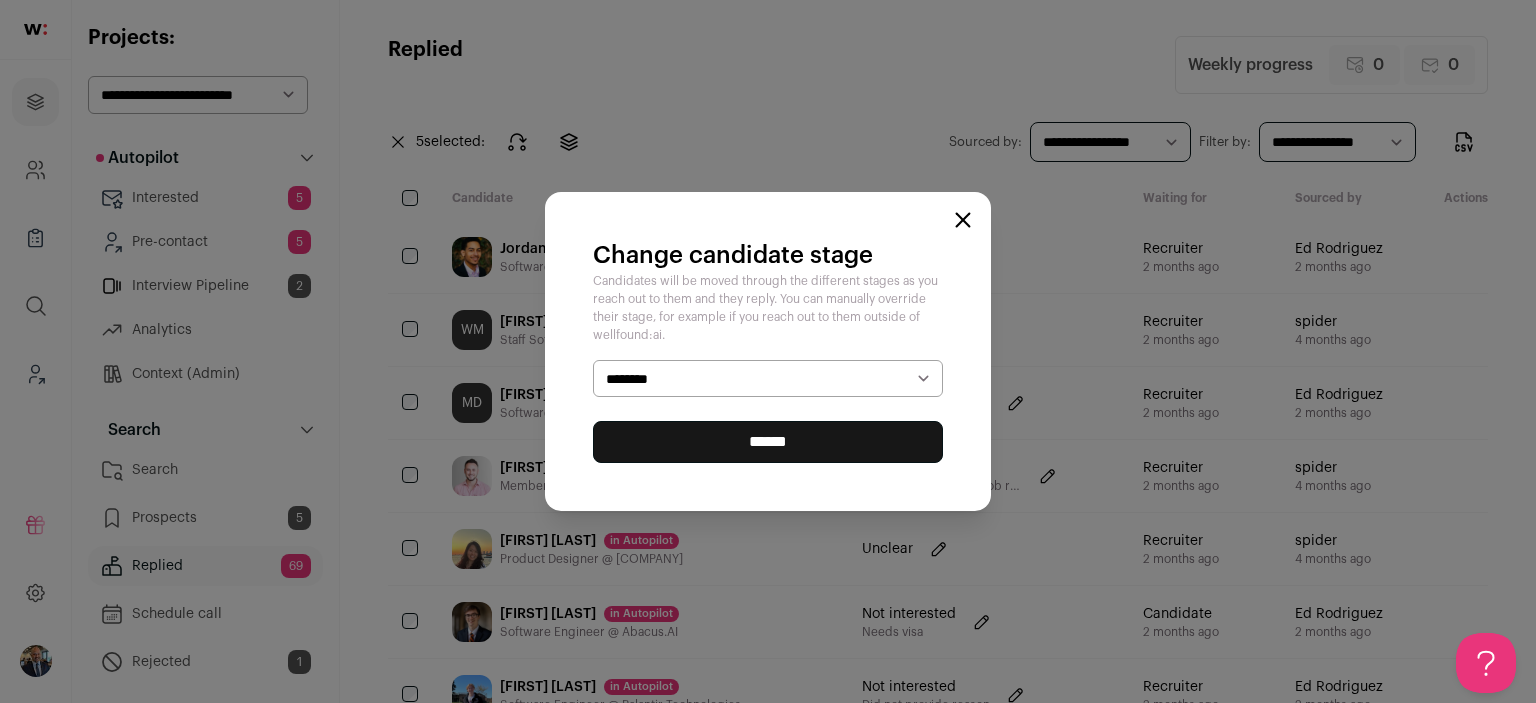 click on "**********" at bounding box center [768, 379] 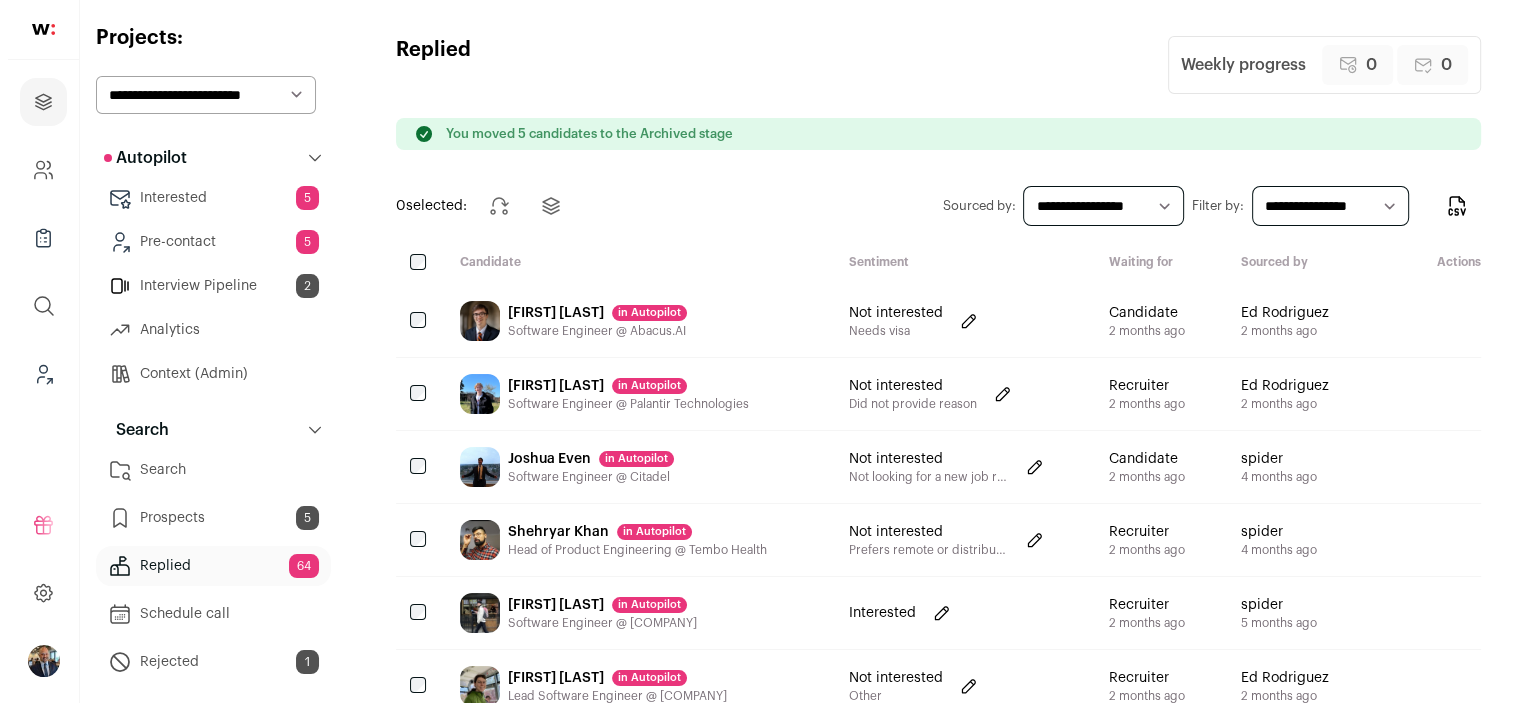 scroll, scrollTop: 0, scrollLeft: 0, axis: both 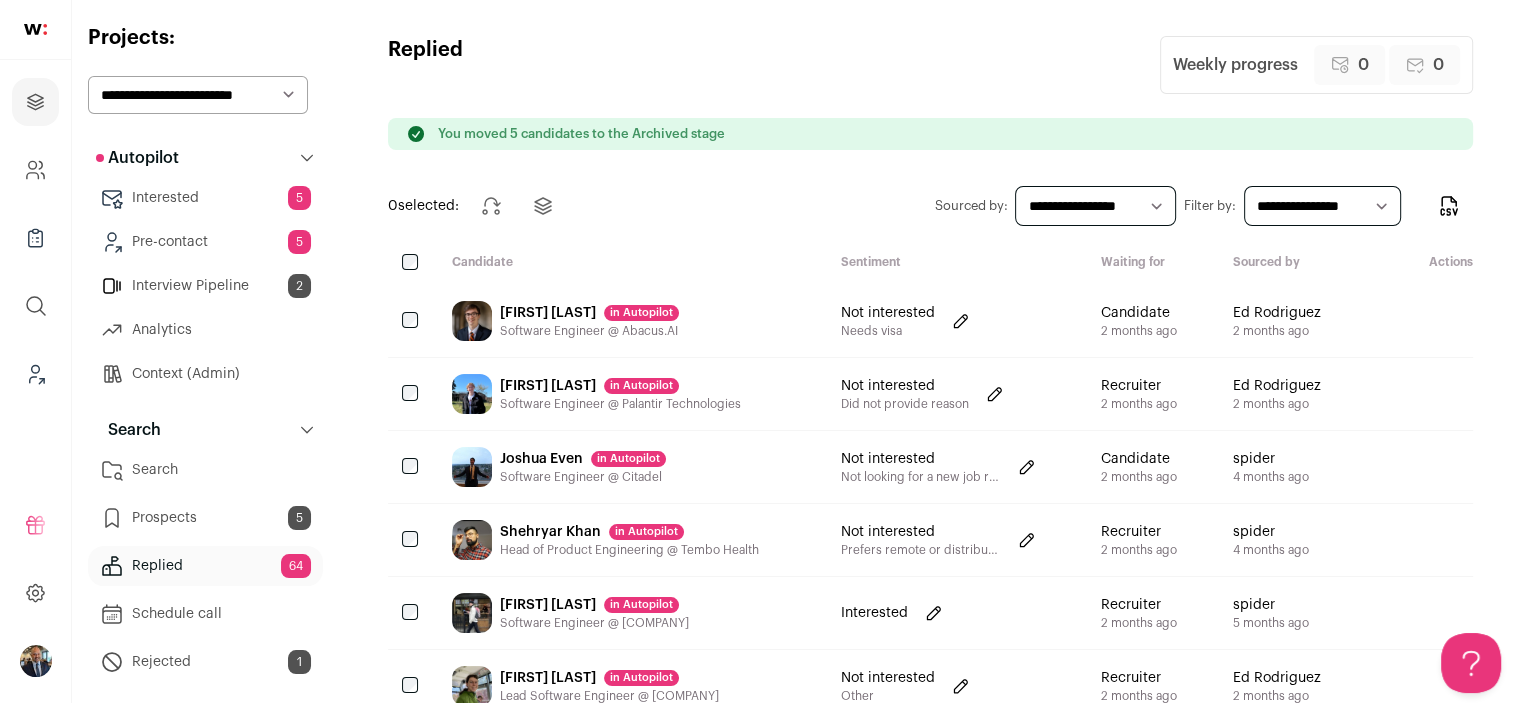 click on "[FIRST] [LAST]
in [COMPANY]
Software Engineer @ [COMPANY]" at bounding box center (630, 613) 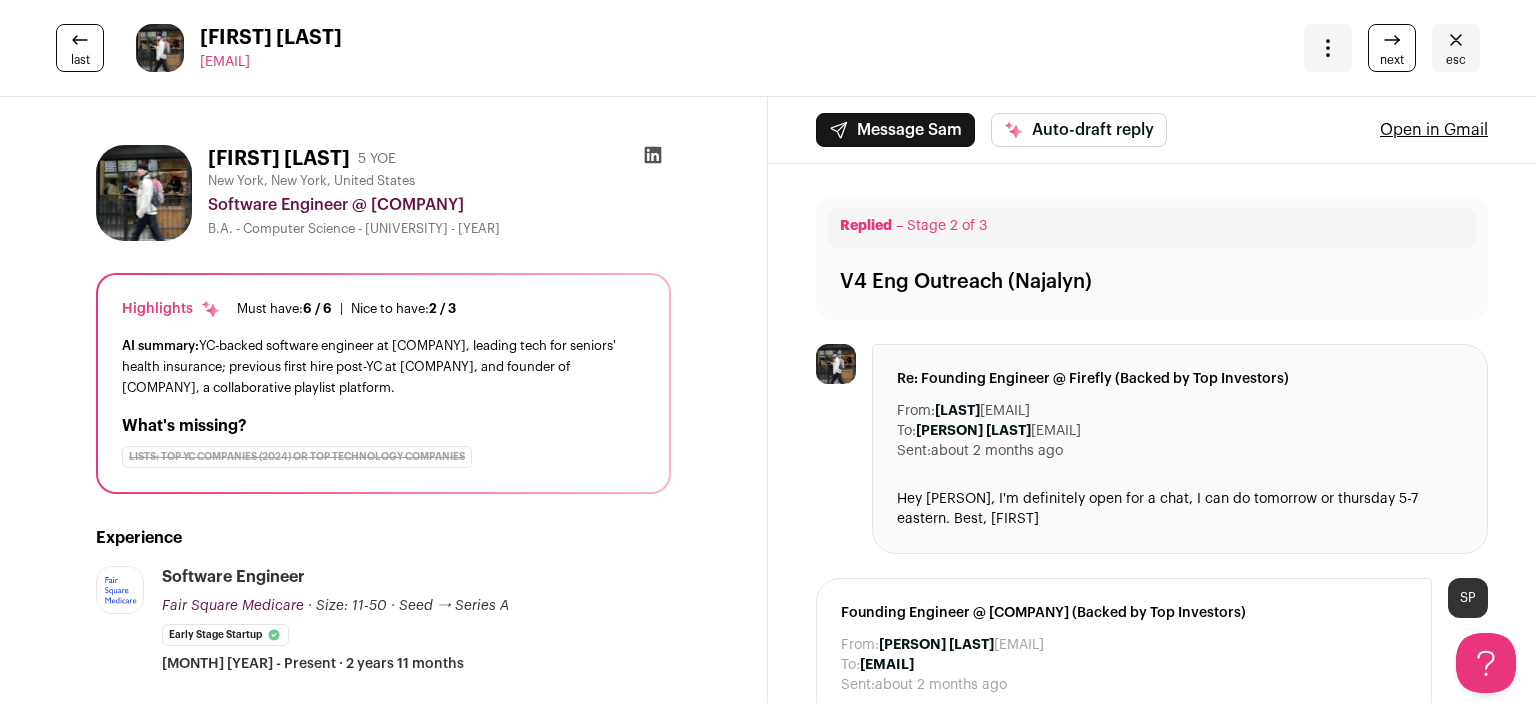 click at bounding box center [1328, 48] 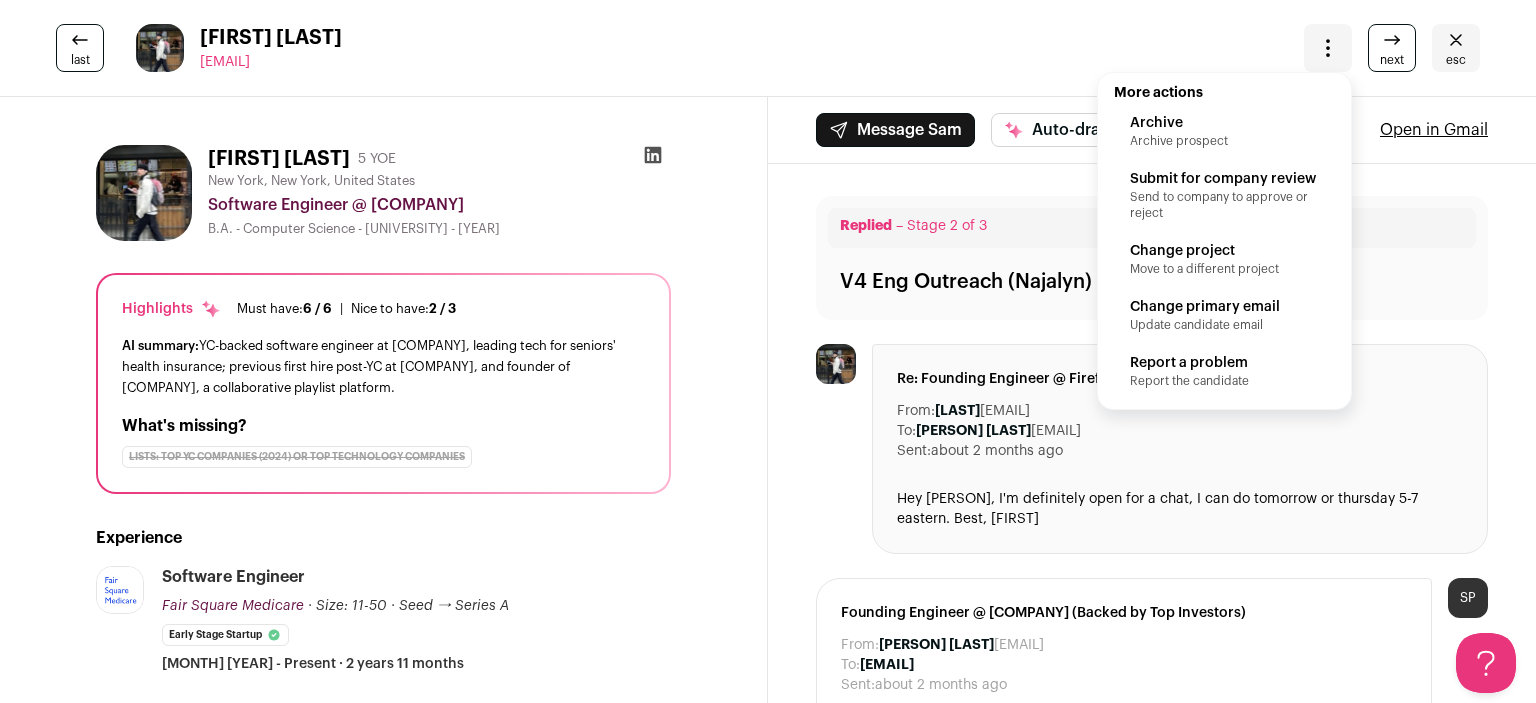 click on "Send to company to approve or reject" at bounding box center (1224, 141) 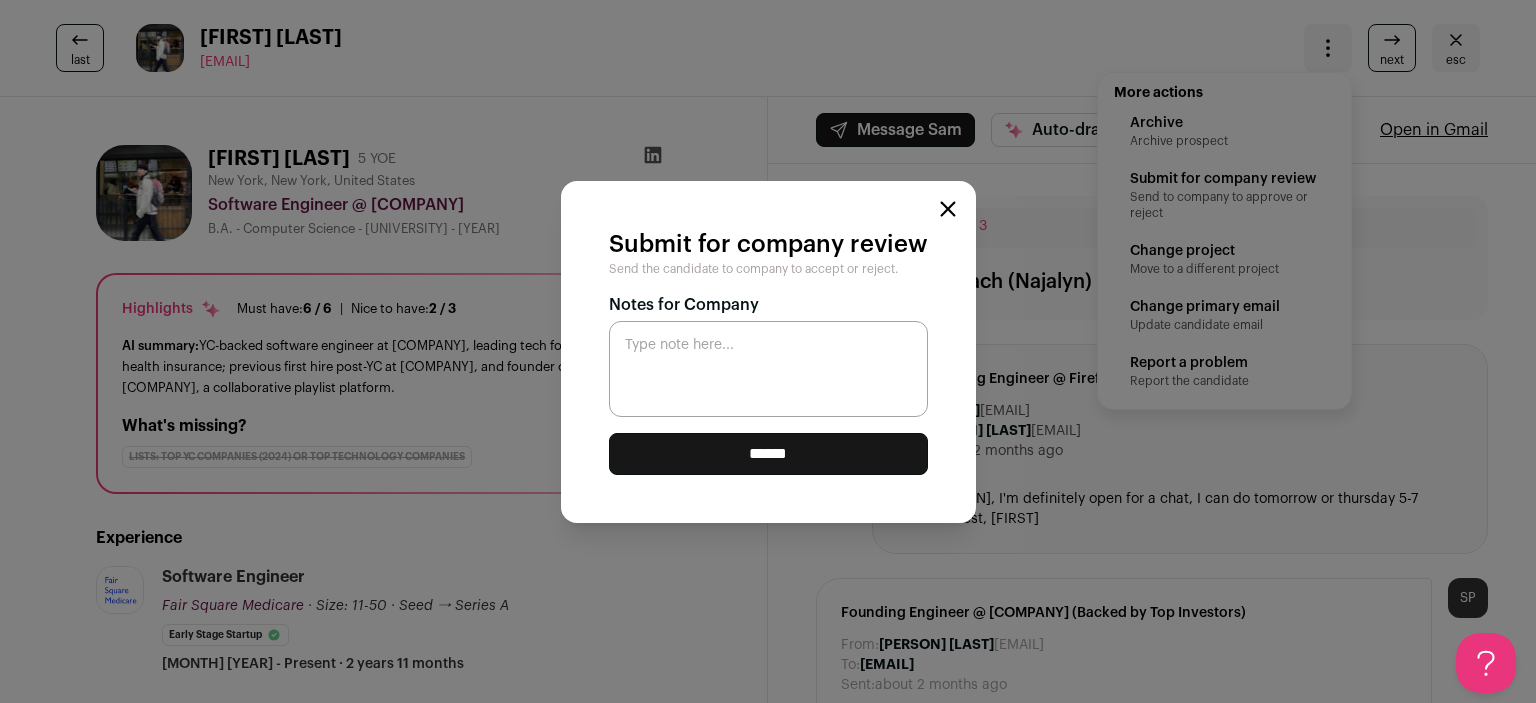click on "******" at bounding box center (768, 454) 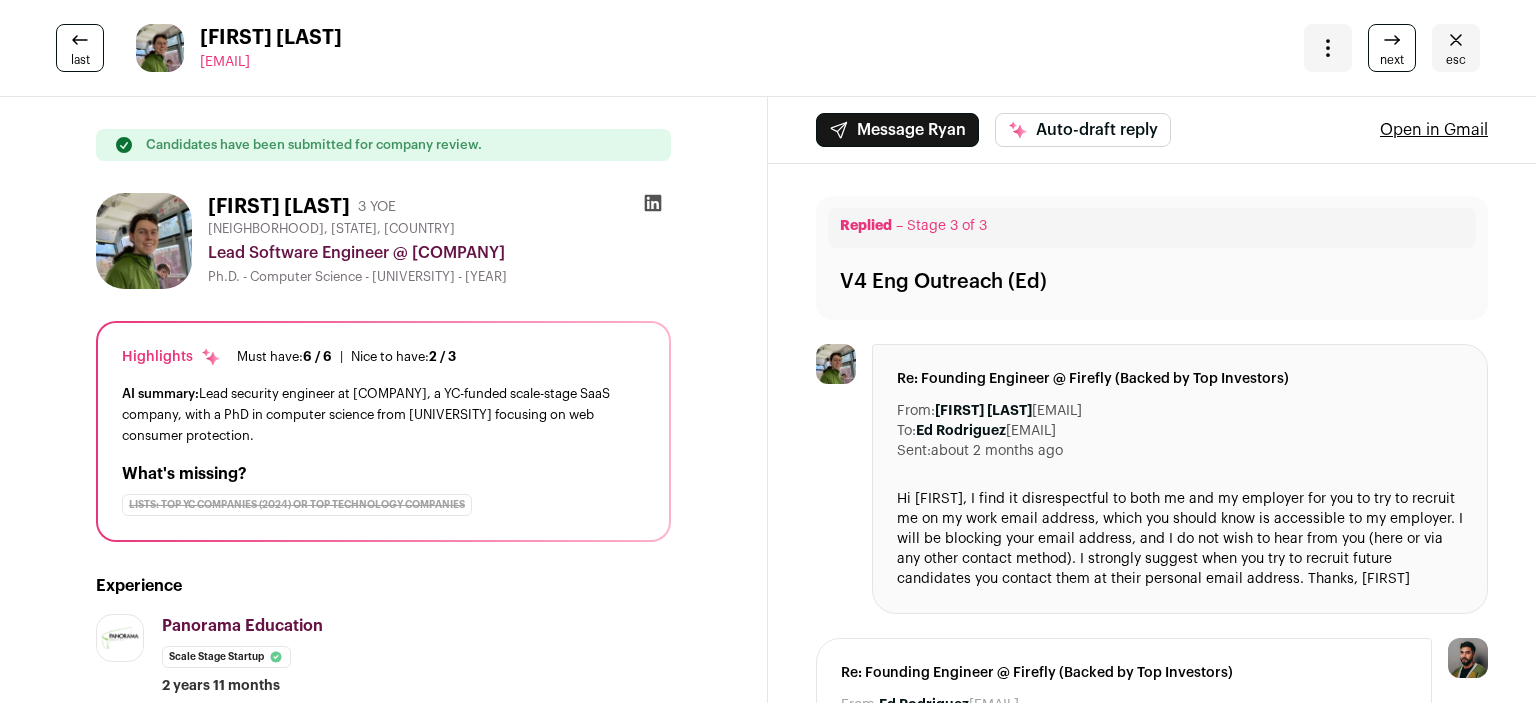 scroll, scrollTop: 0, scrollLeft: 0, axis: both 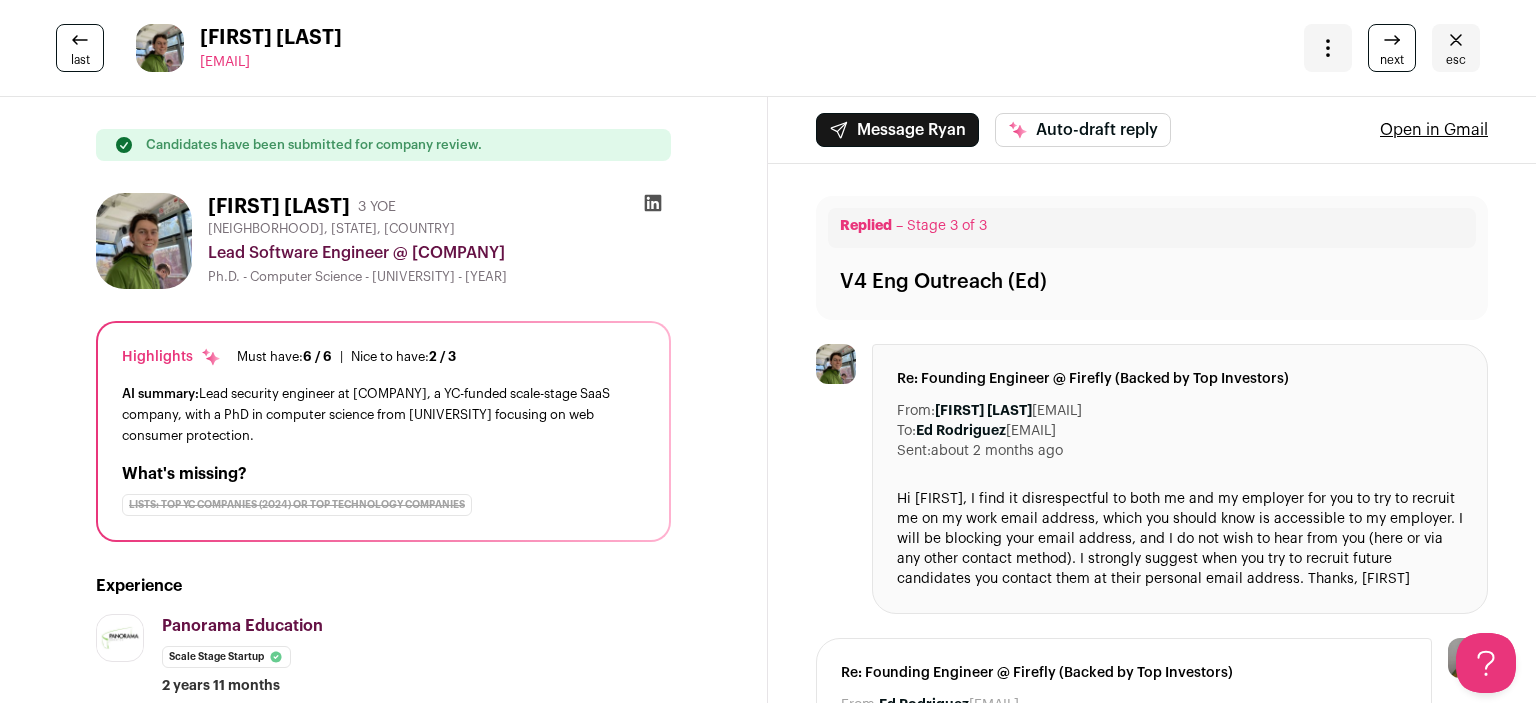 click at bounding box center (1456, 40) 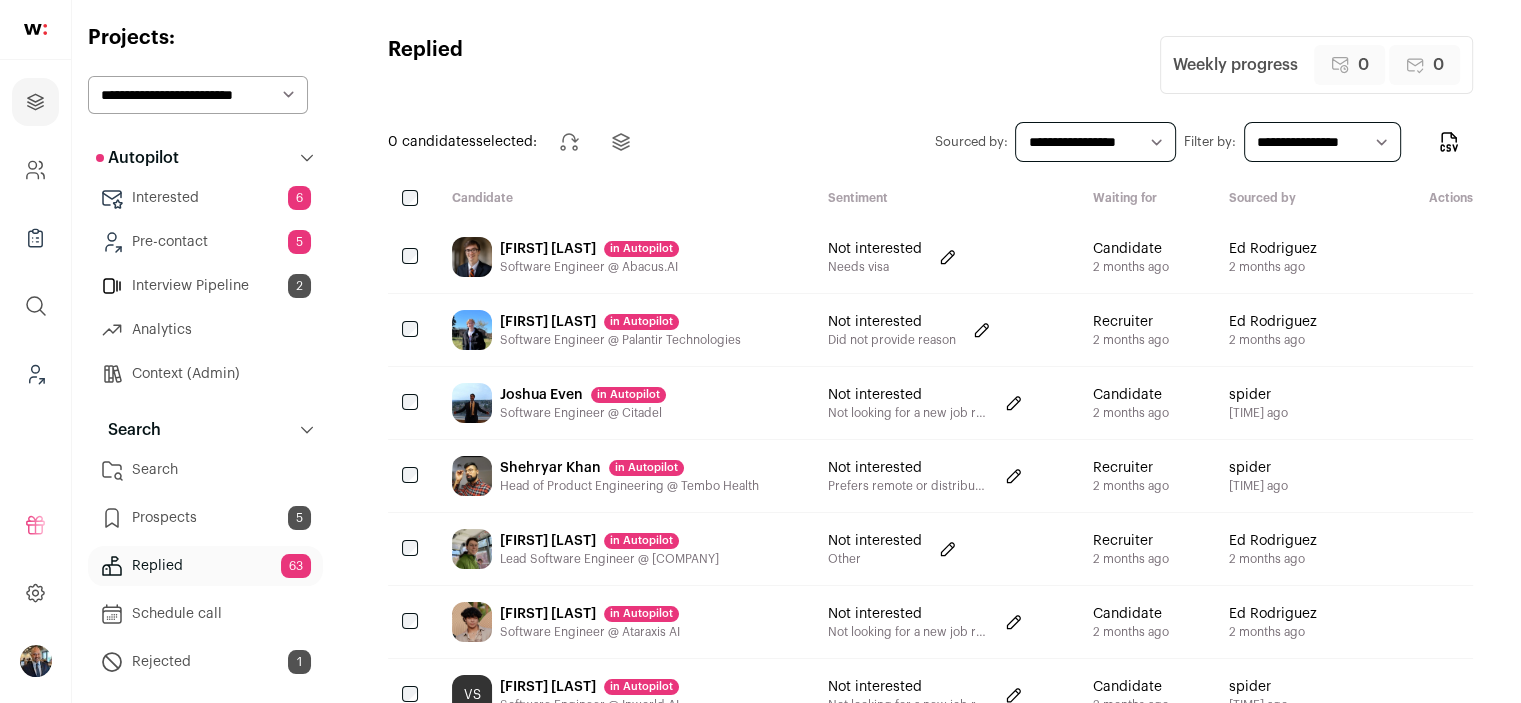 scroll, scrollTop: 0, scrollLeft: 0, axis: both 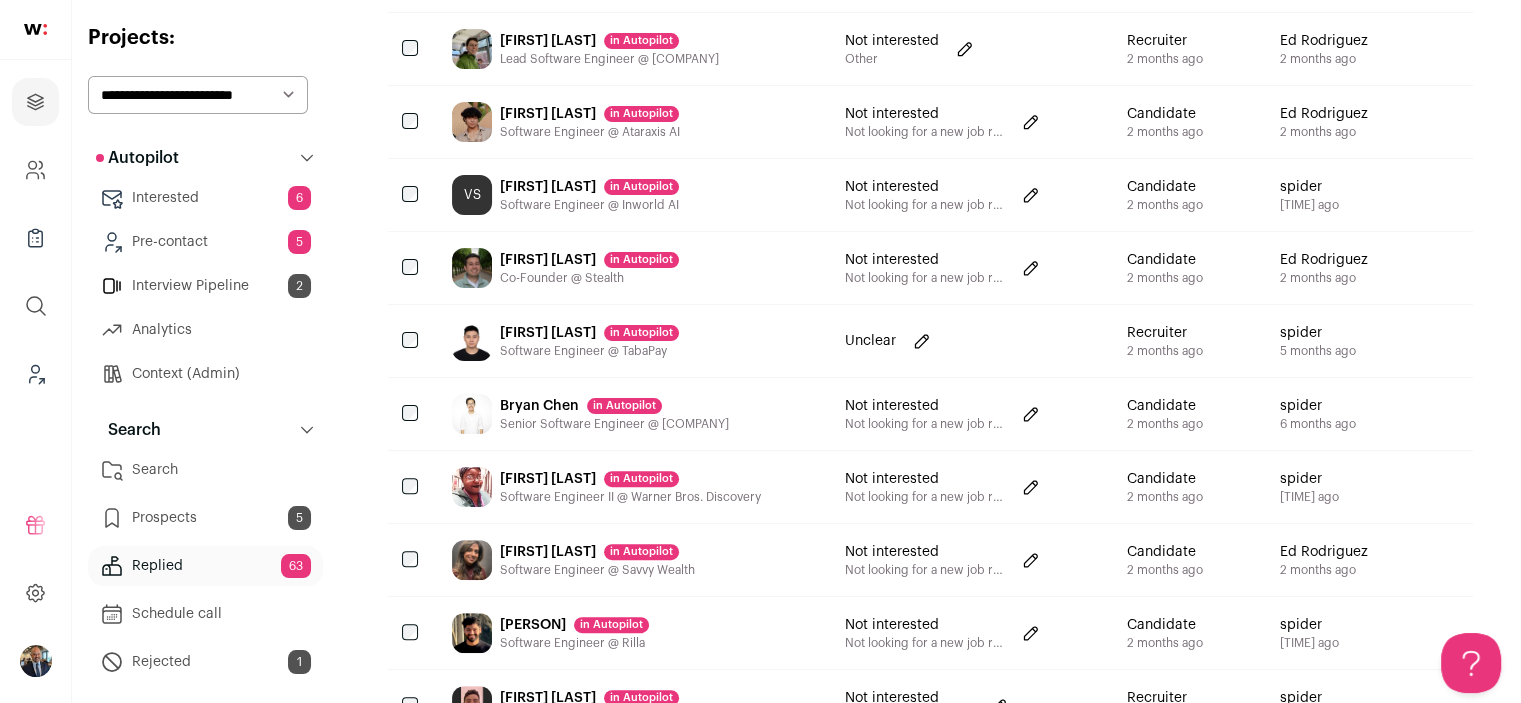 click on "[FIRST] [LAST]
in Autopilot
Software Engineer @ TabaPay" at bounding box center (632, 341) 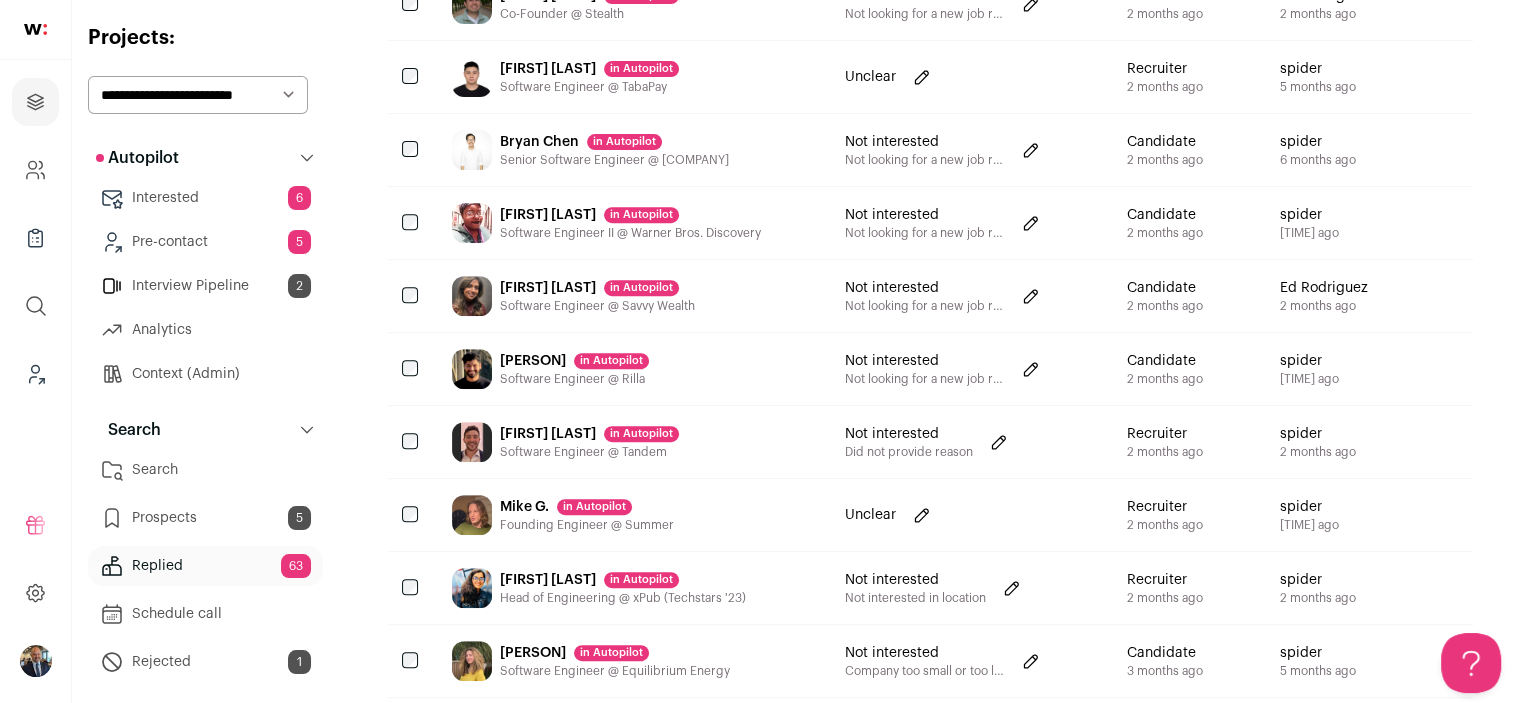 scroll, scrollTop: 800, scrollLeft: 0, axis: vertical 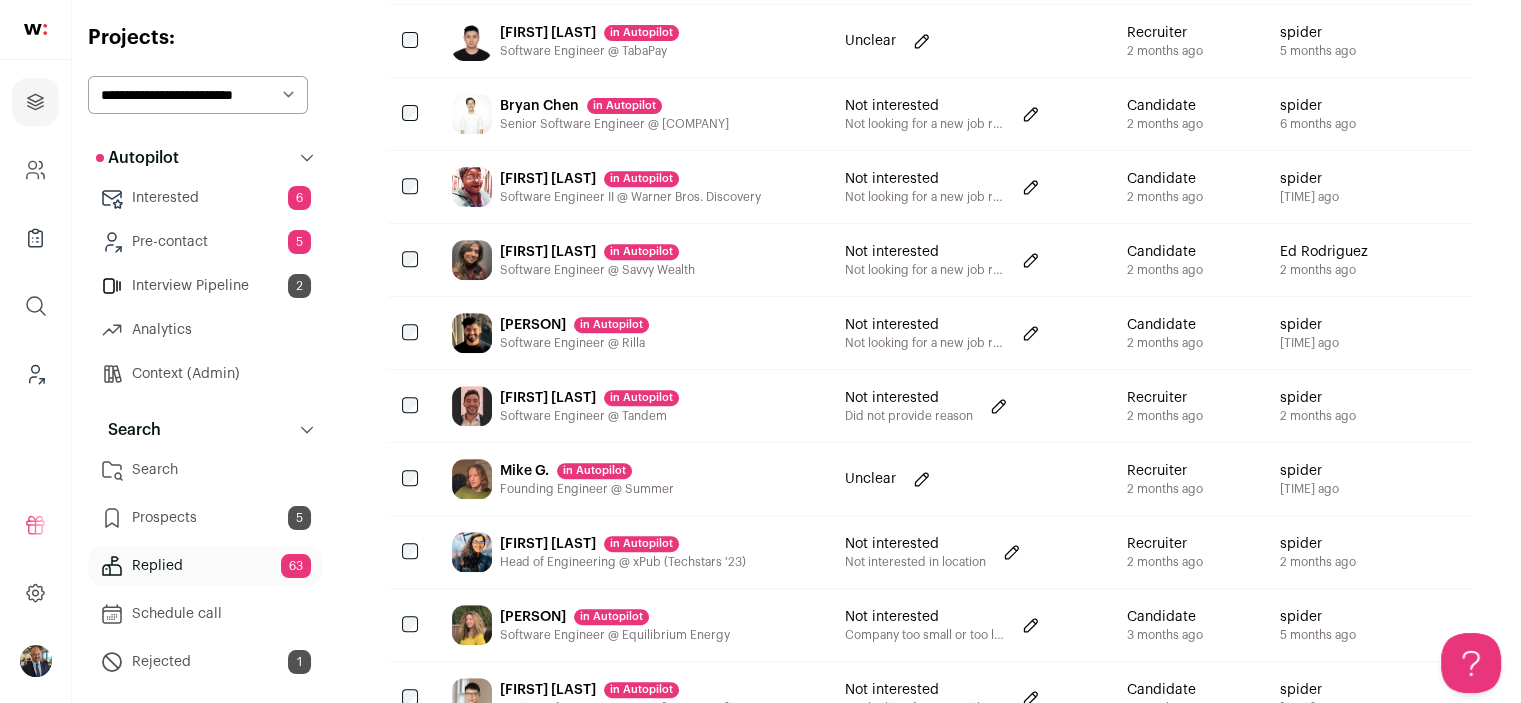 click on "Software Engineer @ Summer" at bounding box center [632, 479] 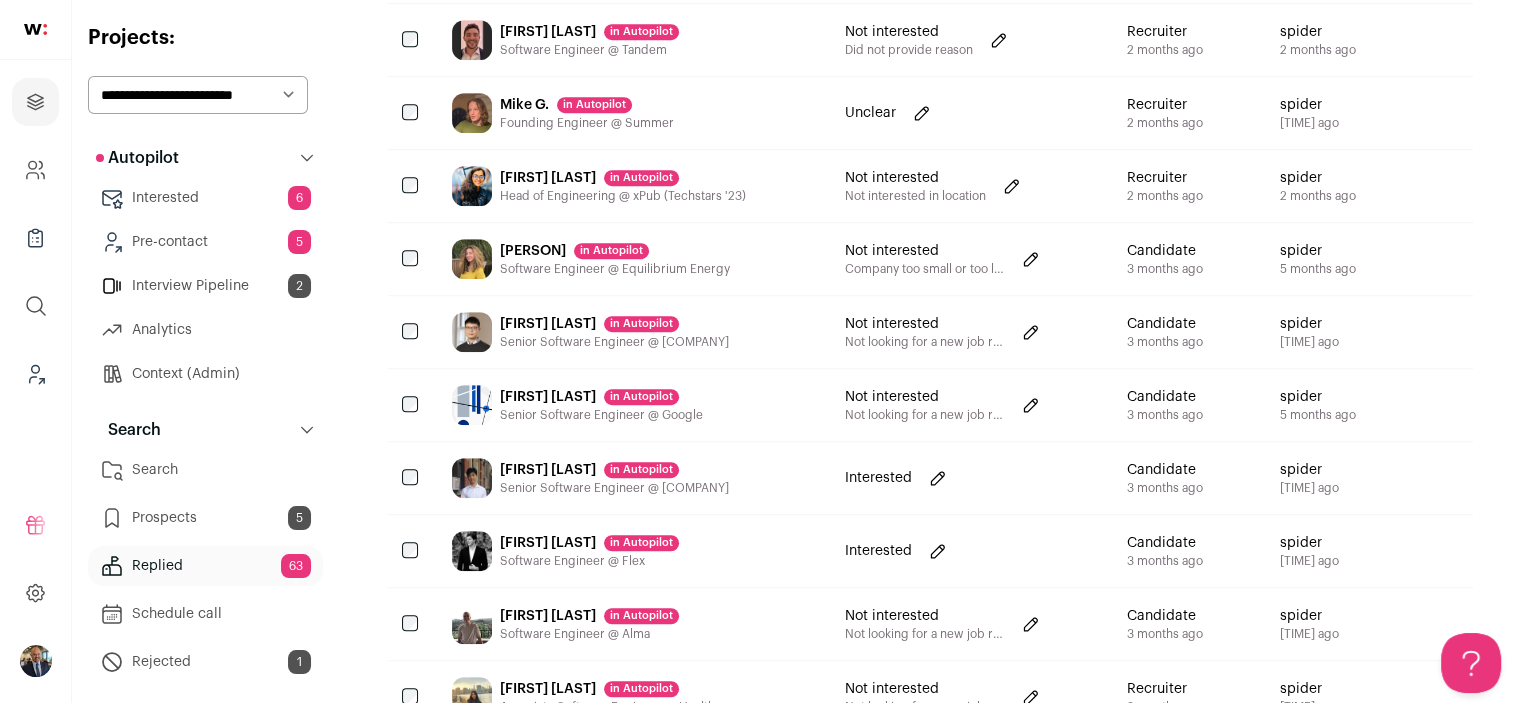 scroll, scrollTop: 1200, scrollLeft: 0, axis: vertical 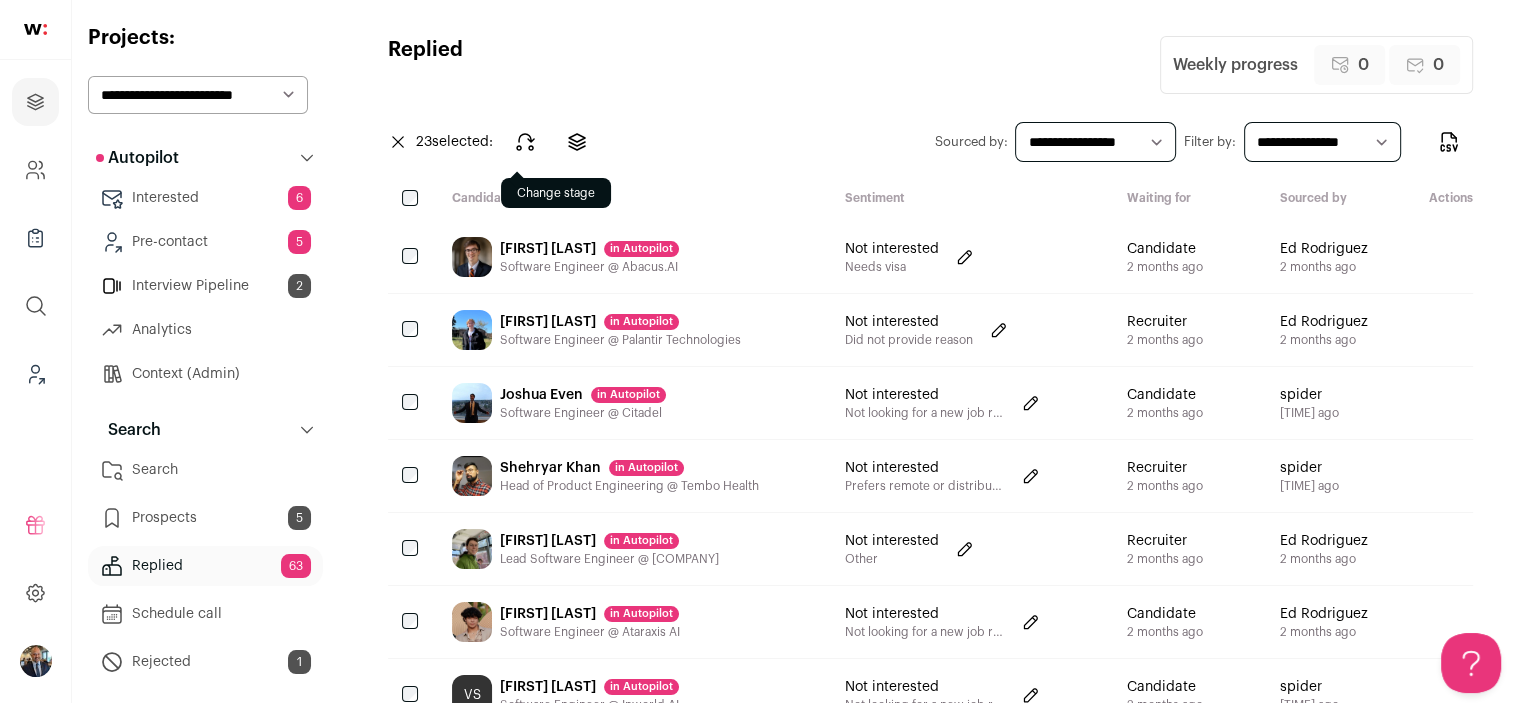 click at bounding box center [525, 142] 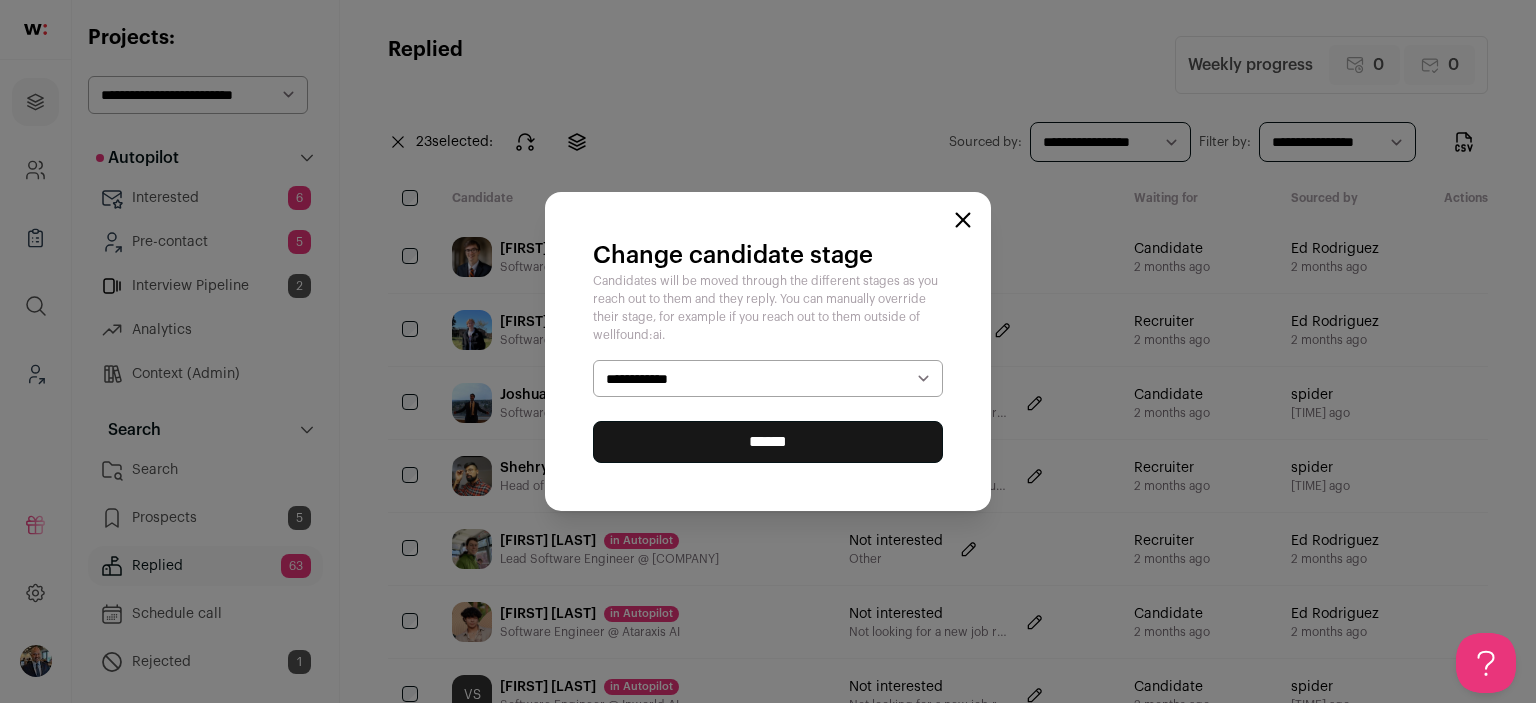 click on "**********" at bounding box center (768, 379) 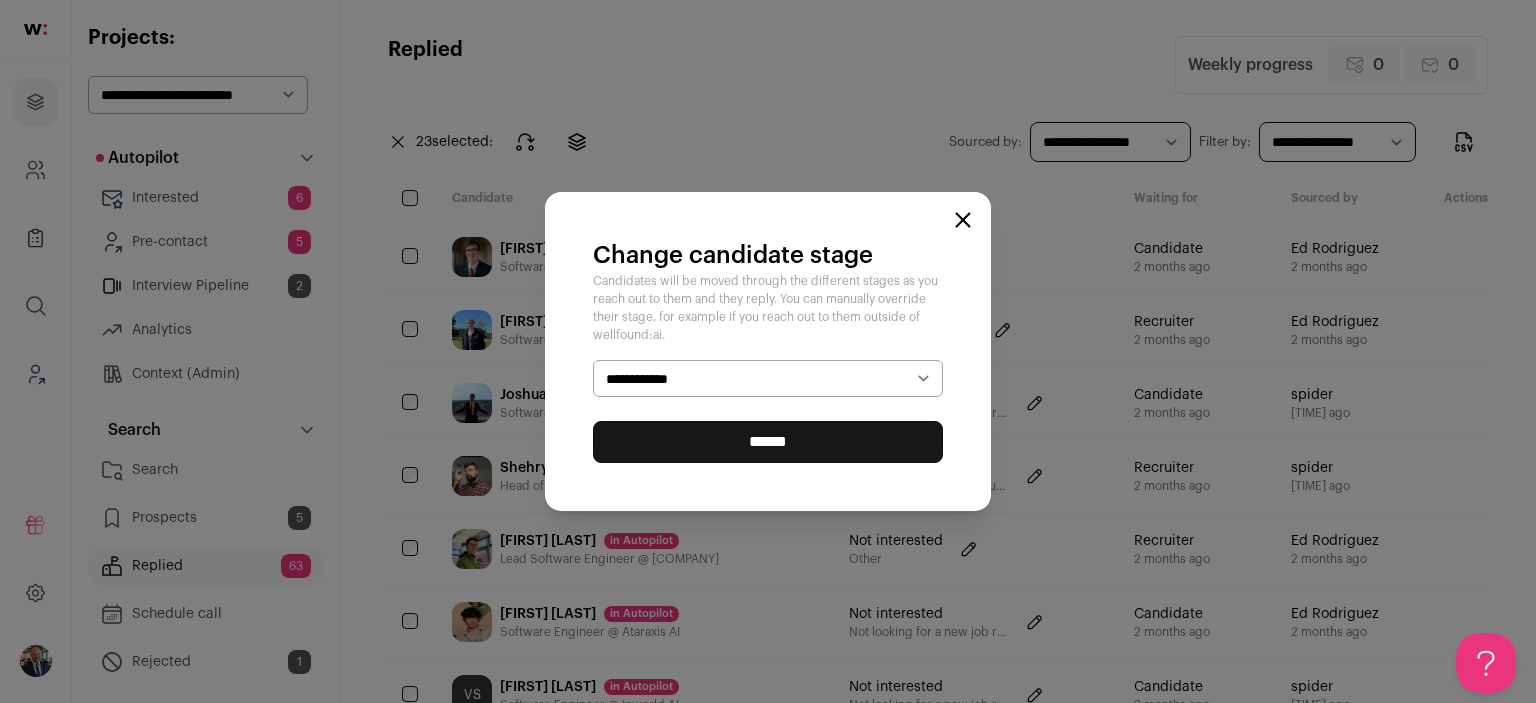 select on "********" 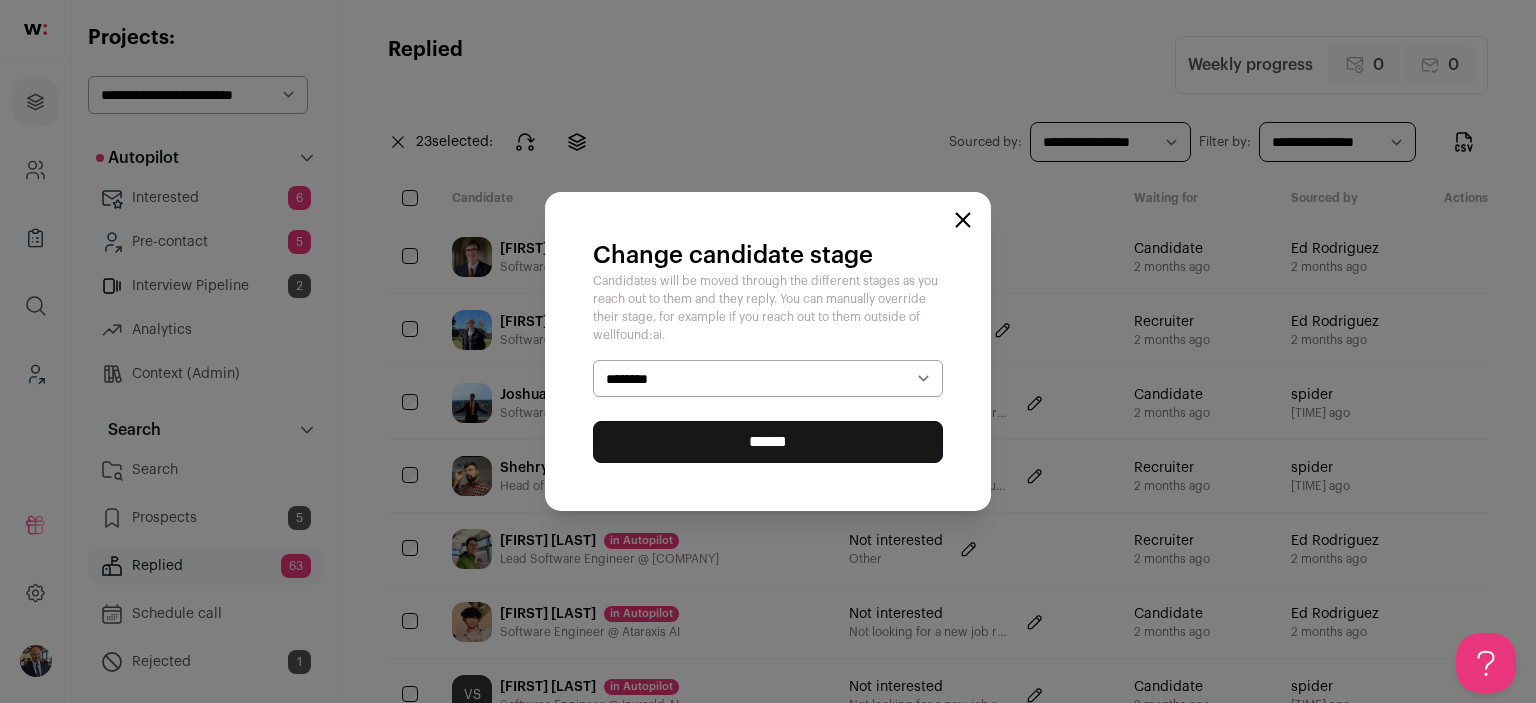 click on "******" at bounding box center [0, 0] 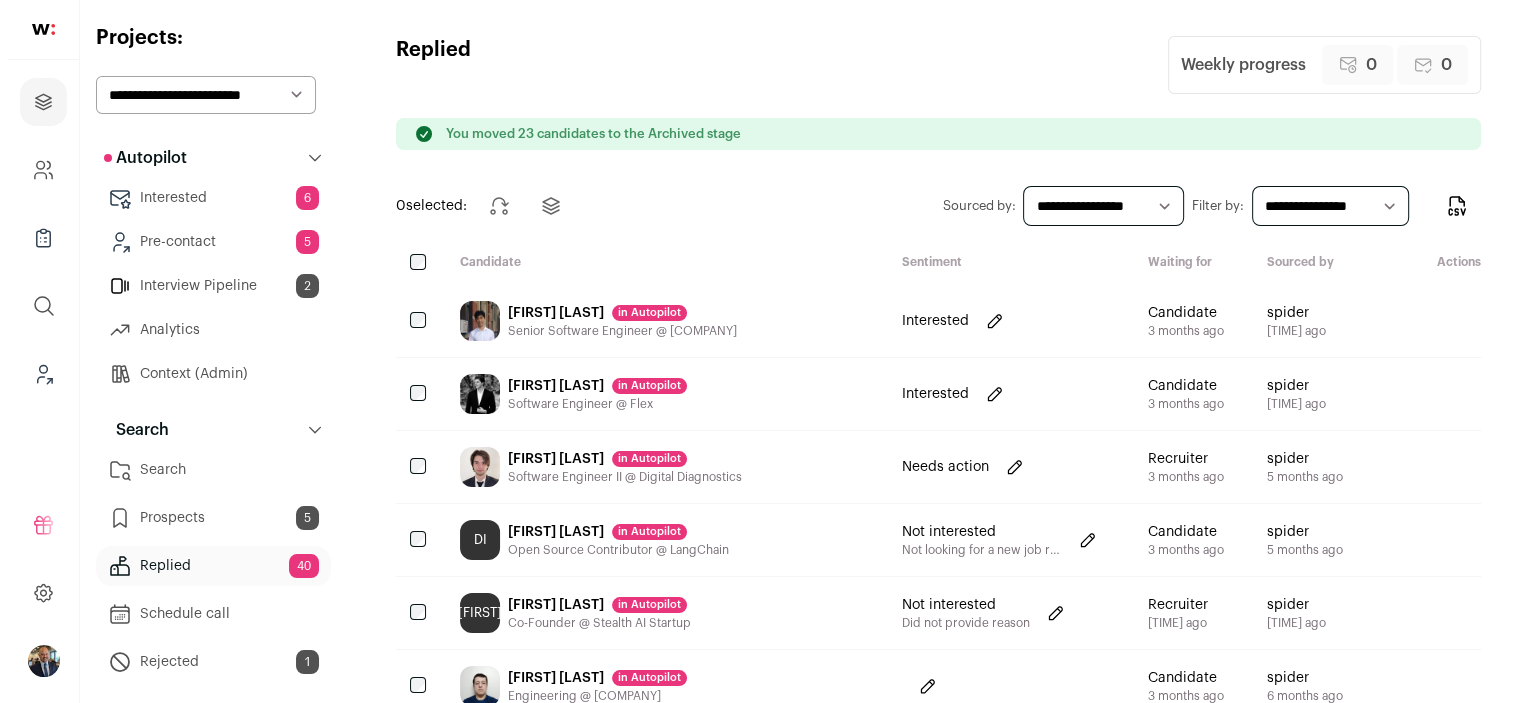 scroll, scrollTop: 0, scrollLeft: 0, axis: both 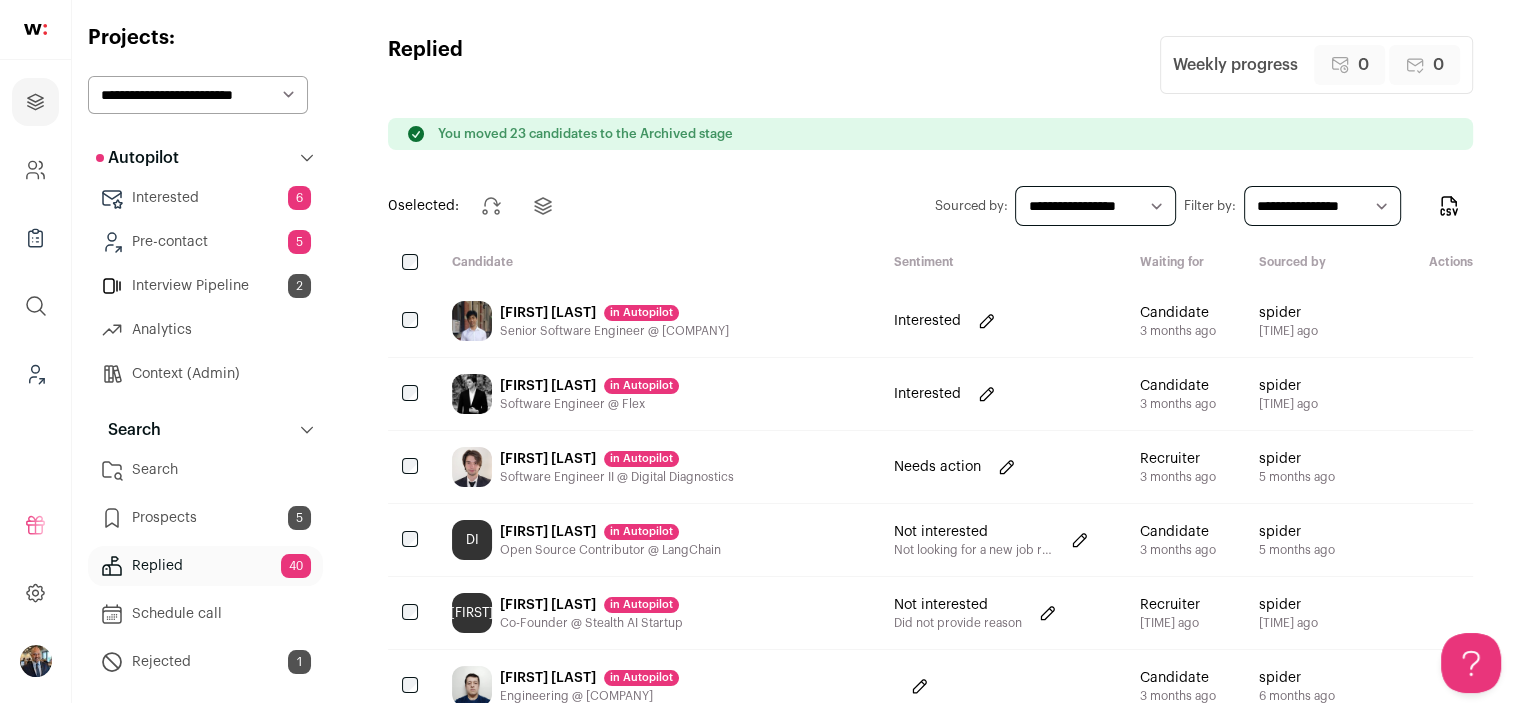 click on "[FIRST] [LAST]
in Autopilot
Senior Software Engineer @ FalconX" at bounding box center [657, 321] 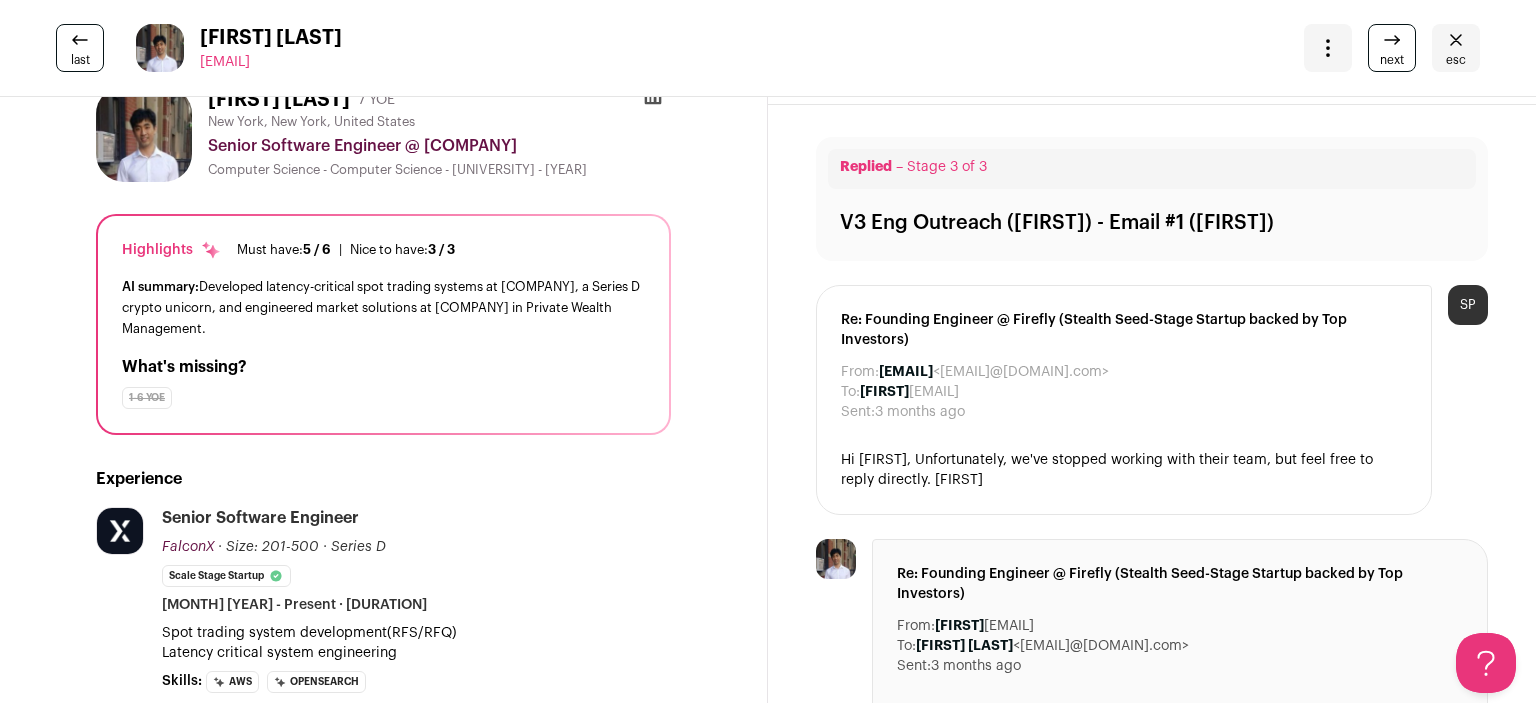 scroll, scrollTop: 0, scrollLeft: 0, axis: both 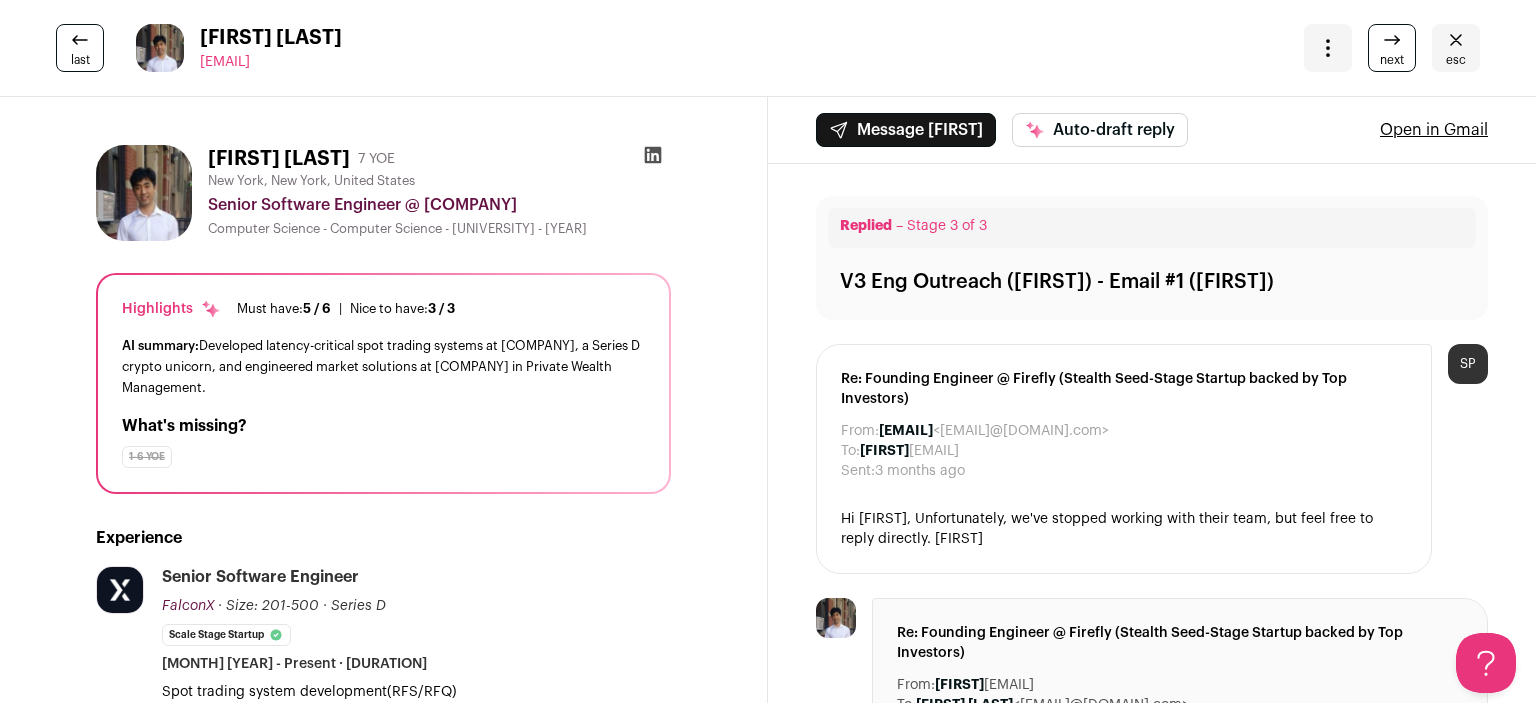click at bounding box center (1328, 48) 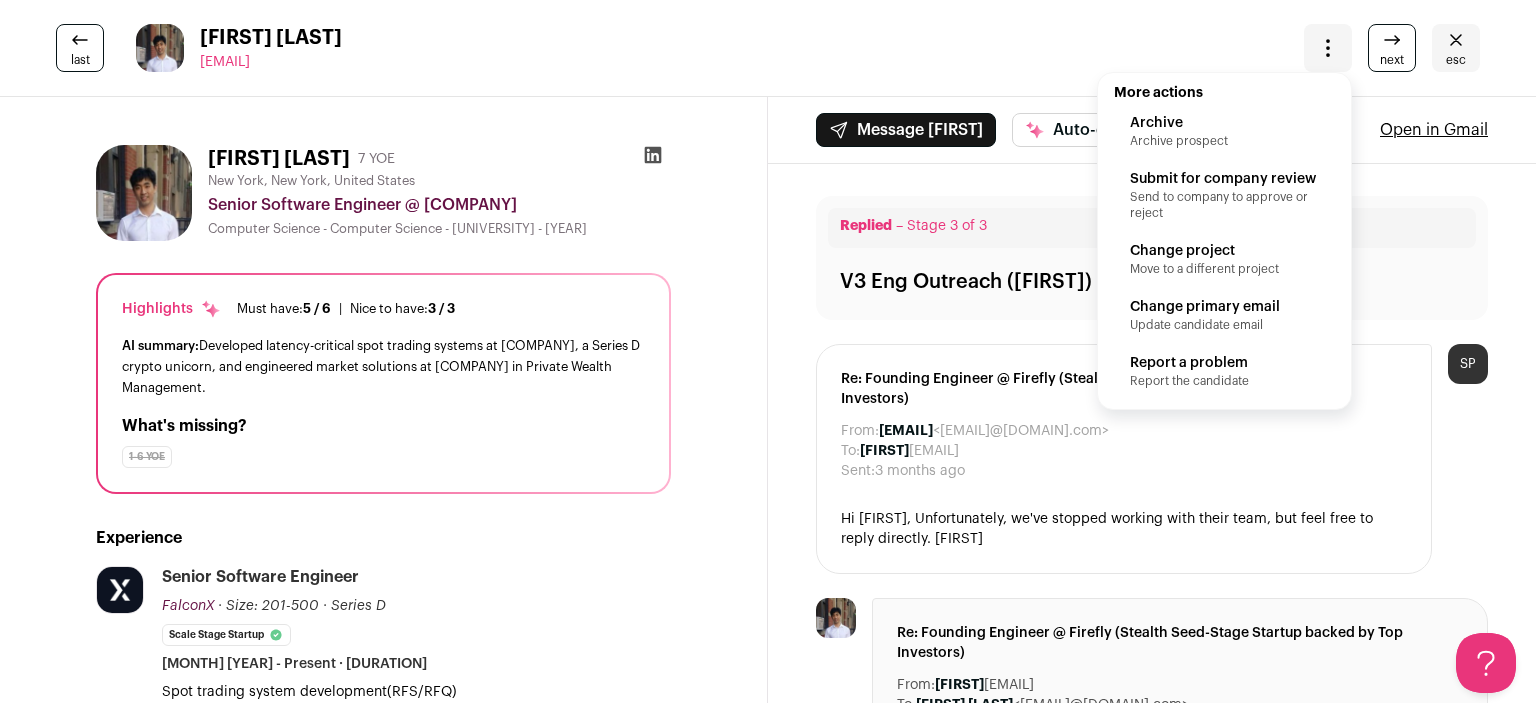 click on "Archive prospect" at bounding box center (1224, 141) 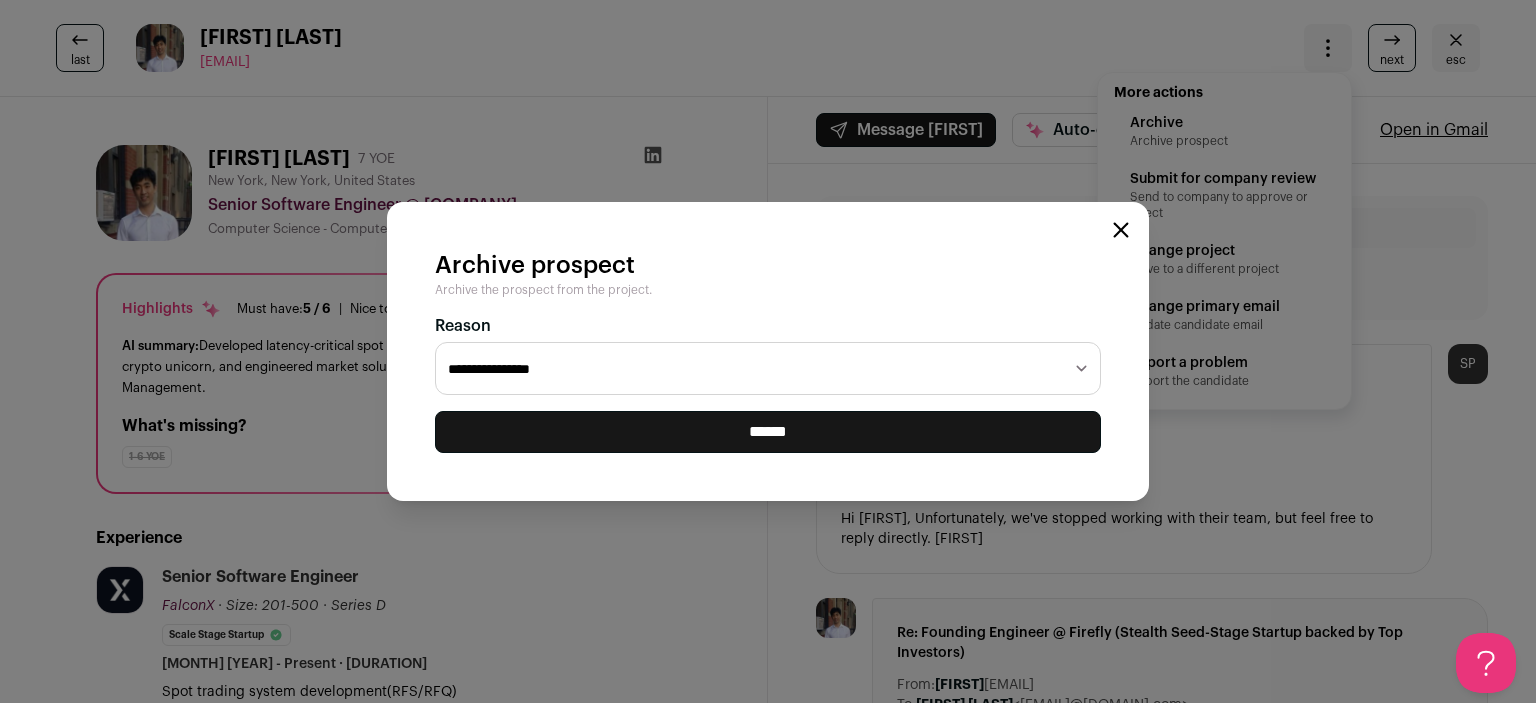 select on "**********" 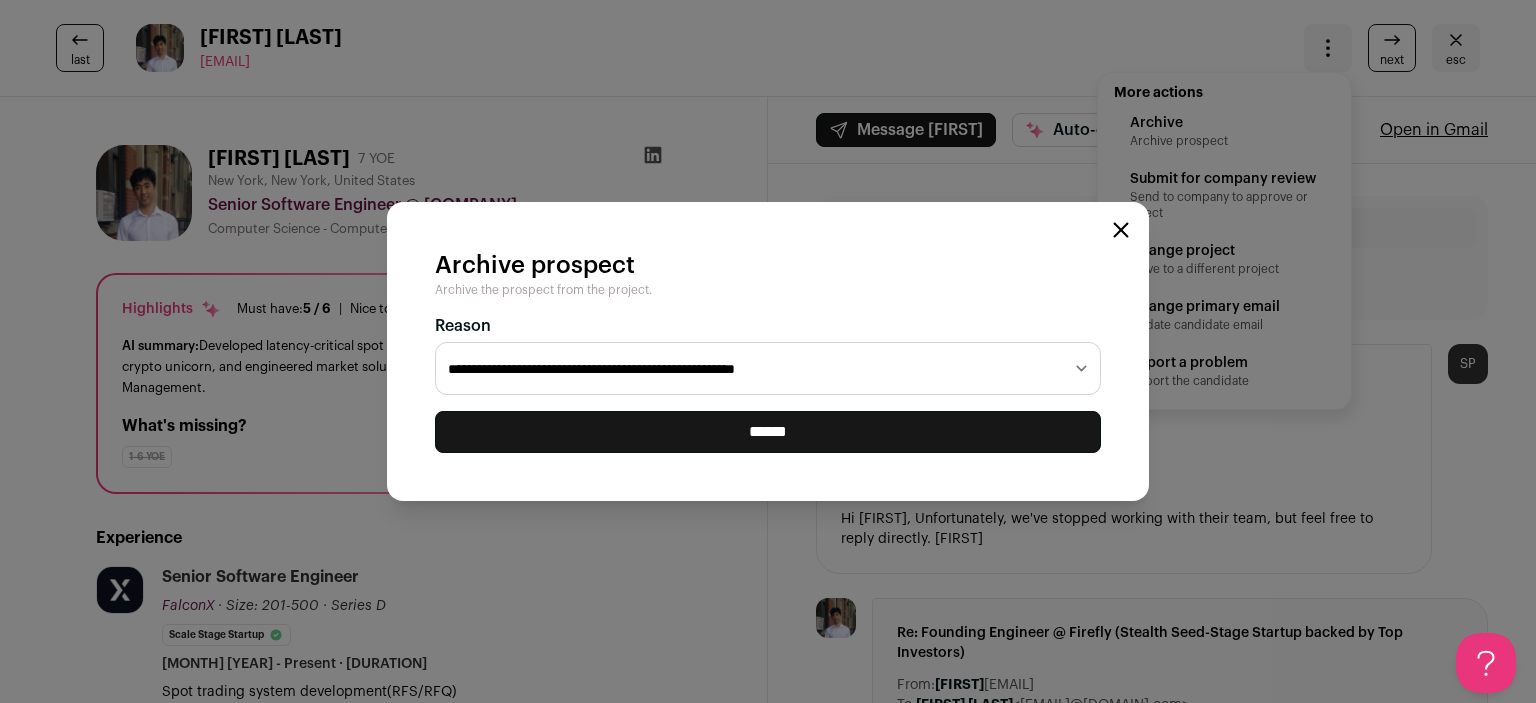 click on "**********" at bounding box center [768, 369] 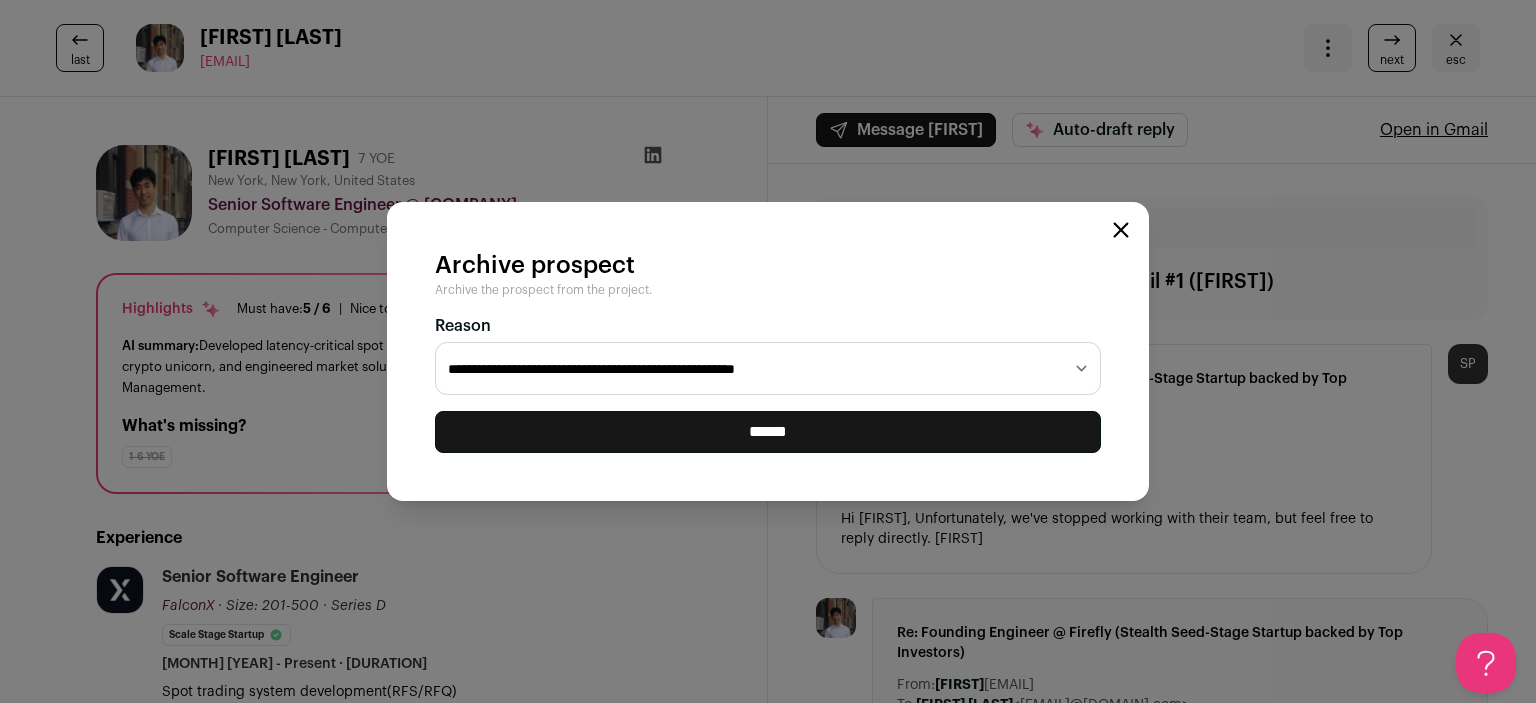 click on "******" at bounding box center [0, 0] 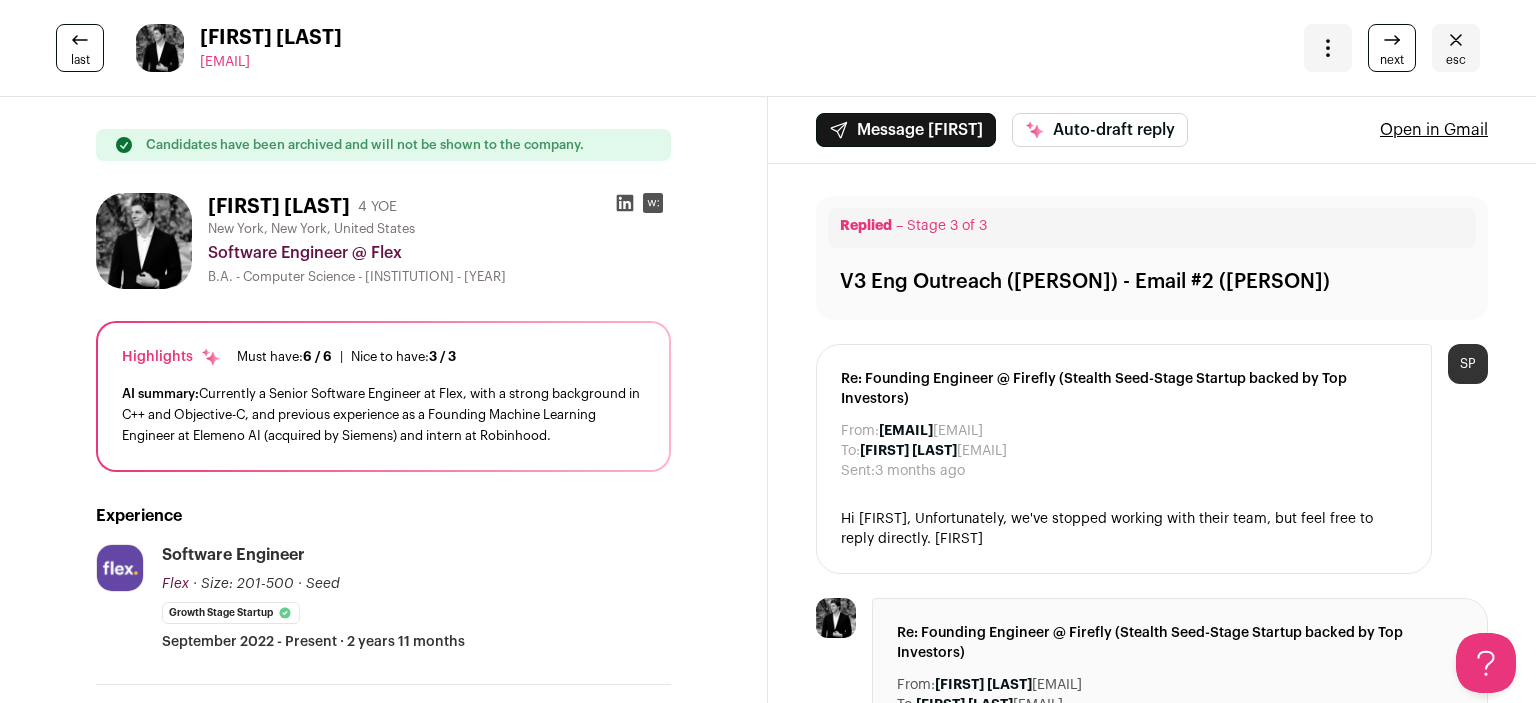 scroll, scrollTop: 0, scrollLeft: 0, axis: both 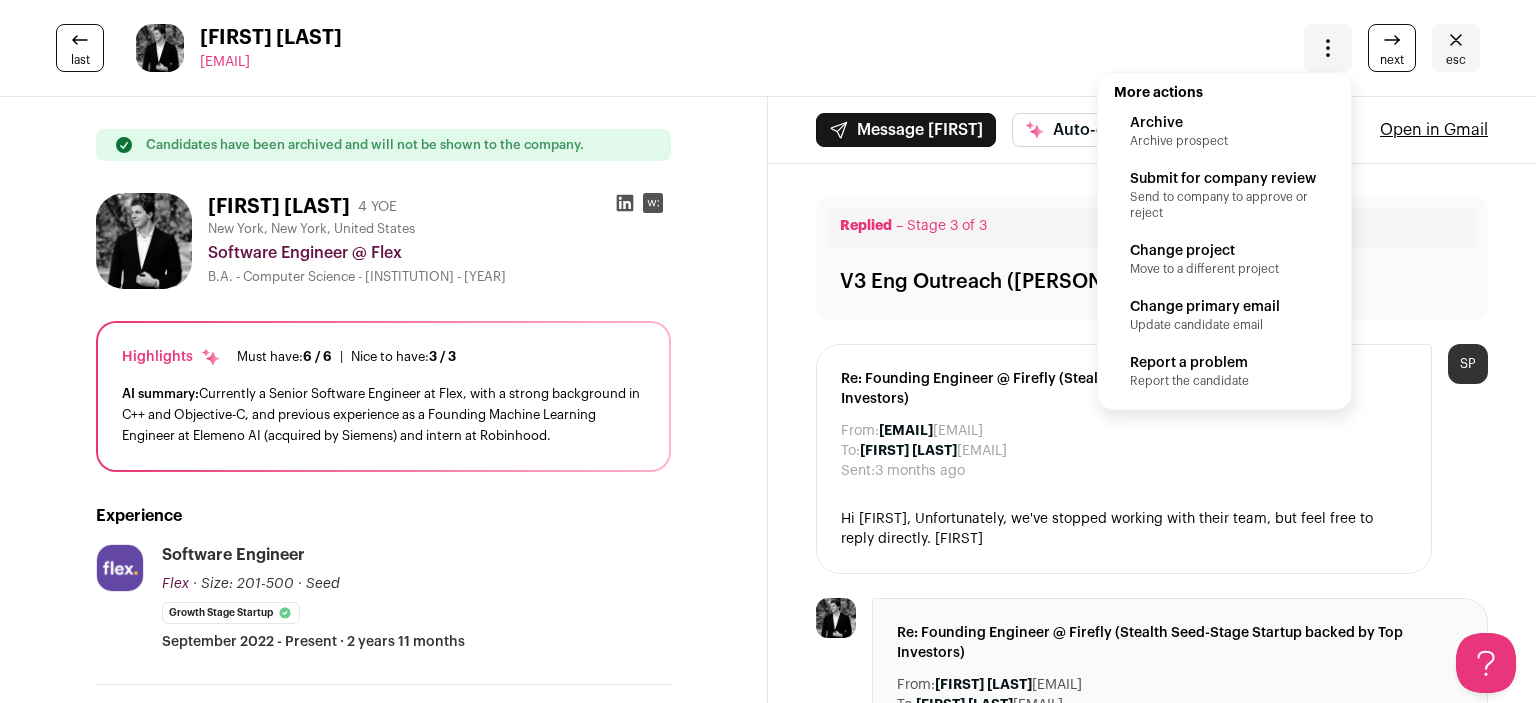 click on "Submit for company review" at bounding box center [1224, 123] 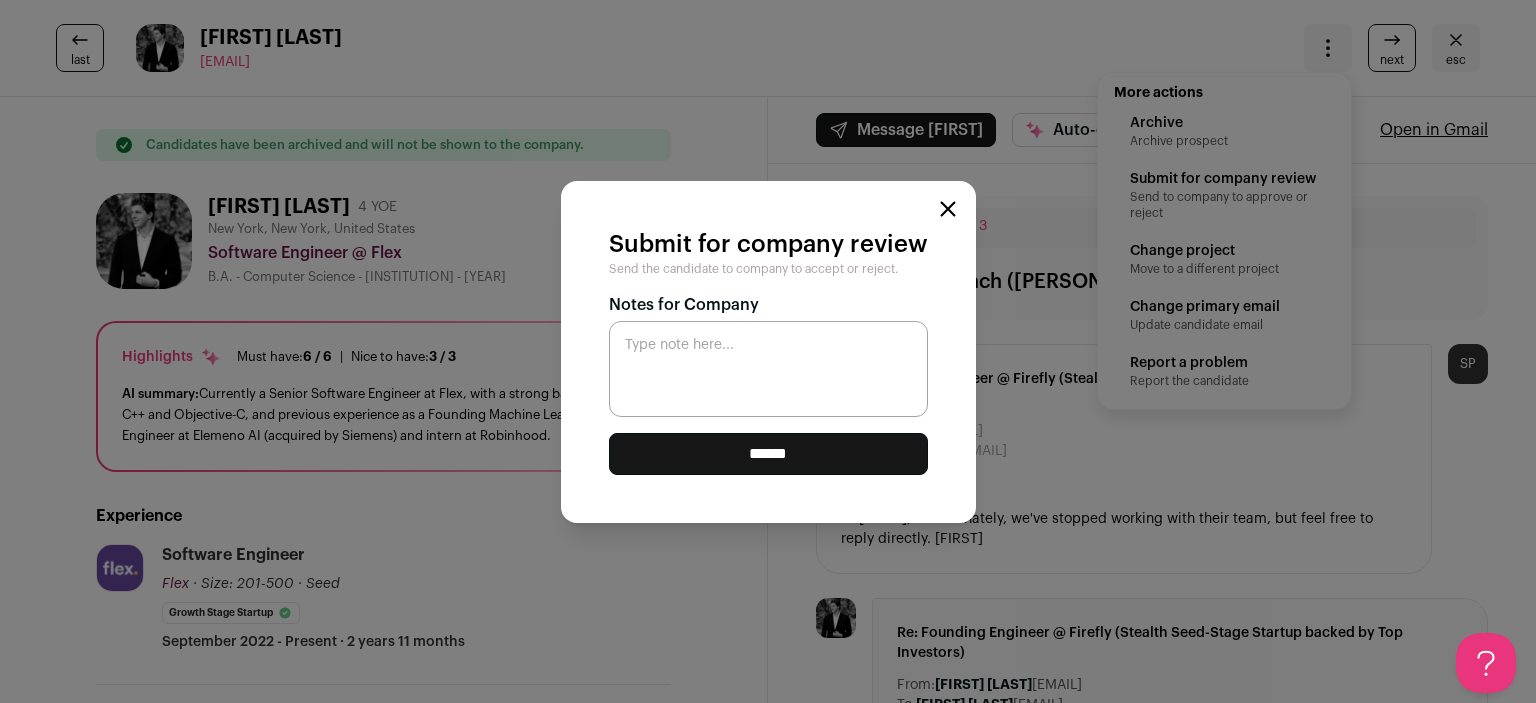 click on "******" at bounding box center [768, 454] 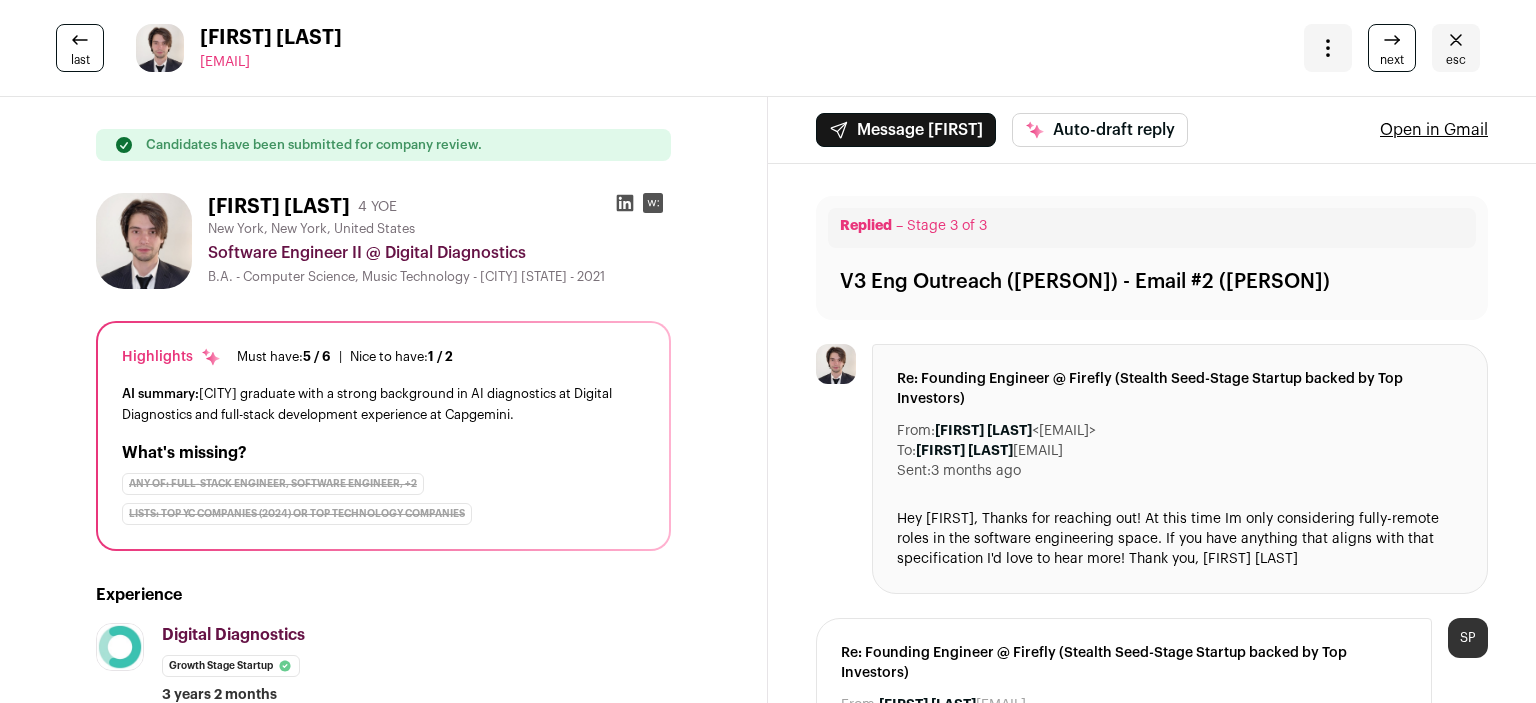 scroll, scrollTop: 0, scrollLeft: 0, axis: both 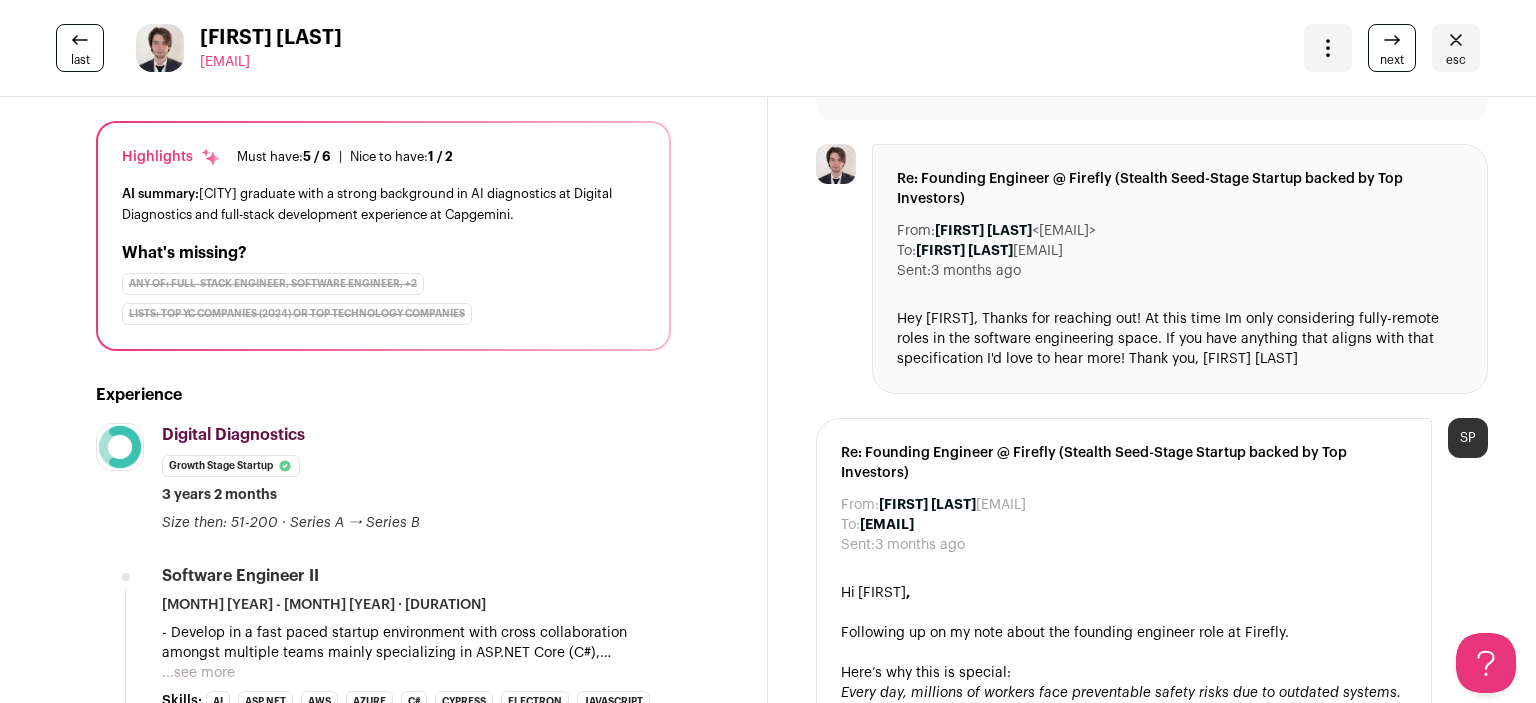 click at bounding box center [1456, 40] 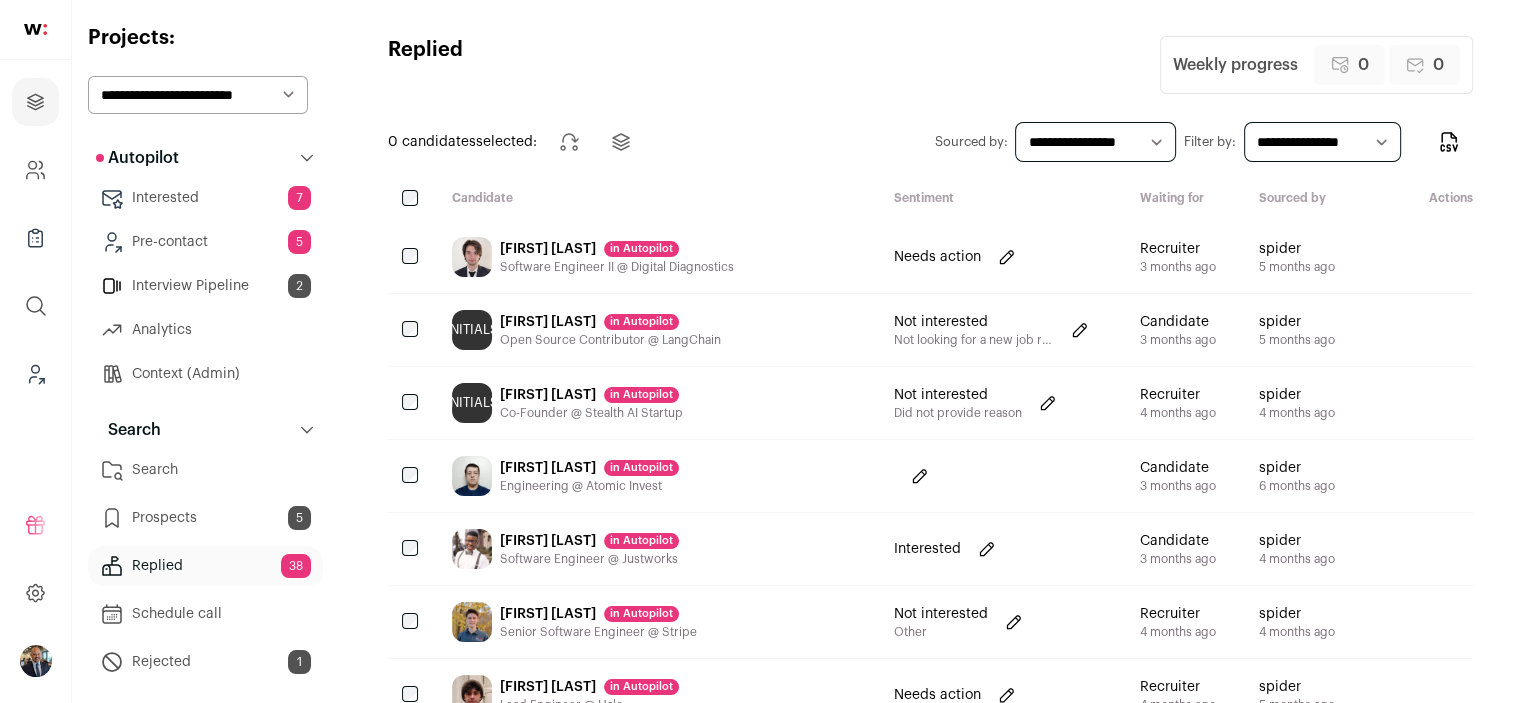 scroll, scrollTop: 0, scrollLeft: 0, axis: both 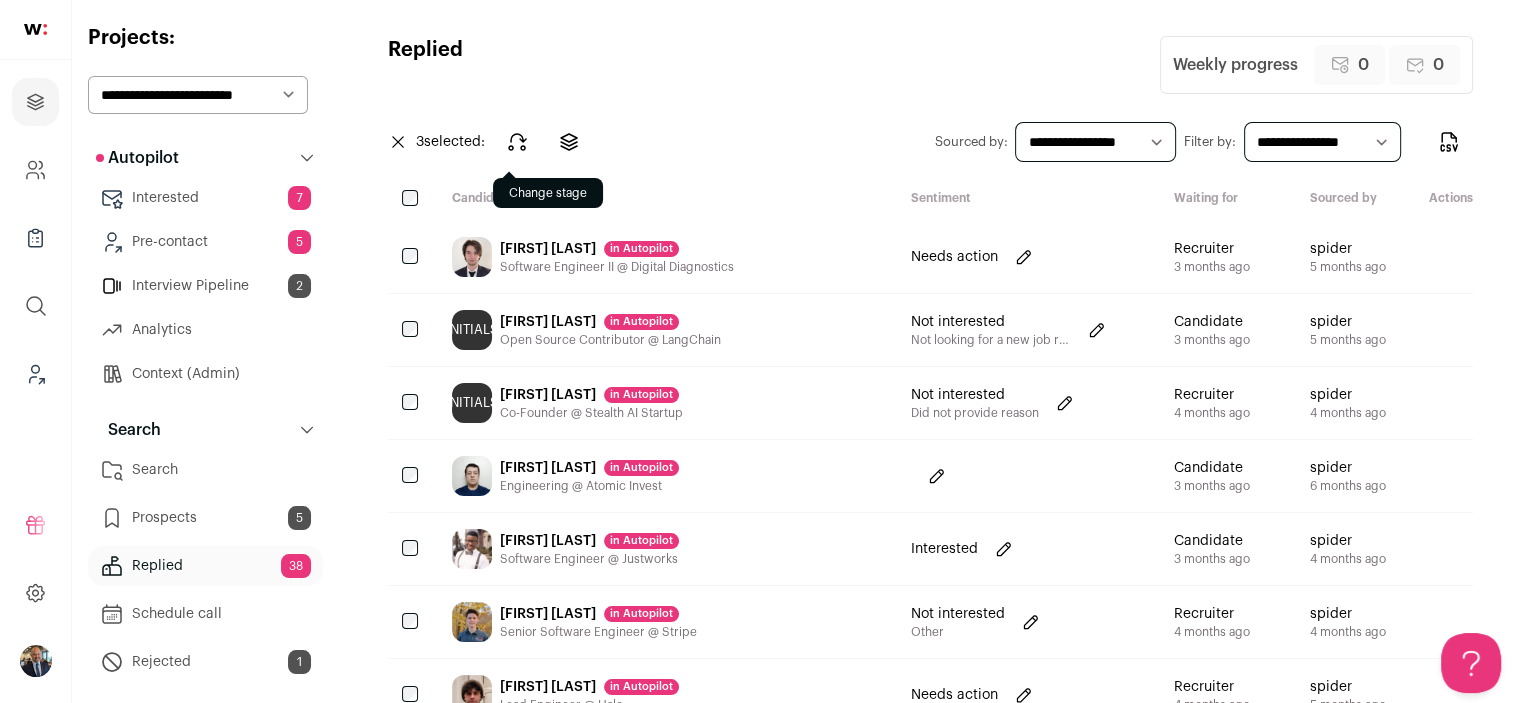 click at bounding box center (517, 142) 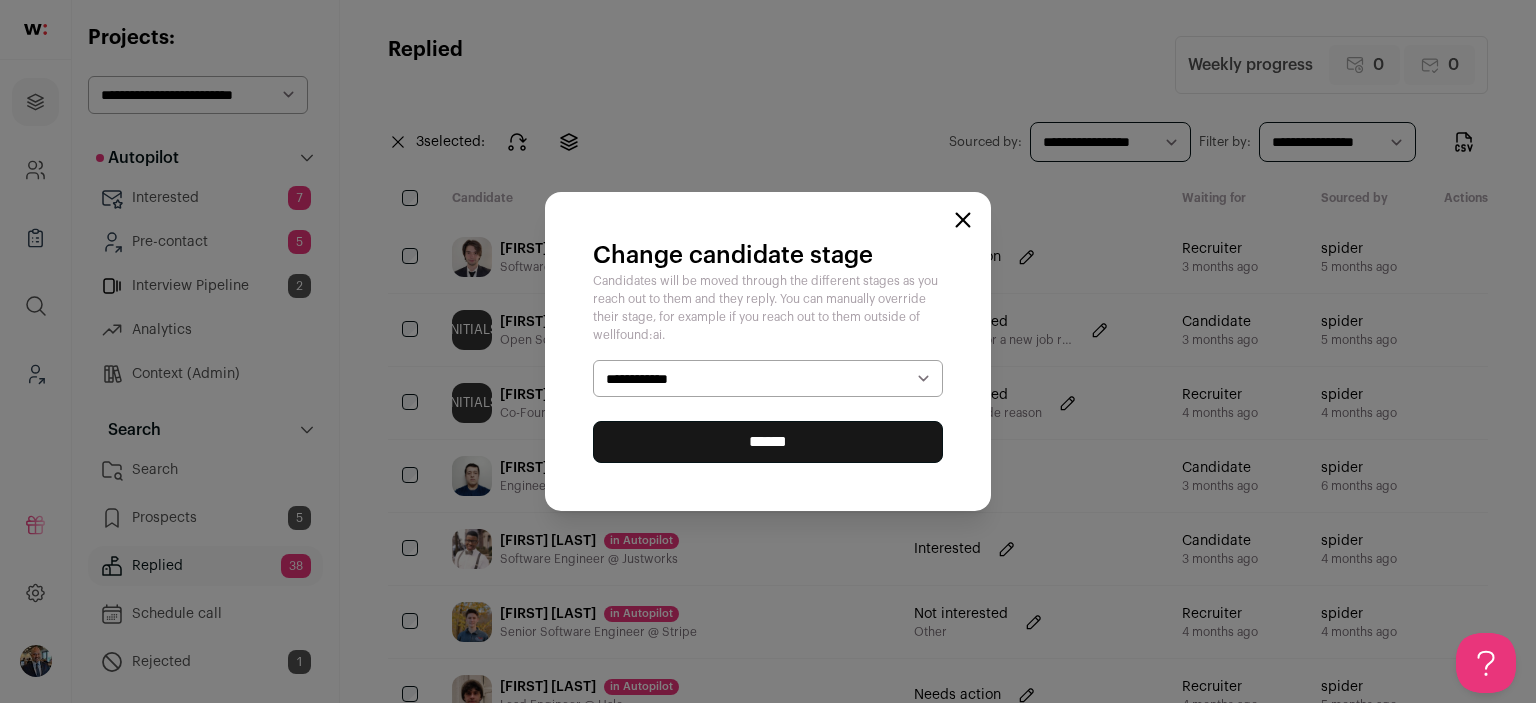 click on "**********" at bounding box center [768, 379] 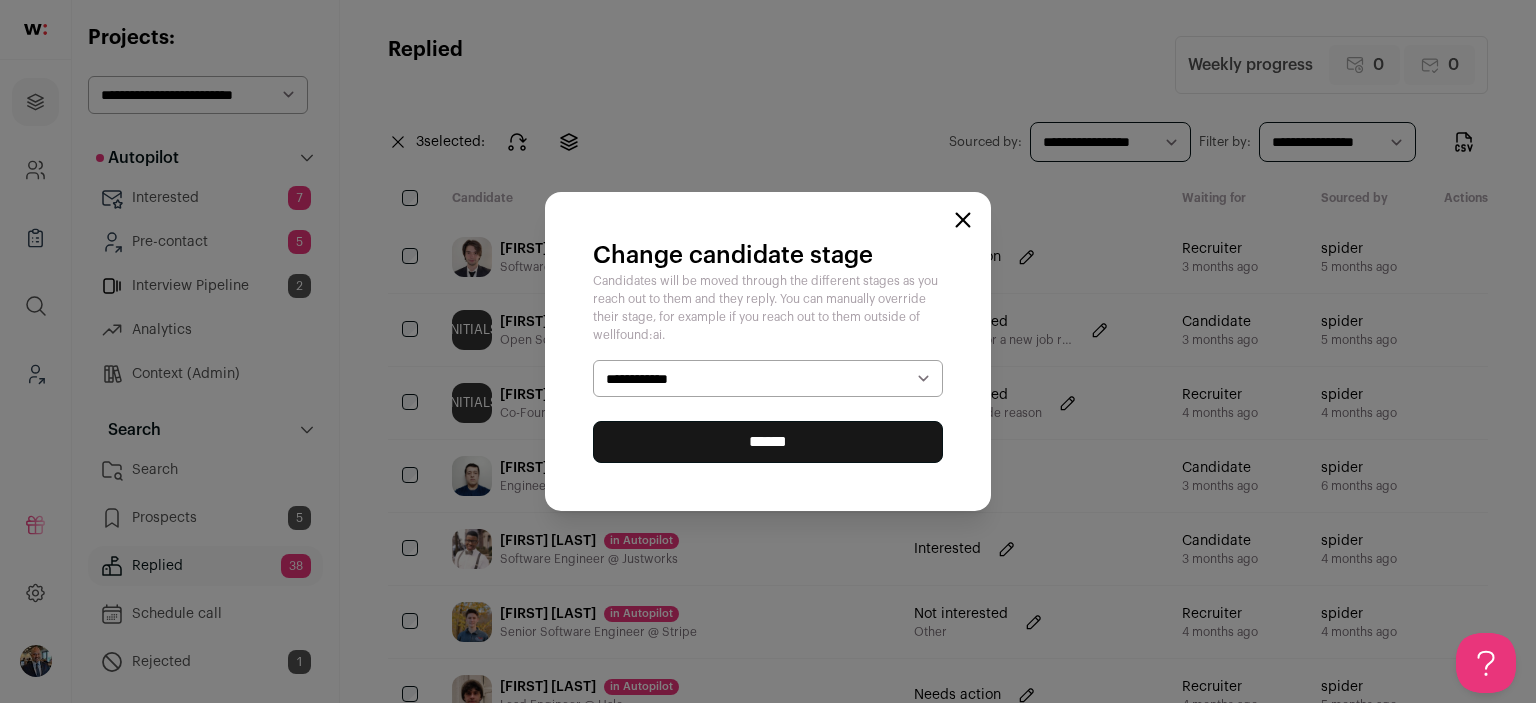 select on "********" 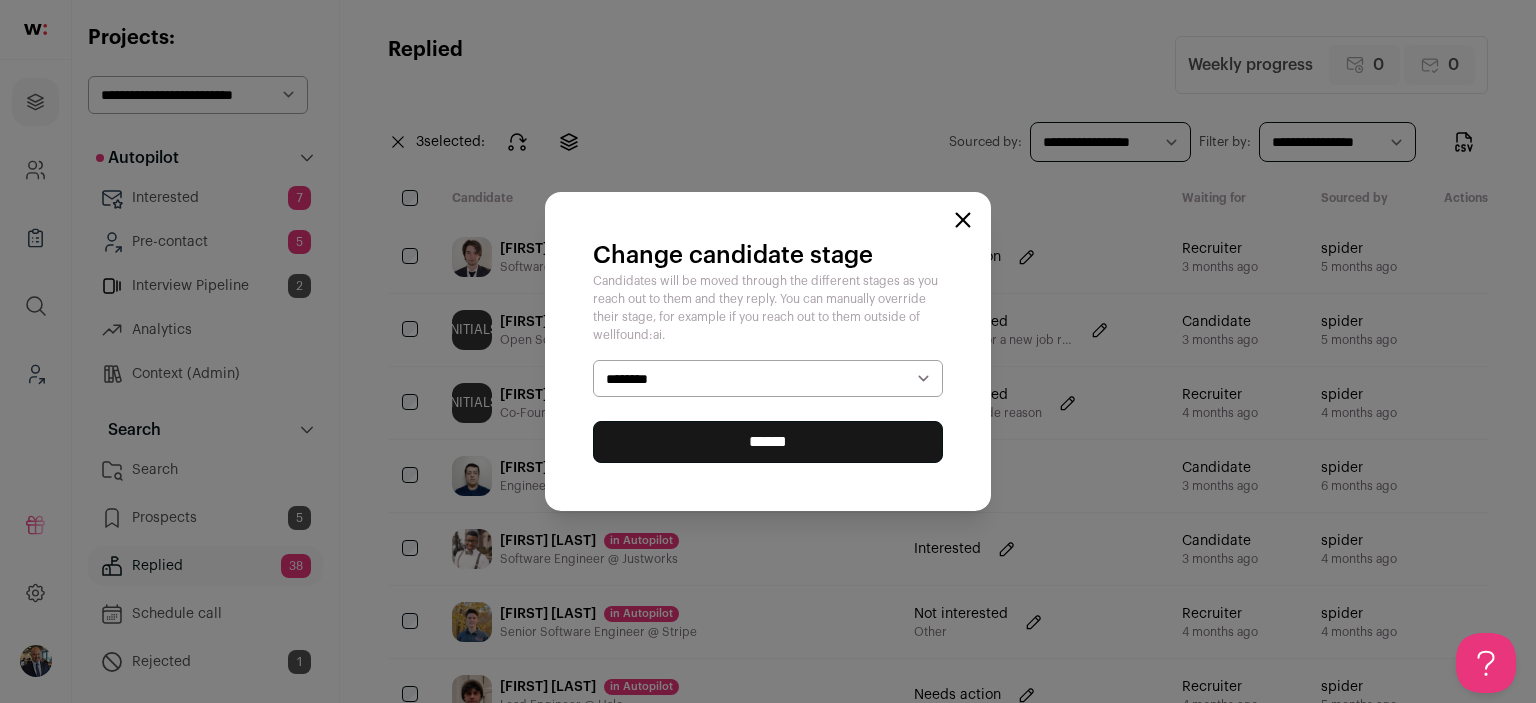click on "******" at bounding box center (0, 0) 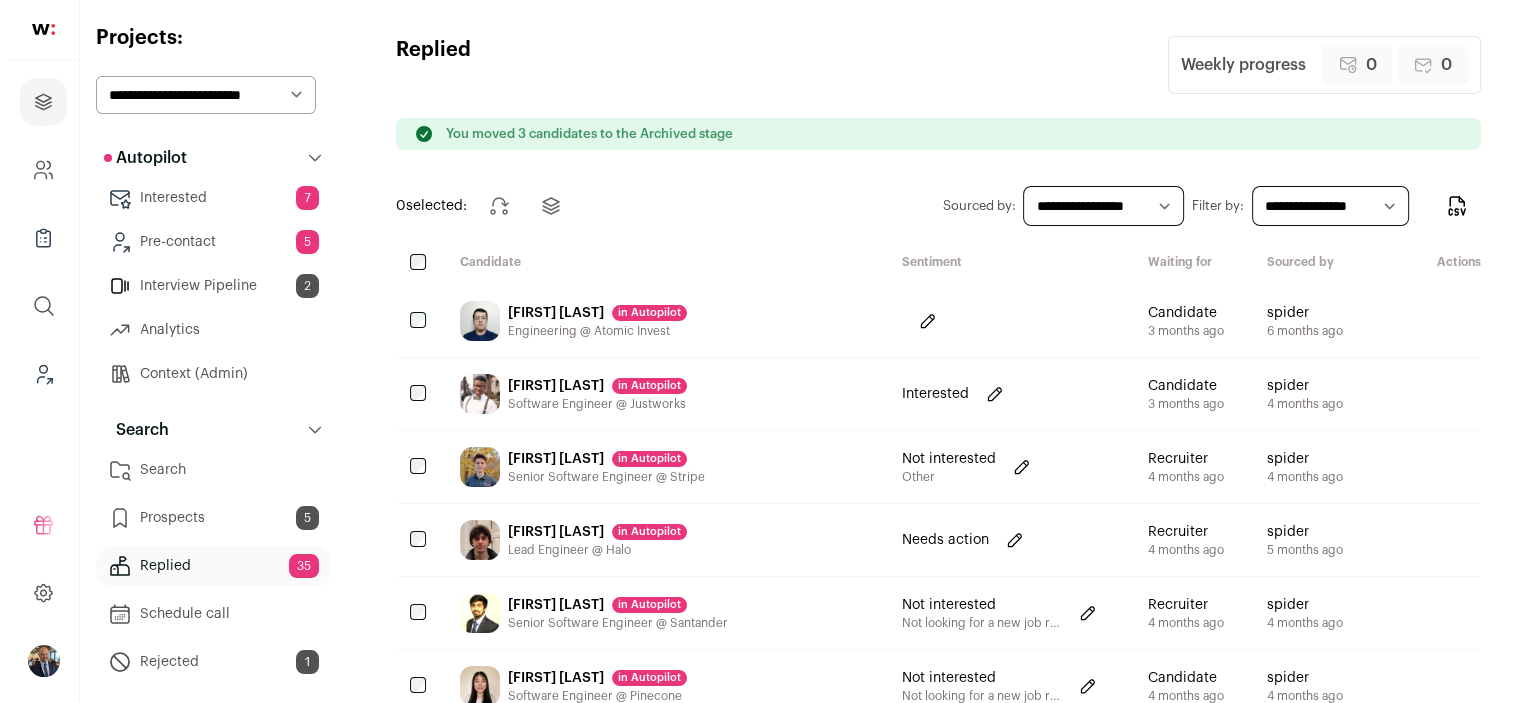 scroll, scrollTop: 0, scrollLeft: 0, axis: both 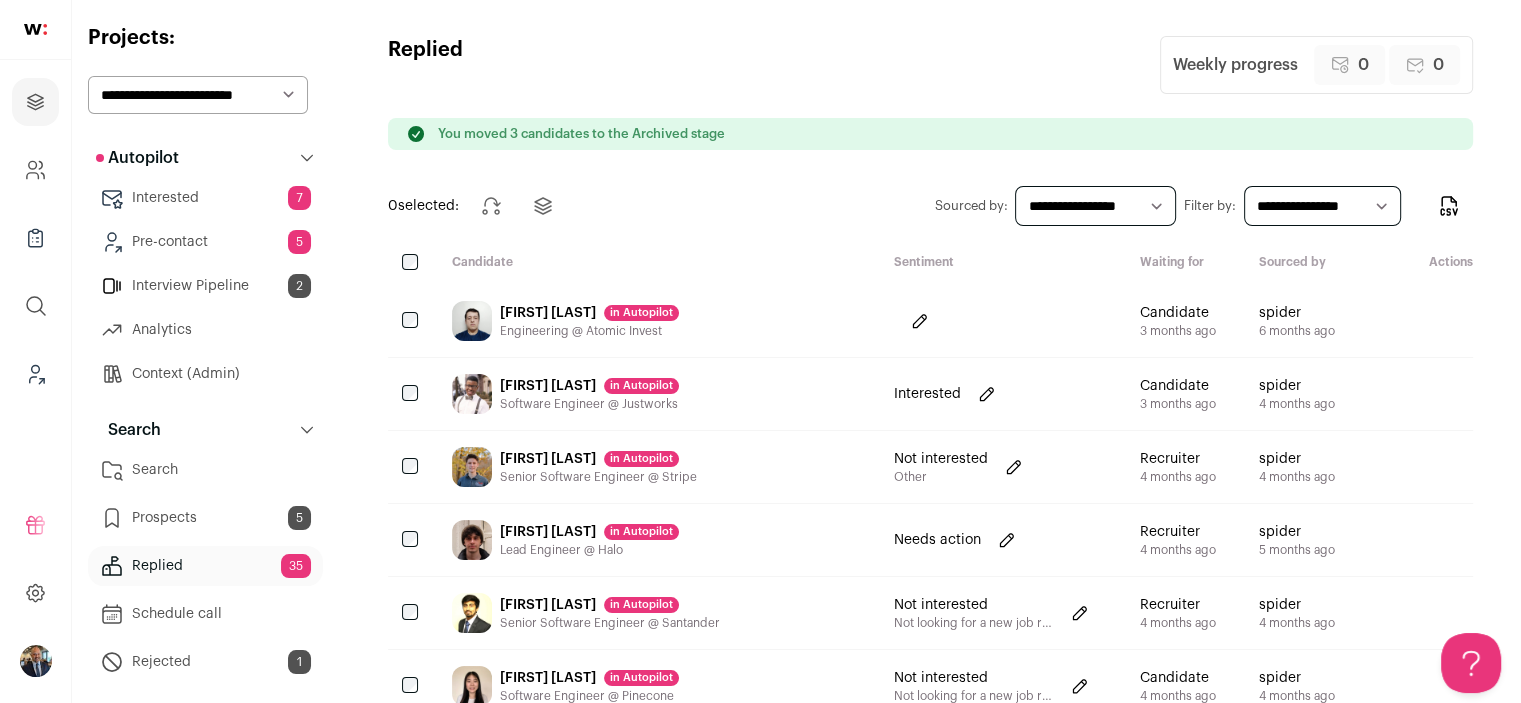 click on "Elbek Khoshimjonov
in Autopilot
Engineering @ Atomic Invest" at bounding box center (657, 321) 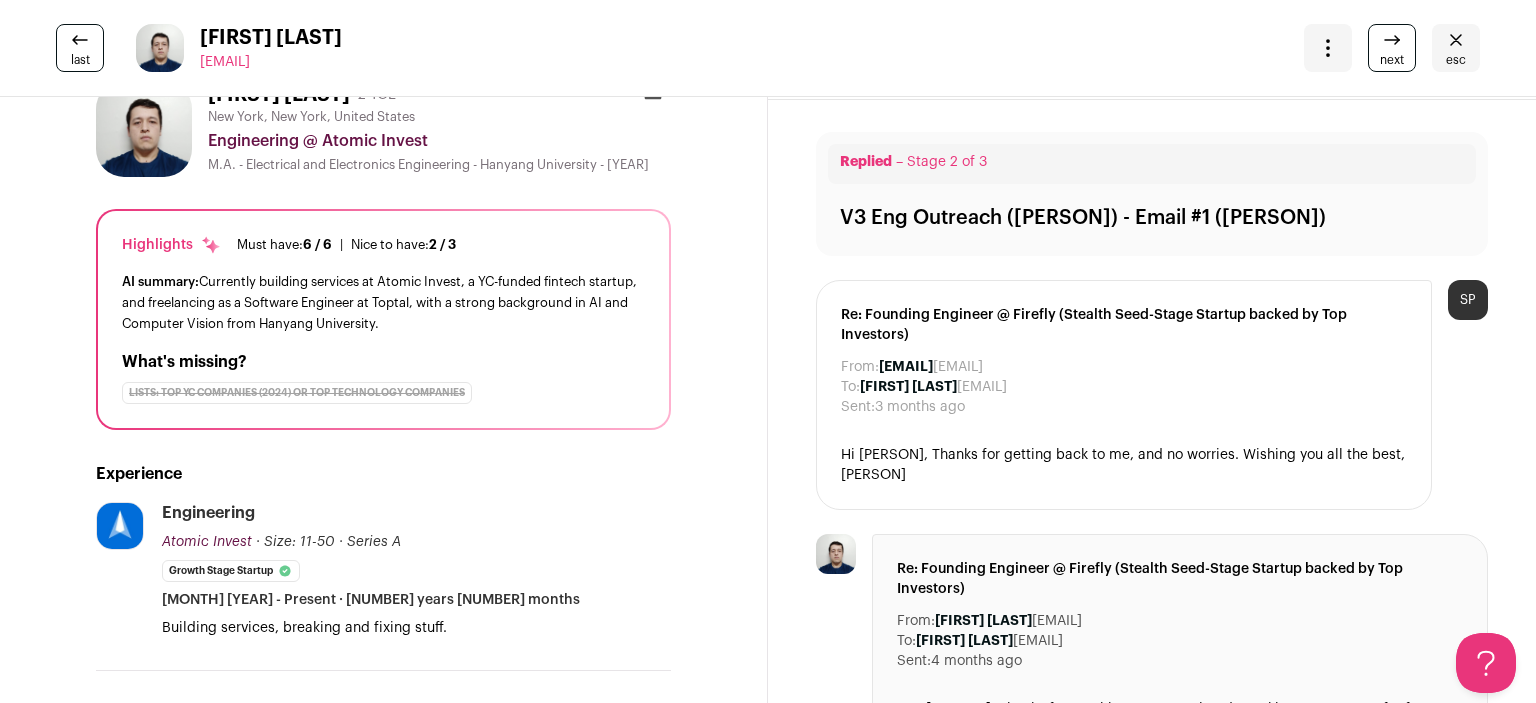 scroll, scrollTop: 100, scrollLeft: 0, axis: vertical 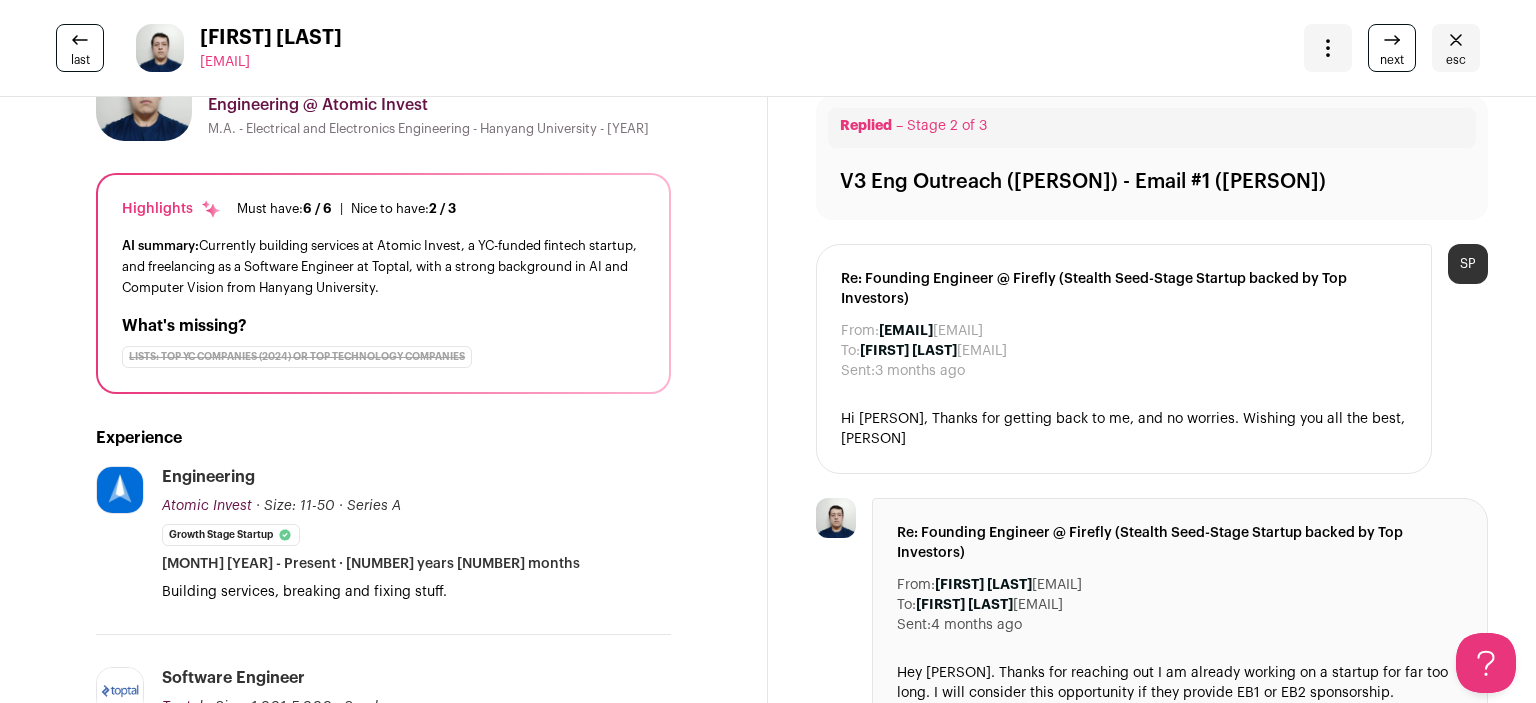 click at bounding box center (1456, 40) 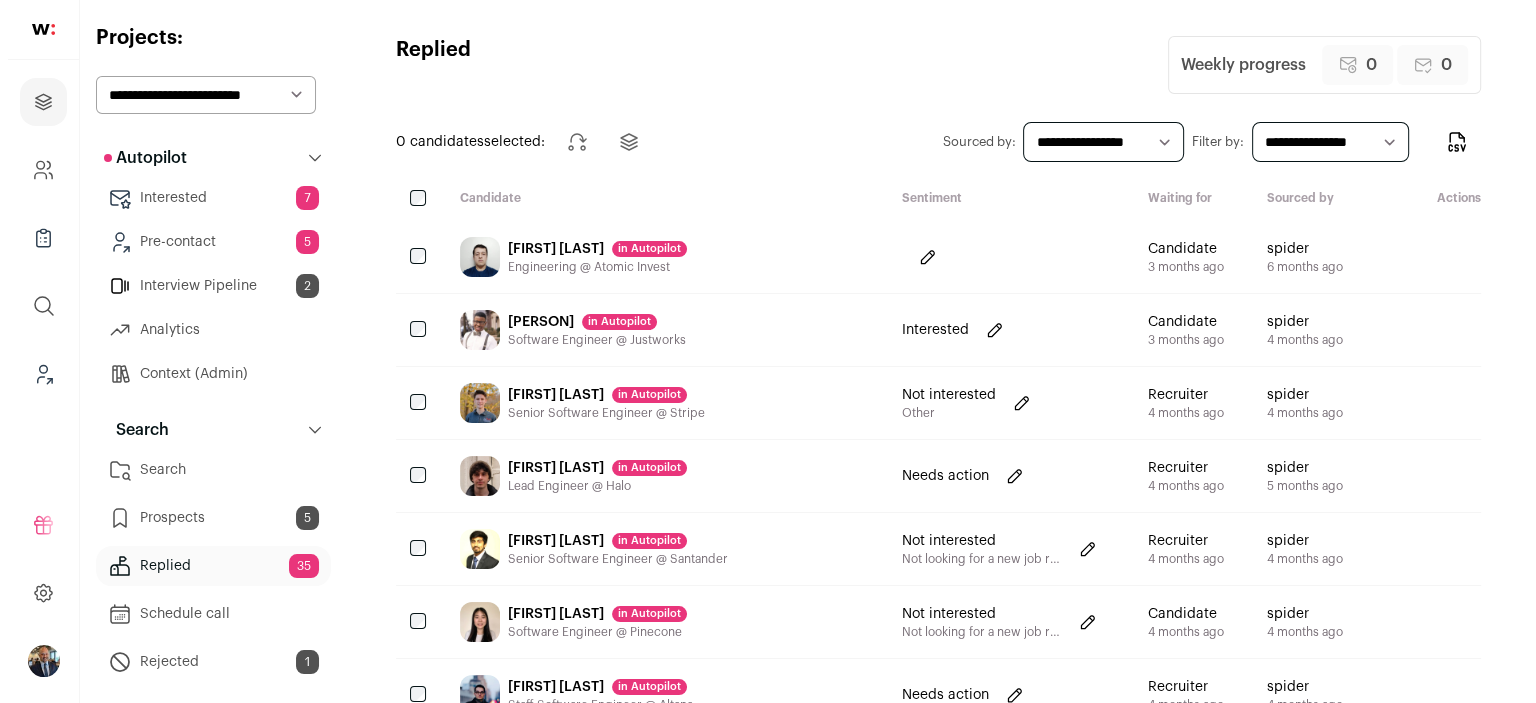 scroll, scrollTop: 0, scrollLeft: 0, axis: both 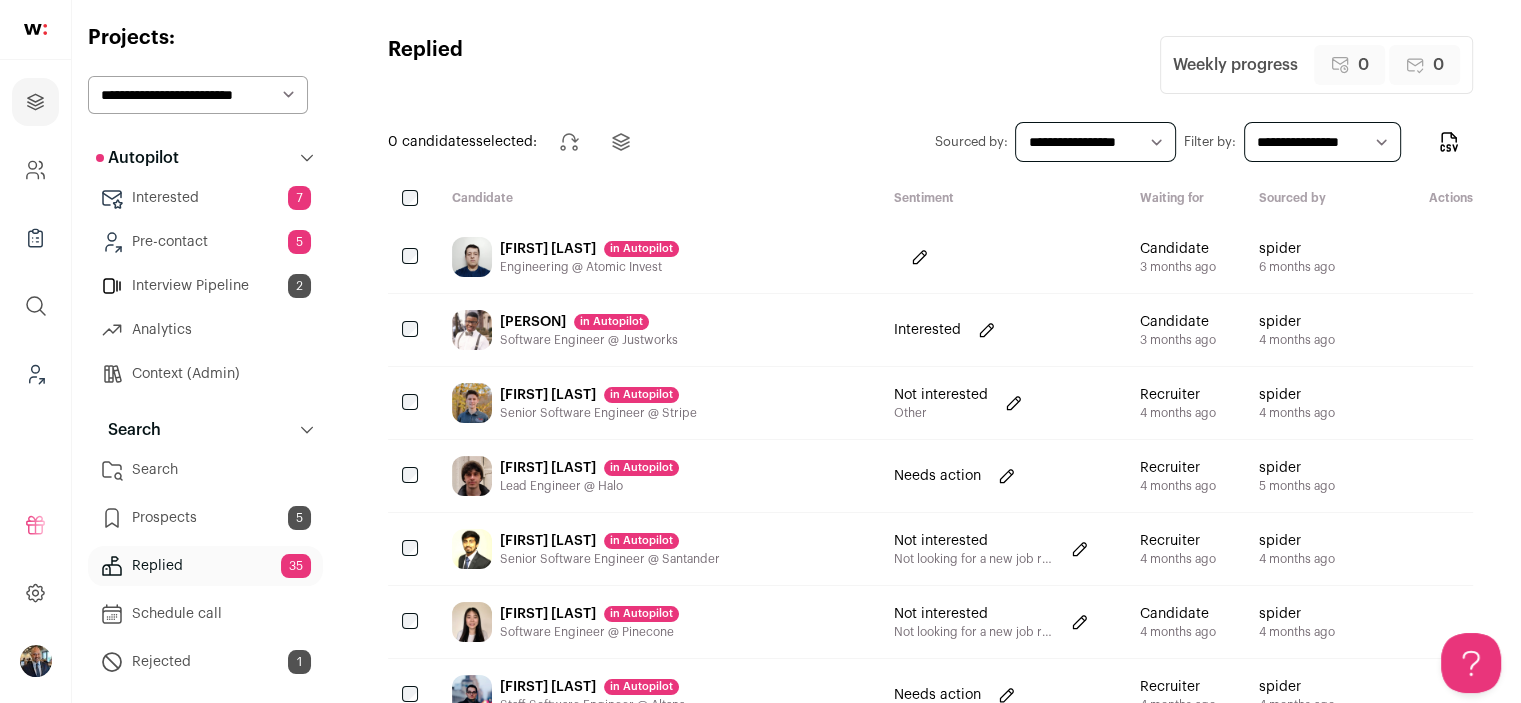 click on "Amaru Lewis
in Autopilot
Software Engineer @ Justworks" at bounding box center [657, 330] 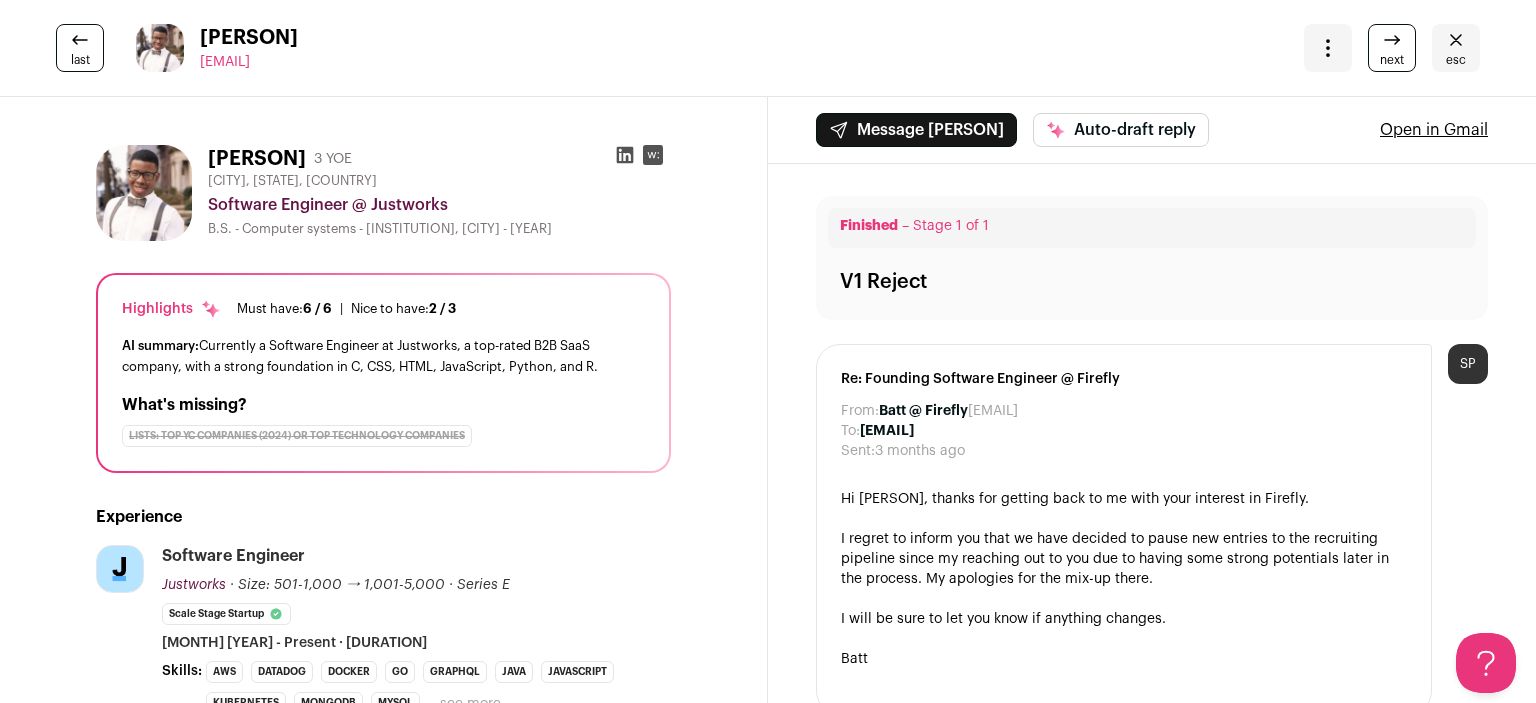click at bounding box center [1456, 40] 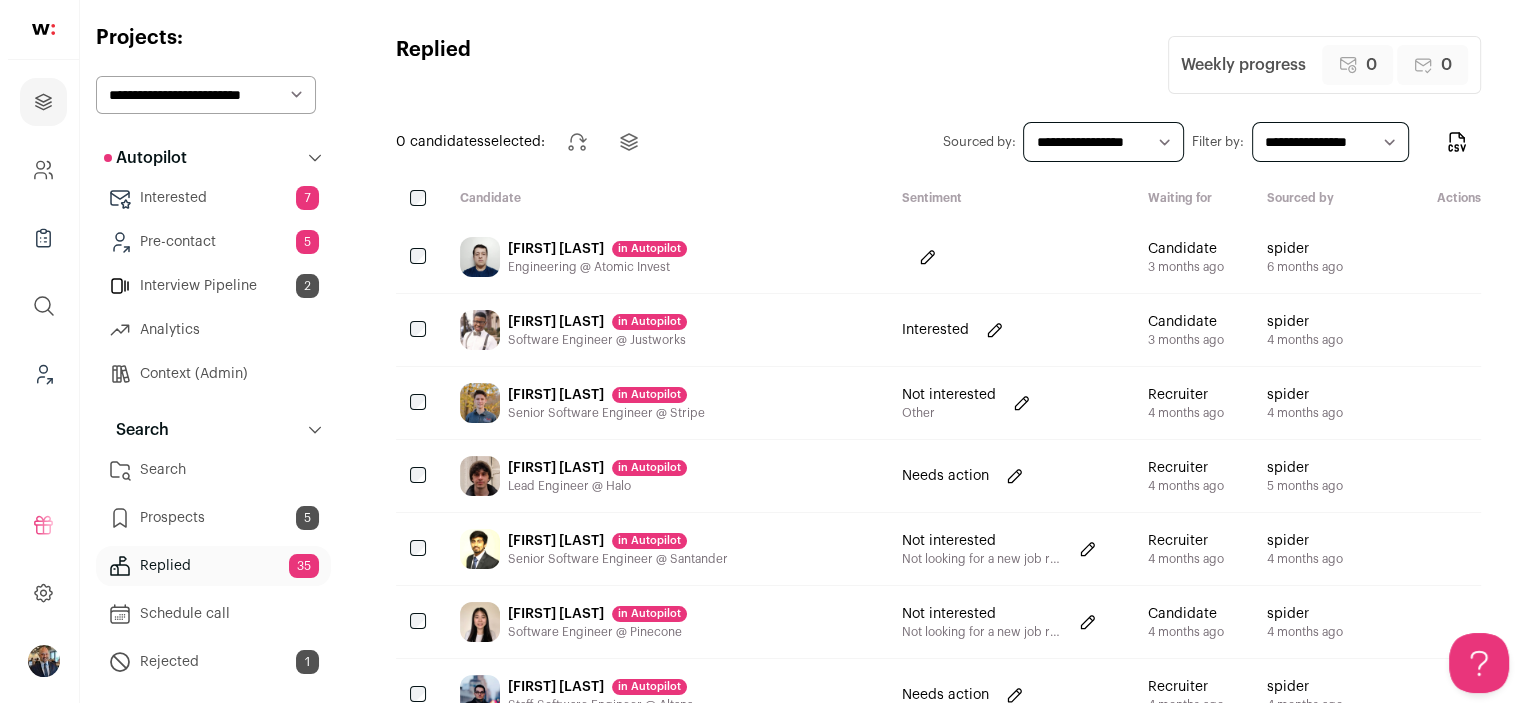 scroll, scrollTop: 0, scrollLeft: 0, axis: both 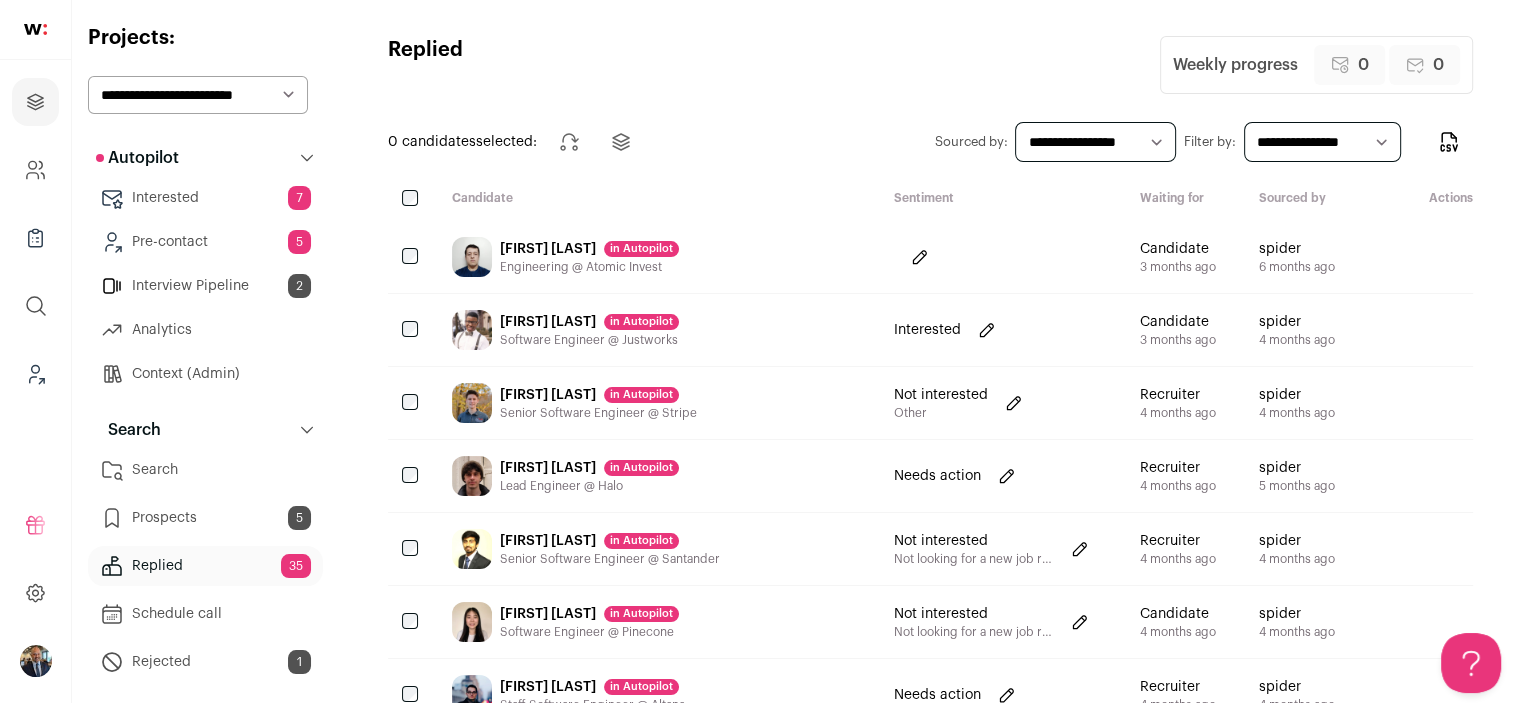 click on "[FIRST] [LAST]
in Autopilot
Lead Engineer @ Halo" at bounding box center (657, 476) 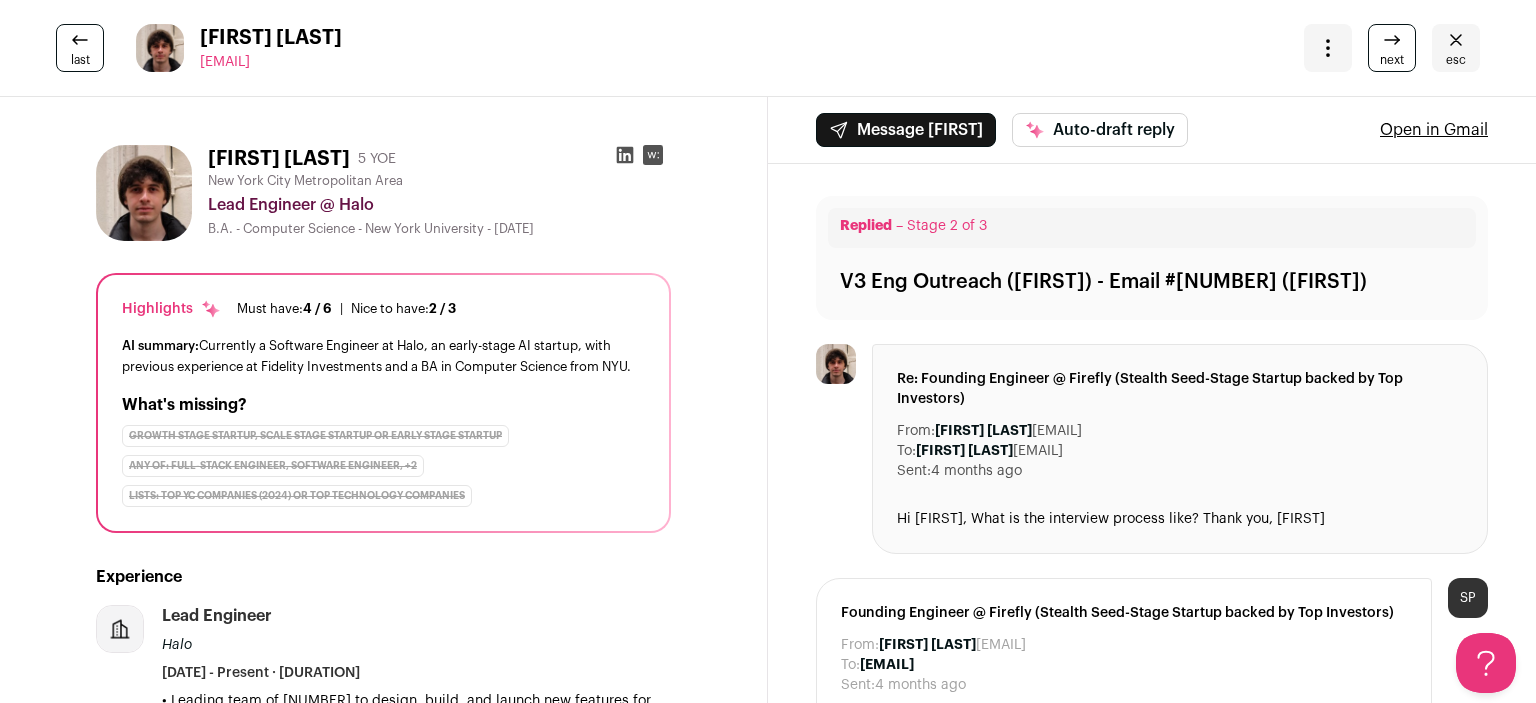 scroll, scrollTop: 0, scrollLeft: 0, axis: both 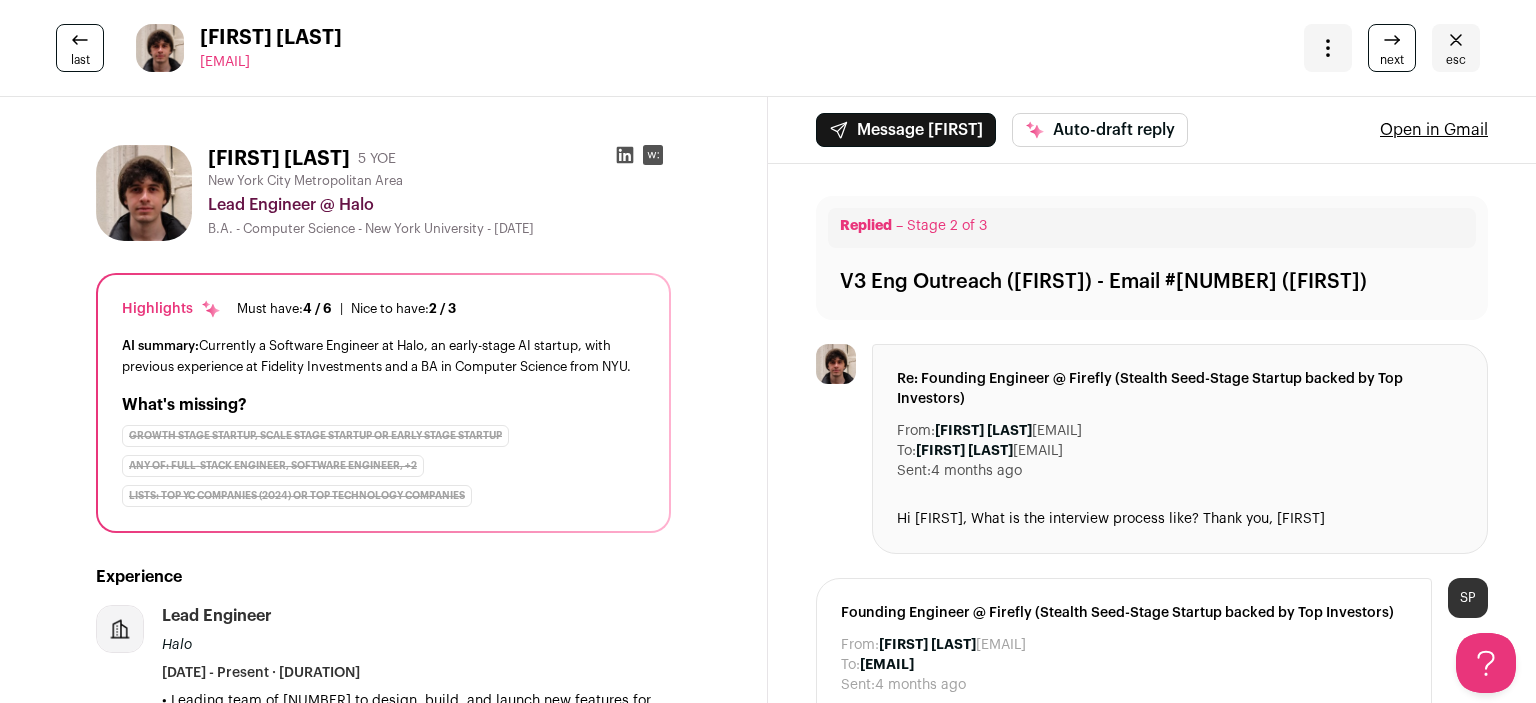 click at bounding box center [1456, 40] 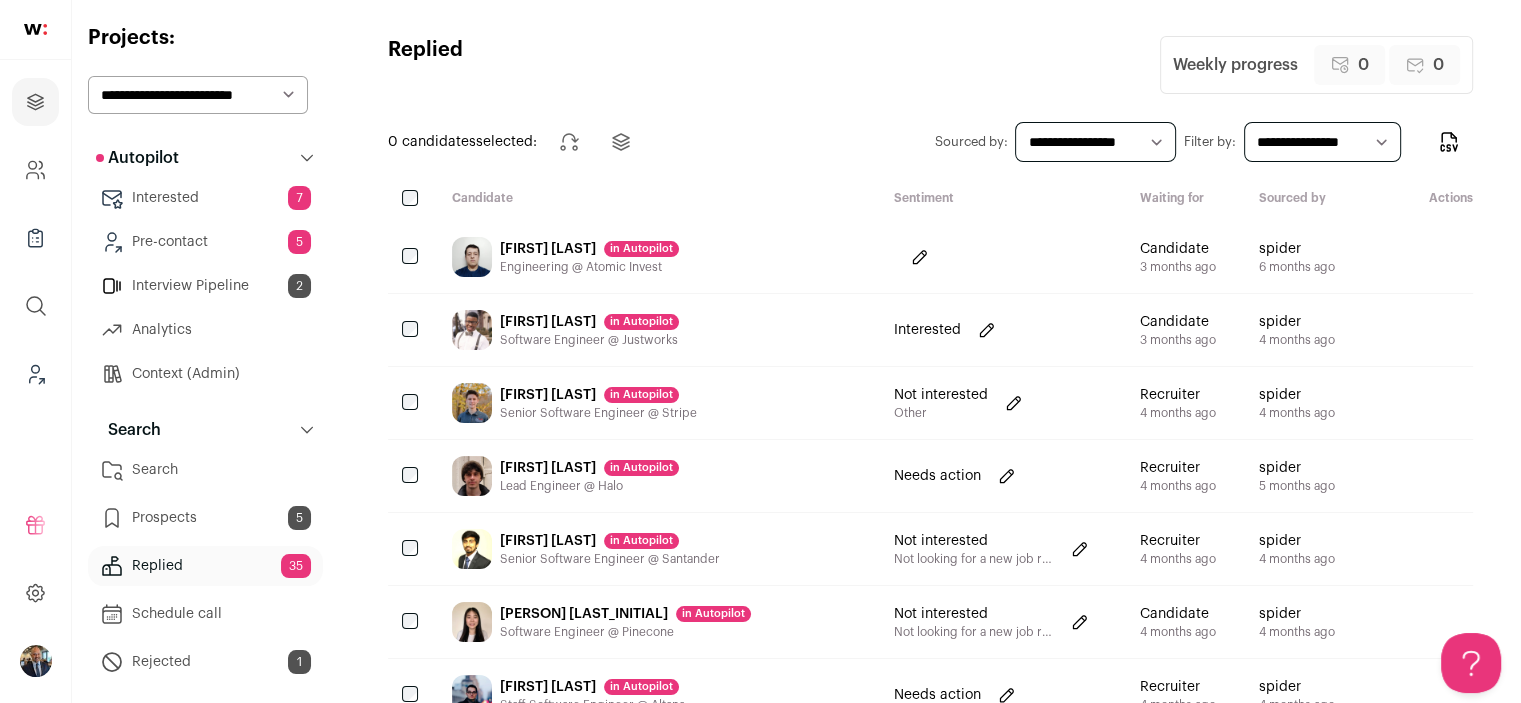 scroll, scrollTop: 0, scrollLeft: 0, axis: both 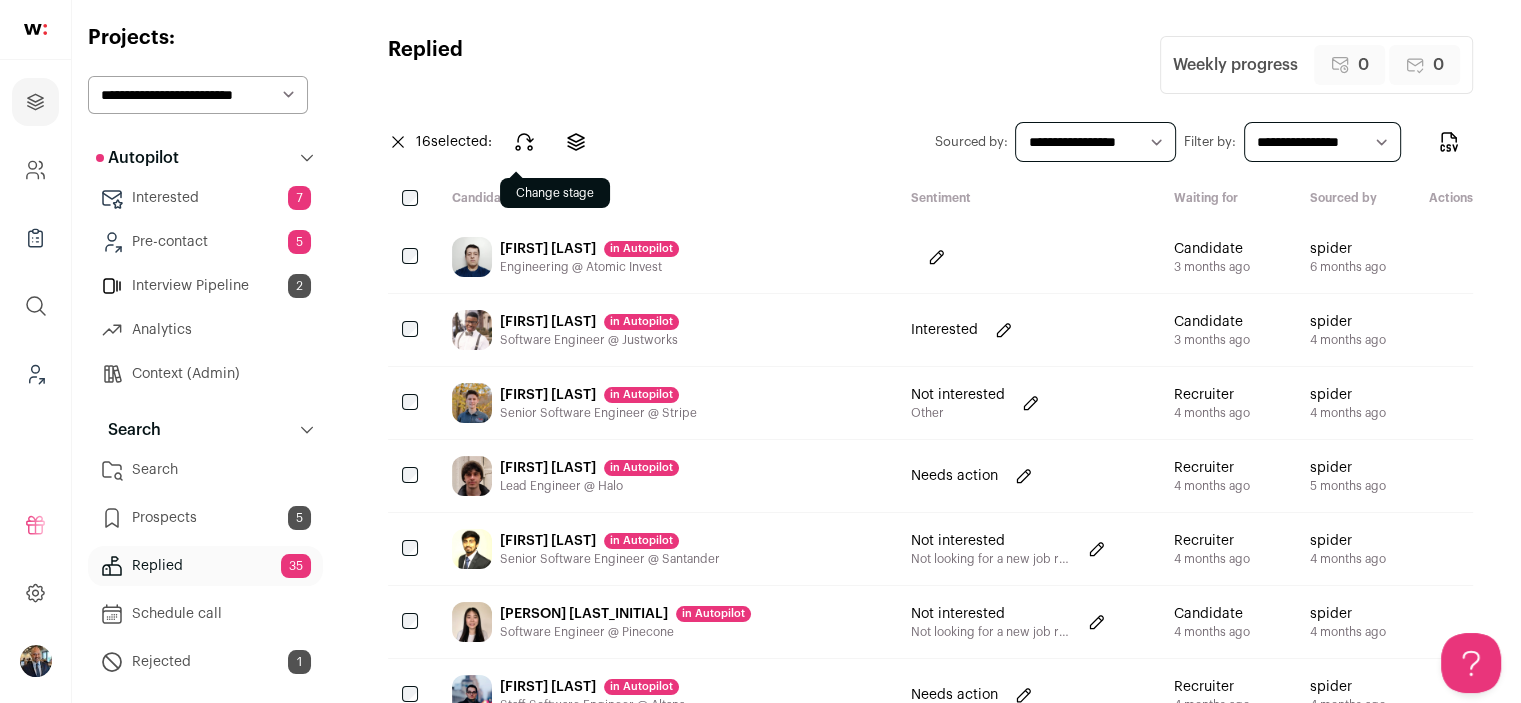 click at bounding box center (524, 142) 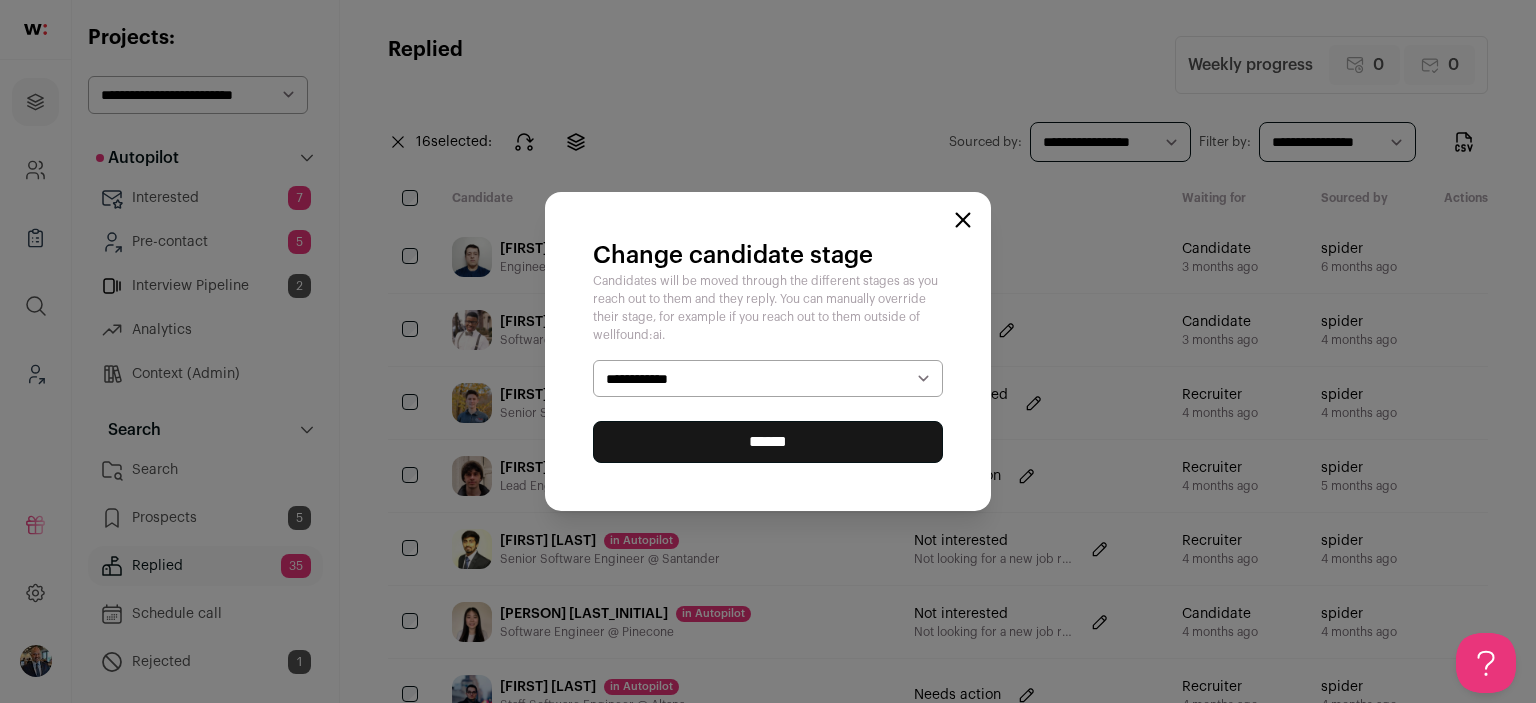 click on "**********" at bounding box center (768, 379) 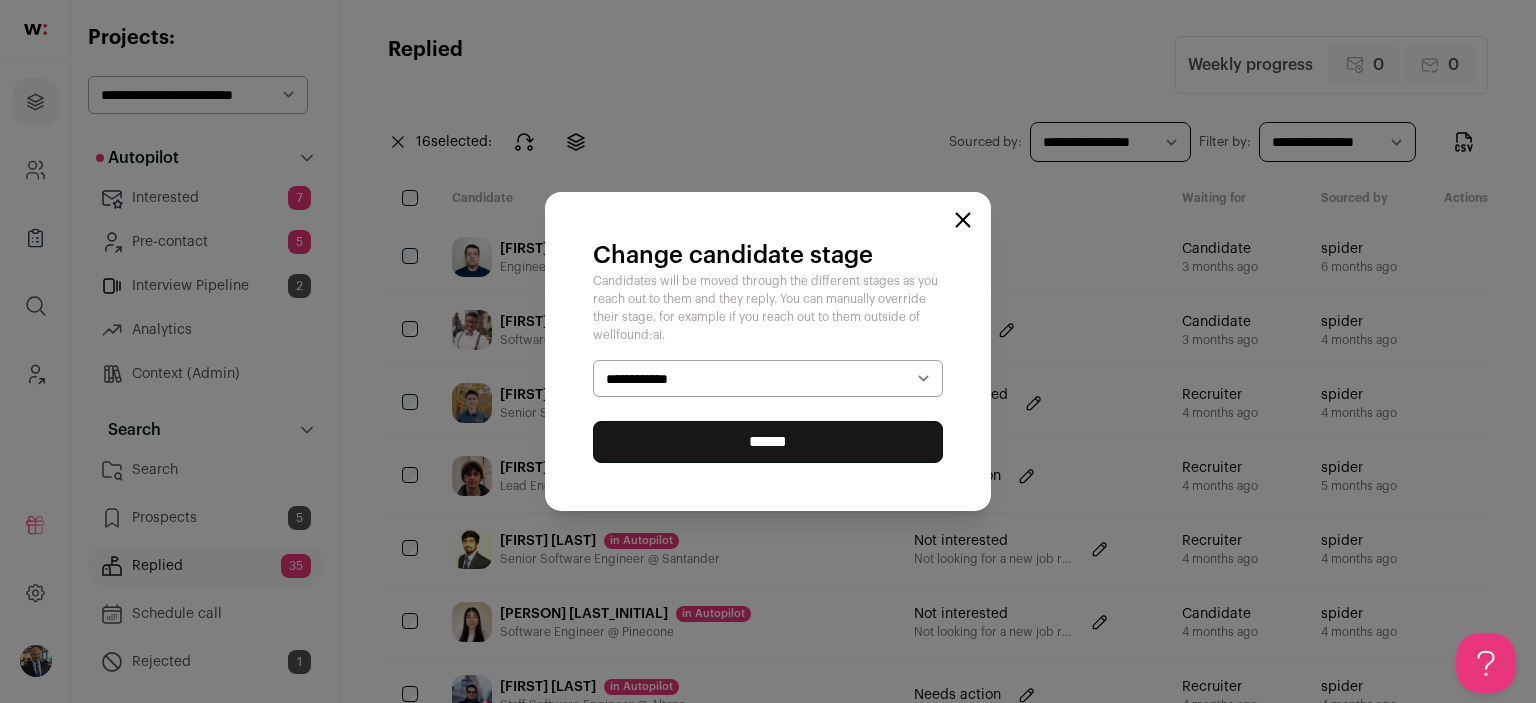 select on "********" 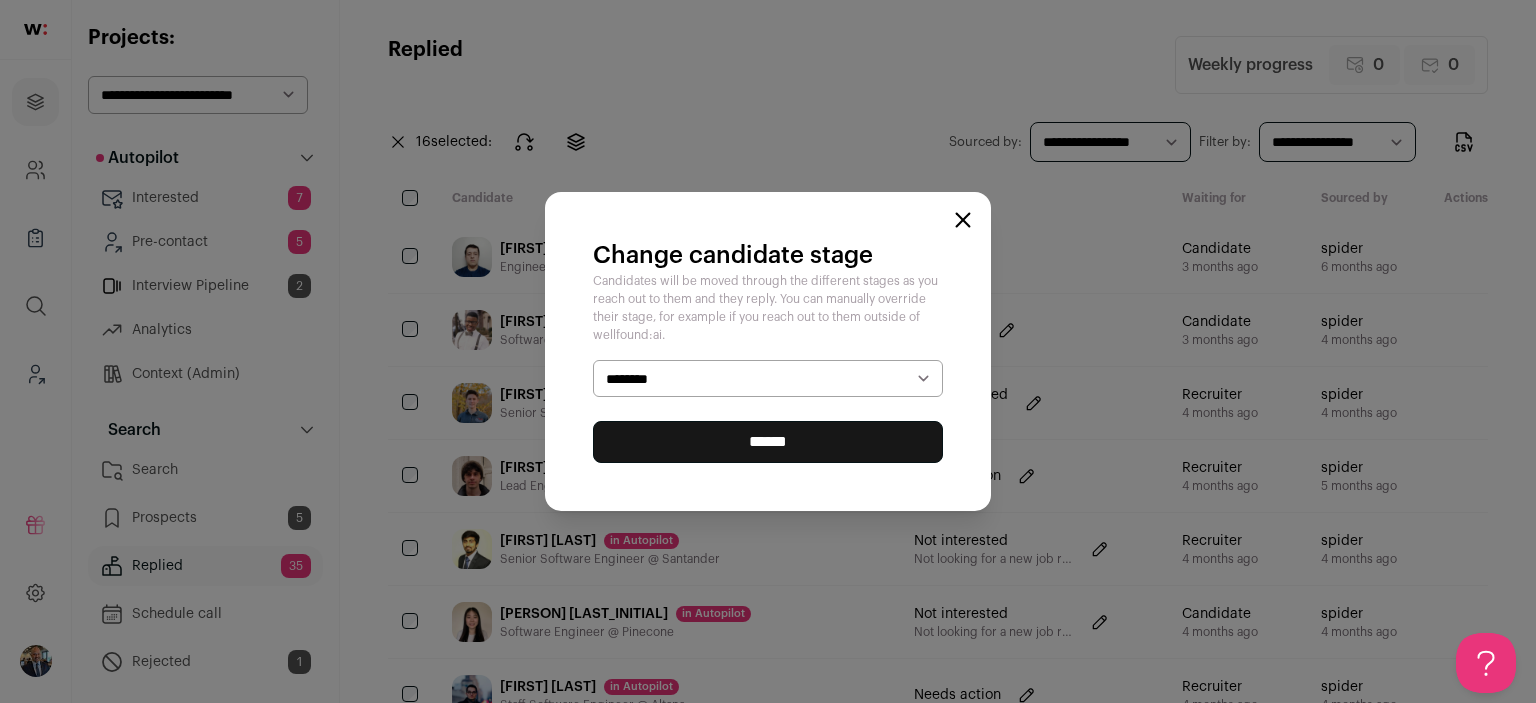 click on "******" at bounding box center [0, 0] 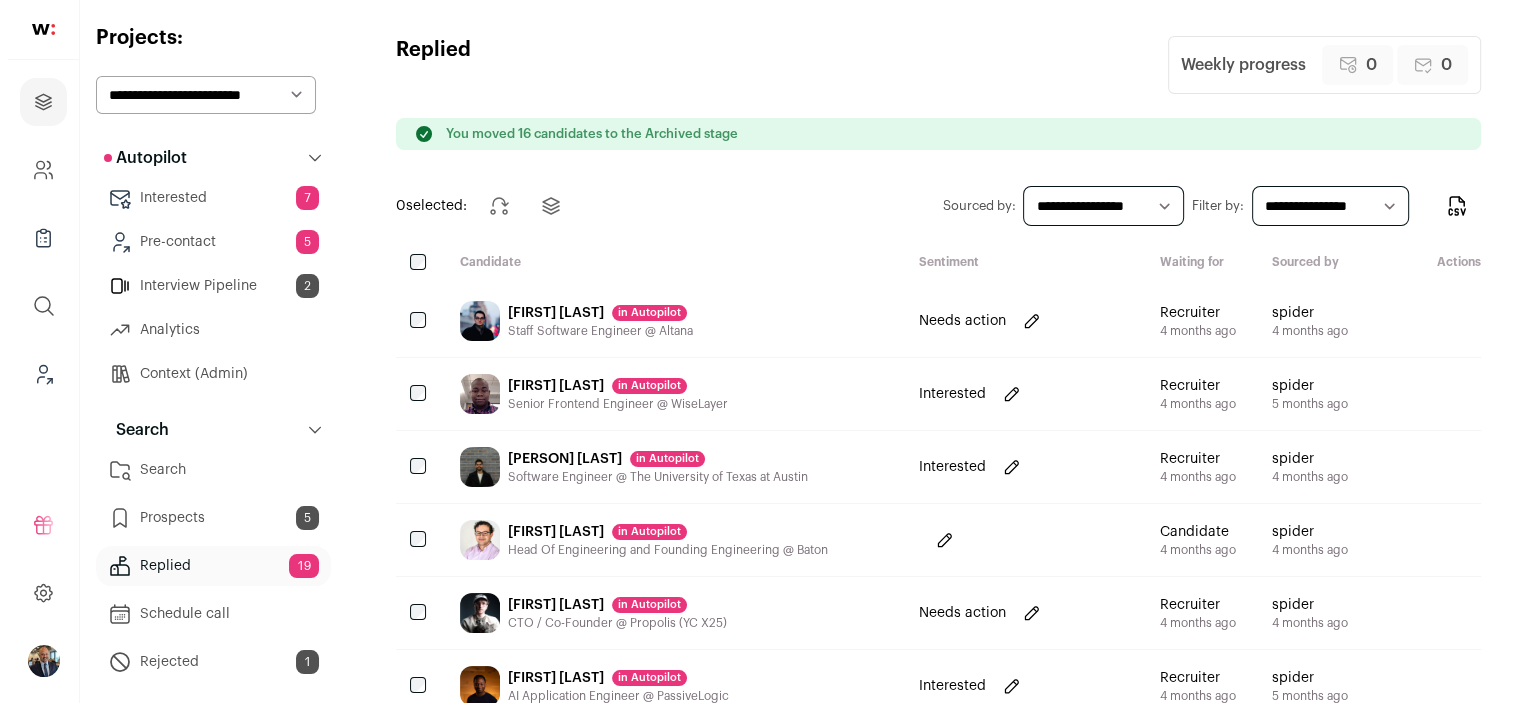 scroll, scrollTop: 0, scrollLeft: 0, axis: both 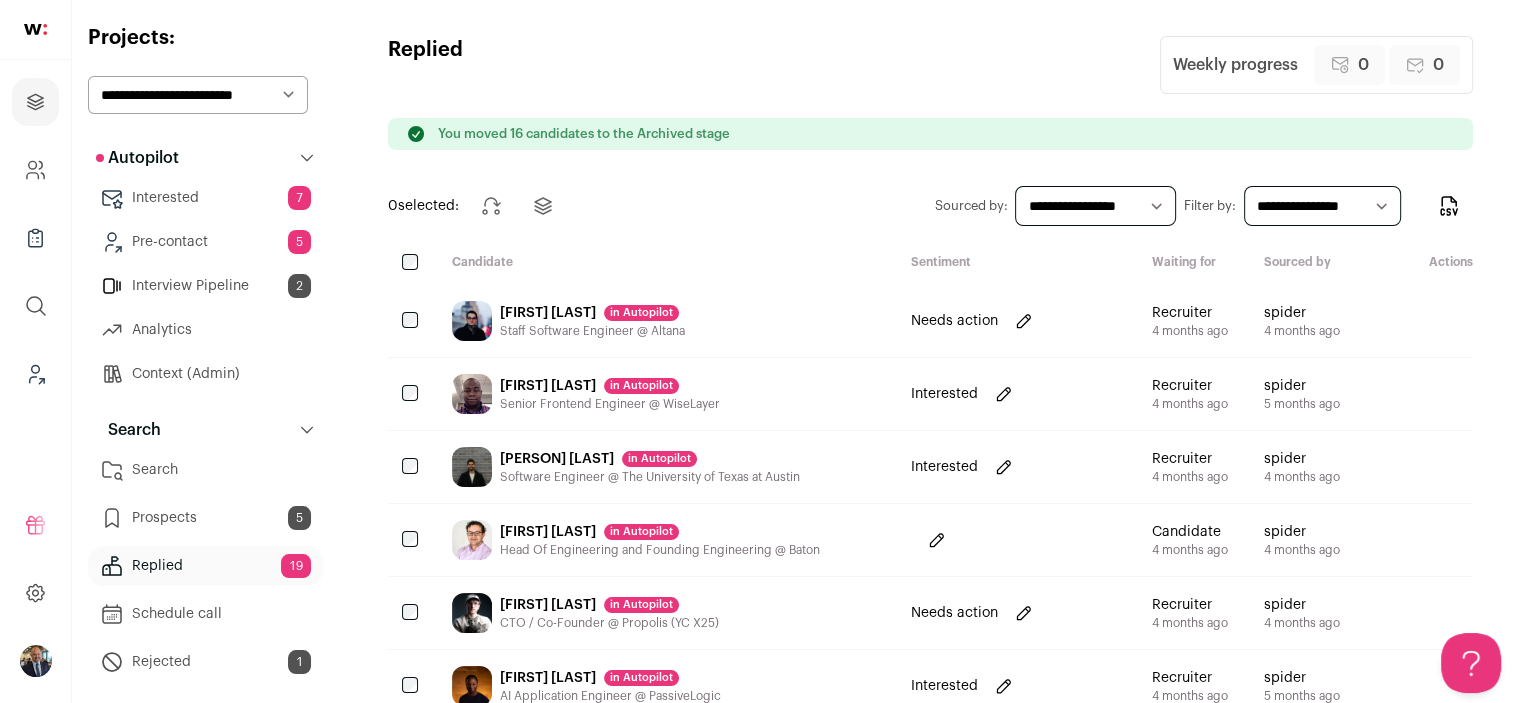 click on "Luca Loncar
in Autopilot
Staff Software Engineer @ Altana" at bounding box center (665, 321) 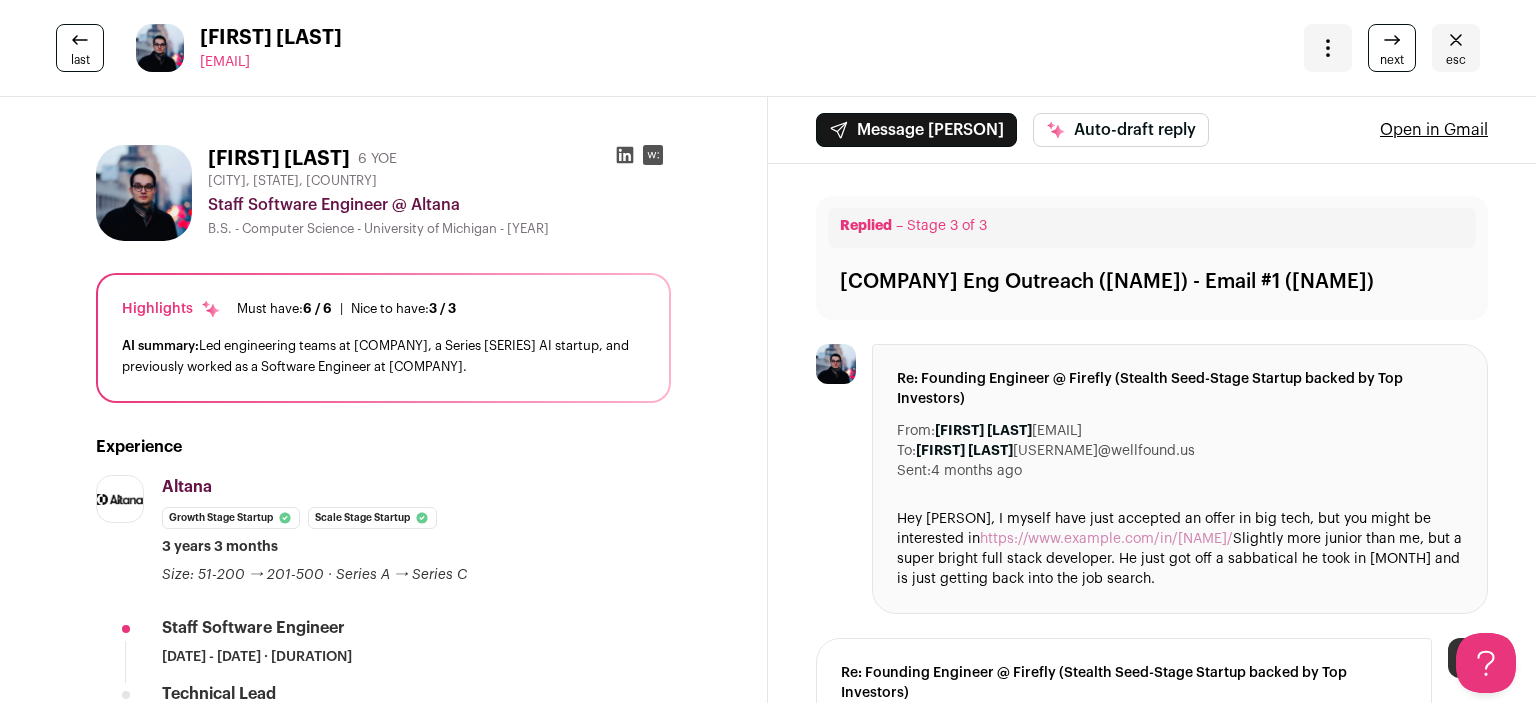 click at bounding box center [1328, 48] 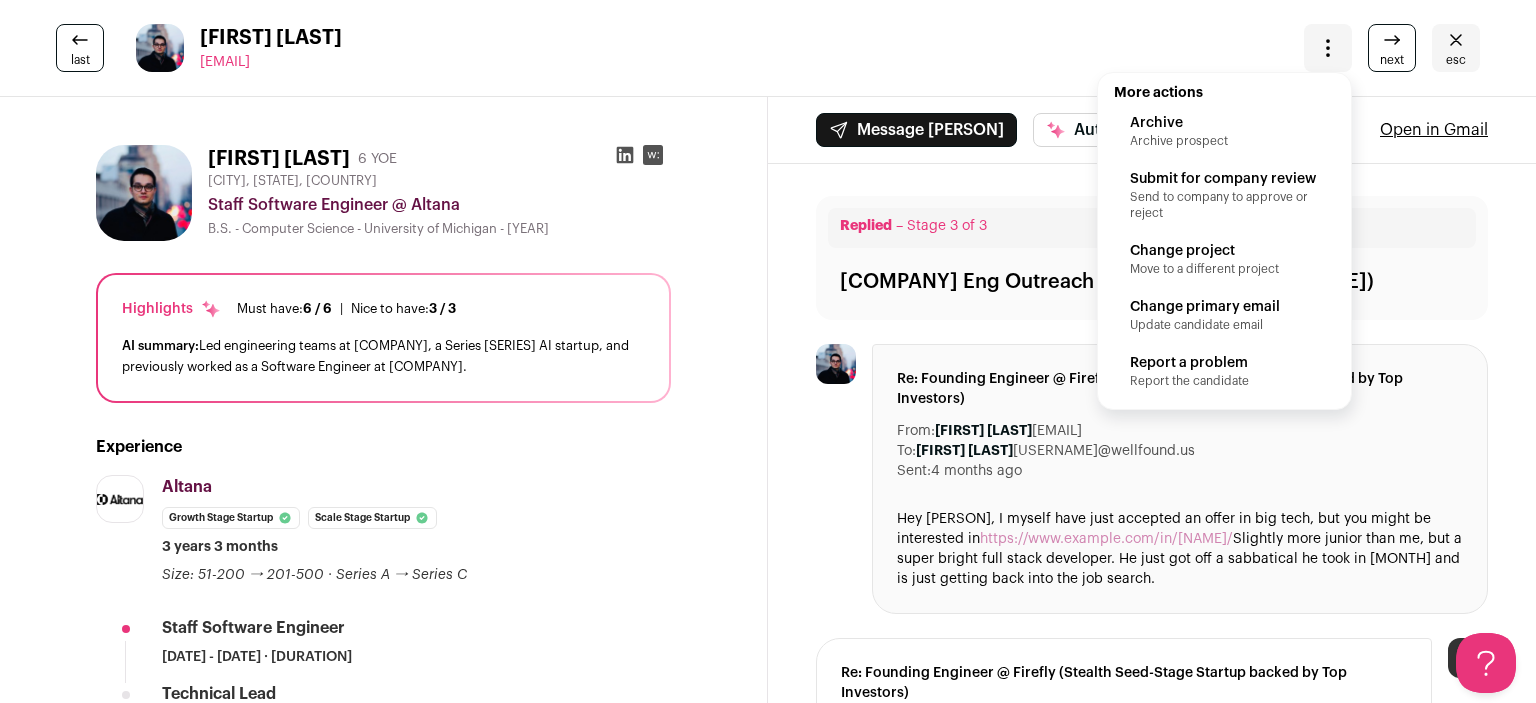 click on "Archive prospect" at bounding box center [1224, 141] 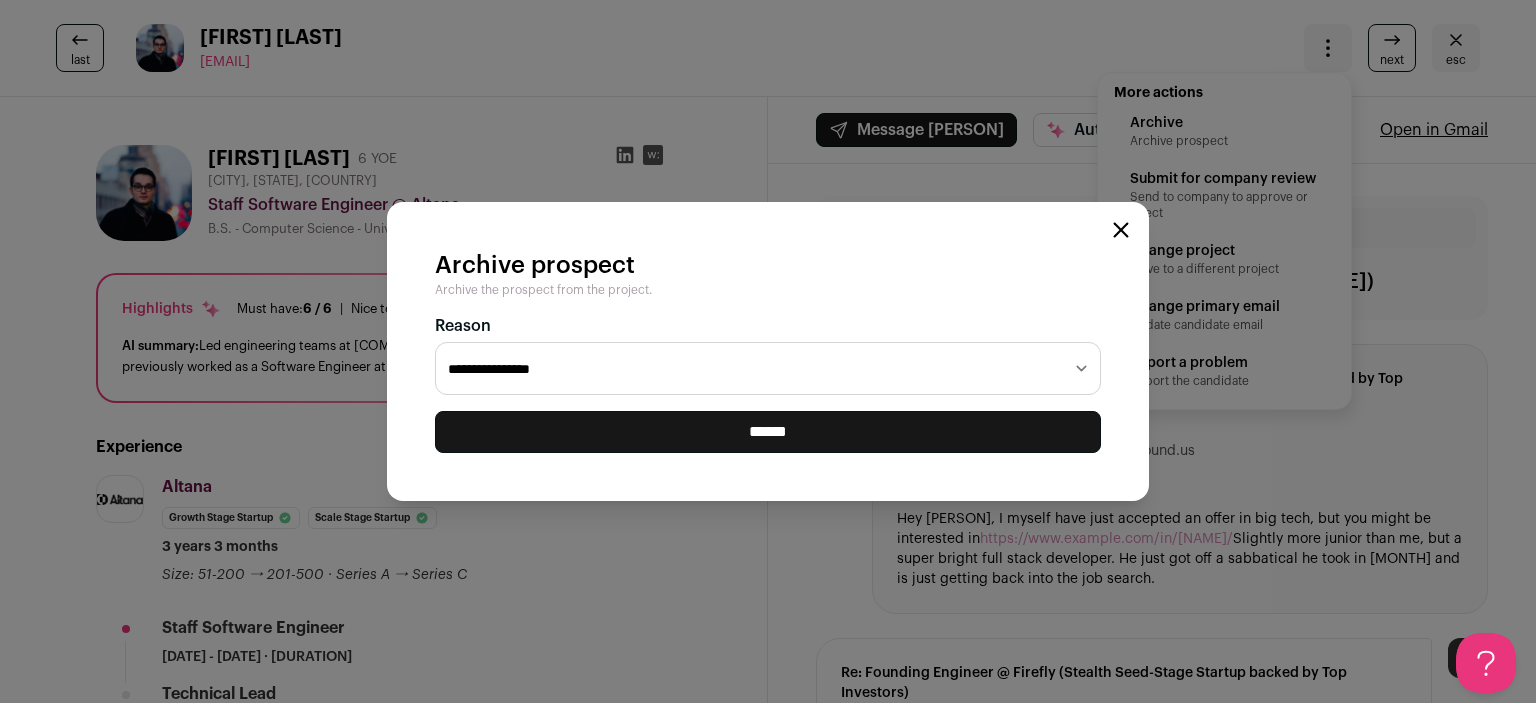 select on "**********" 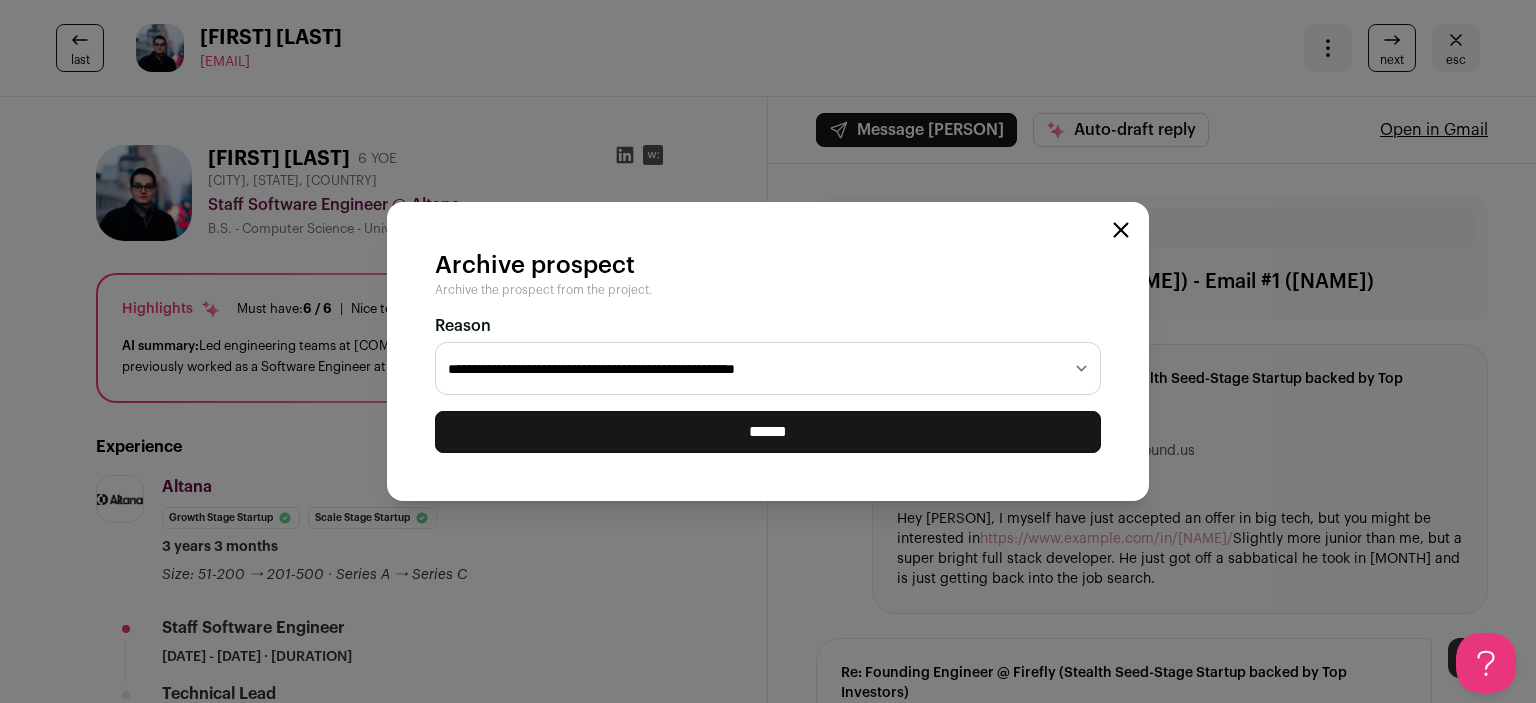click on "******" at bounding box center [0, 0] 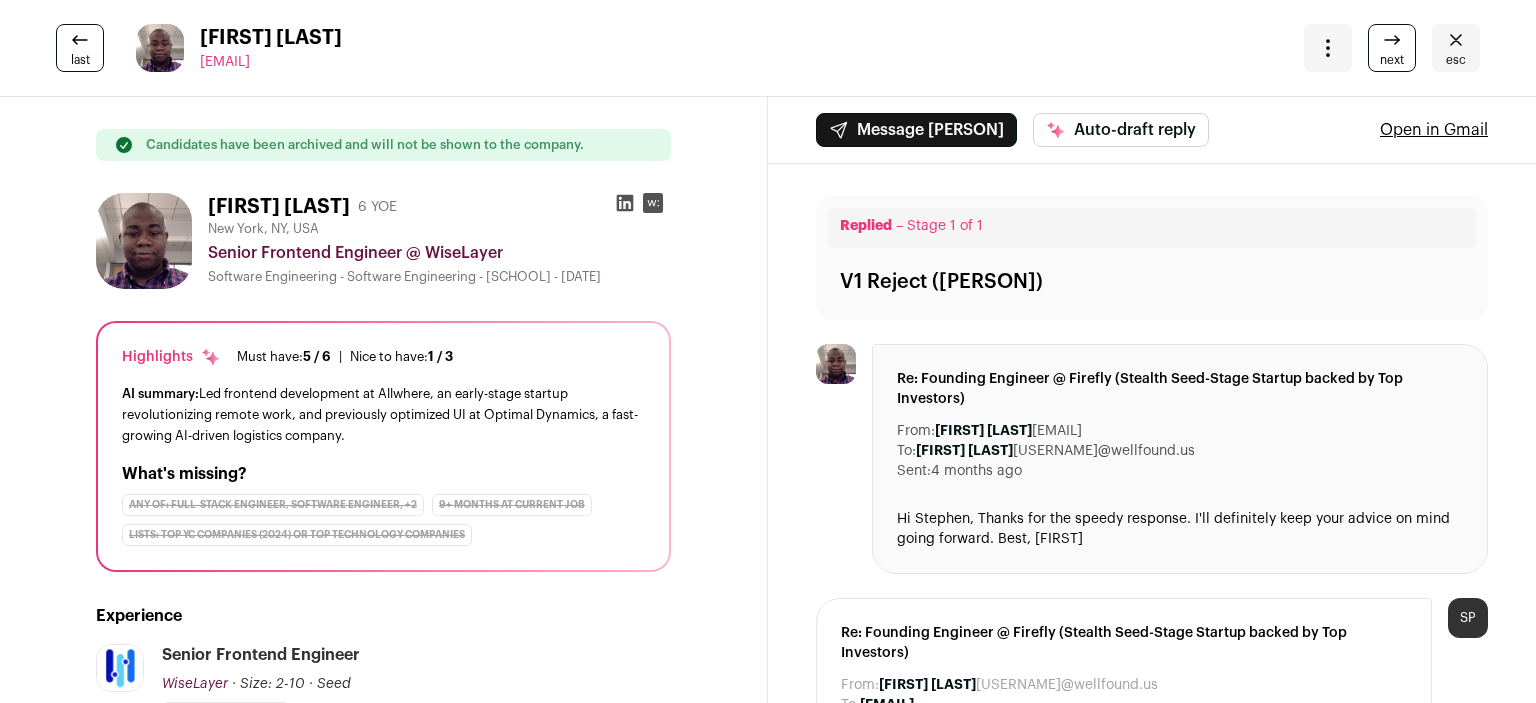 scroll, scrollTop: 0, scrollLeft: 0, axis: both 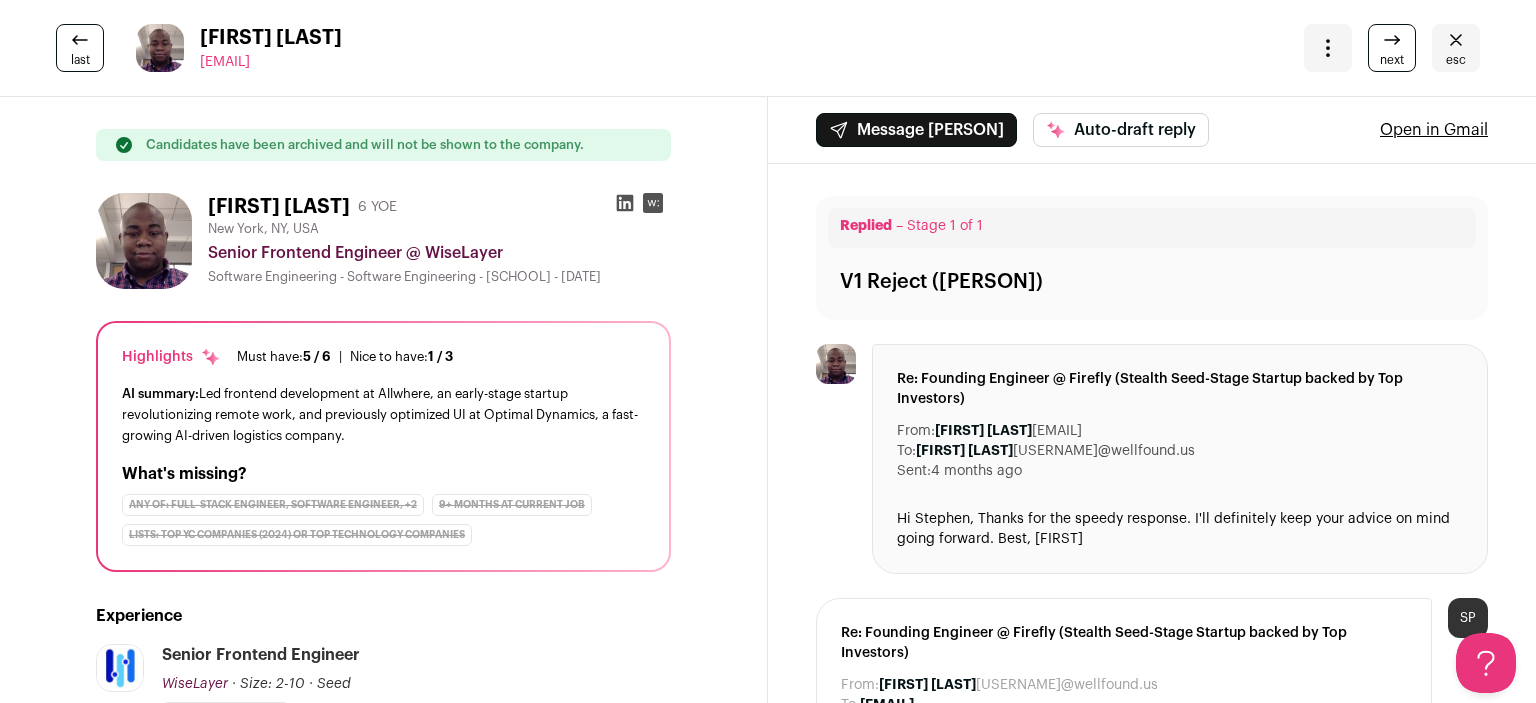 click at bounding box center [1328, 48] 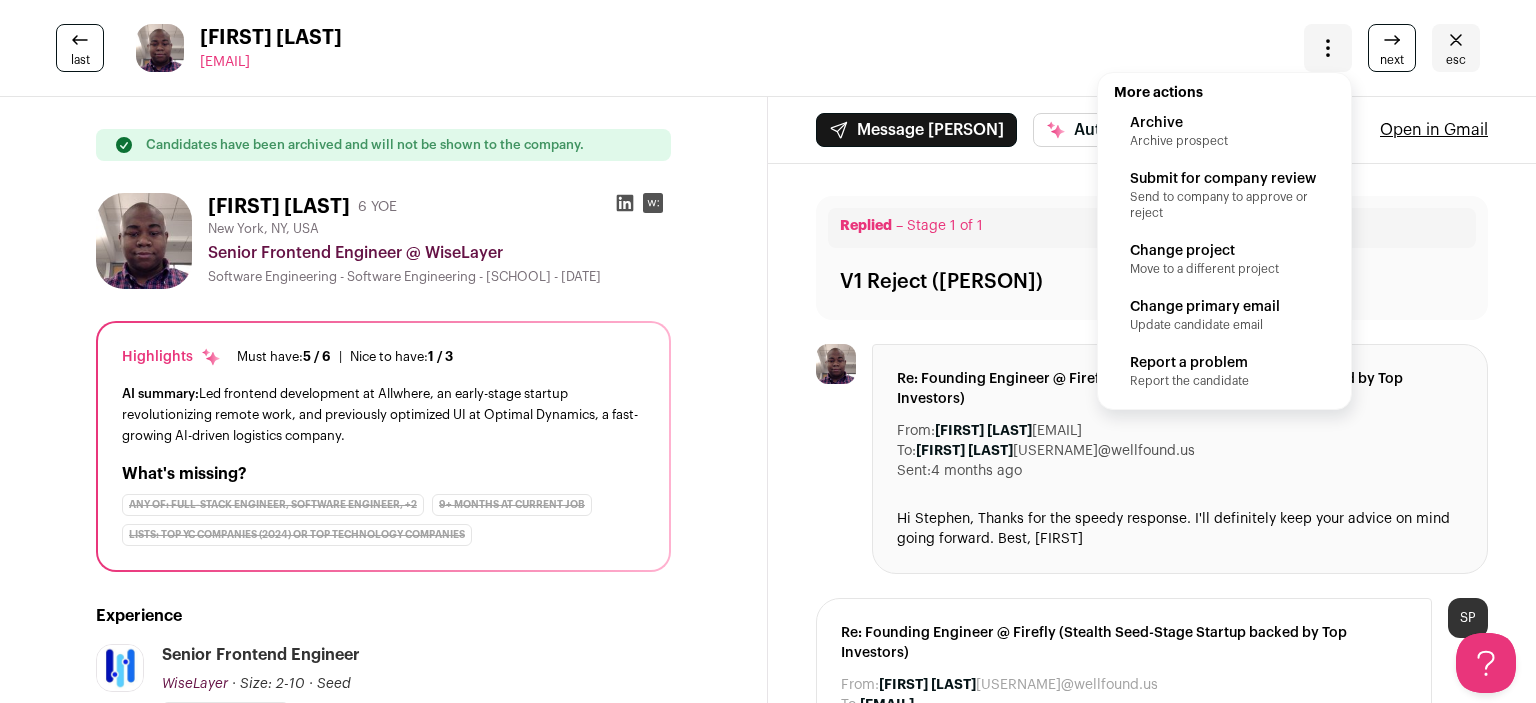 click on "Archive" at bounding box center [1224, 123] 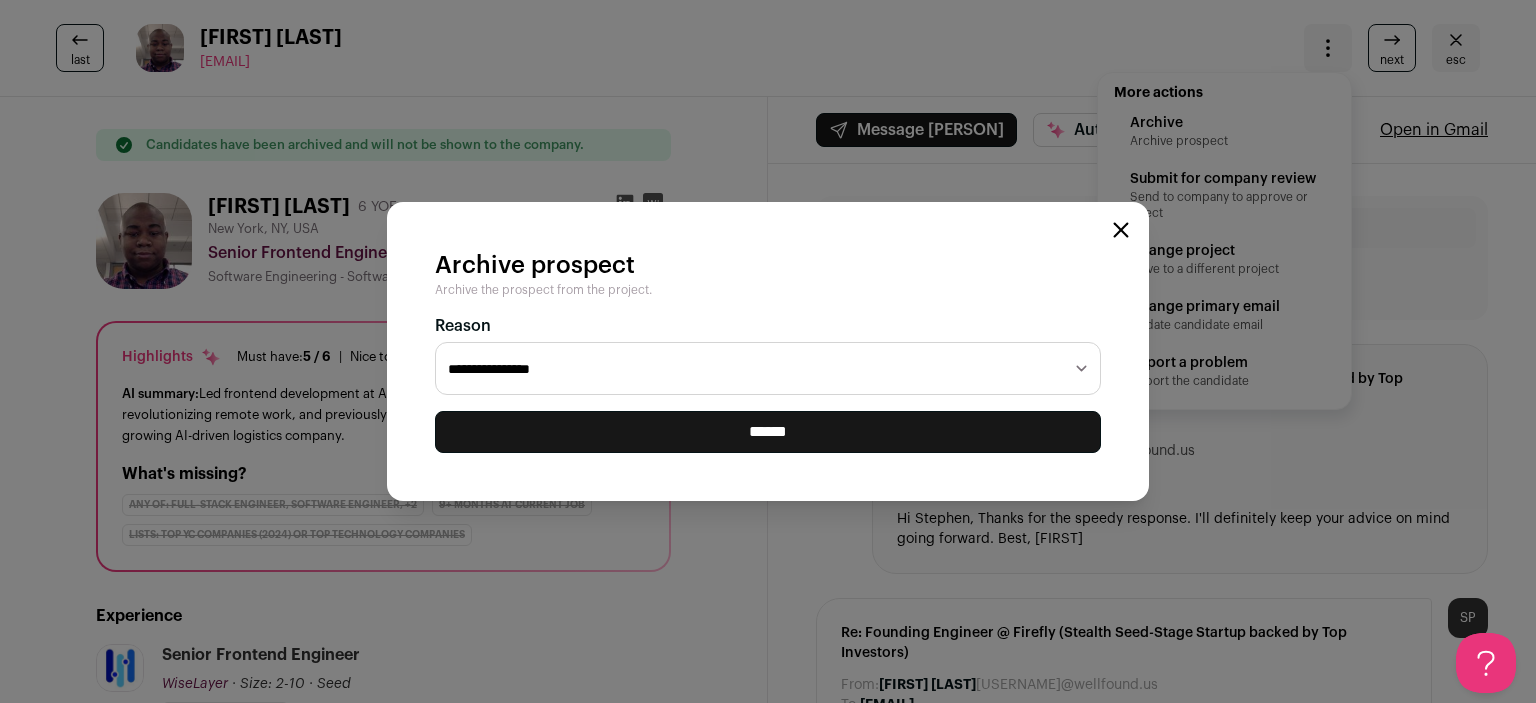 select on "**********" 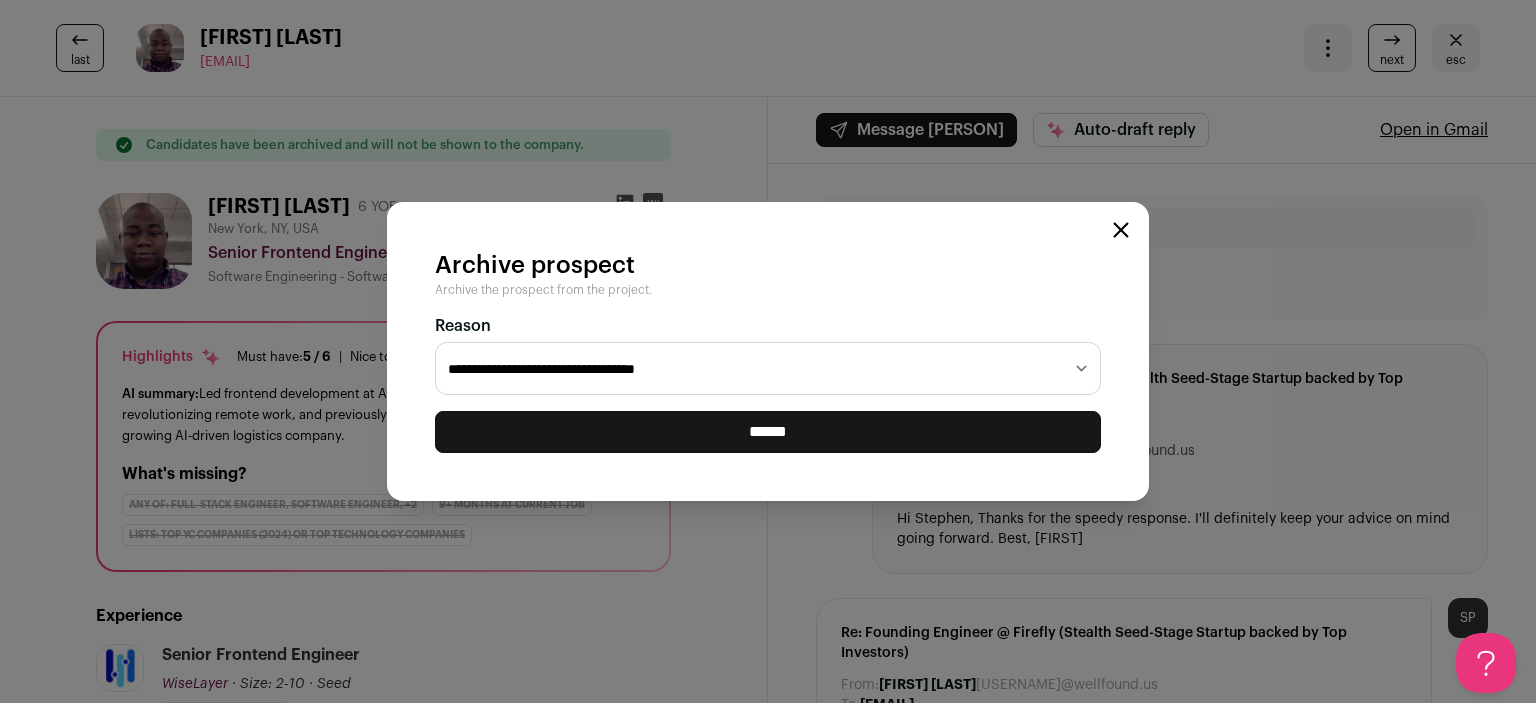 click on "******" at bounding box center [0, 0] 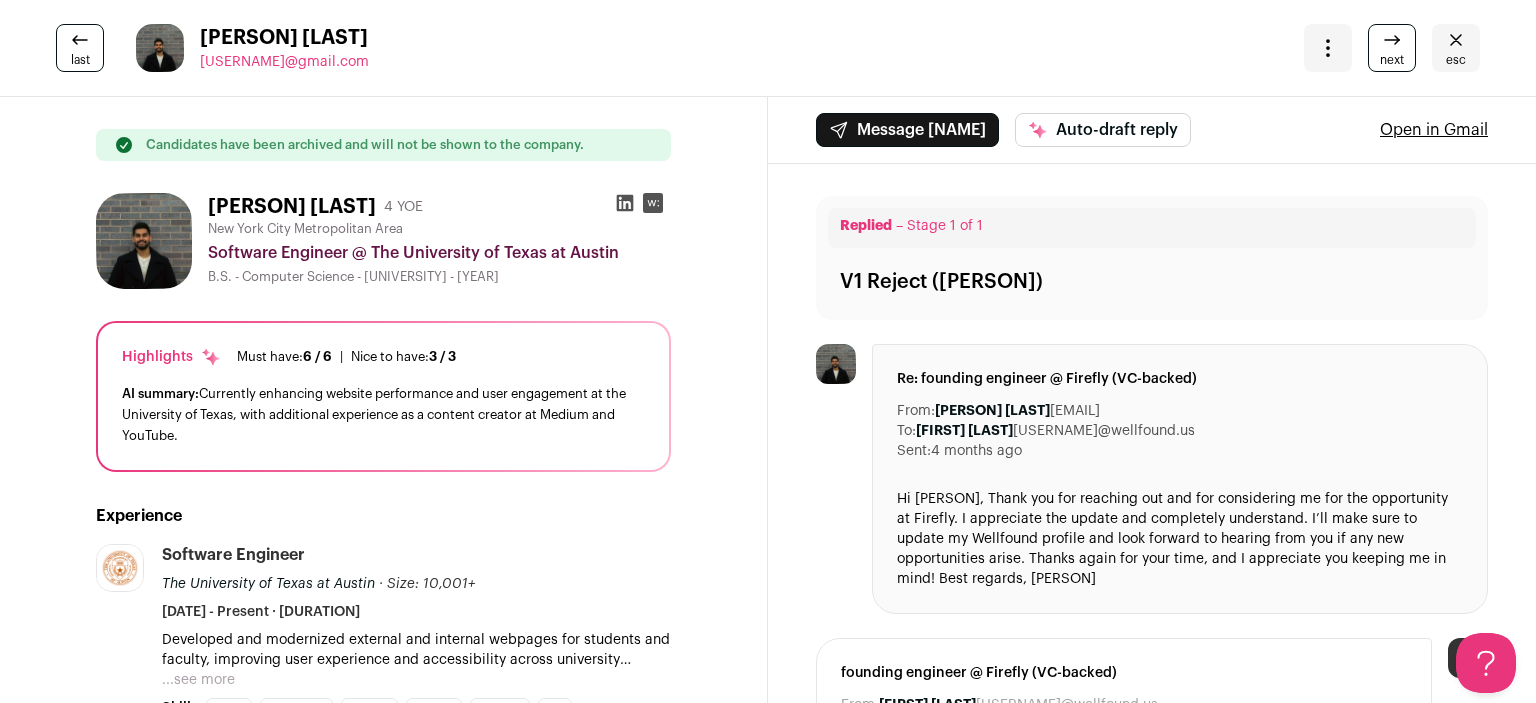 scroll, scrollTop: 0, scrollLeft: 0, axis: both 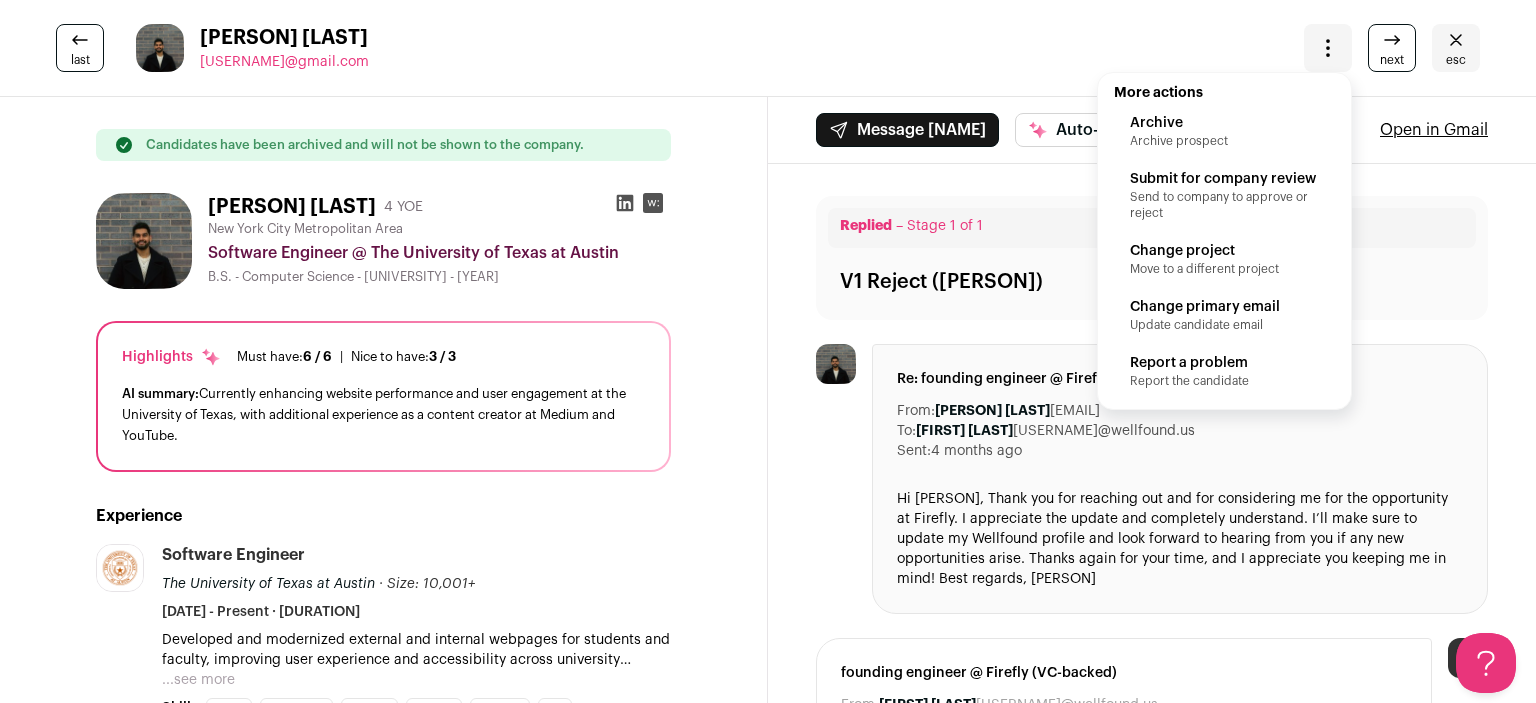 click on "Archive prospect" at bounding box center [1224, 141] 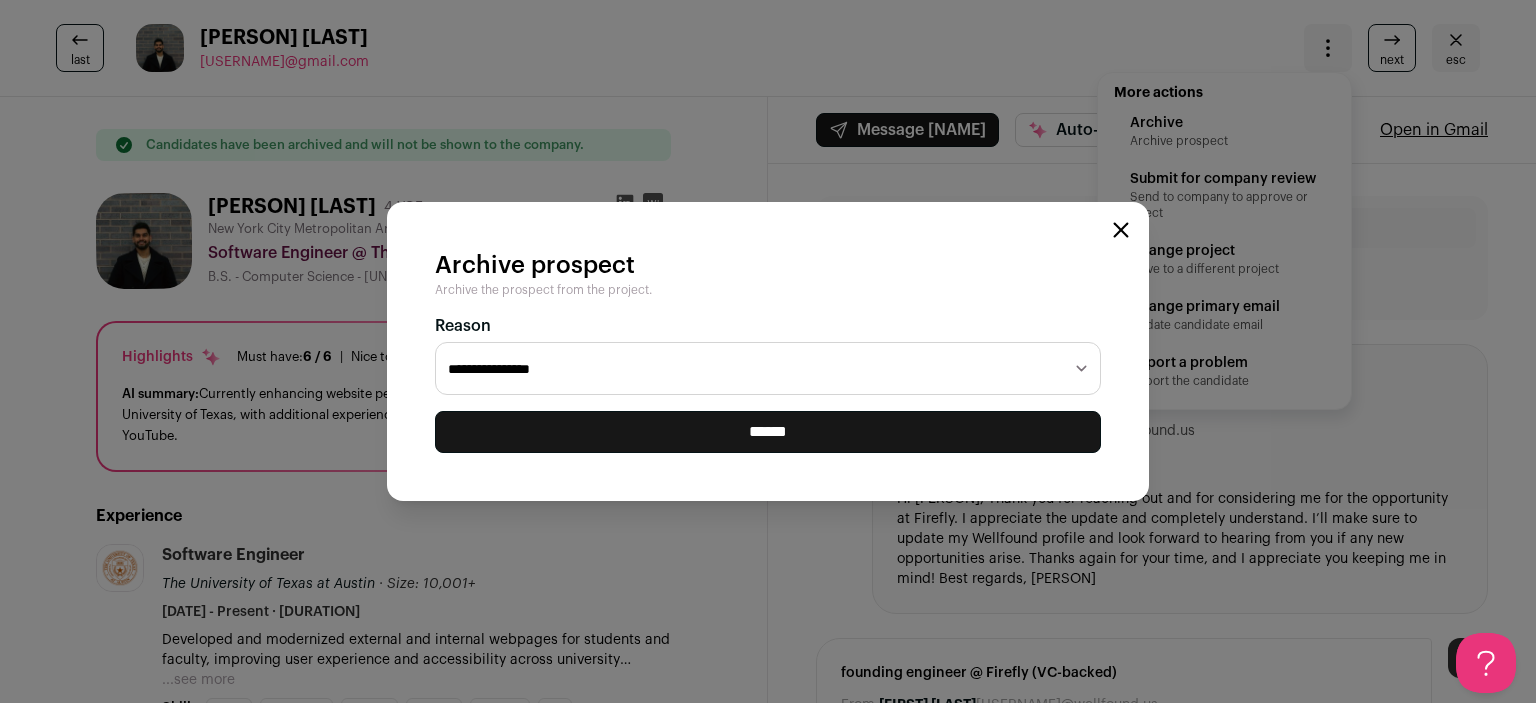 select on "**********" 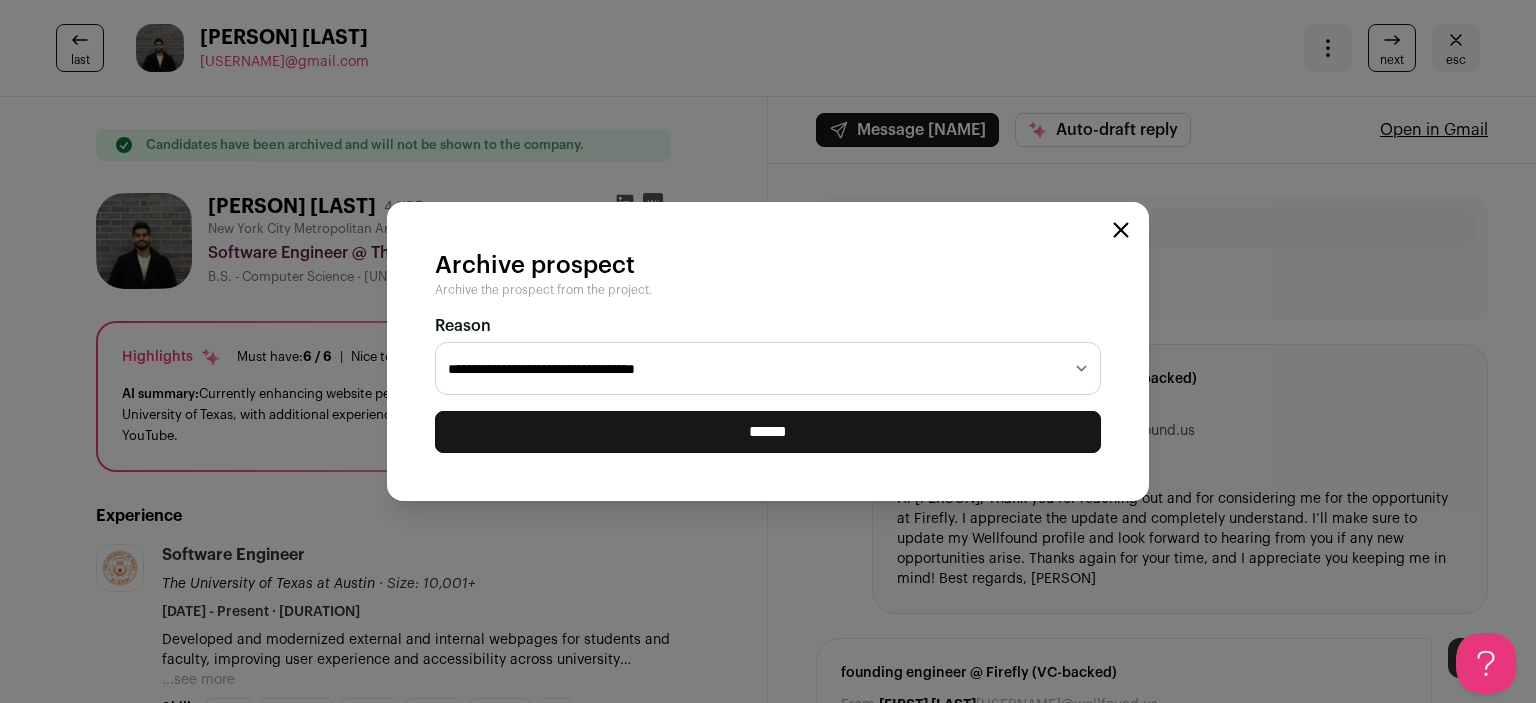 click on "******" at bounding box center [0, 0] 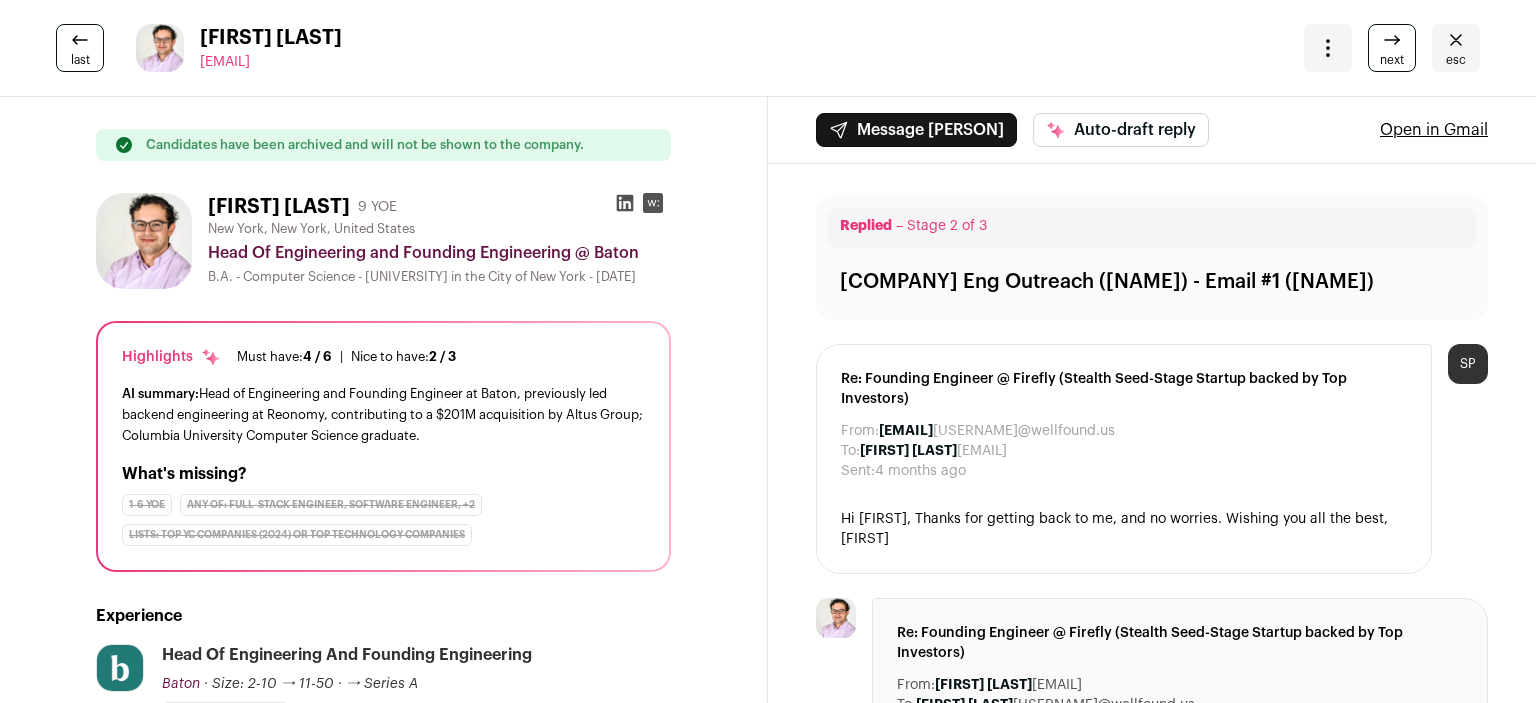 scroll, scrollTop: 0, scrollLeft: 0, axis: both 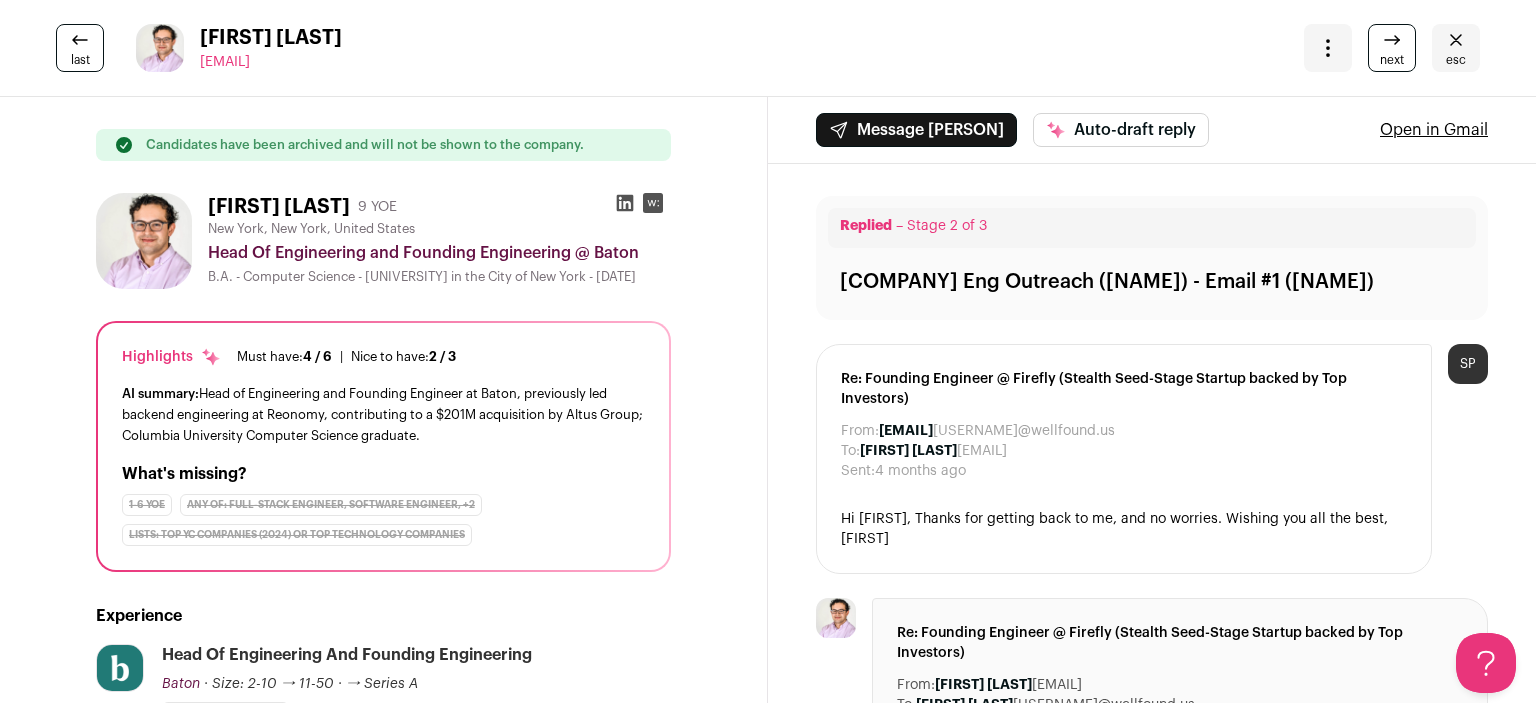 click at bounding box center [1328, 48] 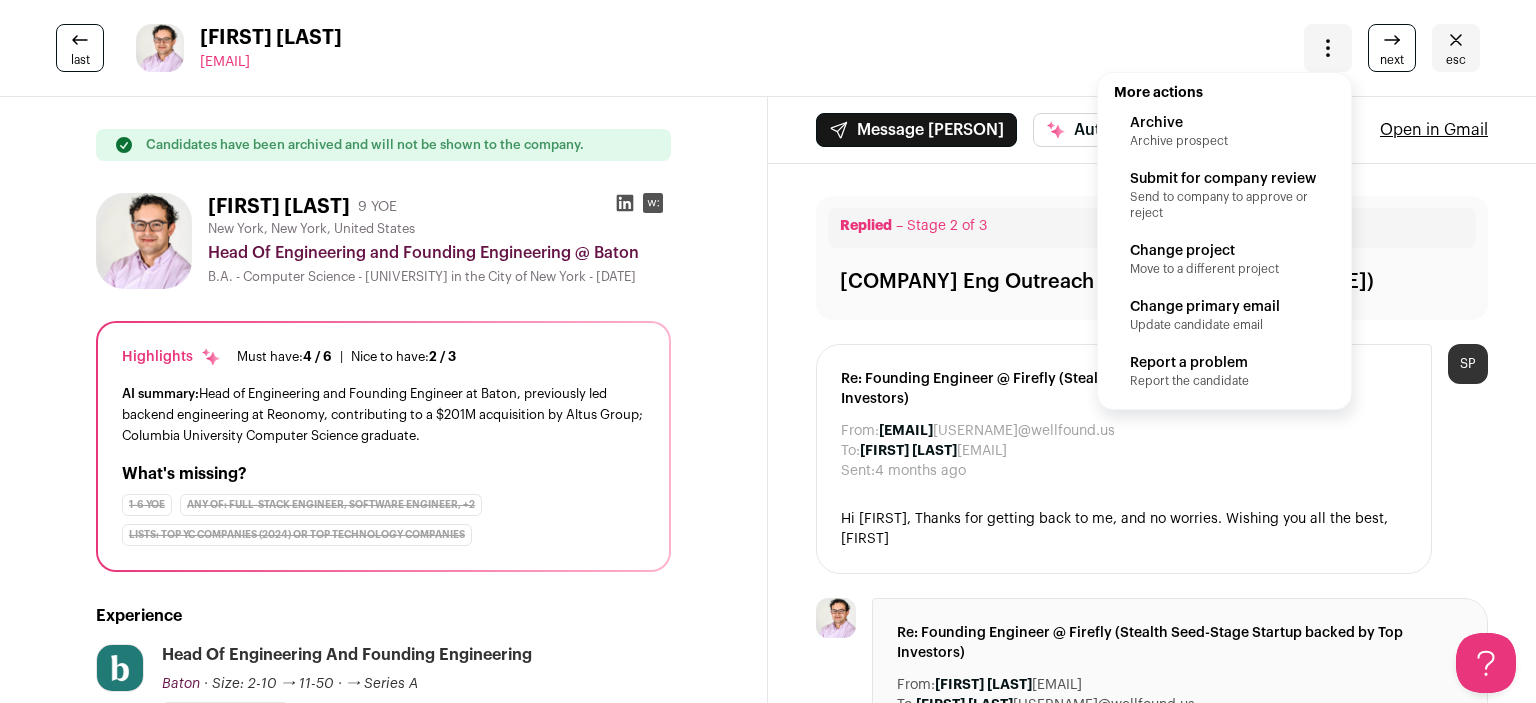 click on "Archive prospect" at bounding box center (1224, 141) 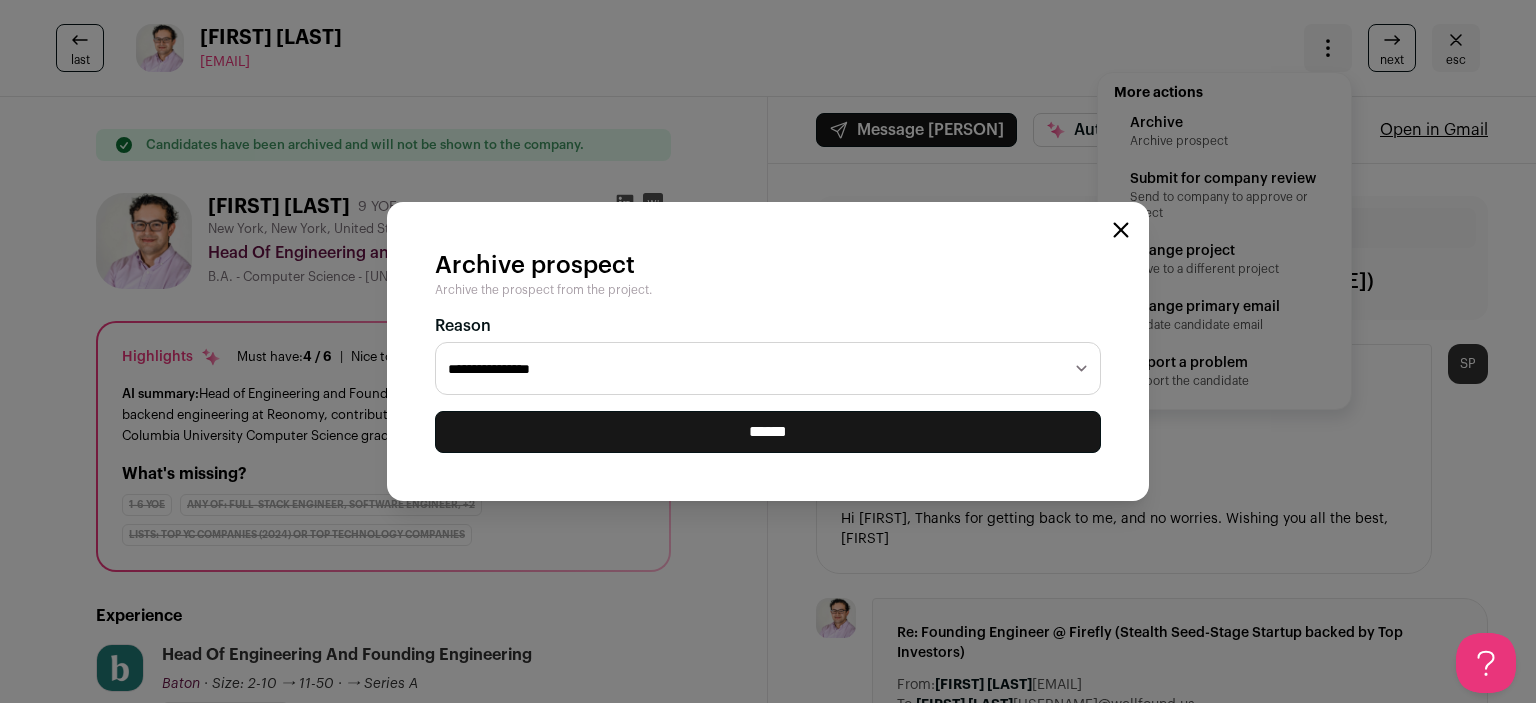 select on "**********" 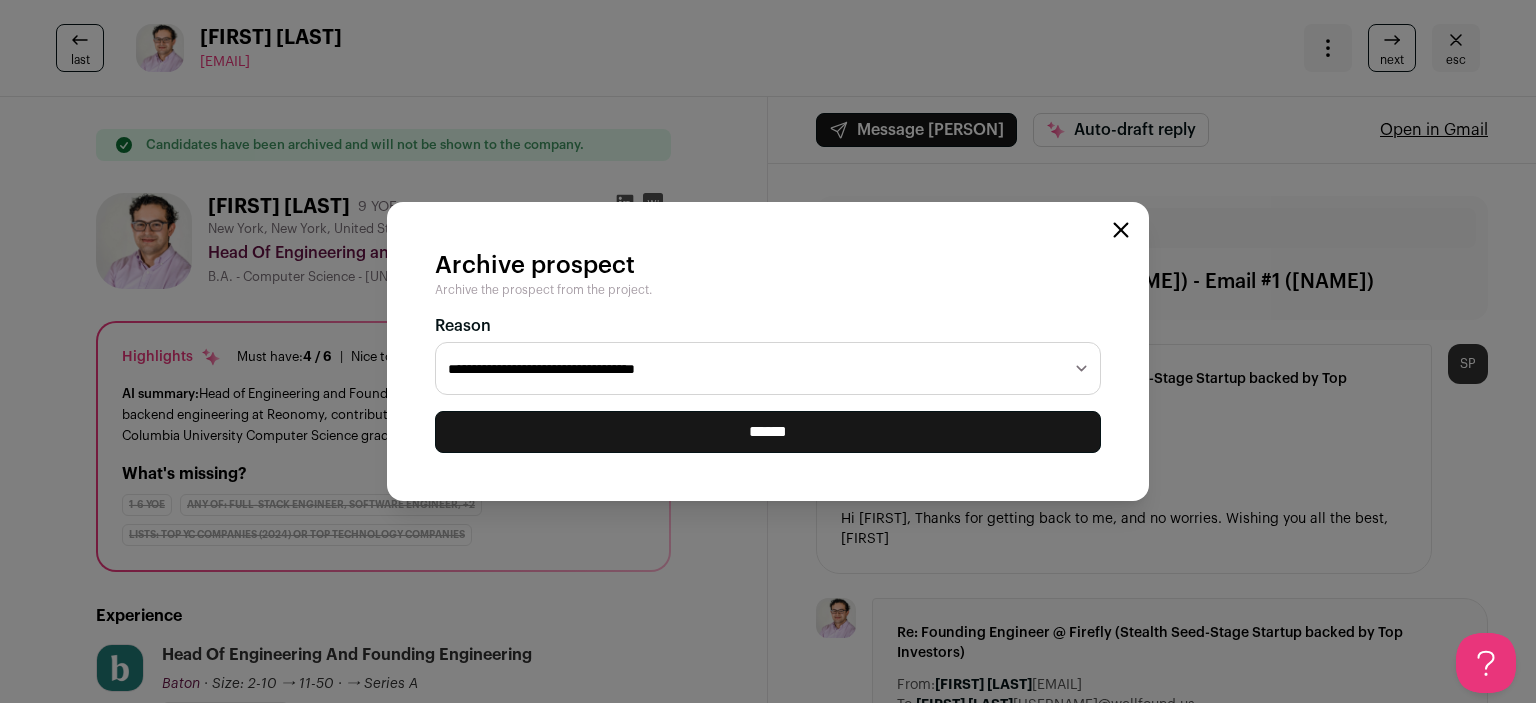 click on "******" at bounding box center (0, 0) 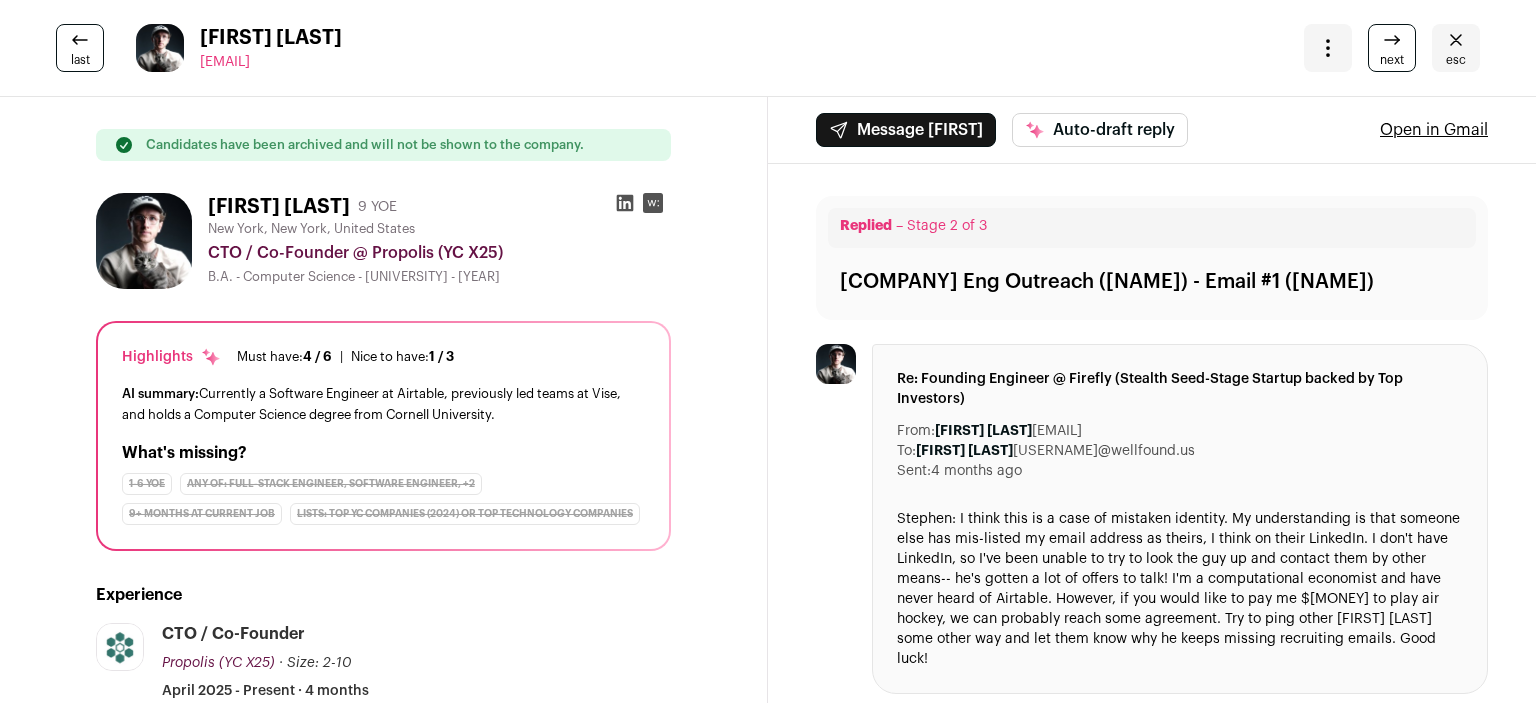 scroll, scrollTop: 0, scrollLeft: 0, axis: both 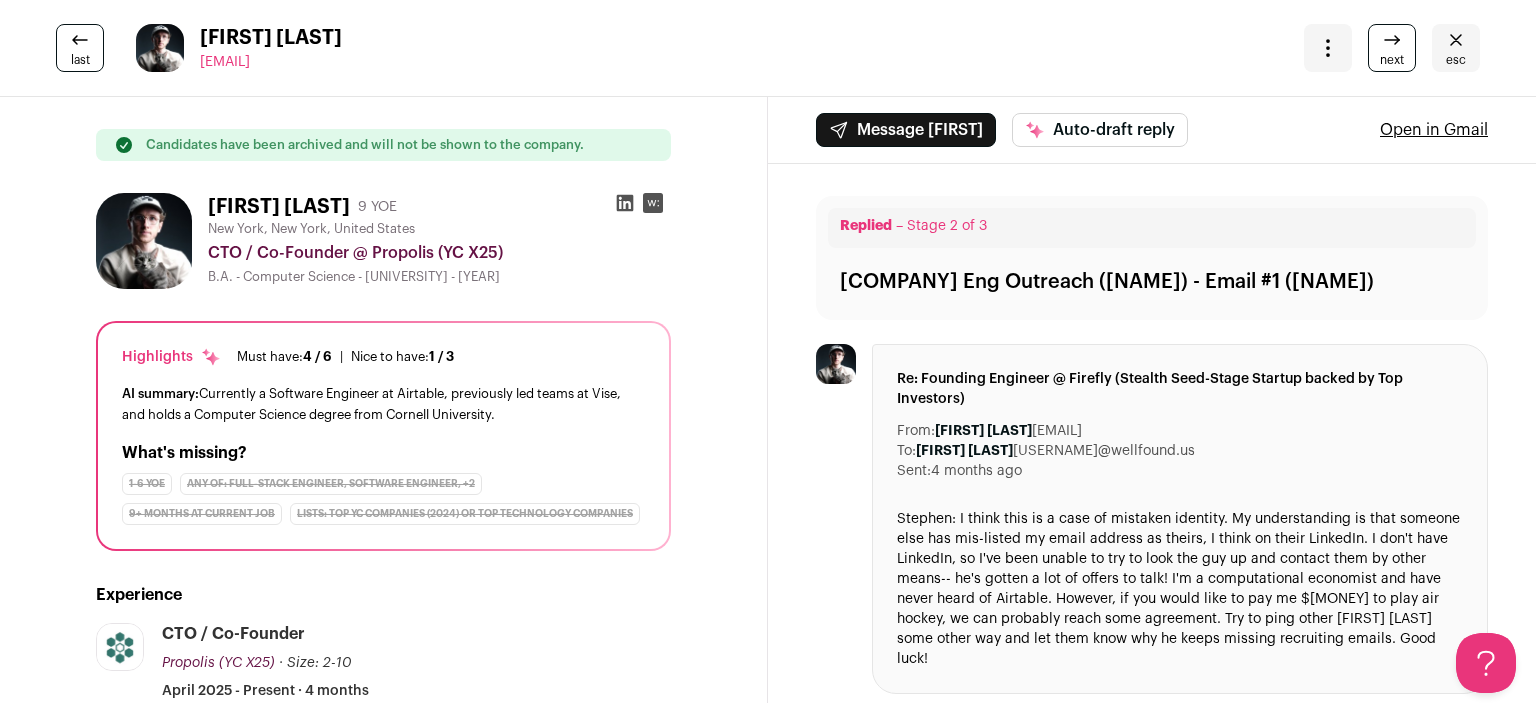 click at bounding box center (1456, 40) 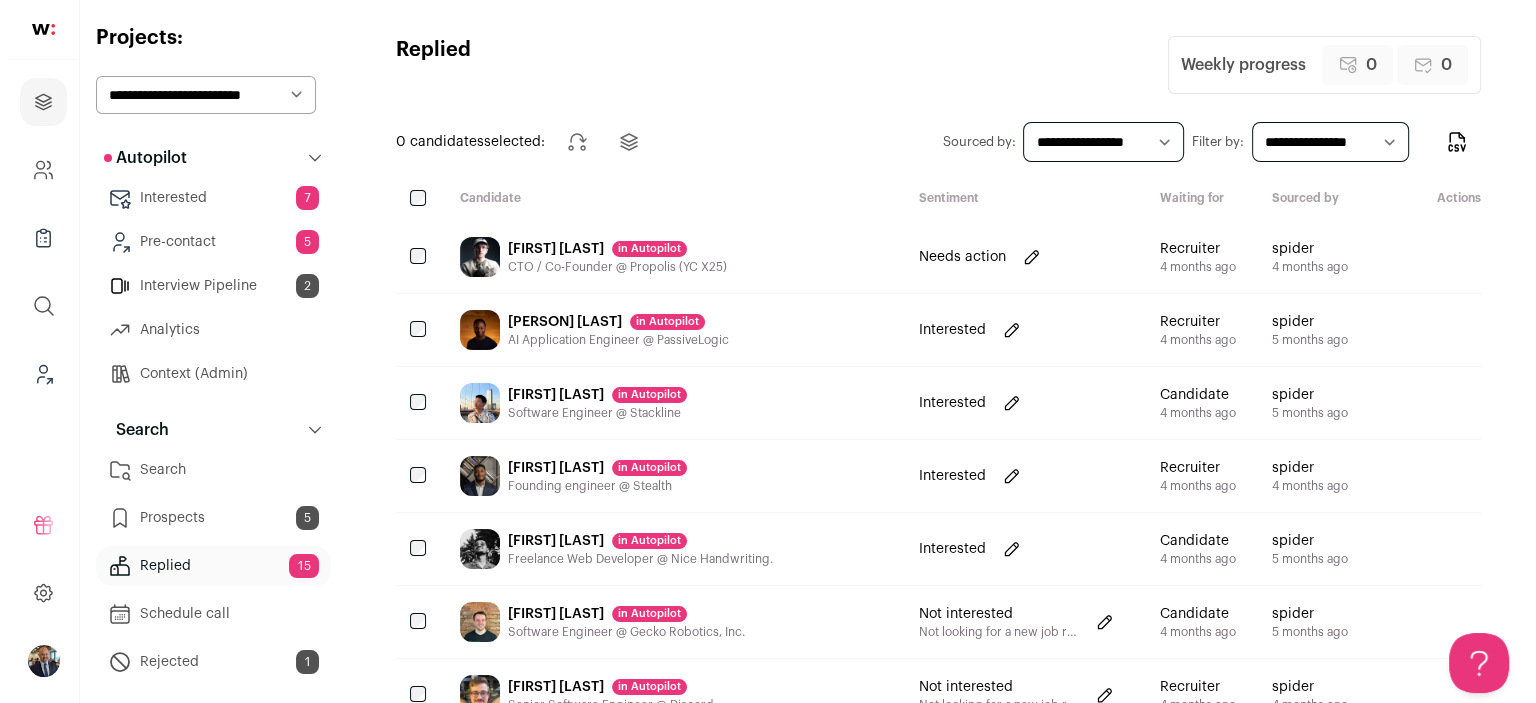 scroll, scrollTop: 0, scrollLeft: 0, axis: both 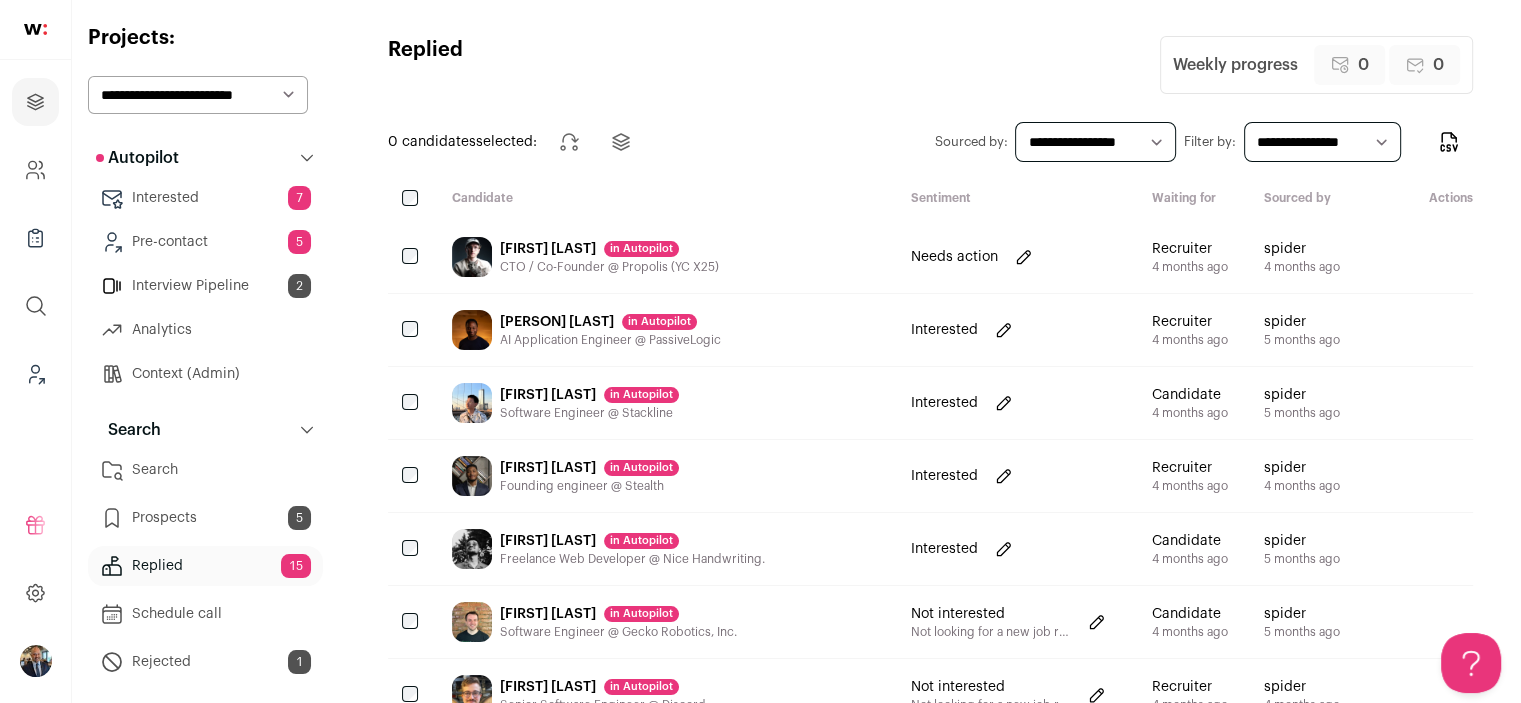 click on "CTO / Co-Founder @ Propolis (YC X25)" at bounding box center [609, 267] 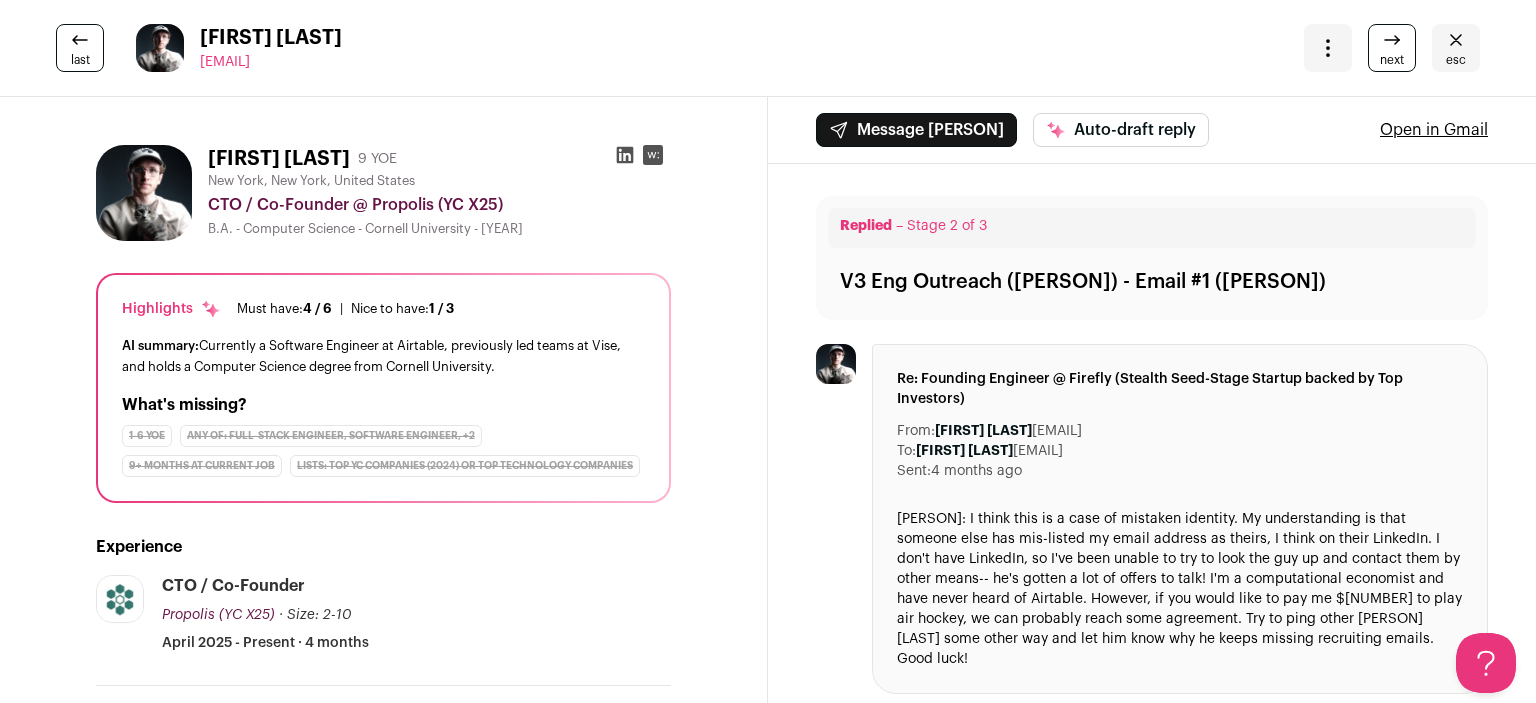 click at bounding box center (1328, 48) 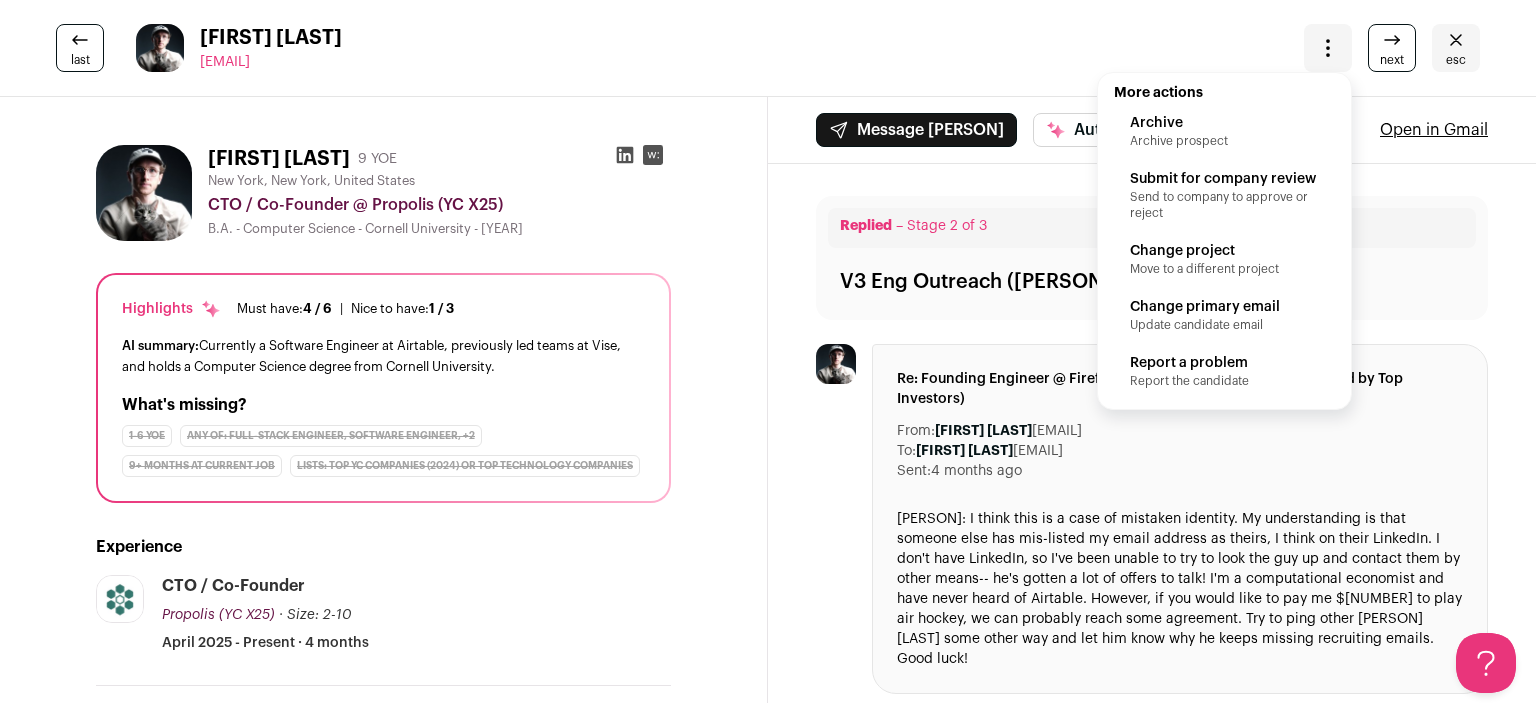 click on "Archive" at bounding box center [1224, 123] 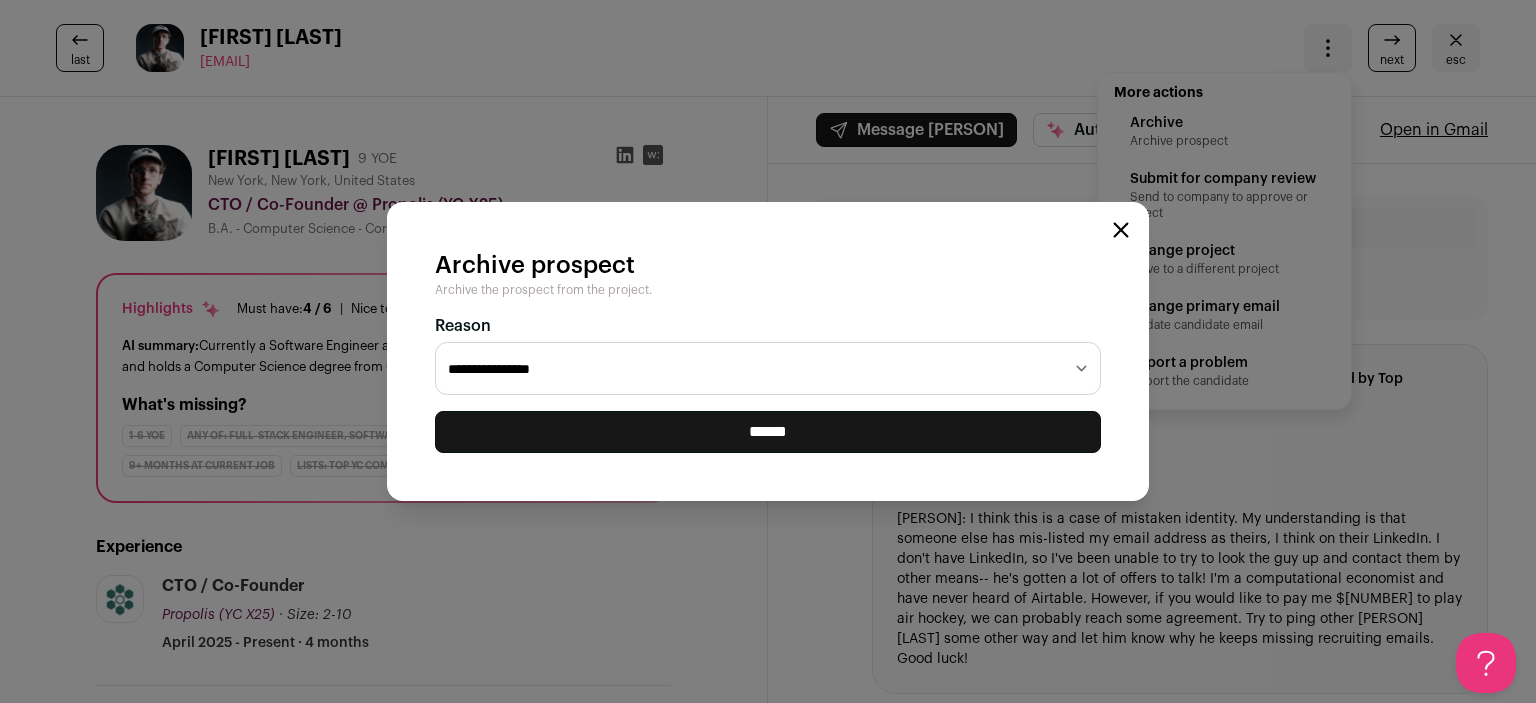 select on "**********" 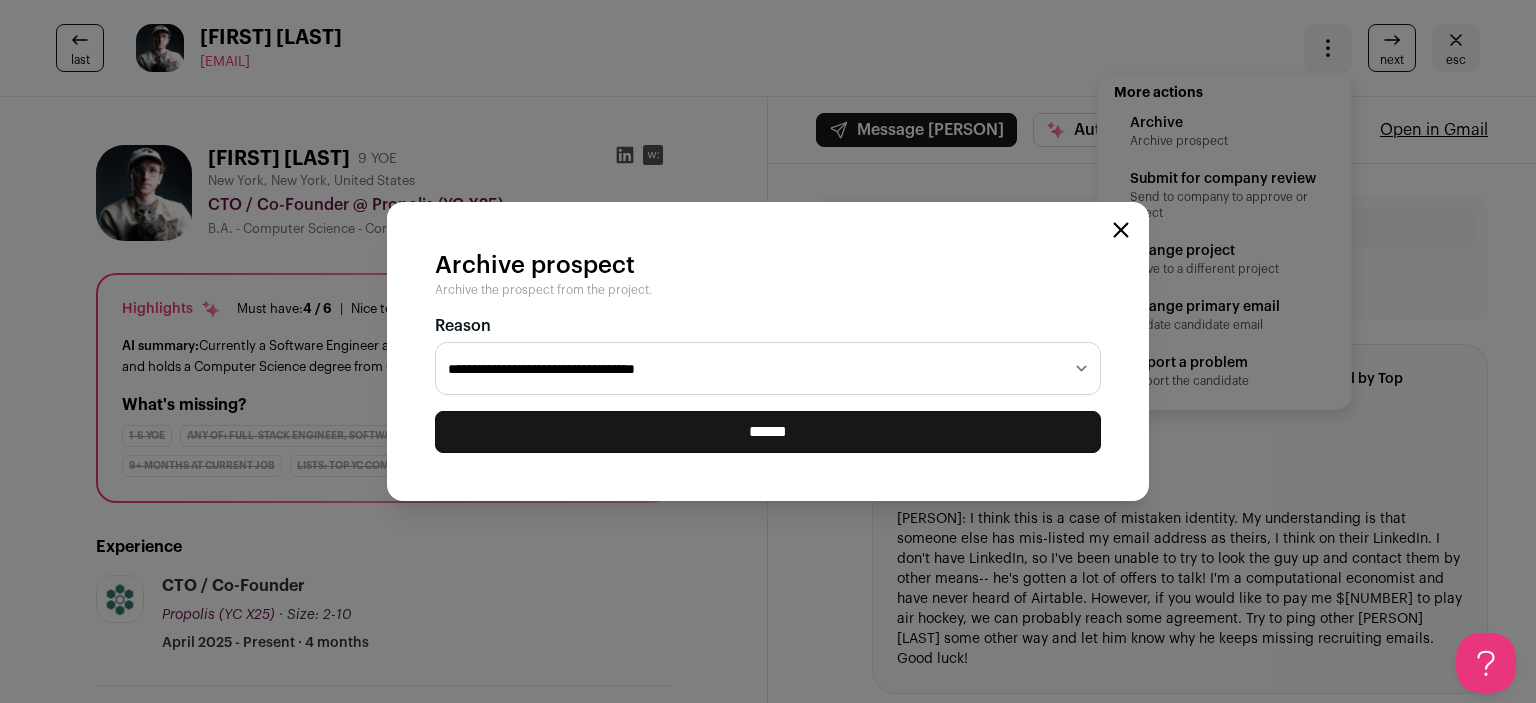 click on "**********" at bounding box center [768, 369] 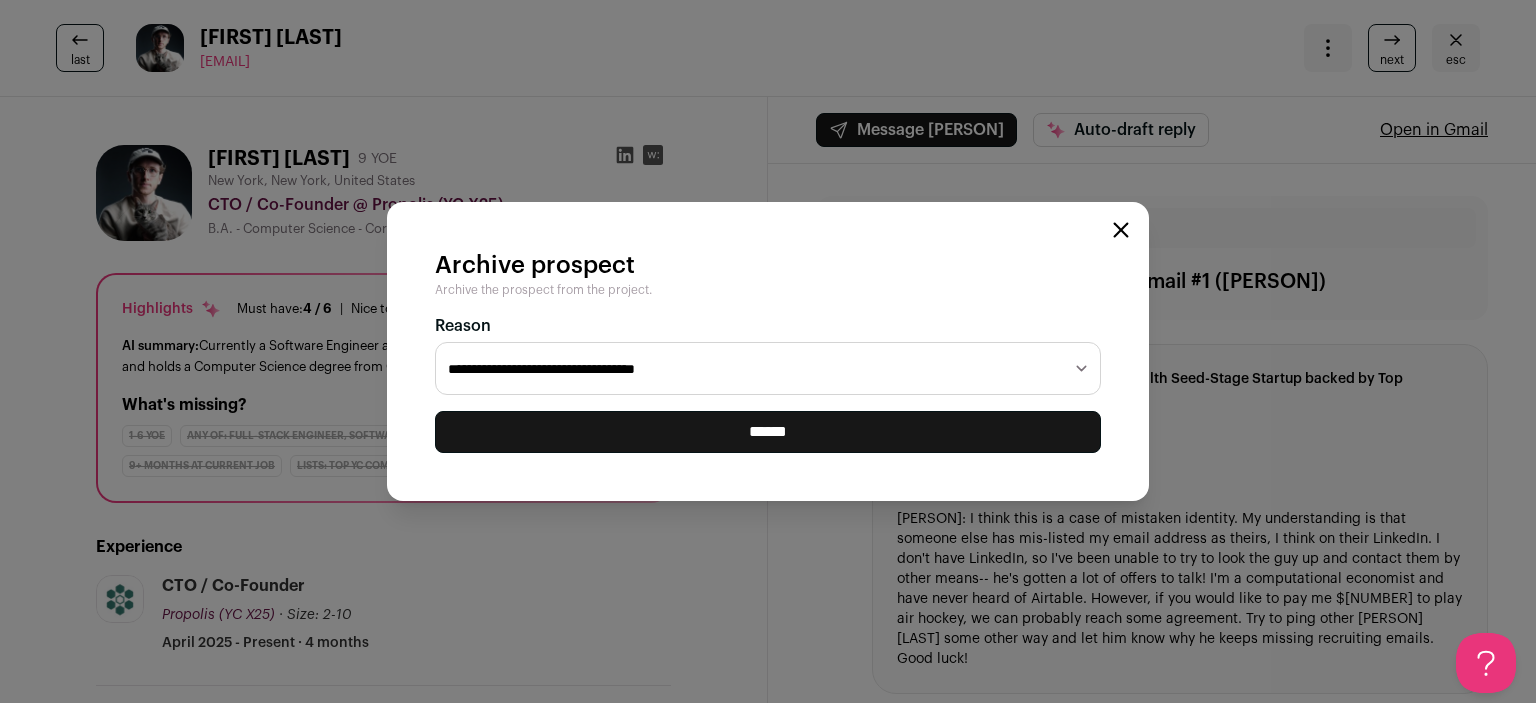 click on "******" at bounding box center [0, 0] 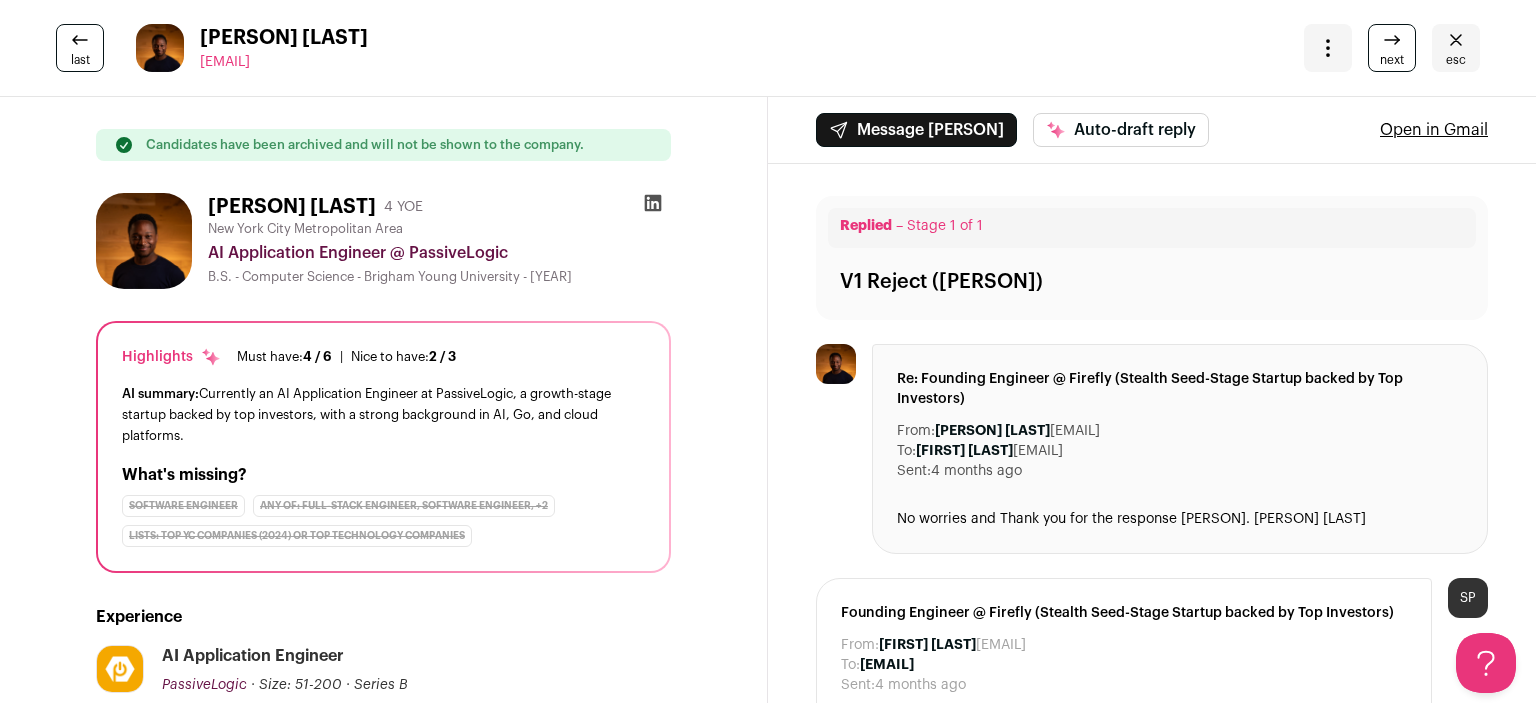 scroll, scrollTop: 0, scrollLeft: 0, axis: both 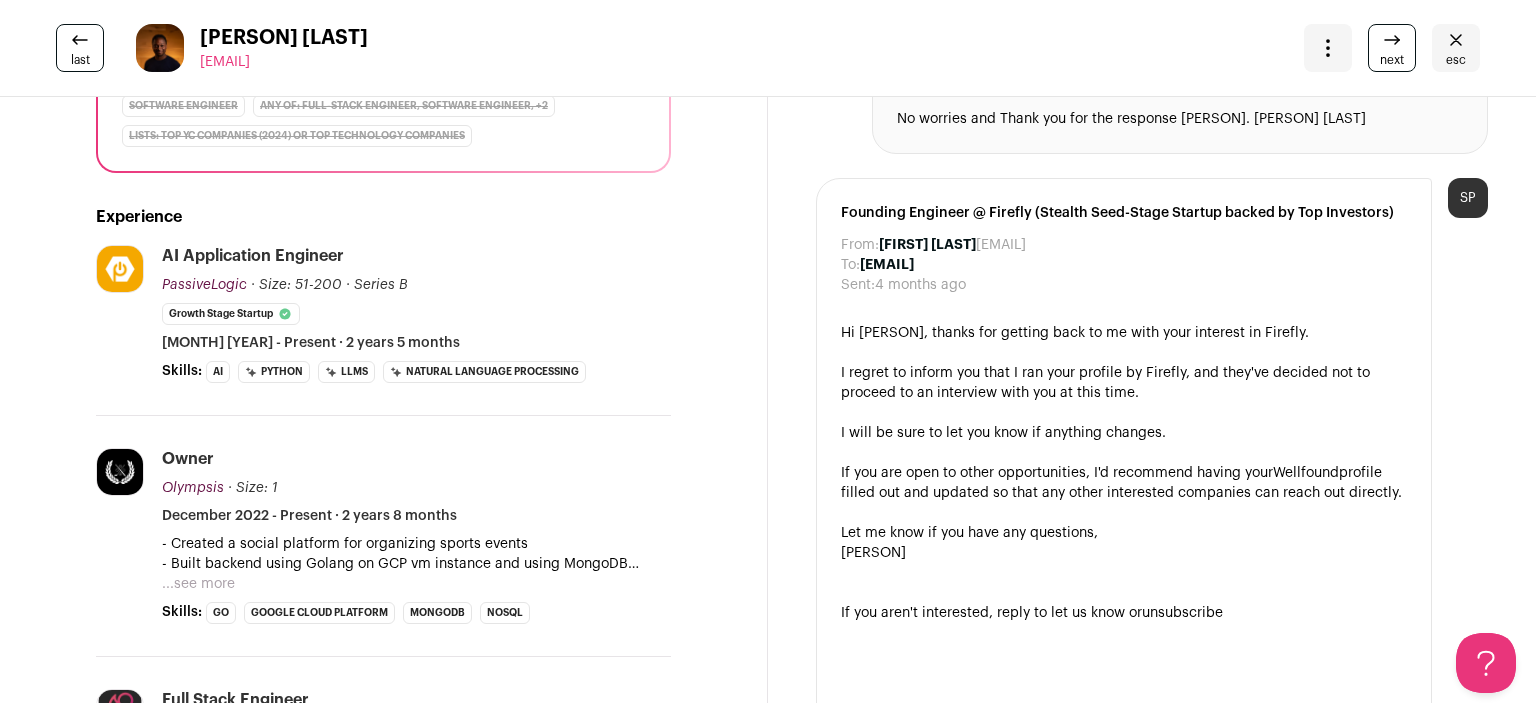 click on "esc" at bounding box center [1456, 48] 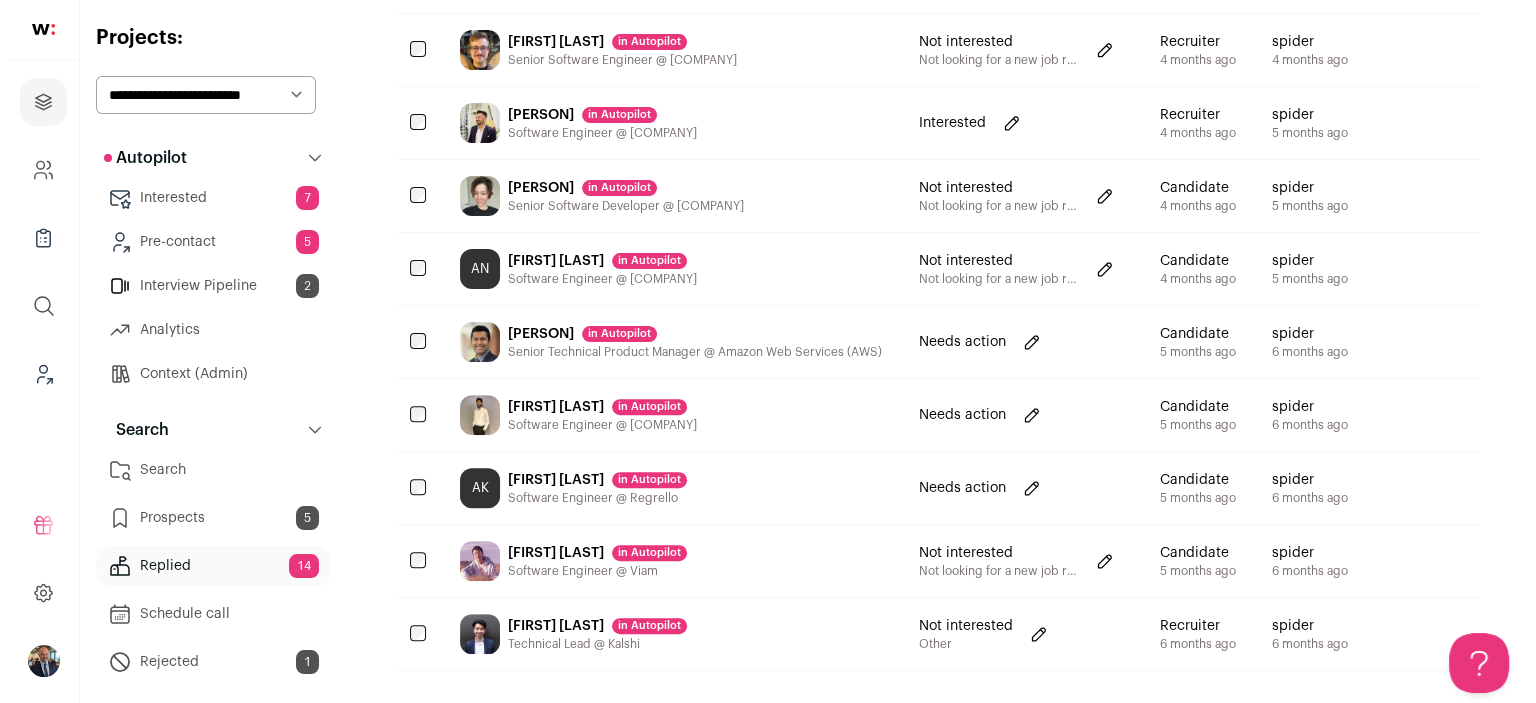 scroll, scrollTop: 0, scrollLeft: 0, axis: both 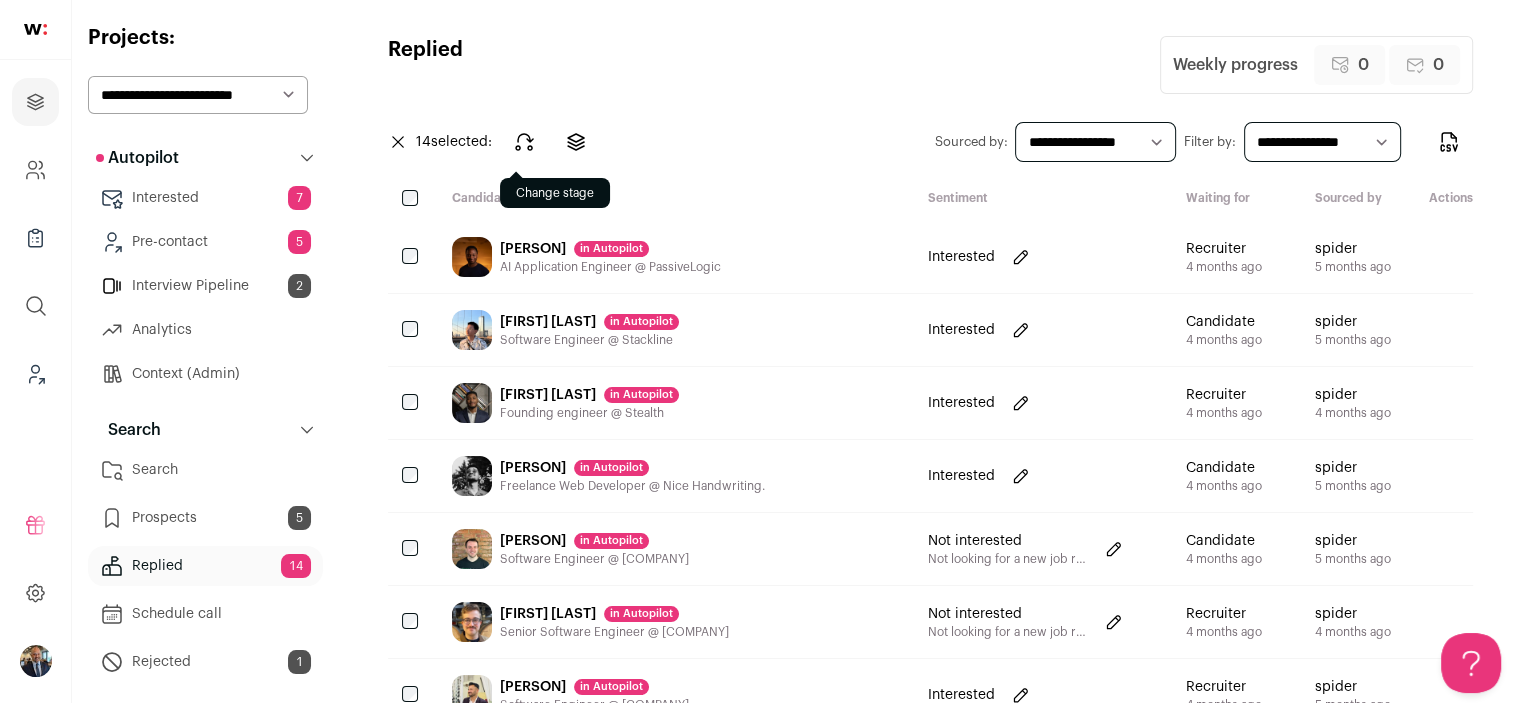 click at bounding box center (524, 142) 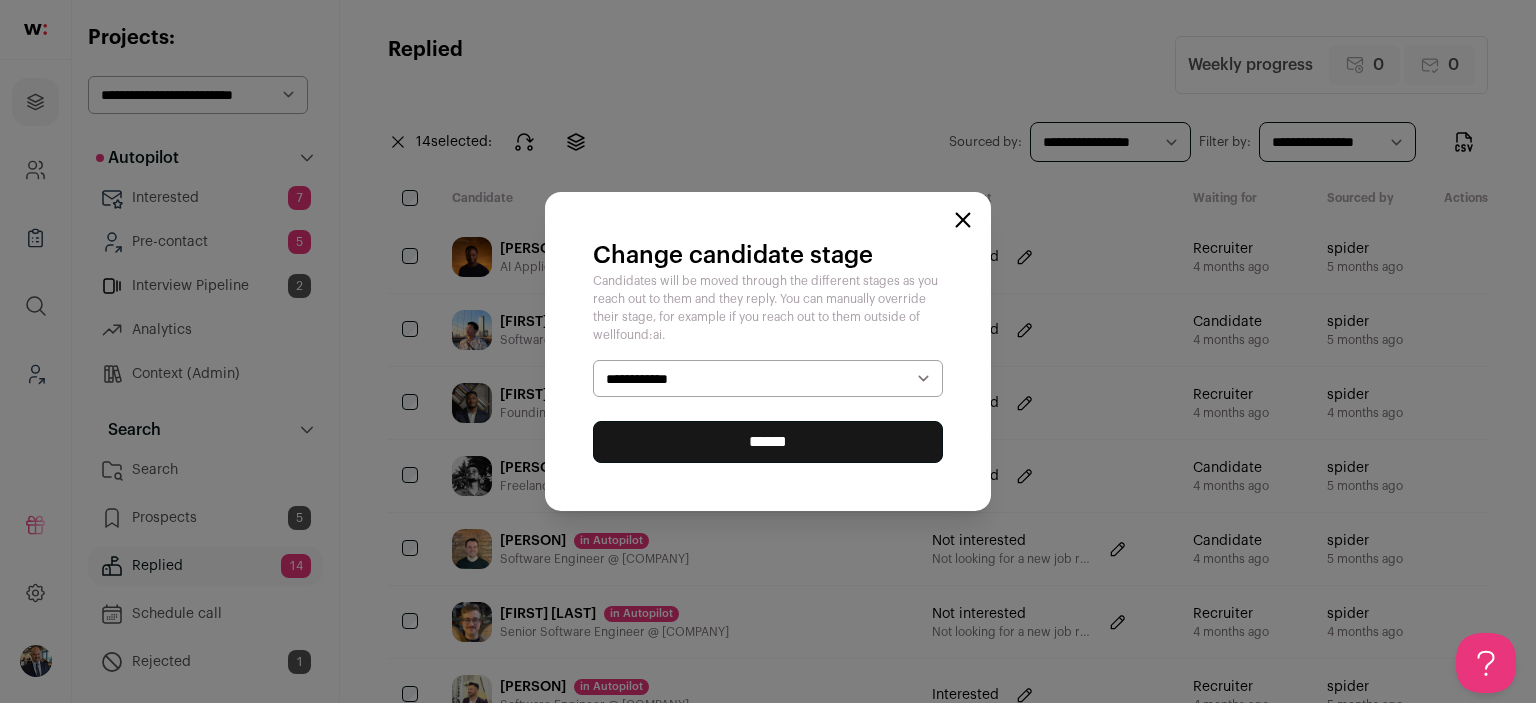 click on "**********" at bounding box center (768, 379) 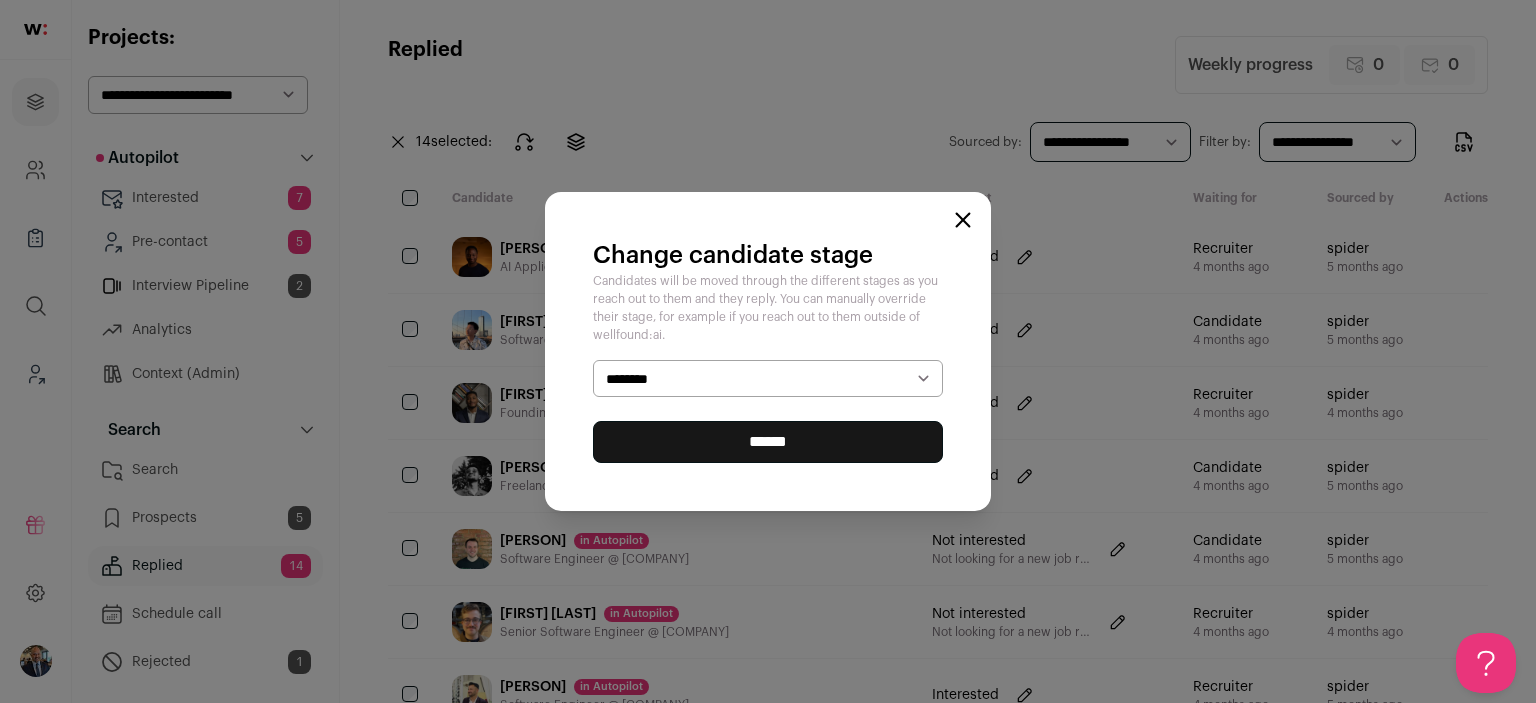 click on "******" at bounding box center (0, 0) 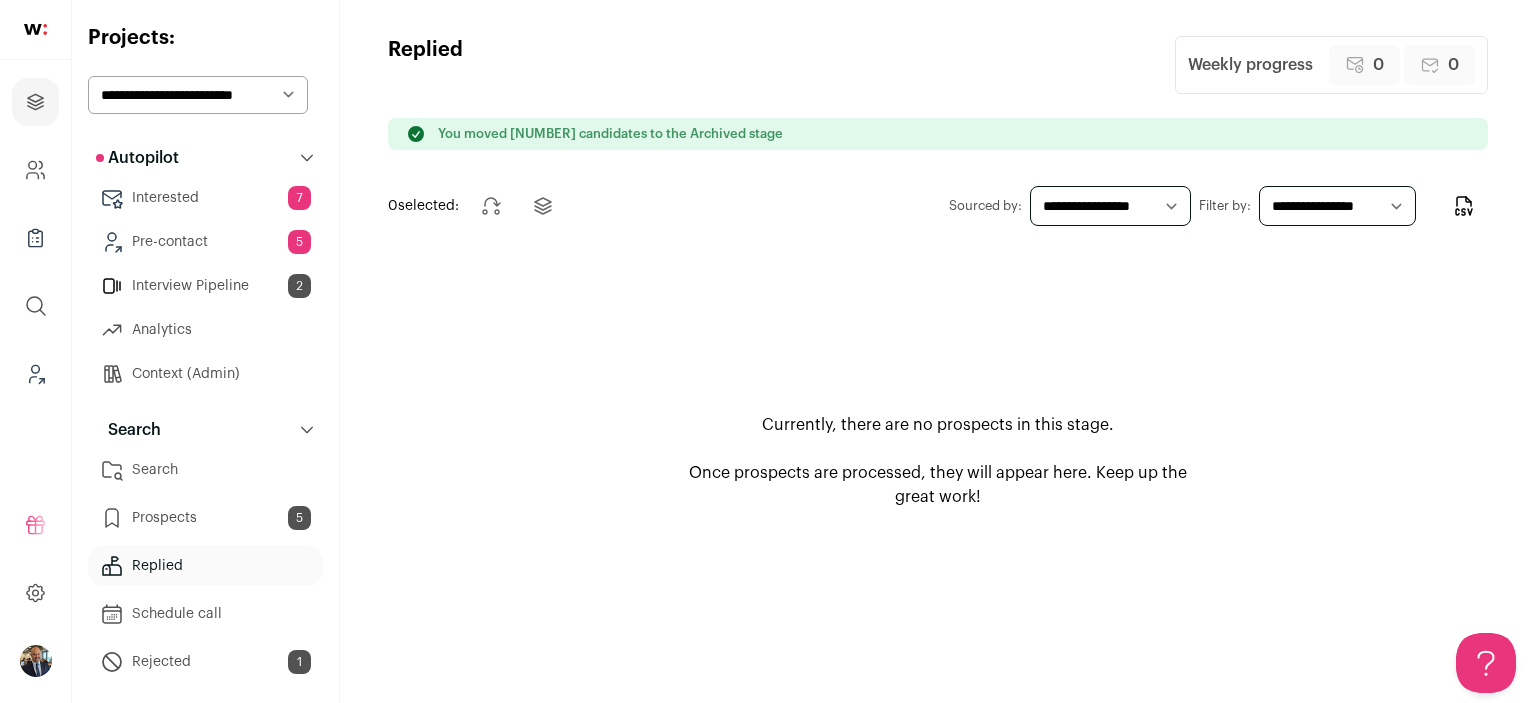 scroll, scrollTop: 0, scrollLeft: 0, axis: both 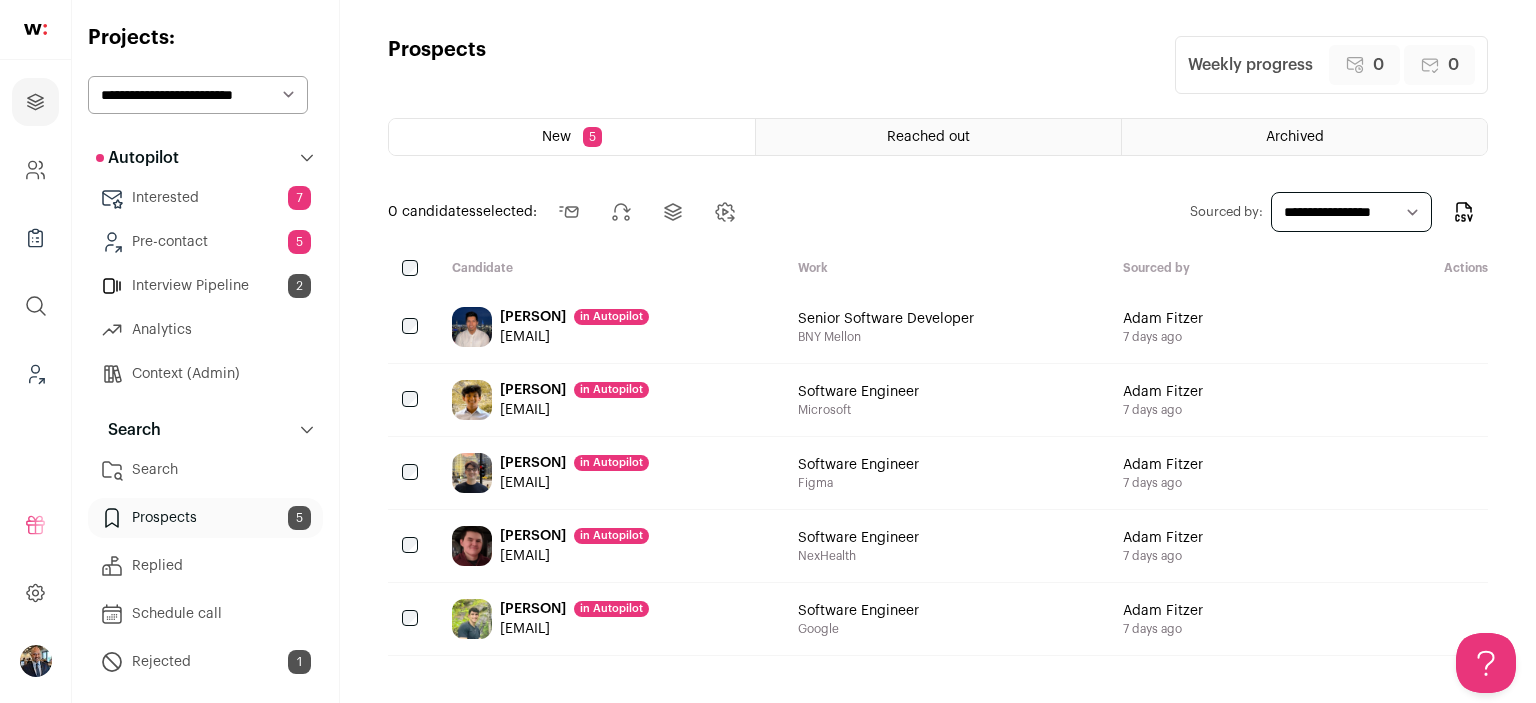 click on "[EMAIL]" at bounding box center [574, 337] 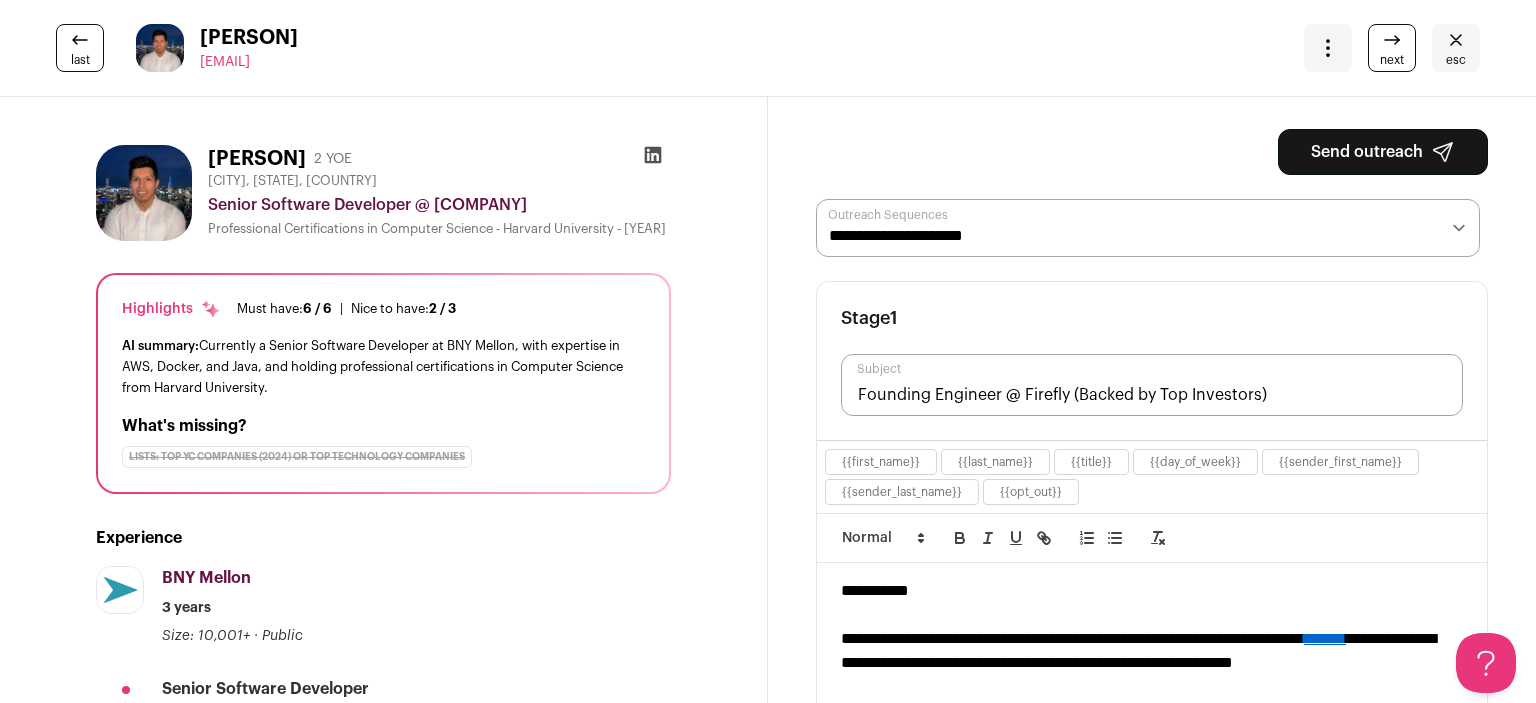 click on "Send outreach" at bounding box center [1383, 152] 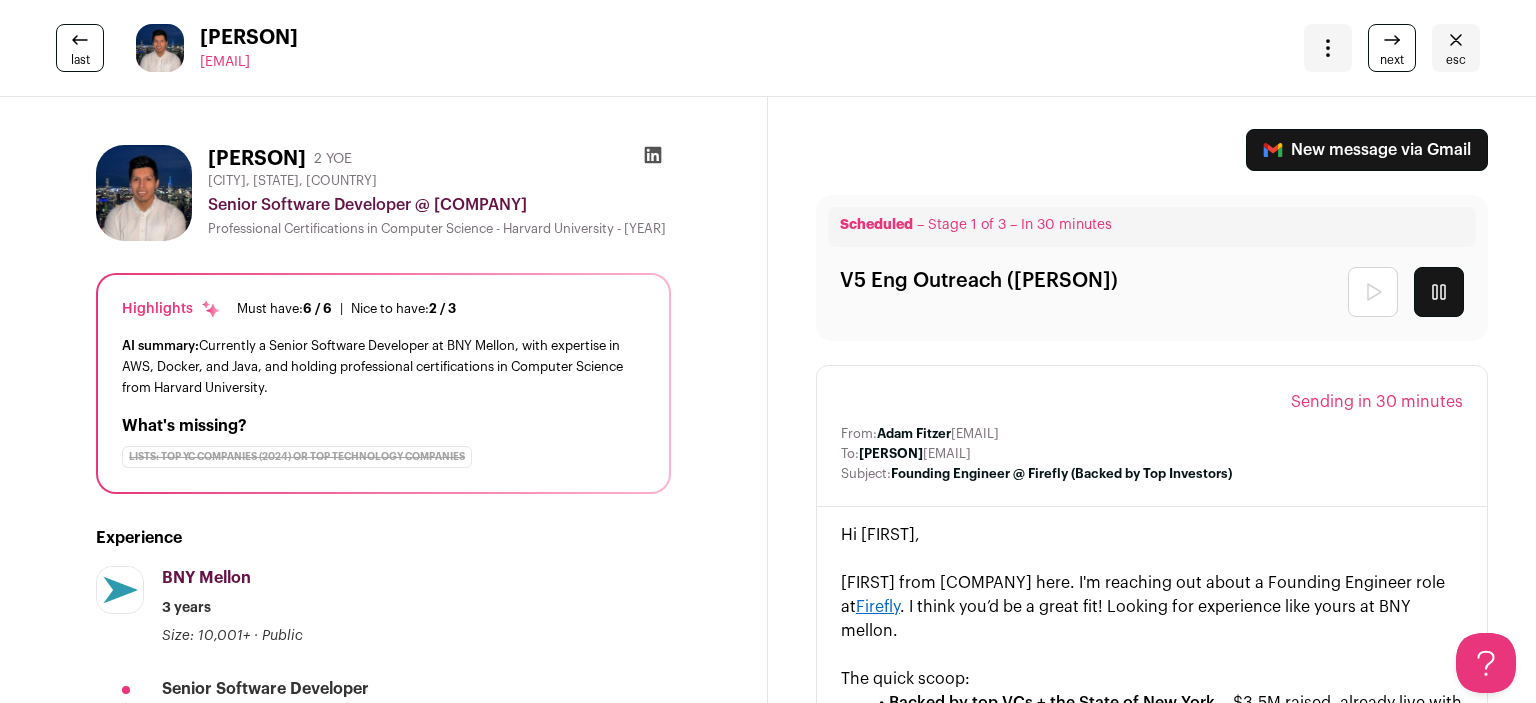 click on "next" at bounding box center [1392, 48] 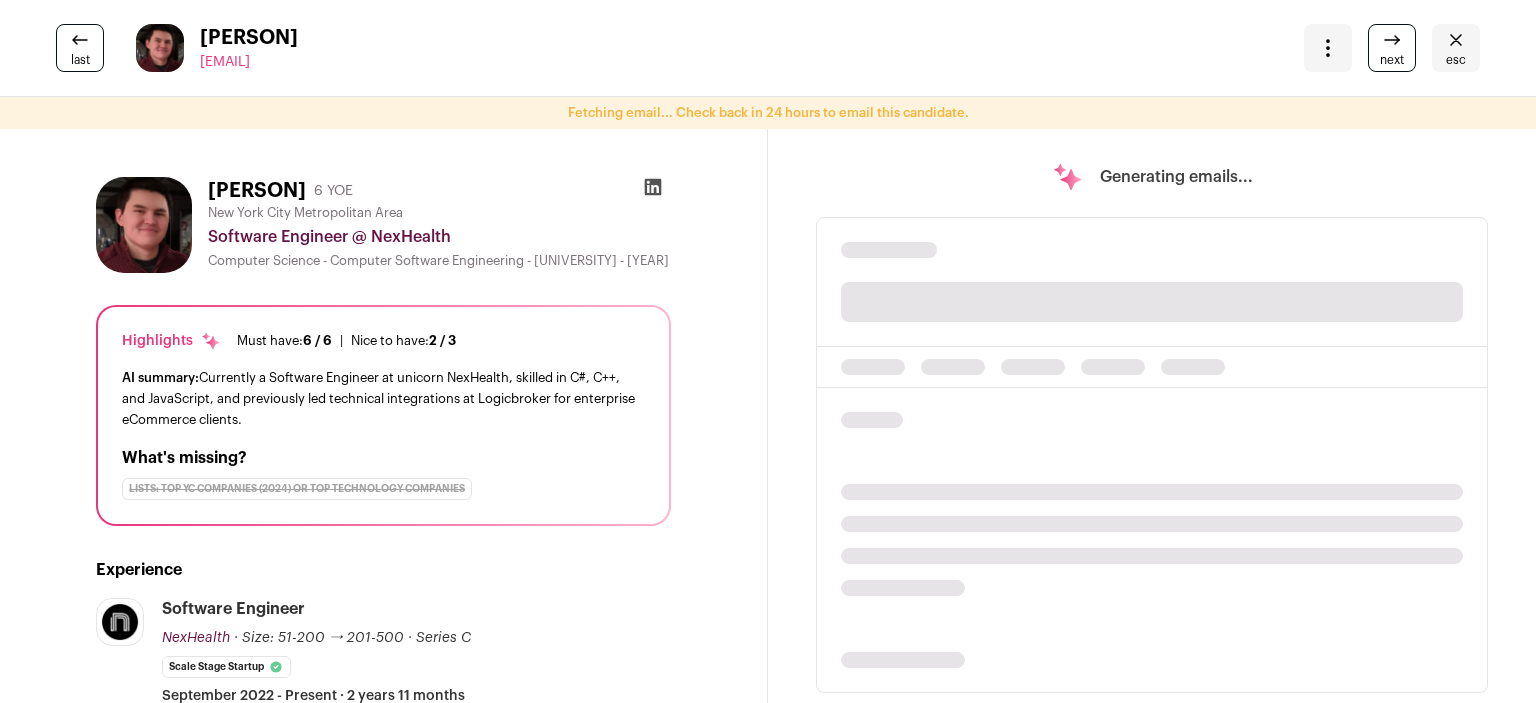 scroll, scrollTop: 0, scrollLeft: 0, axis: both 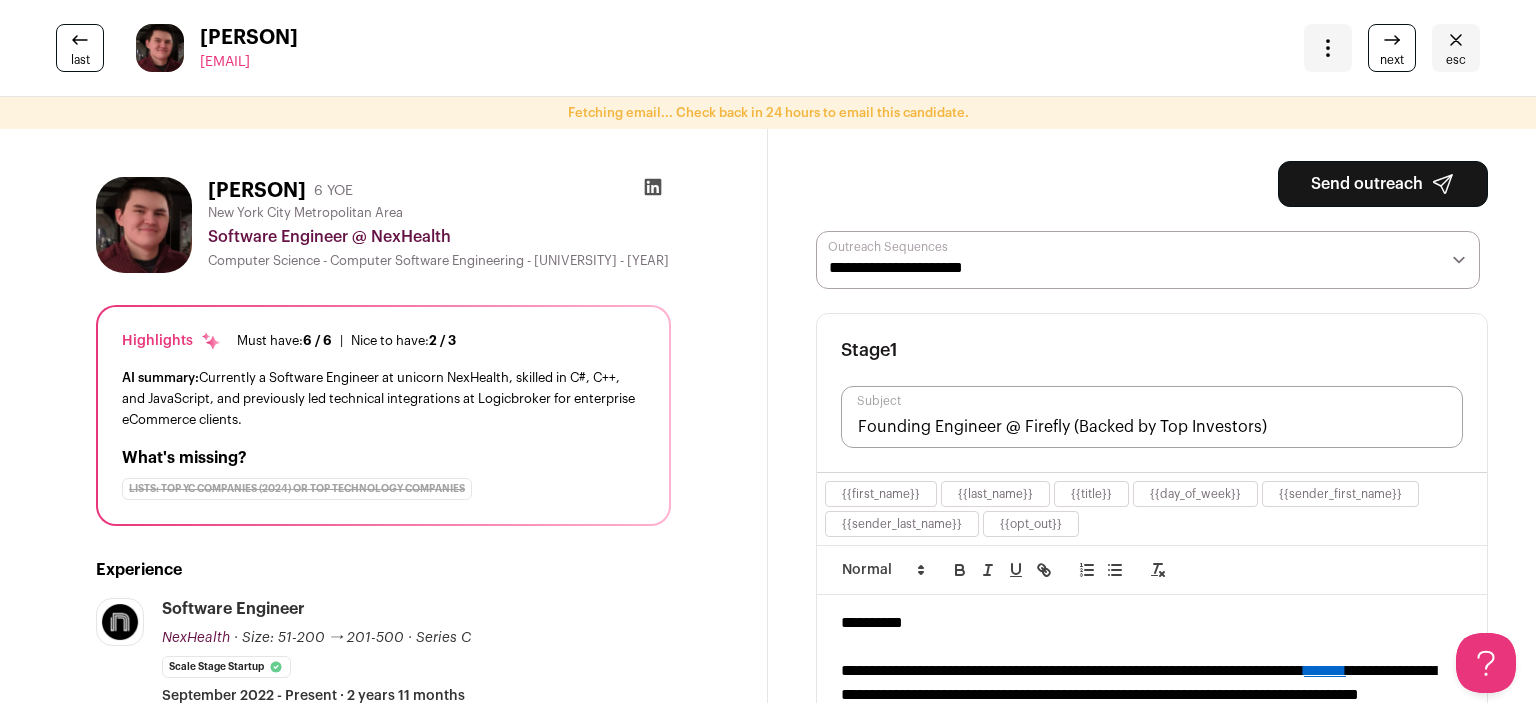 click on "Send outreach" at bounding box center [1383, 184] 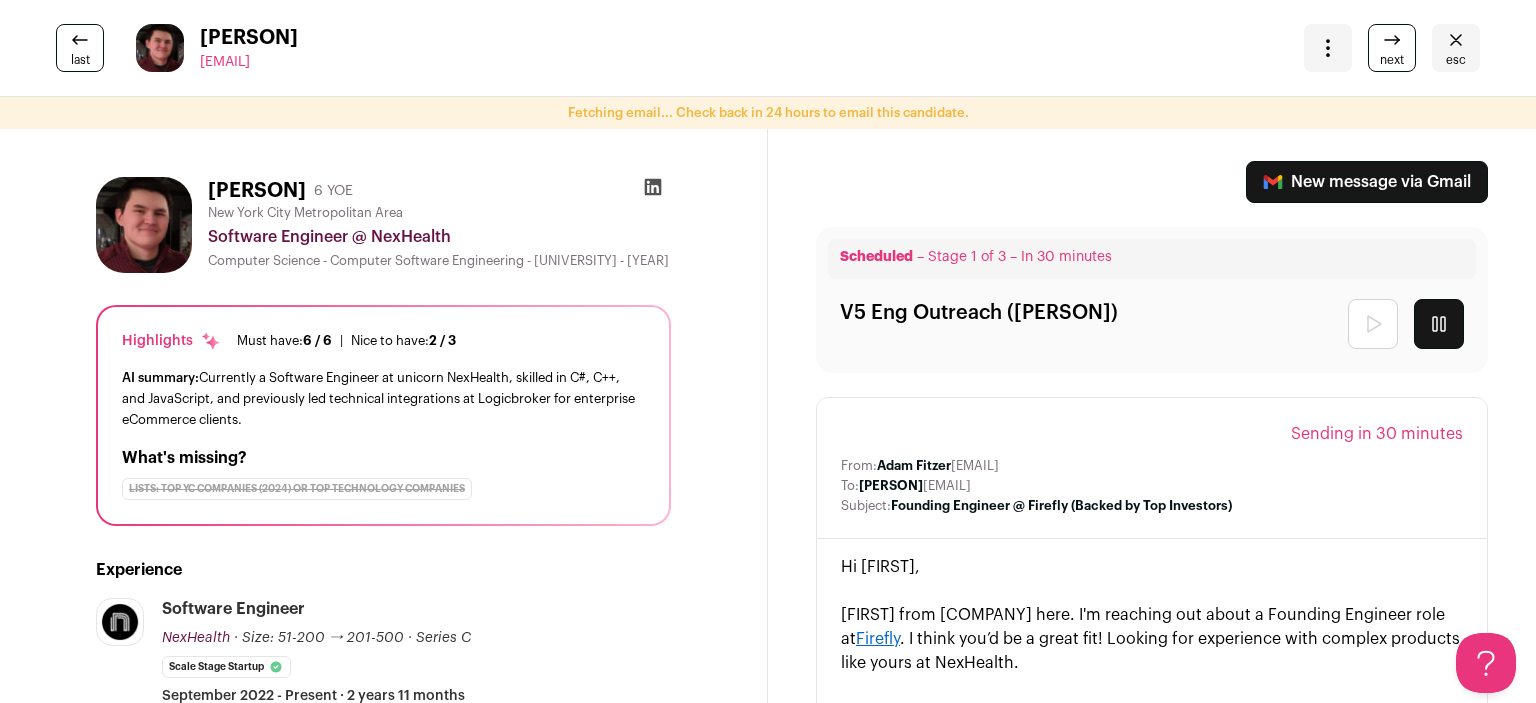 click at bounding box center (1392, 40) 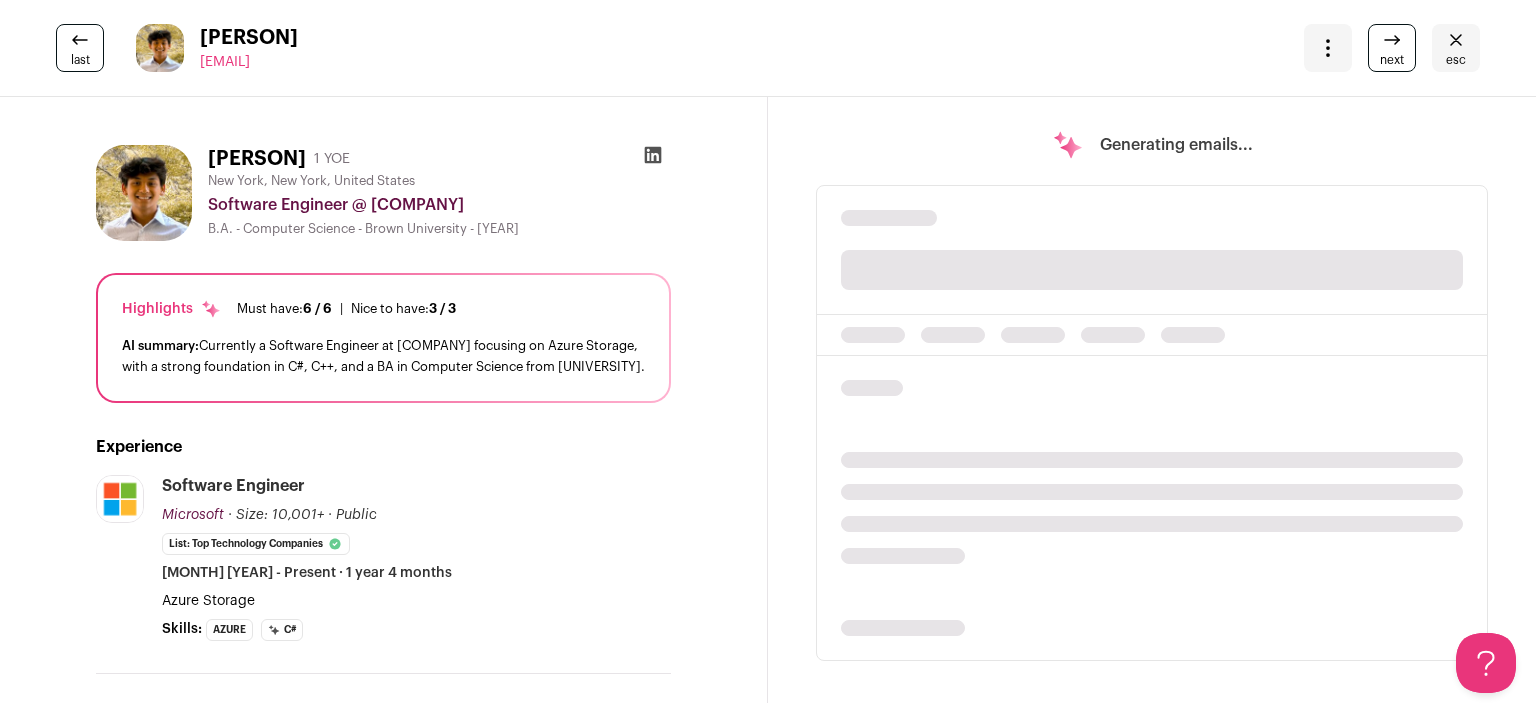 scroll, scrollTop: 0, scrollLeft: 0, axis: both 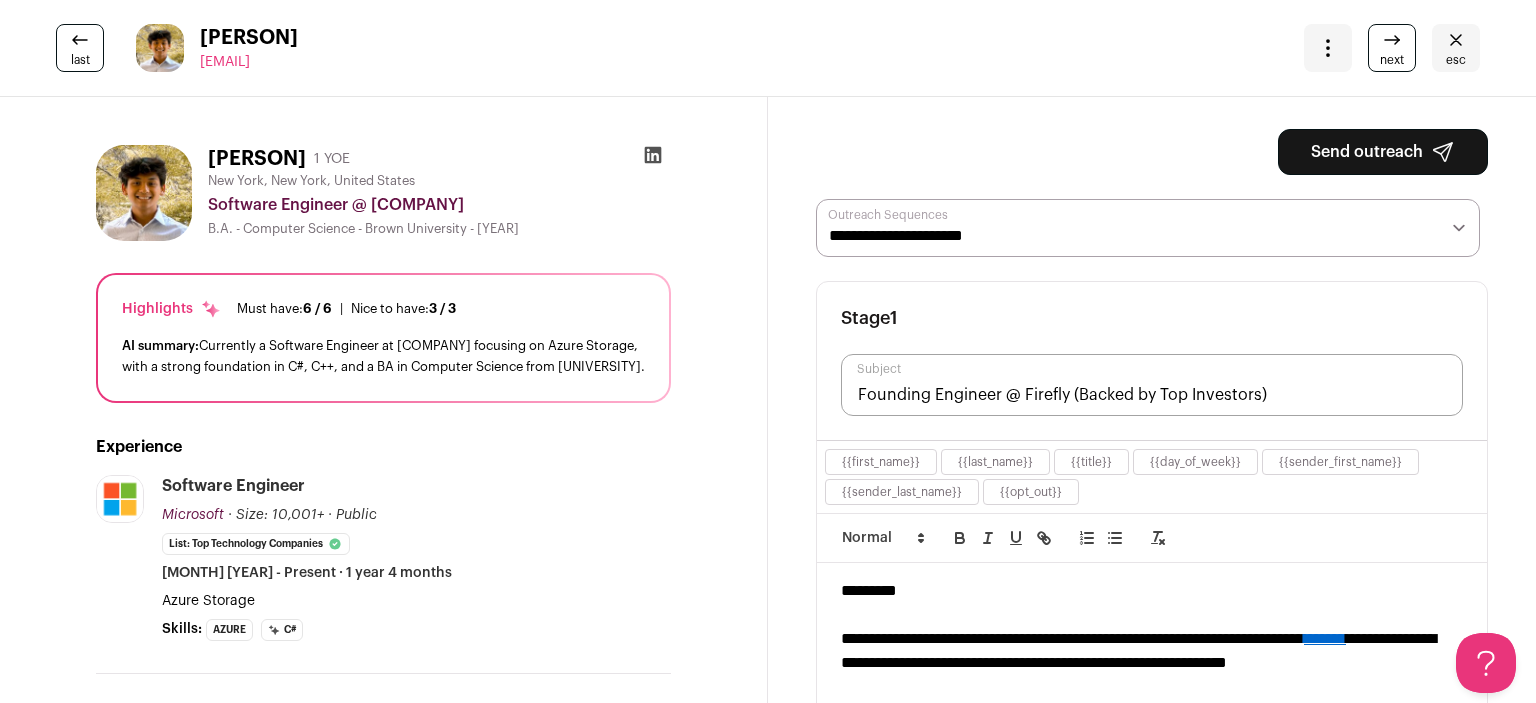 click on "Send outreach" at bounding box center (1383, 152) 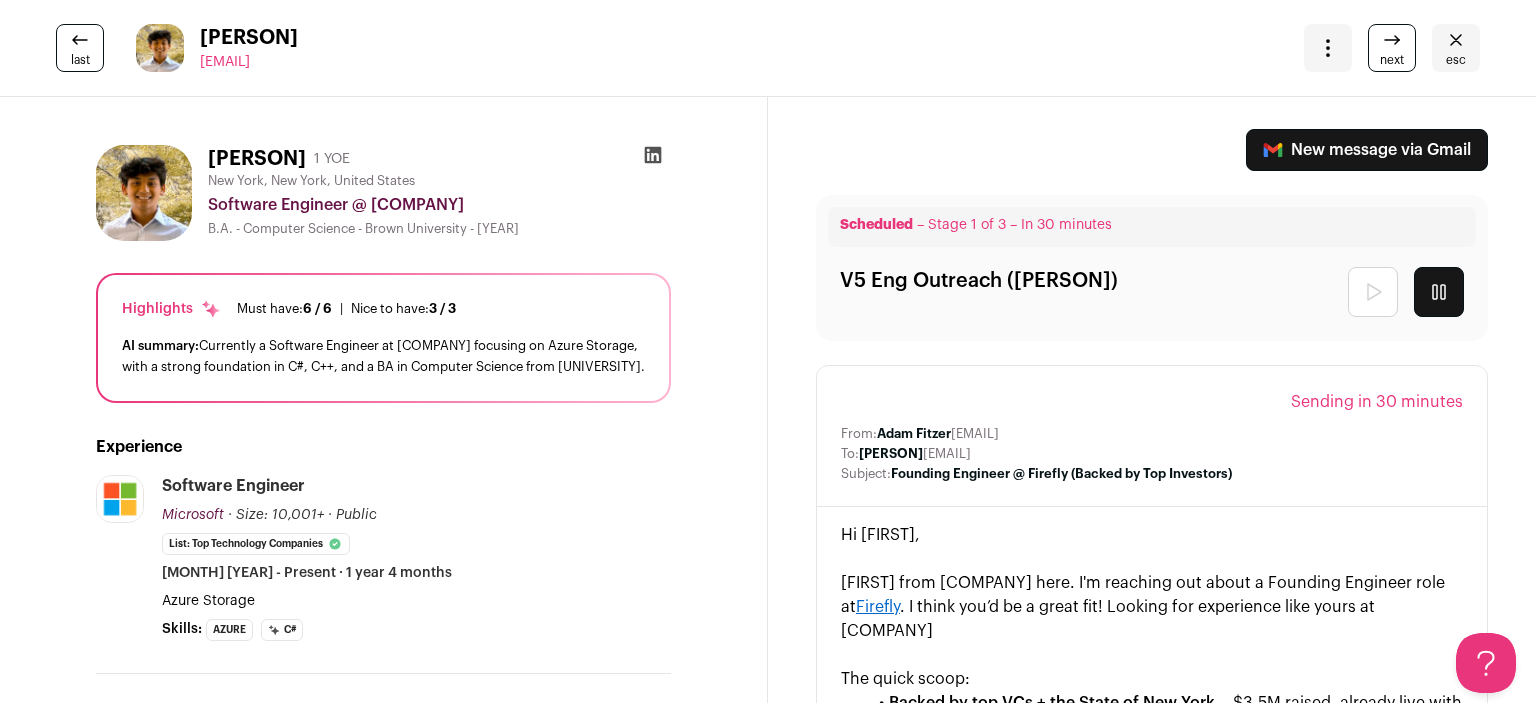 click on "next" at bounding box center [1392, 60] 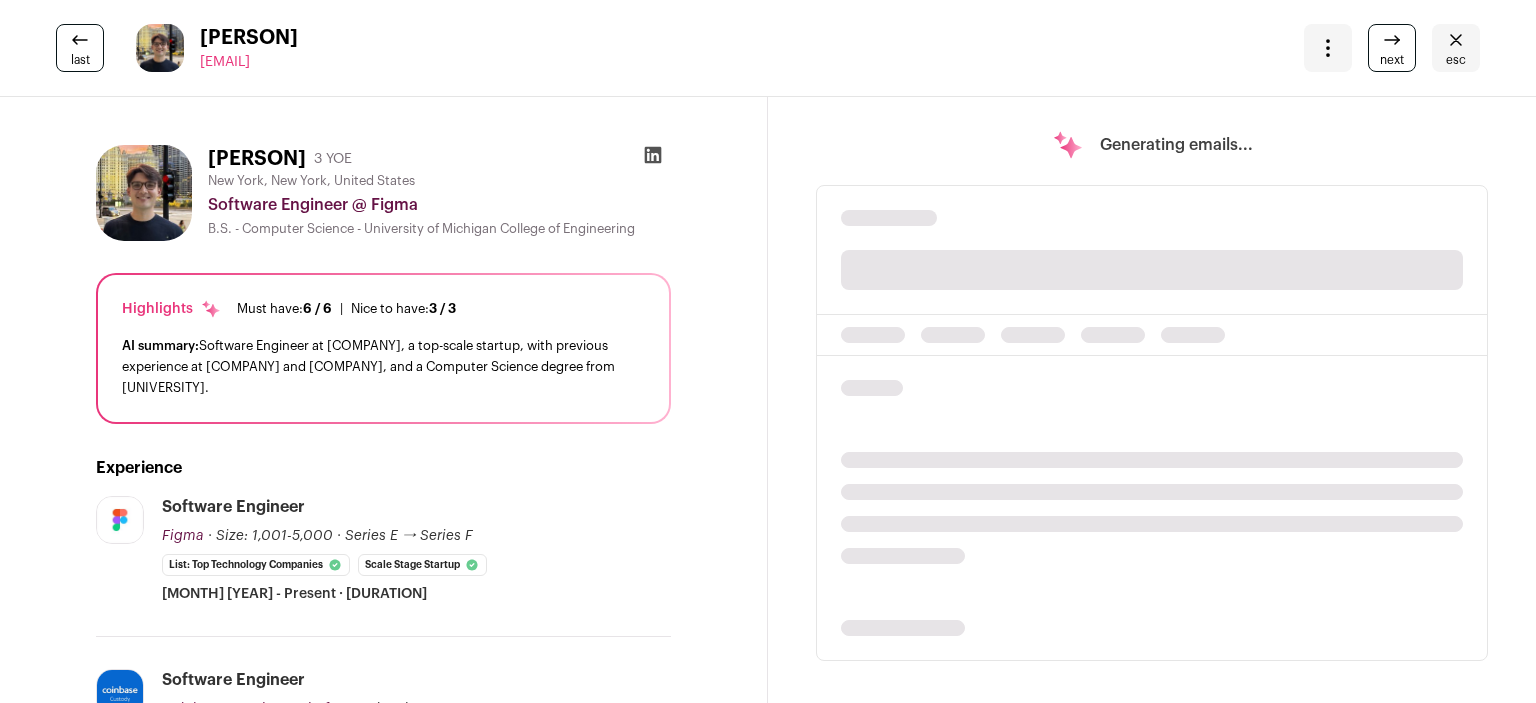 scroll, scrollTop: 0, scrollLeft: 0, axis: both 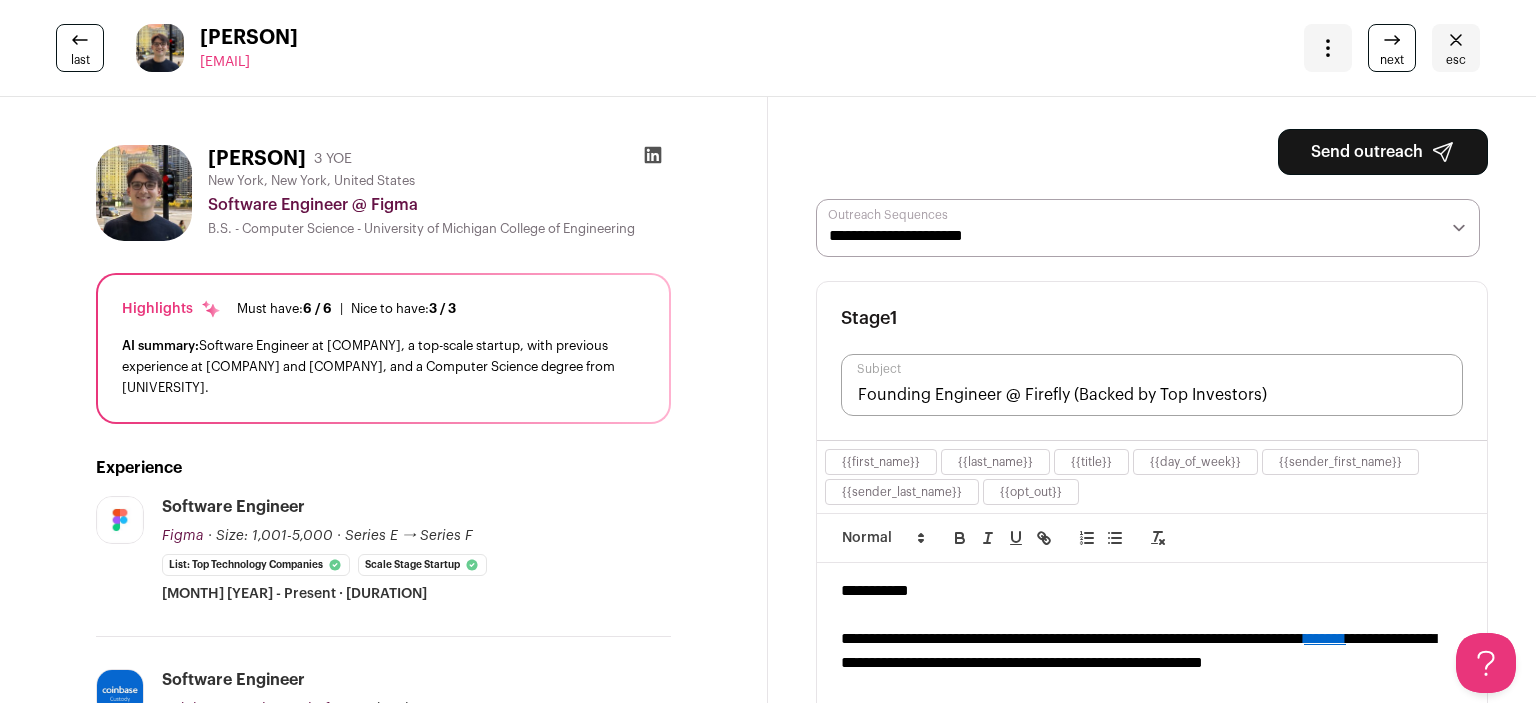 click on "Send outreach" at bounding box center [1383, 152] 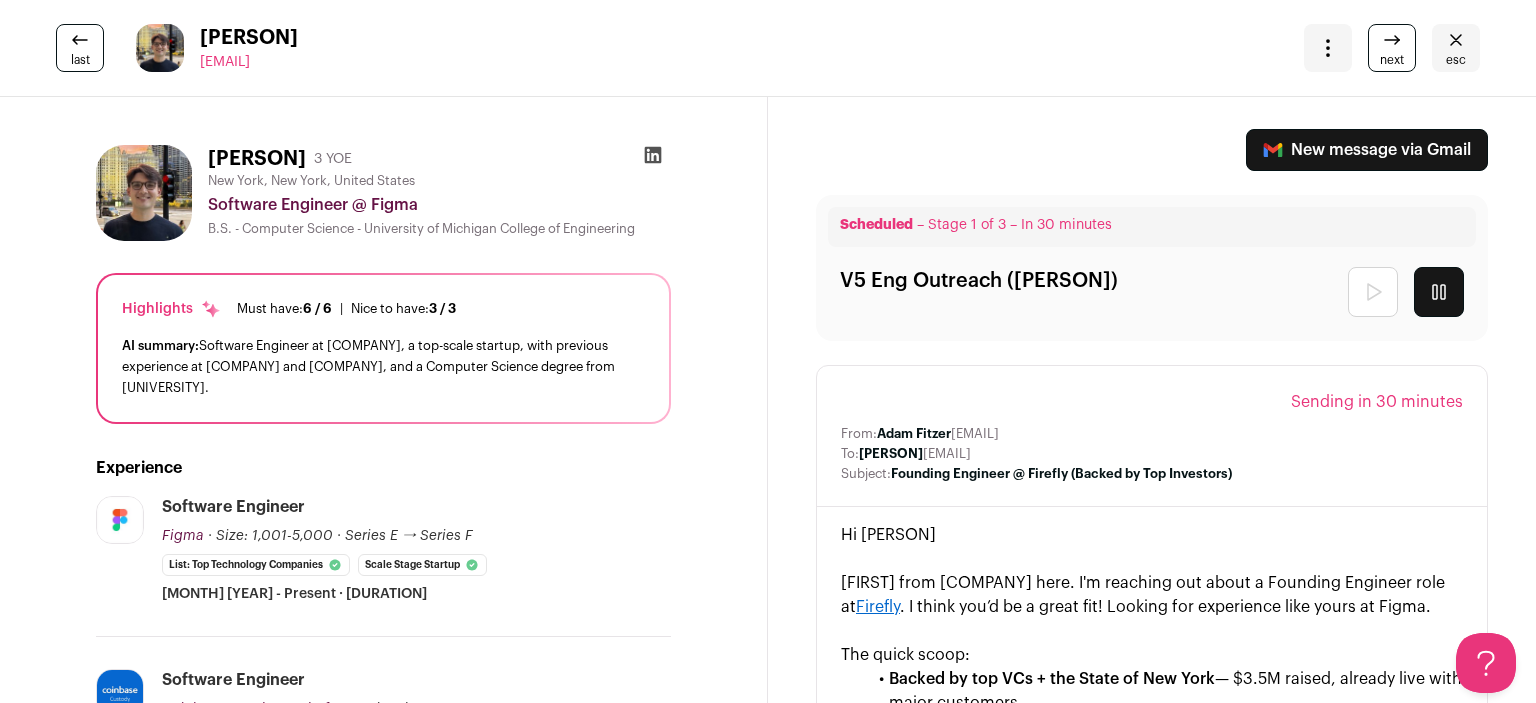 click at bounding box center (1392, 40) 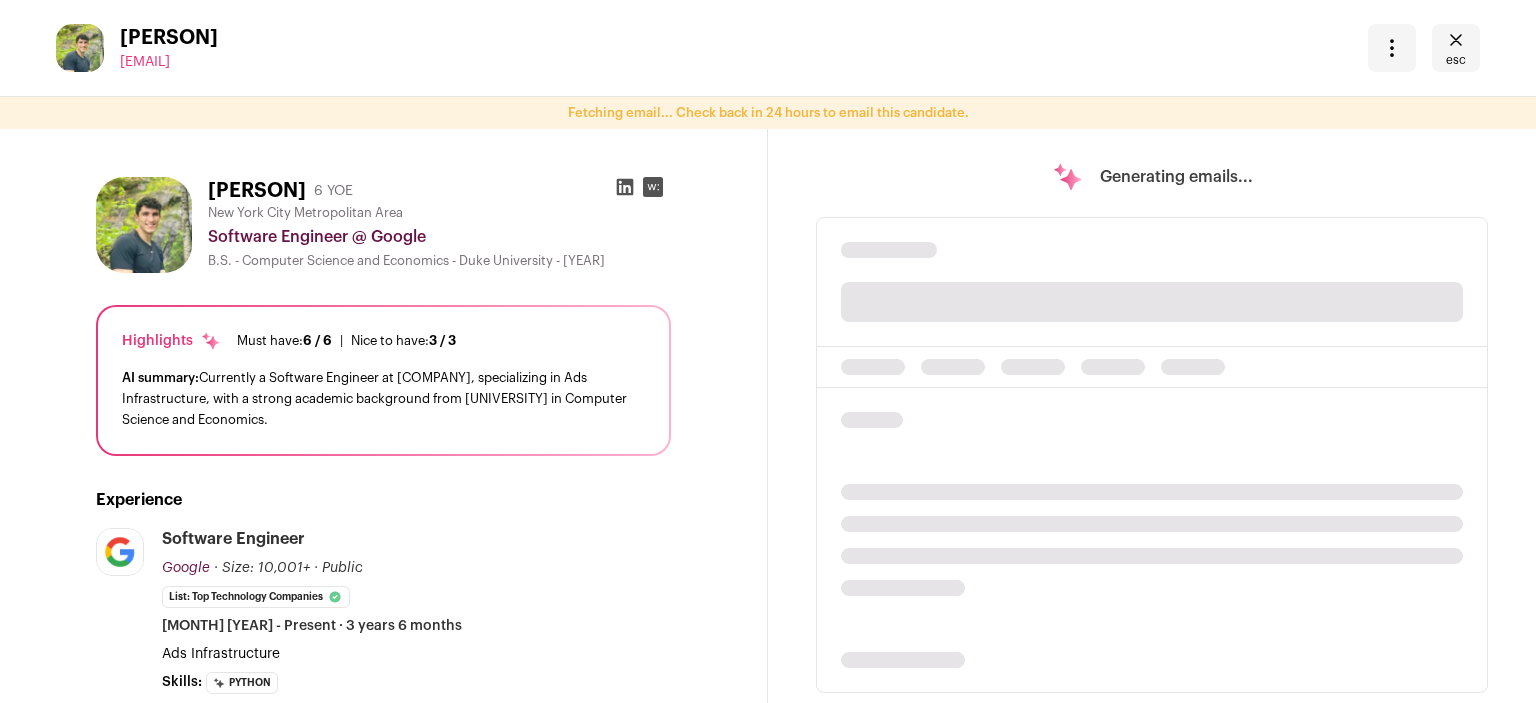 scroll, scrollTop: 0, scrollLeft: 0, axis: both 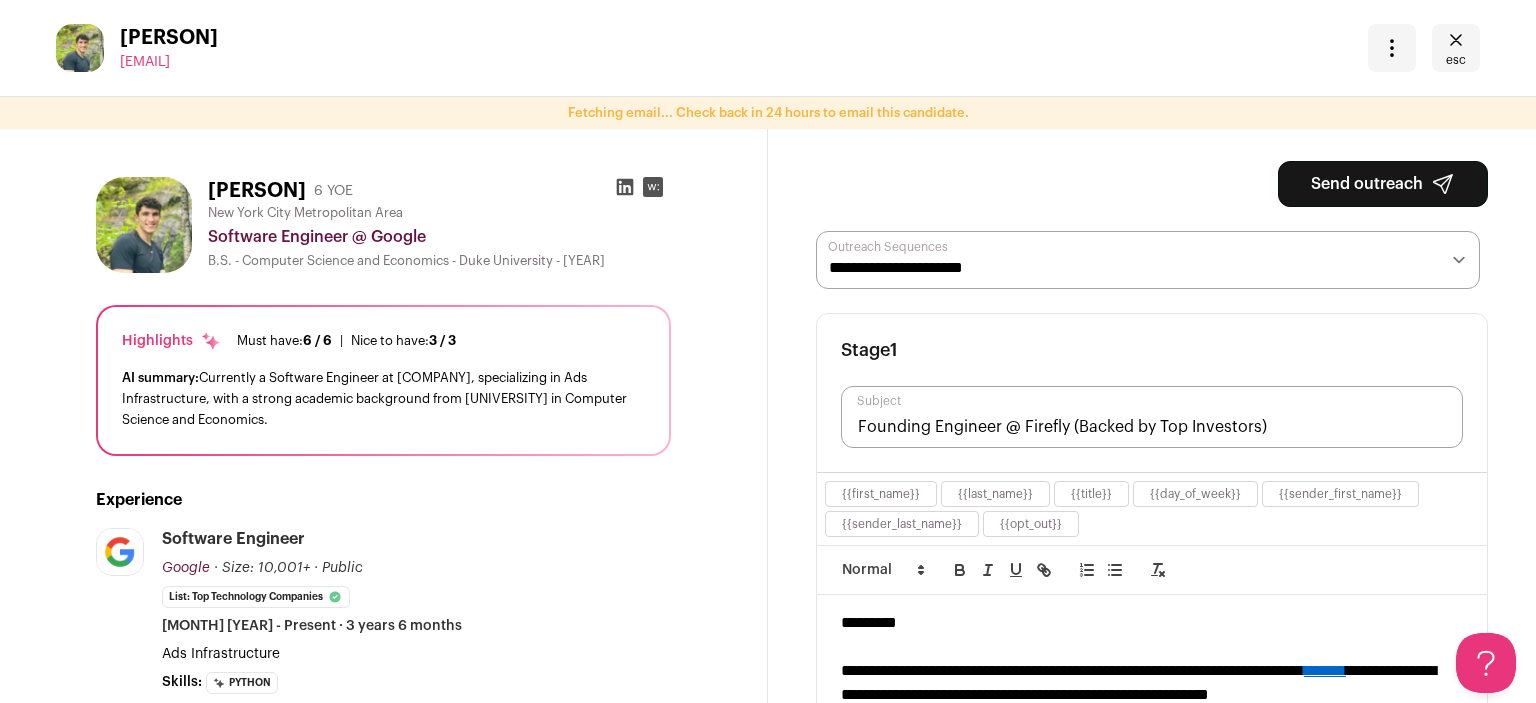 click on "Send outreach" at bounding box center [1383, 184] 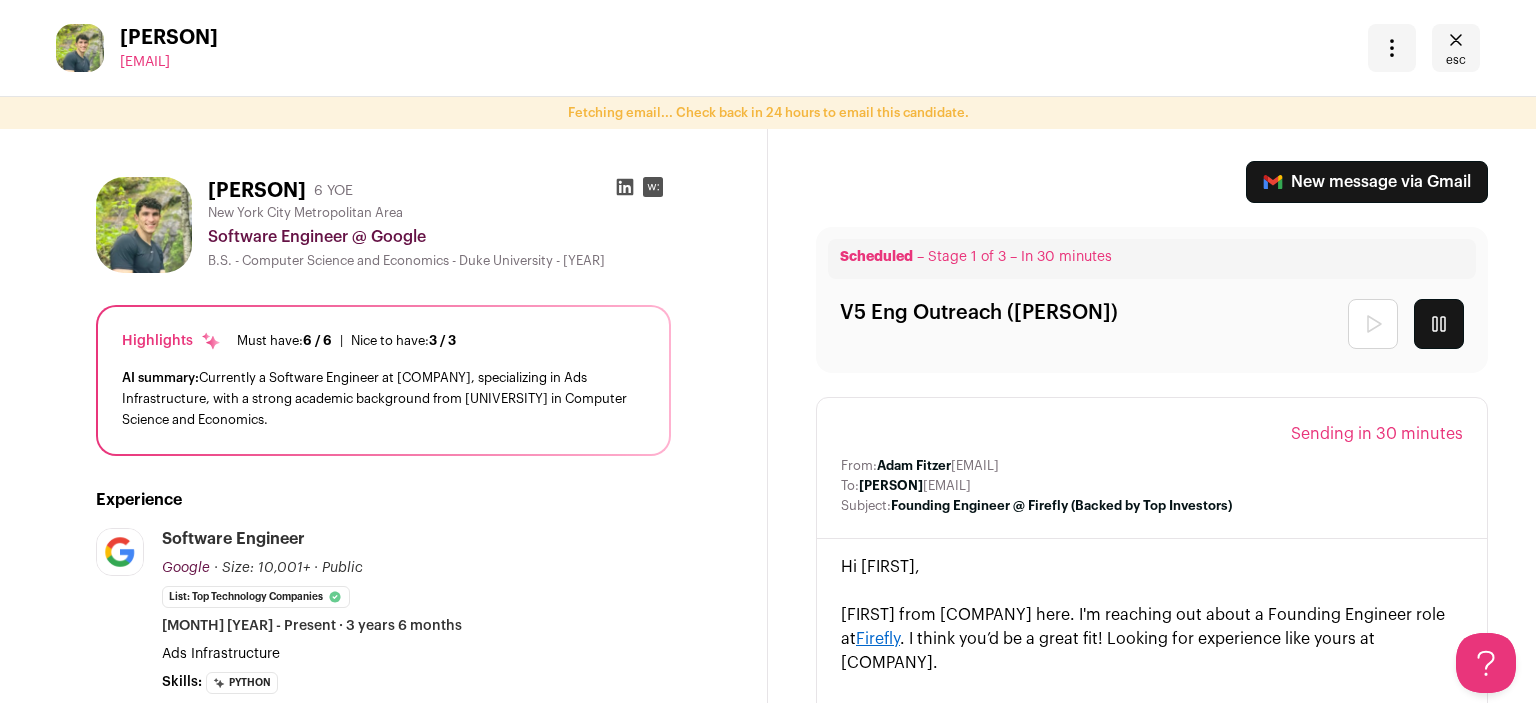 click on "esc" at bounding box center (1456, 60) 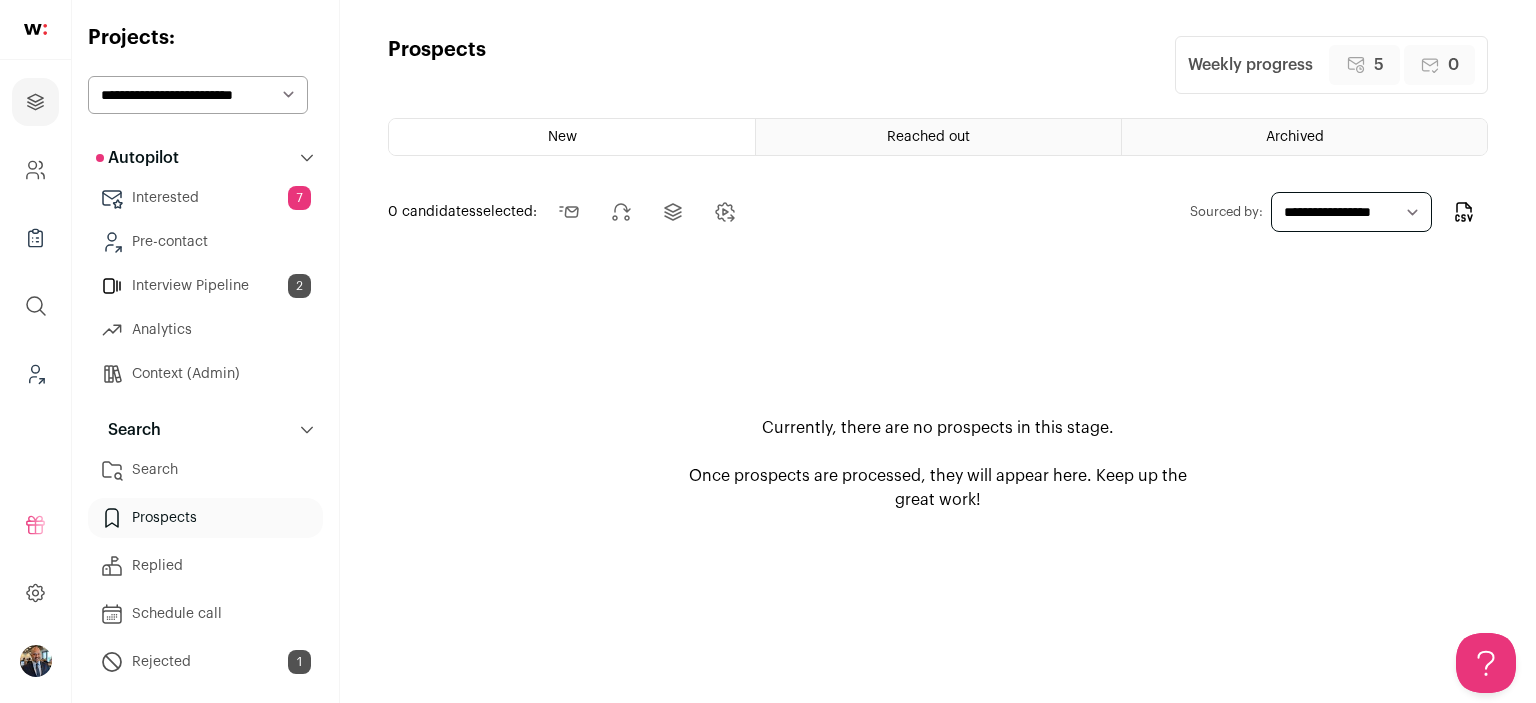 scroll, scrollTop: 0, scrollLeft: 0, axis: both 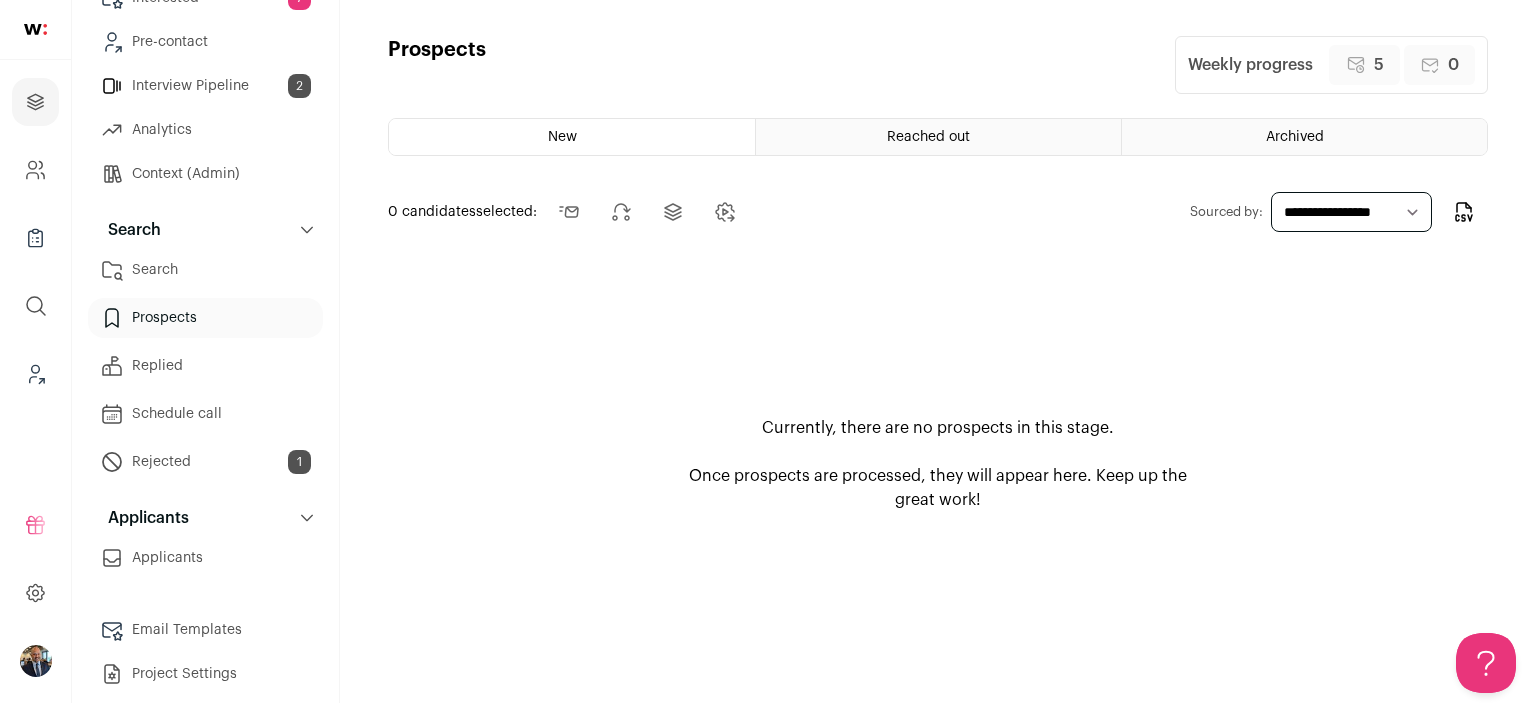 click on "Rejected
1" at bounding box center (205, 462) 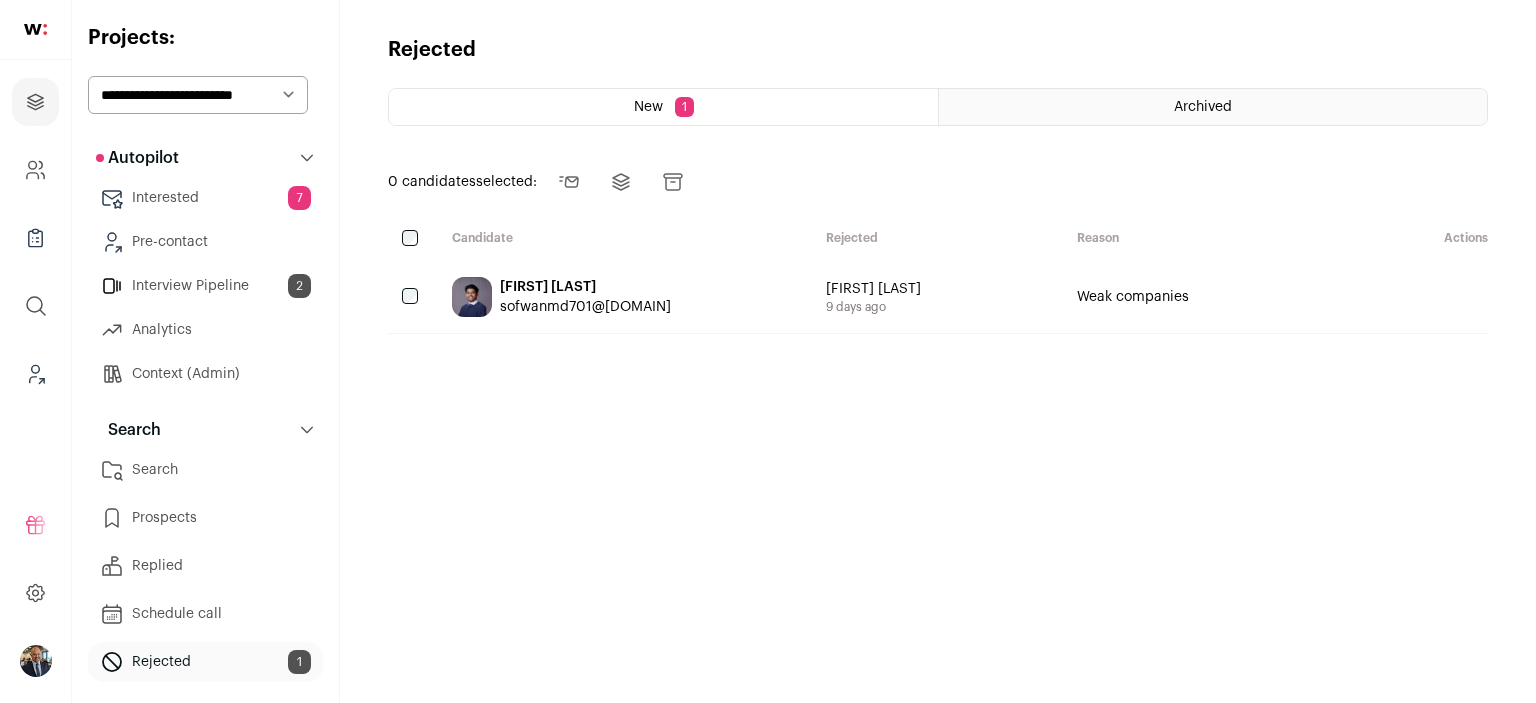 scroll, scrollTop: 0, scrollLeft: 0, axis: both 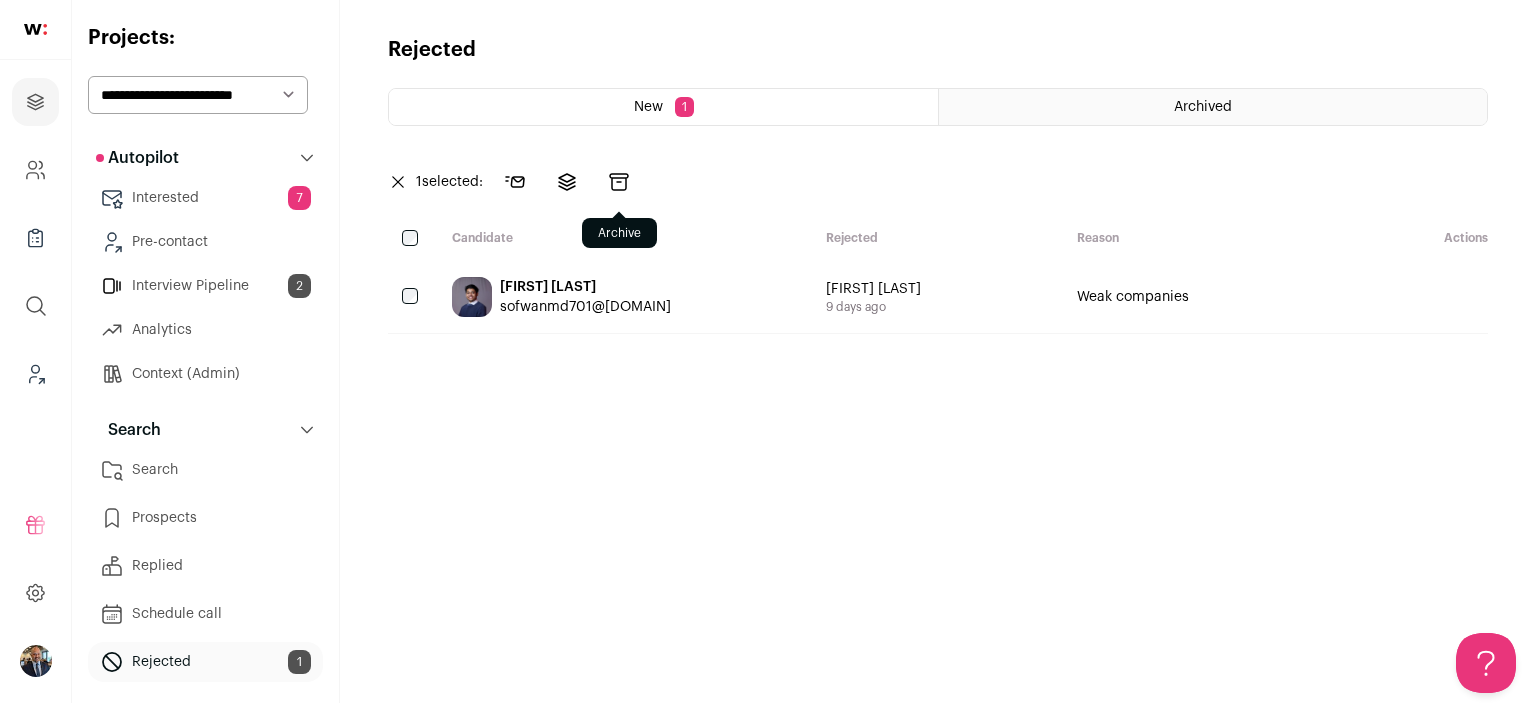 click at bounding box center [619, 182] 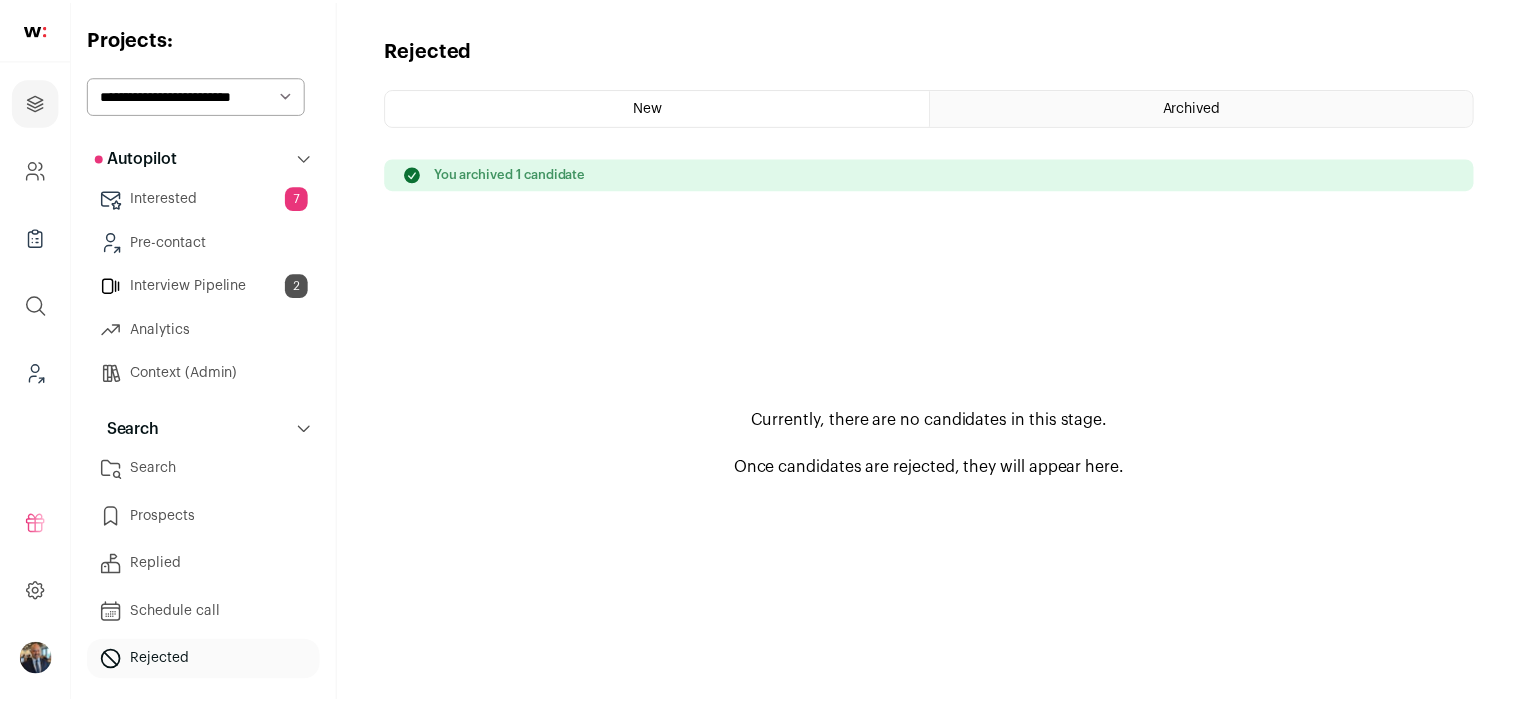 scroll, scrollTop: 0, scrollLeft: 0, axis: both 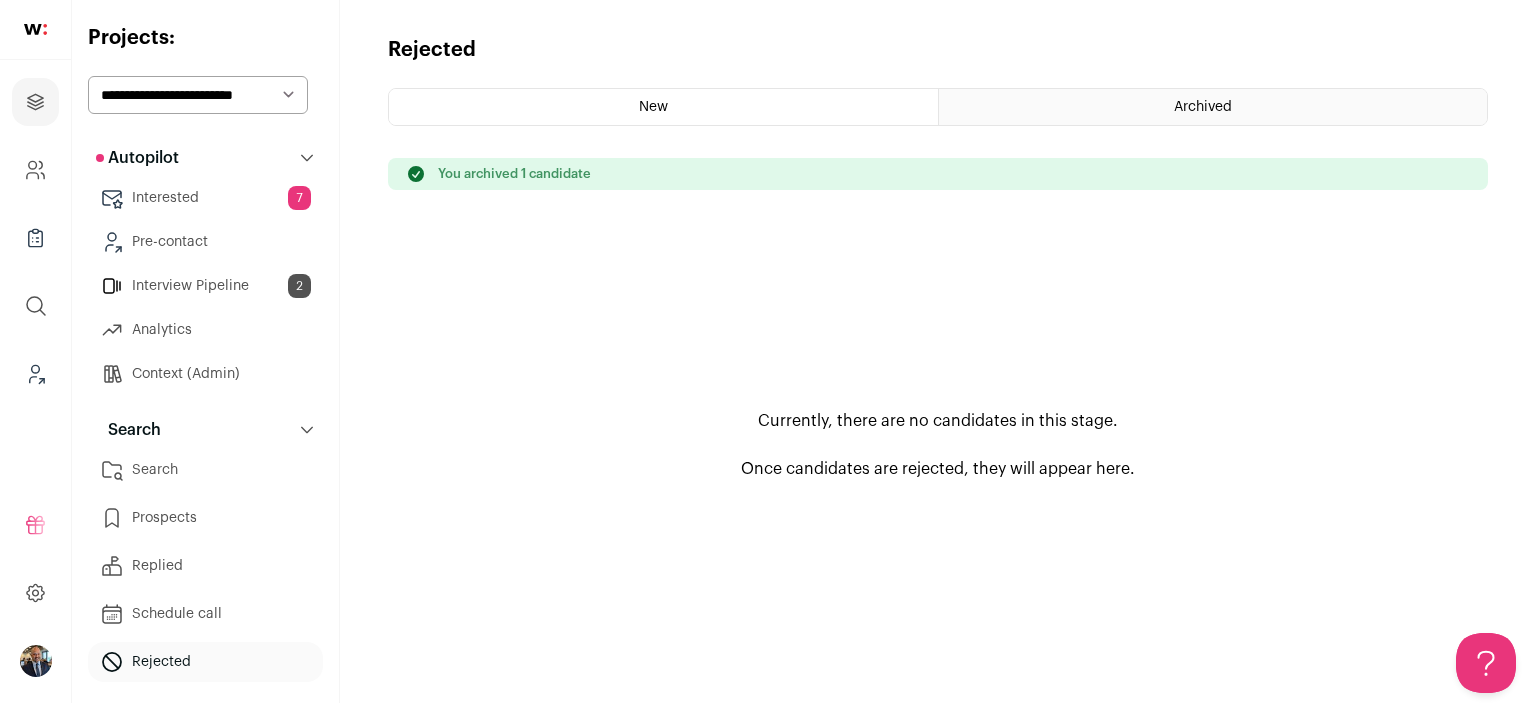 click on "Interview Pipeline
[NUMBER]" at bounding box center [205, 286] 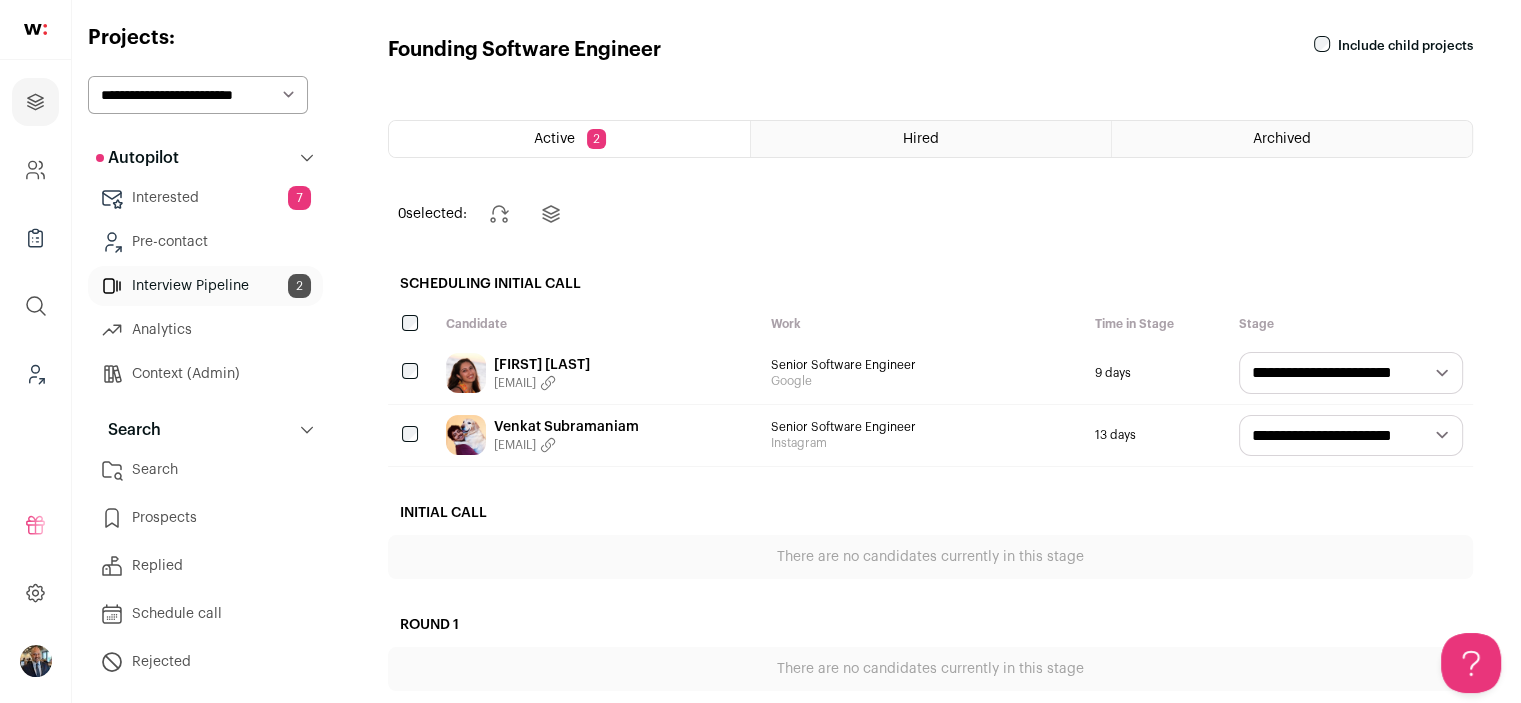 scroll, scrollTop: 0, scrollLeft: 0, axis: both 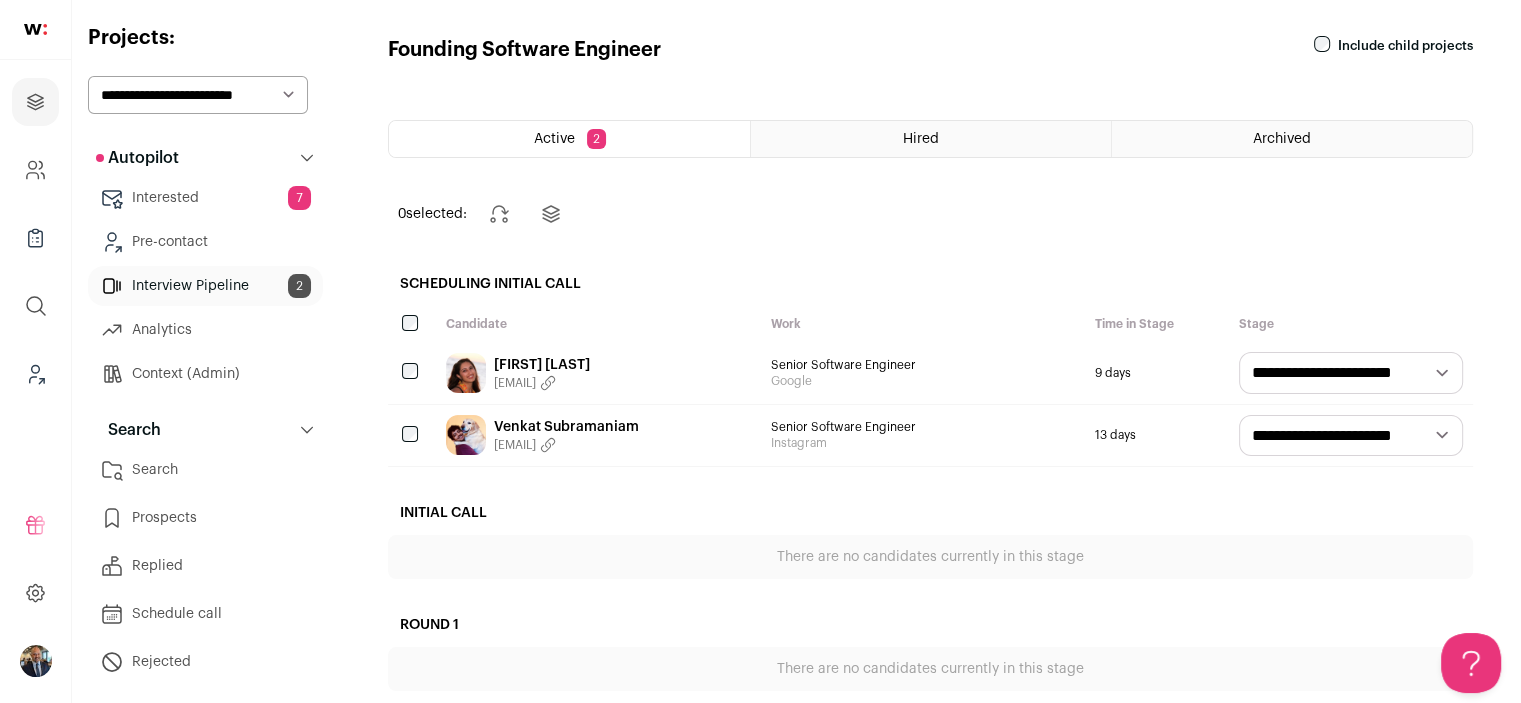 click on "Interested
7" at bounding box center [205, 198] 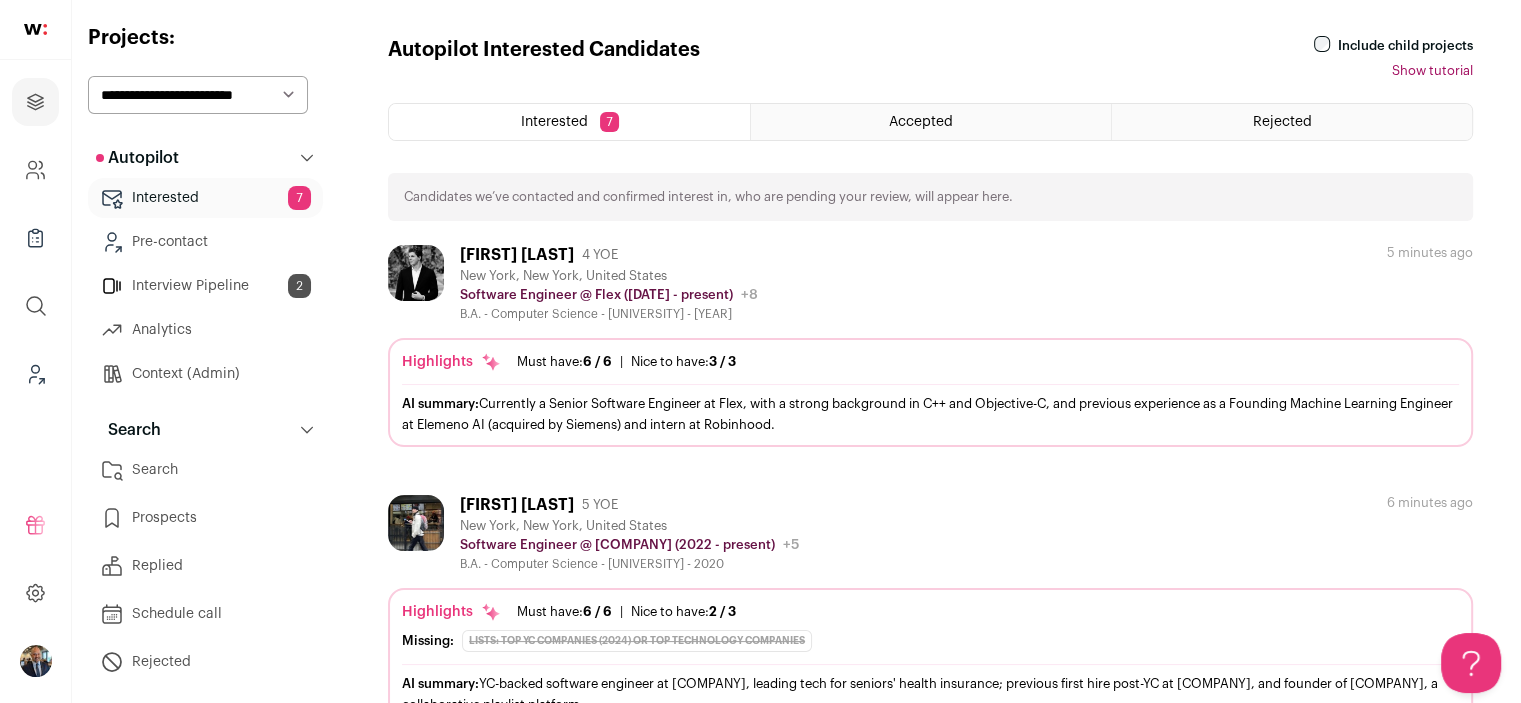 scroll, scrollTop: 0, scrollLeft: 0, axis: both 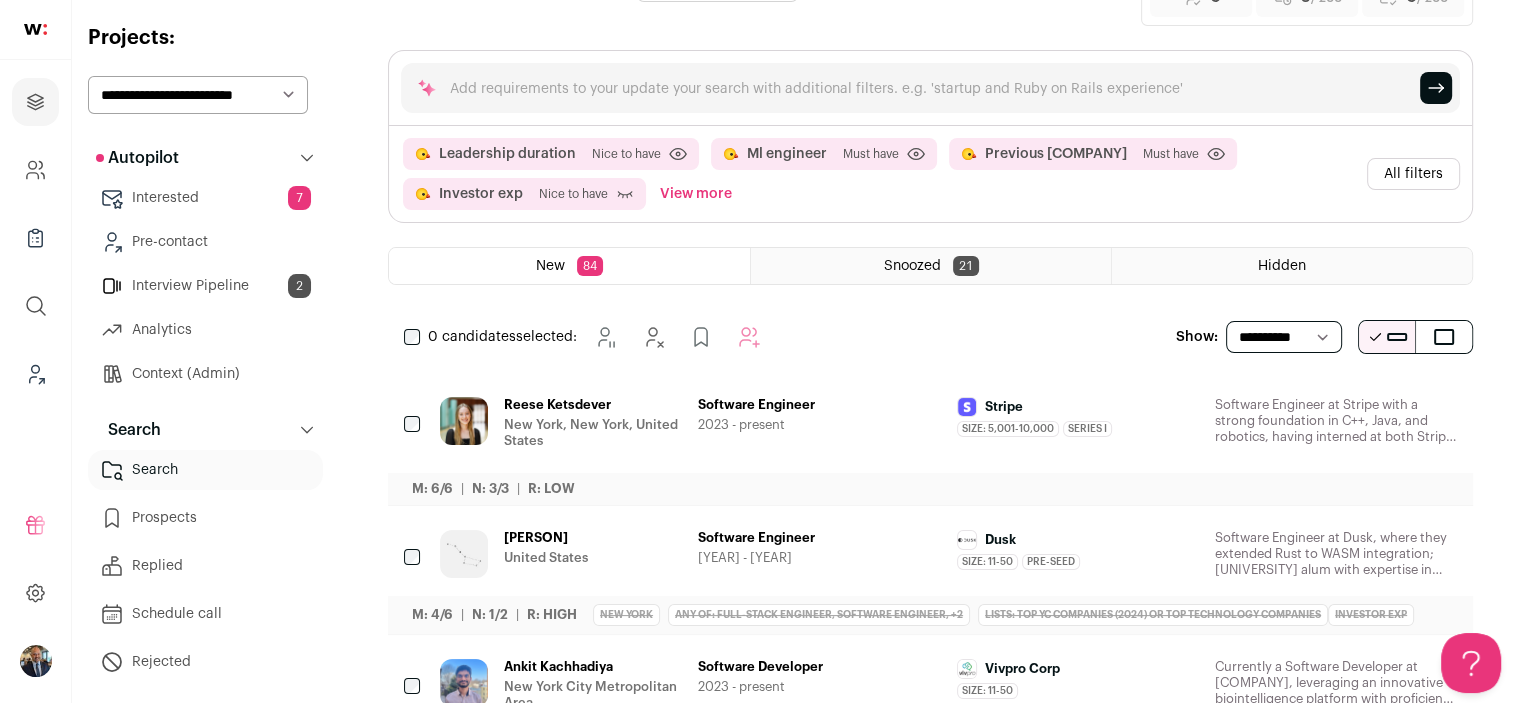 click on "2023 - present" at bounding box center [819, 425] 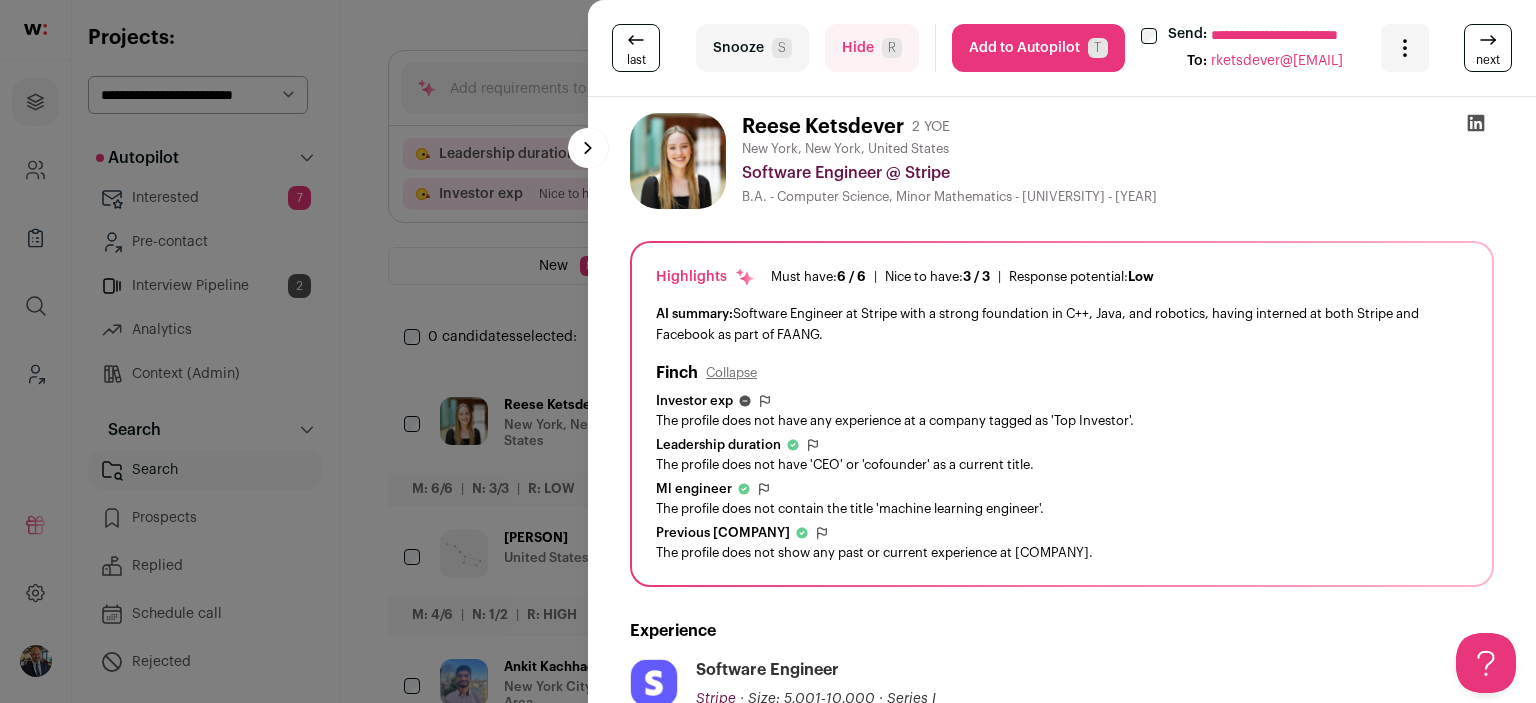 click on "Add to Autopilot
T" at bounding box center [1038, 48] 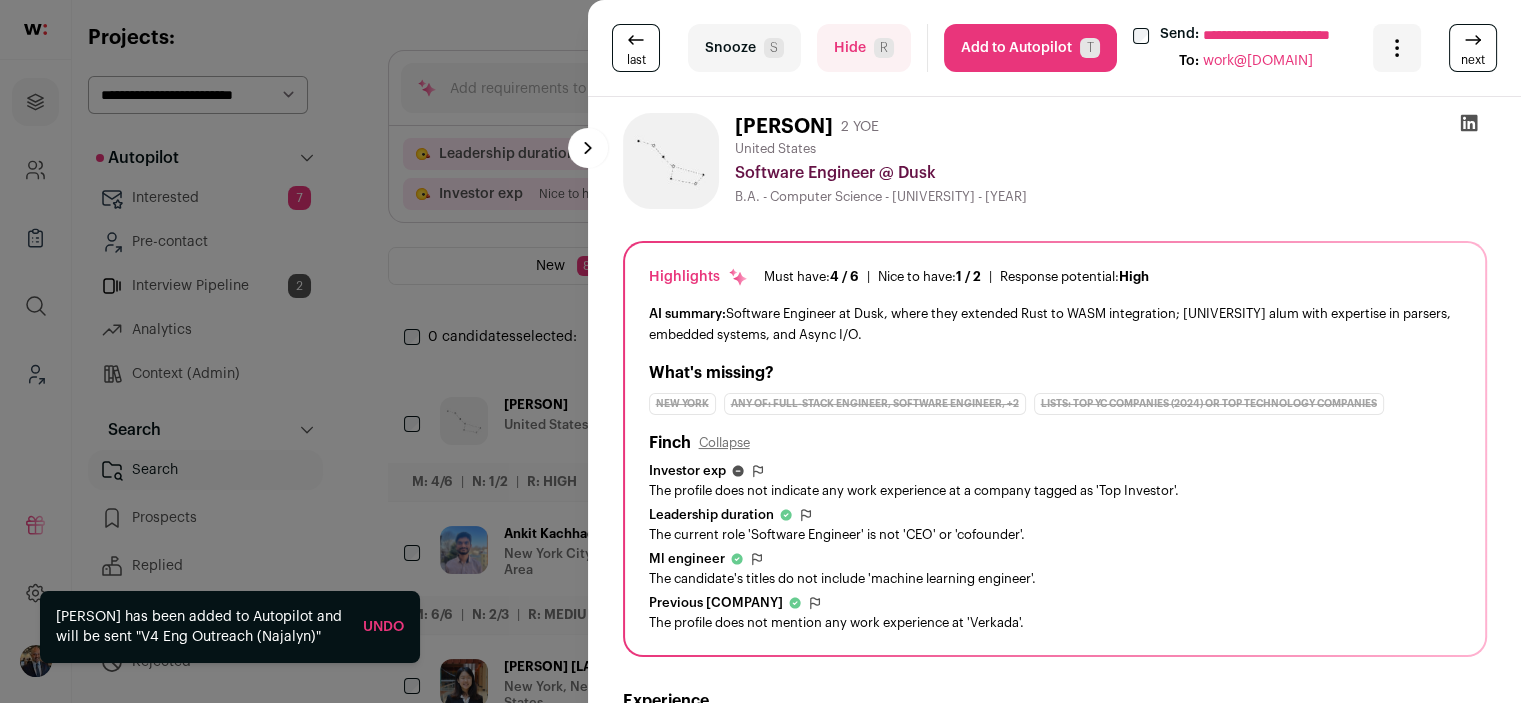 scroll, scrollTop: 0, scrollLeft: 0, axis: both 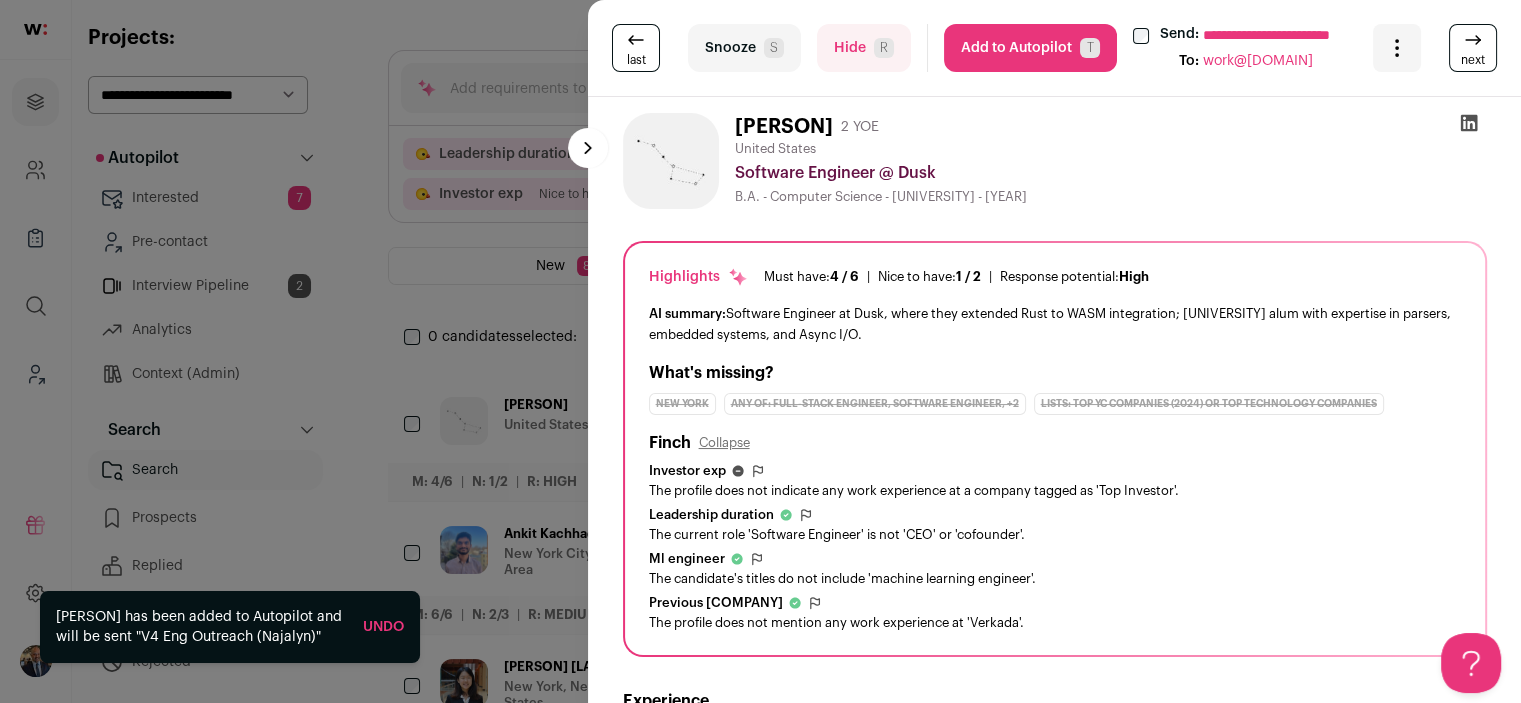 click on "Hide
R" at bounding box center (864, 48) 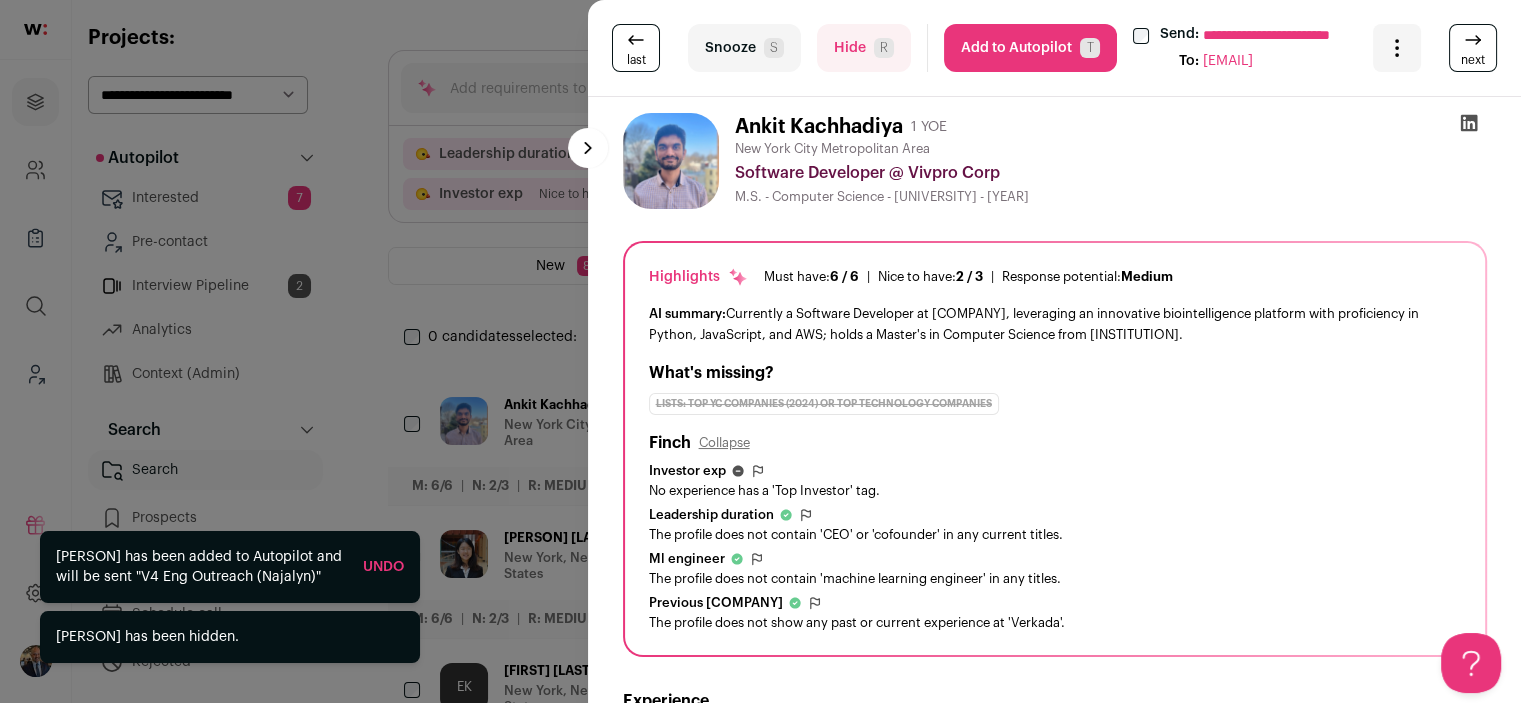 scroll, scrollTop: 0, scrollLeft: 0, axis: both 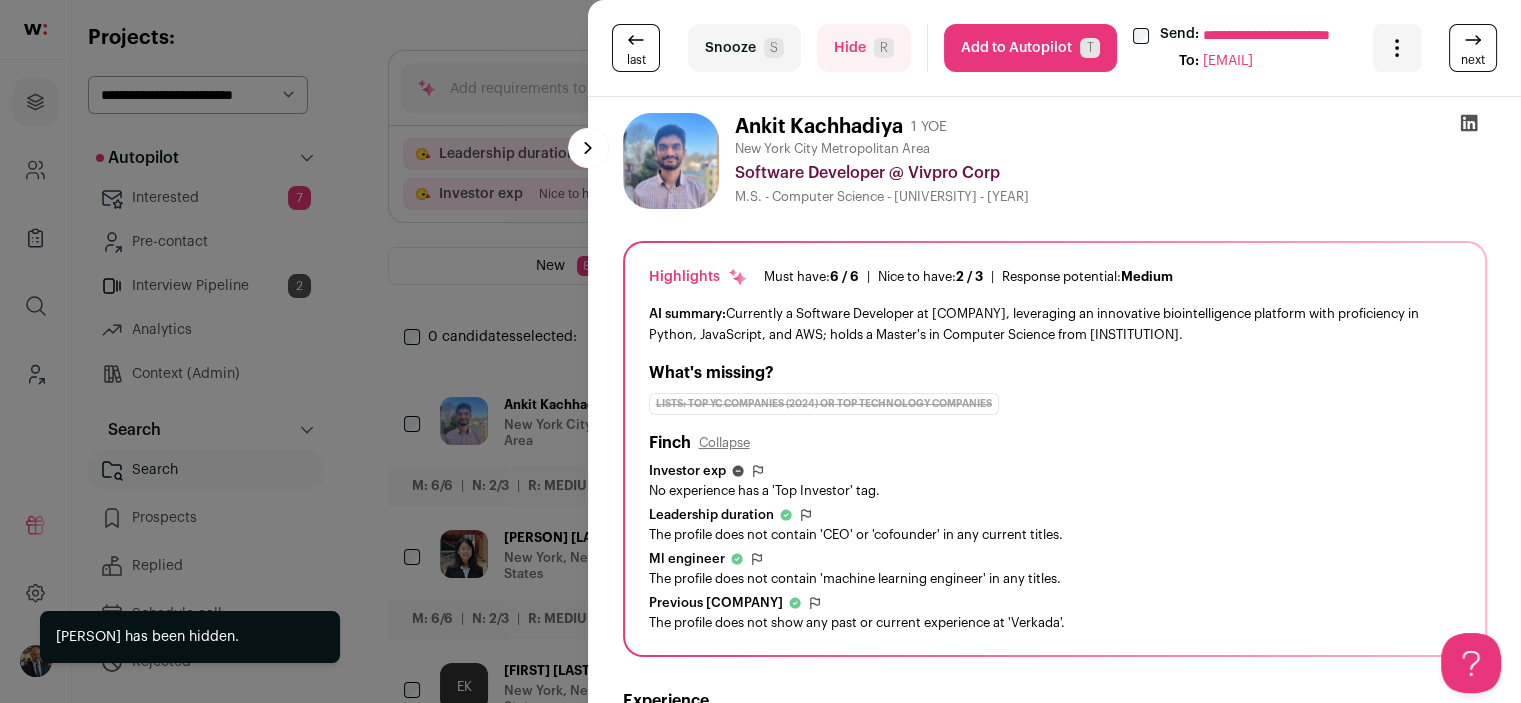 click on "Add to Autopilot
T" at bounding box center (1030, 48) 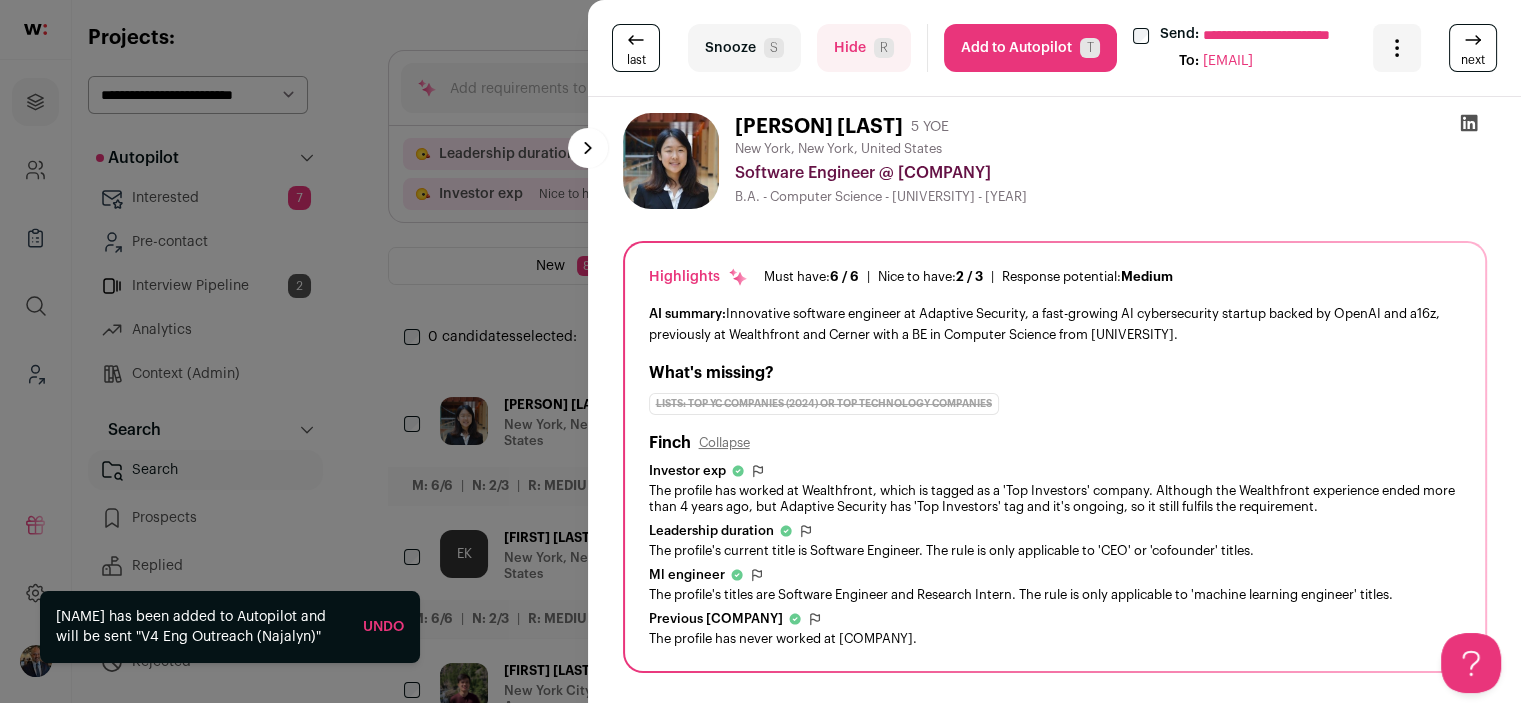 scroll, scrollTop: 0, scrollLeft: 0, axis: both 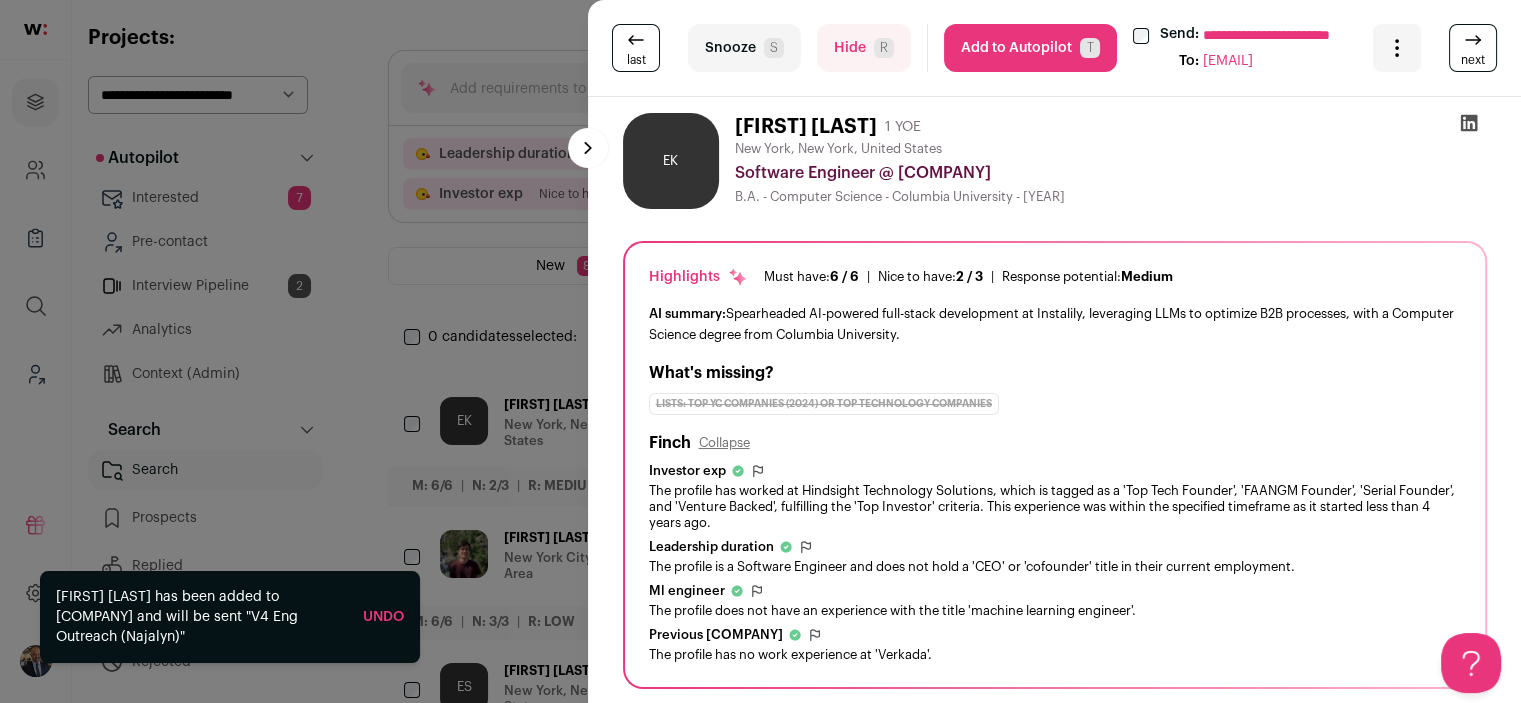 click on "Add to Autopilot
T" at bounding box center [1030, 48] 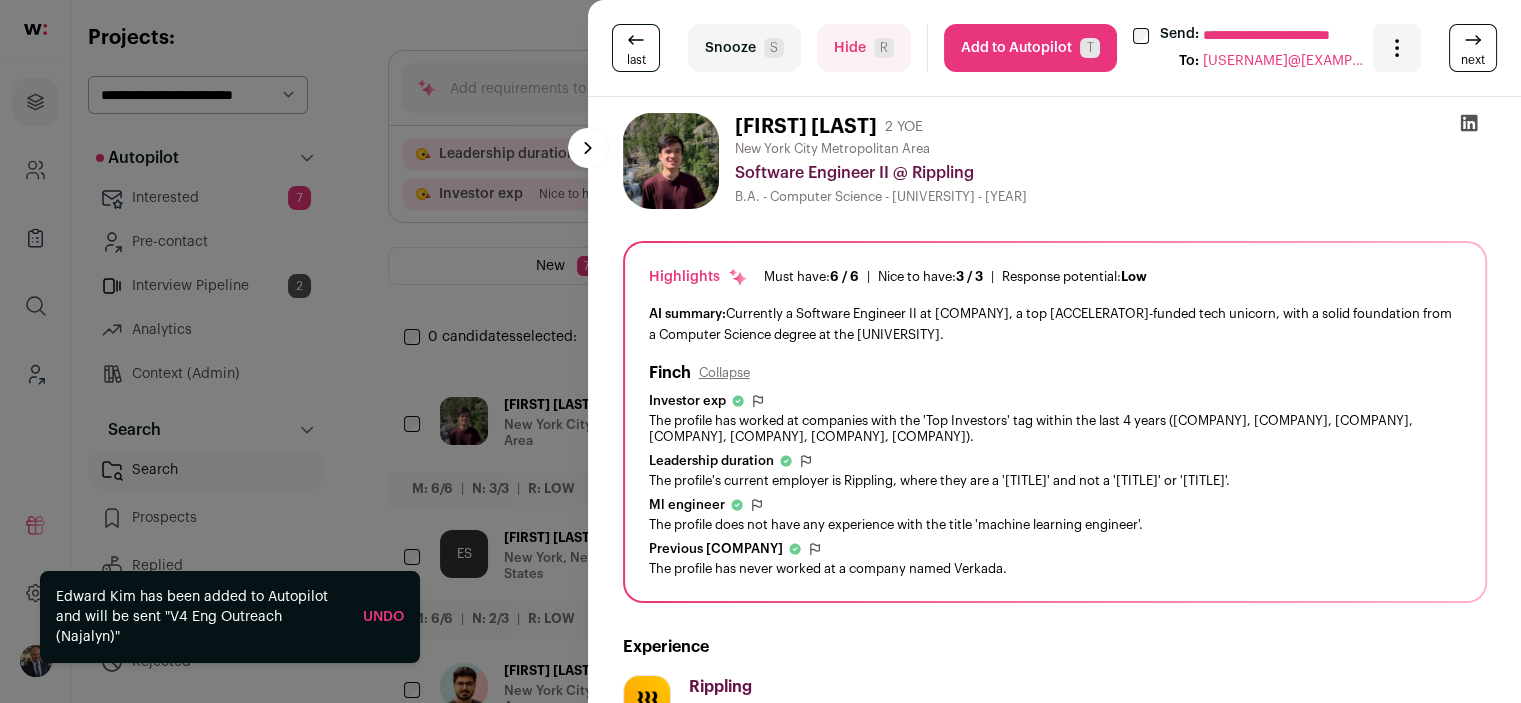 scroll, scrollTop: 0, scrollLeft: 0, axis: both 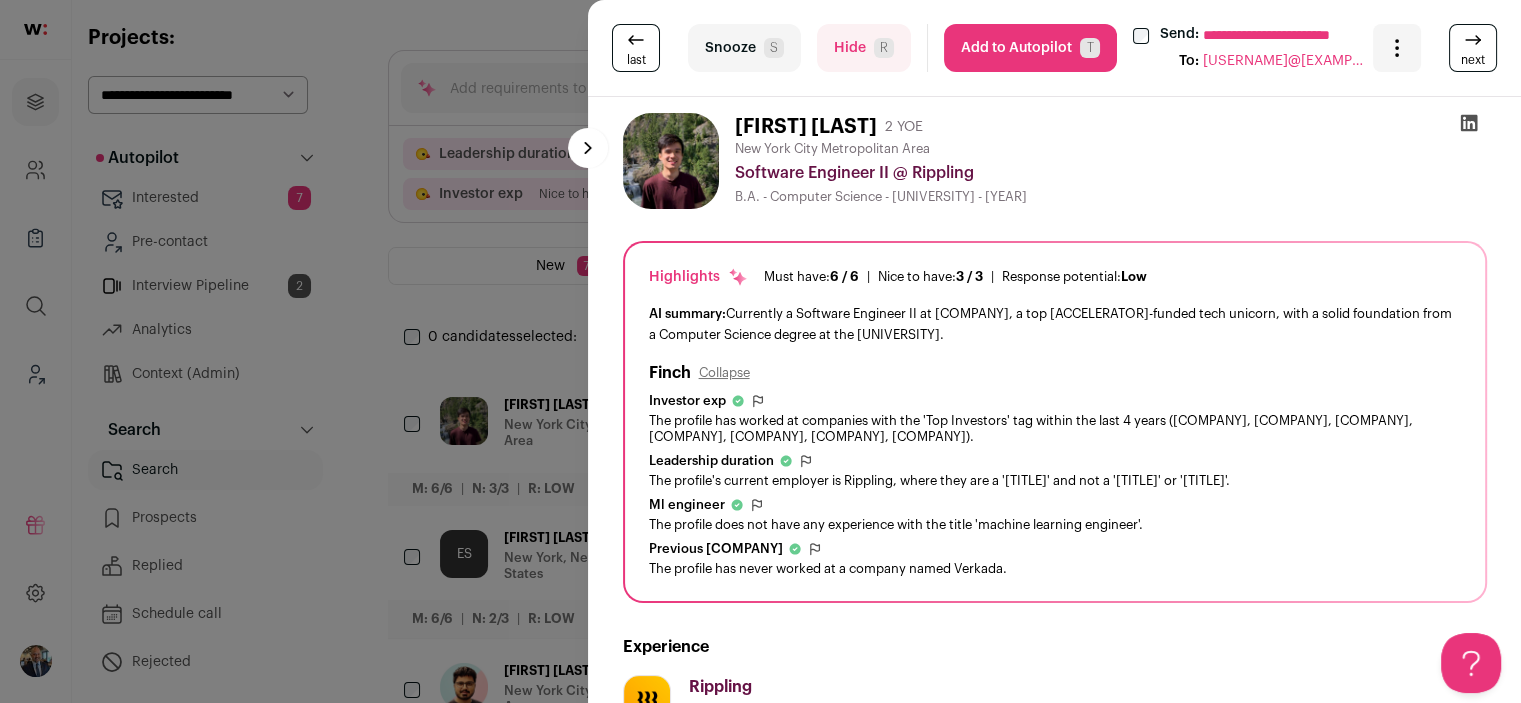 click on "Add to Autopilot
T" at bounding box center (1030, 48) 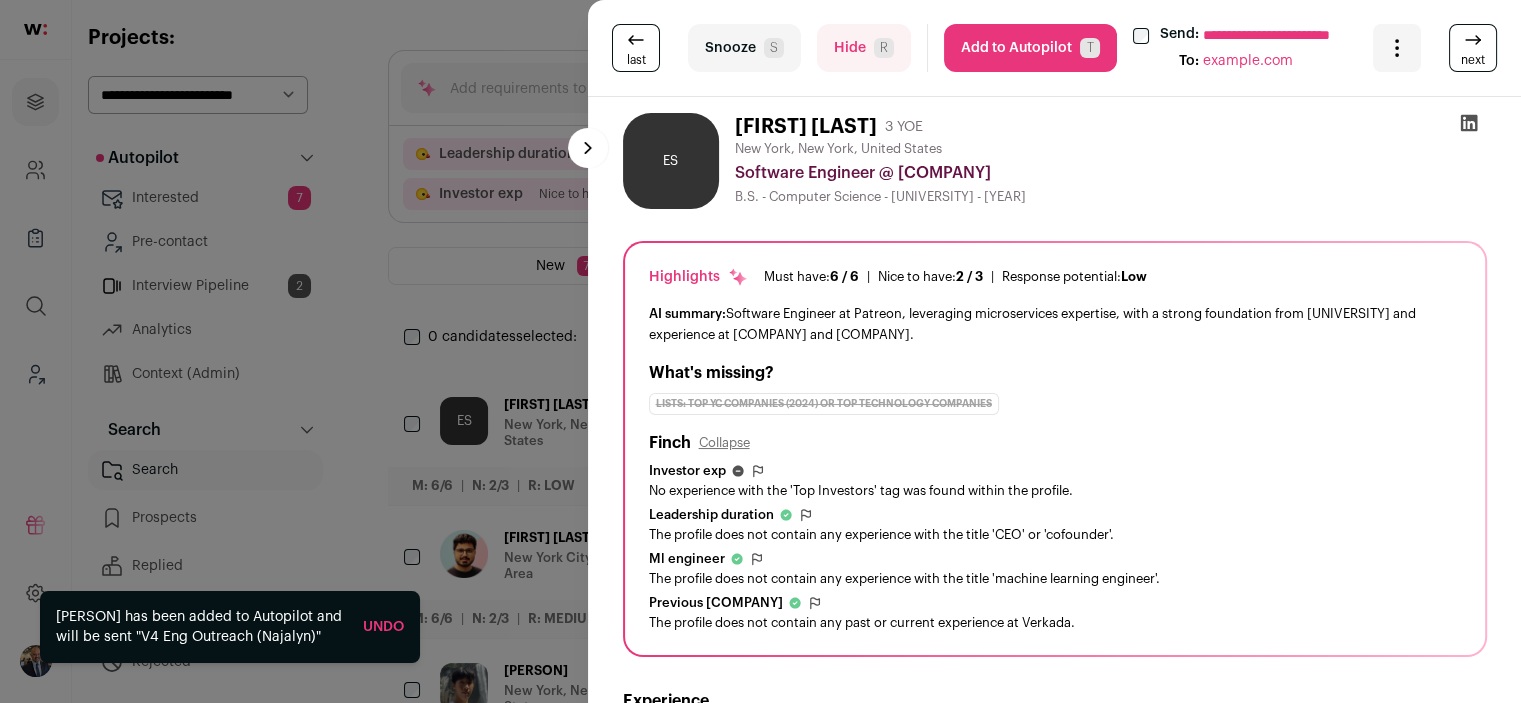 scroll, scrollTop: 0, scrollLeft: 0, axis: both 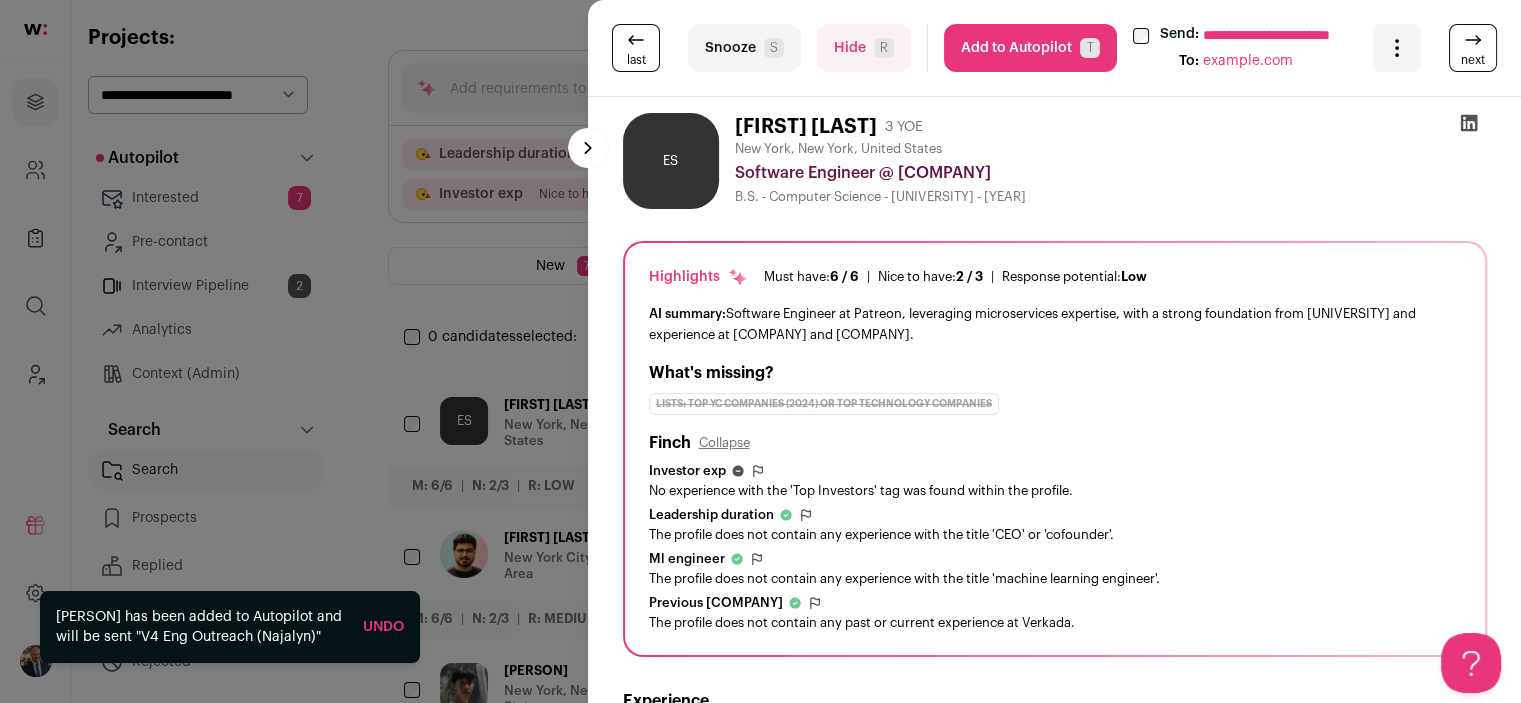 click on "Add to Autopilot
T" at bounding box center (1030, 48) 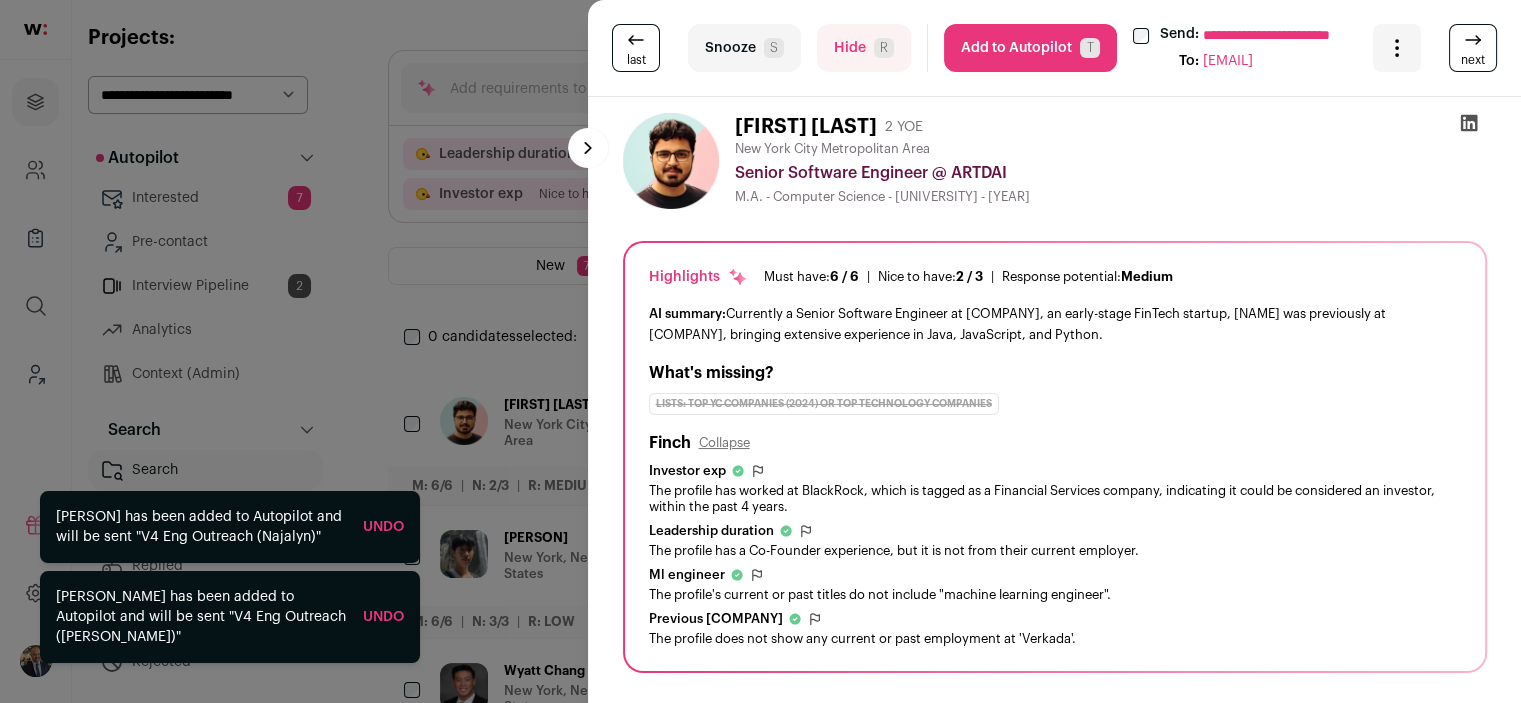 scroll, scrollTop: 0, scrollLeft: 0, axis: both 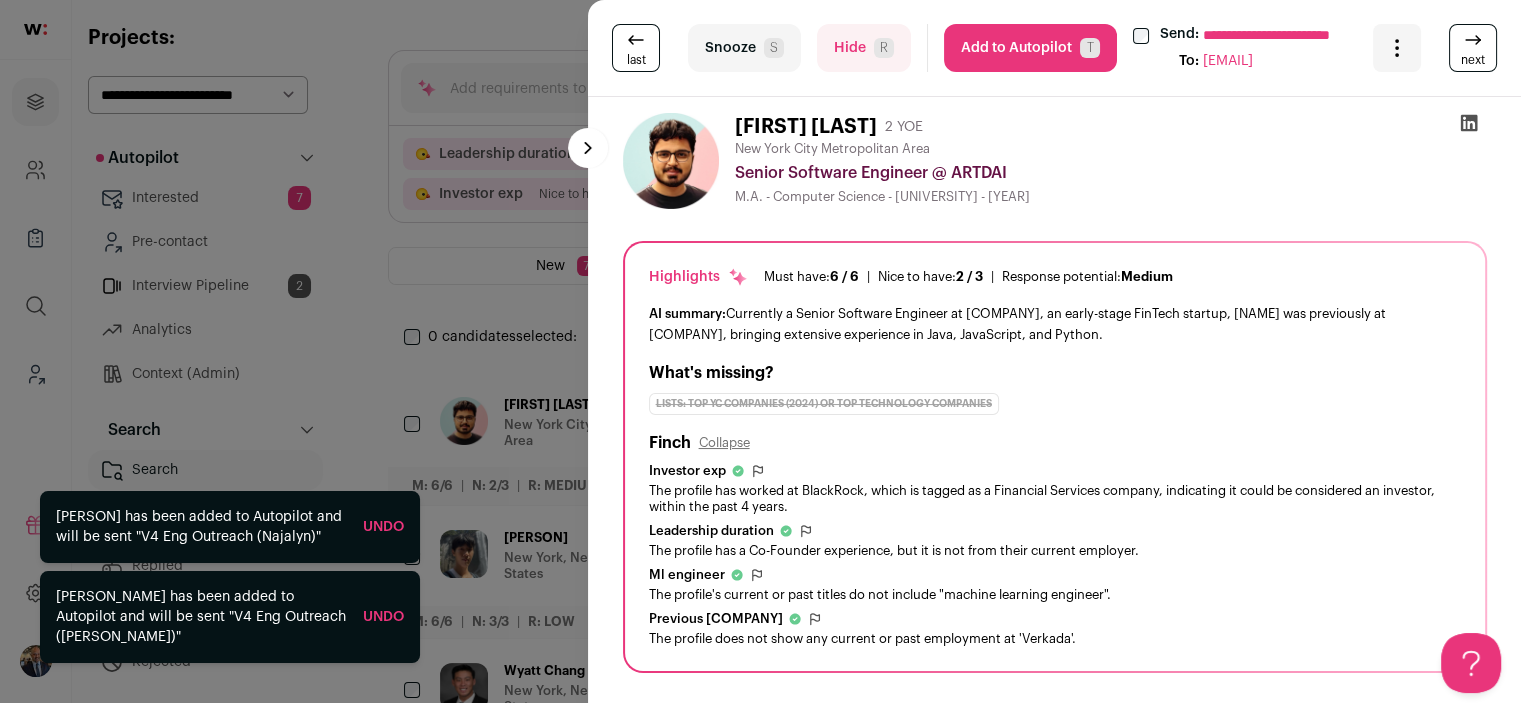 click on "Add to Autopilot
T" at bounding box center [1030, 48] 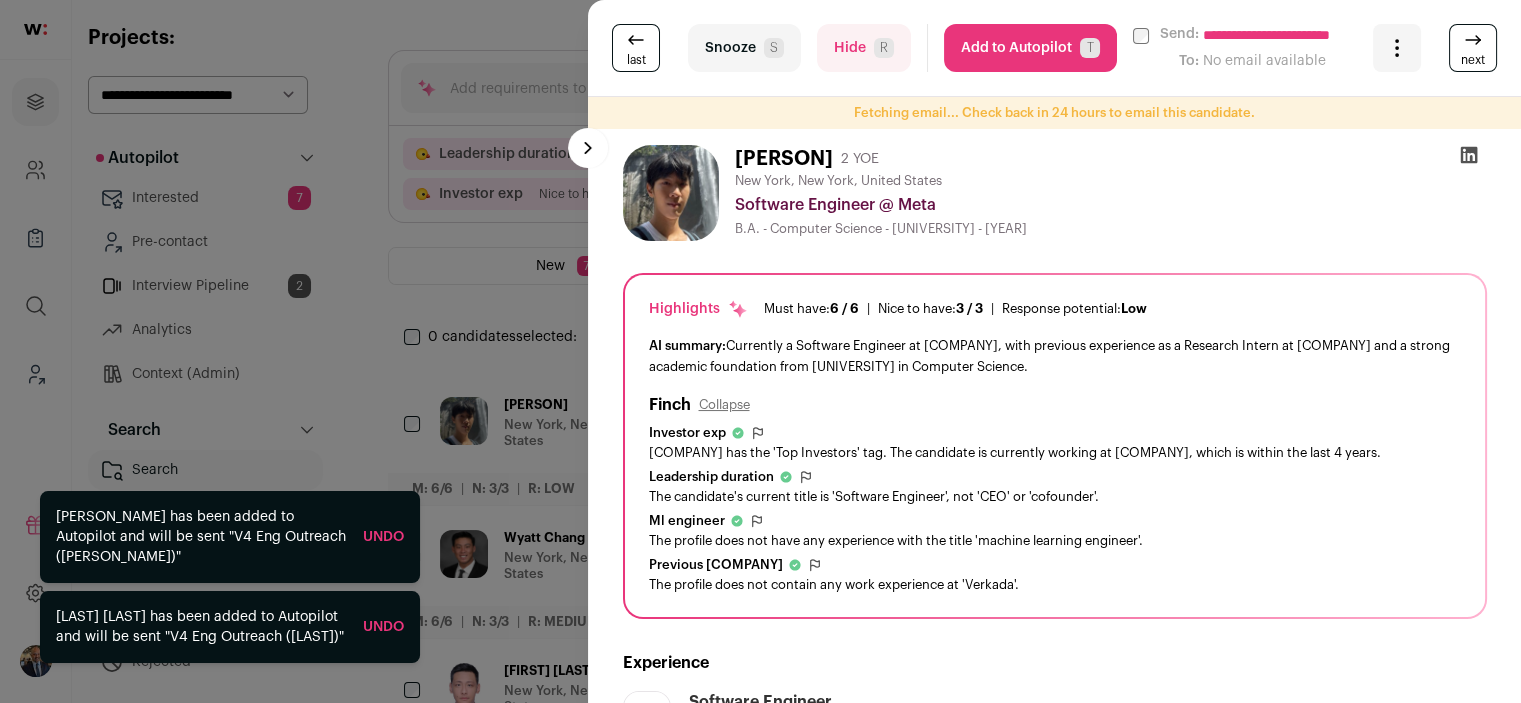 scroll, scrollTop: 0, scrollLeft: 0, axis: both 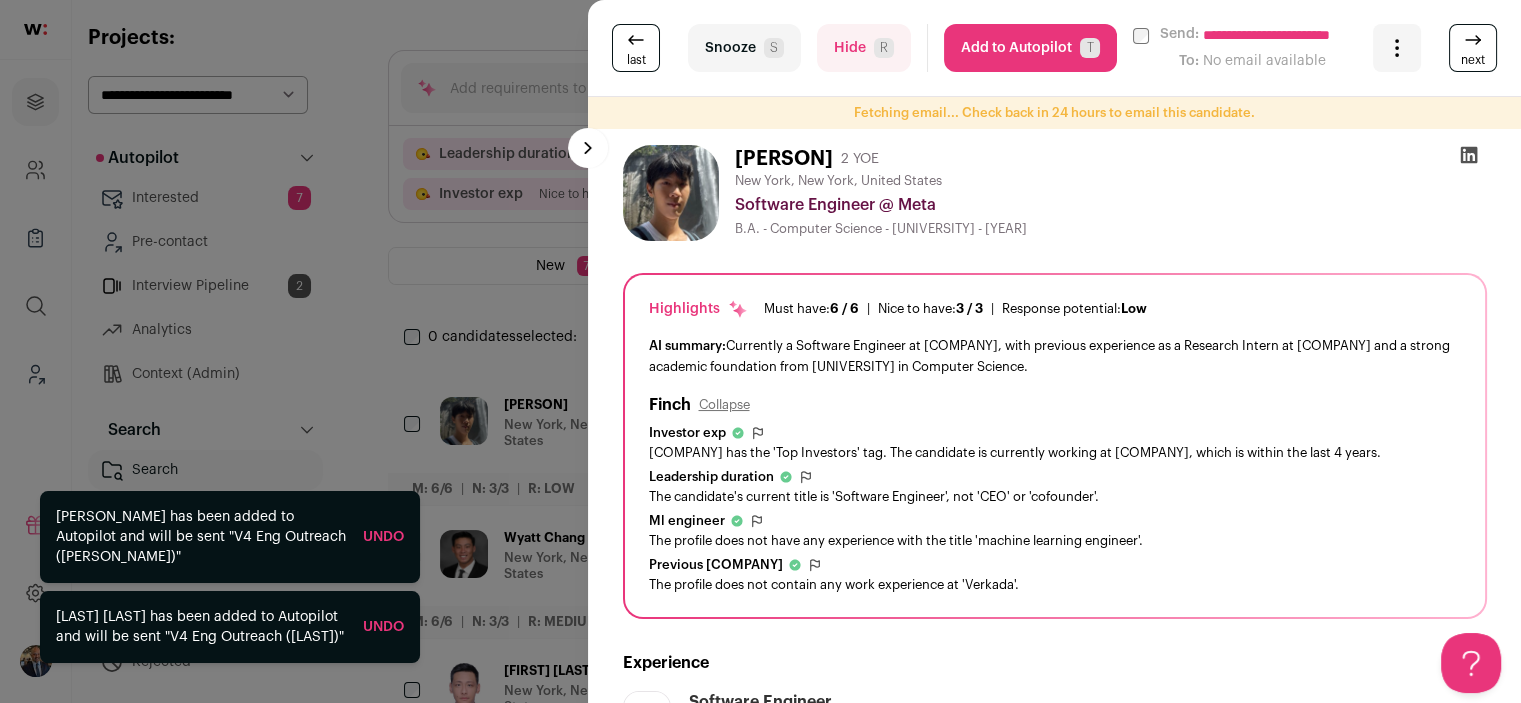click on "**********" at bounding box center [1054, 48] 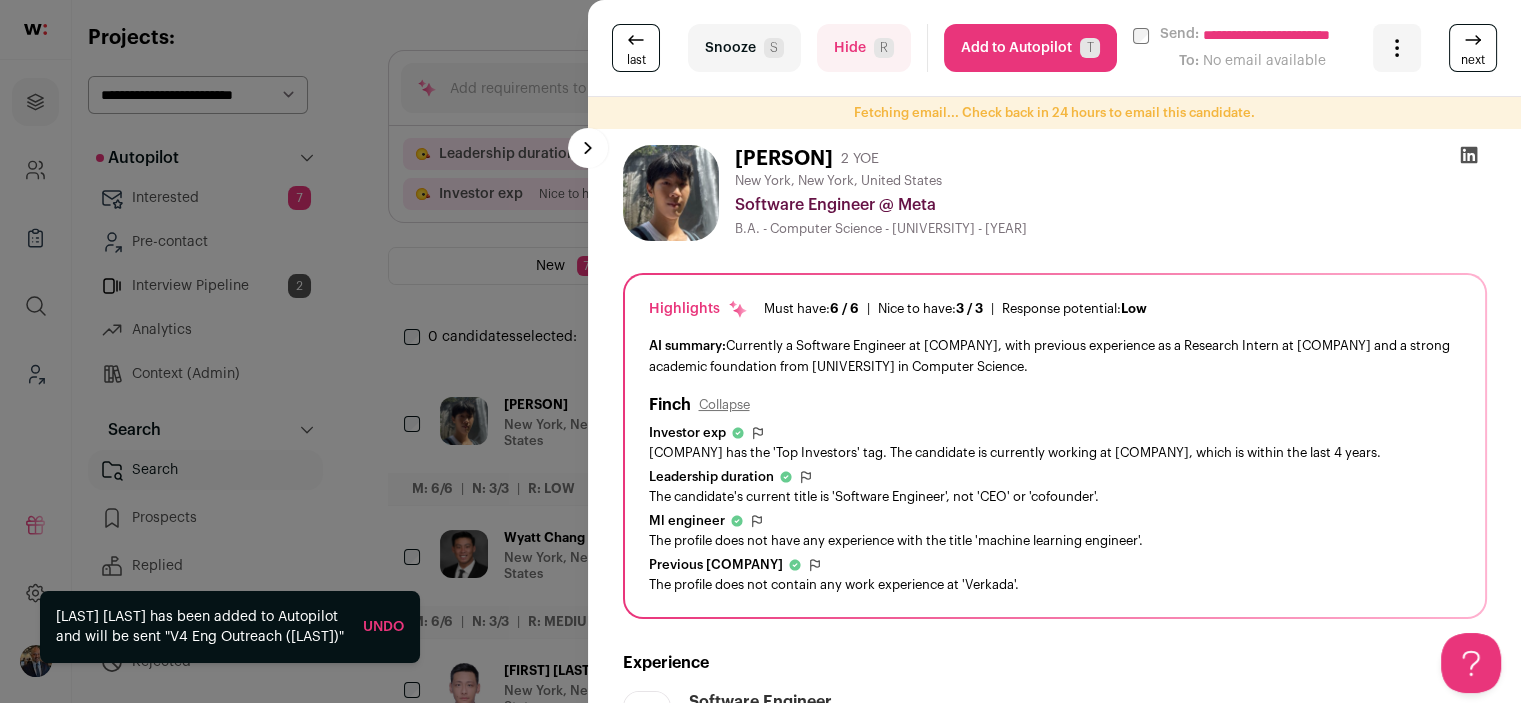 click on "Add to Autopilot
T" at bounding box center (1030, 48) 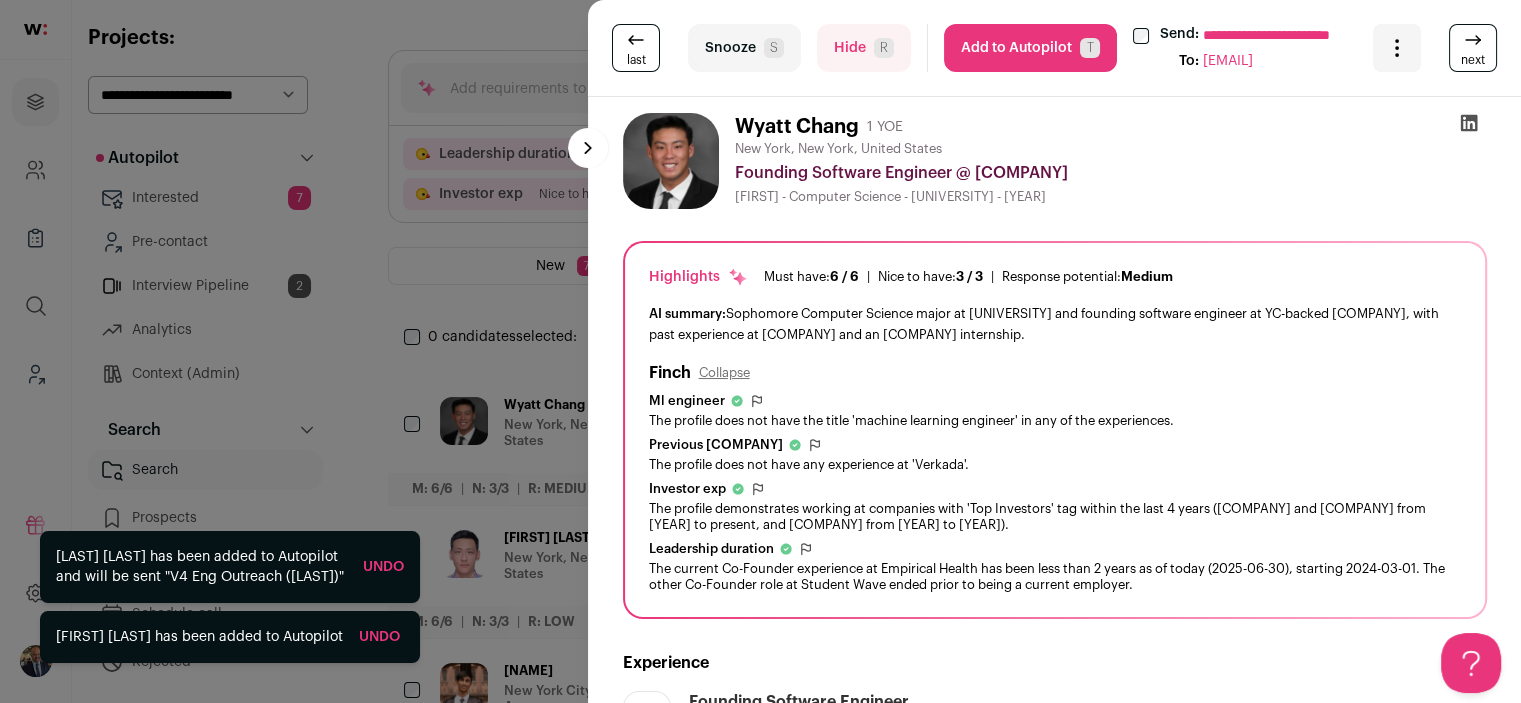 scroll, scrollTop: 0, scrollLeft: 0, axis: both 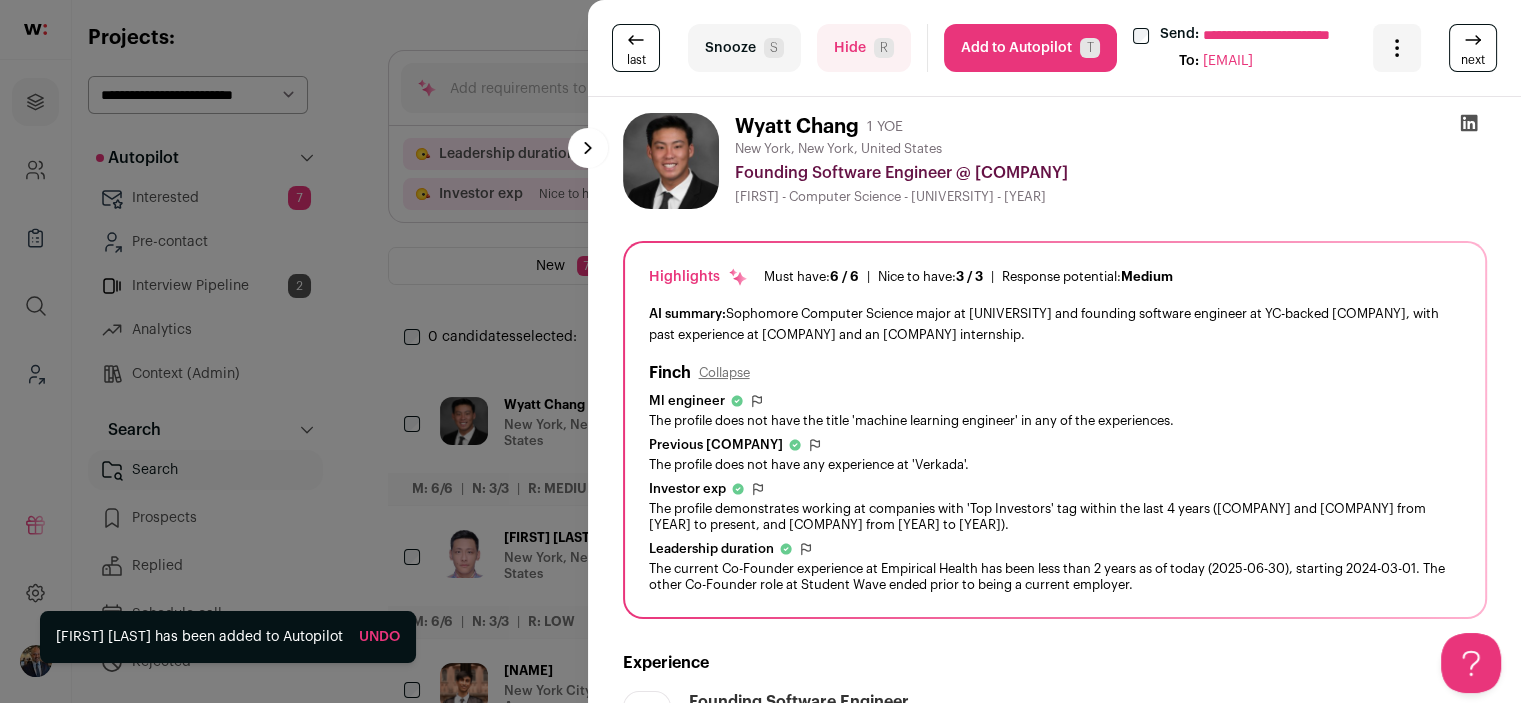 click on "Hide
R" at bounding box center (864, 48) 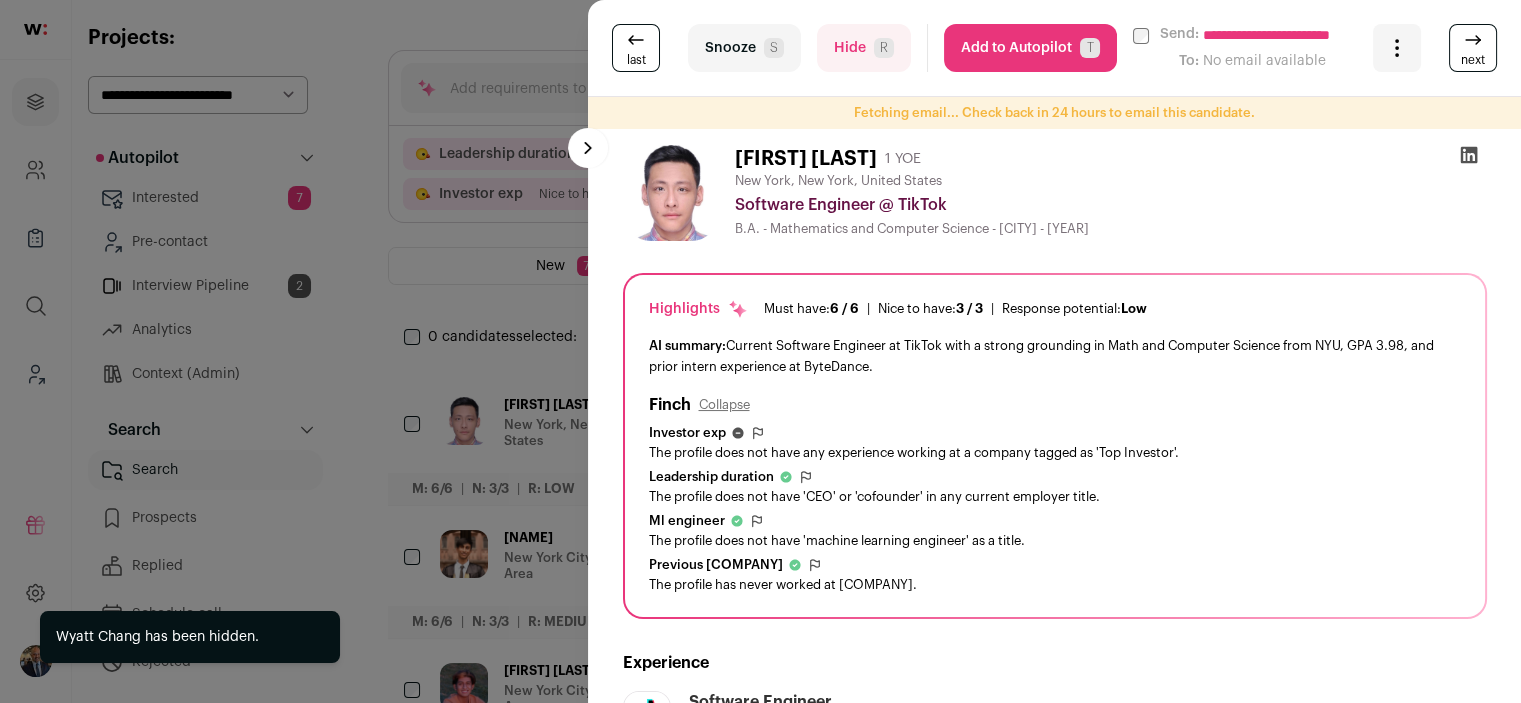 scroll, scrollTop: 0, scrollLeft: 0, axis: both 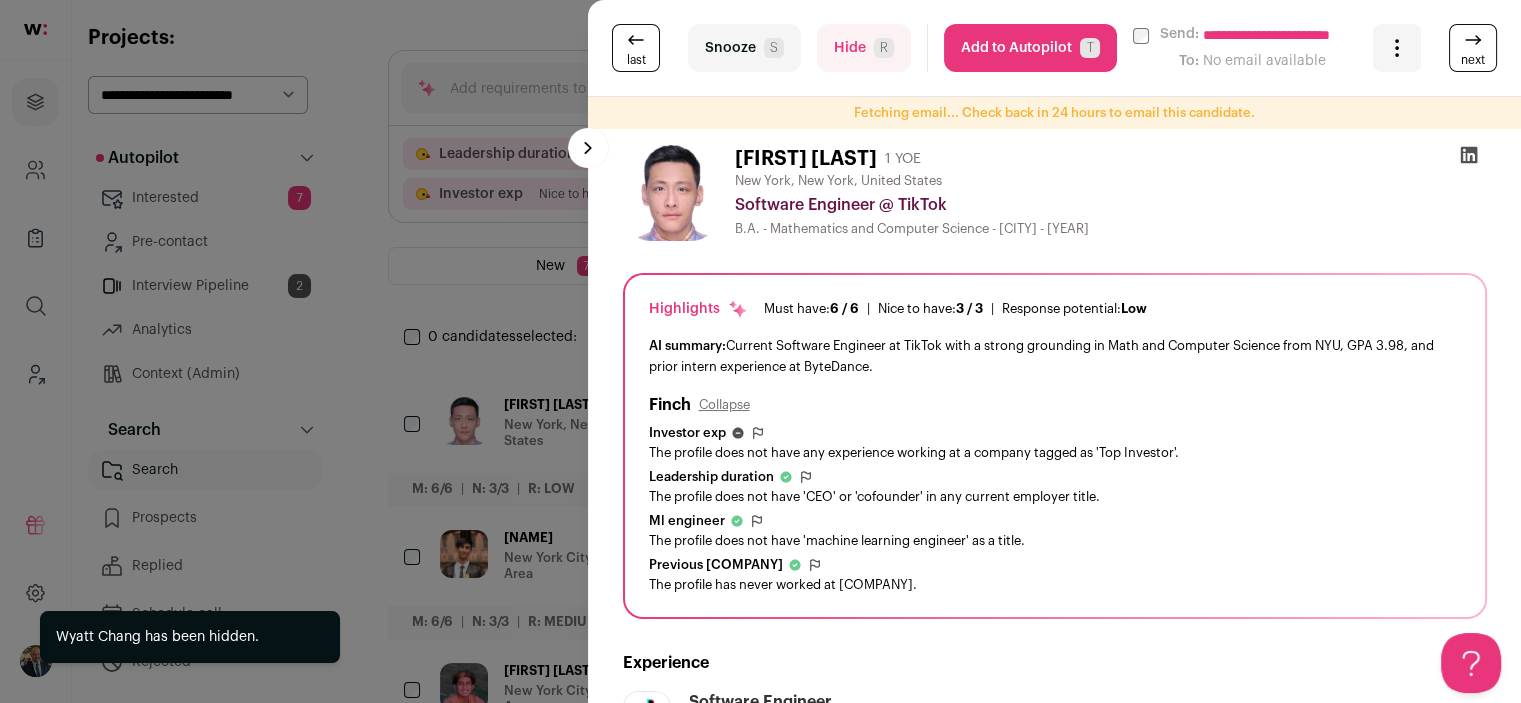 click on "Add to Autopilot
T" at bounding box center (1030, 48) 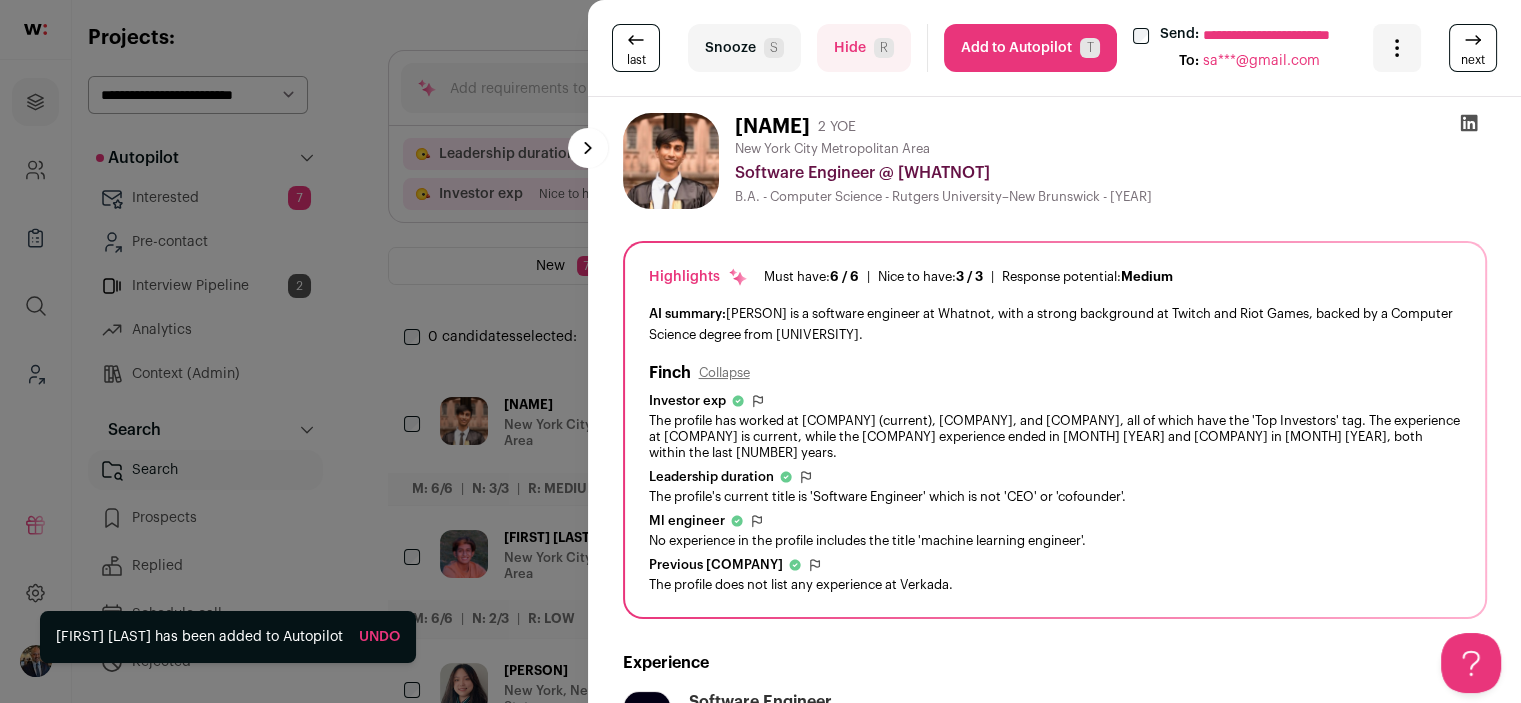 scroll, scrollTop: 0, scrollLeft: 0, axis: both 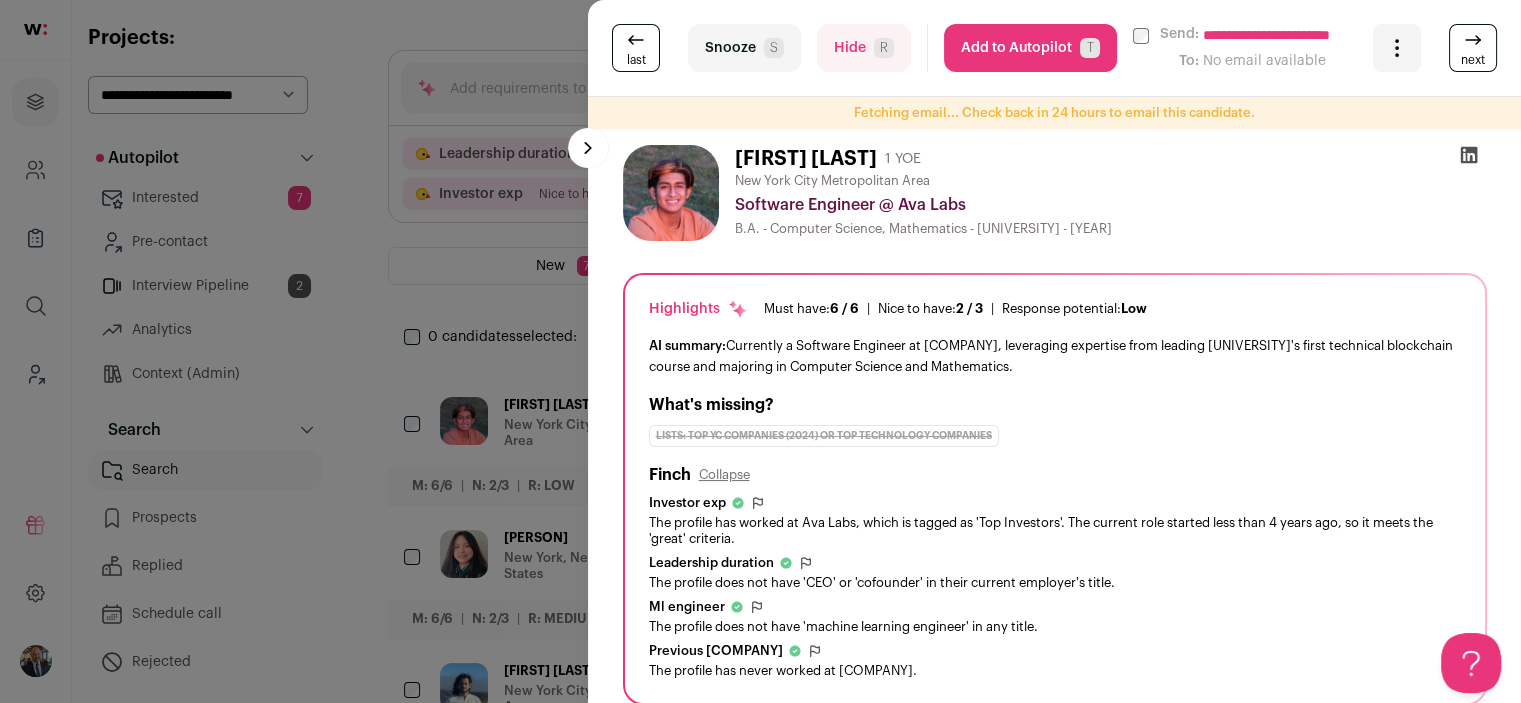 click on "Add to Autopilot
T" at bounding box center (1030, 48) 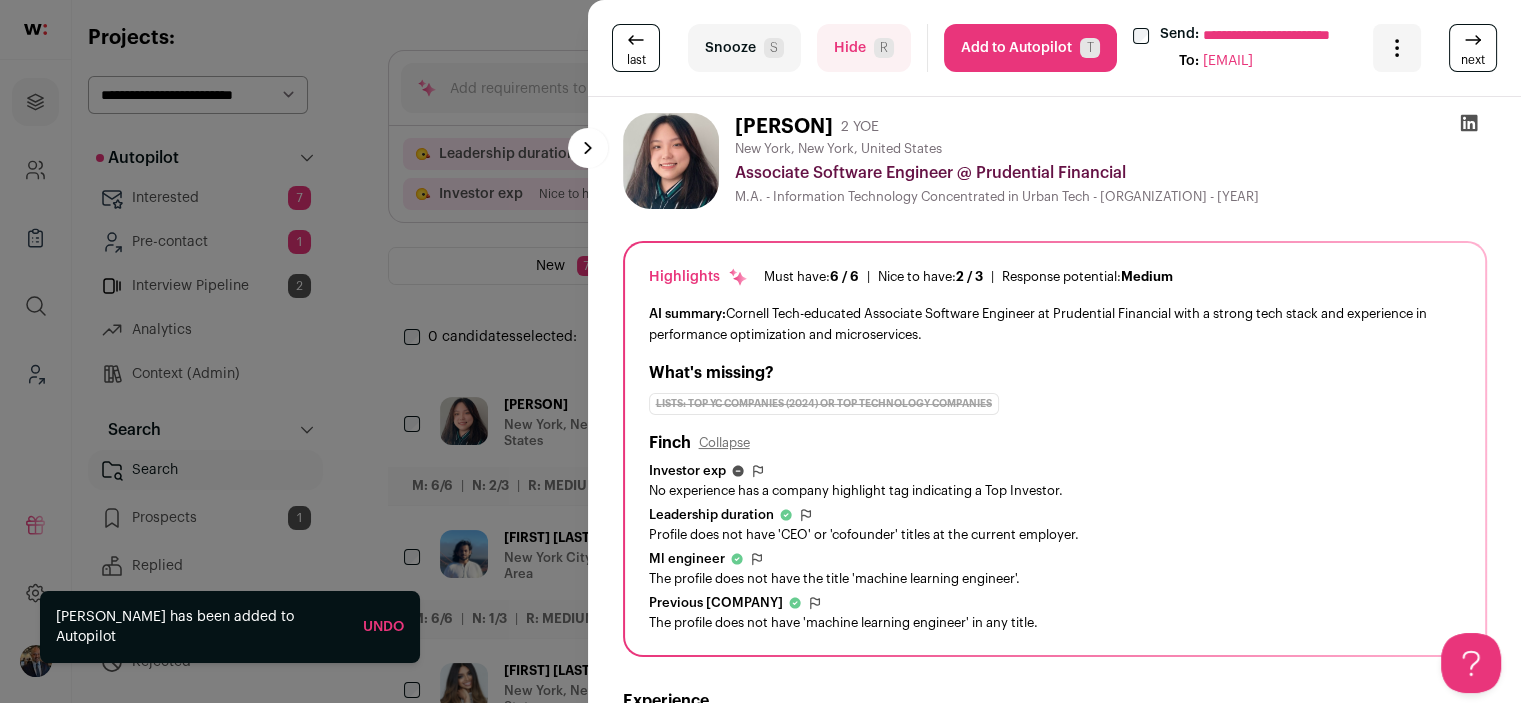 scroll, scrollTop: 0, scrollLeft: 0, axis: both 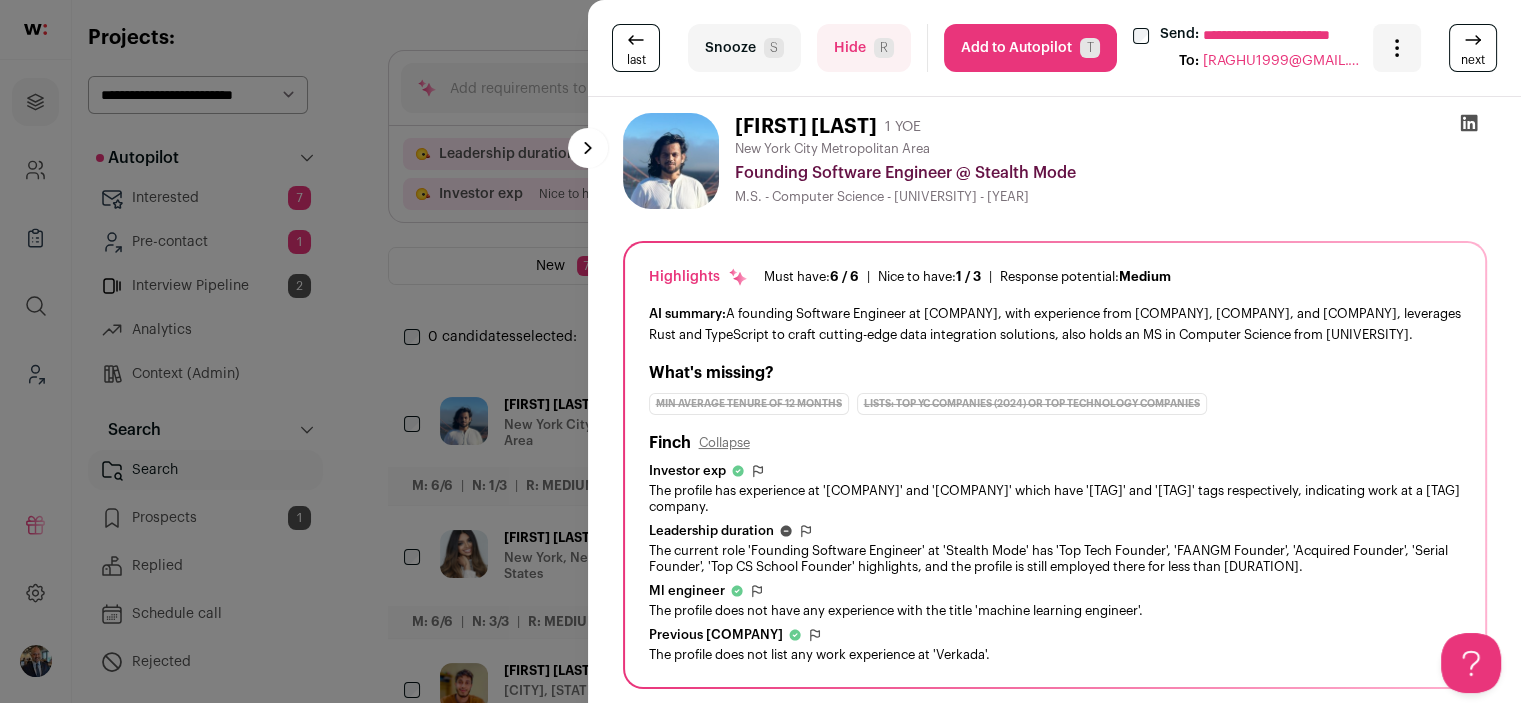 click on "Add to Autopilot
T" at bounding box center (1030, 48) 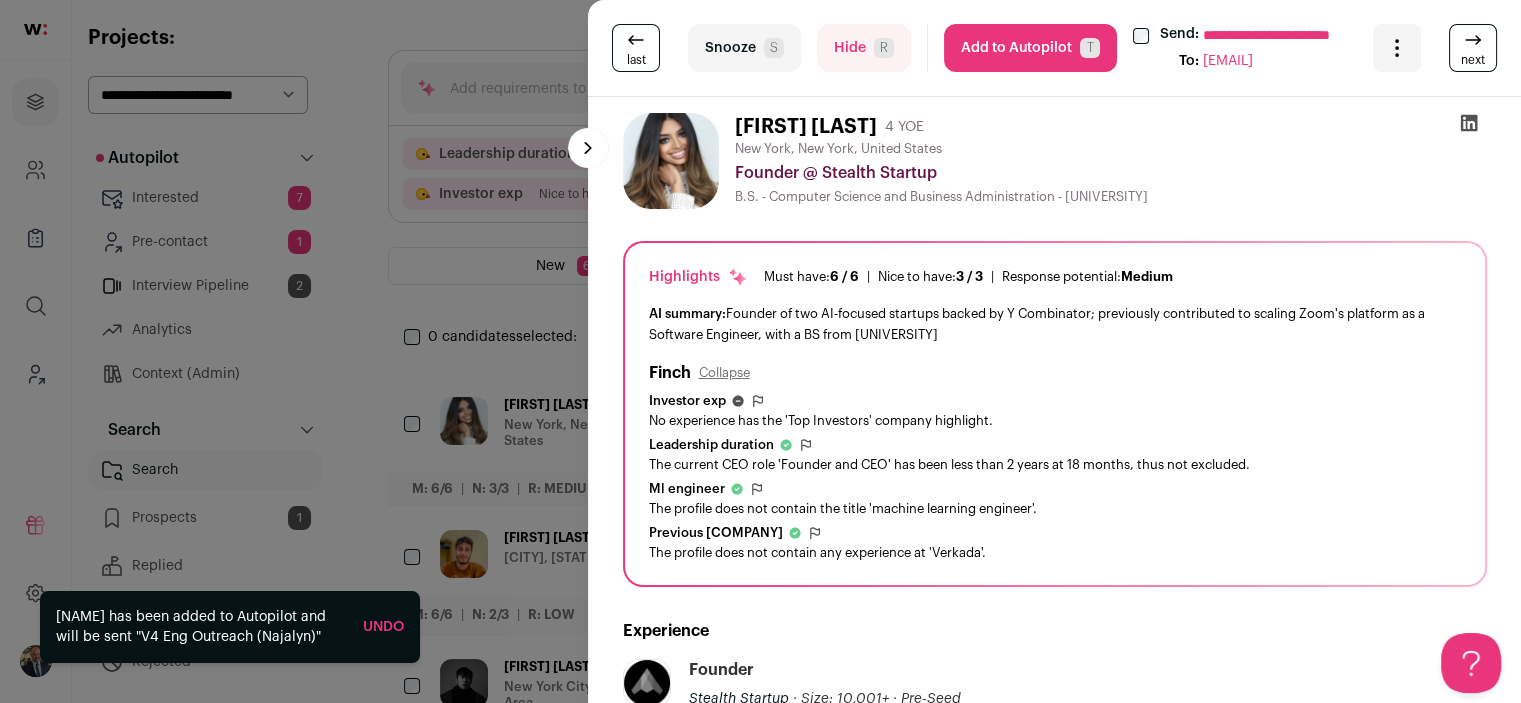 scroll, scrollTop: 0, scrollLeft: 0, axis: both 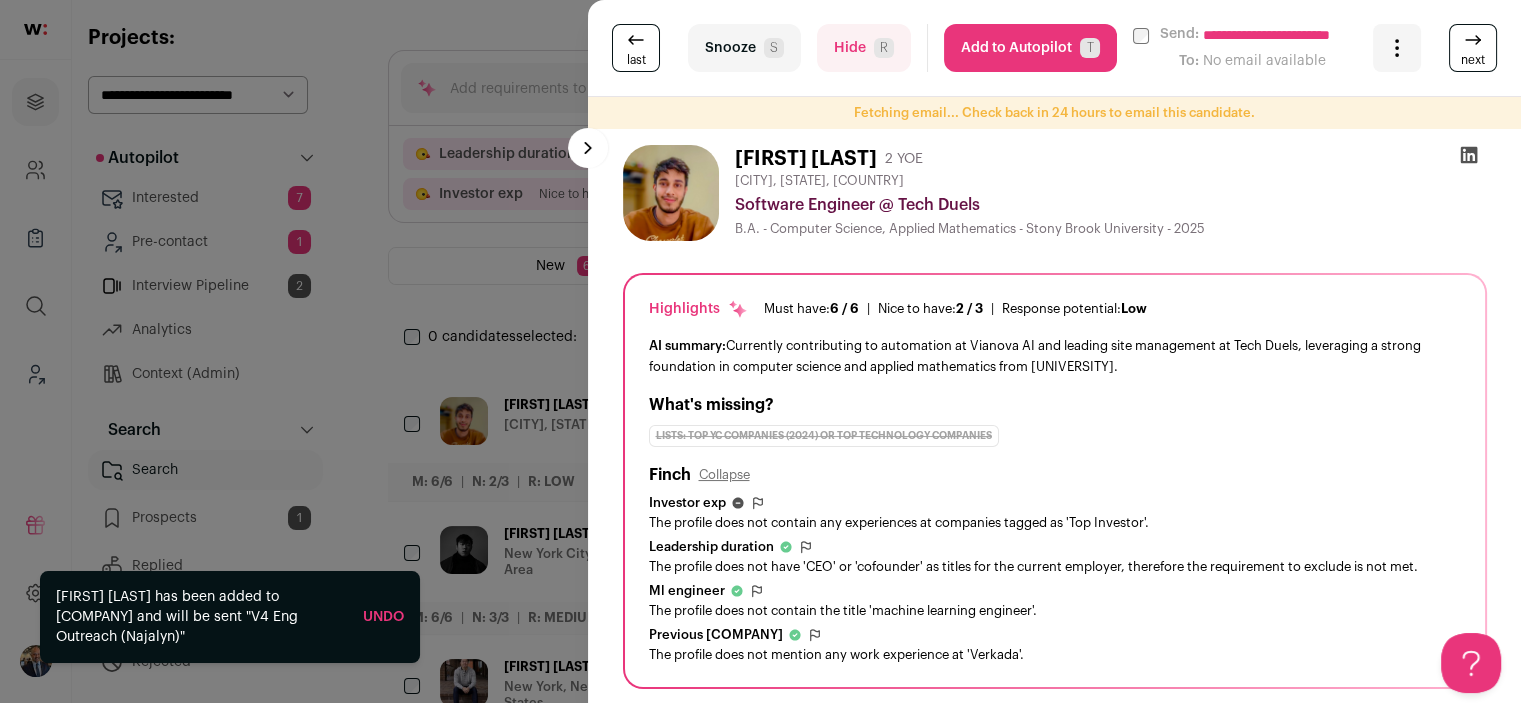 click on "Add to Autopilot
T" at bounding box center (1030, 48) 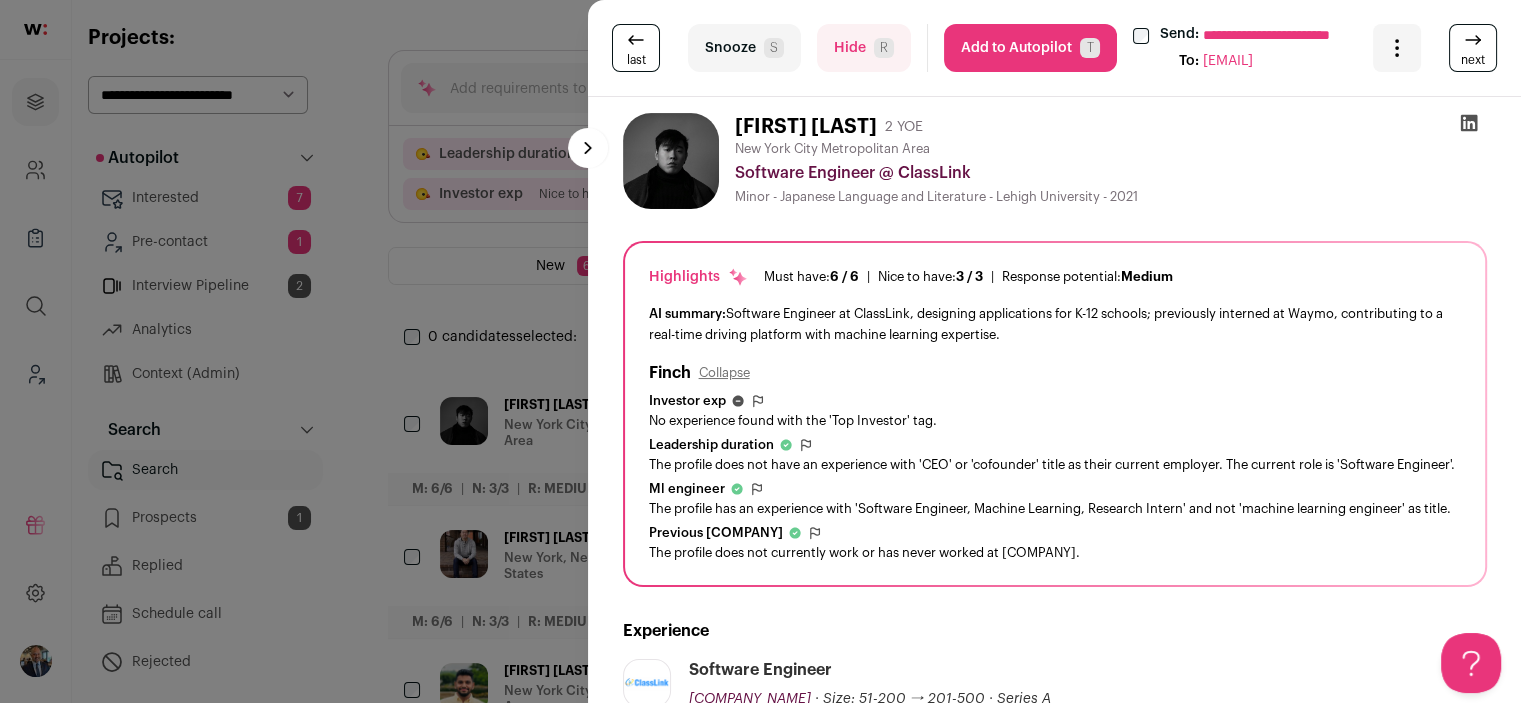 scroll, scrollTop: 0, scrollLeft: 0, axis: both 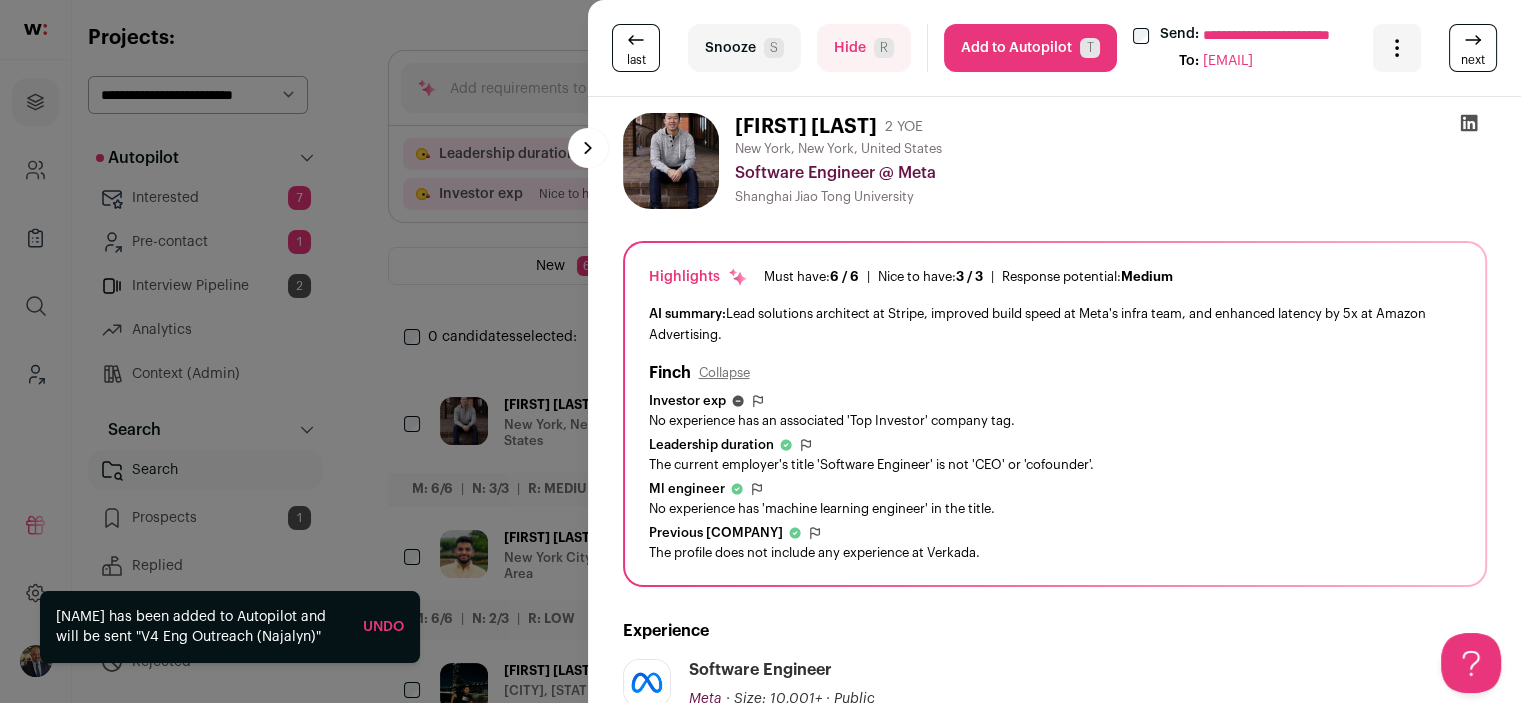 click on "Add to Autopilot
T" at bounding box center (1030, 48) 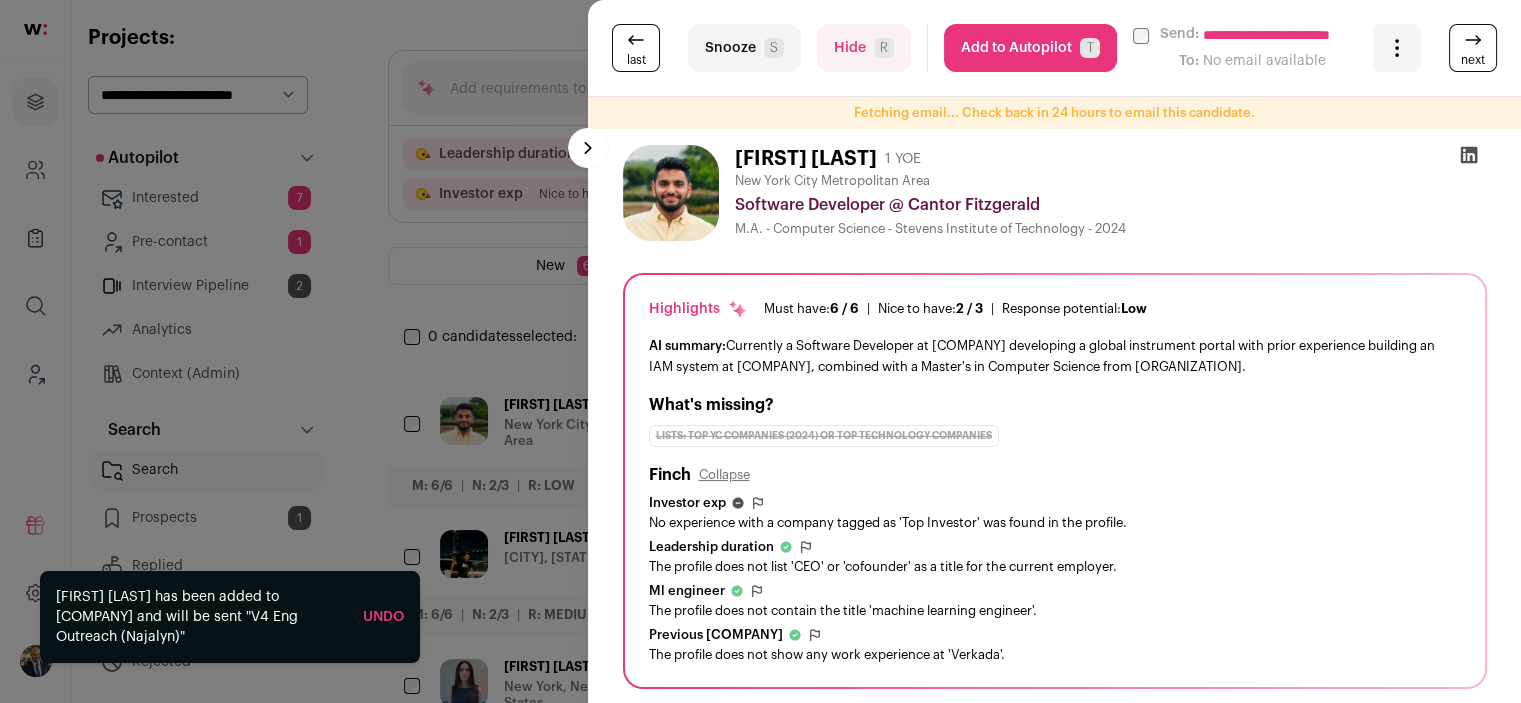 click on "Add to Autopilot
T" at bounding box center [1030, 48] 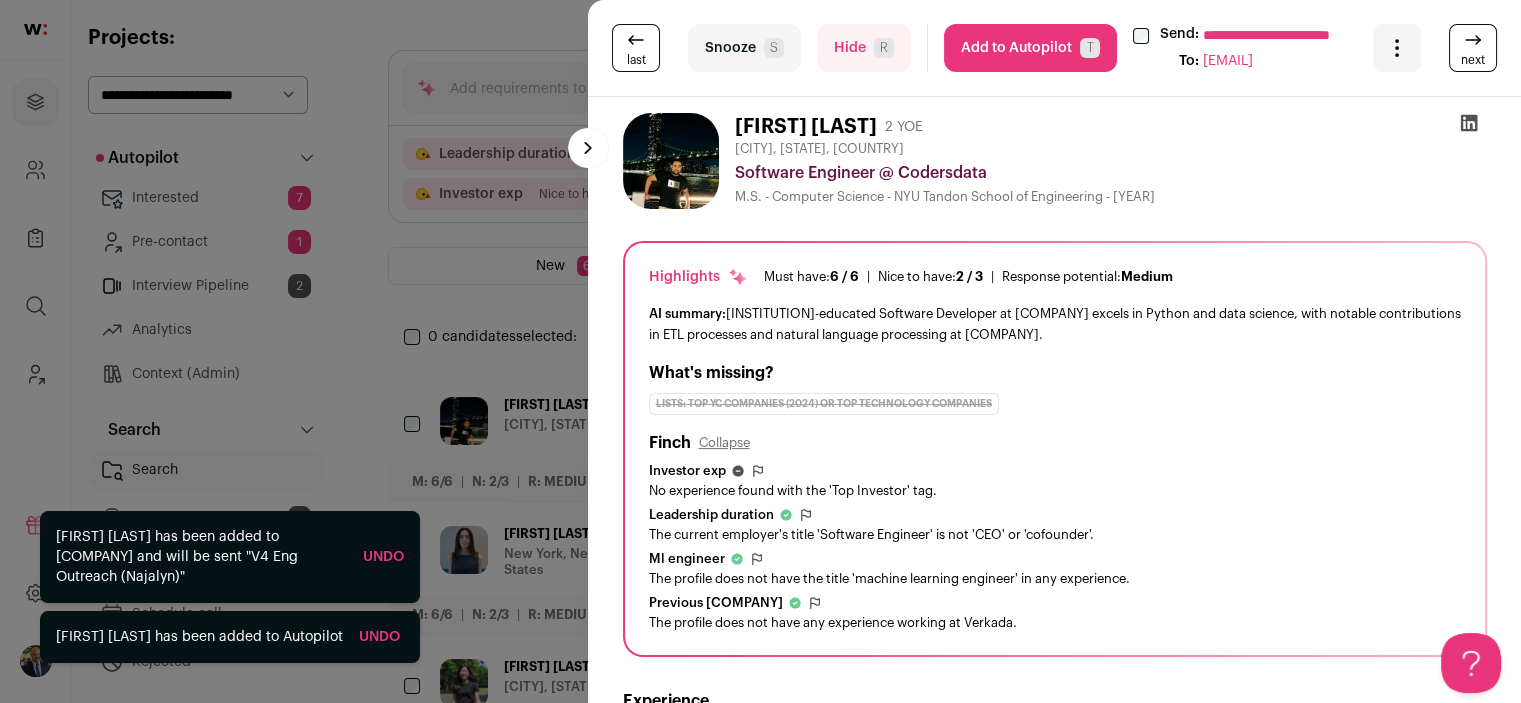 scroll, scrollTop: 0, scrollLeft: 0, axis: both 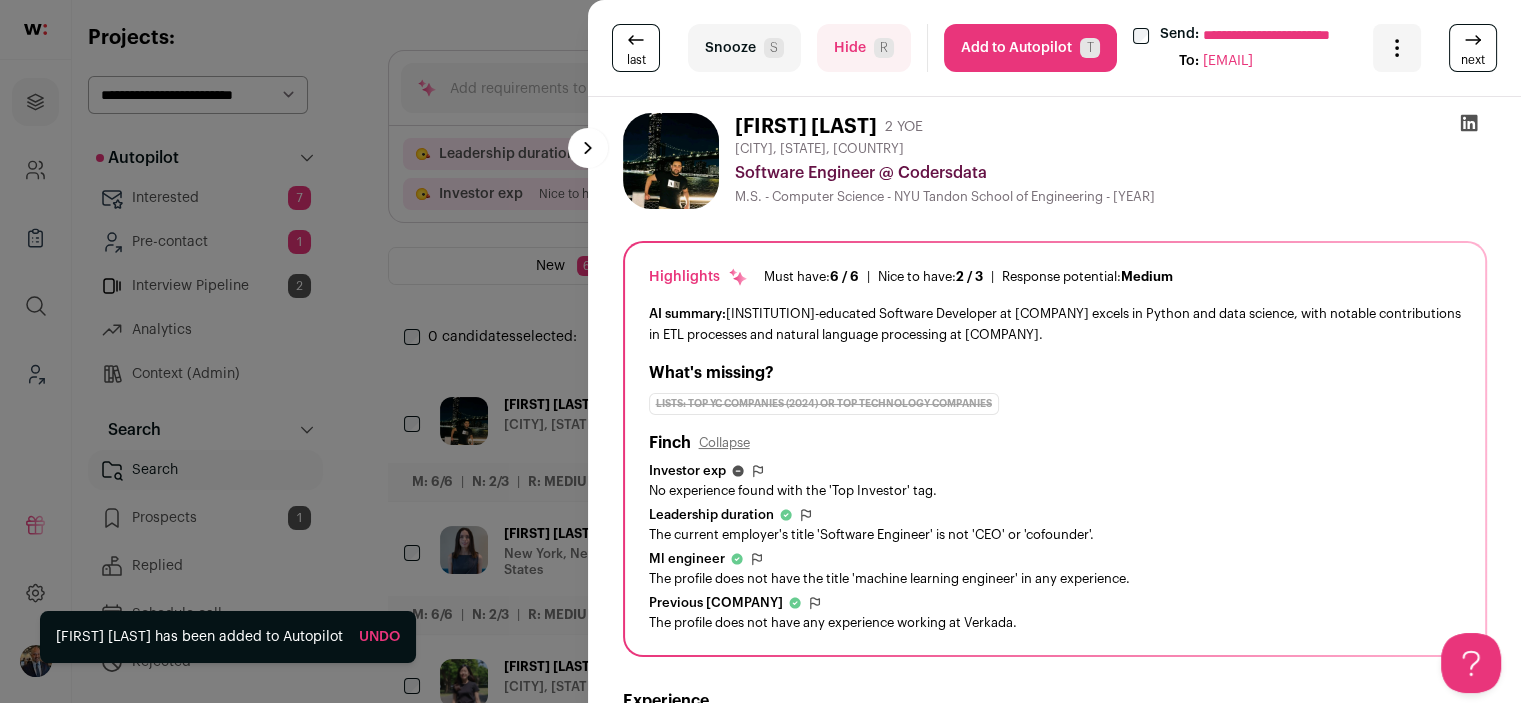 click on "Add to Autopilot
T" at bounding box center (1030, 48) 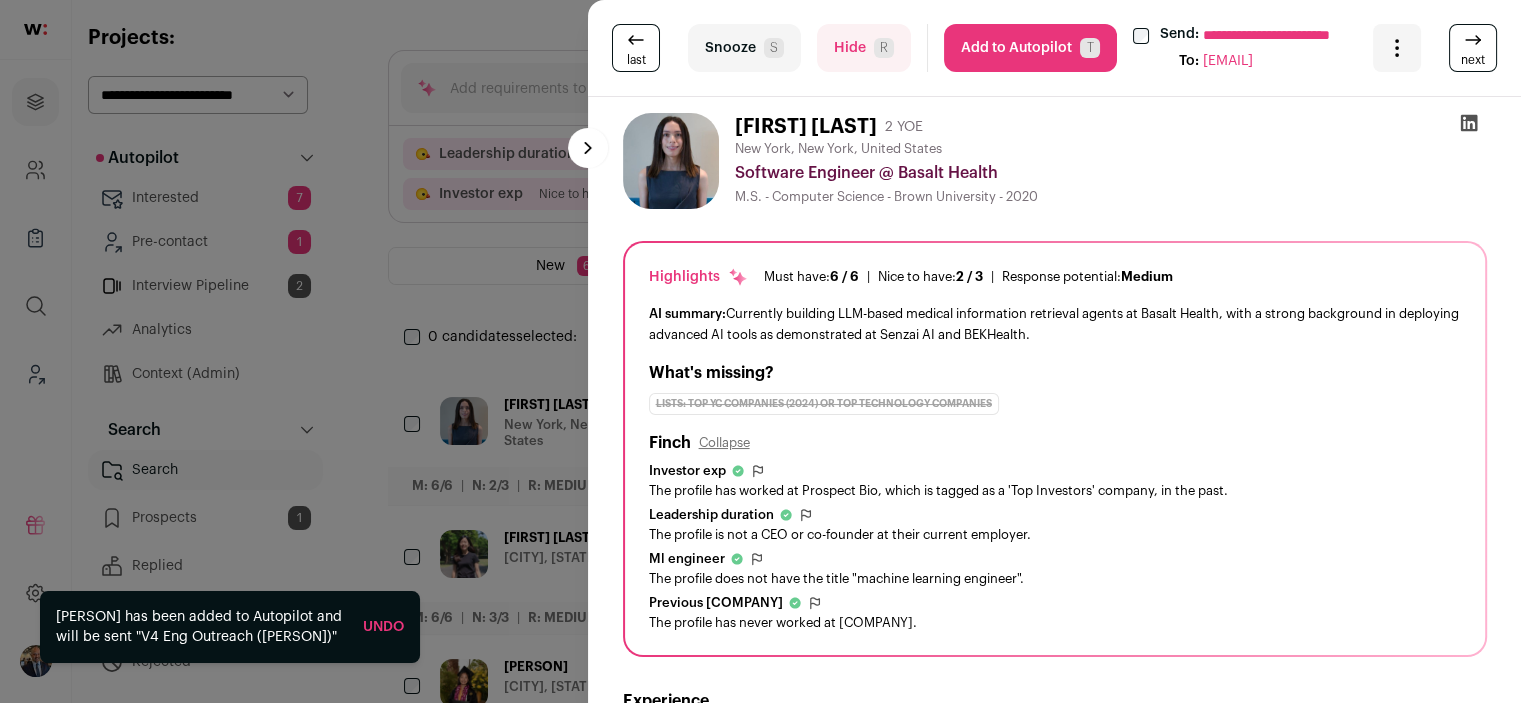 scroll, scrollTop: 0, scrollLeft: 0, axis: both 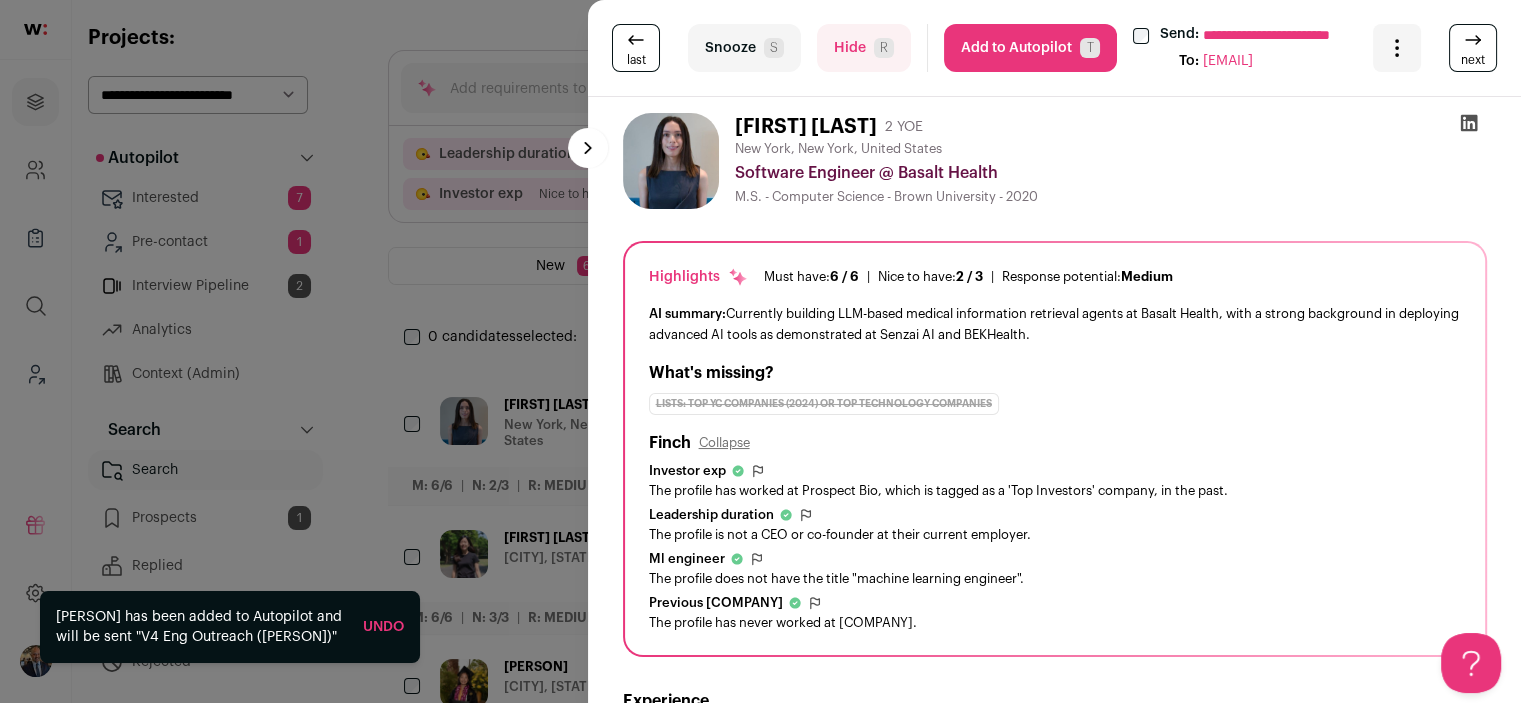 click on "Add to Autopilot
T" at bounding box center (1030, 48) 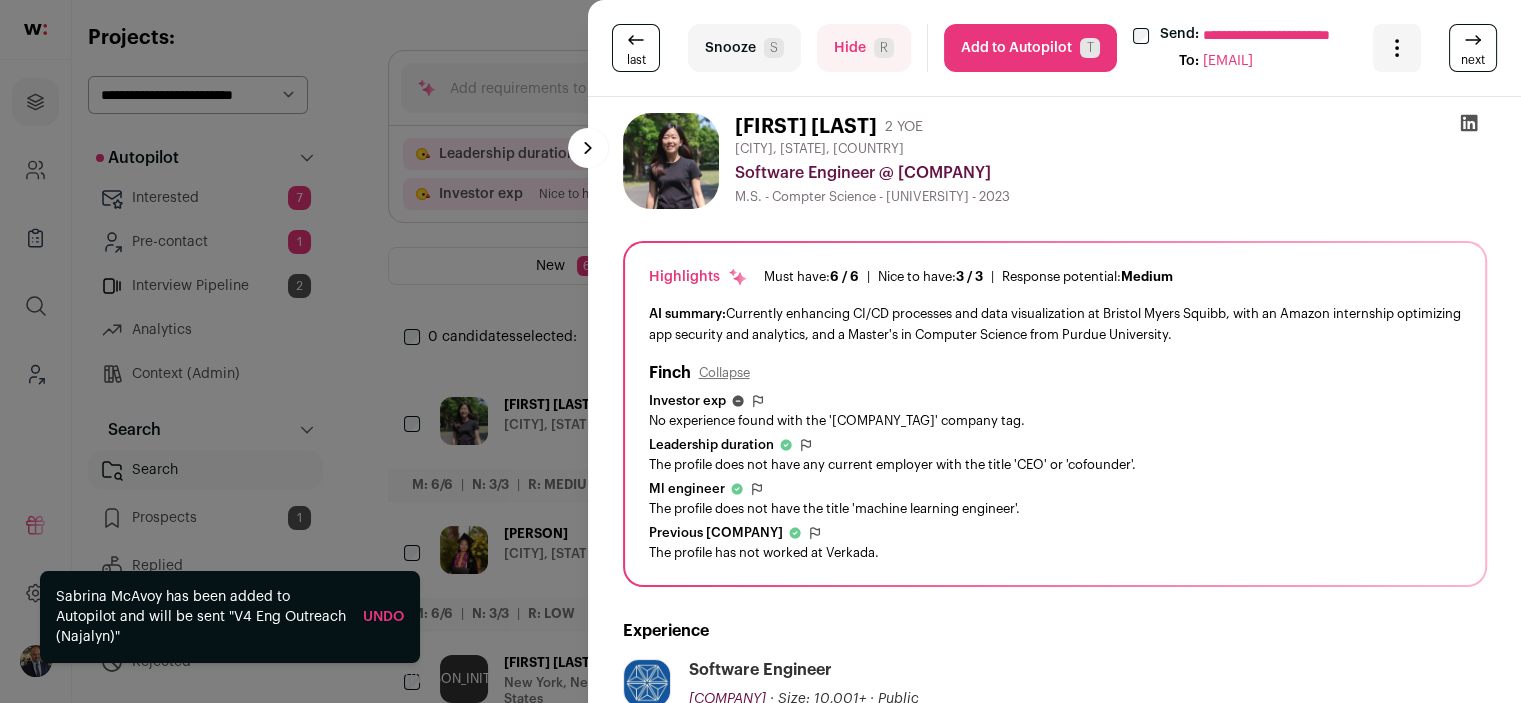 scroll, scrollTop: 0, scrollLeft: 0, axis: both 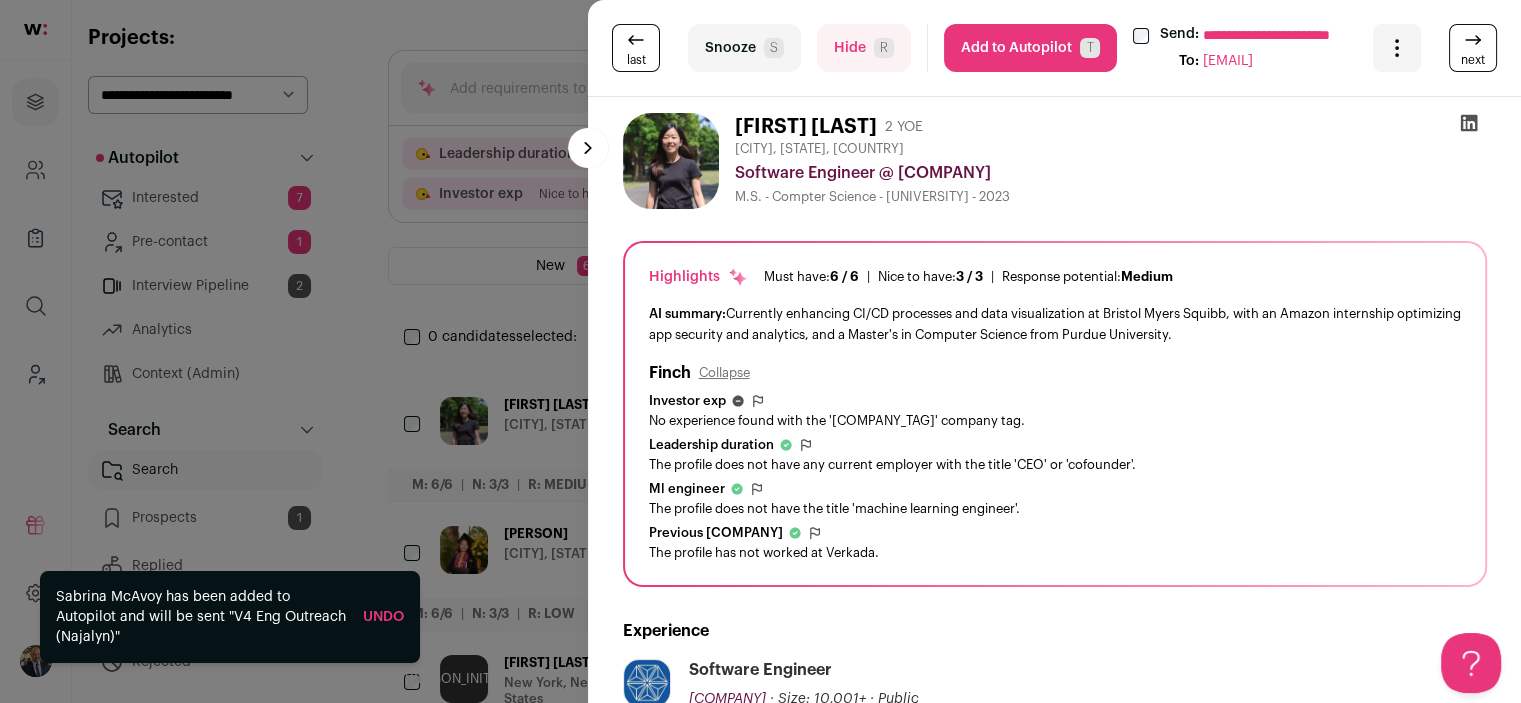 click on "Add to Autopilot
T" at bounding box center [1030, 48] 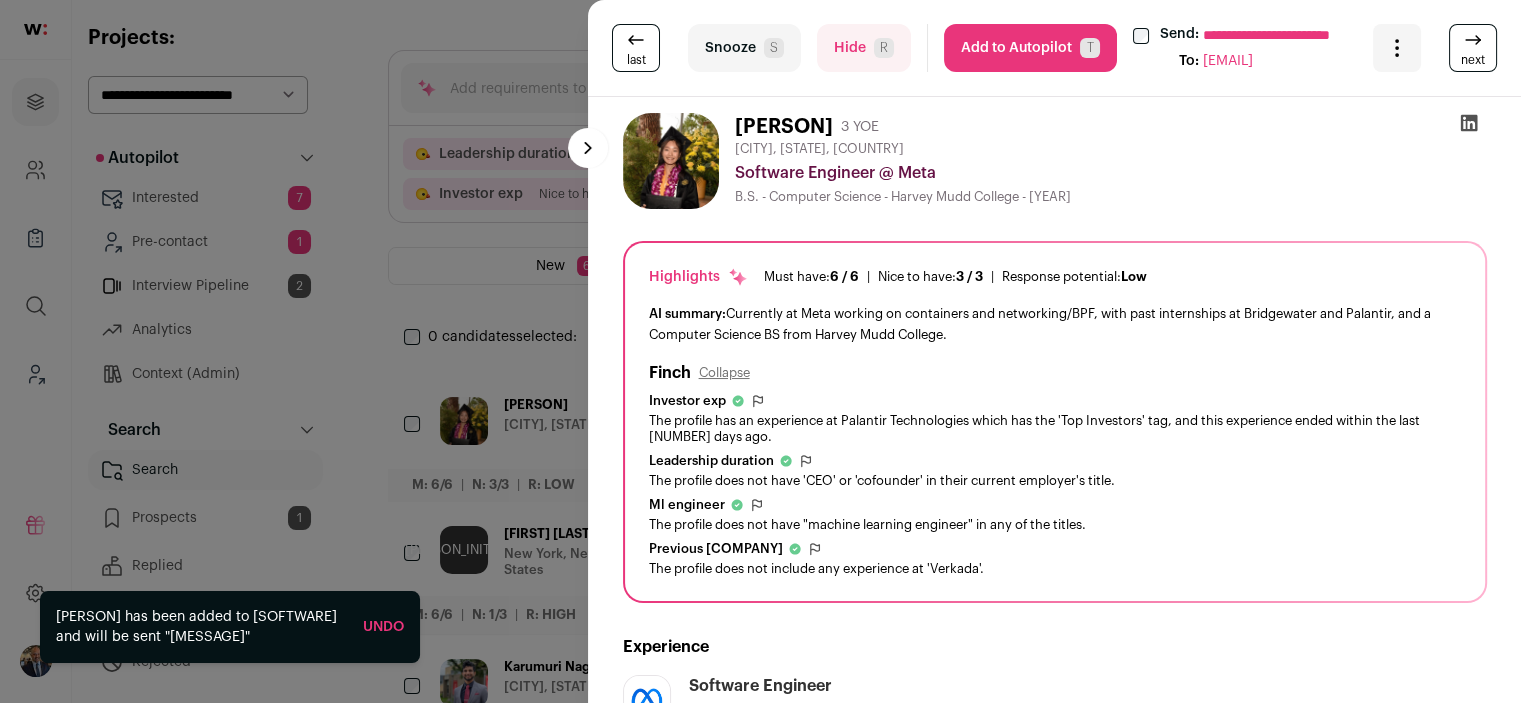 scroll, scrollTop: 0, scrollLeft: 0, axis: both 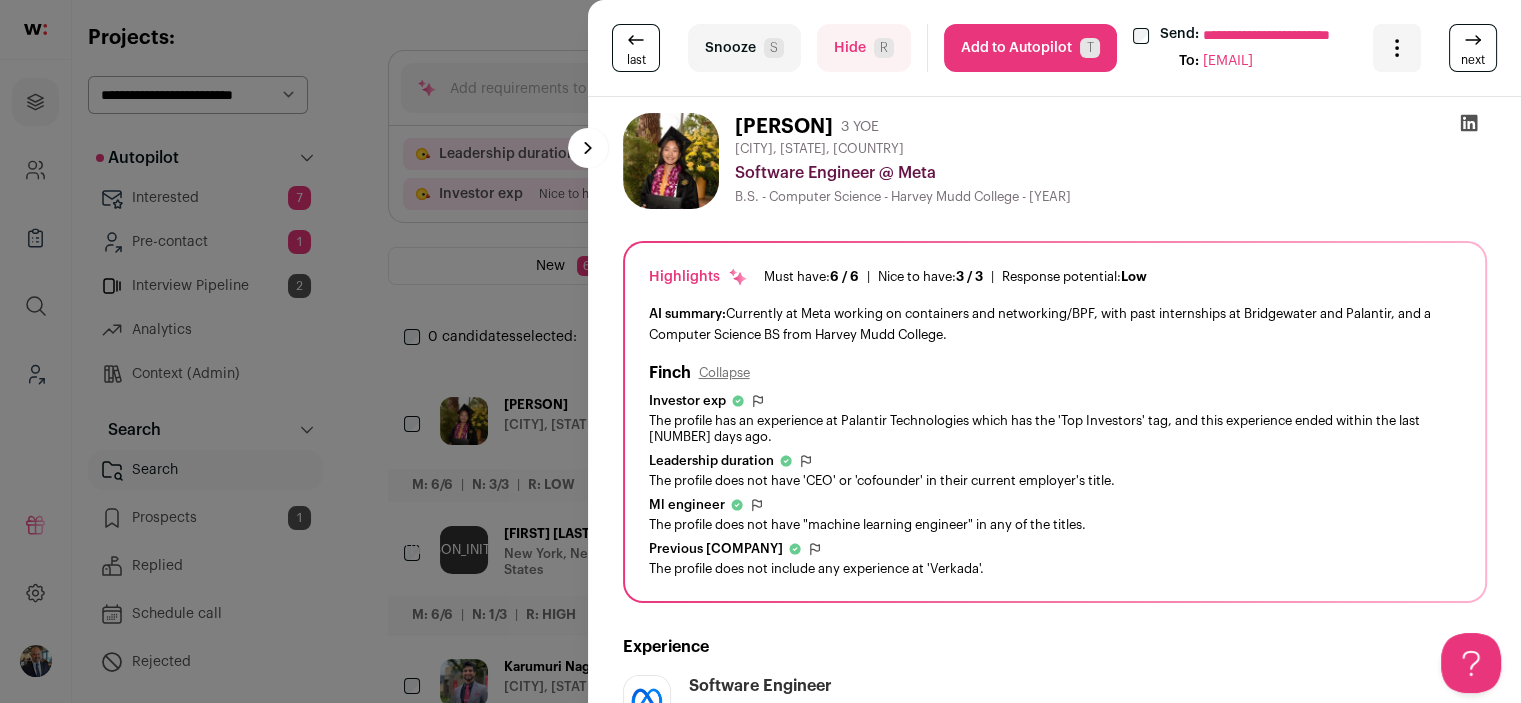 click on "Add to Autopilot
T" at bounding box center (1030, 48) 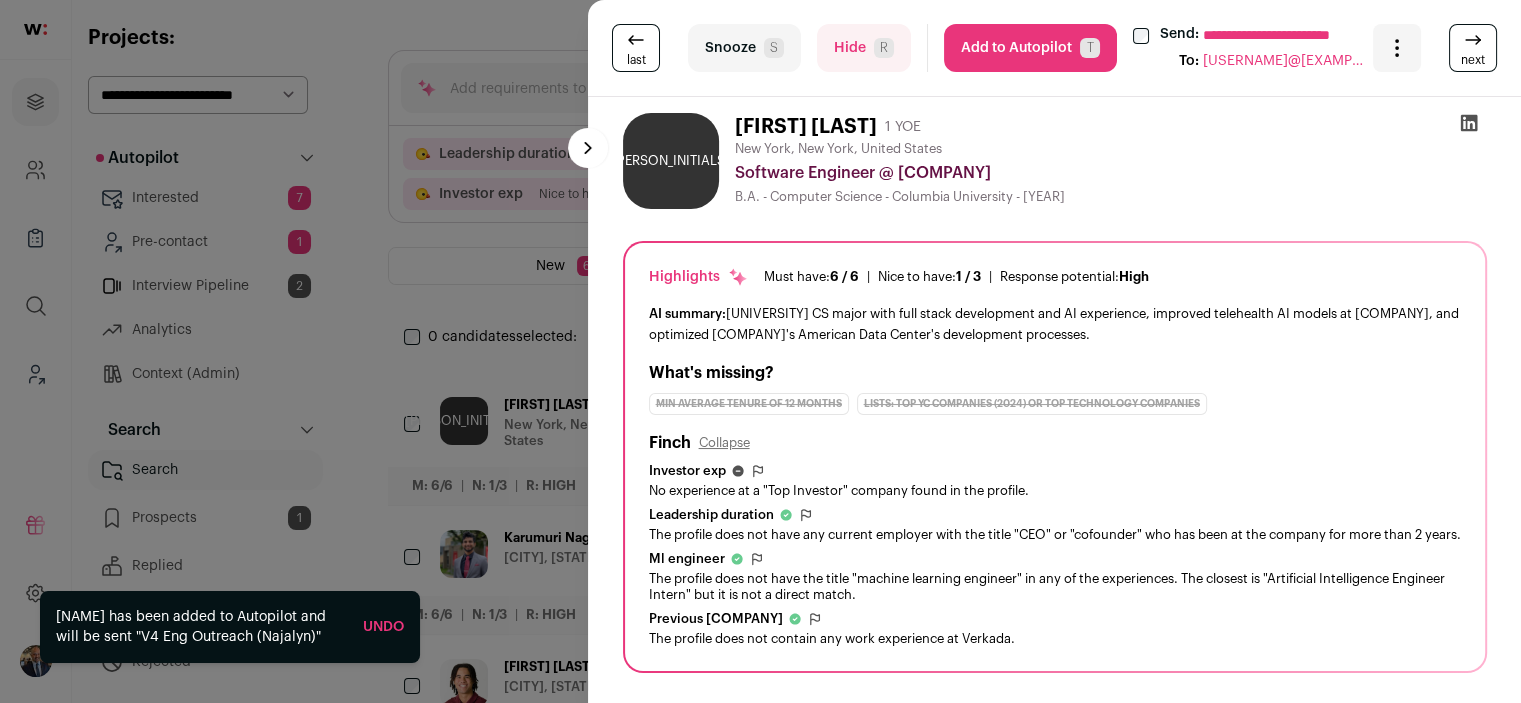 scroll, scrollTop: 0, scrollLeft: 0, axis: both 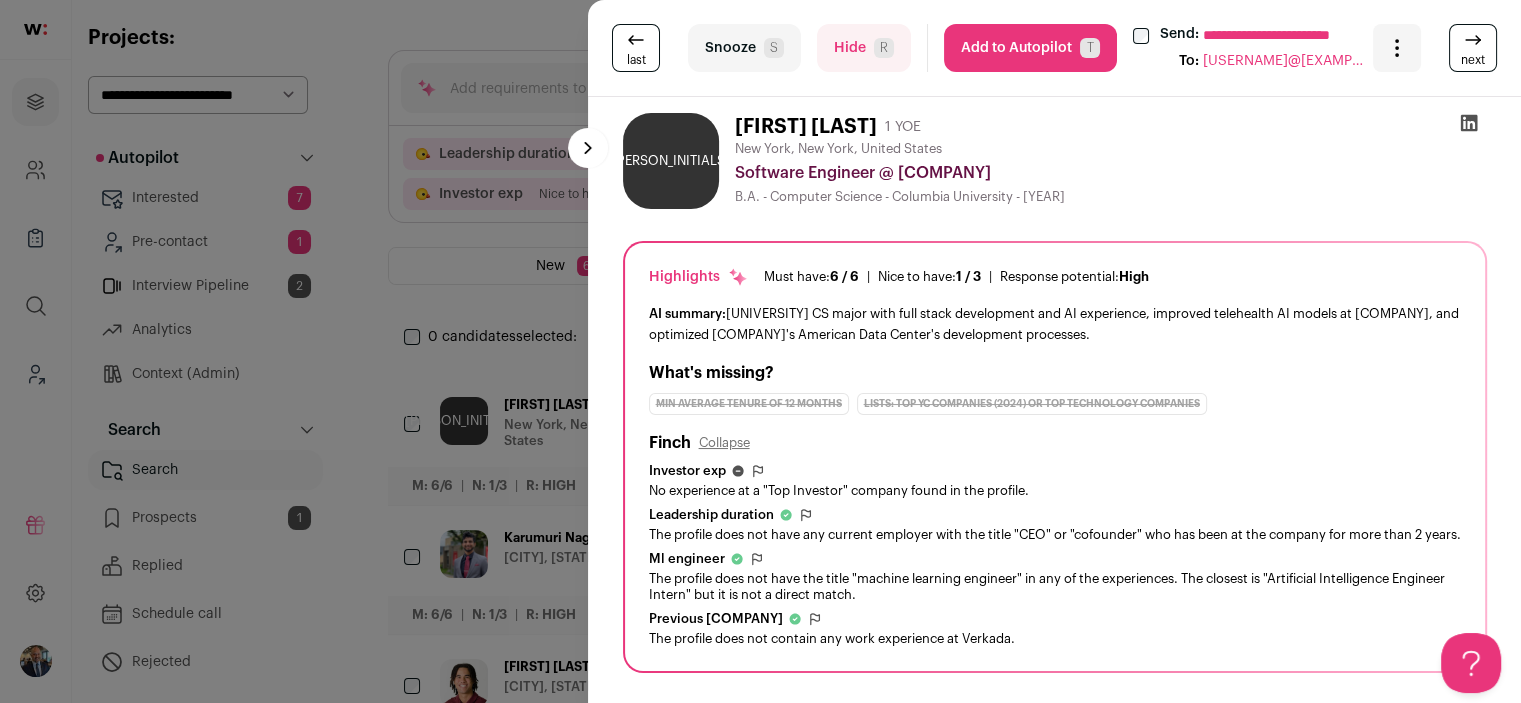 click on "Add to Autopilot
T" at bounding box center [1030, 48] 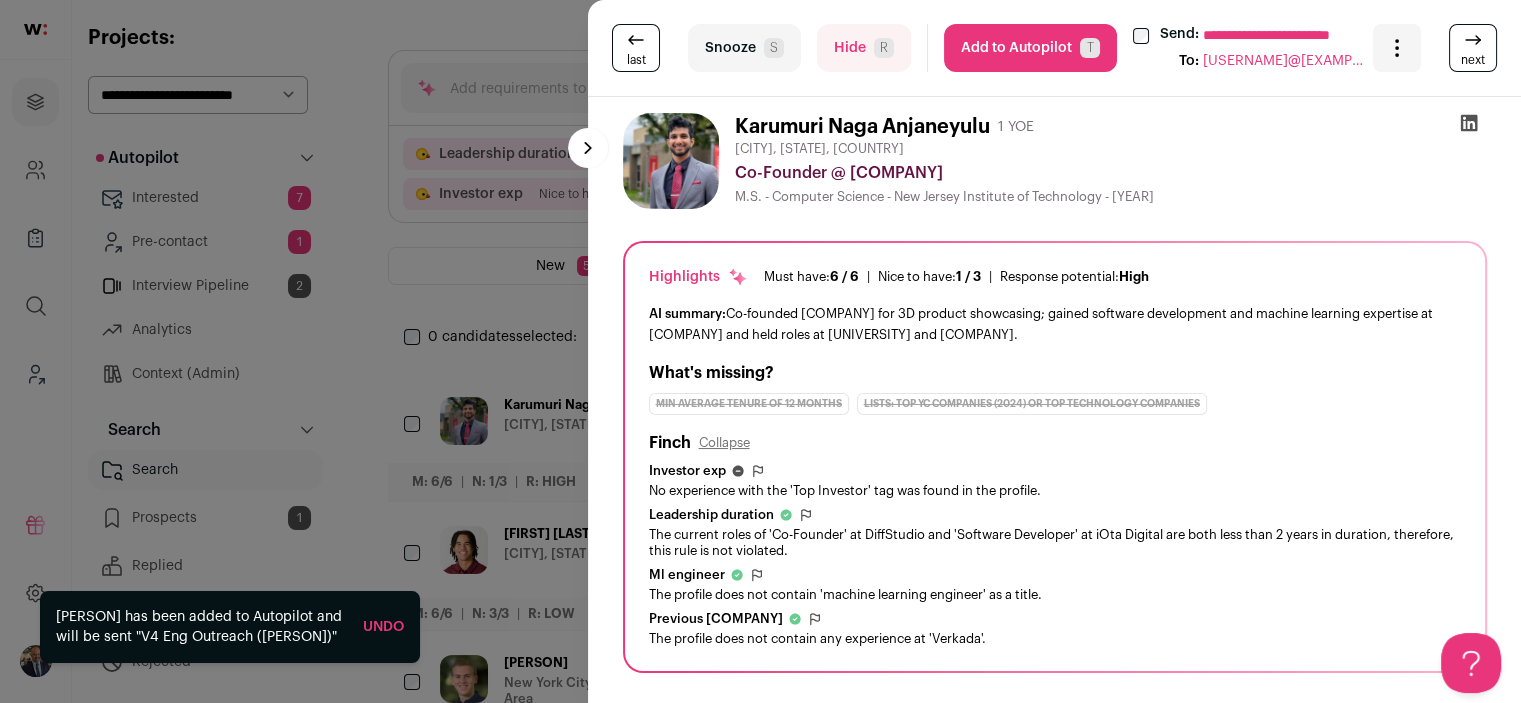 scroll, scrollTop: 0, scrollLeft: 0, axis: both 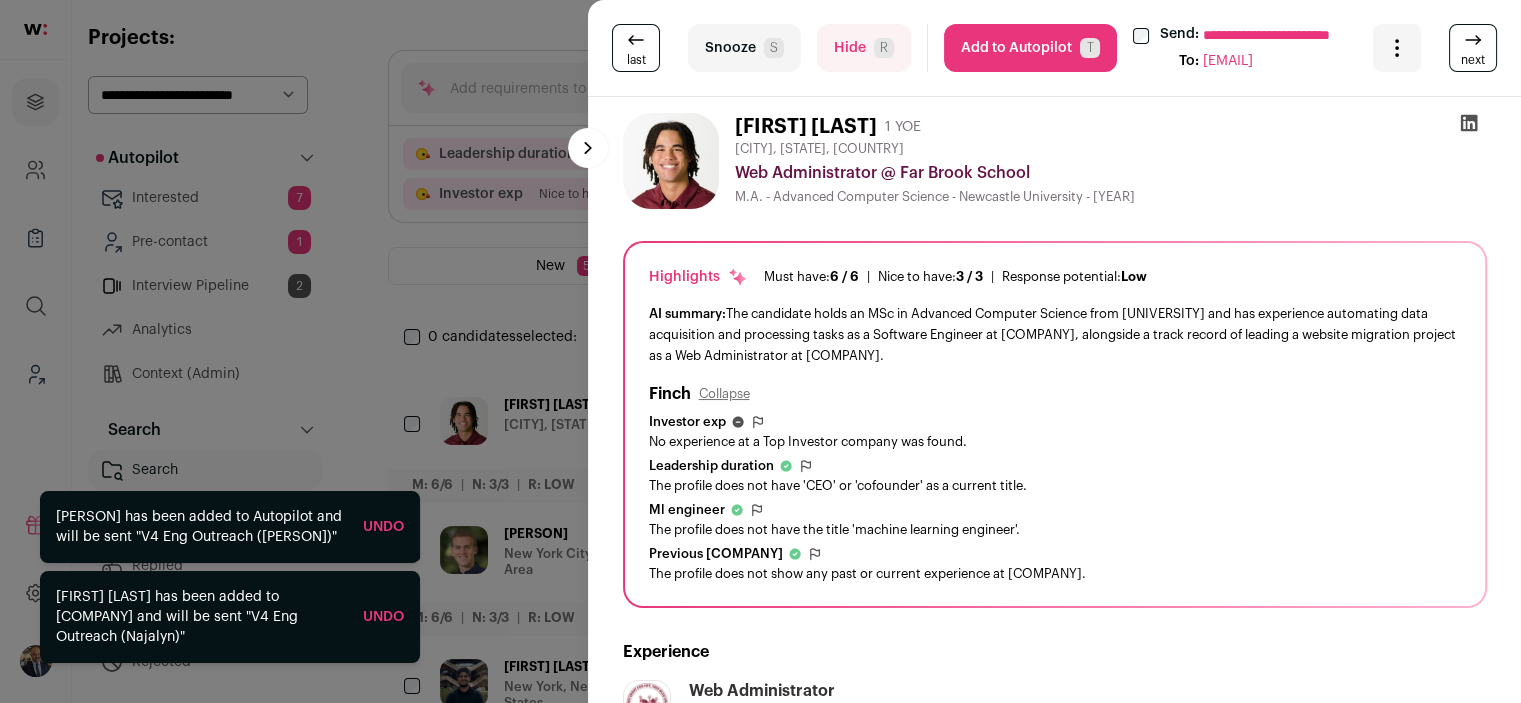 click on "Add to Autopilot
T" at bounding box center (1030, 48) 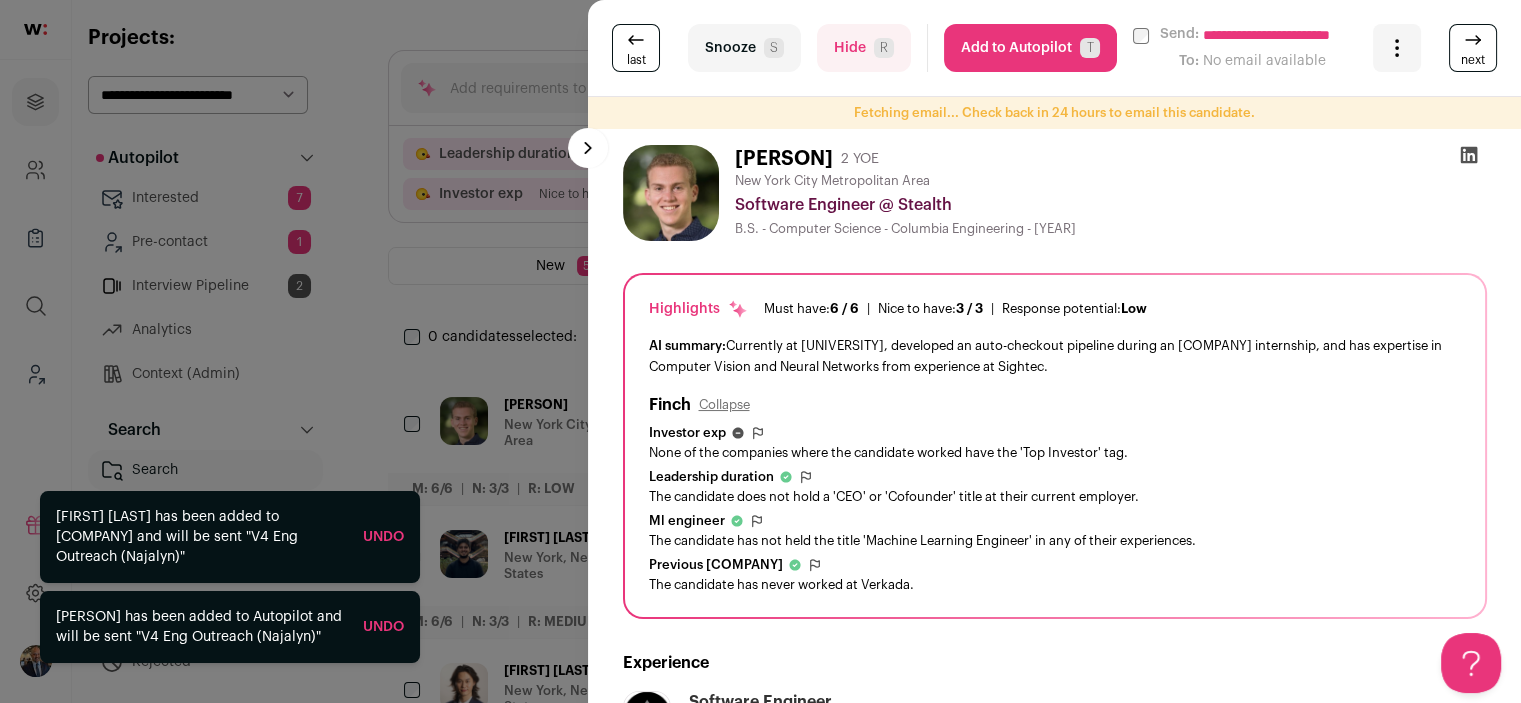 scroll, scrollTop: 0, scrollLeft: 0, axis: both 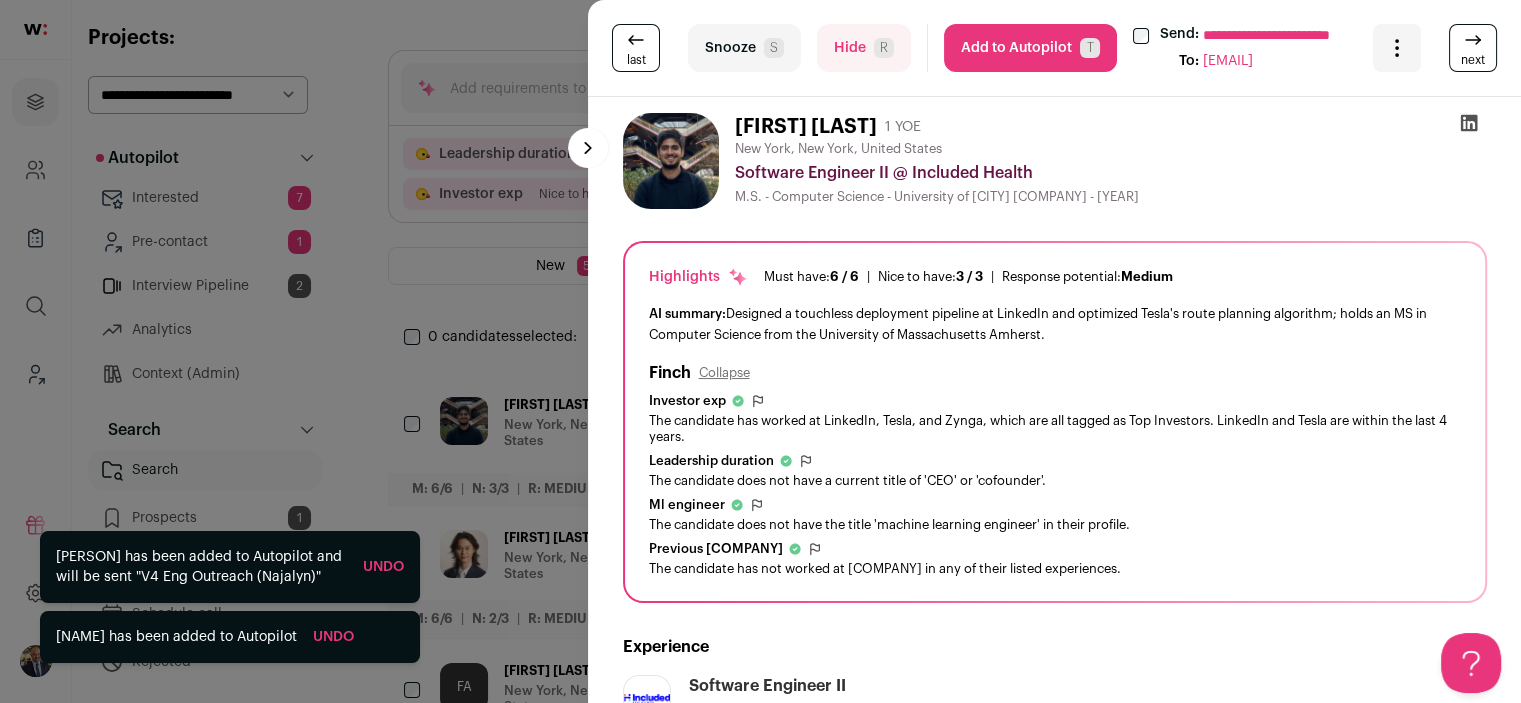 click on "Add to Autopilot
T" at bounding box center (1030, 48) 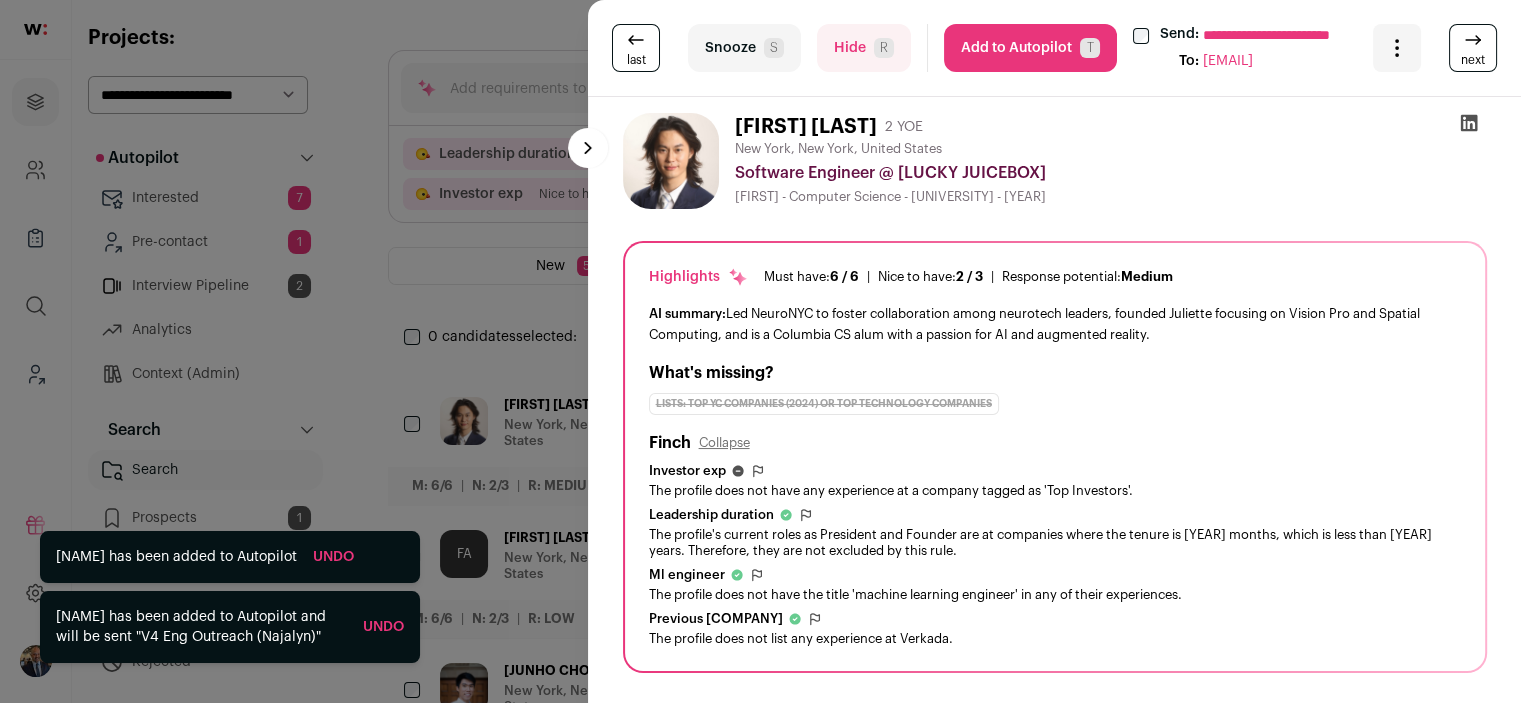 scroll, scrollTop: 0, scrollLeft: 0, axis: both 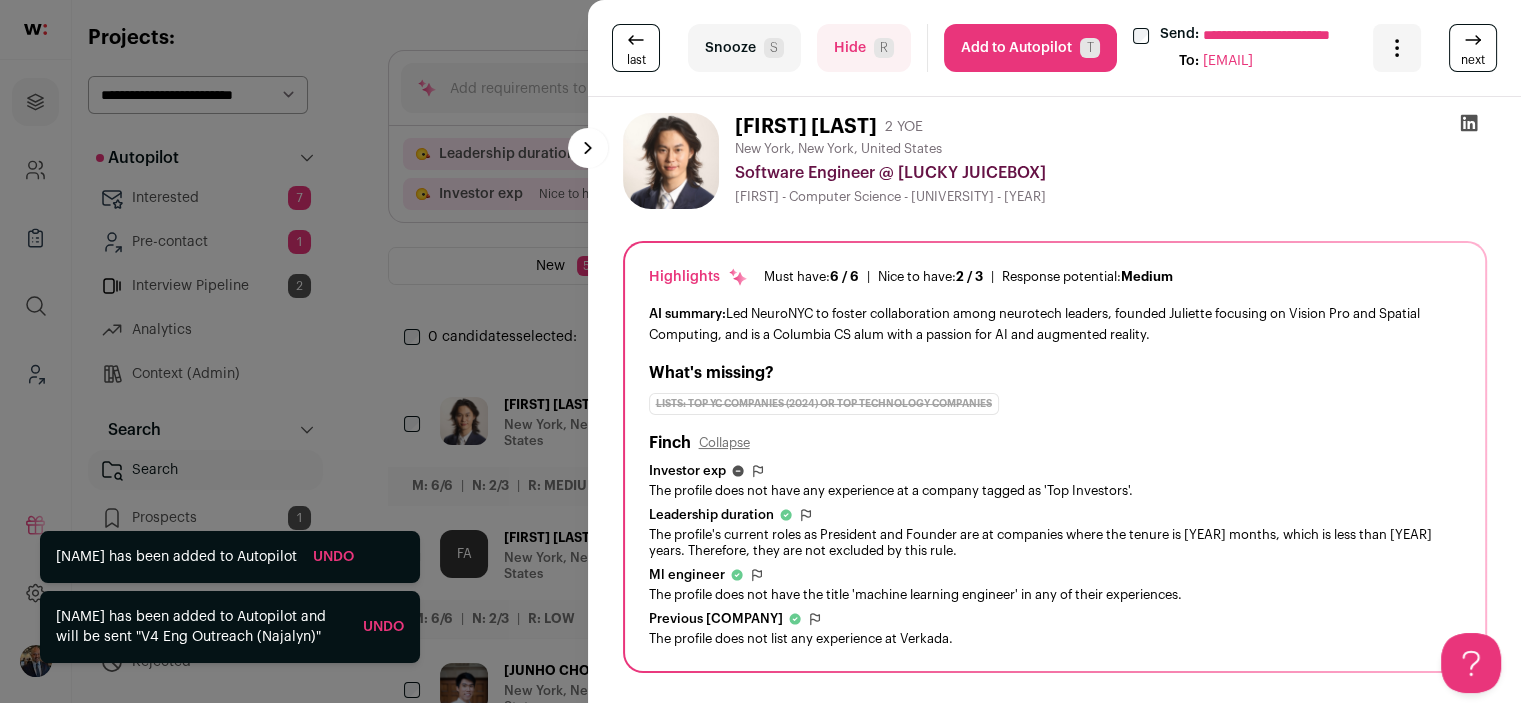 click on "Add to Autopilot
T" at bounding box center [1030, 48] 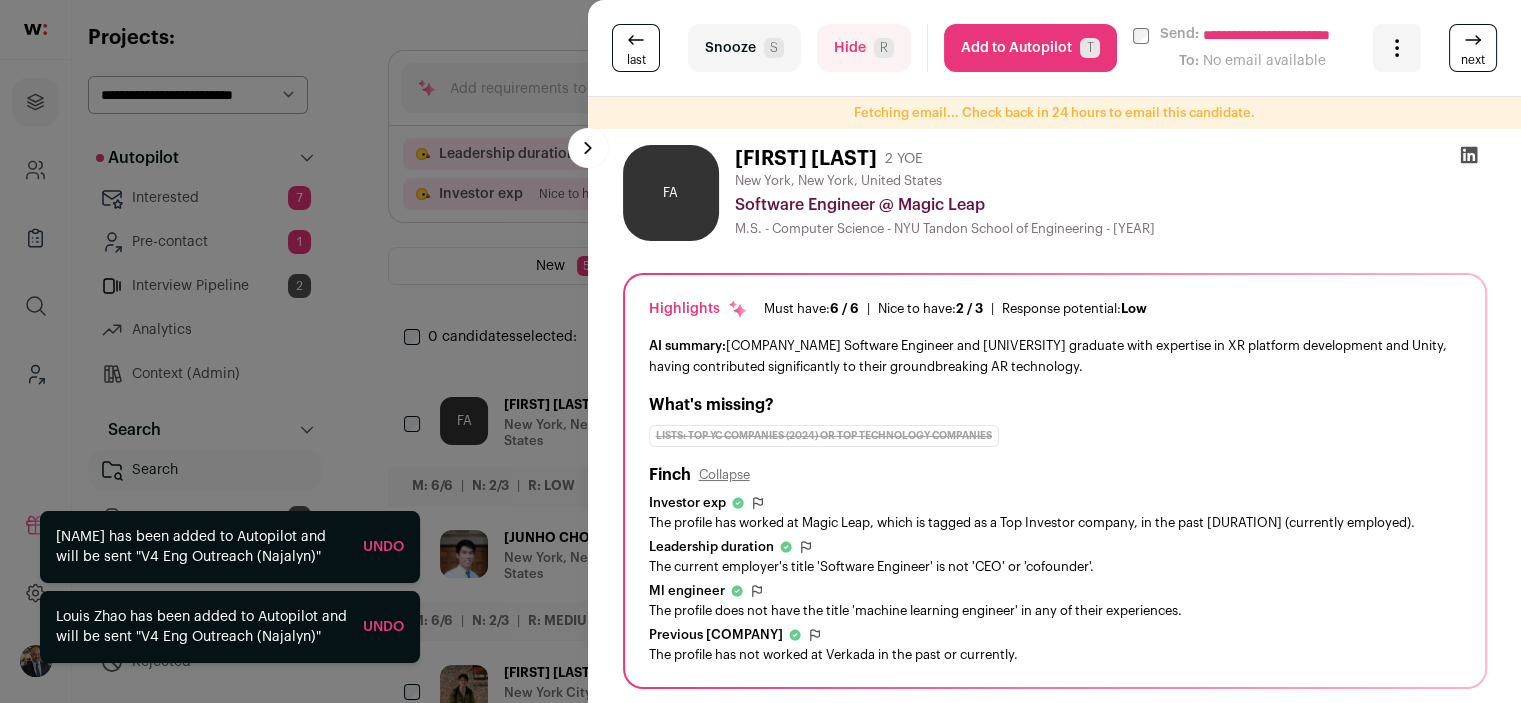 scroll, scrollTop: 0, scrollLeft: 0, axis: both 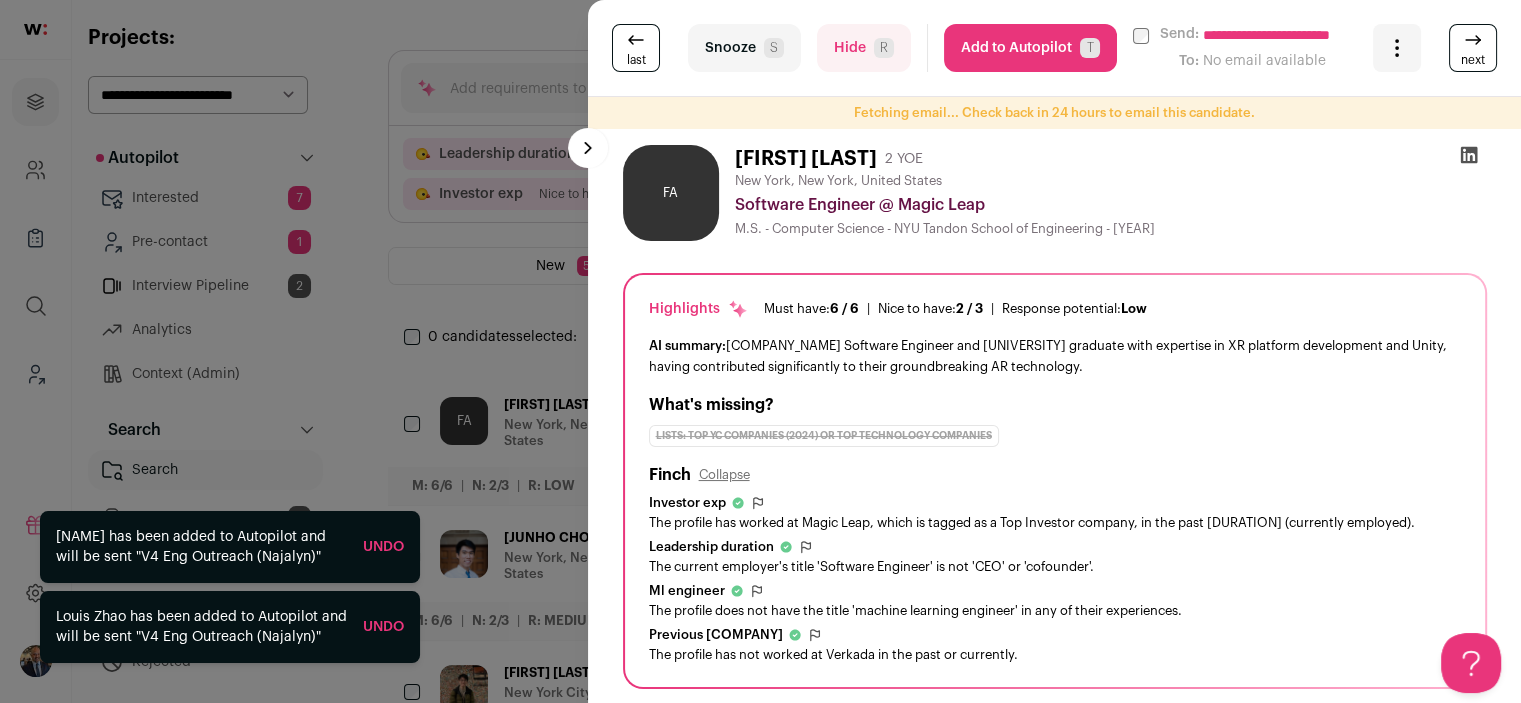 click on "Add to Autopilot
T" at bounding box center [1030, 48] 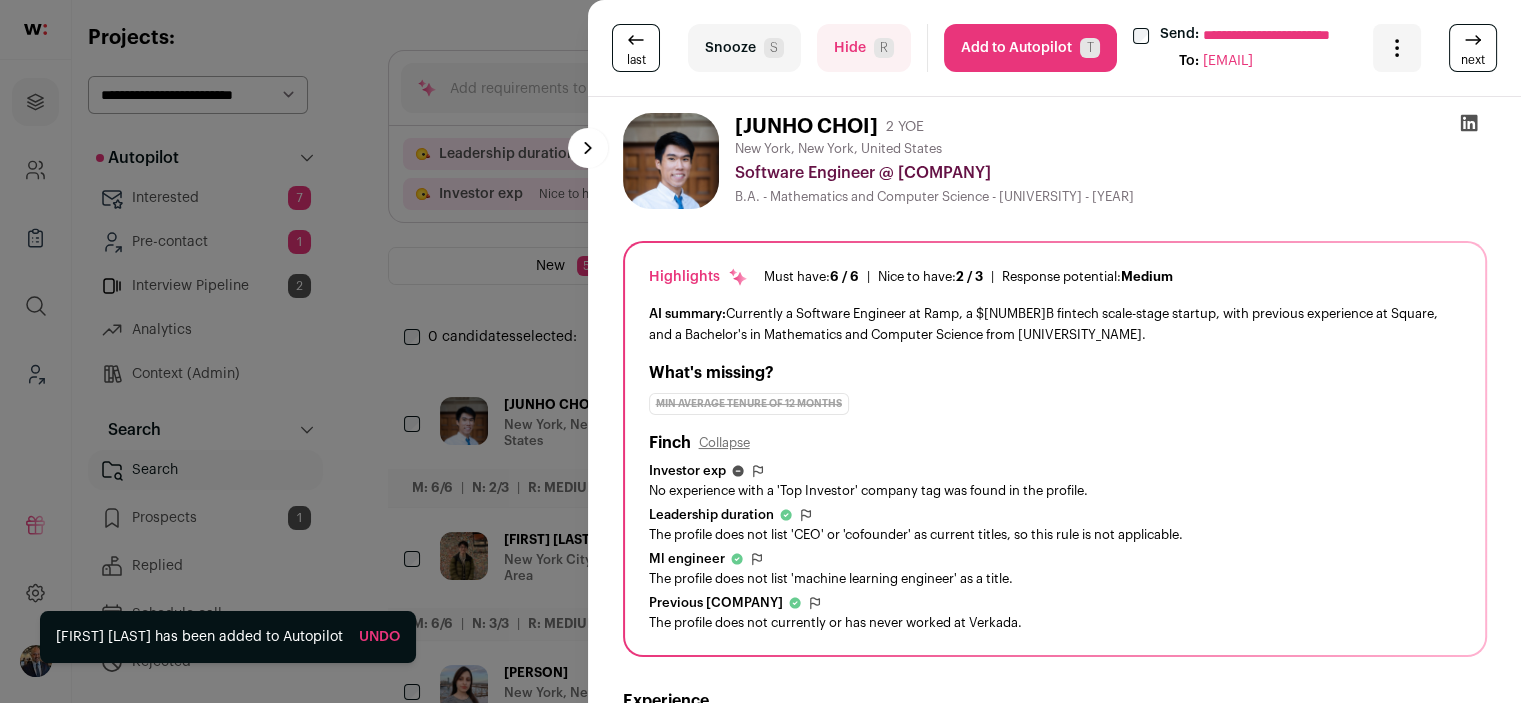 scroll, scrollTop: 0, scrollLeft: 0, axis: both 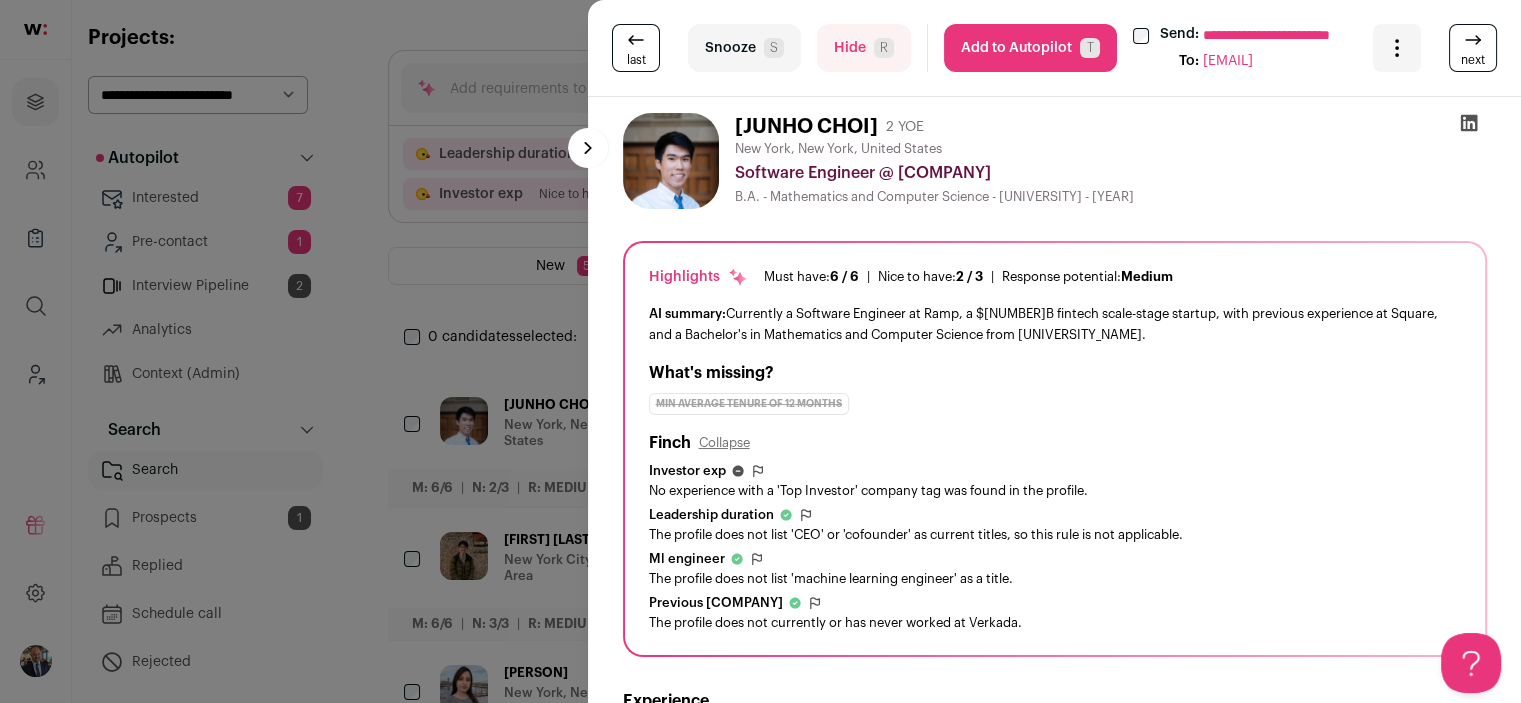 click on "Add to Autopilot
T" at bounding box center [1030, 48] 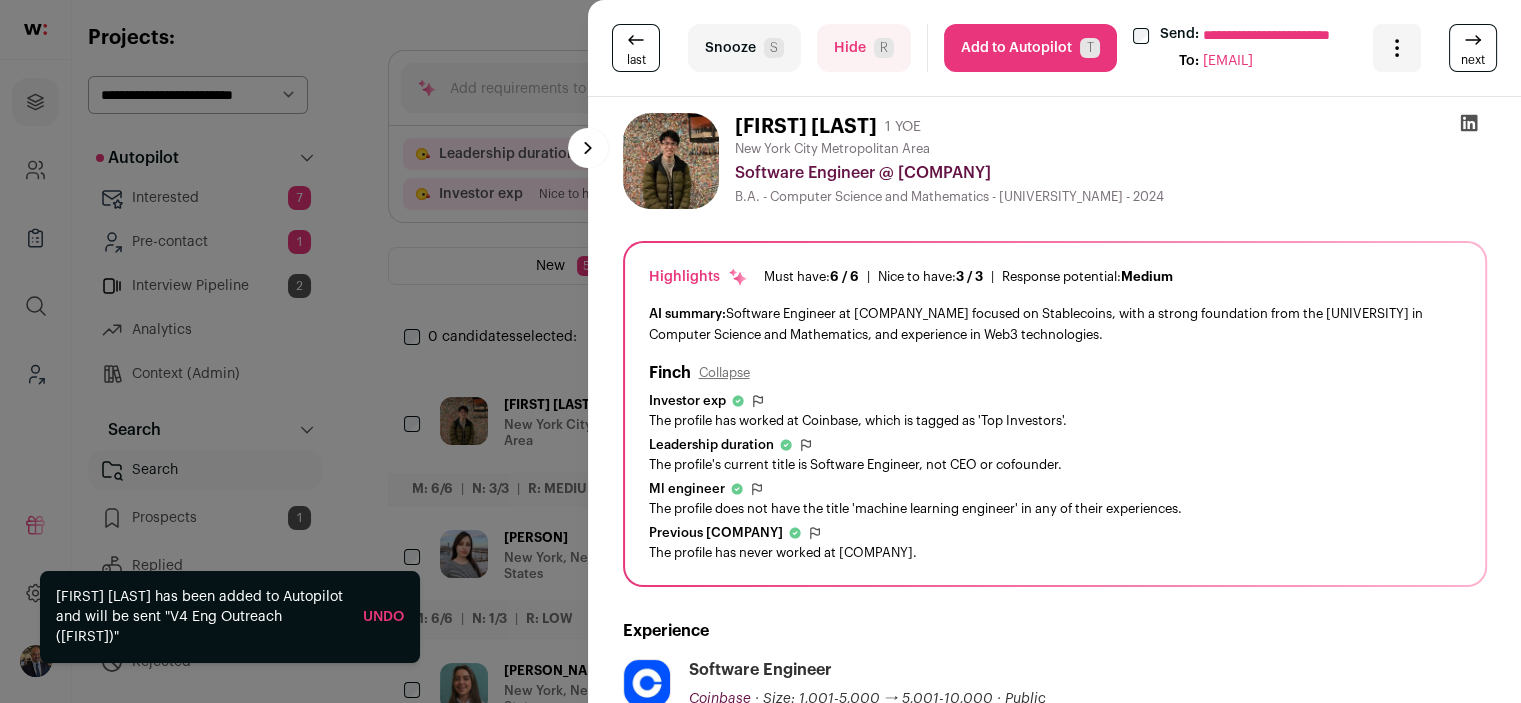 scroll, scrollTop: 0, scrollLeft: 0, axis: both 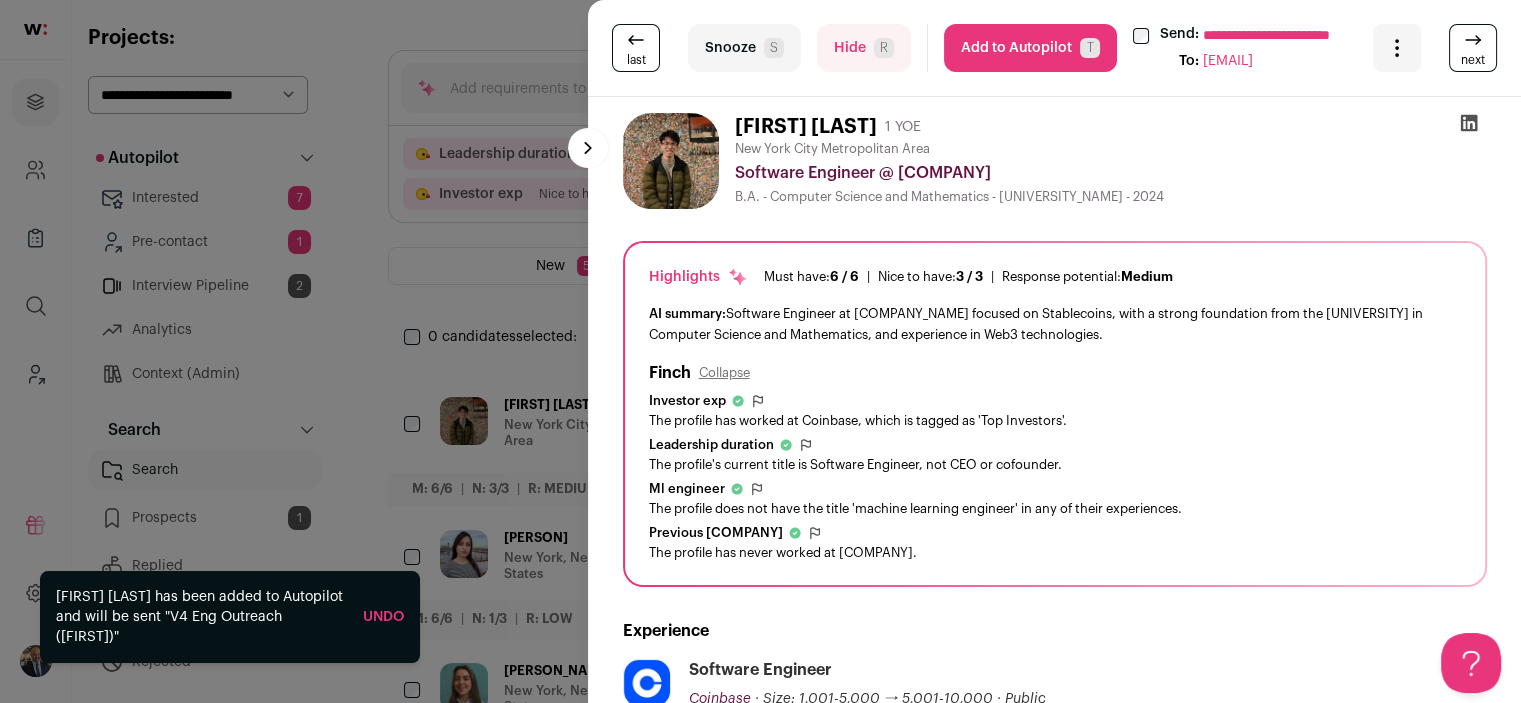 click on "Add to Autopilot
T" at bounding box center [1030, 48] 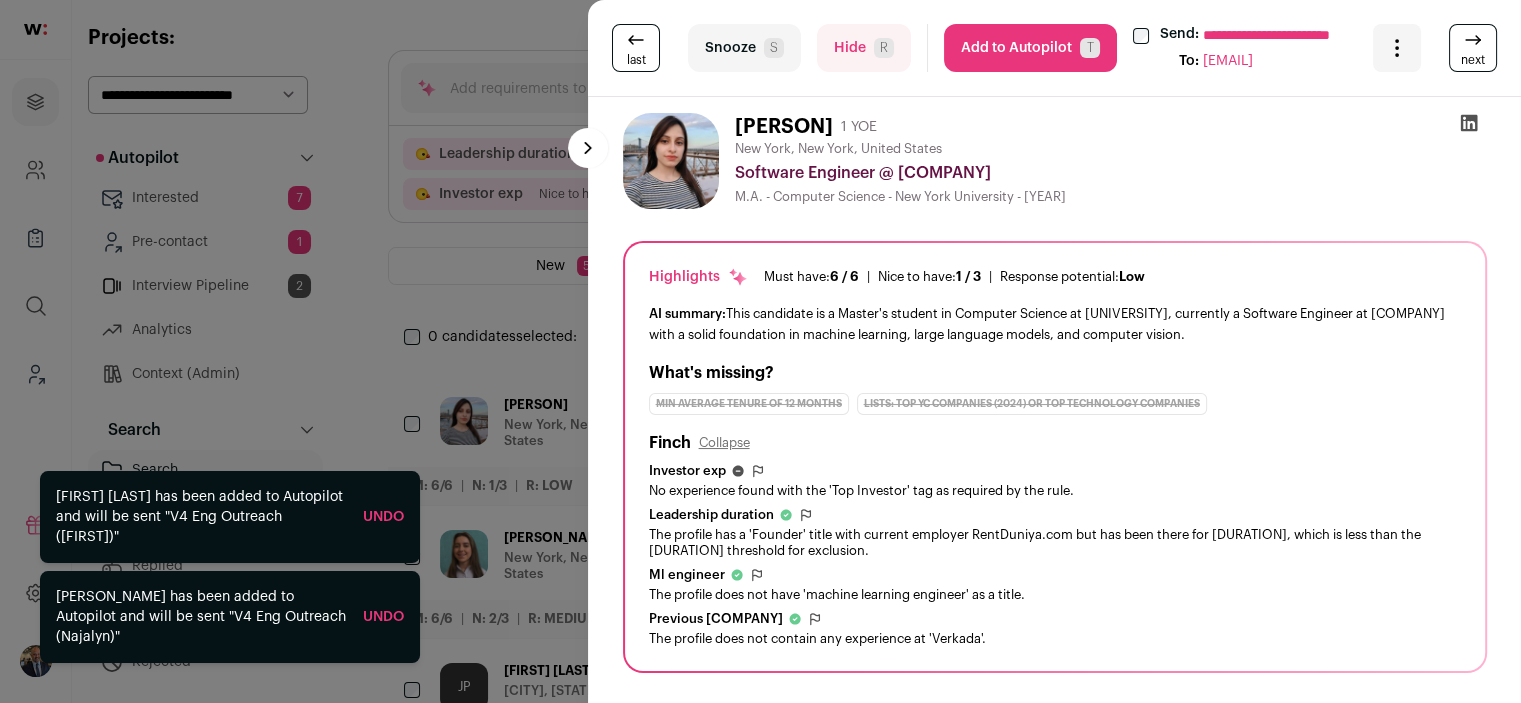 scroll, scrollTop: 0, scrollLeft: 0, axis: both 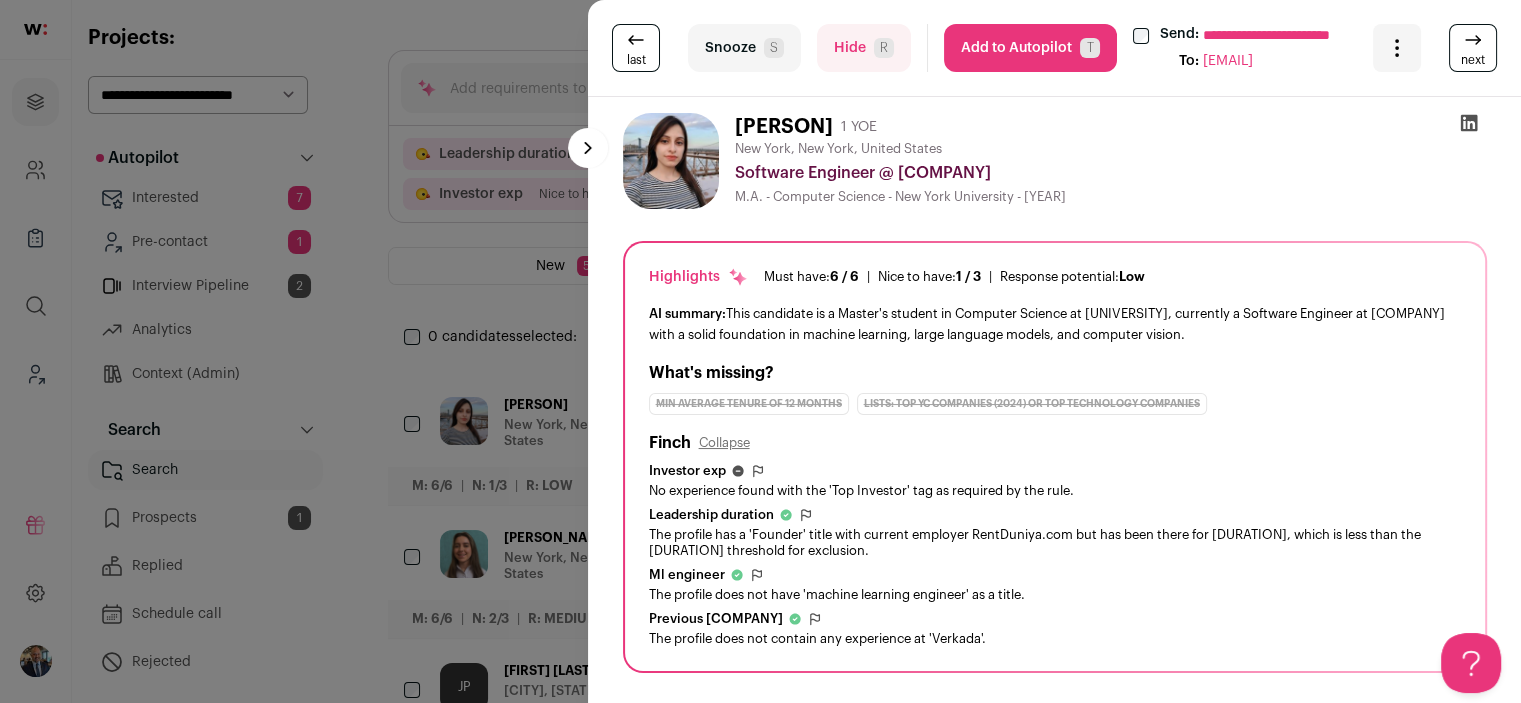 click on "Add to Autopilot
T" at bounding box center (1030, 48) 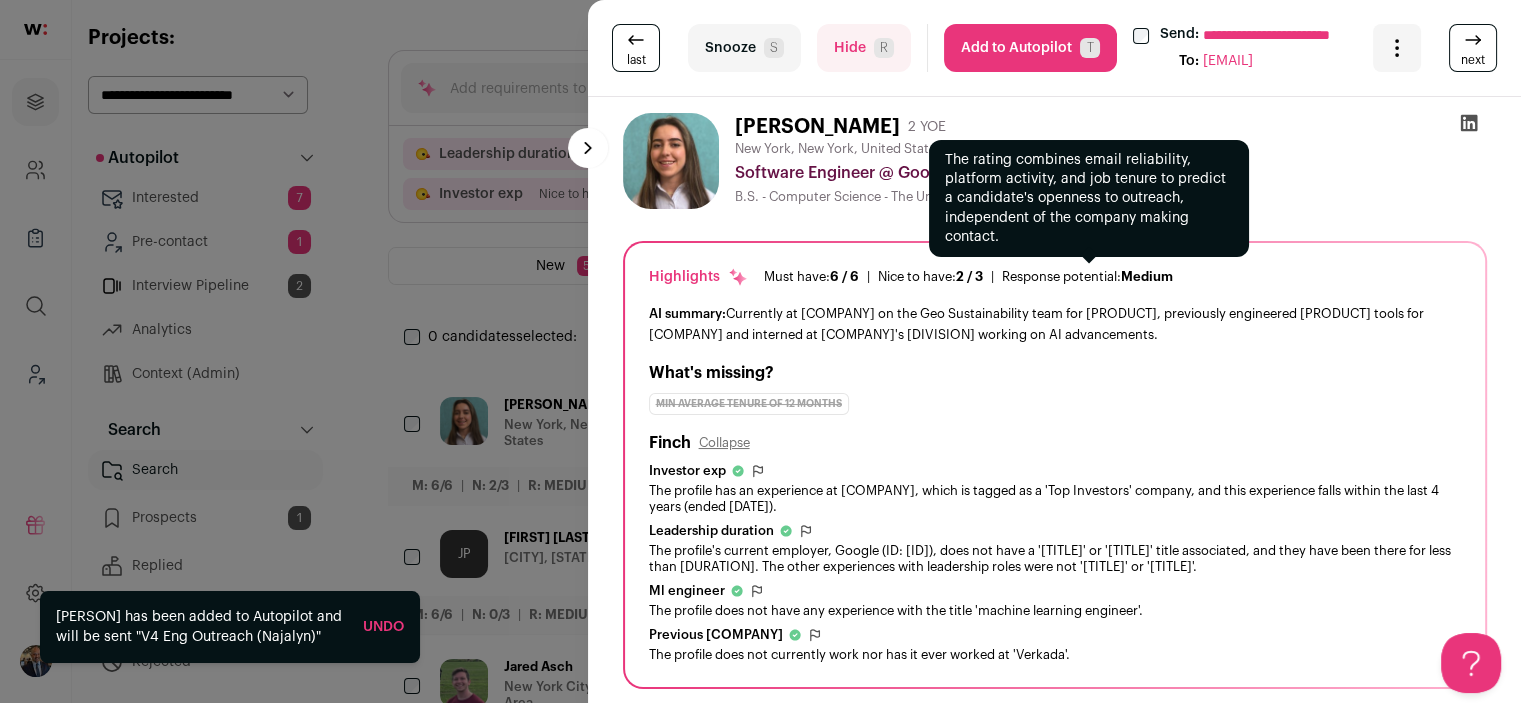 scroll, scrollTop: 0, scrollLeft: 0, axis: both 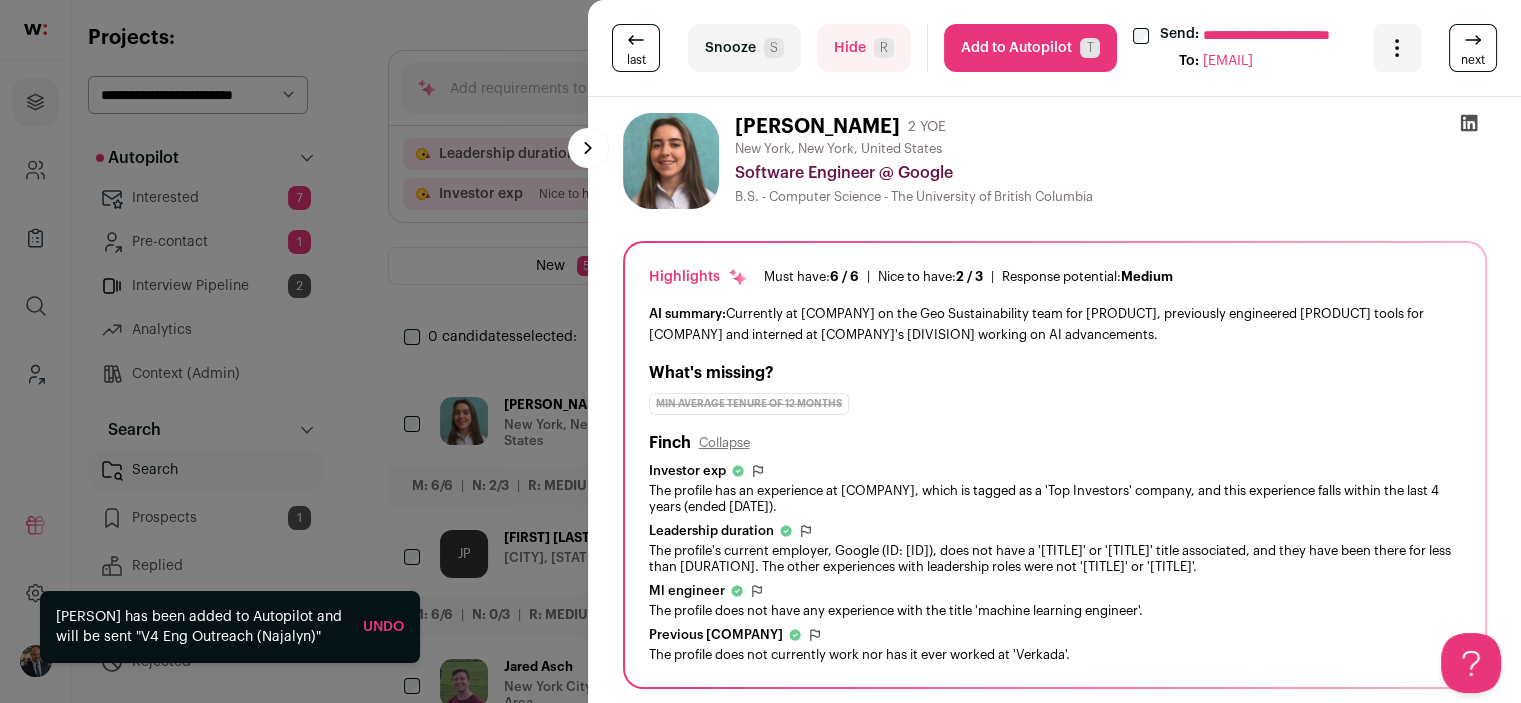 click on "Add to Autopilot
T" at bounding box center (1030, 48) 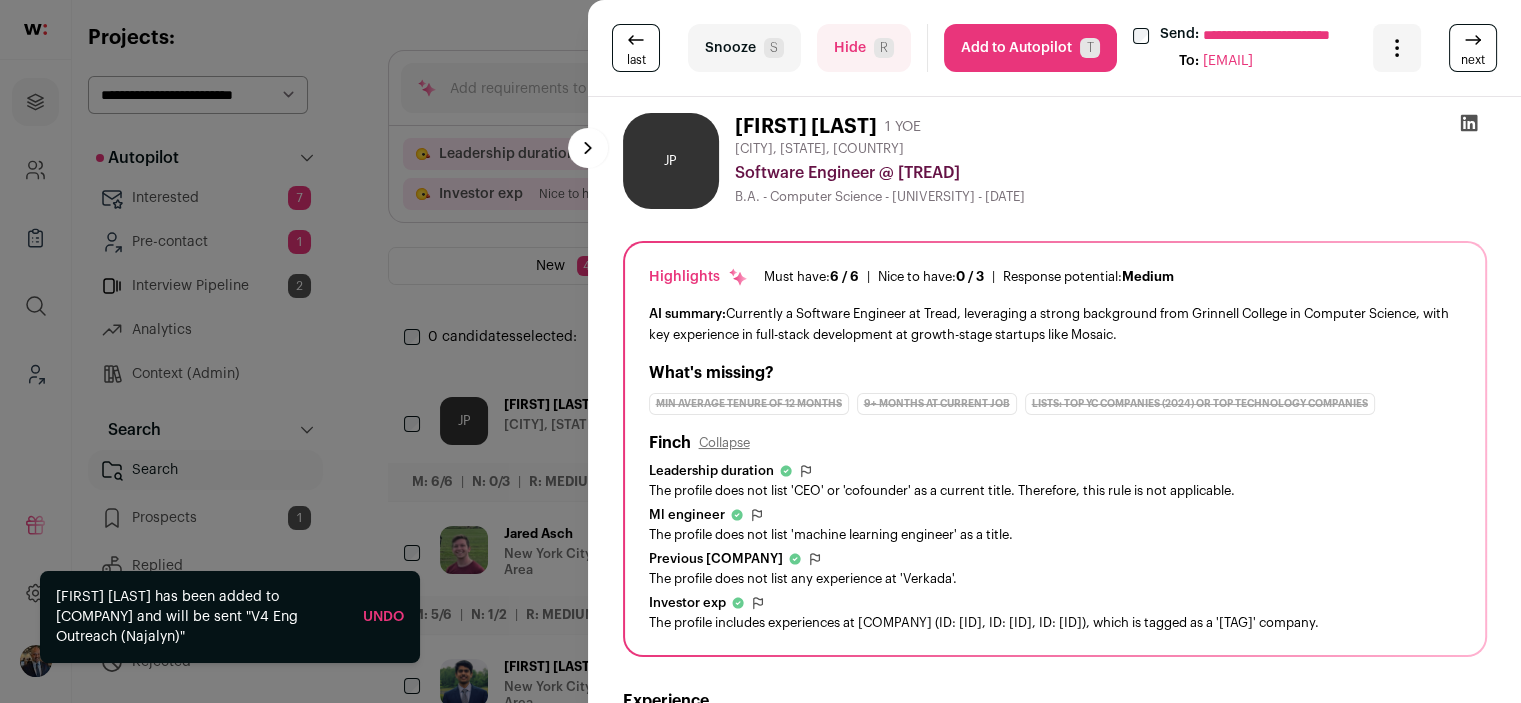 scroll, scrollTop: 0, scrollLeft: 0, axis: both 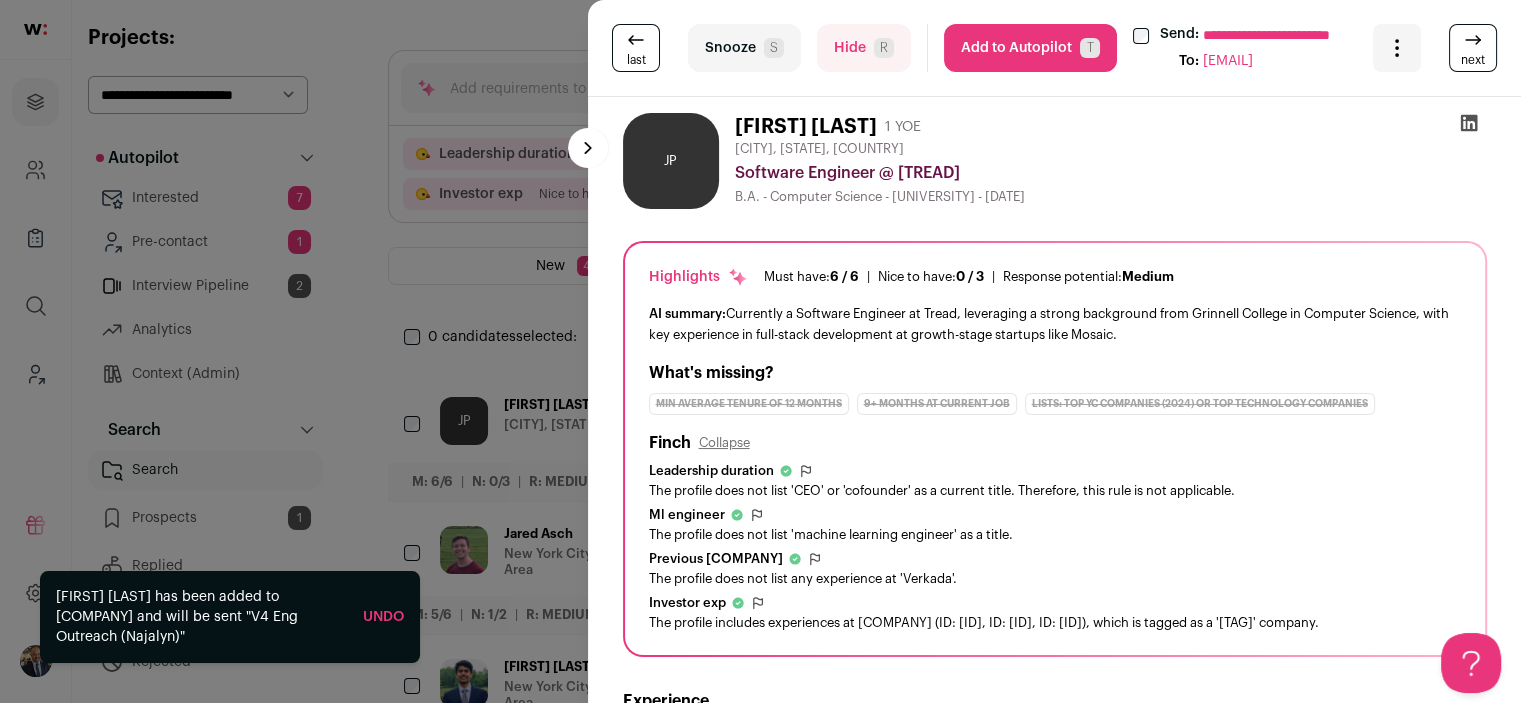 click on "Hide
R" at bounding box center (864, 48) 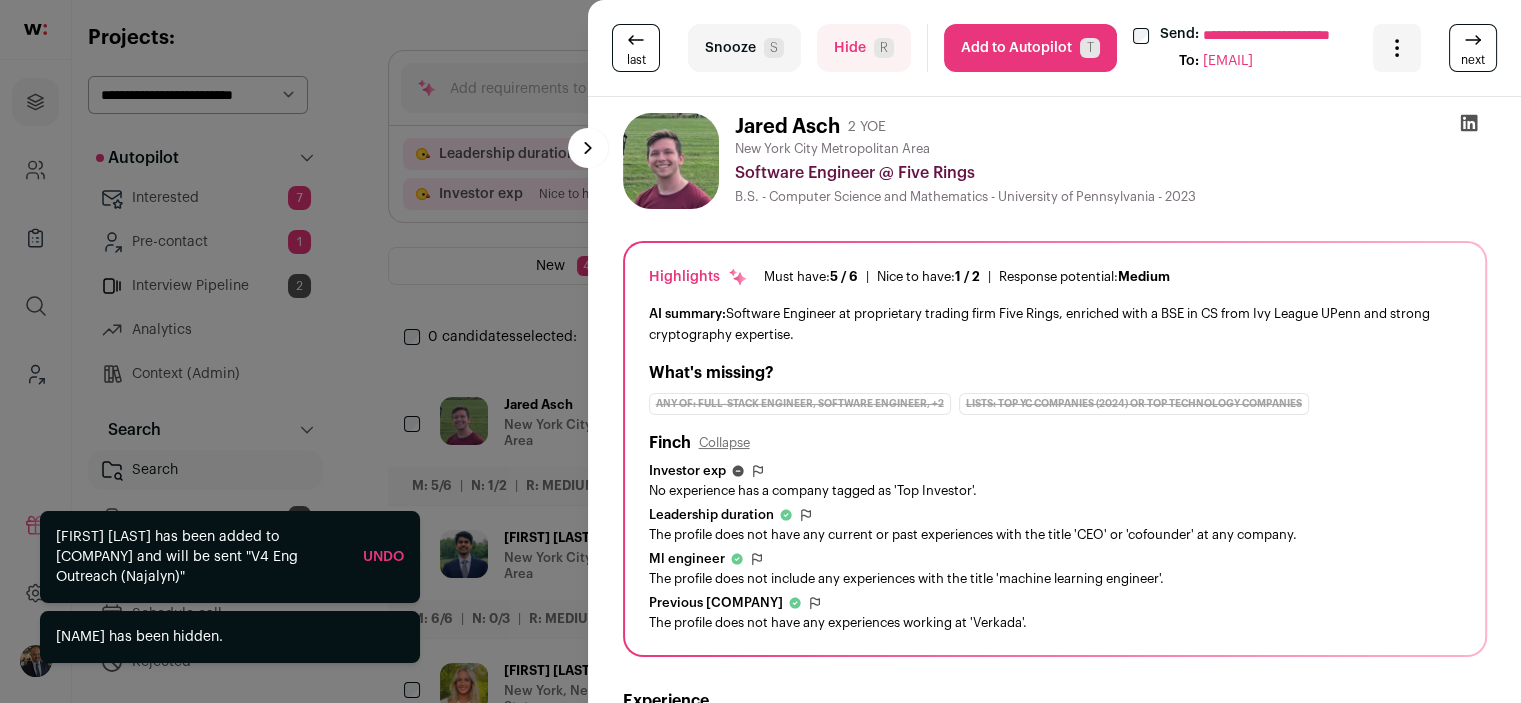 scroll, scrollTop: 0, scrollLeft: 0, axis: both 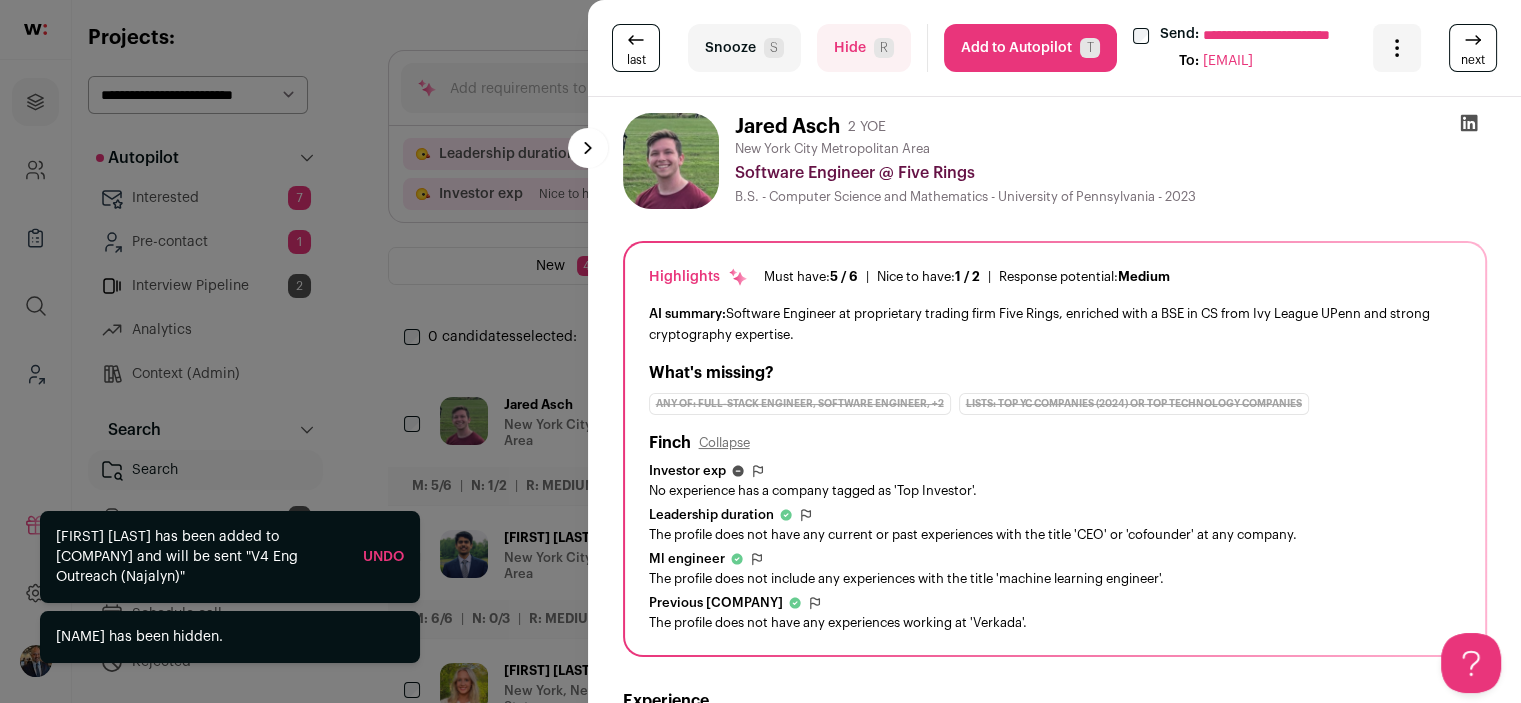click on "Add to Autopilot
T" at bounding box center (1030, 48) 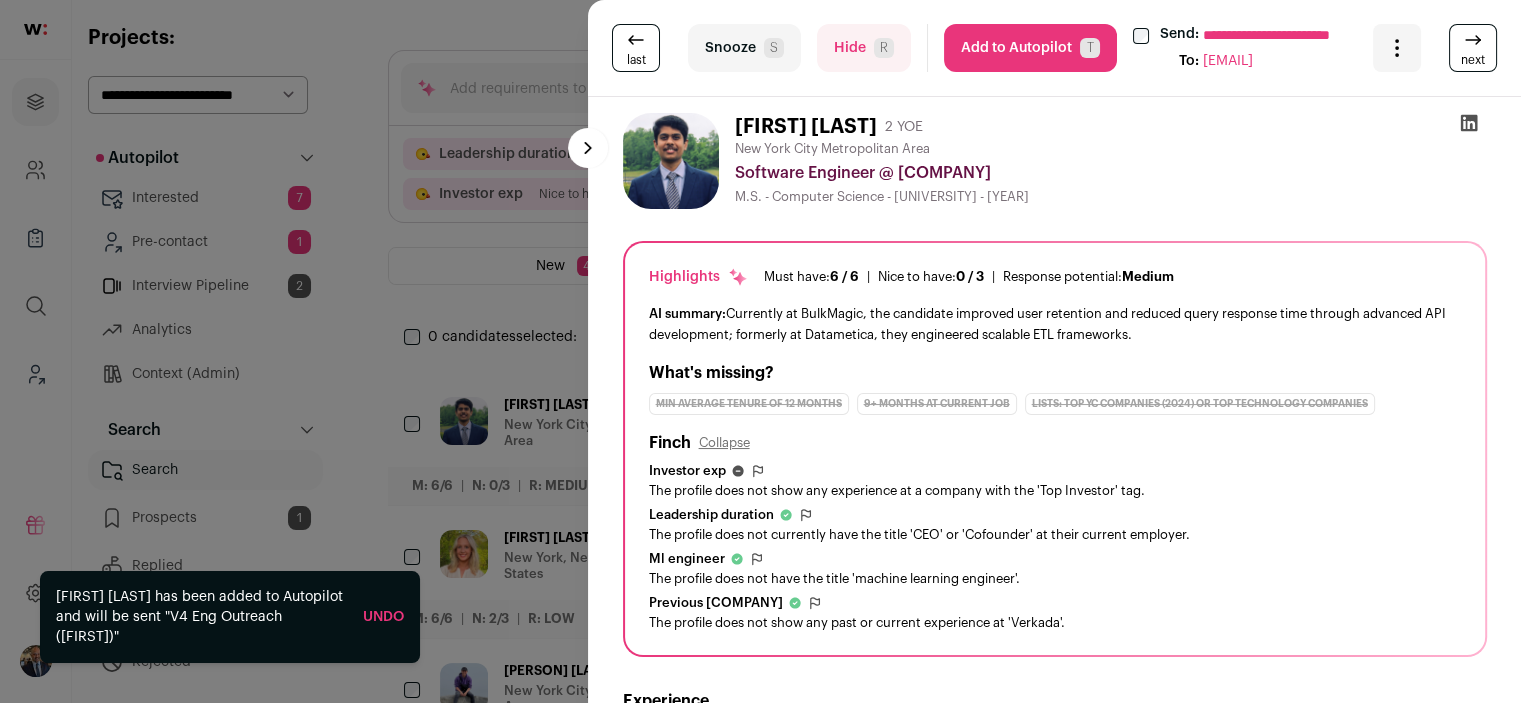 scroll, scrollTop: 0, scrollLeft: 0, axis: both 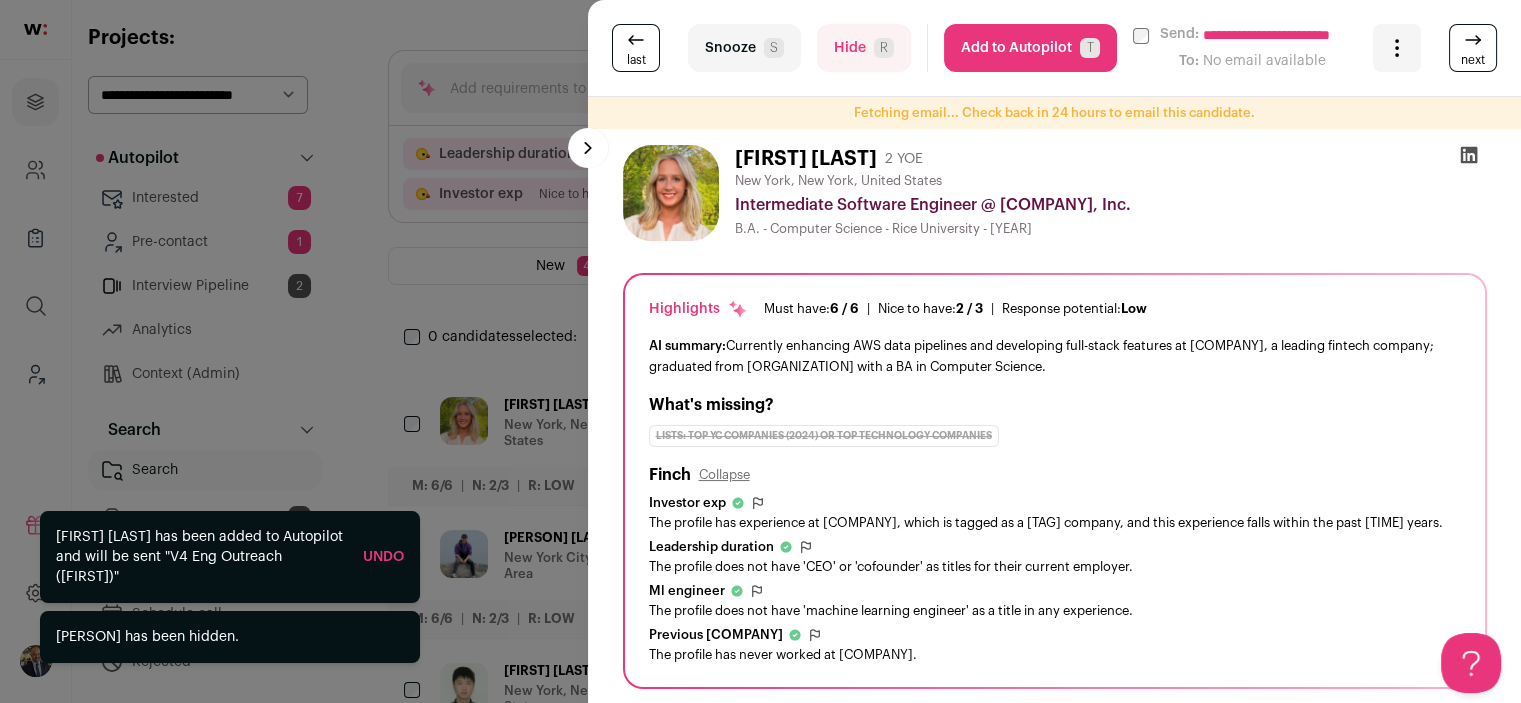 click on "Add to Autopilot
T" at bounding box center [1030, 48] 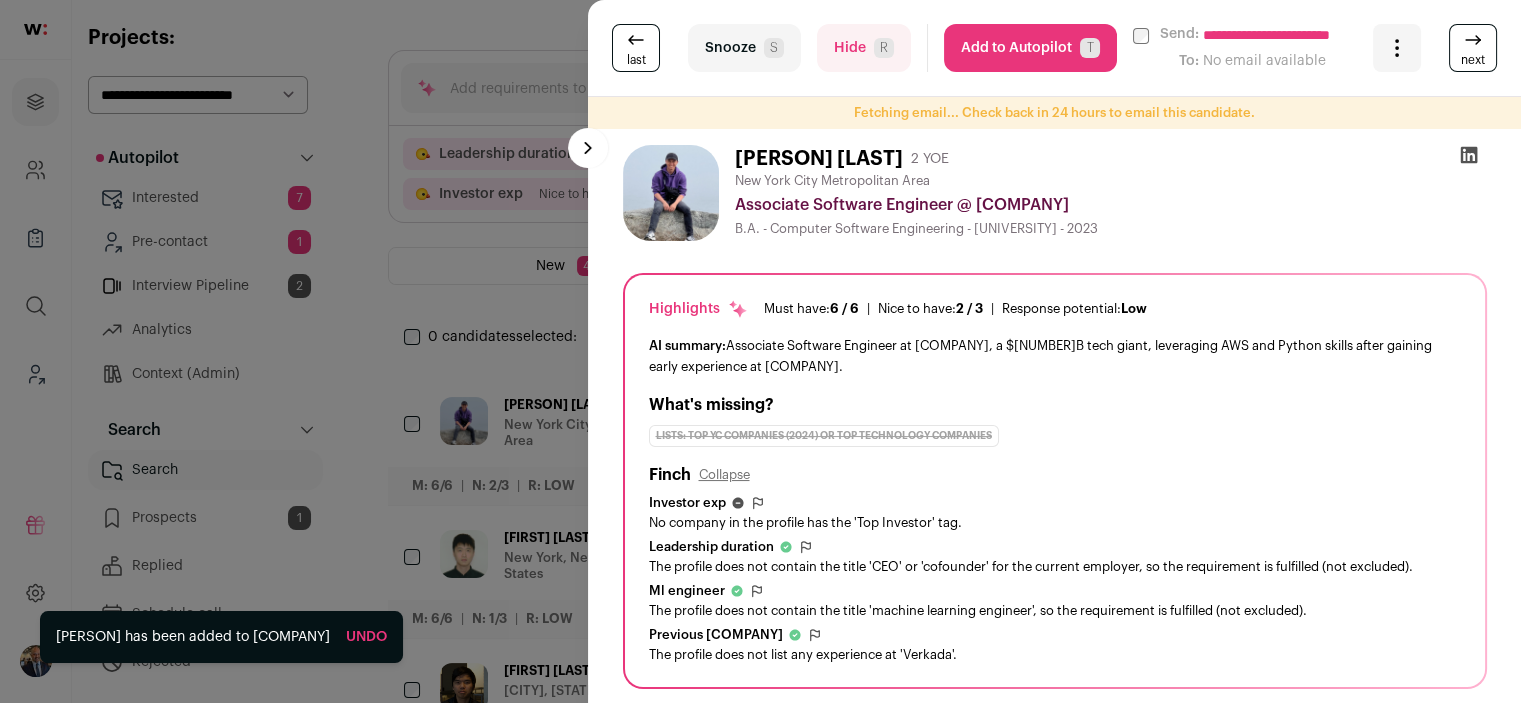 scroll, scrollTop: 0, scrollLeft: 0, axis: both 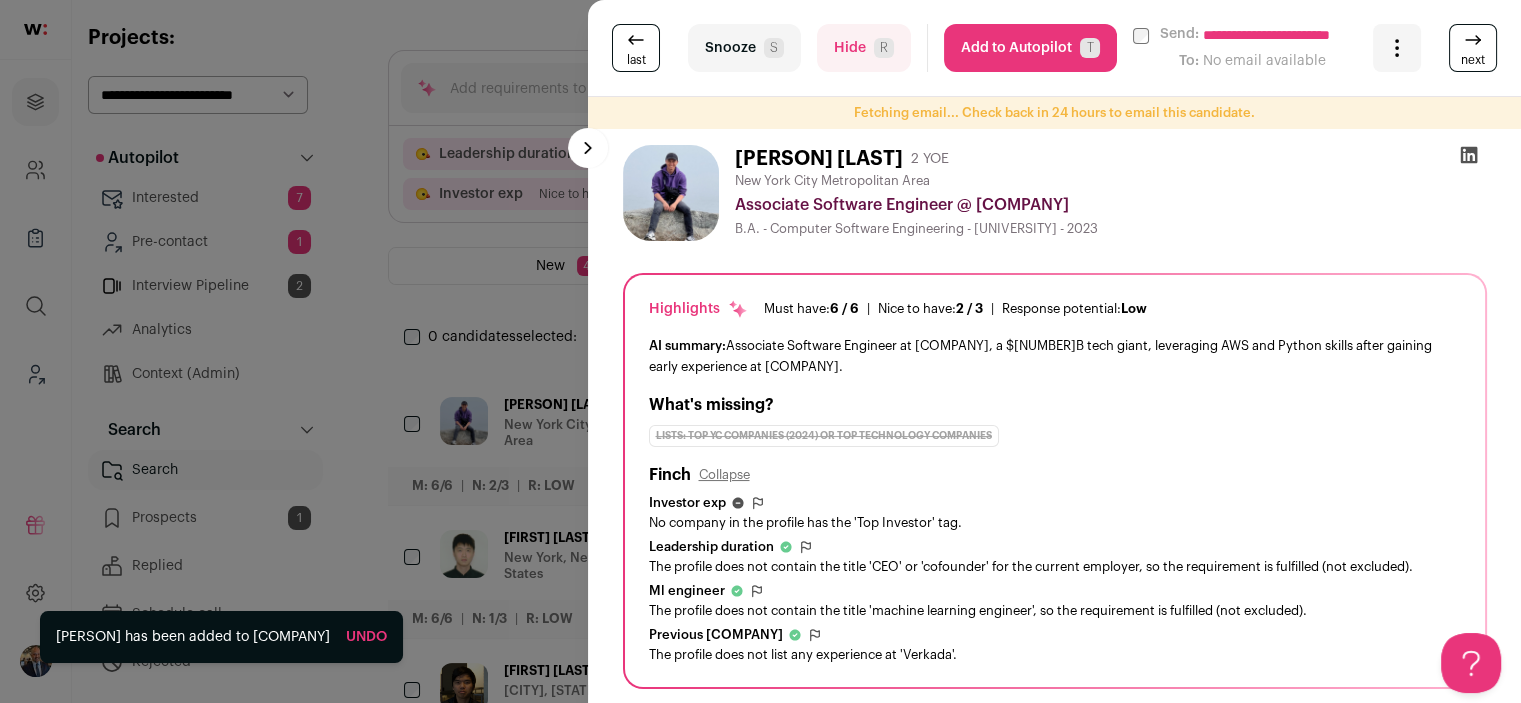 click on "Add to Autopilot
T" at bounding box center [1030, 48] 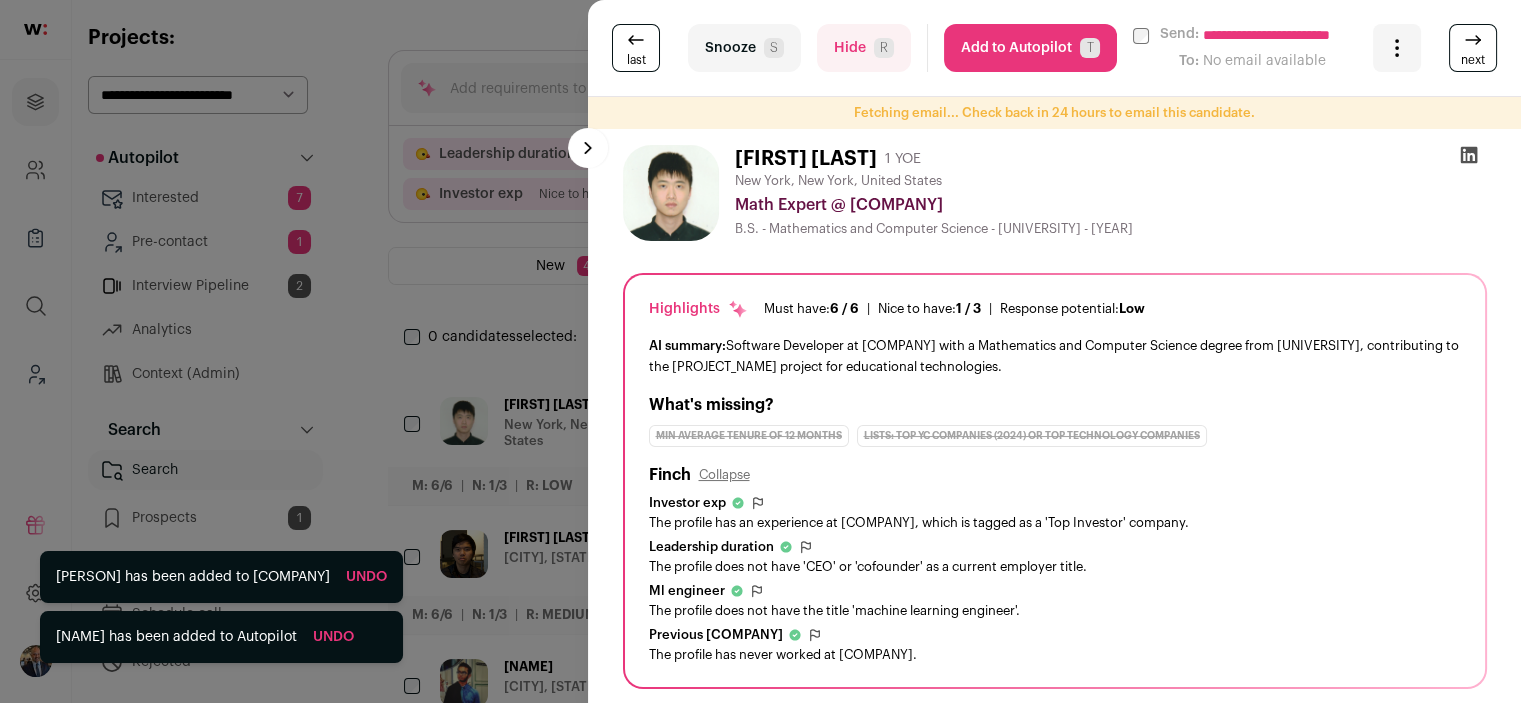 scroll, scrollTop: 0, scrollLeft: 0, axis: both 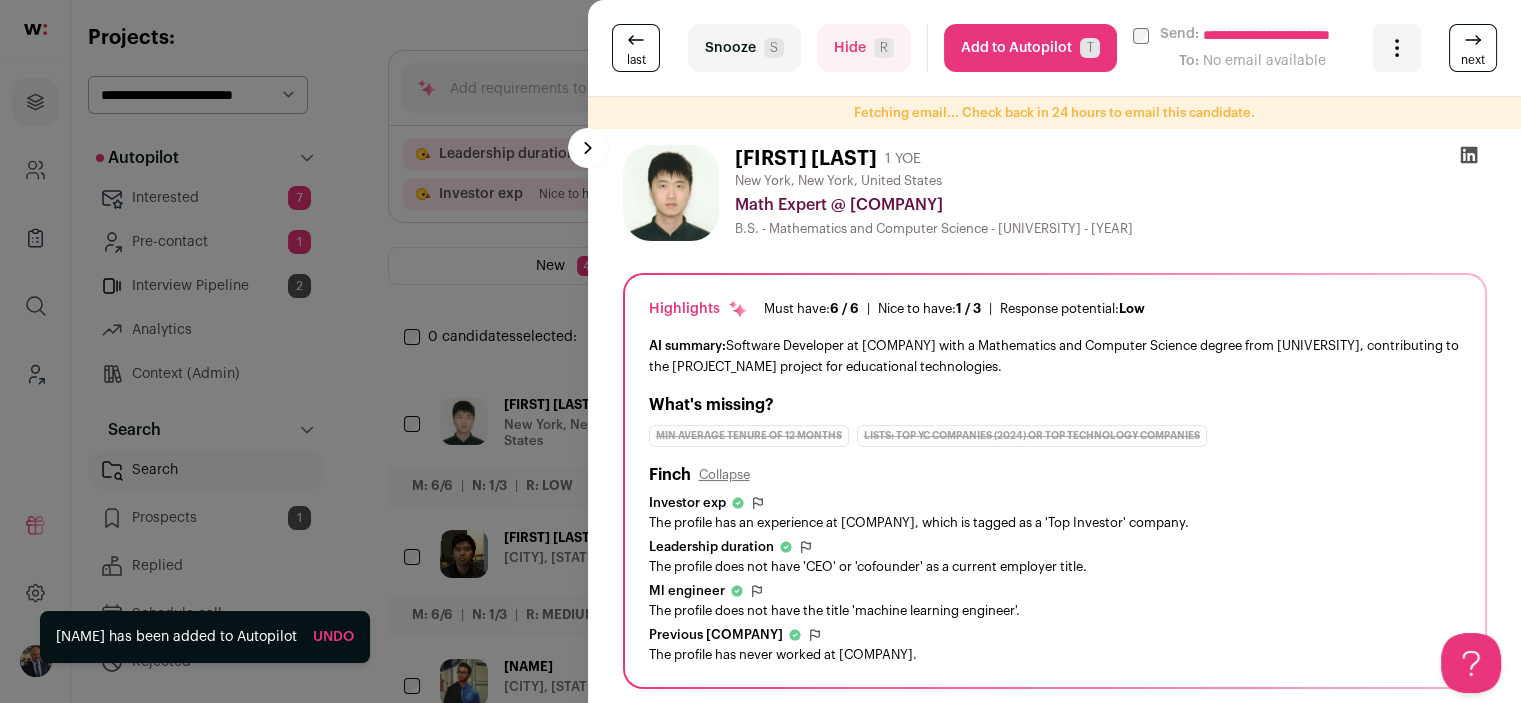 click on "Add to Autopilot
T" at bounding box center (1030, 48) 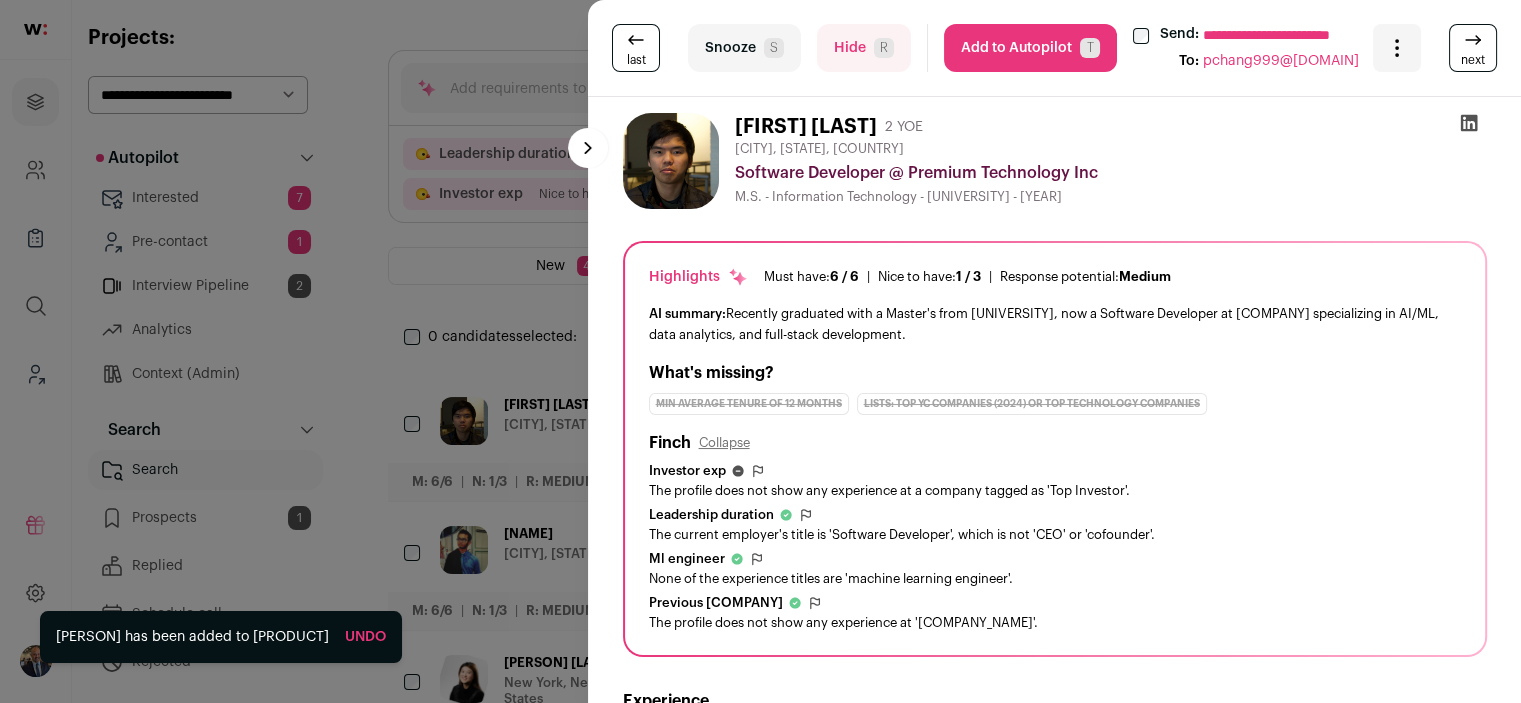 scroll, scrollTop: 0, scrollLeft: 0, axis: both 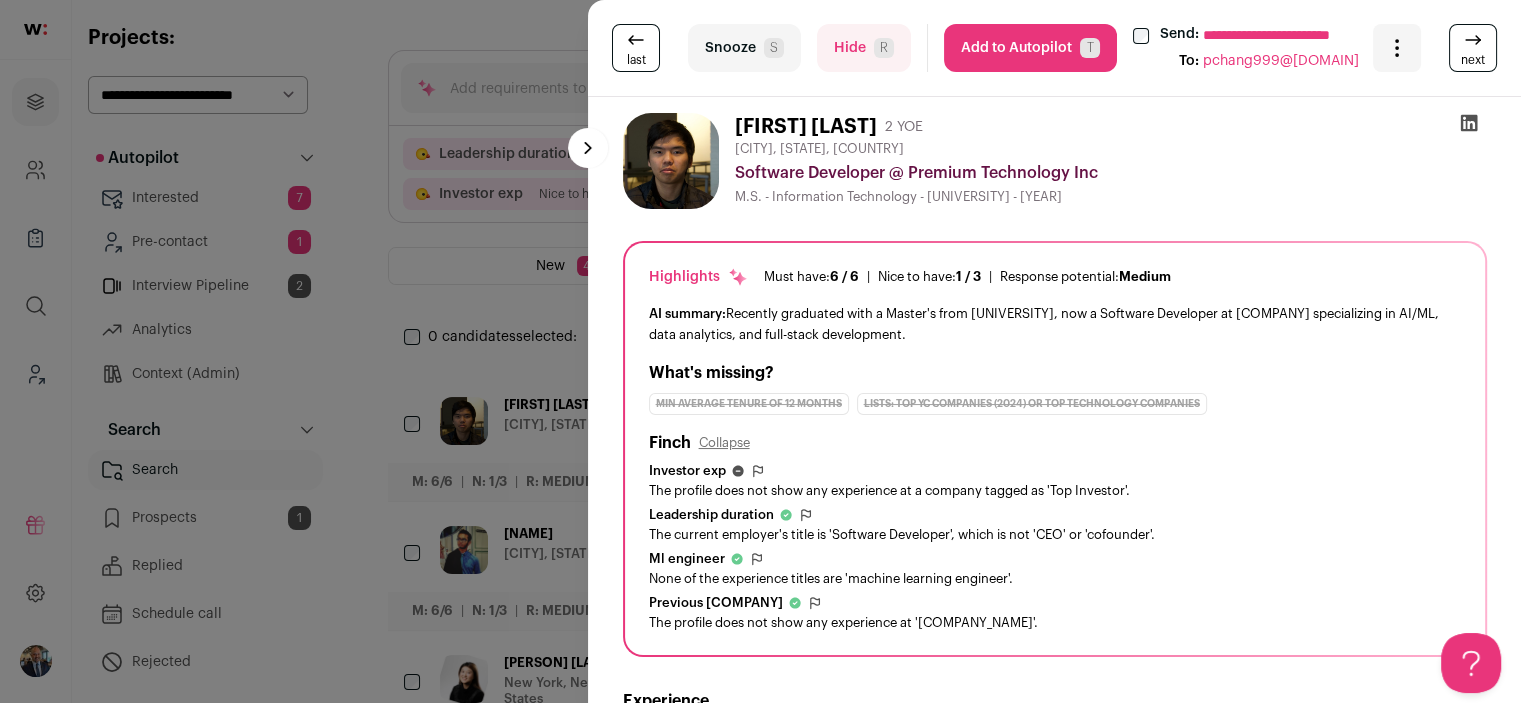 click on "Add to Autopilot
T" at bounding box center (1030, 48) 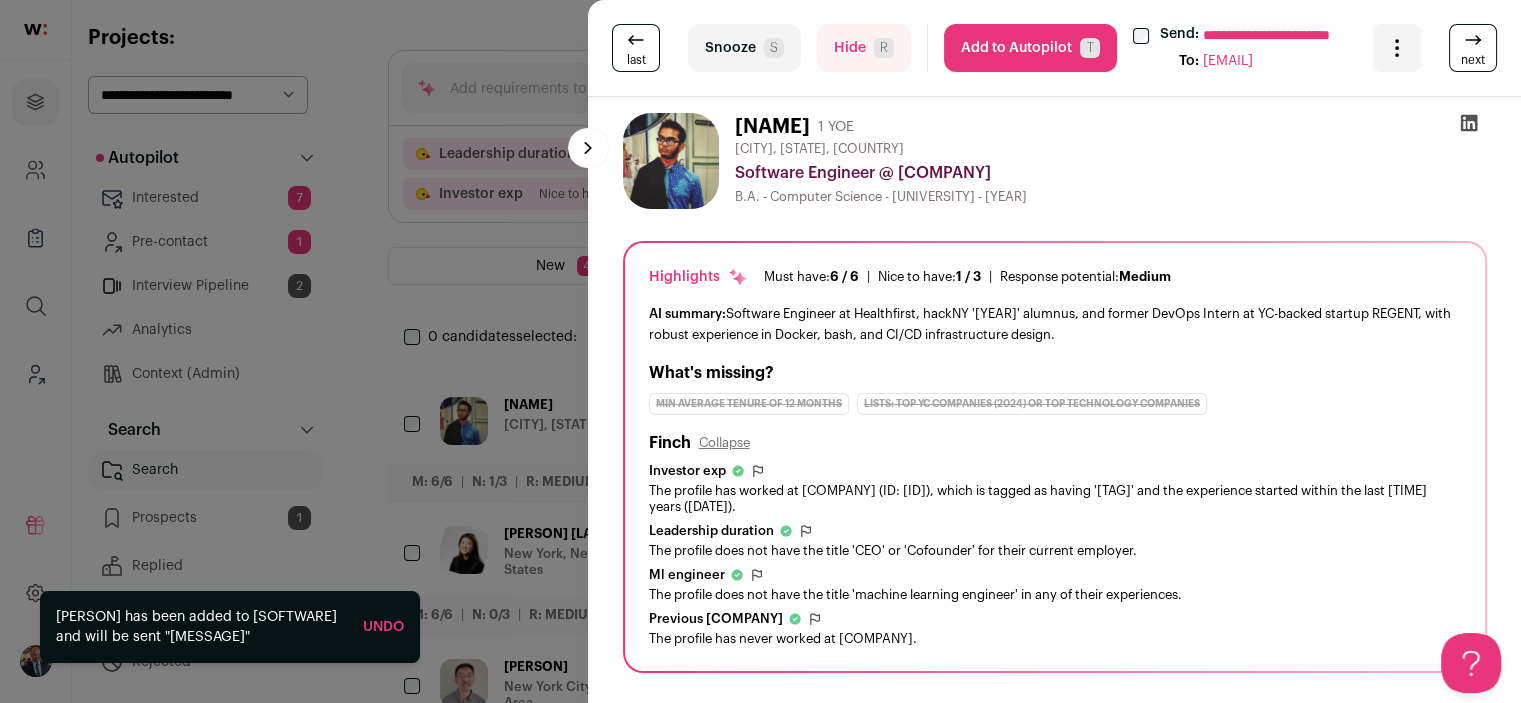 scroll, scrollTop: 0, scrollLeft: 0, axis: both 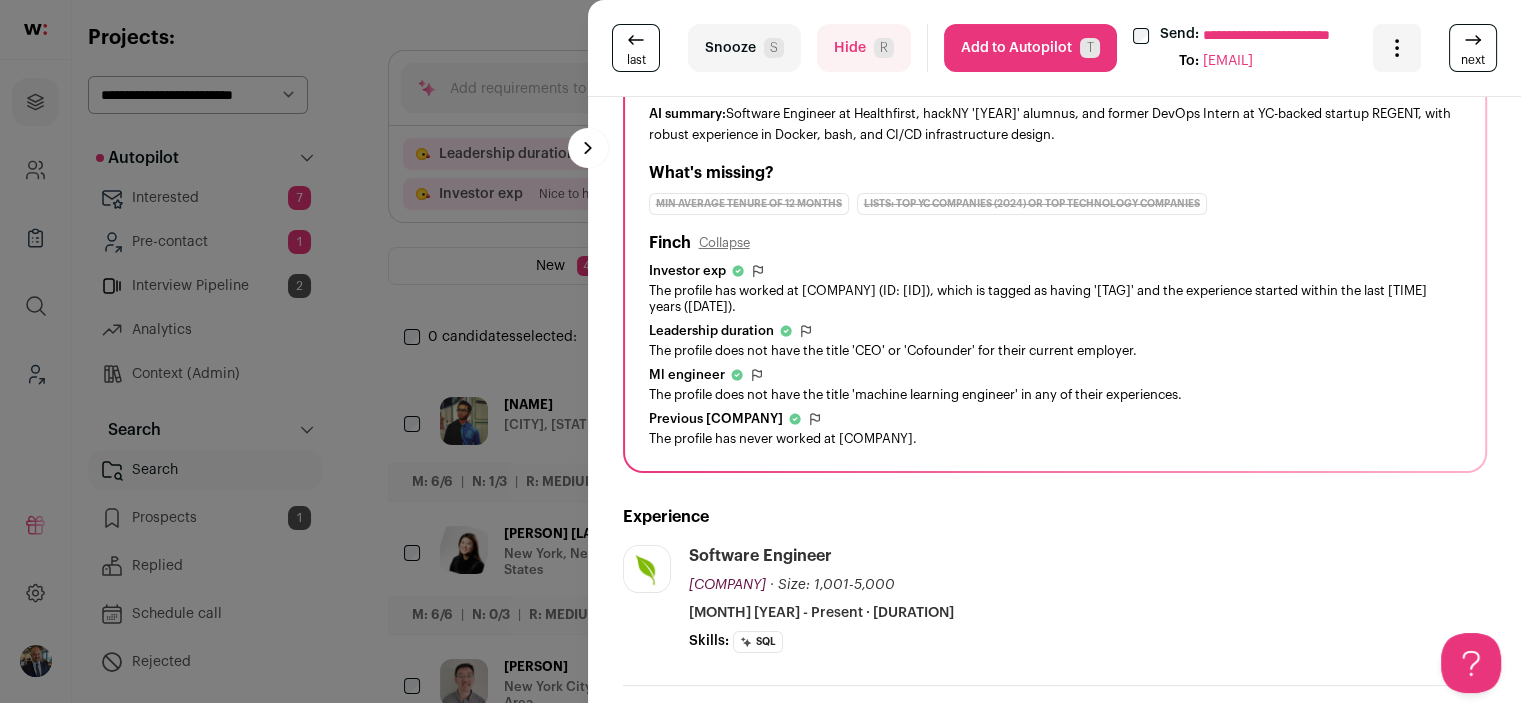 click on "Hide
R" at bounding box center (864, 48) 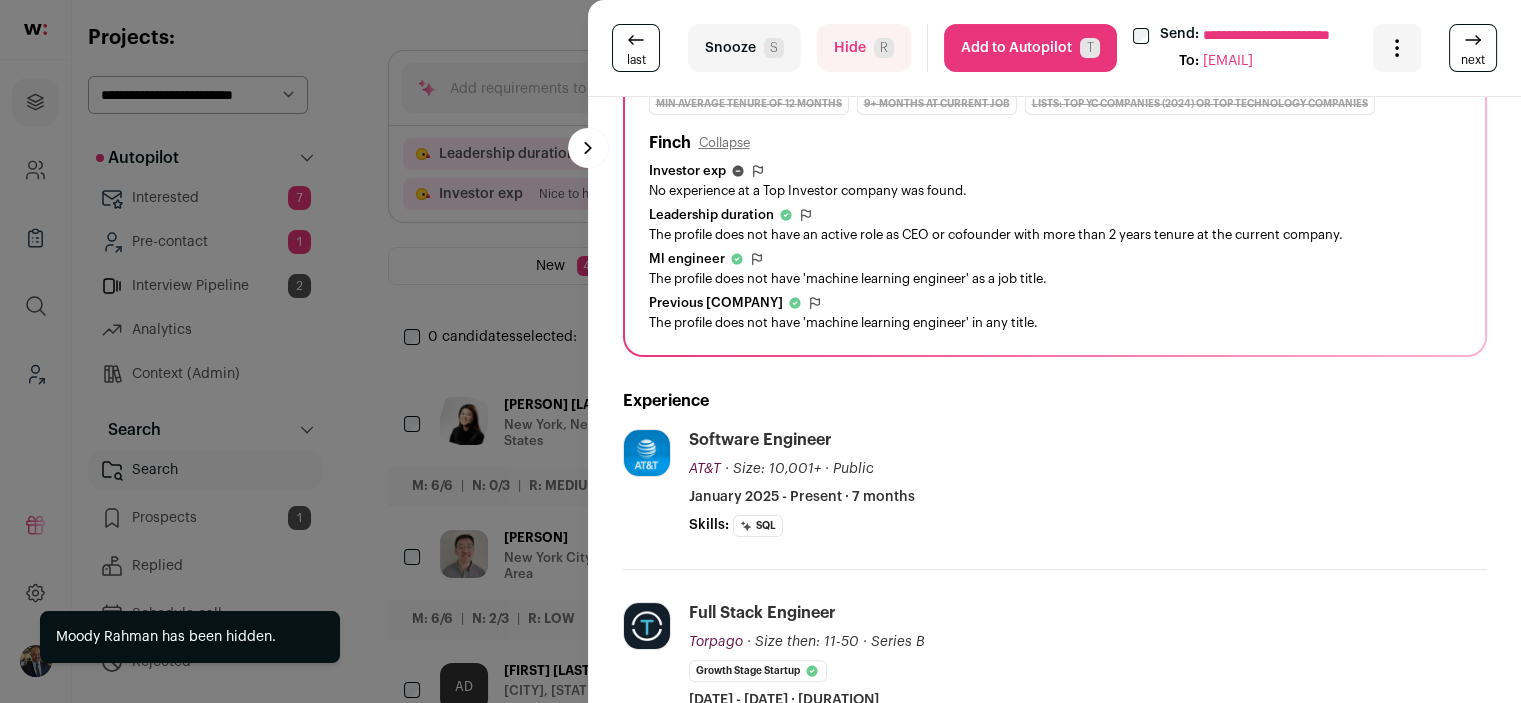 scroll, scrollTop: 0, scrollLeft: 0, axis: both 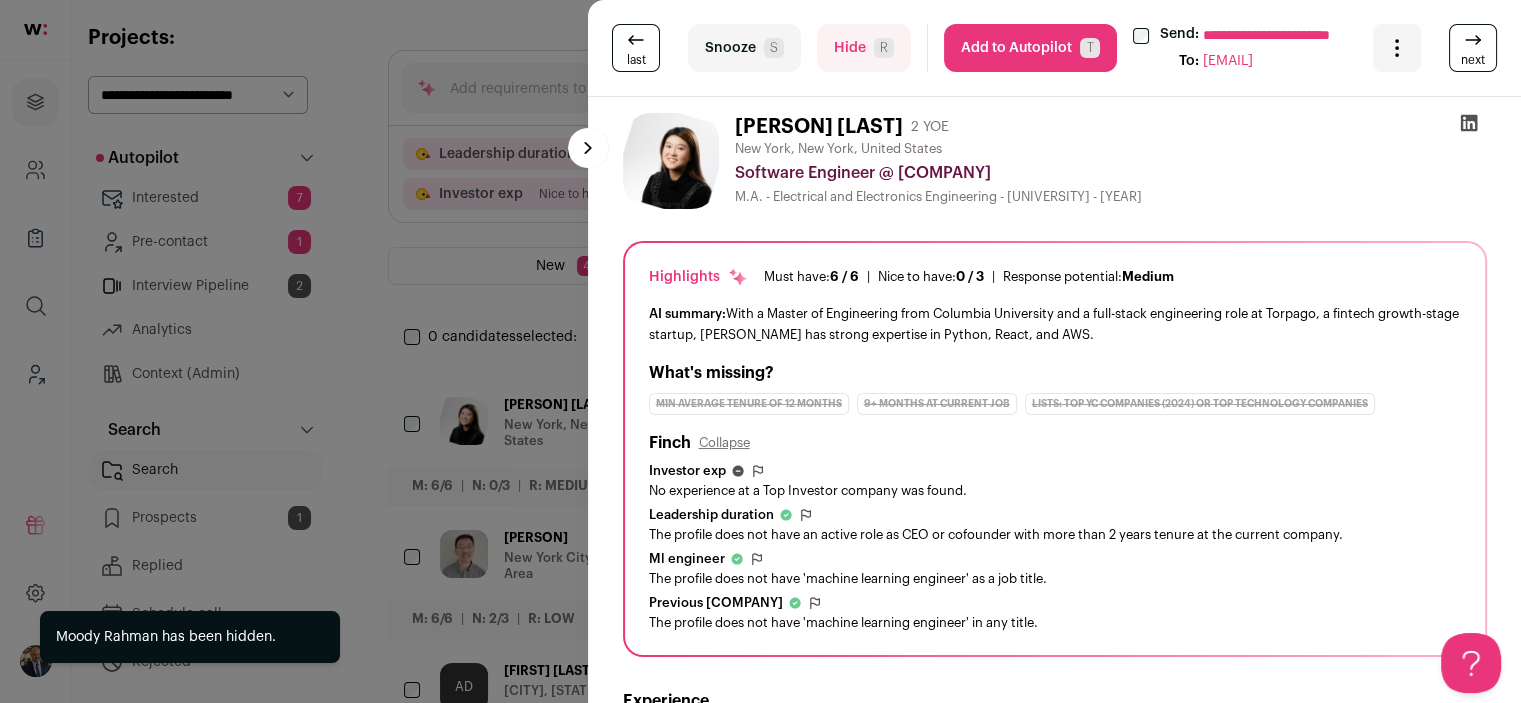 click on "Hide
R" at bounding box center (864, 48) 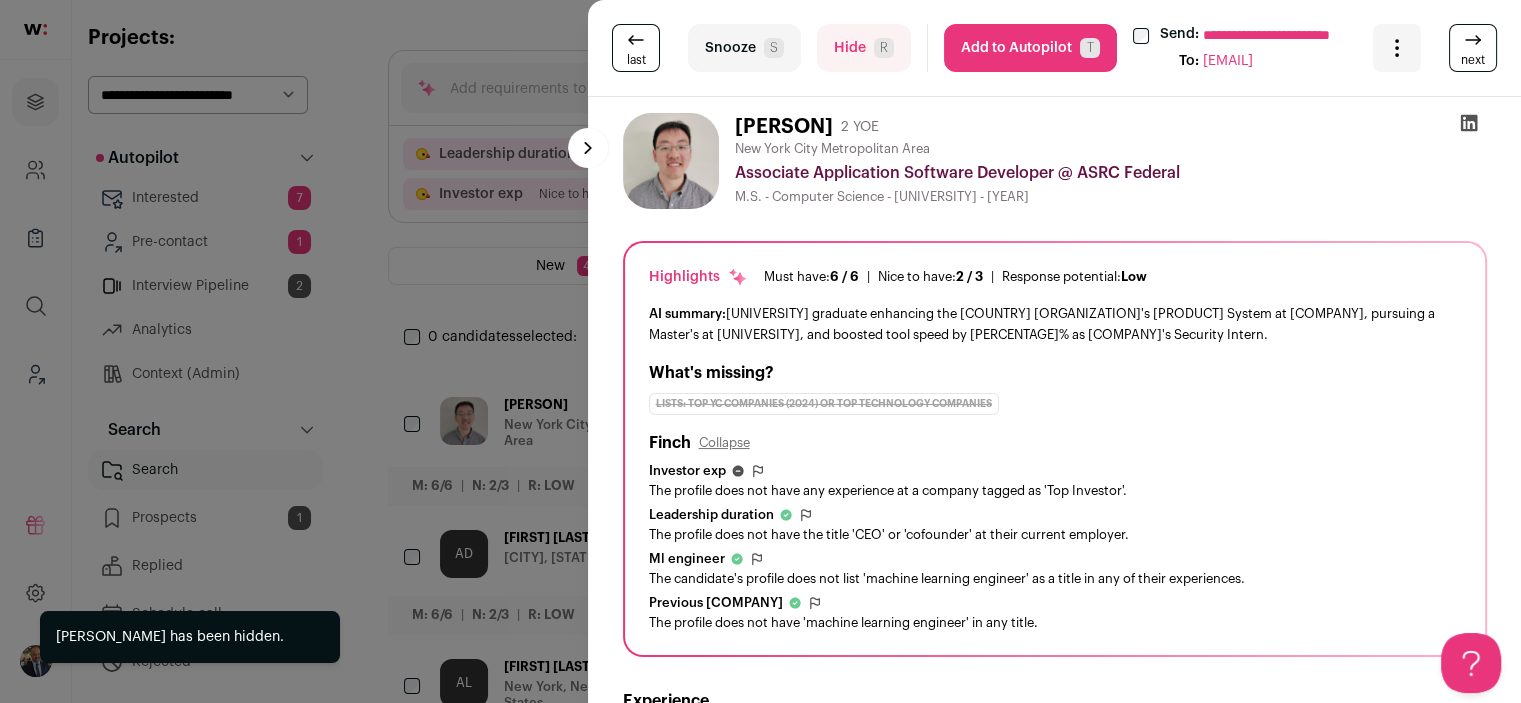 scroll, scrollTop: 0, scrollLeft: 0, axis: both 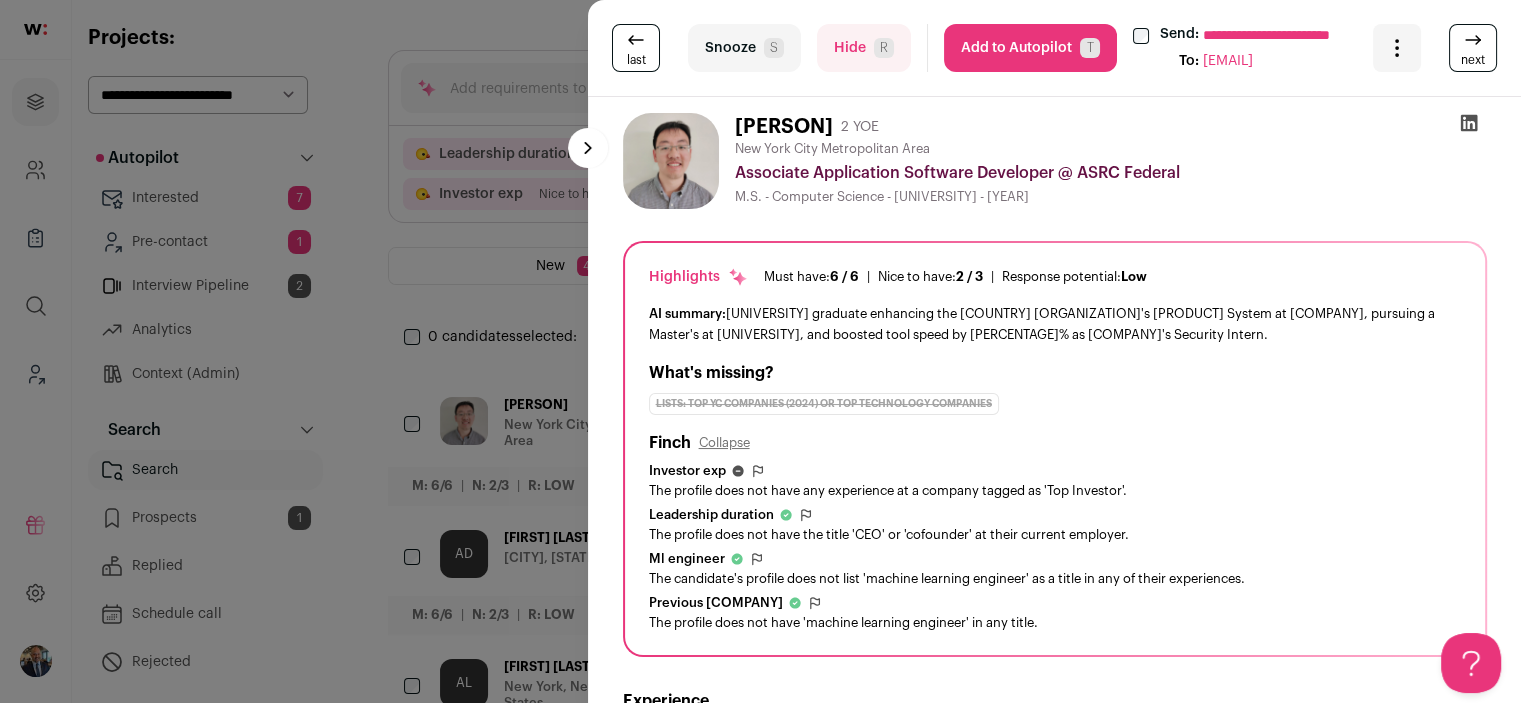 click on "Add to Autopilot
T" at bounding box center [1030, 48] 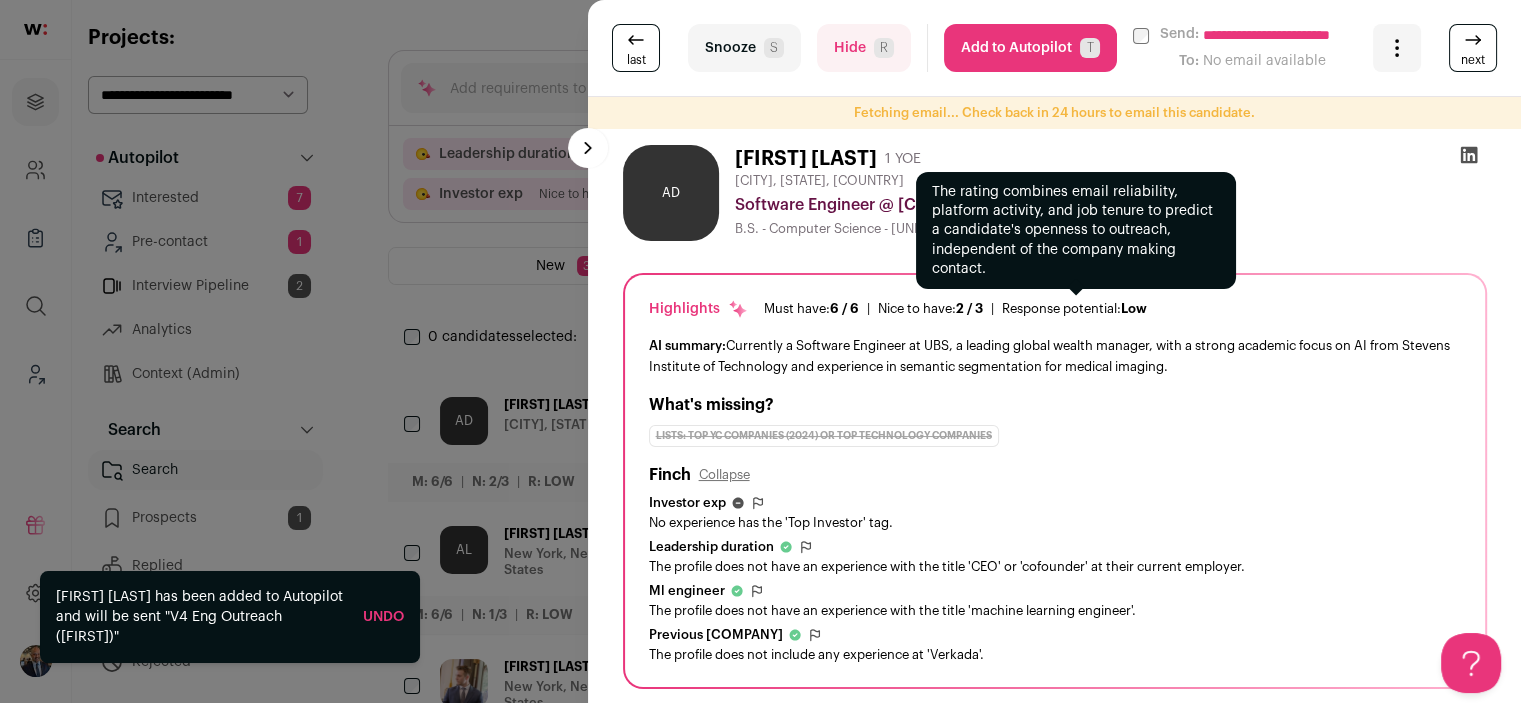 scroll, scrollTop: 0, scrollLeft: 0, axis: both 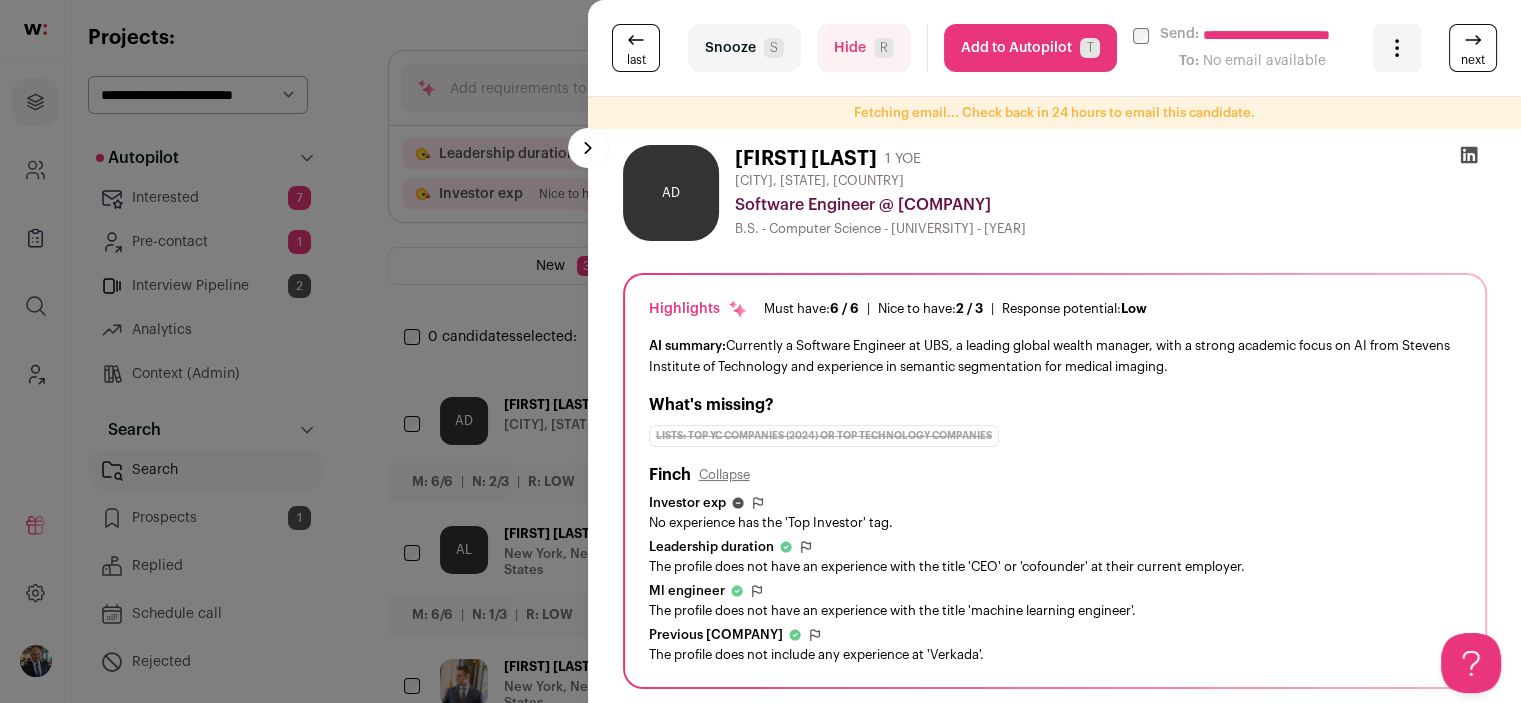click on "Add to Autopilot
T" at bounding box center [1030, 48] 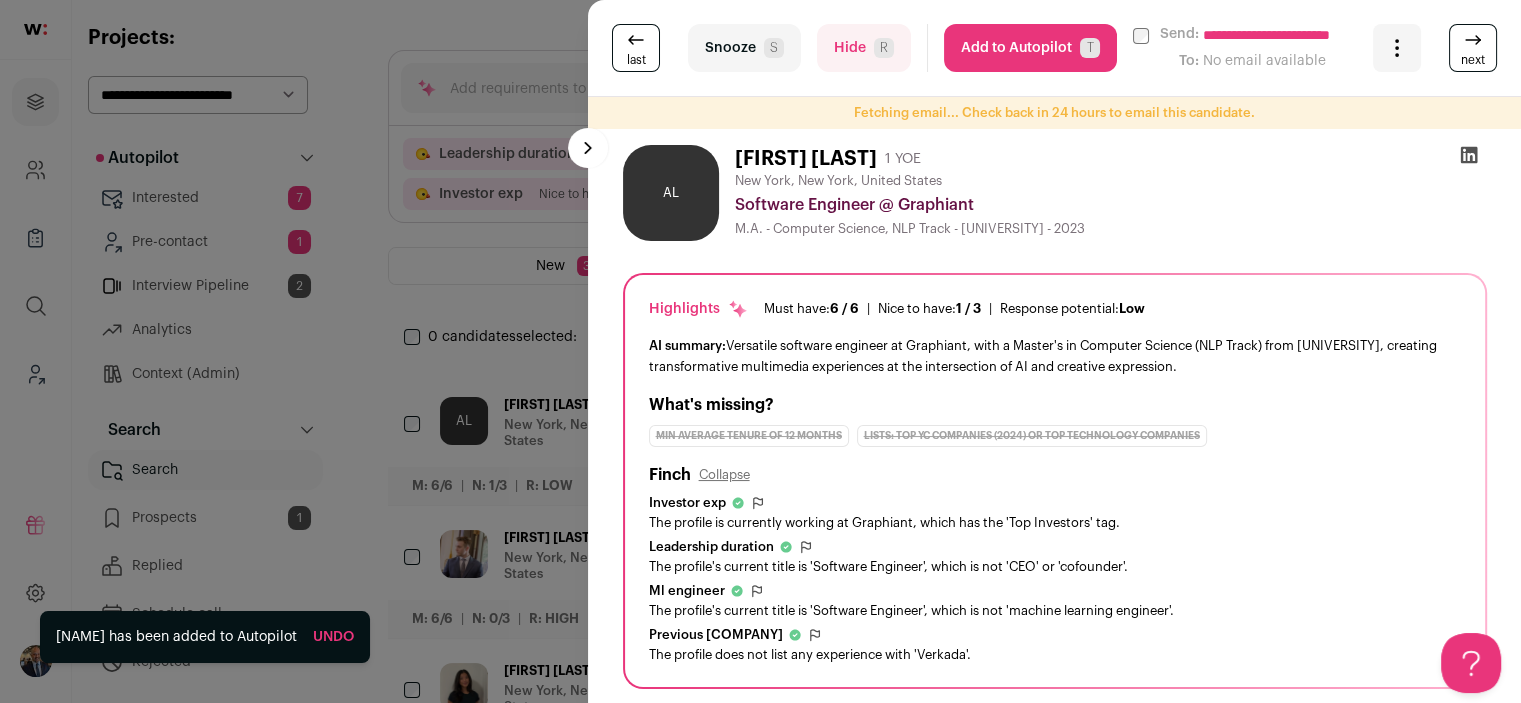 scroll, scrollTop: 0, scrollLeft: 0, axis: both 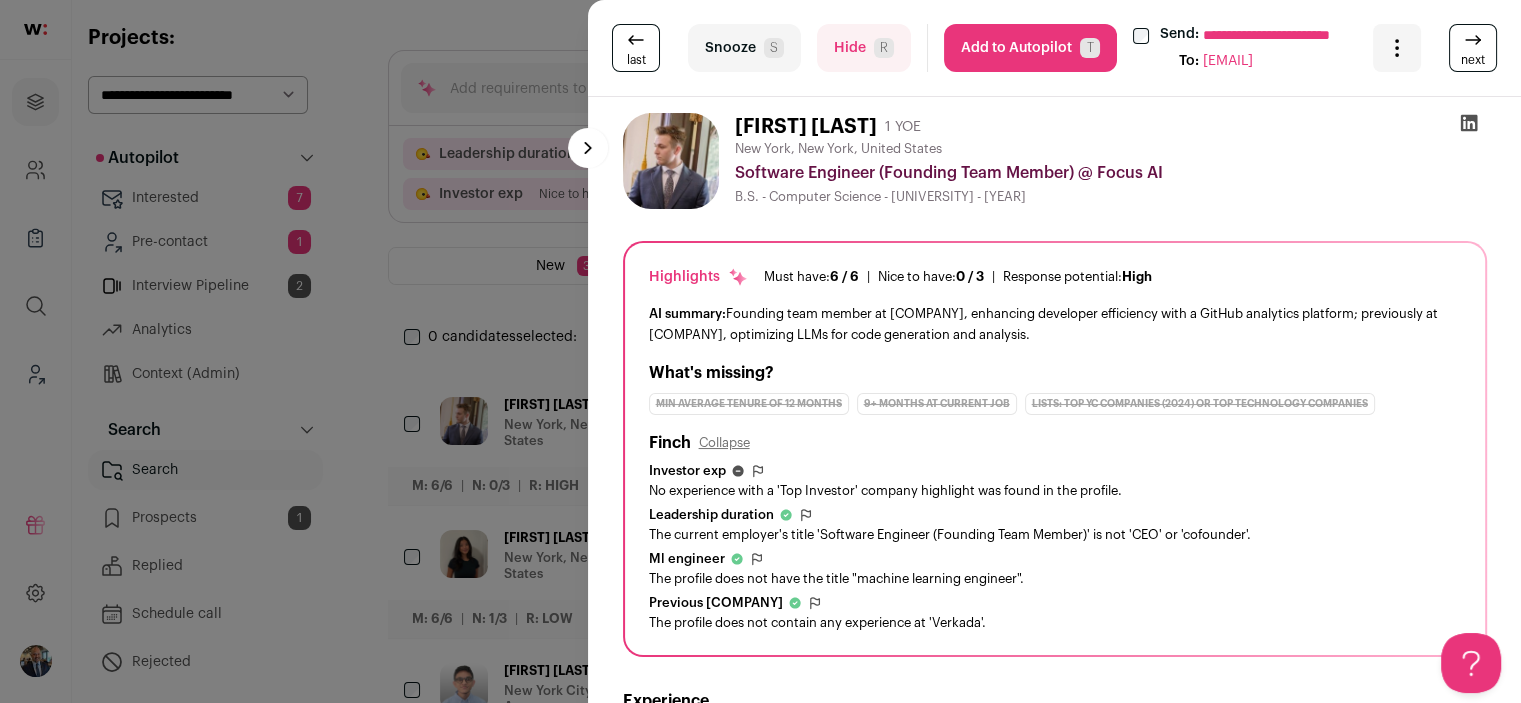 click on "Hide
R" at bounding box center (864, 48) 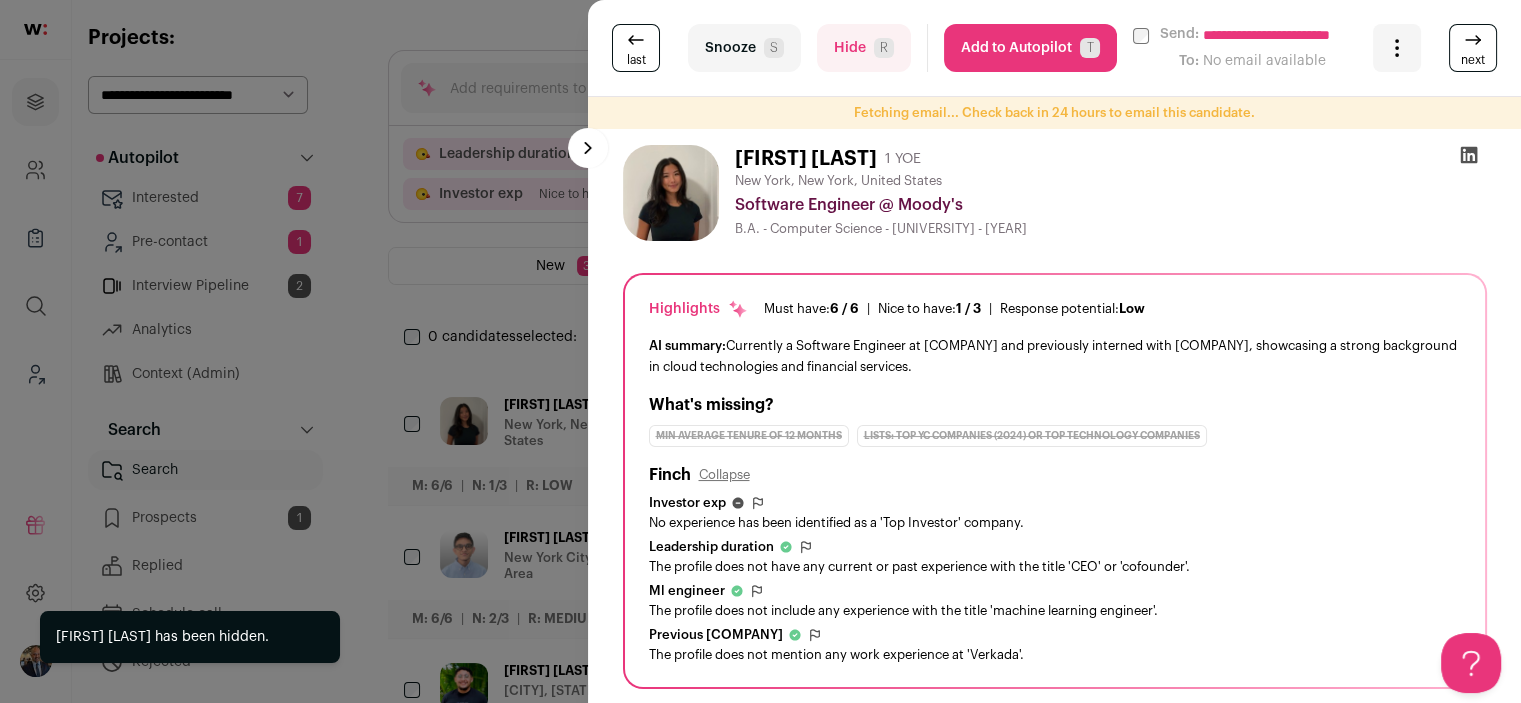 scroll, scrollTop: 0, scrollLeft: 0, axis: both 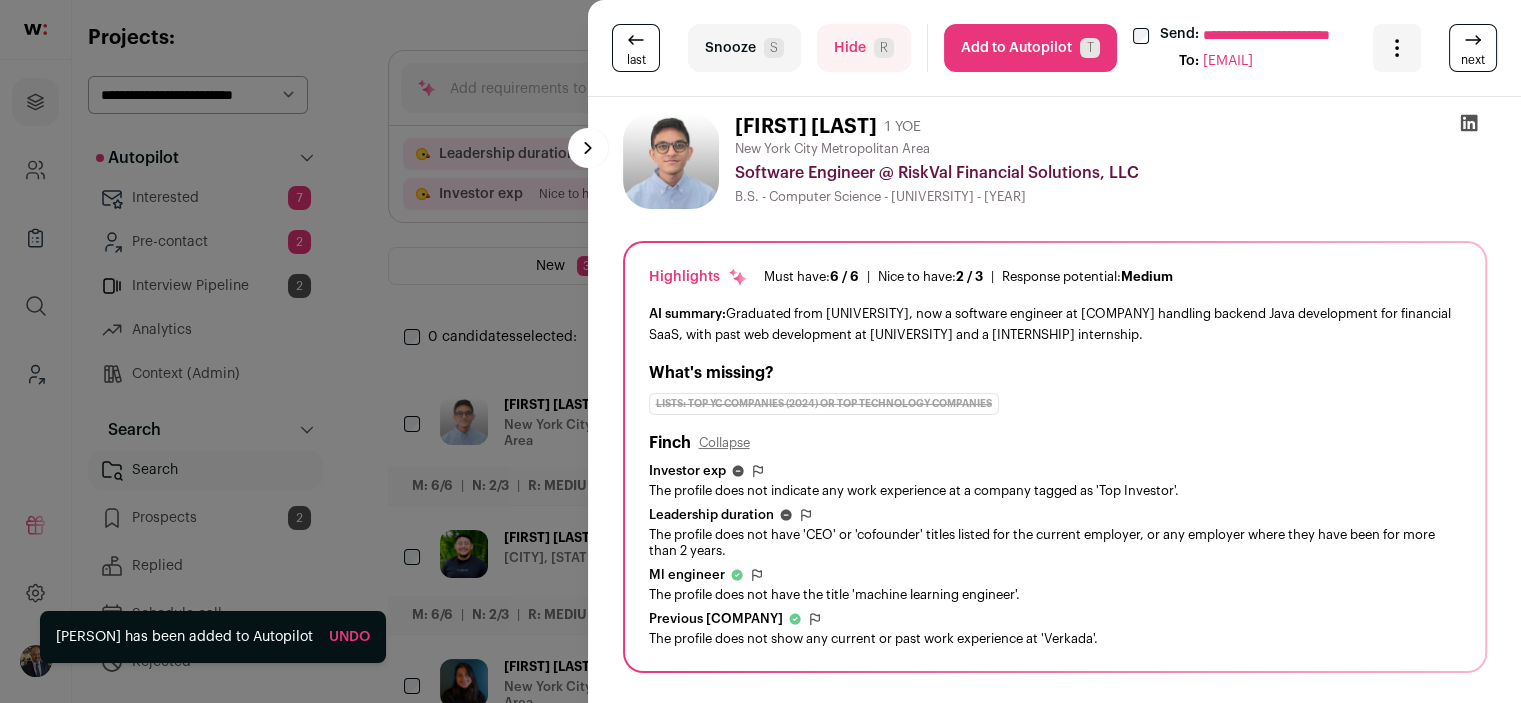 click on "Add to Autopilot
T" at bounding box center (1030, 48) 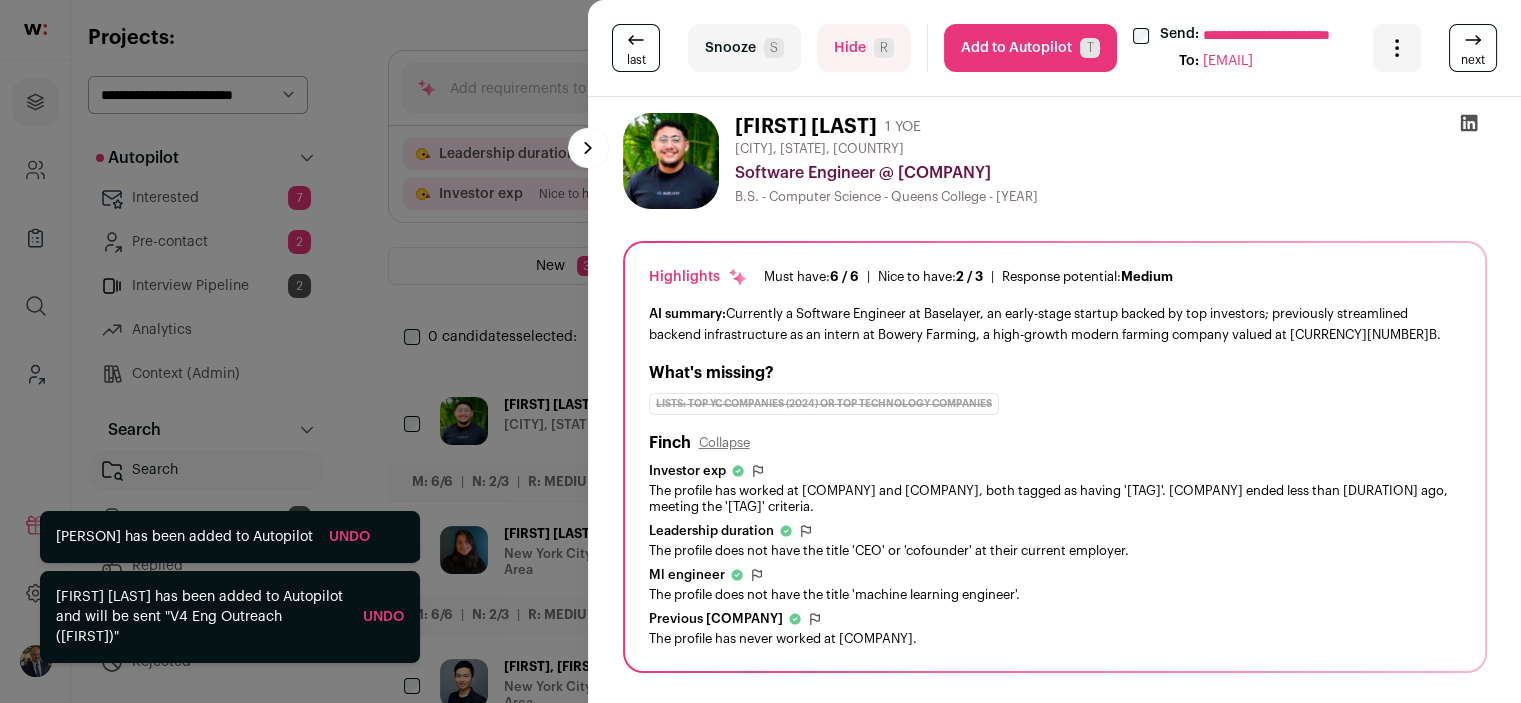 scroll, scrollTop: 0, scrollLeft: 0, axis: both 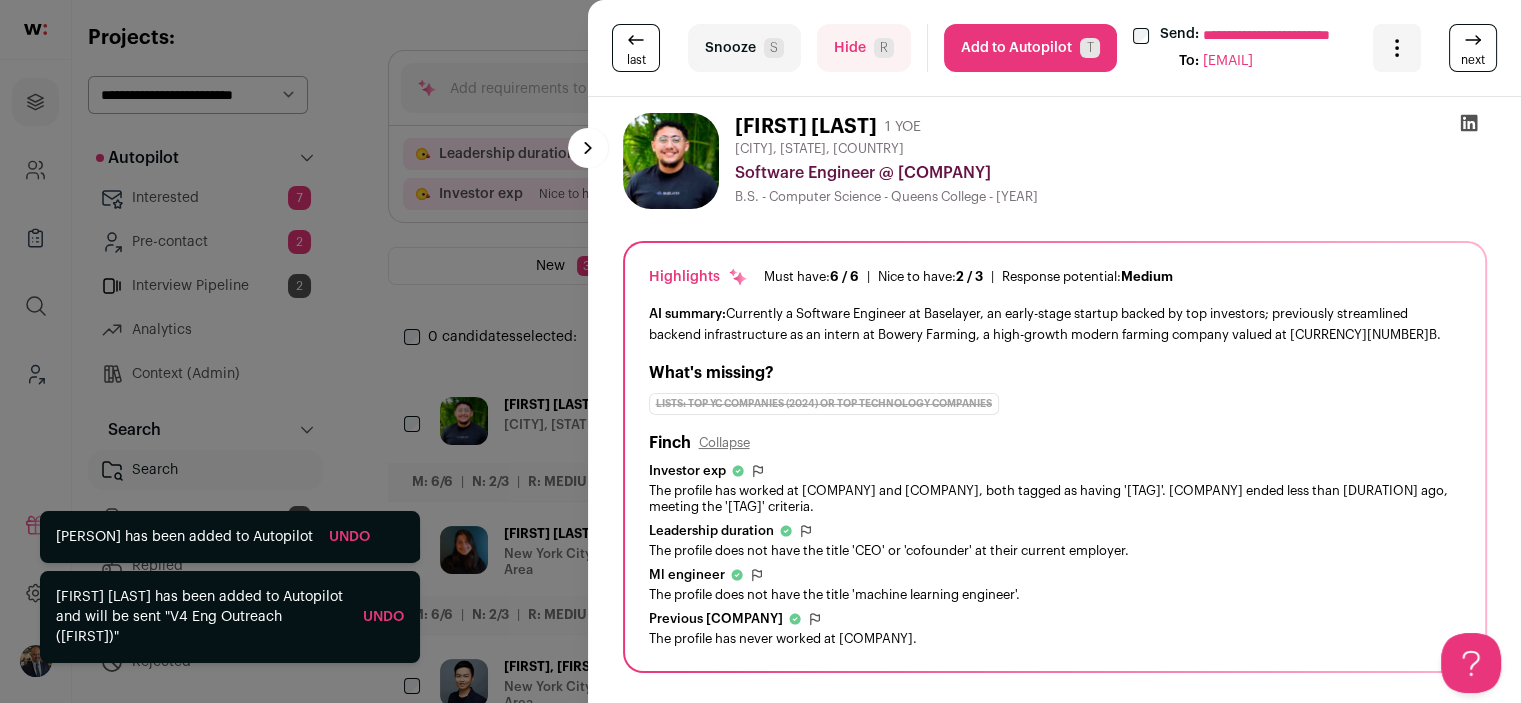 click on "Hide
R" at bounding box center (864, 48) 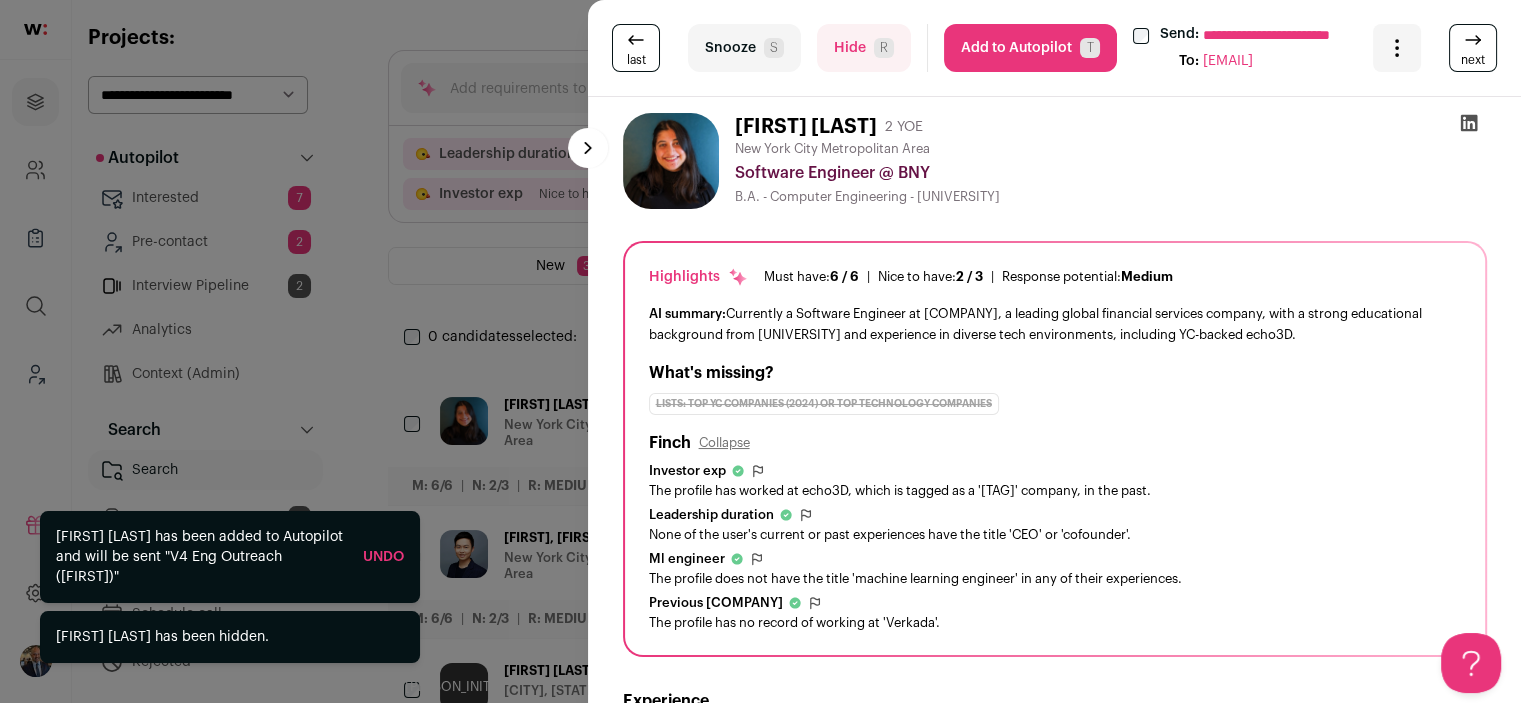 scroll, scrollTop: 0, scrollLeft: 0, axis: both 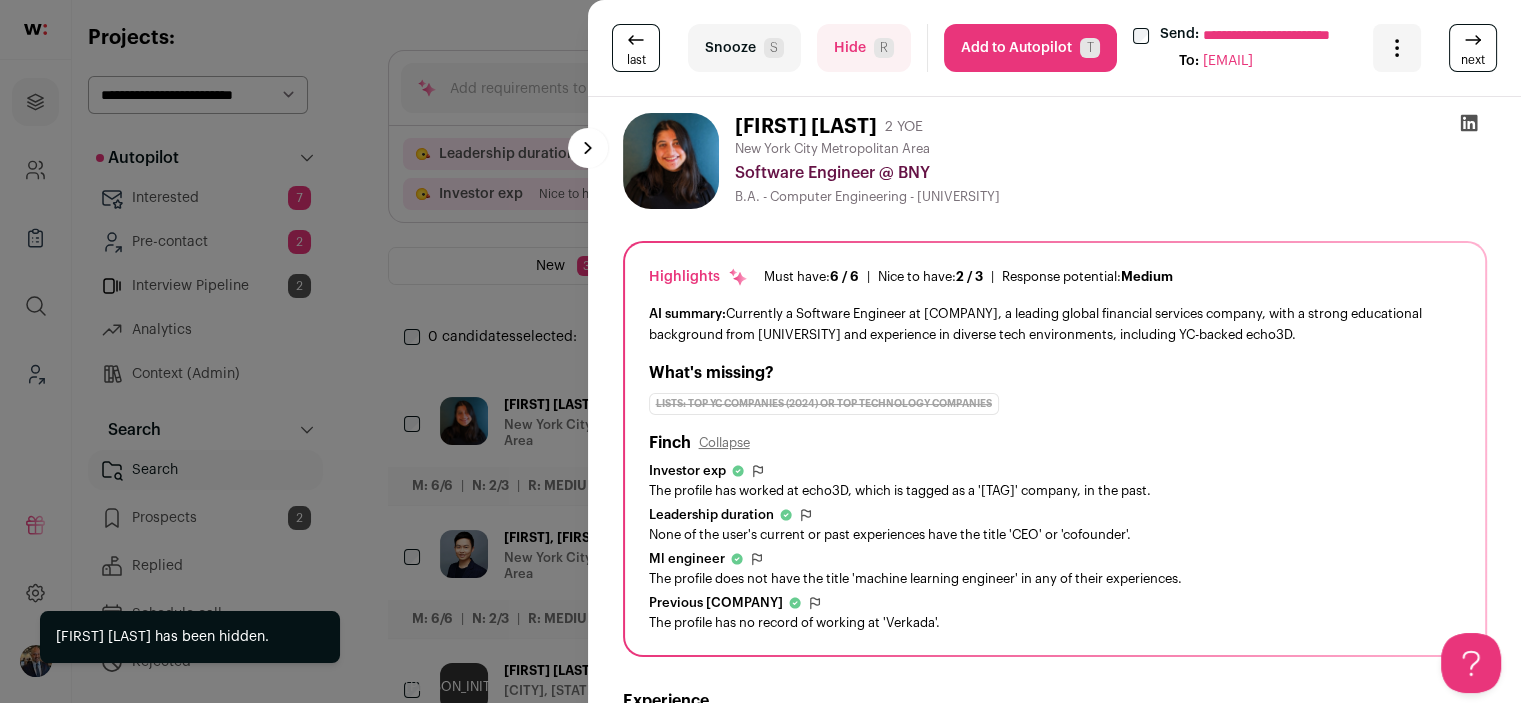 click on "Add to Autopilot
T" at bounding box center [1030, 48] 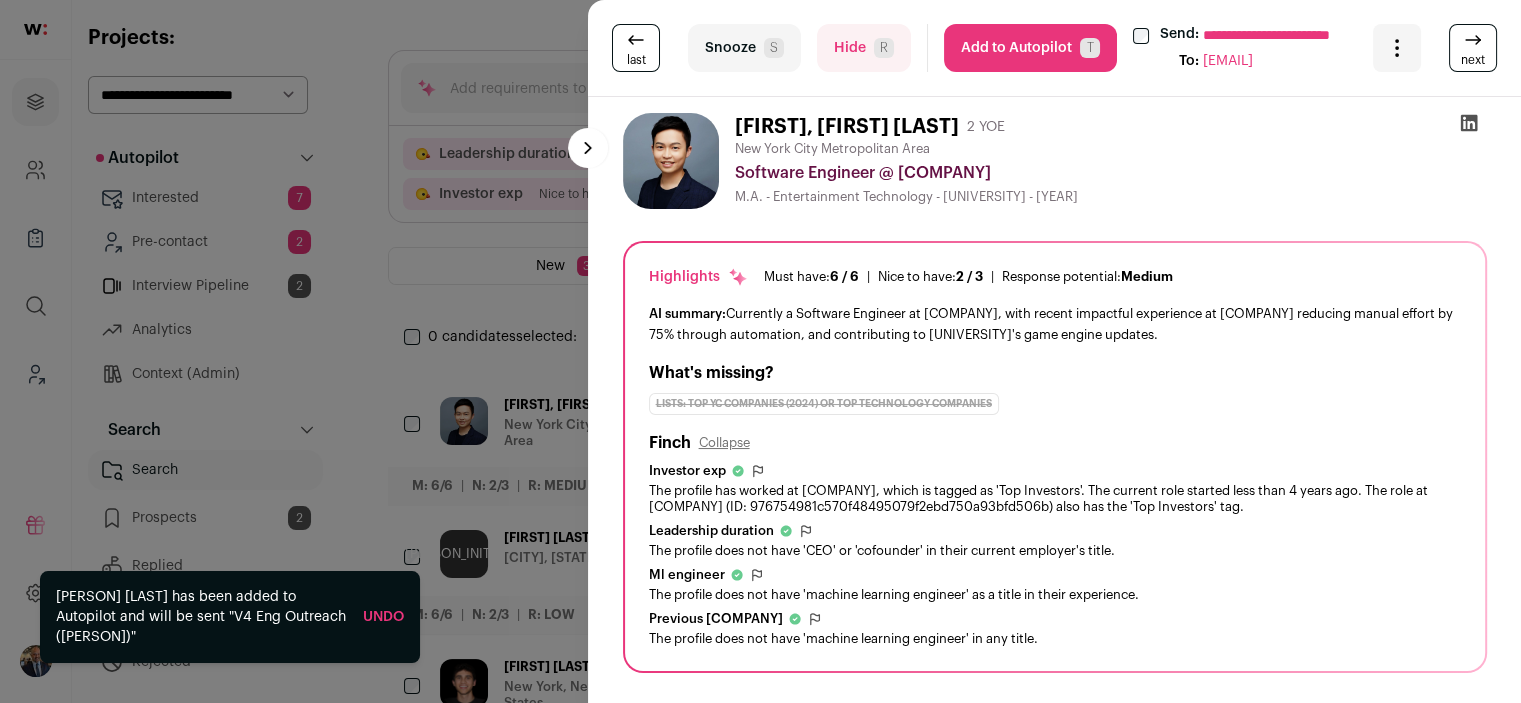 scroll, scrollTop: 0, scrollLeft: 0, axis: both 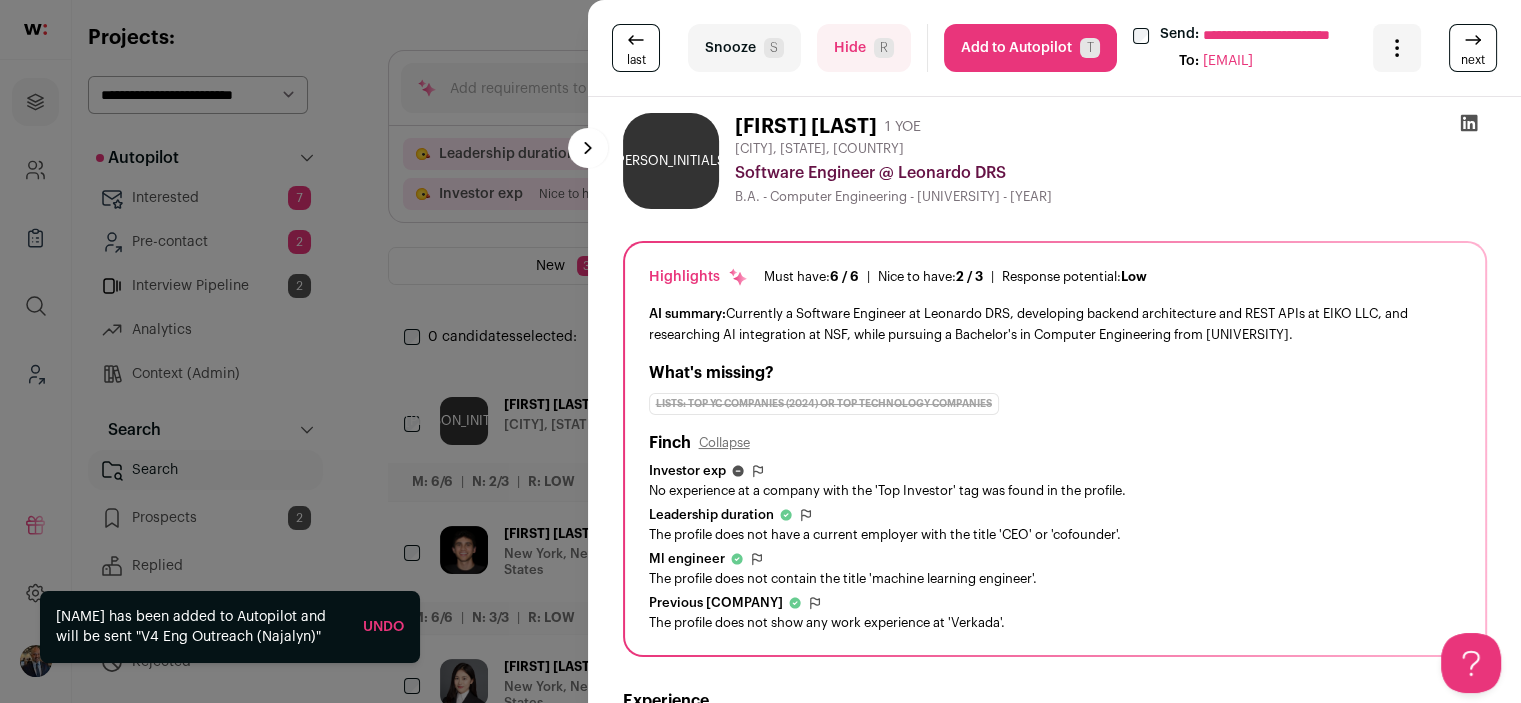click on "Add to Autopilot
T" at bounding box center (1030, 48) 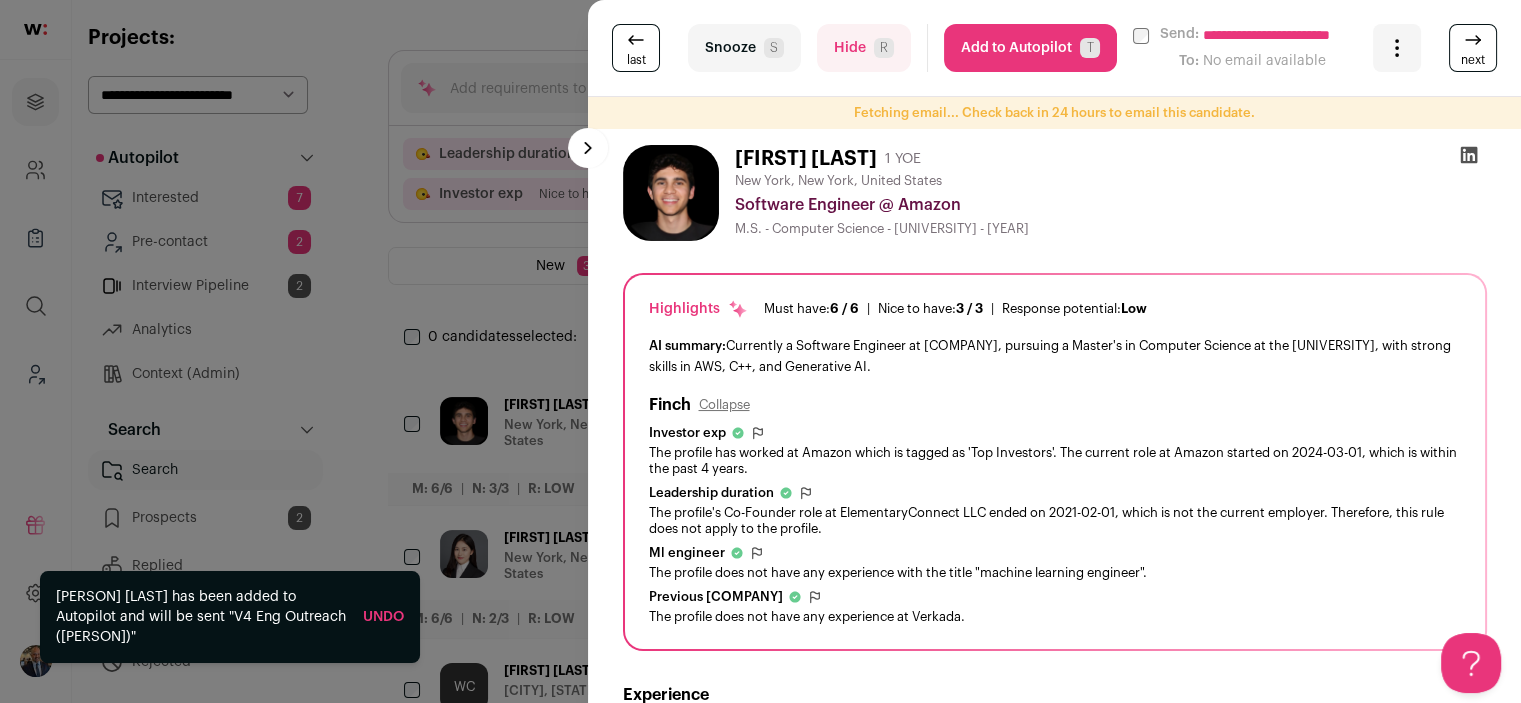 scroll, scrollTop: 0, scrollLeft: 0, axis: both 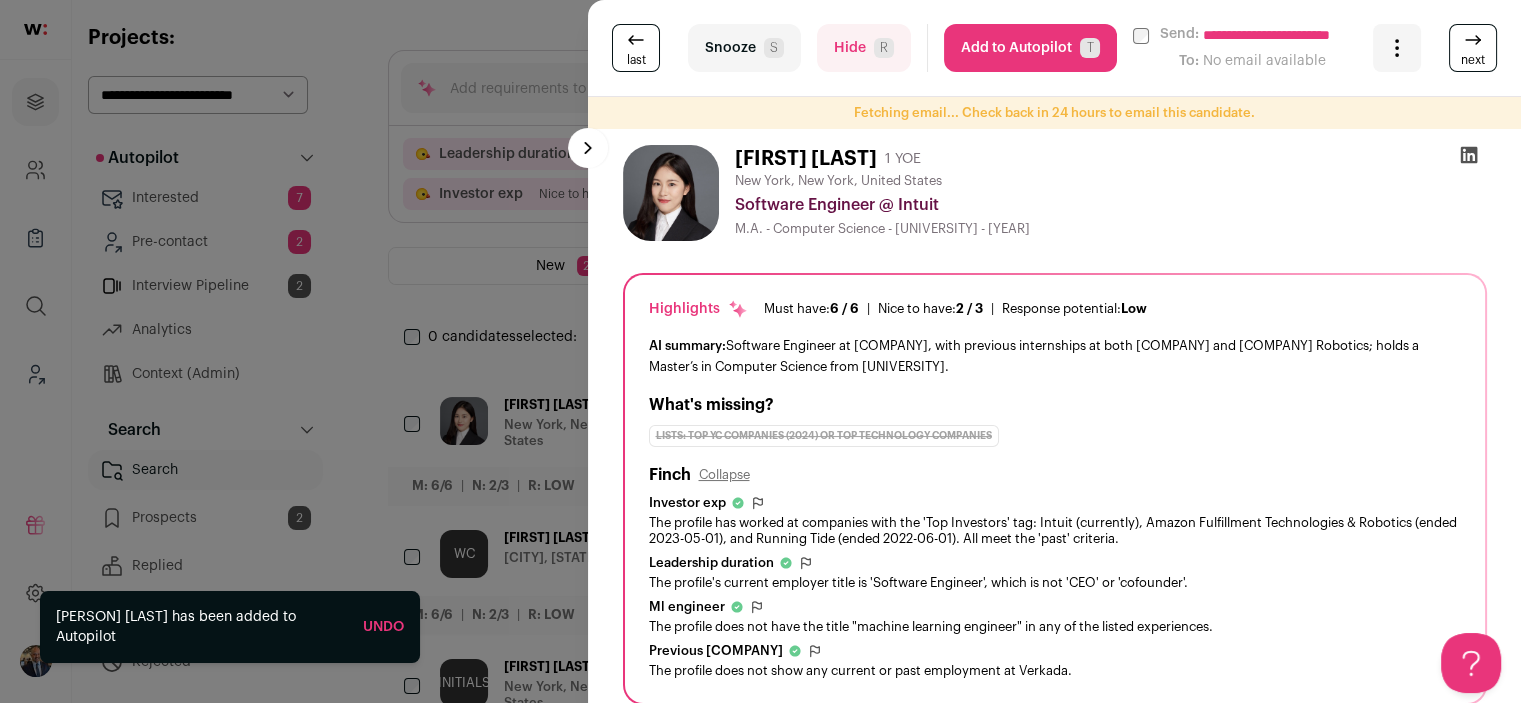 click on "Add to Autopilot
T" at bounding box center [1030, 48] 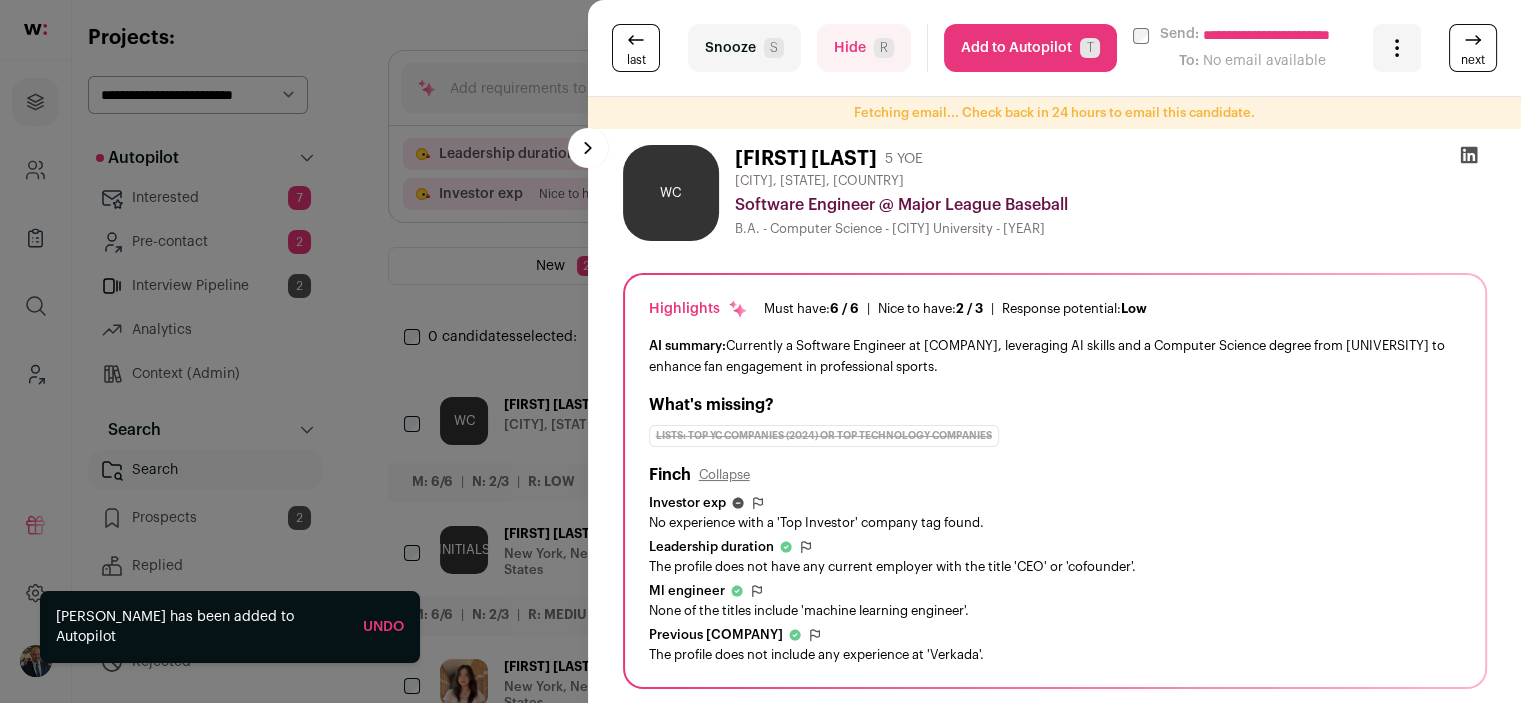 click on "Add to Autopilot
T" at bounding box center (1030, 48) 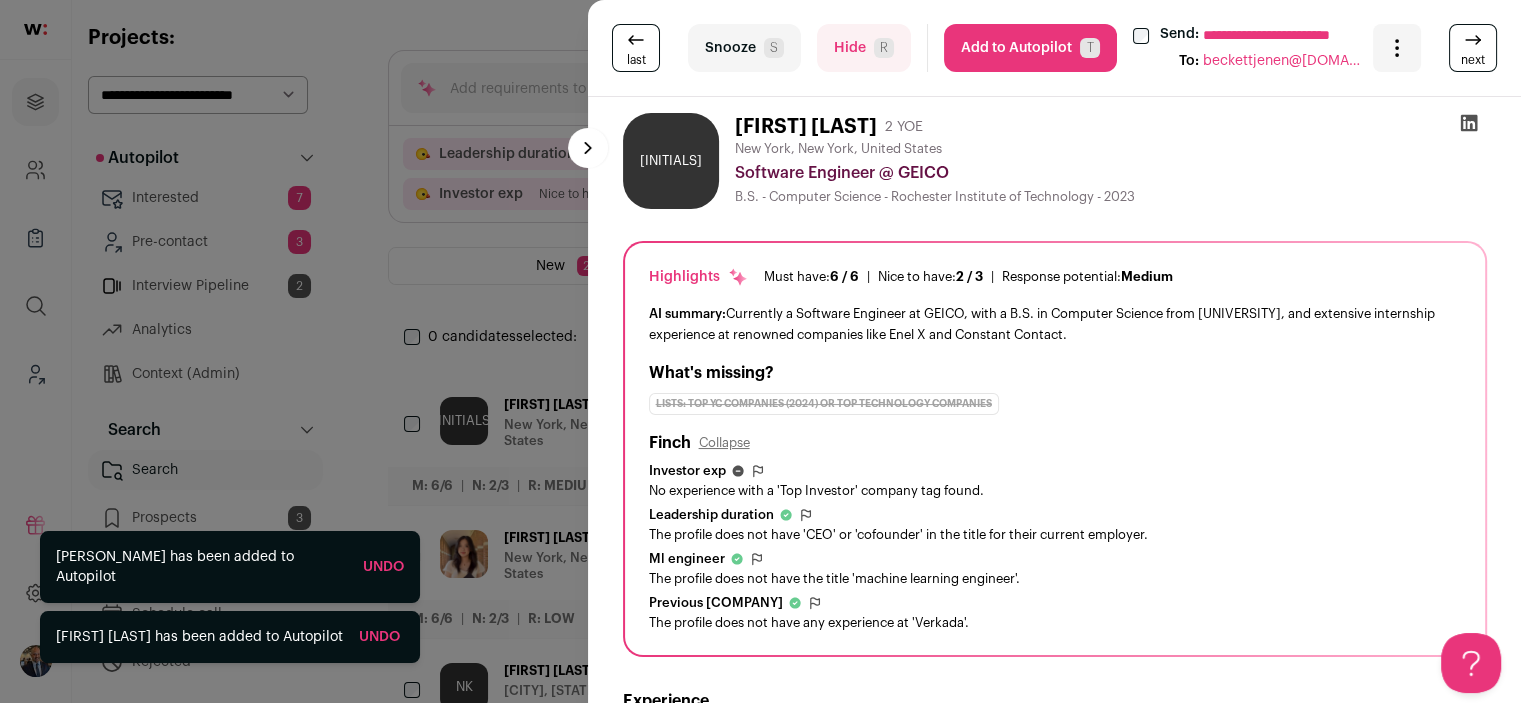 scroll, scrollTop: 0, scrollLeft: 0, axis: both 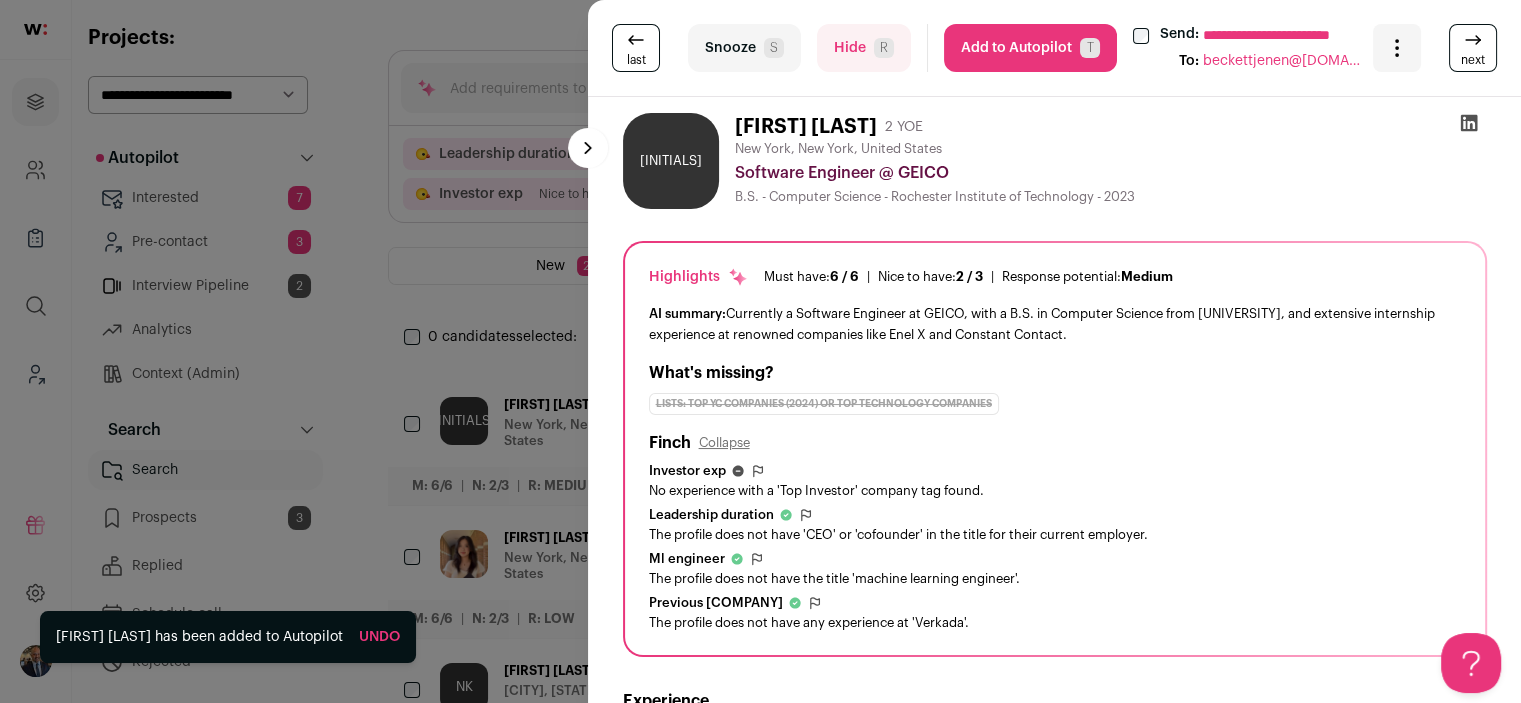 click on "Add to Autopilot
T" at bounding box center [1030, 48] 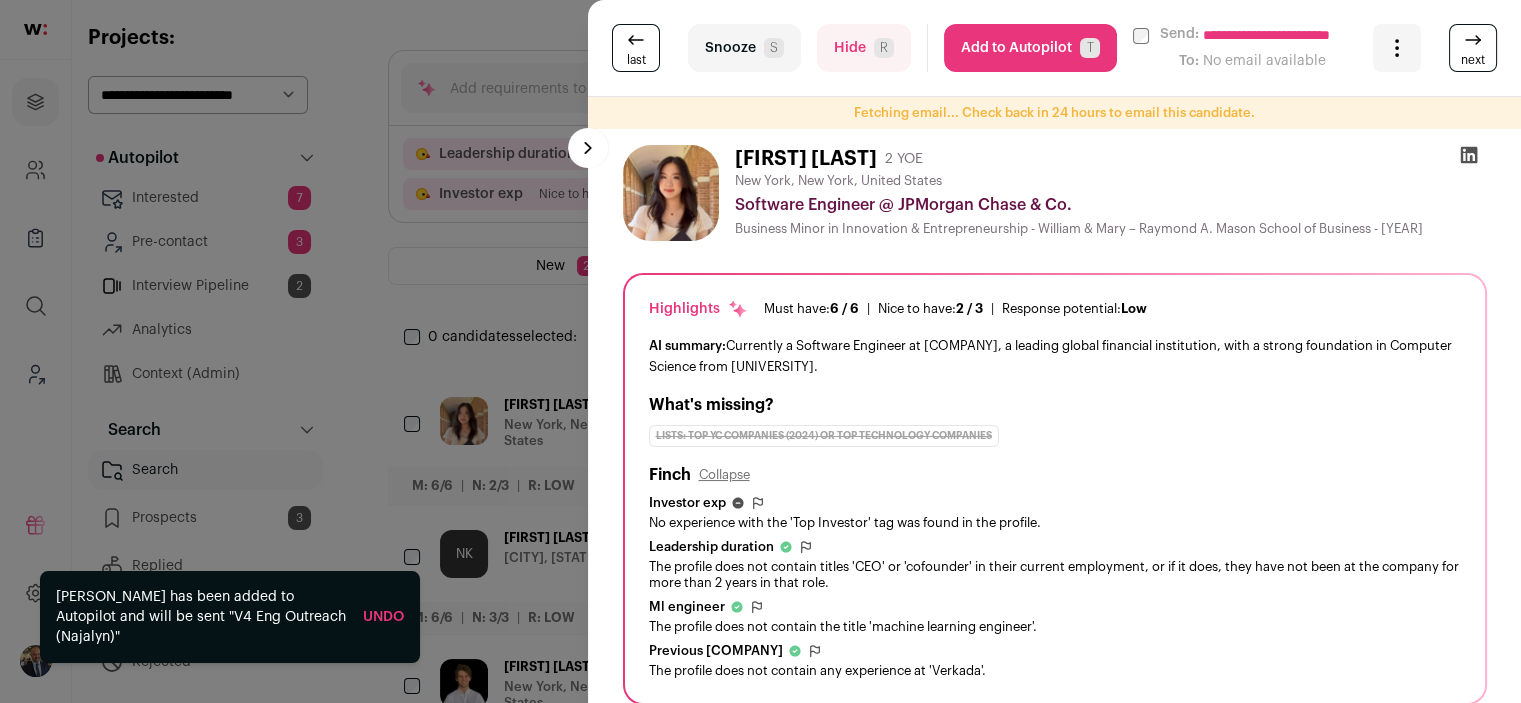 scroll, scrollTop: 0, scrollLeft: 0, axis: both 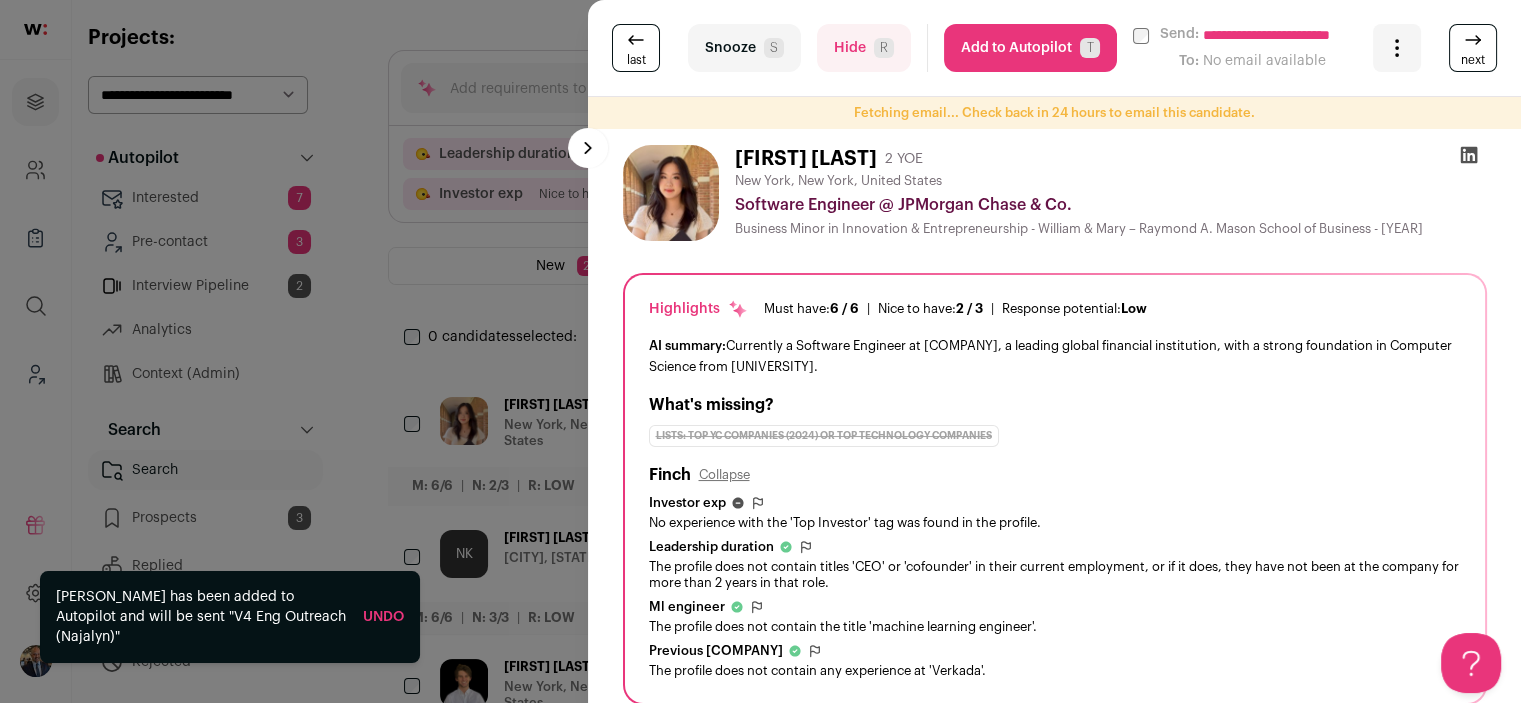 click on "Add to Autopilot
T" at bounding box center [1030, 48] 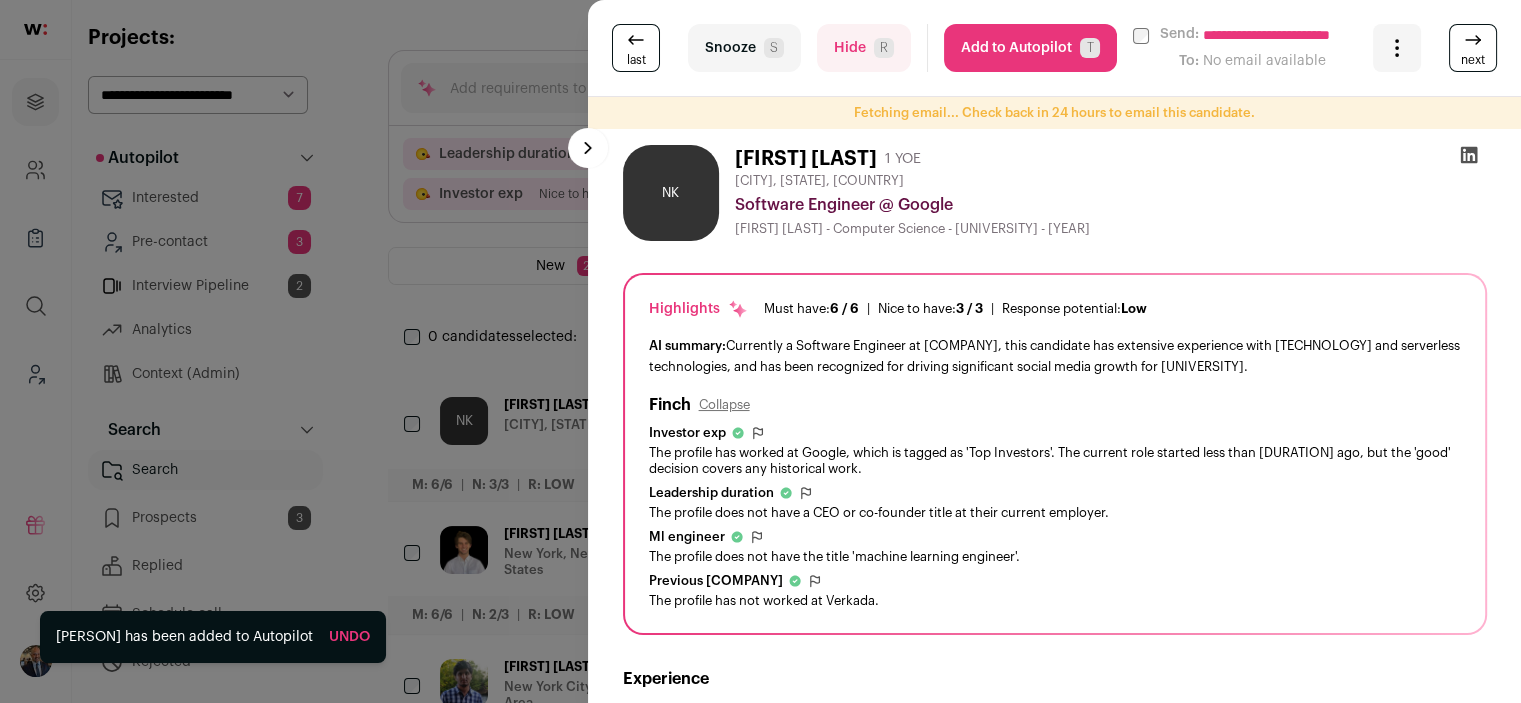 scroll, scrollTop: 0, scrollLeft: 0, axis: both 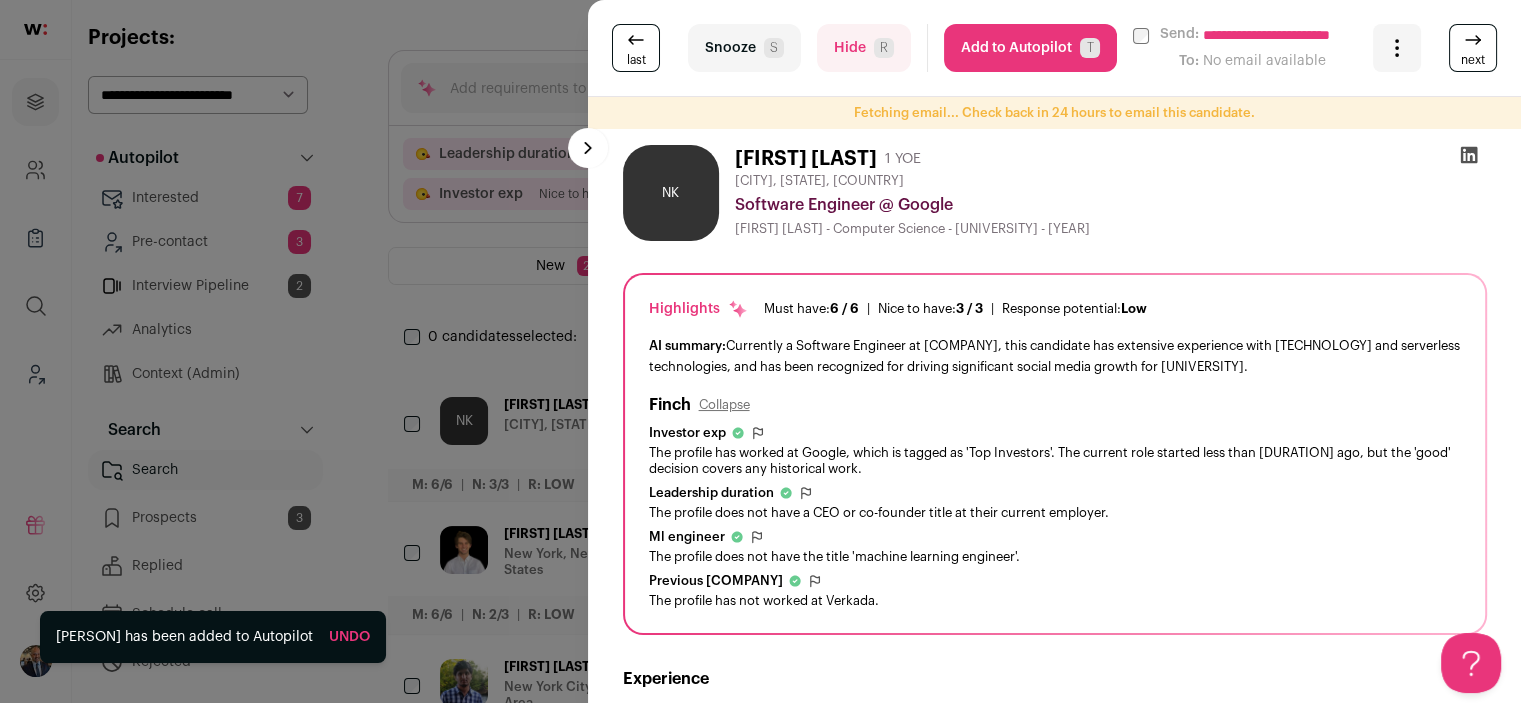 click on "Add to Autopilot
T" at bounding box center [1030, 48] 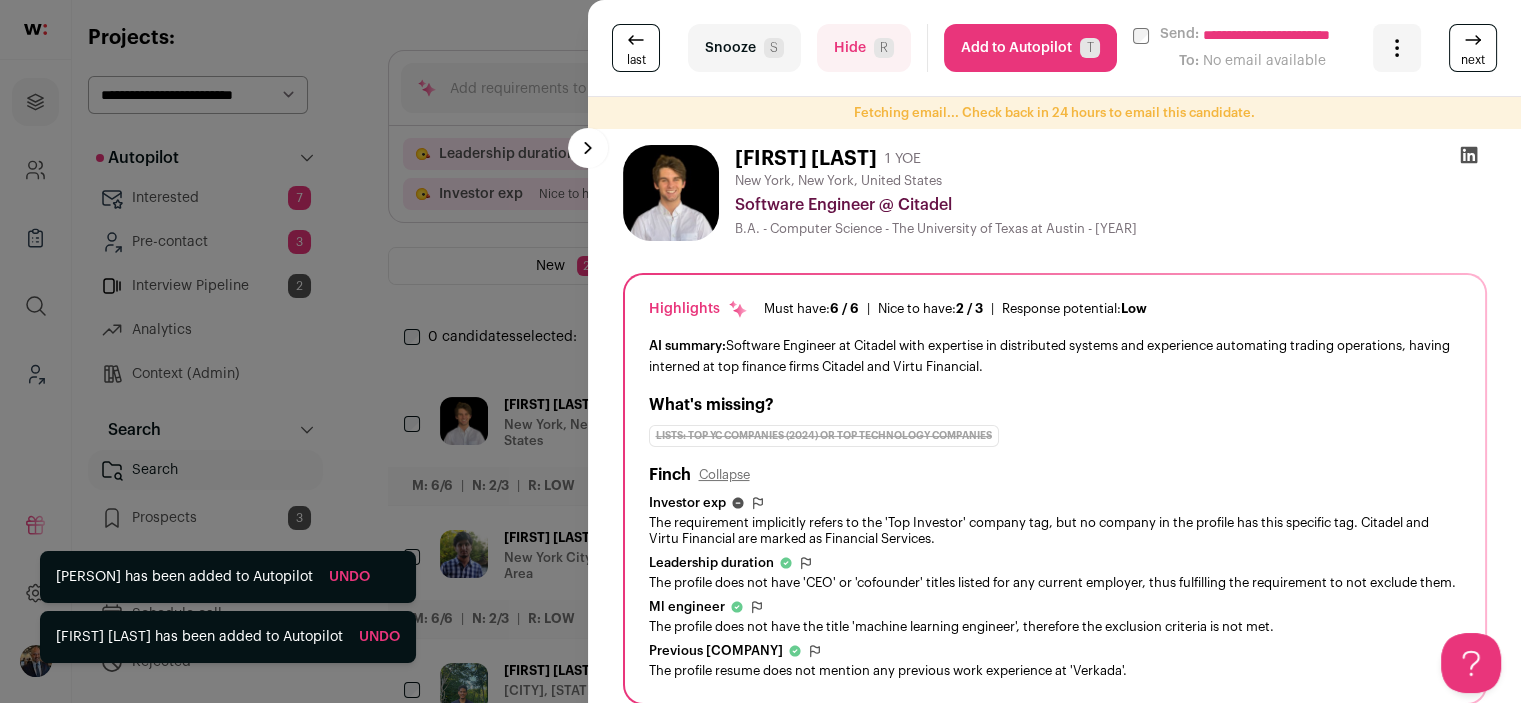scroll, scrollTop: 0, scrollLeft: 0, axis: both 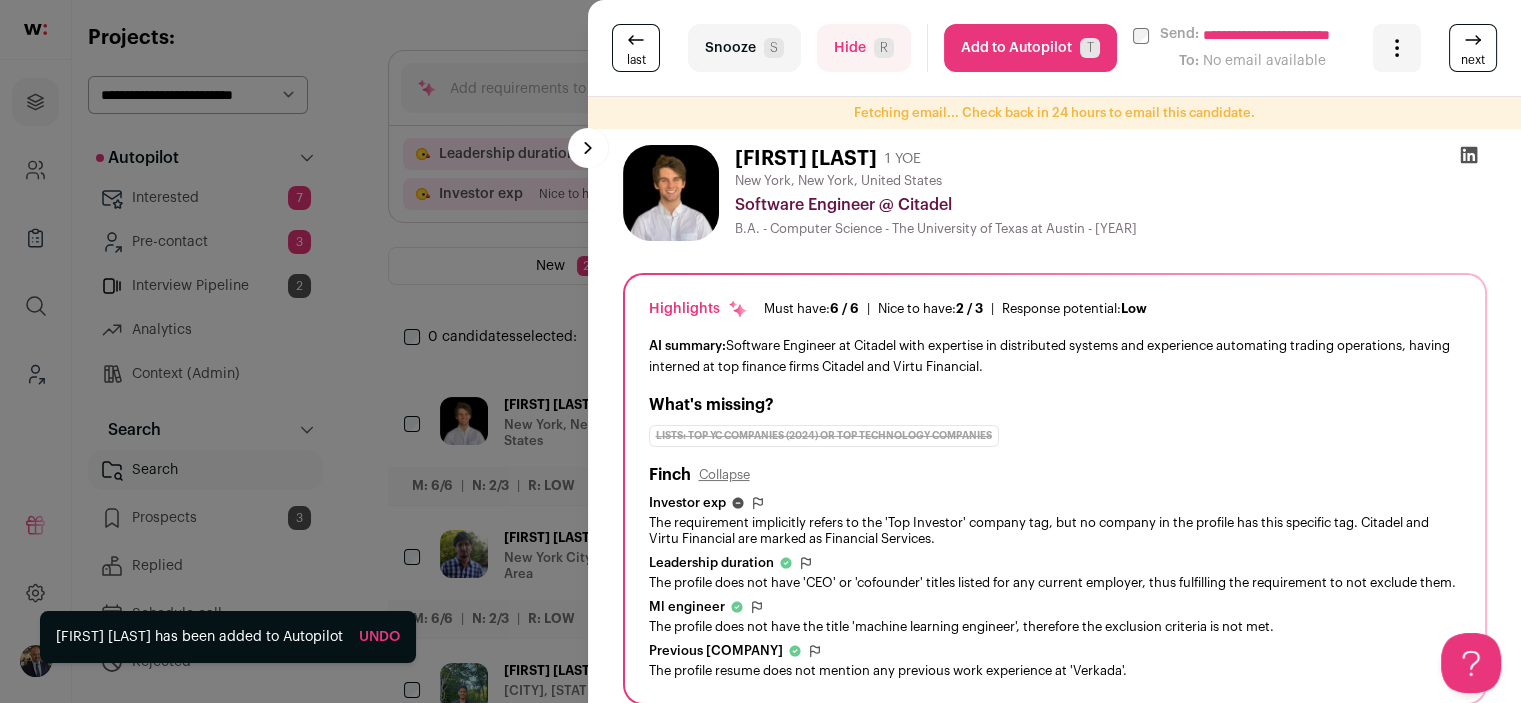 click on "Add to Autopilot
T" at bounding box center (1030, 48) 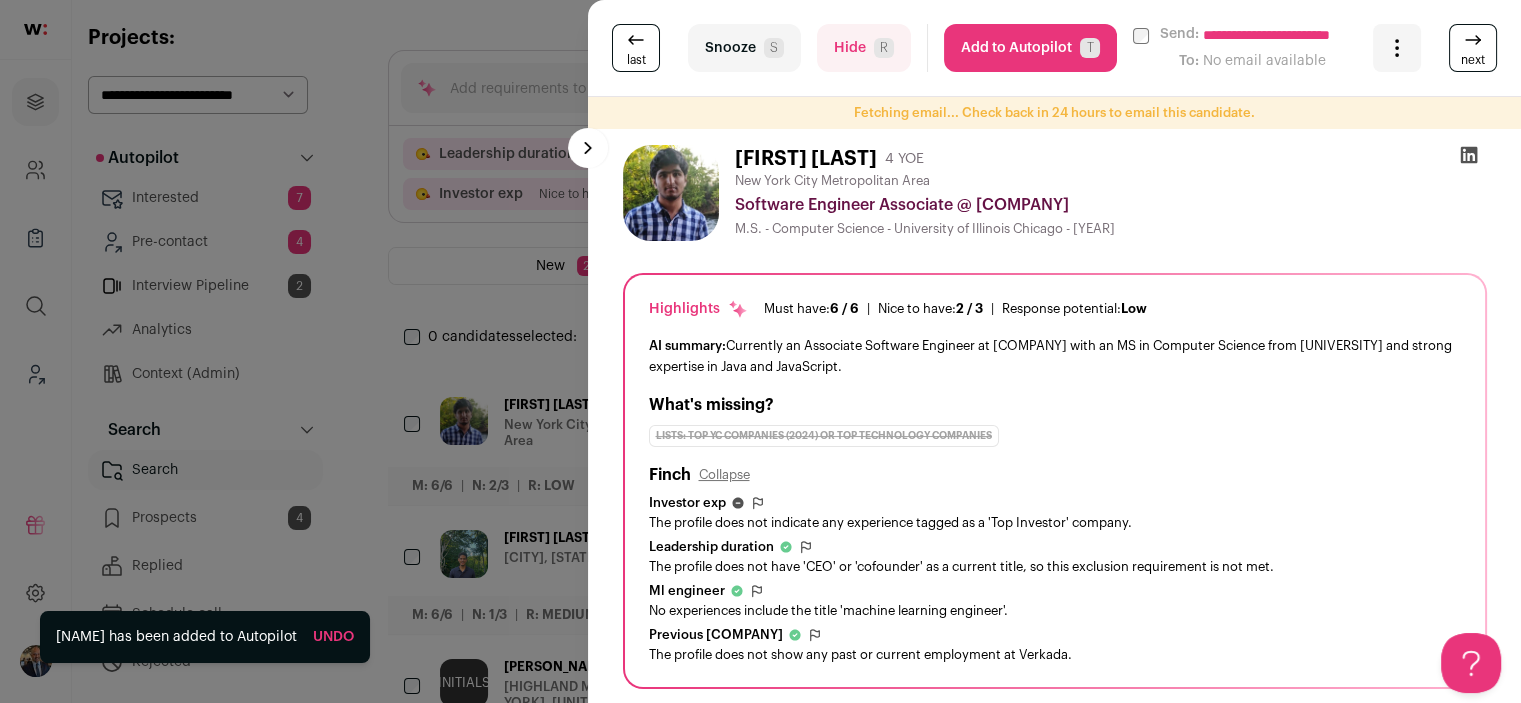 scroll, scrollTop: 0, scrollLeft: 0, axis: both 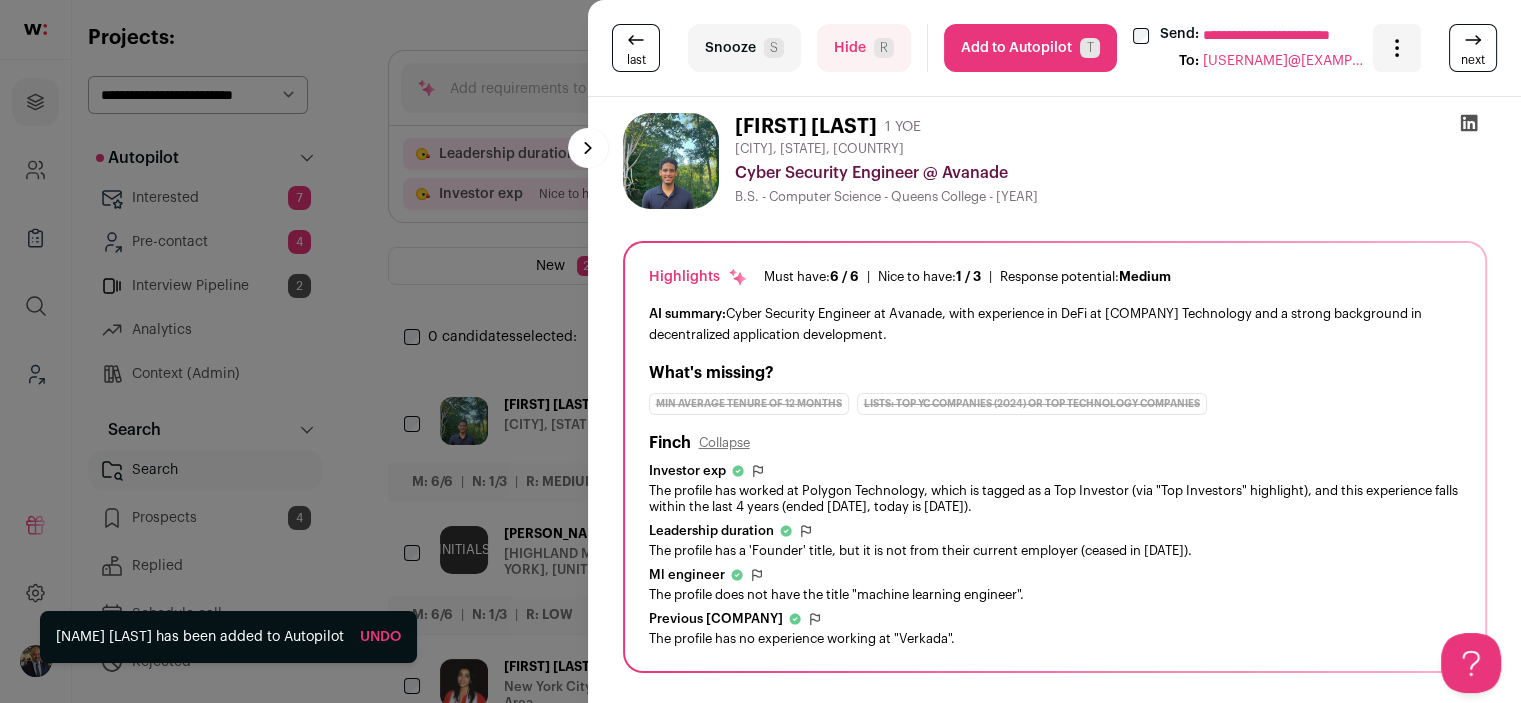click on "Hide
R" at bounding box center (864, 48) 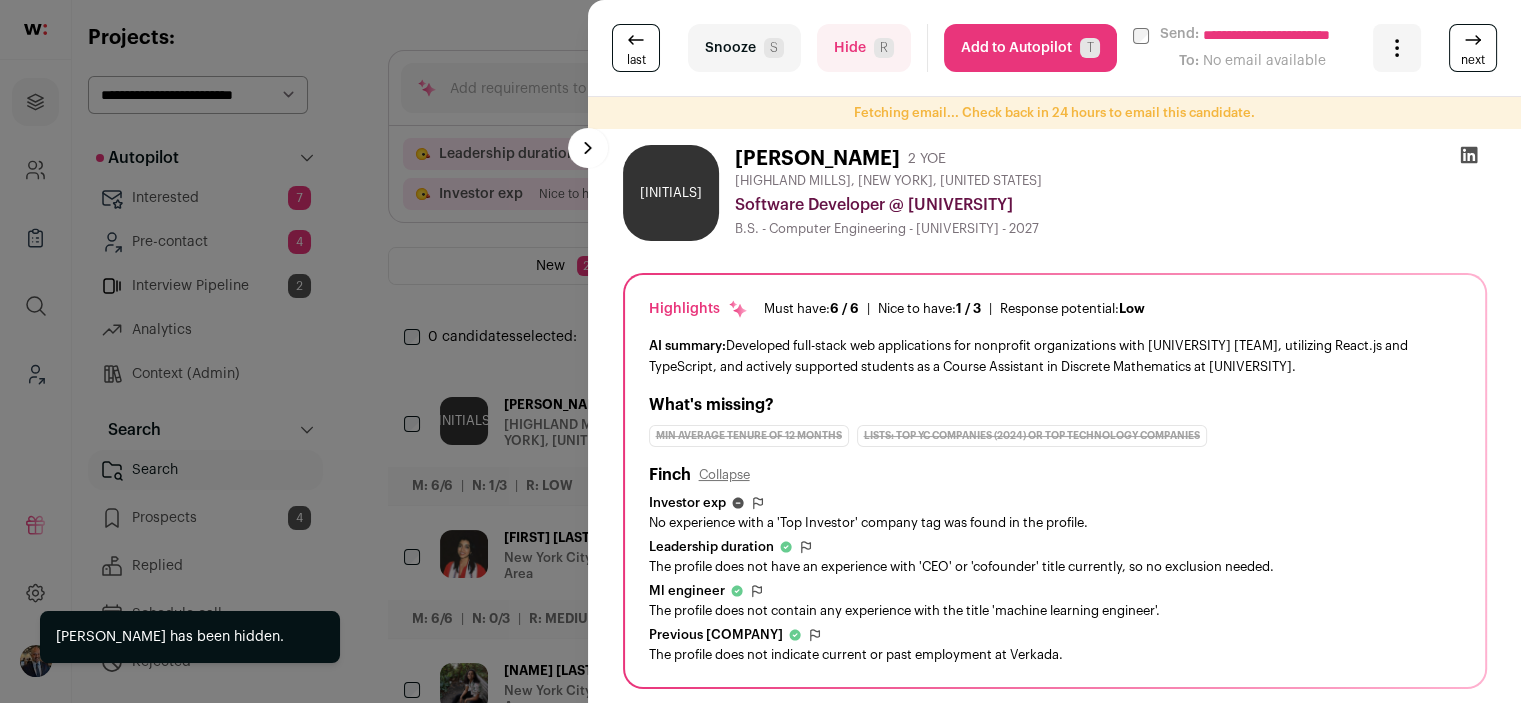 scroll, scrollTop: 0, scrollLeft: 0, axis: both 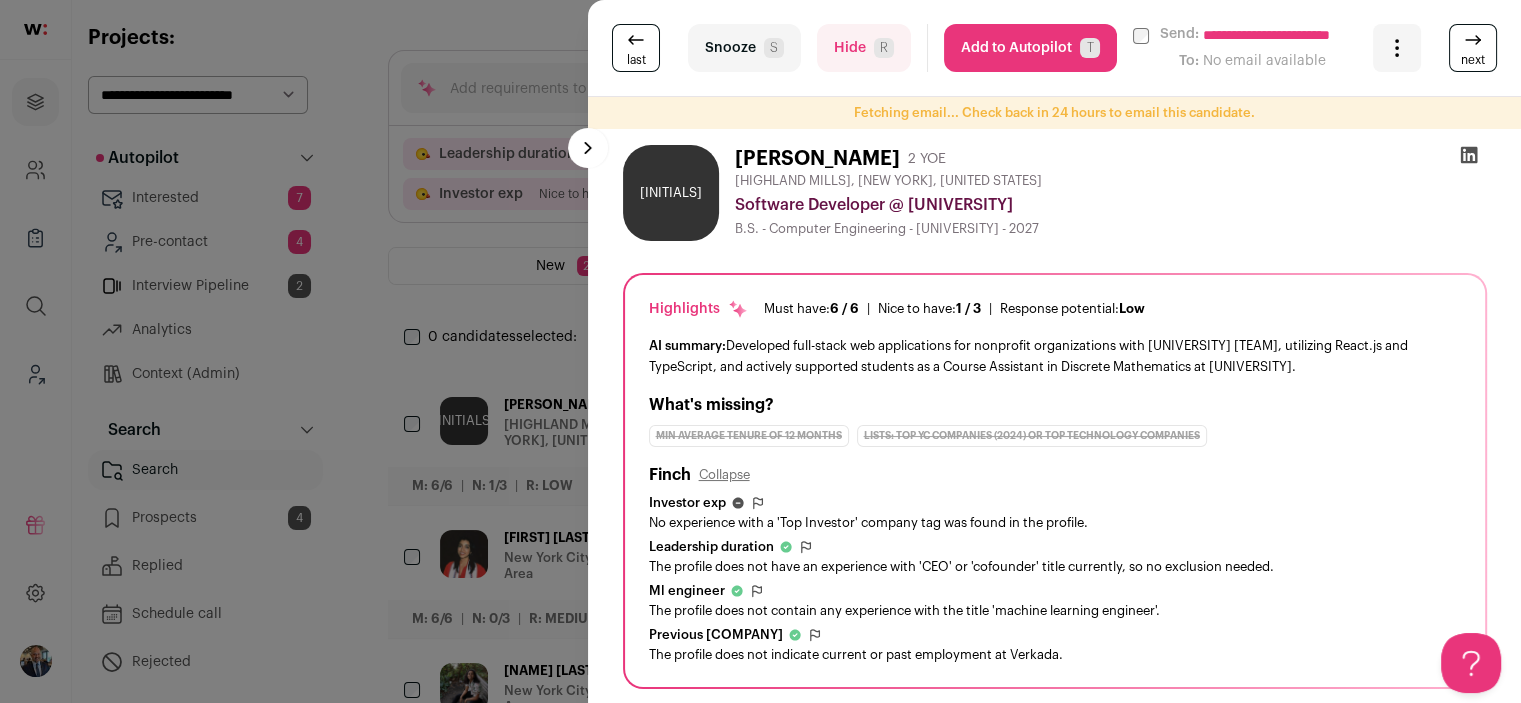 click on "Hide
R" at bounding box center (864, 48) 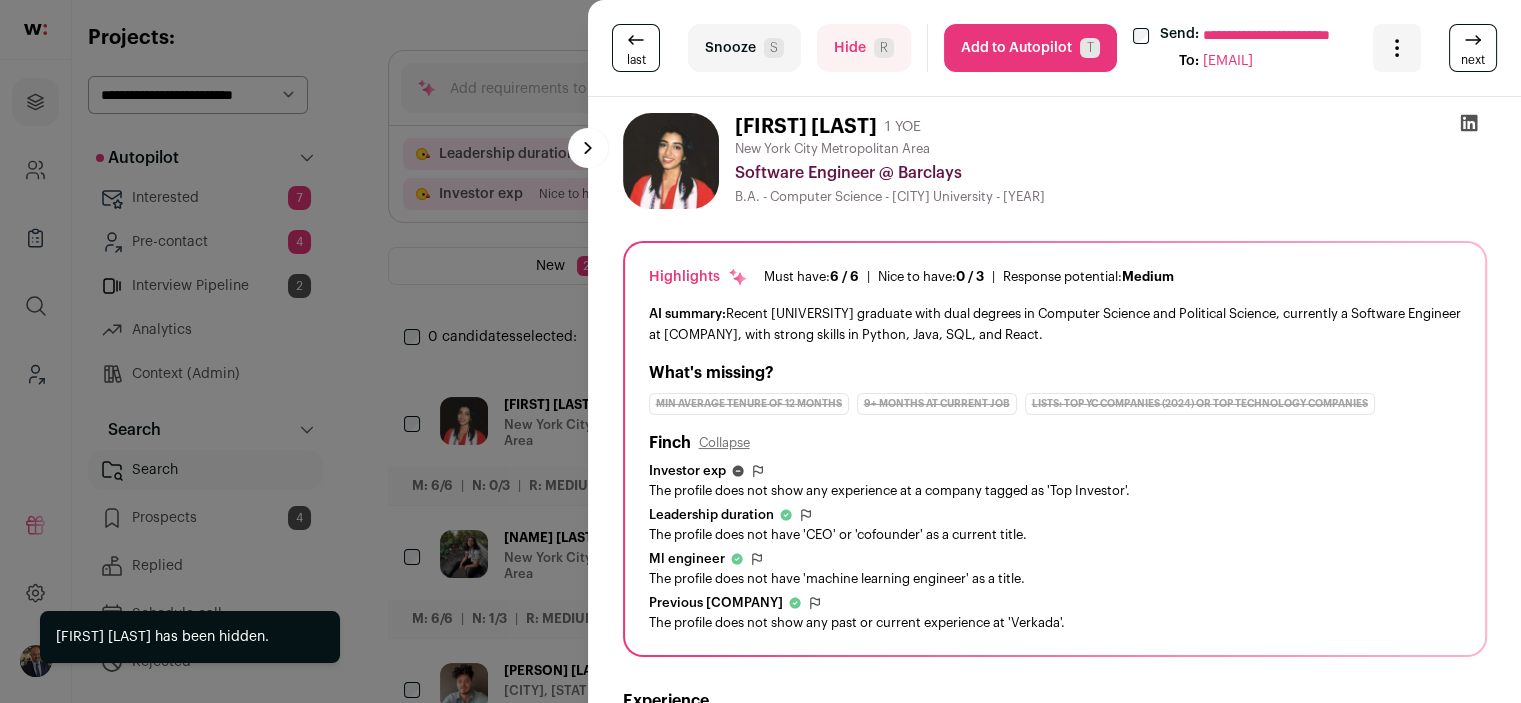 scroll, scrollTop: 0, scrollLeft: 0, axis: both 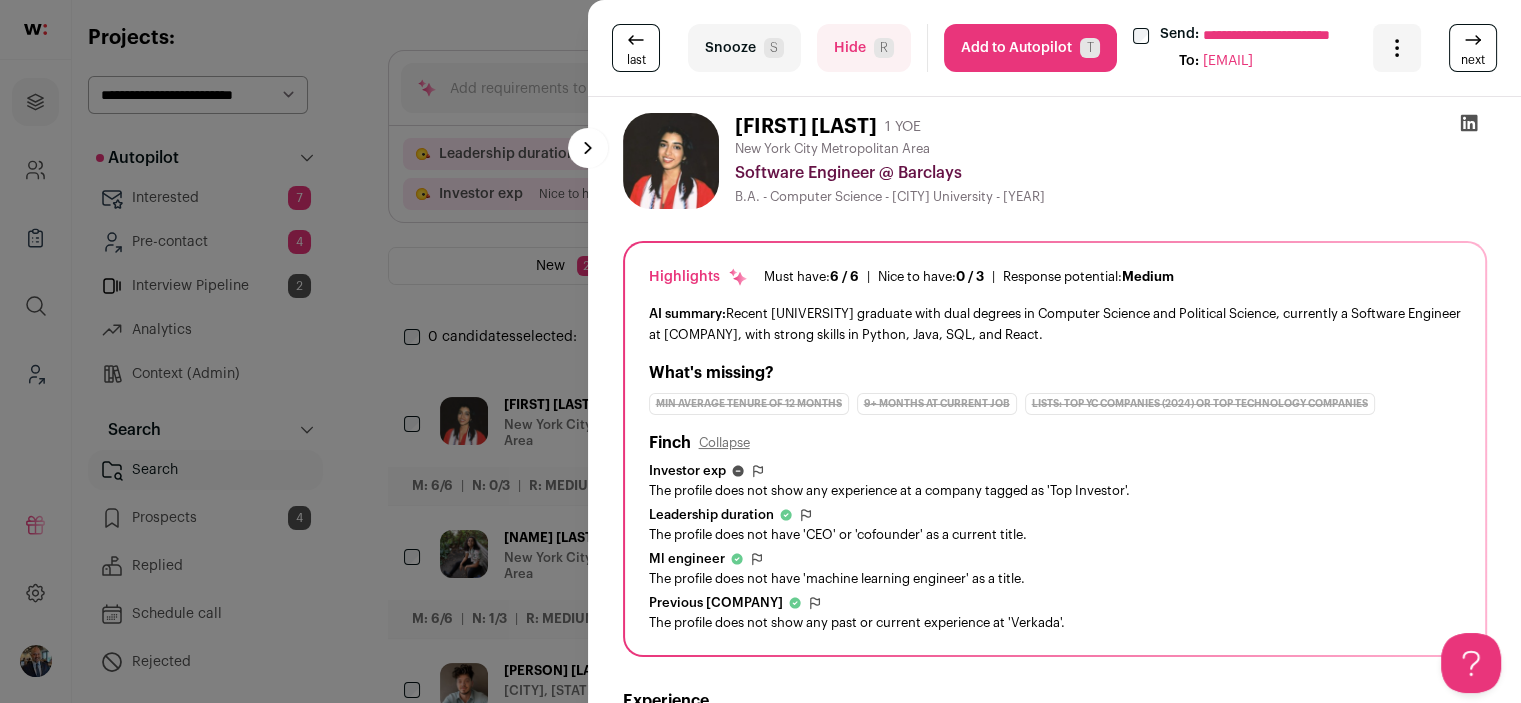 click on "Add to Autopilot
T" at bounding box center [1030, 48] 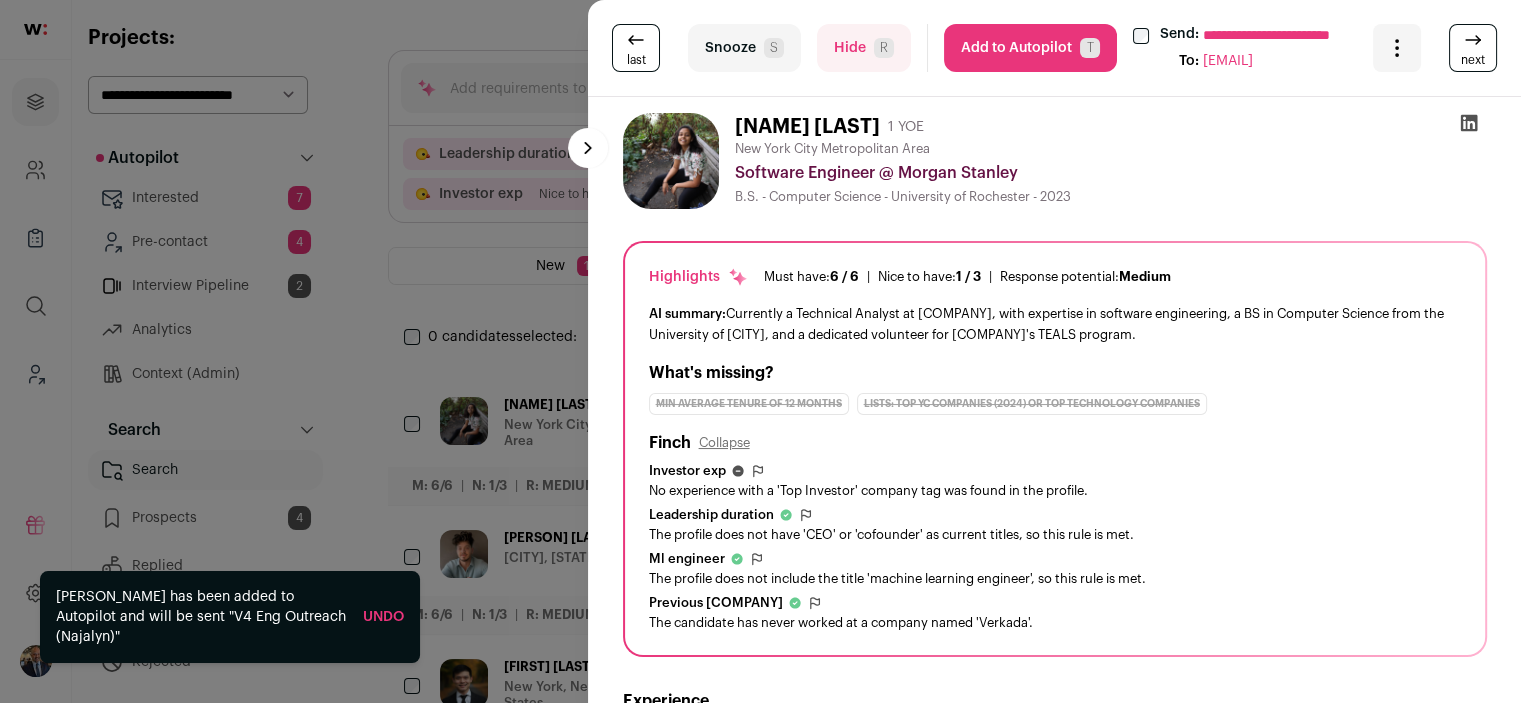 scroll, scrollTop: 0, scrollLeft: 0, axis: both 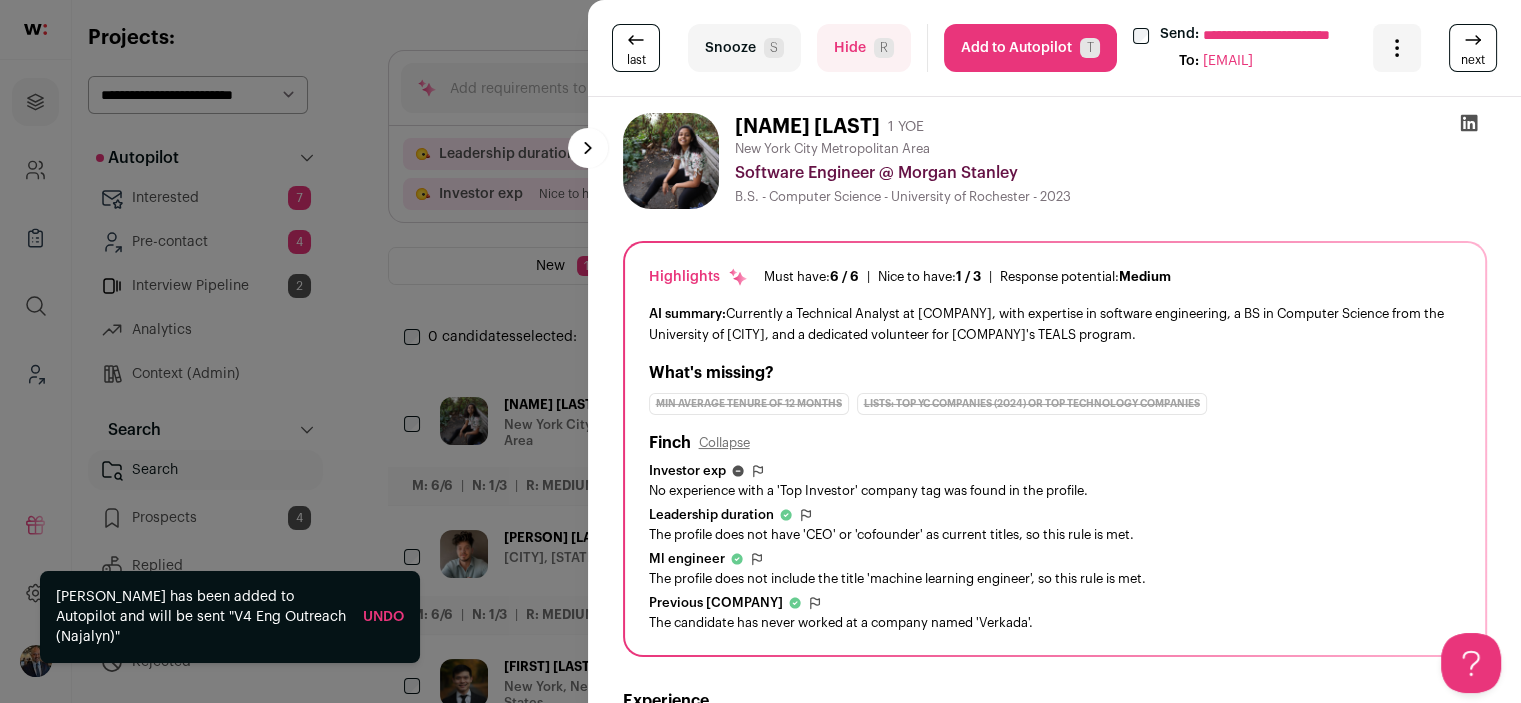 click on "Add to Autopilot
T" at bounding box center (1030, 48) 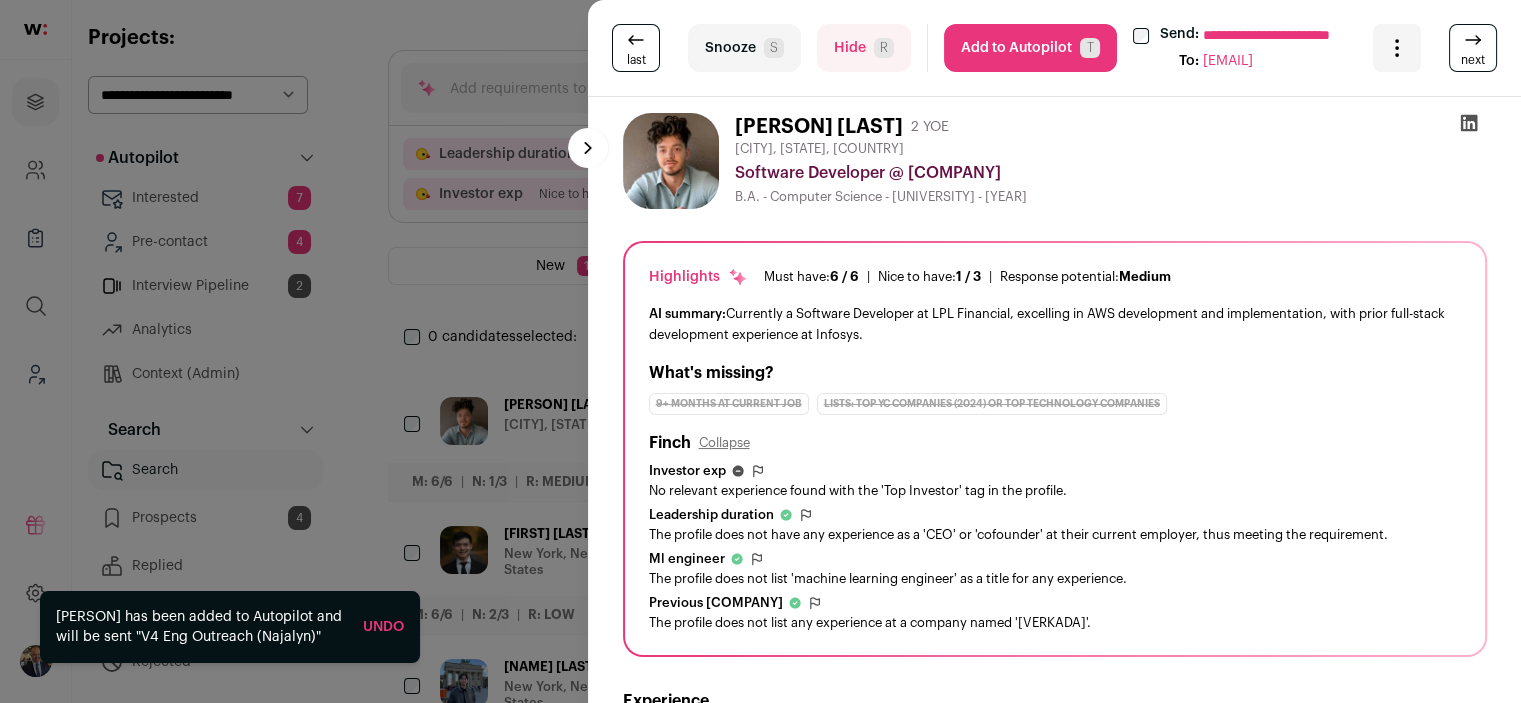scroll, scrollTop: 0, scrollLeft: 0, axis: both 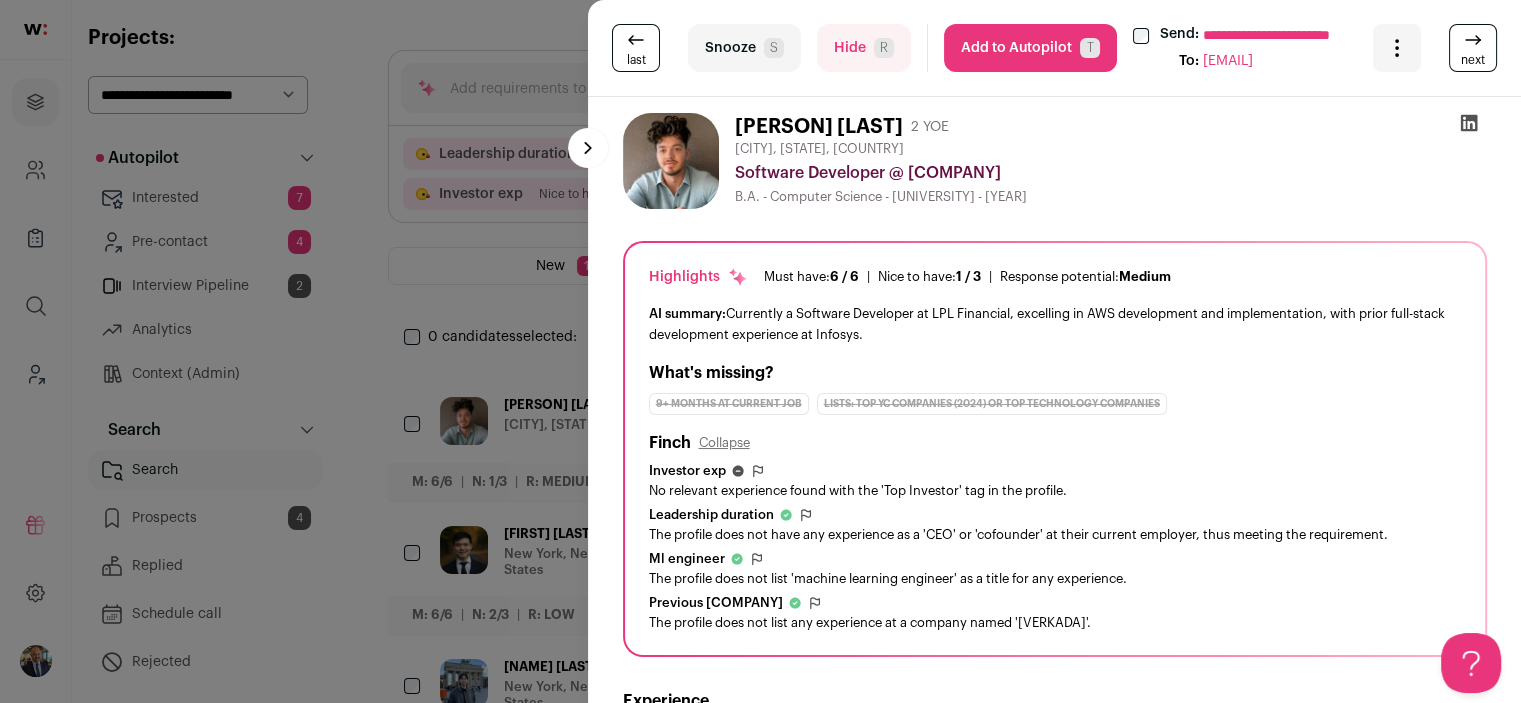 click on "Add to Autopilot
T" at bounding box center [1030, 48] 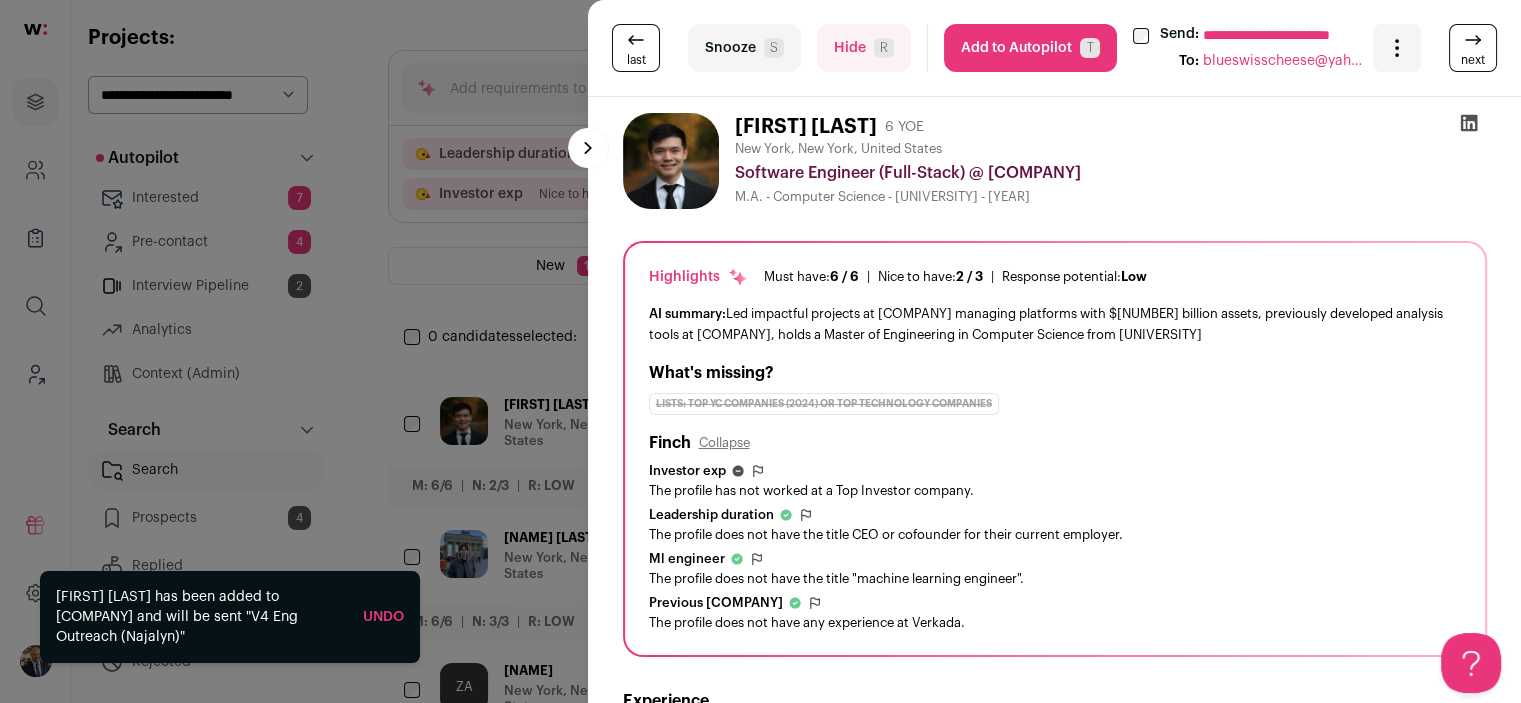 scroll, scrollTop: 0, scrollLeft: 0, axis: both 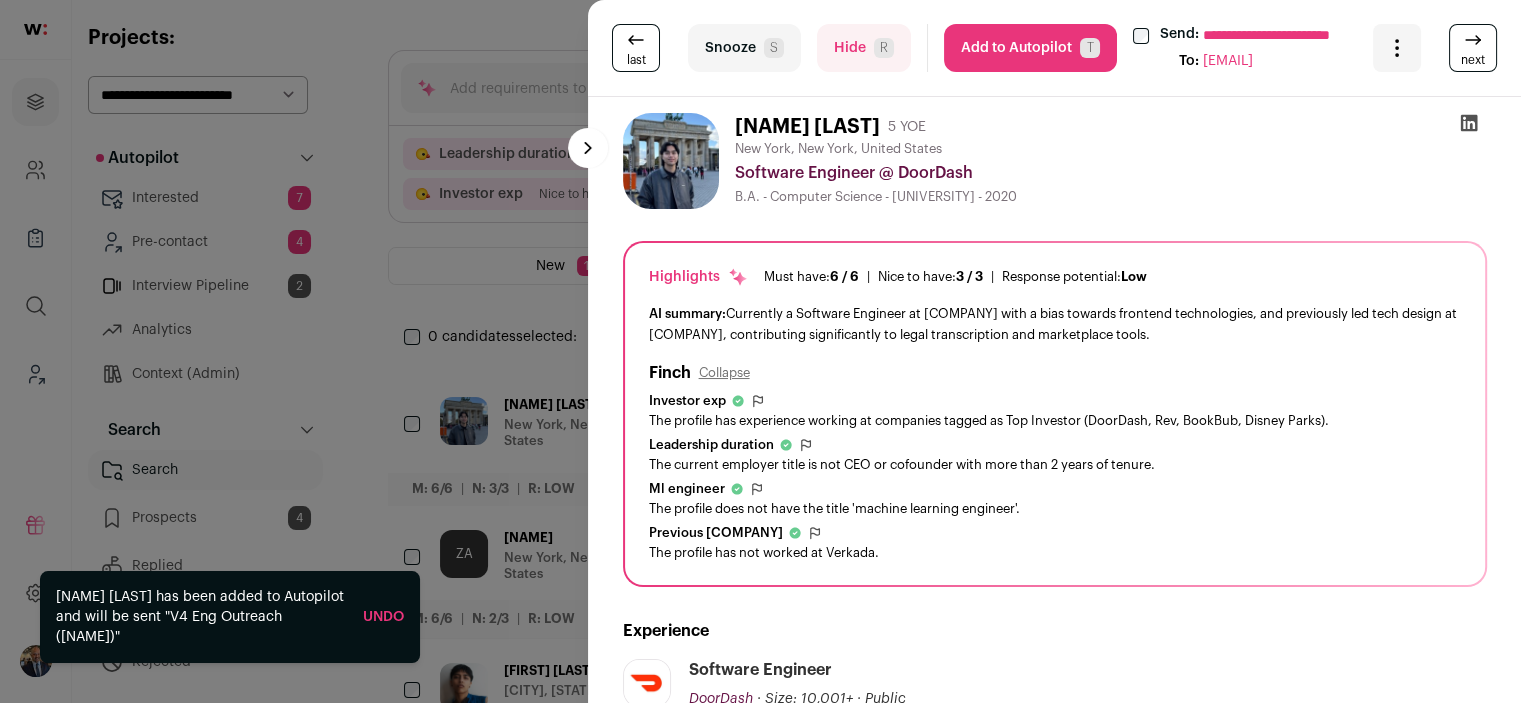 click on "Add to Autopilot
T" at bounding box center (1030, 48) 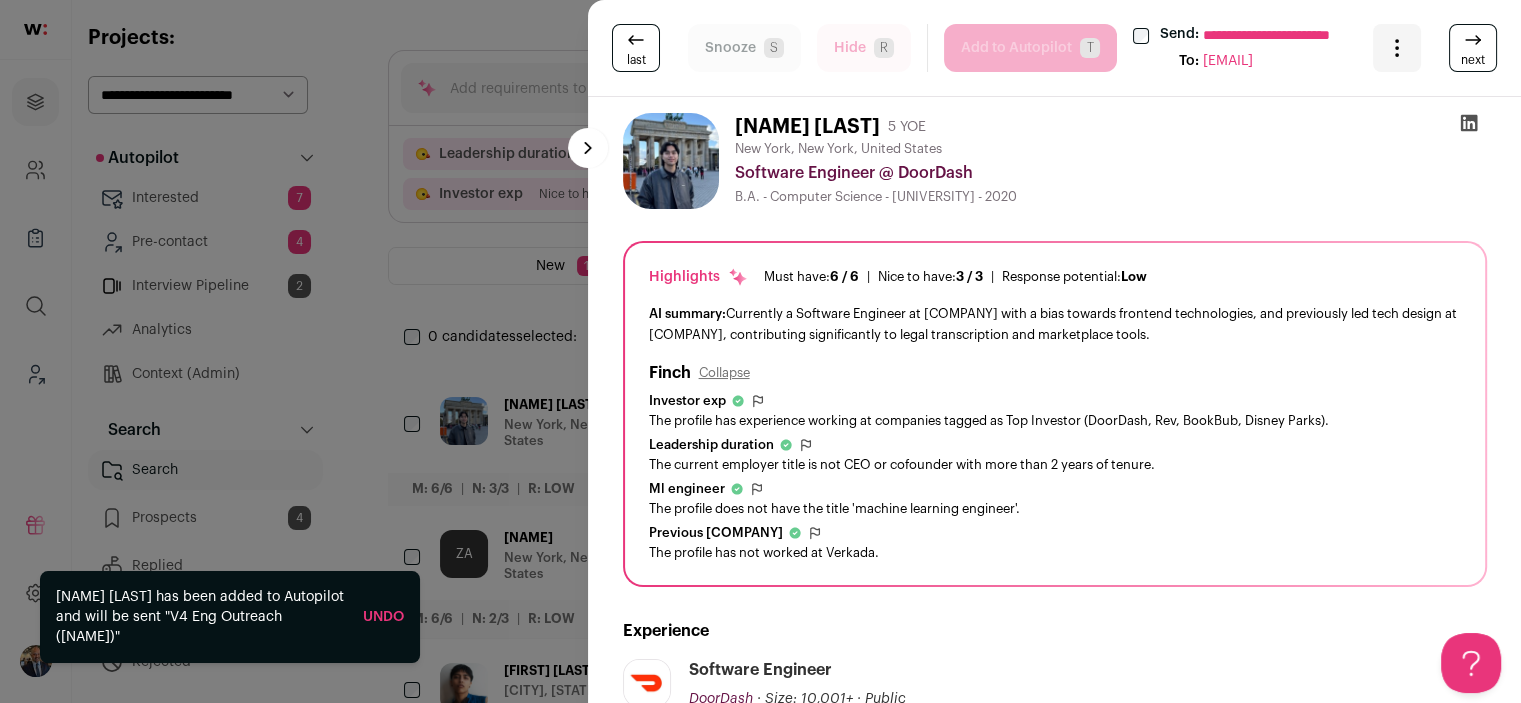 scroll, scrollTop: 0, scrollLeft: 0, axis: both 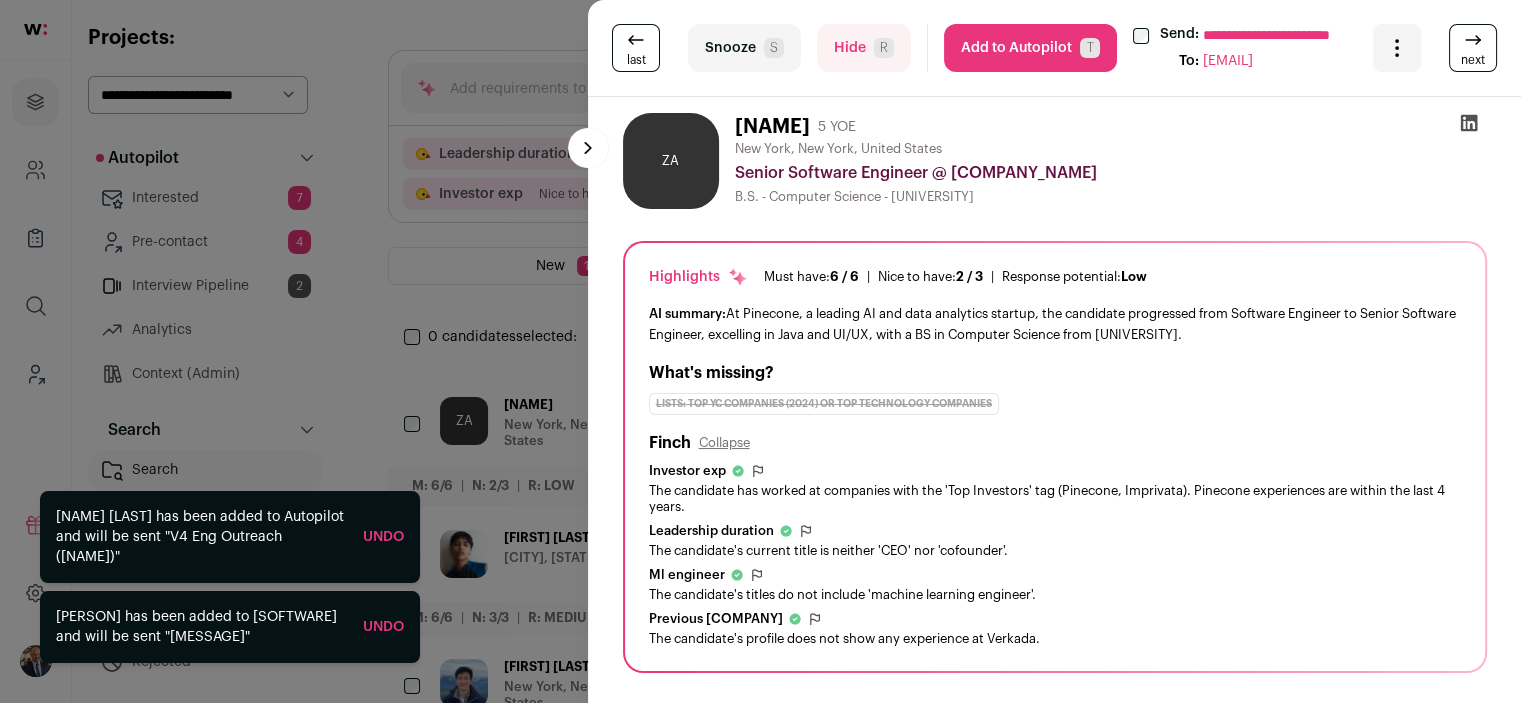 click on "Add to Autopilot
T" at bounding box center (1030, 48) 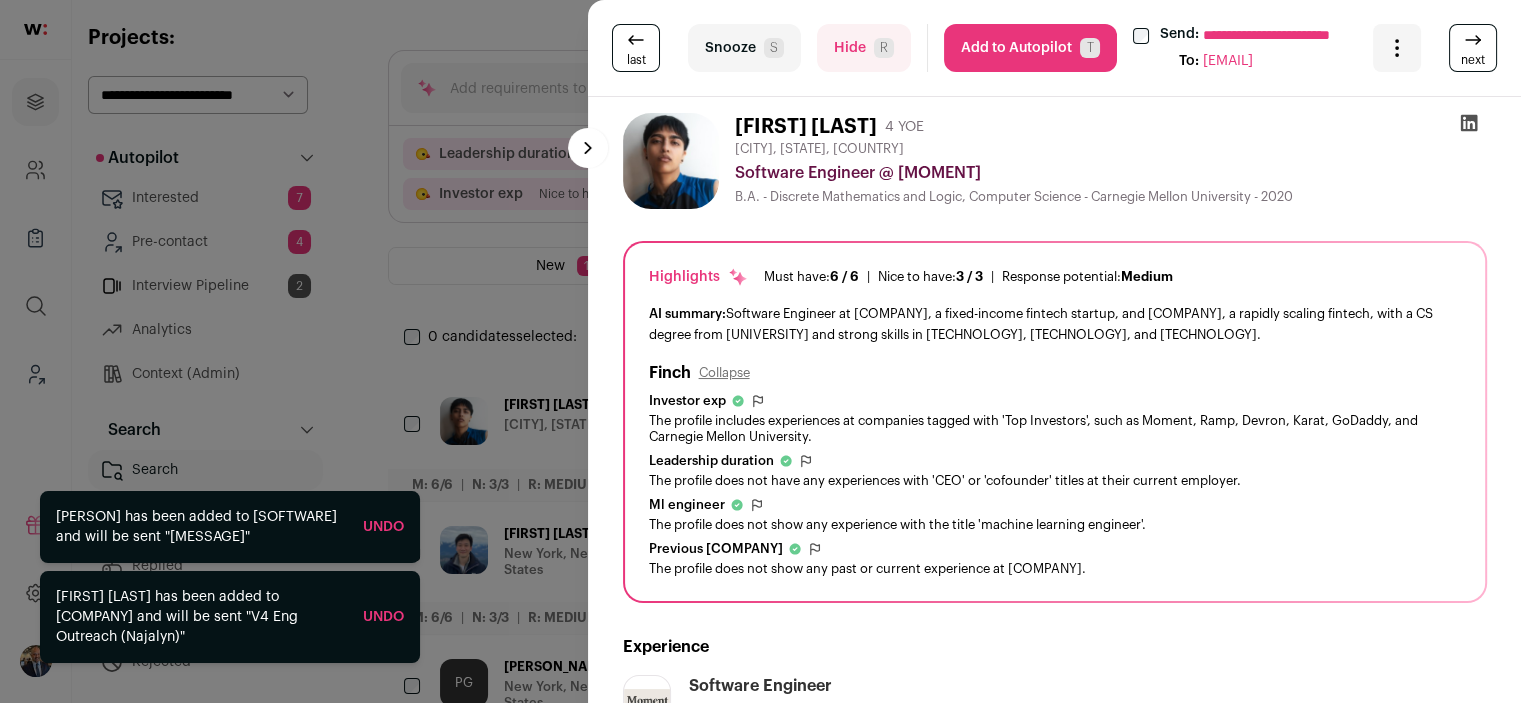 scroll, scrollTop: 0, scrollLeft: 0, axis: both 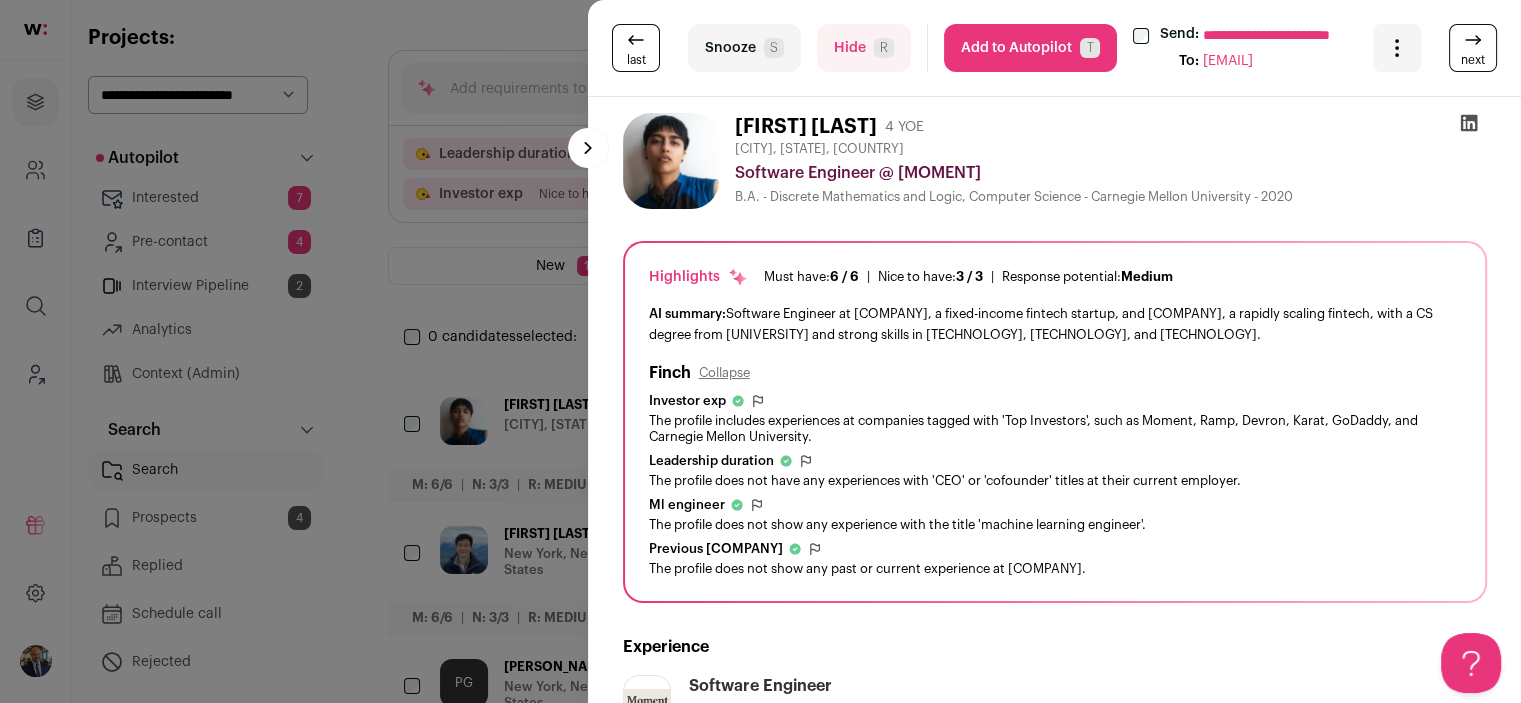 click on "Add to Autopilot
T" at bounding box center [1030, 48] 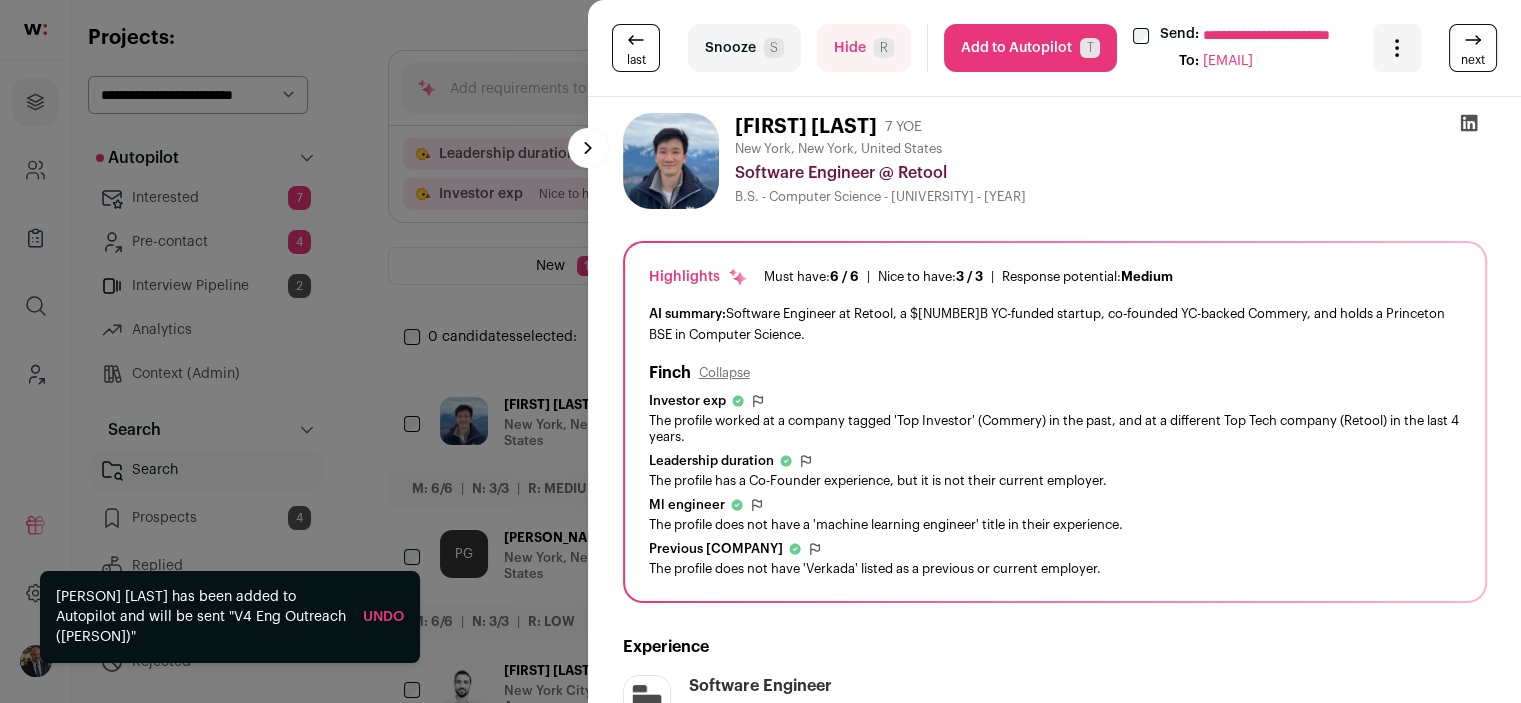 scroll, scrollTop: 0, scrollLeft: 0, axis: both 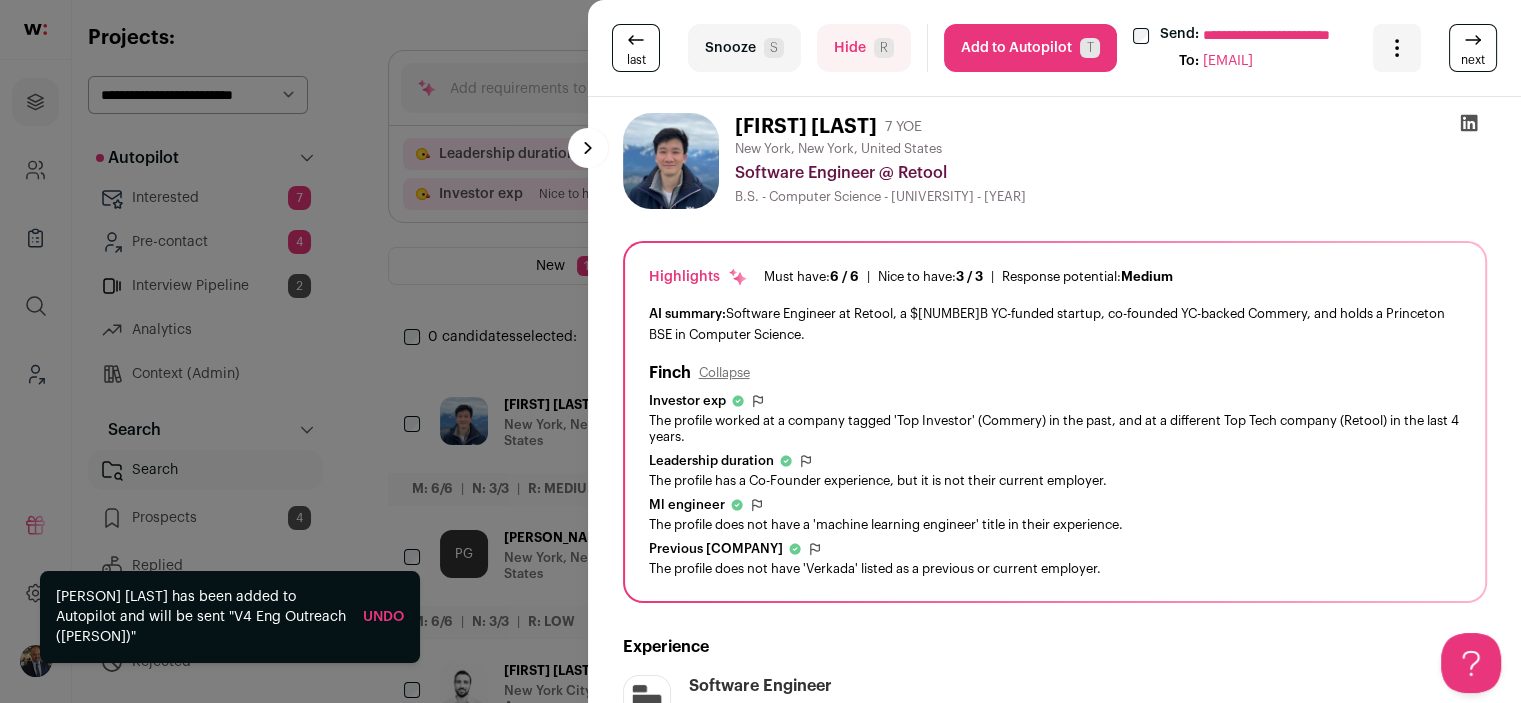 click on "Add to Autopilot
T" at bounding box center (1030, 48) 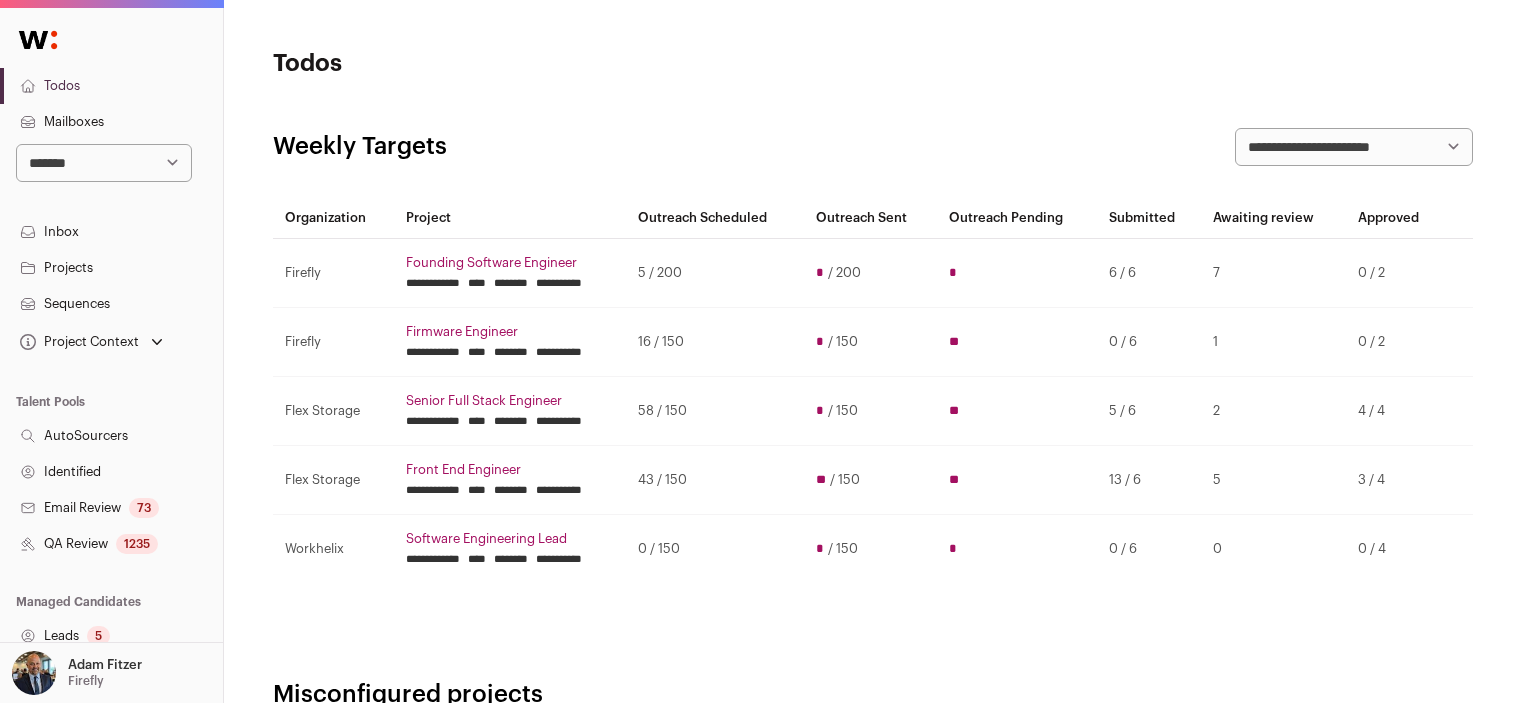 scroll, scrollTop: 0, scrollLeft: 0, axis: both 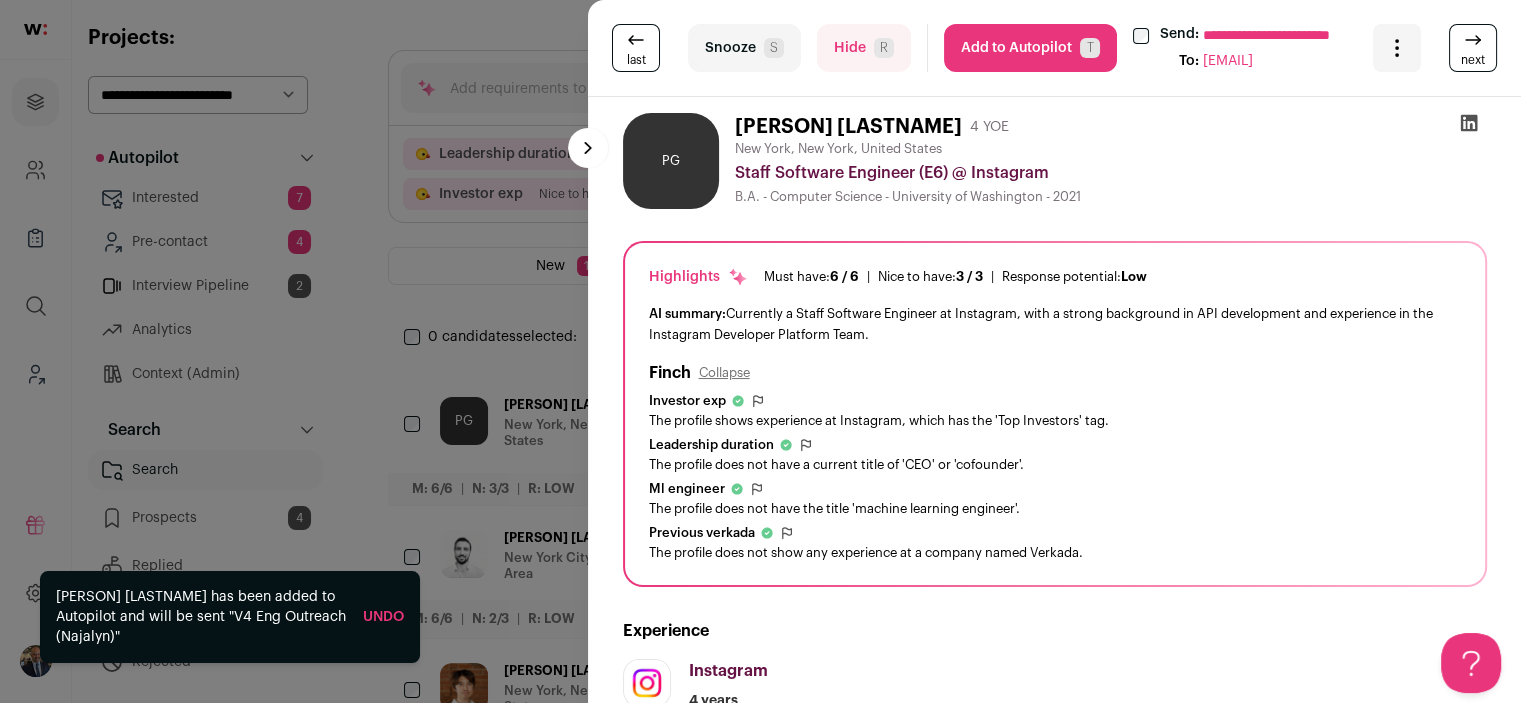 click on "Add to Autopilot
T" at bounding box center [1030, 48] 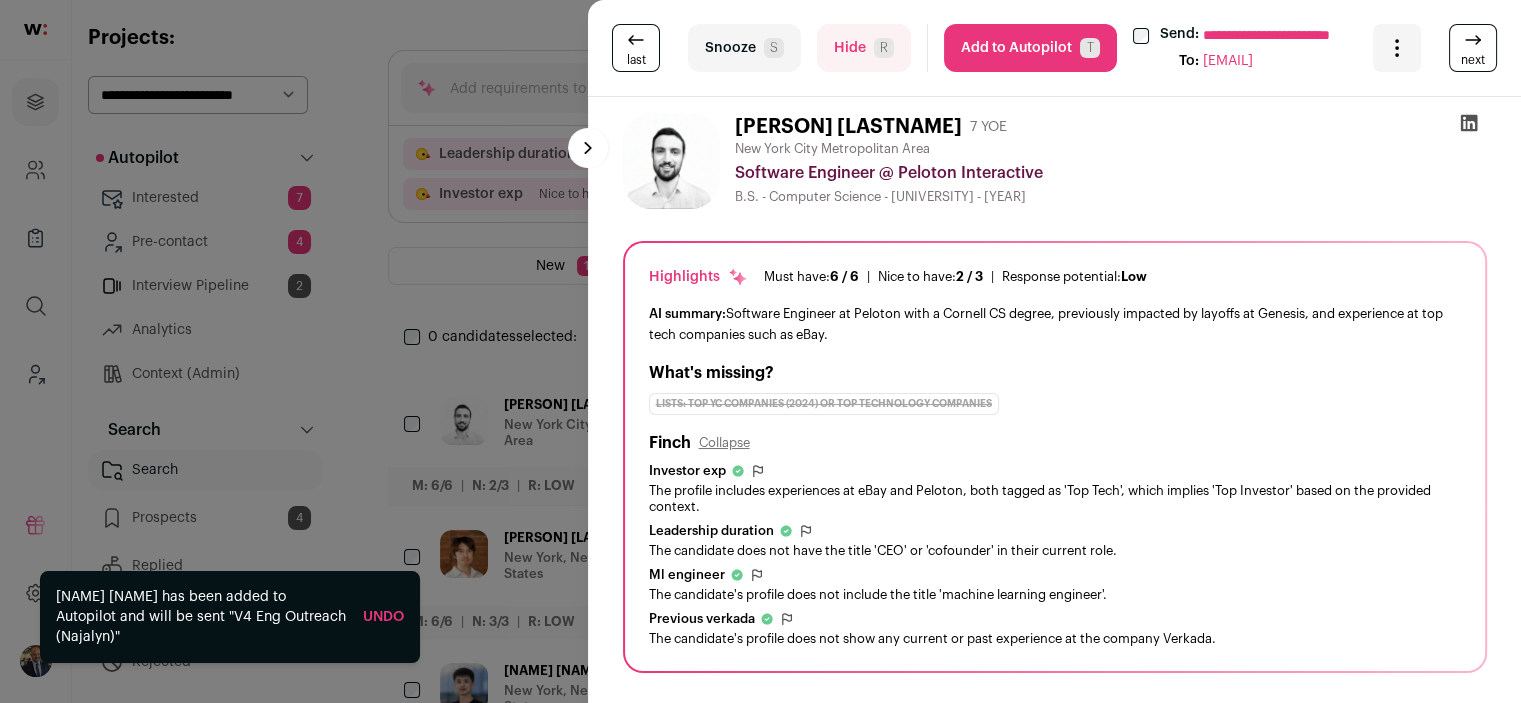 scroll, scrollTop: 0, scrollLeft: 0, axis: both 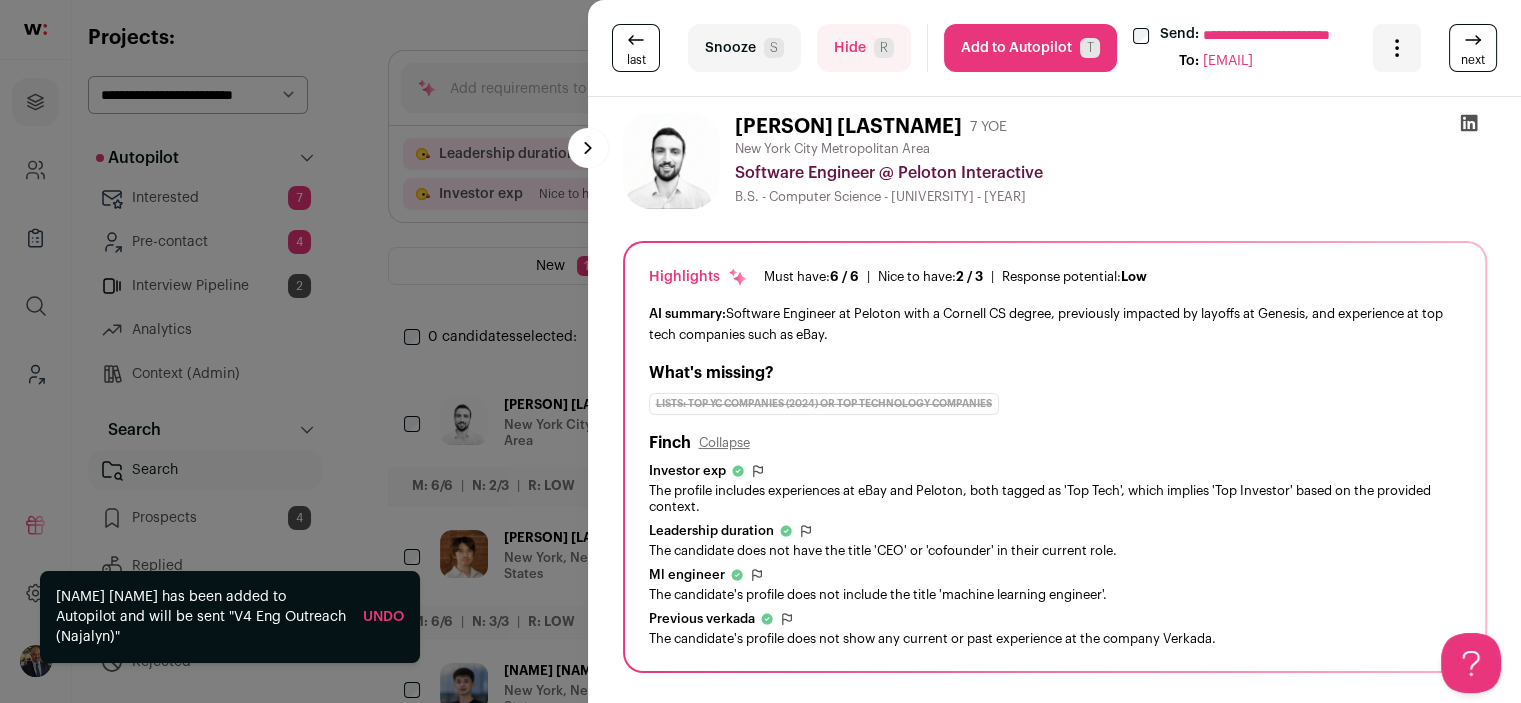 click on "Add to Autopilot
T" at bounding box center [1030, 48] 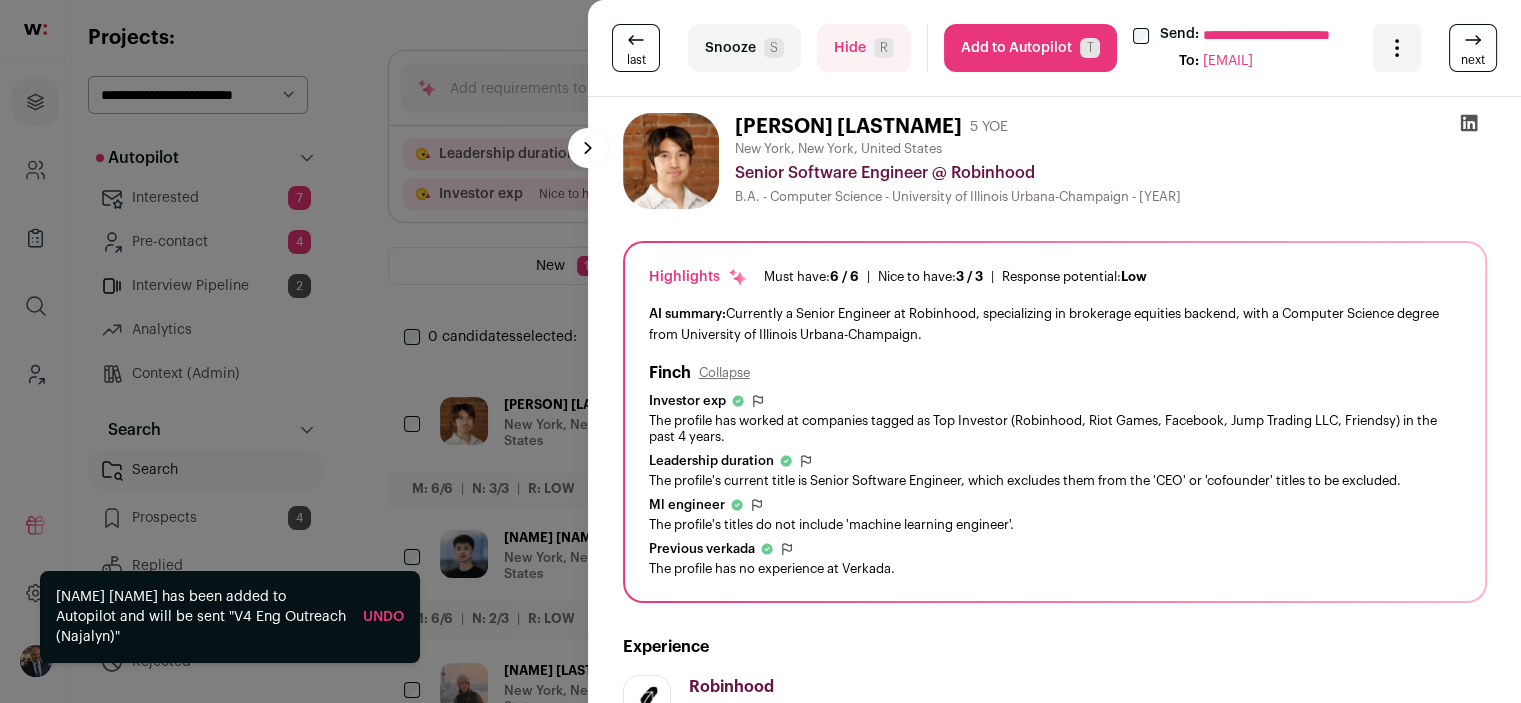 scroll, scrollTop: 0, scrollLeft: 0, axis: both 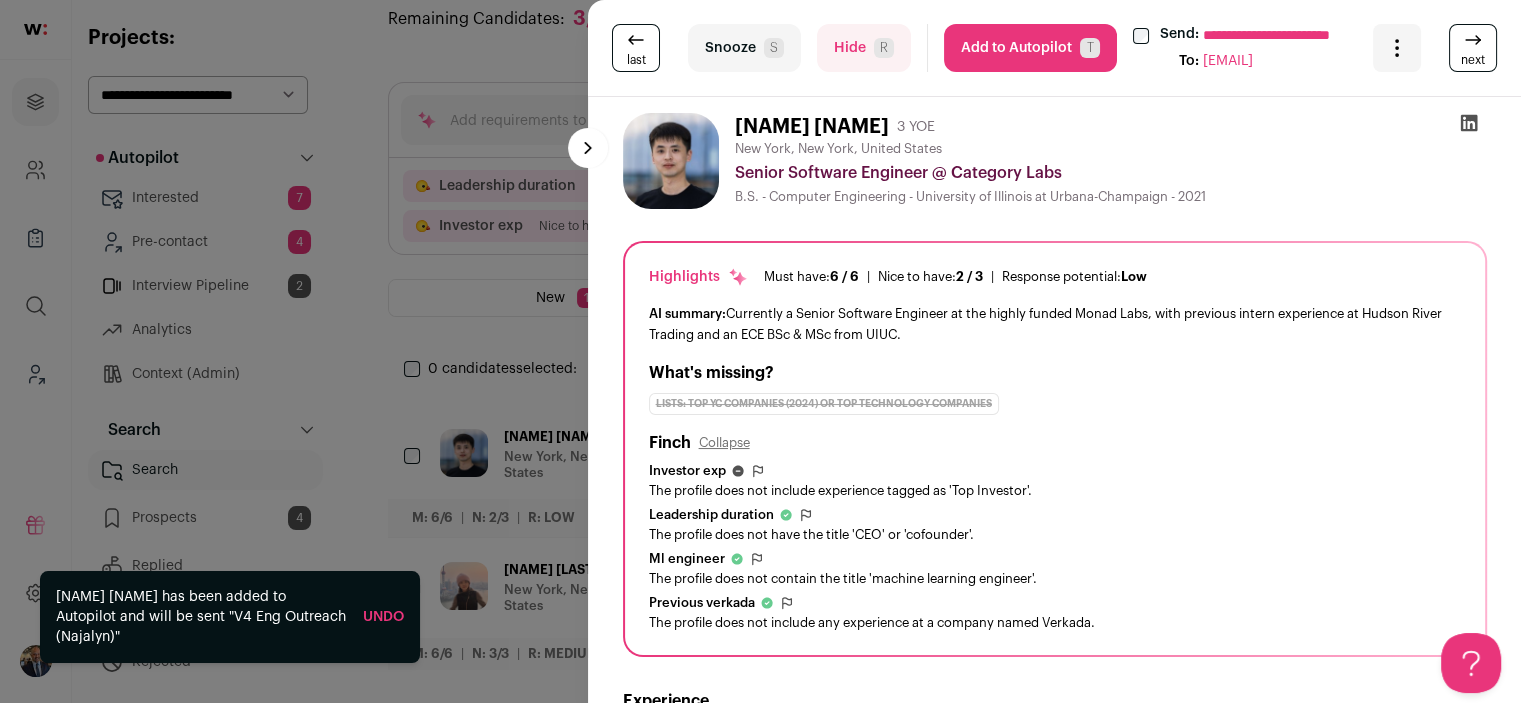 click on "Add to Autopilot
T" at bounding box center [1030, 48] 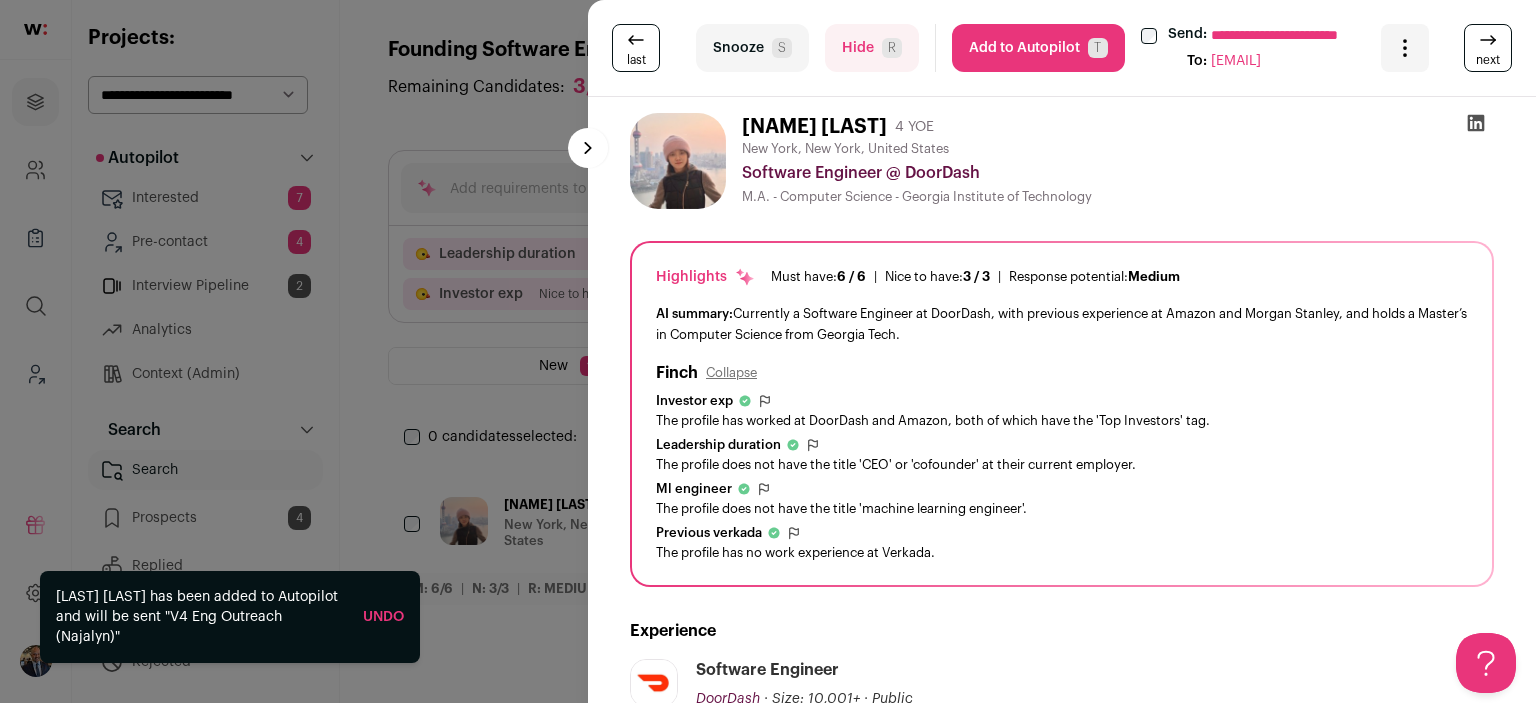 scroll, scrollTop: 0, scrollLeft: 0, axis: both 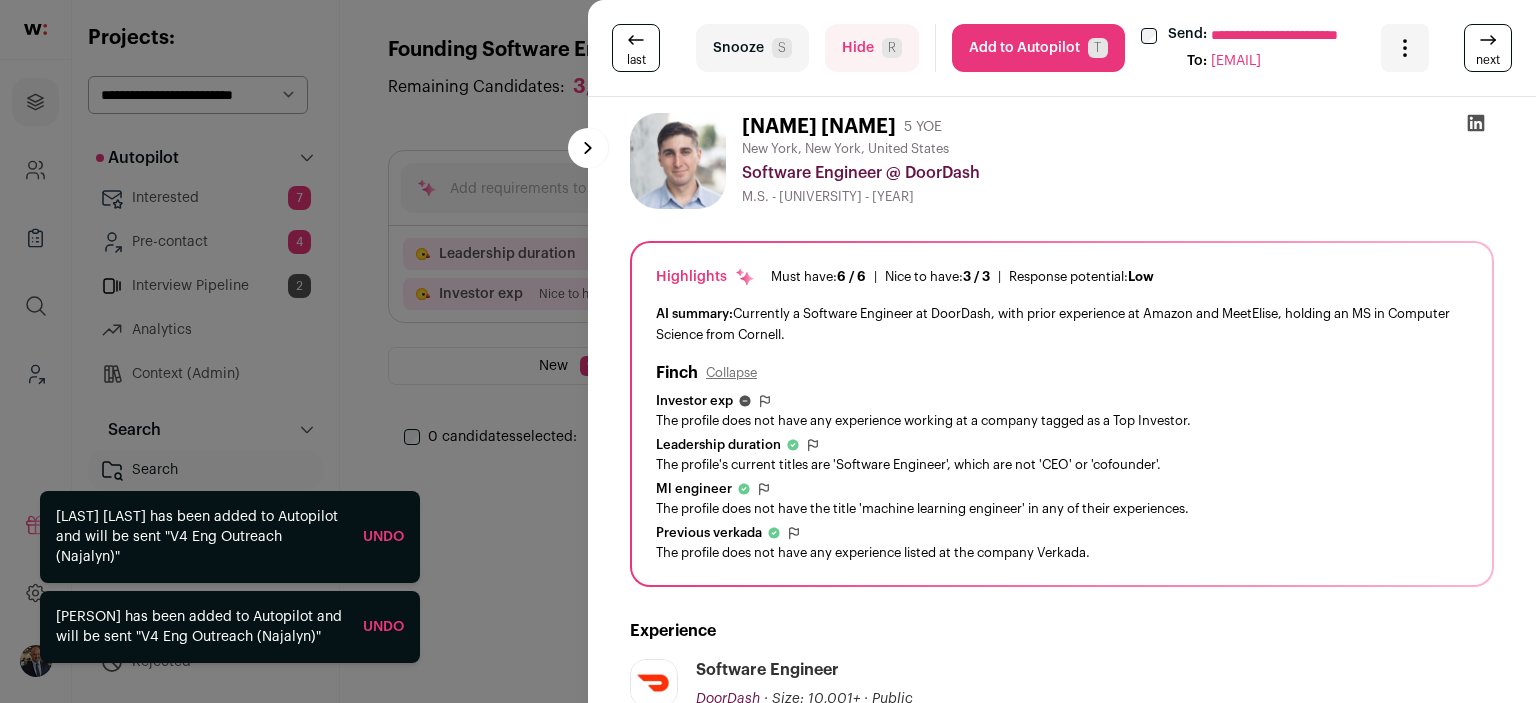 click on "Add to Autopilot
T" at bounding box center (1038, 48) 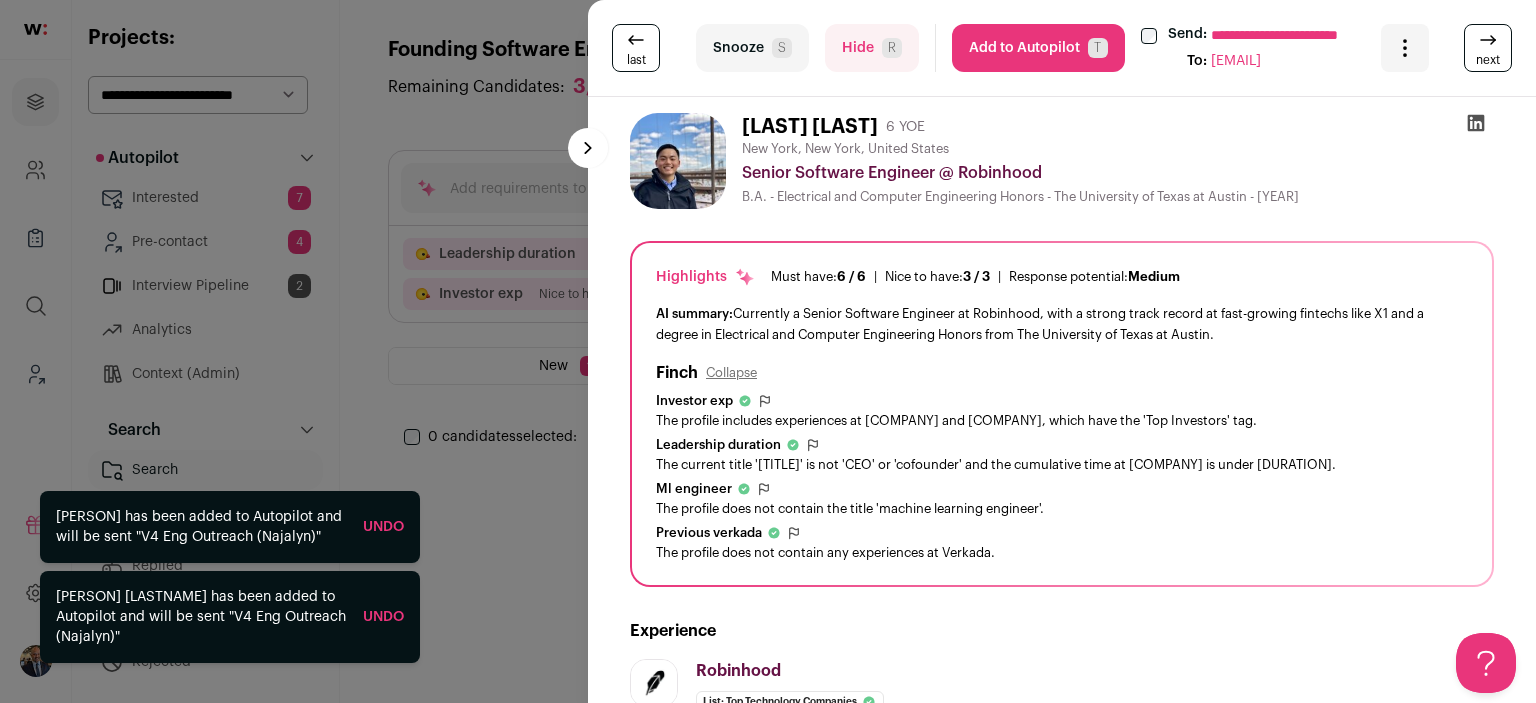 scroll, scrollTop: 0, scrollLeft: 0, axis: both 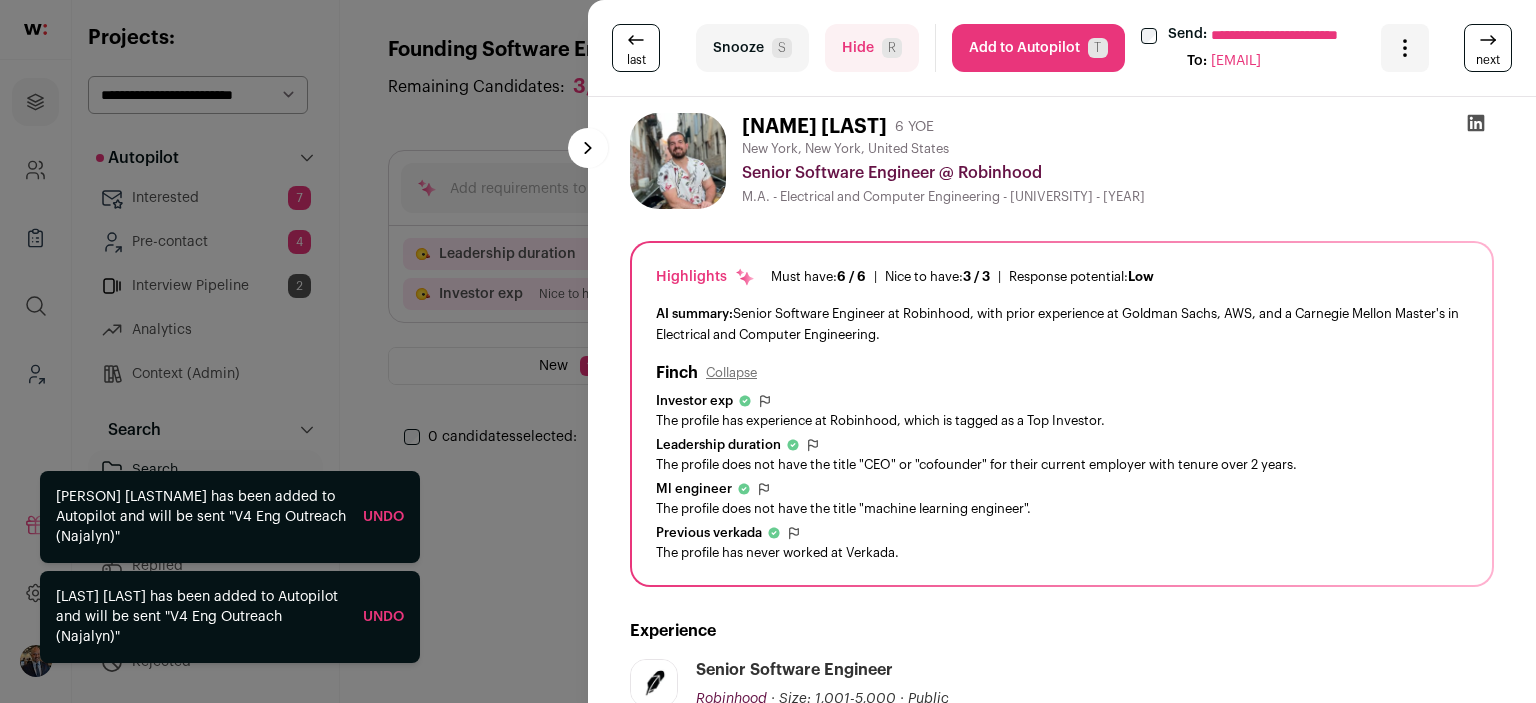 click on "Add to Autopilot
T" at bounding box center (1038, 48) 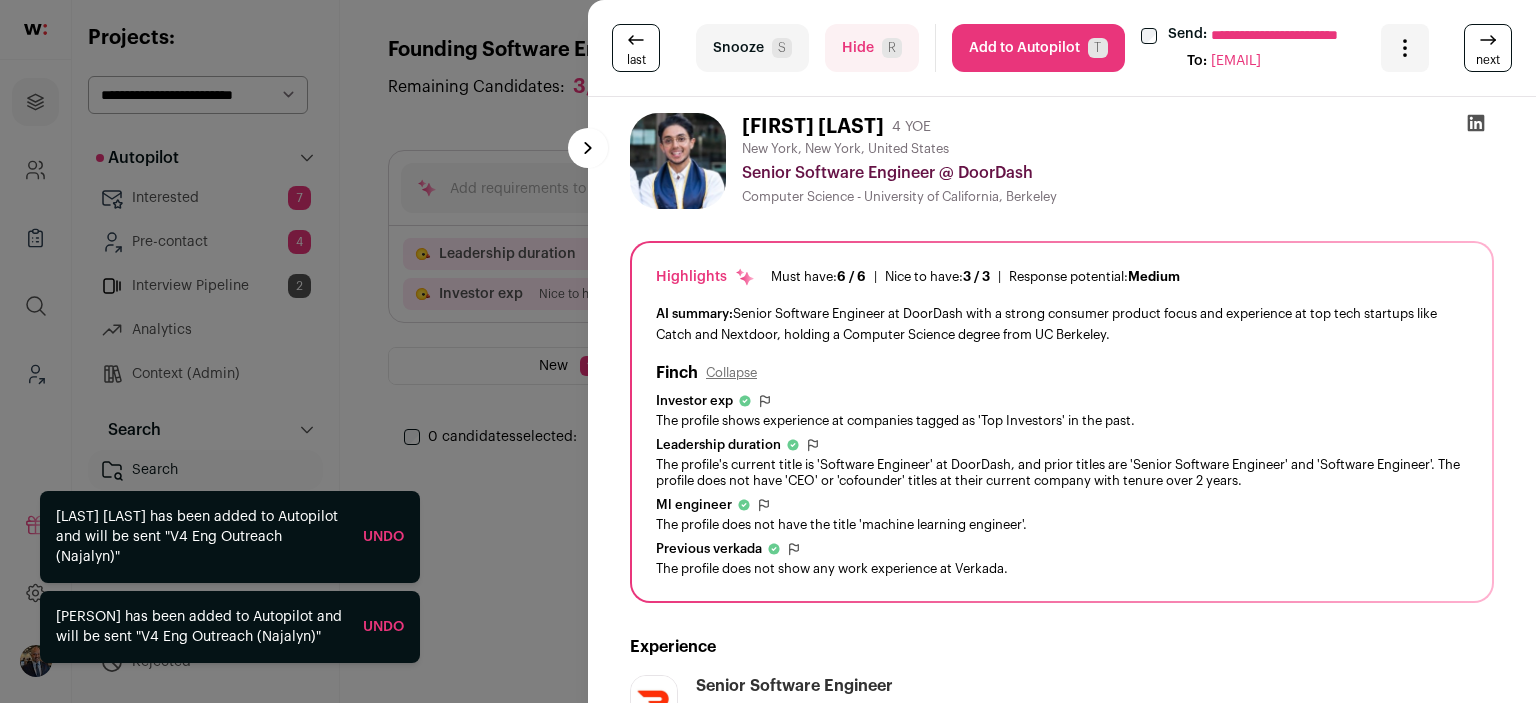 scroll, scrollTop: 0, scrollLeft: 0, axis: both 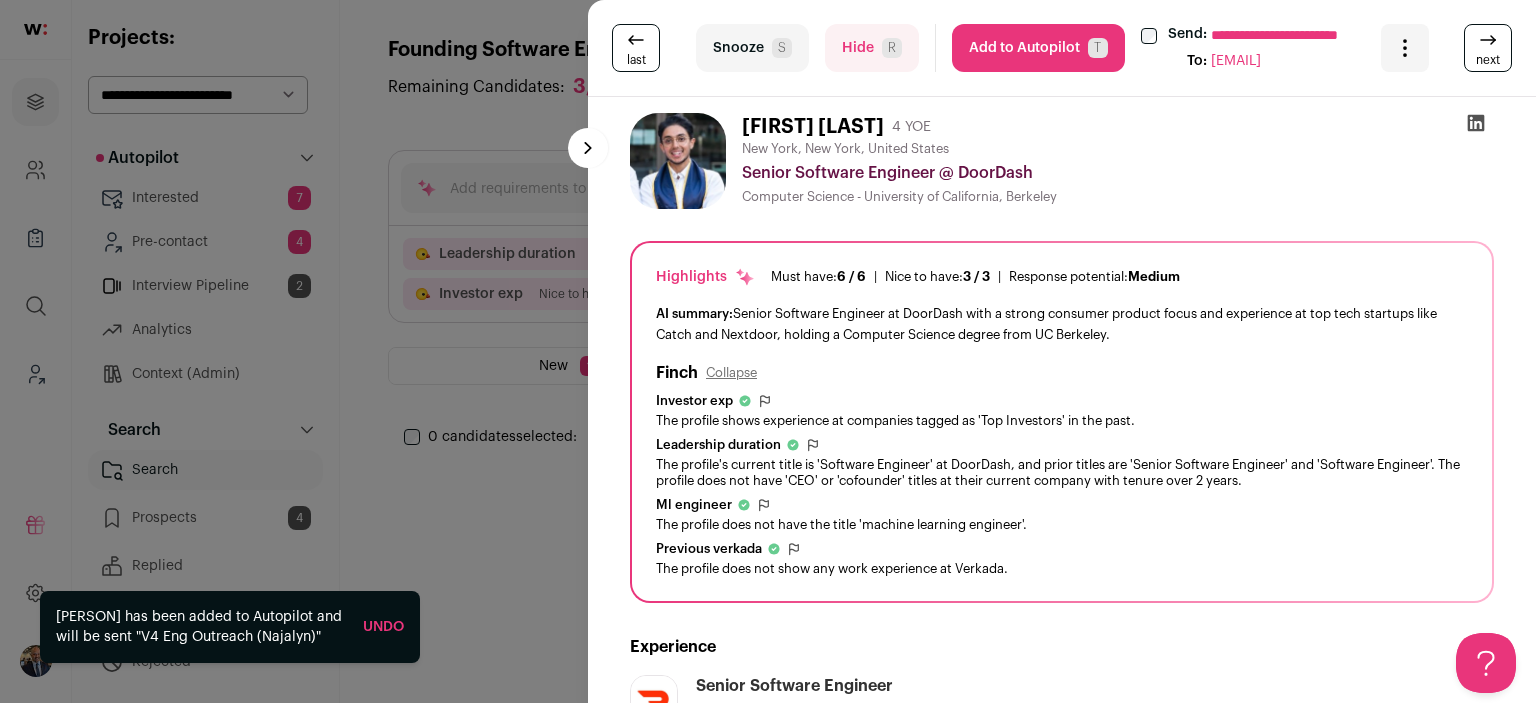 click on "Add to Autopilot
T" at bounding box center [1038, 48] 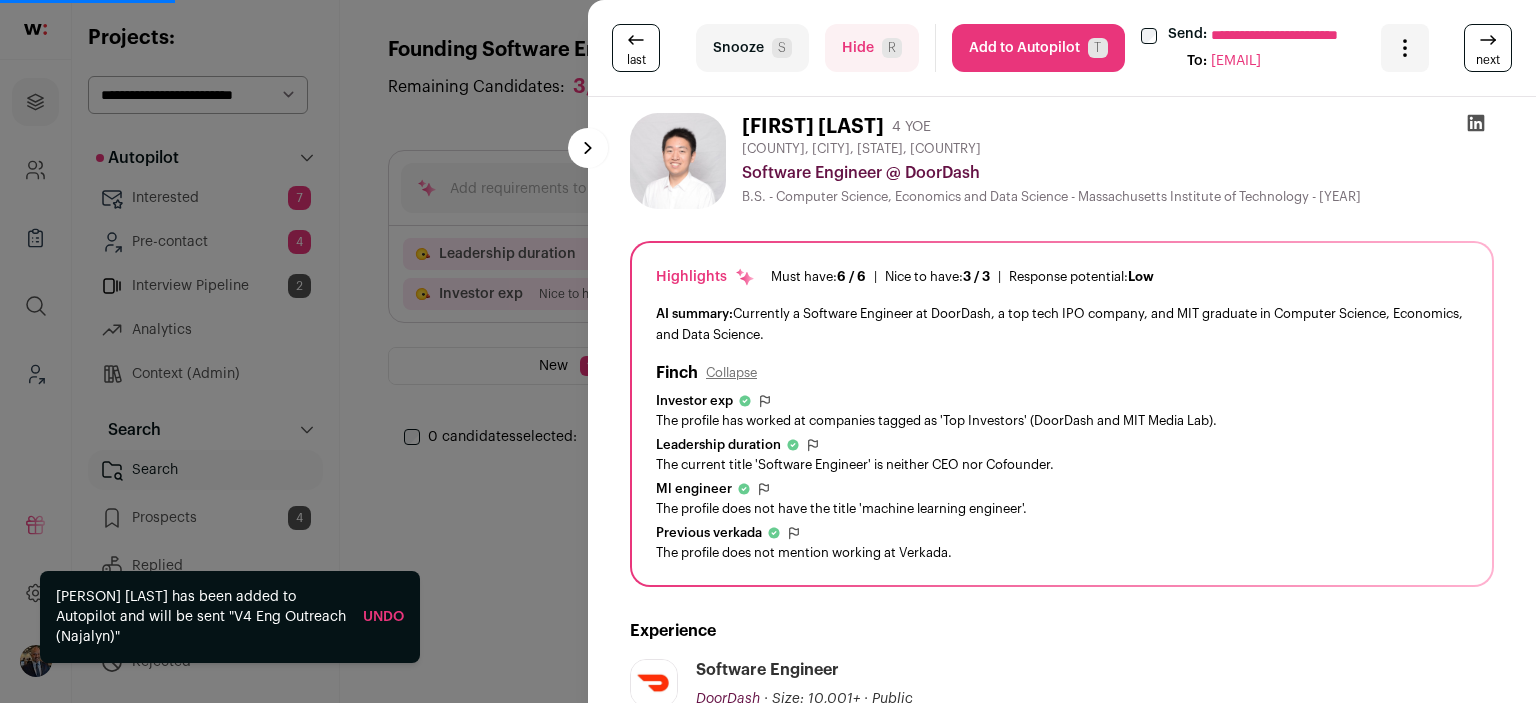 click on "Add to Autopilot
T" at bounding box center (1038, 48) 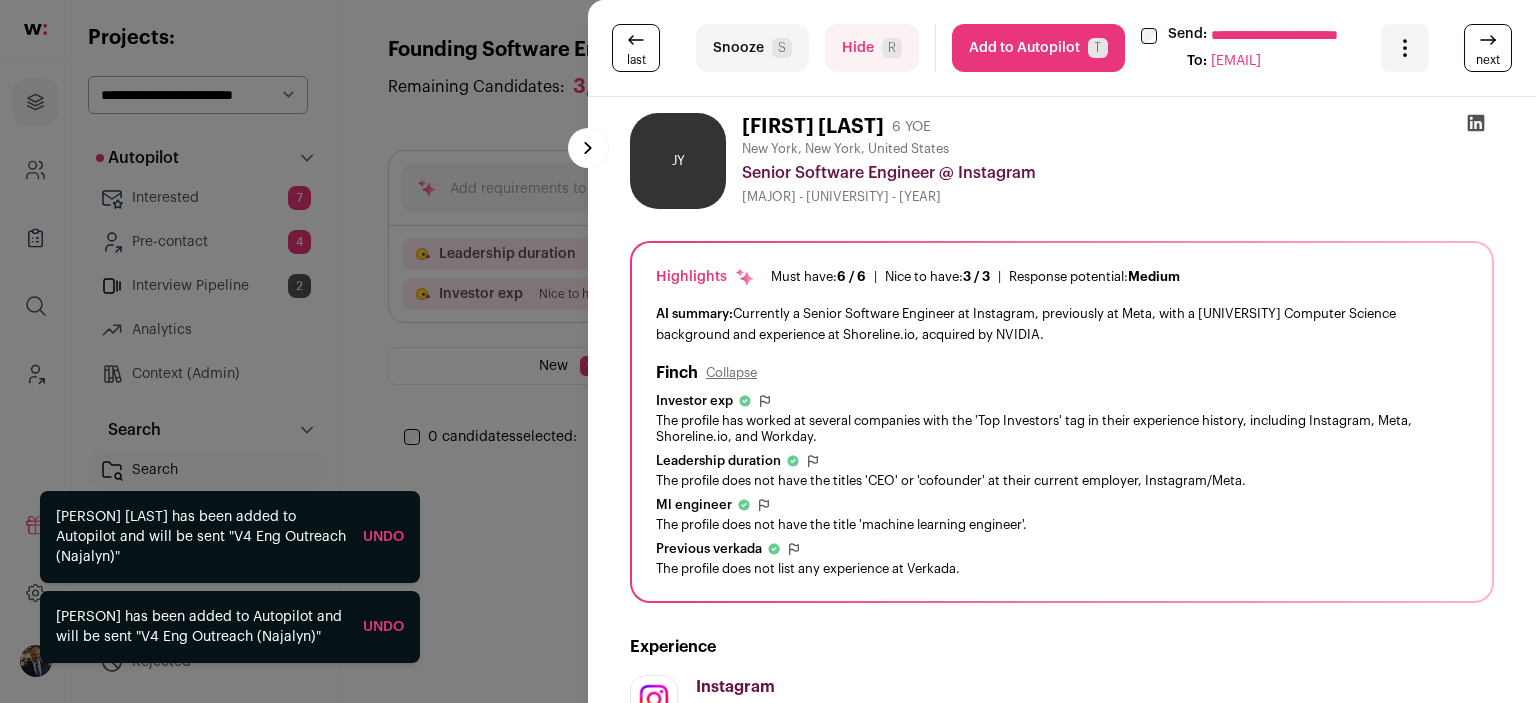 scroll, scrollTop: 0, scrollLeft: 0, axis: both 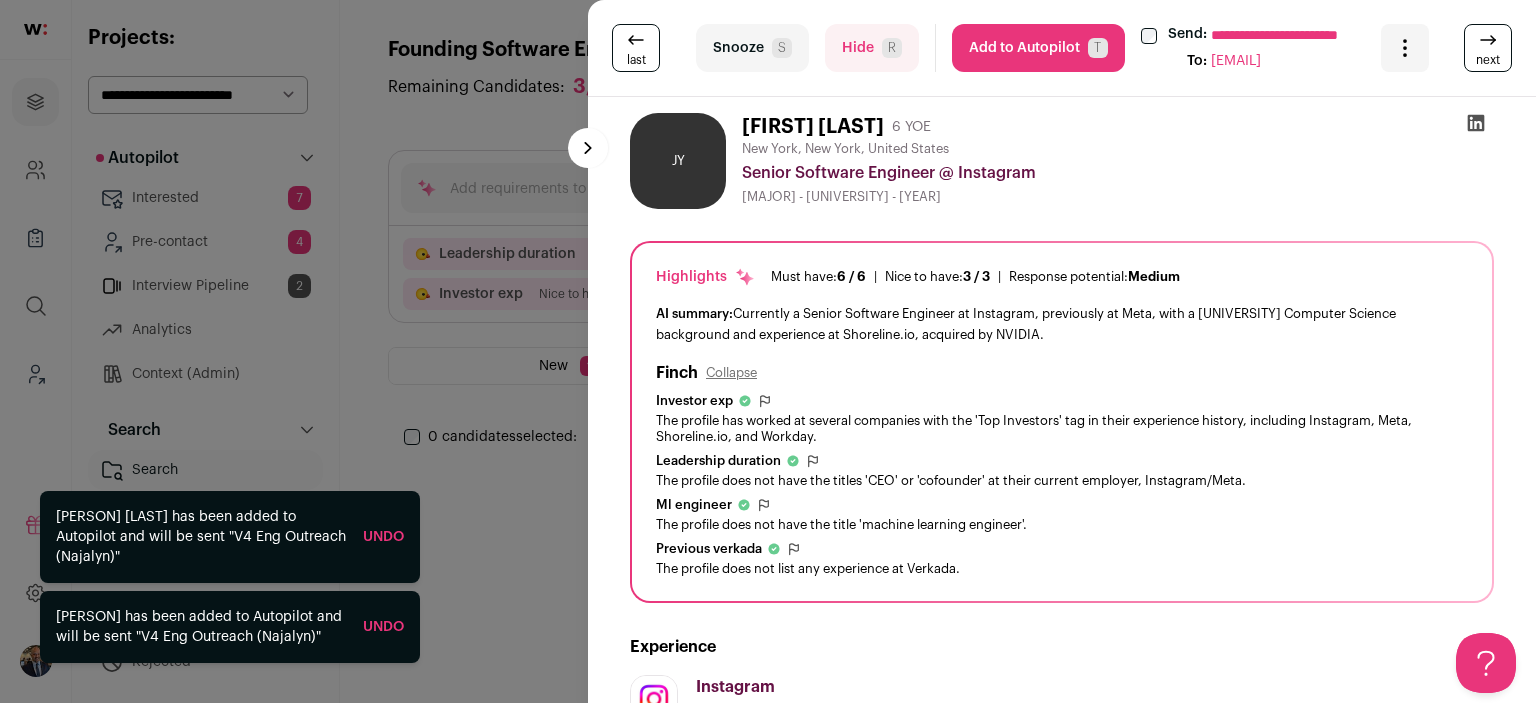 click on "Add to Autopilot
T" at bounding box center [1038, 48] 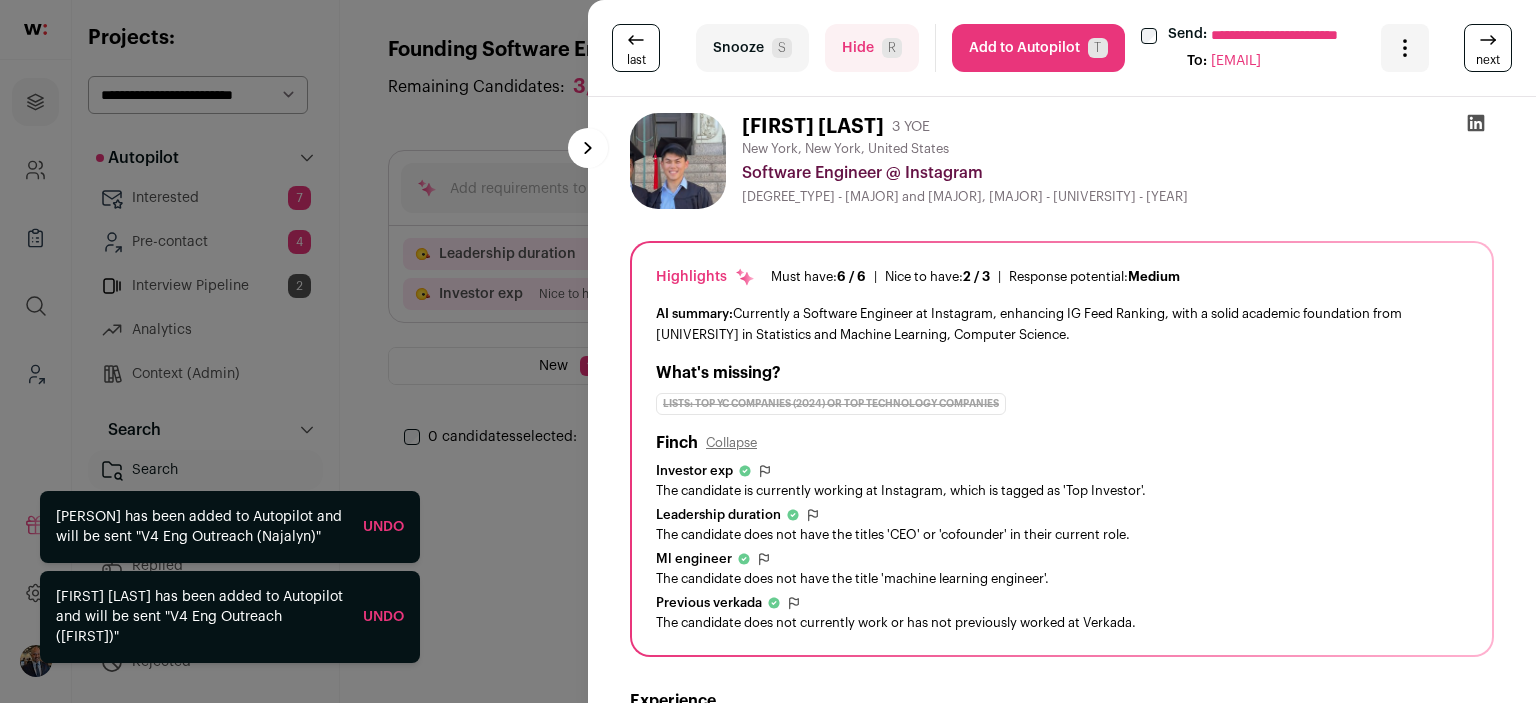 scroll, scrollTop: 0, scrollLeft: 0, axis: both 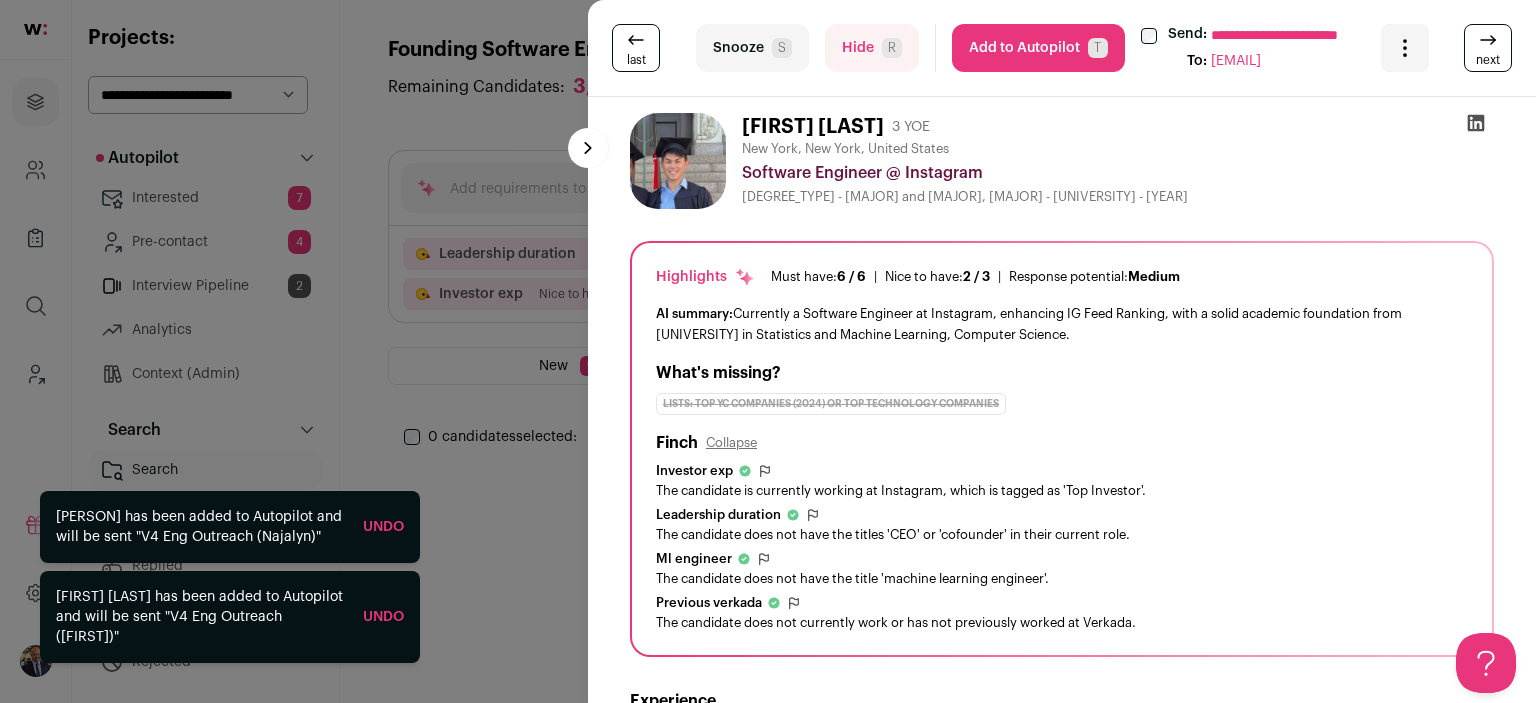 click on "Add to Autopilot
T" at bounding box center [1038, 48] 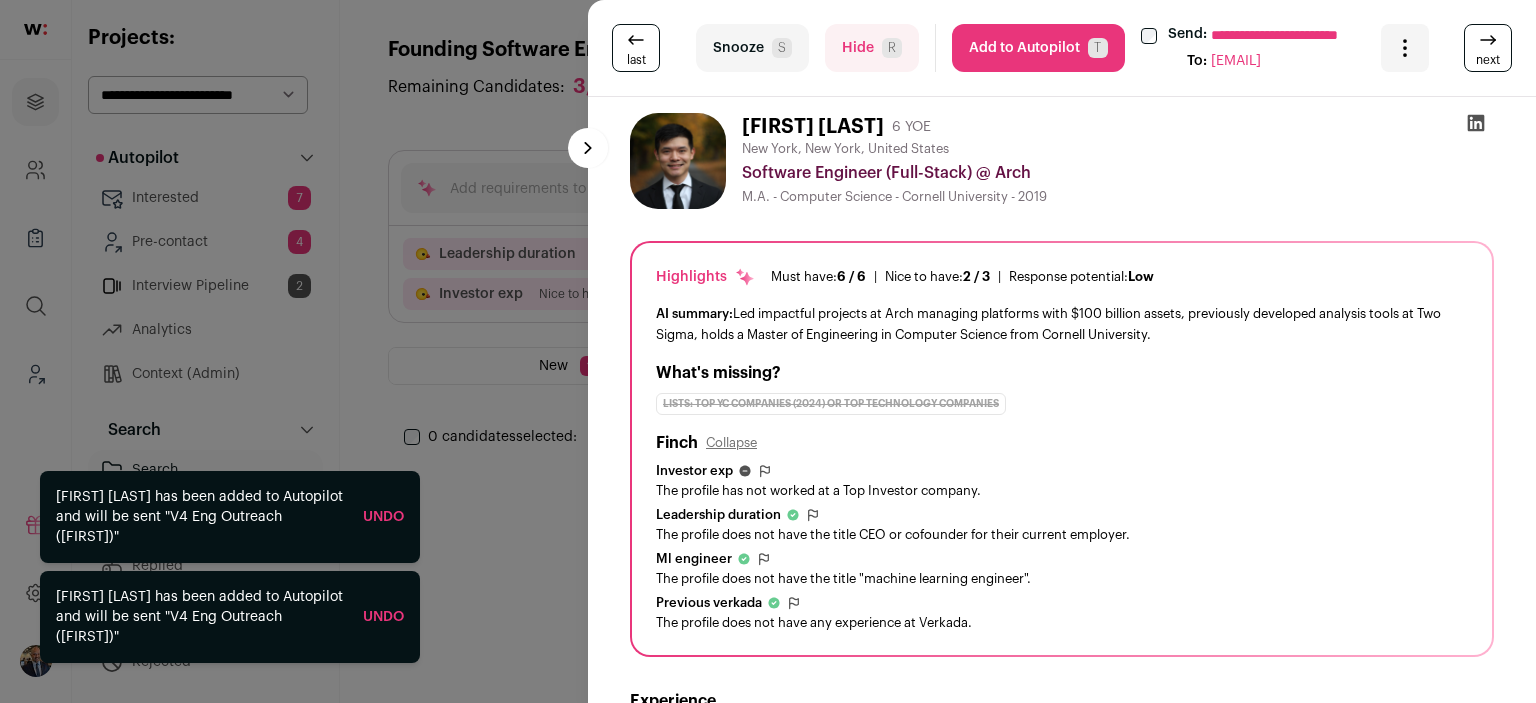 drag, startPoint x: 1009, startPoint y: 51, endPoint x: 1000, endPoint y: 100, distance: 49.819675 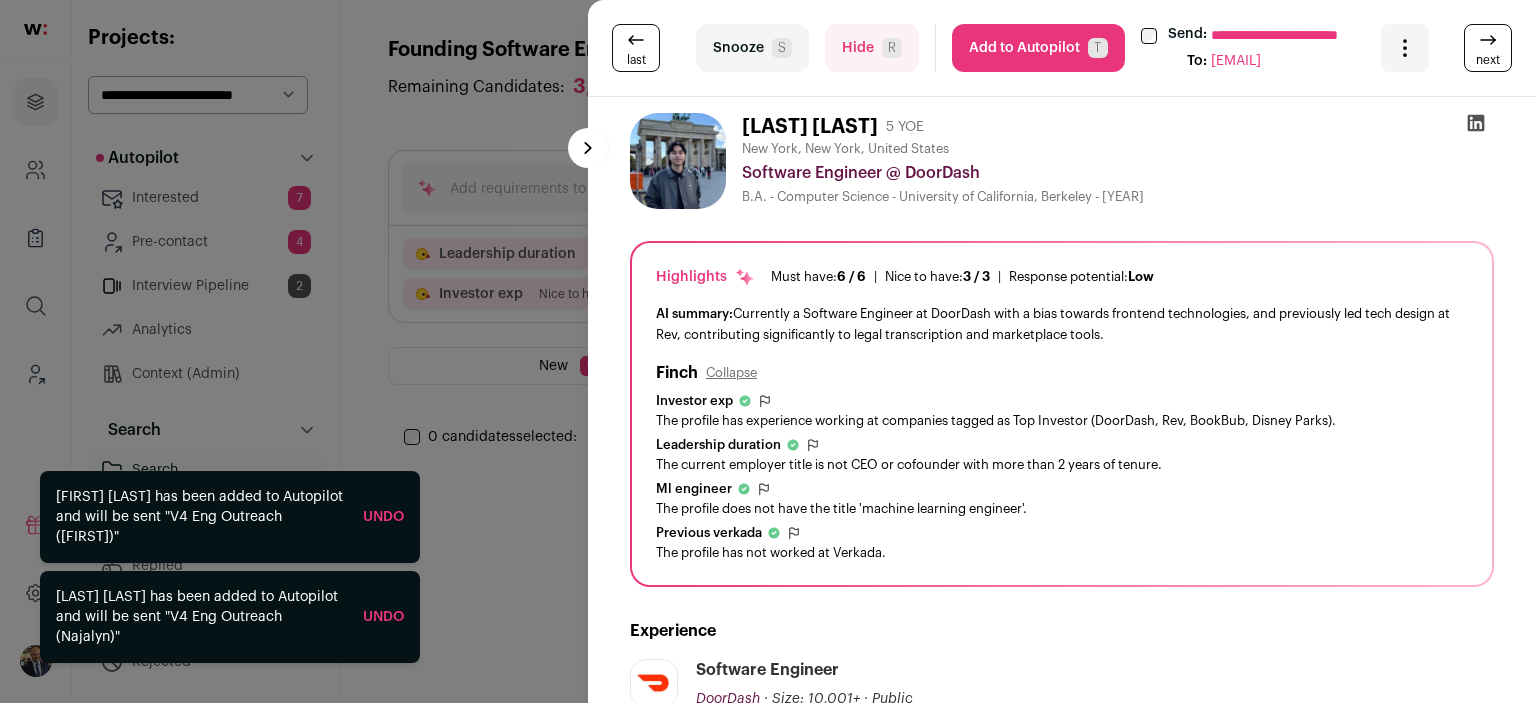 scroll, scrollTop: 0, scrollLeft: 0, axis: both 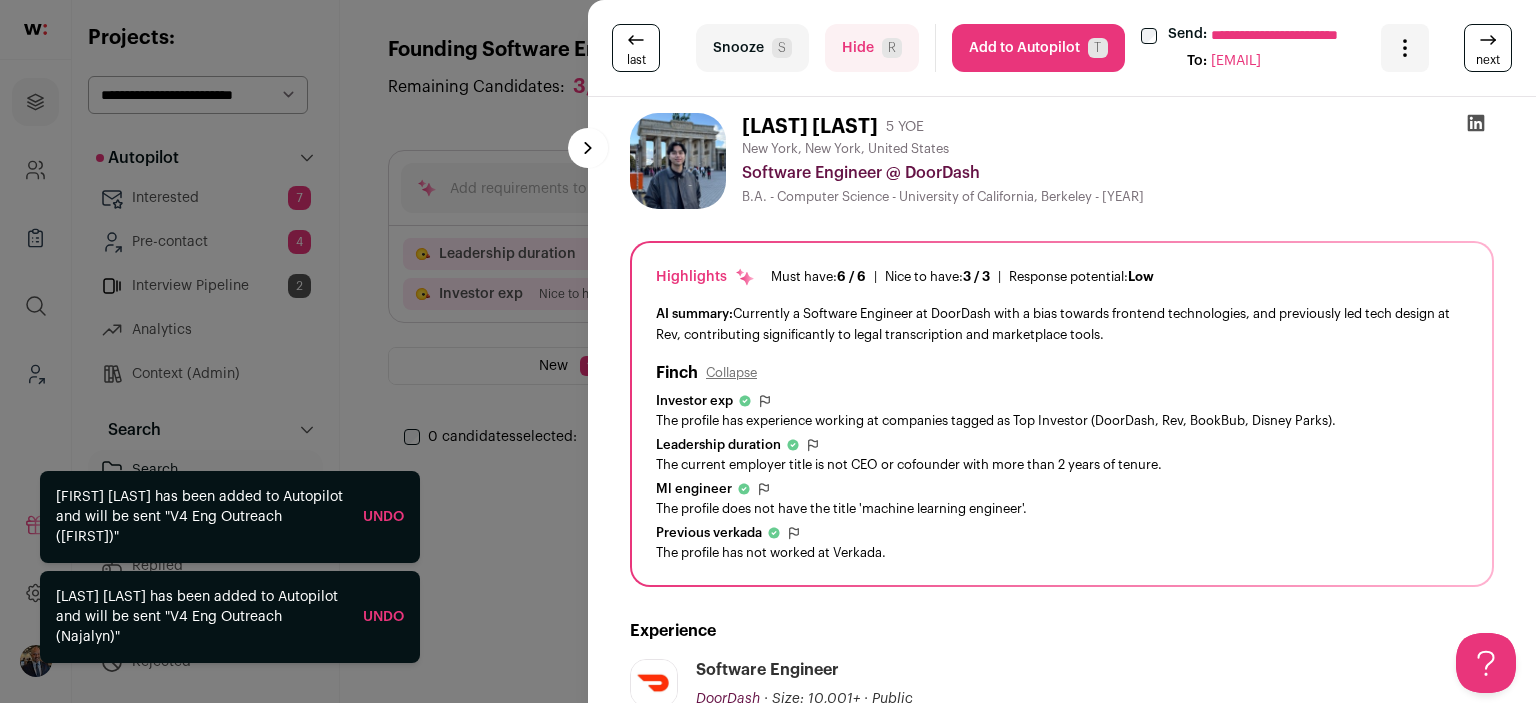 click on "Add to Autopilot
T" at bounding box center [1038, 48] 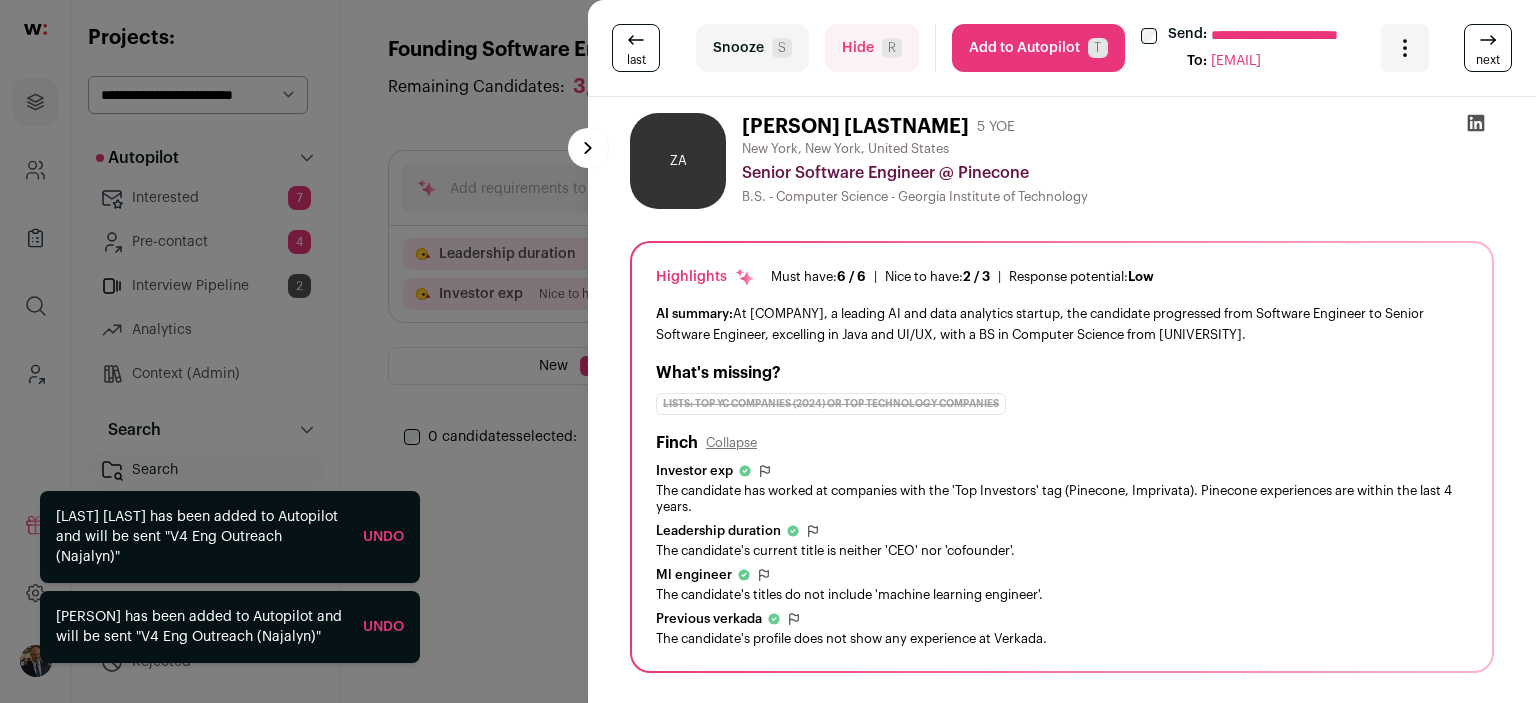 scroll, scrollTop: 0, scrollLeft: 0, axis: both 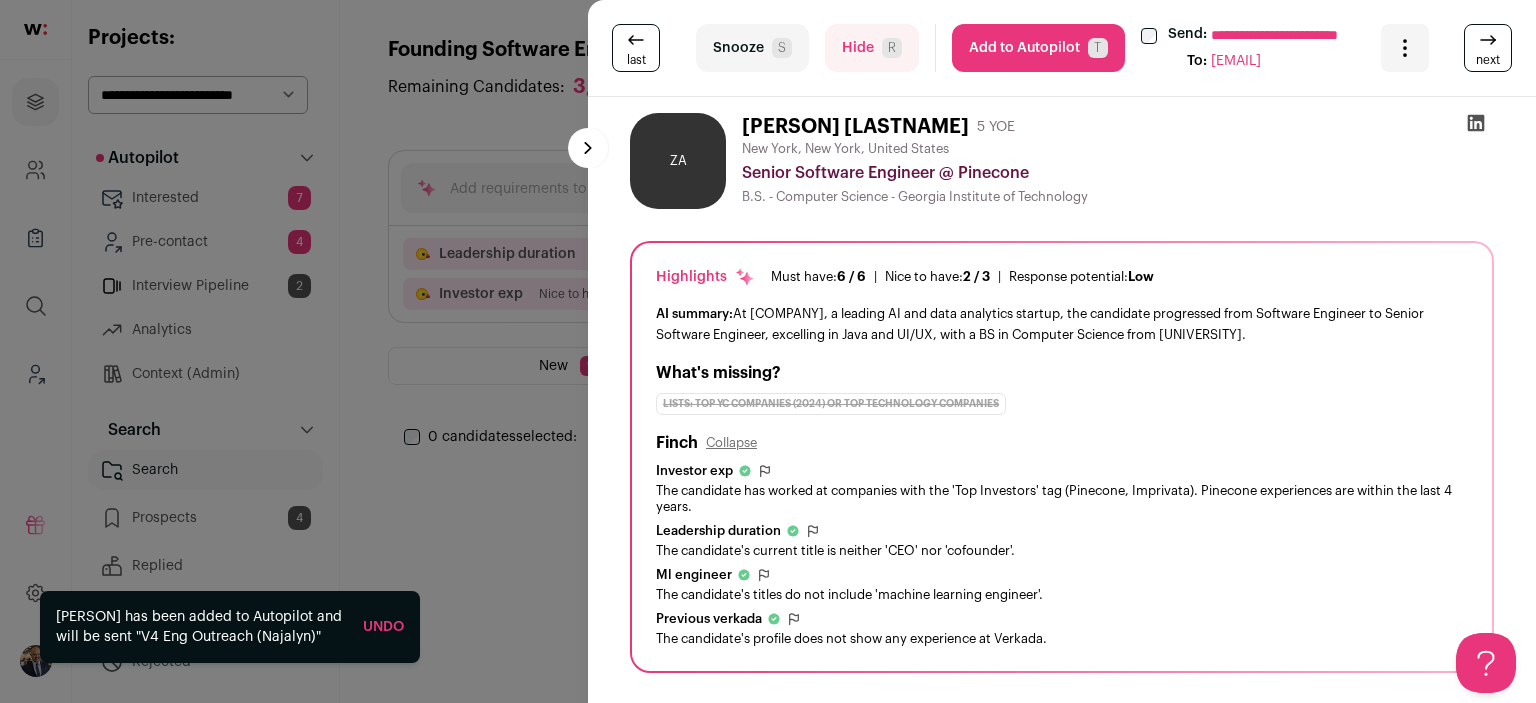 click on "Add to Autopilot
T" at bounding box center (1038, 48) 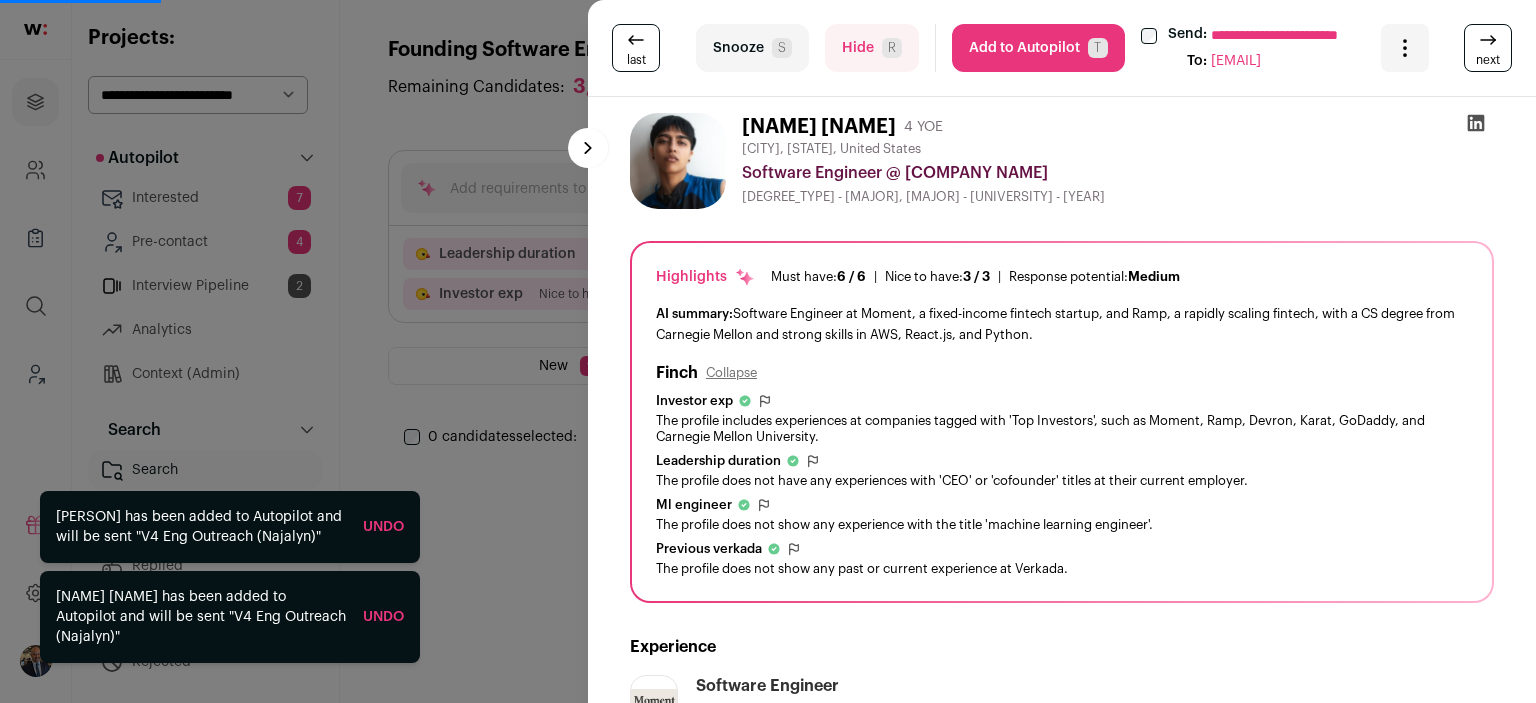click on "Add to Autopilot
T" at bounding box center (1038, 48) 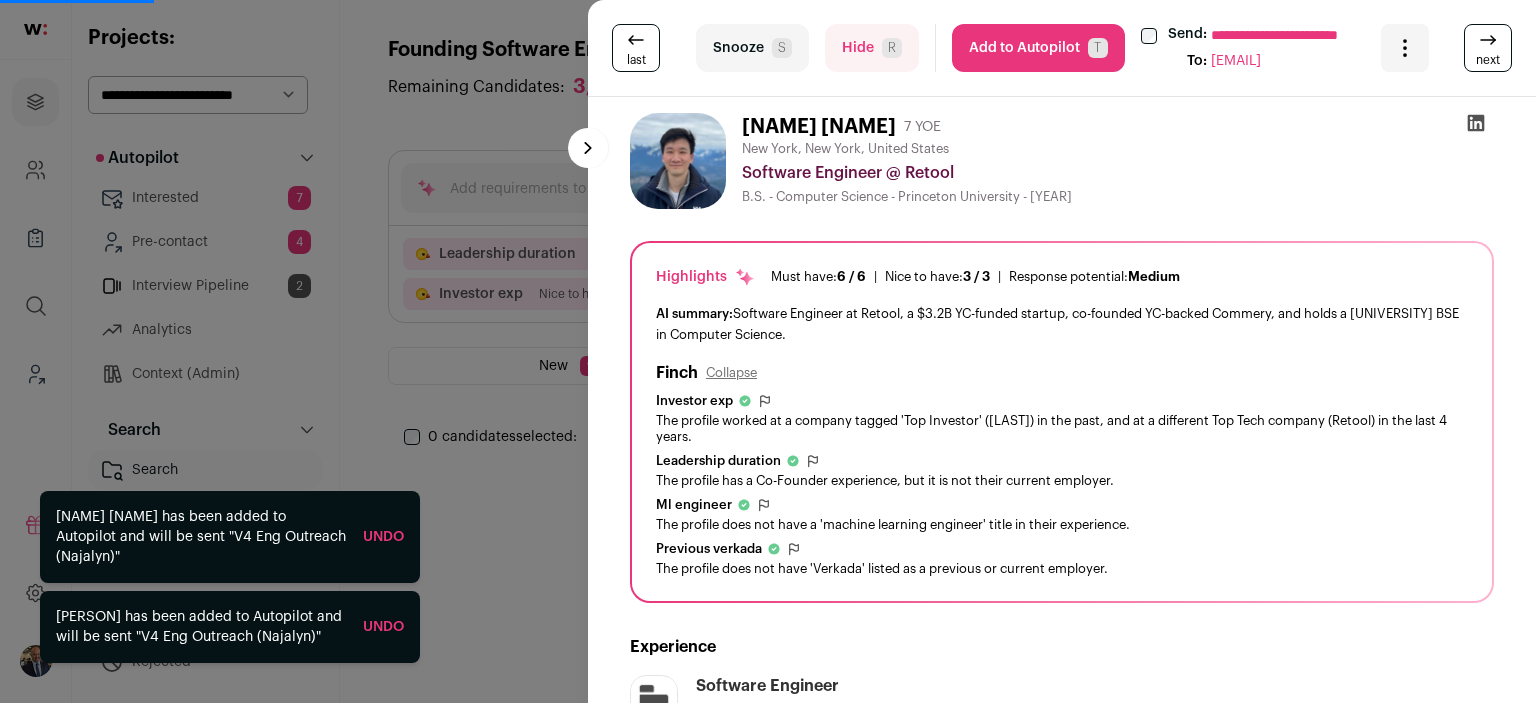 click on "Add to Autopilot
T" at bounding box center (1038, 48) 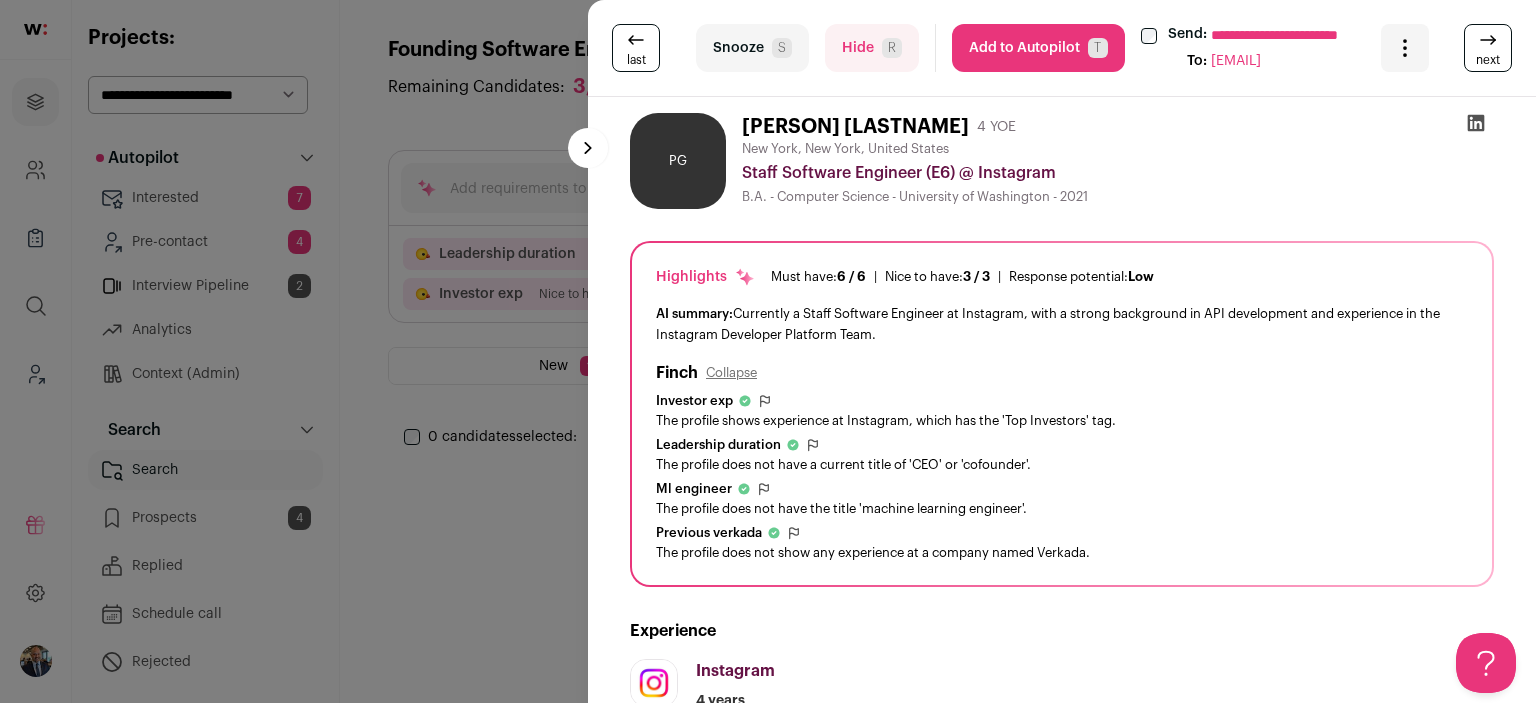 scroll, scrollTop: 0, scrollLeft: 0, axis: both 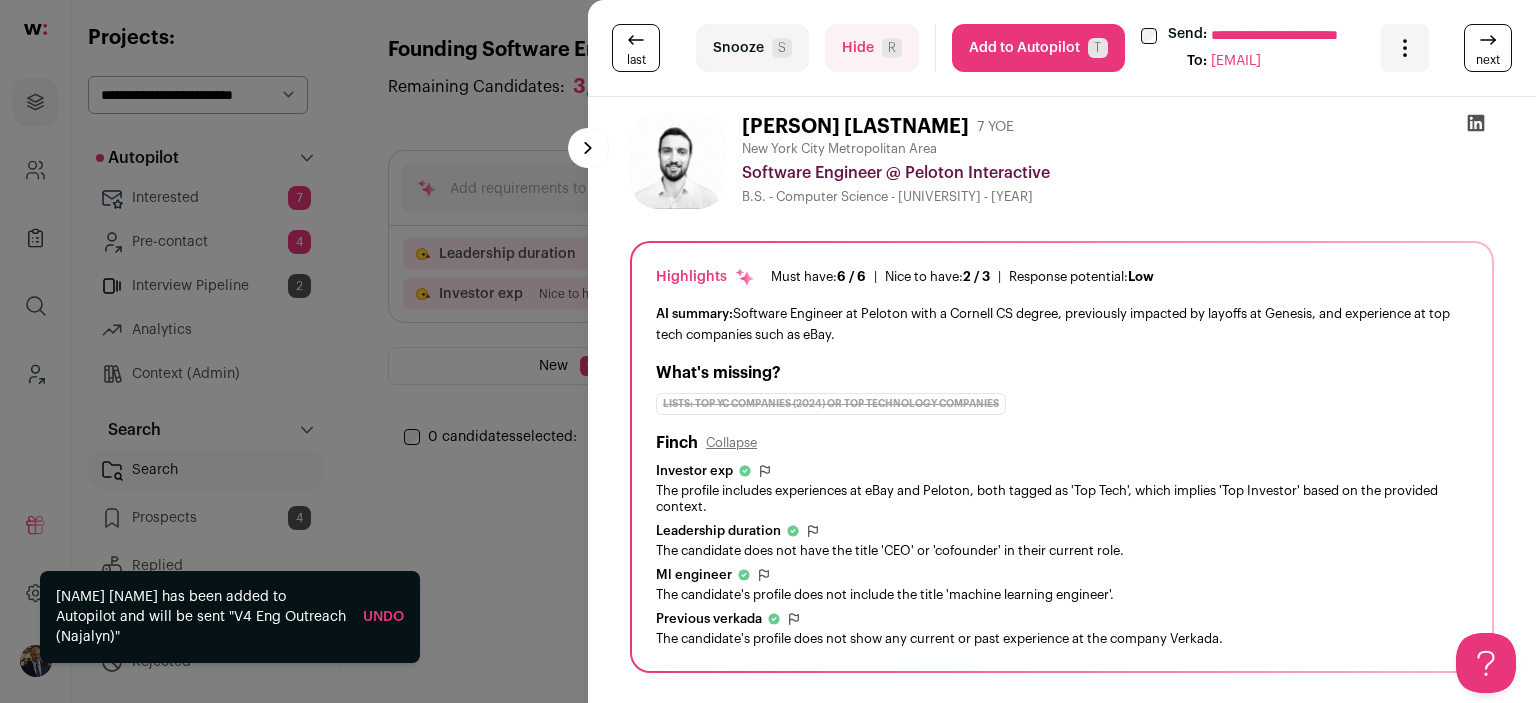click on "Add to Autopilot
T" at bounding box center [1038, 48] 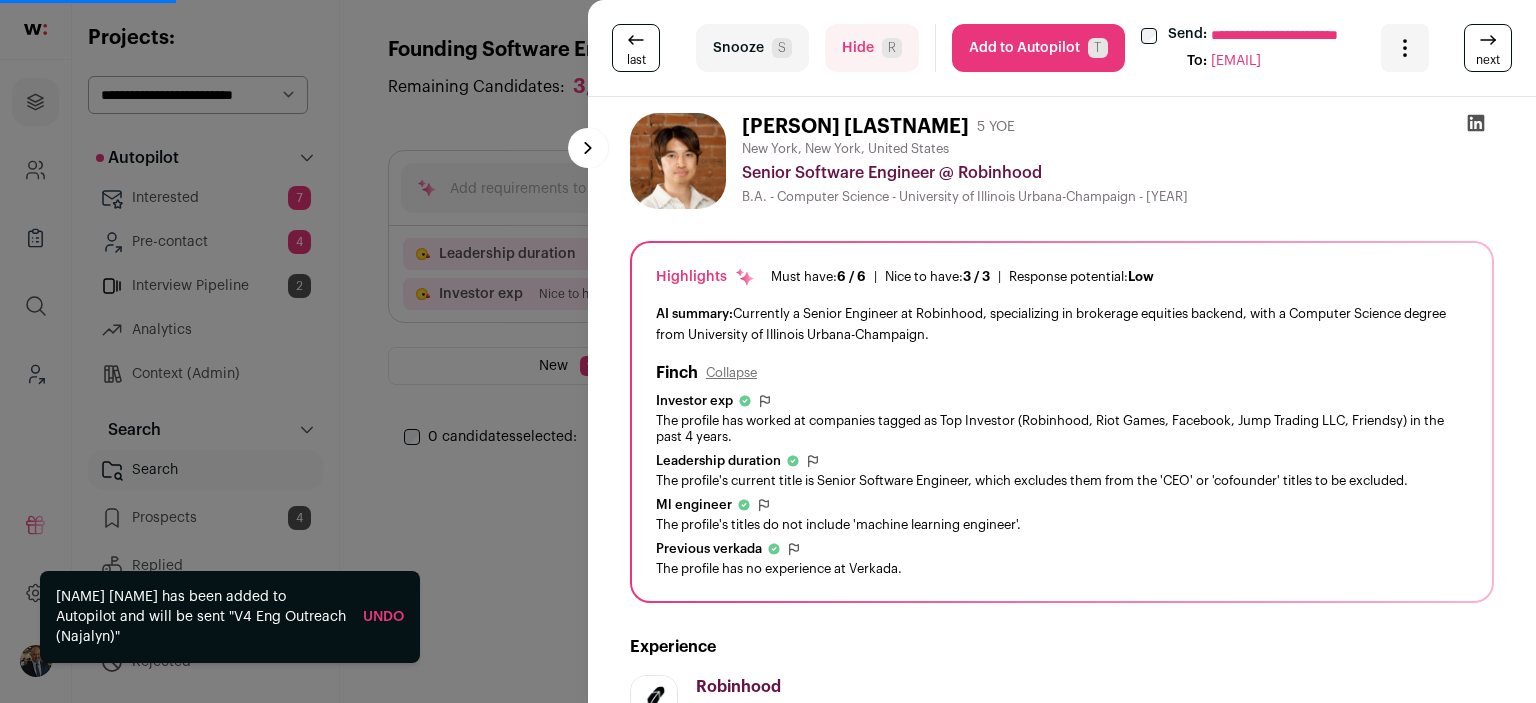 click on "Add to Autopilot
T" at bounding box center (1038, 48) 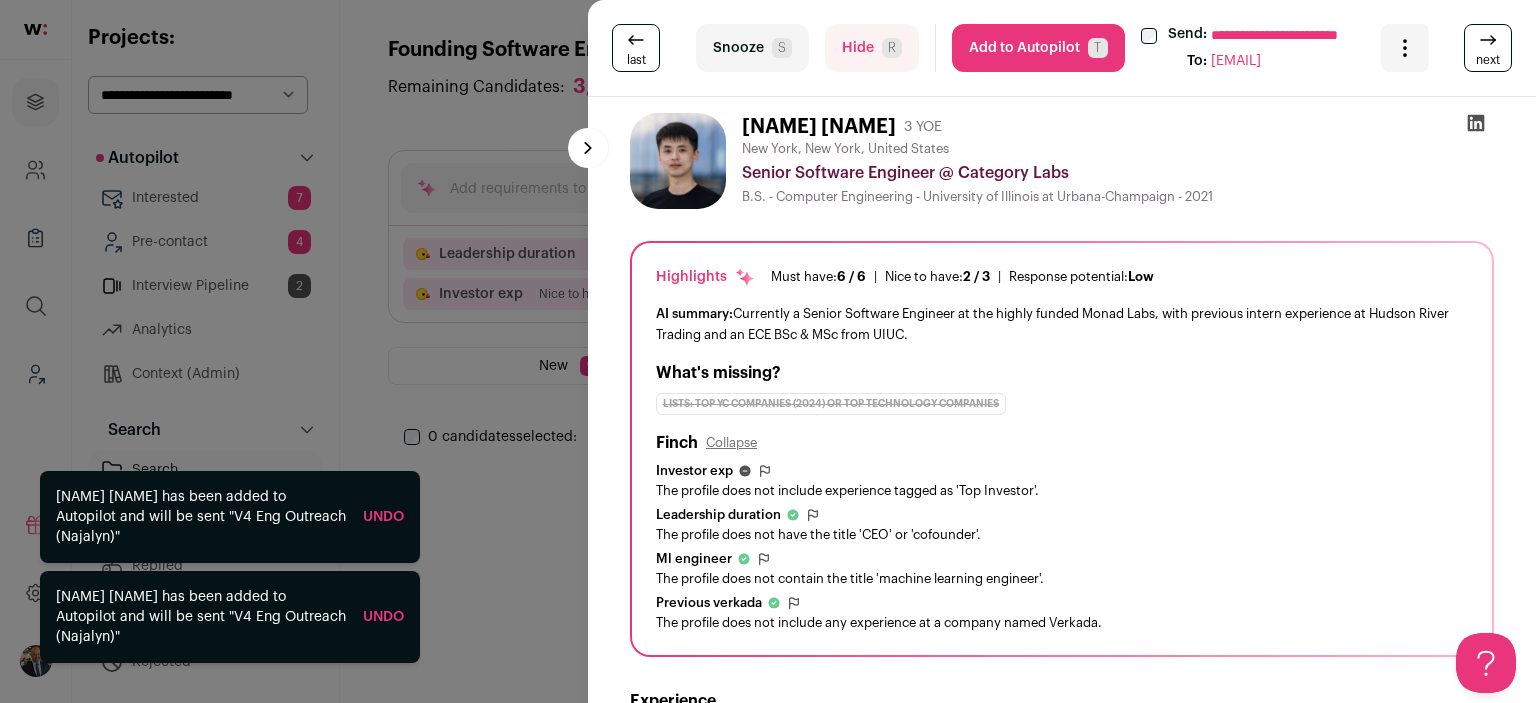 scroll, scrollTop: 0, scrollLeft: 0, axis: both 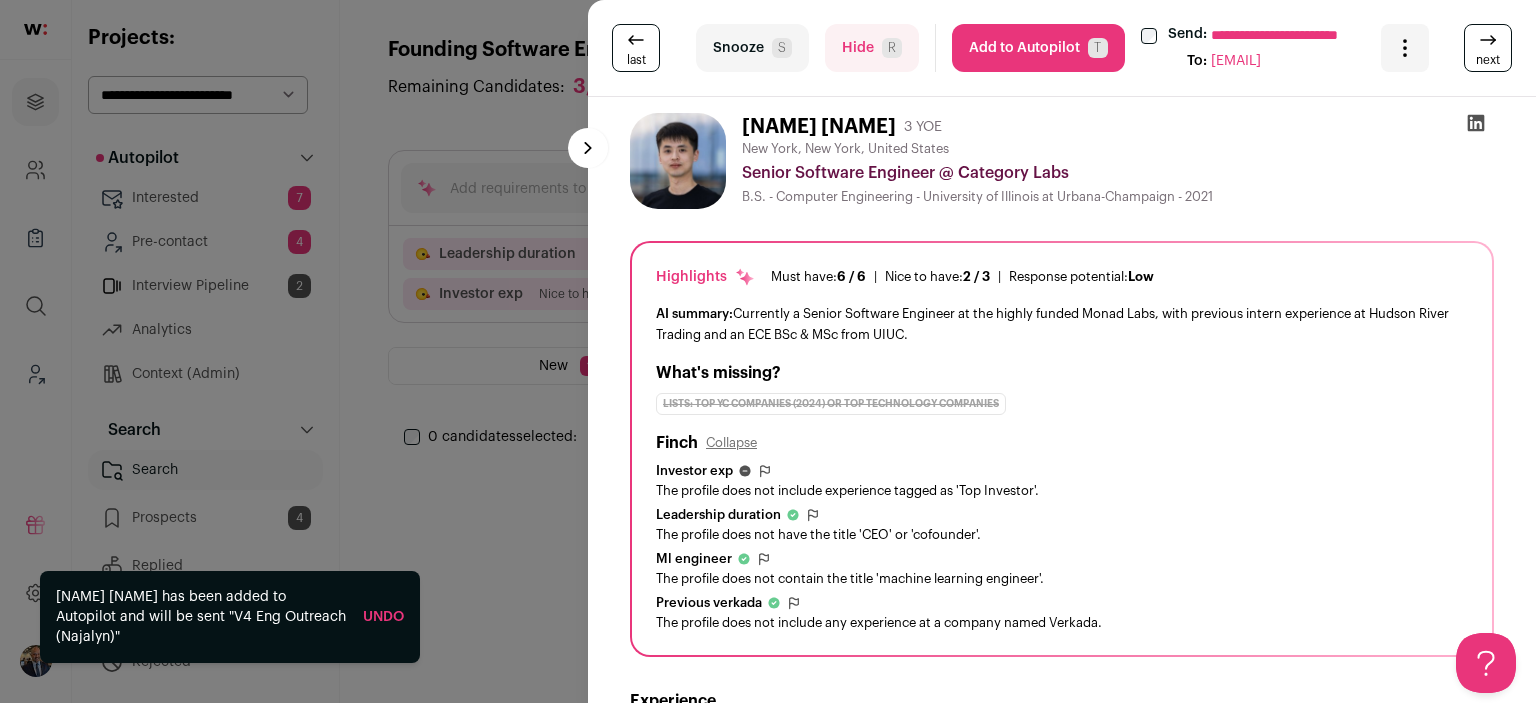 click on "Add to Autopilot
T" at bounding box center [1038, 48] 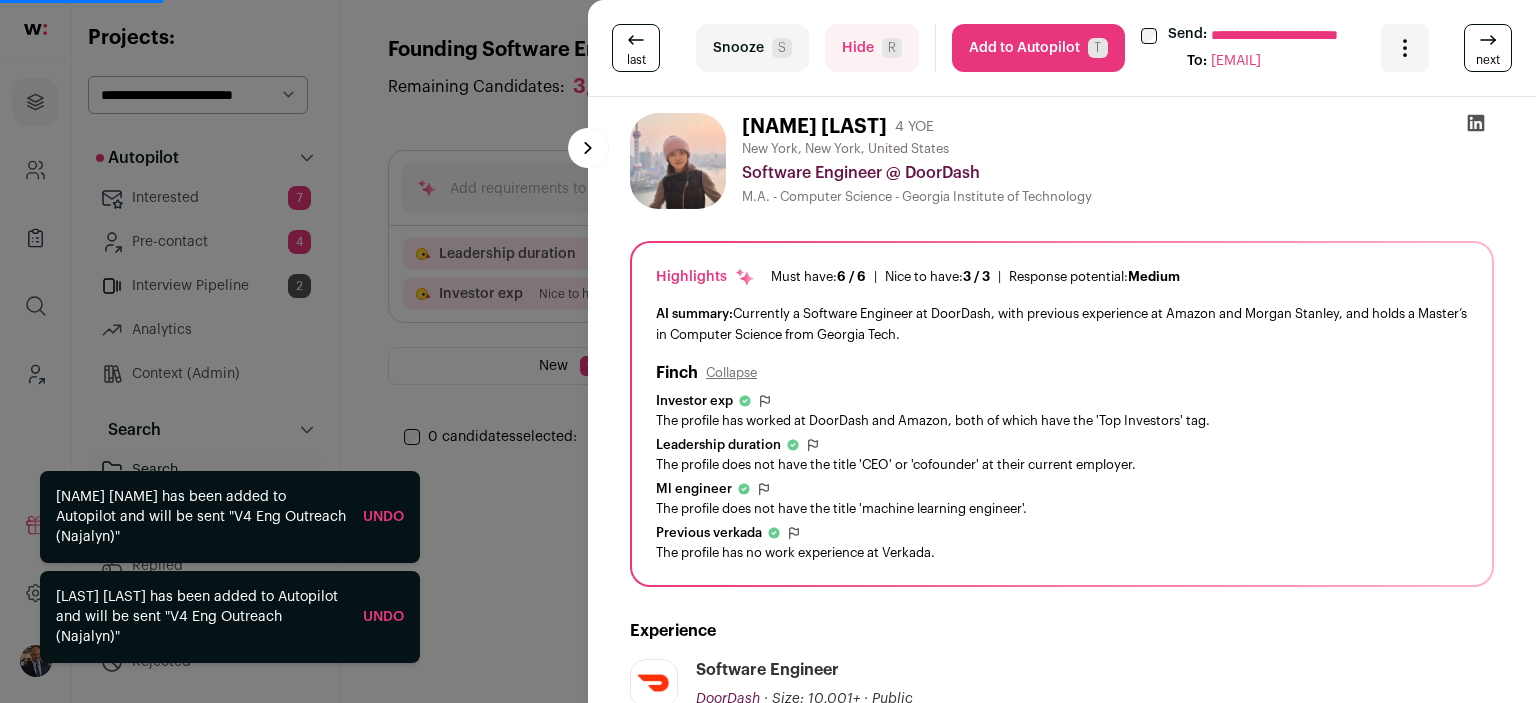 click on "Add to Autopilot
T" at bounding box center [1038, 48] 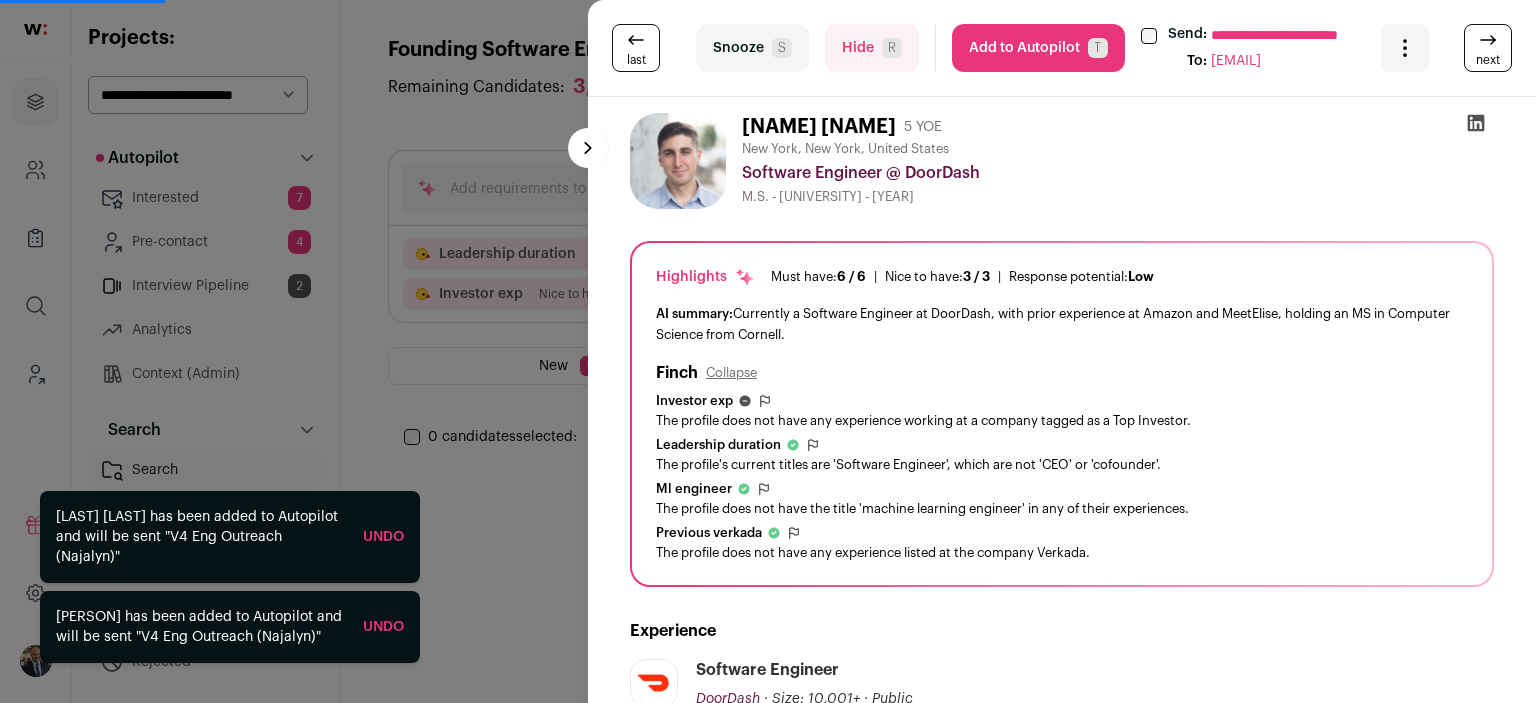 click on "Add to Autopilot
T" at bounding box center [1038, 48] 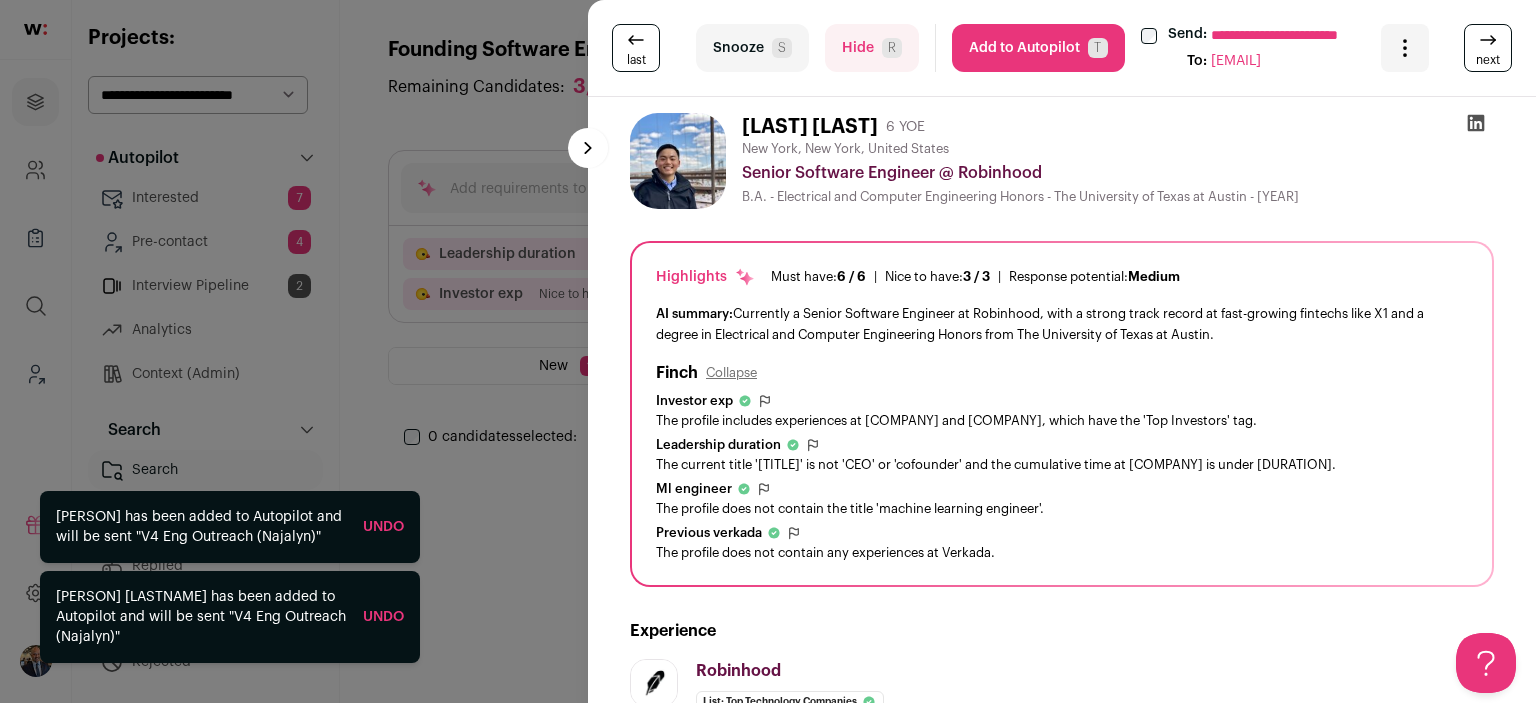 scroll, scrollTop: 0, scrollLeft: 0, axis: both 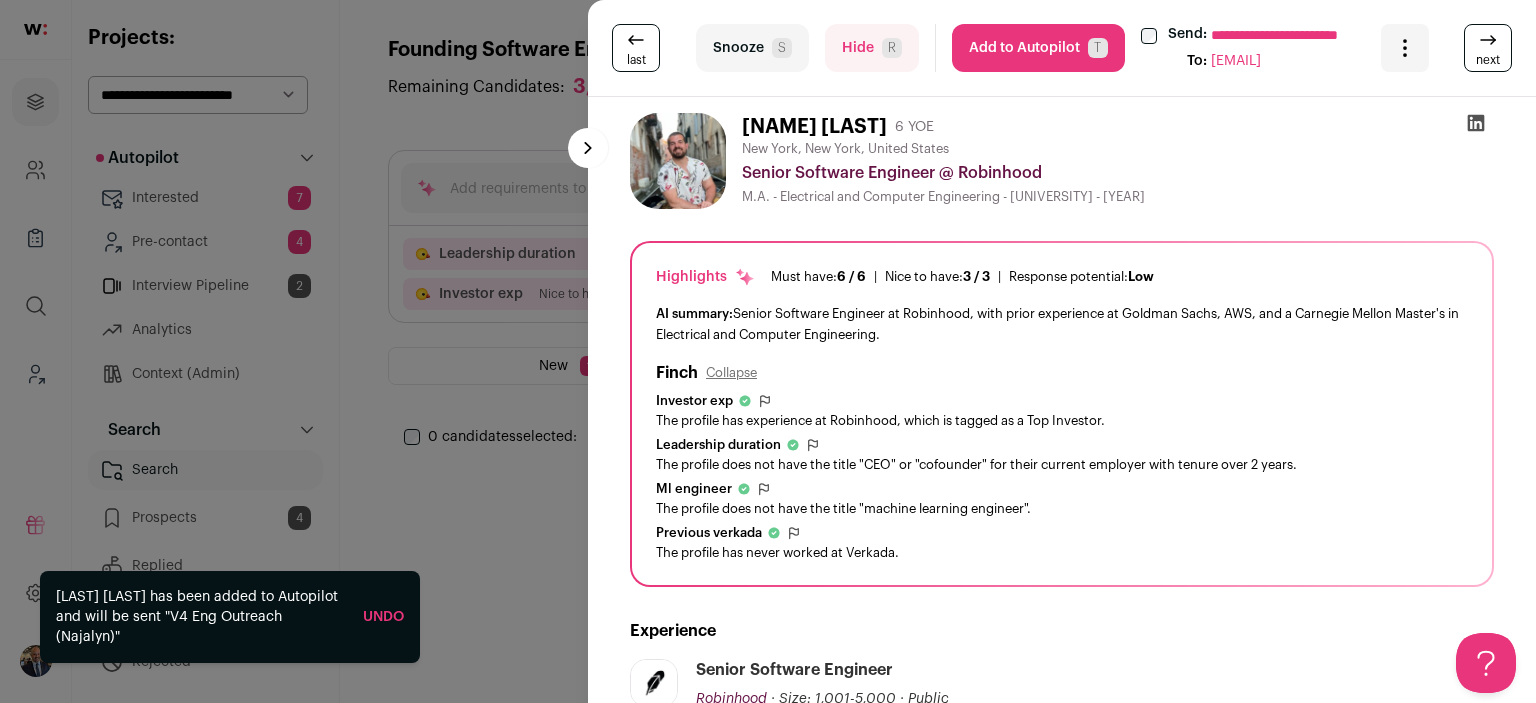 click on "Add to Autopilot
T" at bounding box center (1038, 48) 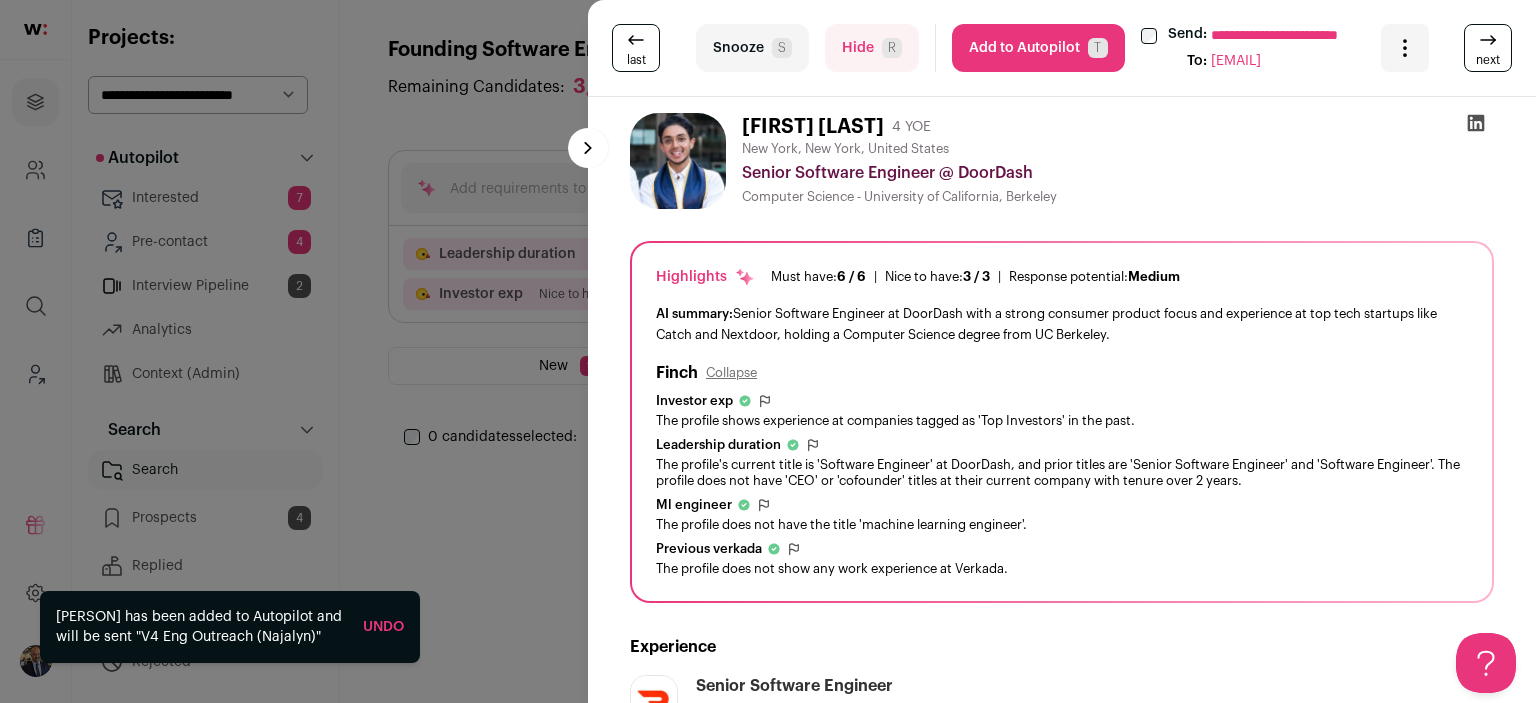 scroll, scrollTop: 0, scrollLeft: 0, axis: both 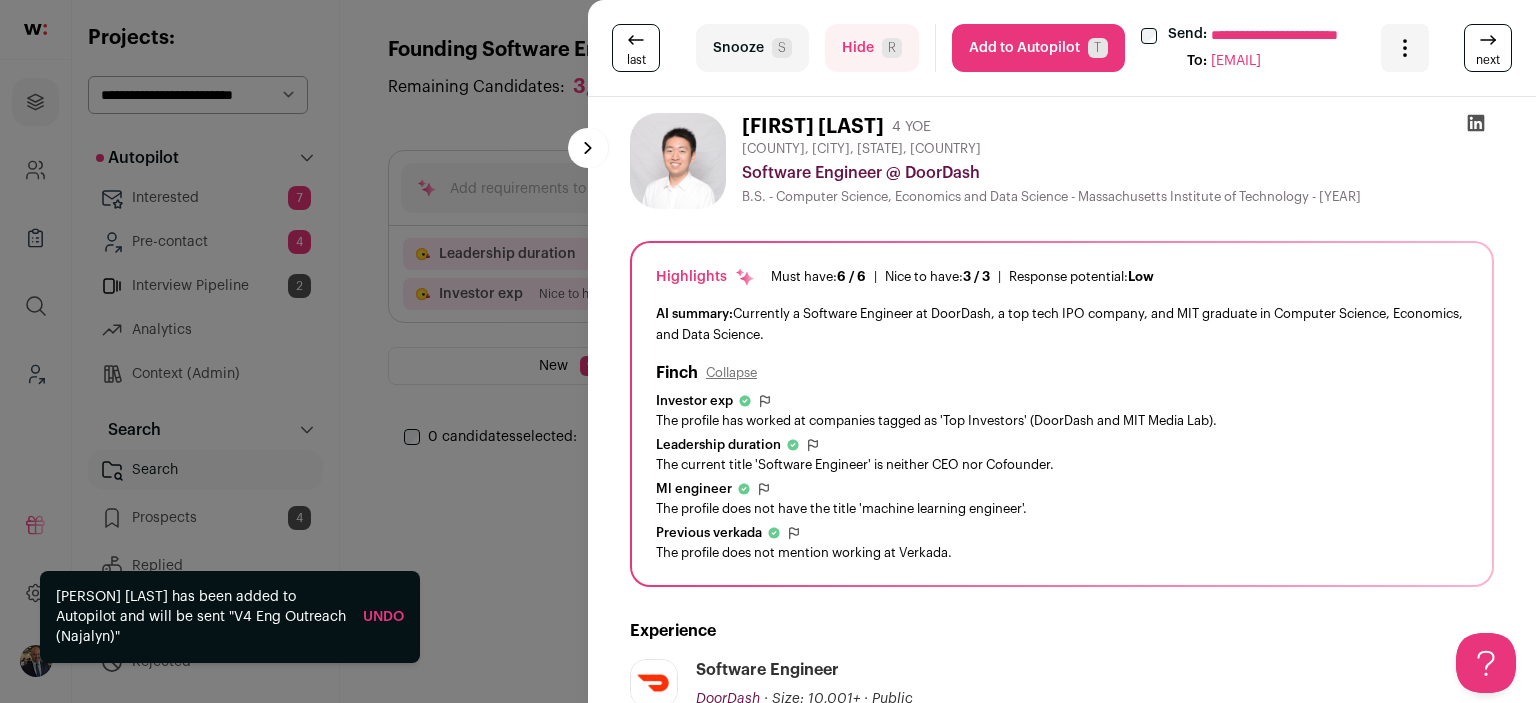 click on "Add to Autopilot
T" at bounding box center [1038, 48] 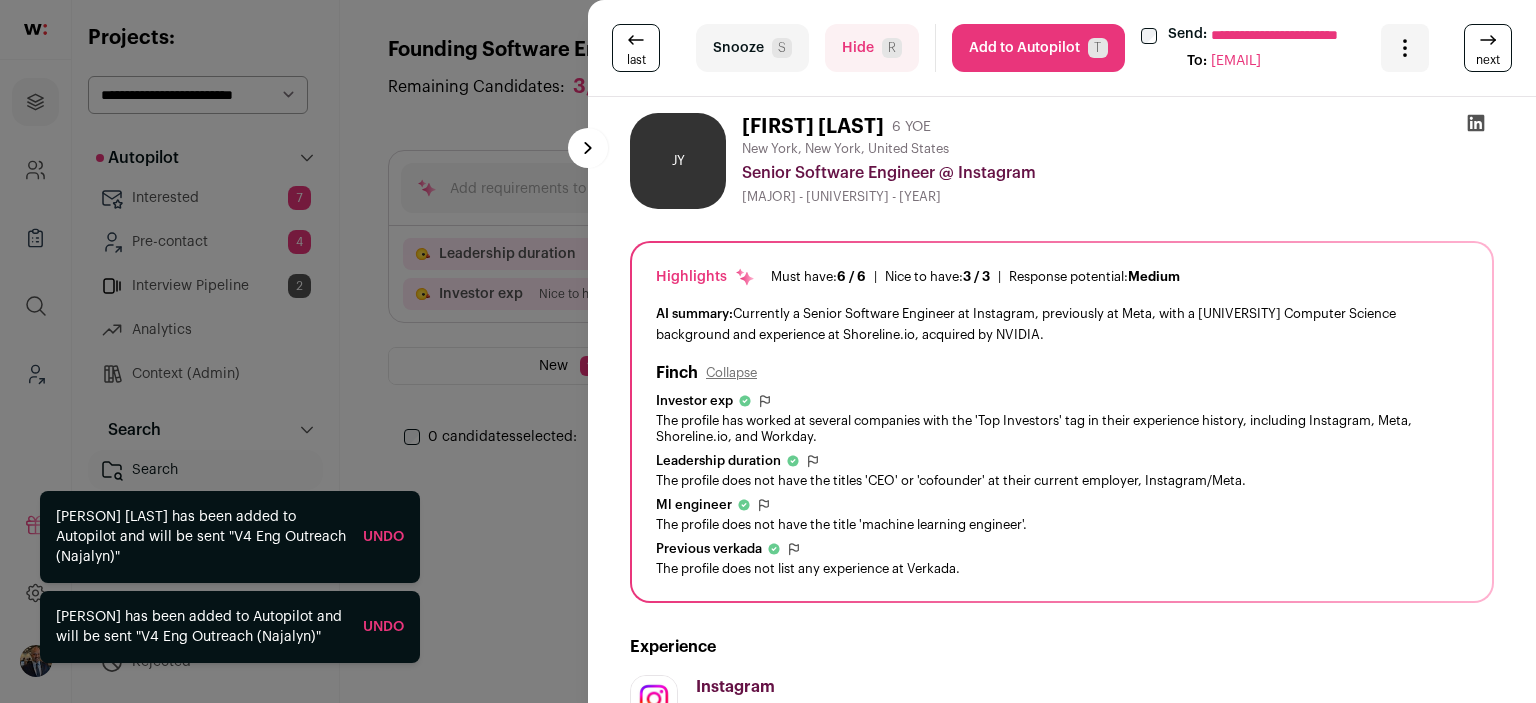 scroll, scrollTop: 0, scrollLeft: 0, axis: both 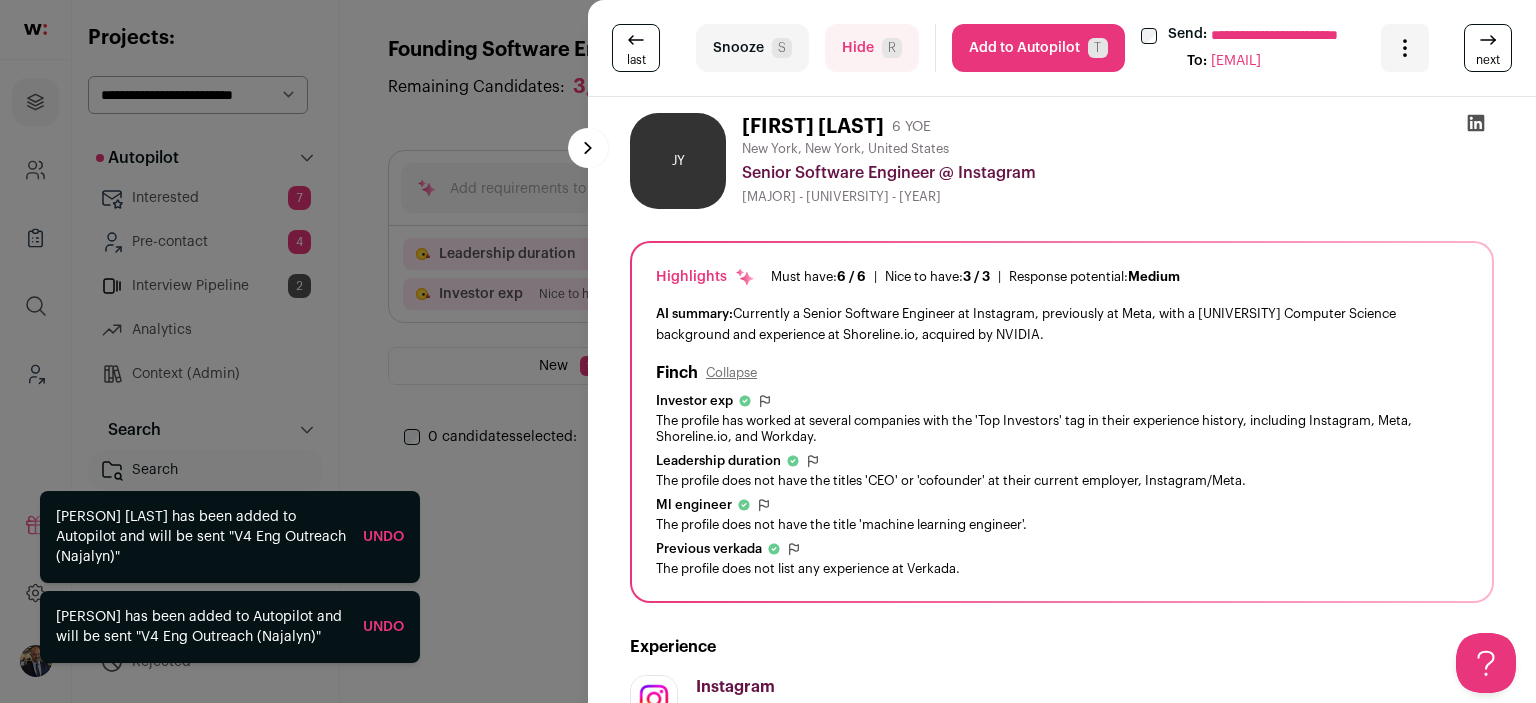 click on "Add to Autopilot
T" at bounding box center [1038, 48] 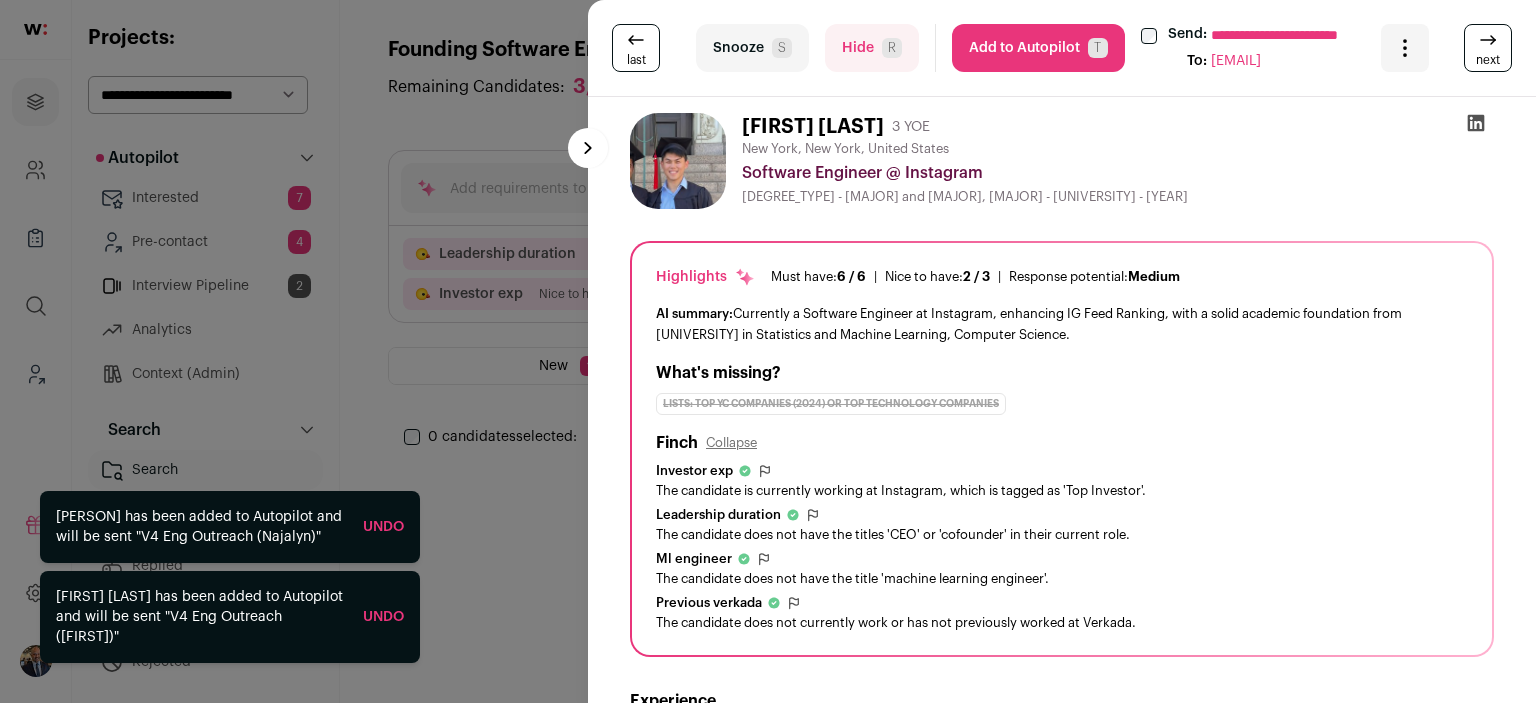 scroll, scrollTop: 0, scrollLeft: 0, axis: both 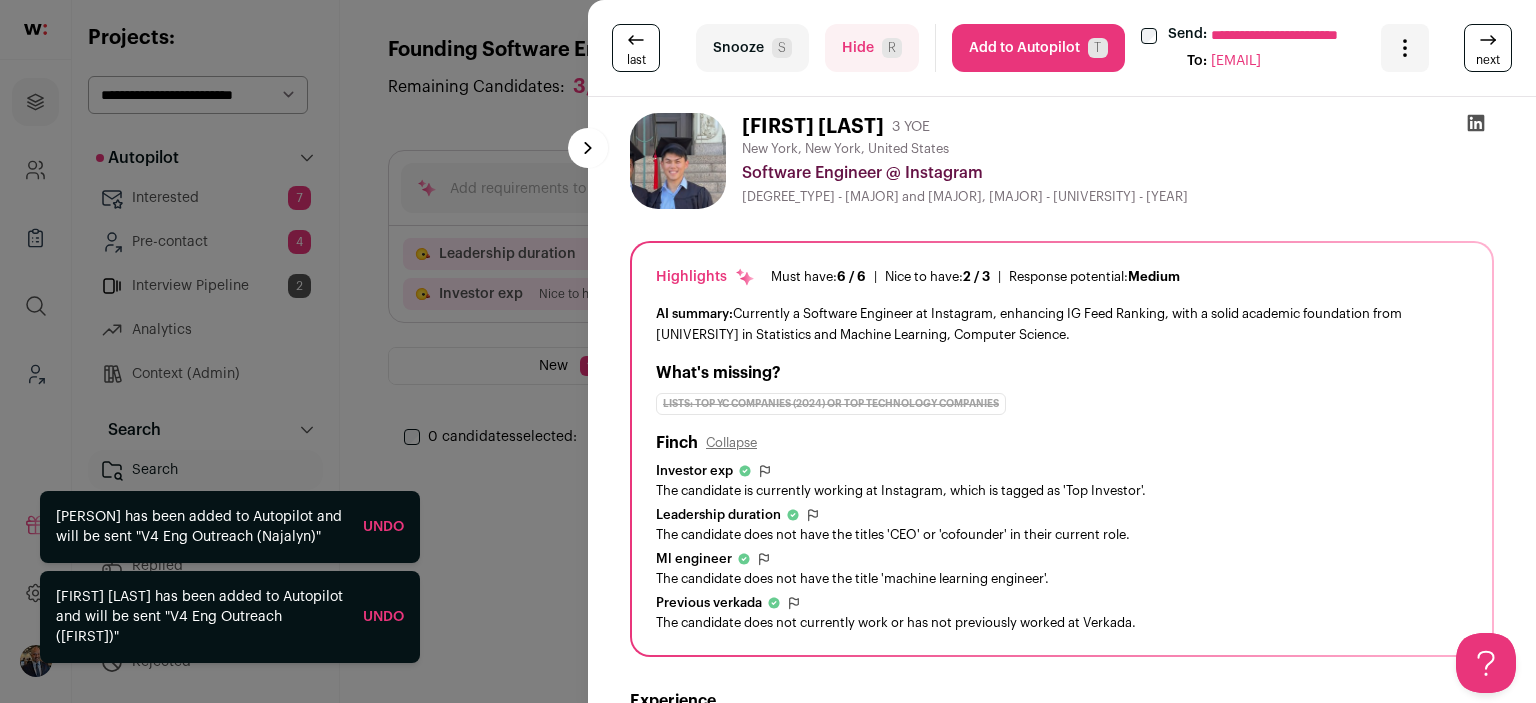 click on "Add to Autopilot
T" at bounding box center (1038, 48) 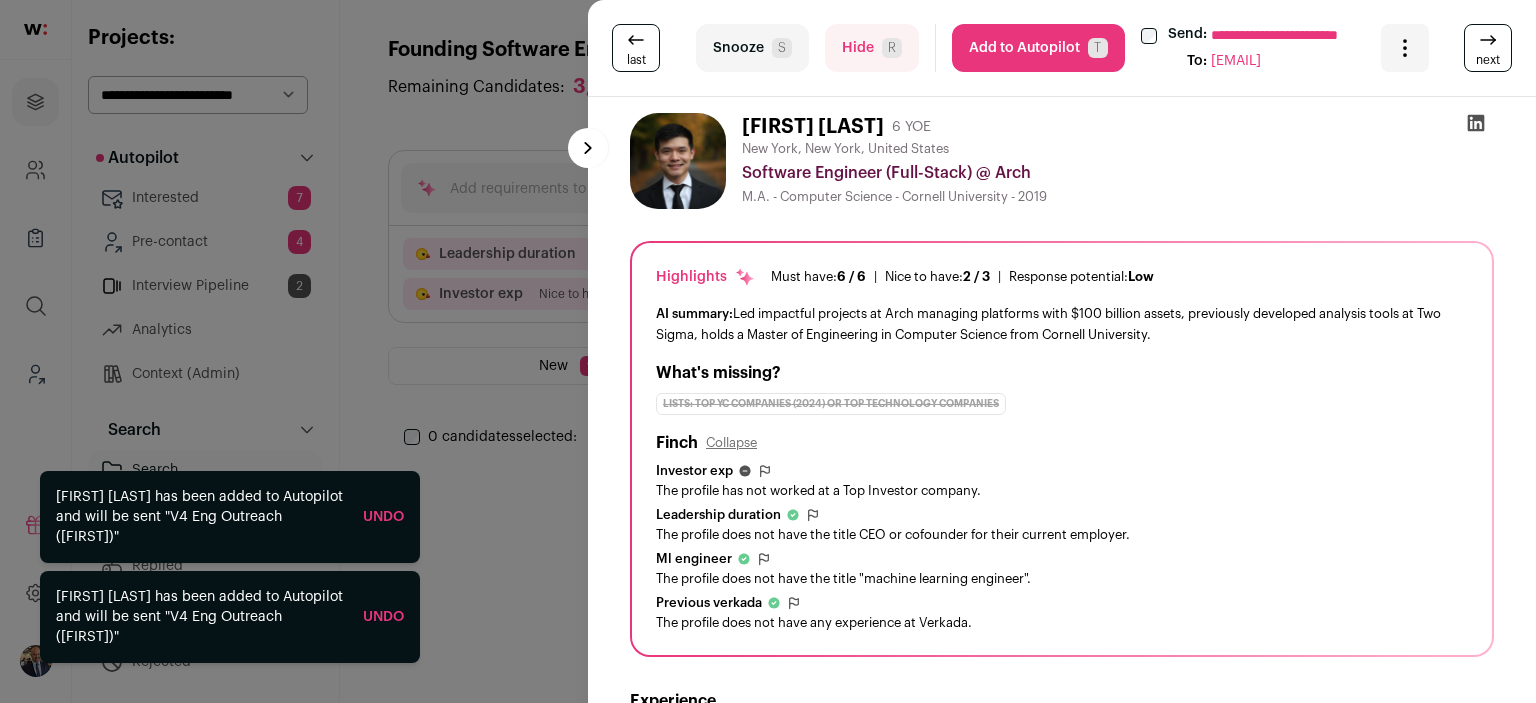 drag, startPoint x: 995, startPoint y: 47, endPoint x: 1044, endPoint y: 215, distance: 175 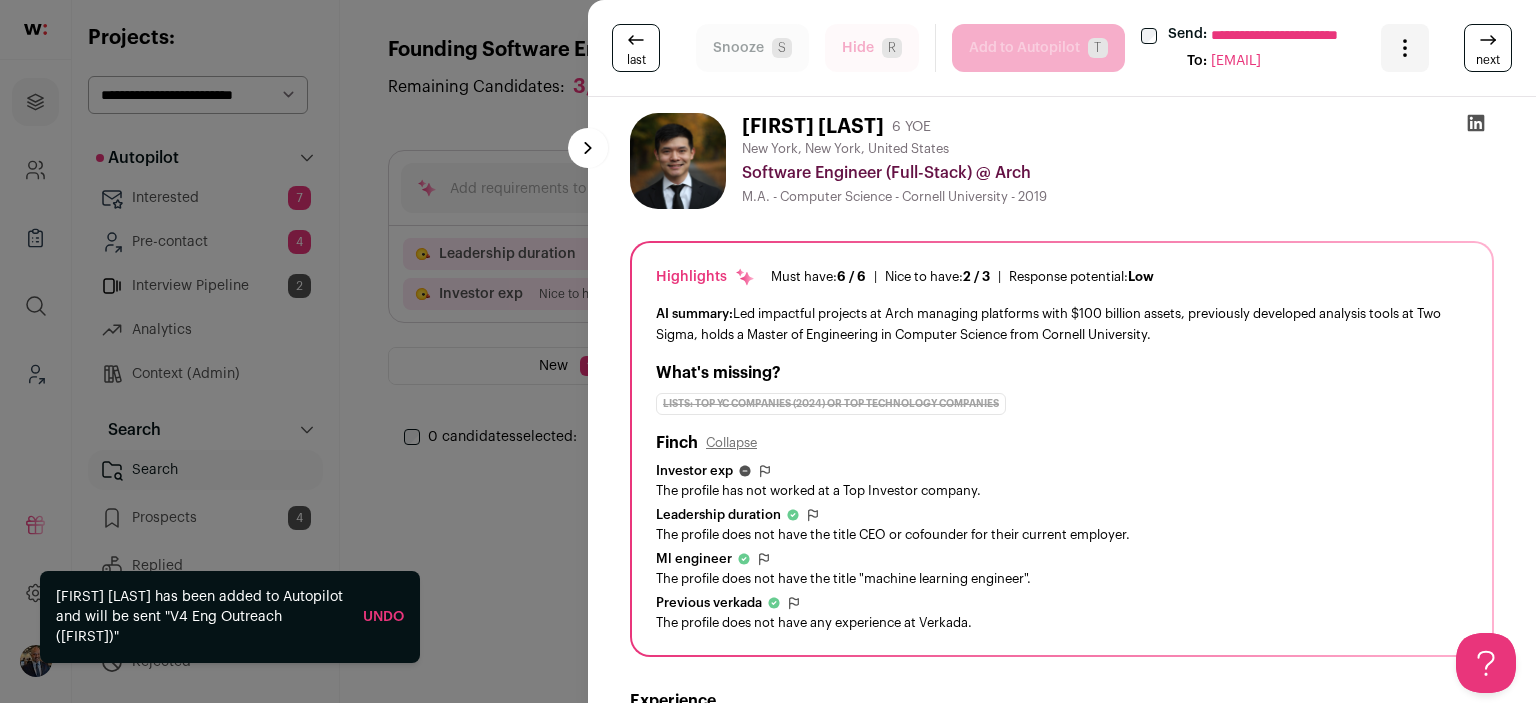 scroll, scrollTop: 0, scrollLeft: 0, axis: both 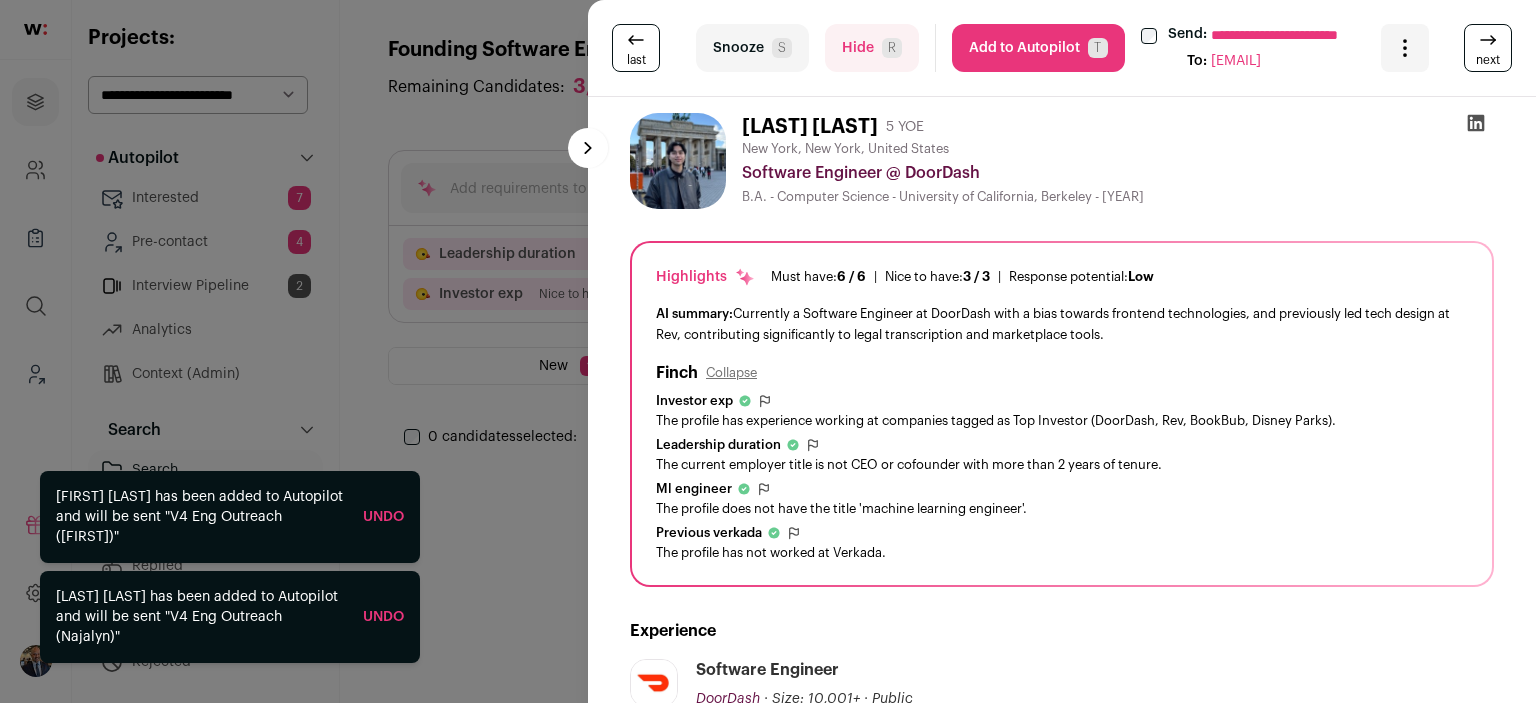 click on "Add to Autopilot
T" at bounding box center [1038, 48] 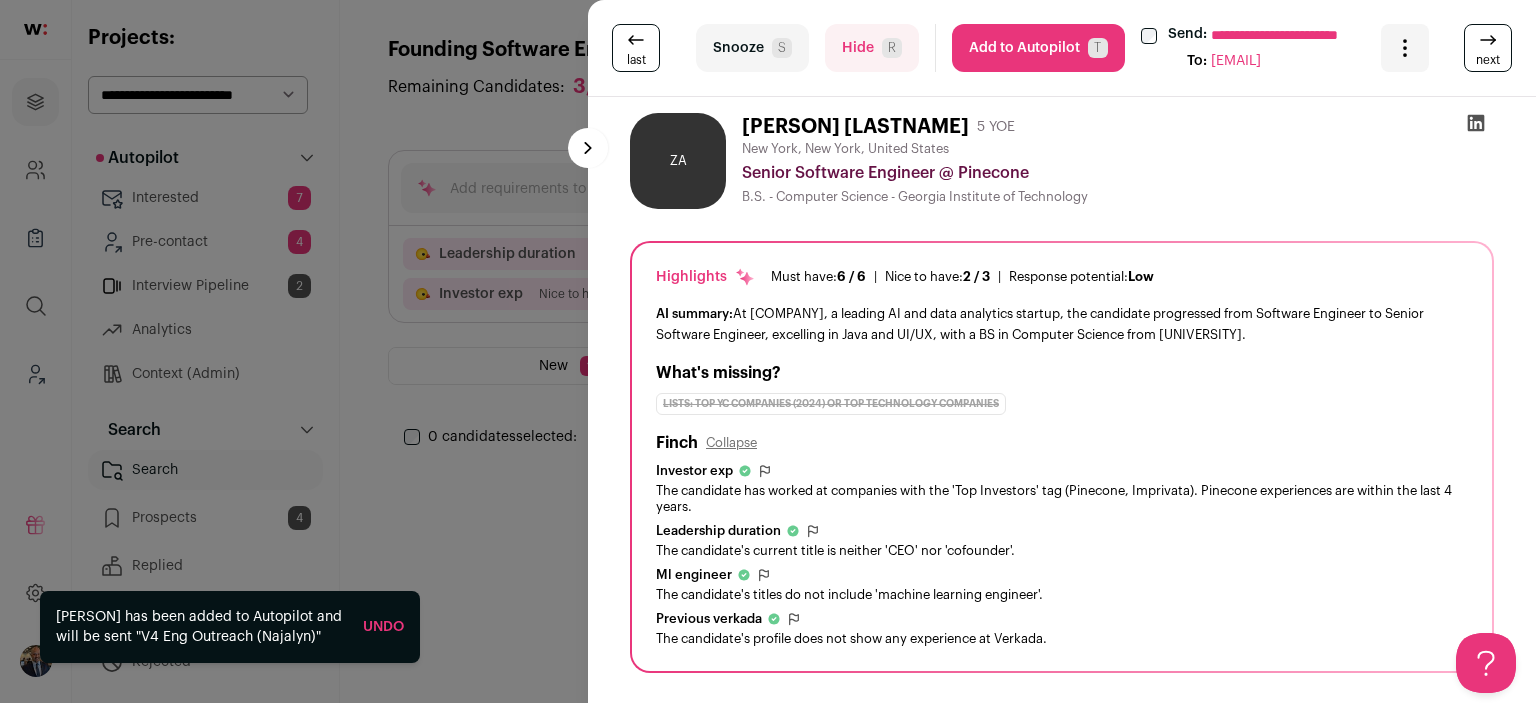 scroll, scrollTop: 0, scrollLeft: 0, axis: both 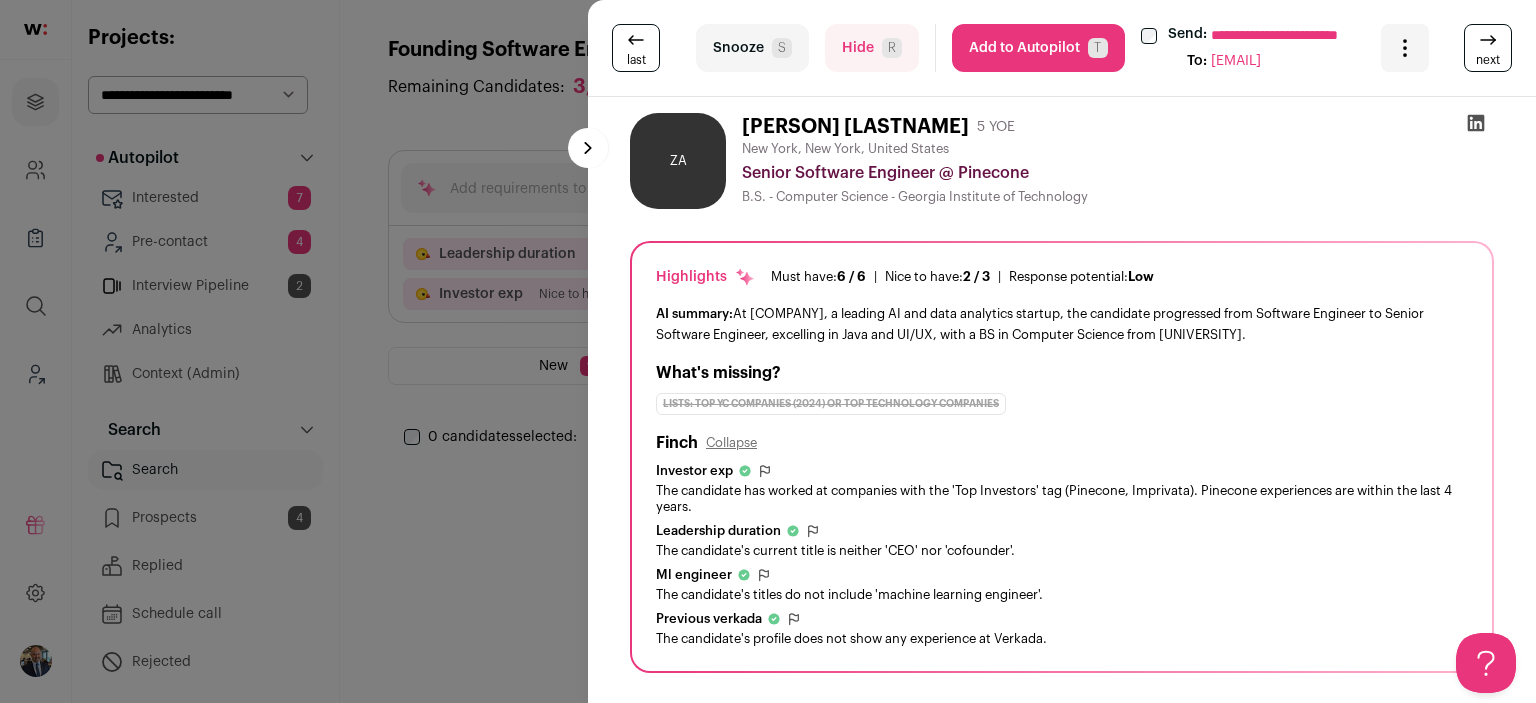 click on "Add to Autopilot
T" at bounding box center [1038, 48] 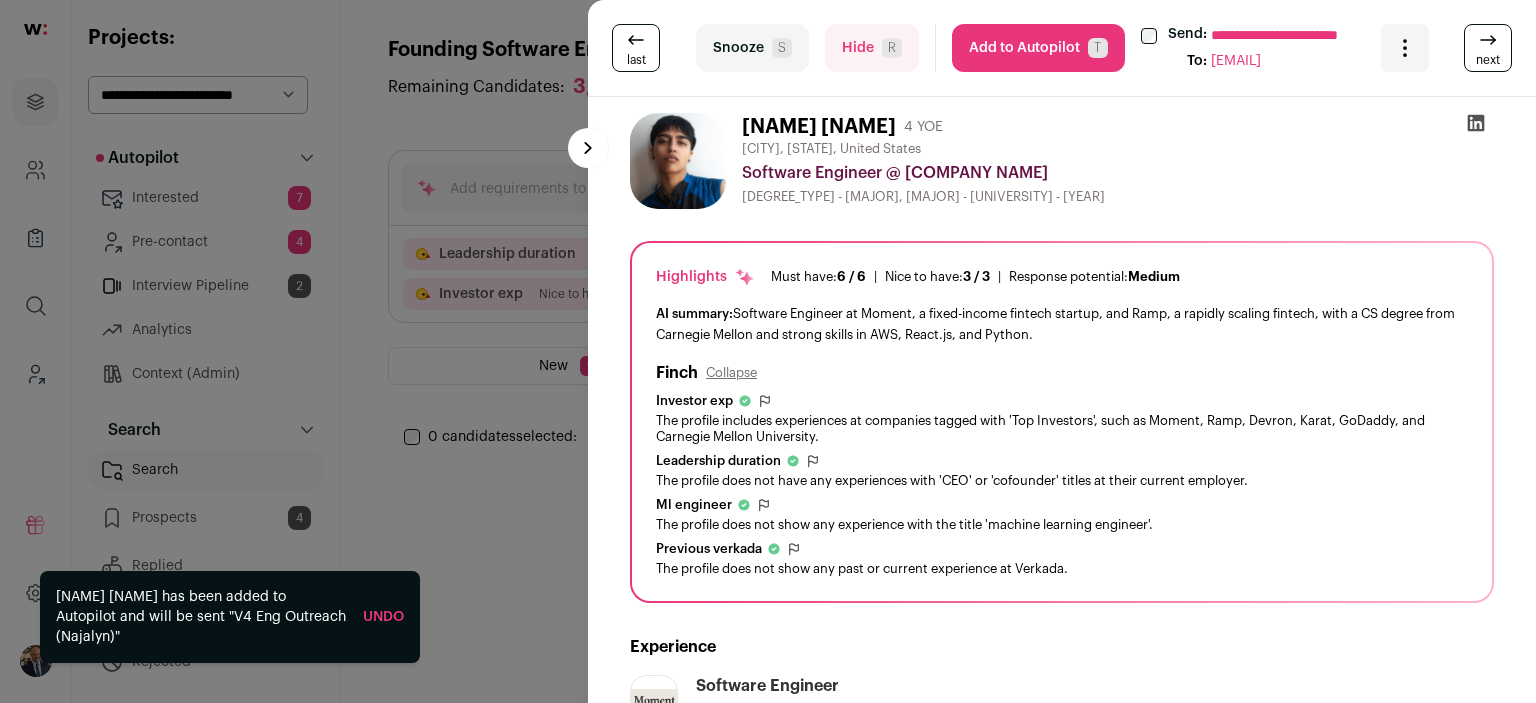 scroll, scrollTop: 0, scrollLeft: 0, axis: both 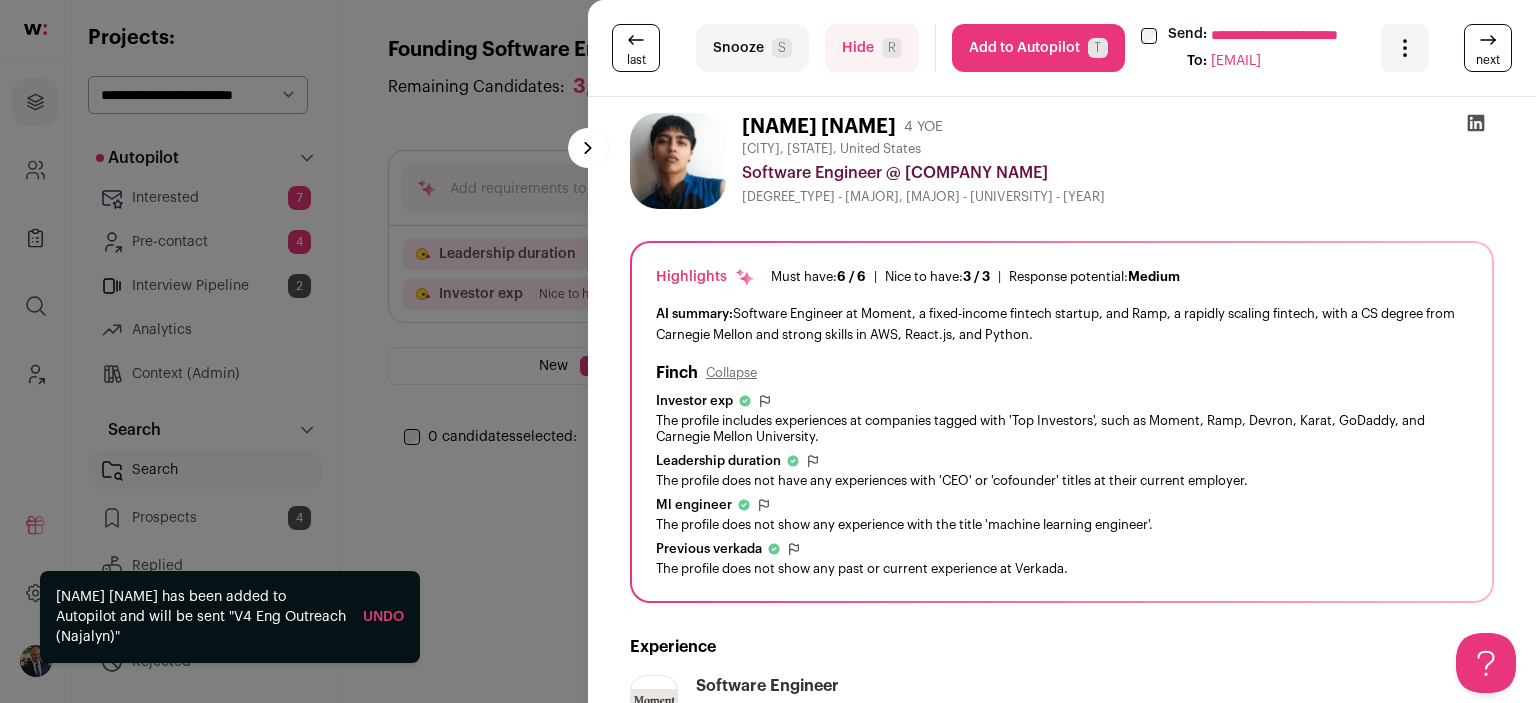 click on "Add to Autopilot
T" at bounding box center (1038, 48) 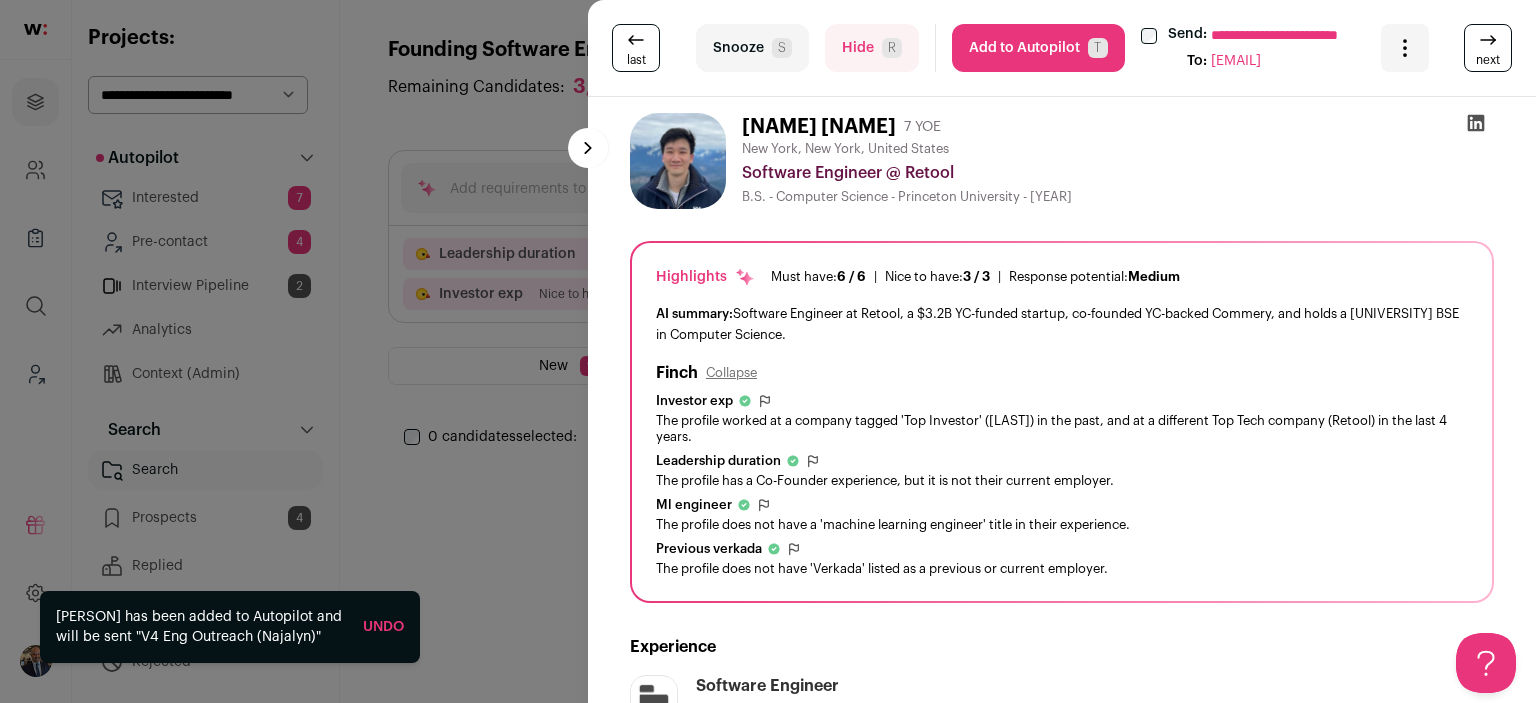 scroll, scrollTop: 0, scrollLeft: 0, axis: both 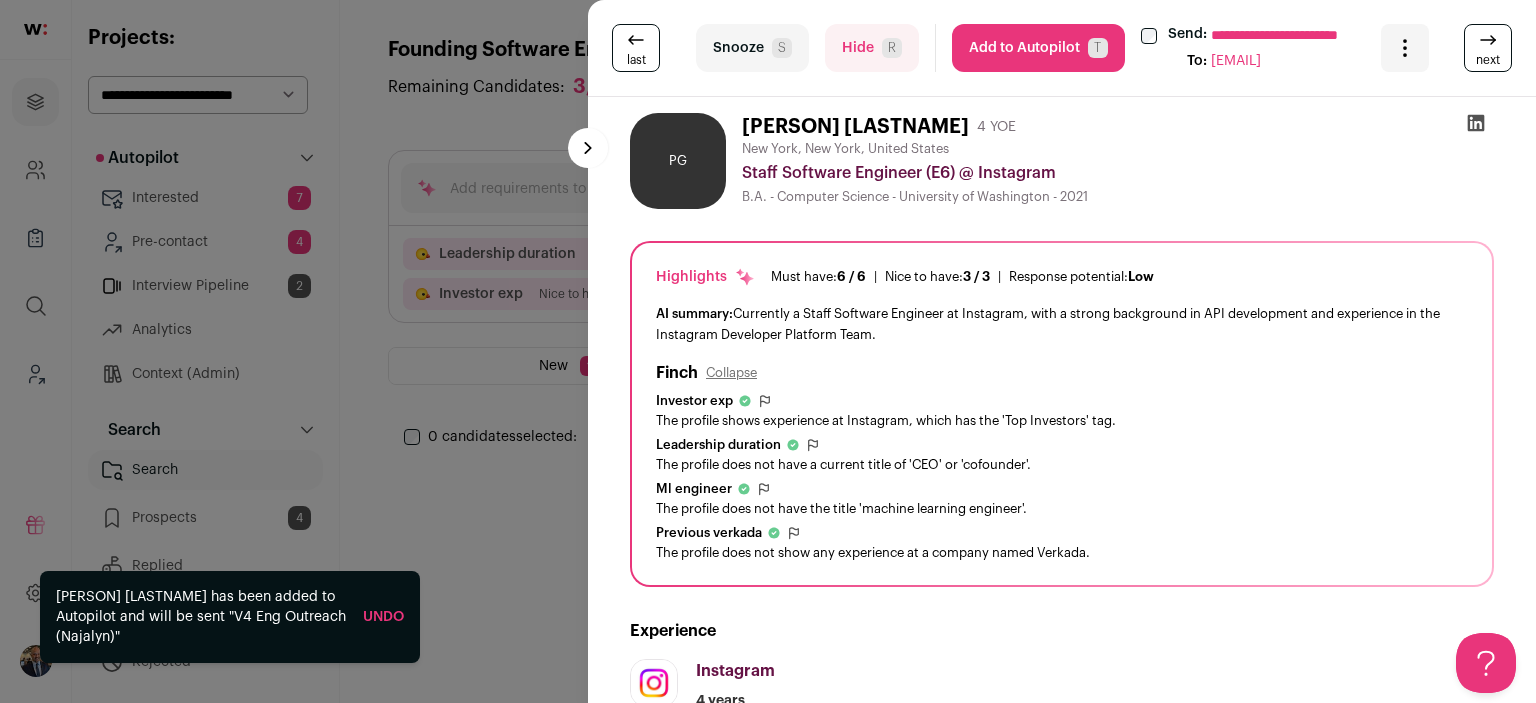 click on "Add to Autopilot
T" at bounding box center (1038, 48) 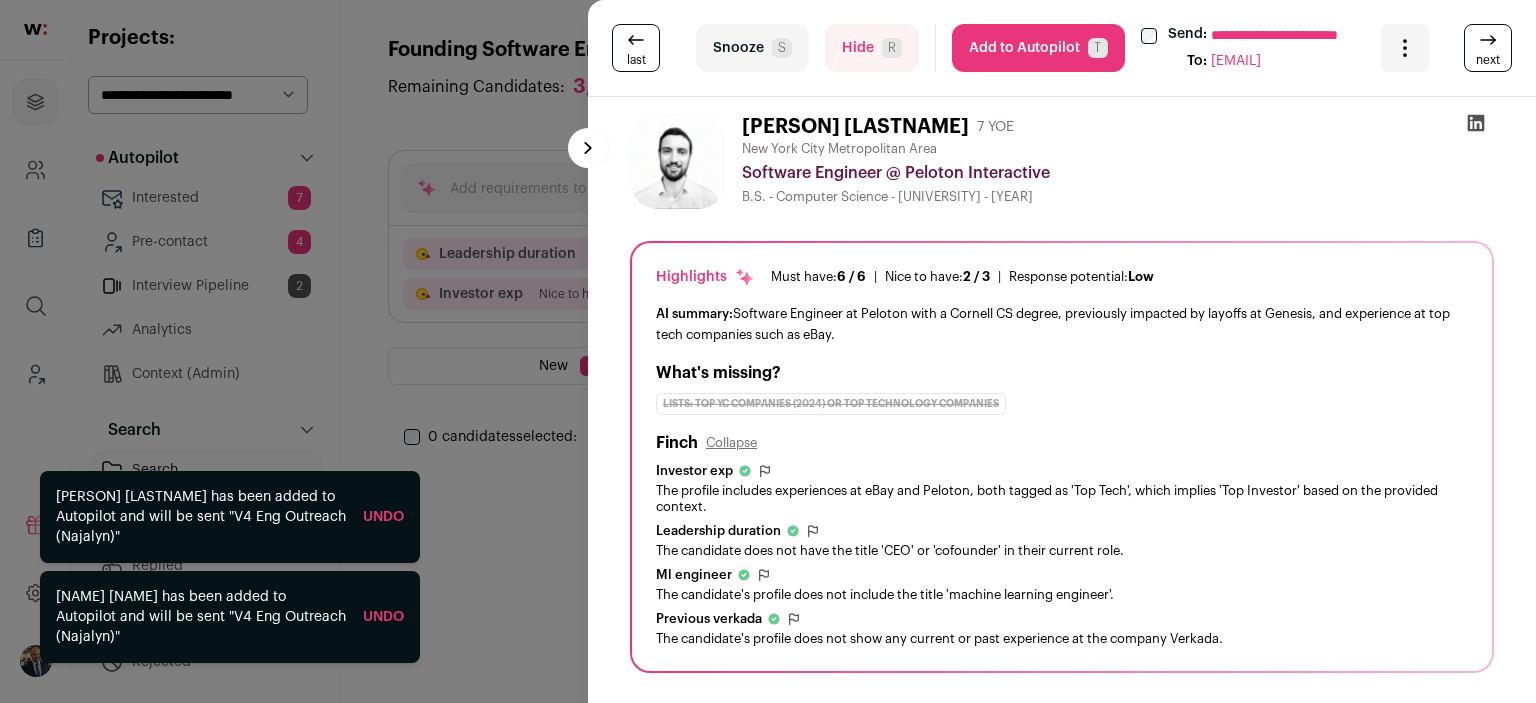scroll, scrollTop: 0, scrollLeft: 0, axis: both 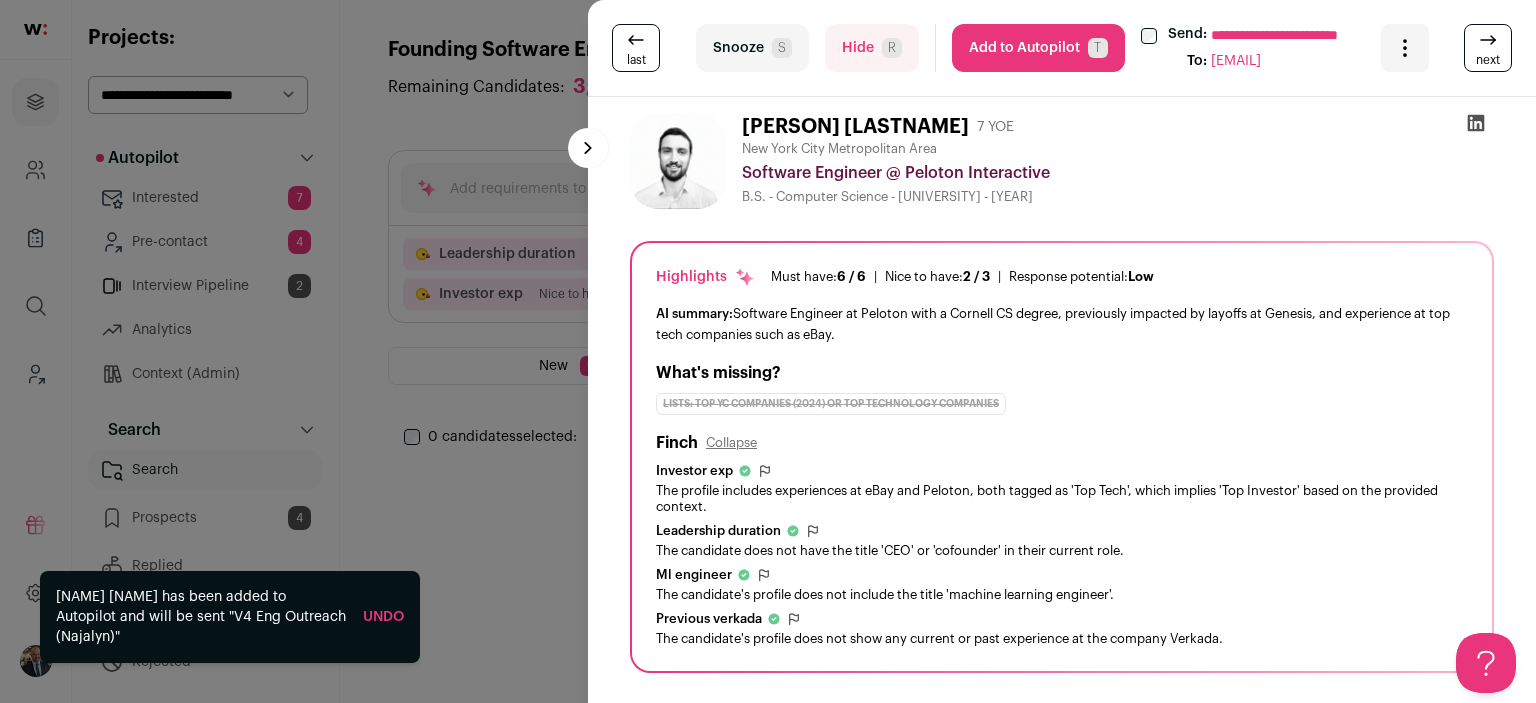 click on "Add to Autopilot
T" at bounding box center (1038, 48) 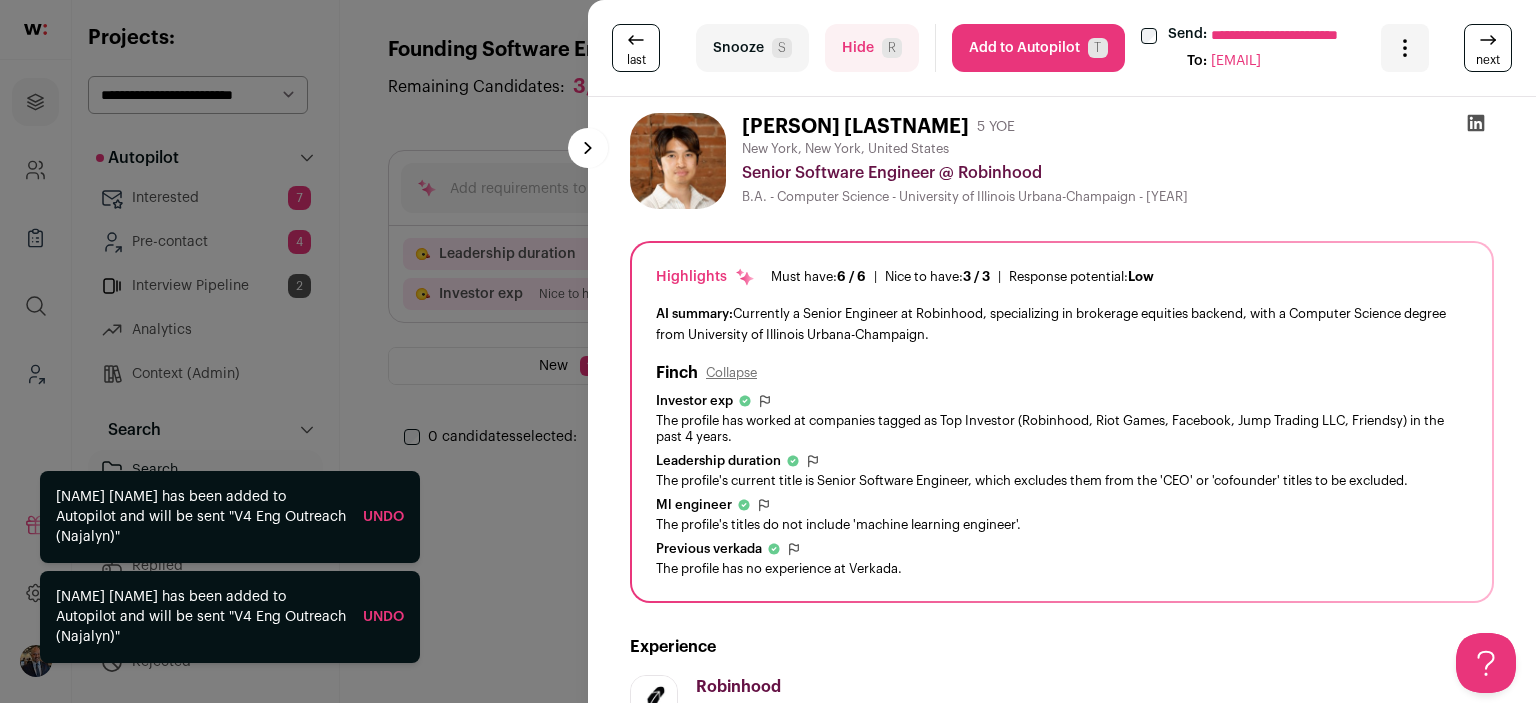 scroll, scrollTop: 0, scrollLeft: 0, axis: both 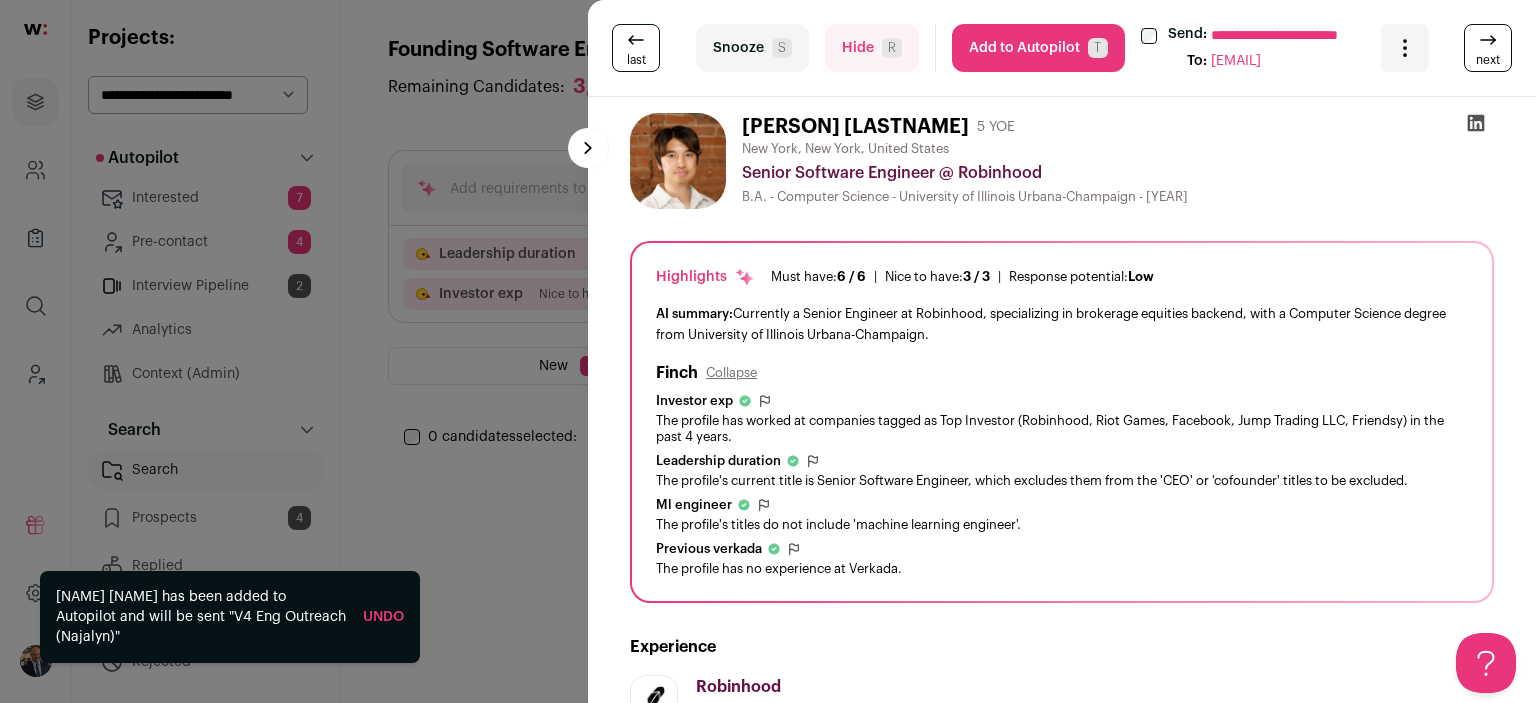 click on "Add to Autopilot
T" at bounding box center [1038, 48] 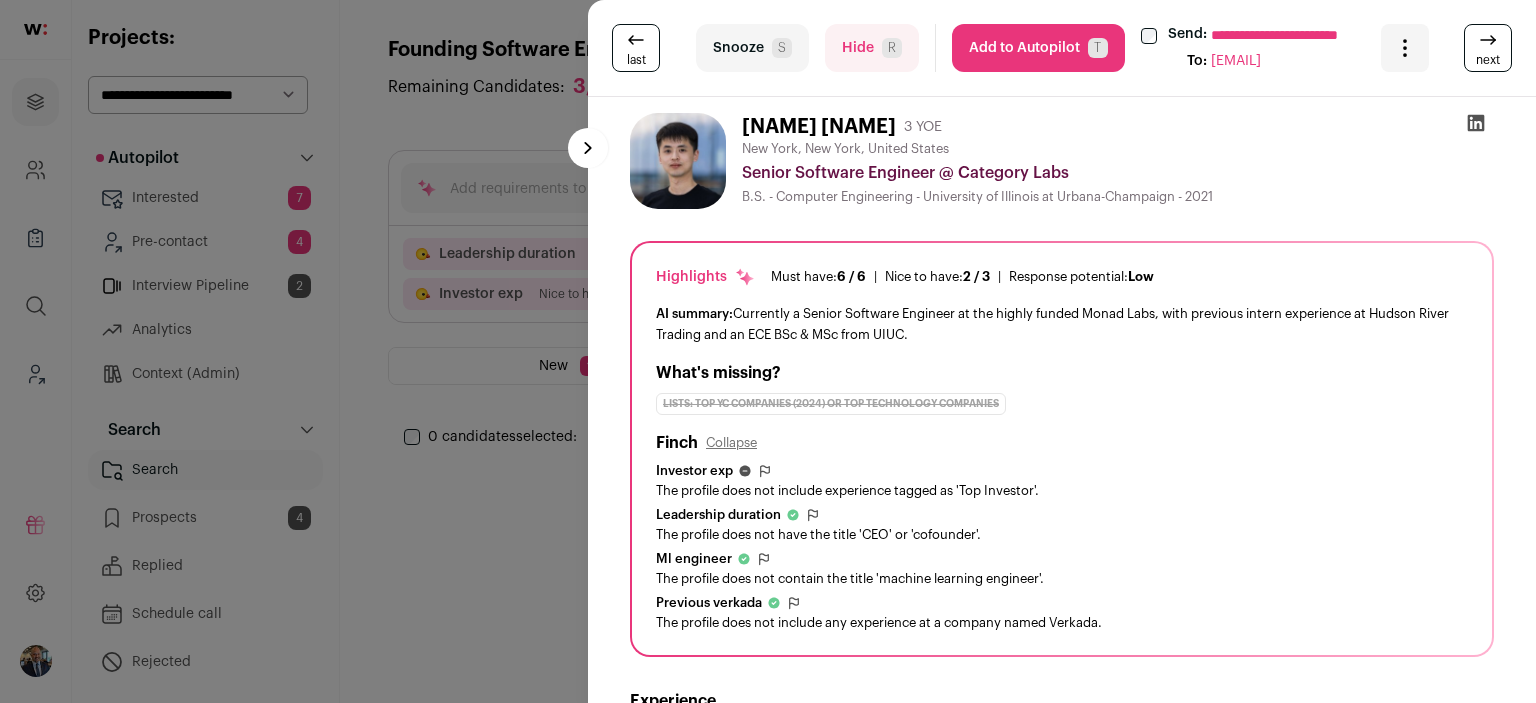 scroll, scrollTop: 0, scrollLeft: 0, axis: both 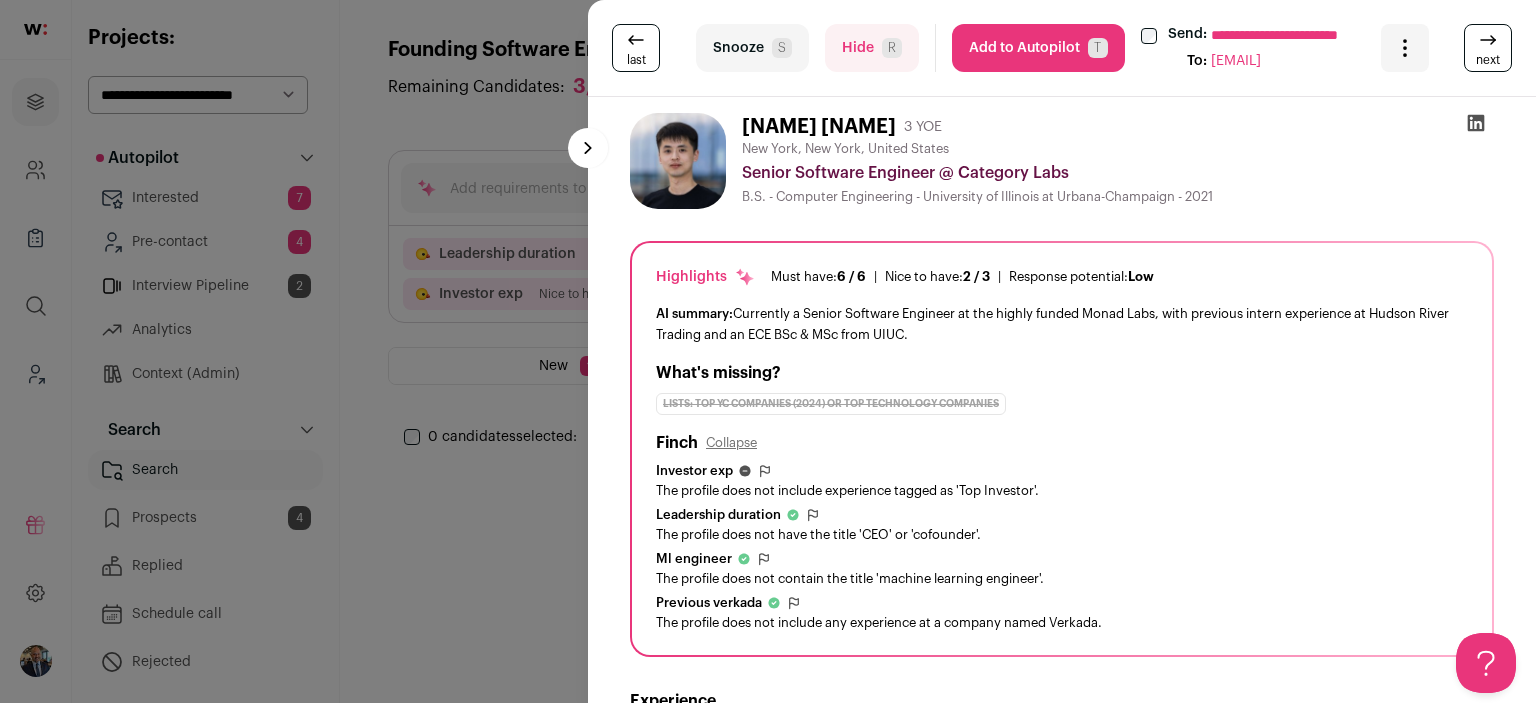 click on "Add to Autopilot
T" at bounding box center [1038, 48] 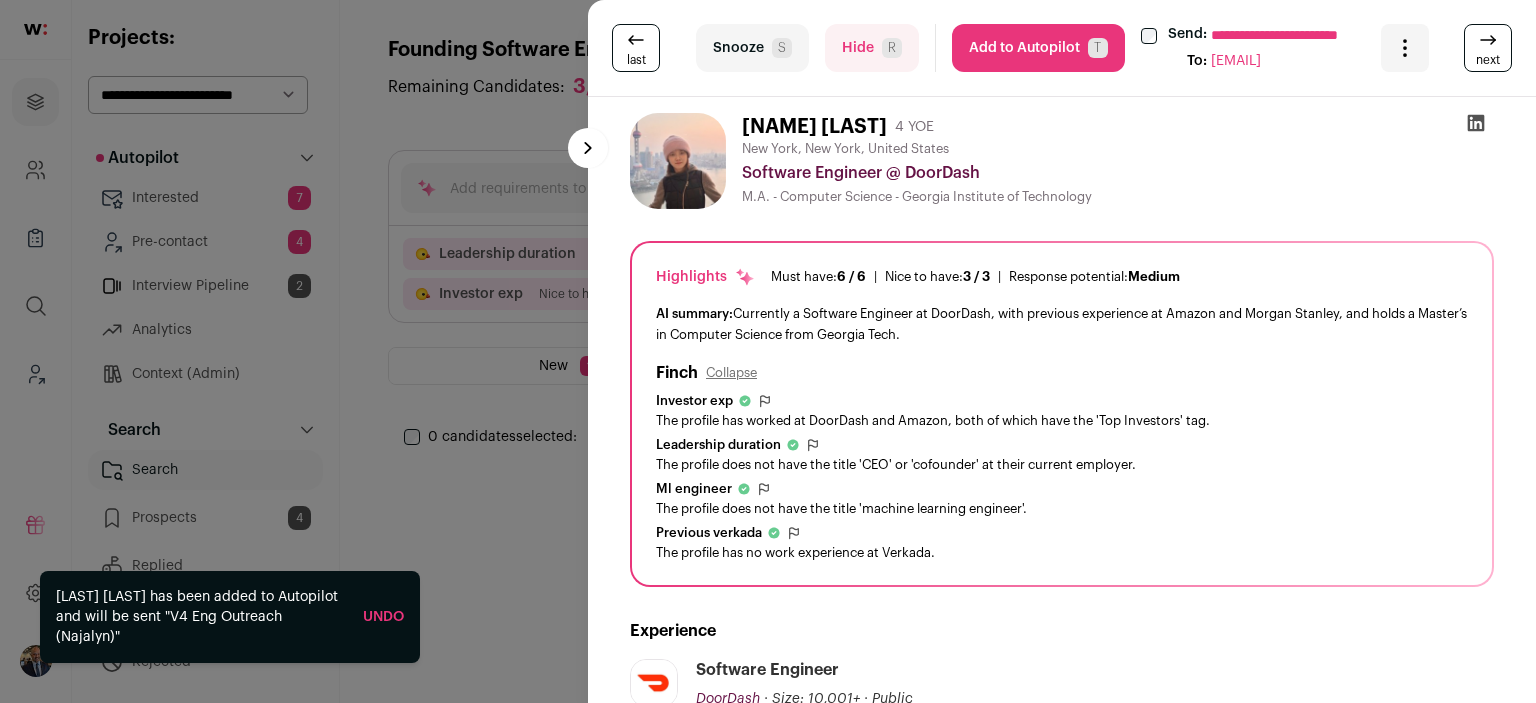 click on "Add to Autopilot
T" at bounding box center (1038, 48) 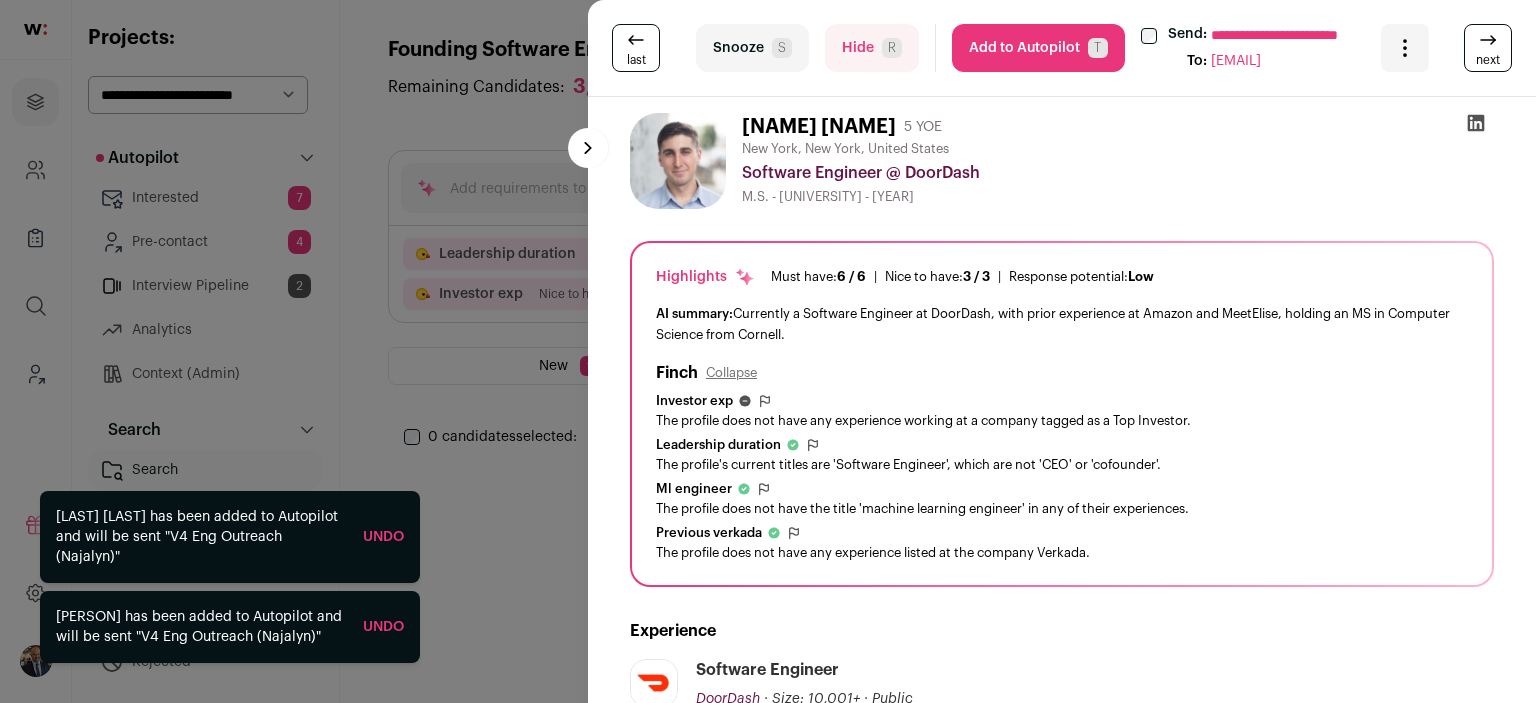 click on "Add to Autopilot
T" at bounding box center [1038, 48] 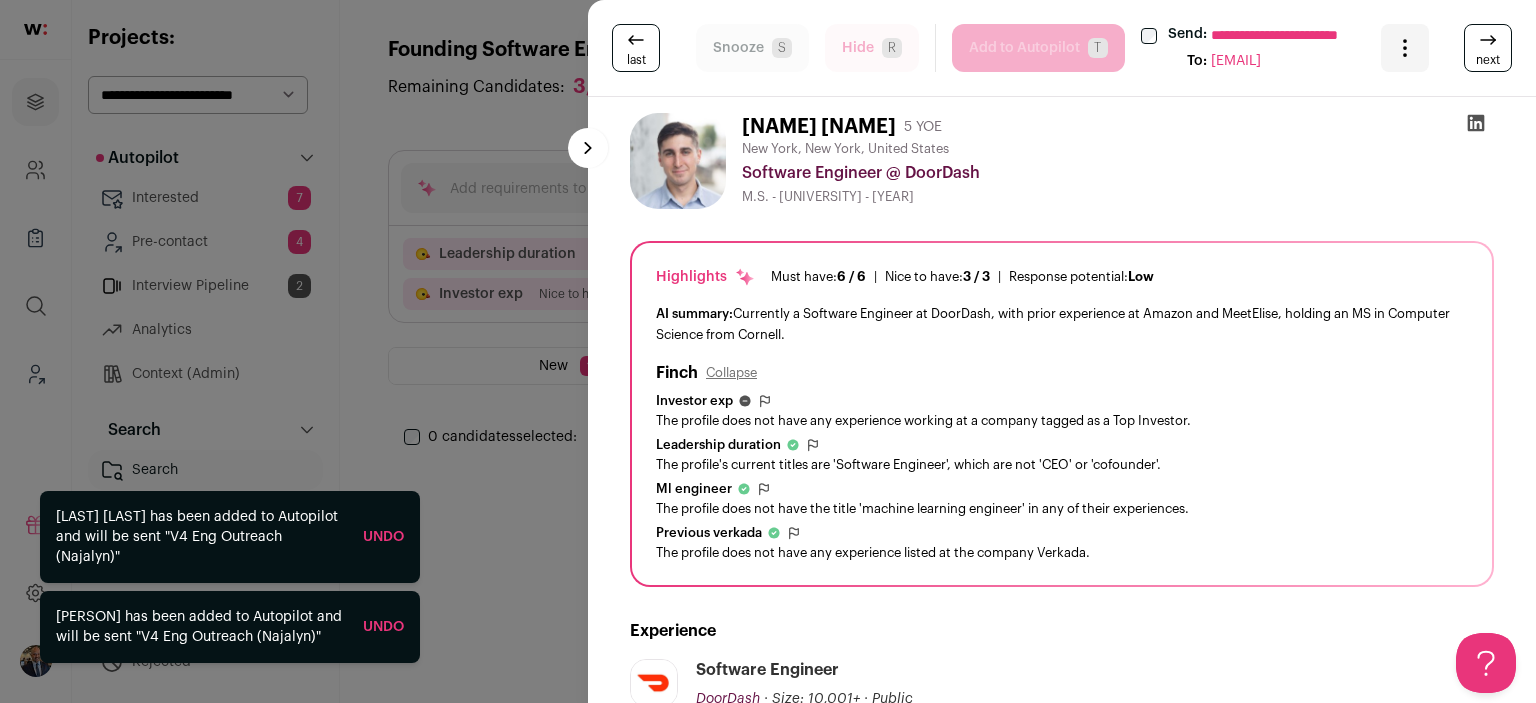 scroll, scrollTop: 0, scrollLeft: 0, axis: both 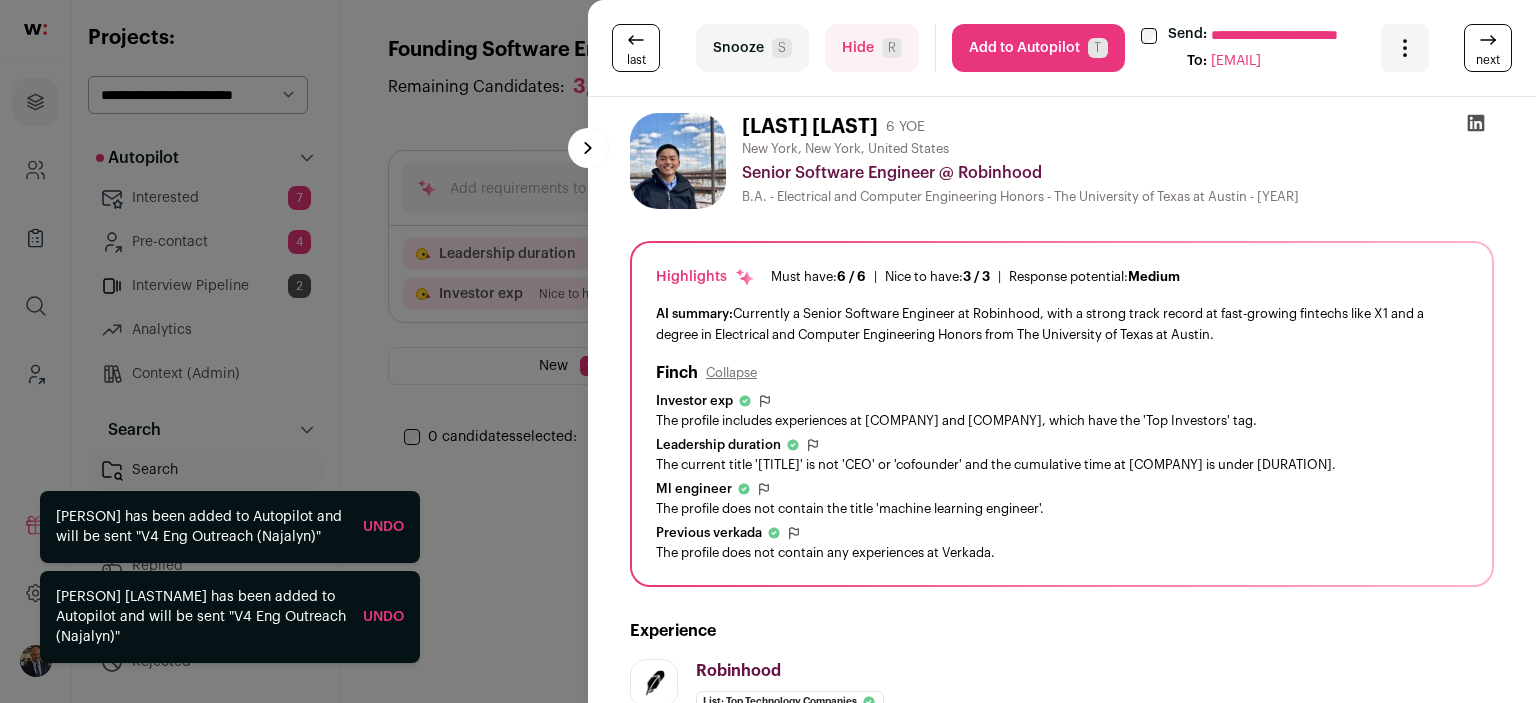 click on "Add to Autopilot
T" at bounding box center [1038, 48] 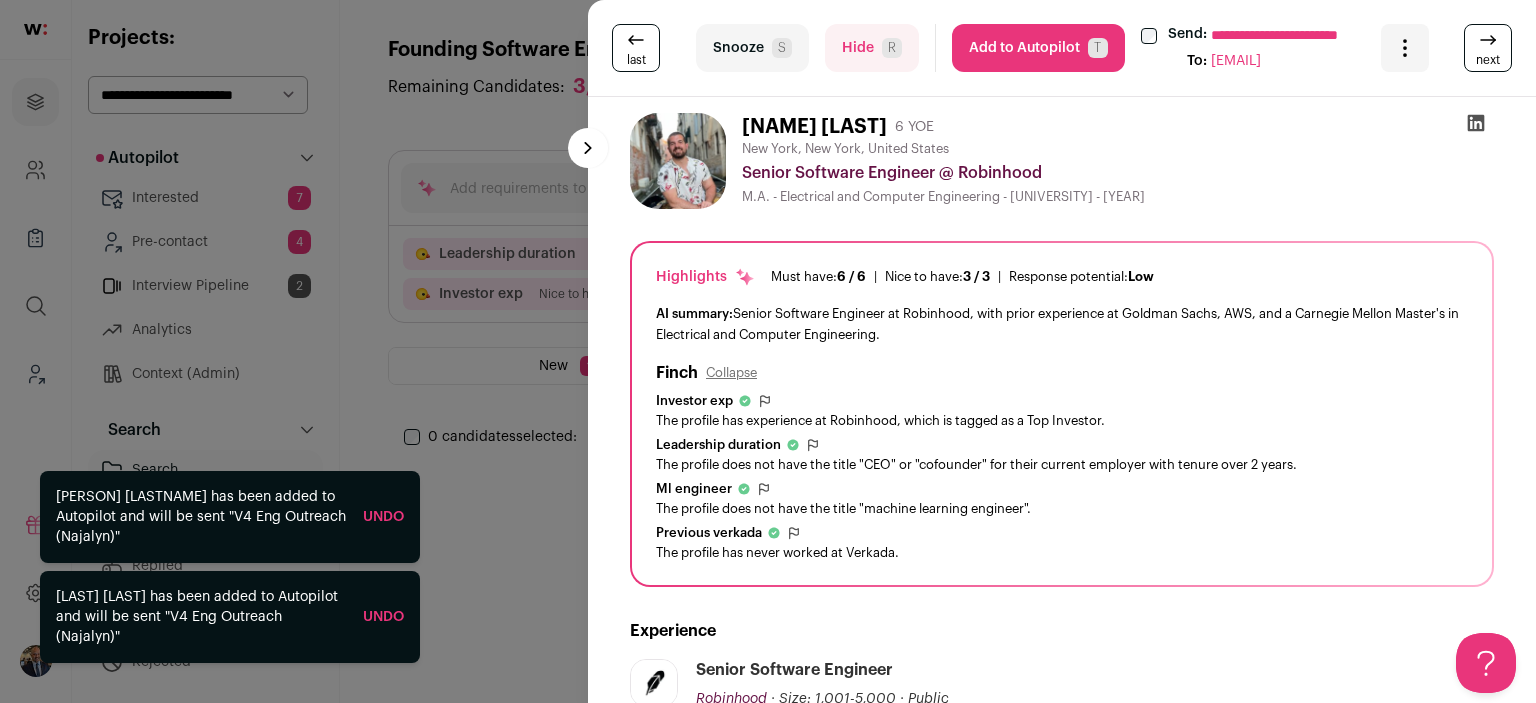 scroll, scrollTop: 0, scrollLeft: 0, axis: both 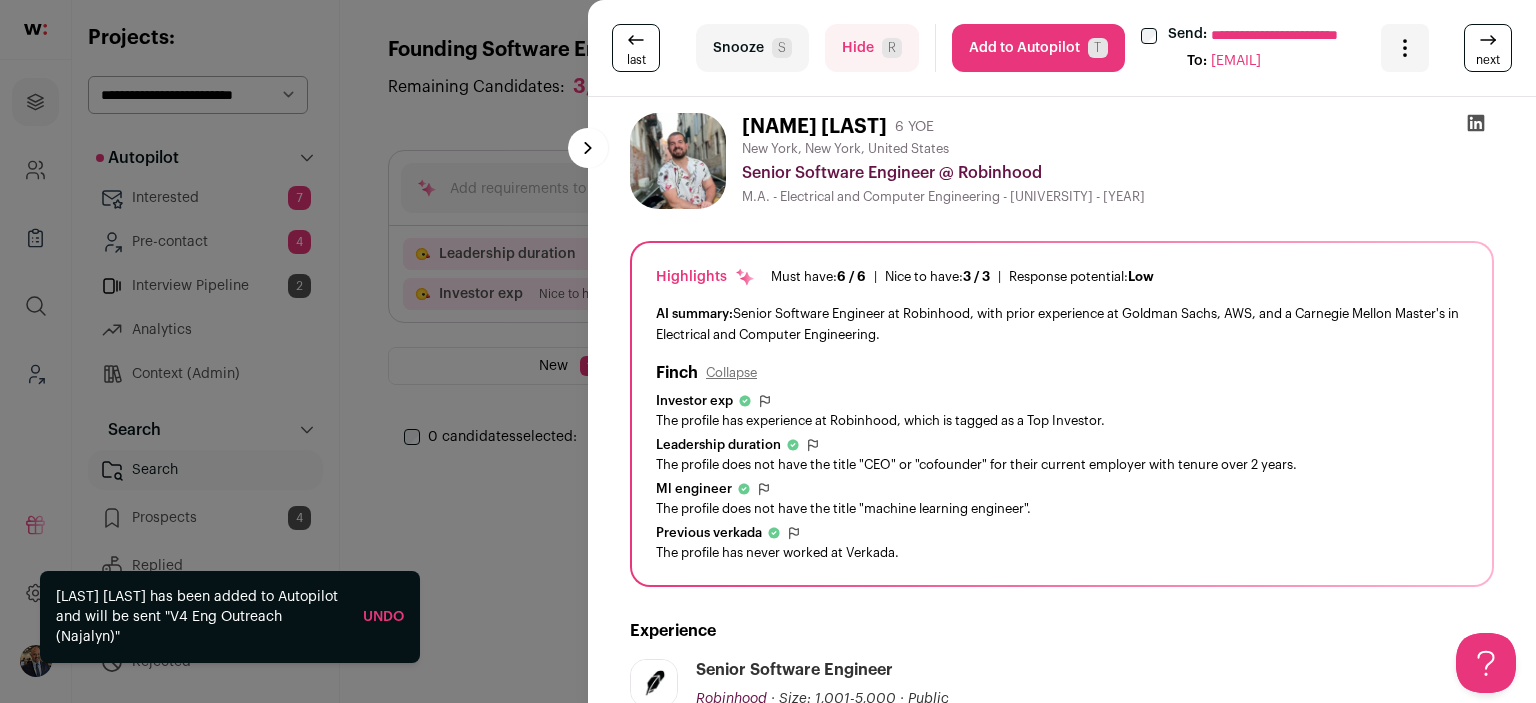 click on "Add to Autopilot
T" at bounding box center [1038, 48] 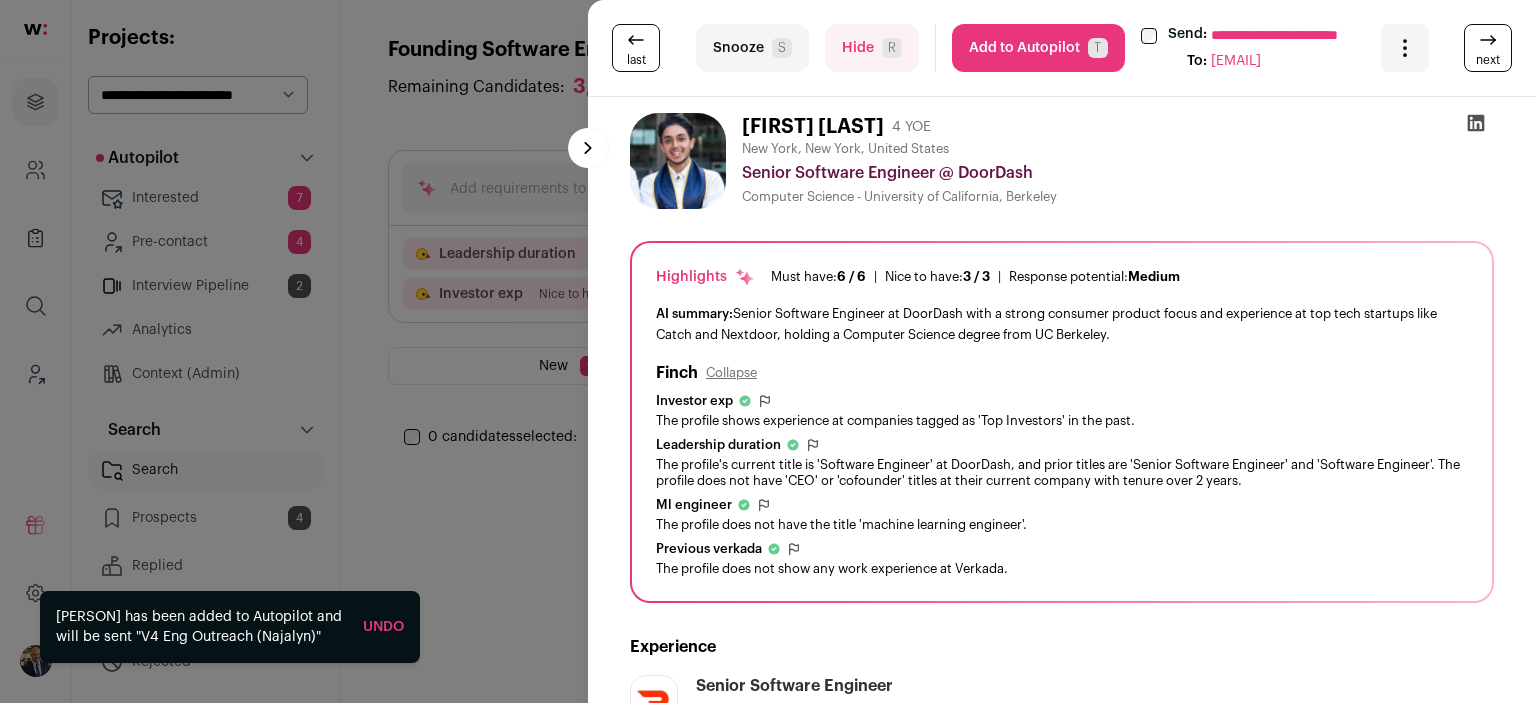 click on "Add to Autopilot
T" at bounding box center (1038, 48) 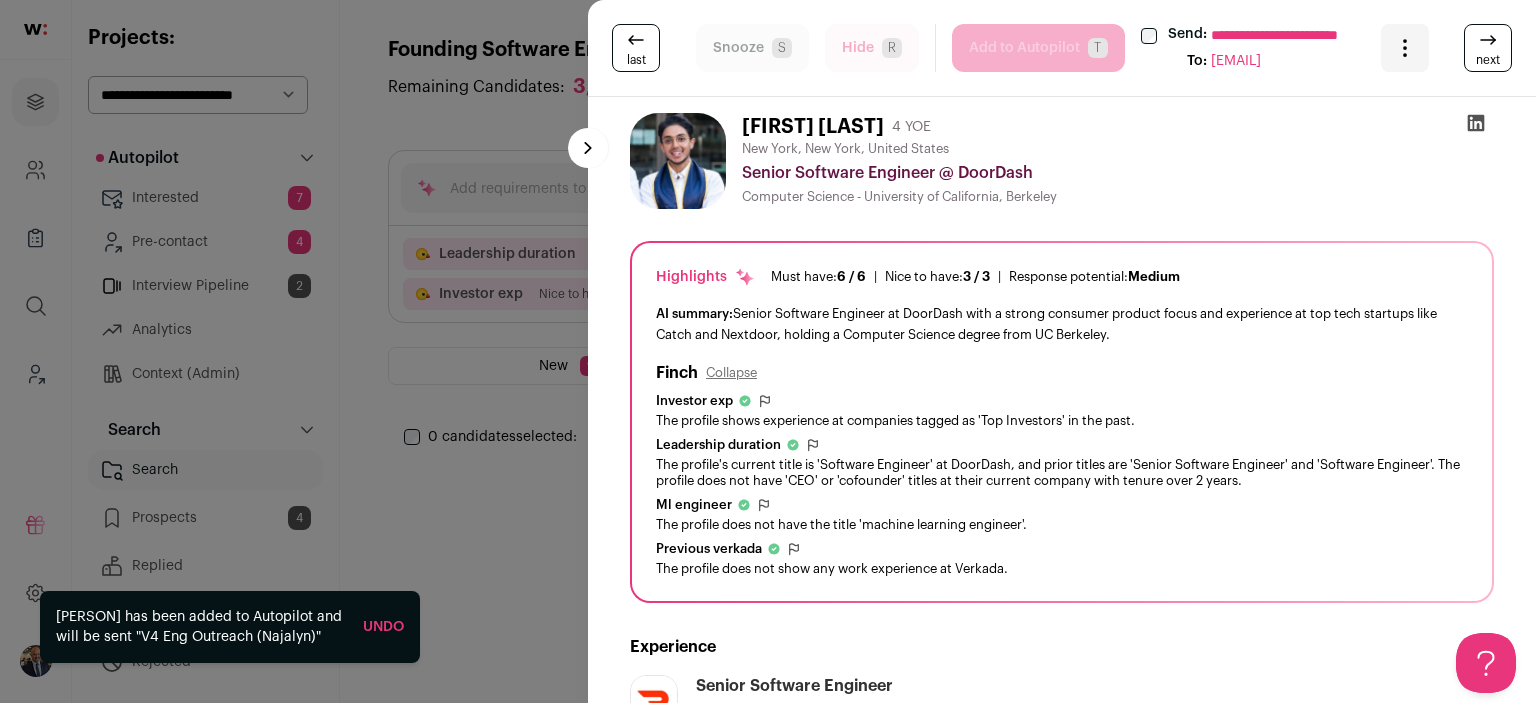 scroll, scrollTop: 0, scrollLeft: 0, axis: both 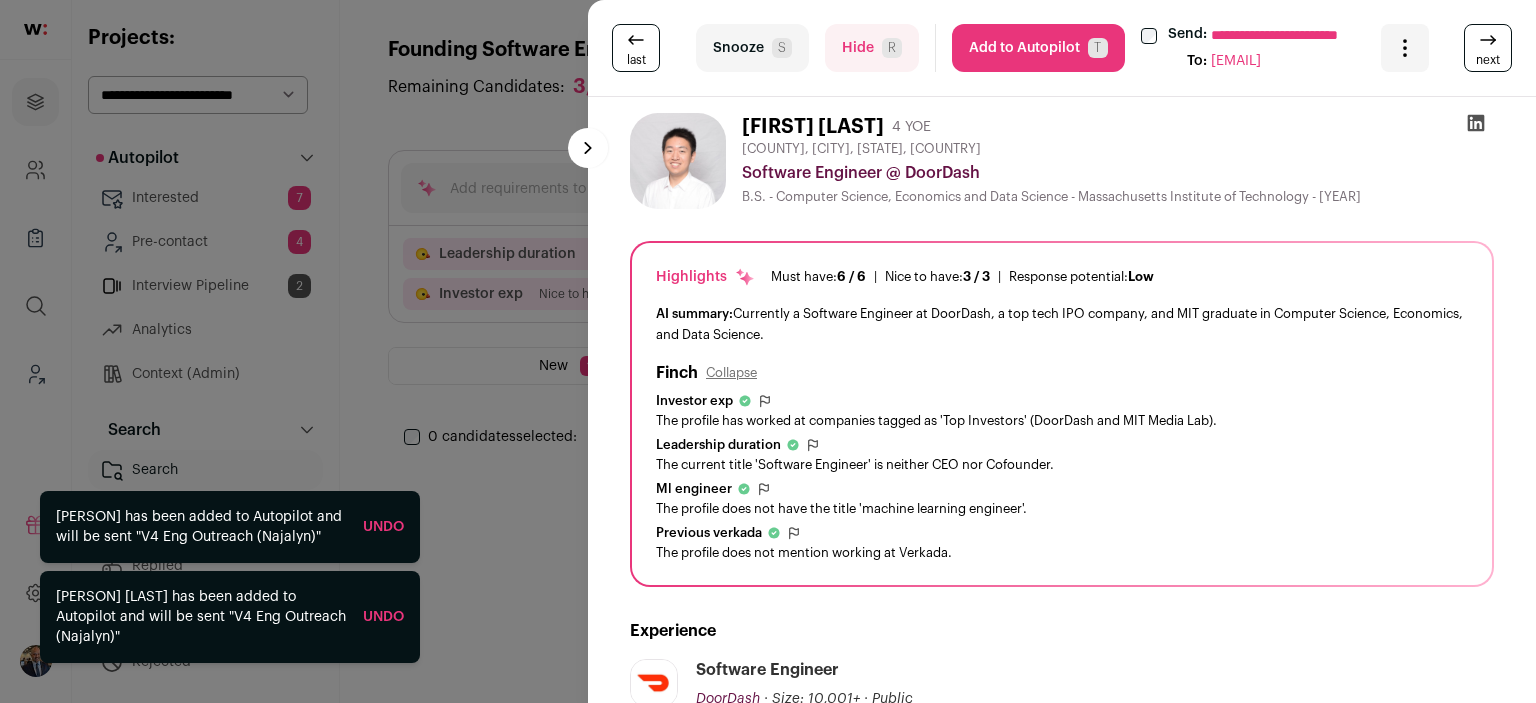 click on "Add to Autopilot
T" at bounding box center [1038, 48] 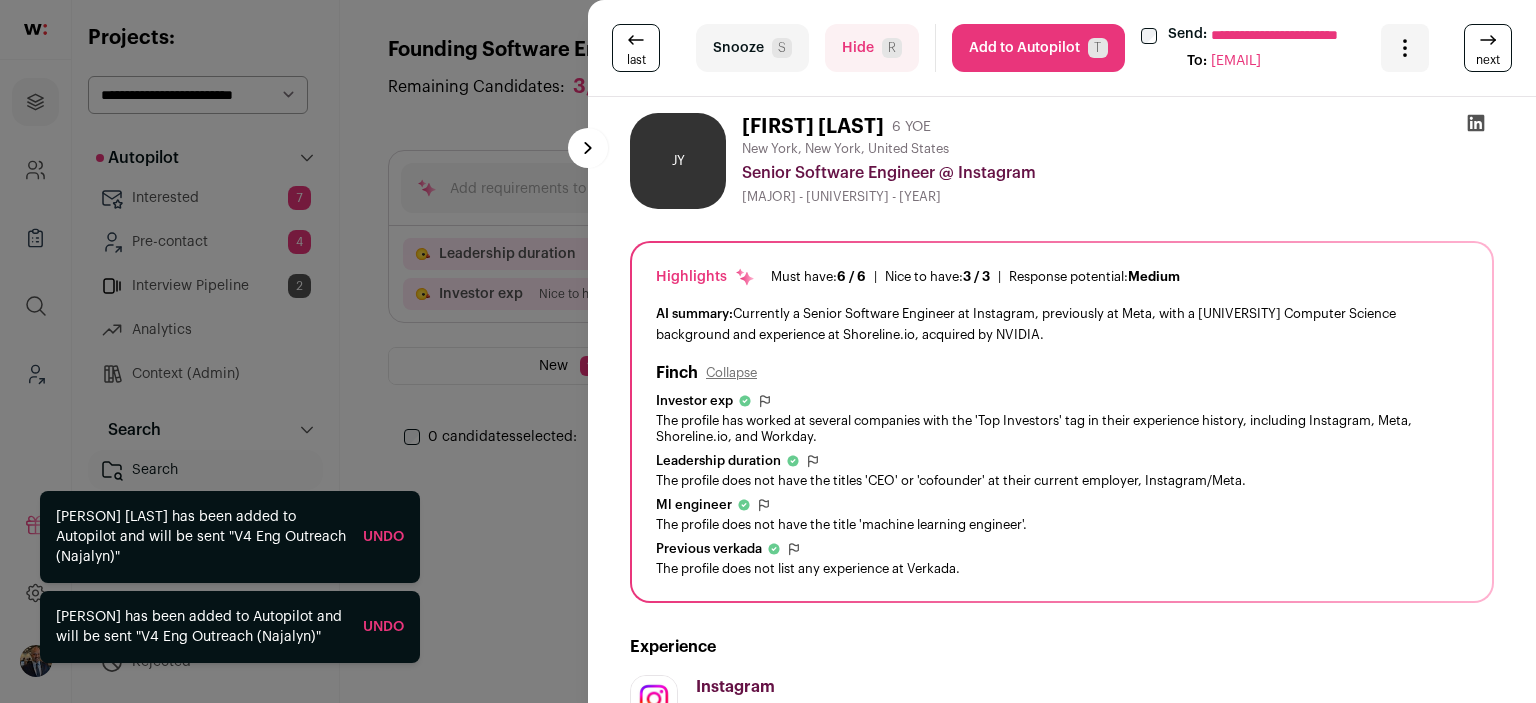 scroll, scrollTop: 0, scrollLeft: 0, axis: both 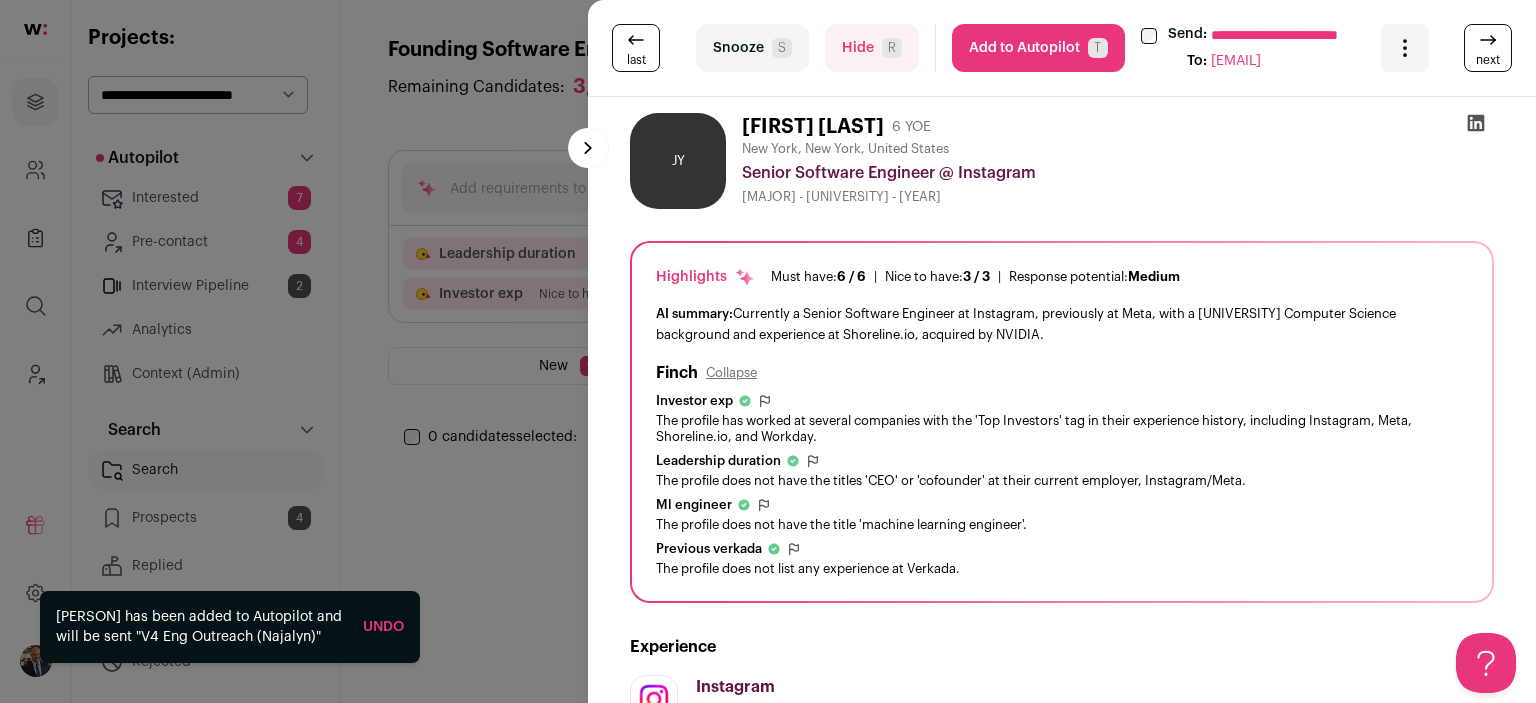 click on "Add to Autopilot
T" at bounding box center [1038, 48] 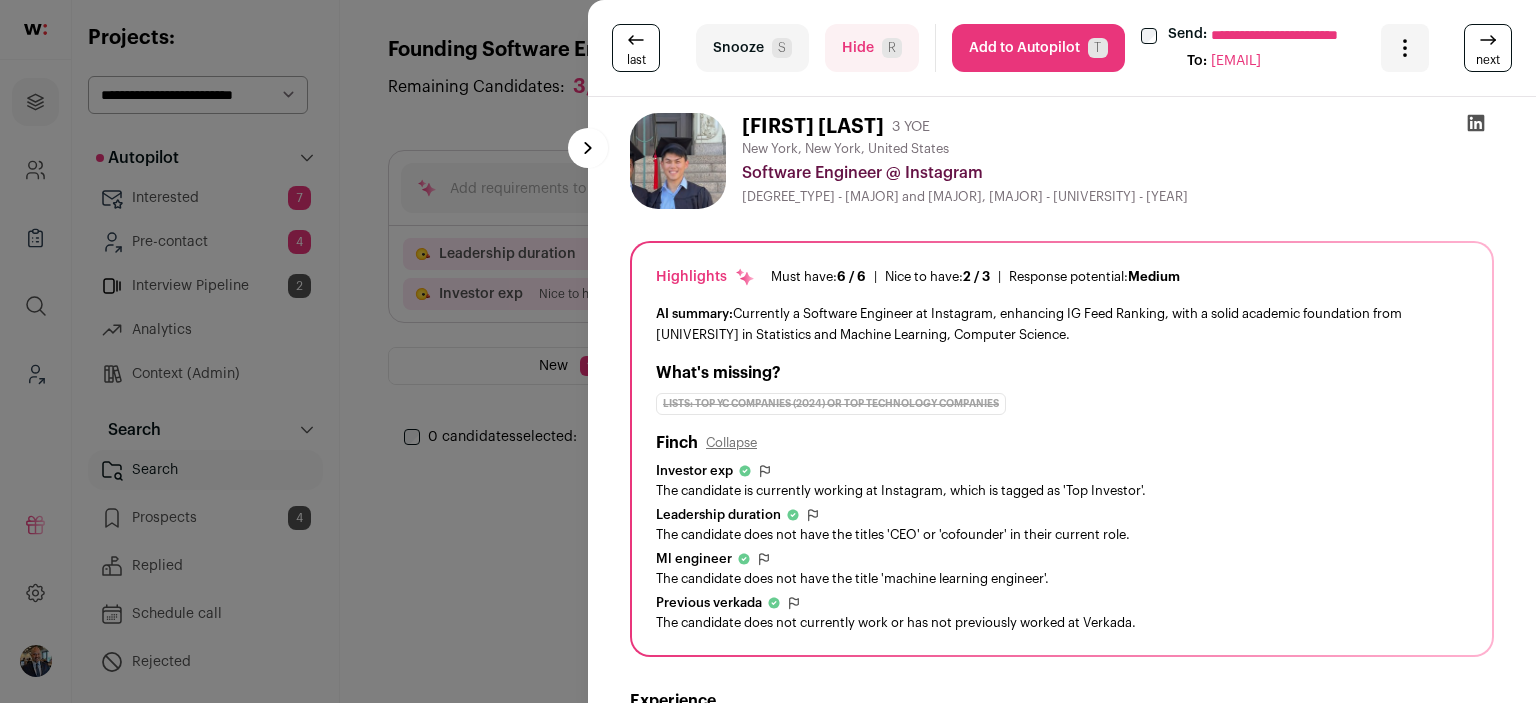 scroll, scrollTop: 0, scrollLeft: 0, axis: both 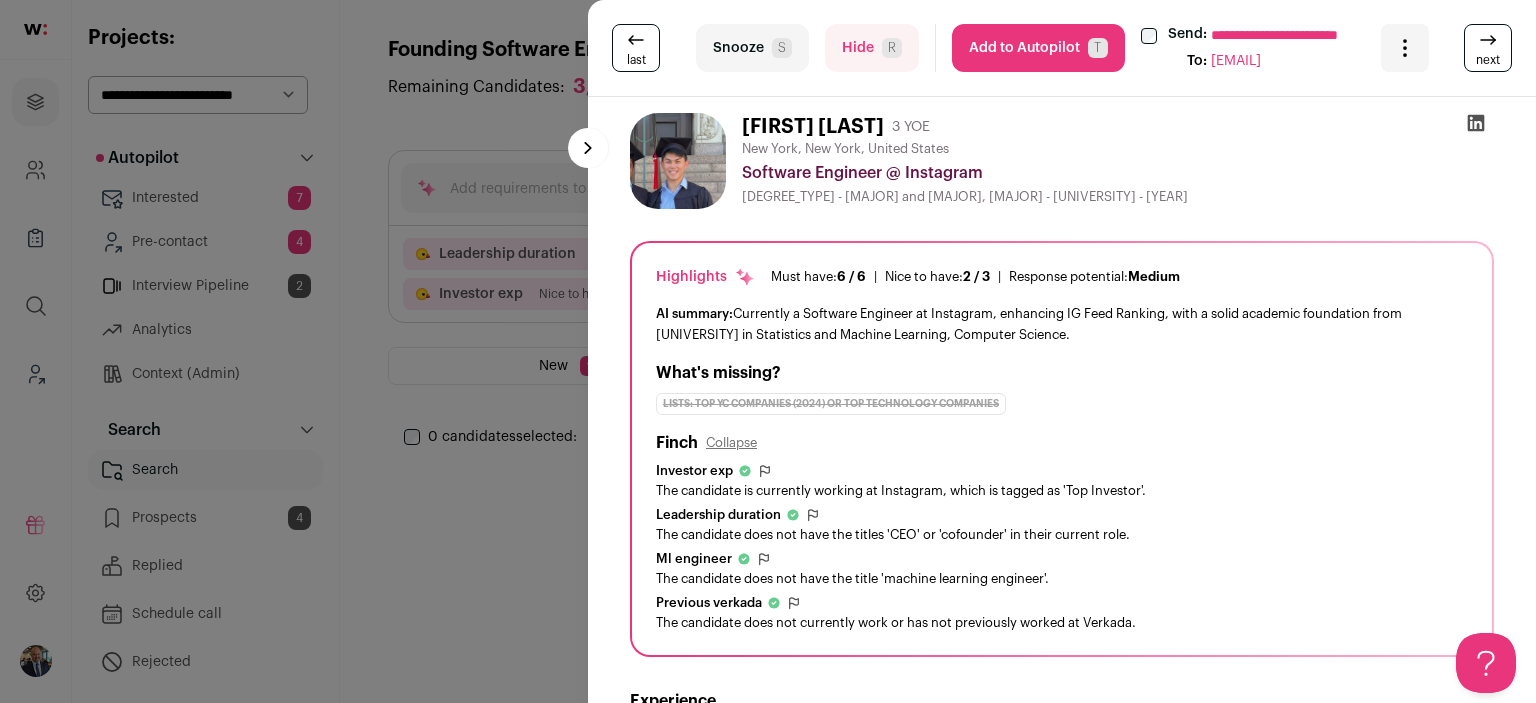 click on "Add to Autopilot
T" at bounding box center (1038, 48) 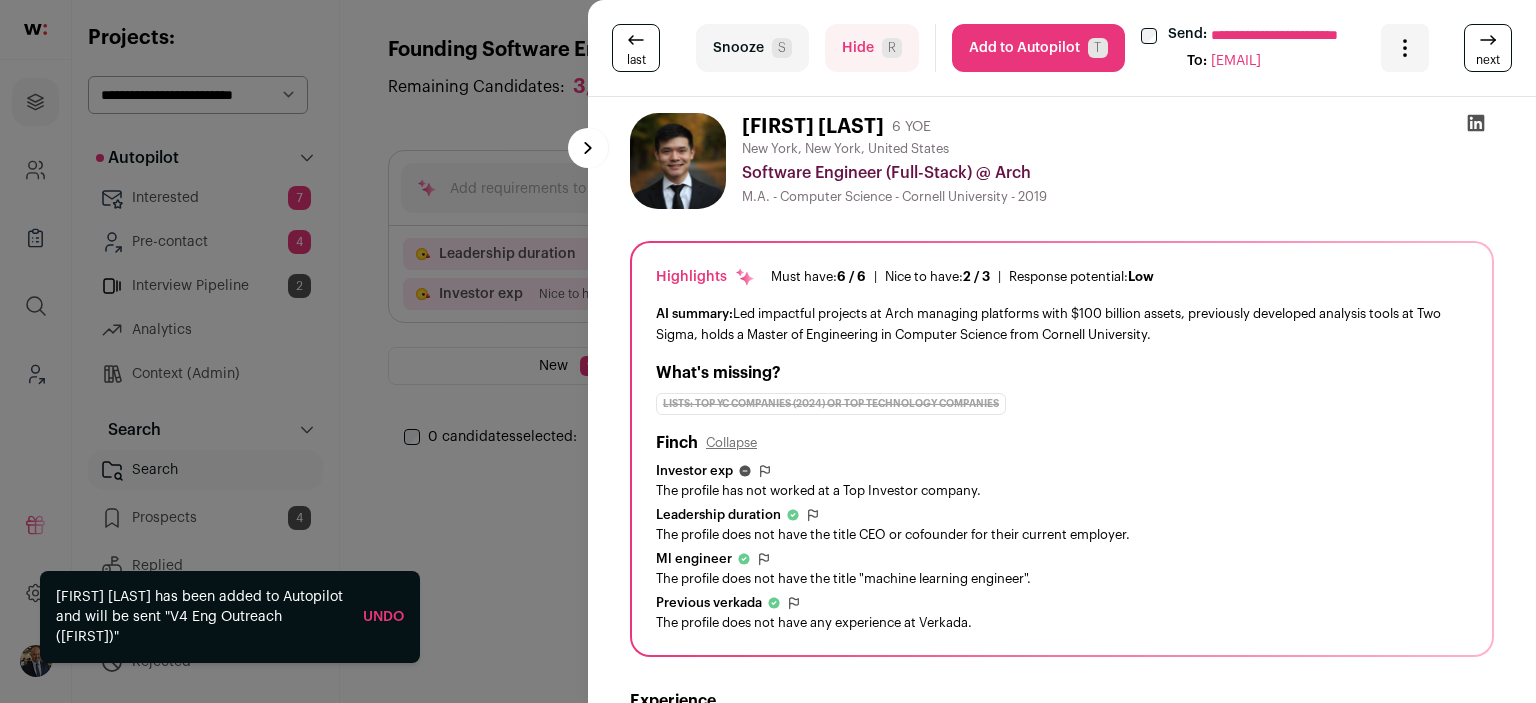 scroll, scrollTop: 0, scrollLeft: 0, axis: both 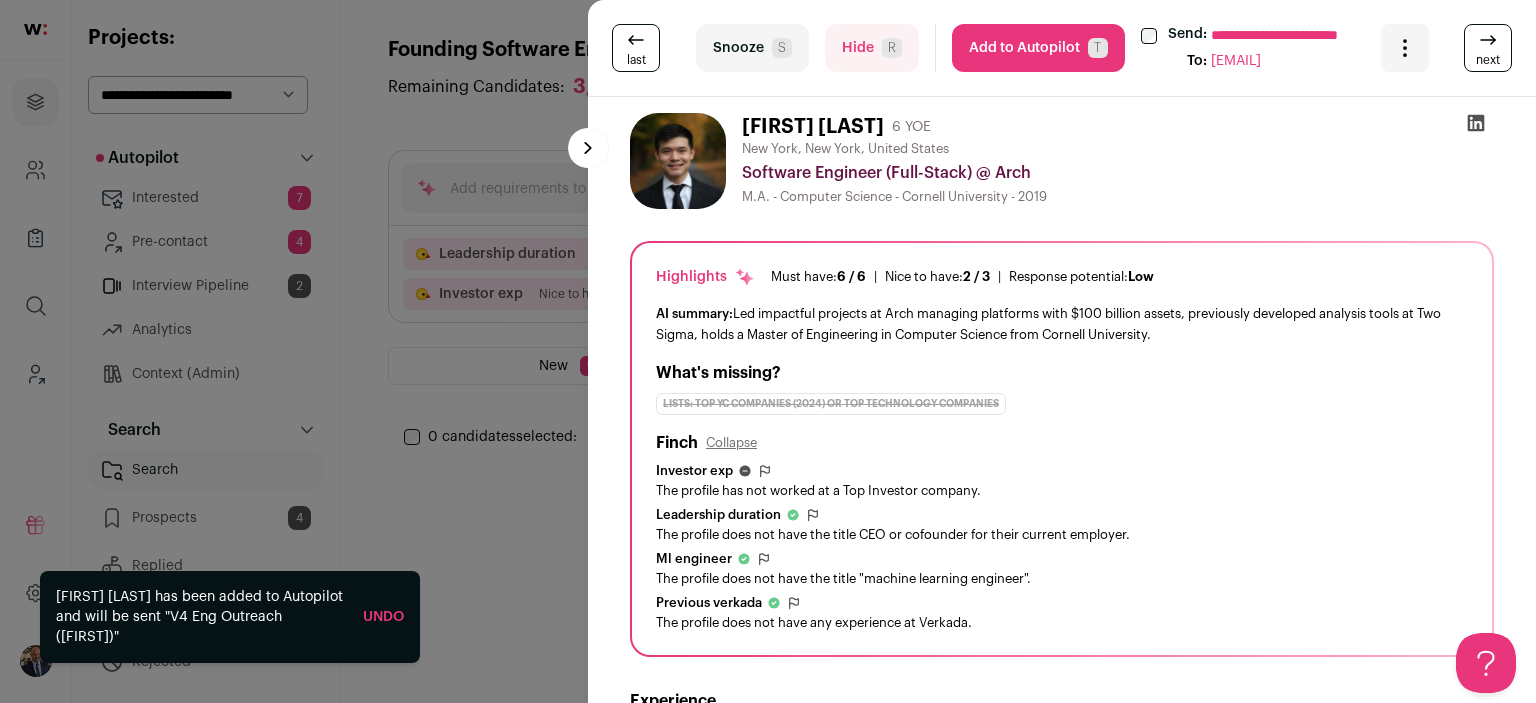 click on "Add to Autopilot
T" at bounding box center [1038, 48] 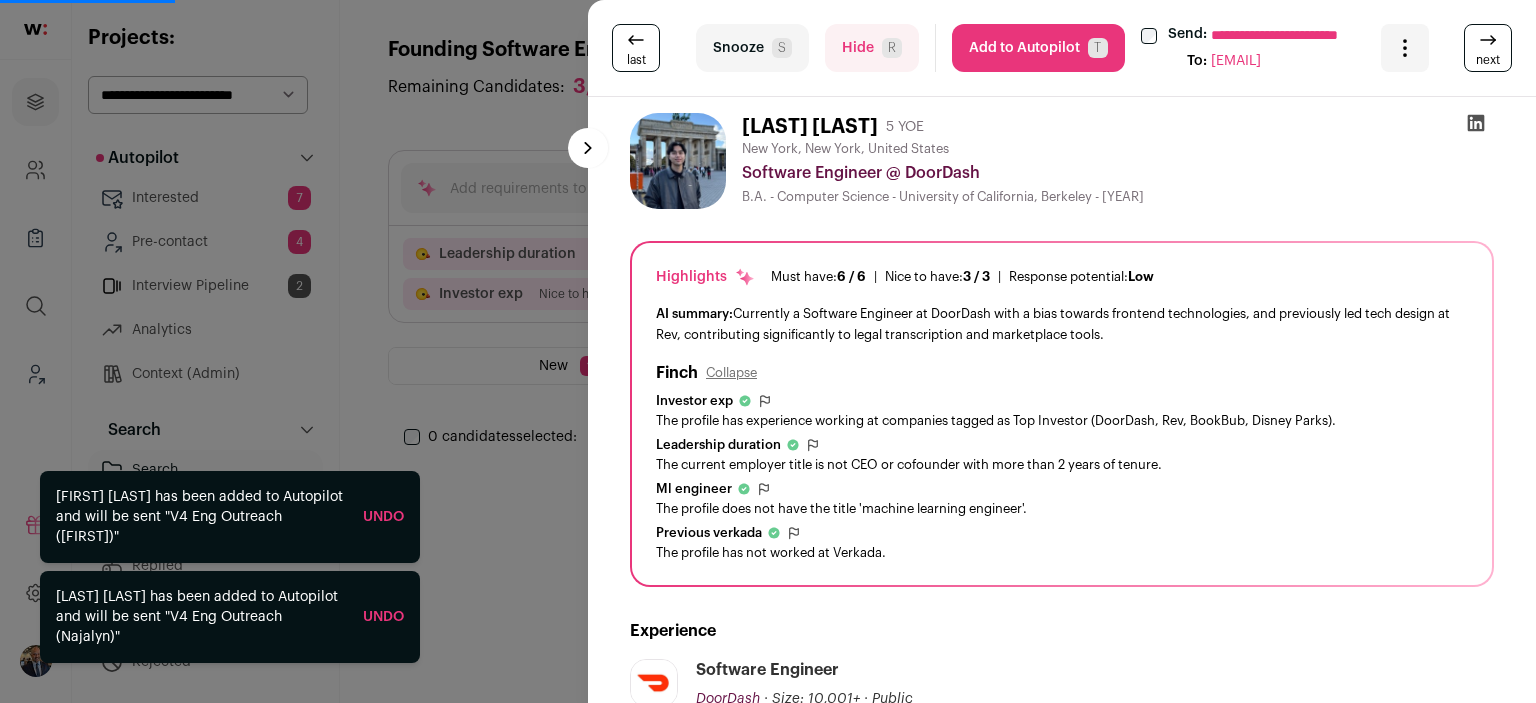 click on "Add to Autopilot
T" at bounding box center [1038, 48] 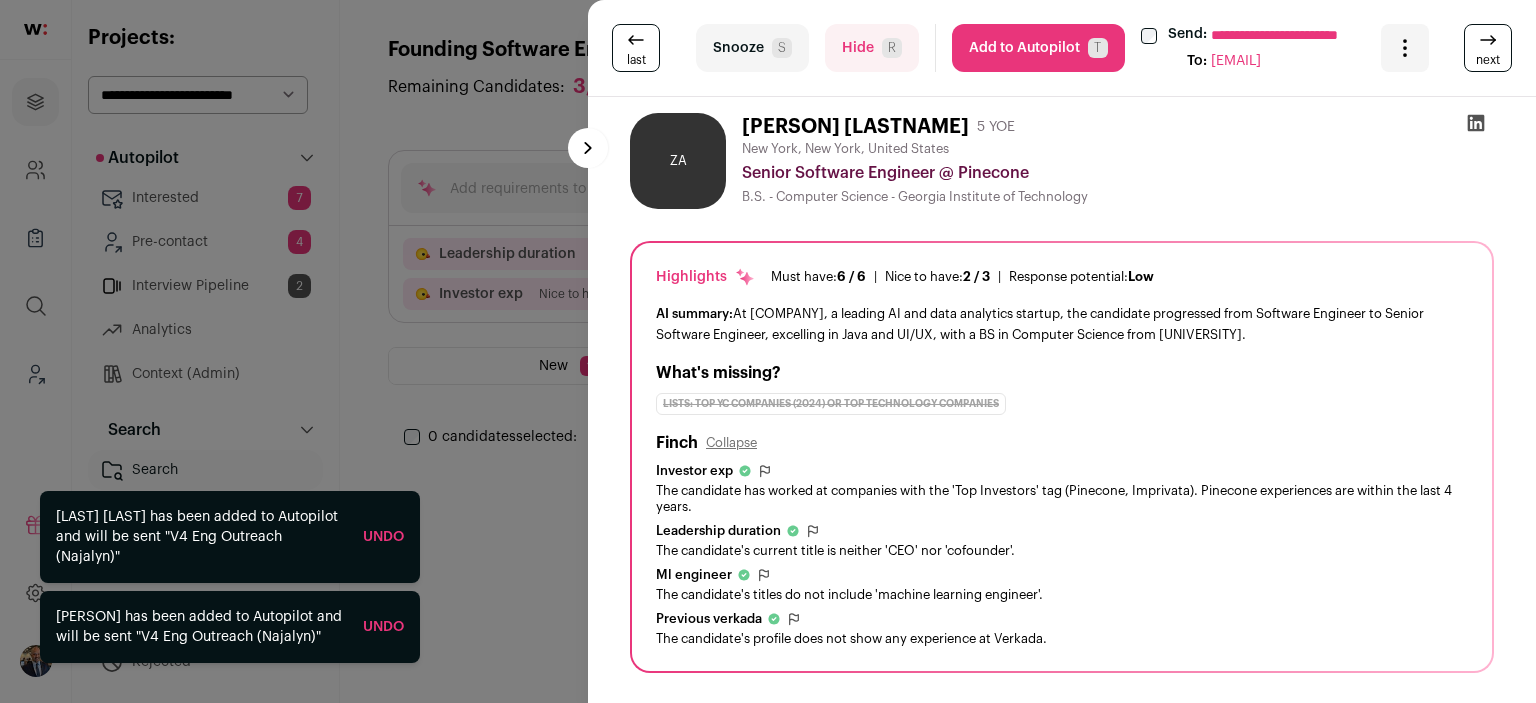 scroll, scrollTop: 0, scrollLeft: 0, axis: both 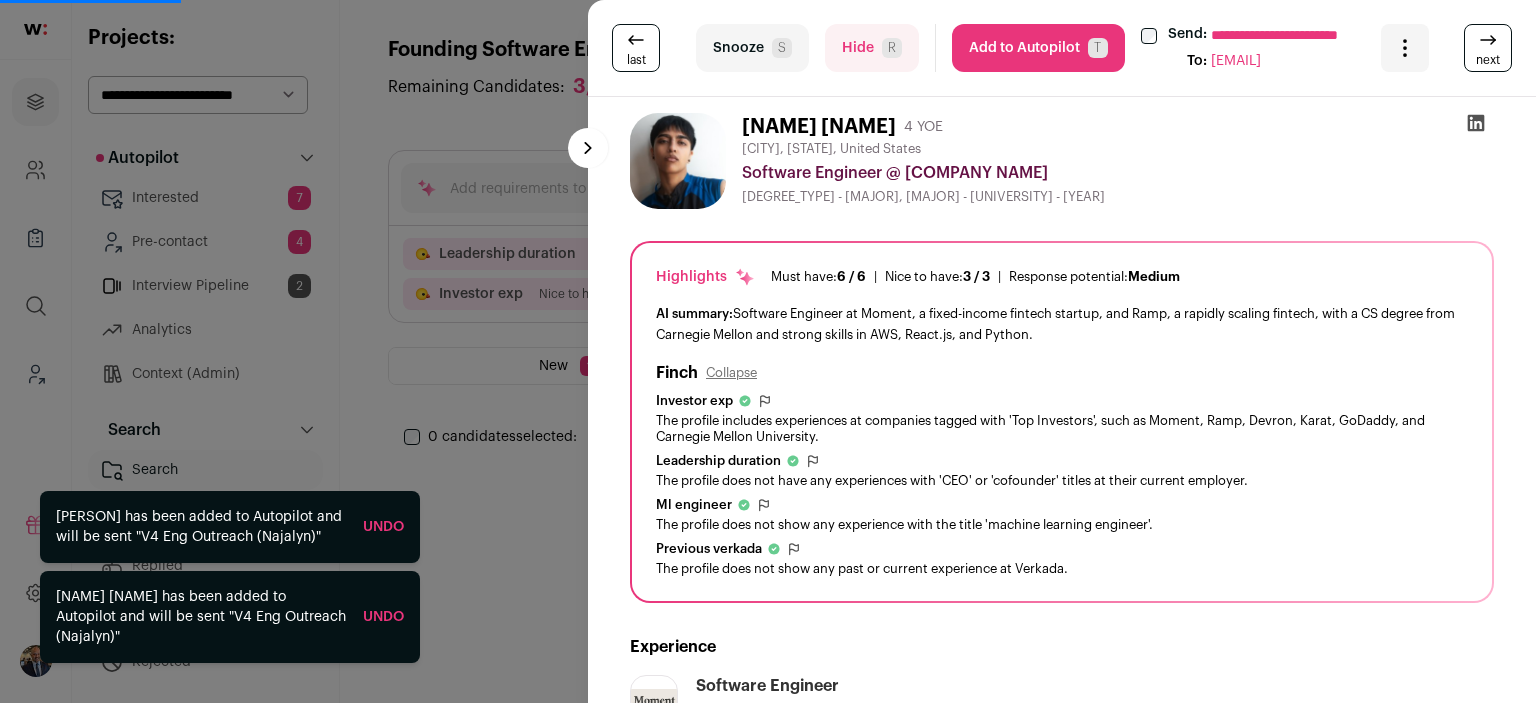 click on "Add to Autopilot
T" at bounding box center [1038, 48] 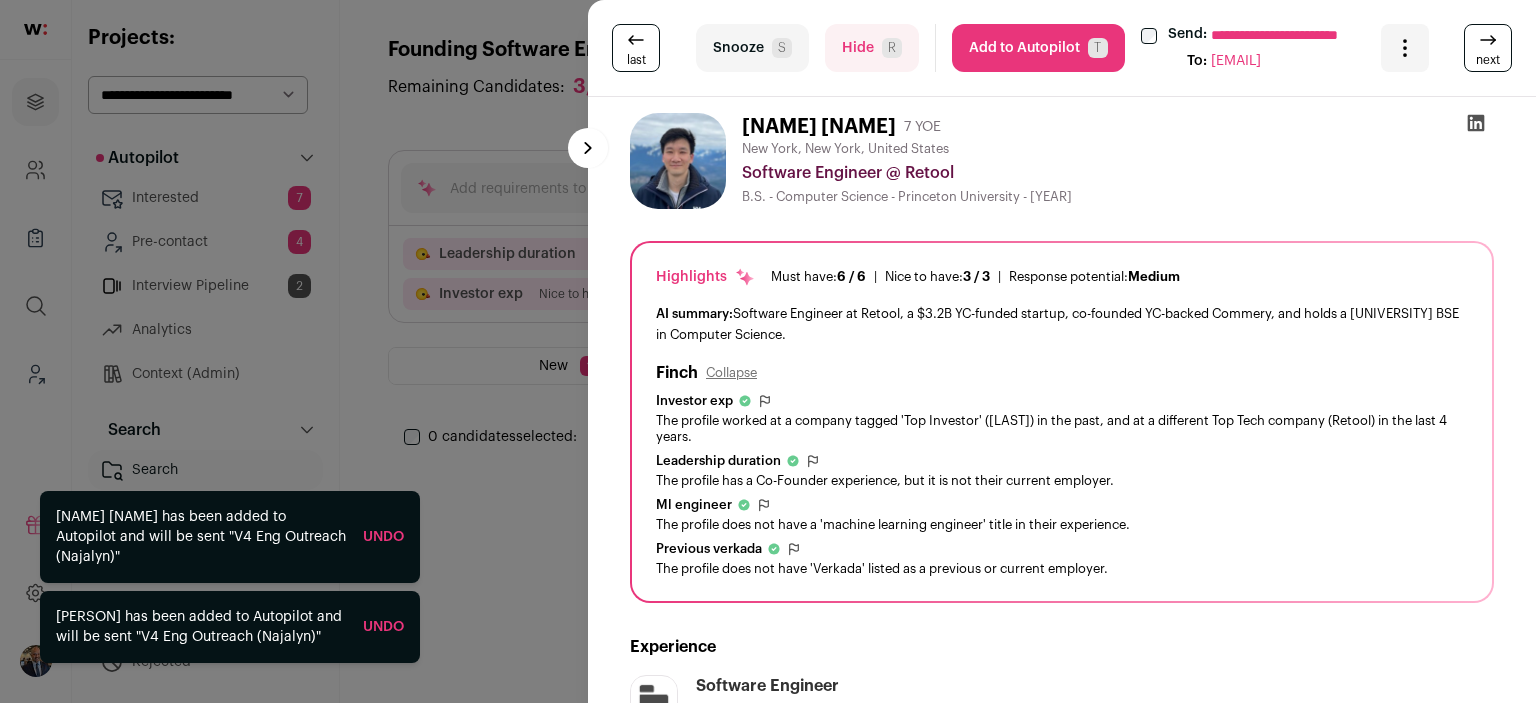 scroll, scrollTop: 0, scrollLeft: 0, axis: both 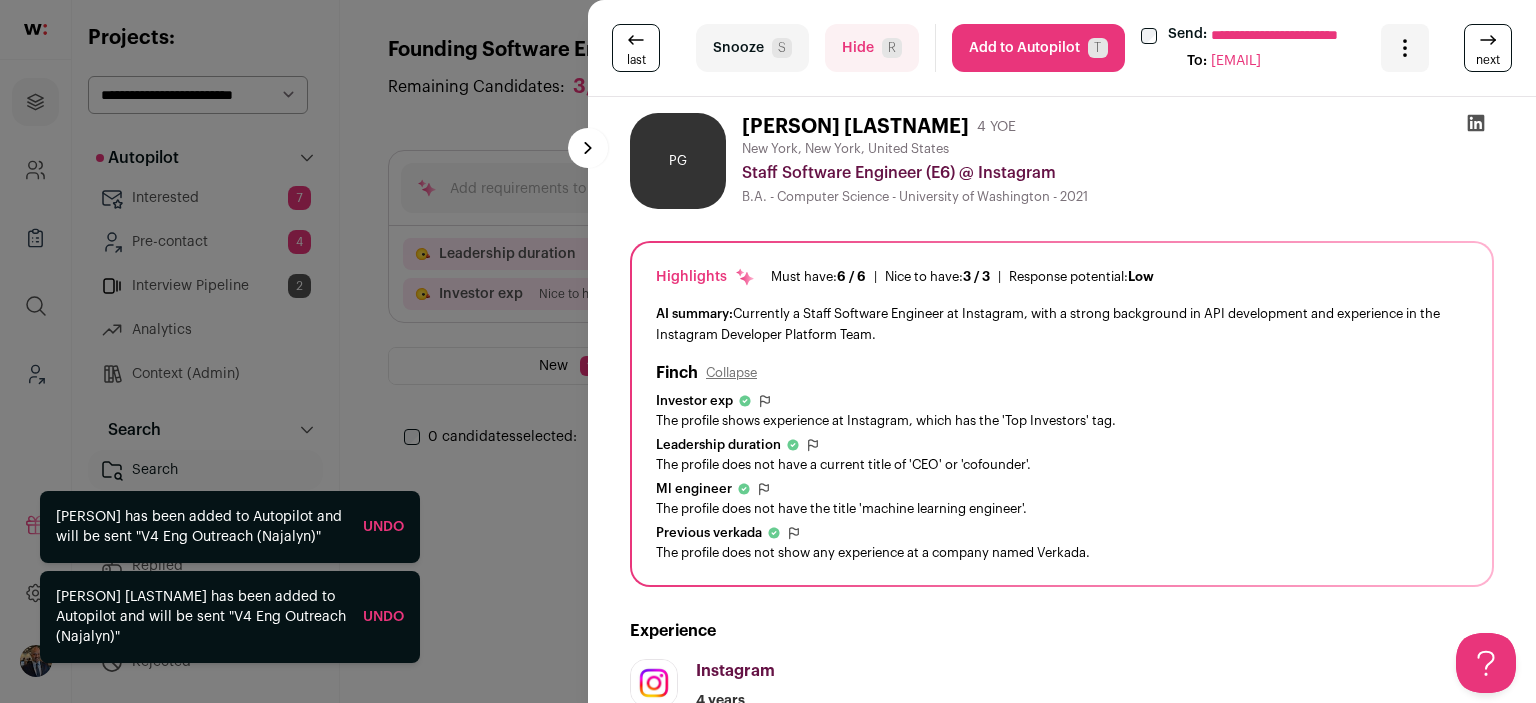 click on "Add to Autopilot
T" at bounding box center (1038, 48) 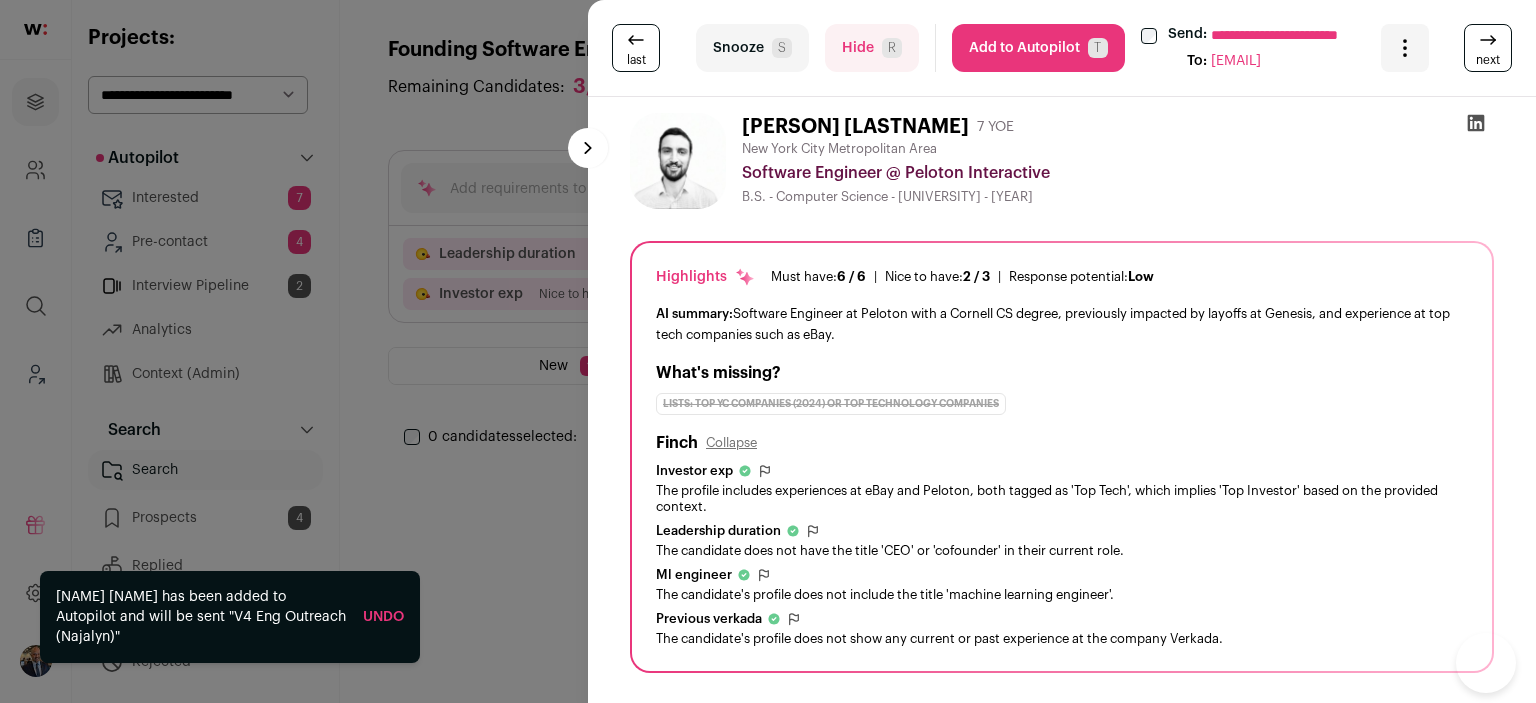 click on "Add to Autopilot
T" at bounding box center (1038, 48) 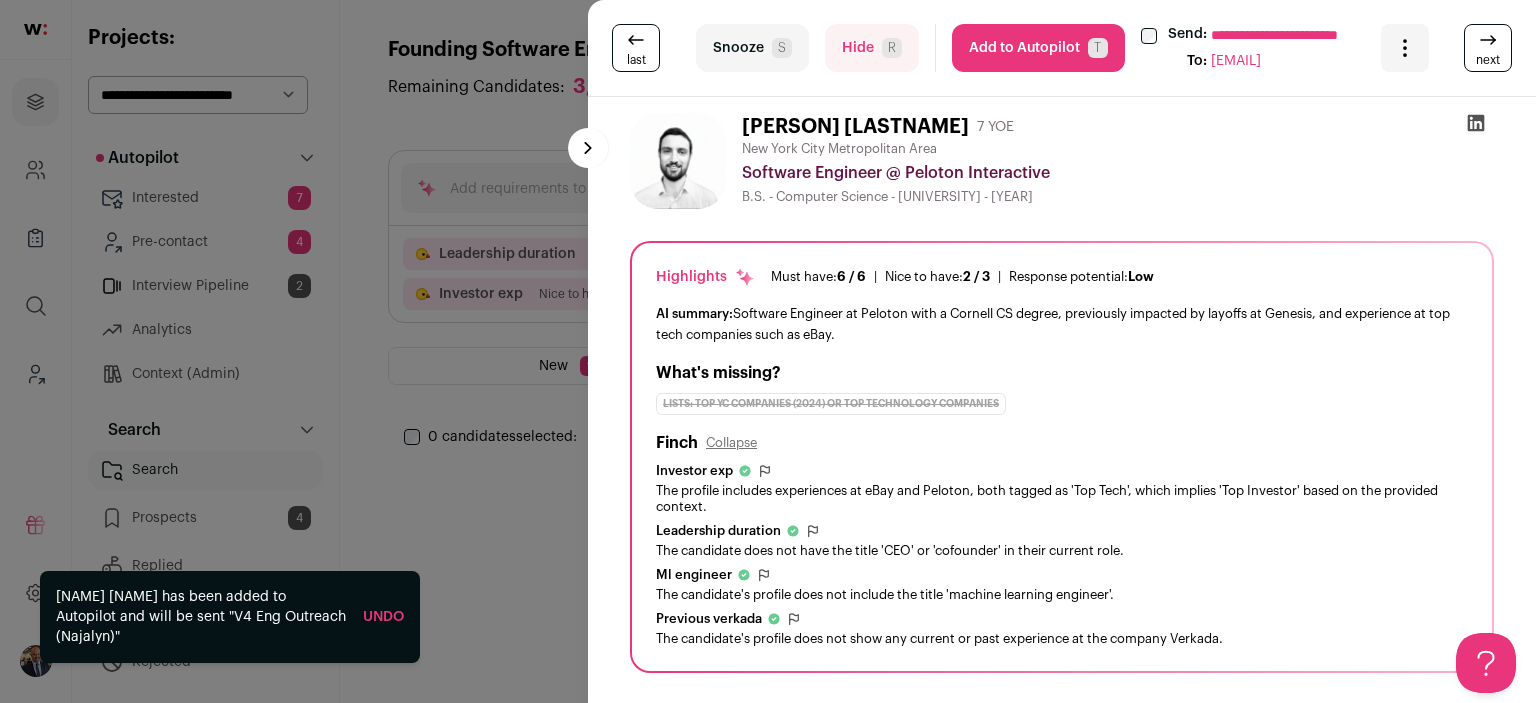 scroll, scrollTop: 0, scrollLeft: 0, axis: both 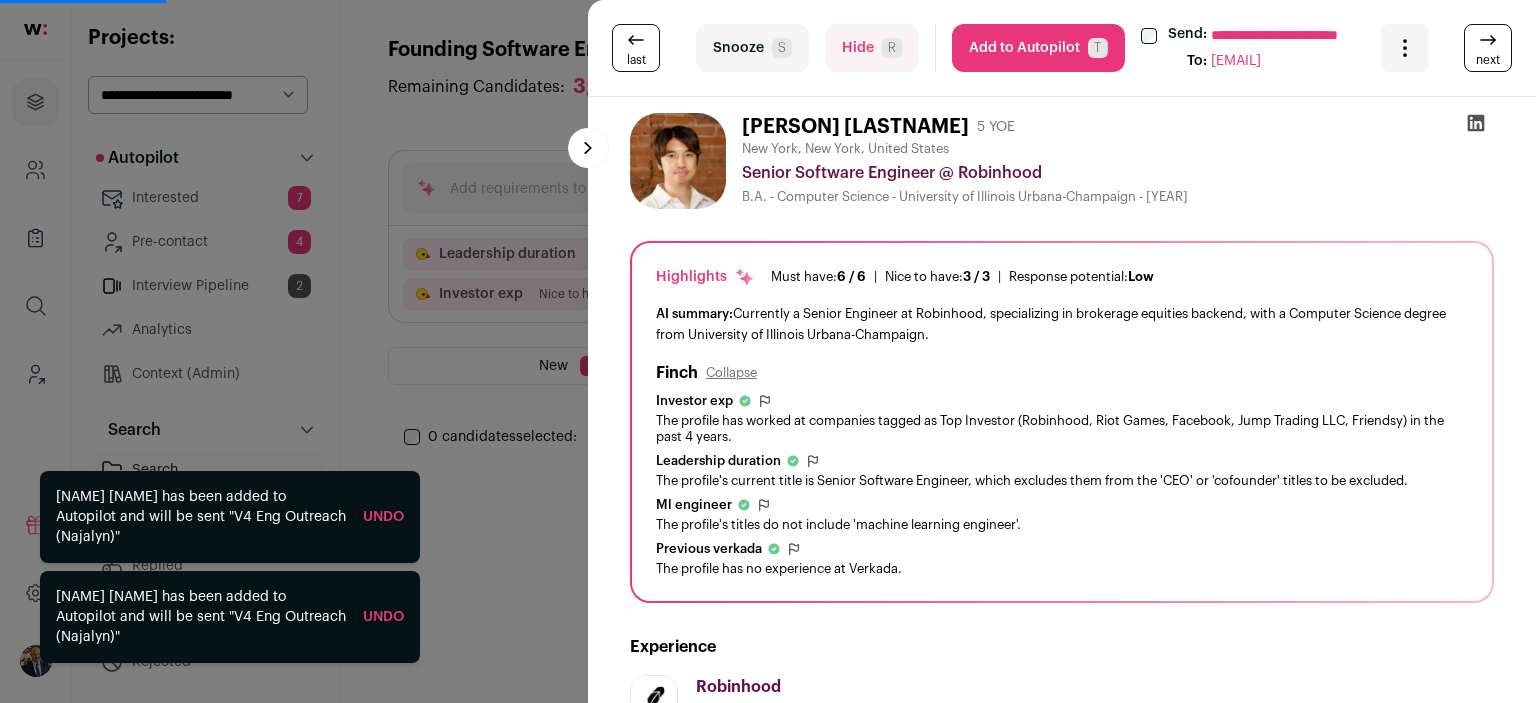 click on "Add to Autopilot
T" at bounding box center [1038, 48] 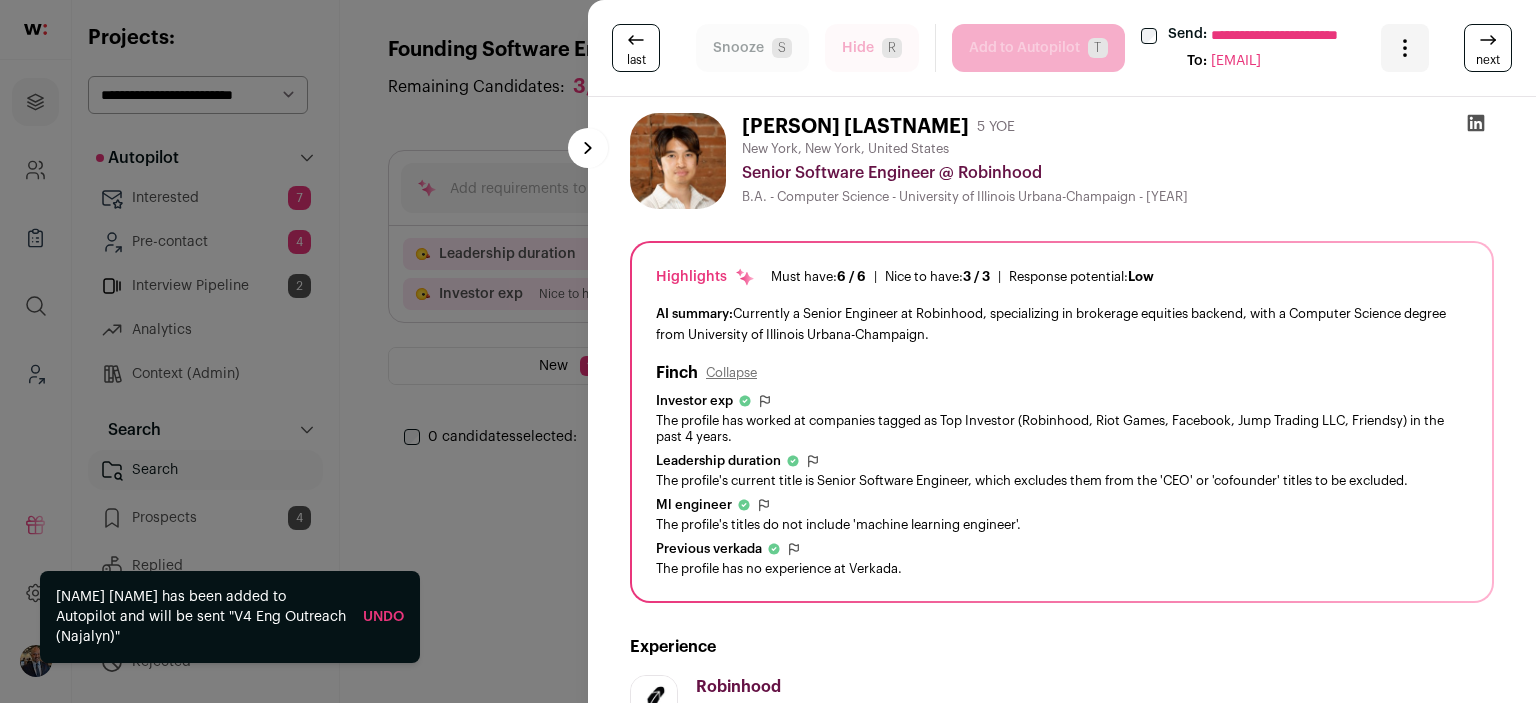 scroll, scrollTop: 0, scrollLeft: 0, axis: both 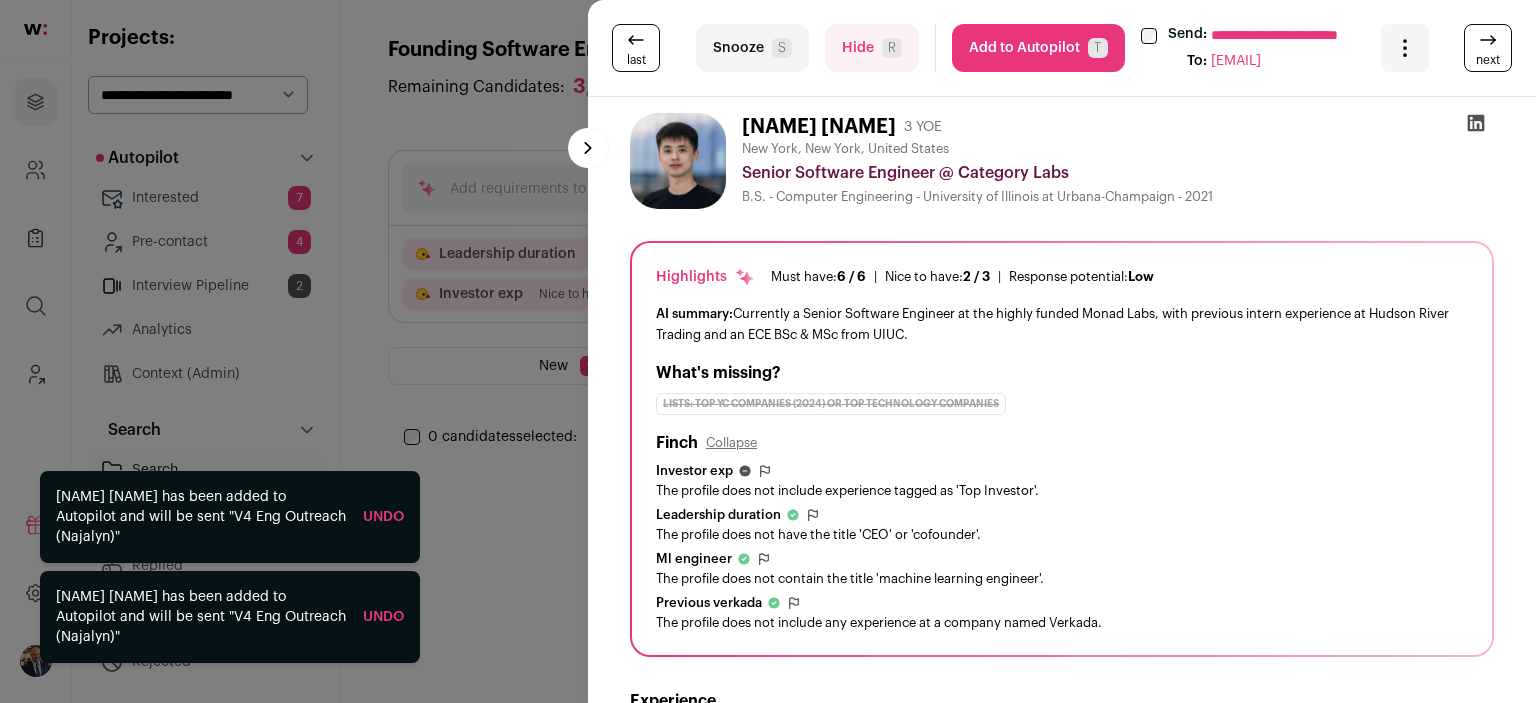 click on "Add to Autopilot
T" at bounding box center [1038, 48] 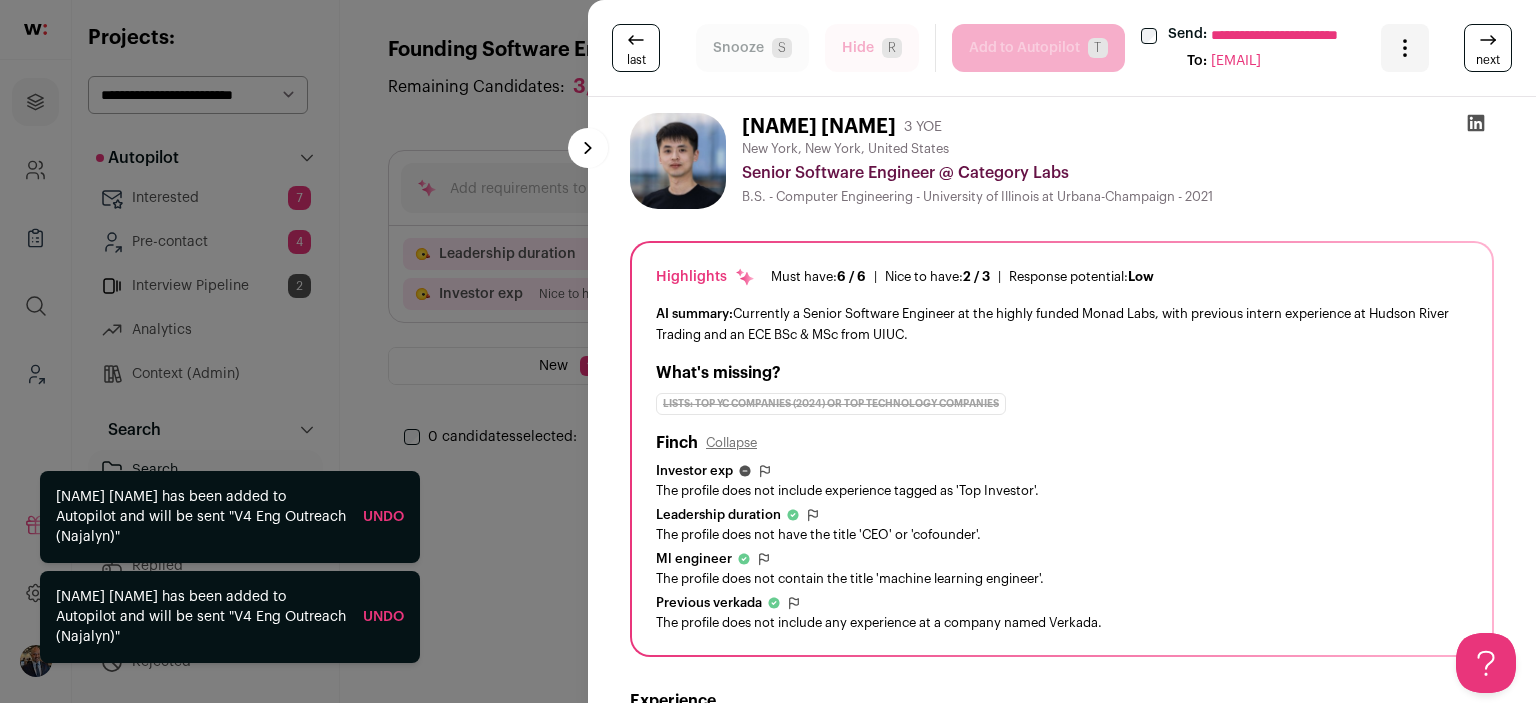scroll, scrollTop: 0, scrollLeft: 0, axis: both 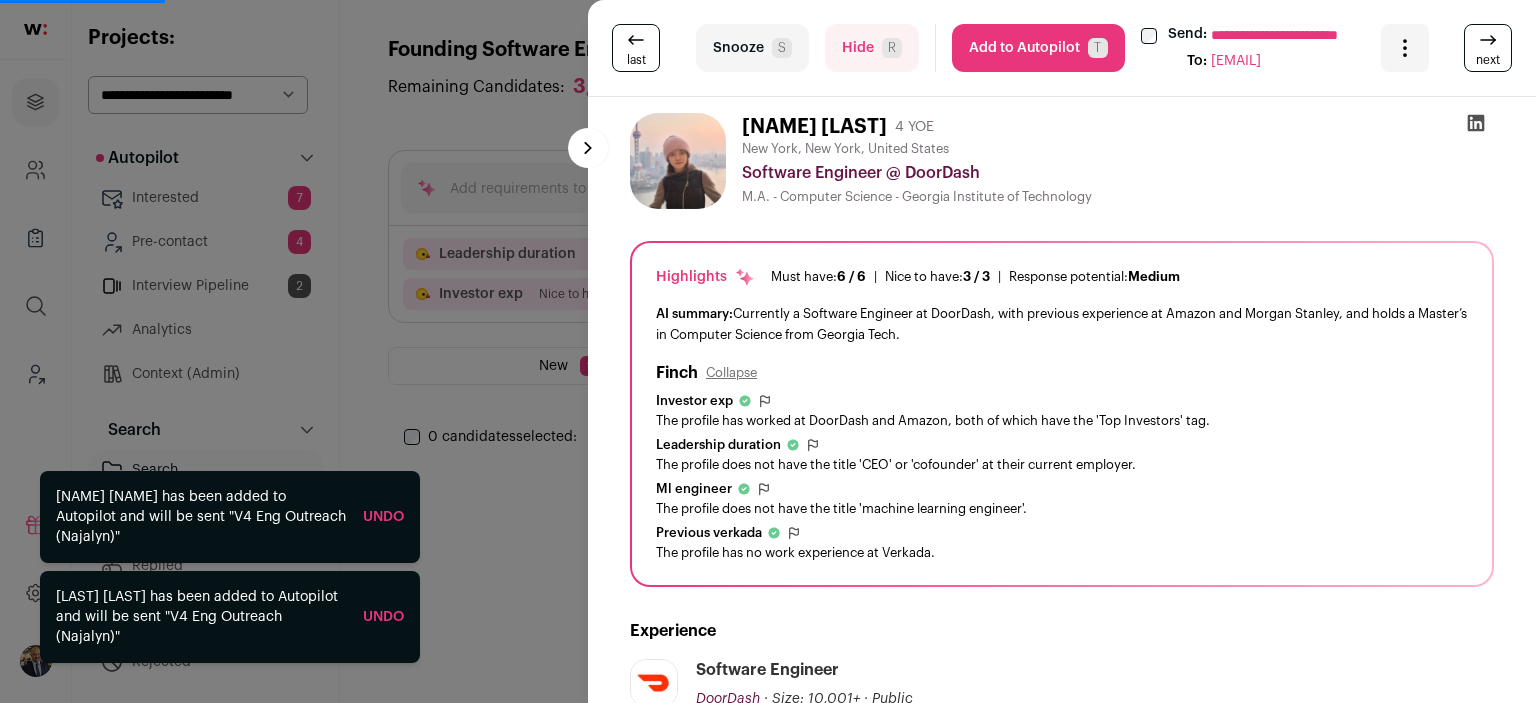drag, startPoint x: 1024, startPoint y: 39, endPoint x: 1002, endPoint y: 107, distance: 71.470276 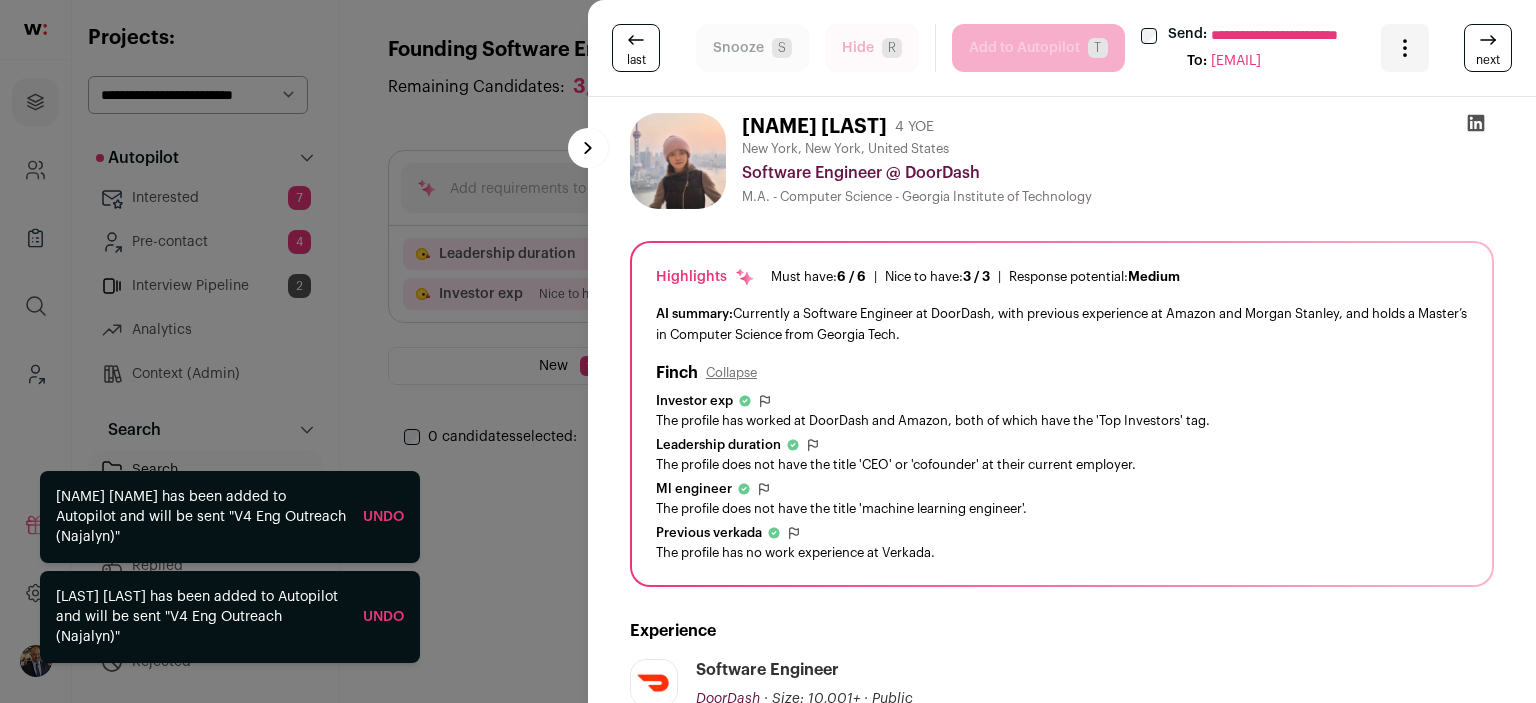 scroll, scrollTop: 0, scrollLeft: 0, axis: both 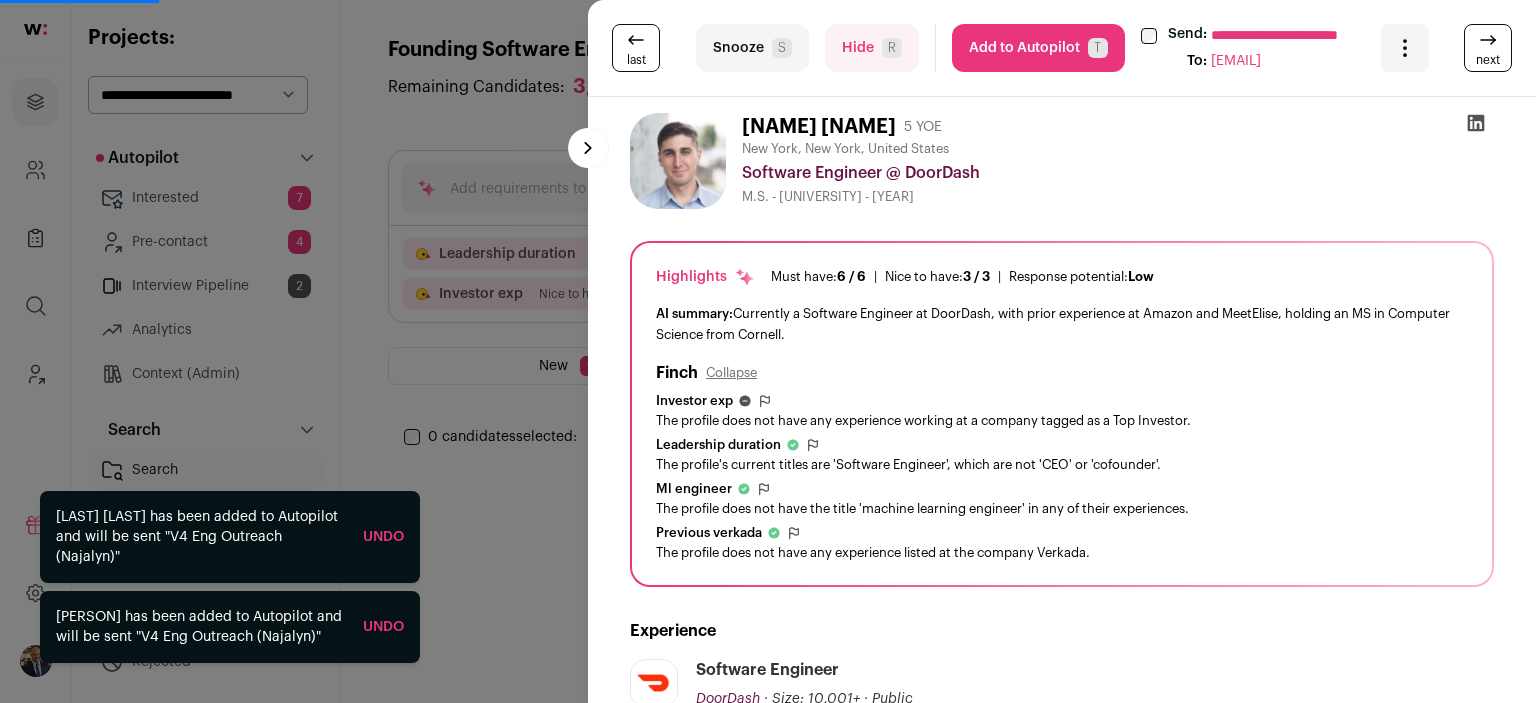 click on "Add to Autopilot
T" at bounding box center [1038, 48] 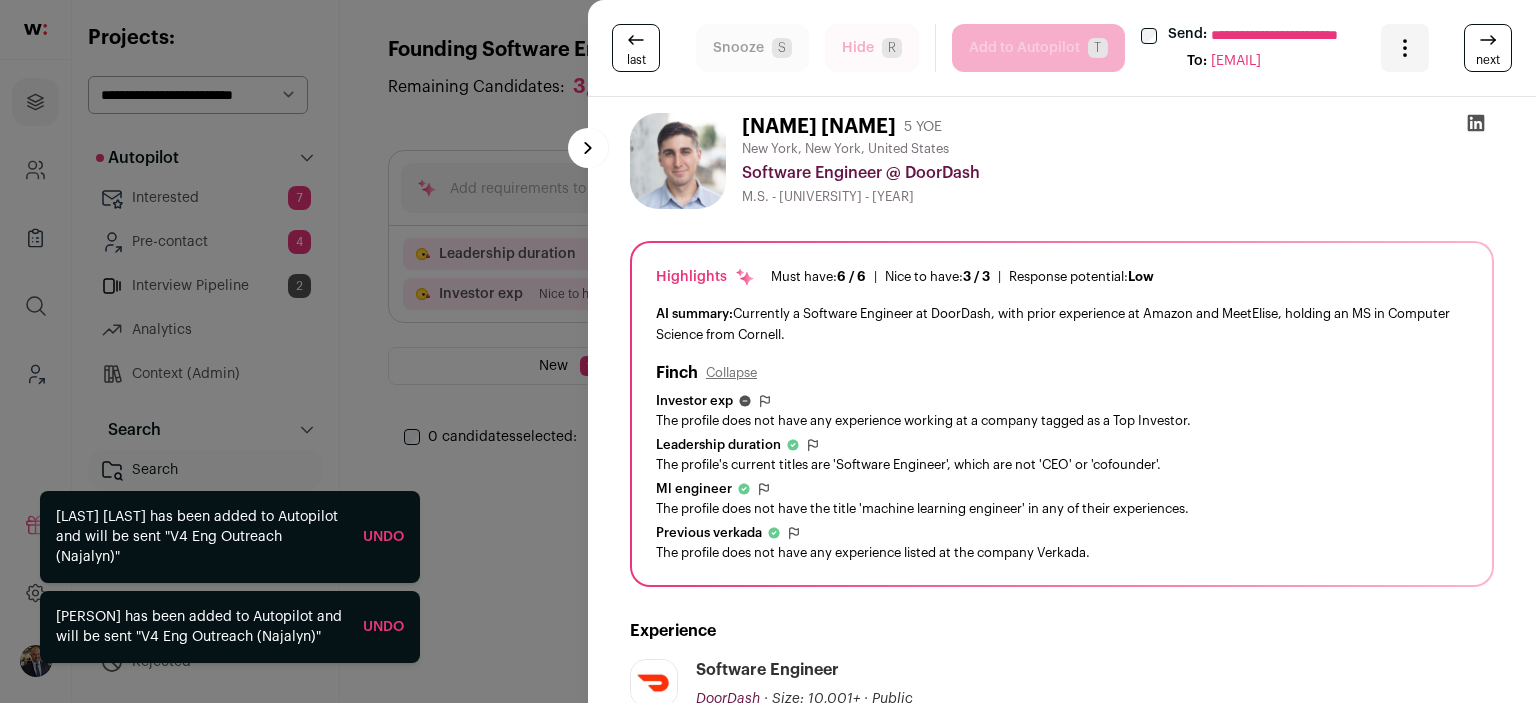 scroll, scrollTop: 0, scrollLeft: 0, axis: both 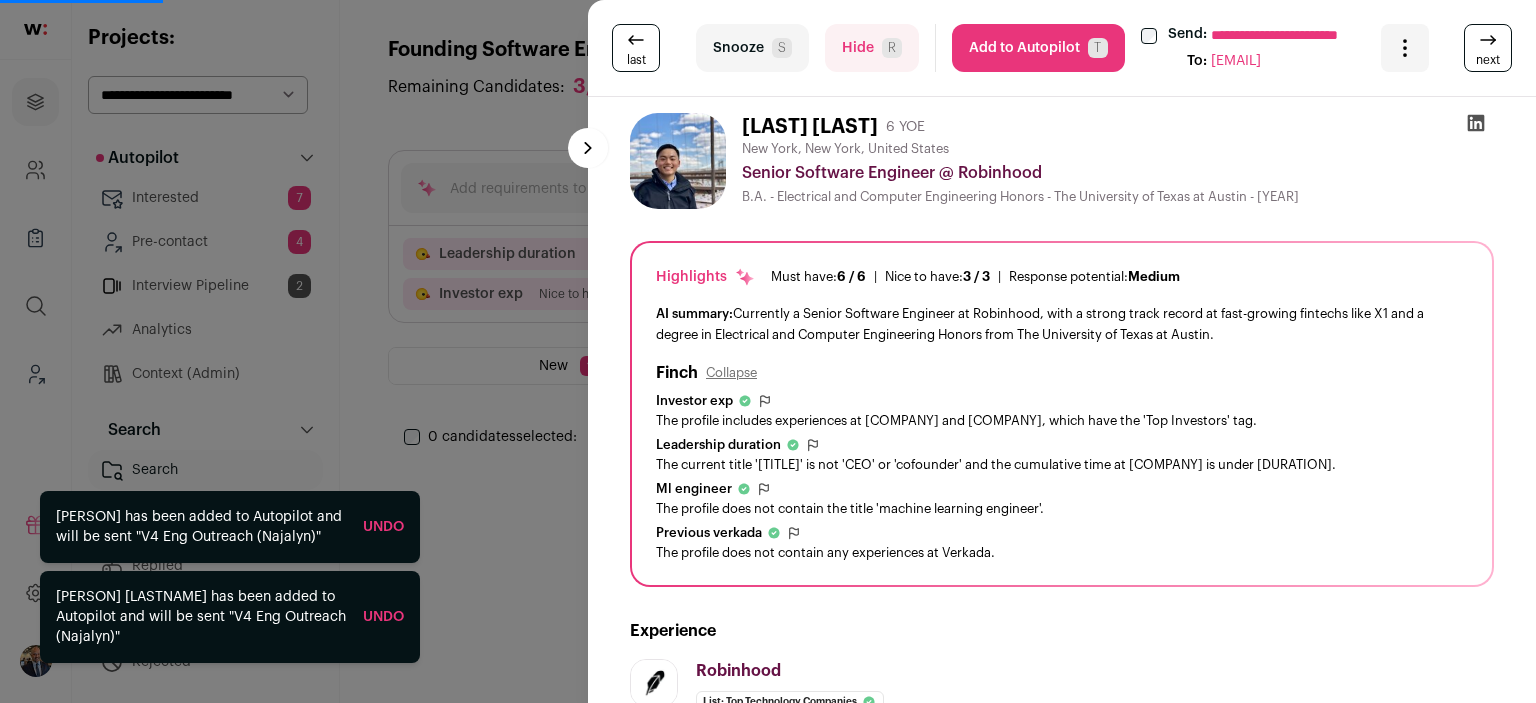 click on "Add to Autopilot
T" at bounding box center [1038, 48] 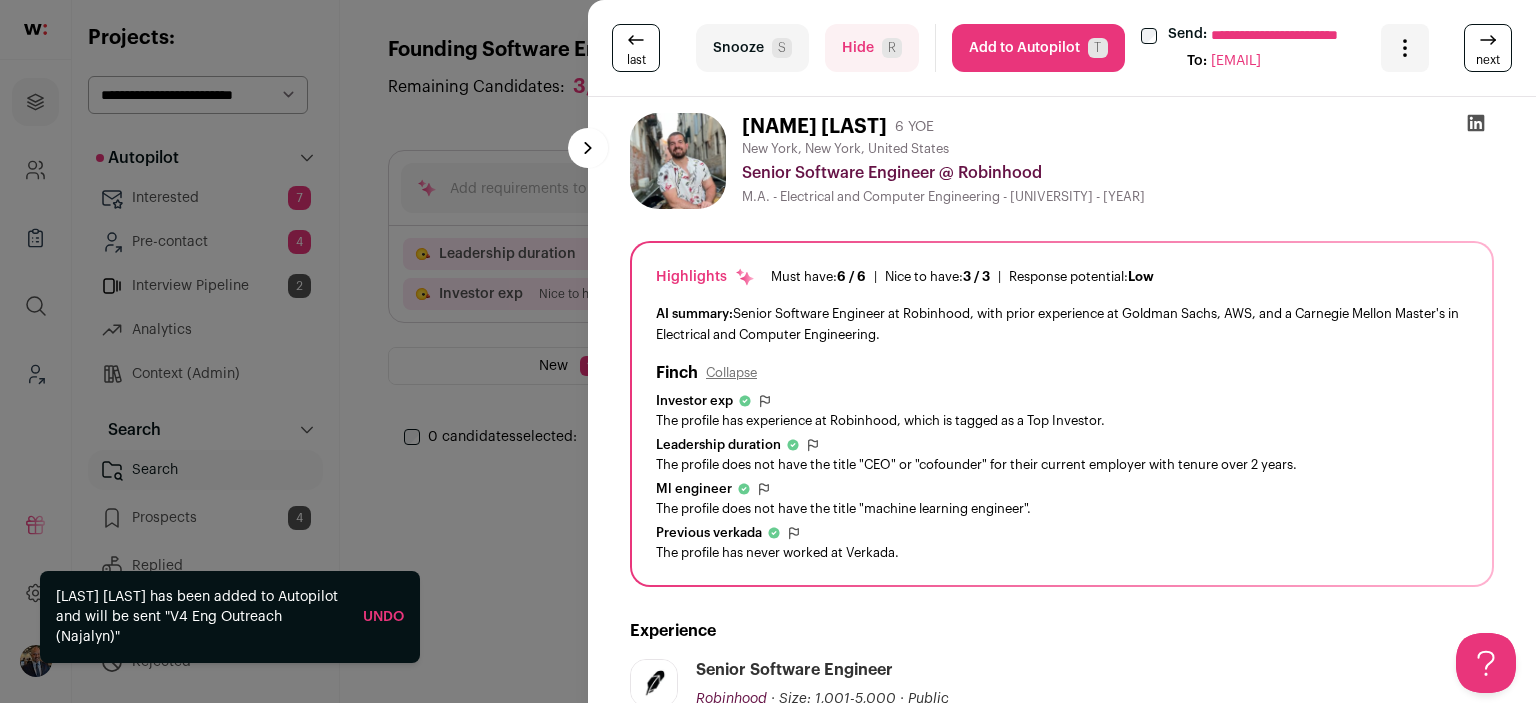scroll, scrollTop: 0, scrollLeft: 0, axis: both 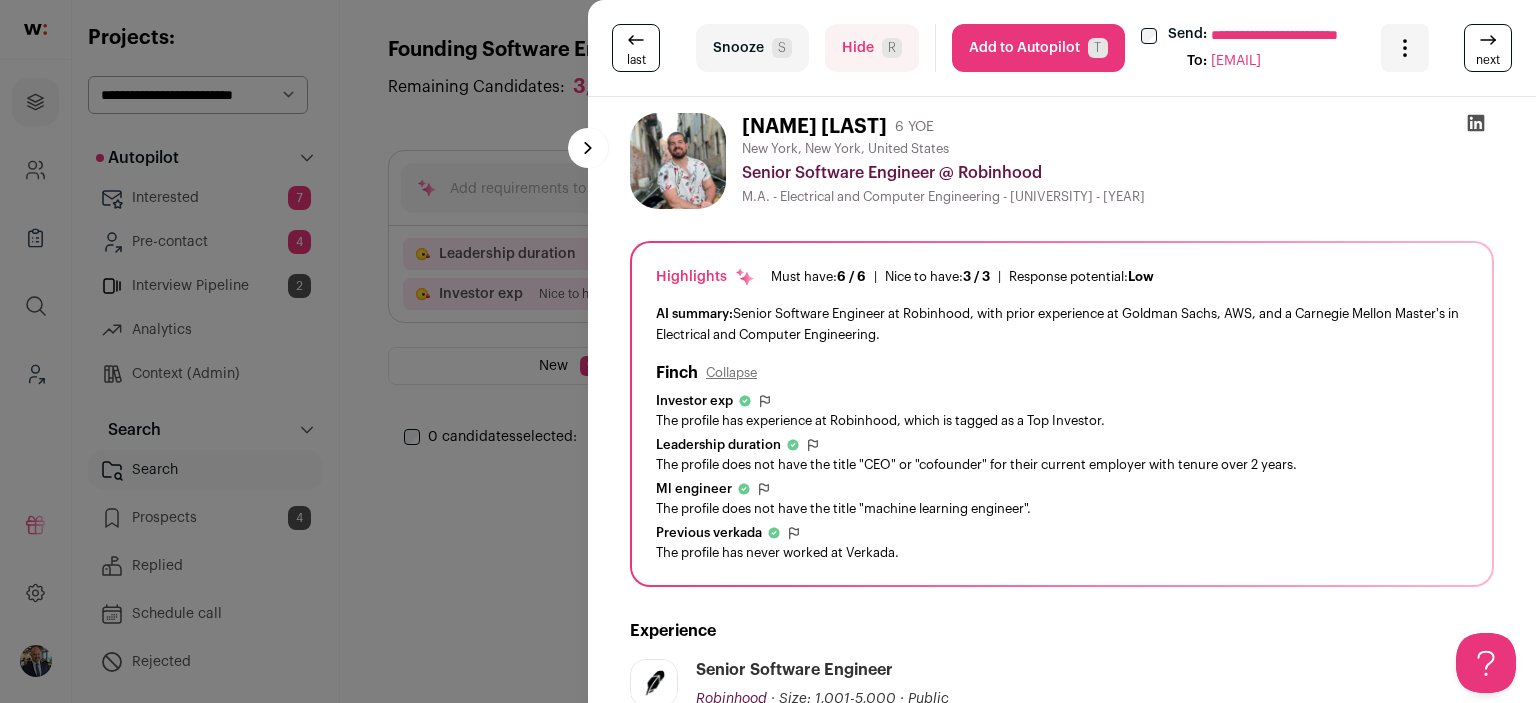 click on "Add to Autopilot
T" at bounding box center [1038, 48] 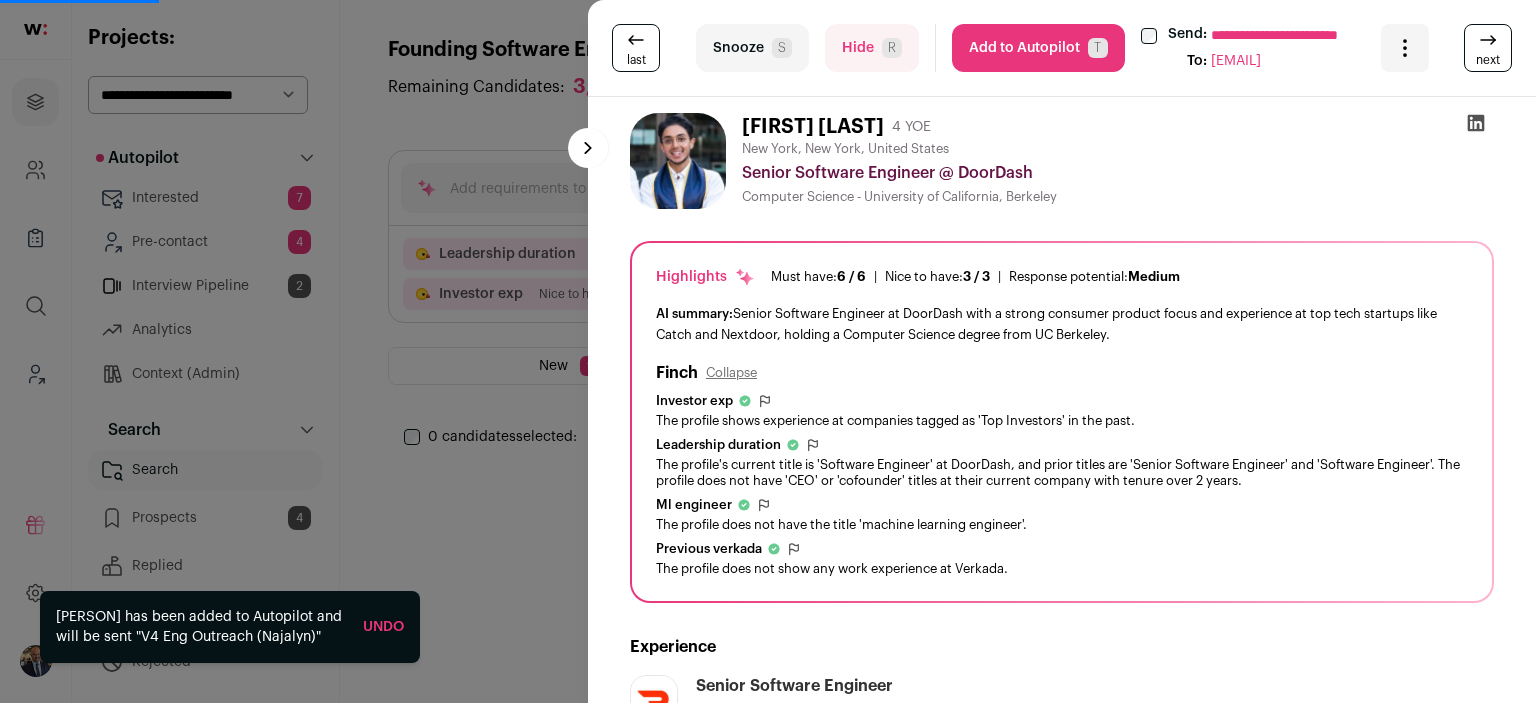 click on "Add to Autopilot
T" at bounding box center (1038, 48) 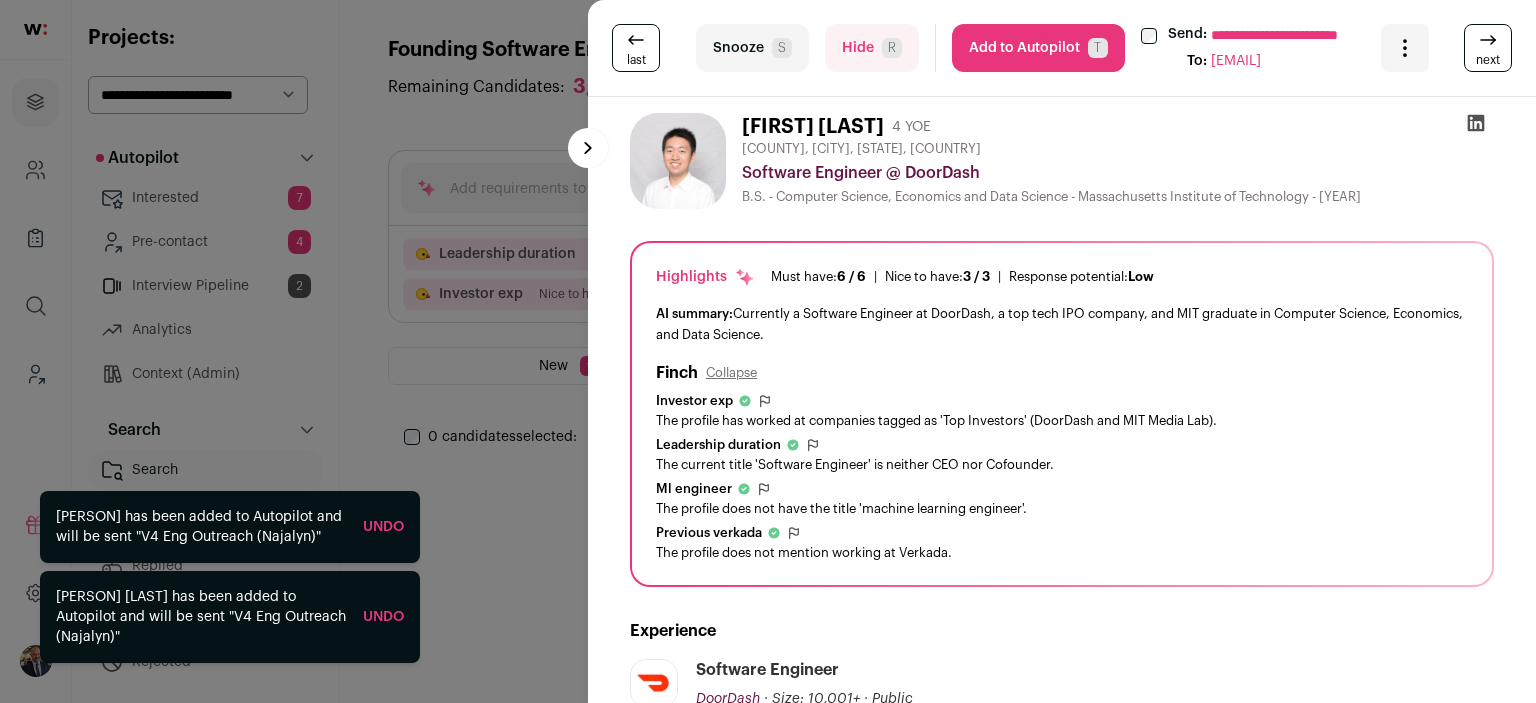 scroll, scrollTop: 0, scrollLeft: 0, axis: both 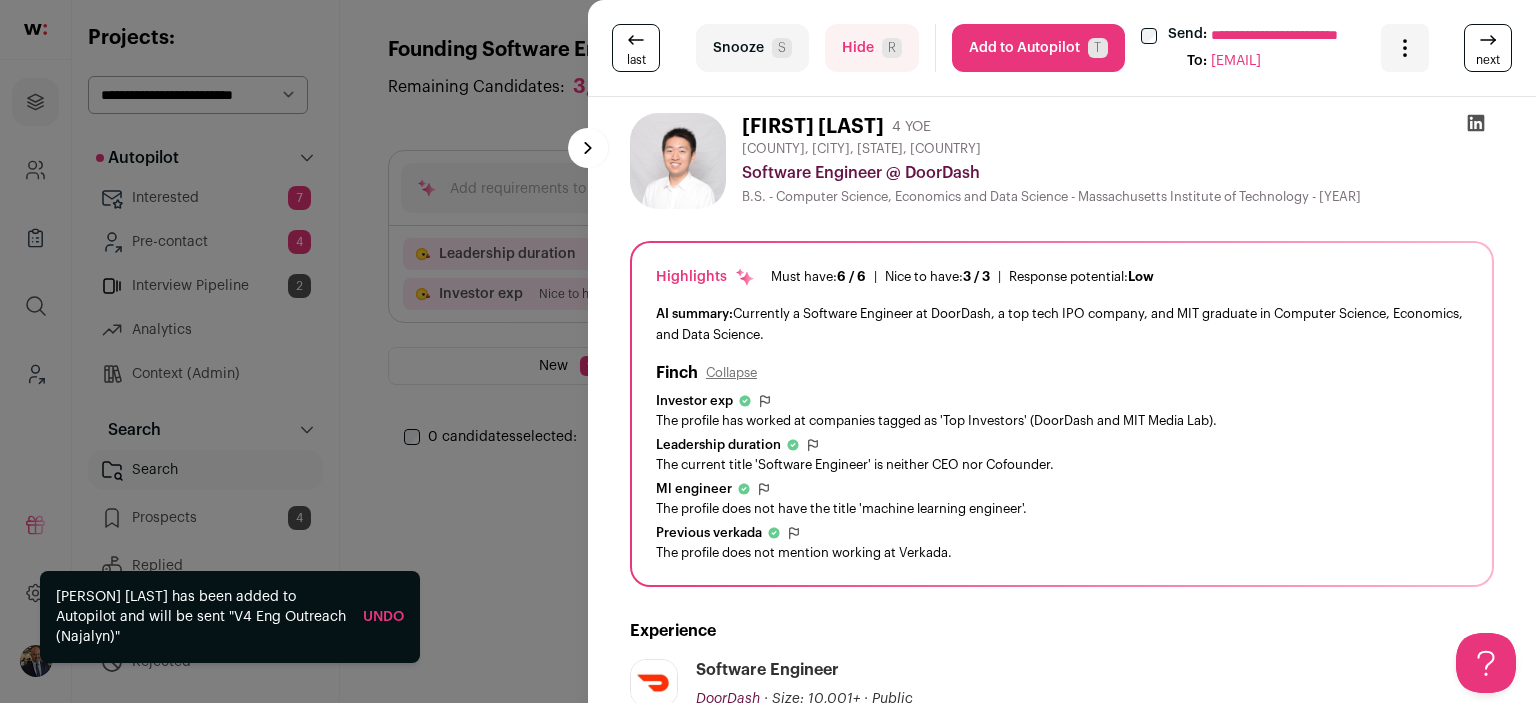 click on "Add to Autopilot
T" at bounding box center [1038, 48] 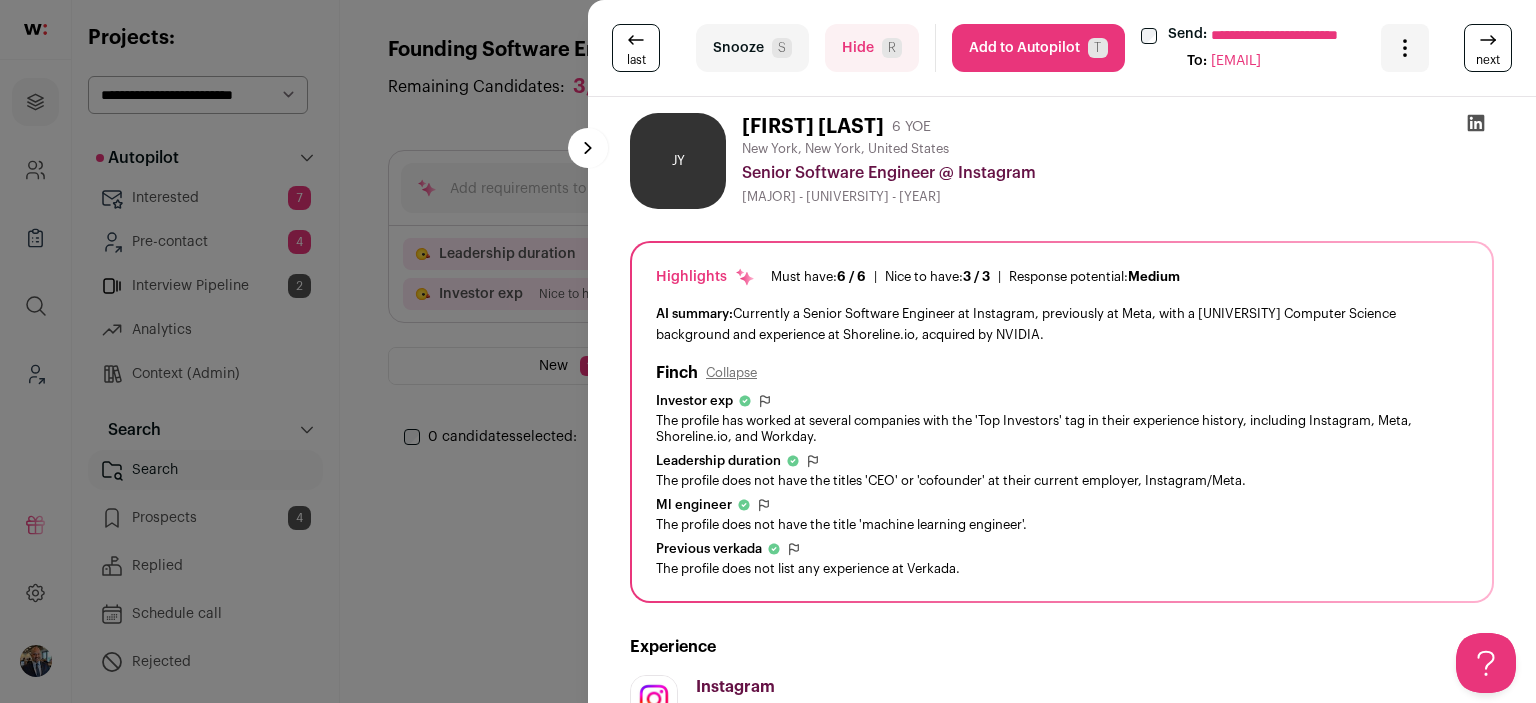 scroll, scrollTop: 0, scrollLeft: 0, axis: both 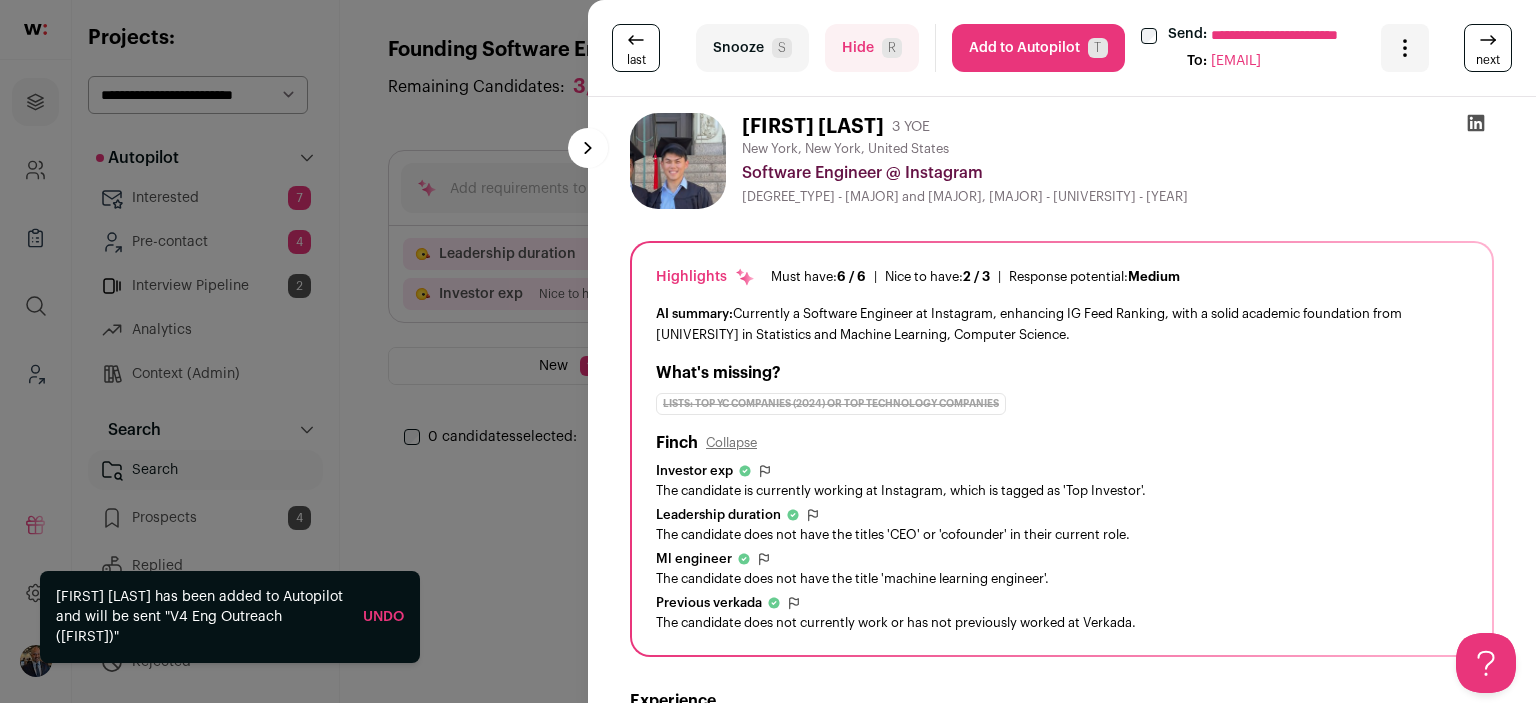 click on "Add to Autopilot
T" at bounding box center [1038, 48] 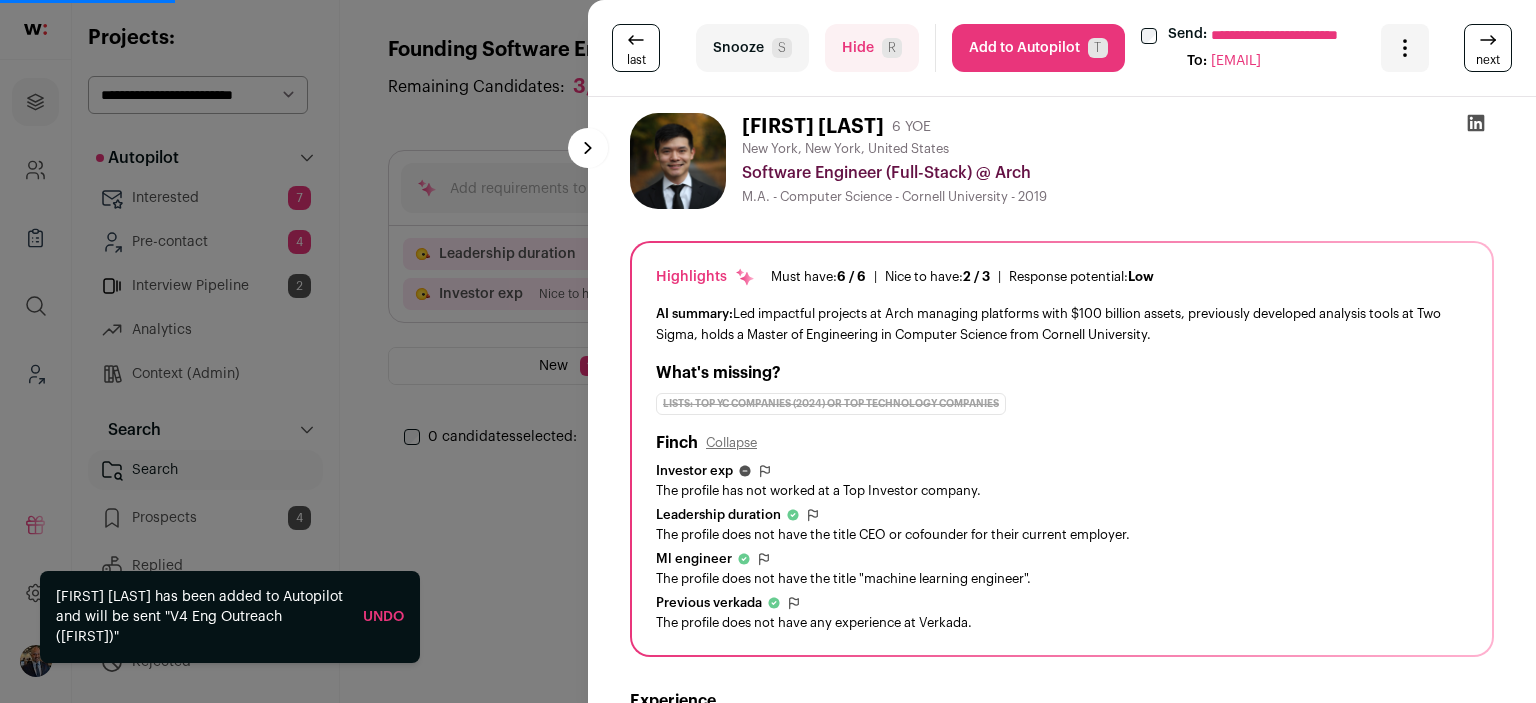 click on "Add to Autopilot
T" at bounding box center (1038, 48) 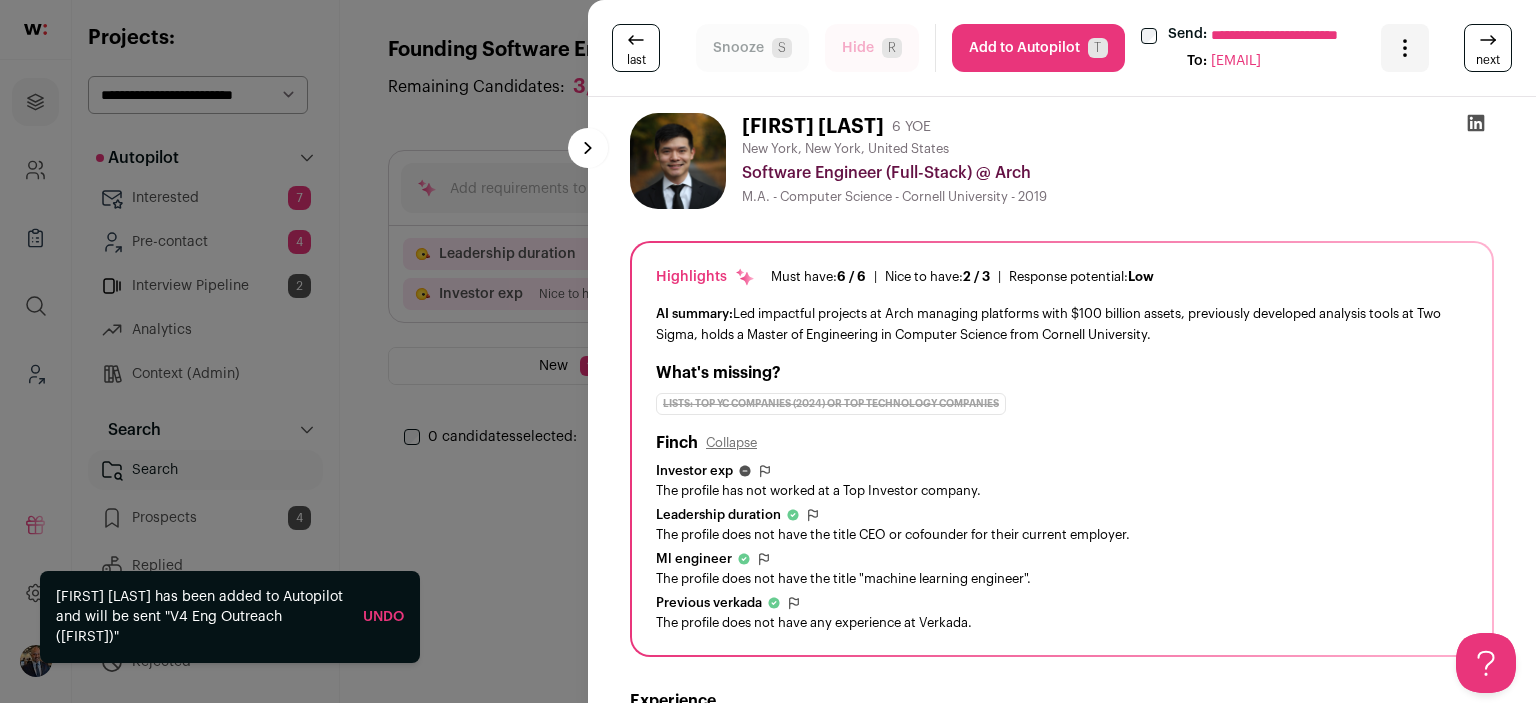 scroll, scrollTop: 0, scrollLeft: 0, axis: both 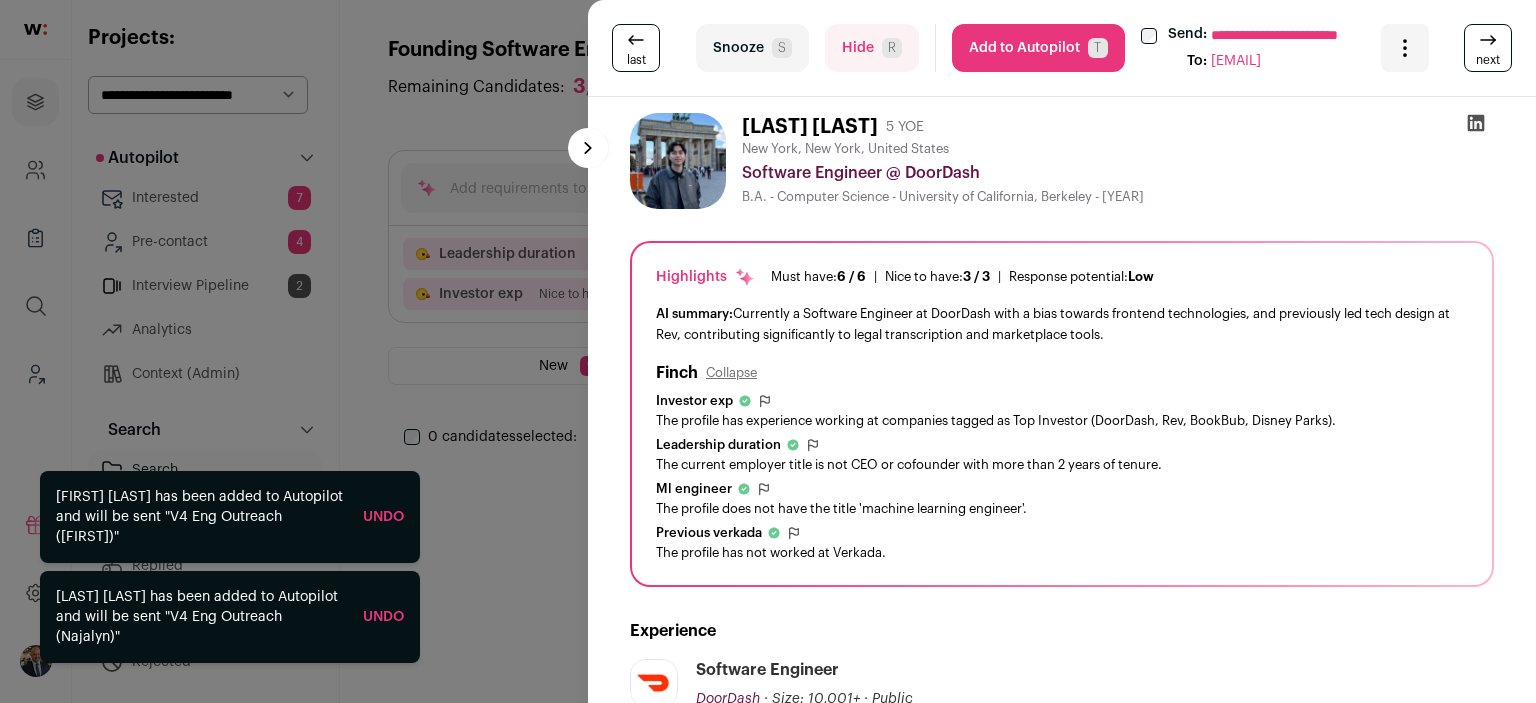 click on "Add to Autopilot
T" at bounding box center [1038, 48] 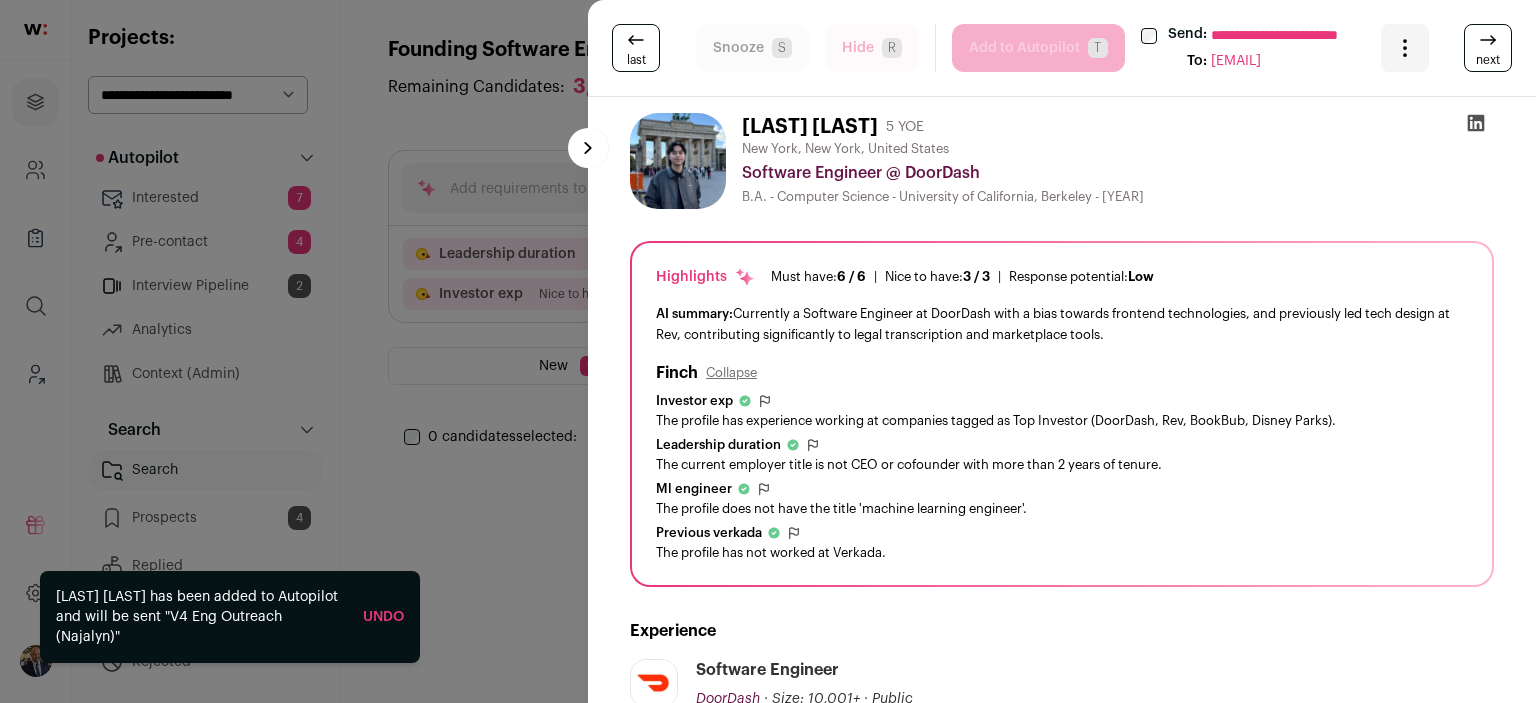 scroll, scrollTop: 0, scrollLeft: 0, axis: both 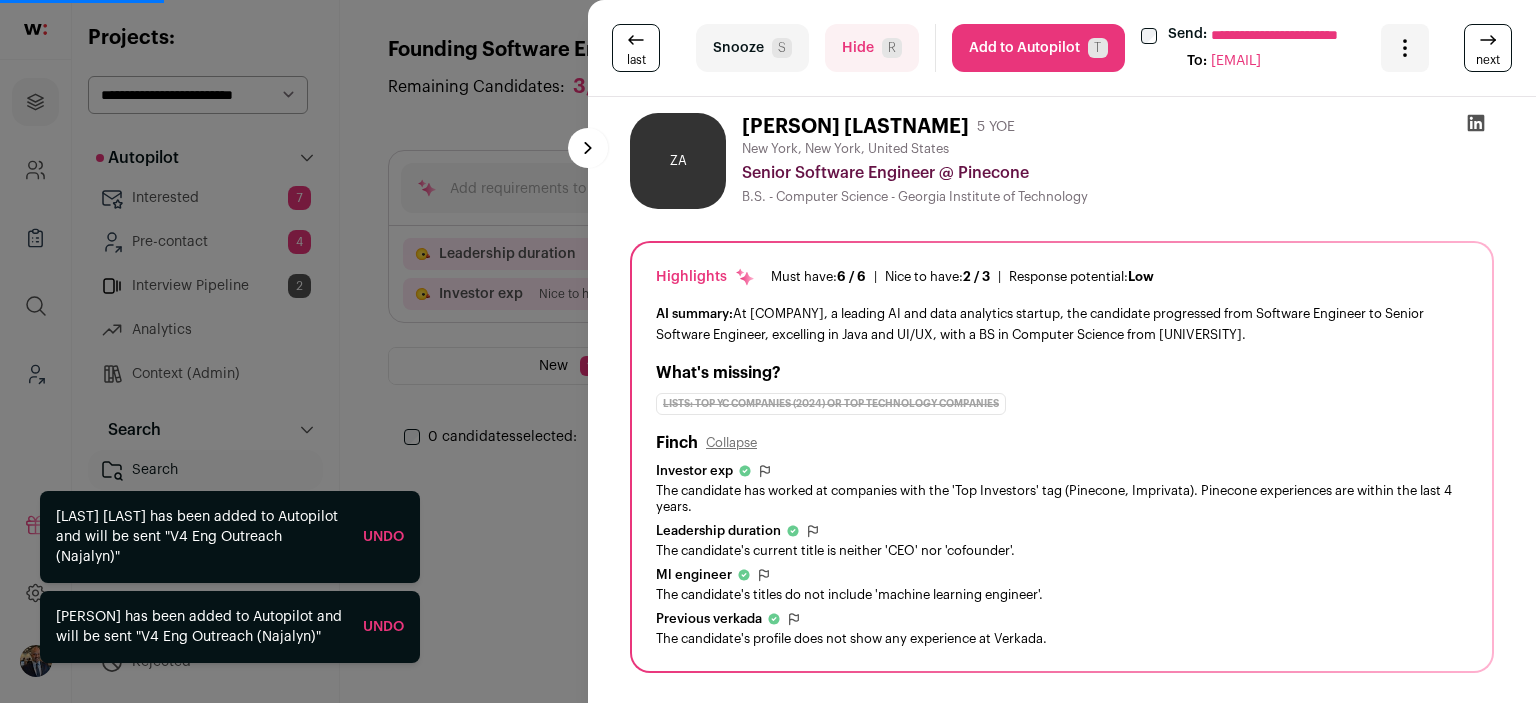 click on "Add to Autopilot
T" at bounding box center (1038, 48) 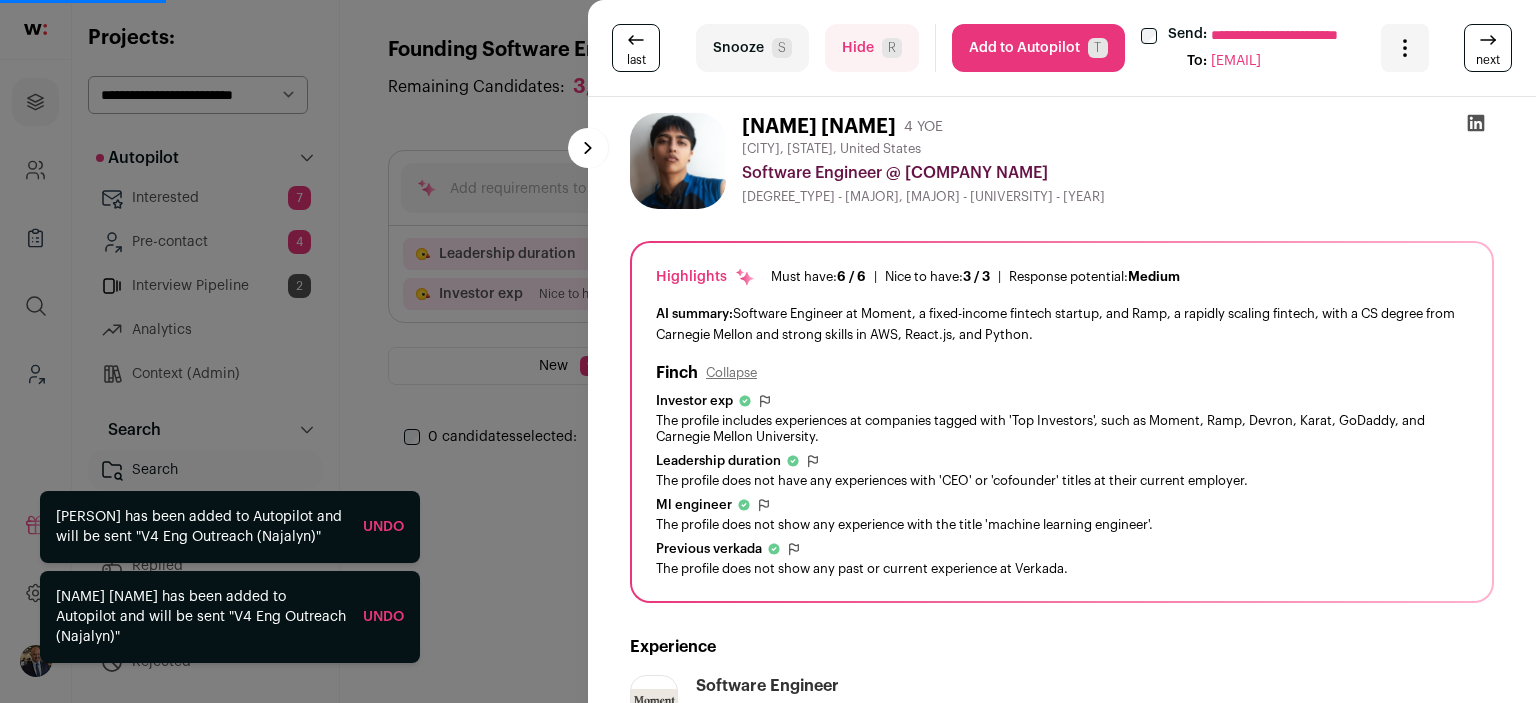 click on "Add to Autopilot
T" at bounding box center (1038, 48) 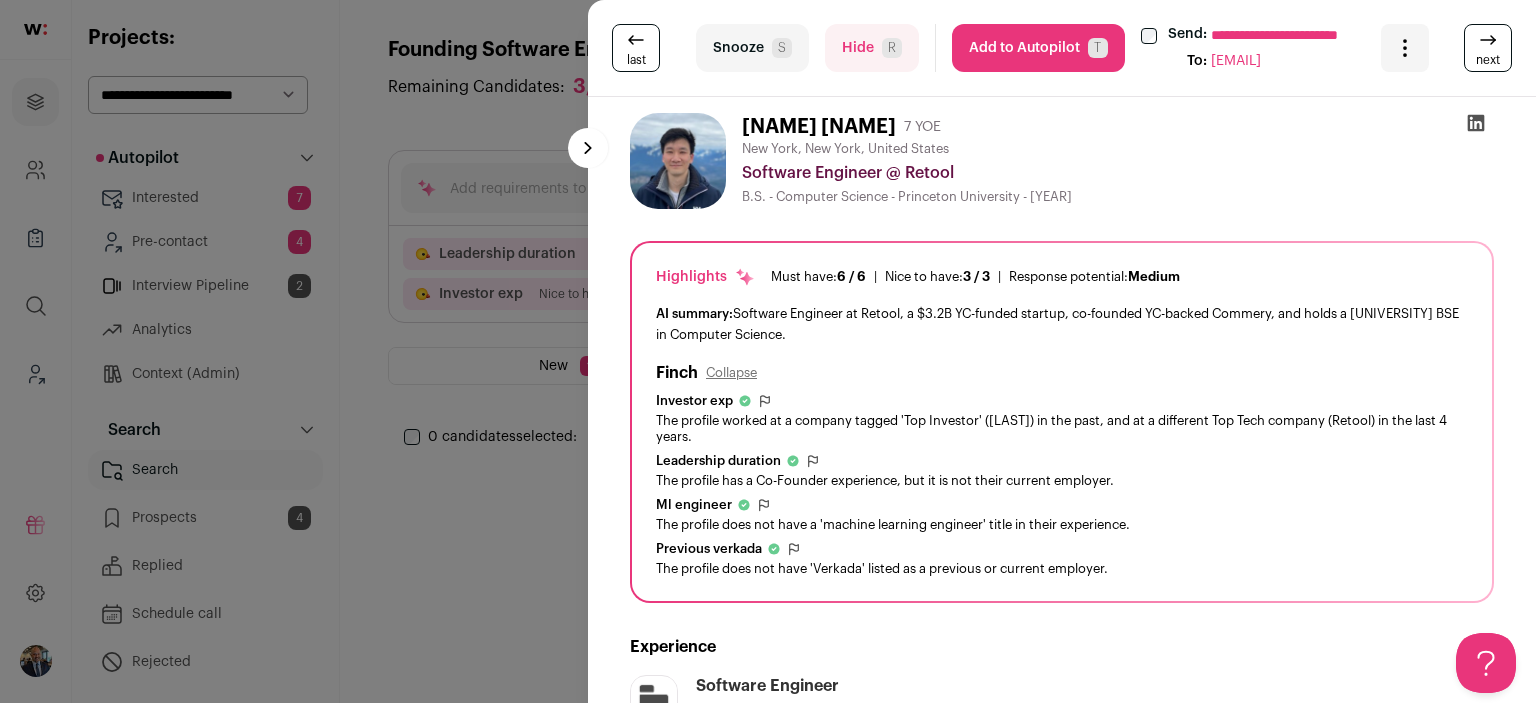 scroll, scrollTop: 0, scrollLeft: 0, axis: both 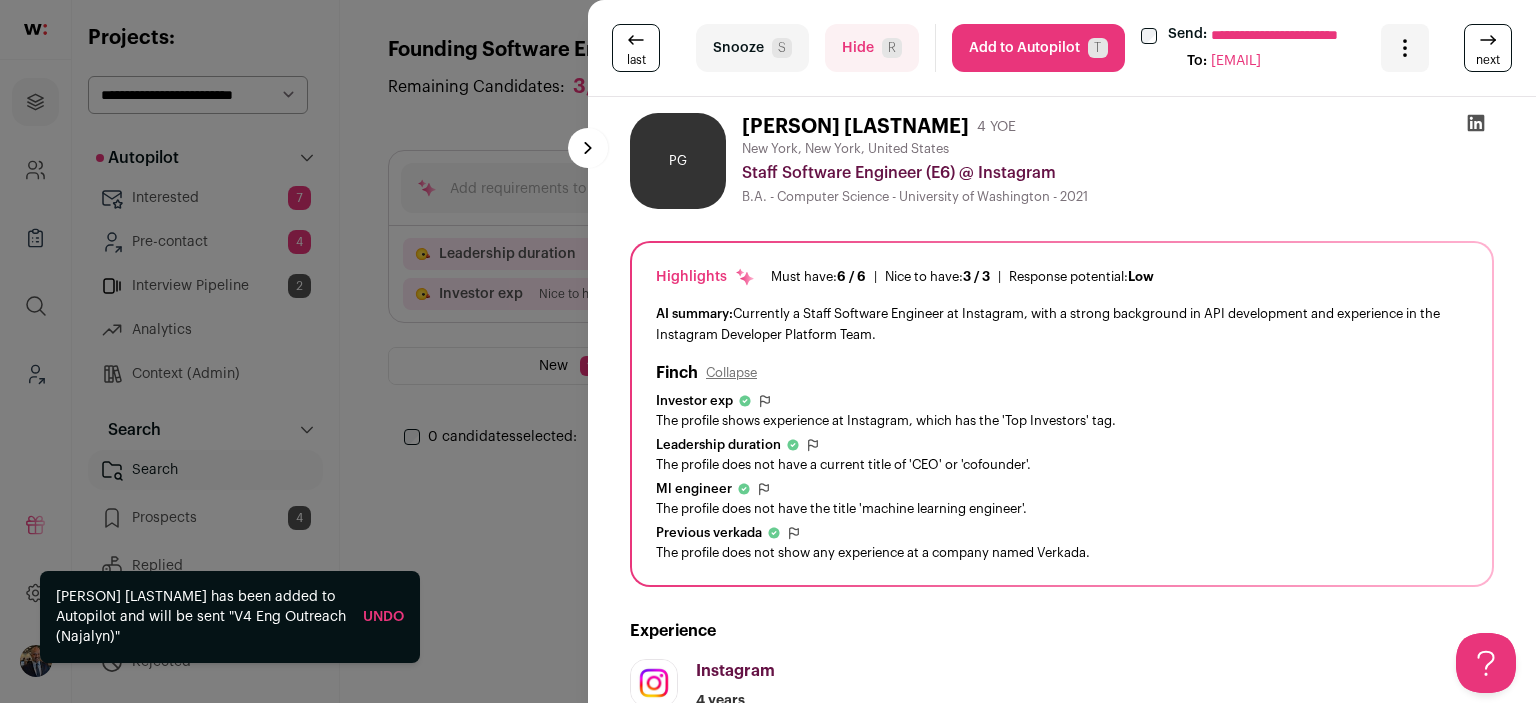 click on "Add to Autopilot
T" at bounding box center [1038, 48] 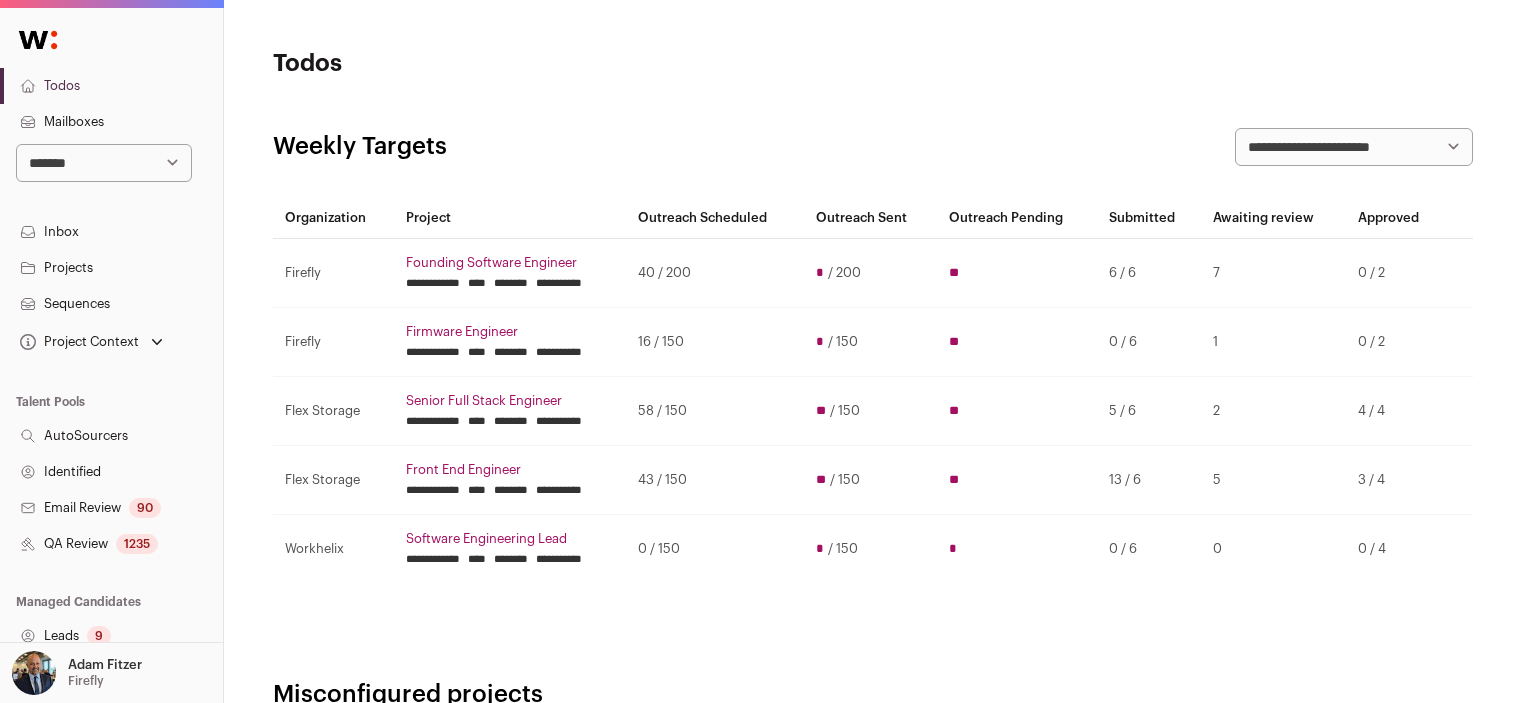 scroll, scrollTop: 0, scrollLeft: 0, axis: both 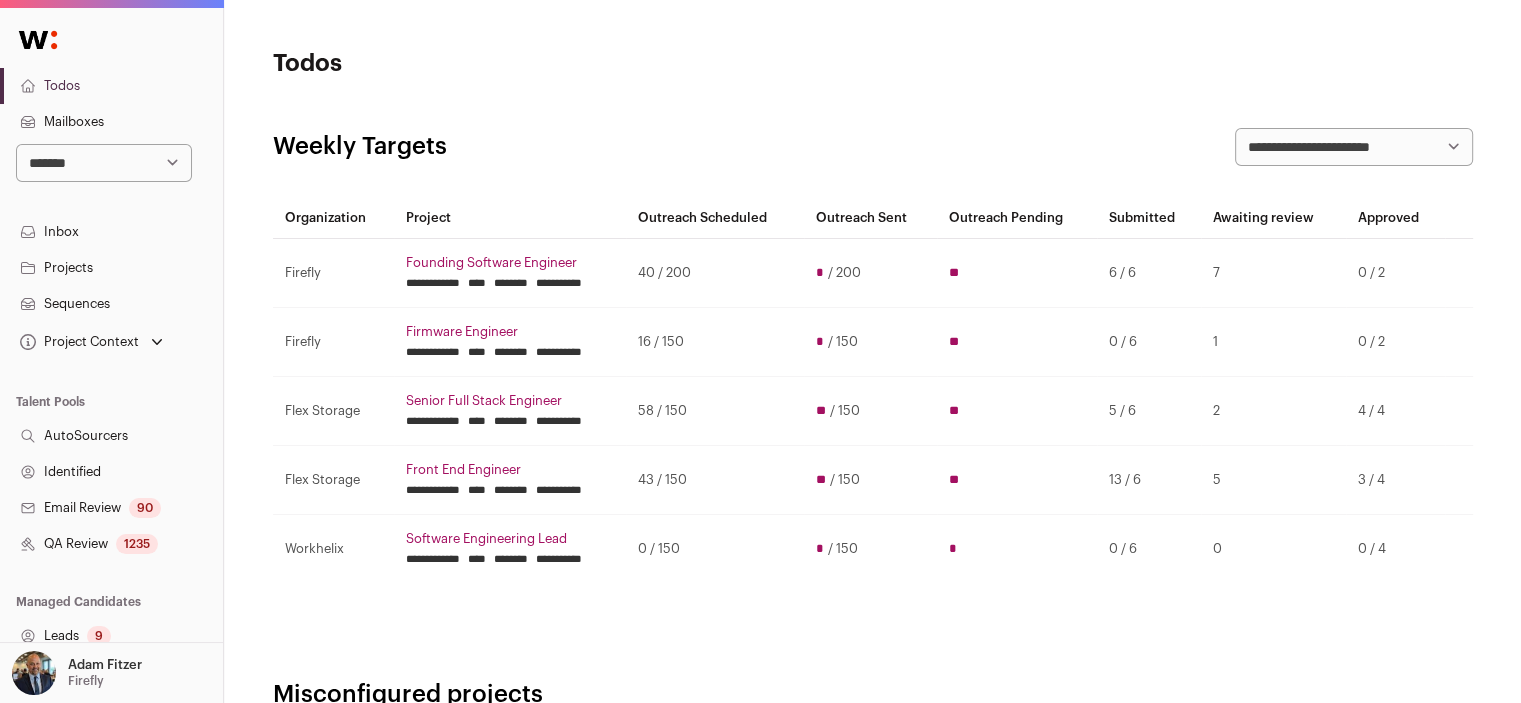 click on "**********" at bounding box center (104, 163) 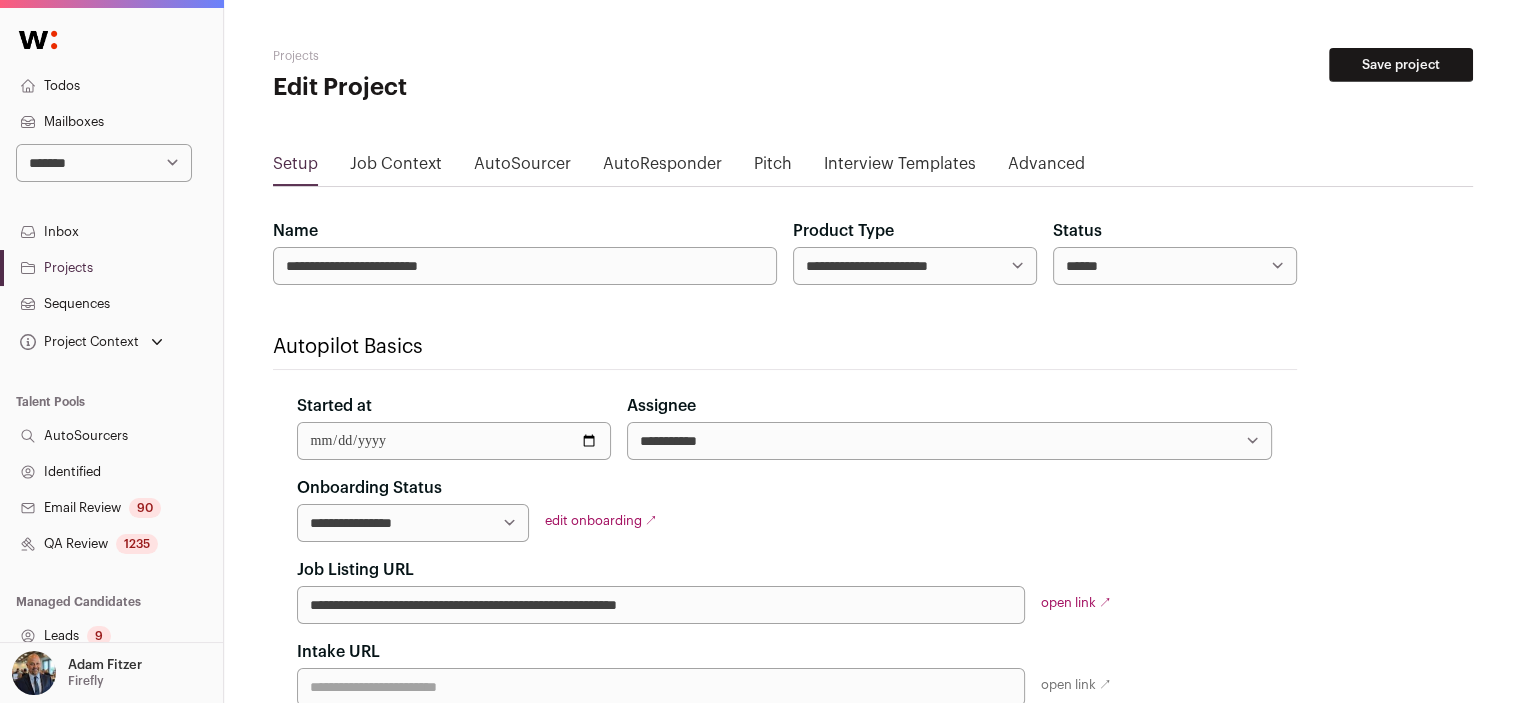 click on "Todos" at bounding box center (111, 86) 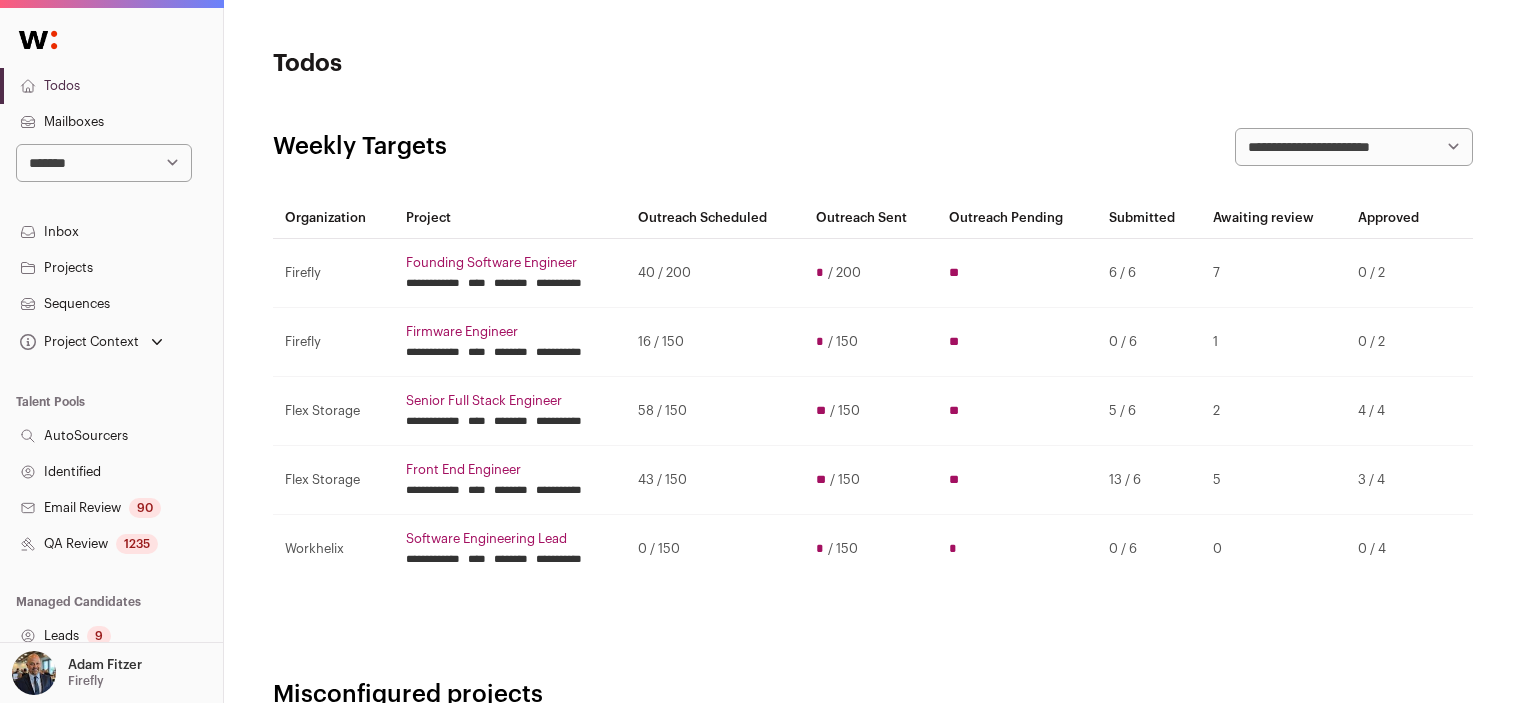 scroll, scrollTop: 0, scrollLeft: 0, axis: both 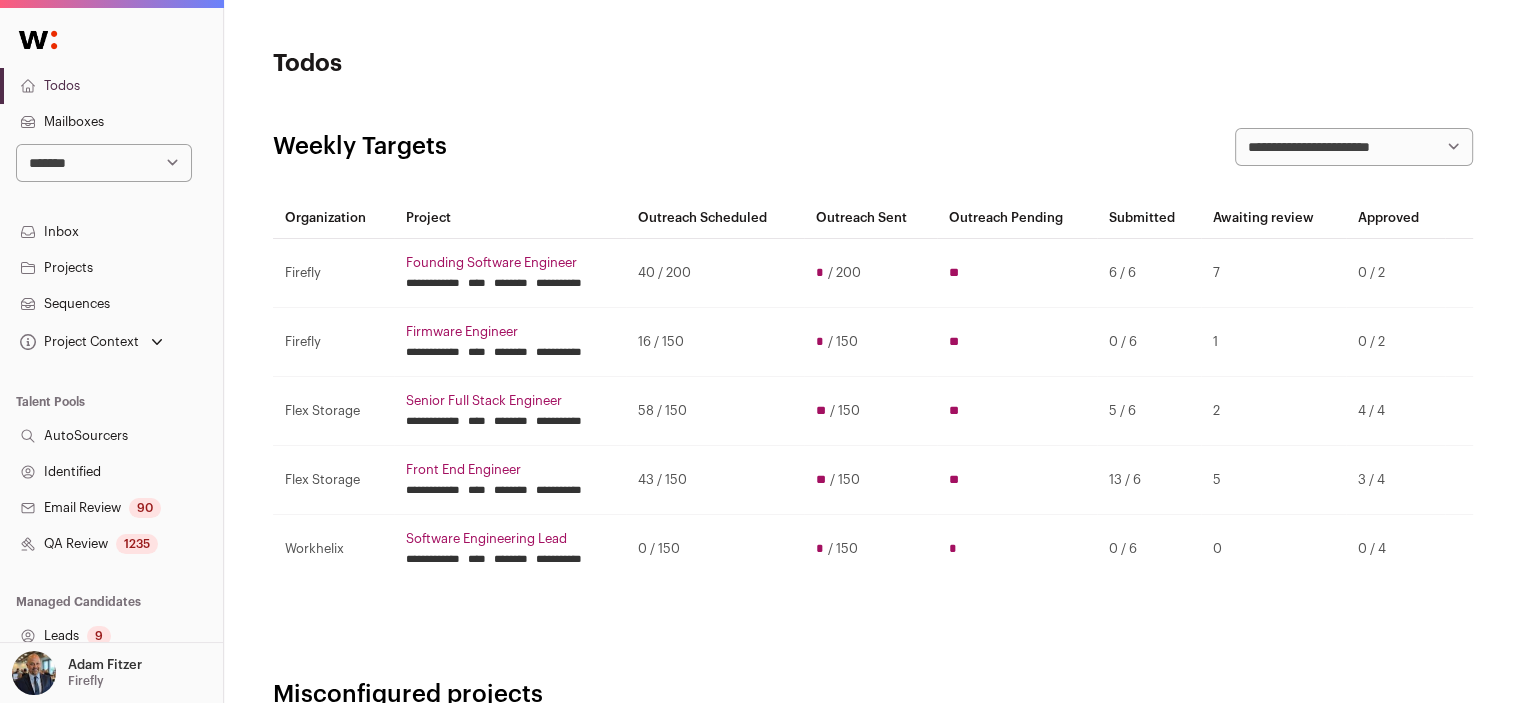 click on "Todos" at bounding box center [111, 86] 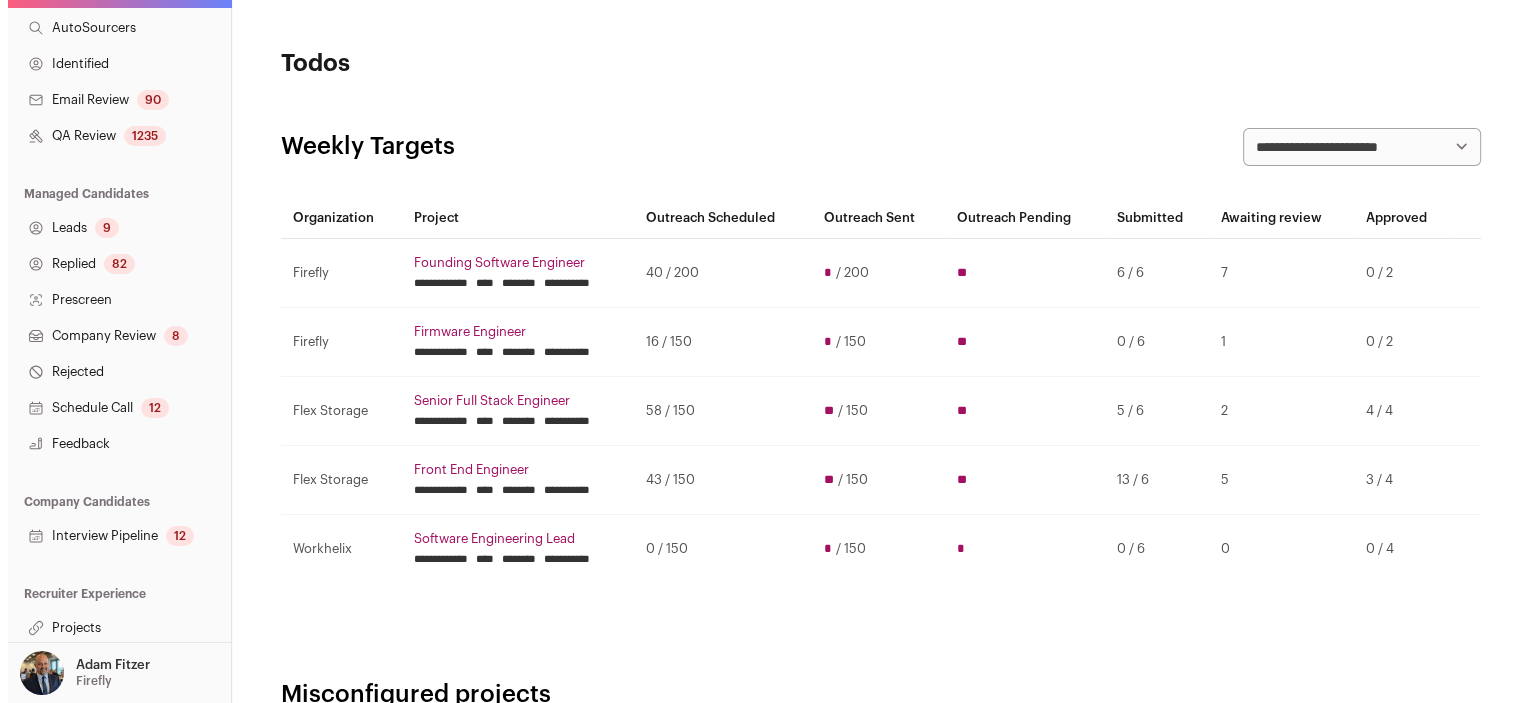 scroll, scrollTop: 411, scrollLeft: 0, axis: vertical 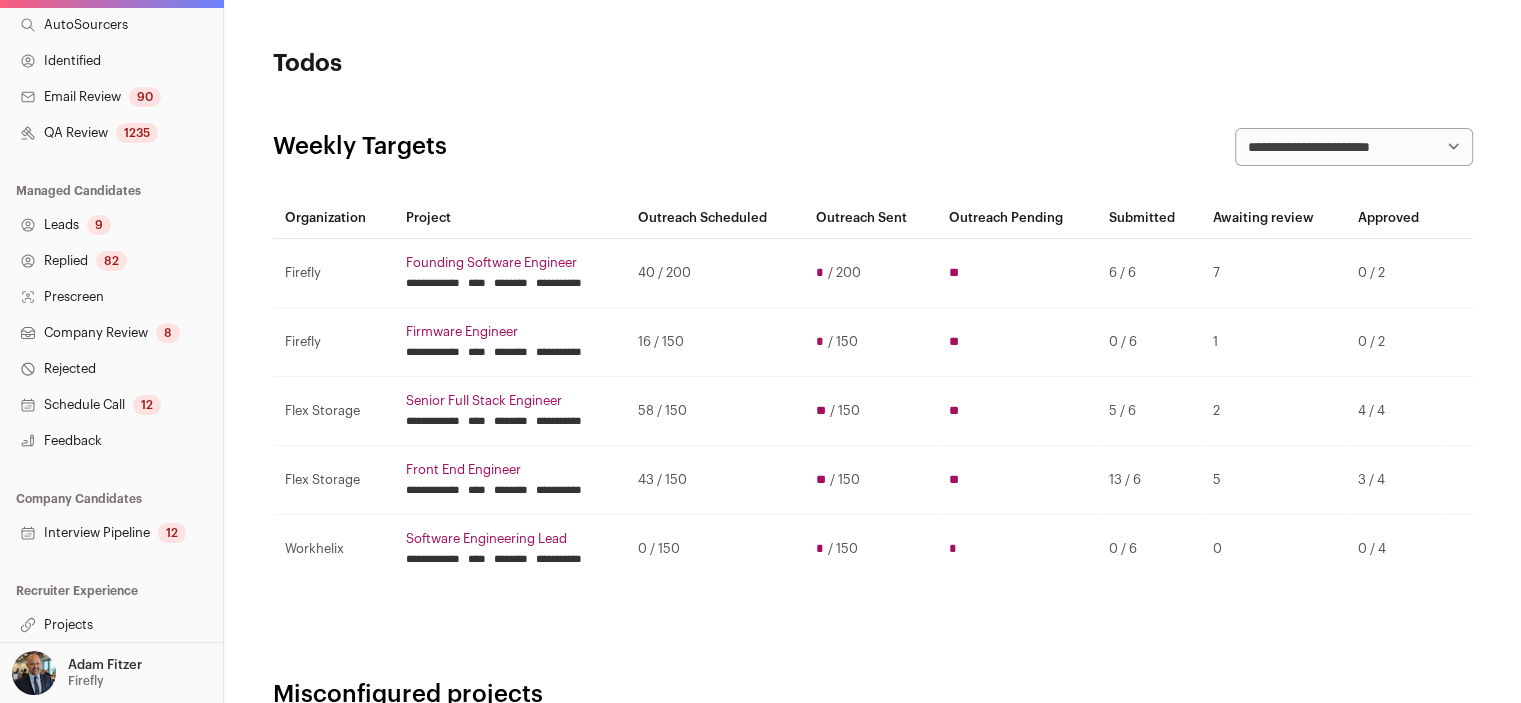 click on "Projects" at bounding box center (111, 625) 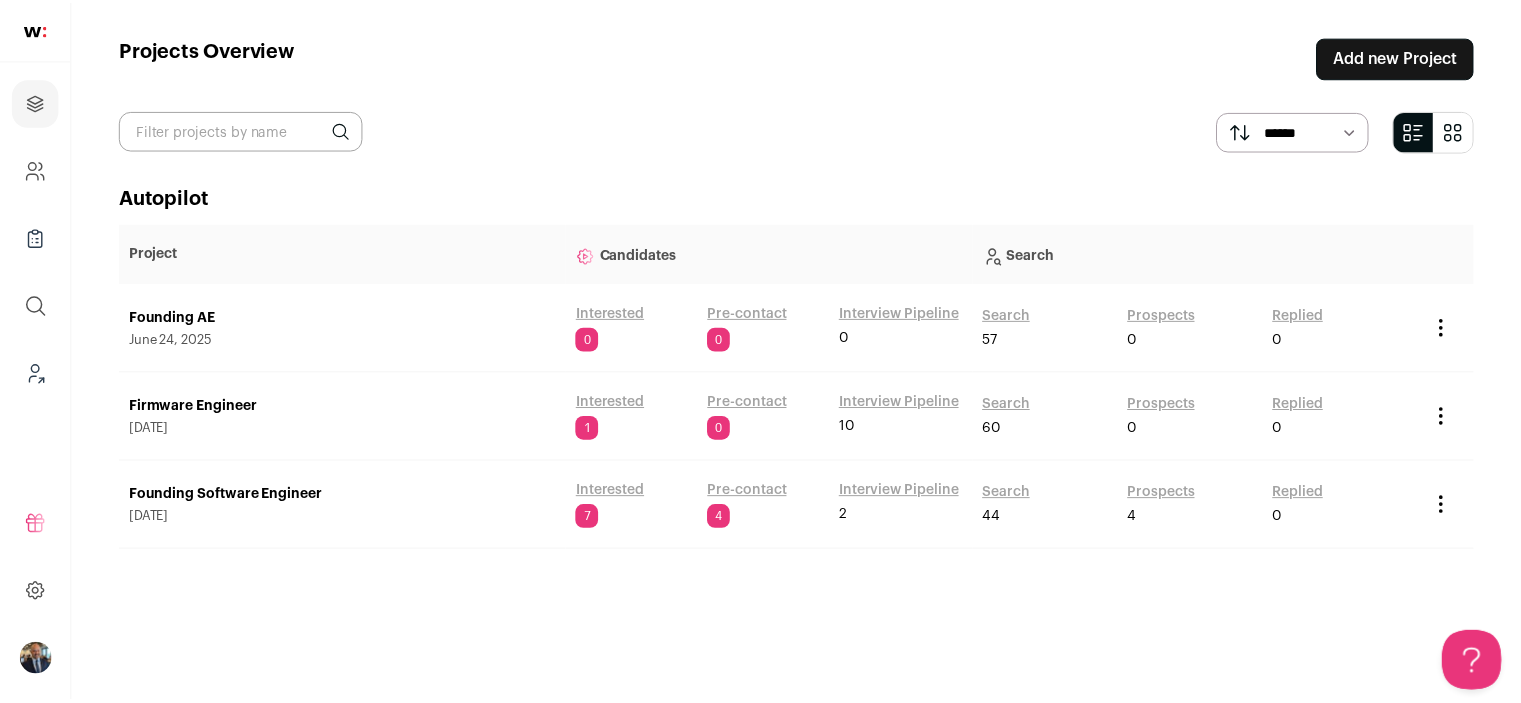 scroll, scrollTop: 0, scrollLeft: 0, axis: both 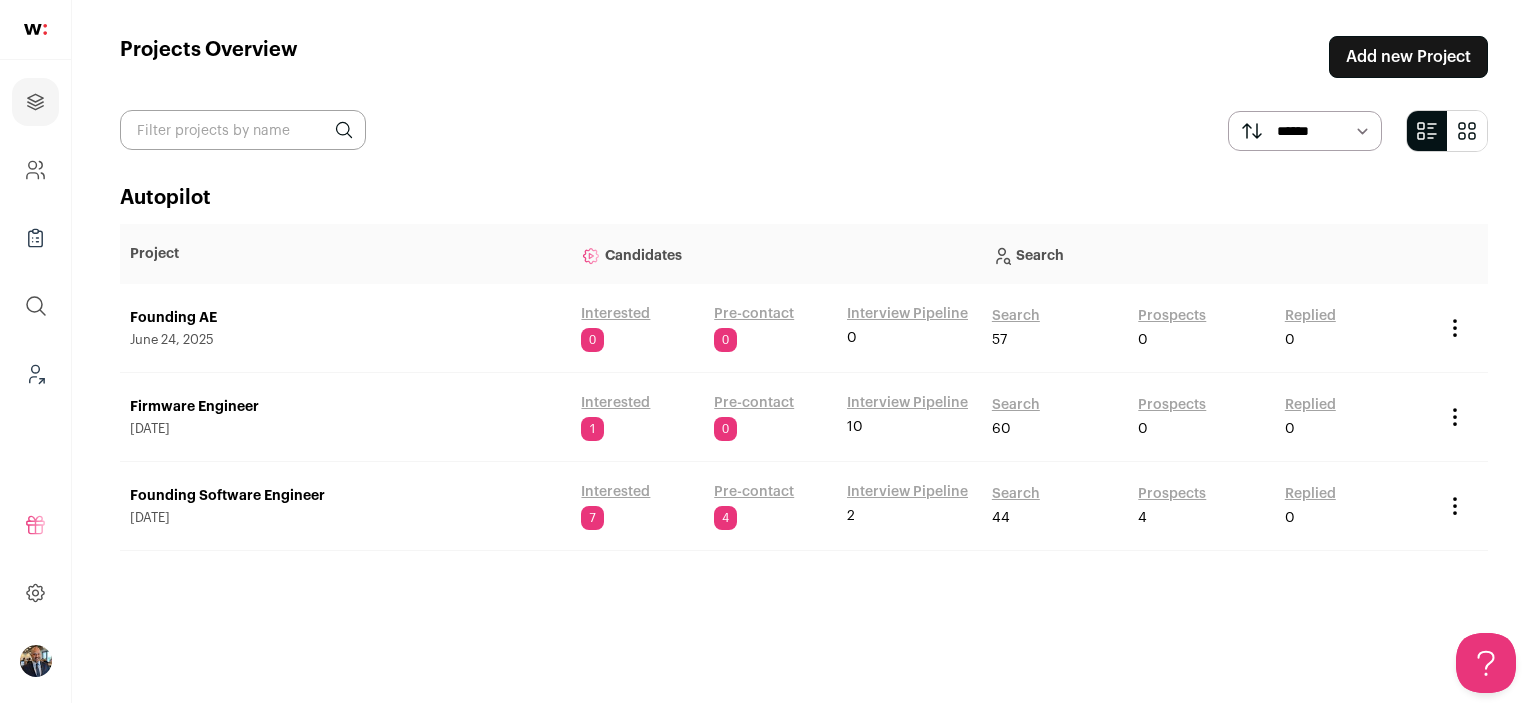click on "Founding Software Engineer" at bounding box center [345, 496] 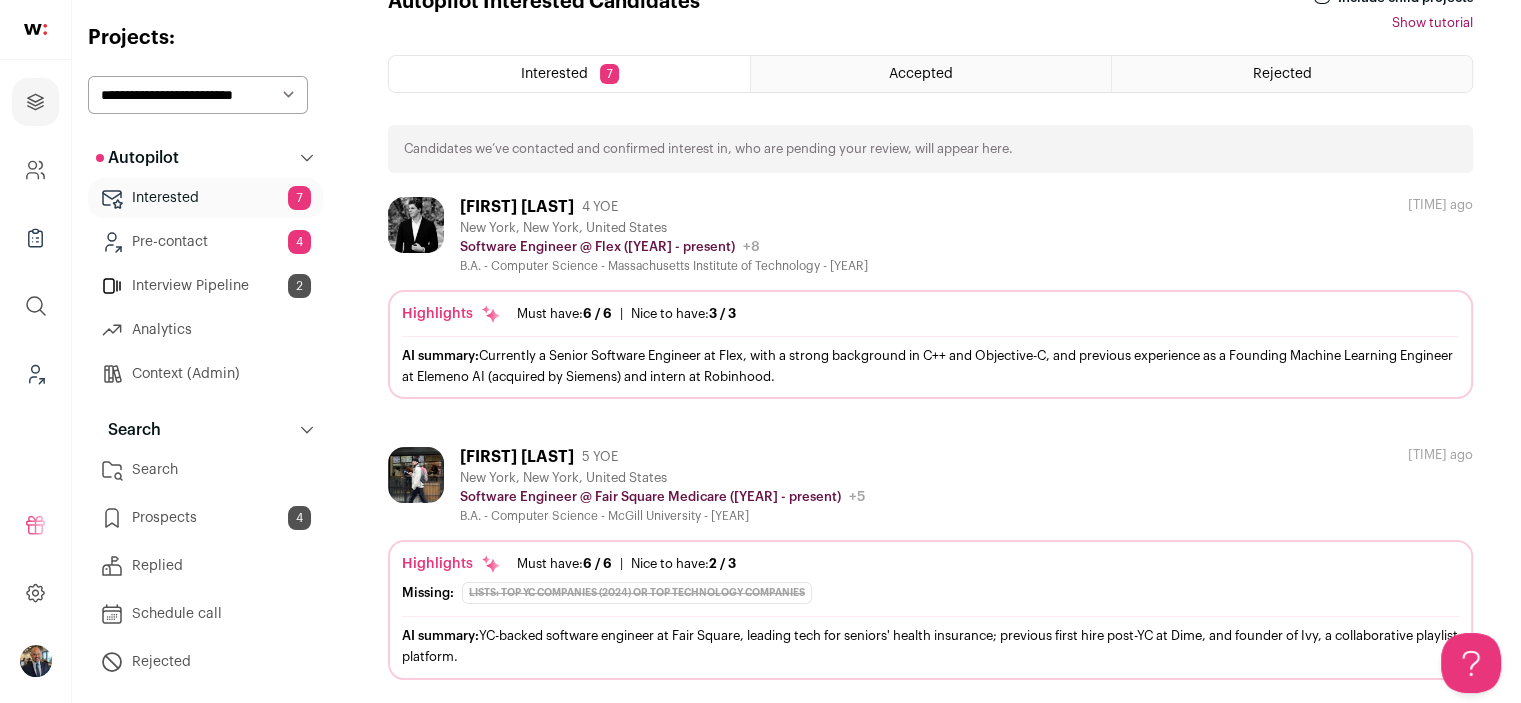 scroll, scrollTop: 0, scrollLeft: 0, axis: both 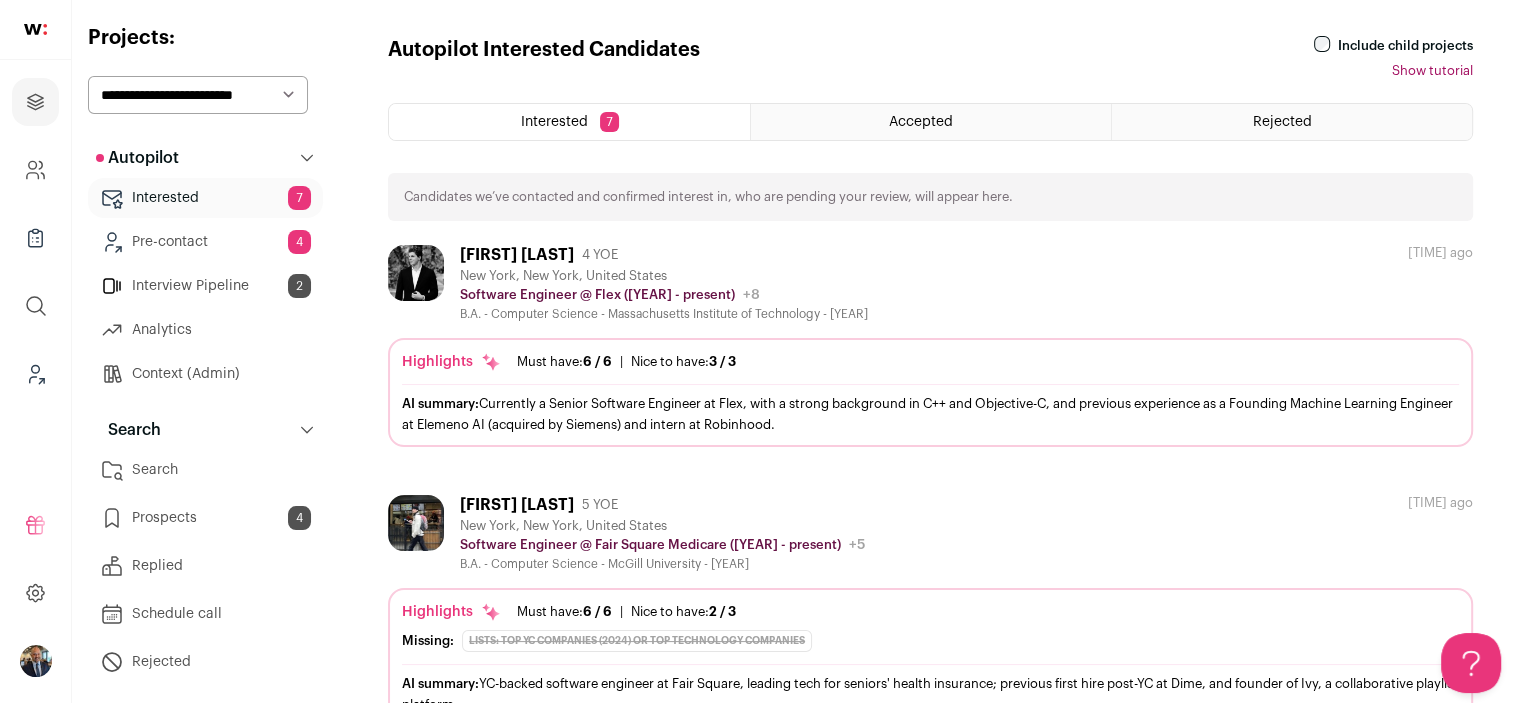 click on "Search" at bounding box center (205, 470) 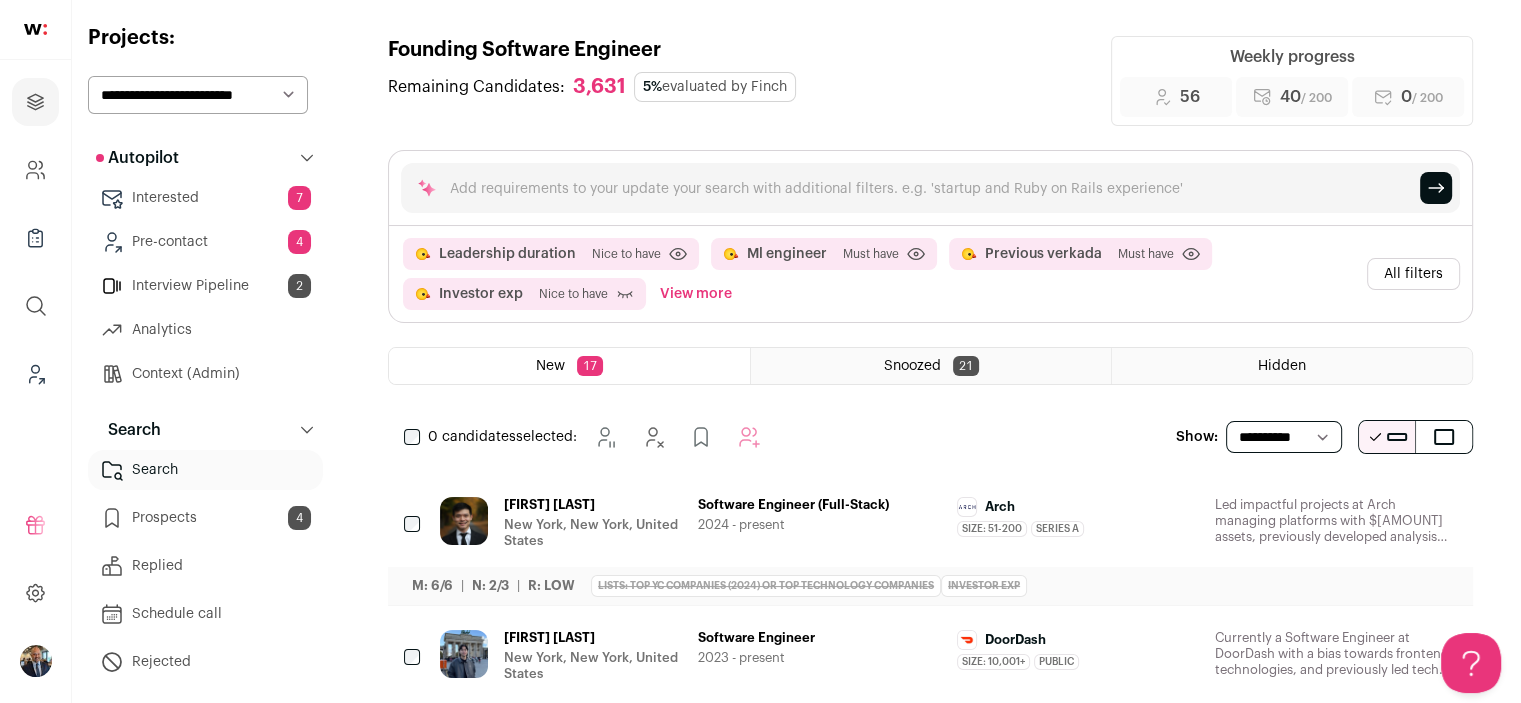 scroll, scrollTop: 0, scrollLeft: 0, axis: both 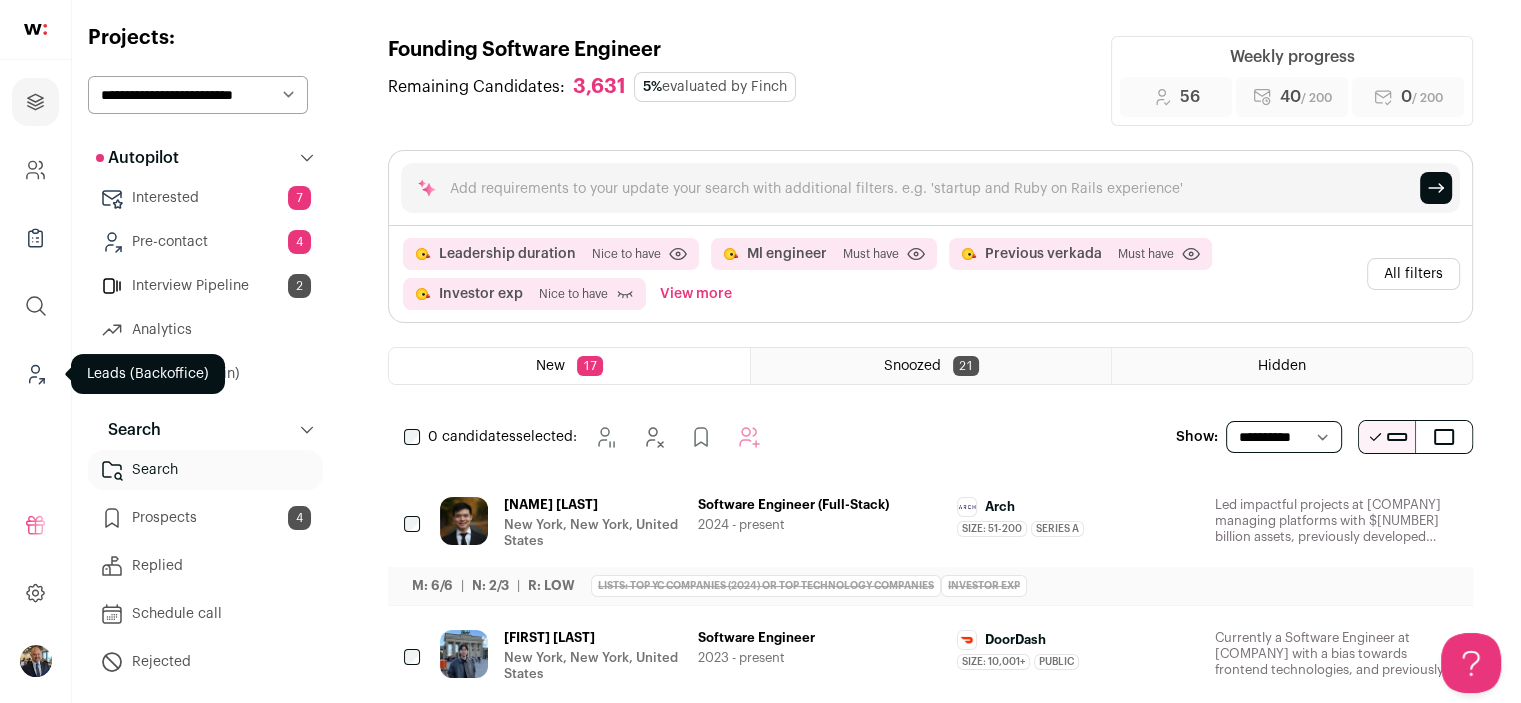 click at bounding box center [35, 374] 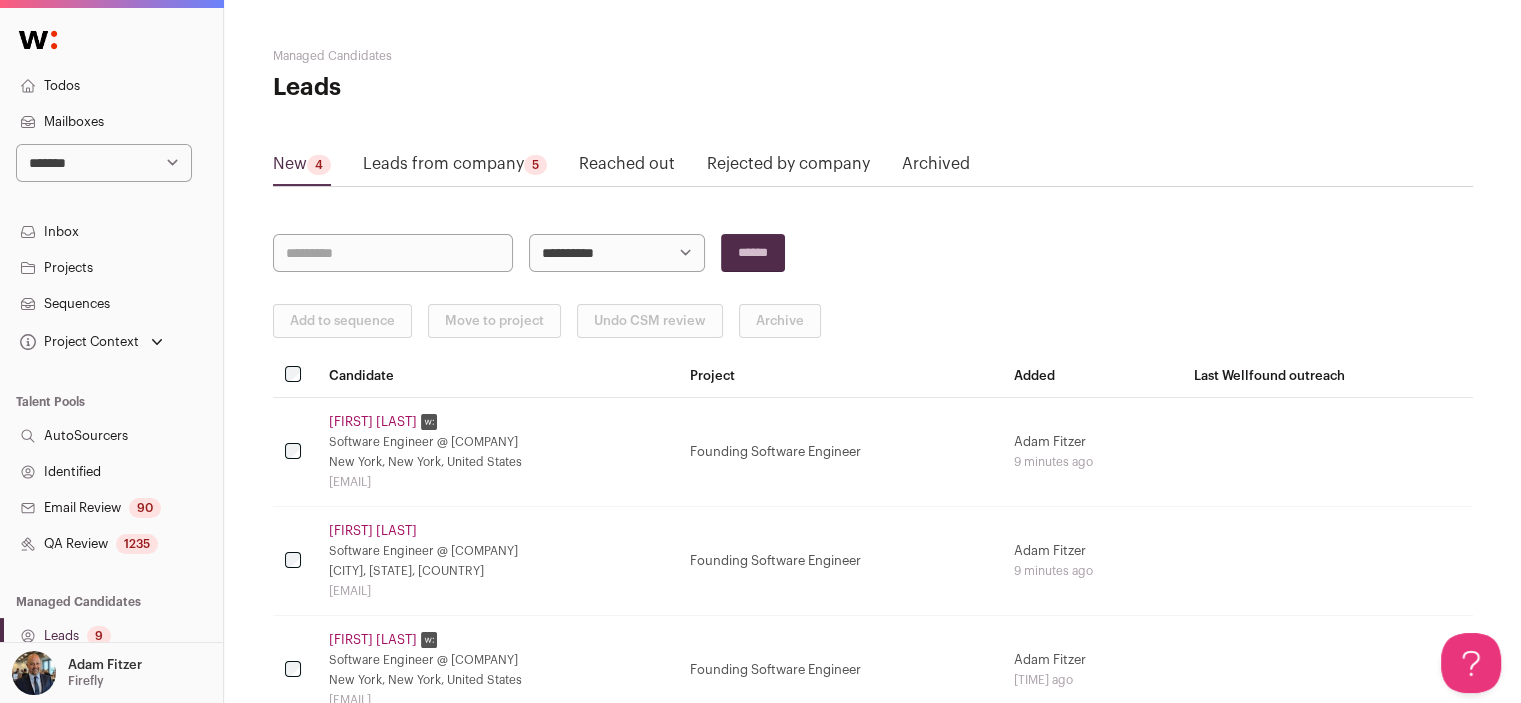 scroll, scrollTop: 0, scrollLeft: 0, axis: both 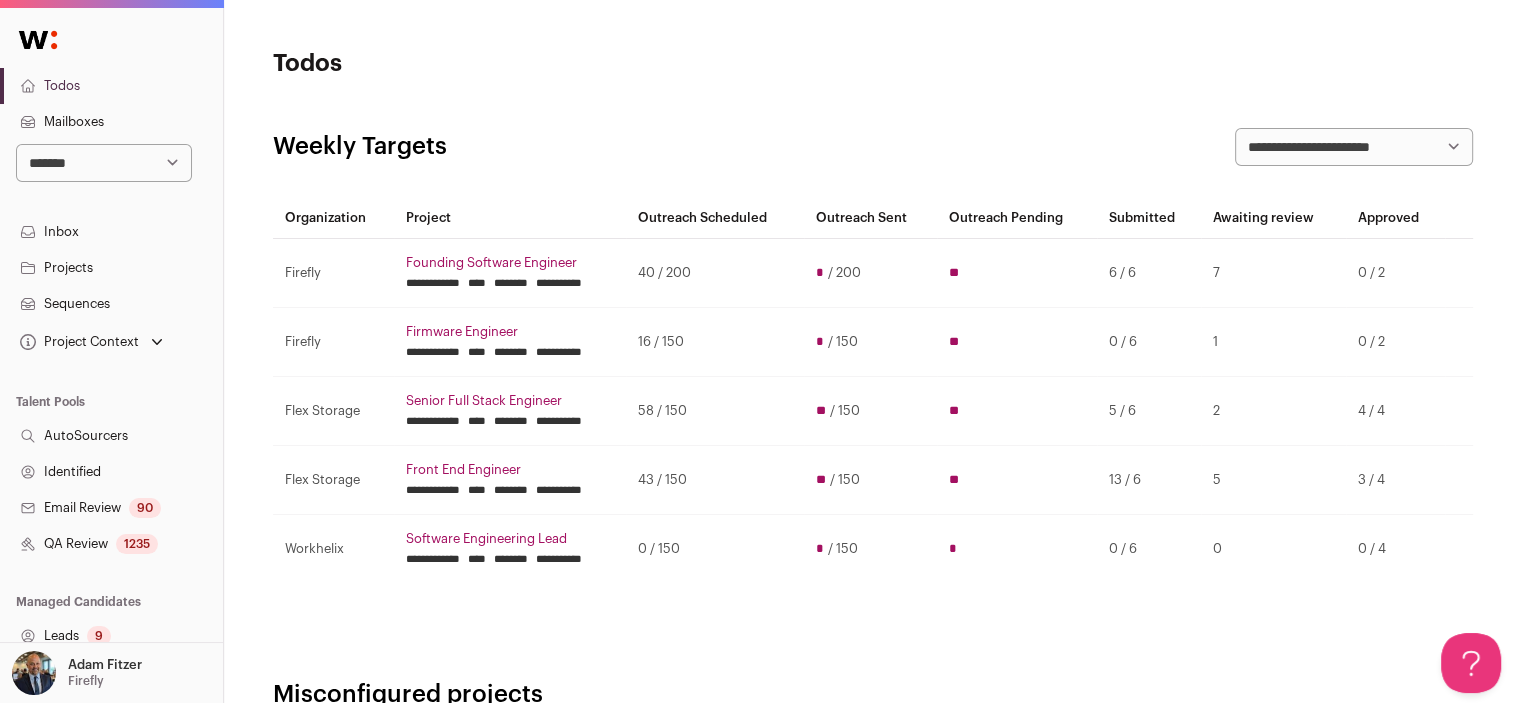 click on "Email Review
90" at bounding box center (111, 508) 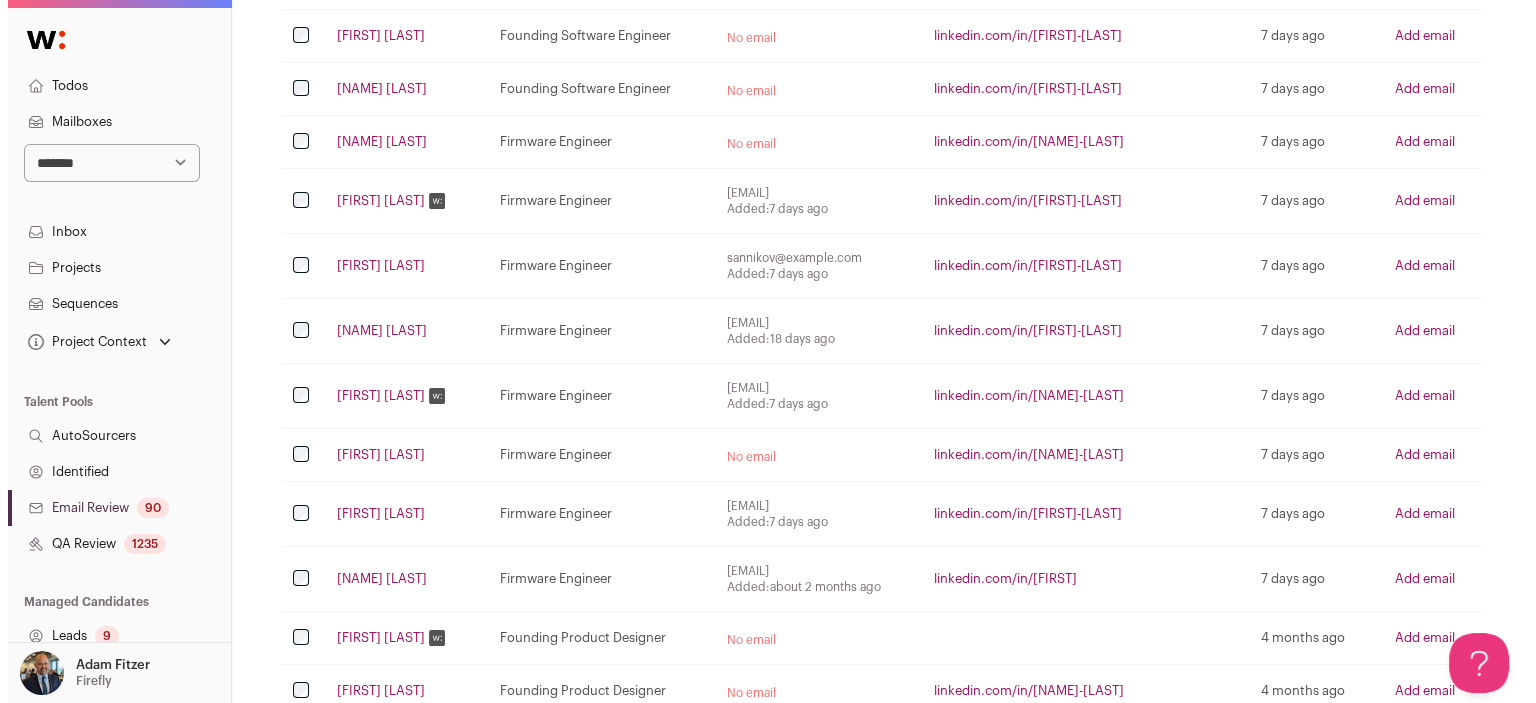 scroll, scrollTop: 1500, scrollLeft: 0, axis: vertical 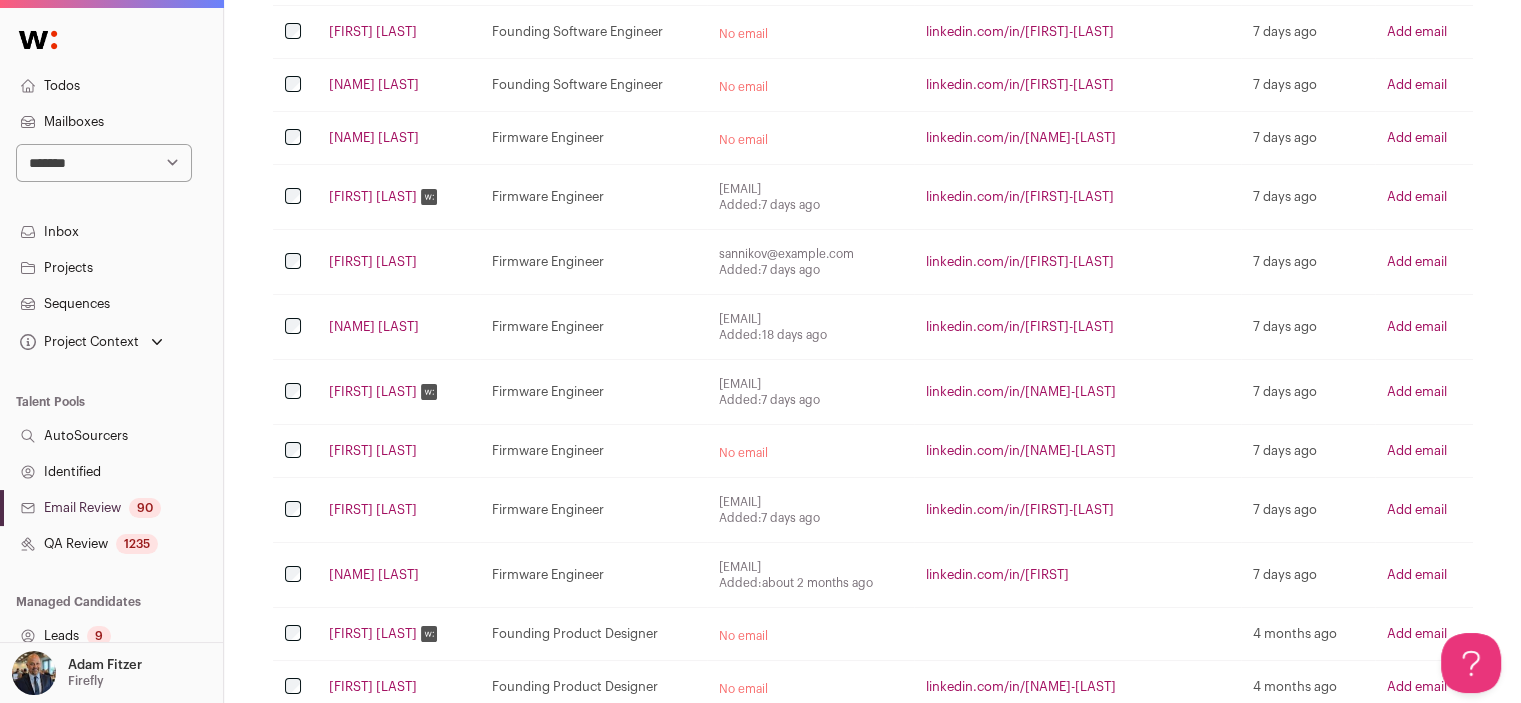 click on "[FIRST] [LAST]" at bounding box center [373, 197] 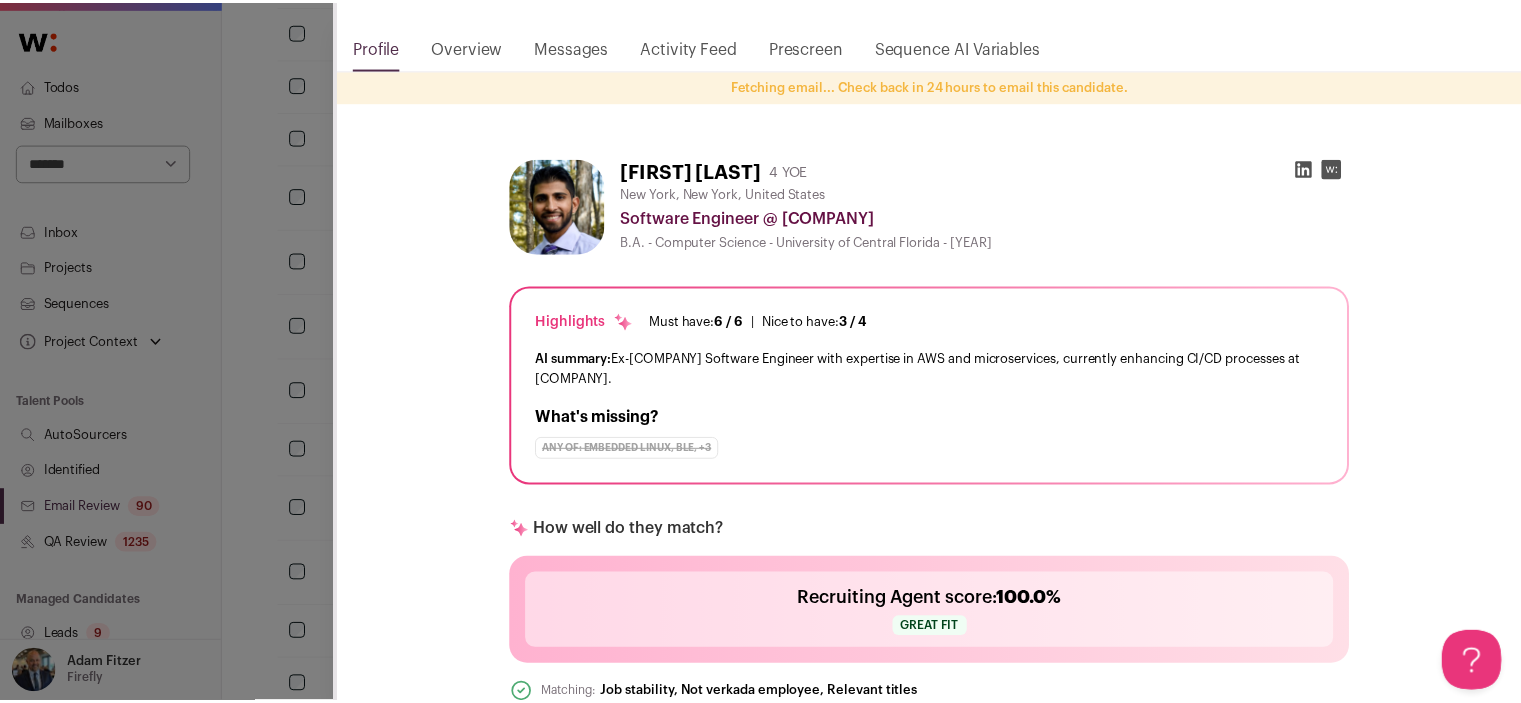 scroll, scrollTop: 0, scrollLeft: 0, axis: both 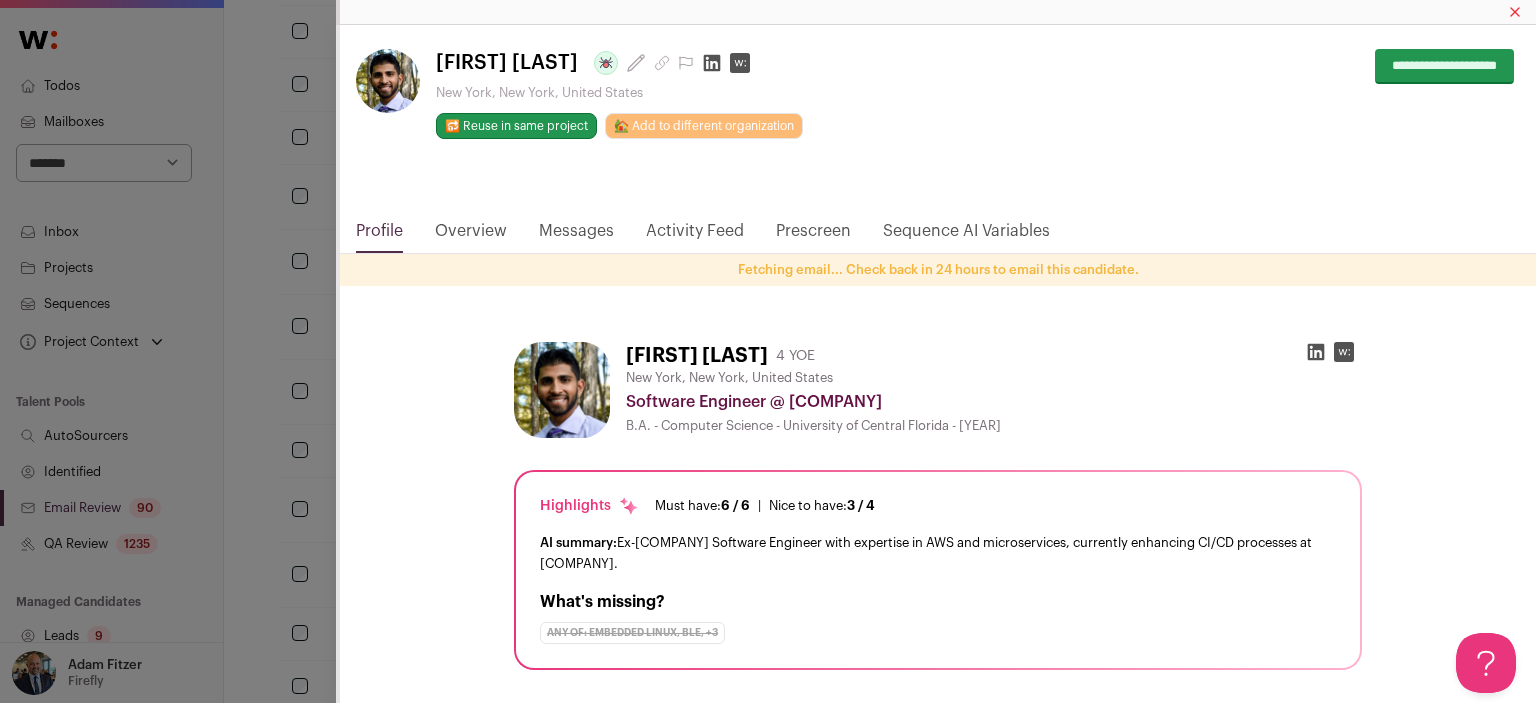 click at bounding box center [1515, 12] 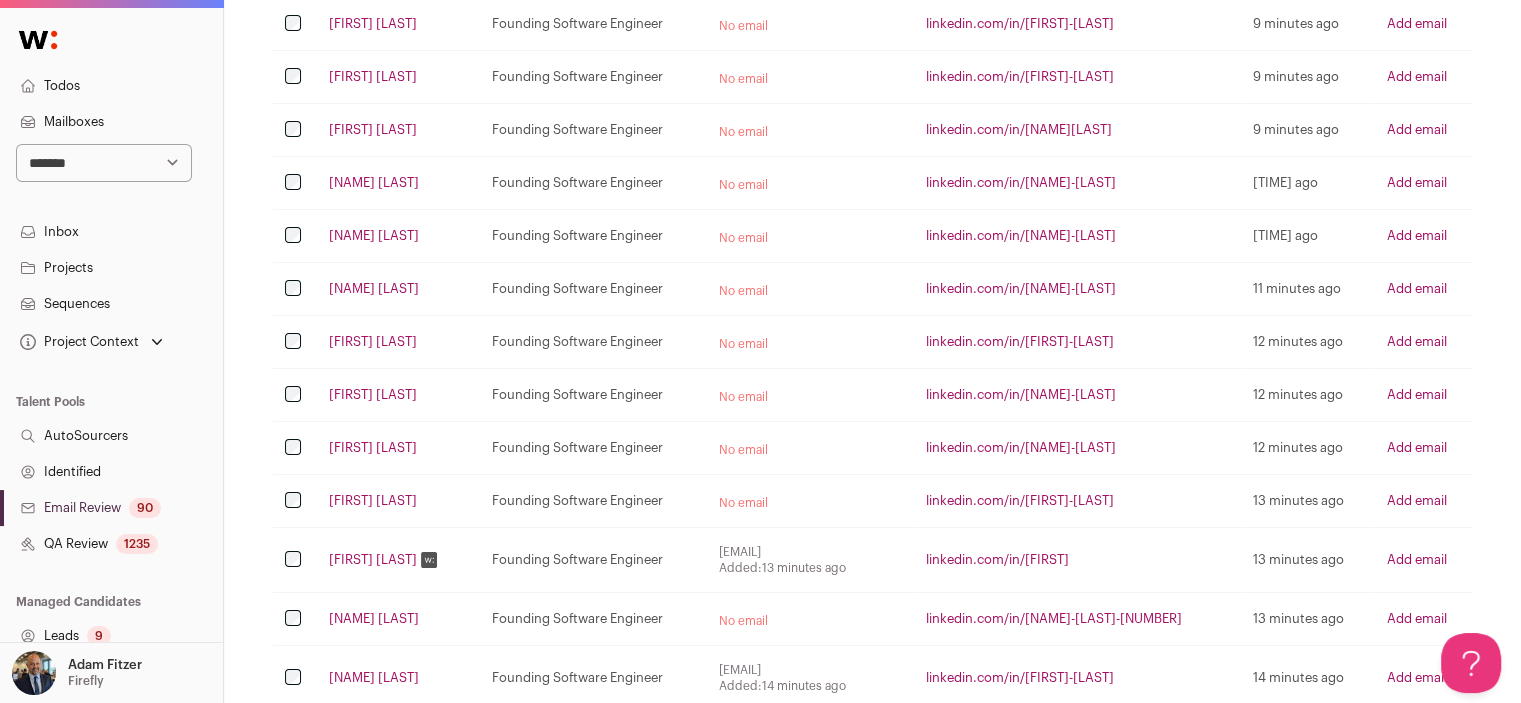 scroll, scrollTop: 0, scrollLeft: 0, axis: both 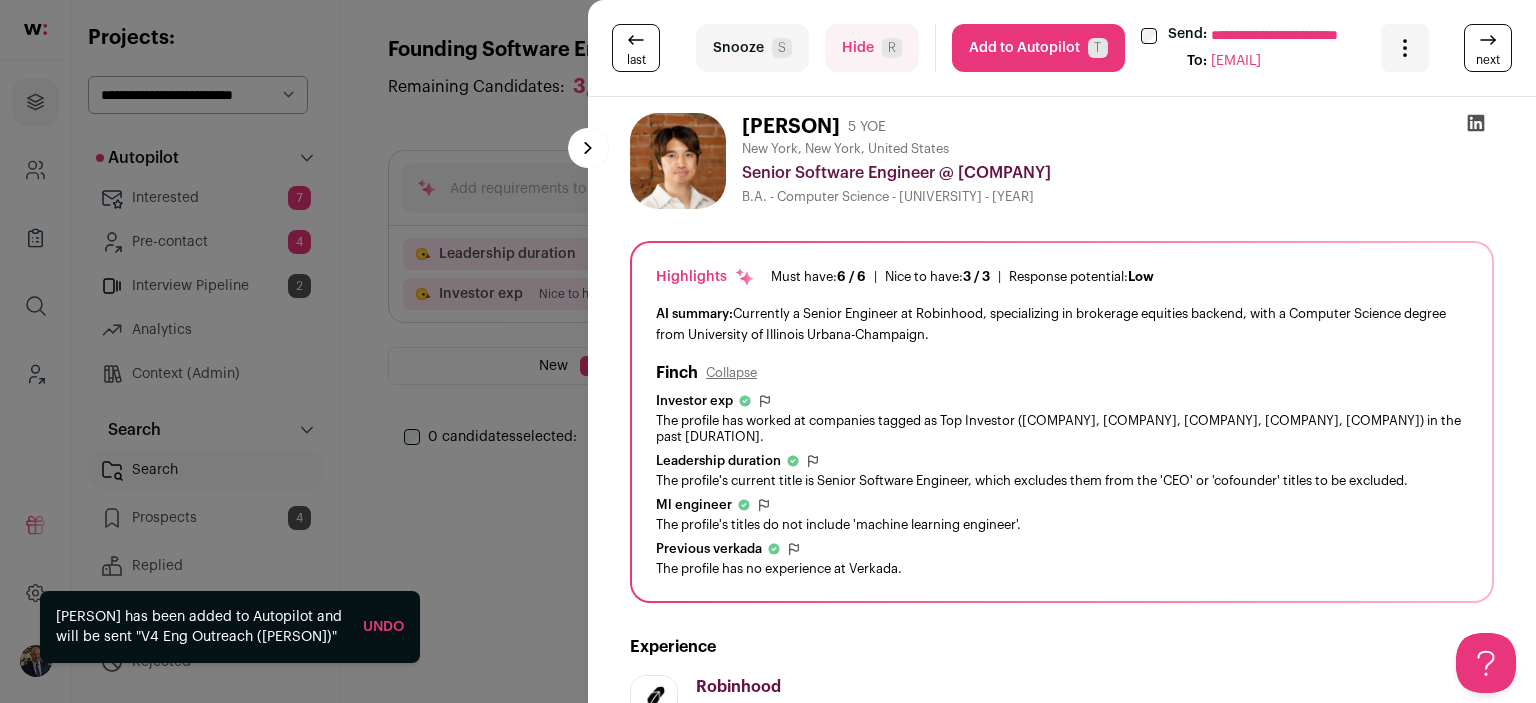 click on "Add to Autopilot
T" at bounding box center (1038, 48) 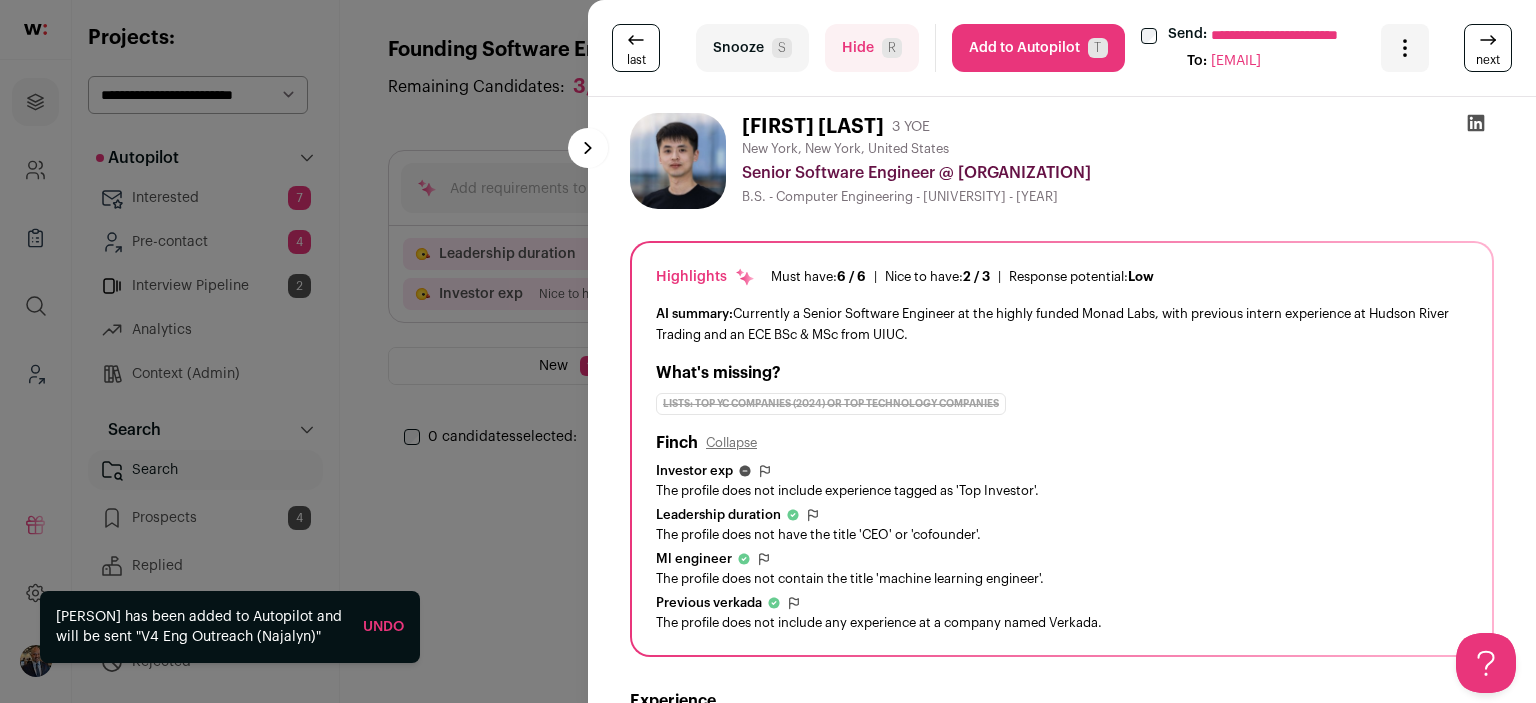 scroll, scrollTop: 0, scrollLeft: 0, axis: both 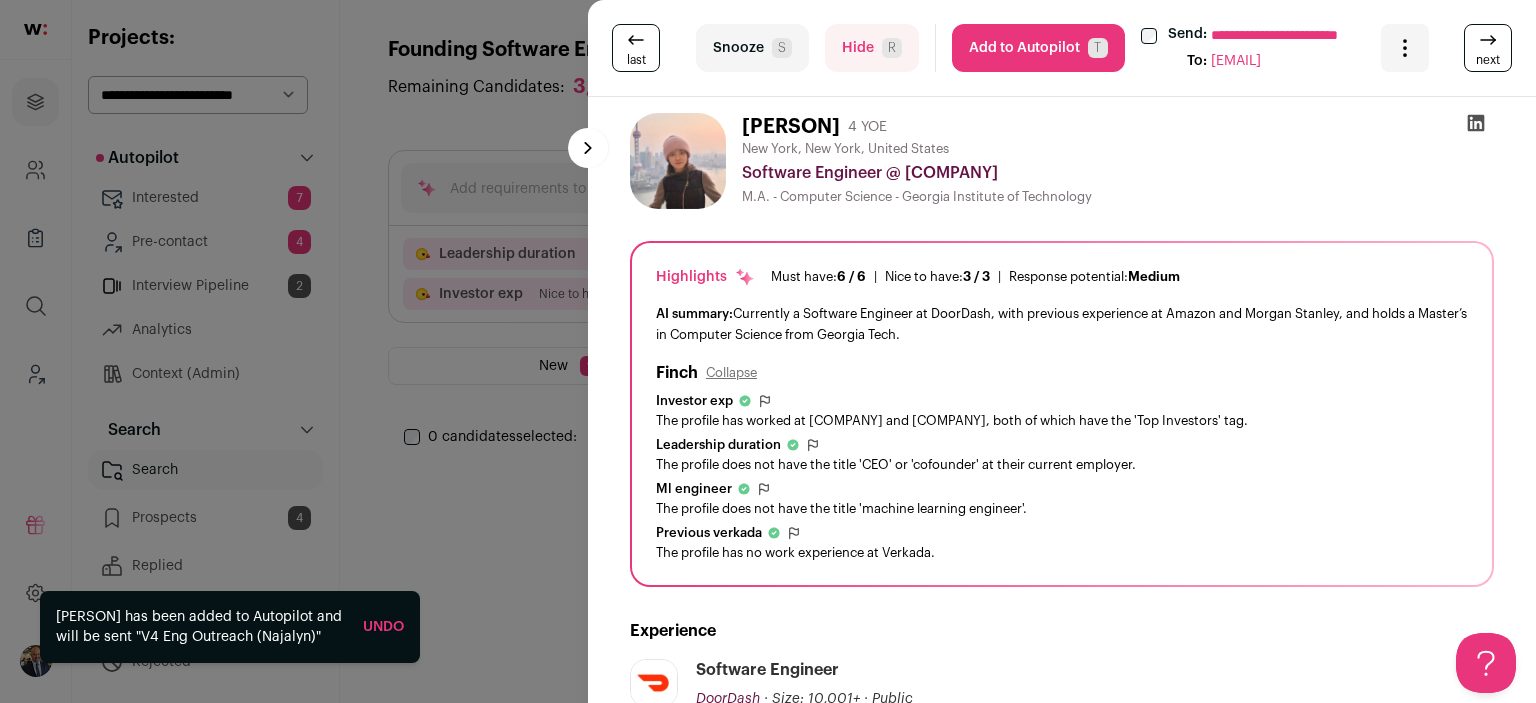 click on "Add to Autopilot
T" at bounding box center [1038, 48] 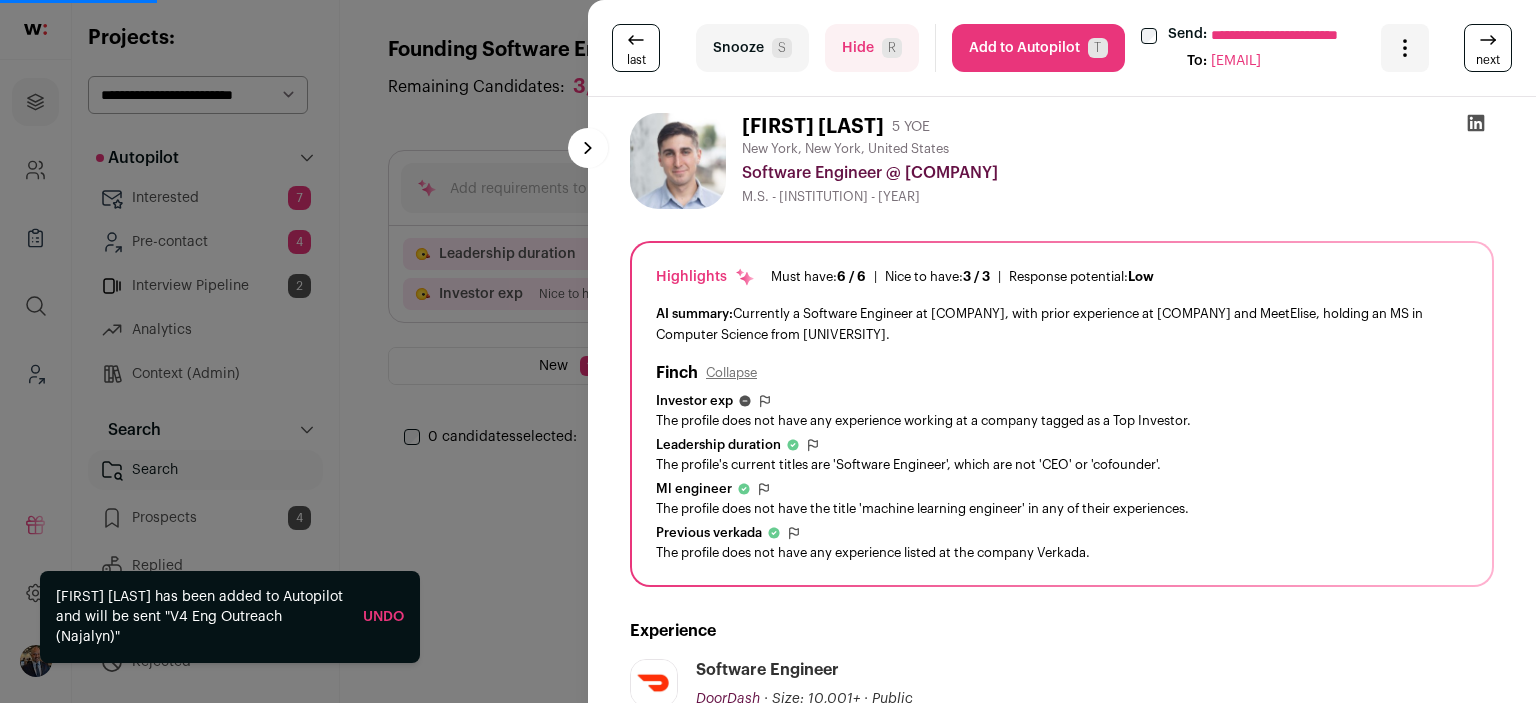 click on "Add to Autopilot
T" at bounding box center [1038, 48] 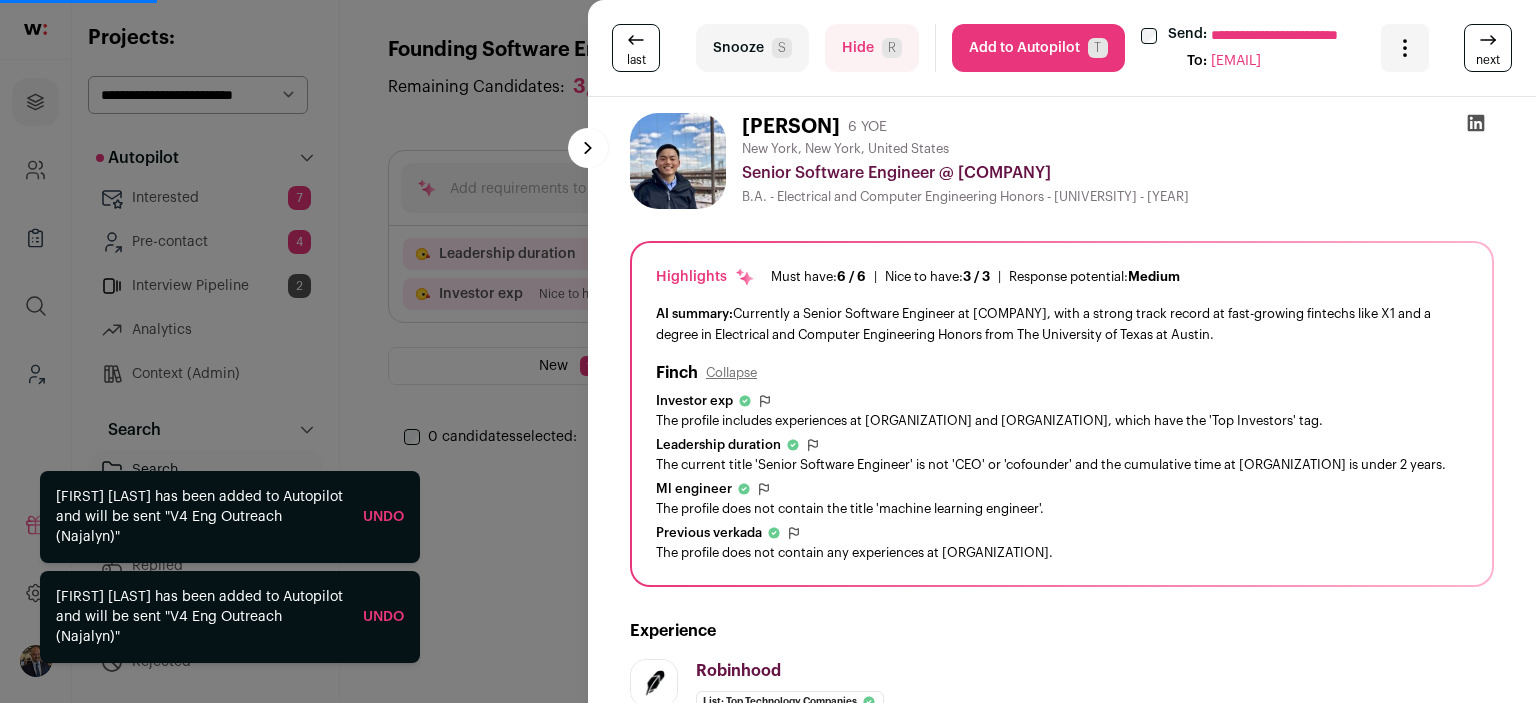 click on "Add to Autopilot
T" at bounding box center [1038, 48] 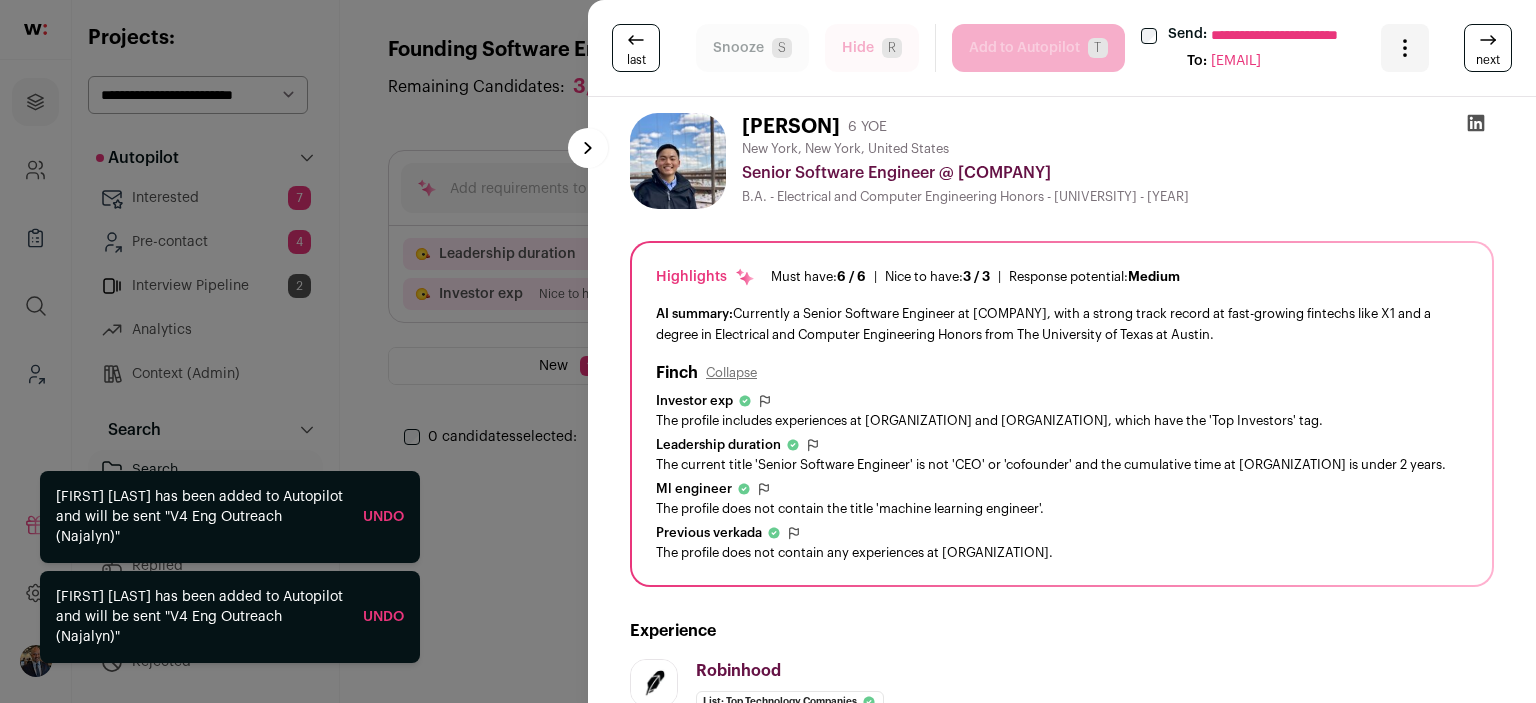 scroll, scrollTop: 0, scrollLeft: 0, axis: both 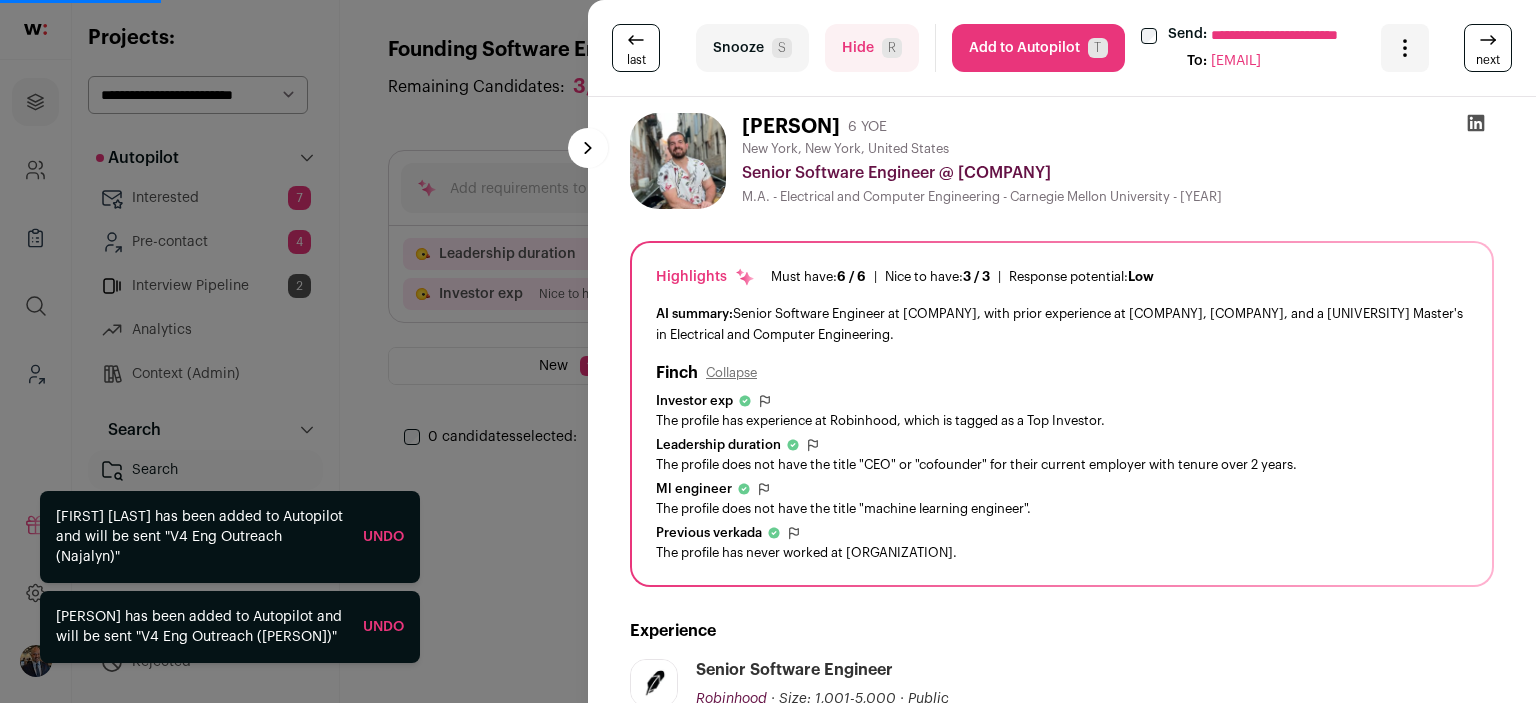 click on "Add to Autopilot
T" at bounding box center (1038, 48) 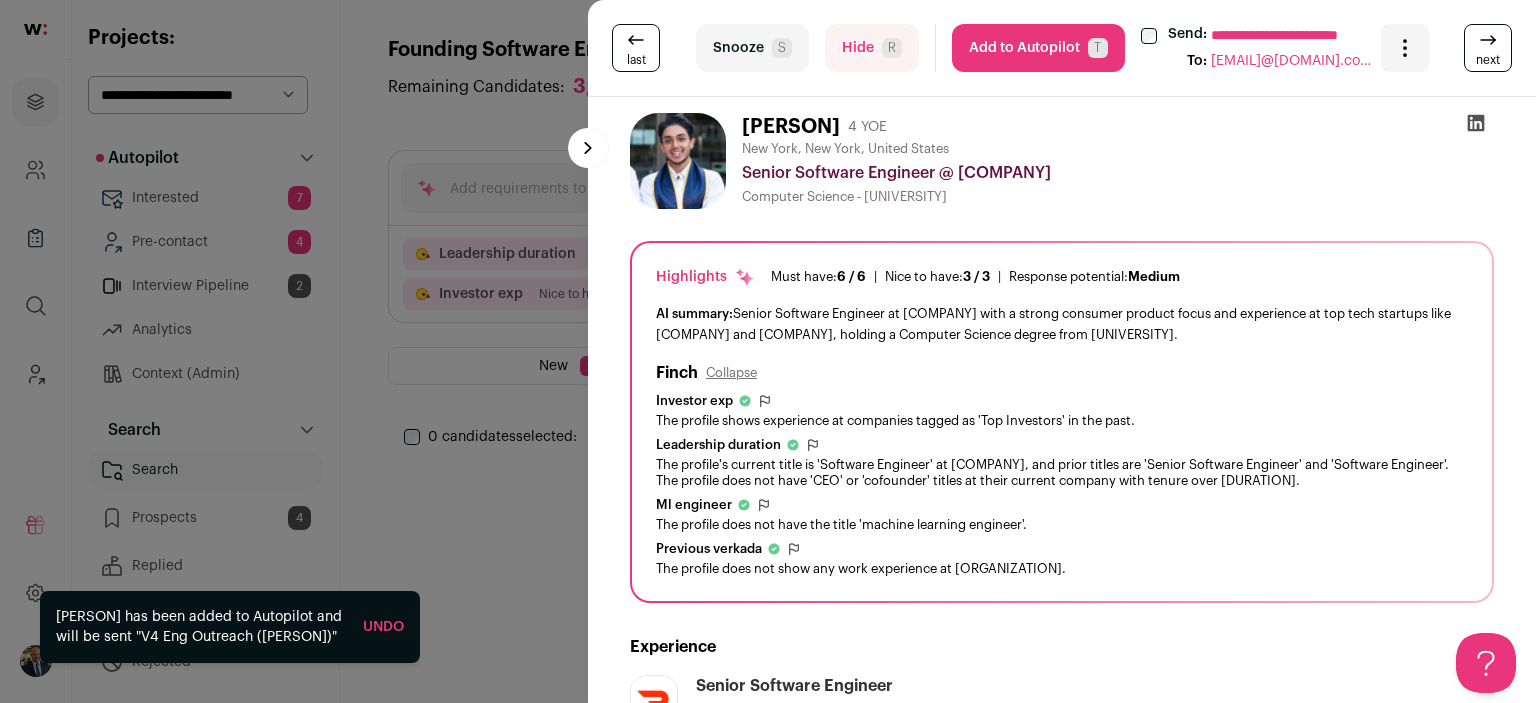 scroll, scrollTop: 0, scrollLeft: 0, axis: both 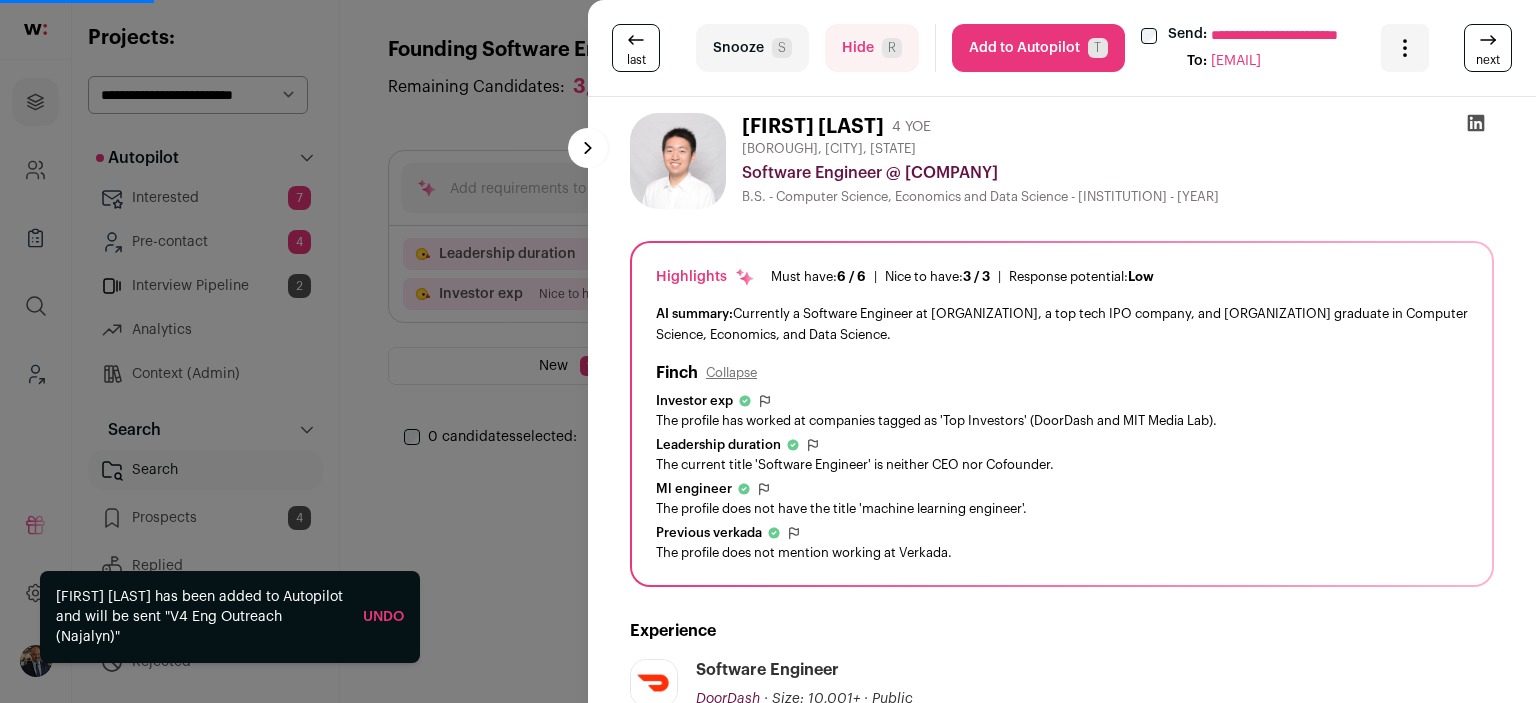 click at bounding box center (768, 351) 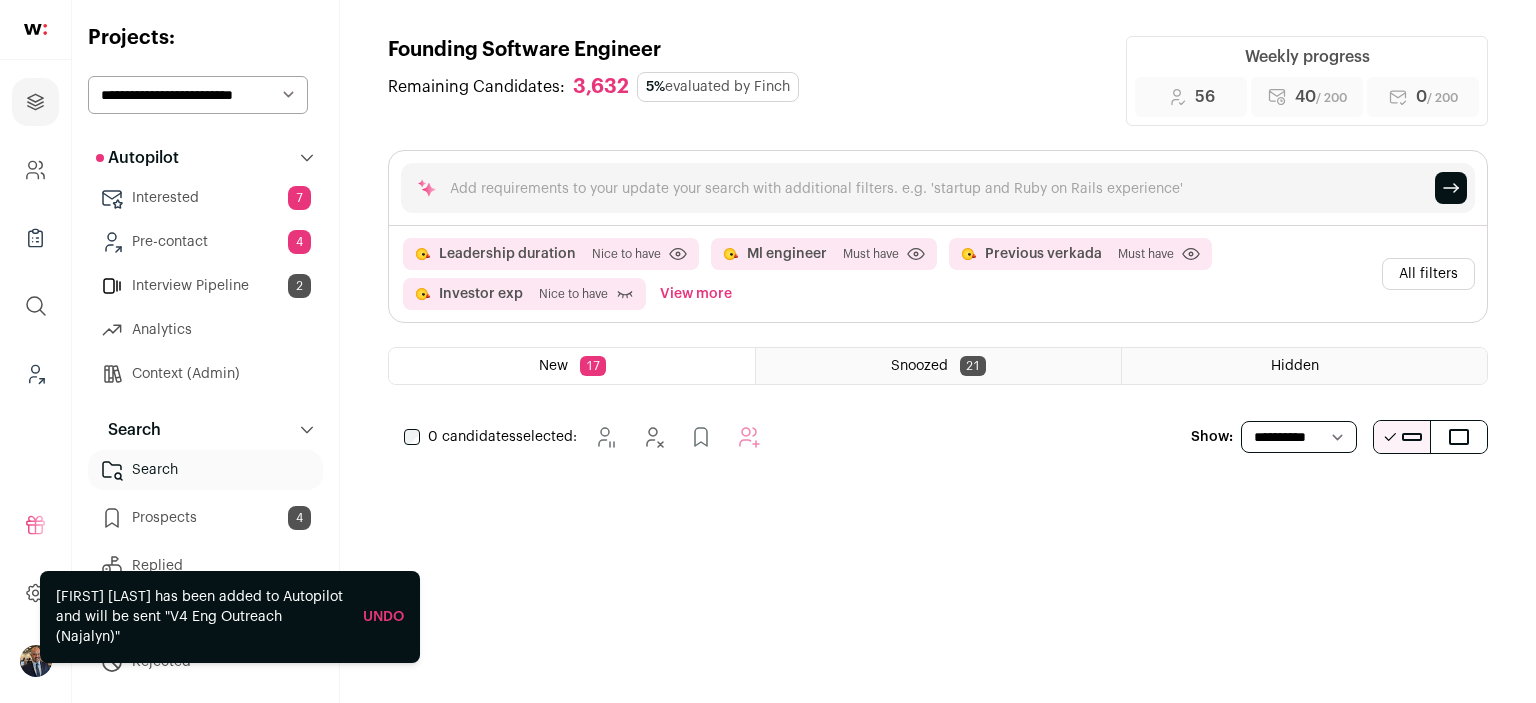 scroll, scrollTop: 0, scrollLeft: 0, axis: both 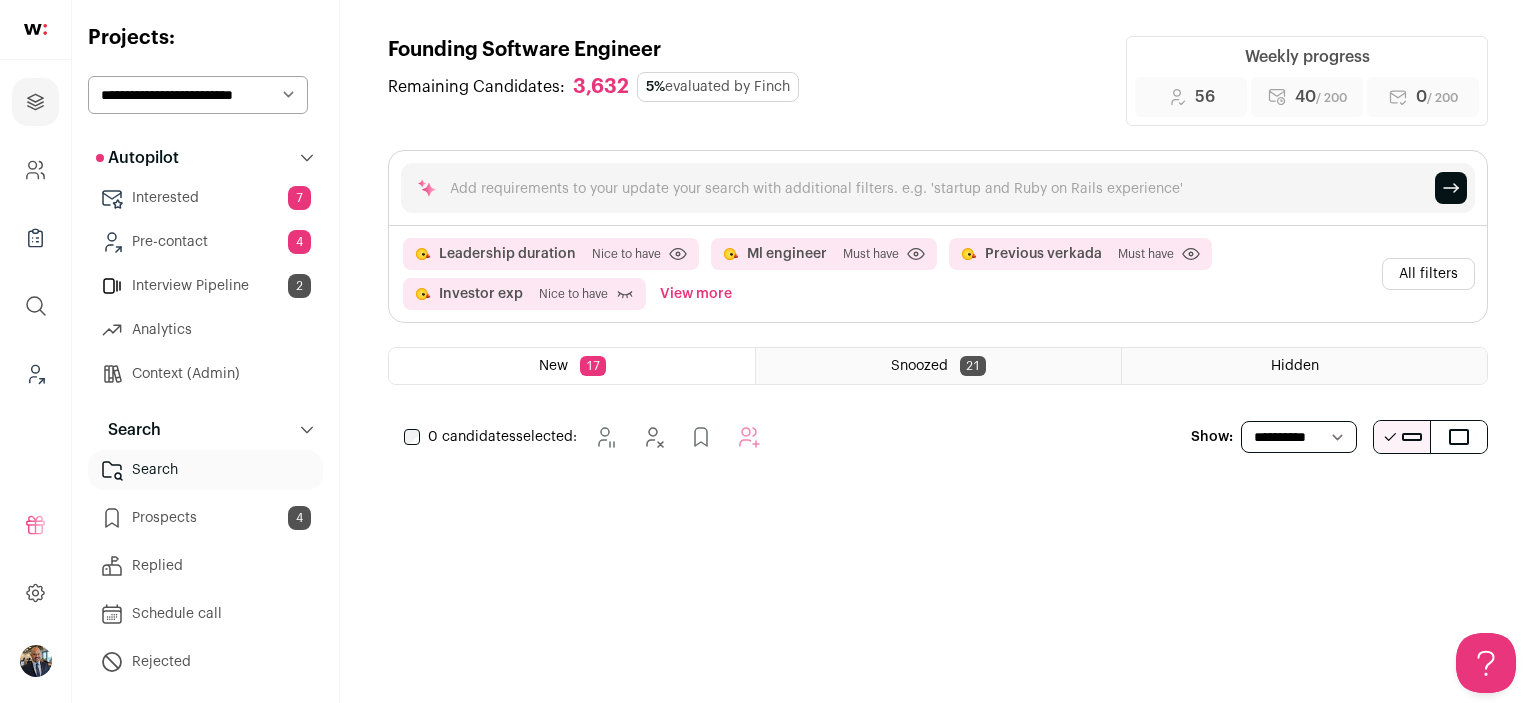 click on "**********" at bounding box center [198, 95] 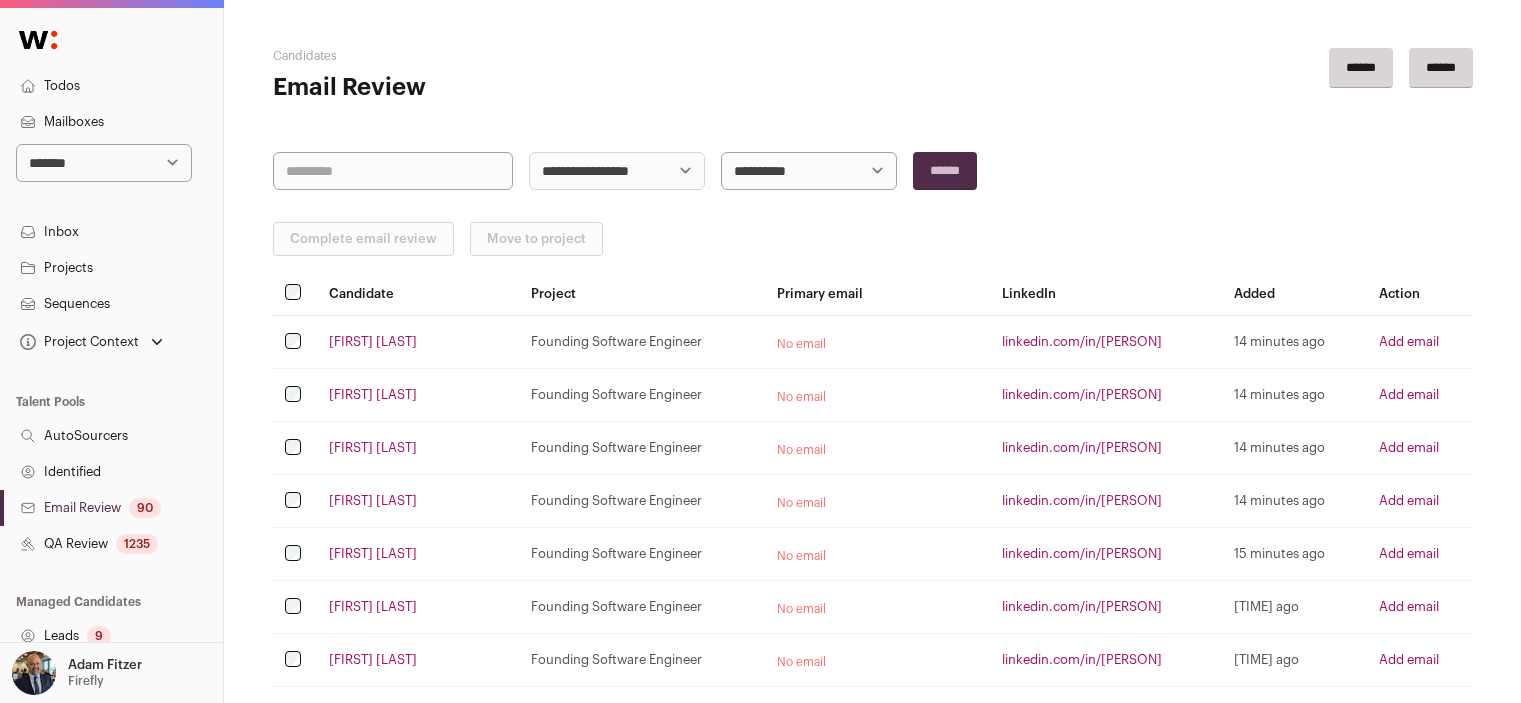 scroll, scrollTop: 0, scrollLeft: 0, axis: both 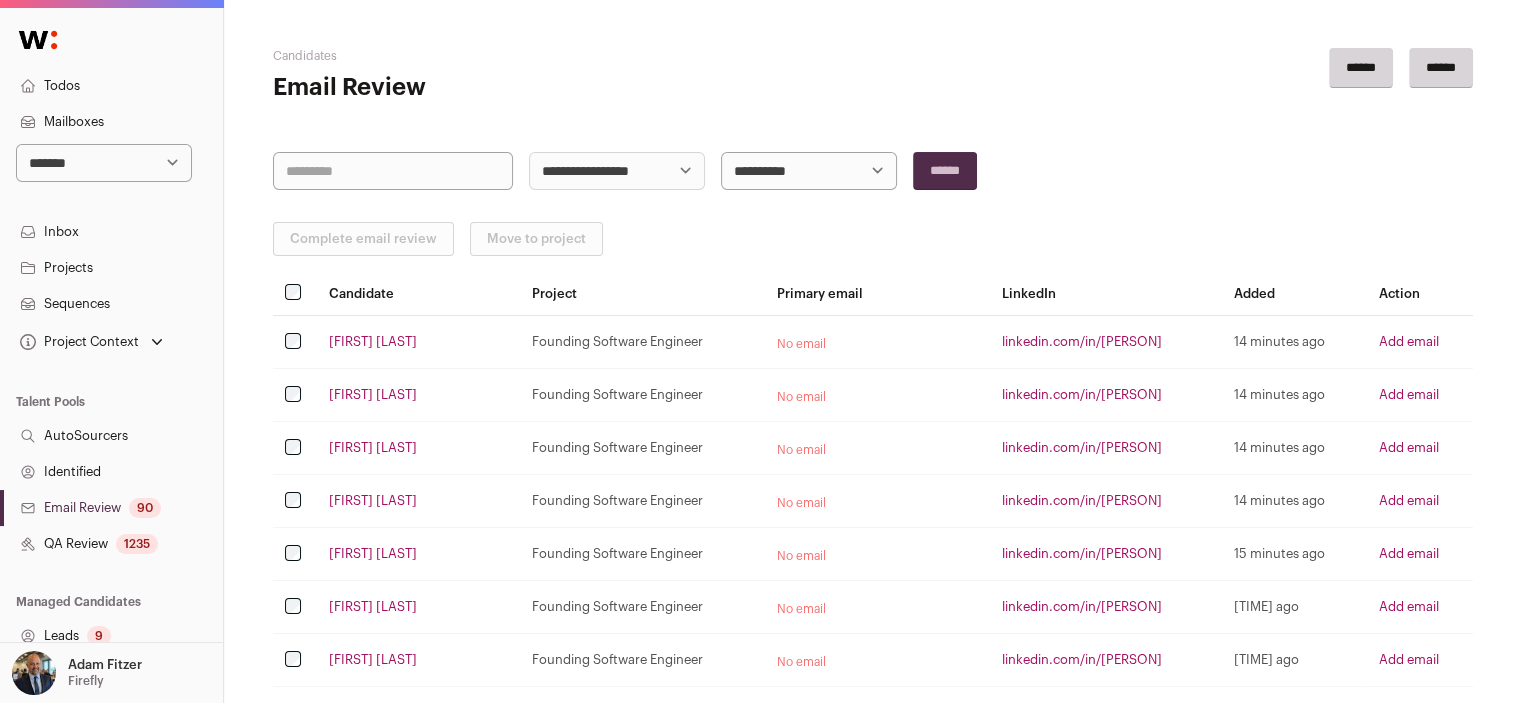 click on "Todos" at bounding box center [111, 86] 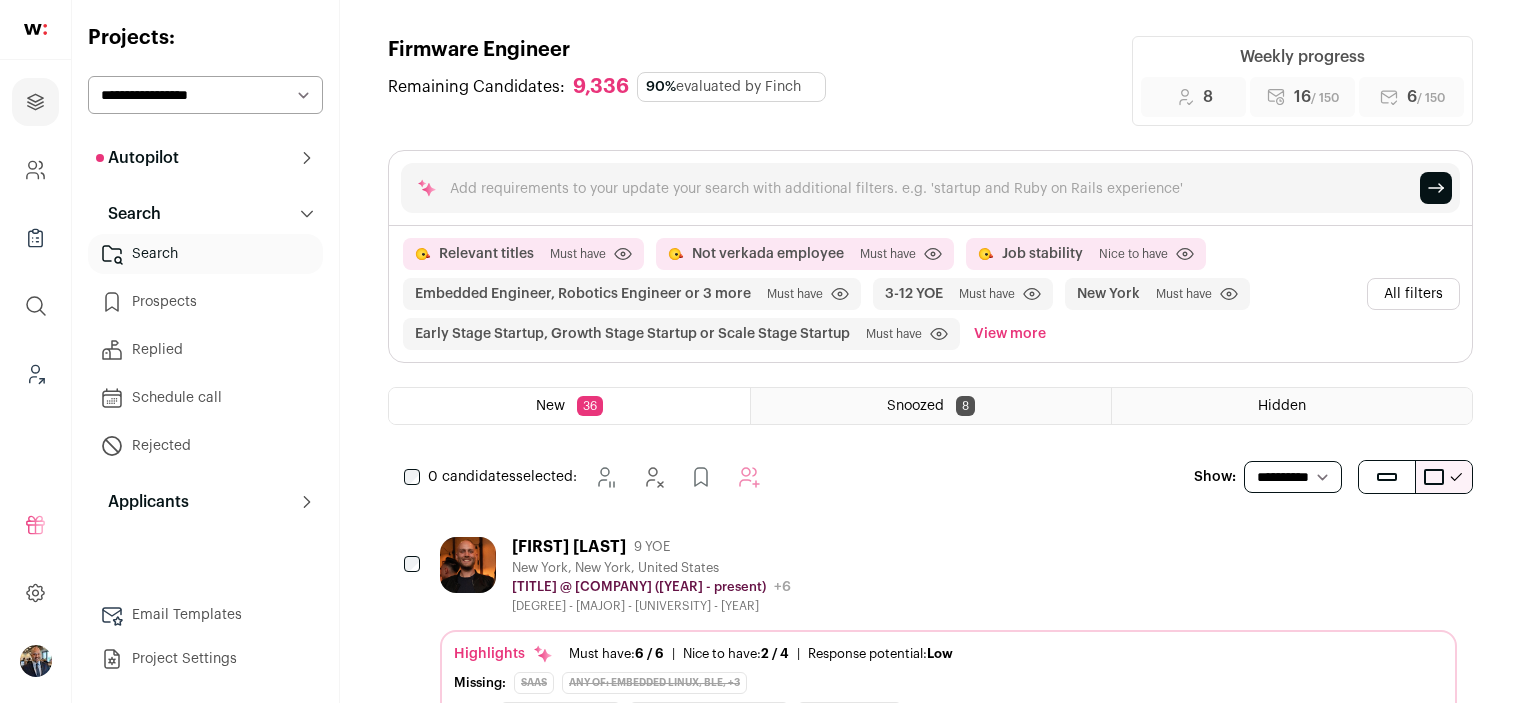 scroll, scrollTop: 0, scrollLeft: 0, axis: both 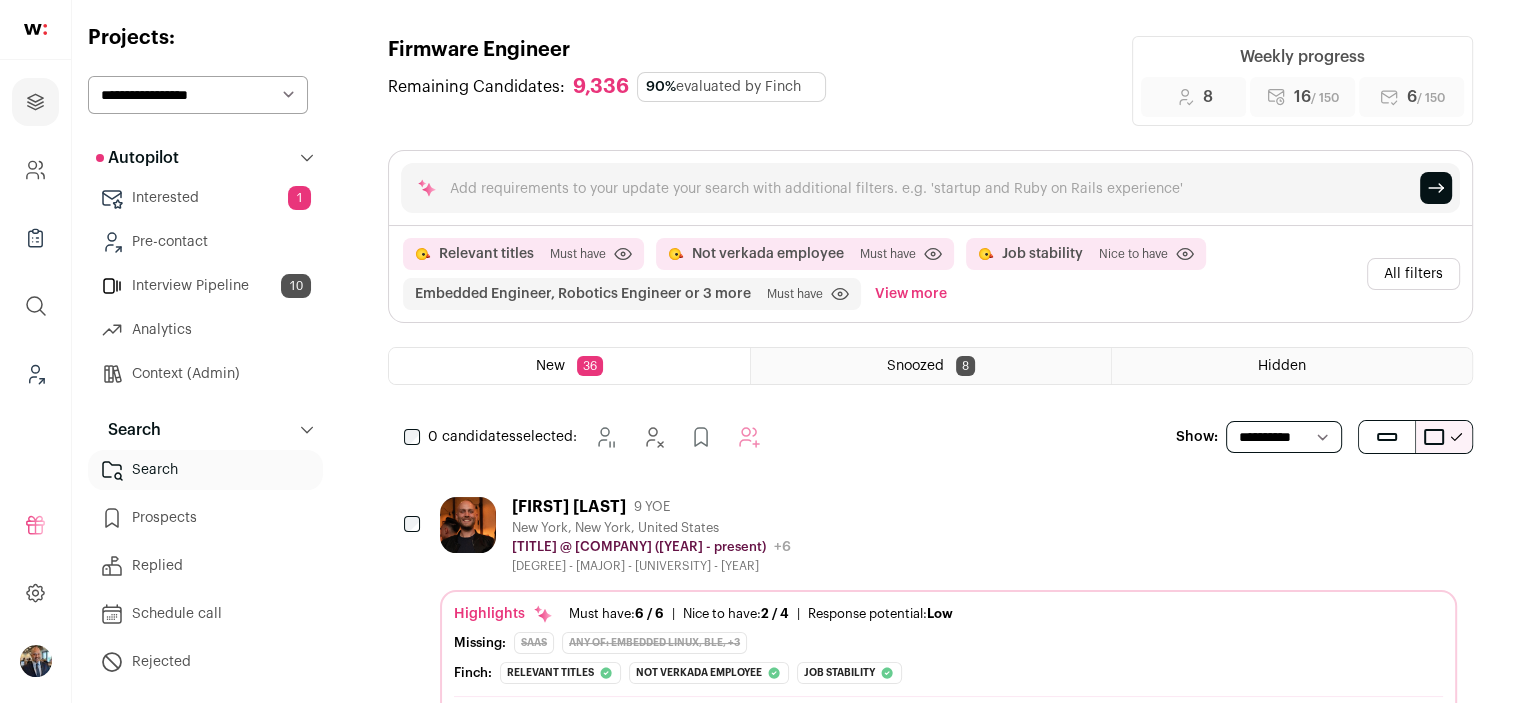 click on "Christopher Schaublin
9 YOE
New York, New York, United States
Senior Software Engineer @ Bloomberg
(2023 - present)
Bloomberg
Public / Private
Private
Valuation
Unknown
Company size
10,001+
Founded
1981
Tags Tech" at bounding box center [948, 535] 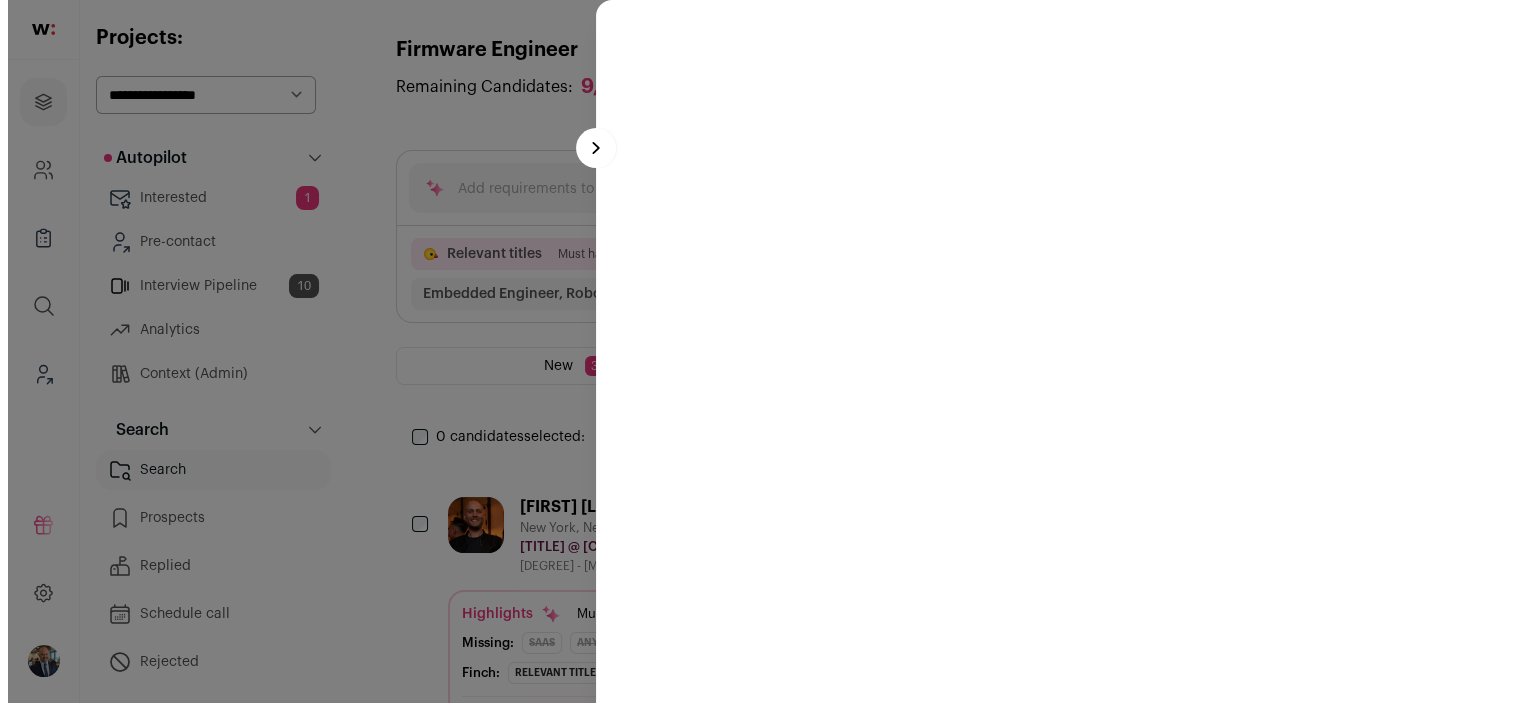 scroll, scrollTop: 200, scrollLeft: 0, axis: vertical 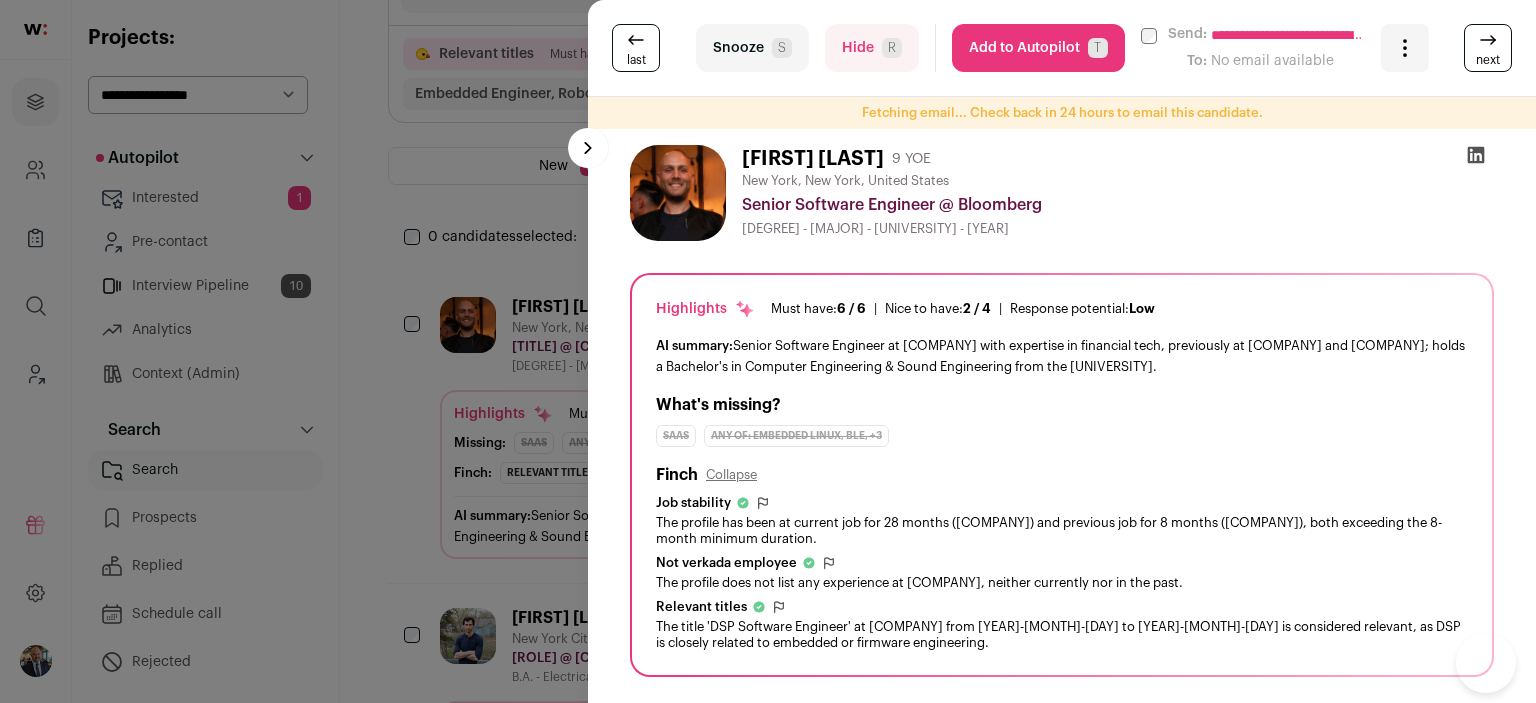 click on "Add to Autopilot
T" at bounding box center [1038, 48] 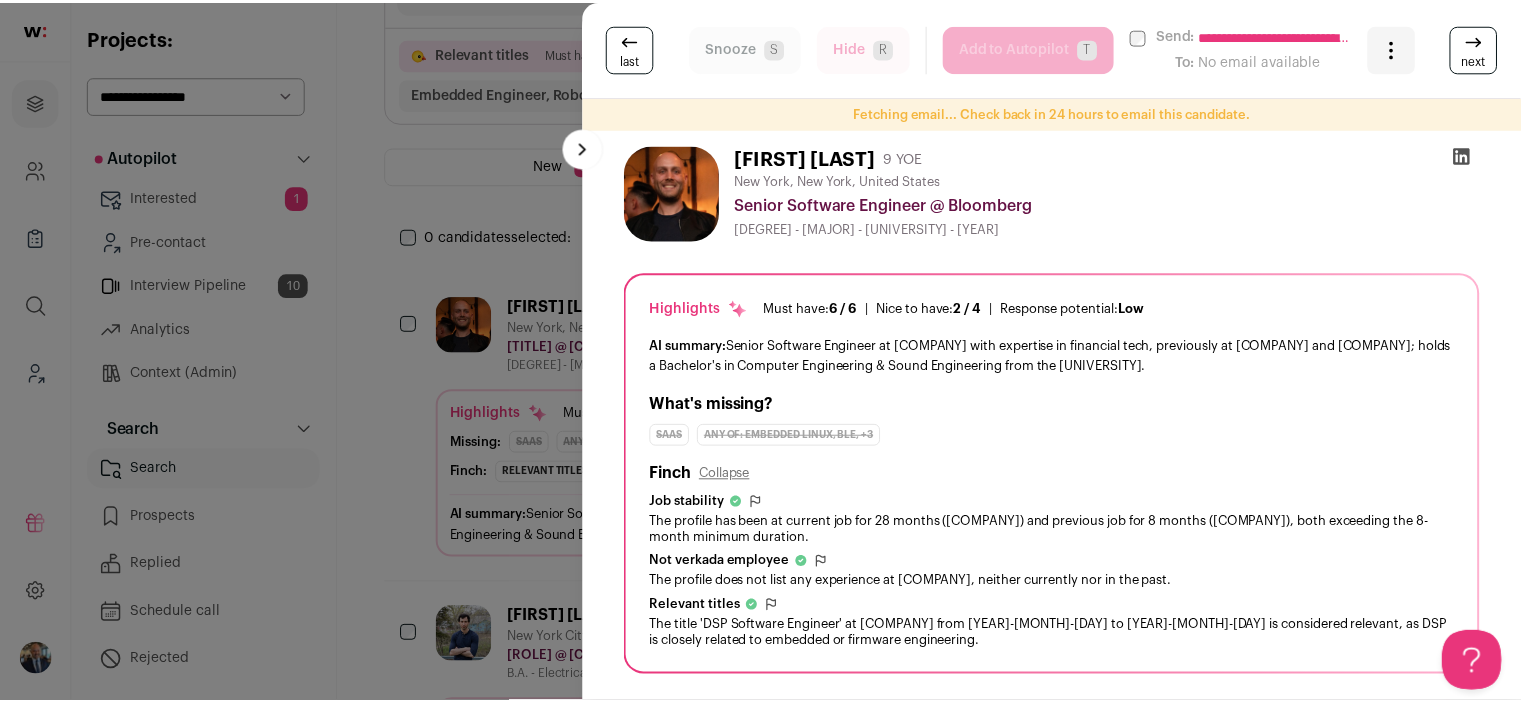 scroll, scrollTop: 0, scrollLeft: 0, axis: both 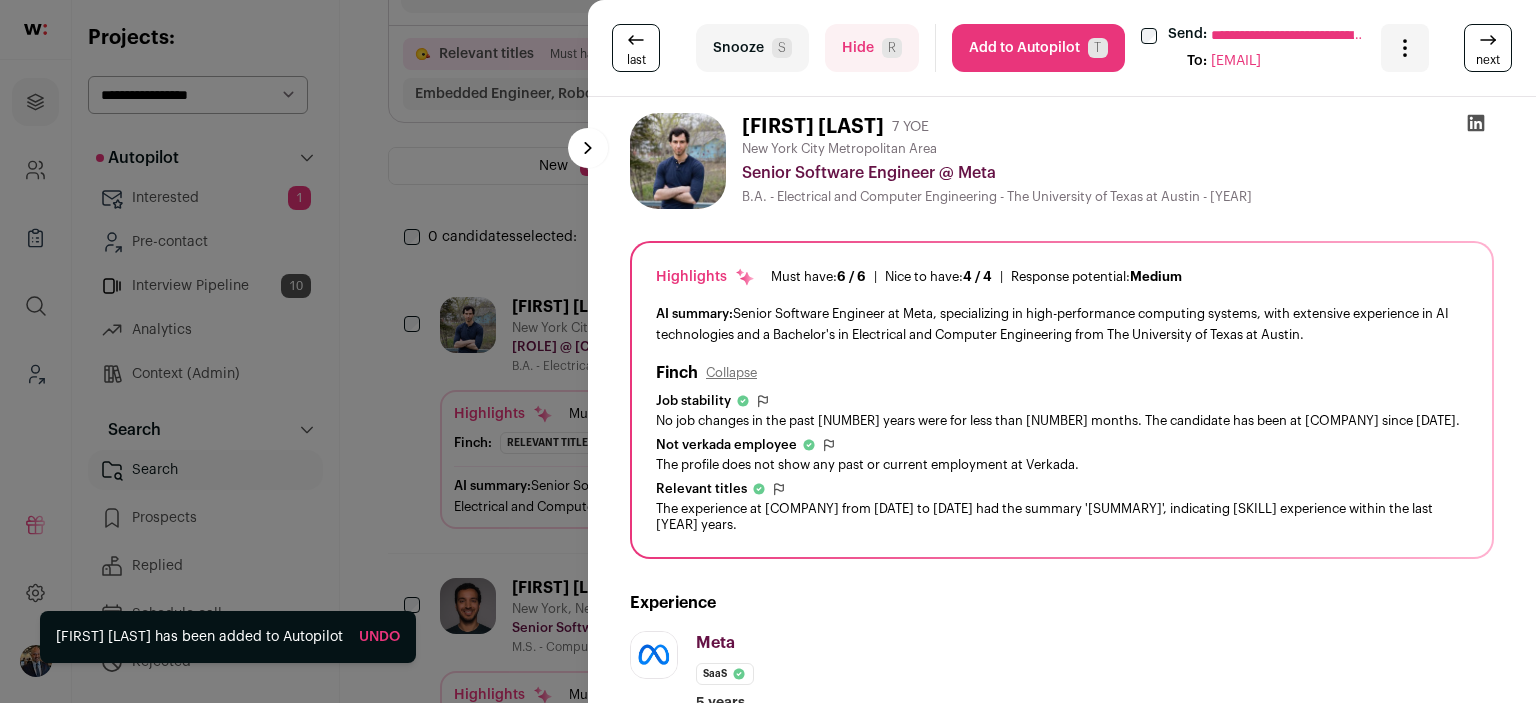 click on "Add to Autopilot
T" at bounding box center [1038, 48] 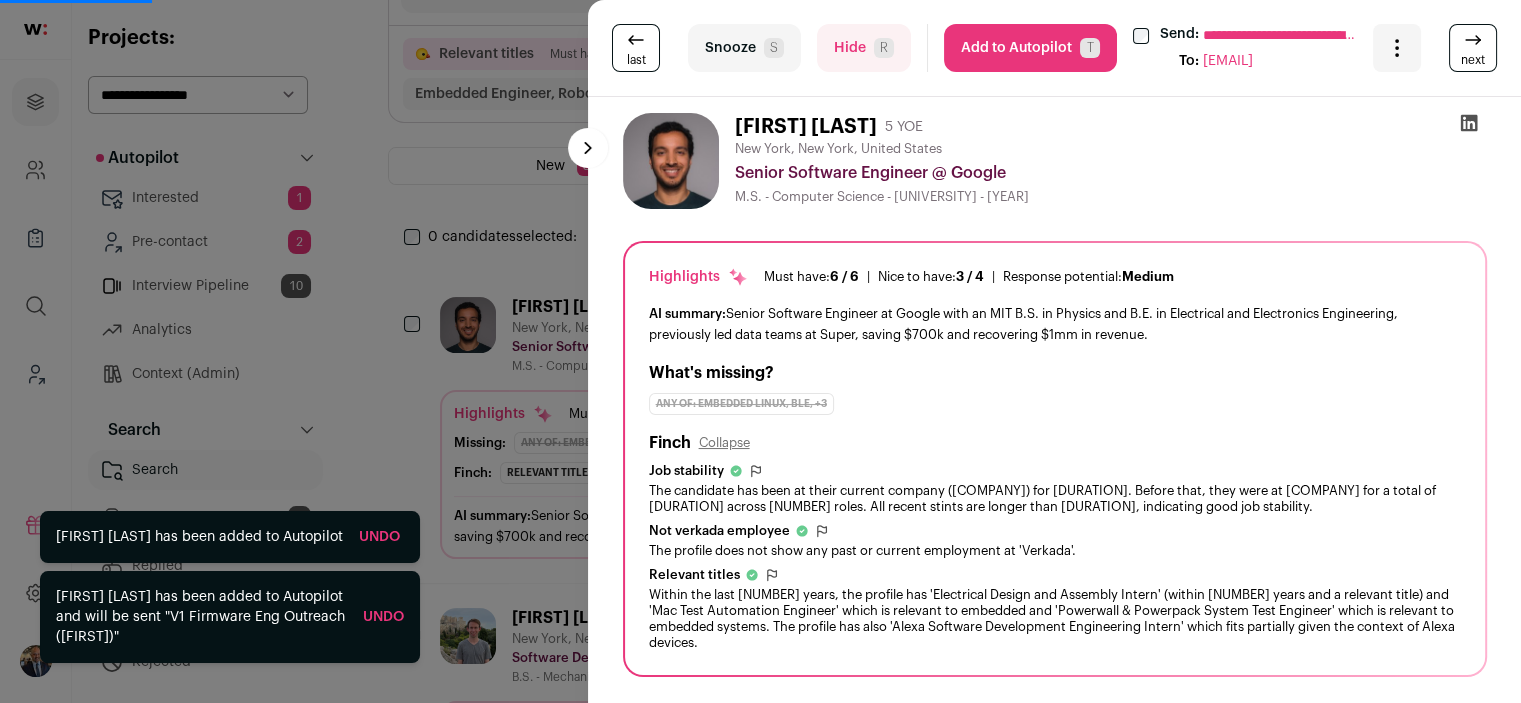 drag, startPoint x: 1009, startPoint y: 55, endPoint x: 1069, endPoint y: 166, distance: 126.178444 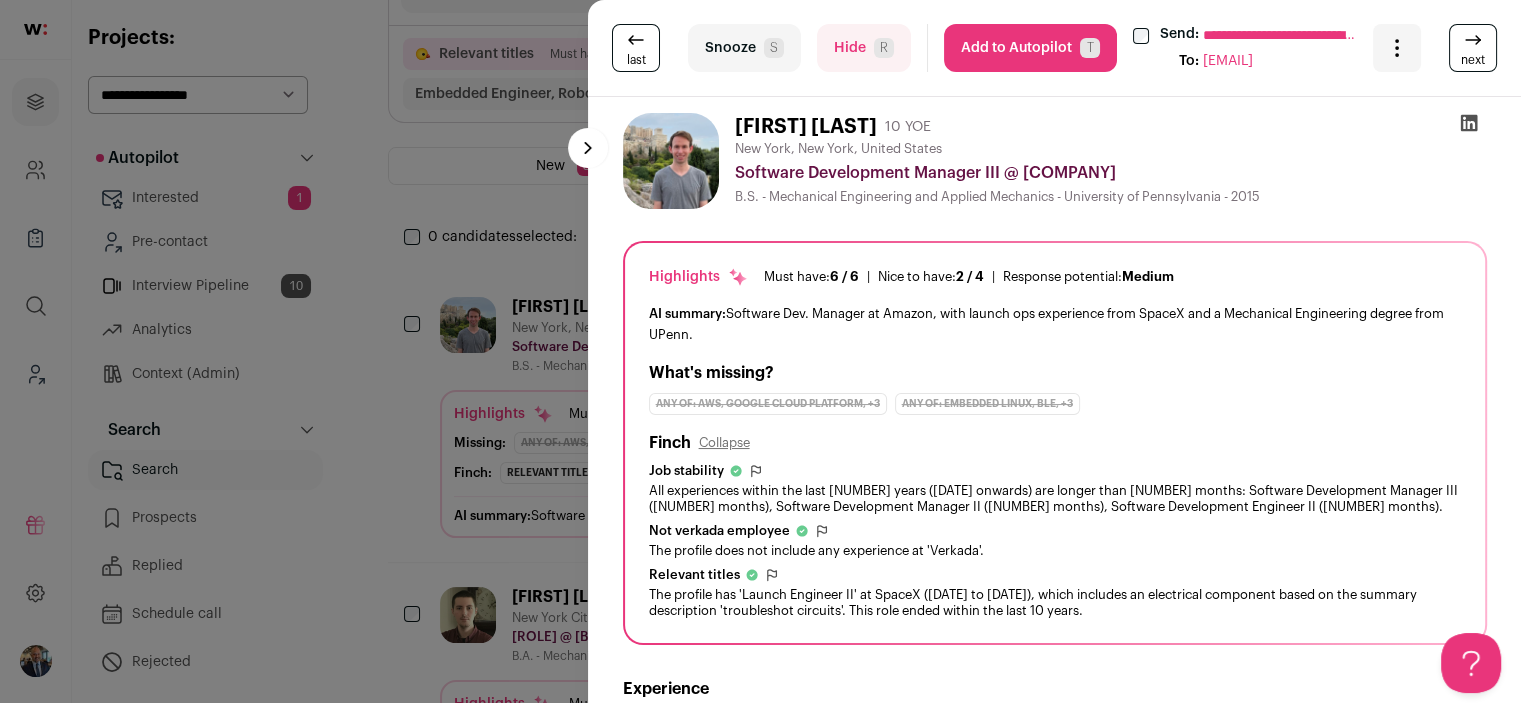 scroll, scrollTop: 0, scrollLeft: 0, axis: both 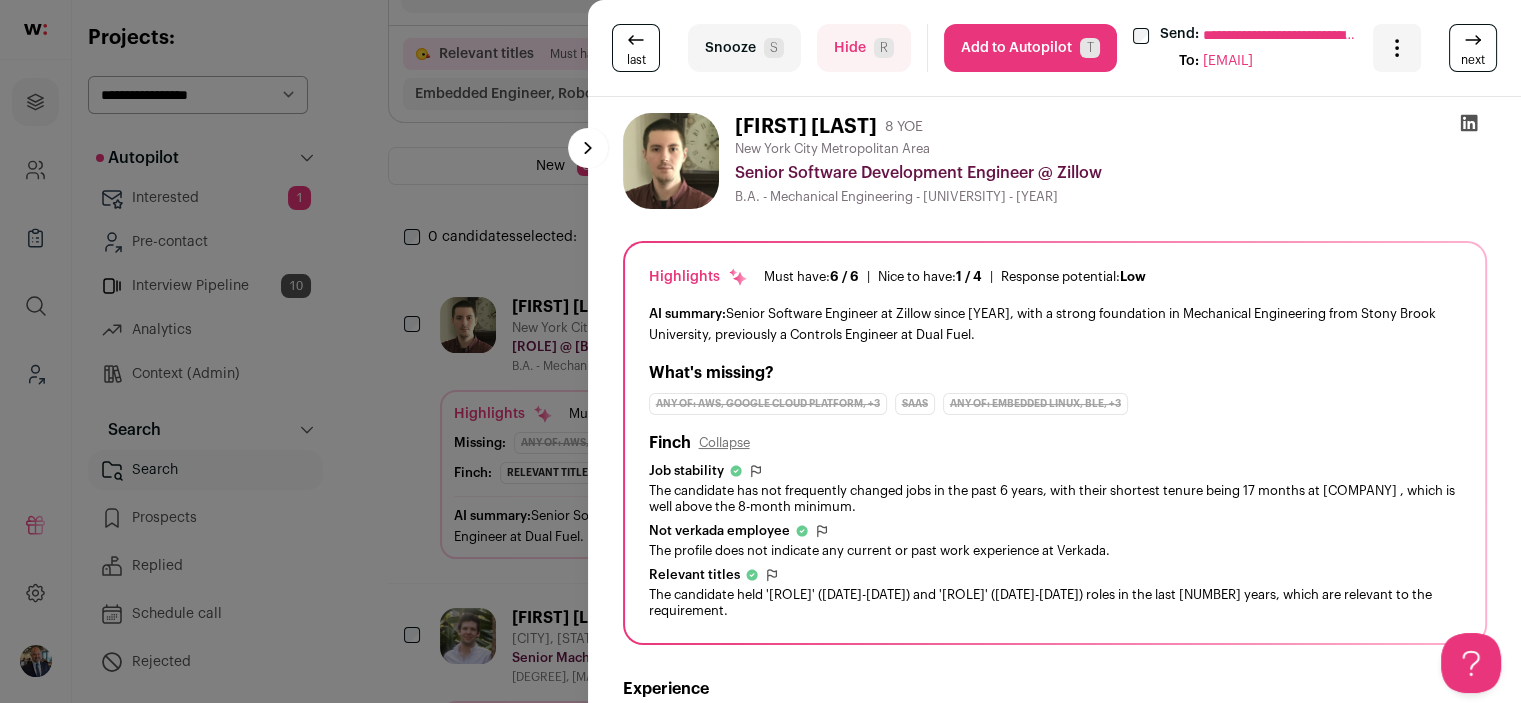 click on "Add to Autopilot
T" at bounding box center [1030, 48] 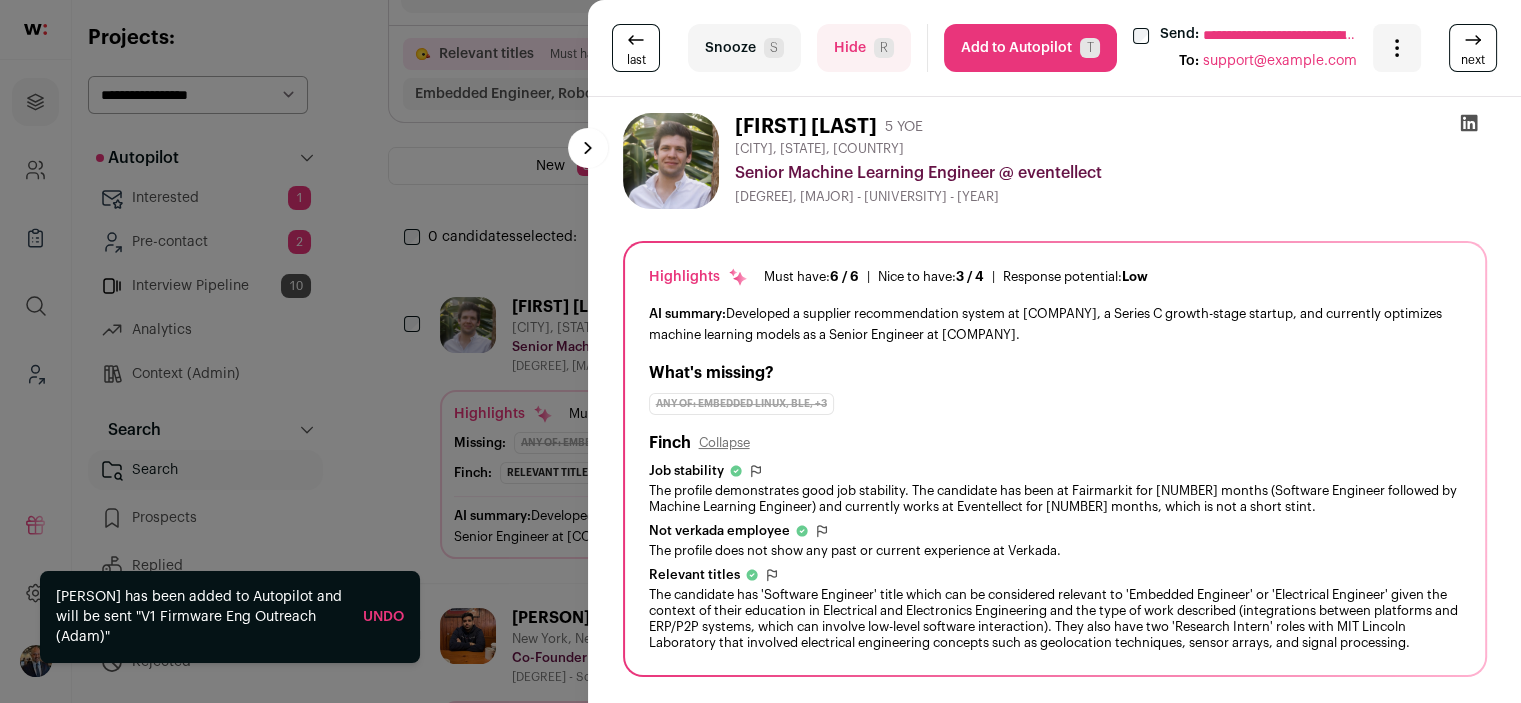 click on "Add to Autopilot
T" at bounding box center (1030, 48) 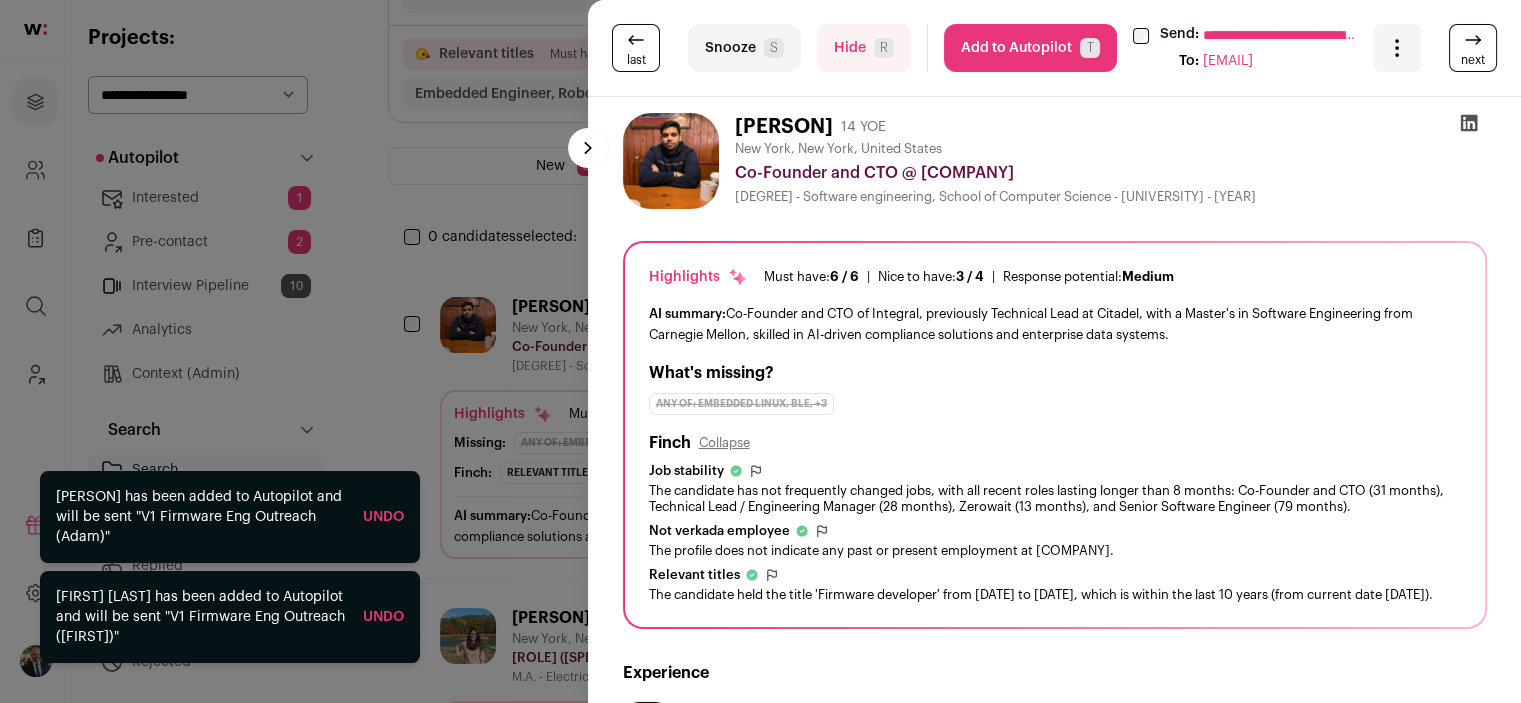 click on "Add to Autopilot
T" at bounding box center [1030, 48] 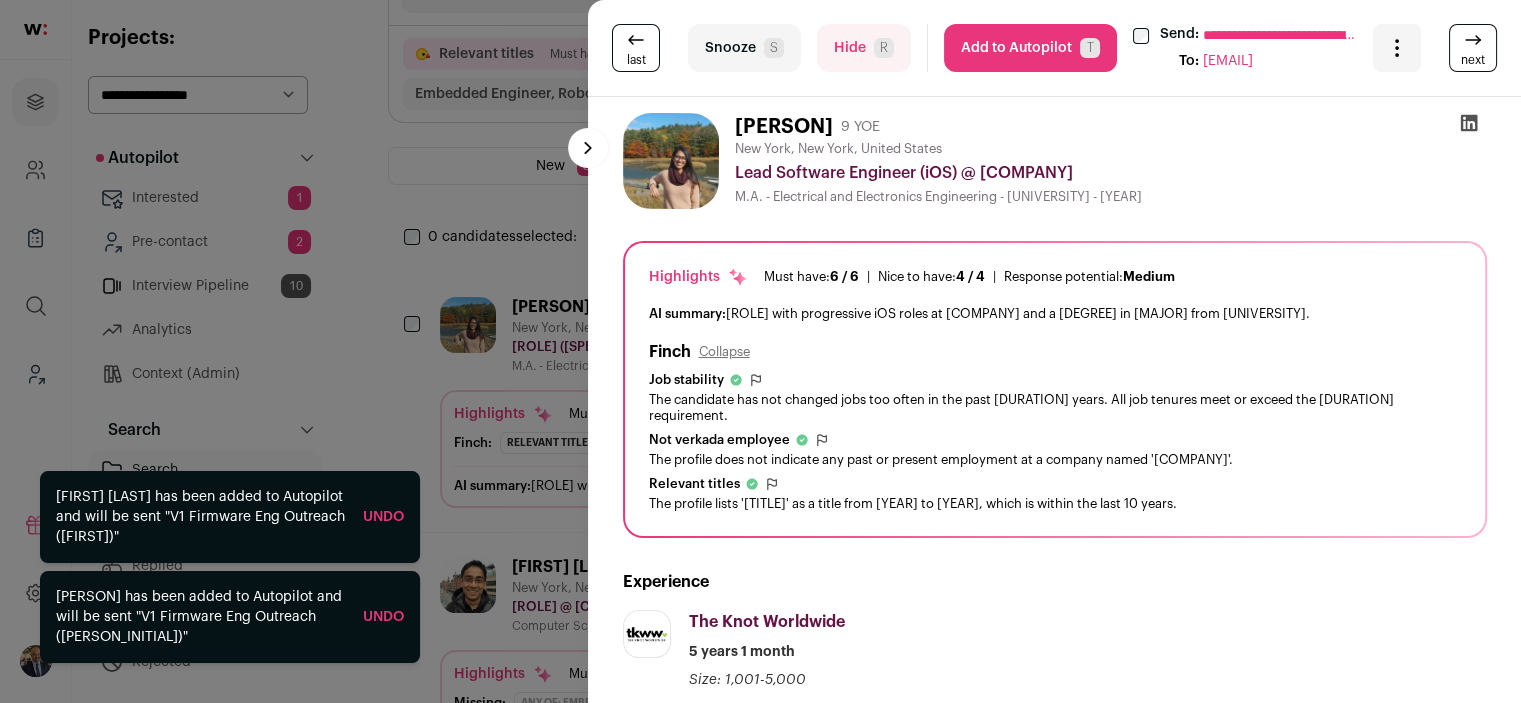 click on "Add to Autopilot
T" at bounding box center [1030, 48] 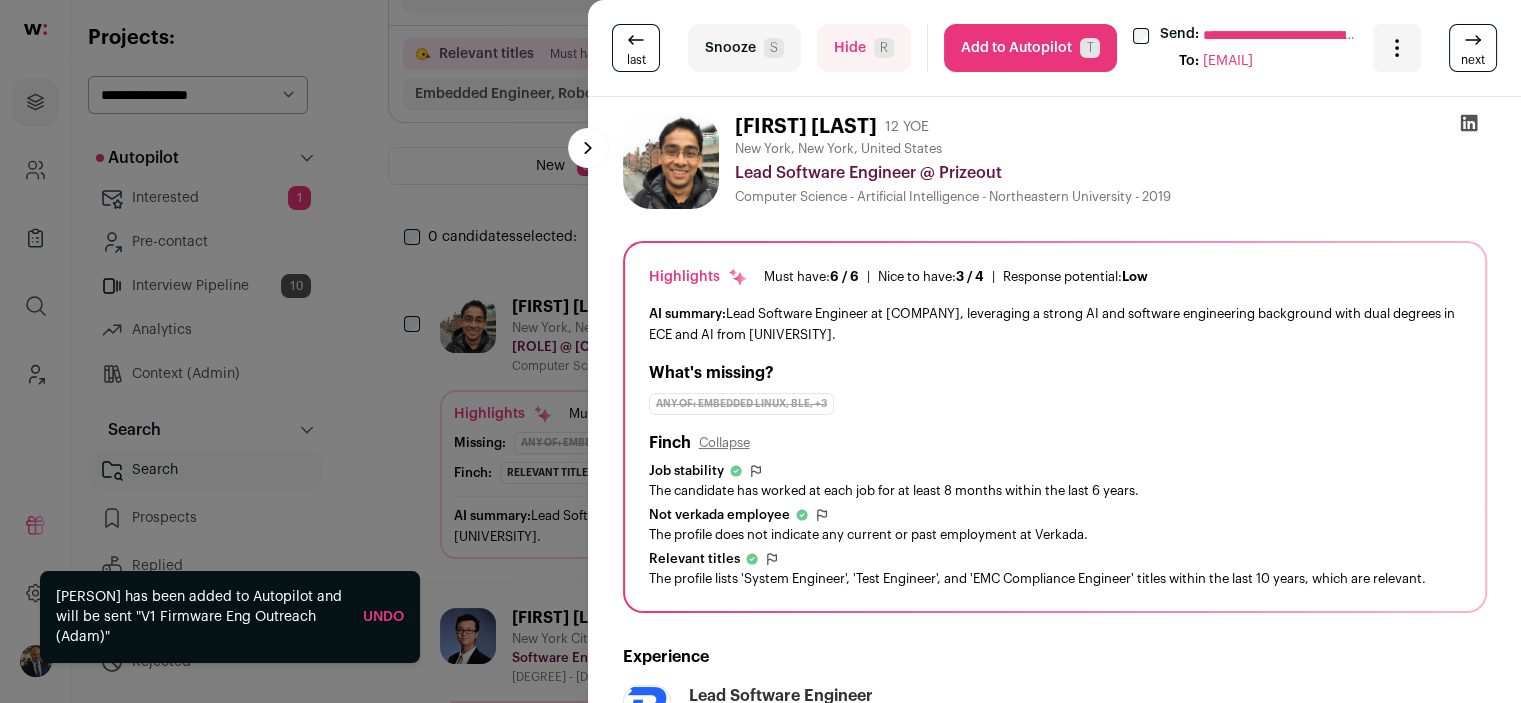 scroll, scrollTop: 0, scrollLeft: 0, axis: both 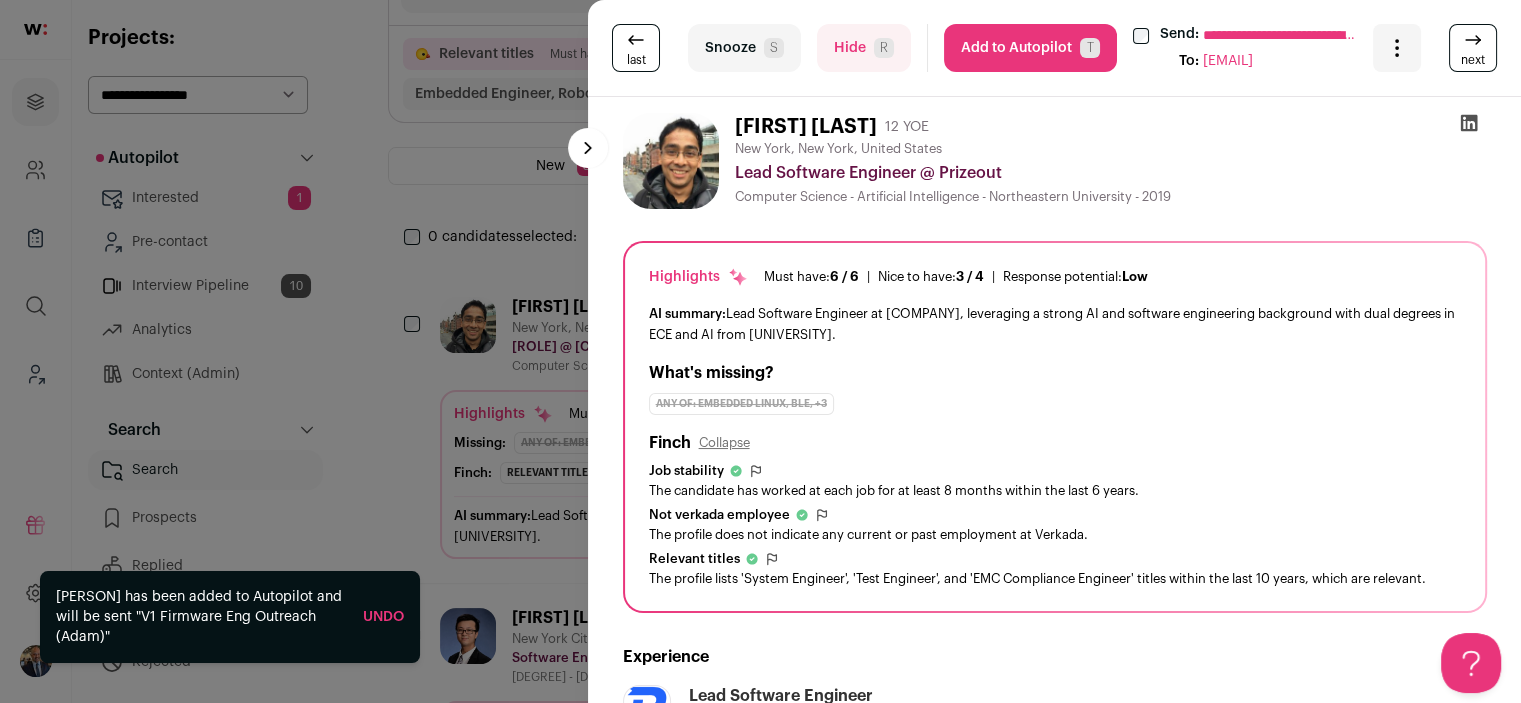 click on "Add to Autopilot
T" at bounding box center (1030, 48) 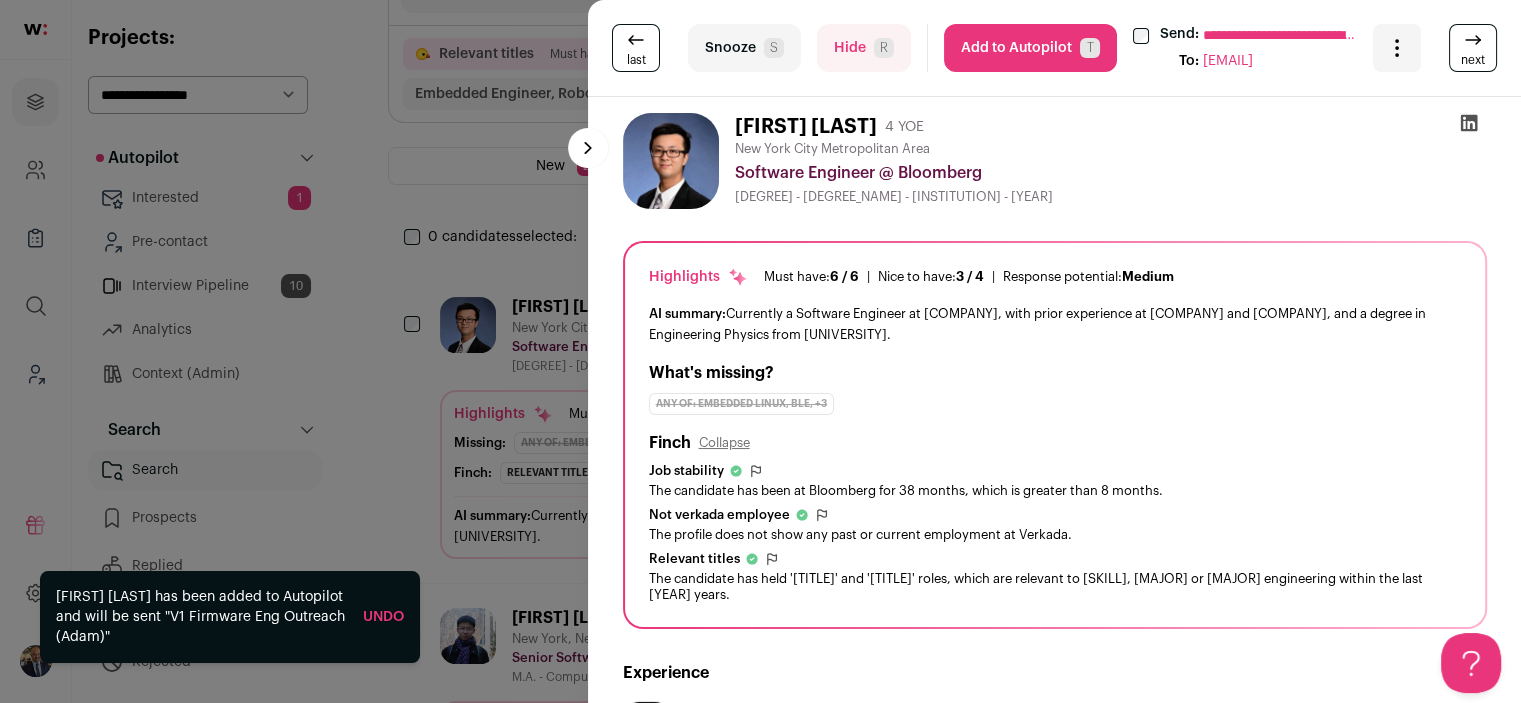 scroll, scrollTop: 0, scrollLeft: 0, axis: both 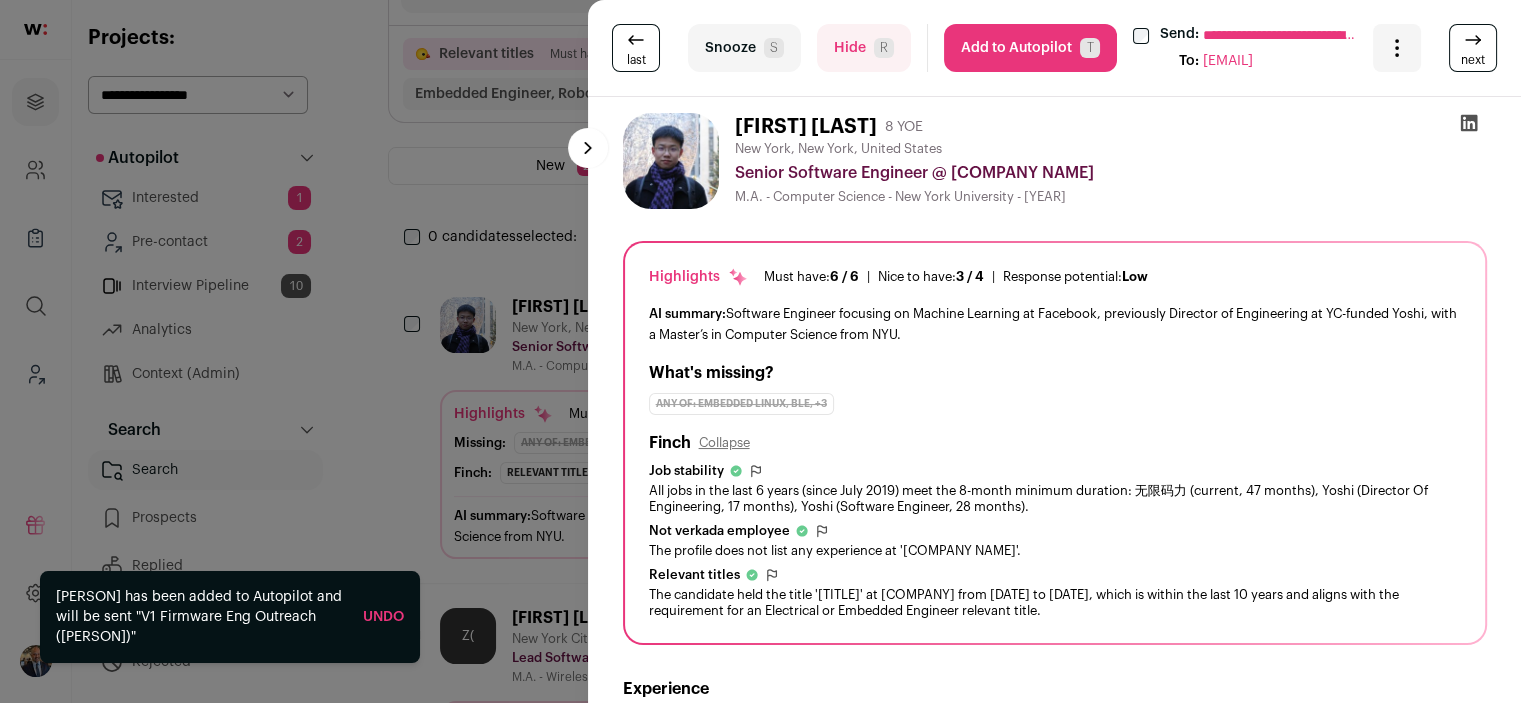 click on "Add to Autopilot
T" at bounding box center [1030, 48] 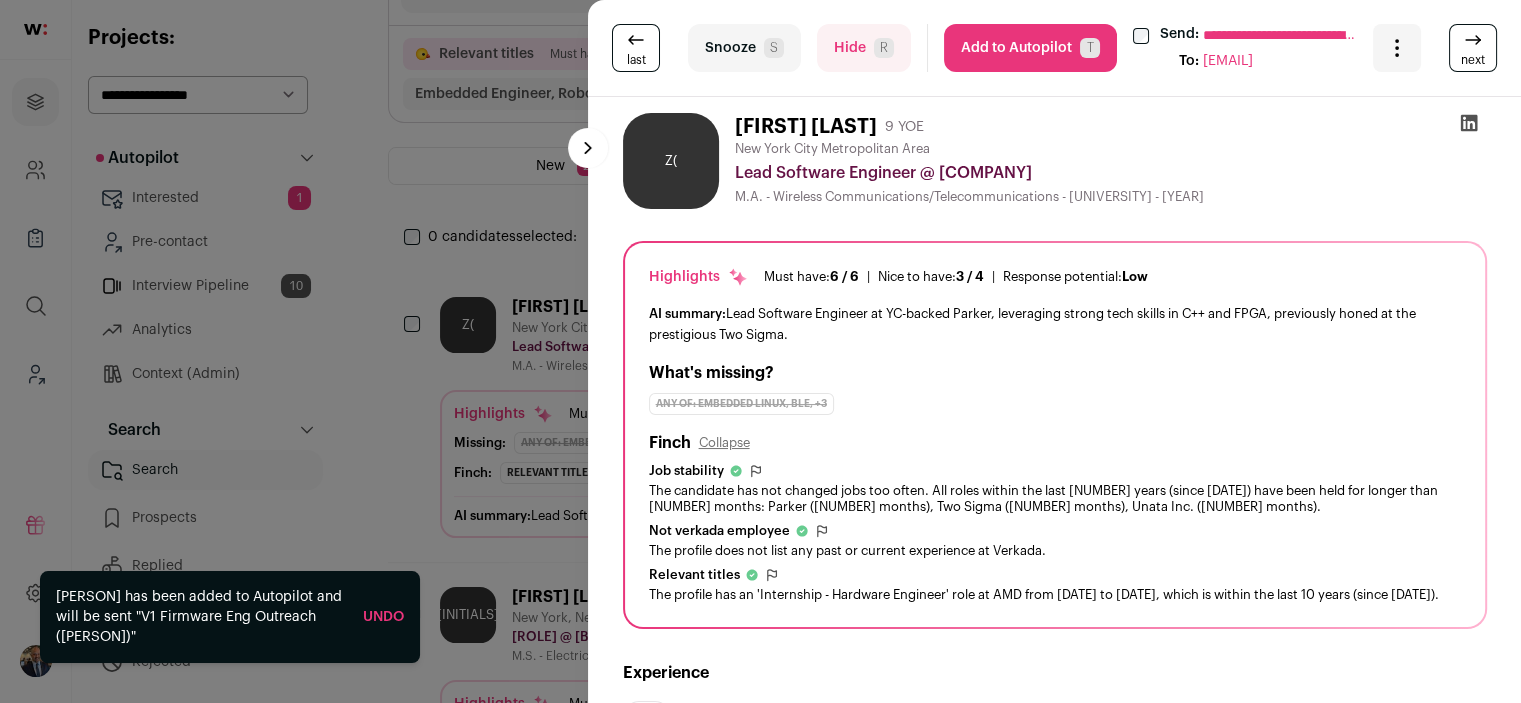 click on "Add to Autopilot
T" at bounding box center [1030, 48] 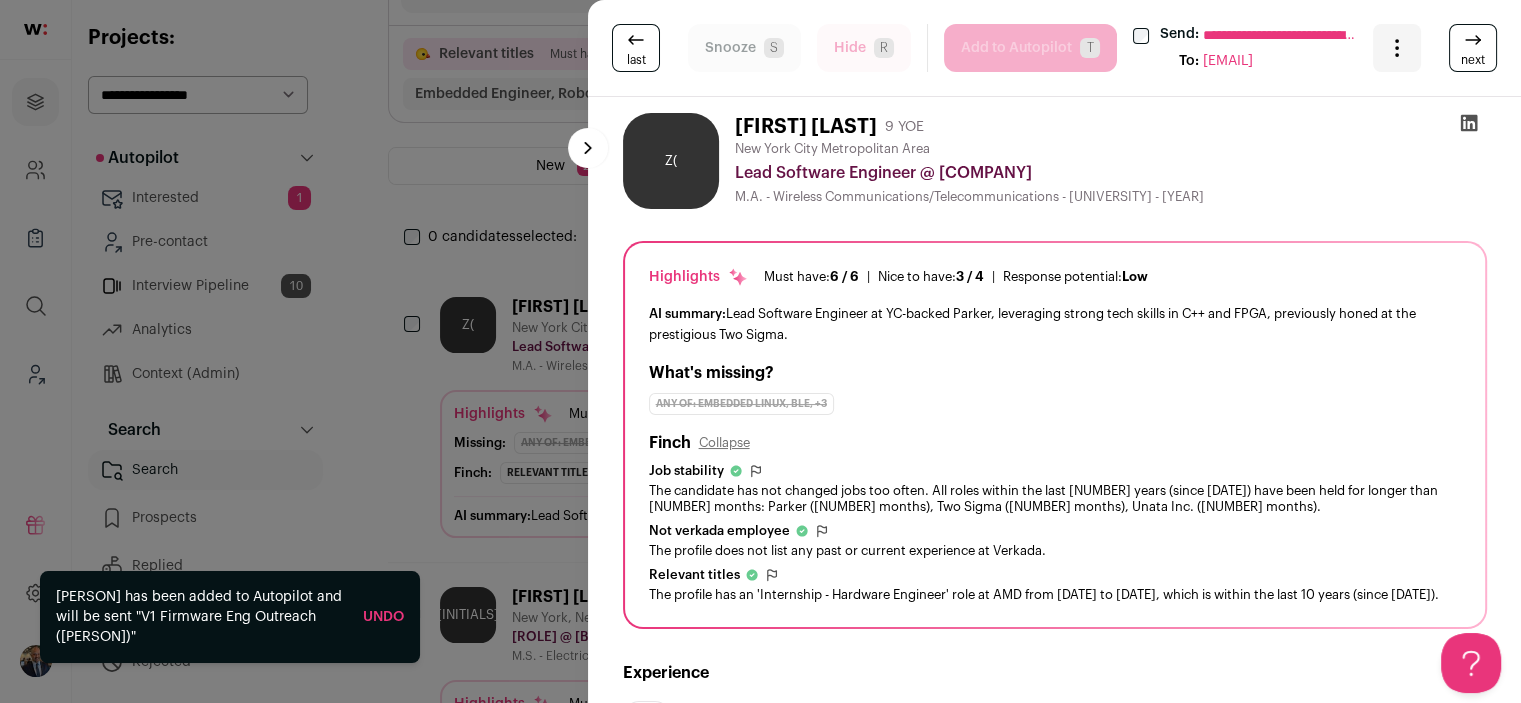 scroll, scrollTop: 0, scrollLeft: 0, axis: both 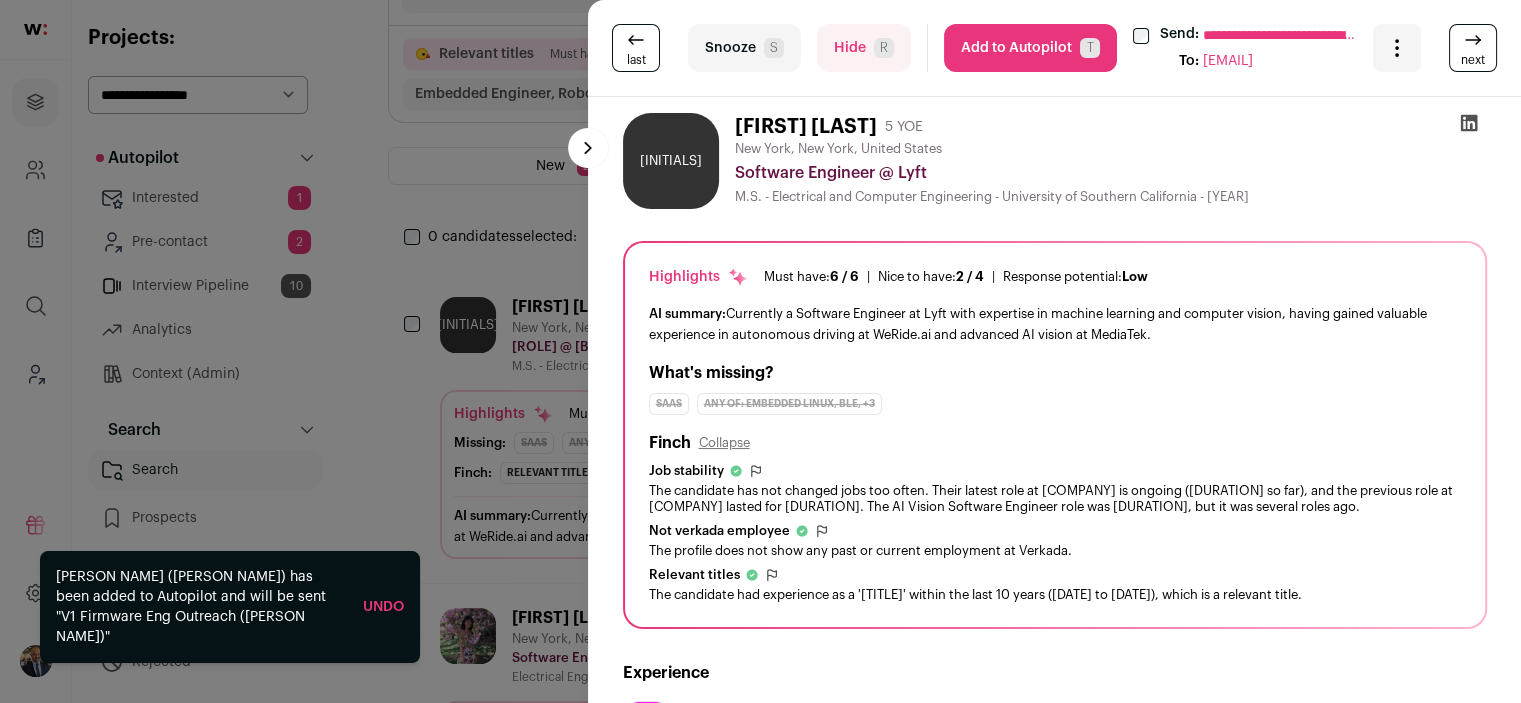 click on "Add to Autopilot
T" at bounding box center [1030, 48] 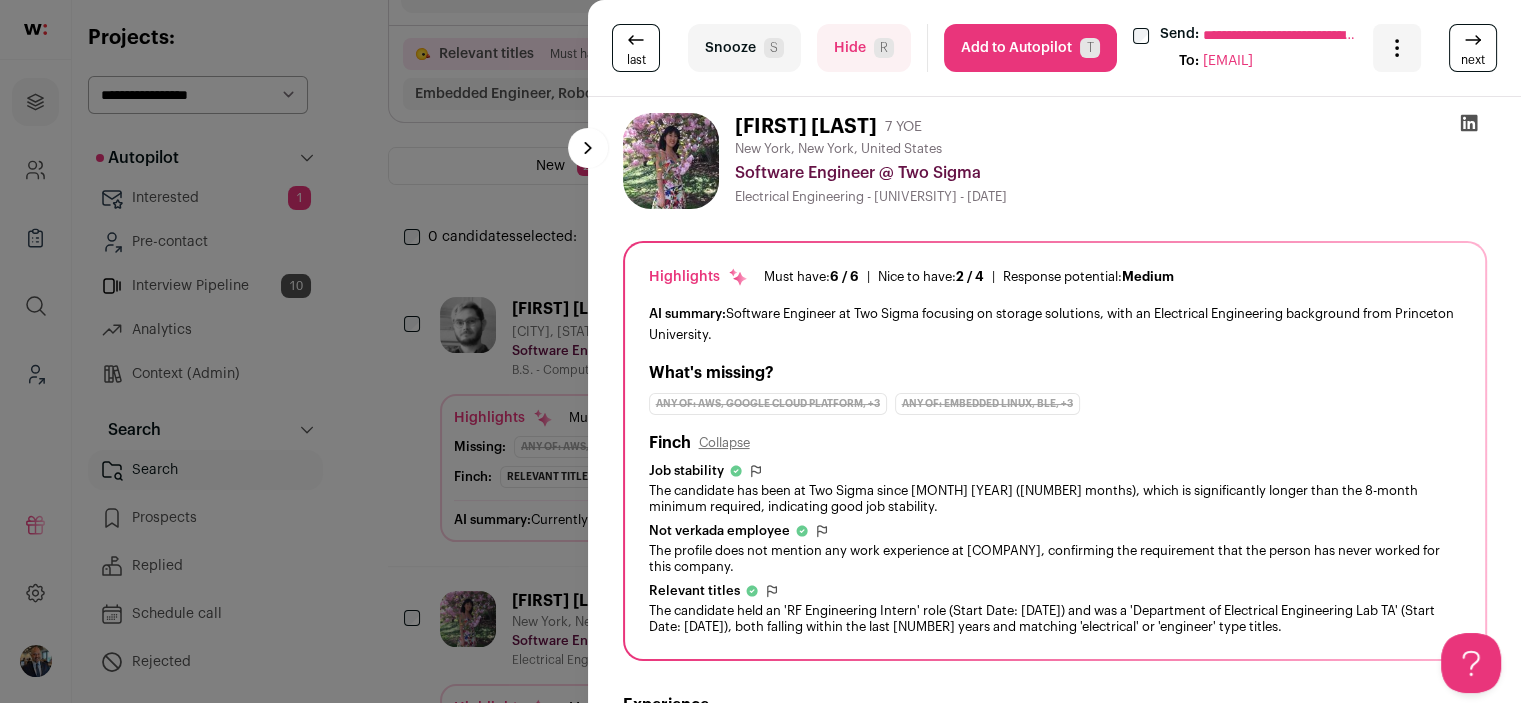 scroll, scrollTop: 0, scrollLeft: 0, axis: both 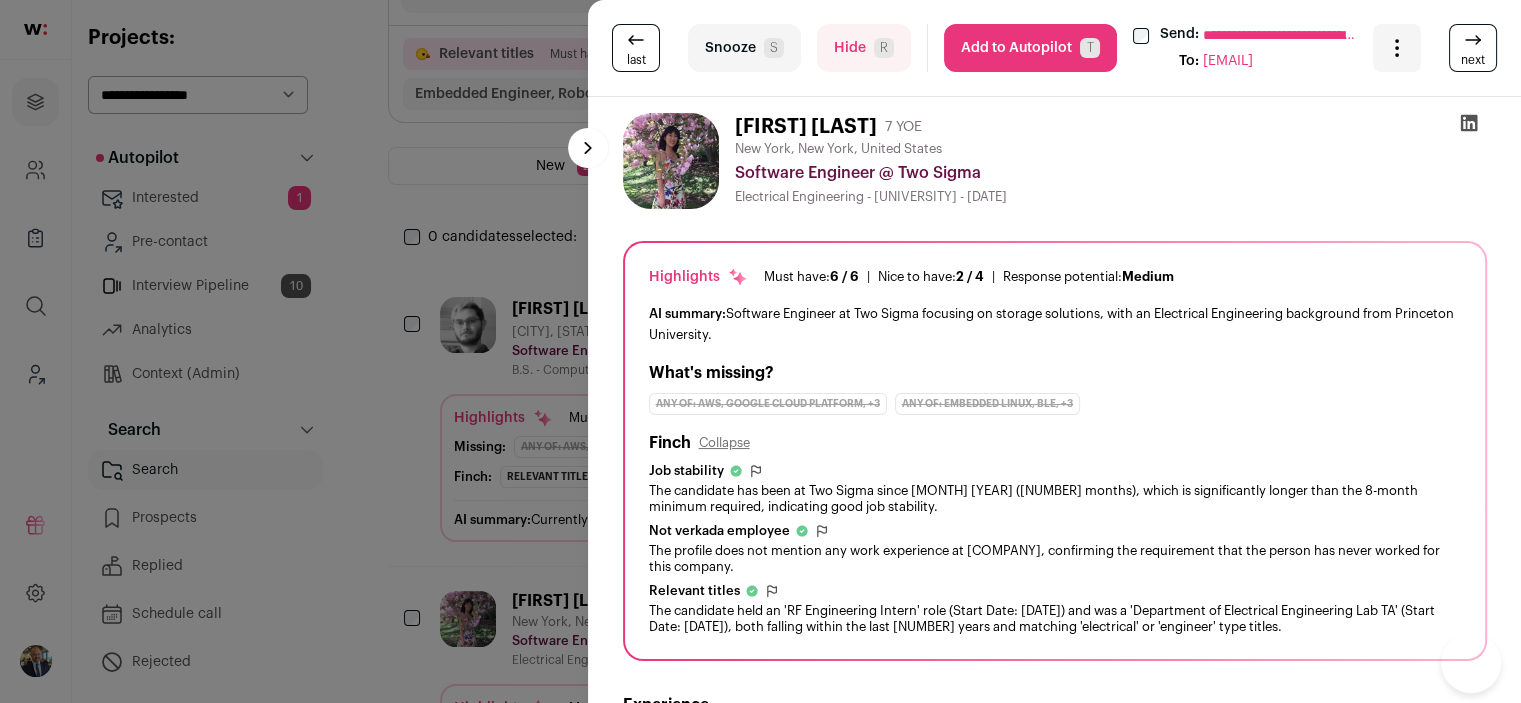 drag, startPoint x: 980, startPoint y: 51, endPoint x: 920, endPoint y: 164, distance: 127.94139 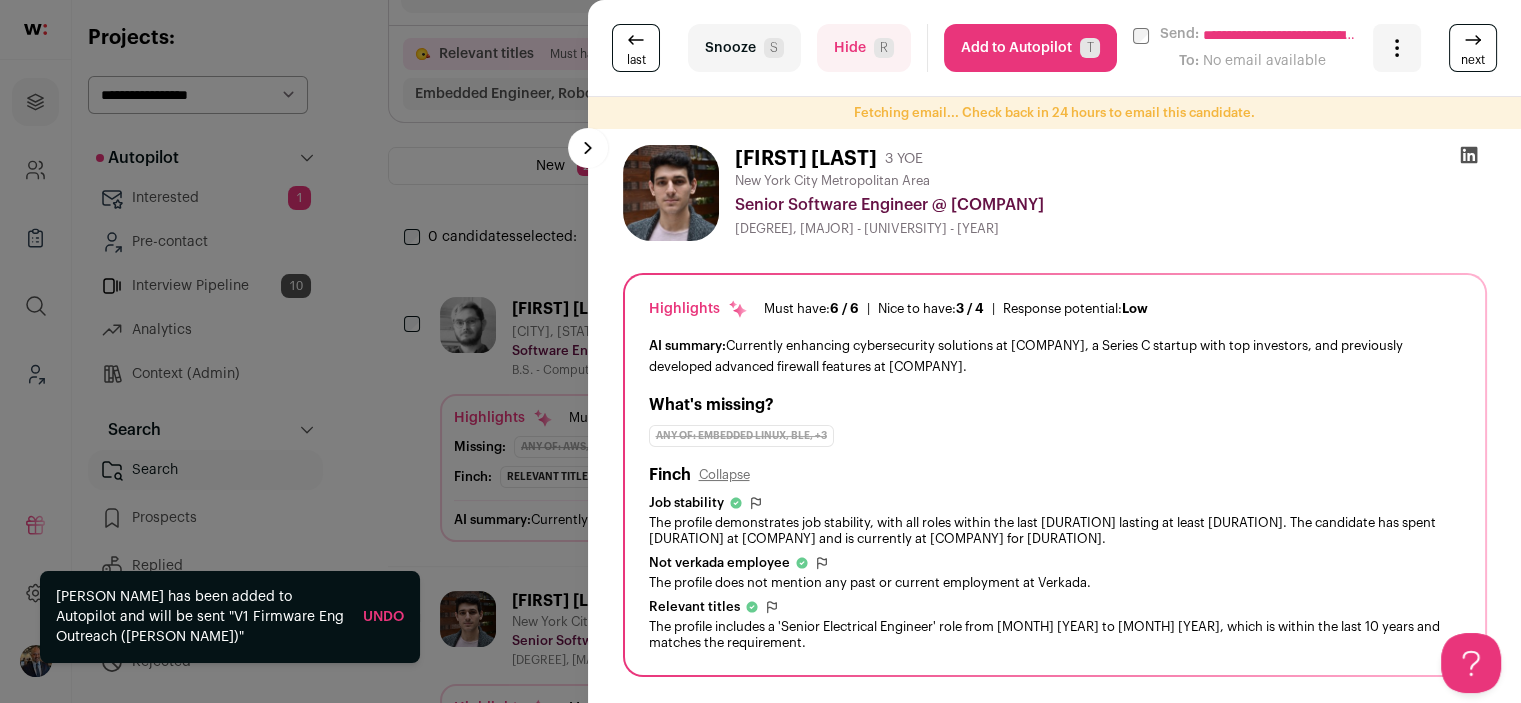 scroll, scrollTop: 0, scrollLeft: 0, axis: both 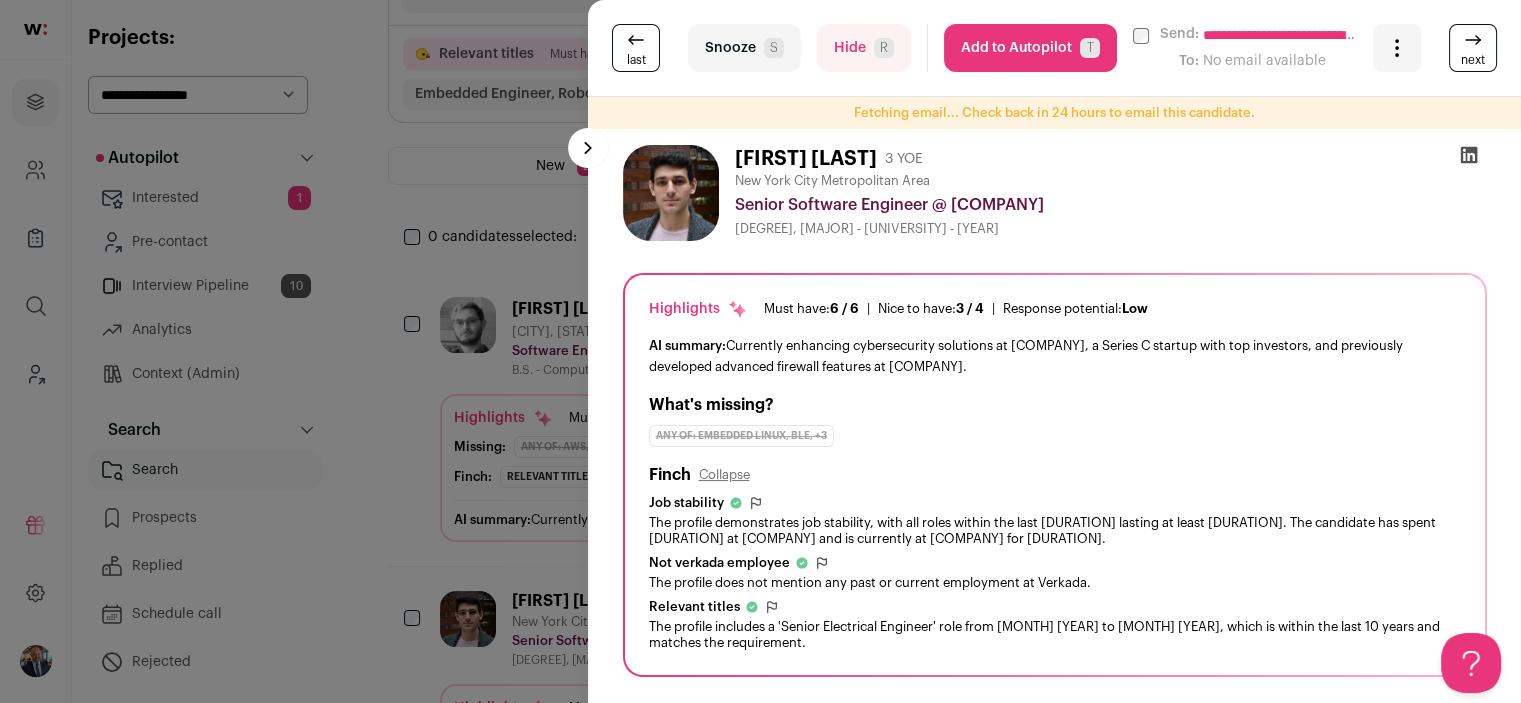 click on "Add to Autopilot
T" at bounding box center (1030, 48) 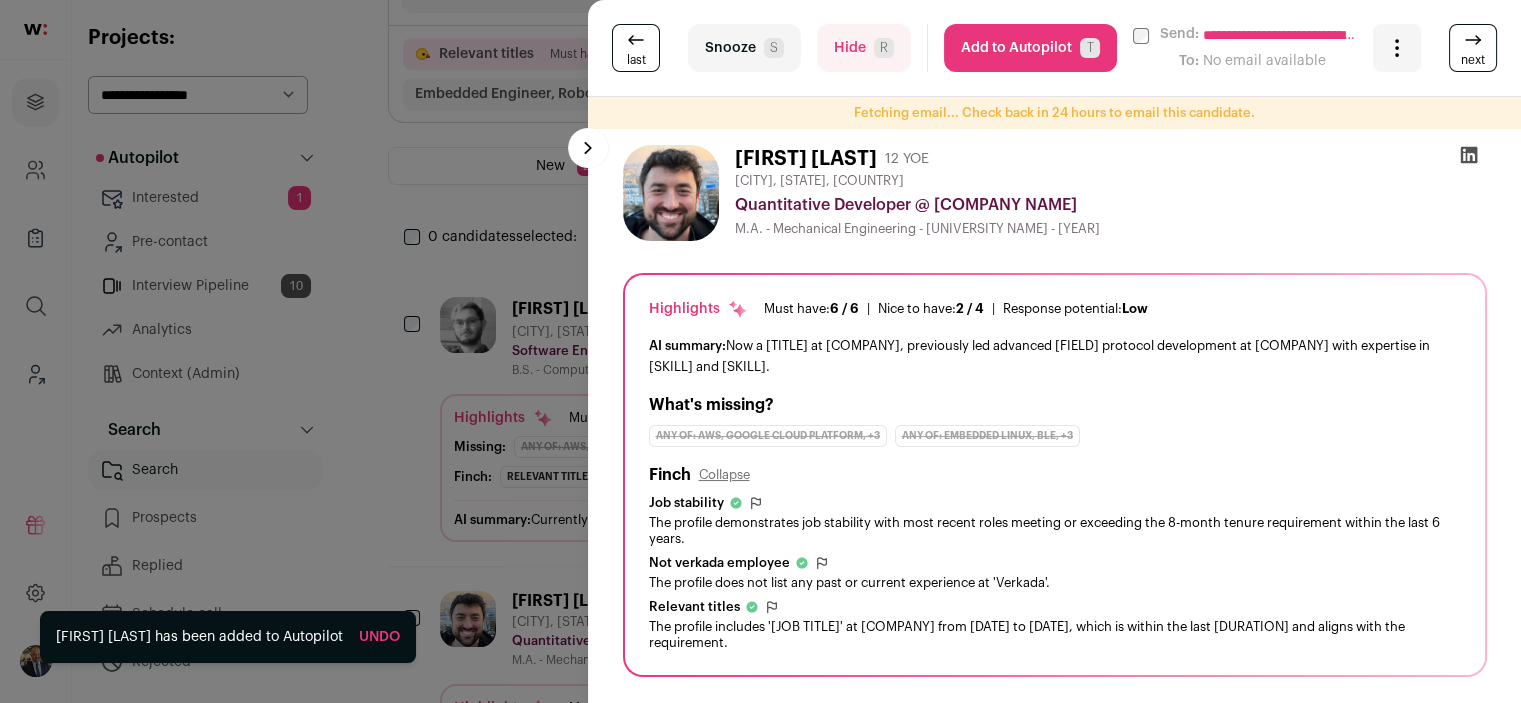 click on "Add to Autopilot
T" at bounding box center (1030, 48) 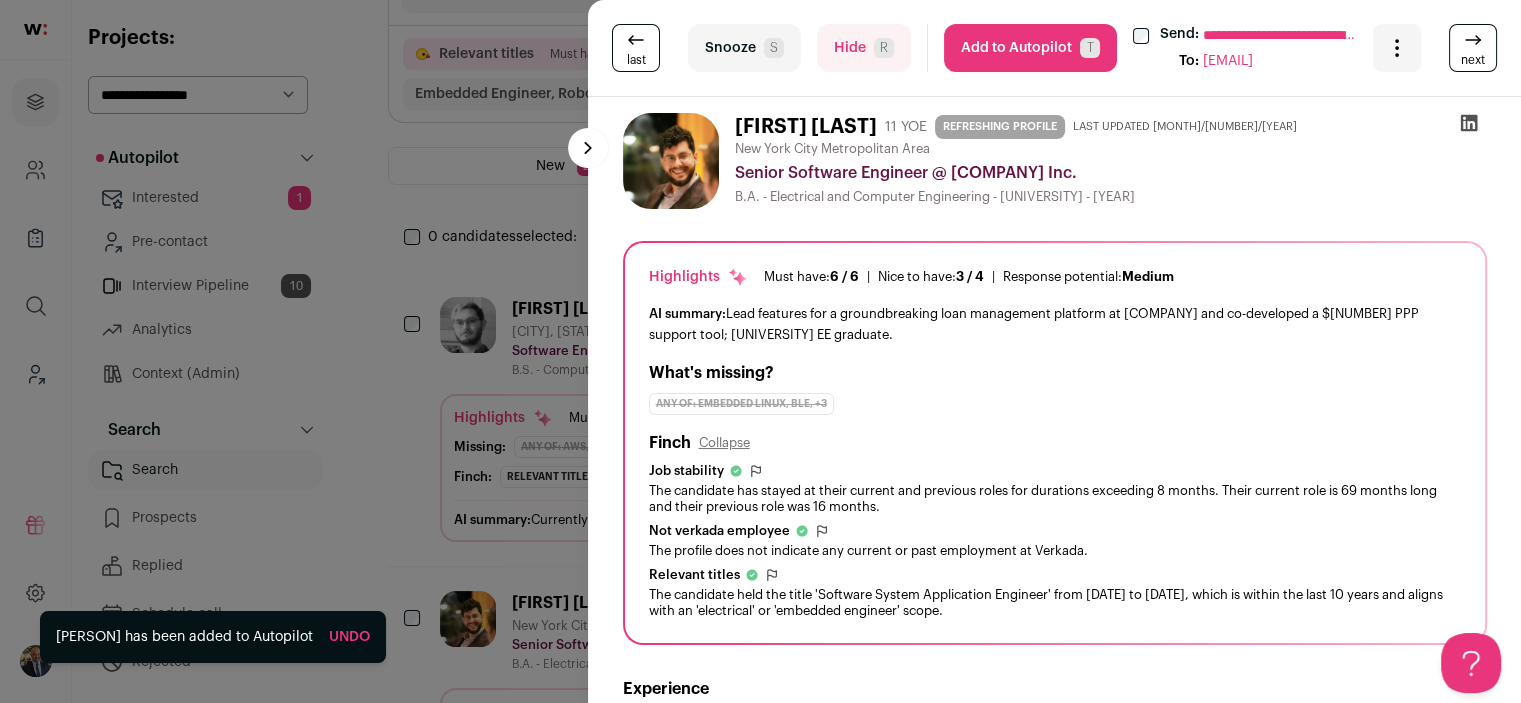 scroll, scrollTop: 0, scrollLeft: 0, axis: both 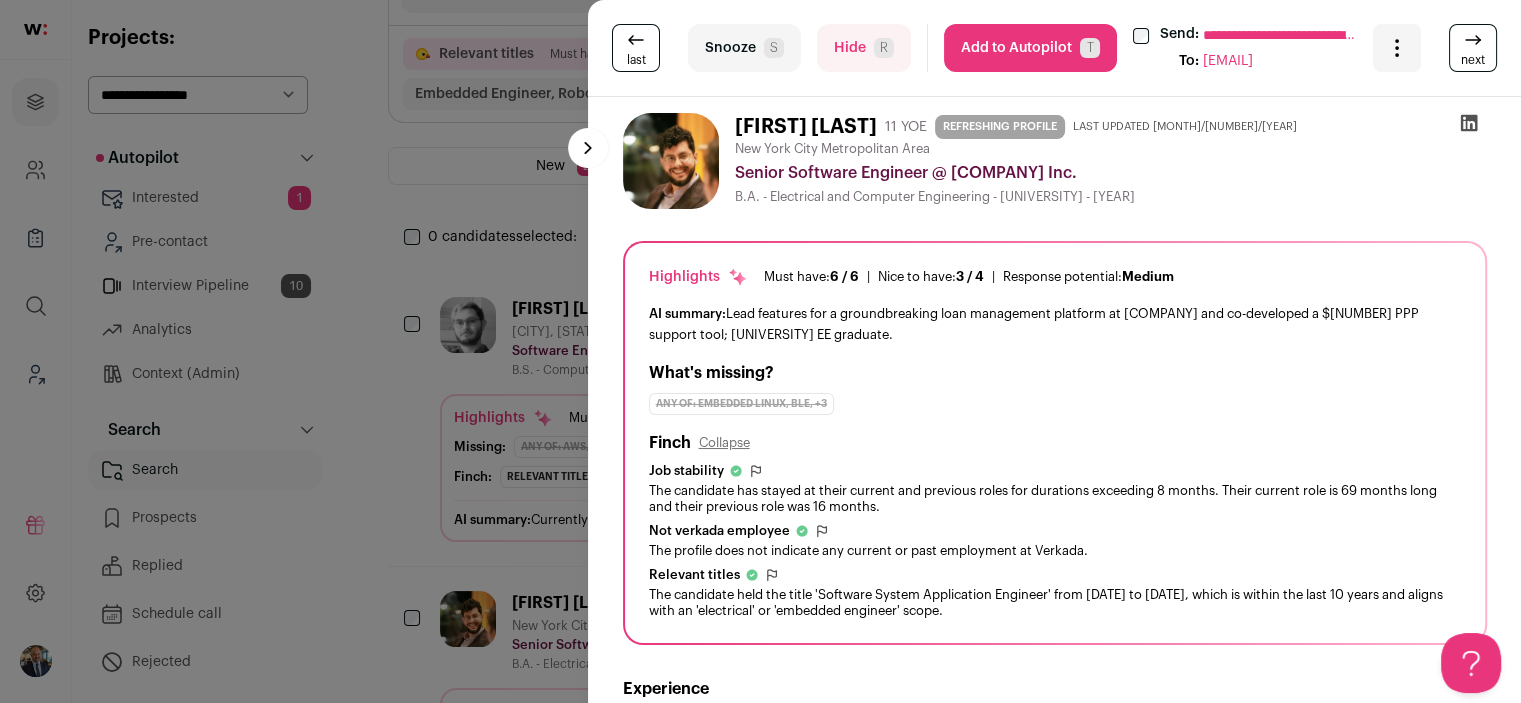 click on "Add to Autopilot
T" at bounding box center [1030, 48] 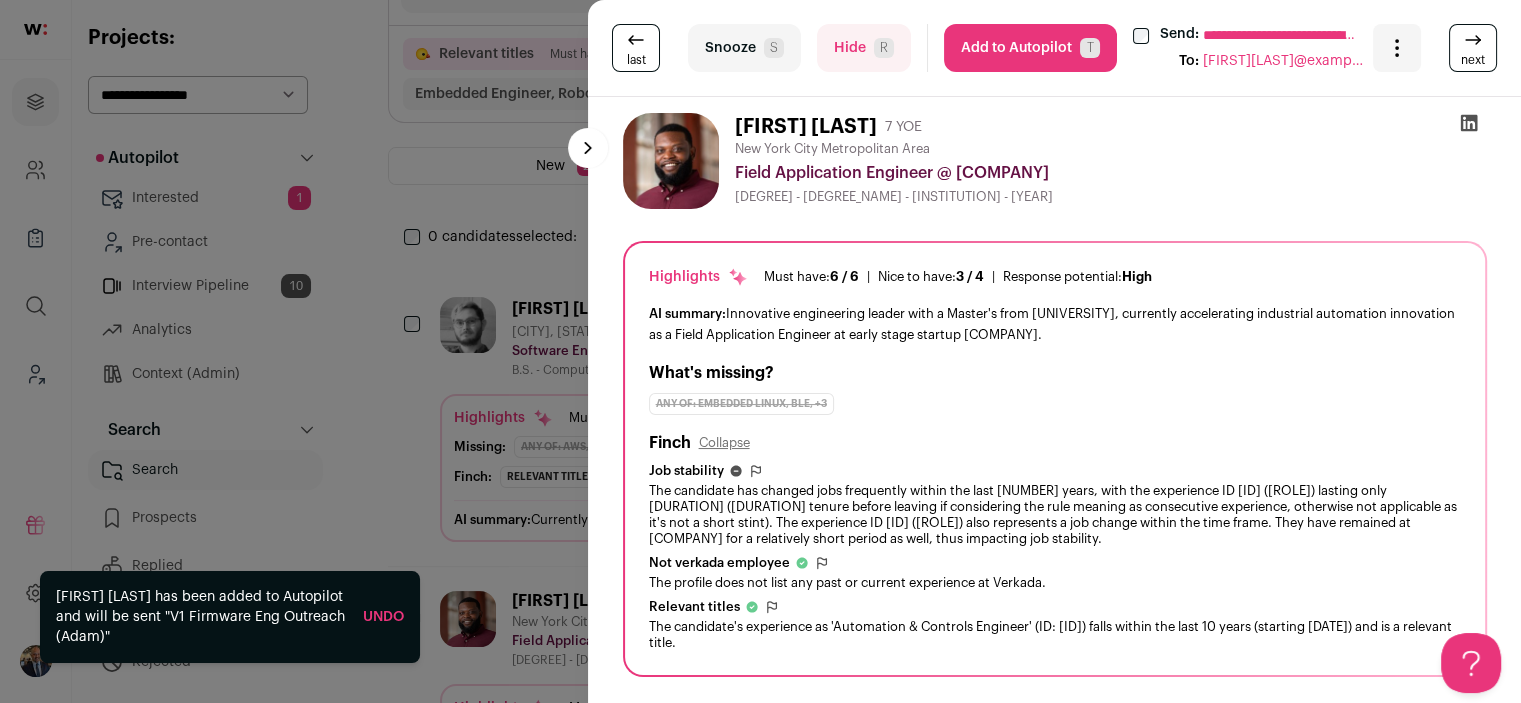 scroll, scrollTop: 0, scrollLeft: 0, axis: both 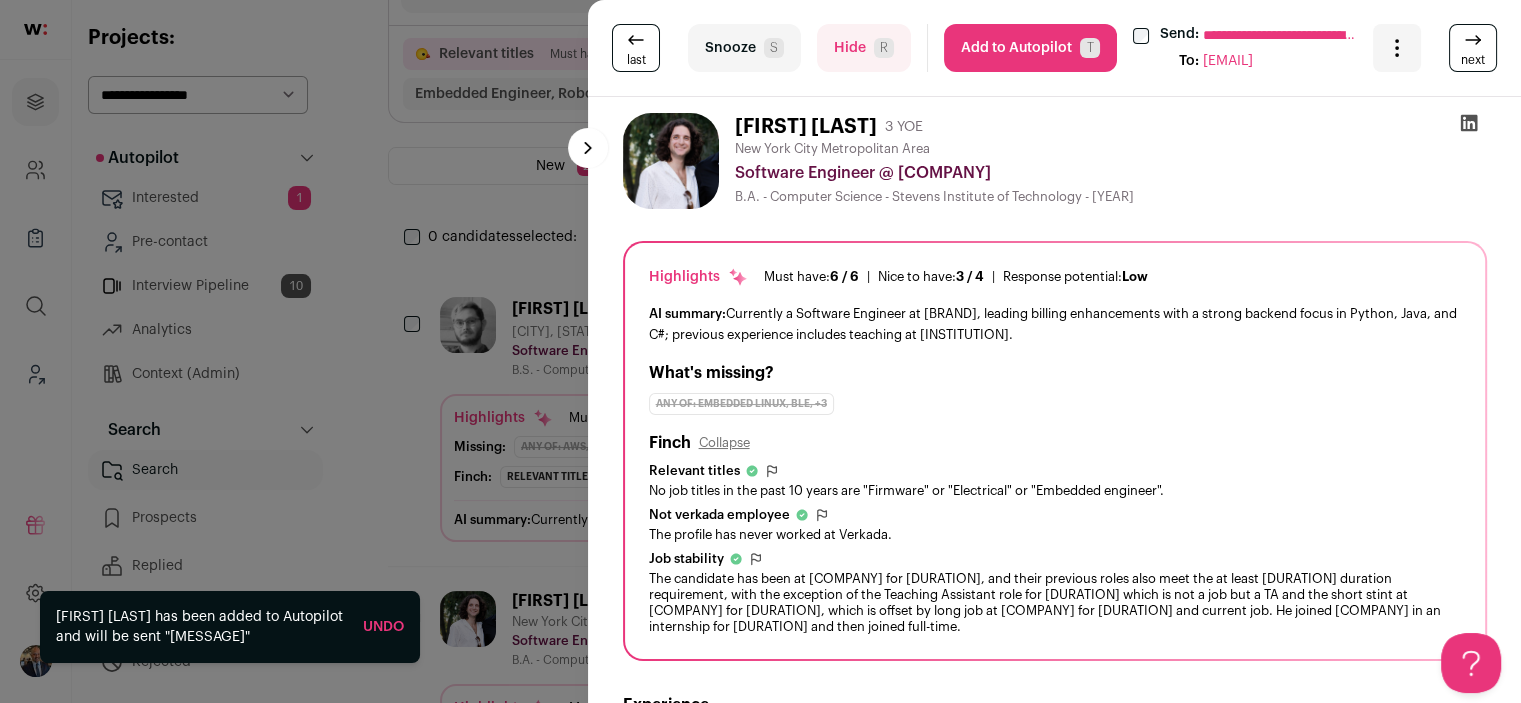 click on "Add to Autopilot
T" at bounding box center [1030, 48] 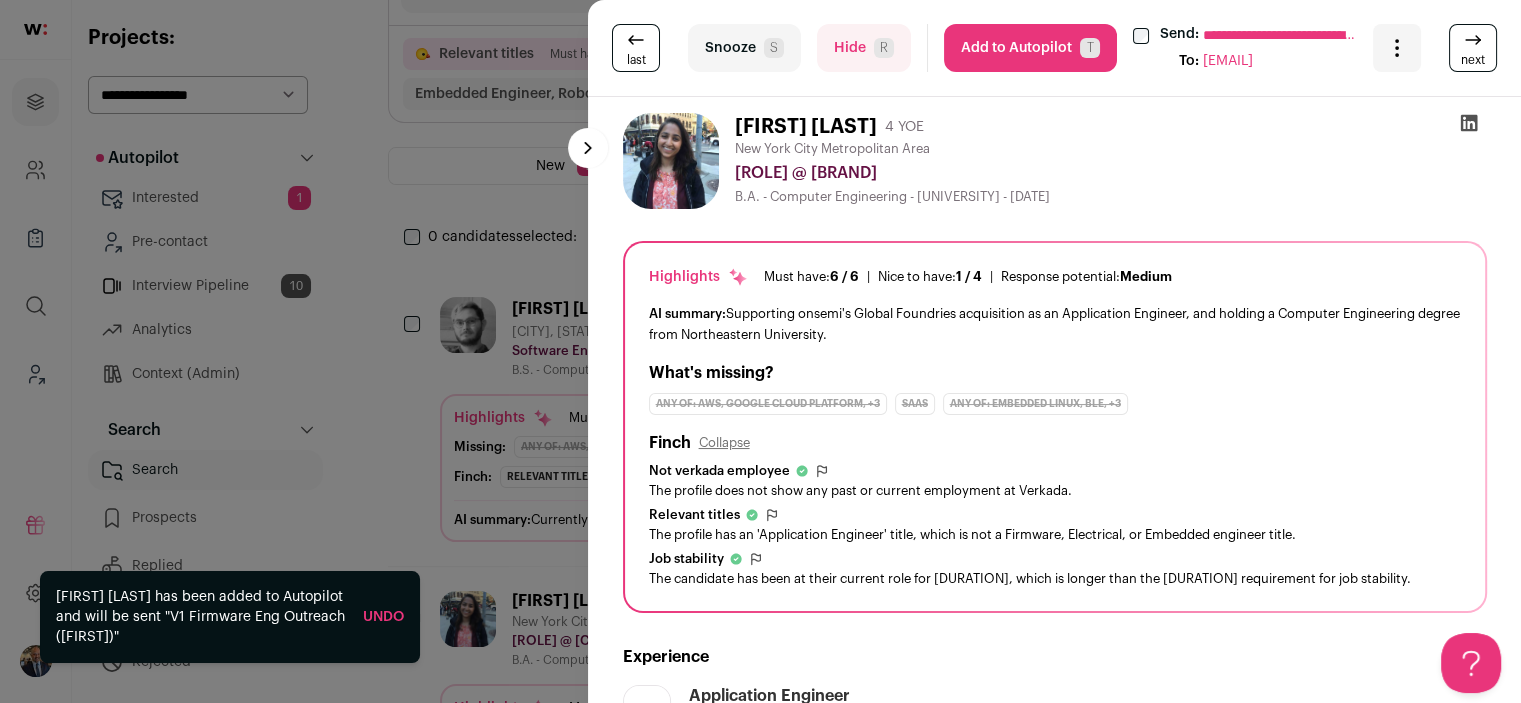 scroll, scrollTop: 0, scrollLeft: 0, axis: both 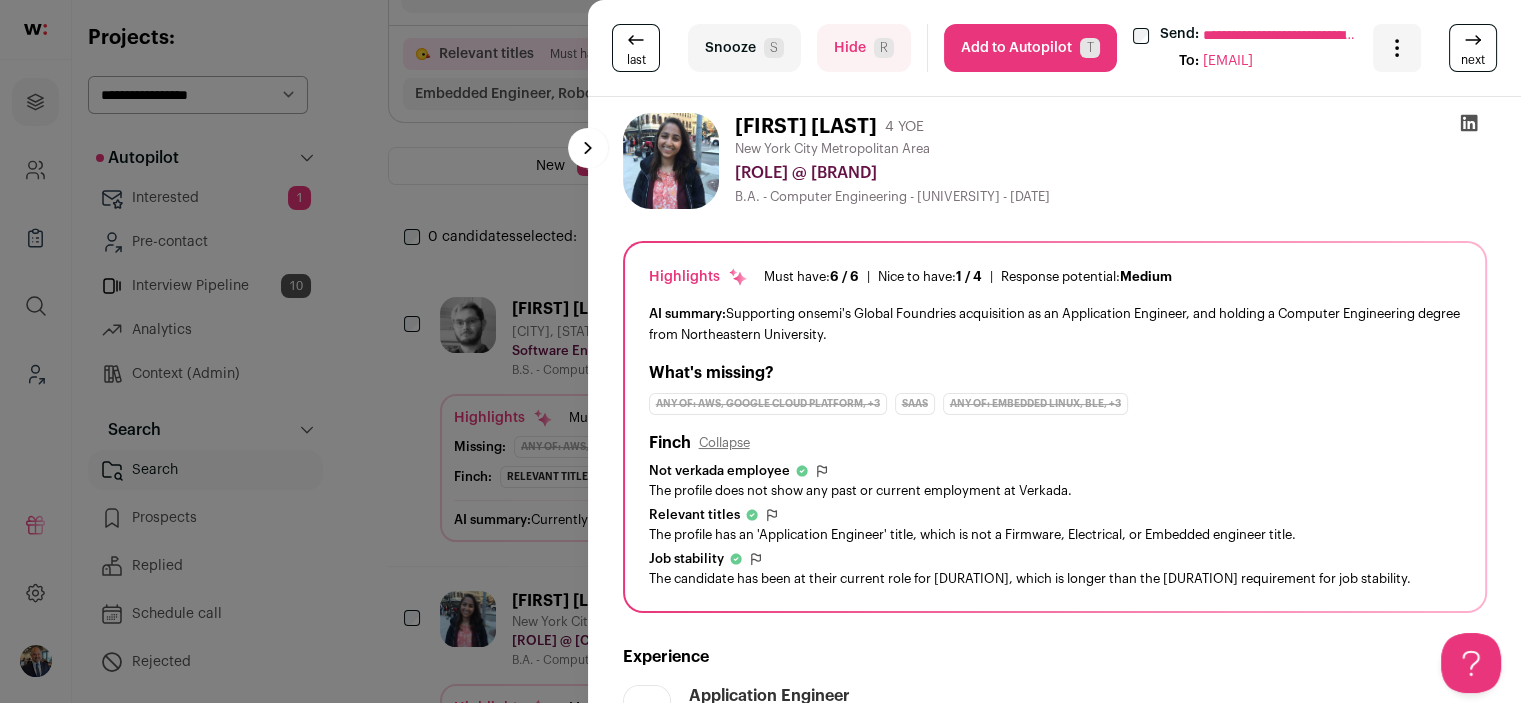 click on "Hide
R" at bounding box center (864, 48) 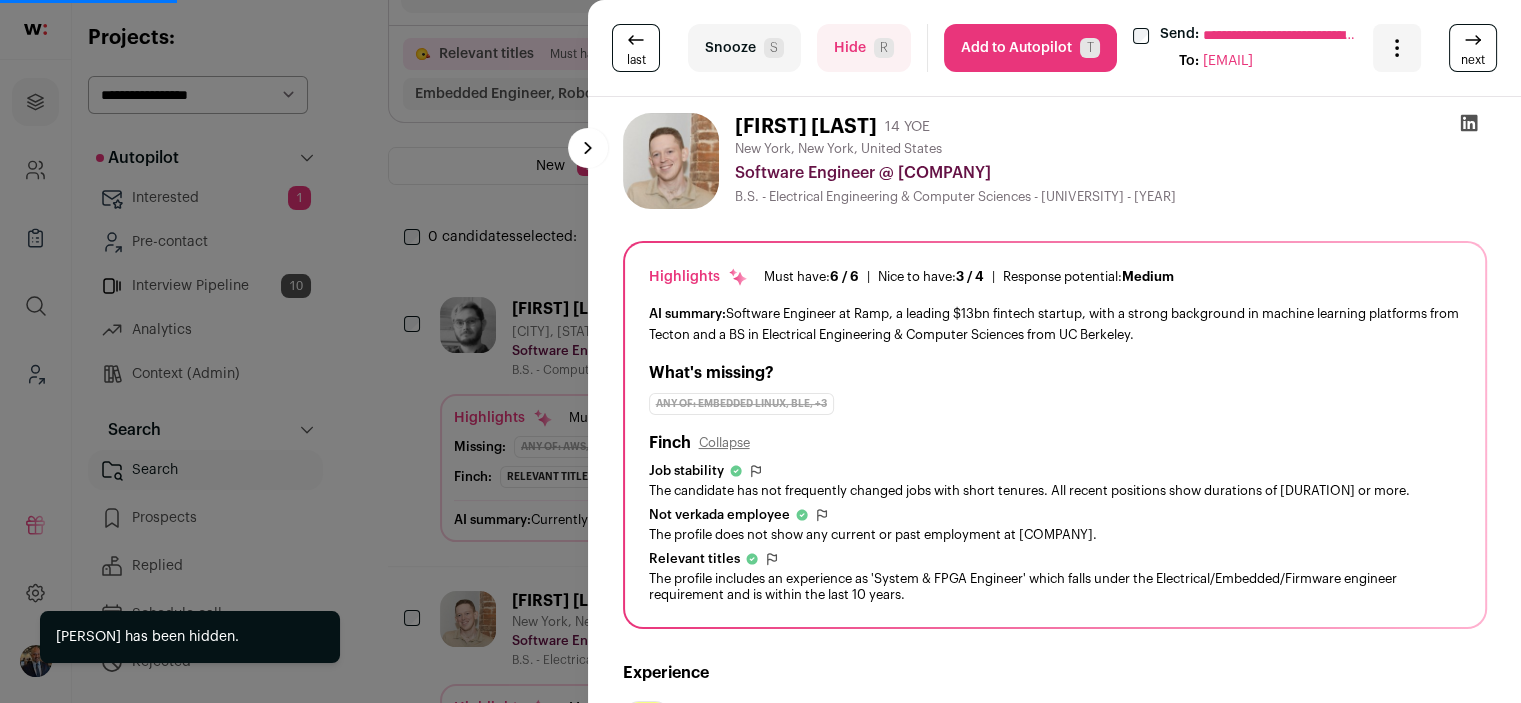 click on "Add to Autopilot
T" at bounding box center (1030, 48) 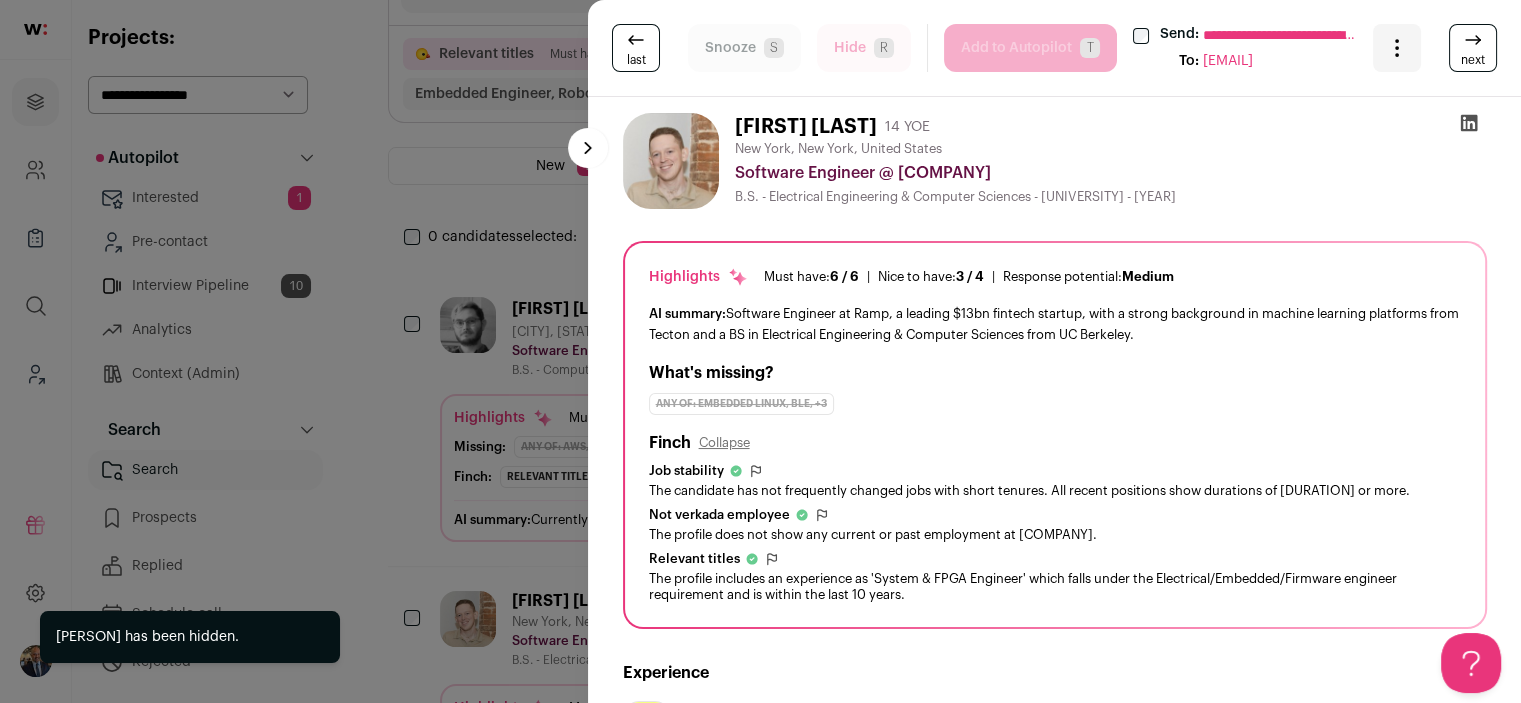 scroll, scrollTop: 0, scrollLeft: 0, axis: both 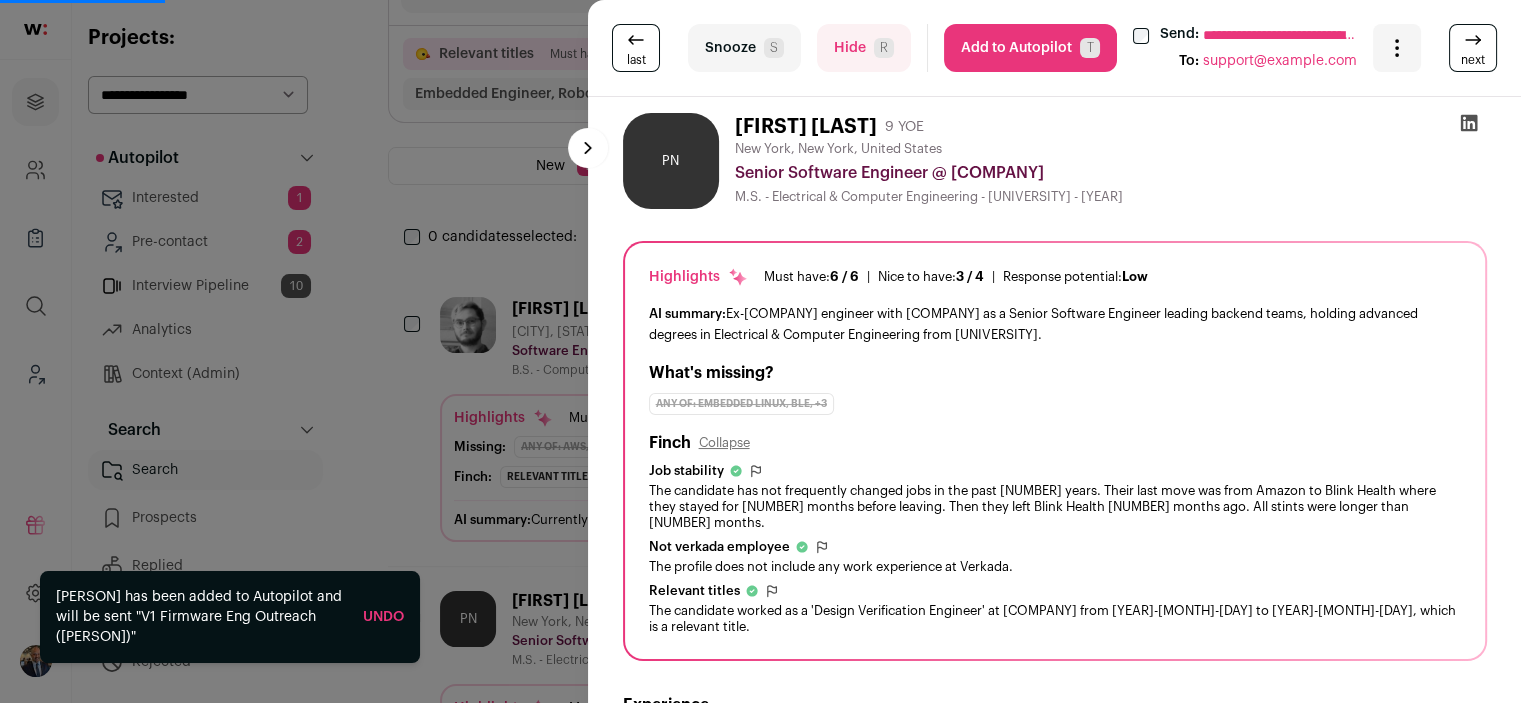 click on "Add to Autopilot
T" at bounding box center [1030, 48] 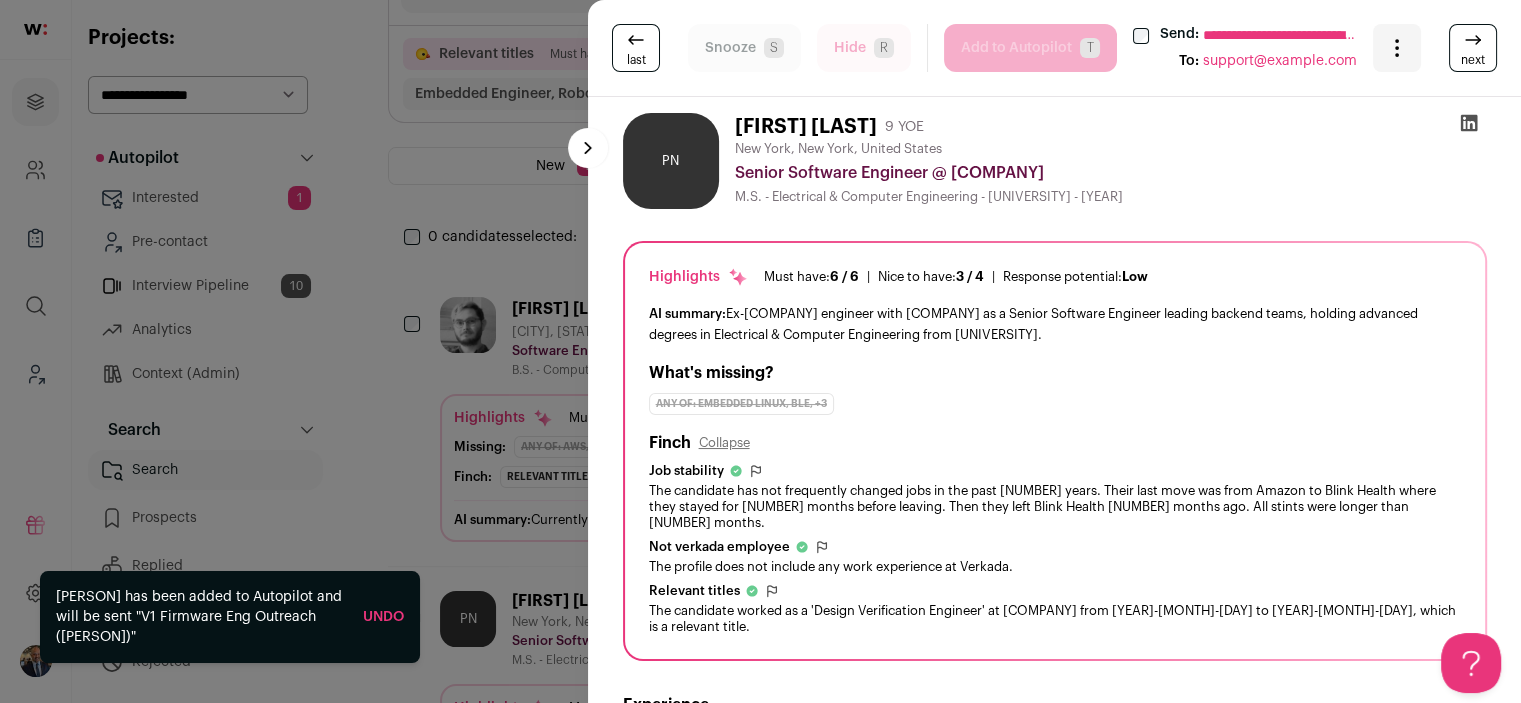scroll, scrollTop: 0, scrollLeft: 0, axis: both 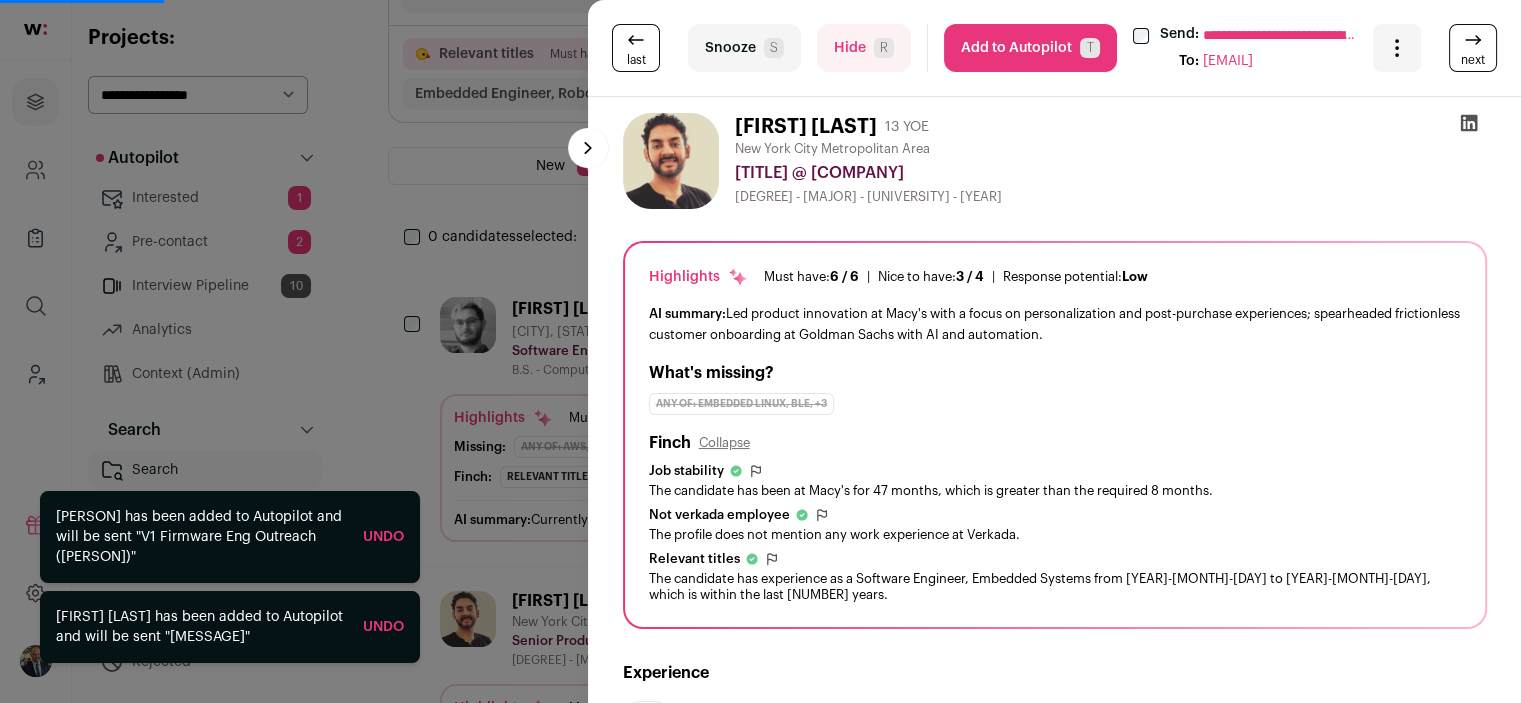 click on "Add to Autopilot
T" at bounding box center [1030, 48] 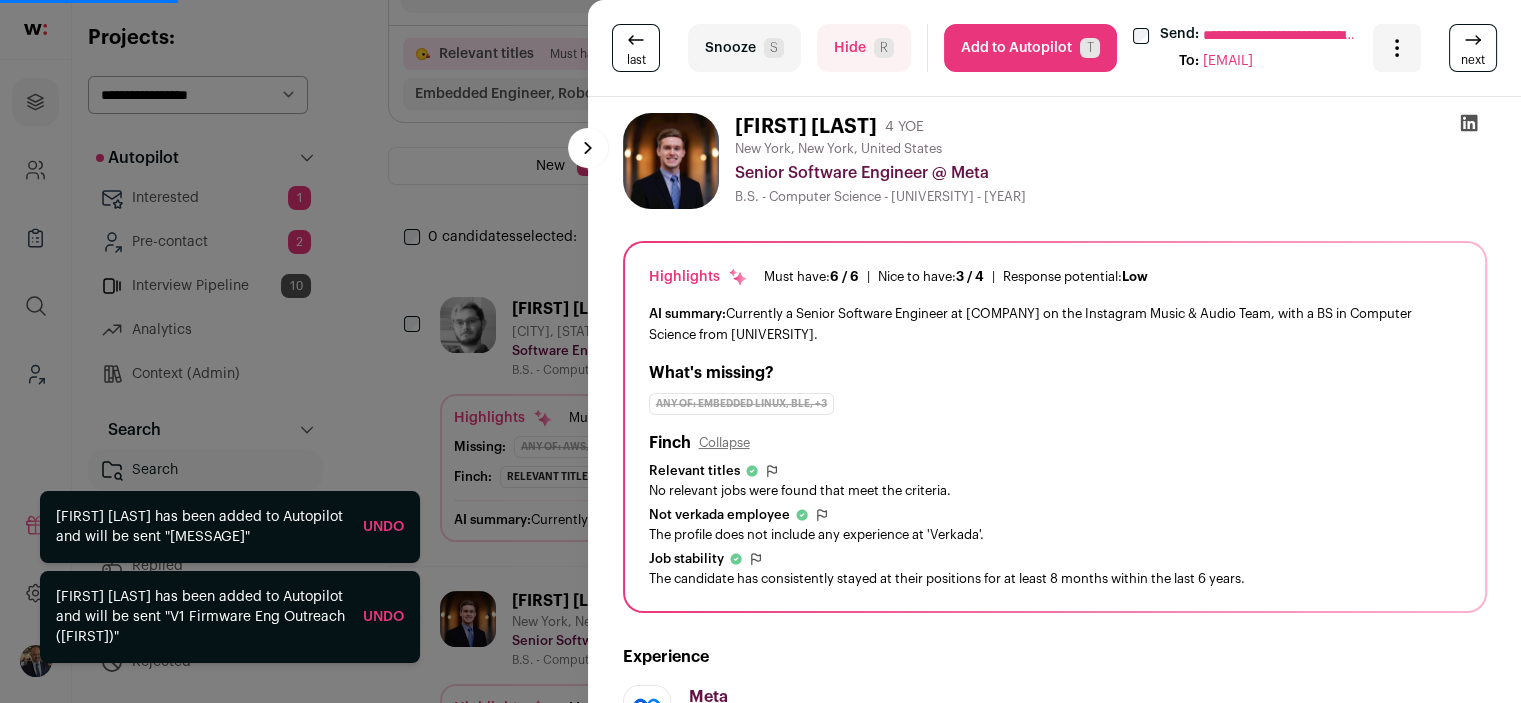 click on "Add to Autopilot
T" at bounding box center [1030, 48] 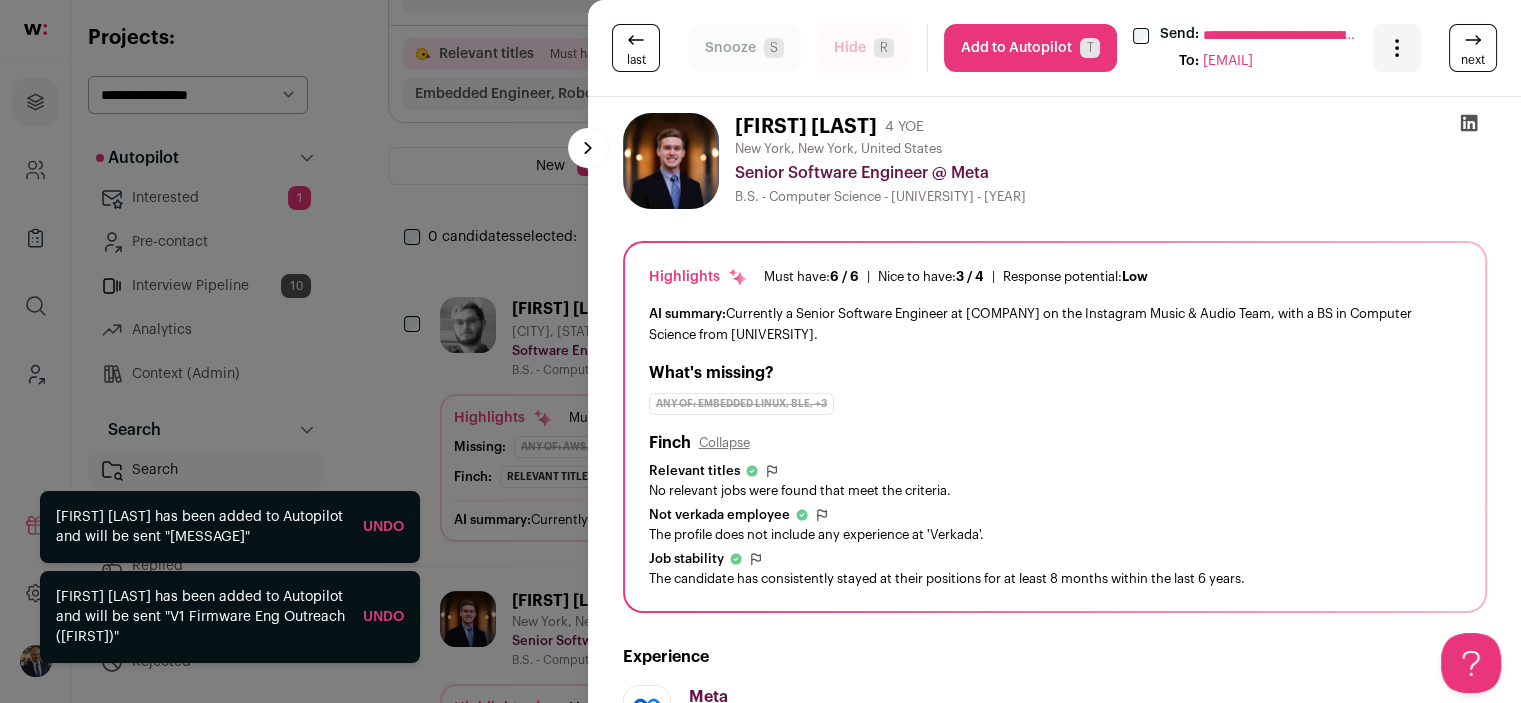 scroll, scrollTop: 0, scrollLeft: 0, axis: both 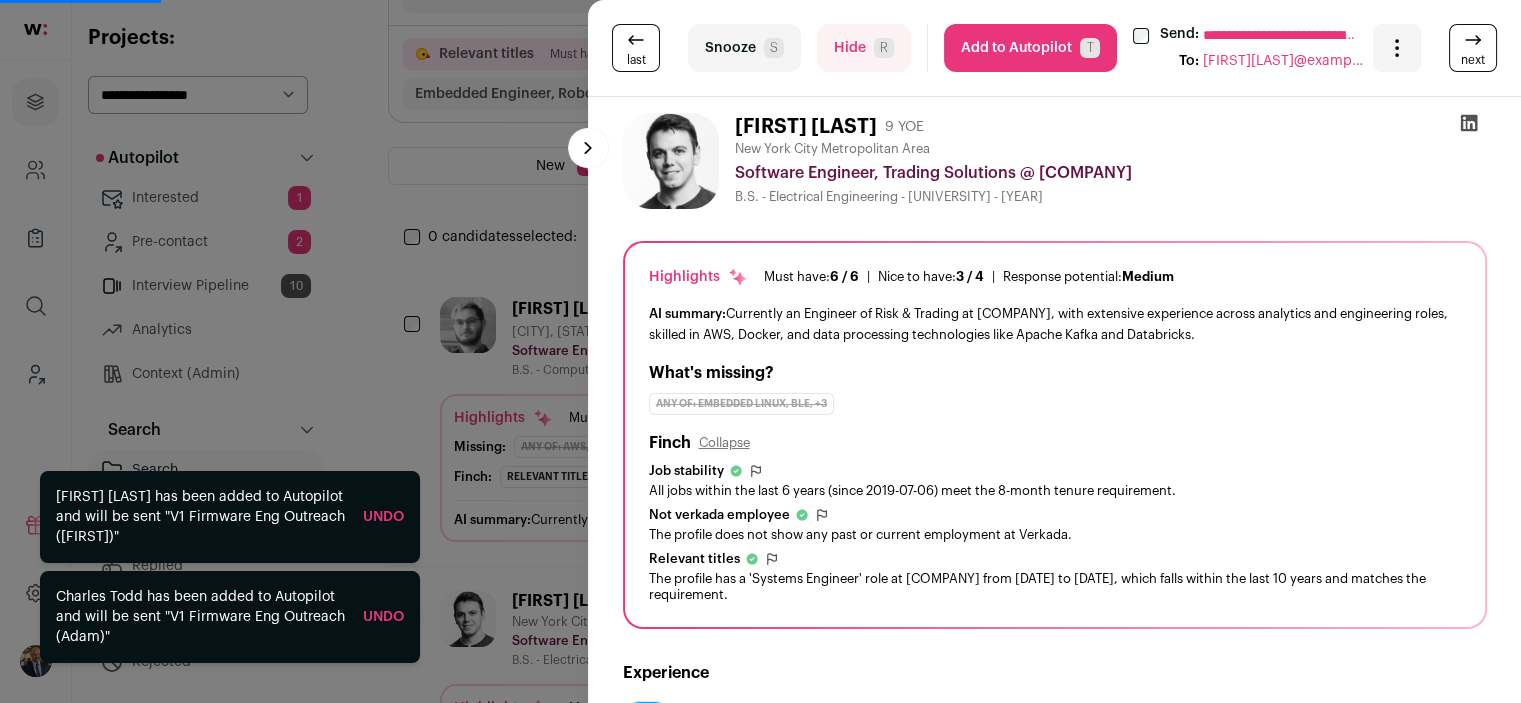 click on "Add to Autopilot
T" at bounding box center [1030, 48] 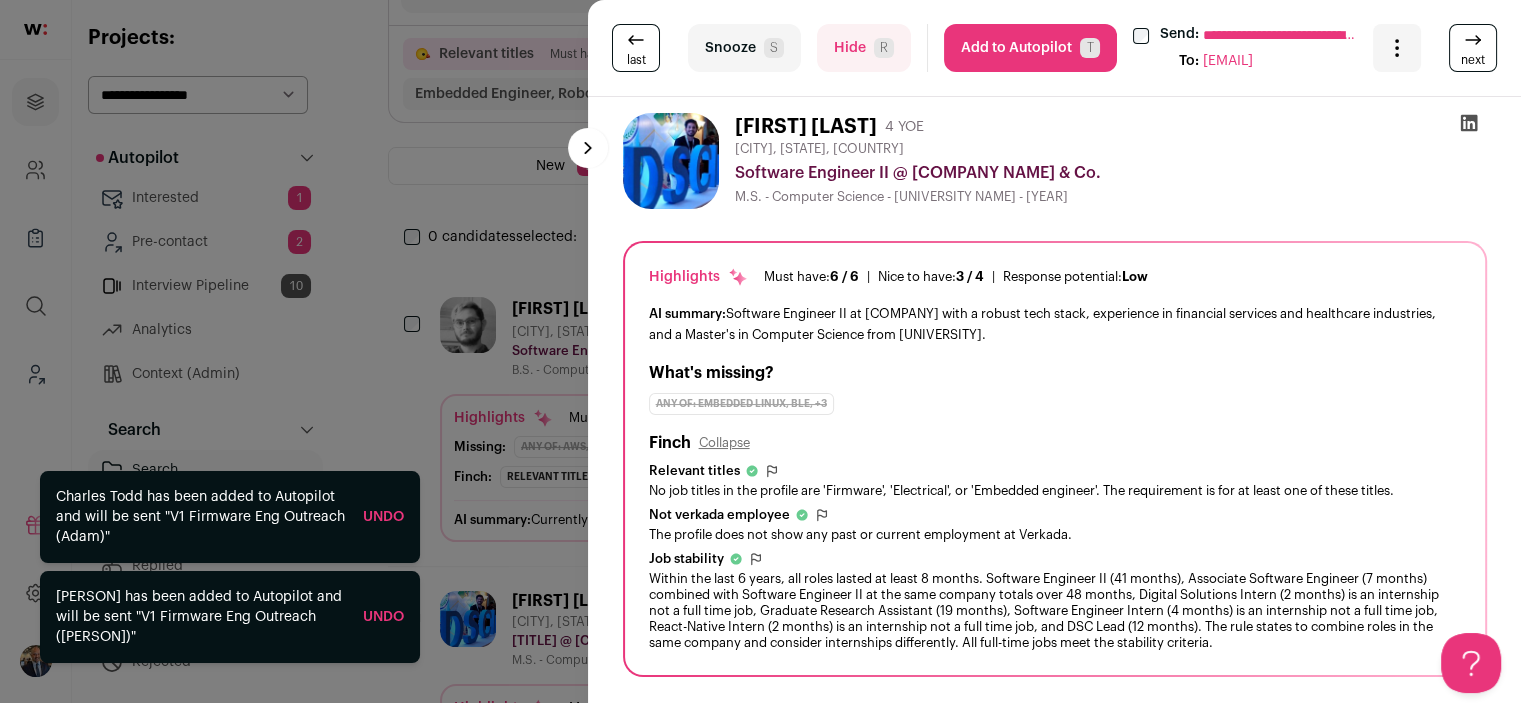 scroll, scrollTop: 0, scrollLeft: 0, axis: both 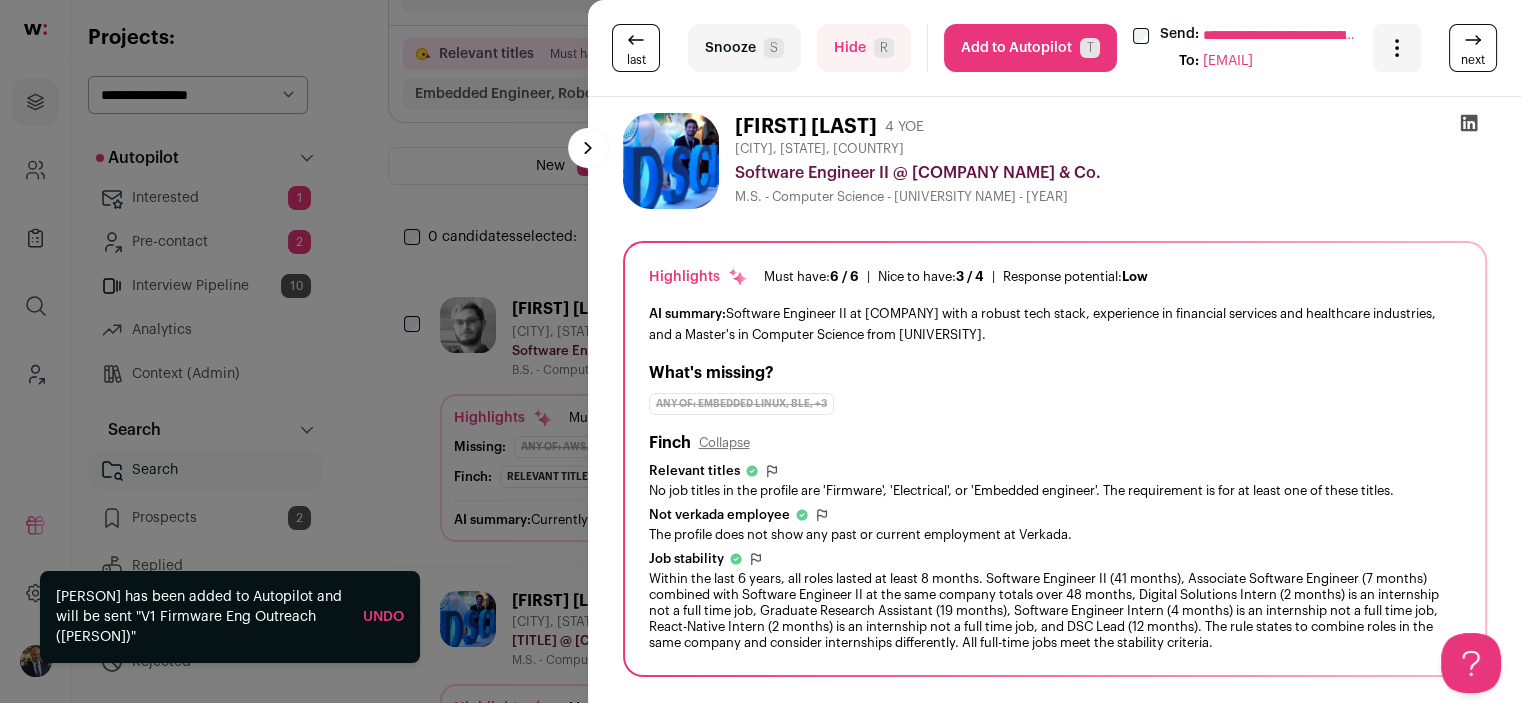 click on "Add to Autopilot
T" at bounding box center (1030, 48) 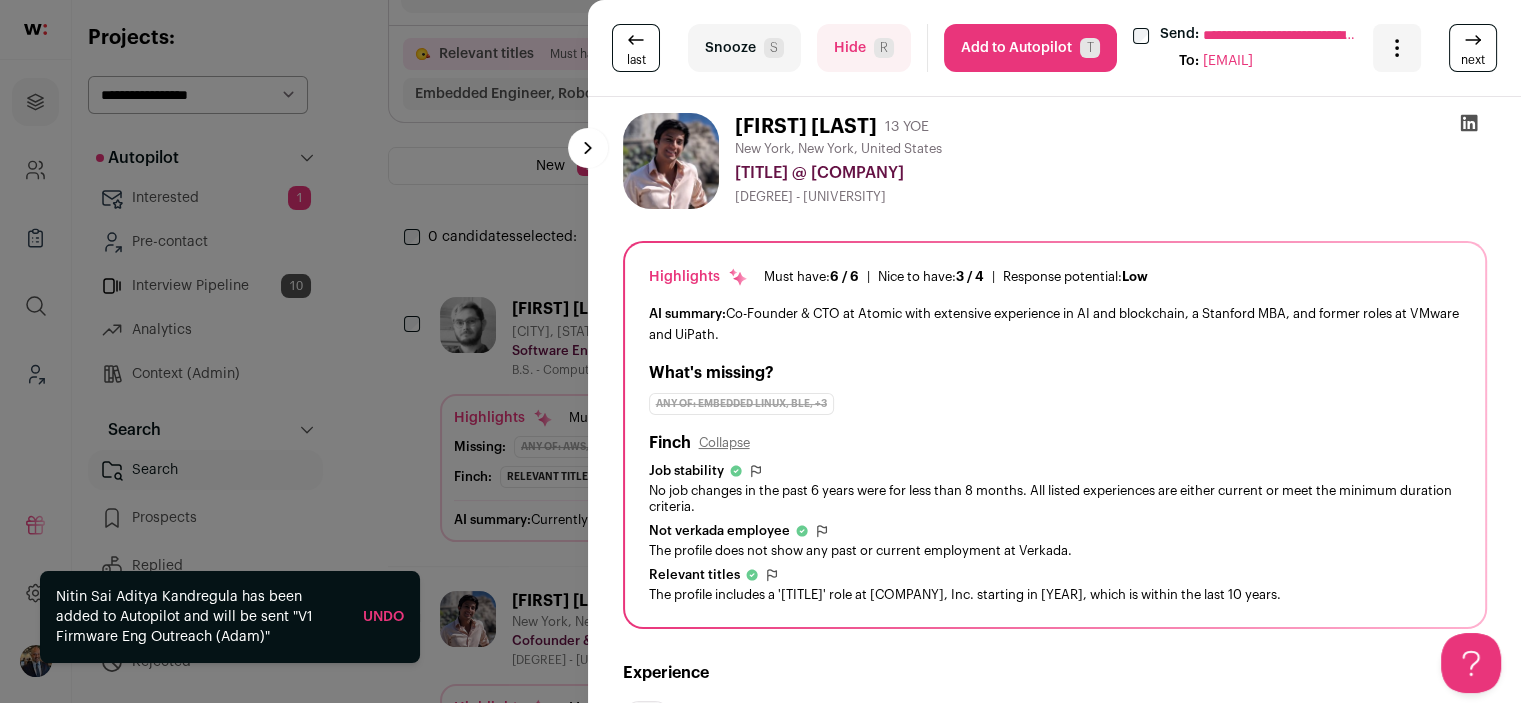 scroll, scrollTop: 0, scrollLeft: 0, axis: both 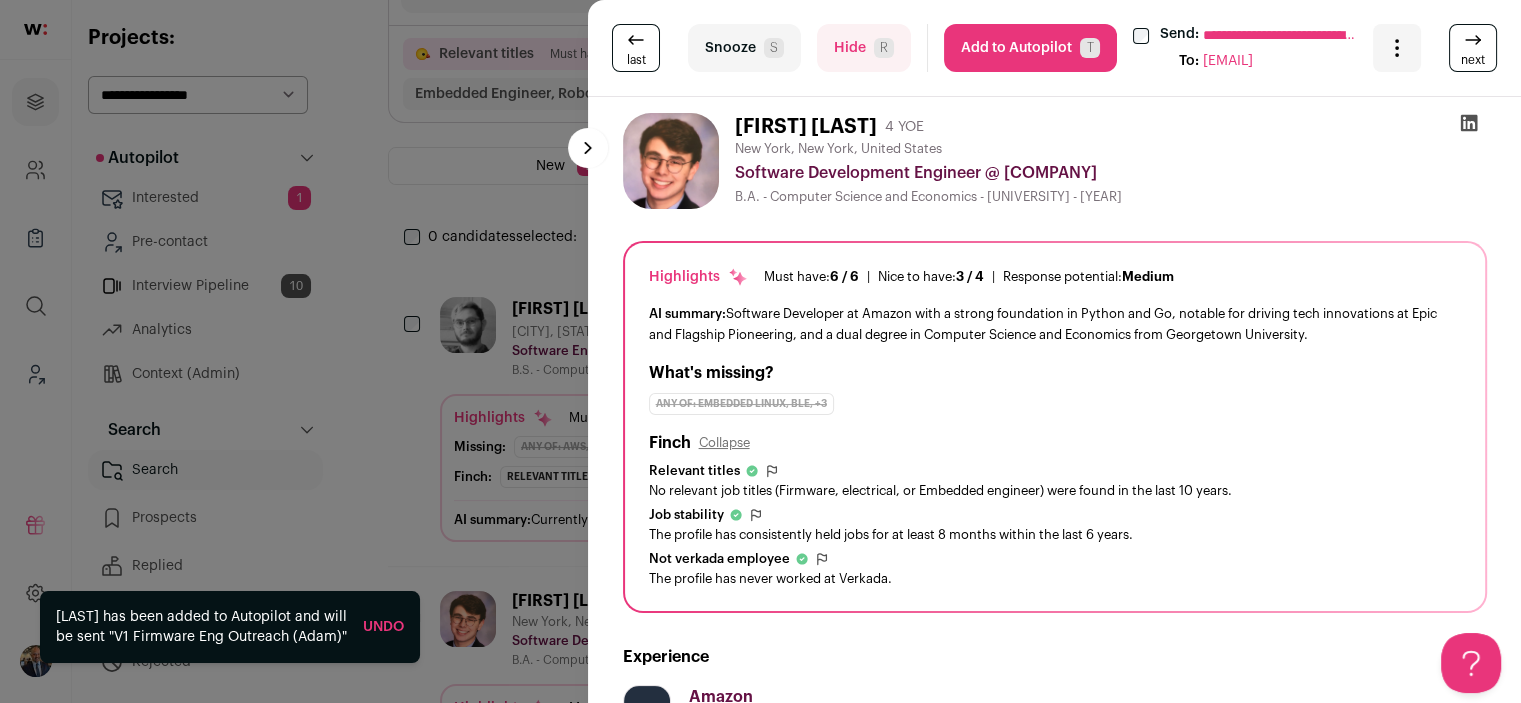 click on "Add to Autopilot
T" at bounding box center (1030, 48) 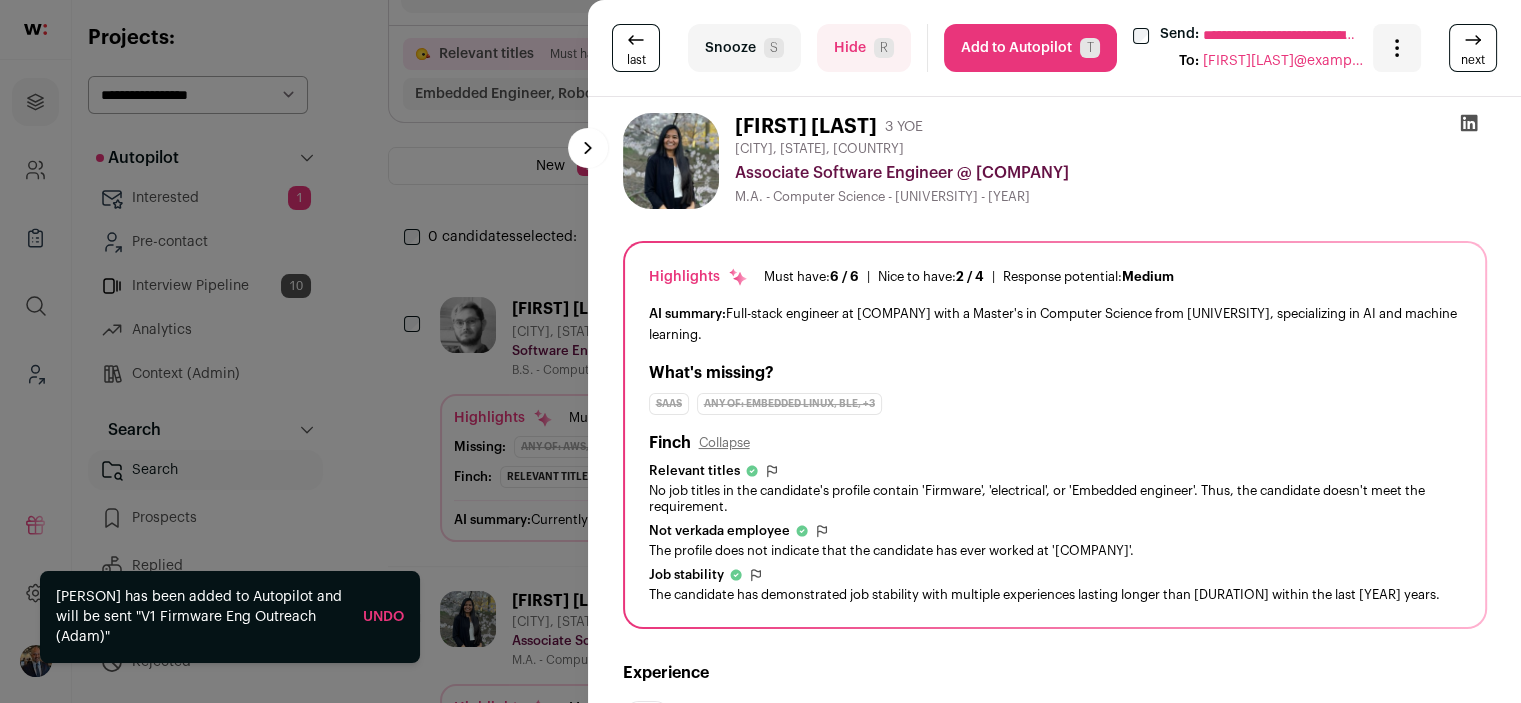 scroll, scrollTop: 0, scrollLeft: 0, axis: both 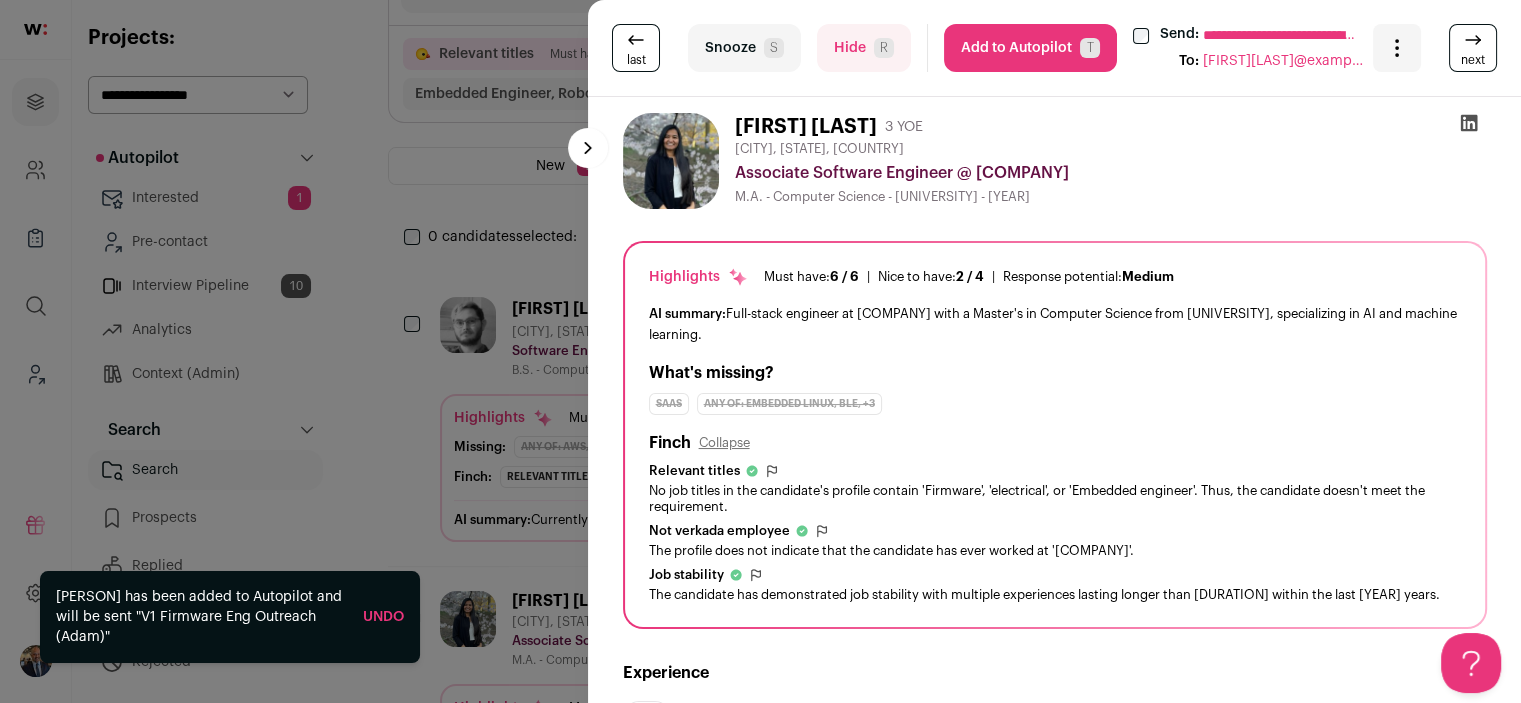 click on "Add to Autopilot
T" at bounding box center [1030, 48] 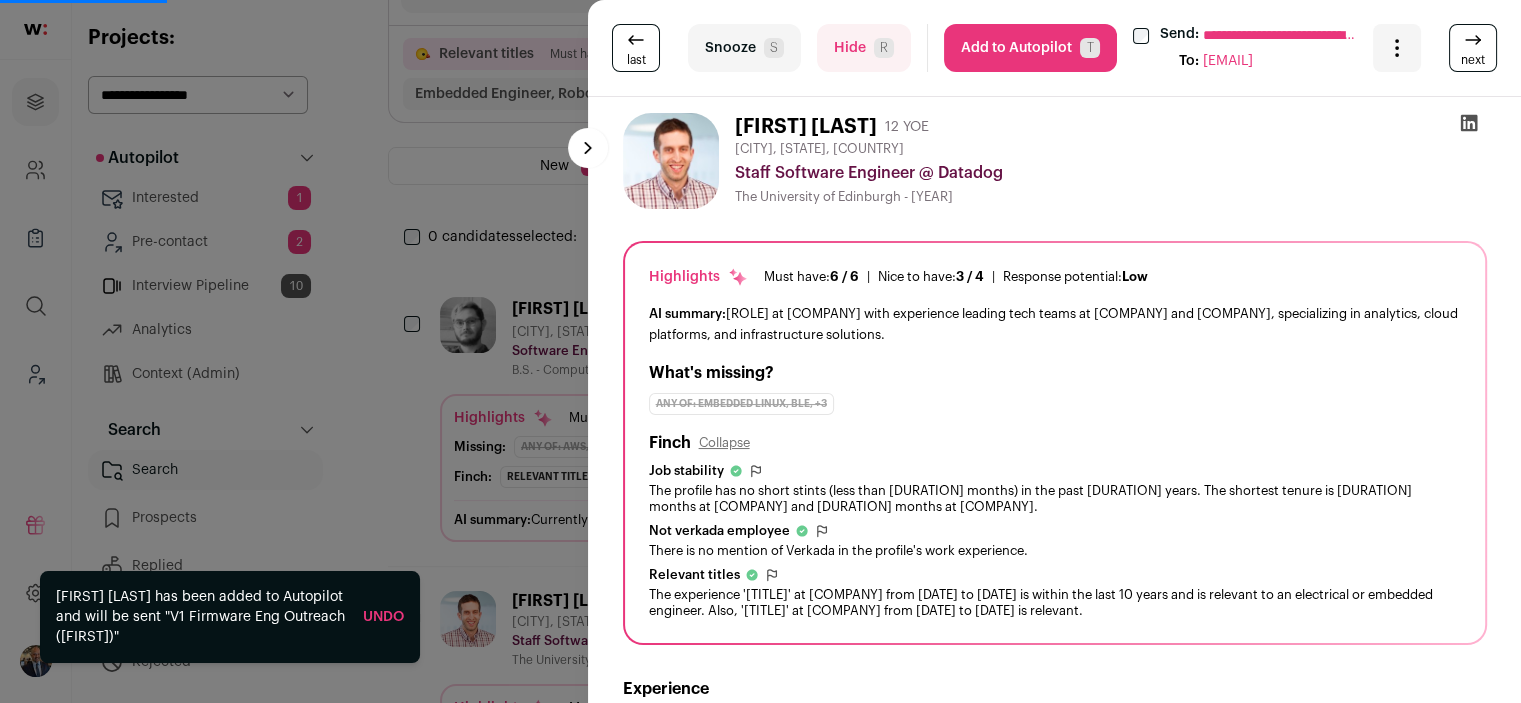 click on "Add to Autopilot
T" at bounding box center (1030, 48) 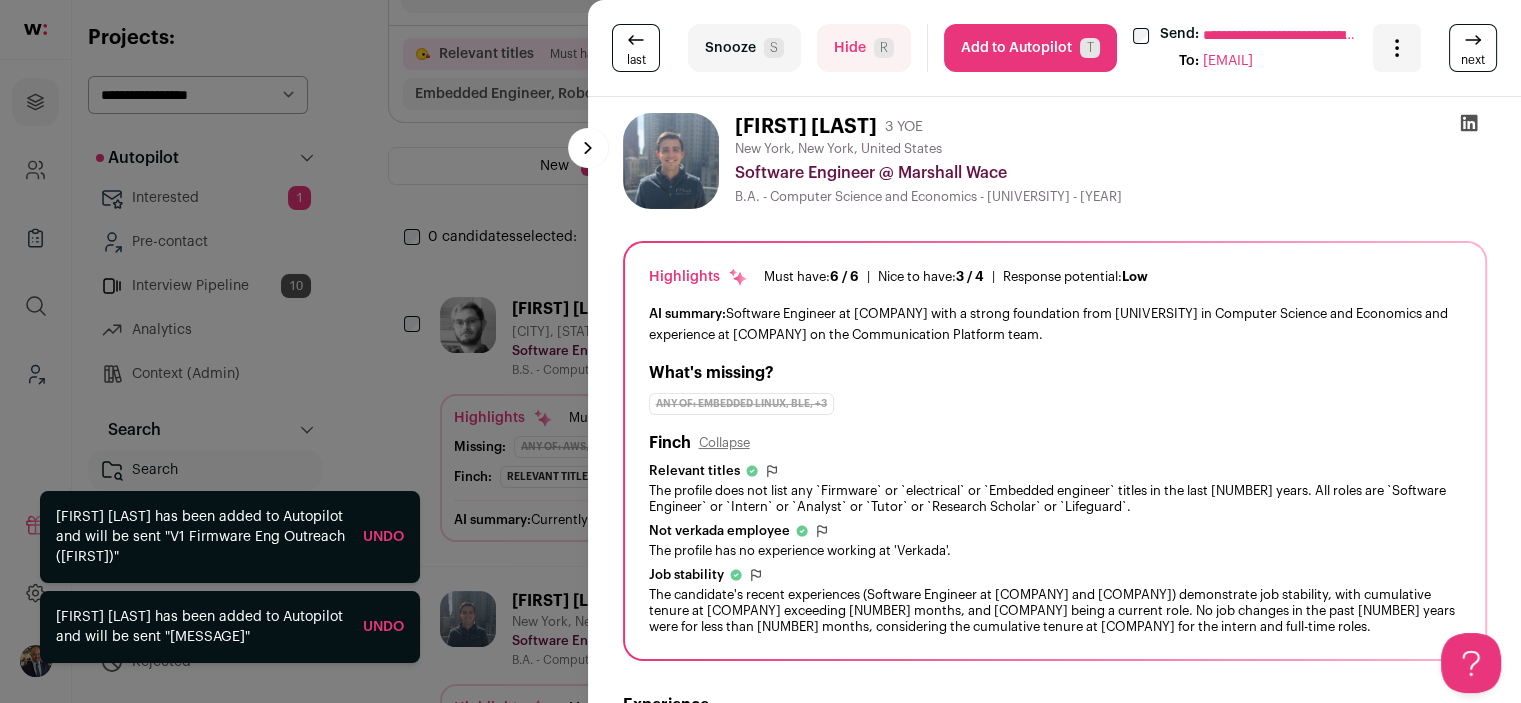 scroll, scrollTop: 0, scrollLeft: 0, axis: both 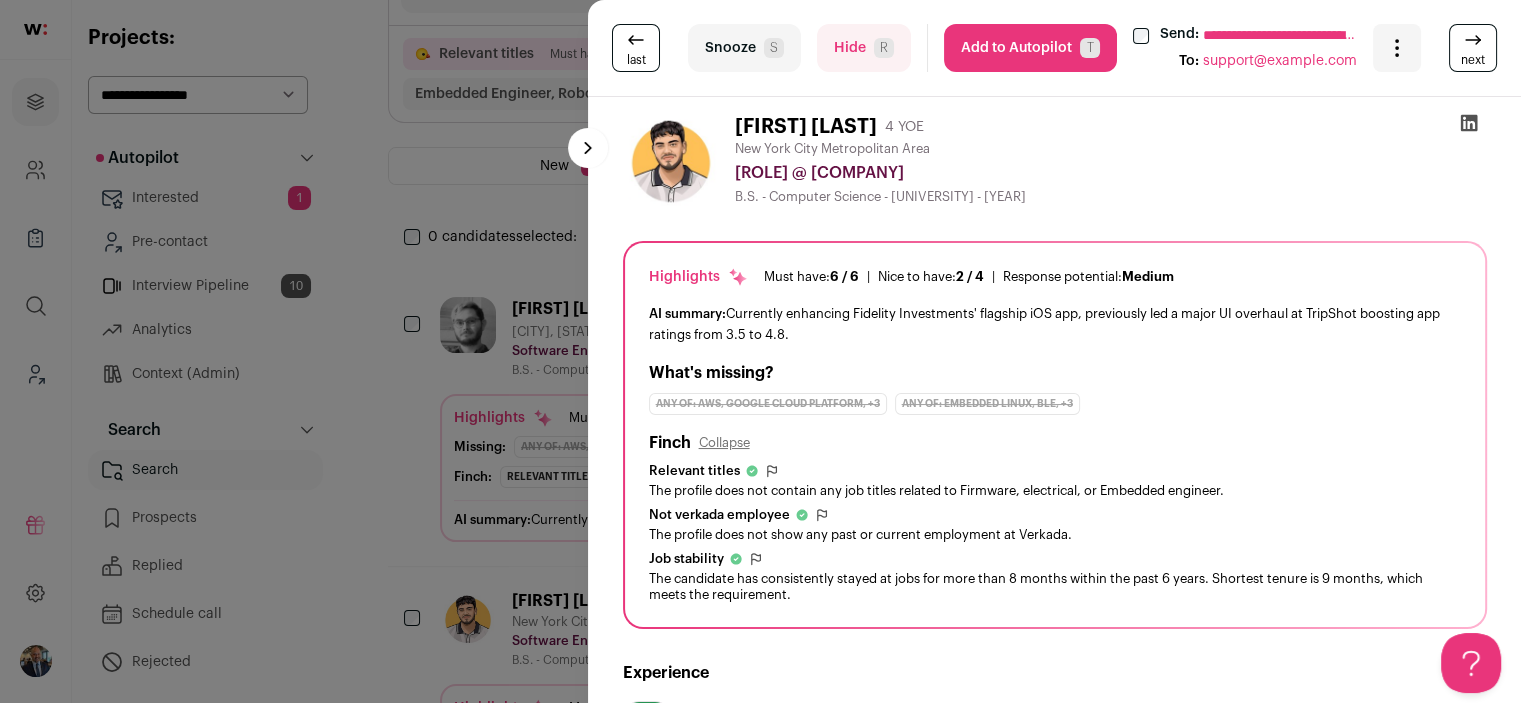 click on "Add to Autopilot
T" at bounding box center (1030, 48) 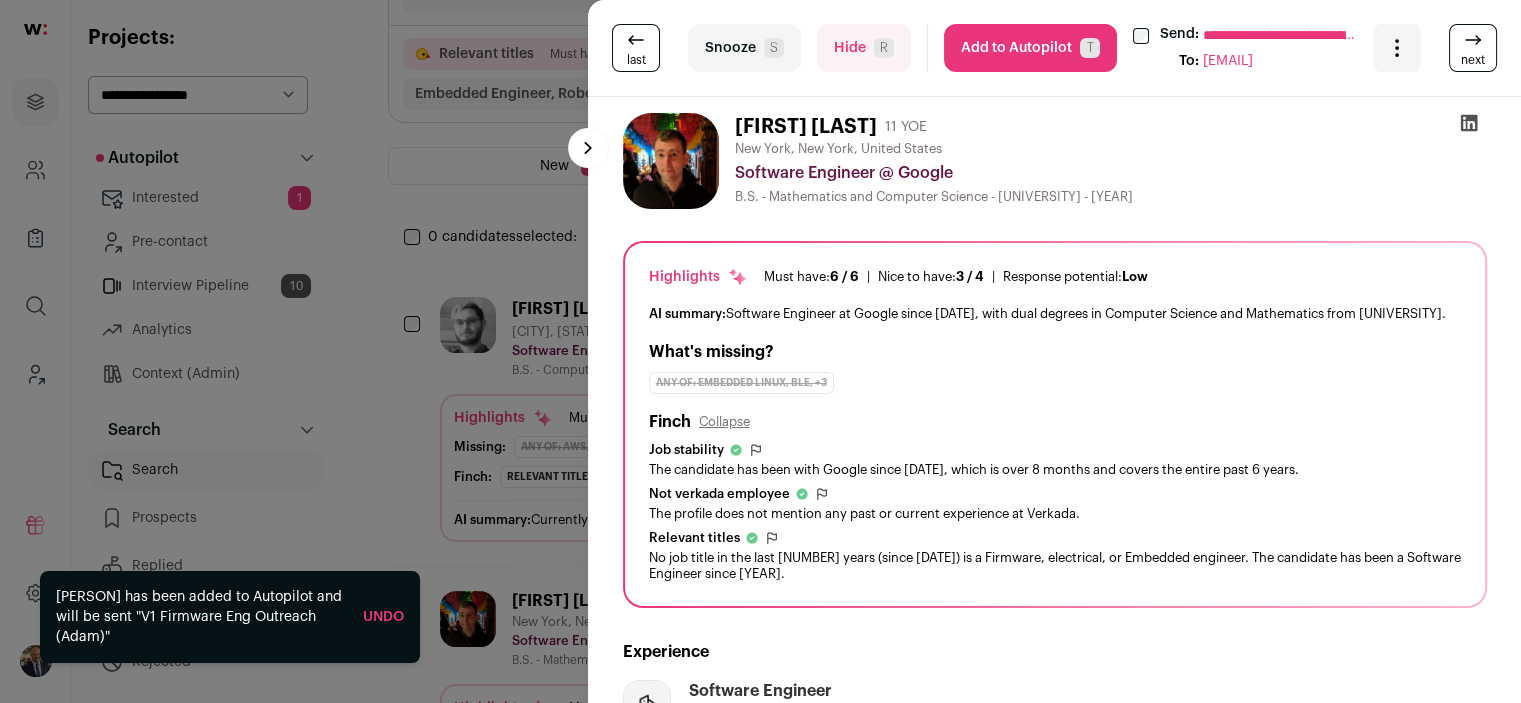 click on "Add to Autopilot
T" at bounding box center [1030, 48] 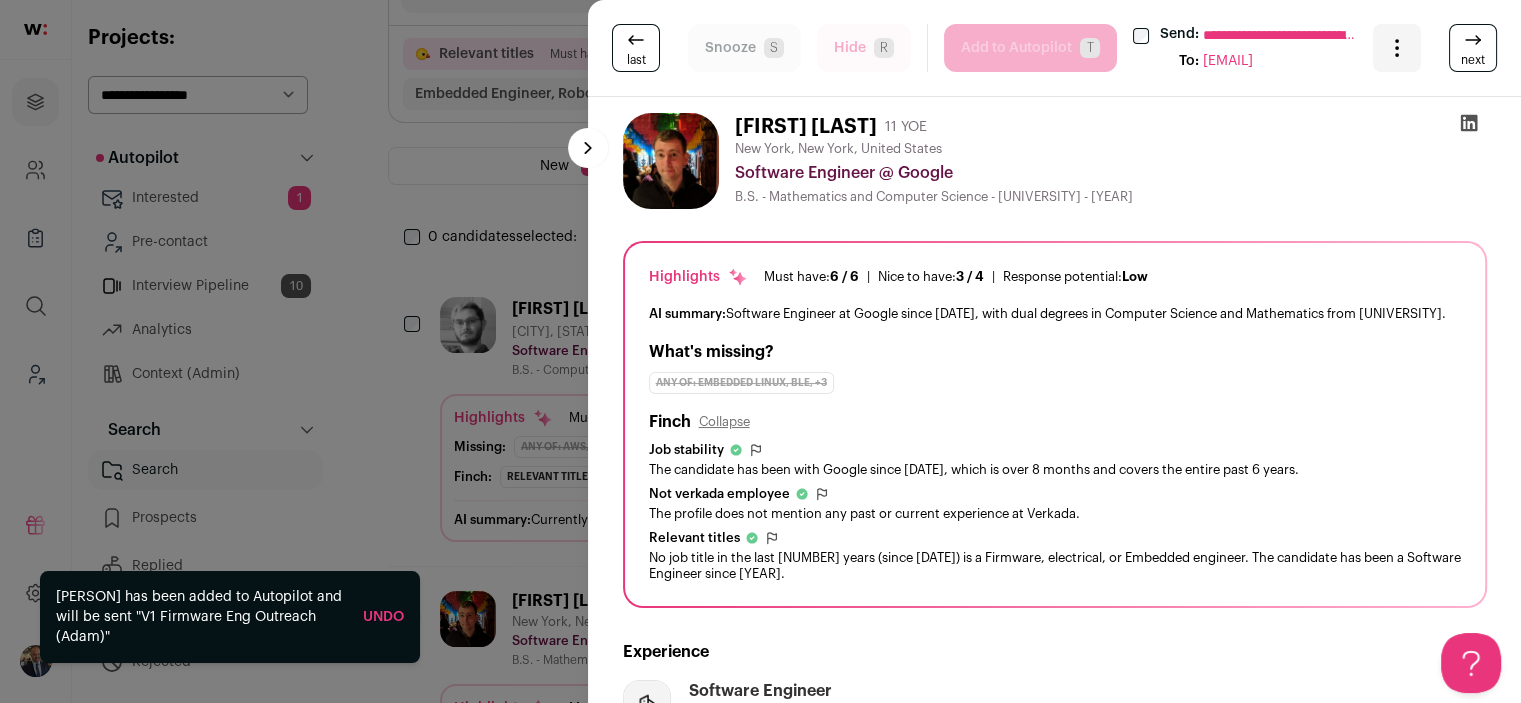 scroll, scrollTop: 0, scrollLeft: 0, axis: both 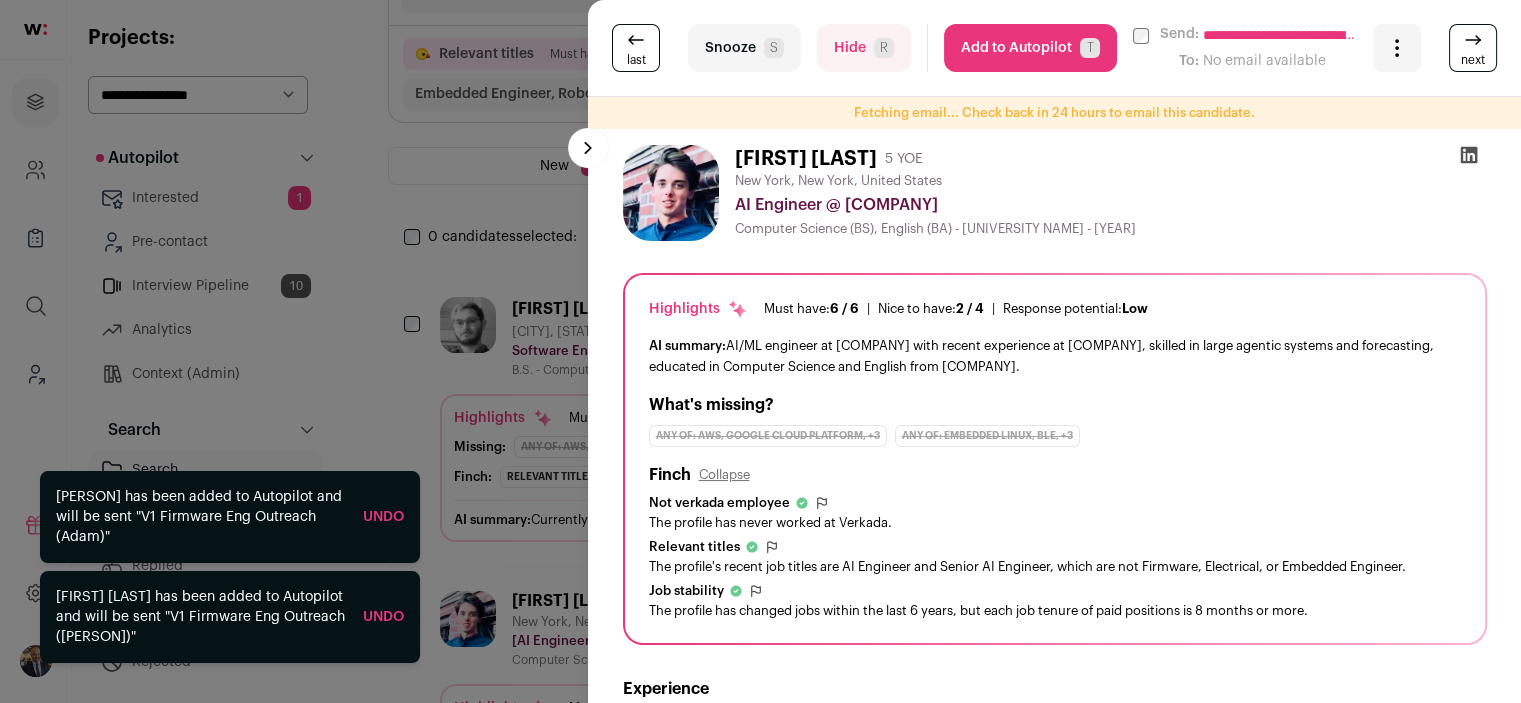 click on "Add to Autopilot
T" at bounding box center (1030, 48) 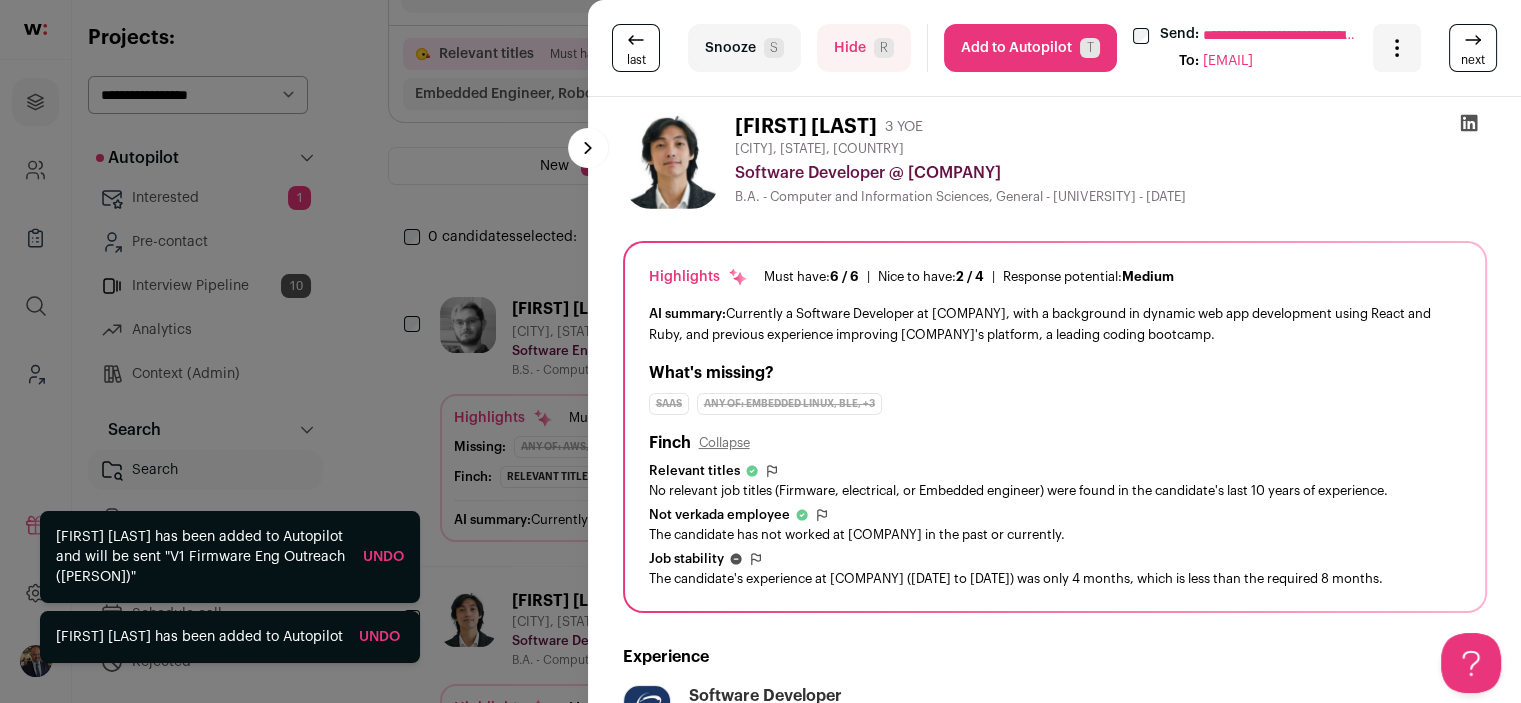 scroll, scrollTop: 0, scrollLeft: 0, axis: both 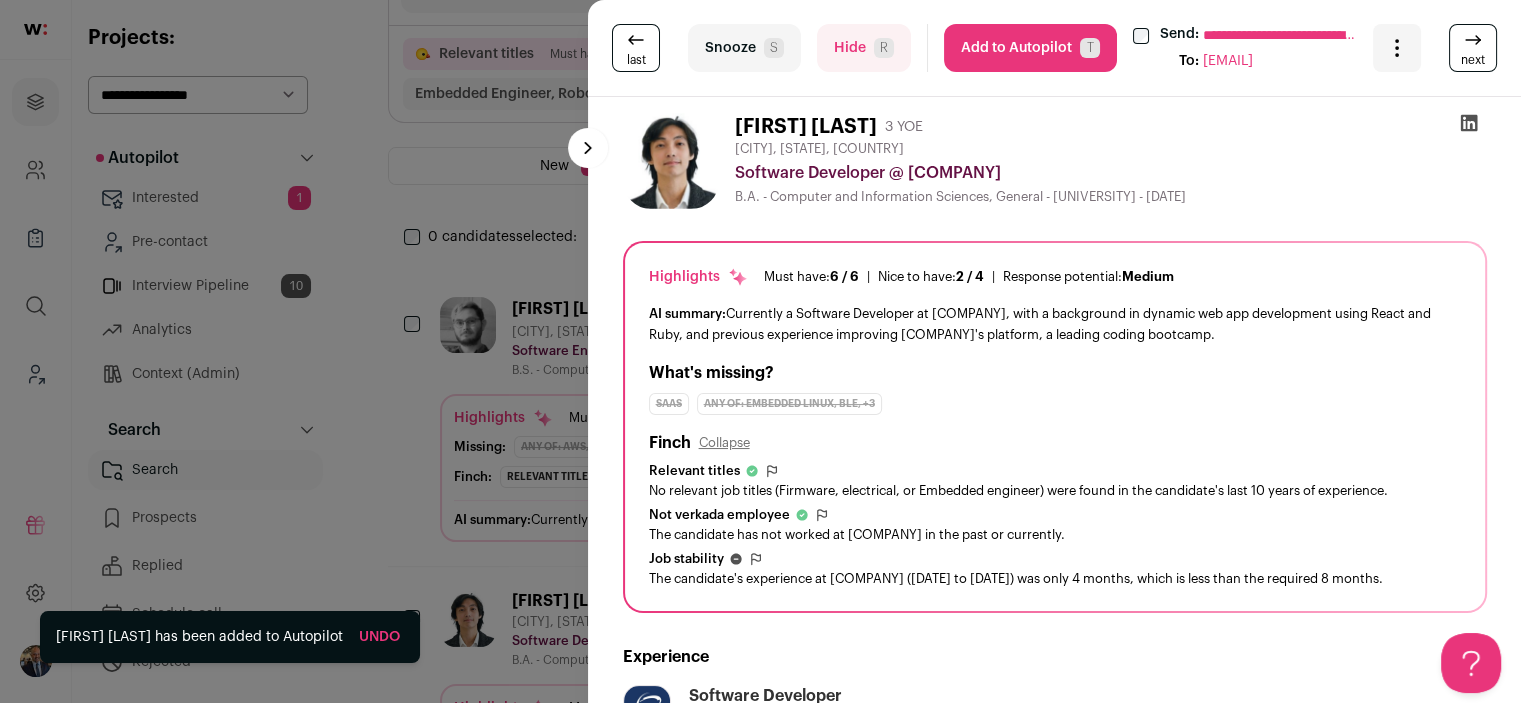 click on "Add to Autopilot
T" at bounding box center [1030, 48] 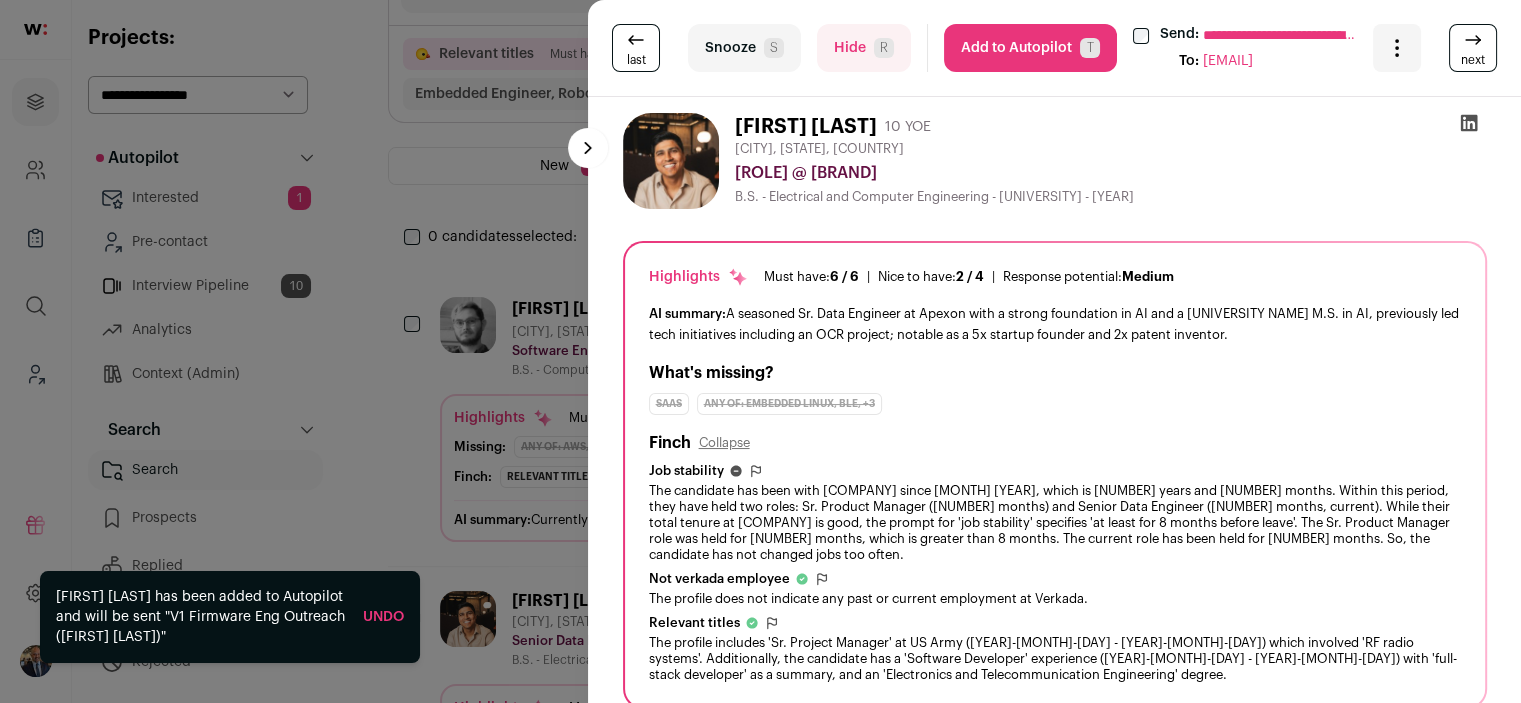 scroll, scrollTop: 0, scrollLeft: 0, axis: both 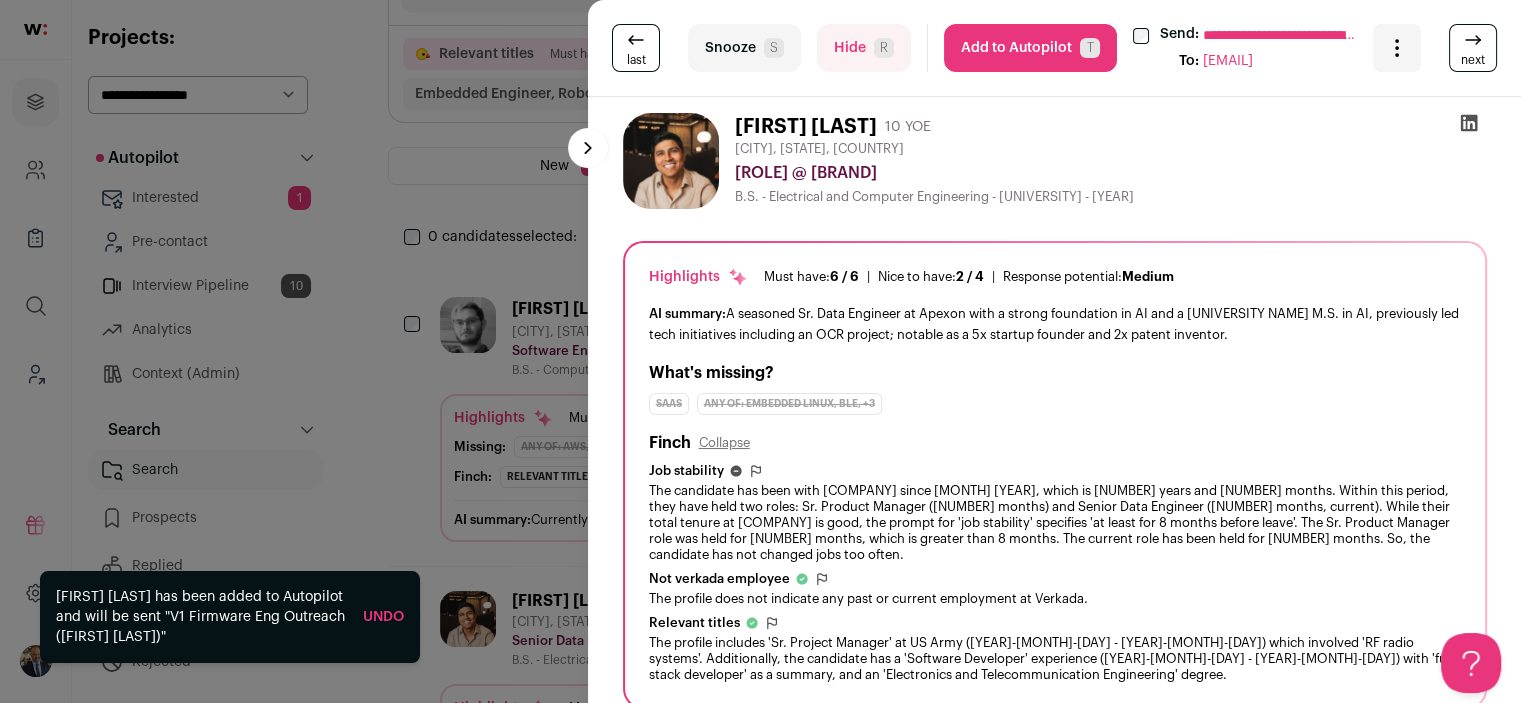 click on "Add to Autopilot
T" at bounding box center (1030, 48) 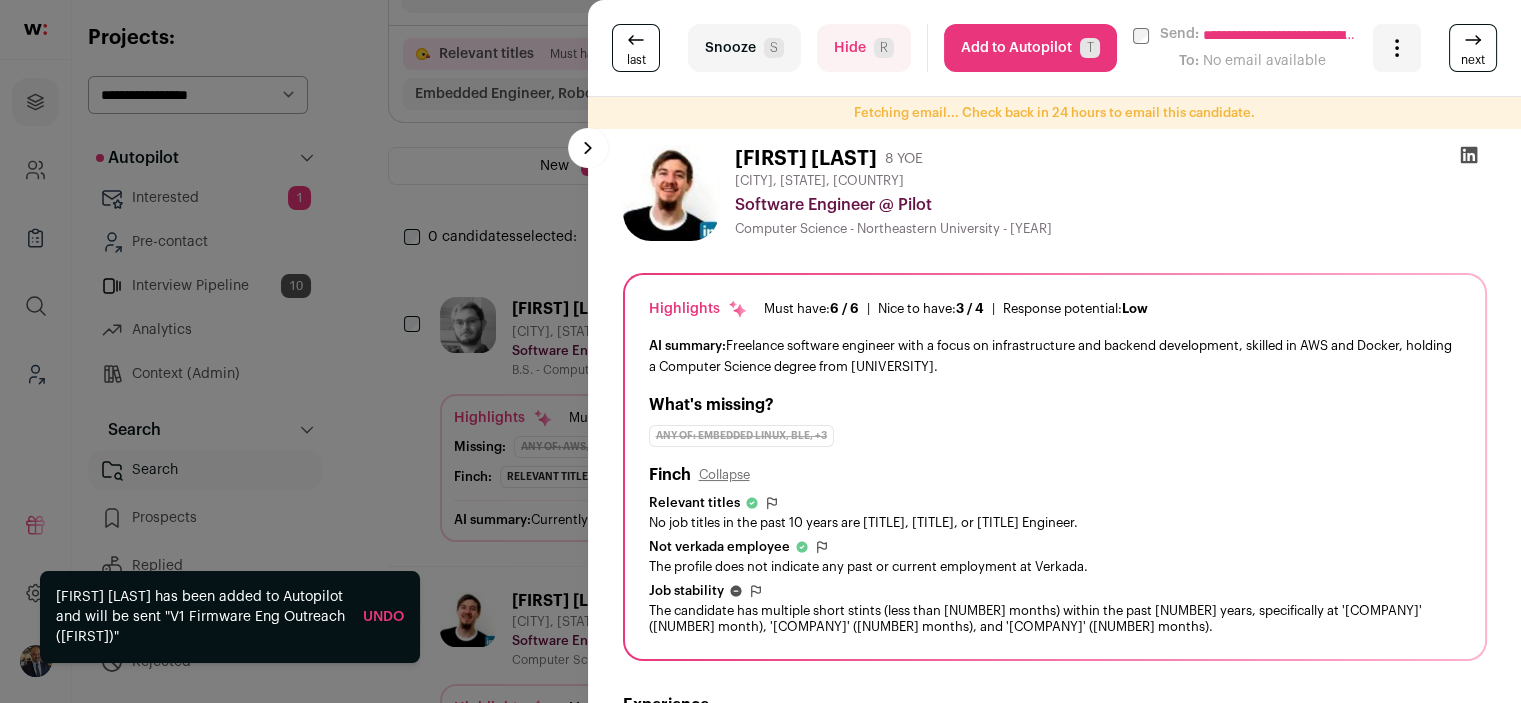 scroll, scrollTop: 0, scrollLeft: 0, axis: both 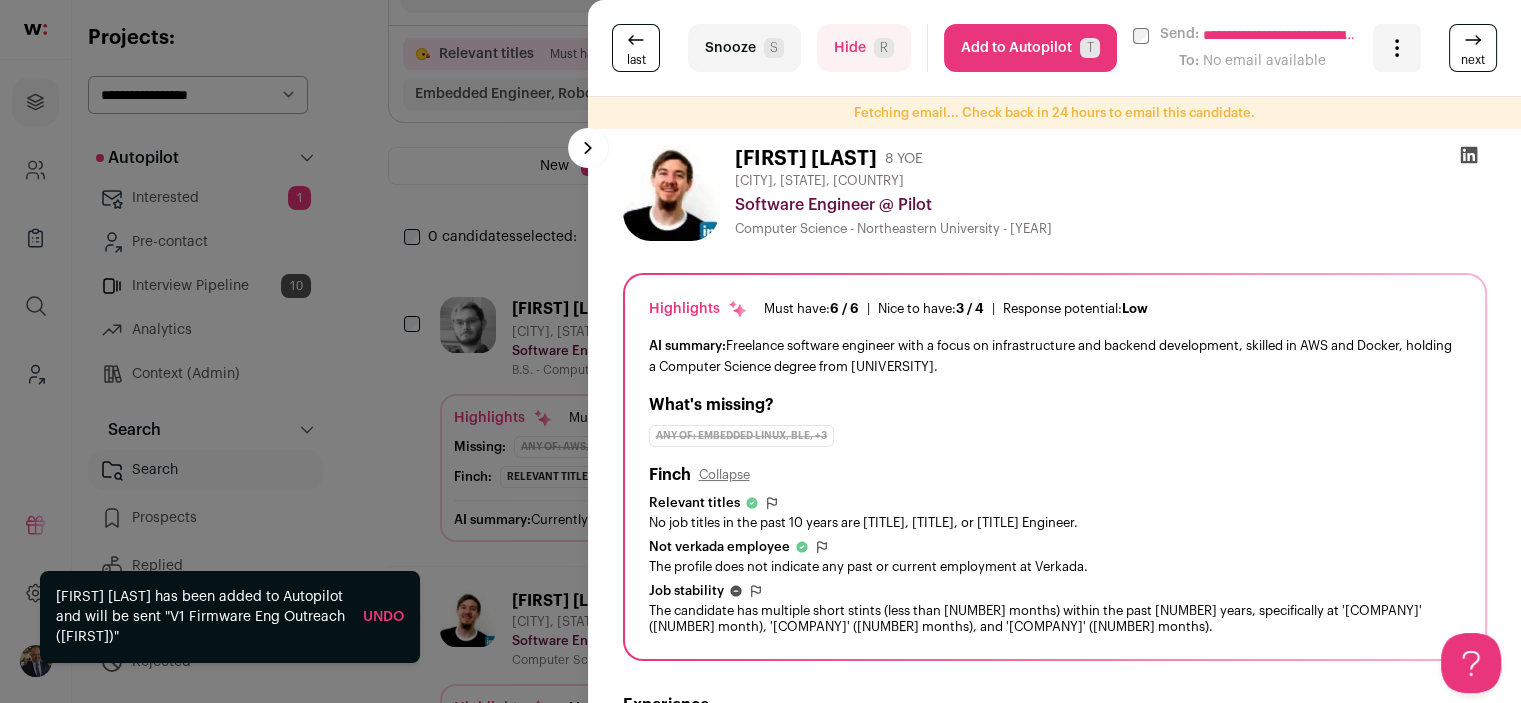 click on "Add to Autopilot
T" at bounding box center (1030, 48) 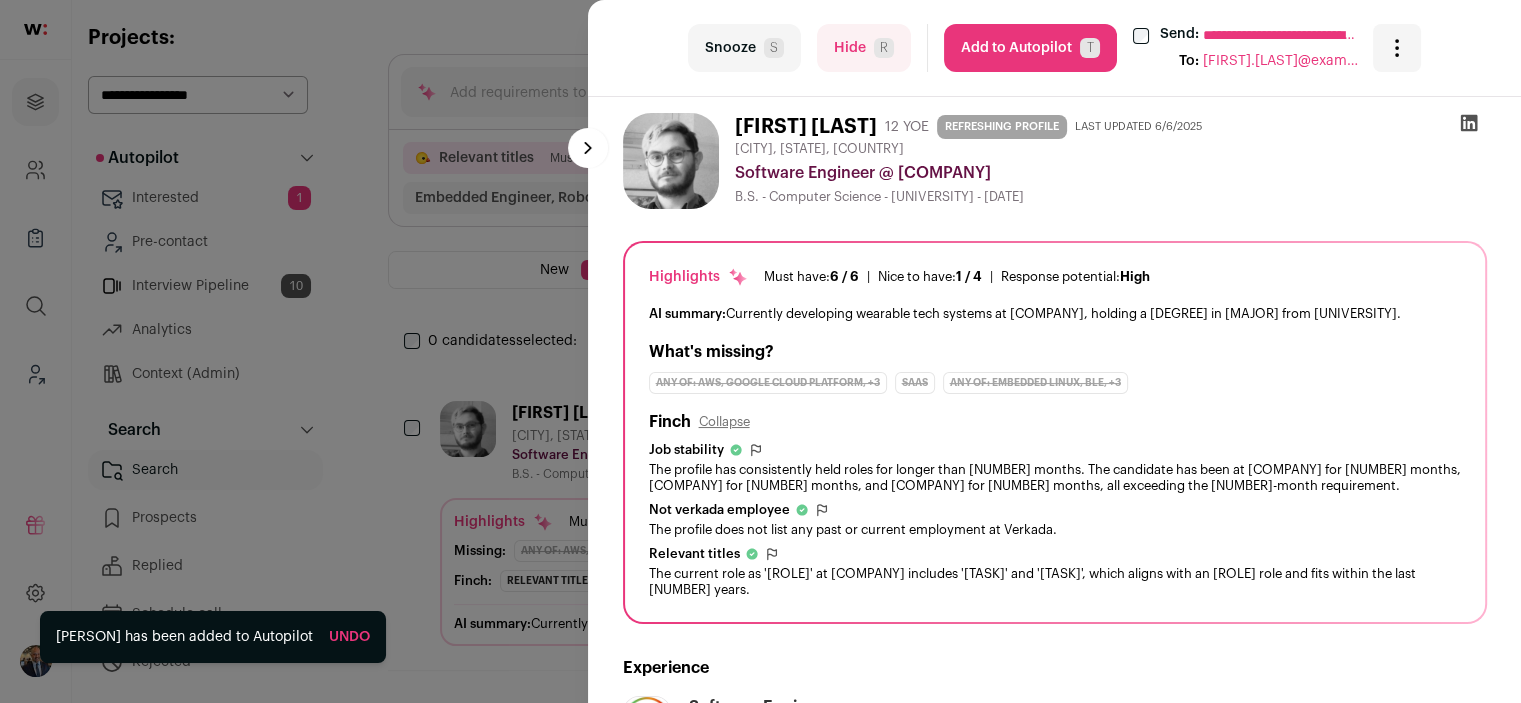 scroll, scrollTop: 0, scrollLeft: 0, axis: both 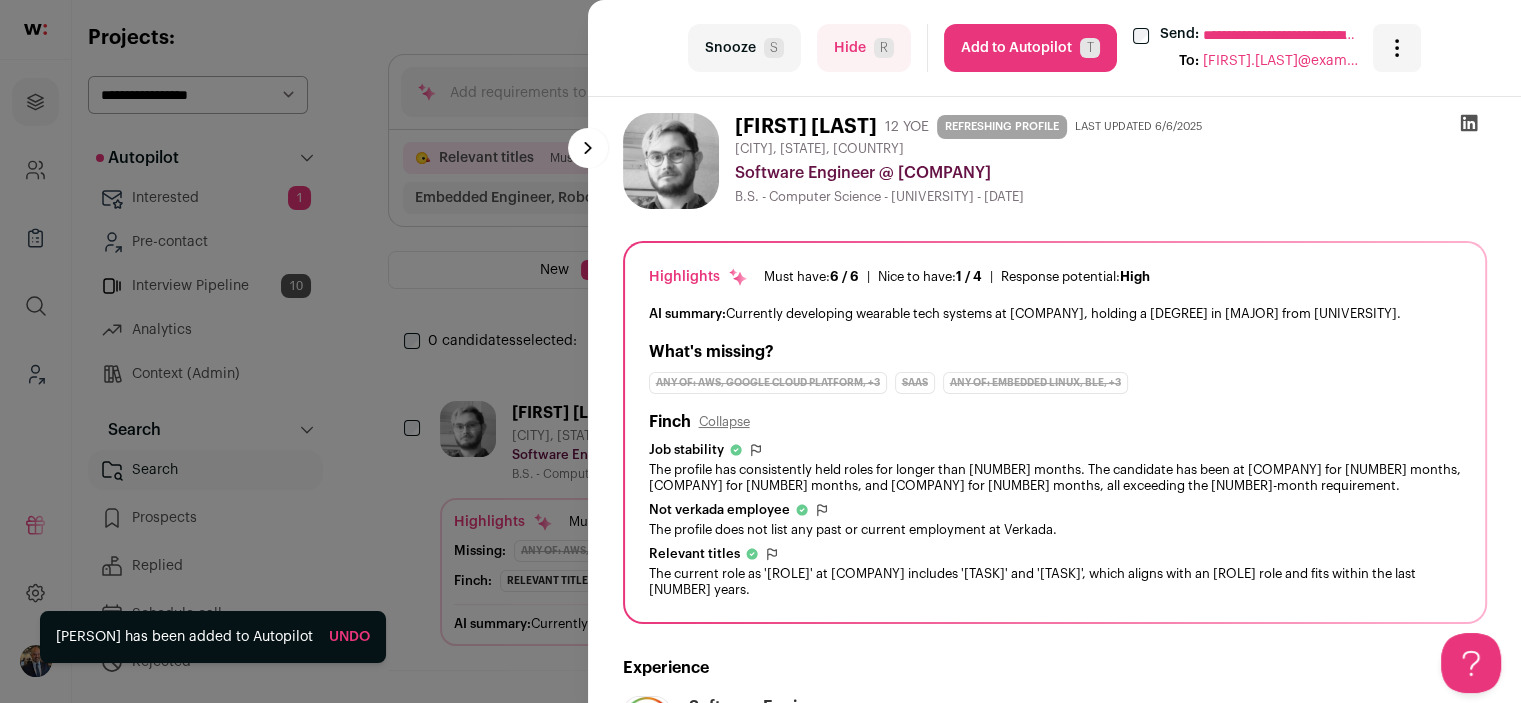 click on "Add to Autopilot
T" at bounding box center [1030, 48] 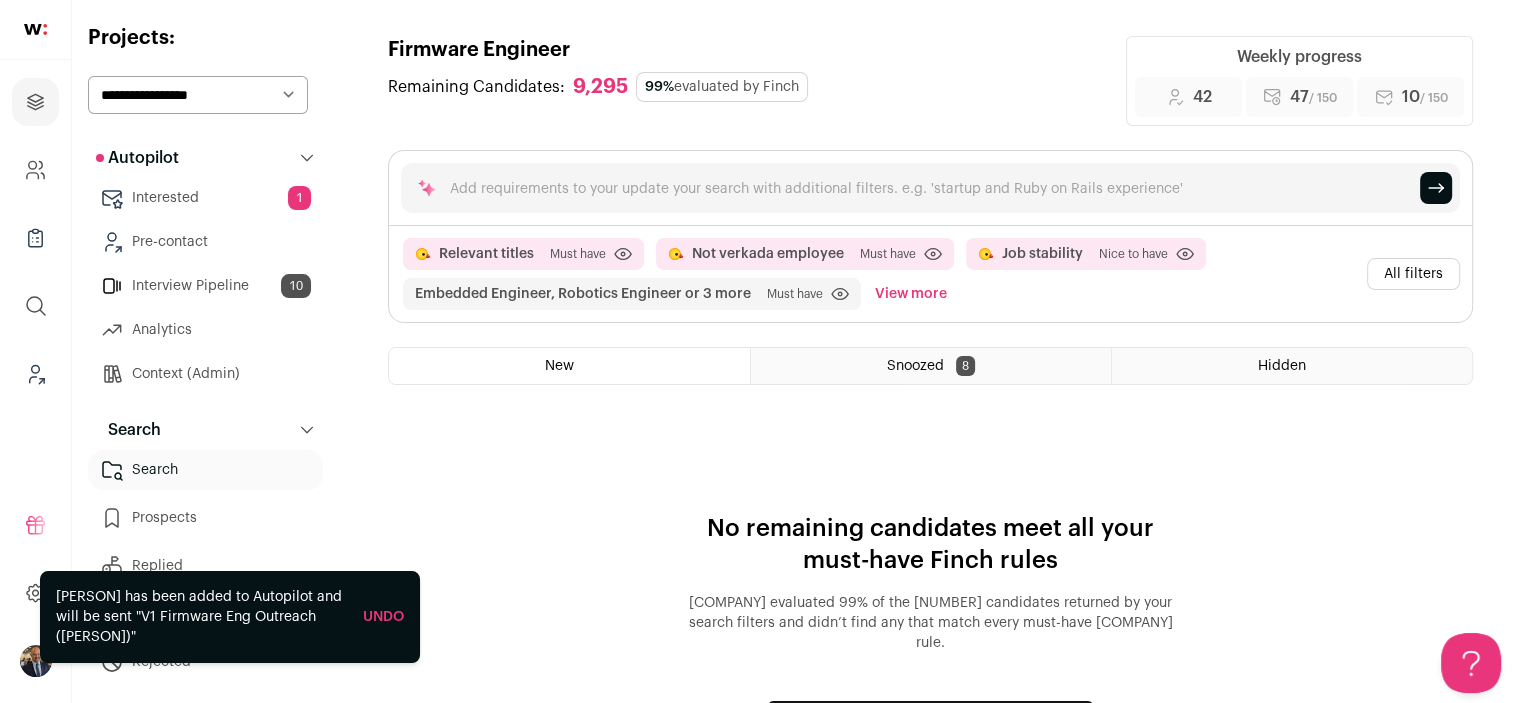 scroll, scrollTop: 0, scrollLeft: 0, axis: both 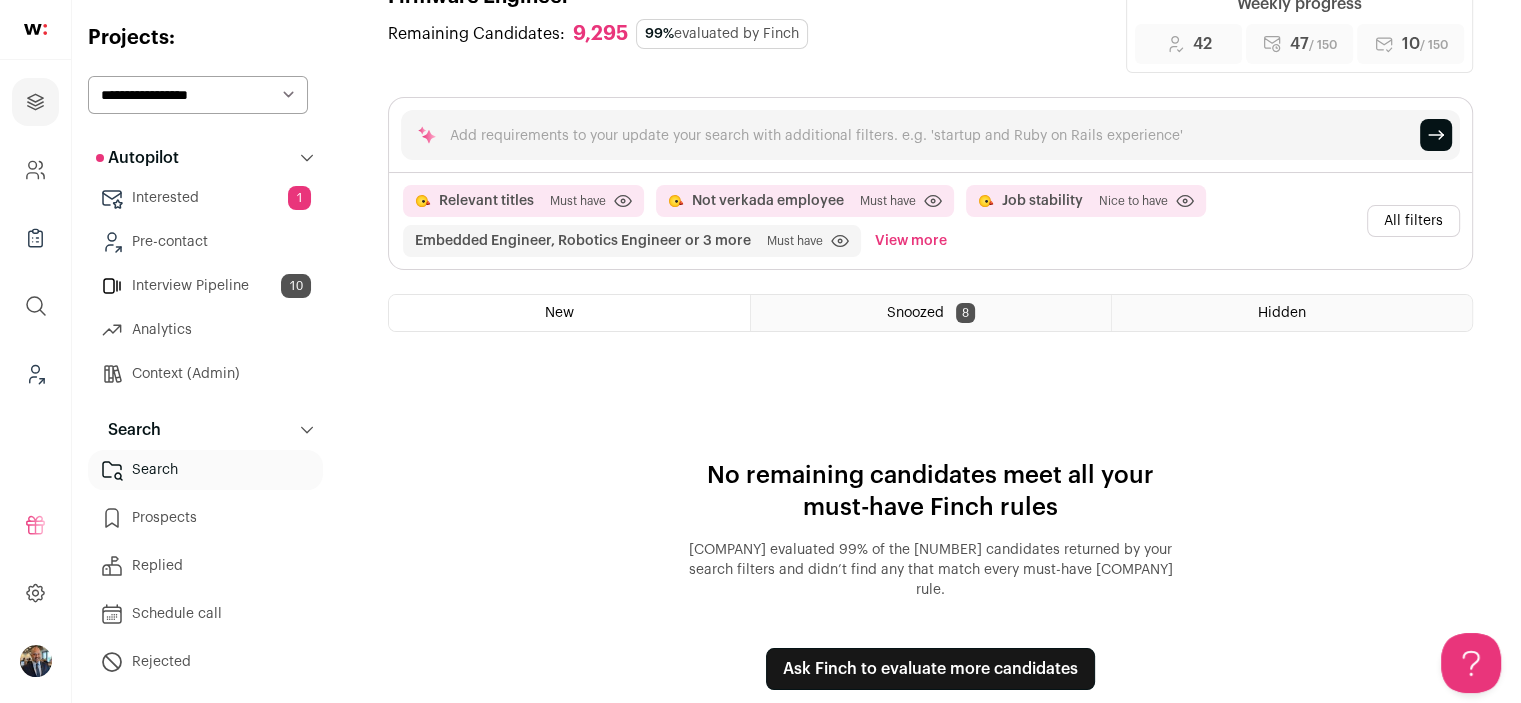 click on "Interview Pipeline
10" at bounding box center [205, 286] 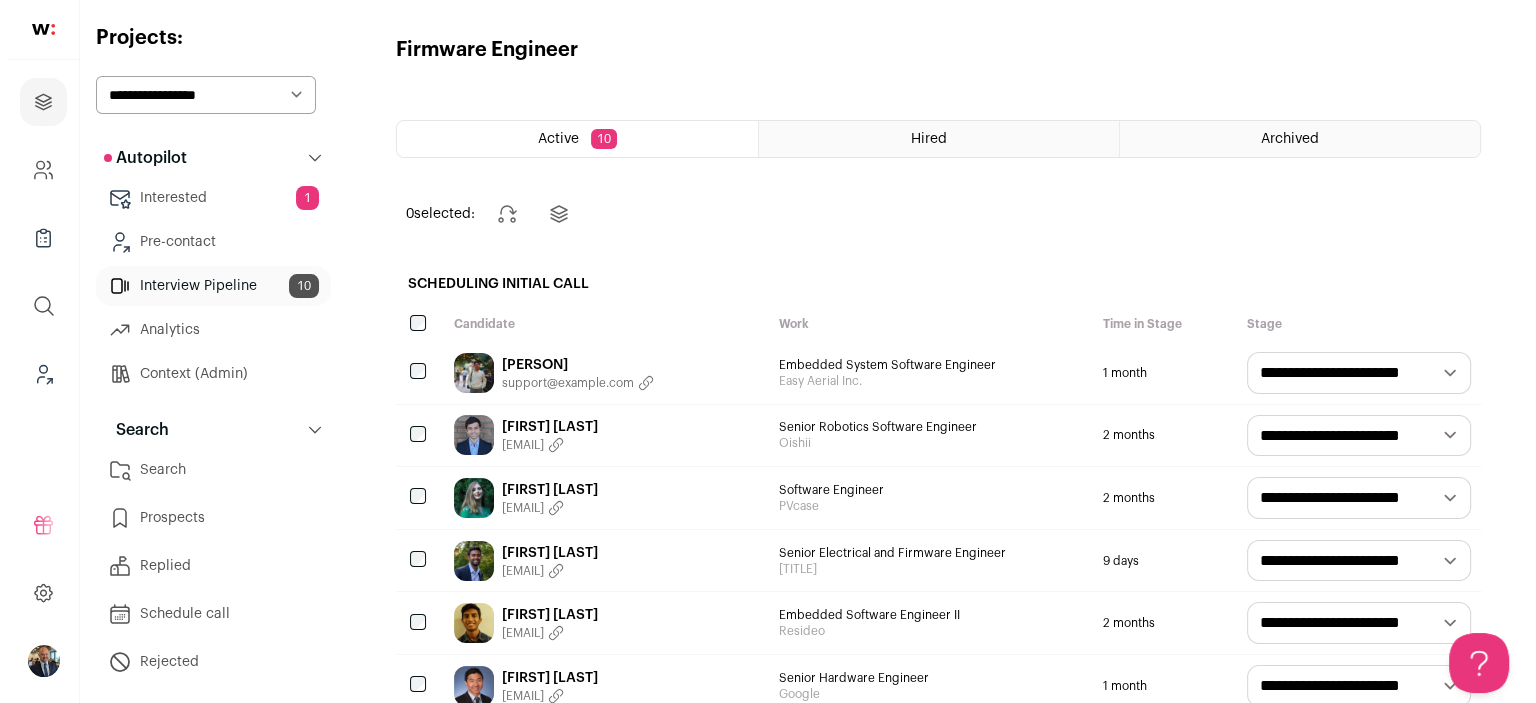 scroll, scrollTop: 0, scrollLeft: 0, axis: both 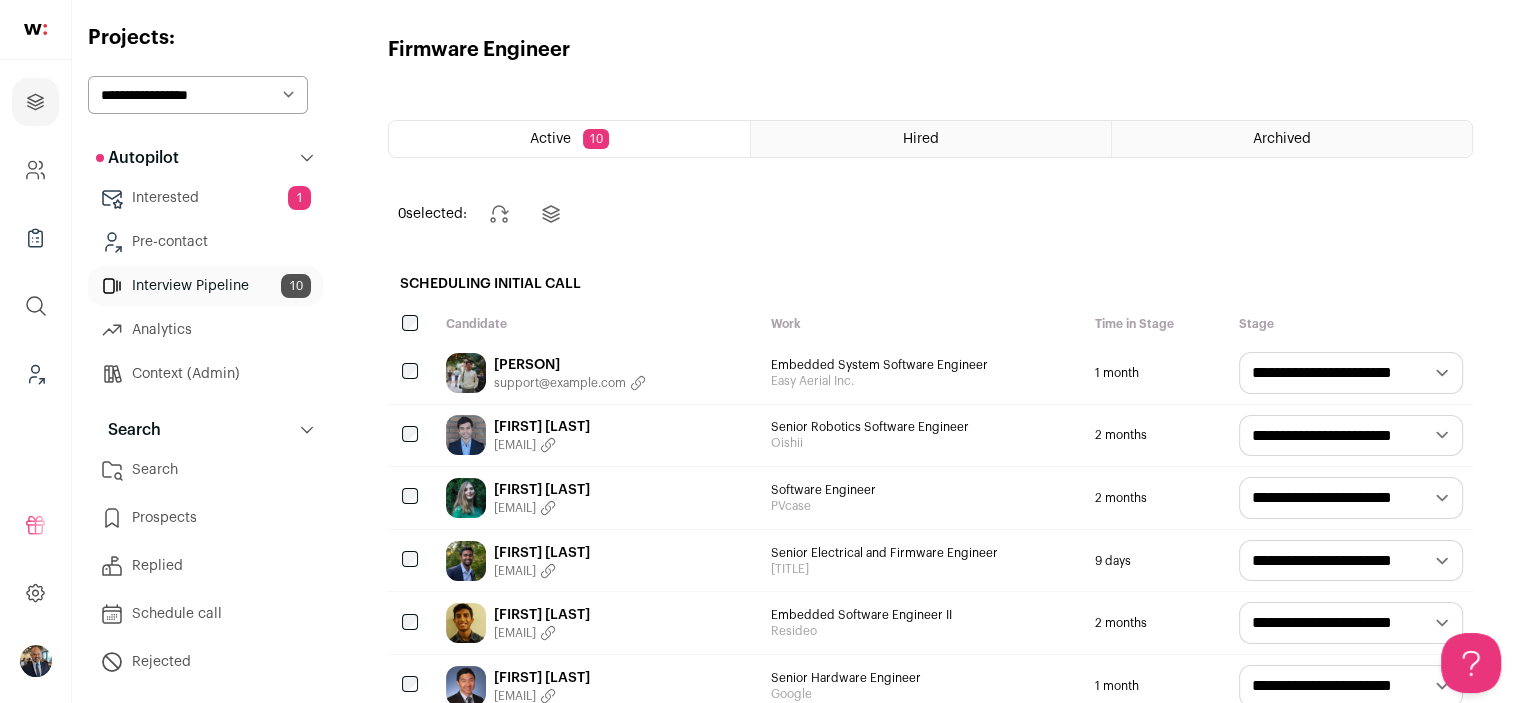 click on "Interested
1" at bounding box center [205, 198] 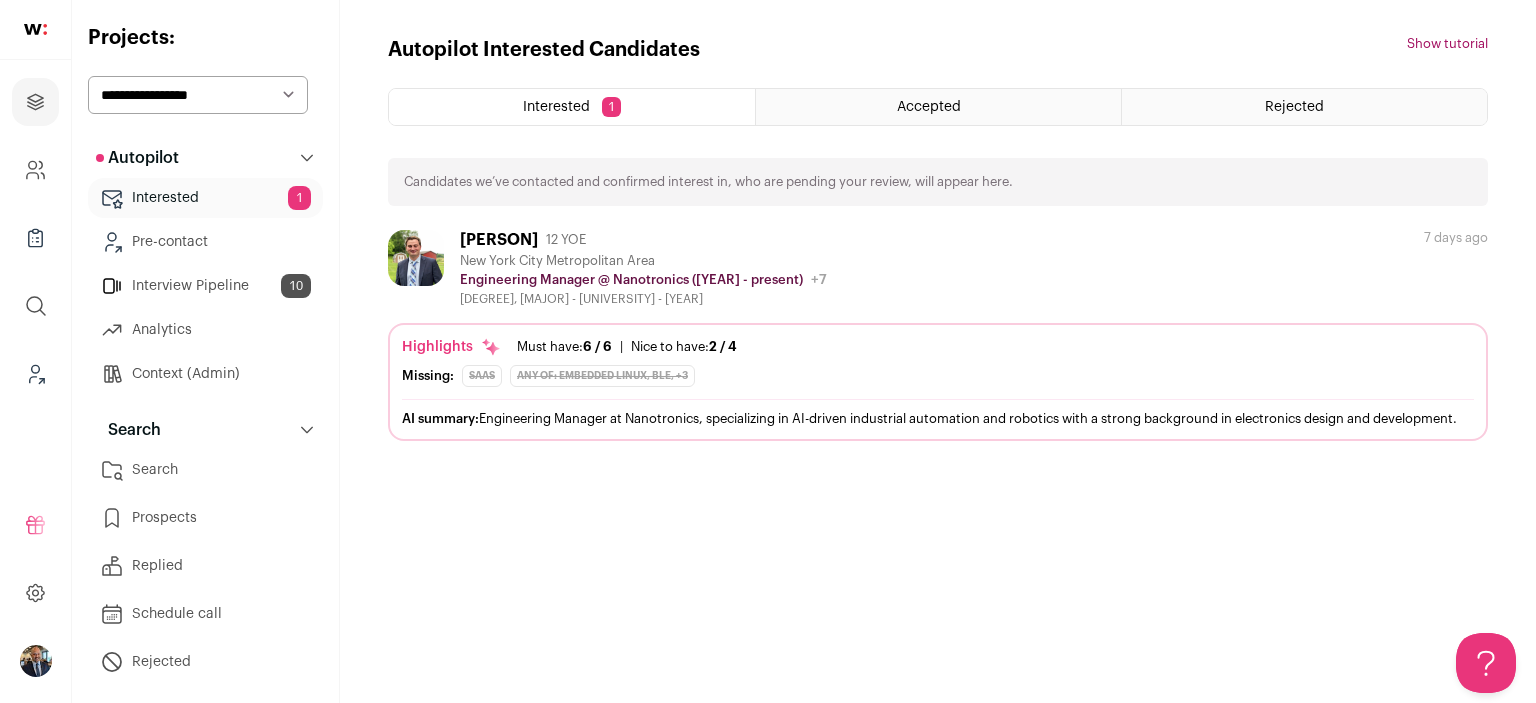 scroll, scrollTop: 0, scrollLeft: 0, axis: both 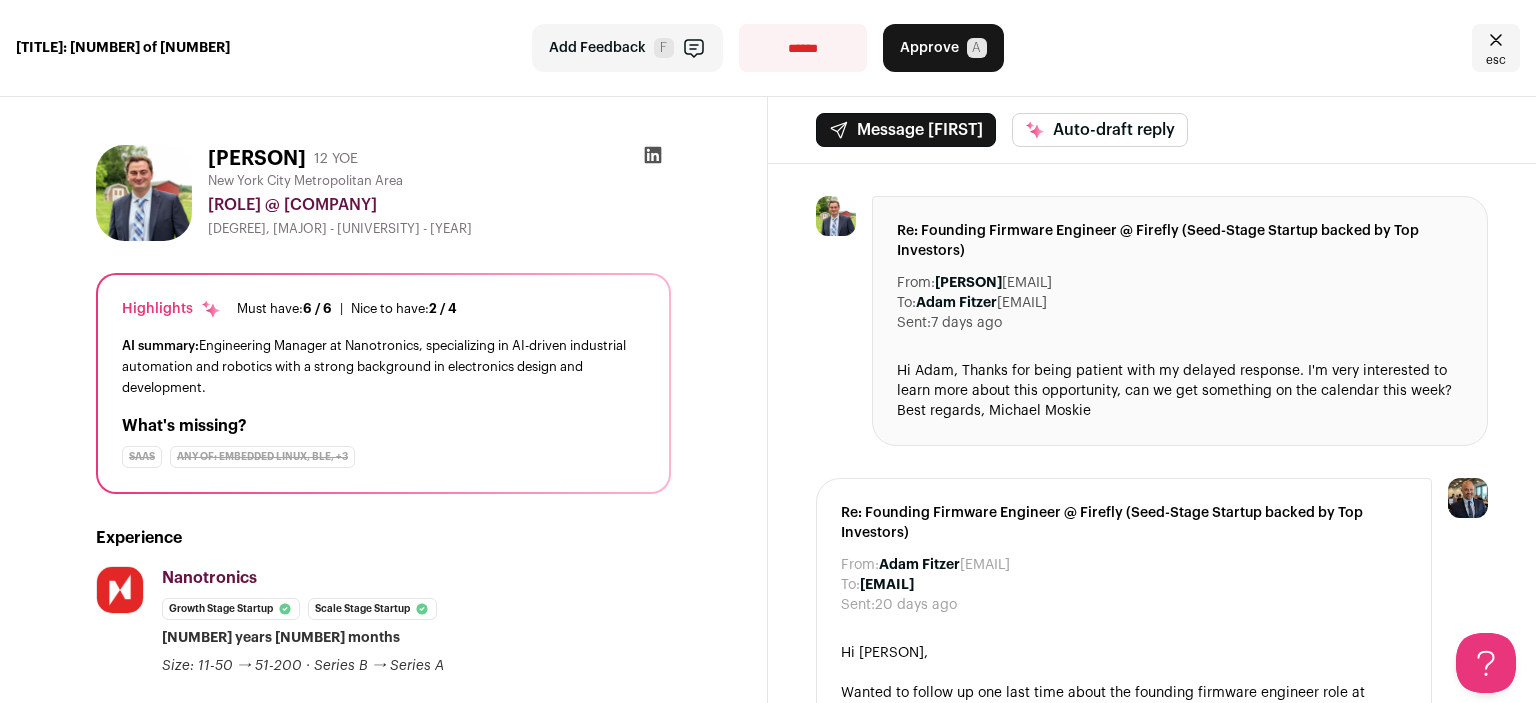 click at bounding box center (1496, 40) 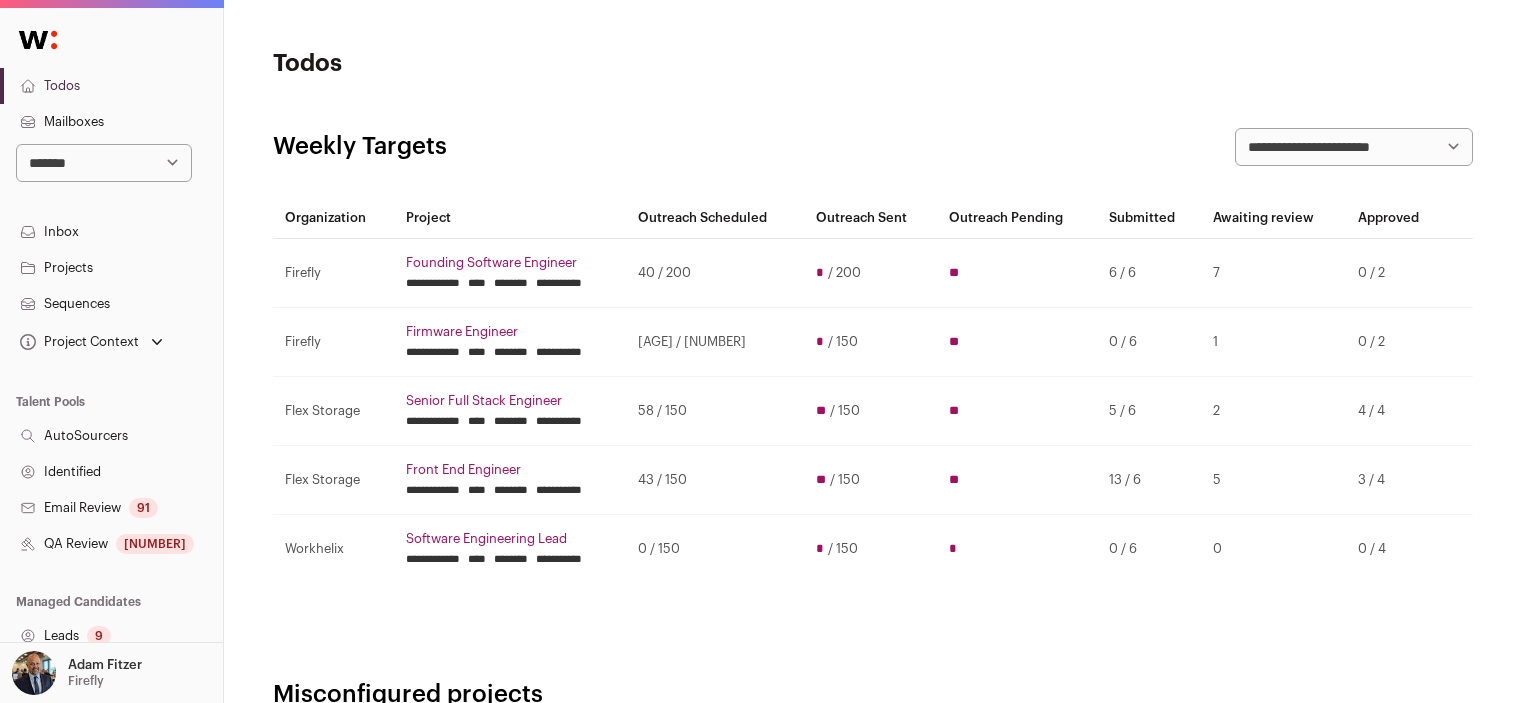 scroll, scrollTop: 0, scrollLeft: 0, axis: both 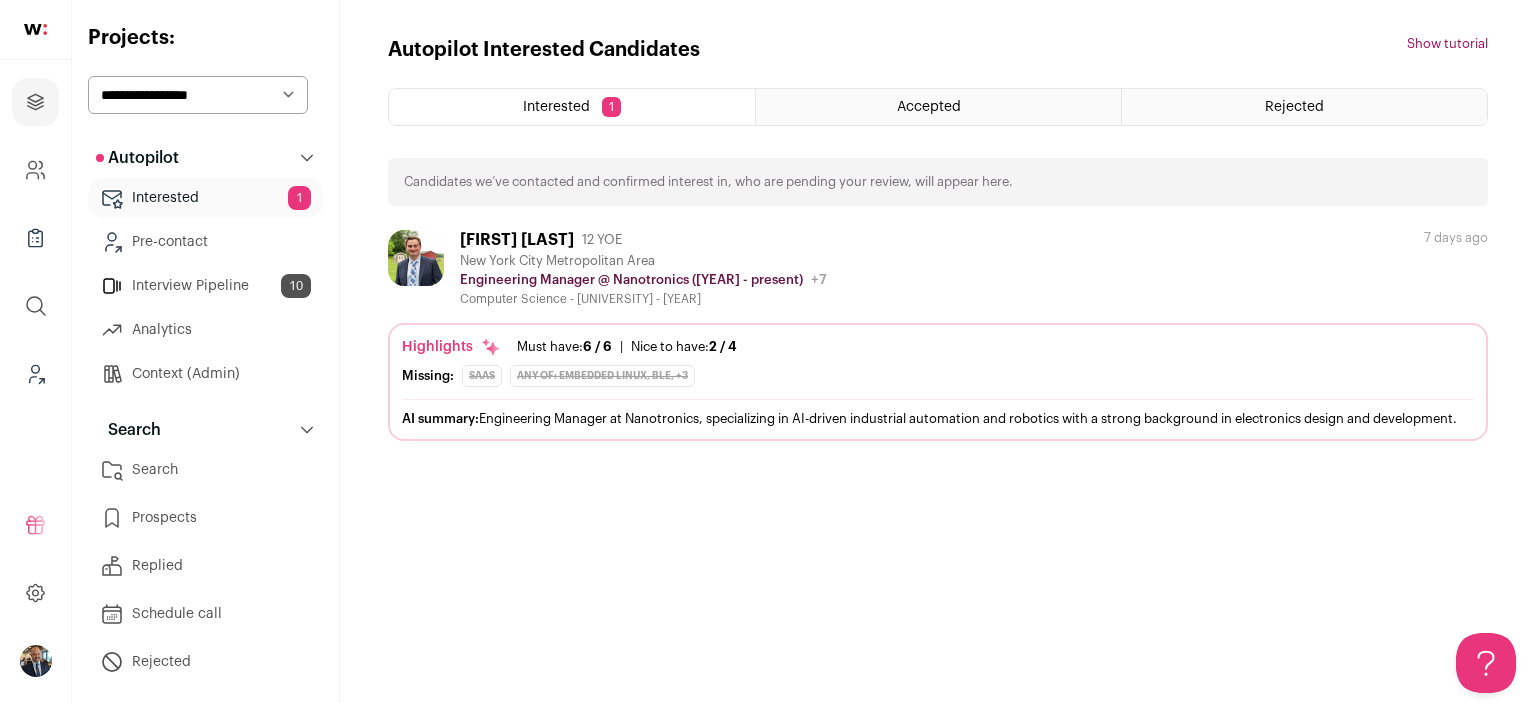 click on "**********" at bounding box center (198, 95) 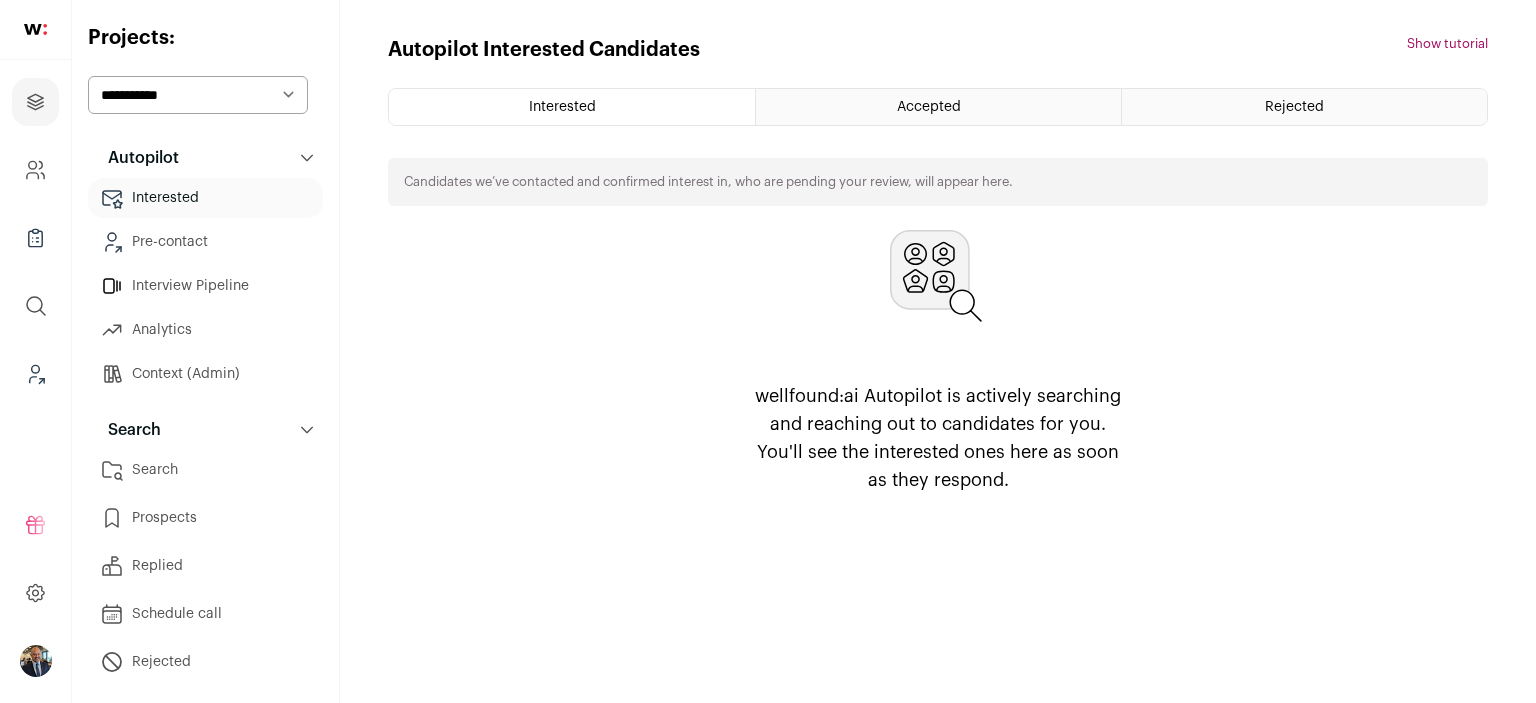 scroll, scrollTop: 0, scrollLeft: 0, axis: both 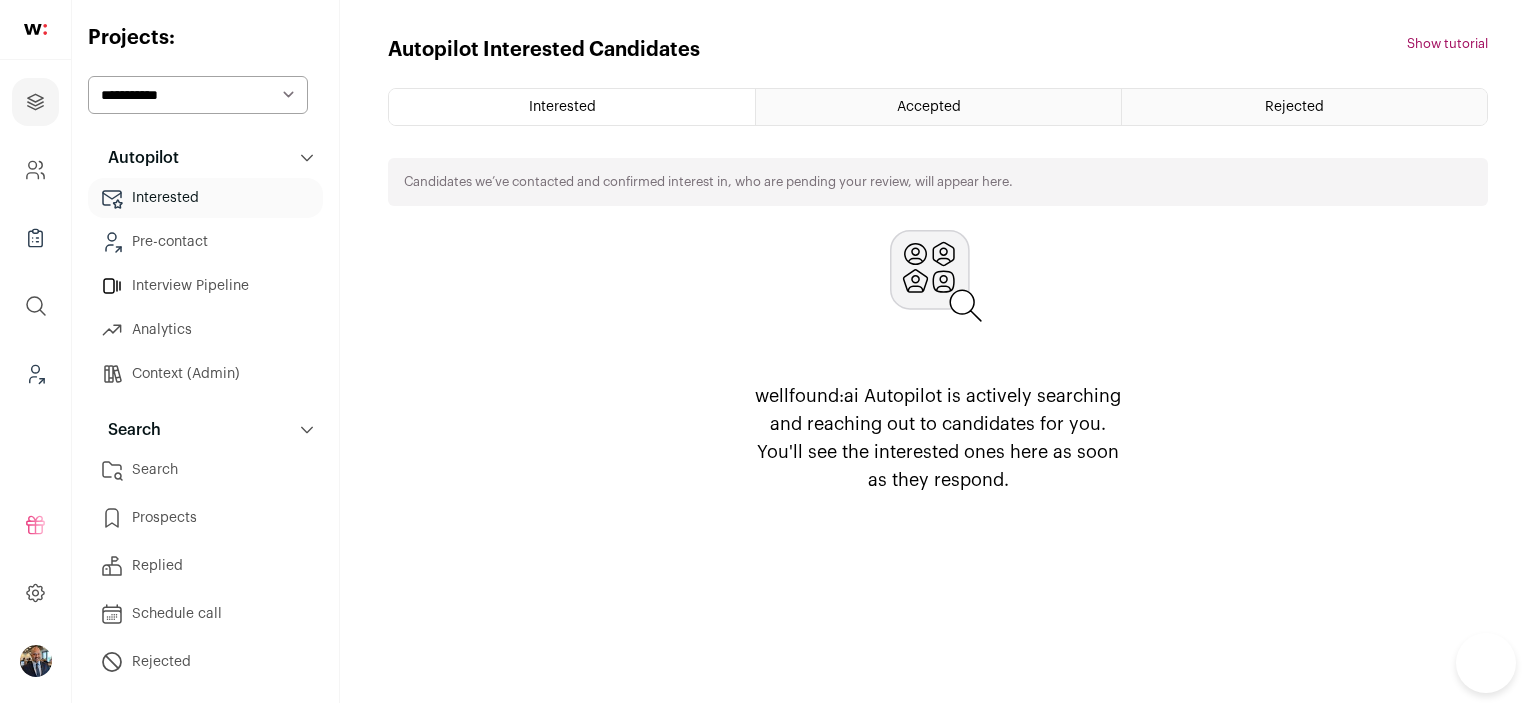 click on "**********" at bounding box center (198, 95) 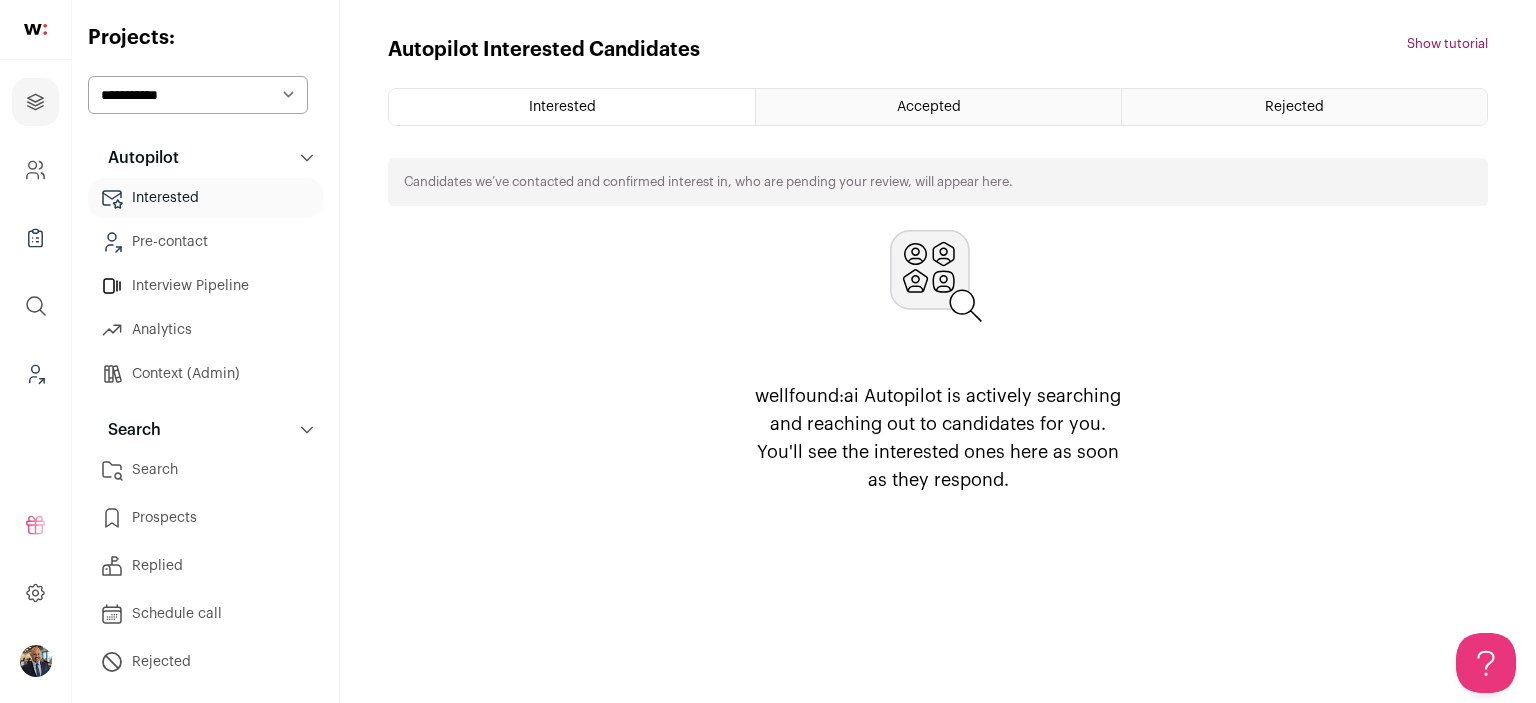 scroll, scrollTop: 0, scrollLeft: 0, axis: both 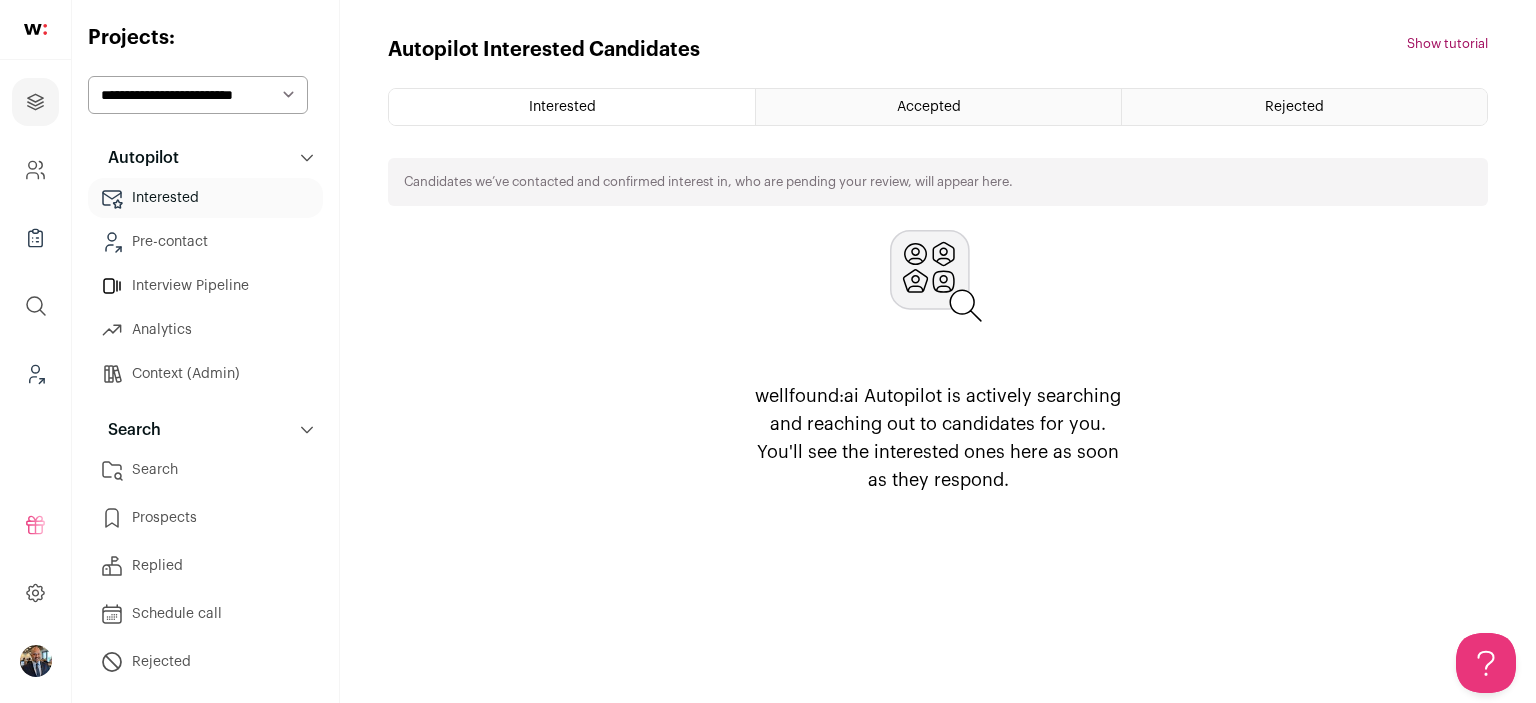click on "**********" at bounding box center (198, 95) 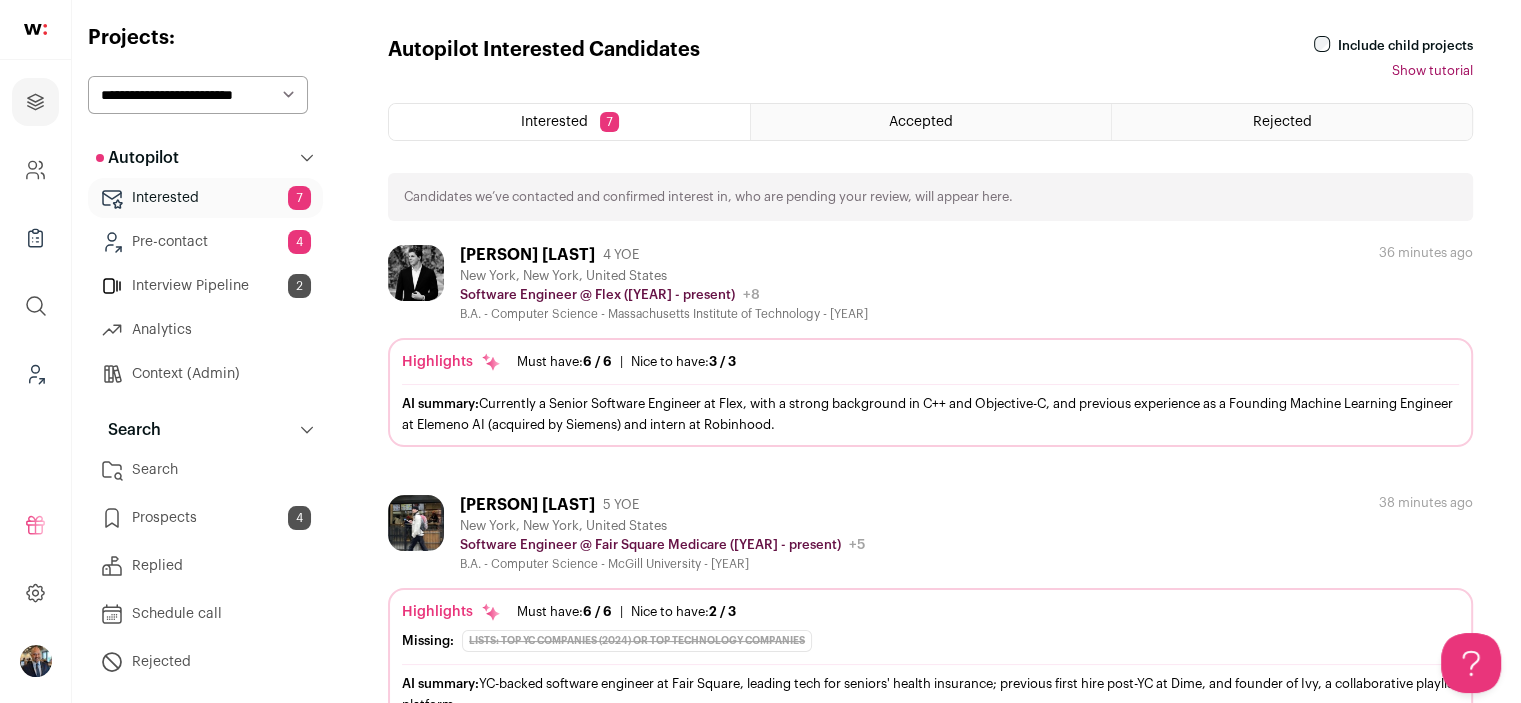 scroll, scrollTop: 0, scrollLeft: 0, axis: both 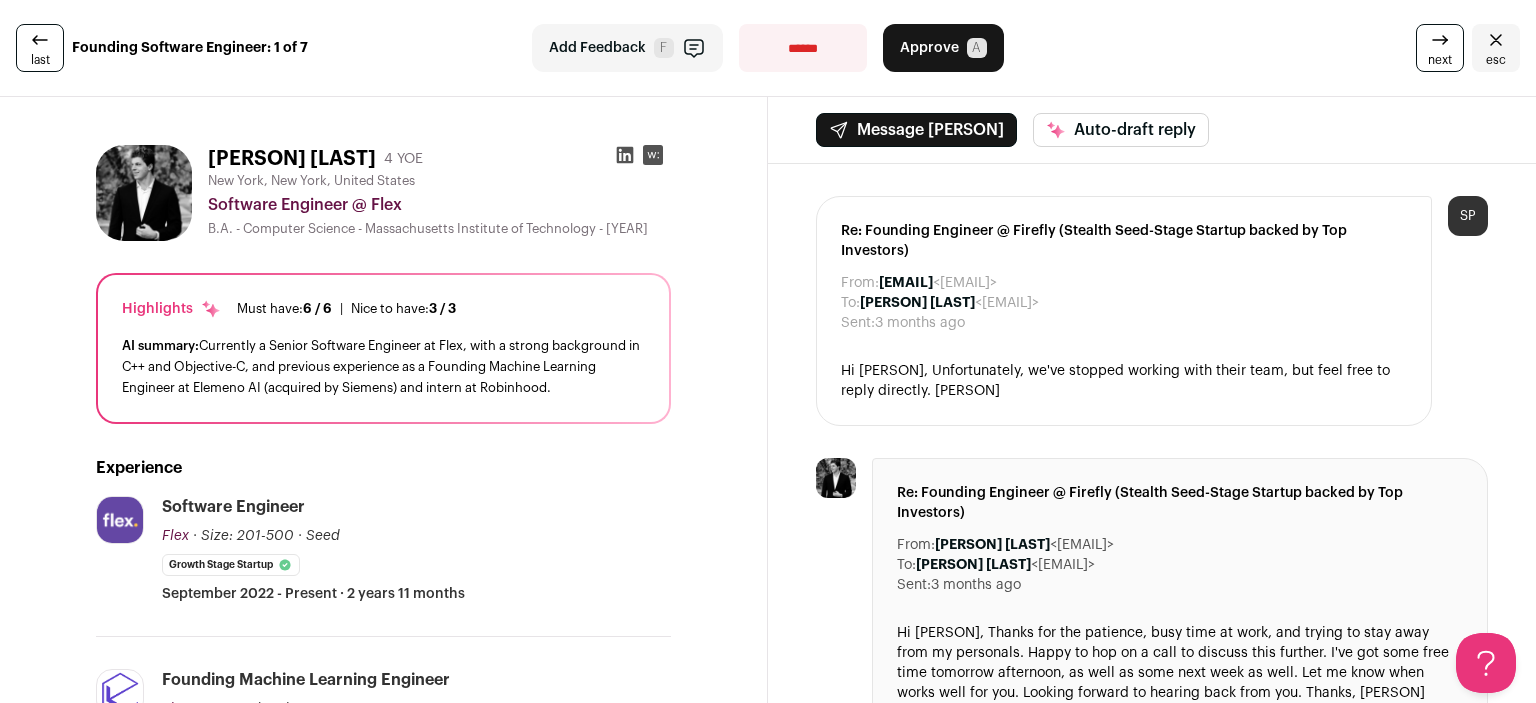 click on "esc" at bounding box center (1496, 48) 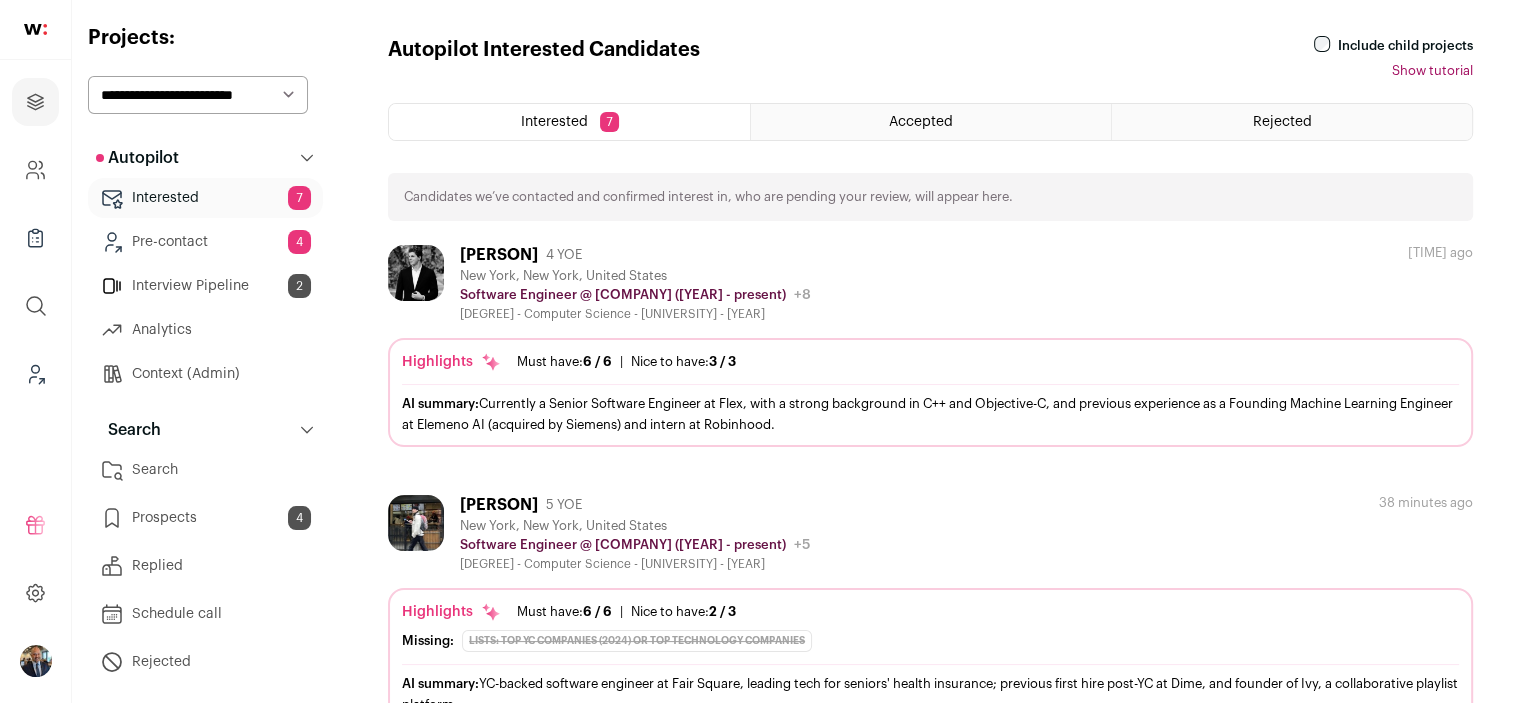 scroll, scrollTop: 0, scrollLeft: 0, axis: both 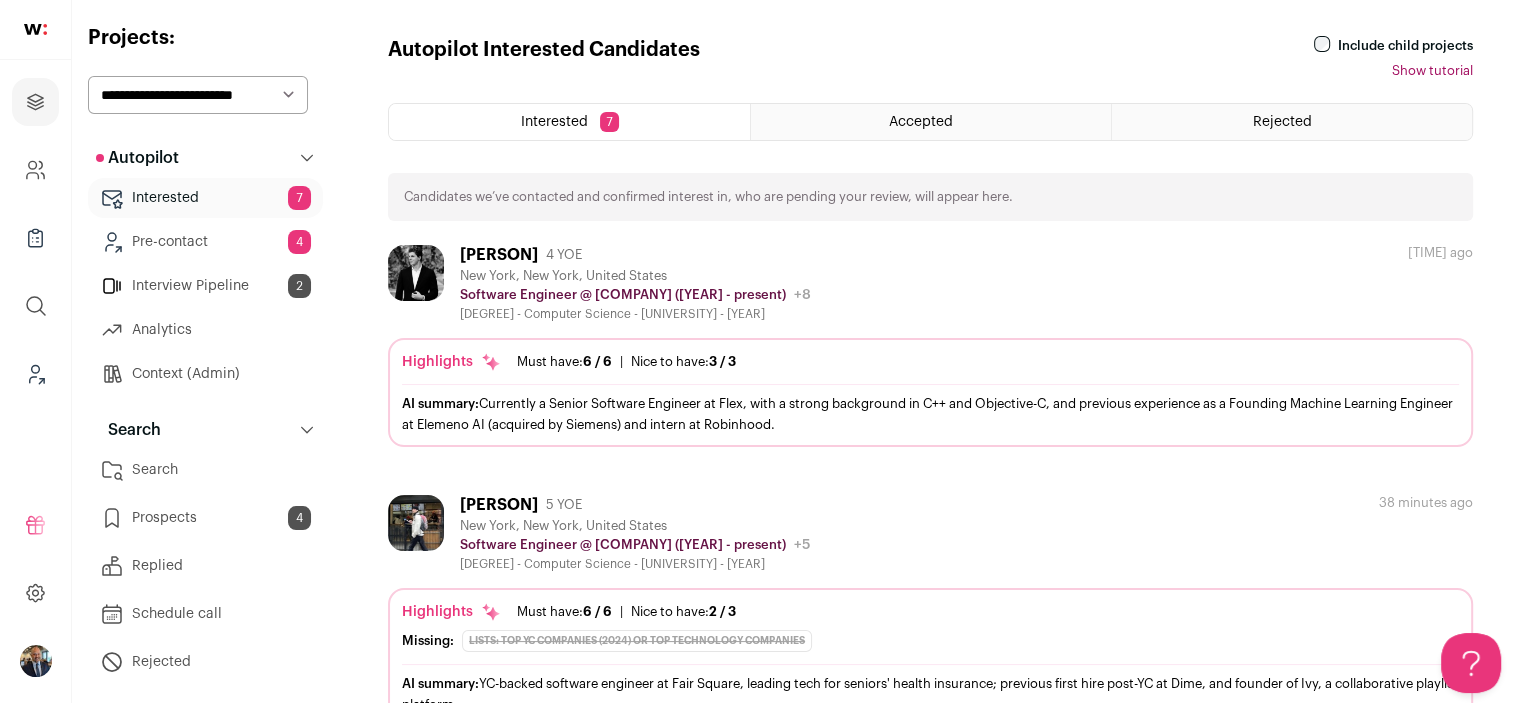click on "[STATUS]
[NUMBER]" at bounding box center (205, 242) 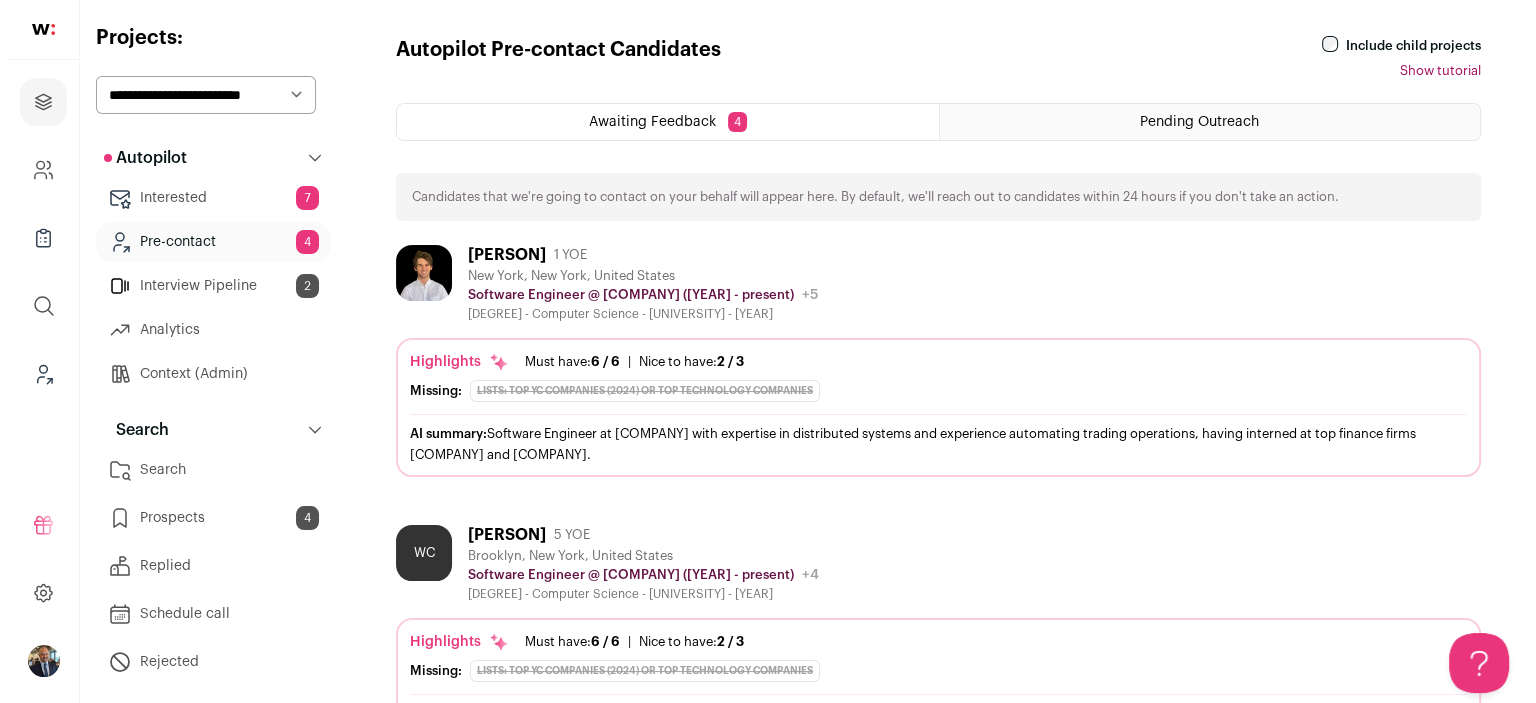 scroll, scrollTop: 0, scrollLeft: 0, axis: both 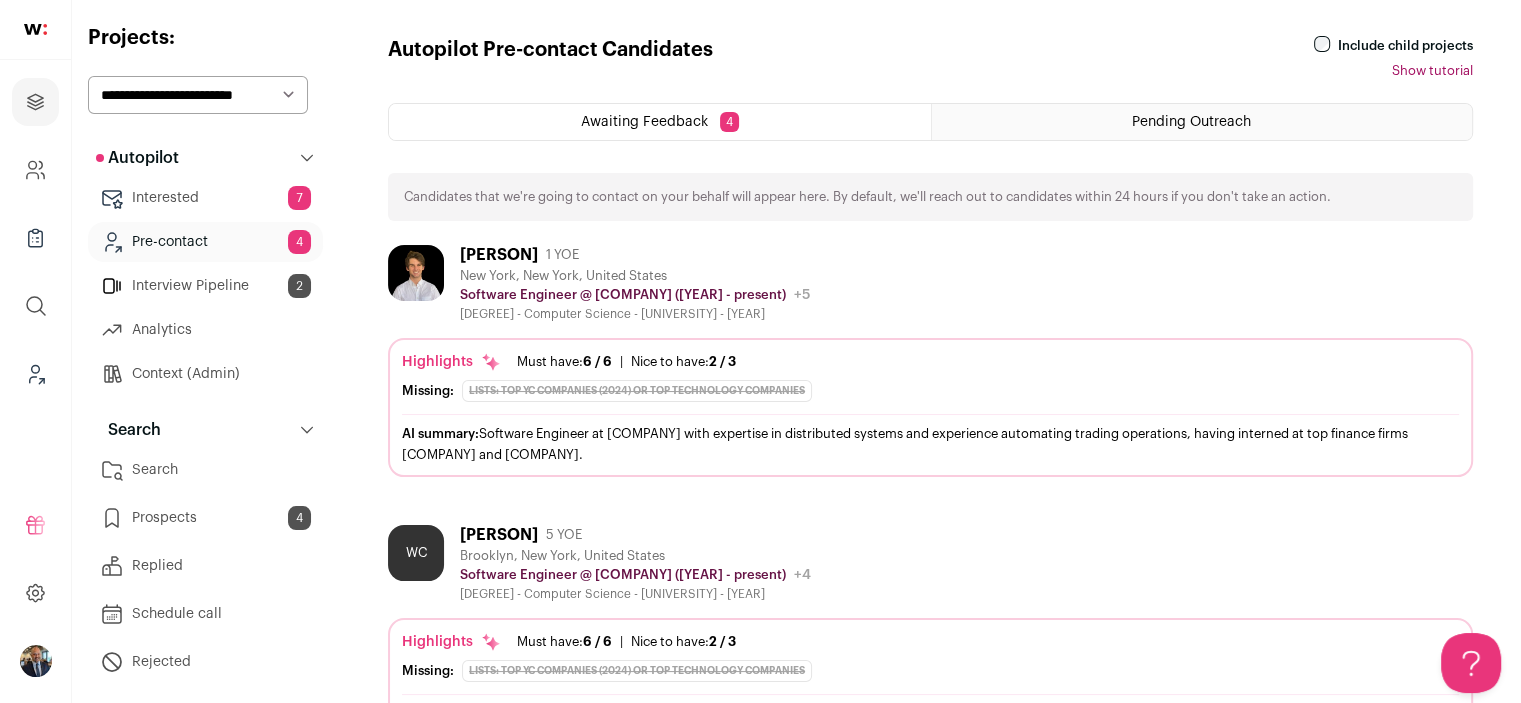 click on "Prospects
4" at bounding box center [205, 518] 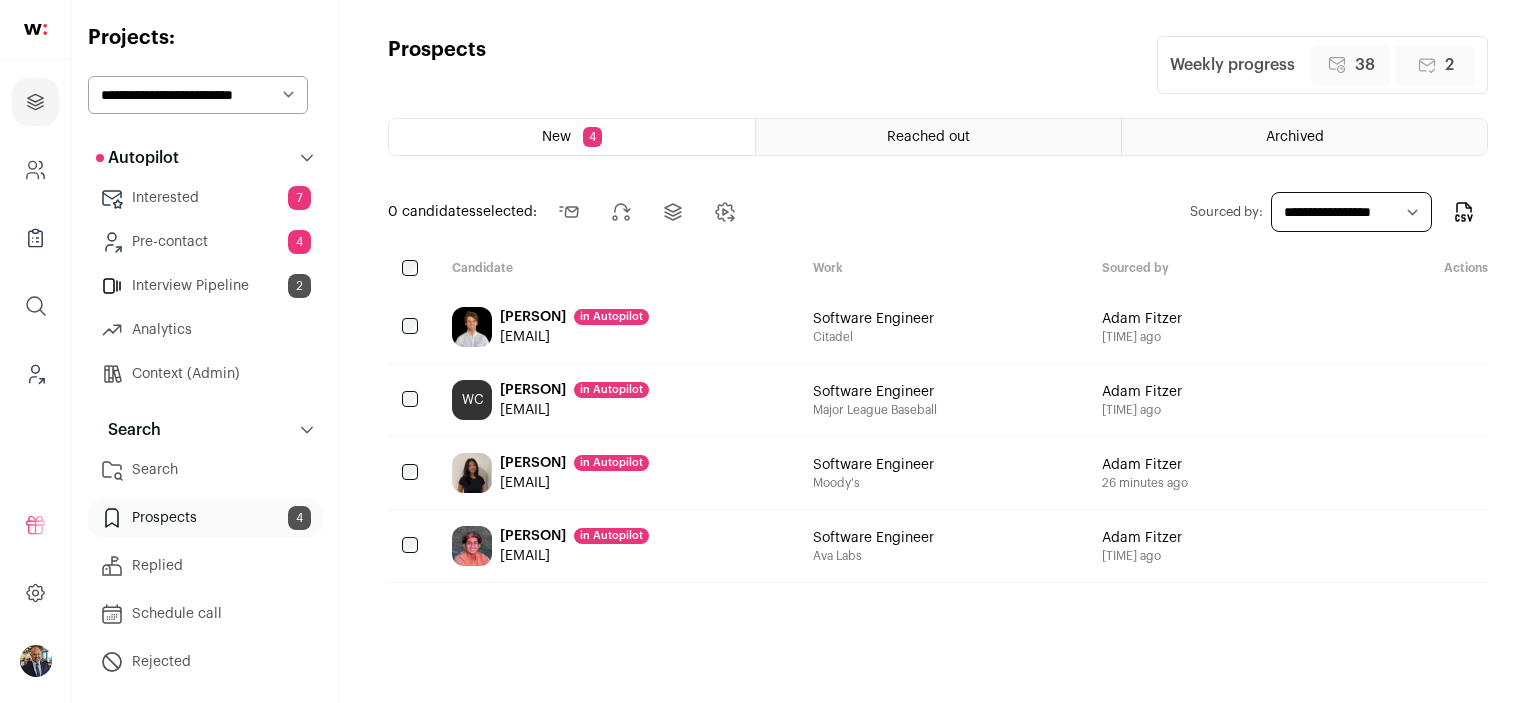 scroll, scrollTop: 0, scrollLeft: 0, axis: both 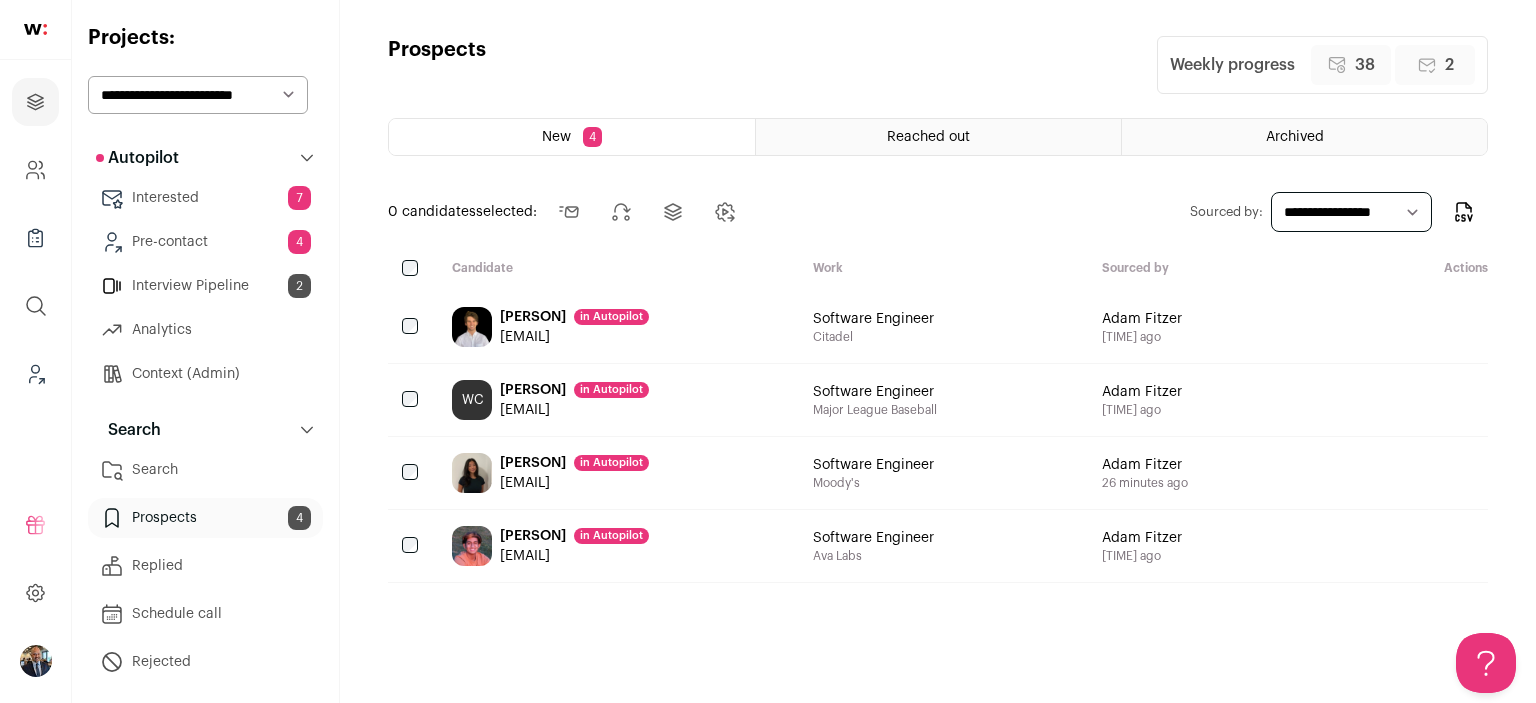 click on "[PERSON]
in [COMPANY]
[EMAIL]" at bounding box center (616, 327) 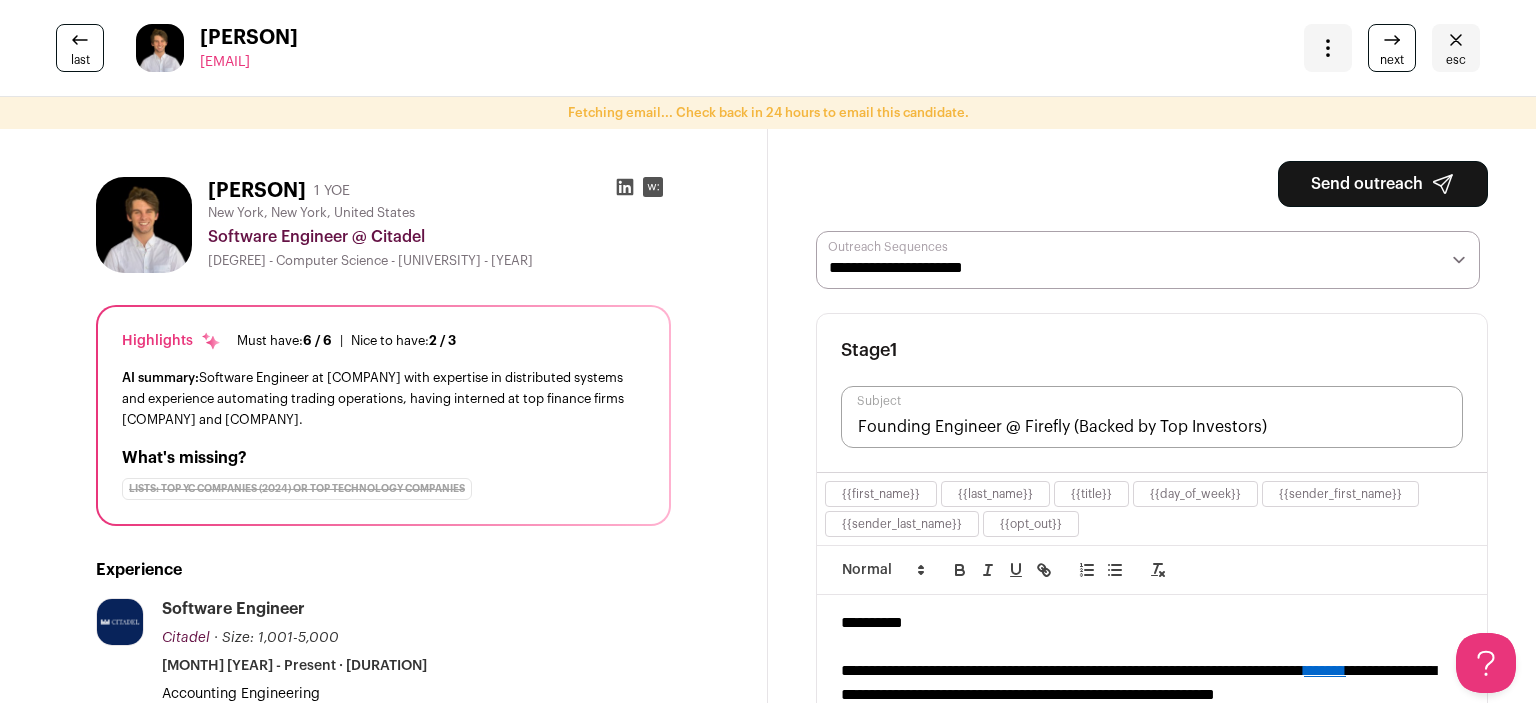 click on "esc" at bounding box center [1456, 48] 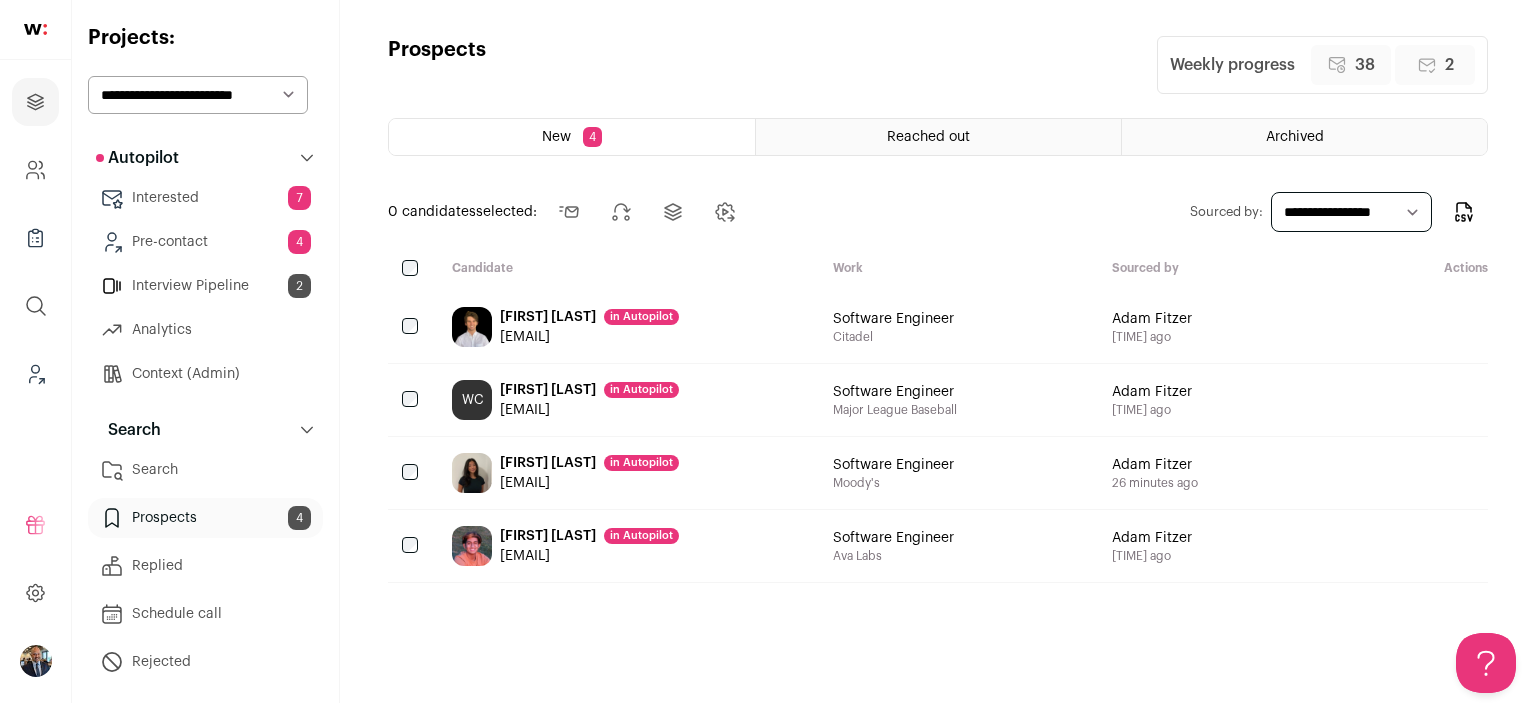 scroll, scrollTop: 0, scrollLeft: 0, axis: both 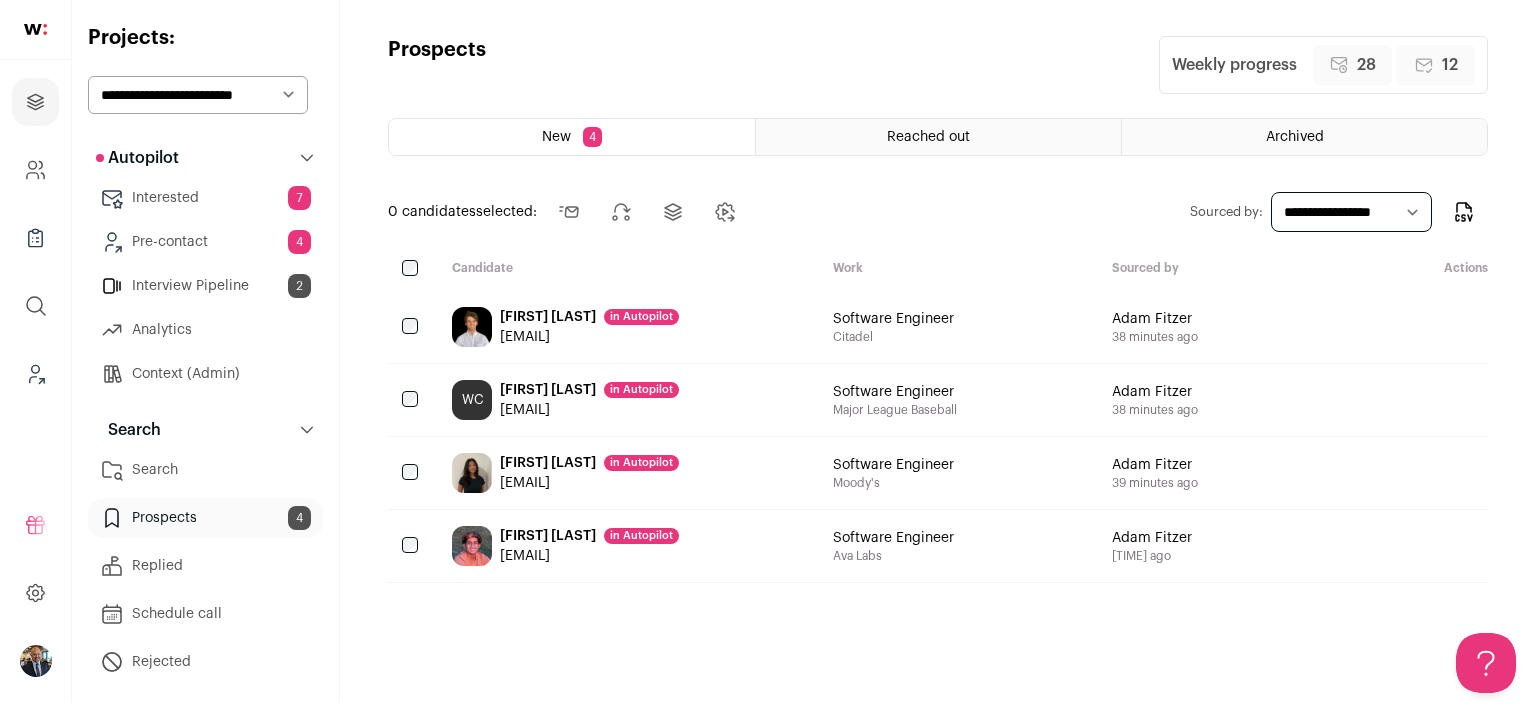 click on "**********" at bounding box center (198, 95) 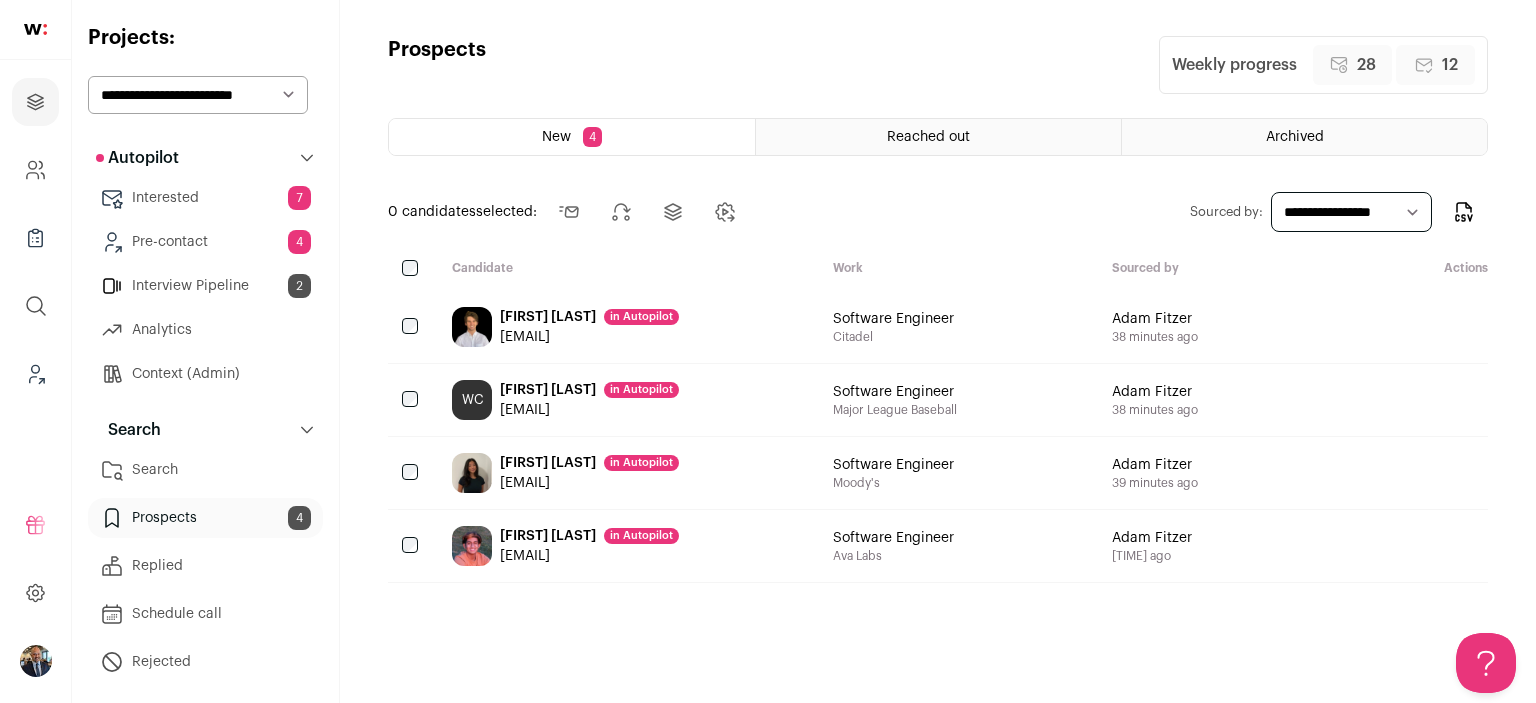 click on "Prospects
Weekly progress
28
Reach outs pending
12
Reach outs sent
New
4
Reached out
Archived
0 candidates
selected:
Send outreach" at bounding box center (938, 351) 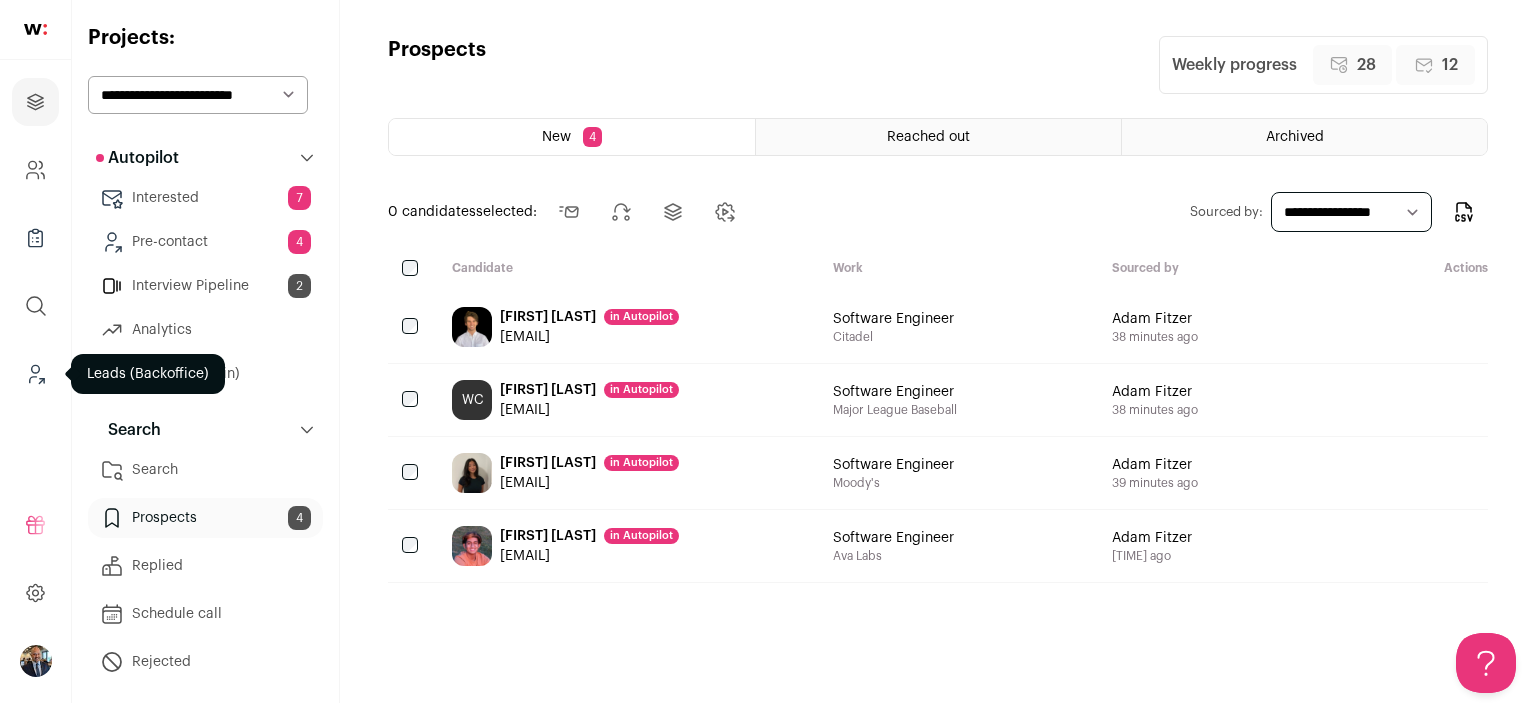 click at bounding box center (35, 374) 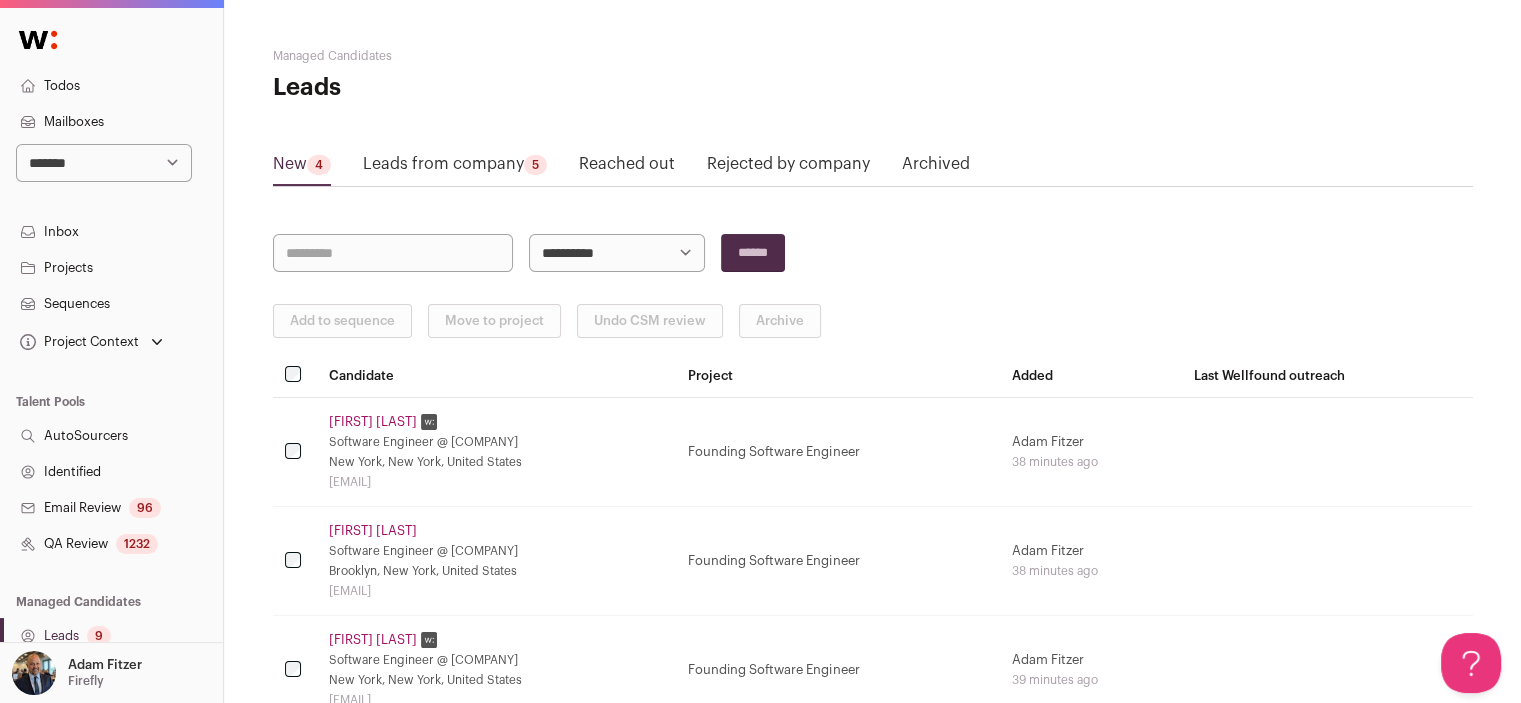 scroll, scrollTop: 0, scrollLeft: 0, axis: both 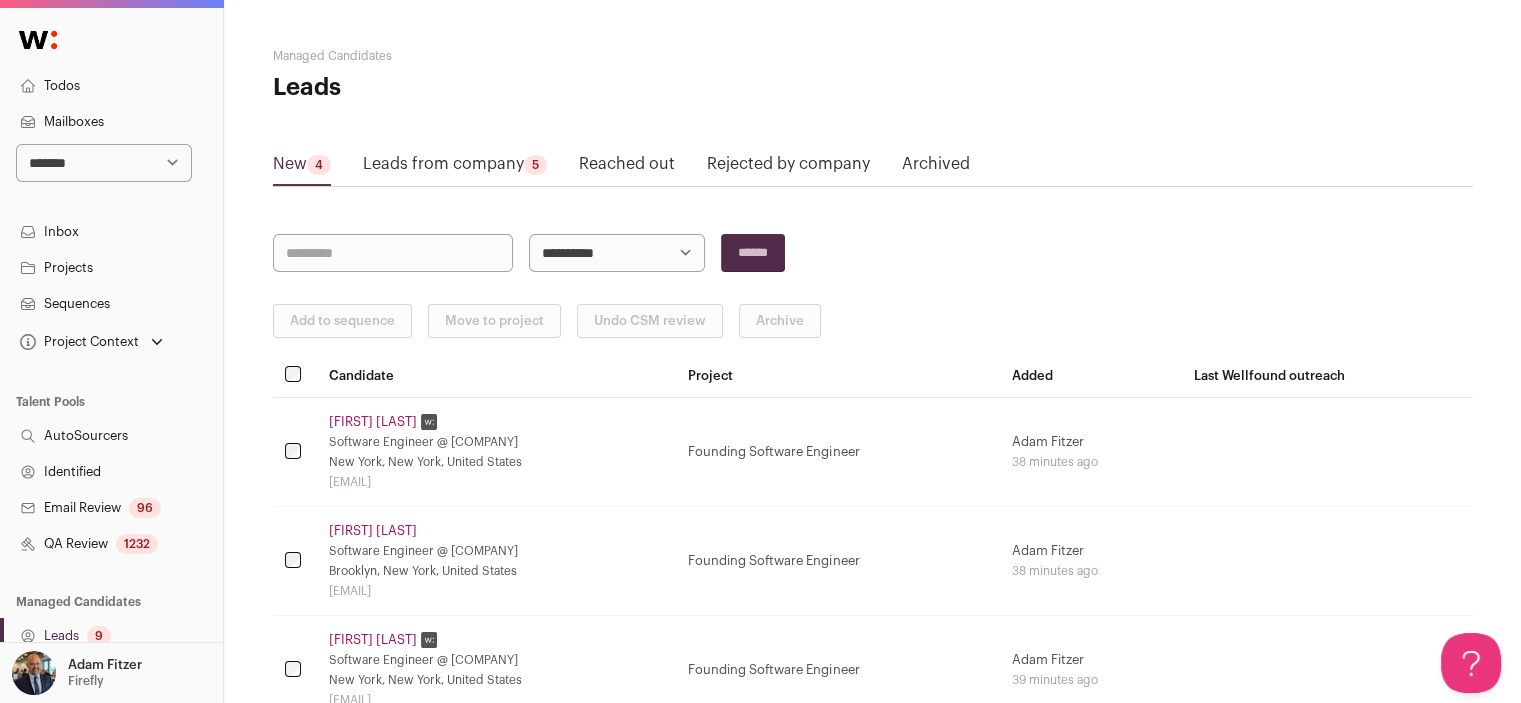 click on "**********" at bounding box center (104, 163) 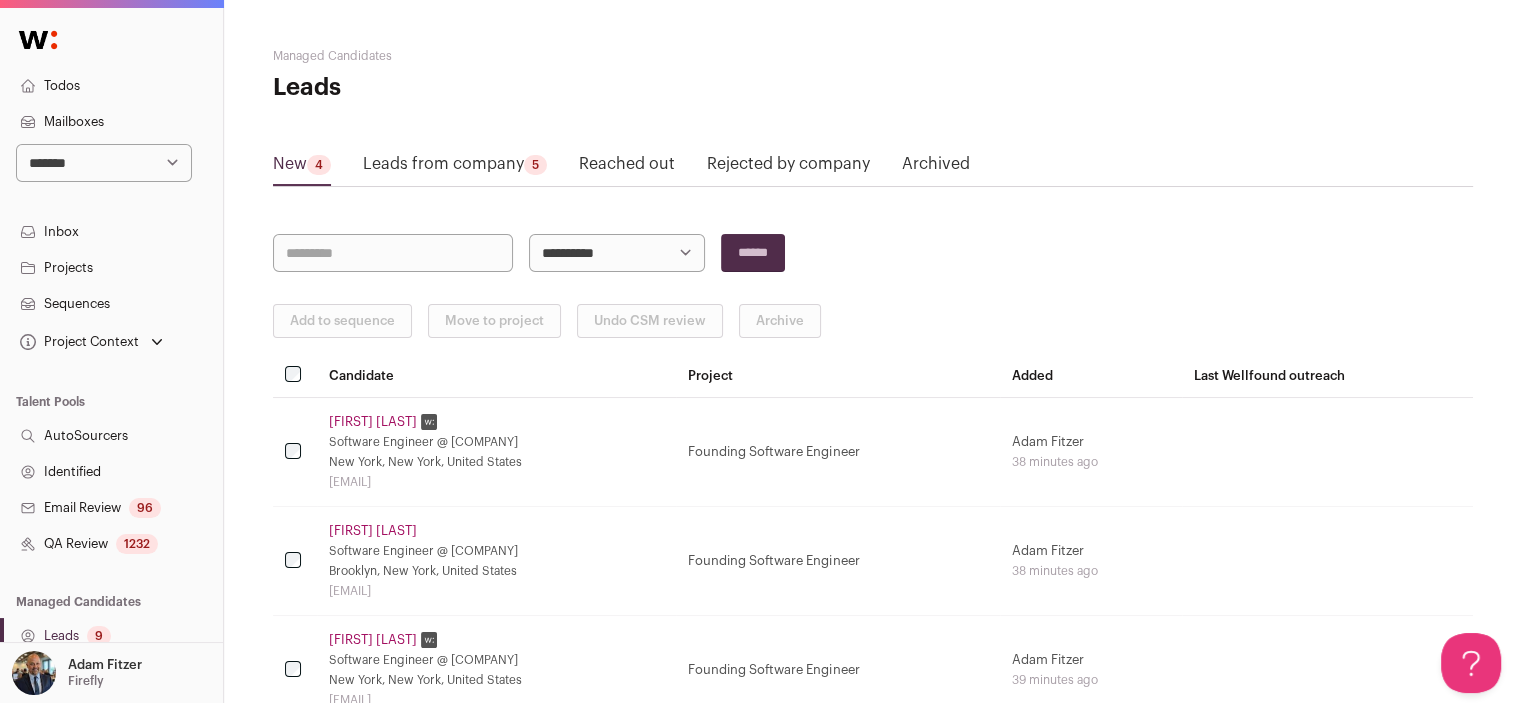 select on "*****" 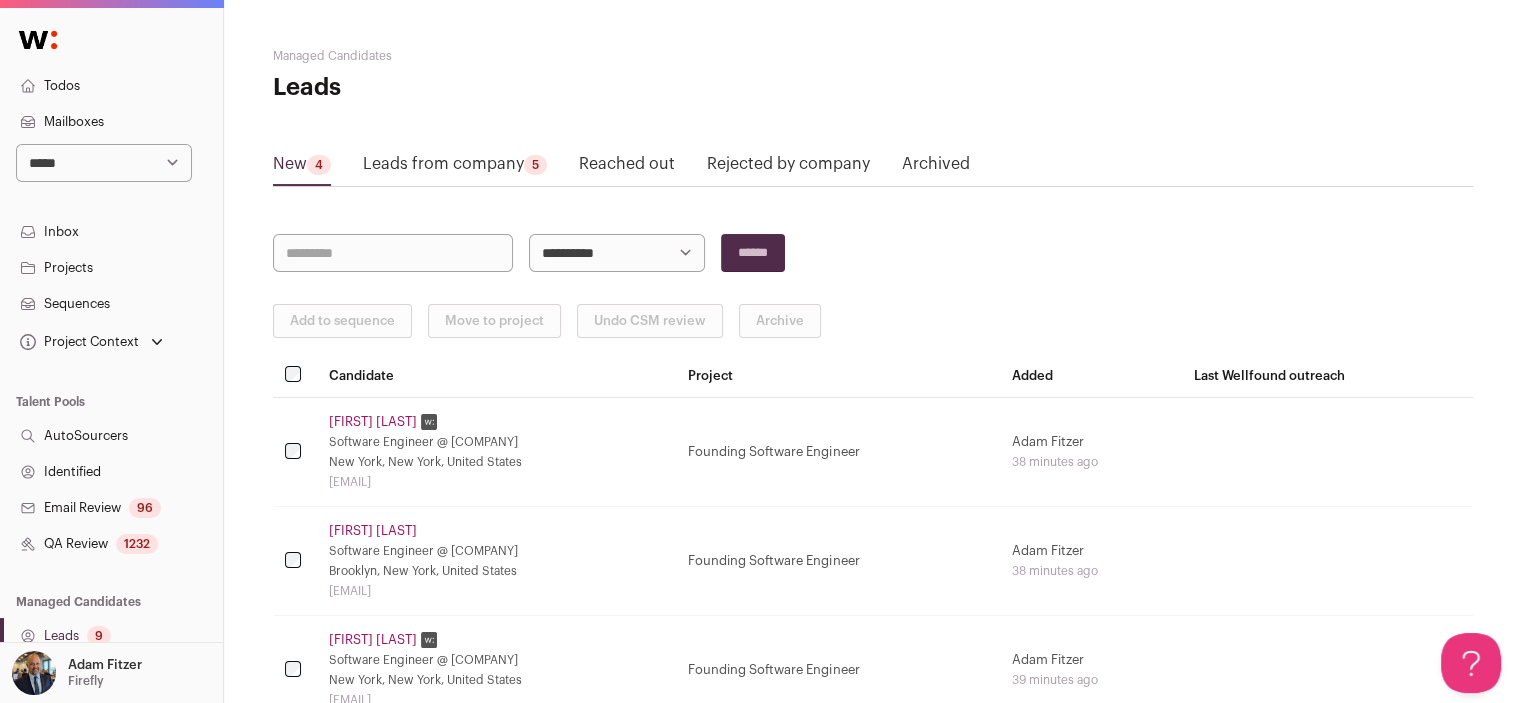 click on "**********" at bounding box center [104, 163] 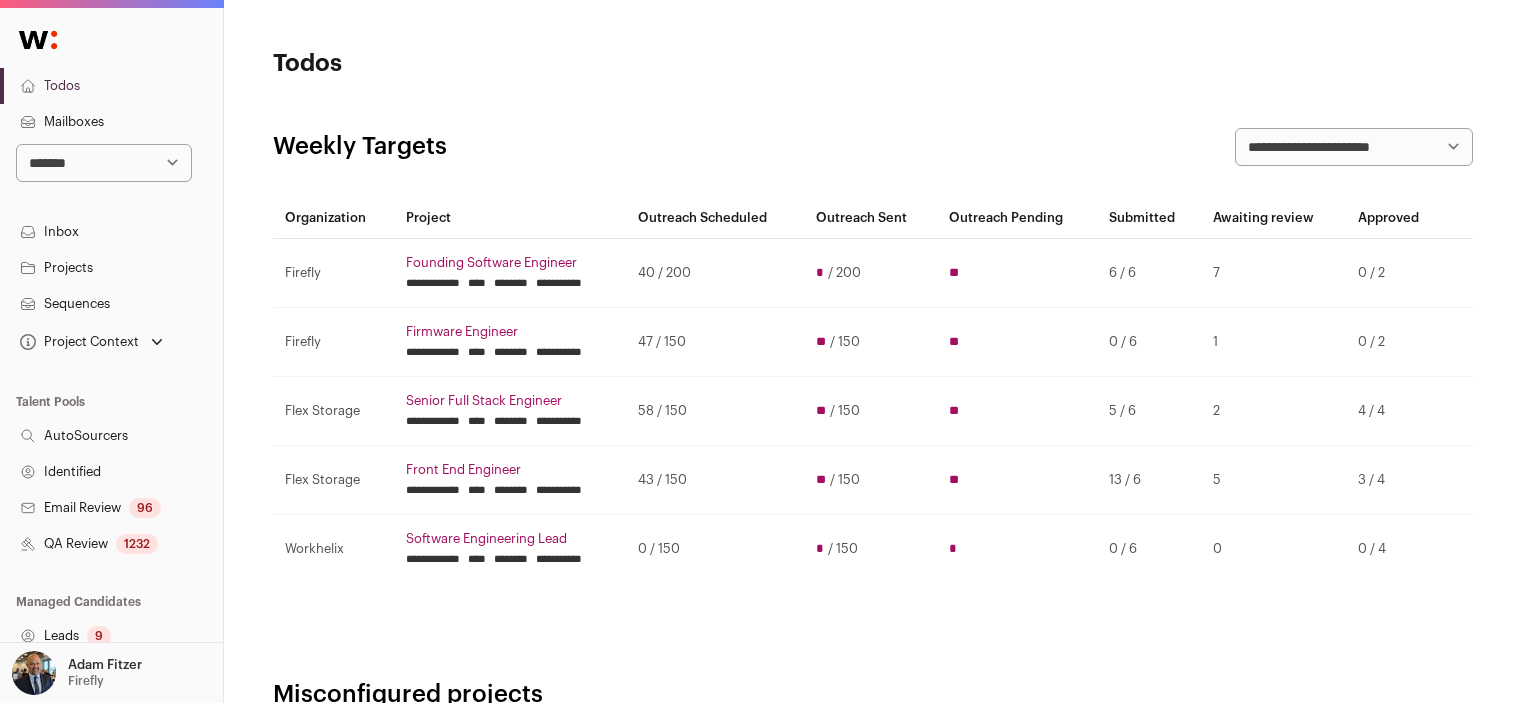 scroll, scrollTop: 0, scrollLeft: 0, axis: both 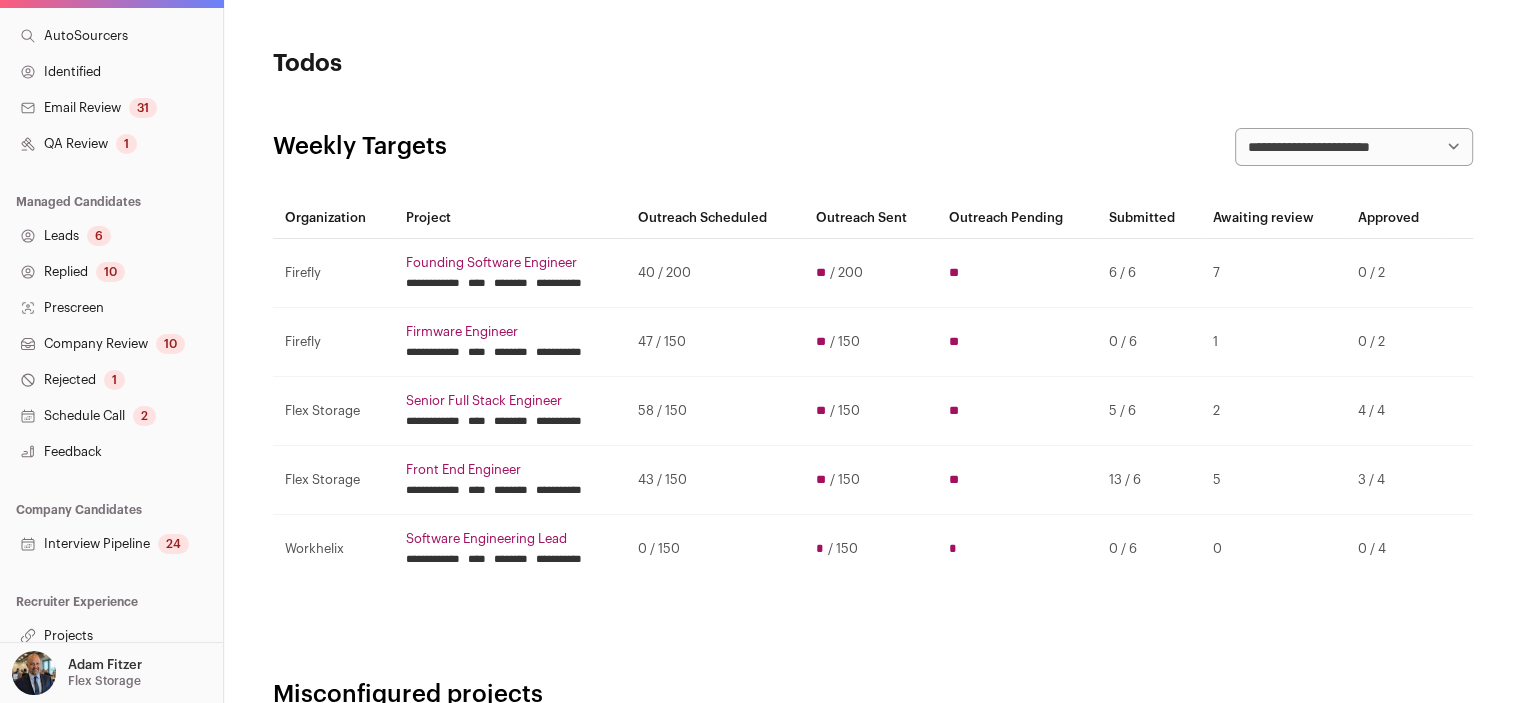 click on "Leads
6" at bounding box center [111, 236] 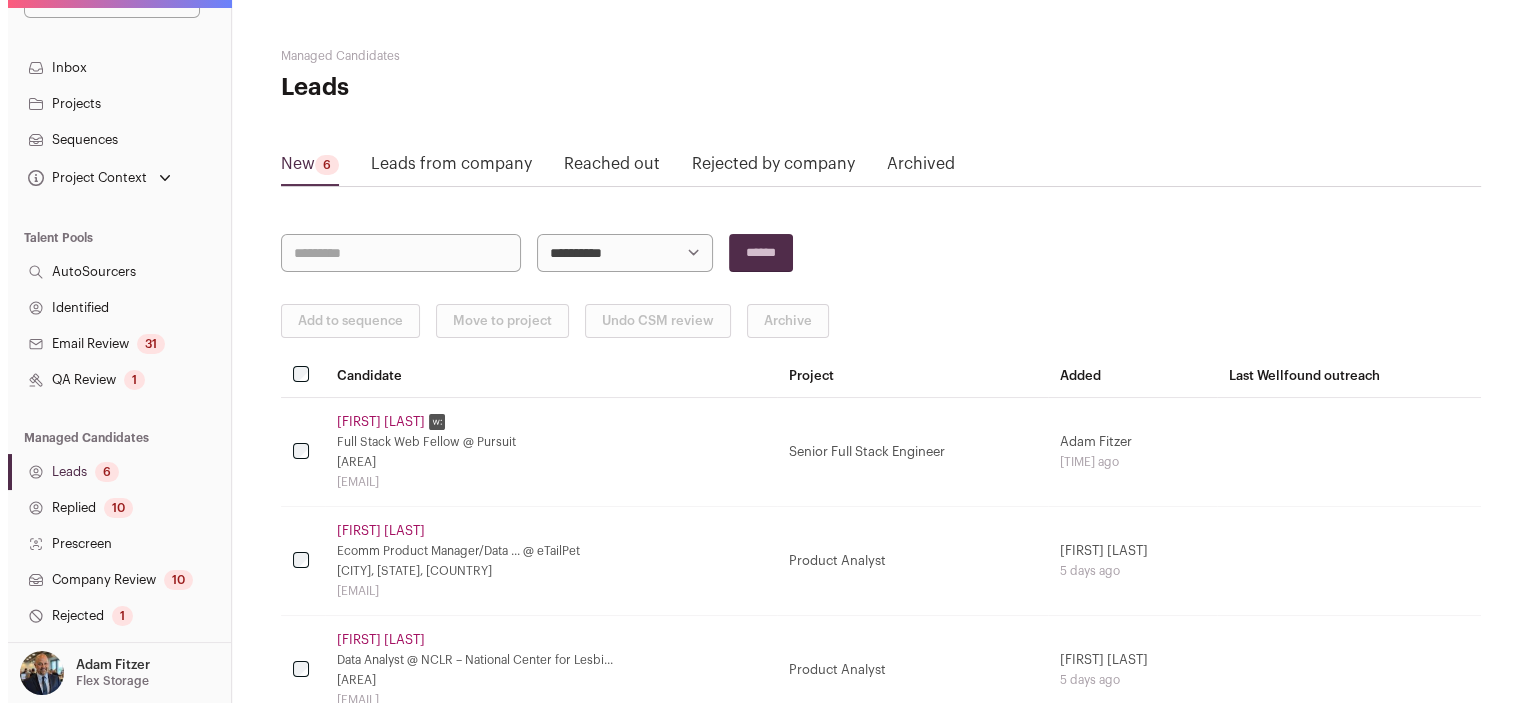 scroll, scrollTop: 0, scrollLeft: 0, axis: both 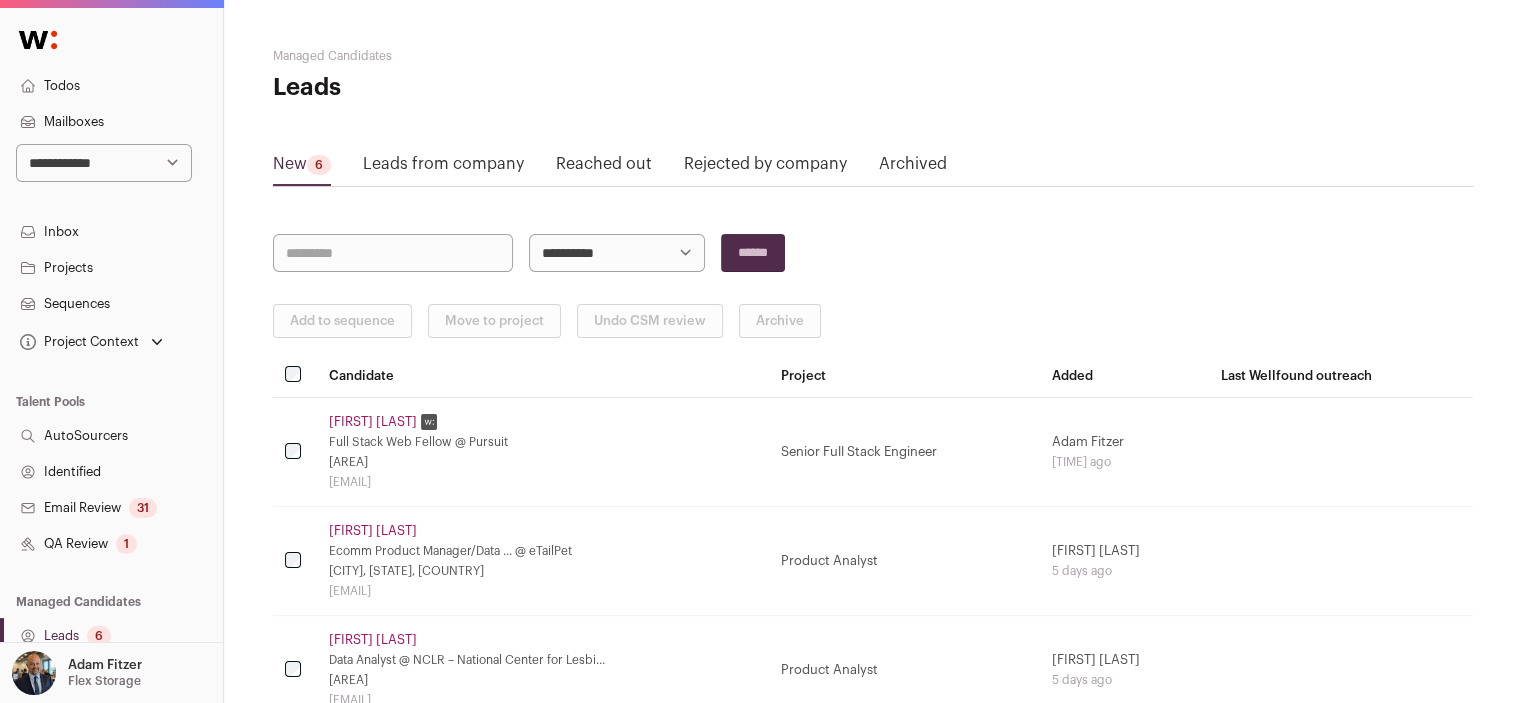 click on "**********" at bounding box center (104, 163) 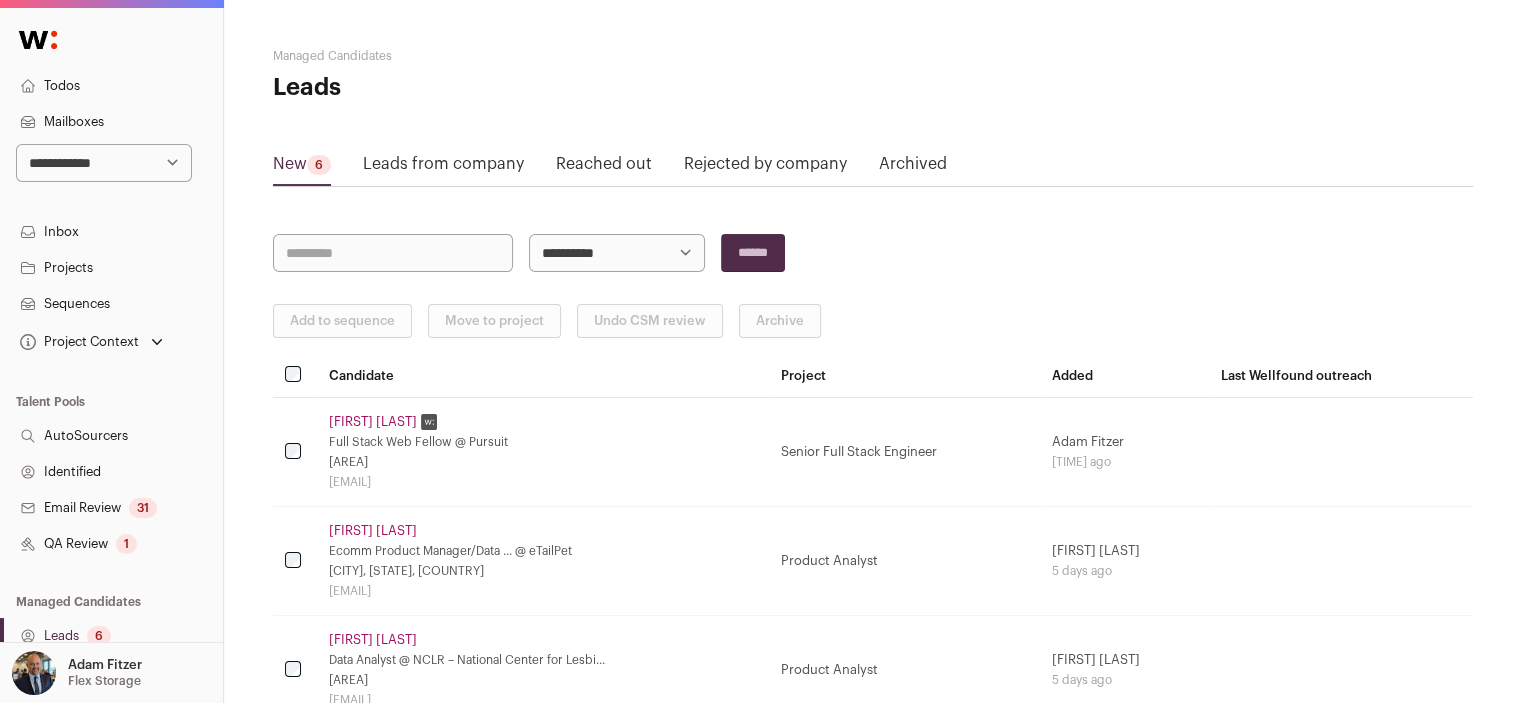 click on "Mailboxes" at bounding box center (111, 122) 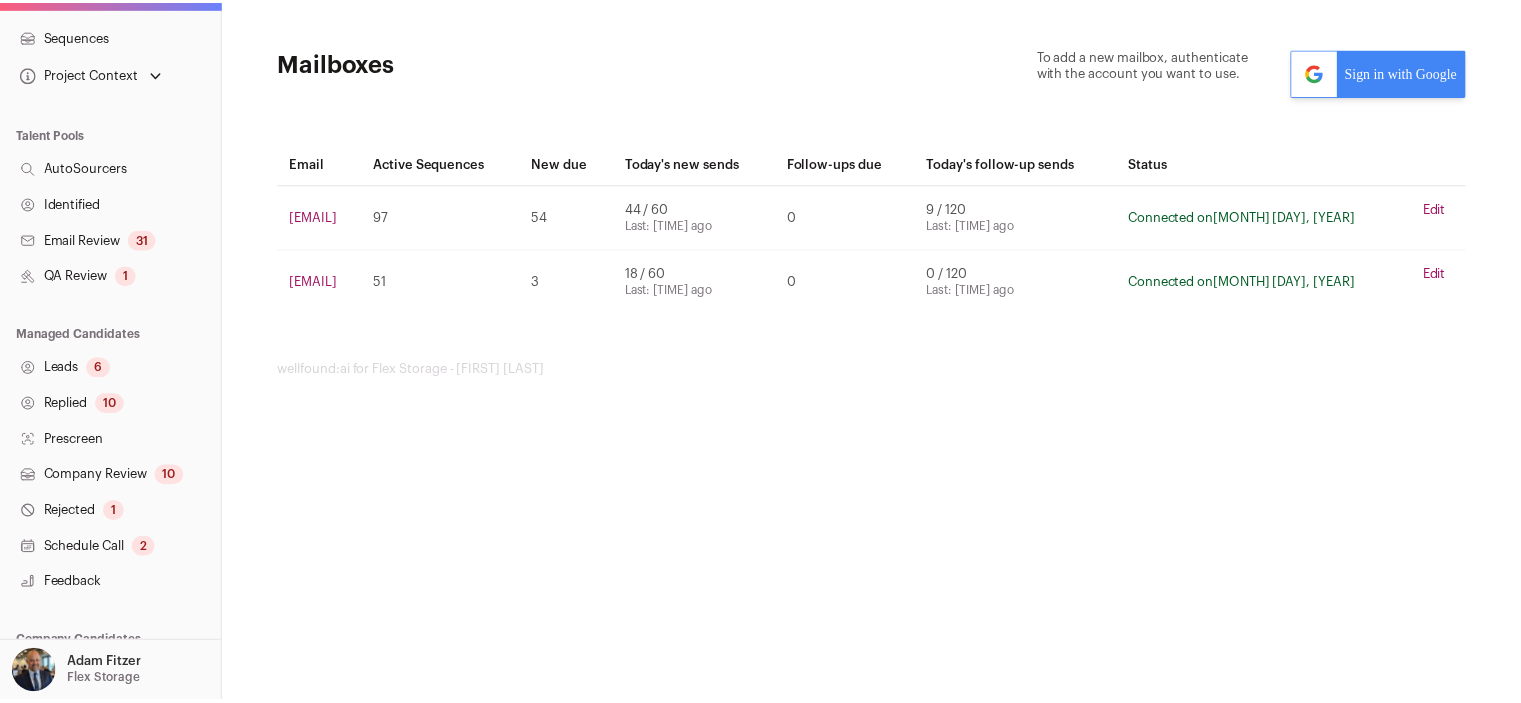 scroll, scrollTop: 411, scrollLeft: 0, axis: vertical 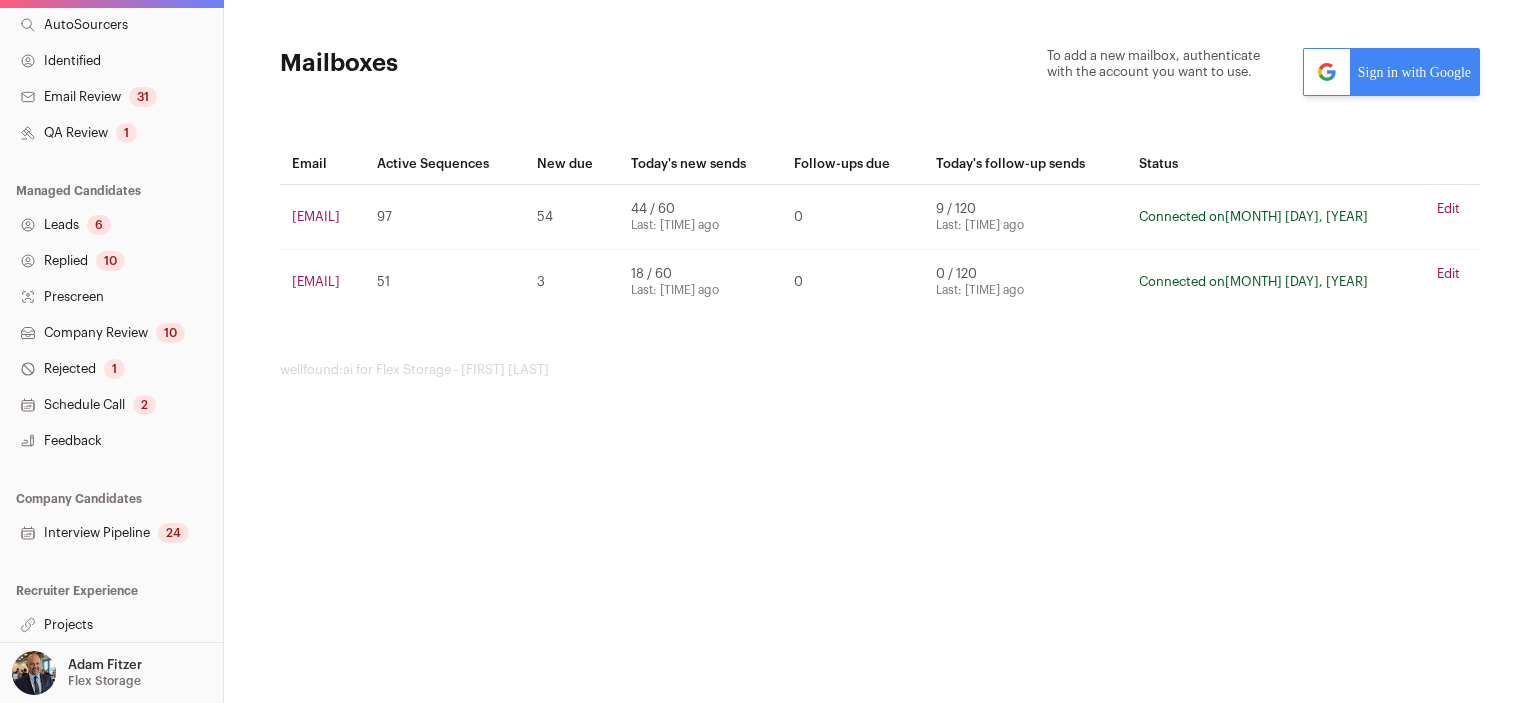 click on "Projects" at bounding box center (111, 625) 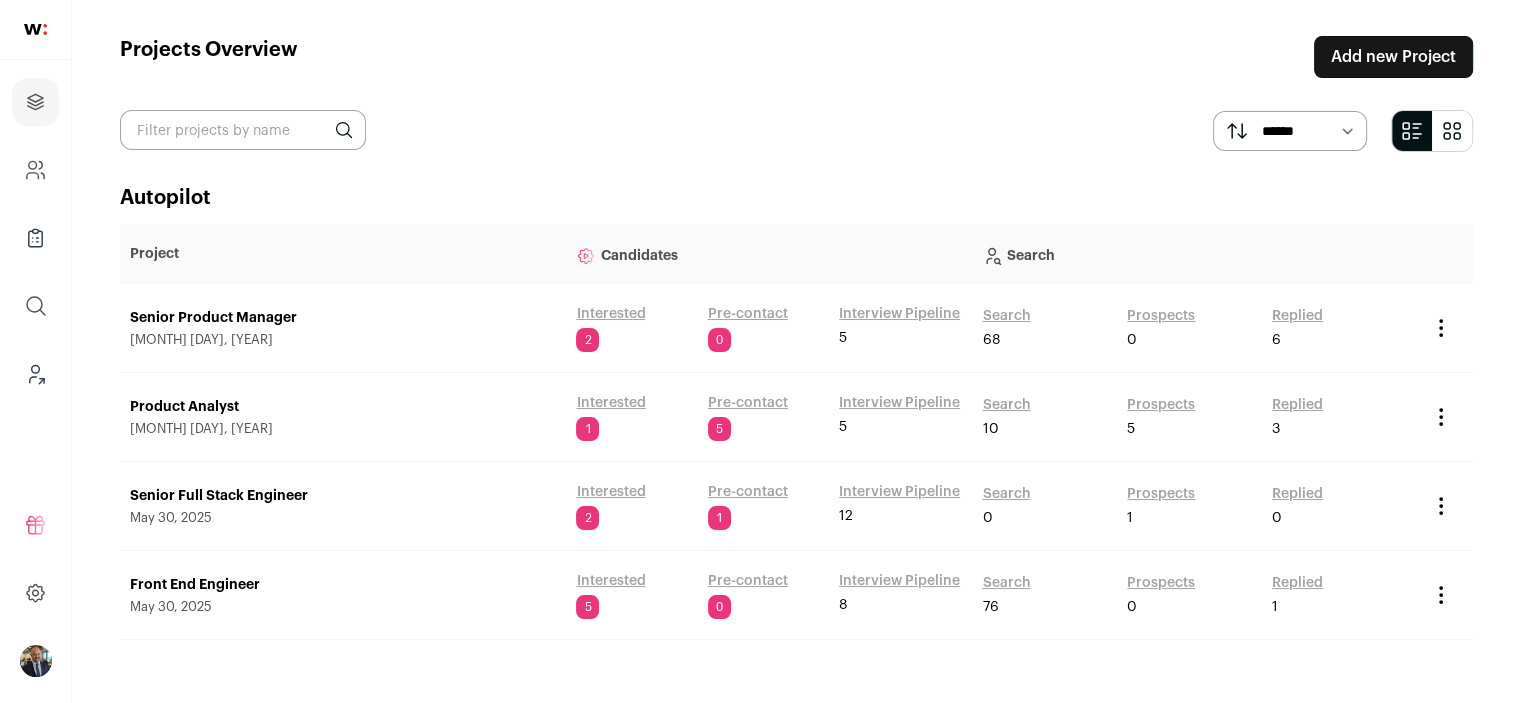 scroll, scrollTop: 0, scrollLeft: 0, axis: both 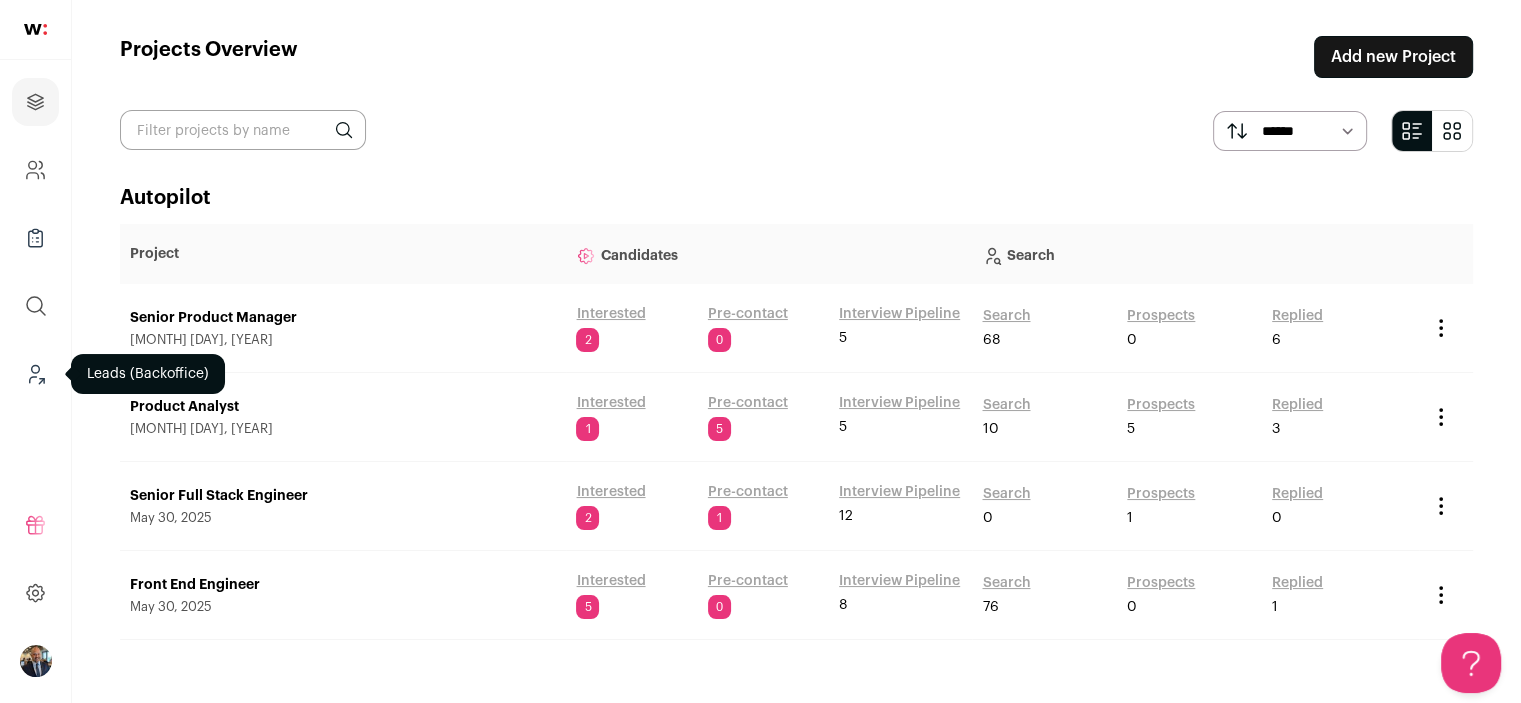 click at bounding box center (35, 374) 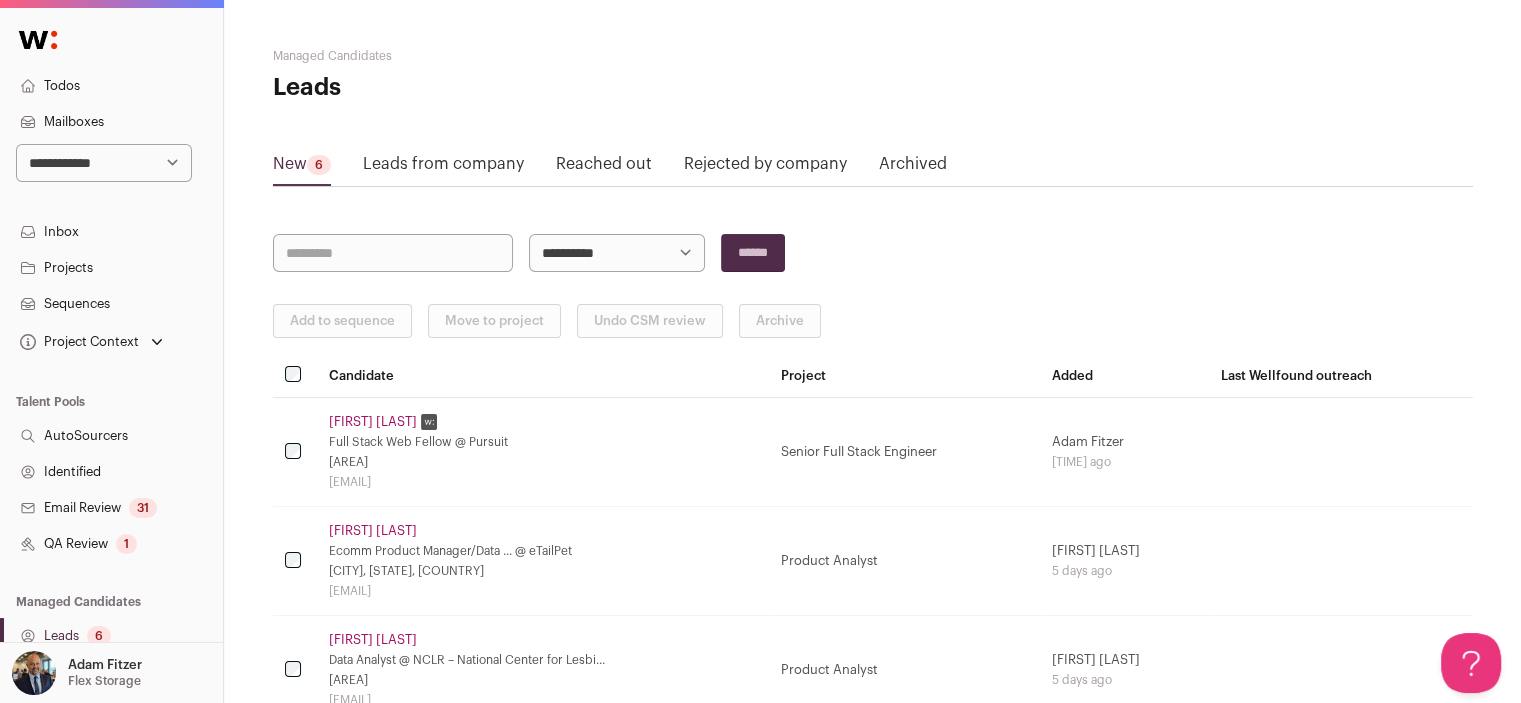 scroll, scrollTop: 0, scrollLeft: 0, axis: both 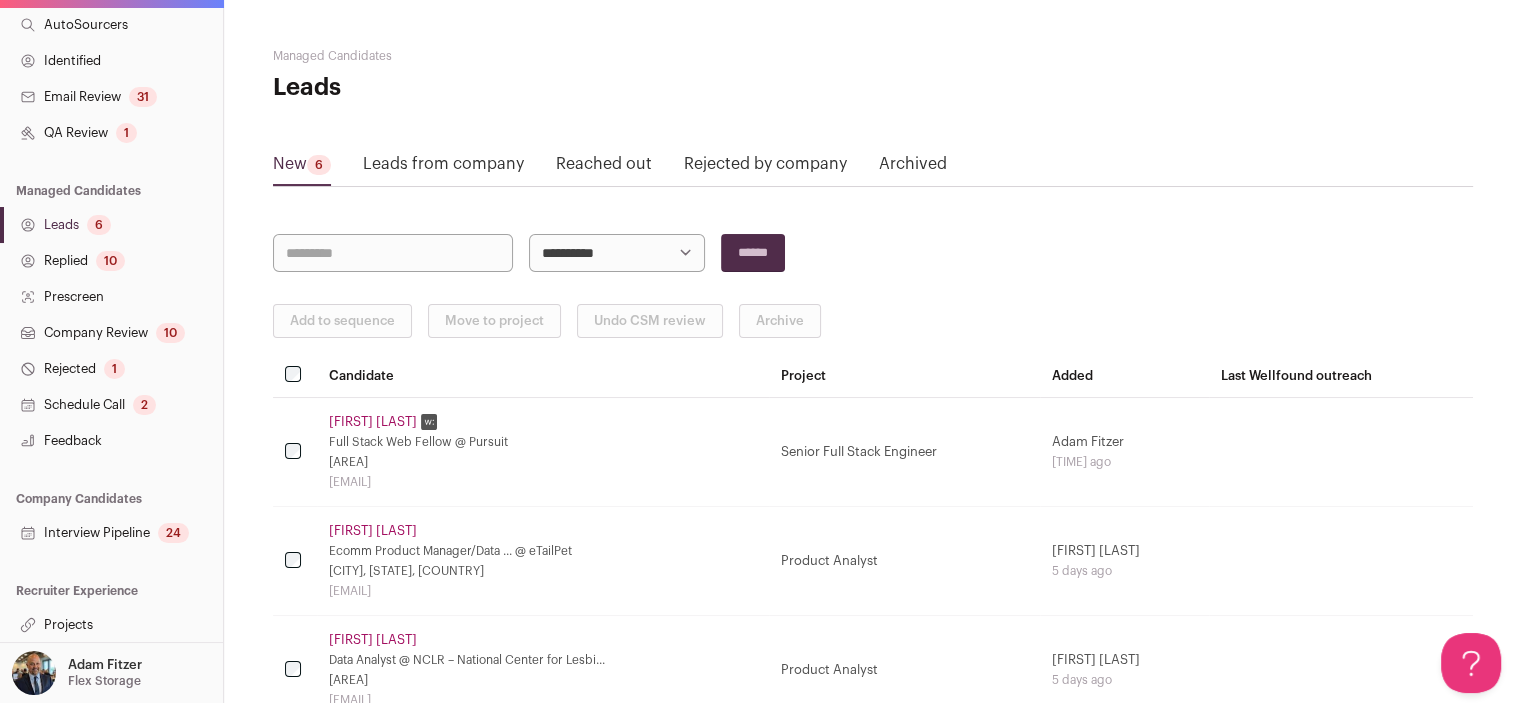 click on "Projects" at bounding box center (111, 625) 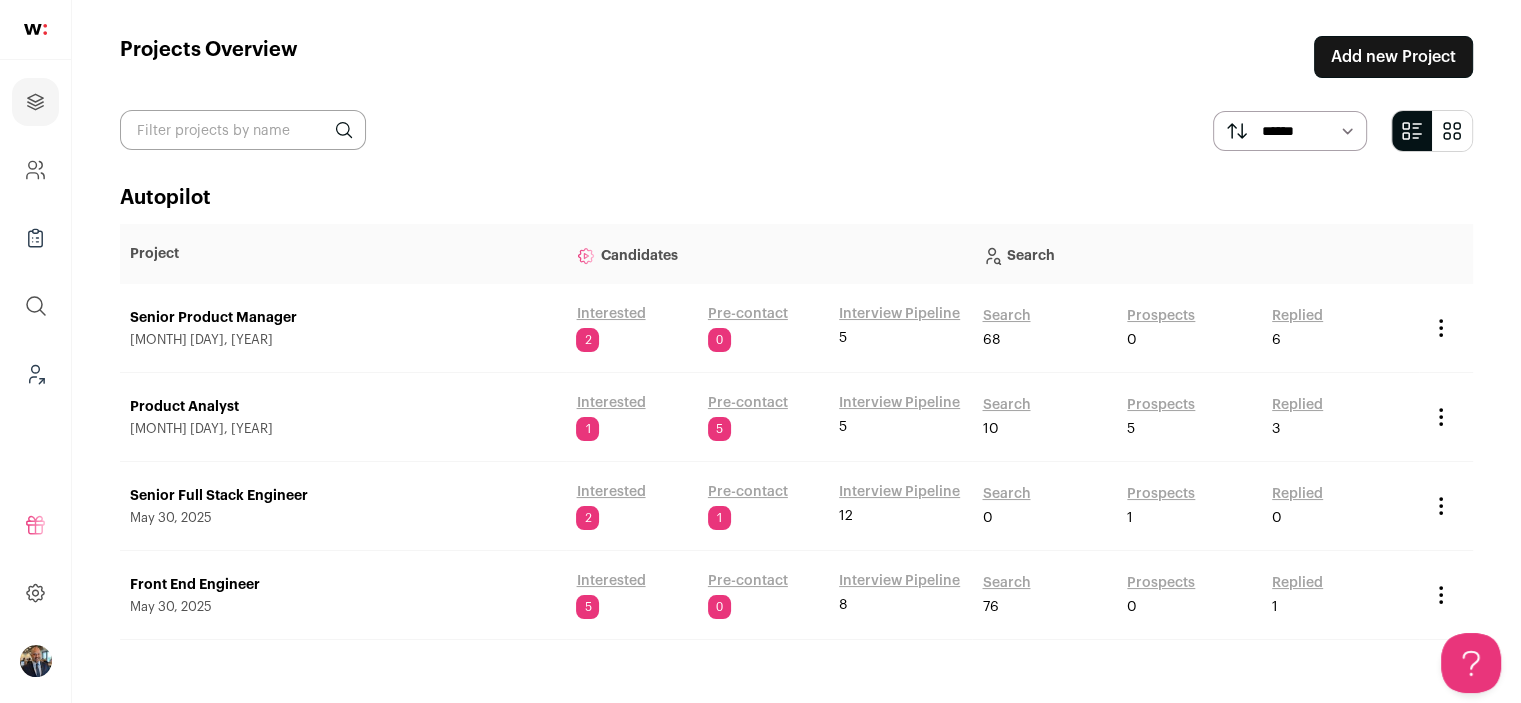 scroll, scrollTop: 19, scrollLeft: 0, axis: vertical 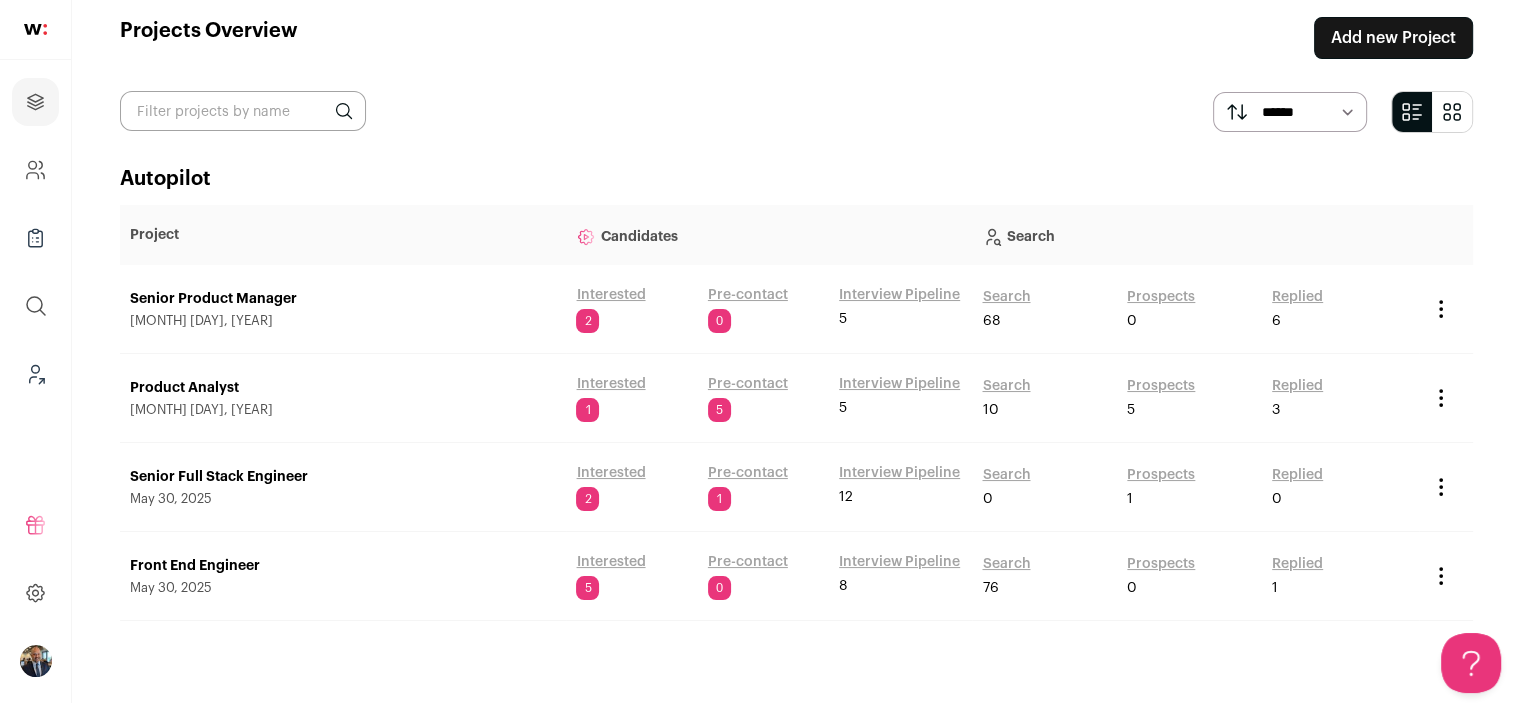 click on "Senior Full Stack Engineer" at bounding box center [343, 477] 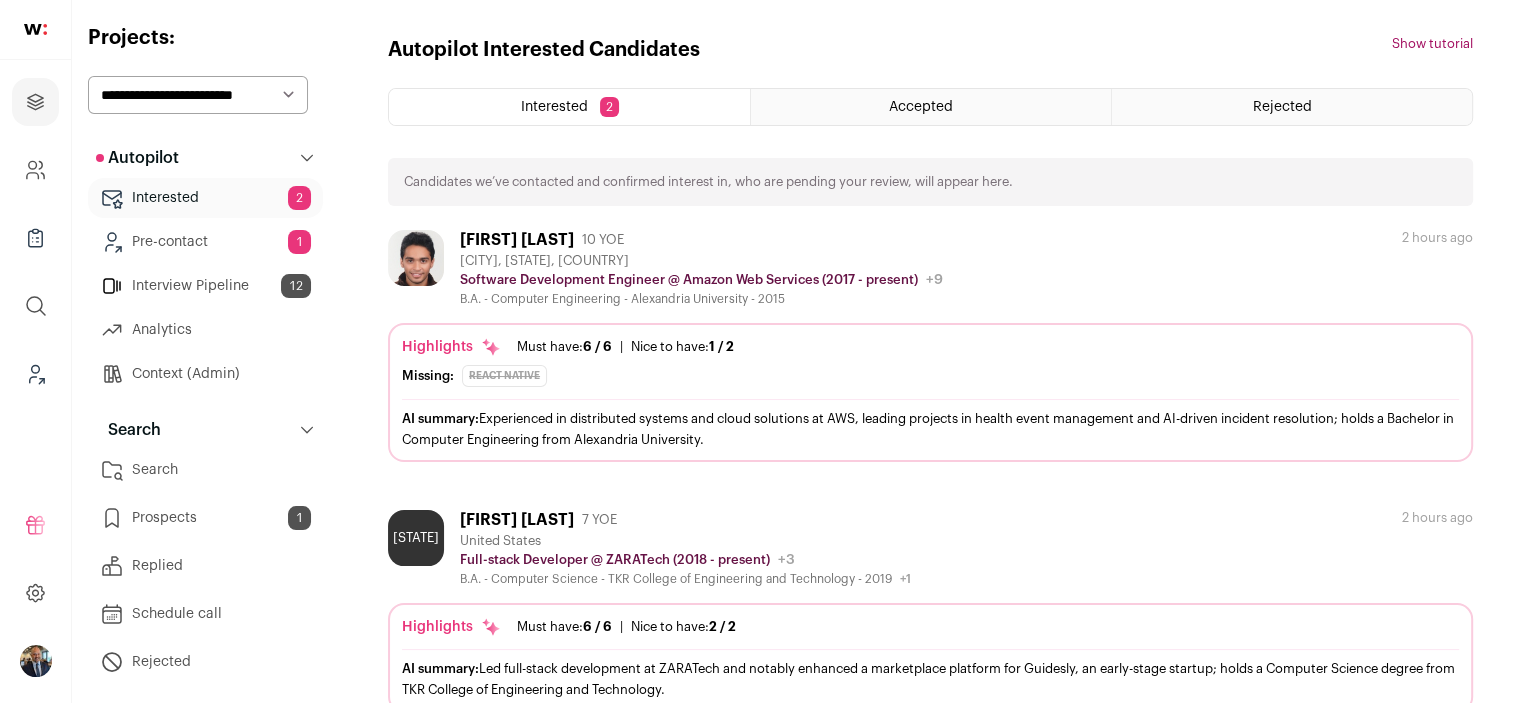 scroll, scrollTop: 0, scrollLeft: 0, axis: both 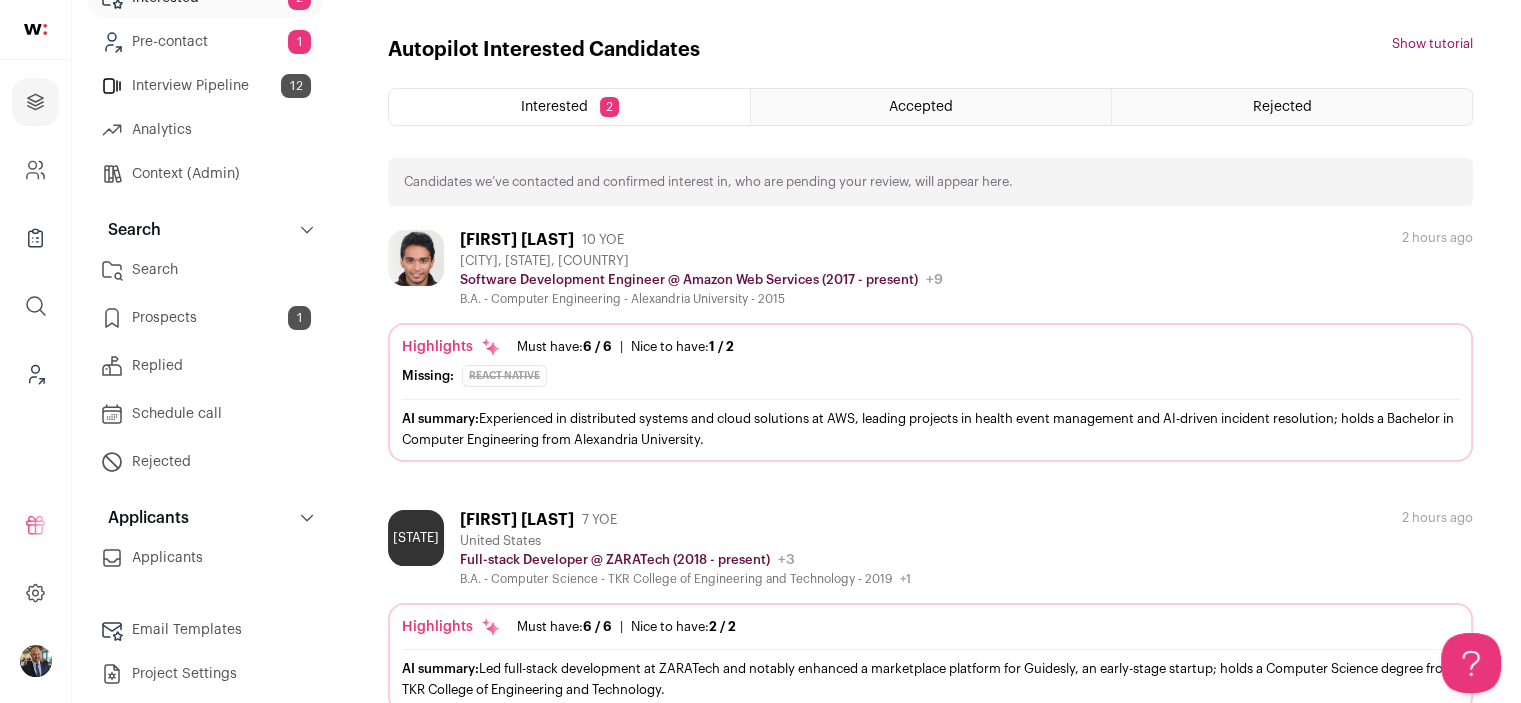 click on "Prospects
1" at bounding box center [205, 318] 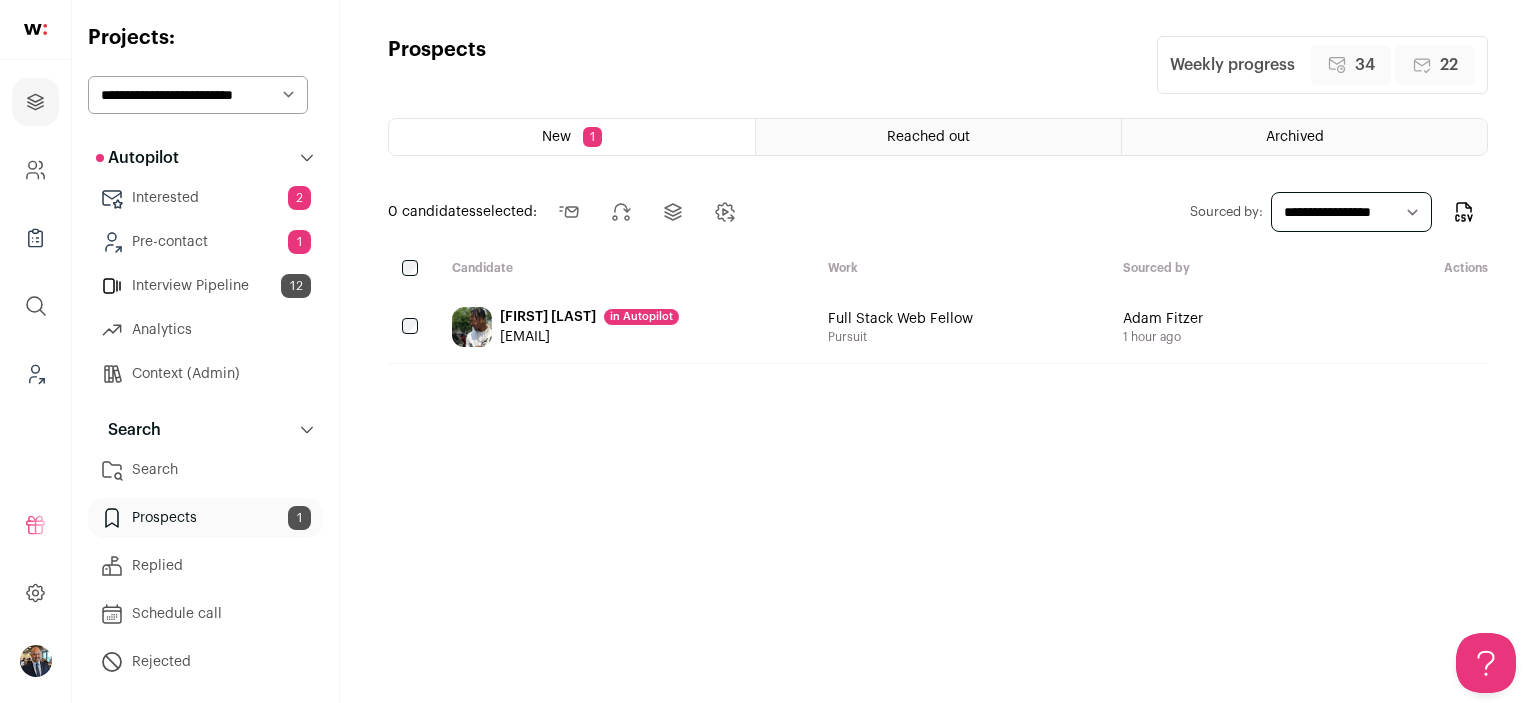 scroll, scrollTop: 0, scrollLeft: 0, axis: both 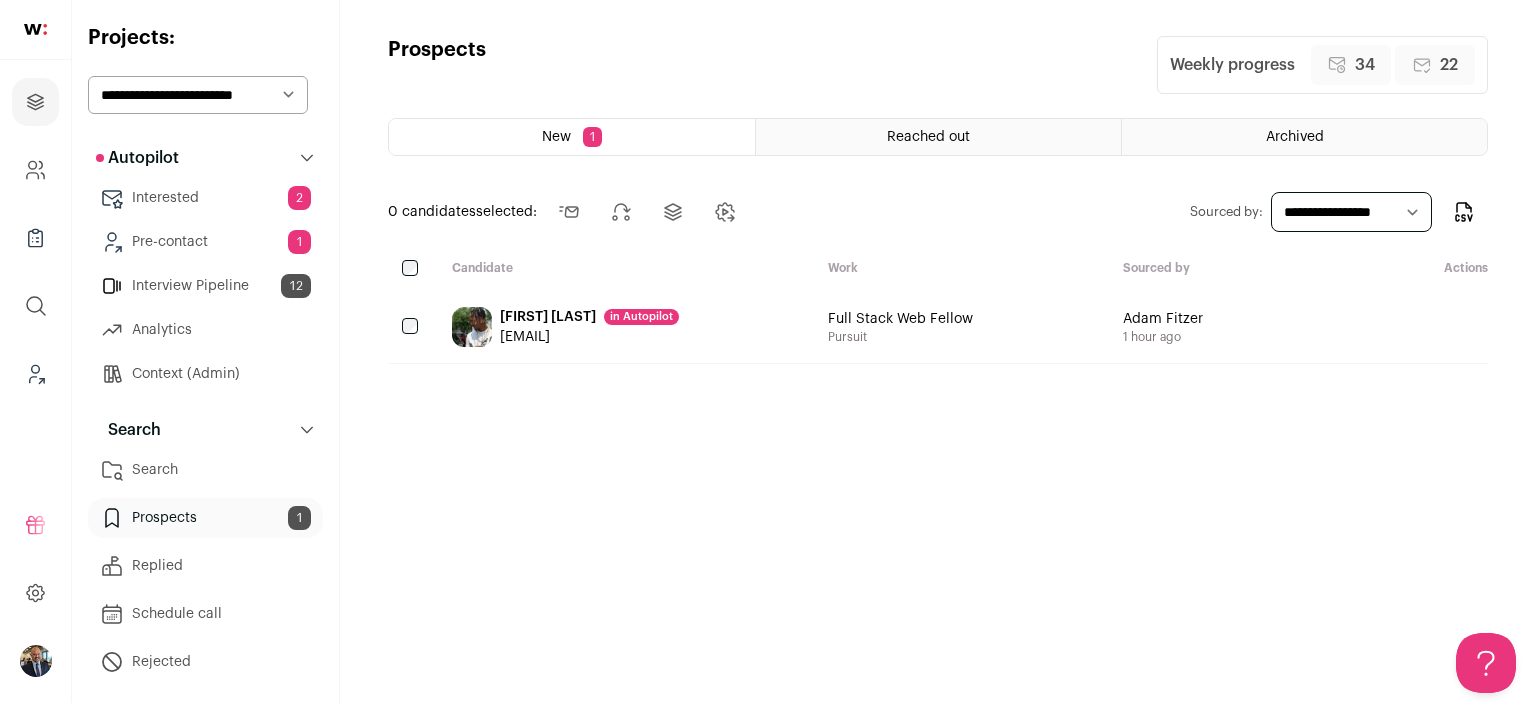 click on "**********" at bounding box center [198, 95] 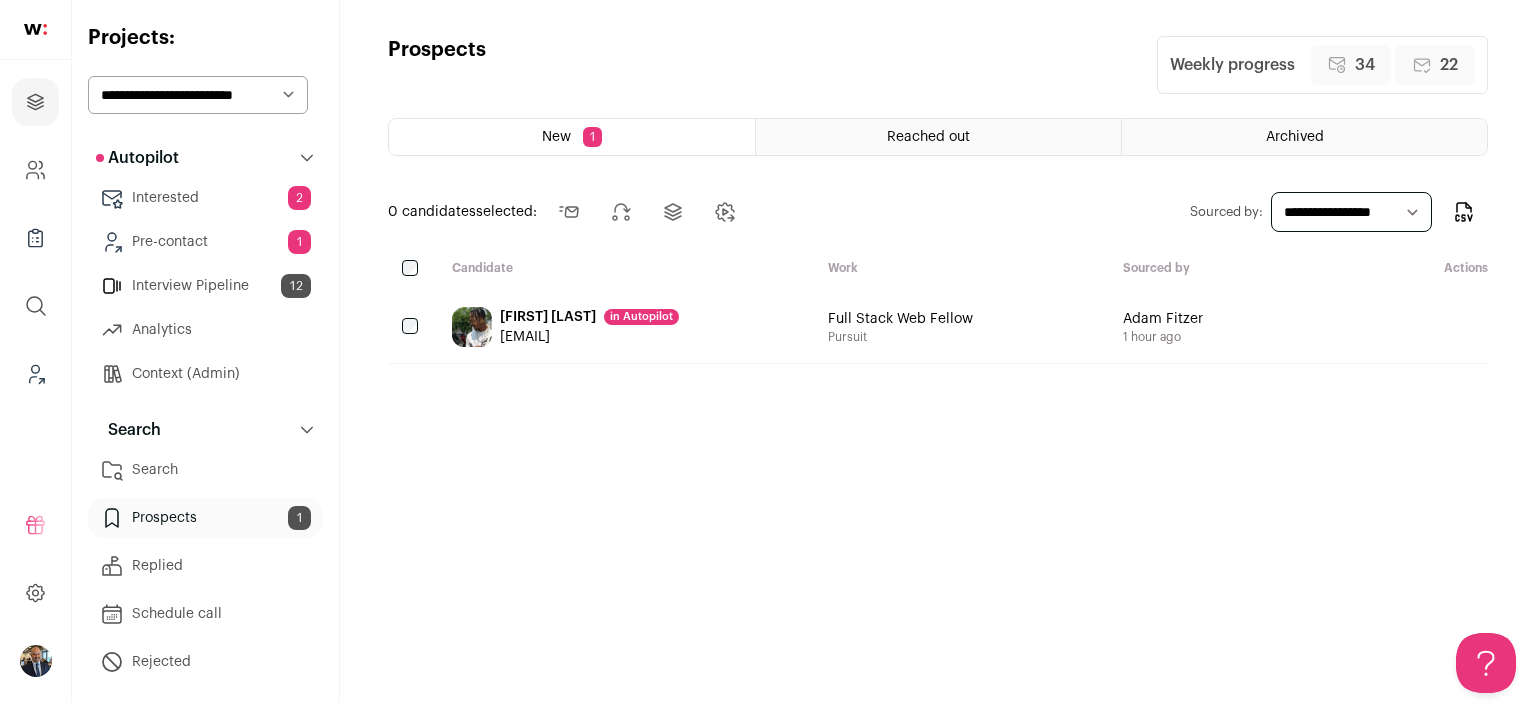 select on "*****" 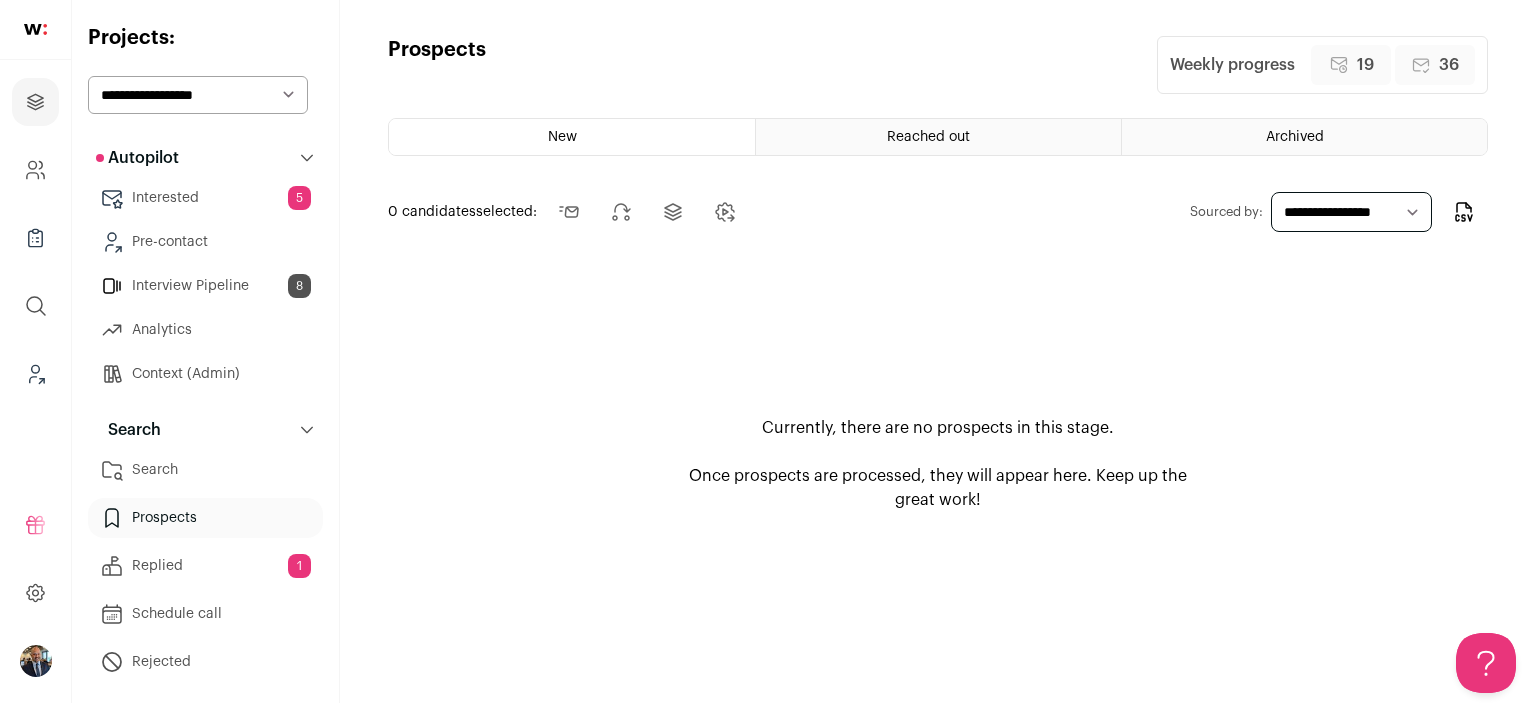 scroll, scrollTop: 0, scrollLeft: 0, axis: both 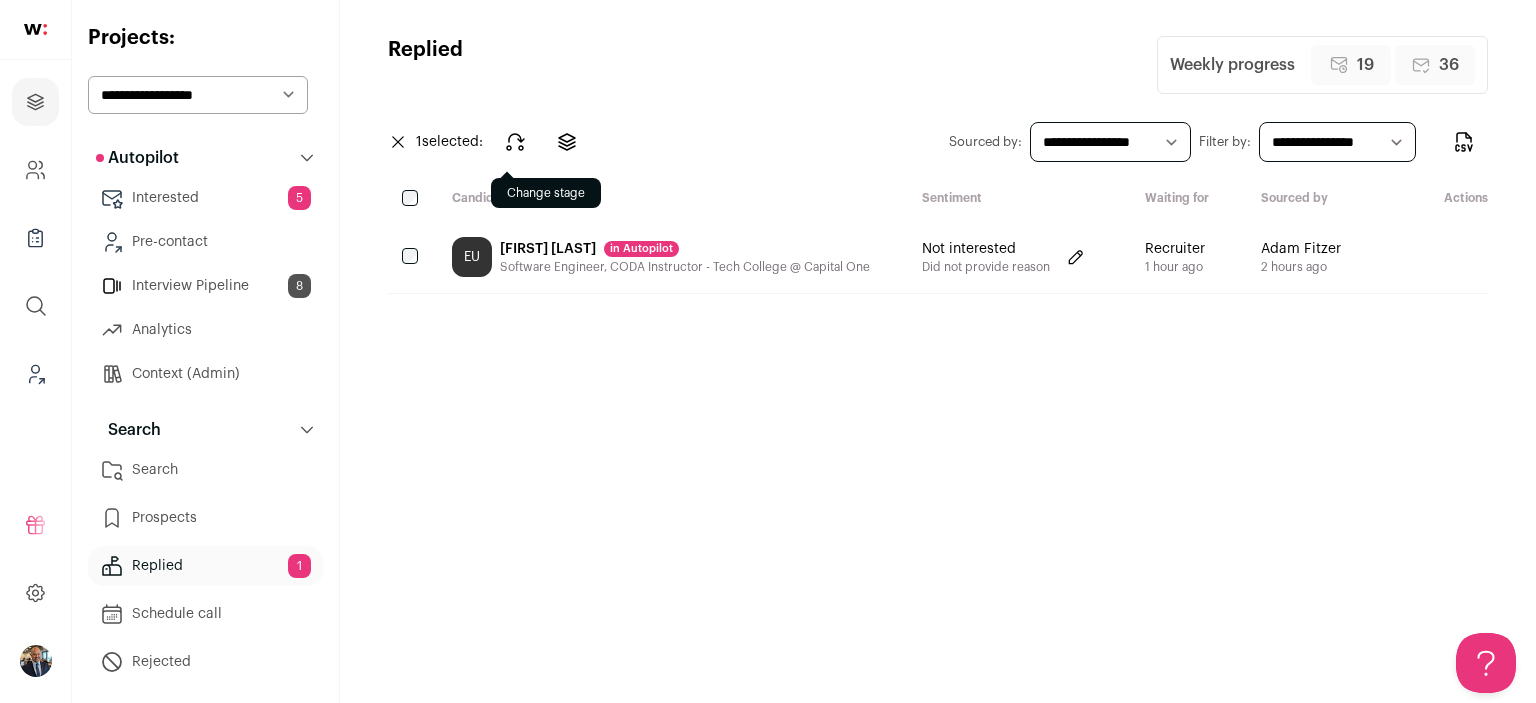 click at bounding box center (515, 142) 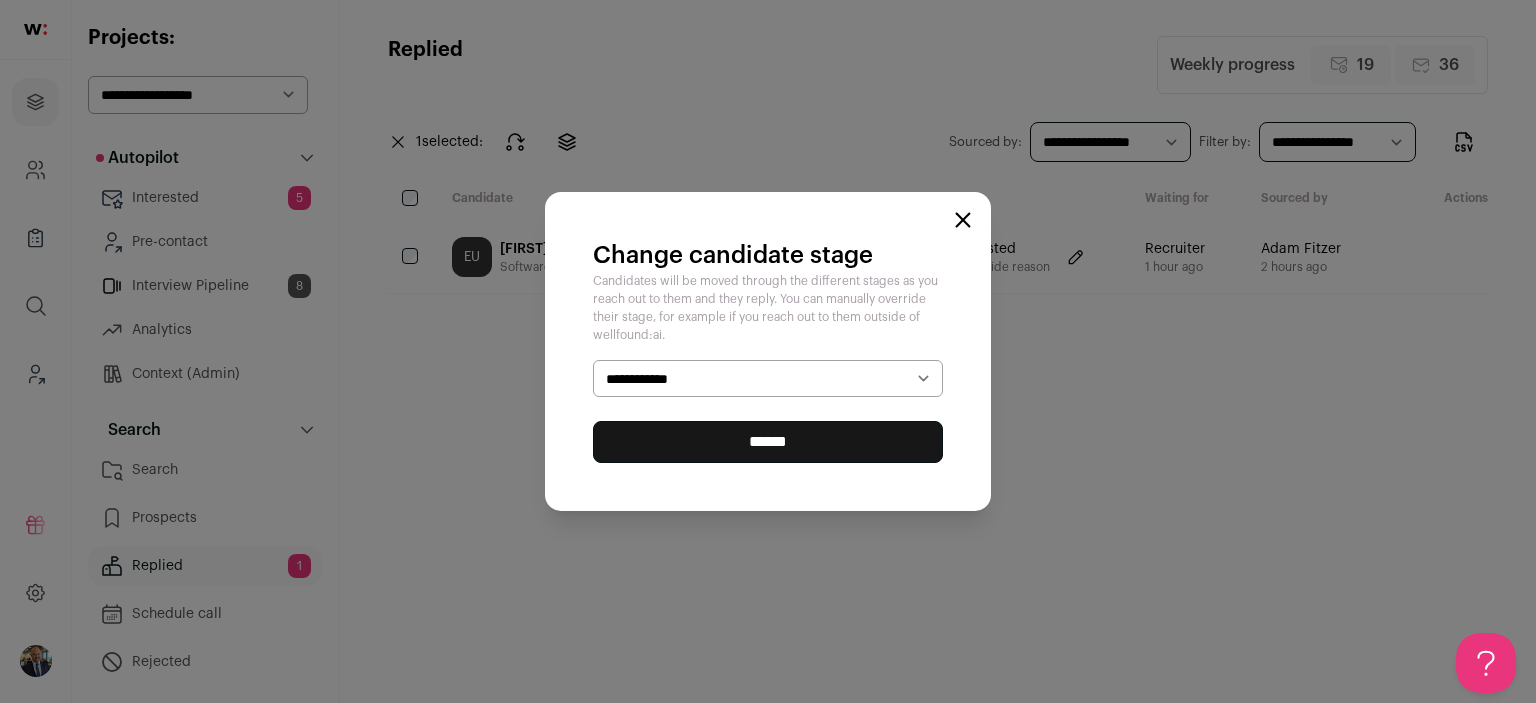 click on "**********" at bounding box center (768, 379) 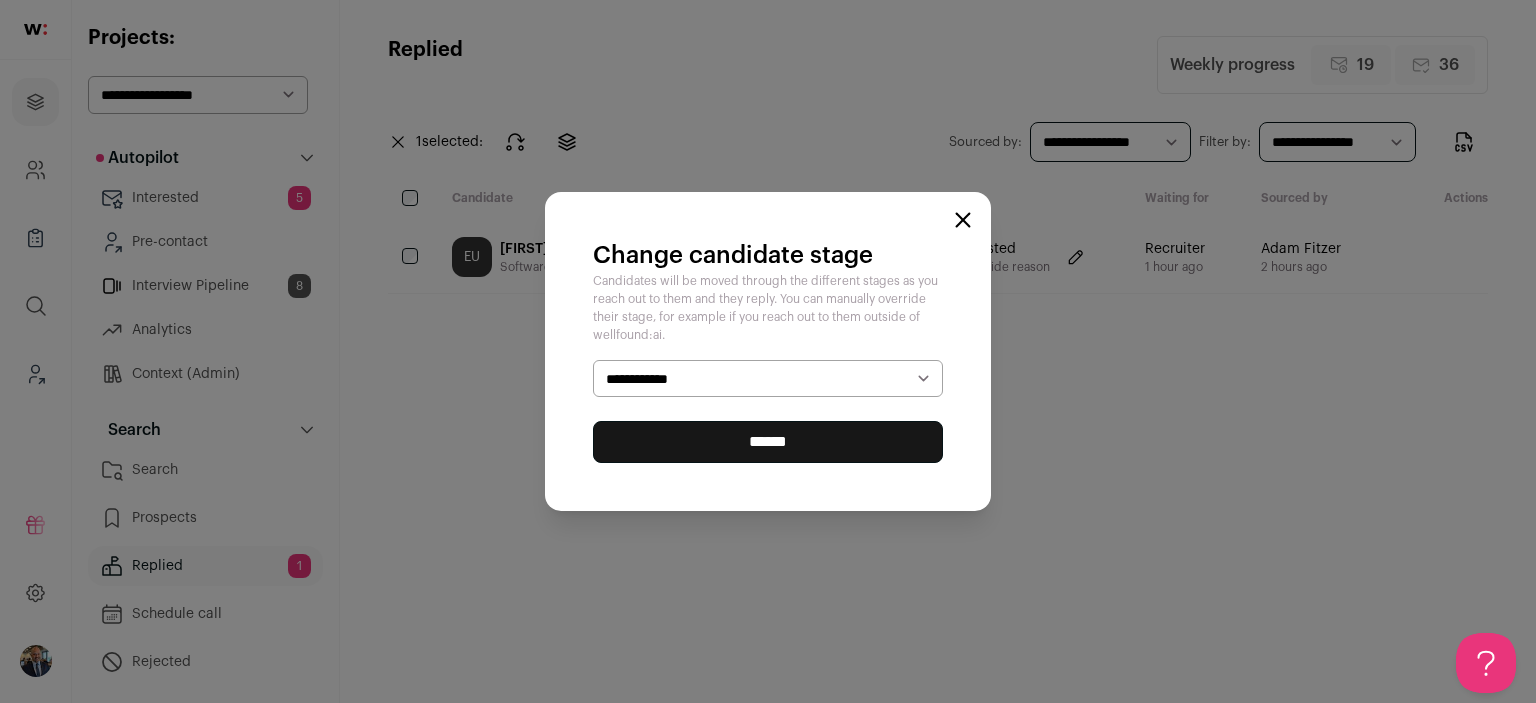 select on "********" 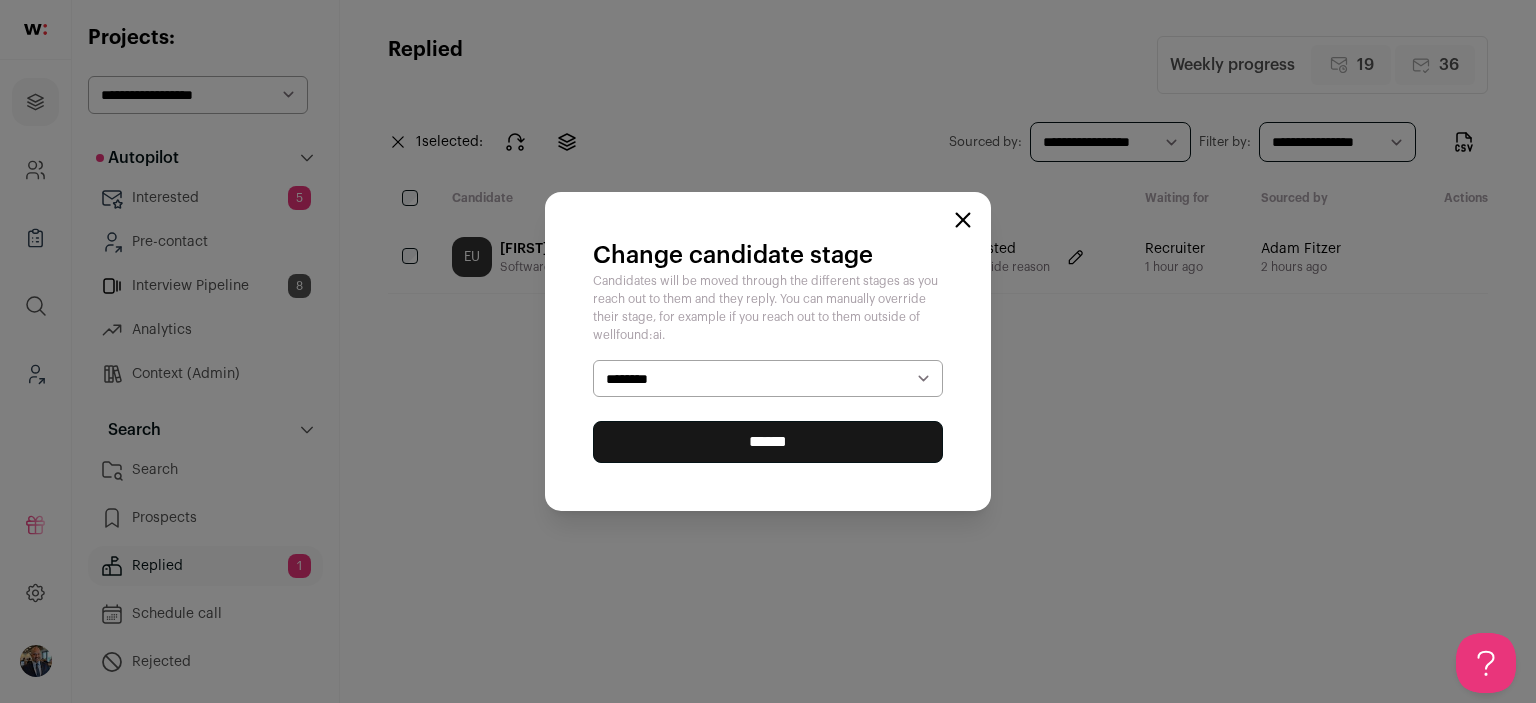 click on "******" at bounding box center (0, 0) 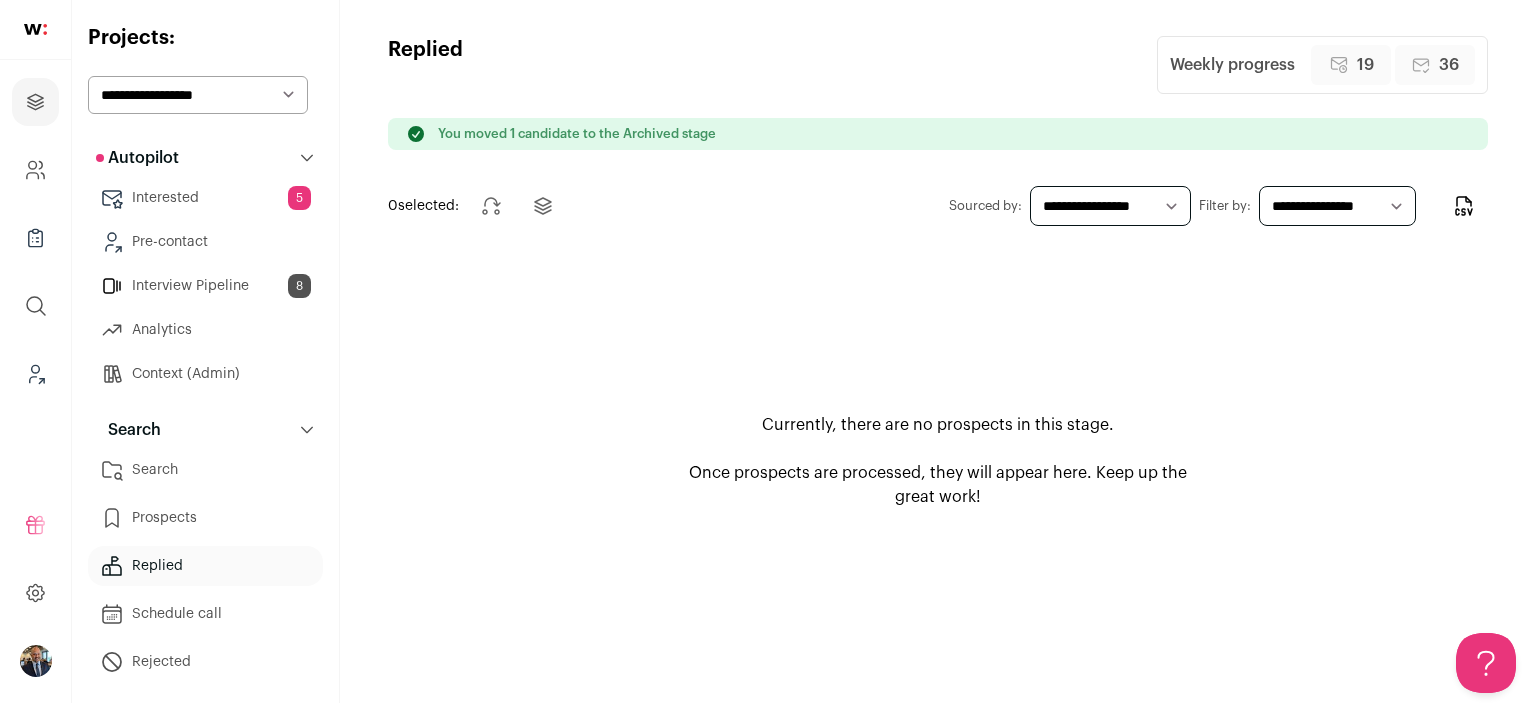 scroll, scrollTop: 0, scrollLeft: 0, axis: both 